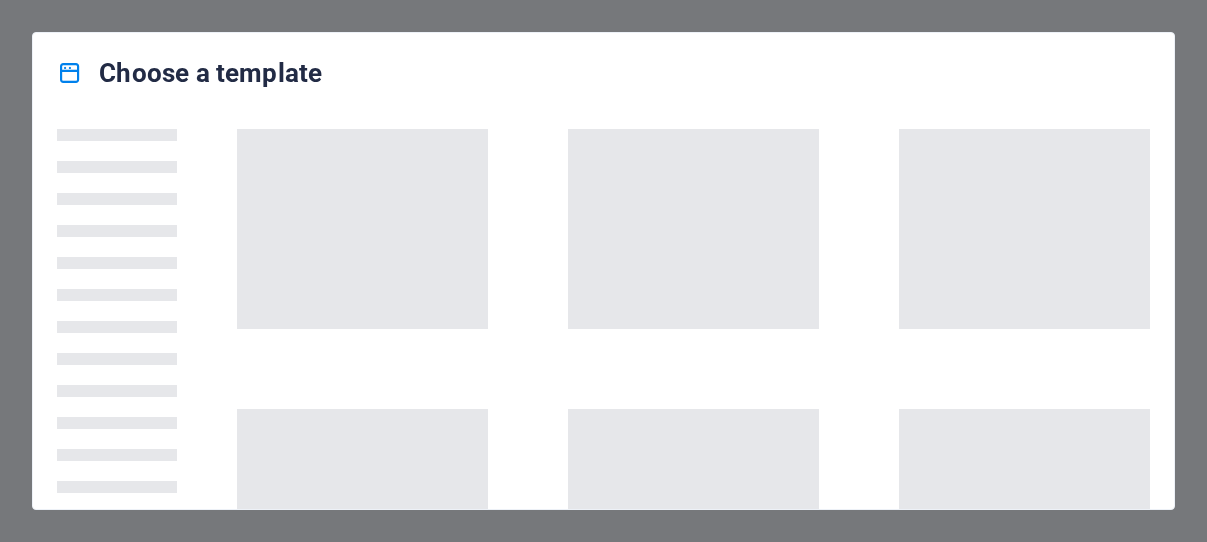 scroll, scrollTop: 0, scrollLeft: 0, axis: both 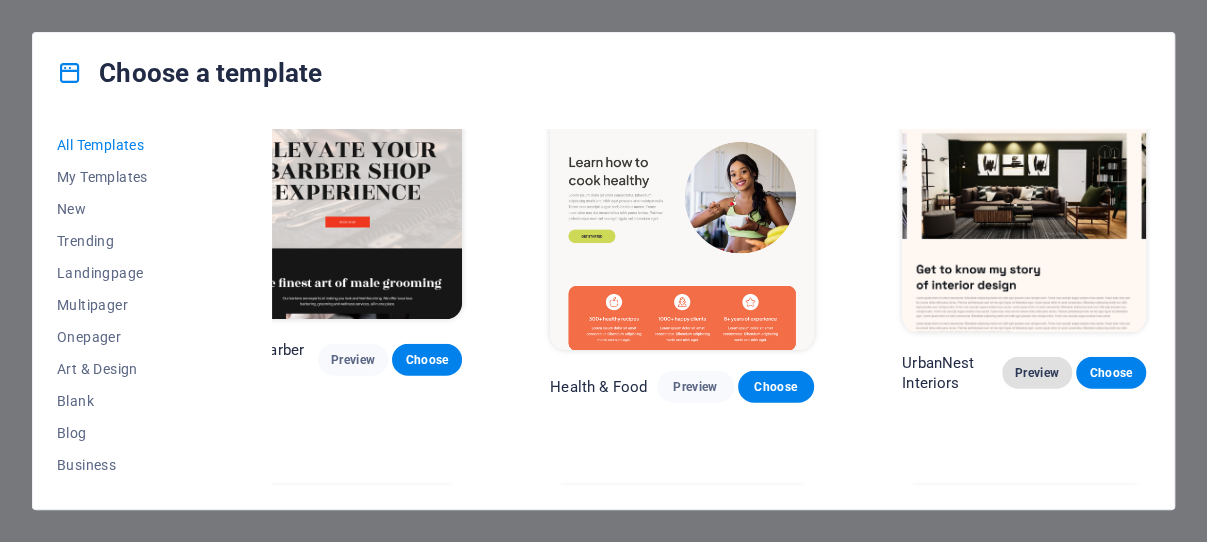 click on "Preview" at bounding box center [1037, 373] 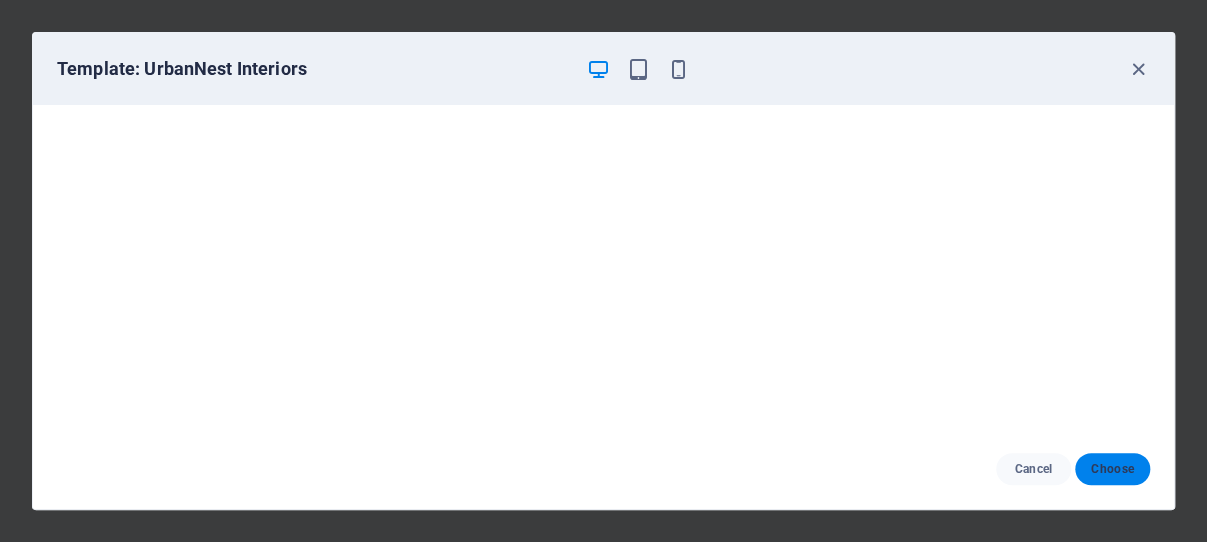 click on "Choose" at bounding box center [1112, 469] 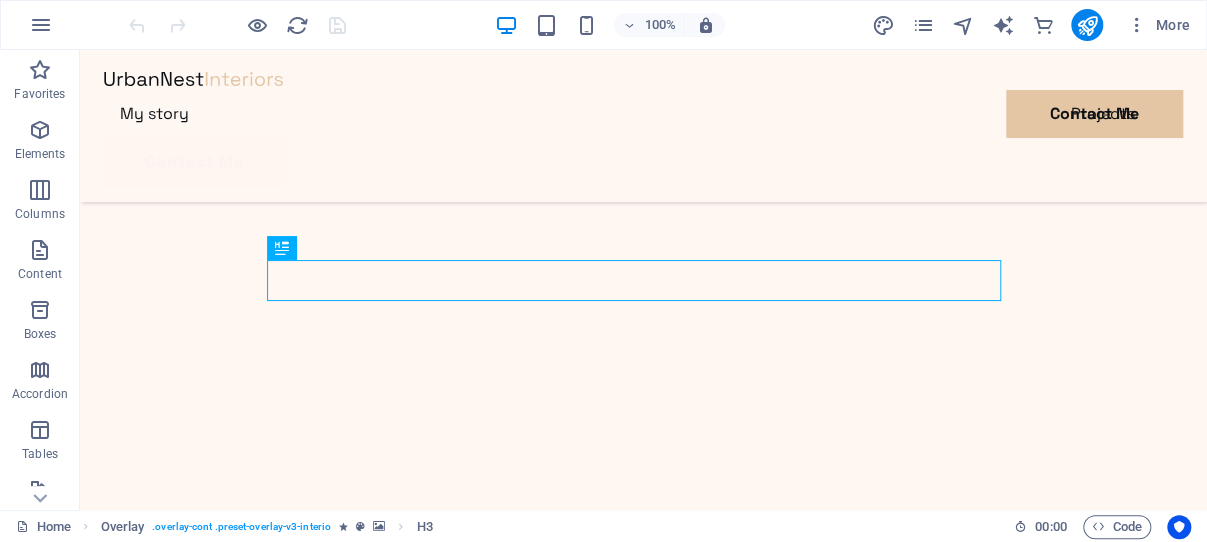 scroll, scrollTop: 585, scrollLeft: 0, axis: vertical 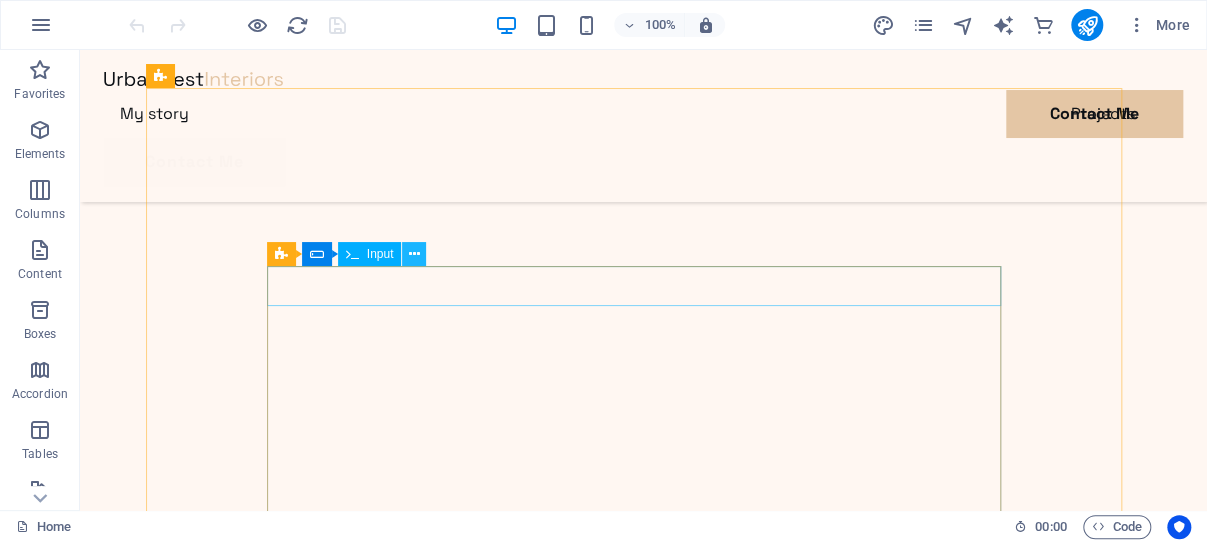 click at bounding box center (414, 254) 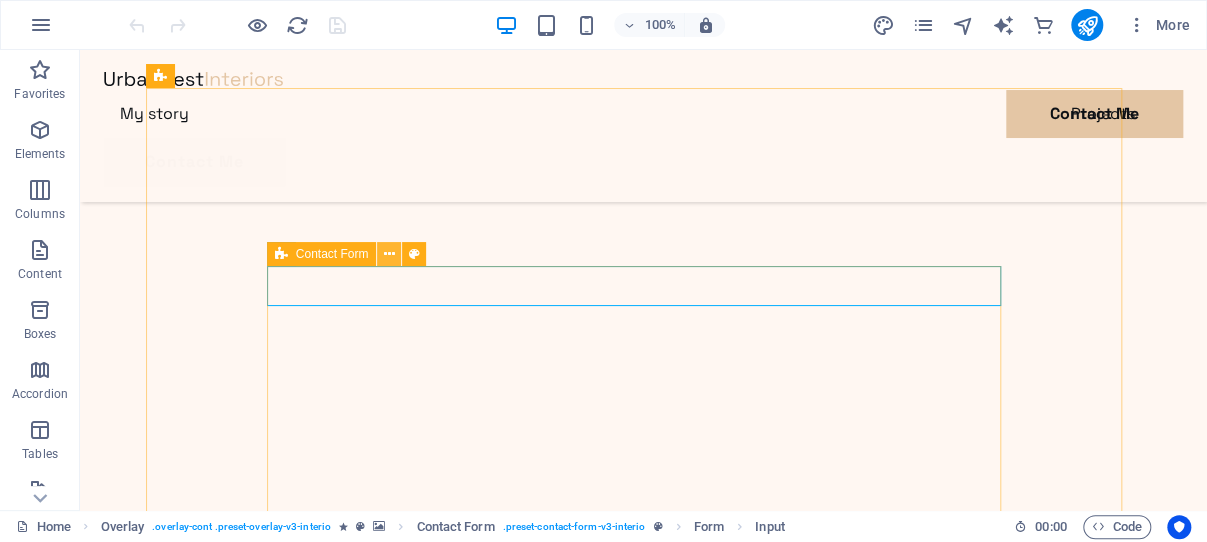 click at bounding box center [389, 254] 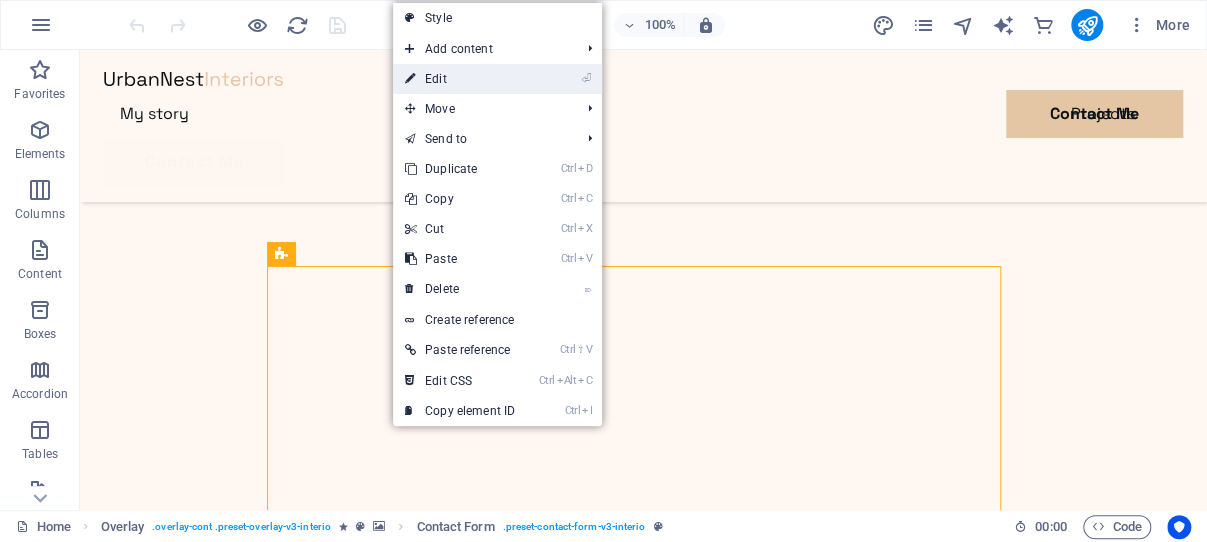 click on "⏎  Edit" at bounding box center [460, 79] 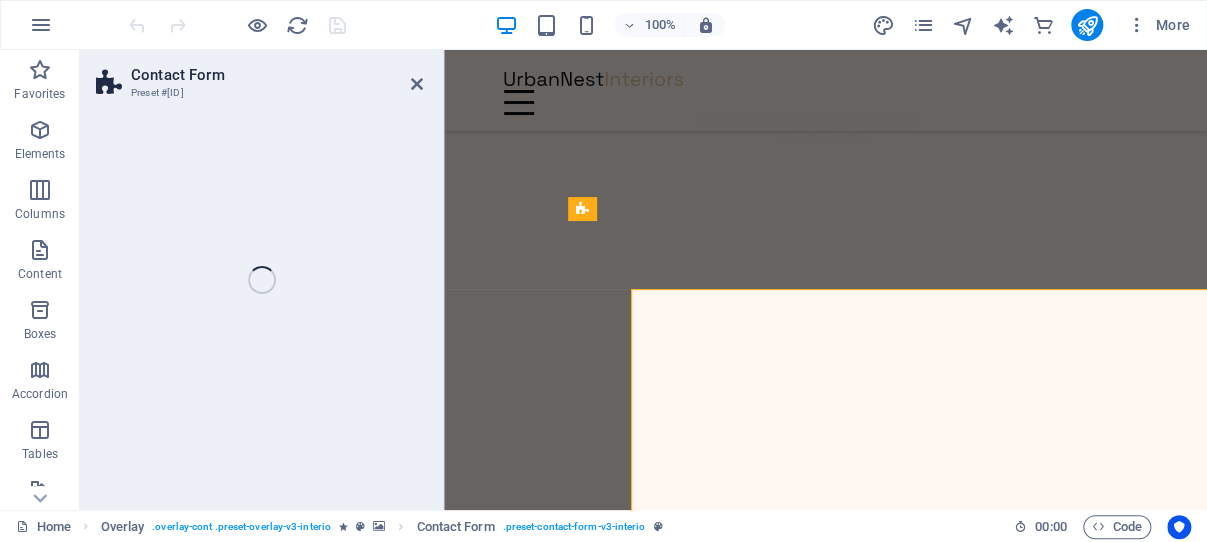 scroll, scrollTop: 613, scrollLeft: 0, axis: vertical 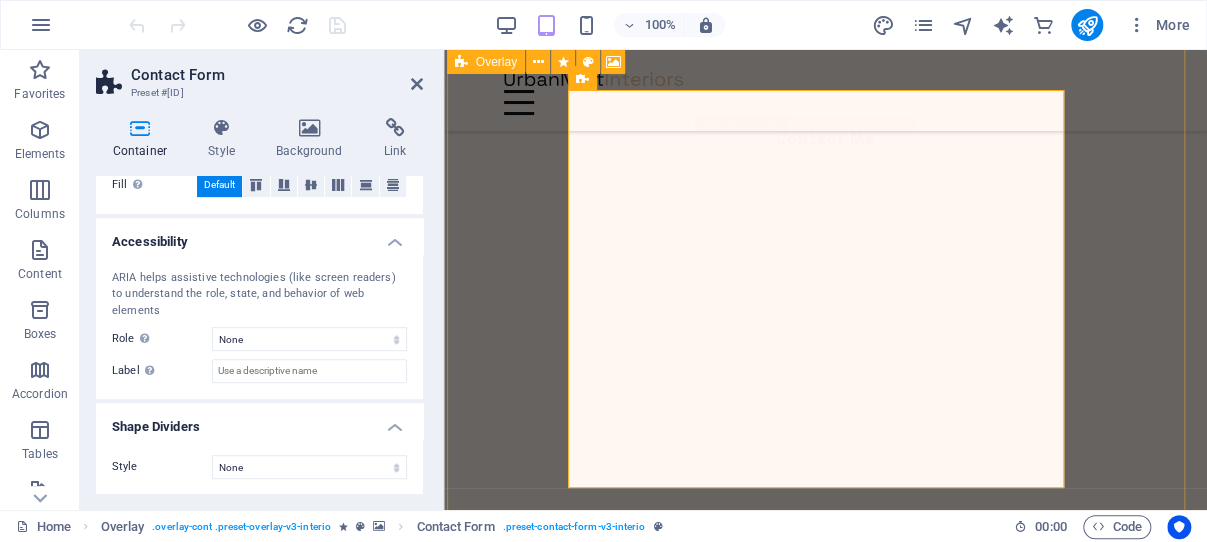 click at bounding box center [825, 2681] 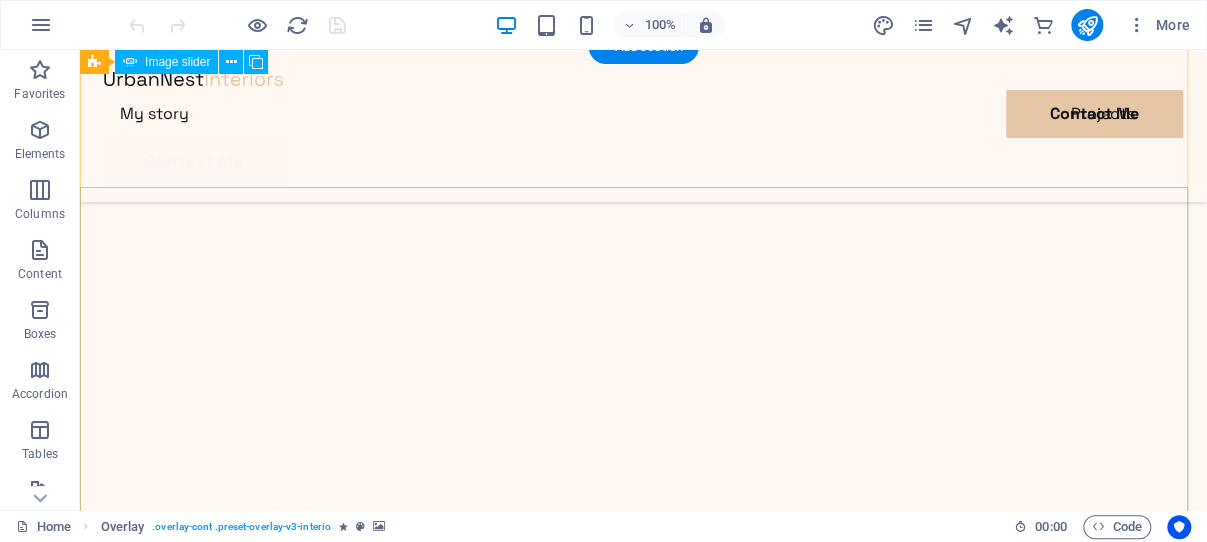 scroll, scrollTop: 0, scrollLeft: 0, axis: both 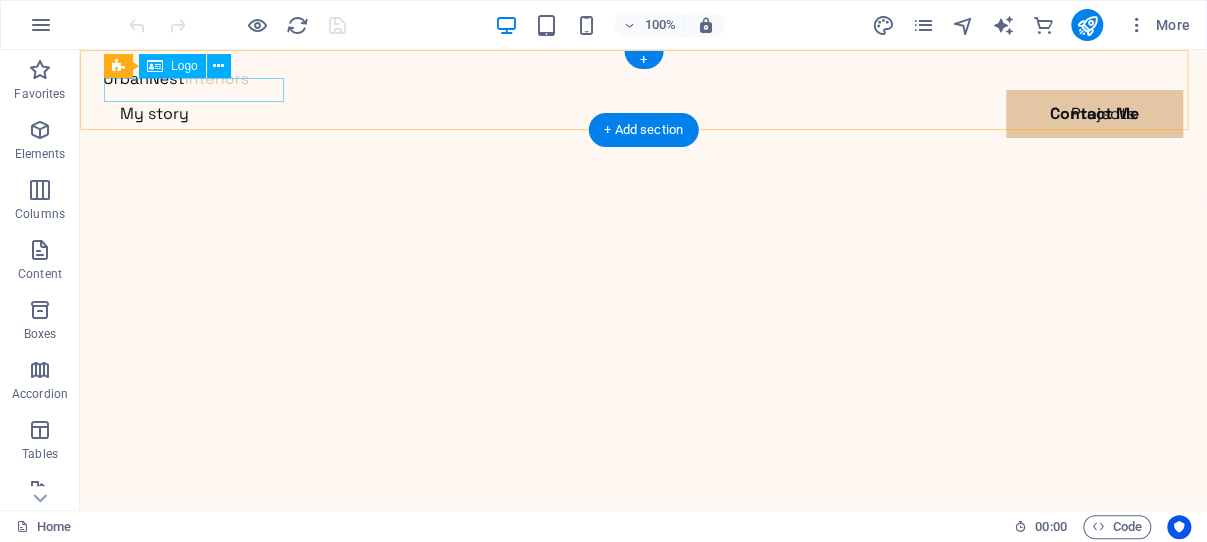 click at bounding box center [643, 78] 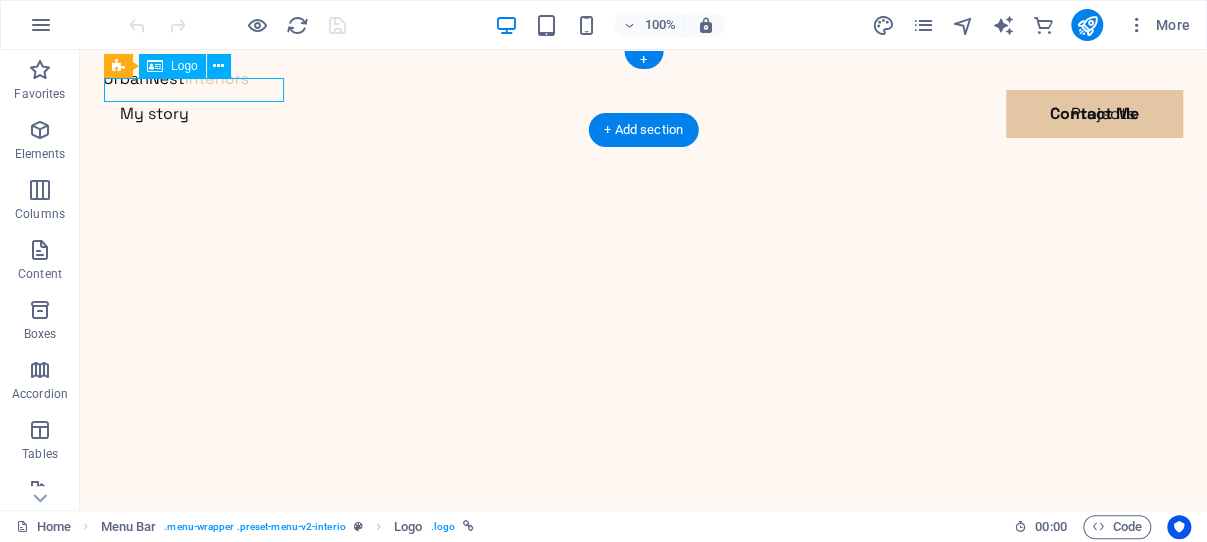 drag, startPoint x: 170, startPoint y: 92, endPoint x: 256, endPoint y: 130, distance: 94.02127 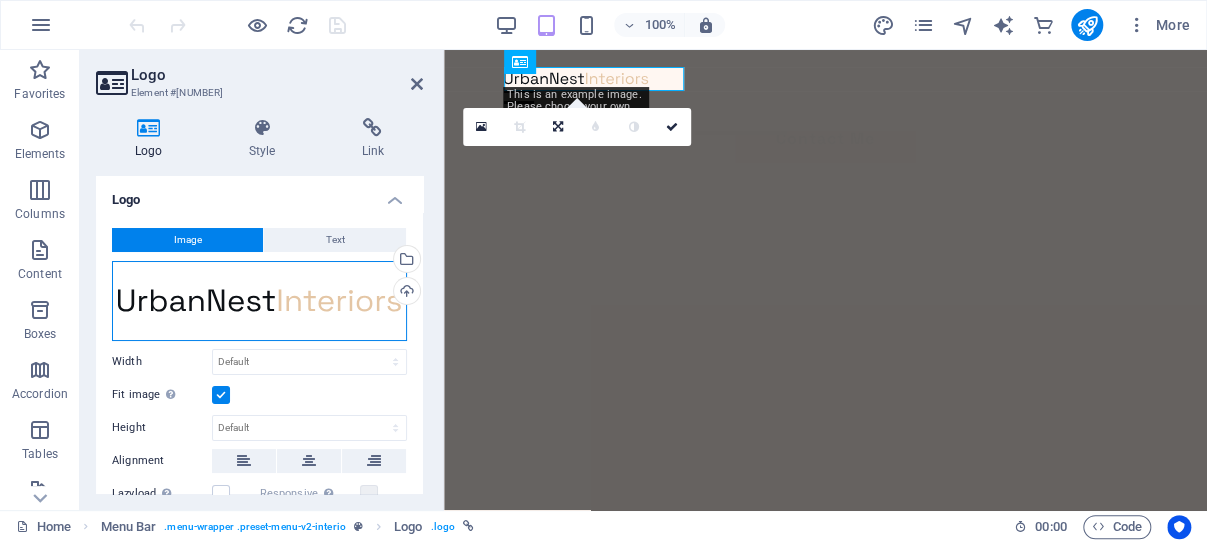 click on "Drag files here, click to choose files or select files from Files or our free stock photos & videos" at bounding box center [259, 301] 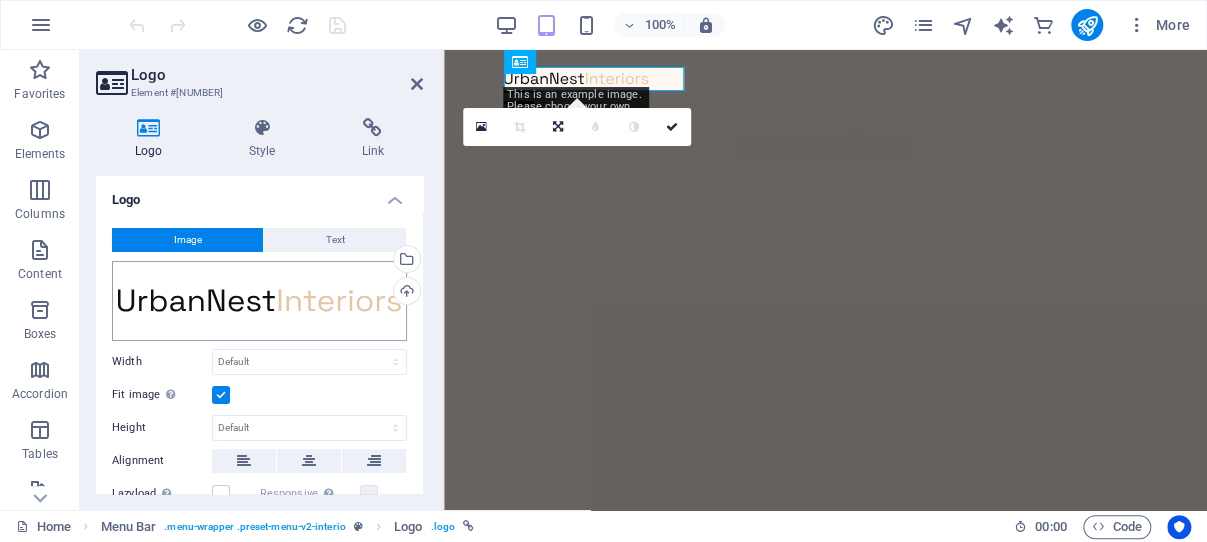 click on "ghanamirror.com Home Favorites Elements Columns Content Boxes Accordion Tables Features Images Slider Header Footer Forms Marketing Collections Commerce Logo Element #ed-825907230 Logo Style Link Logo Image Text Drag files here, click to choose files or select files from Files or our free stock photos & videos Select files from the file manager, stock photos, or upload file(s) Upload Width Default auto px rem % em vh vw Fit image Automatically fit image to a fixed width and height Height Default auto px Alignment Lazyload Loading images after the page loads improves page speed. Responsive Automatically load retina image and smartphone optimized sizes. Lightbox Use as headline The image will be wrapped in an H1 headline tag. Useful for giving alternative text the weight of an H1 headline, e.g. for the logo. Leave unchecked if uncertain. Optimized Images are compressed to improve page speed. Position Direction Custom X offset 50 px" at bounding box center (603, 271) 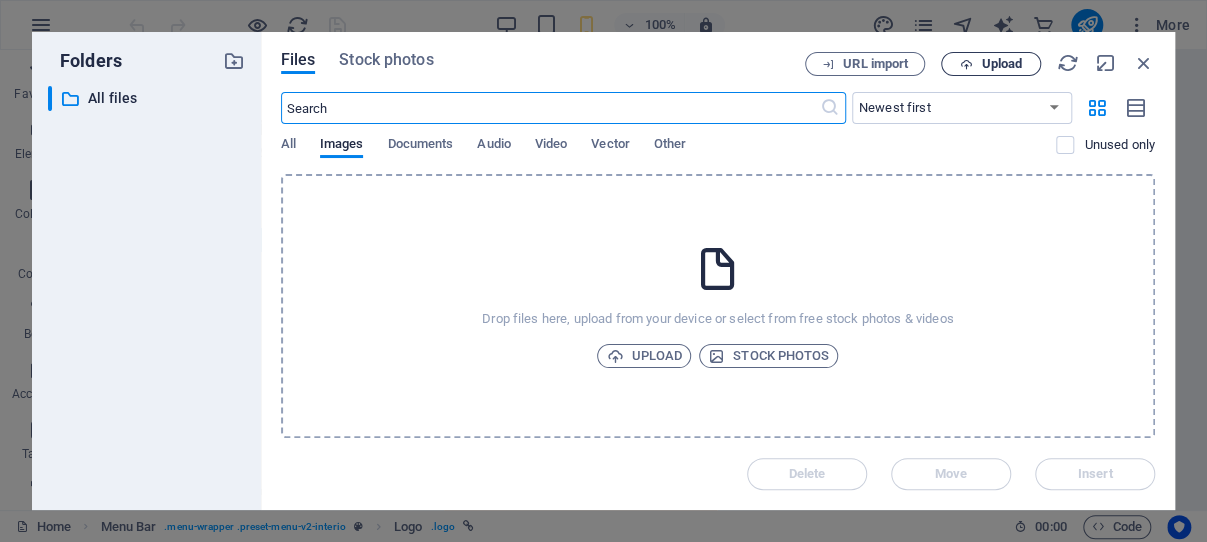click on "Upload" at bounding box center (1001, 64) 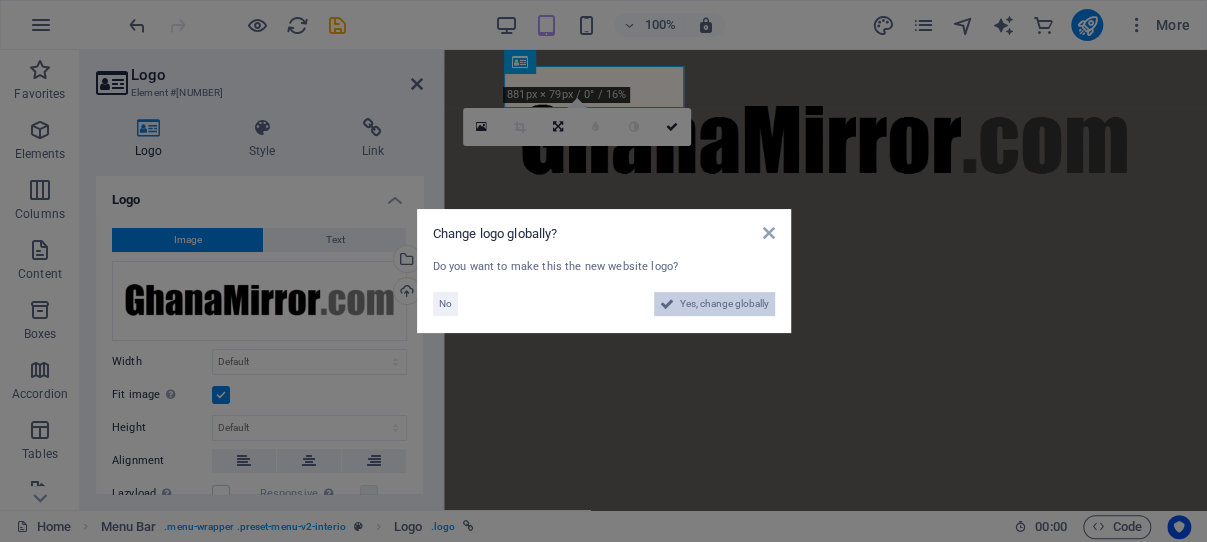 drag, startPoint x: 730, startPoint y: 304, endPoint x: 84, endPoint y: 249, distance: 648.3371 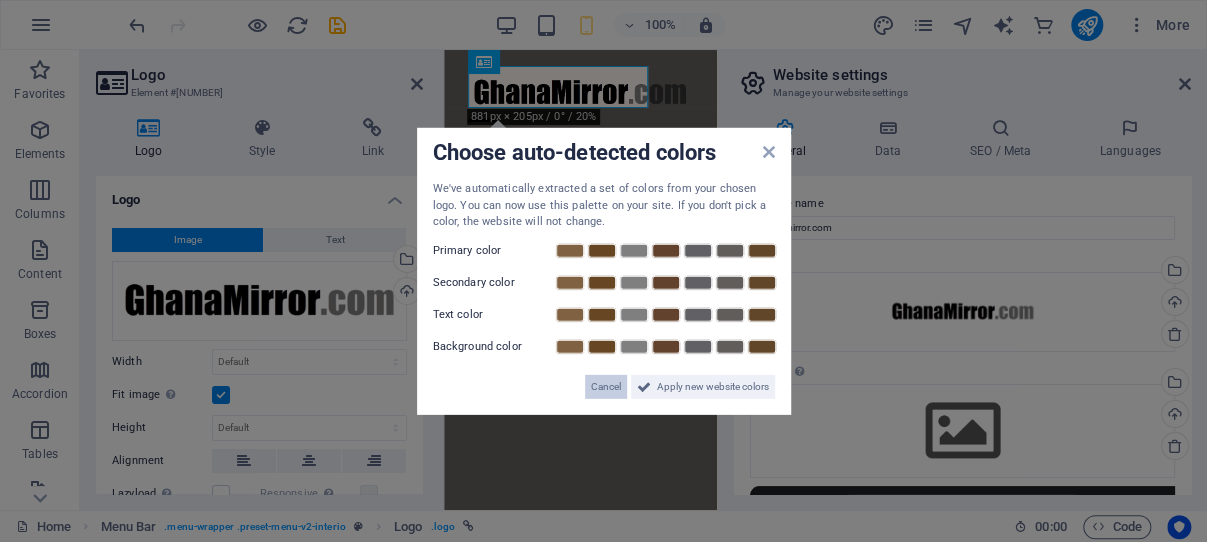 click on "Cancel" at bounding box center [606, 386] 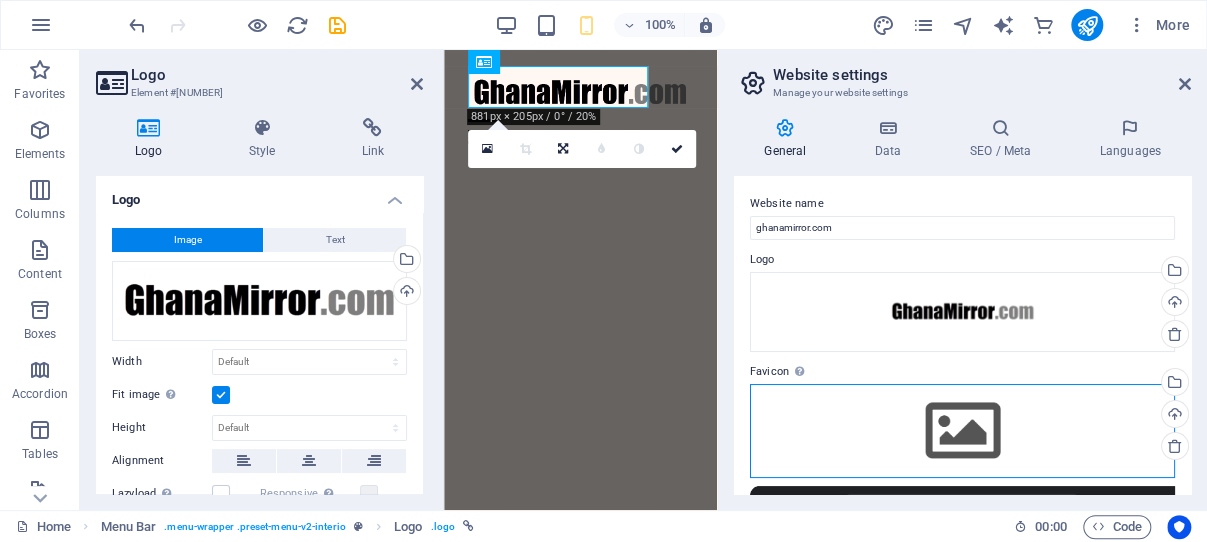 click on "Drag files here, click to choose files or select files from Files or our free stock photos & videos" at bounding box center [962, 431] 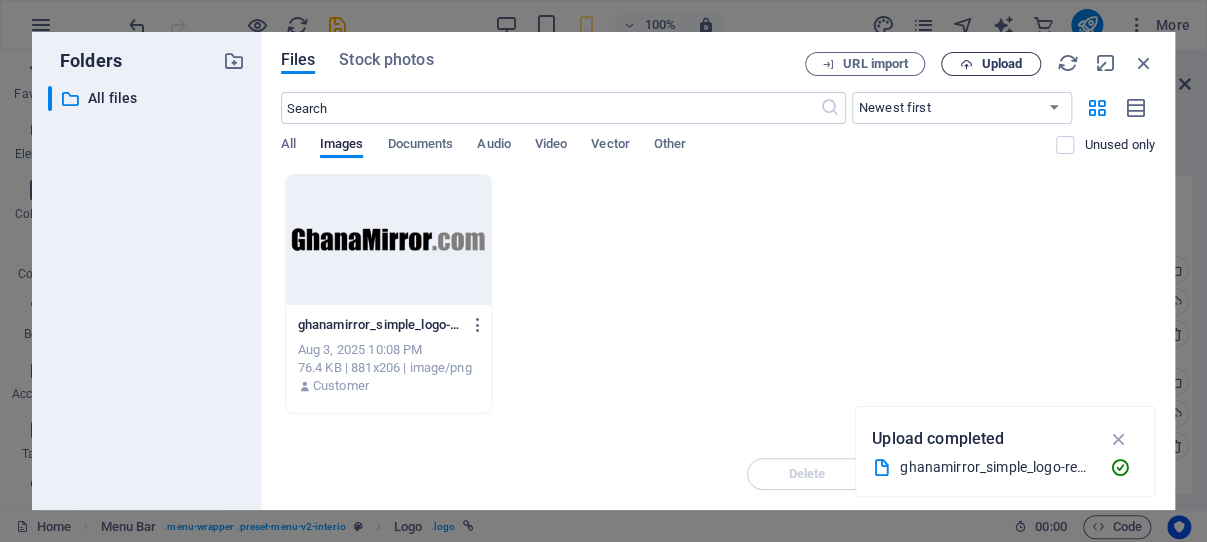 click on "Upload" at bounding box center (1001, 64) 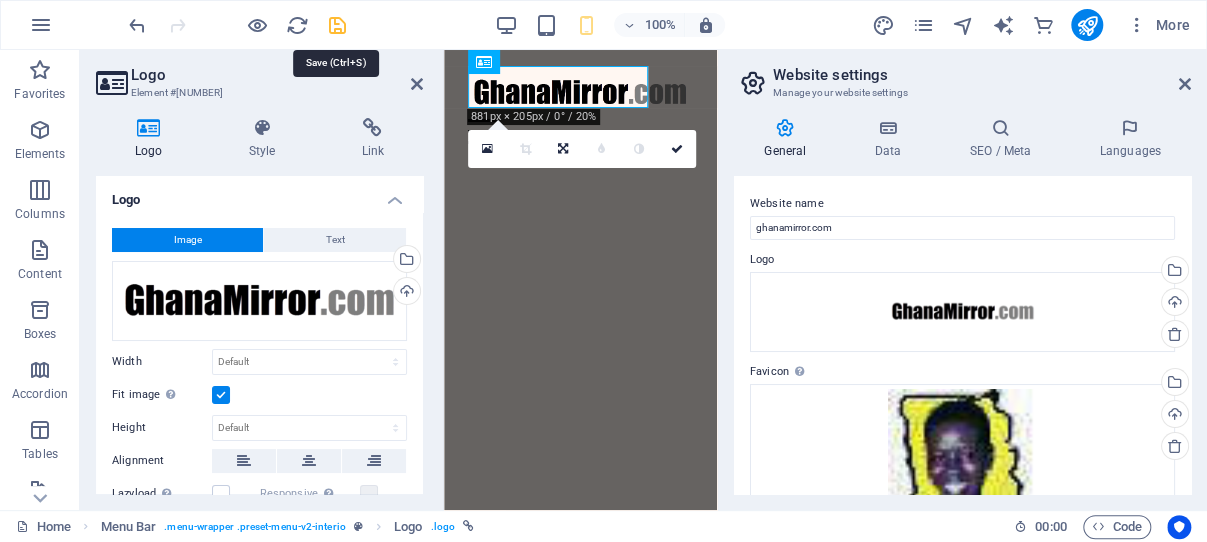 click at bounding box center (337, 25) 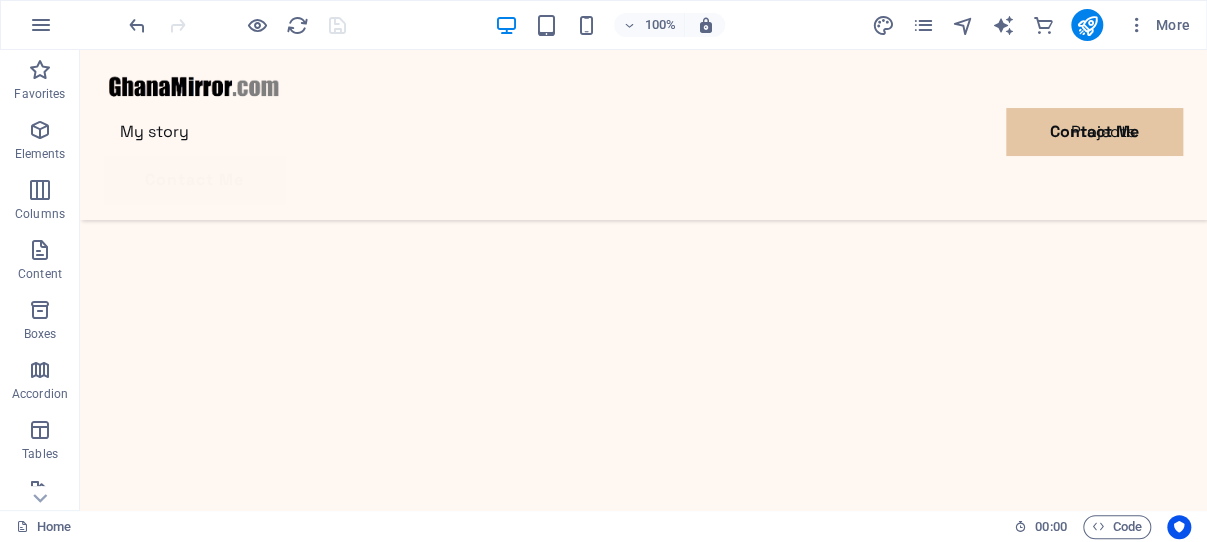 scroll, scrollTop: 1557, scrollLeft: 0, axis: vertical 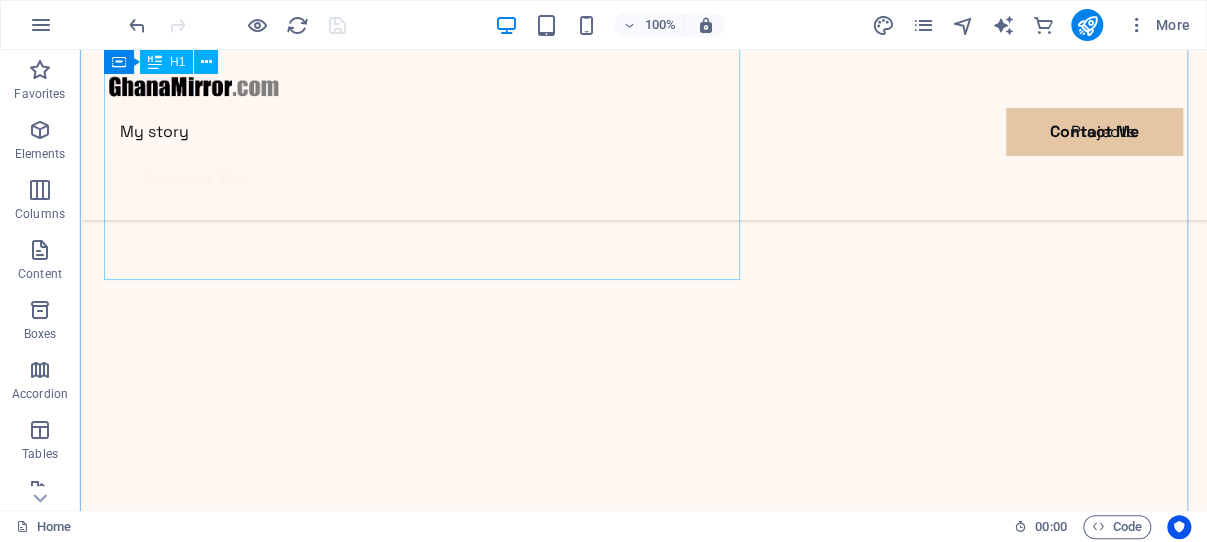 click on "Get to know my story of interior design" at bounding box center [643, 4408] 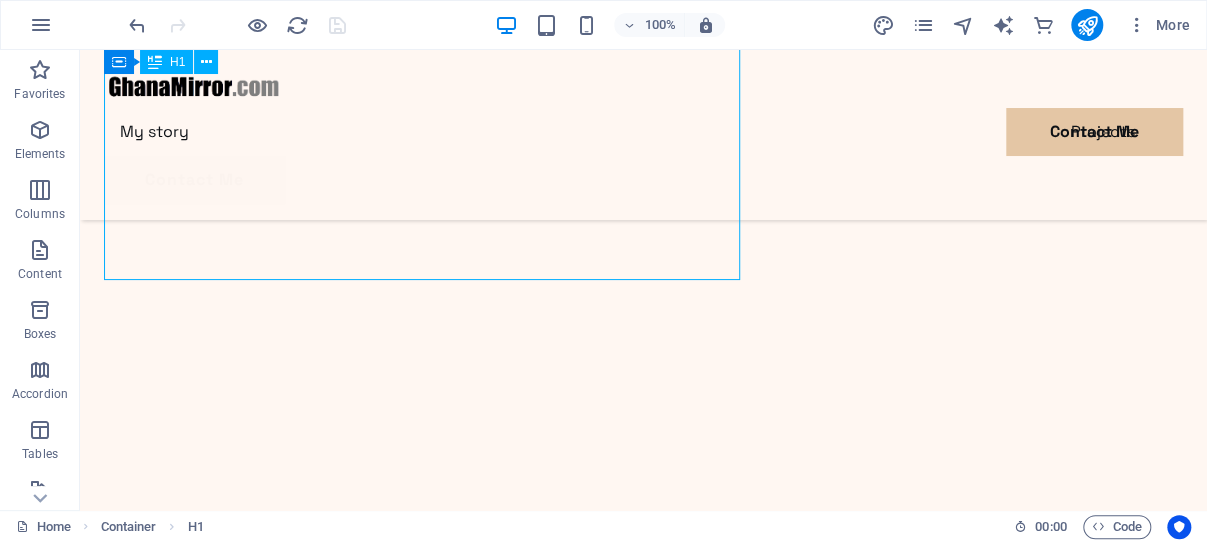 click on "Get to know my story of interior design" at bounding box center (643, 4408) 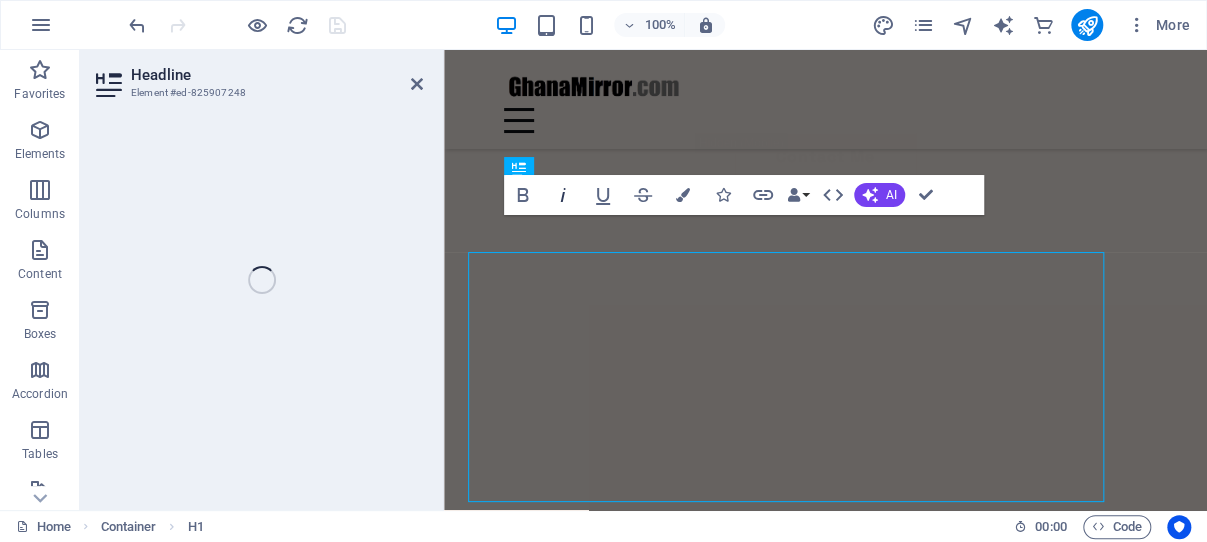 scroll, scrollTop: 1228, scrollLeft: 0, axis: vertical 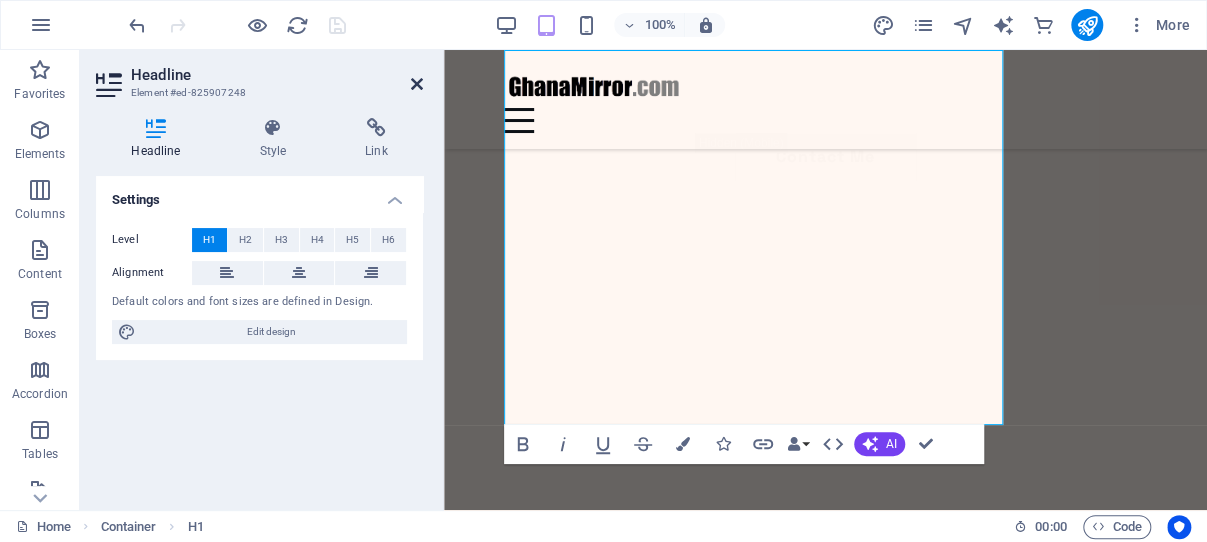 click at bounding box center [417, 84] 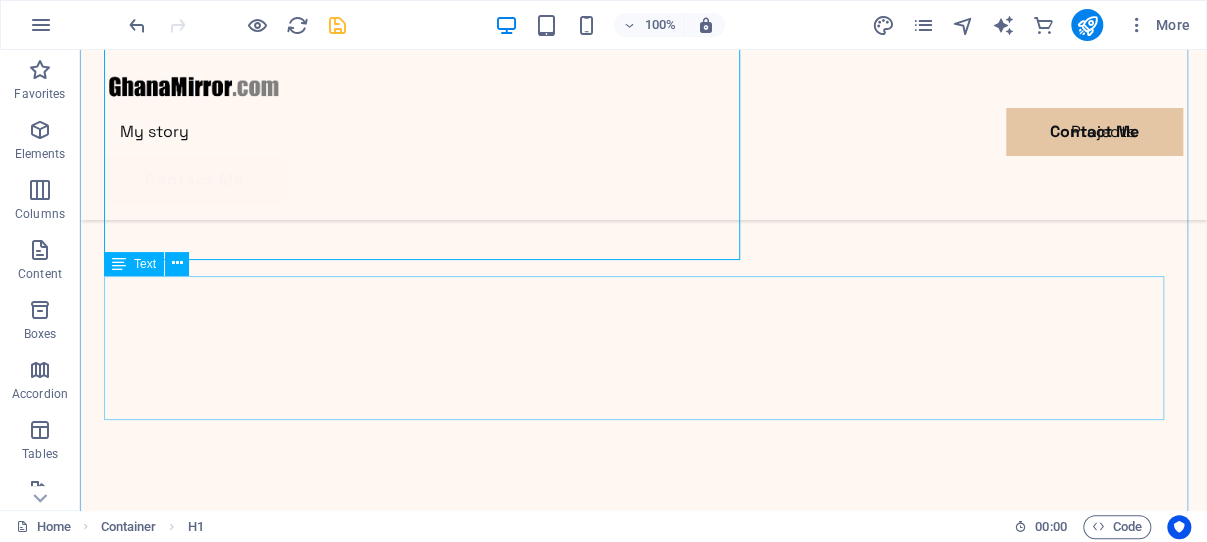 scroll, scrollTop: 1871, scrollLeft: 0, axis: vertical 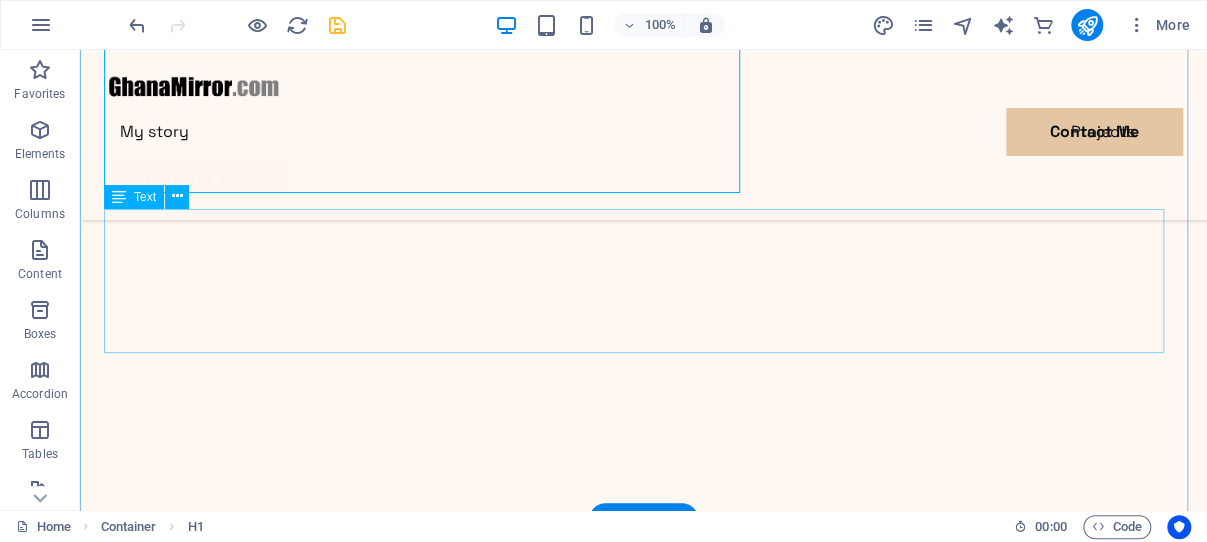 click on "Lorem ipsum dolor sit amet consectetur. Bibendum adipiscing morbi orci nibh eget posuere arcu volutpat nulla. Tortor cras suscipit augue sodales risus auctor. Fusce nunc vitae non dui ornare tellus nibh purus lectus. Pulvinar pellentesque nam vel nec eget ligula vel bibendum eget. Lorem ipsum dolor sit amet consectetur. Bibendum adipiscing morbi orci nibh eget posuere arcu volutpat nulla. Tortor cras suscipit augue sodales risus auctor. Lorem ipsum dolor sit amet consectetur. Bibendum adipiscing morbi orci nibh eget posuere arcu volutpat nulla. Tortor cras suscipit augue sodales risus auctor. Fusce nunc vitae non dui ornare tellus nibh purus lectus. Pulvinar pellentesque nam vel nec eget ligula vel bibendum eget. Lorem ipsum dolor sit amet consectetur. Bibendum adipiscing morbi orci nibh eget posuere arcu volutpat nulla. Tortor cras suscipit augue sodales risus auctor." at bounding box center [643, 4325] 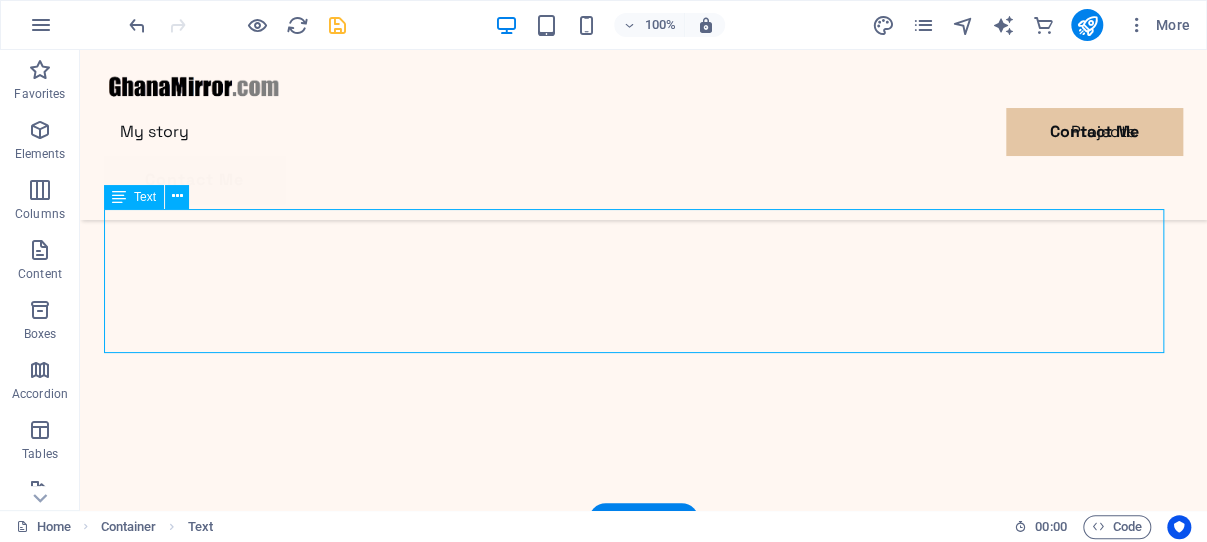 click on "Lorem ipsum dolor sit amet consectetur. Bibendum adipiscing morbi orci nibh eget posuere arcu volutpat nulla. Tortor cras suscipit augue sodales risus auctor. Fusce nunc vitae non dui ornare tellus nibh purus lectus. Pulvinar pellentesque nam vel nec eget ligula vel bibendum eget. Lorem ipsum dolor sit amet consectetur. Bibendum adipiscing morbi orci nibh eget posuere arcu volutpat nulla. Tortor cras suscipit augue sodales risus auctor. Lorem ipsum dolor sit amet consectetur. Bibendum adipiscing morbi orci nibh eget posuere arcu volutpat nulla. Tortor cras suscipit augue sodales risus auctor. Fusce nunc vitae non dui ornare tellus nibh purus lectus. Pulvinar pellentesque nam vel nec eget ligula vel bibendum eget. Lorem ipsum dolor sit amet consectetur. Bibendum adipiscing morbi orci nibh eget posuere arcu volutpat nulla. Tortor cras suscipit augue sodales risus auctor." at bounding box center [643, 4325] 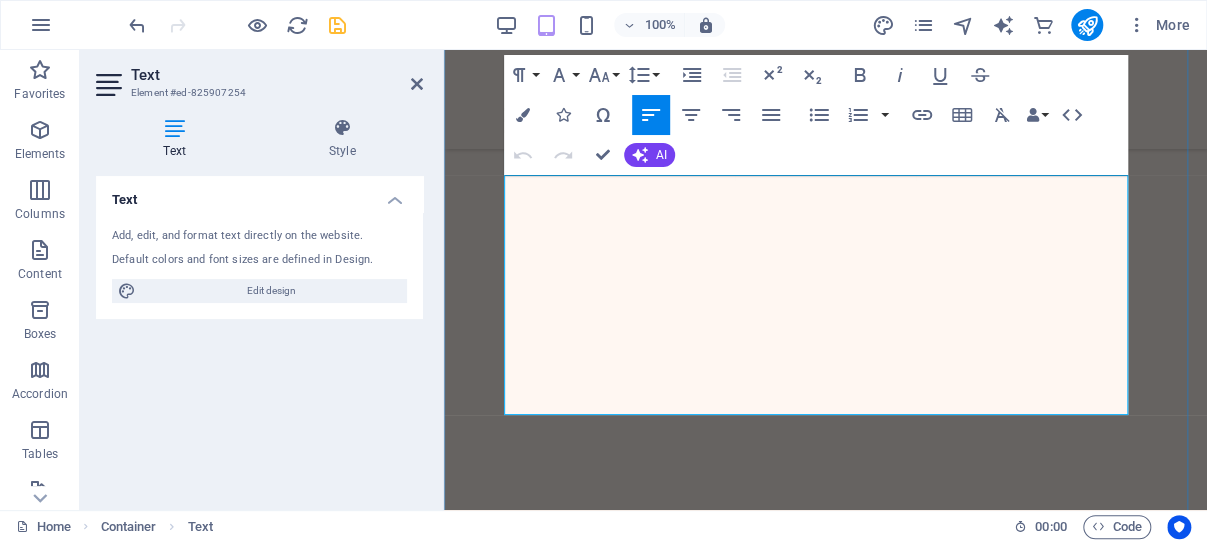 scroll, scrollTop: 1494, scrollLeft: 0, axis: vertical 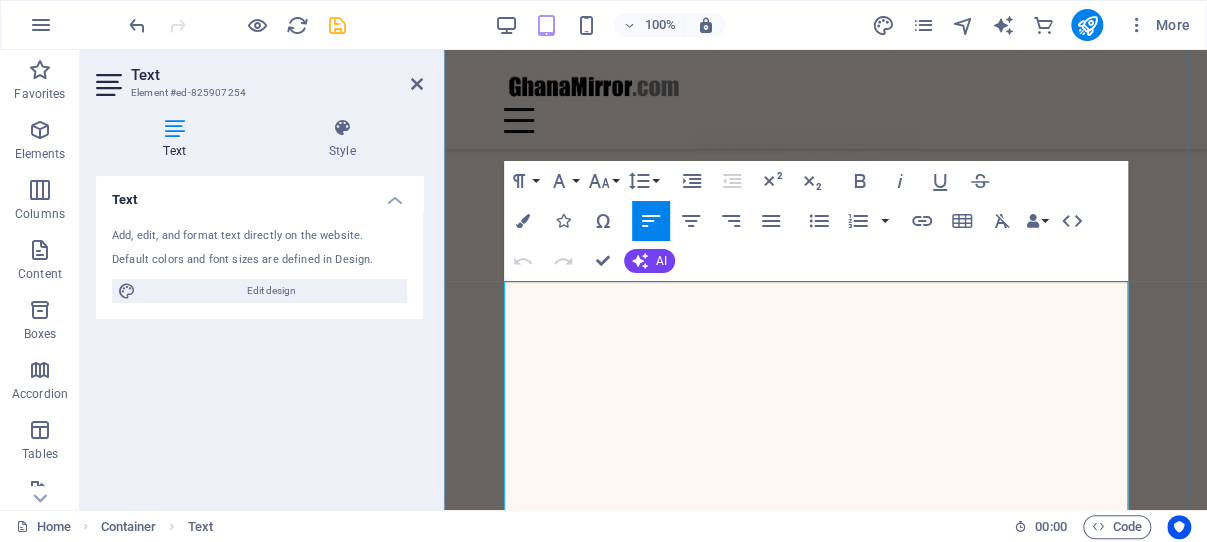 drag, startPoint x: 678, startPoint y: 399, endPoint x: 506, endPoint y: 295, distance: 200.99751 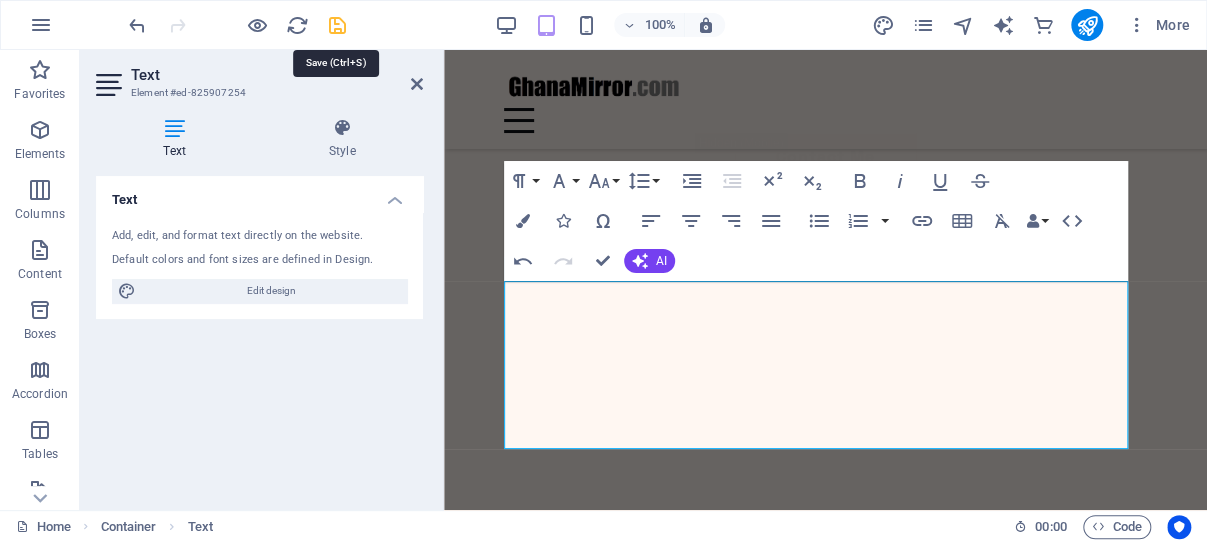 click at bounding box center [337, 25] 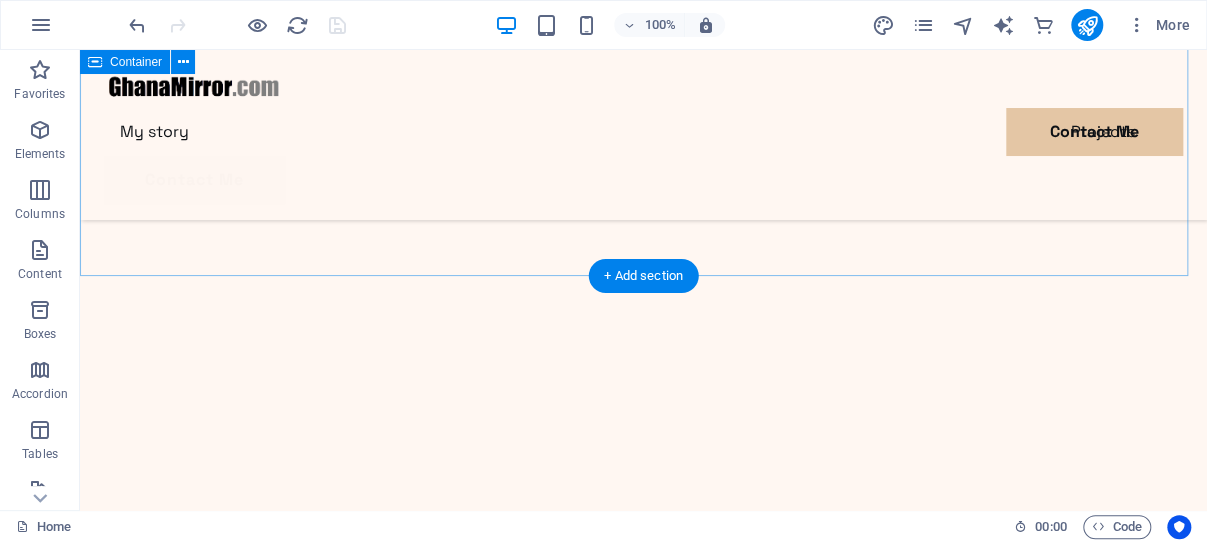 scroll, scrollTop: 1953, scrollLeft: 0, axis: vertical 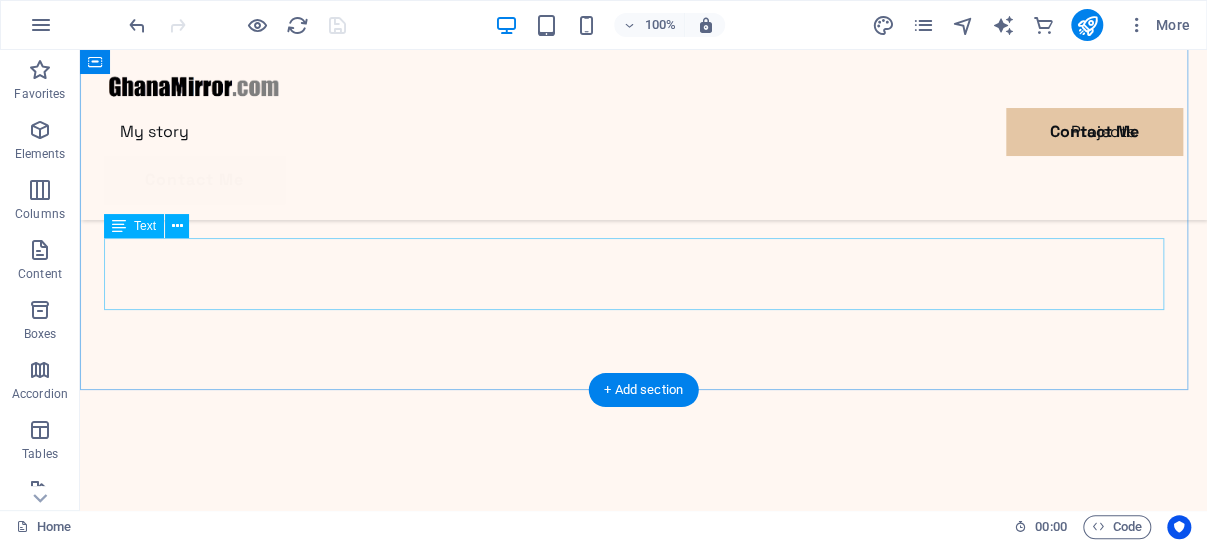 click on "Lorem ipsum dolor sit amet consectetur. Bibendum adipiscing morbi orci nibh eget posuere arcu volutpat nulla. Tortor cras suscipit augue sodales risus auctor. Fusce nunc vitae non dui ornare tellus nibh purus lectus. Pulvinar pellentesque nam vel nec eget ligula vel bibendum eget. Lorem ipsum dolor sit amet consectetur. Bibendum adipiscing morbi orci nibh eget posuere arcu volutpat nulla. Tortor cras suscipit augue sodales risus auctor." at bounding box center [643, 4319] 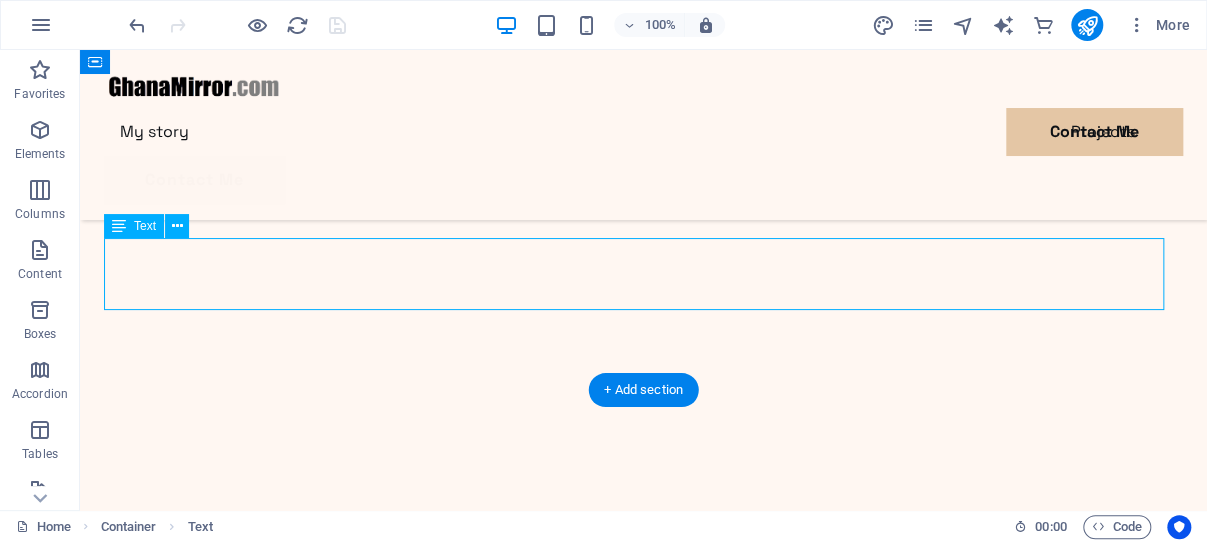 click on "Lorem ipsum dolor sit amet consectetur. Bibendum adipiscing morbi orci nibh eget posuere arcu volutpat nulla. Tortor cras suscipit augue sodales risus auctor. Fusce nunc vitae non dui ornare tellus nibh purus lectus. Pulvinar pellentesque nam vel nec eget ligula vel bibendum eget. Lorem ipsum dolor sit amet consectetur. Bibendum adipiscing morbi orci nibh eget posuere arcu volutpat nulla. Tortor cras suscipit augue sodales risus auctor." at bounding box center (643, 4319) 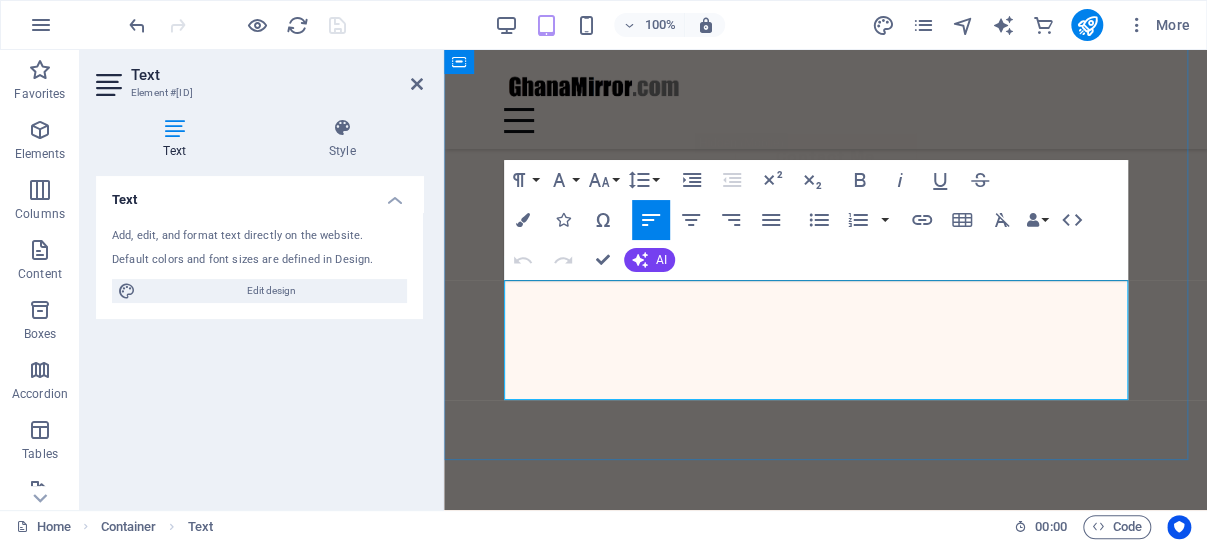 drag, startPoint x: 852, startPoint y: 385, endPoint x: 505, endPoint y: 293, distance: 358.98886 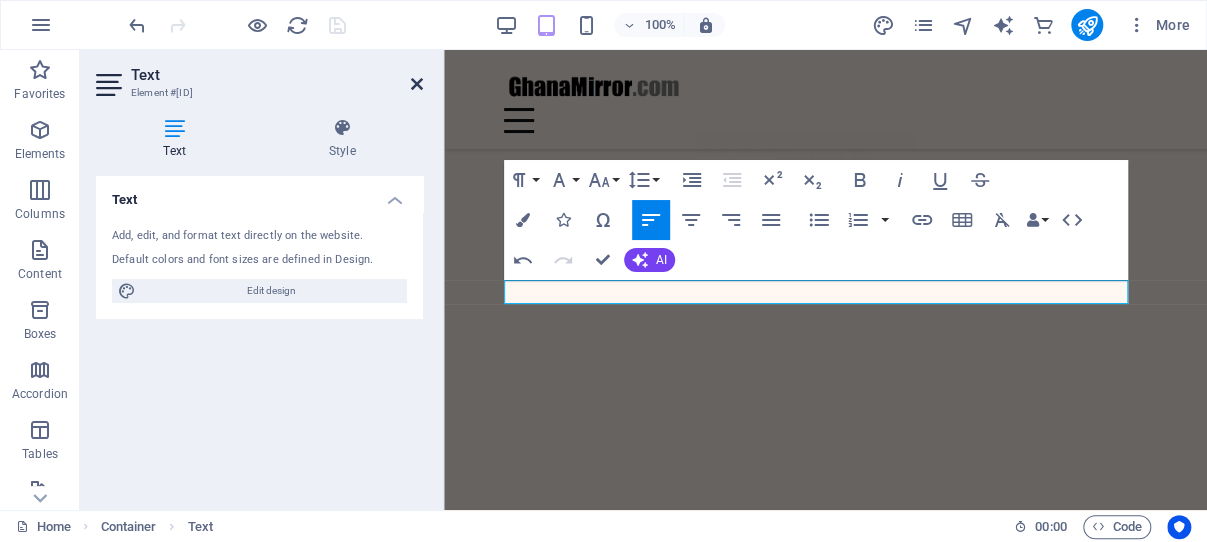 drag, startPoint x: 413, startPoint y: 82, endPoint x: 339, endPoint y: 97, distance: 75.50497 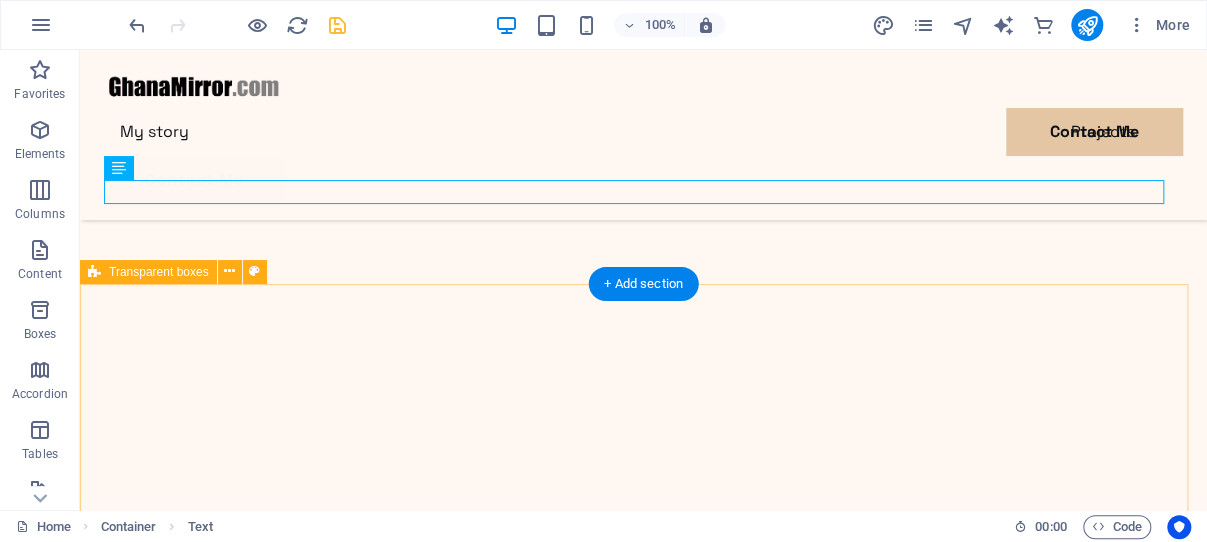scroll, scrollTop: 2134, scrollLeft: 0, axis: vertical 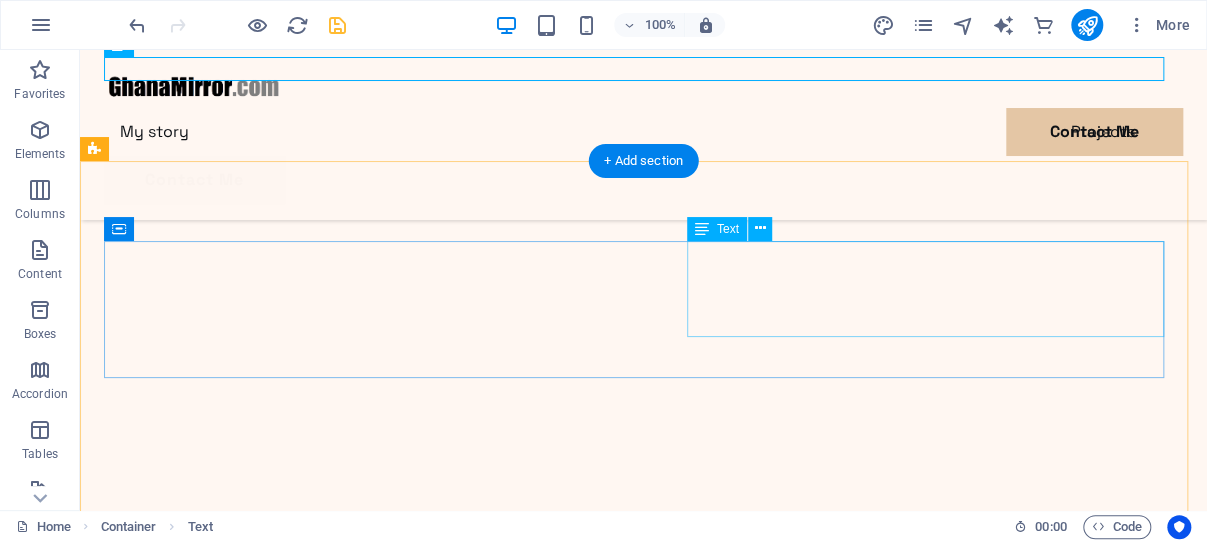 click on "Lorem ipsum dolor sit amet consectetur. Bibendum adipiscing morbi orci nibh eget posuere arcu volutpat nulla. Tortor cras suscipit augue sodales risus auctor. Fusce nunc vitae non dui ornare tellus nibh purus lectus. Pulvinar pellentesque nam vel nec eget ligula vel bibendum eget." at bounding box center (643, 4428) 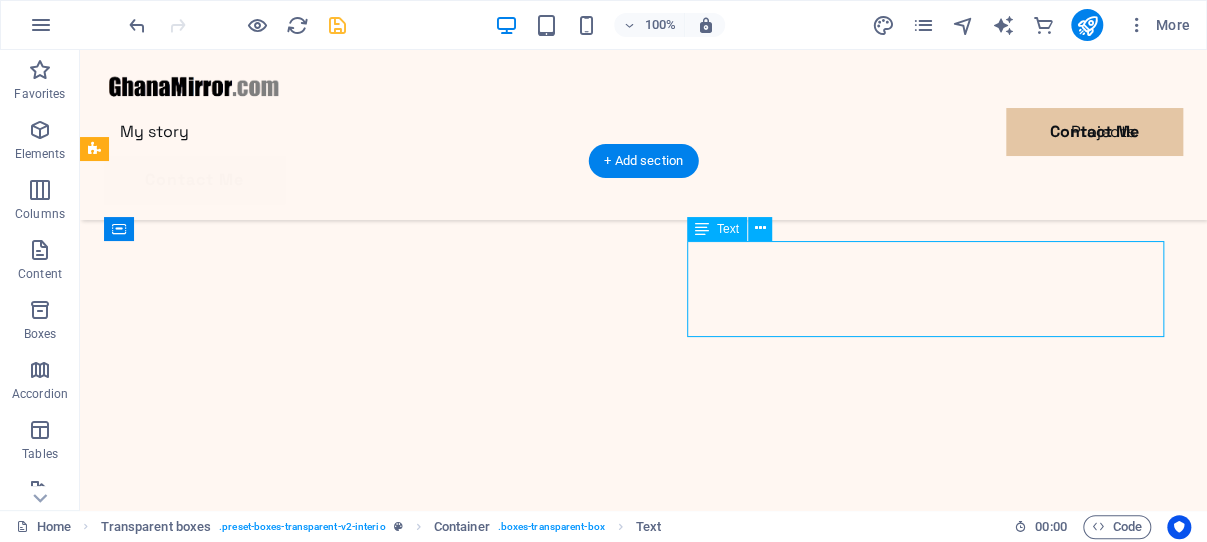 click on "Lorem ipsum dolor sit amet consectetur. Bibendum adipiscing morbi orci nibh eget posuere arcu volutpat nulla. Tortor cras suscipit augue sodales risus auctor. Fusce nunc vitae non dui ornare tellus nibh purus lectus. Pulvinar pellentesque nam vel nec eget ligula vel bibendum eget." at bounding box center [643, 4428] 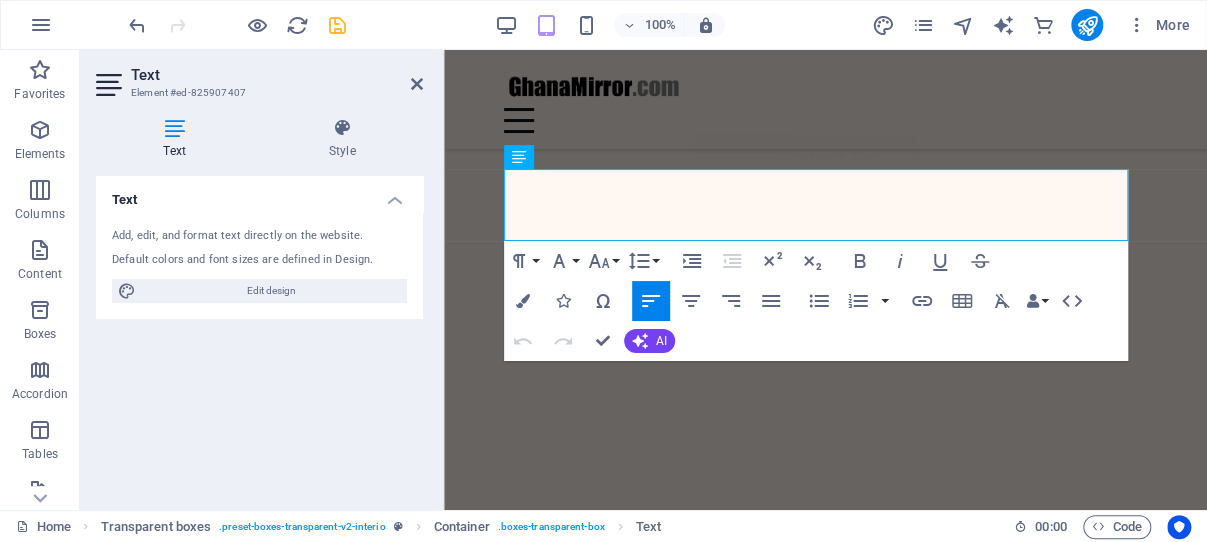 scroll, scrollTop: 1891, scrollLeft: 0, axis: vertical 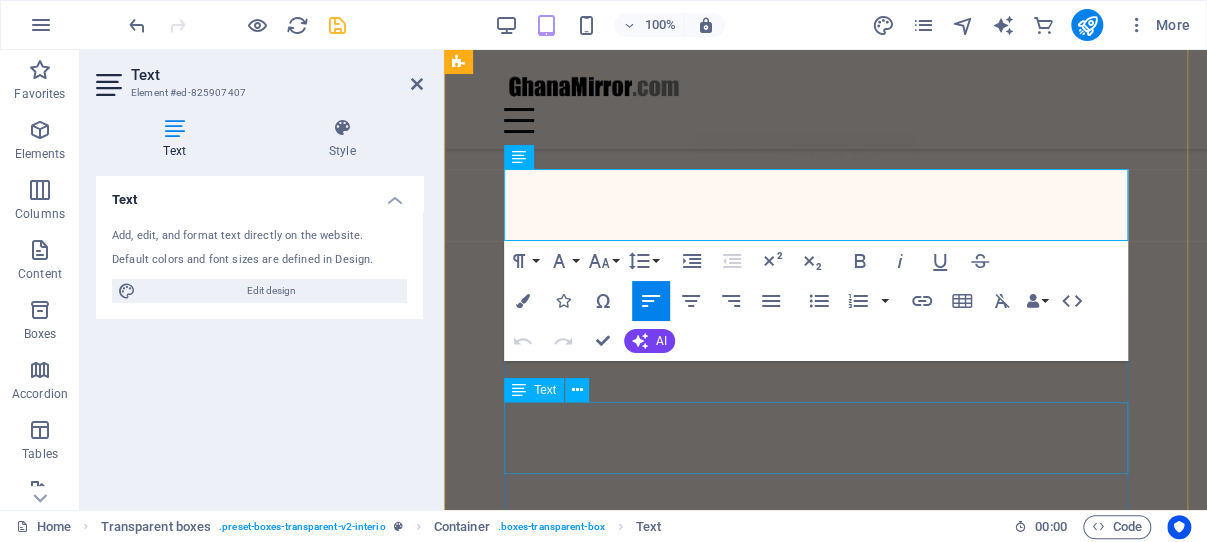 click on "Lorem ipsum dolor sit amet consectetur. Bibendum adipiscing morbi orci nibh eget posuere arcu volutpat nulla. Tortor cras suscipit augue sodales risus auctor. Fusce nunc vitae non dui ornare tellus nibh purus lectus. Pulvinar pellentesque nam vel nec eget ligula vel bibendum eget." at bounding box center [825, 3570] 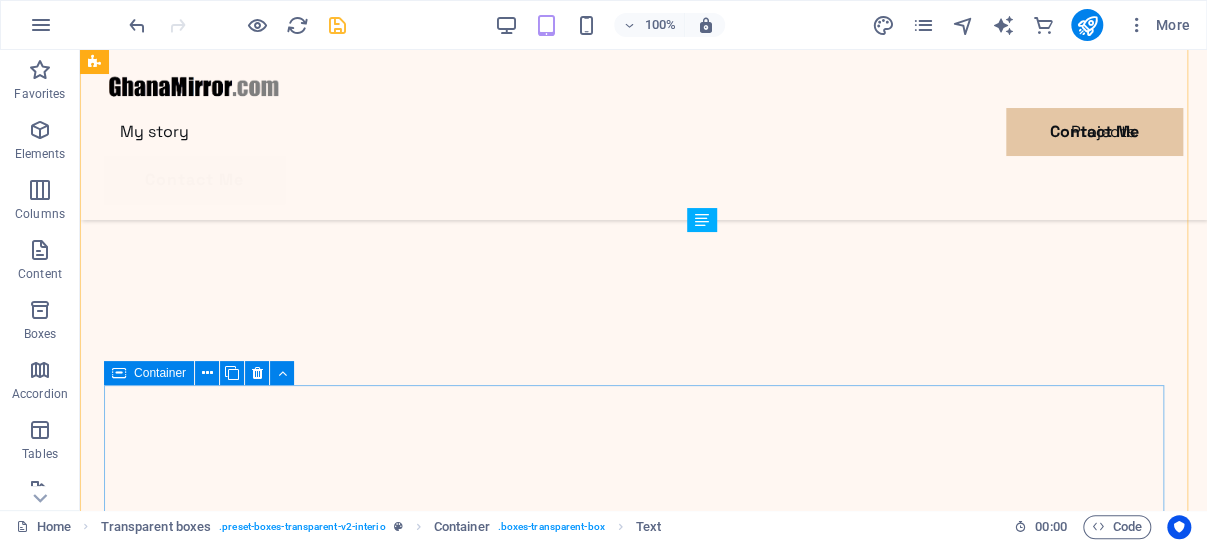 scroll, scrollTop: 2336, scrollLeft: 0, axis: vertical 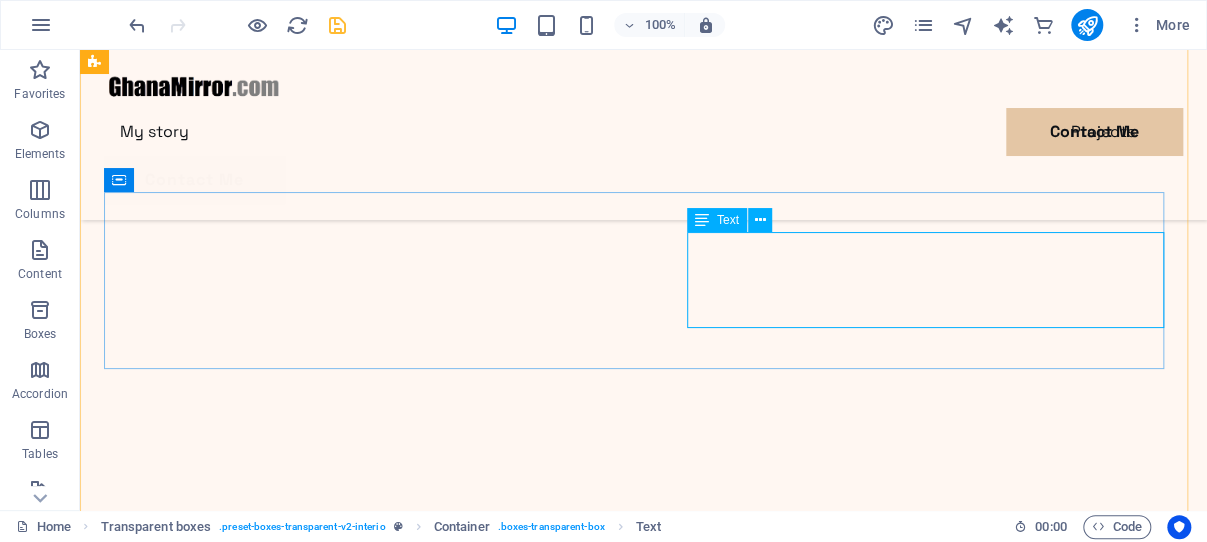 click on "Lorem ipsum dolor sit amet consectetur. Bibendum adipiscing morbi orci nibh eget posuere arcu volutpat nulla. Tortor cras suscipit augue sodales risus auctor. Fusce nunc vitae non dui ornare tellus nibh purus lectus. Pulvinar pellentesque nam vel nec eget ligula vel bibendum eget." at bounding box center (643, 4480) 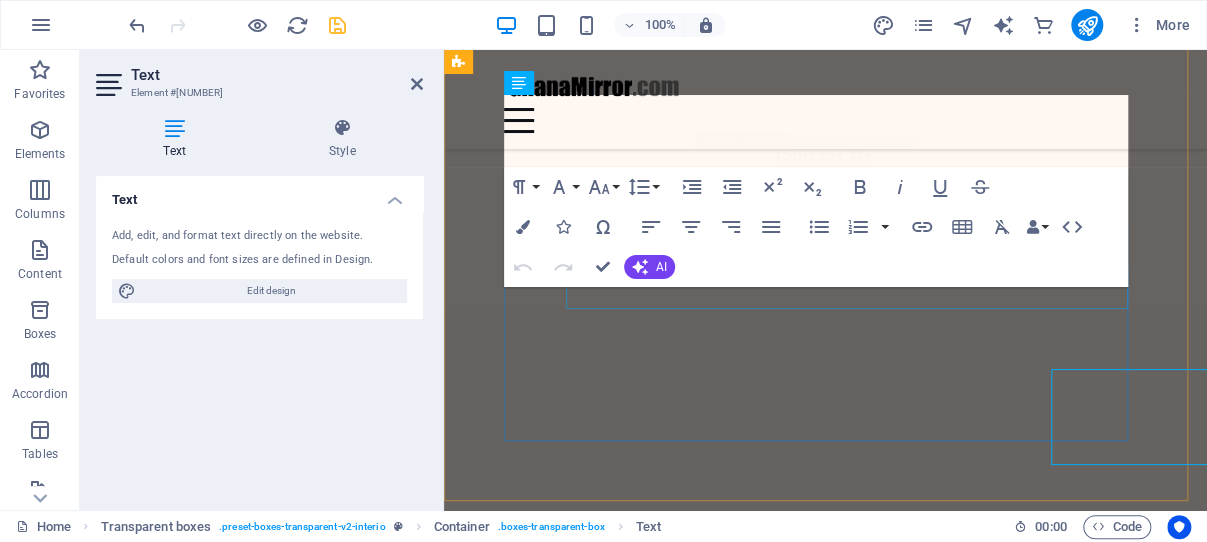 scroll, scrollTop: 2199, scrollLeft: 0, axis: vertical 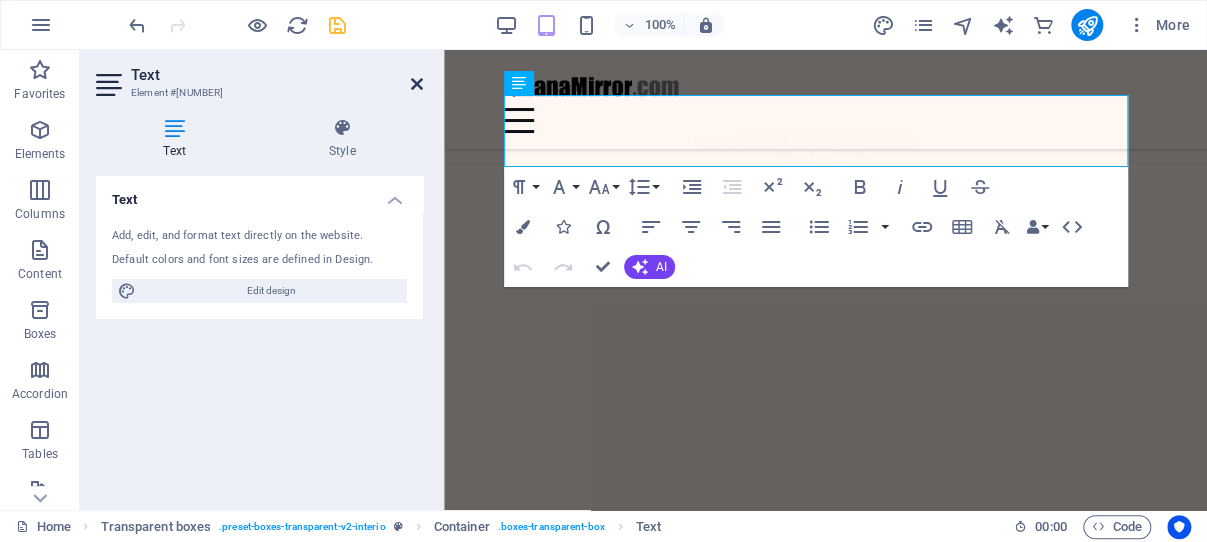 drag, startPoint x: 419, startPoint y: 82, endPoint x: 373, endPoint y: 176, distance: 104.6518 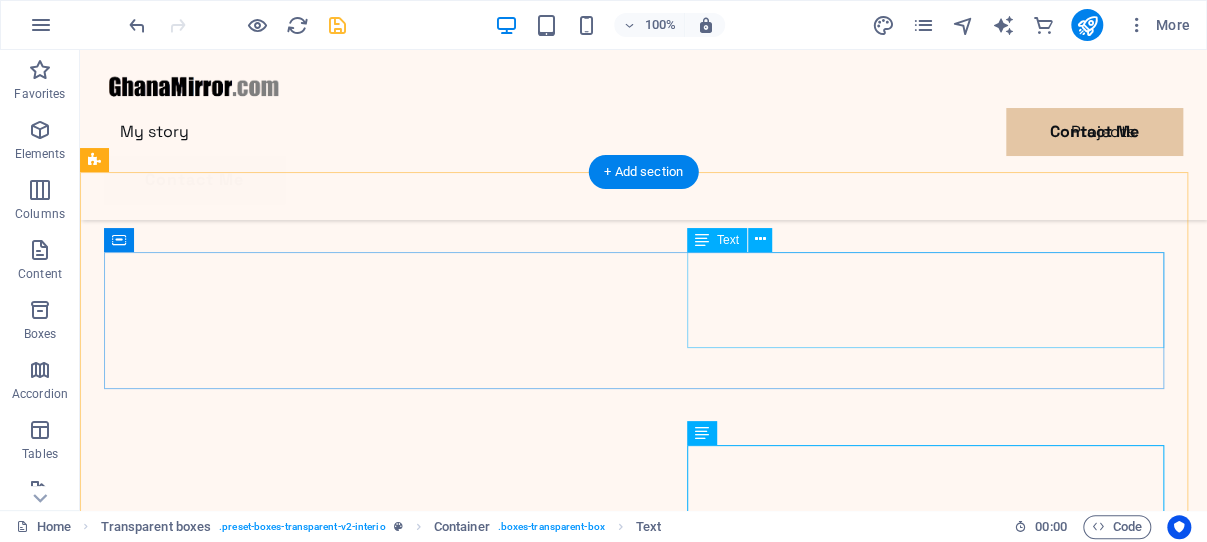 scroll, scrollTop: 2123, scrollLeft: 0, axis: vertical 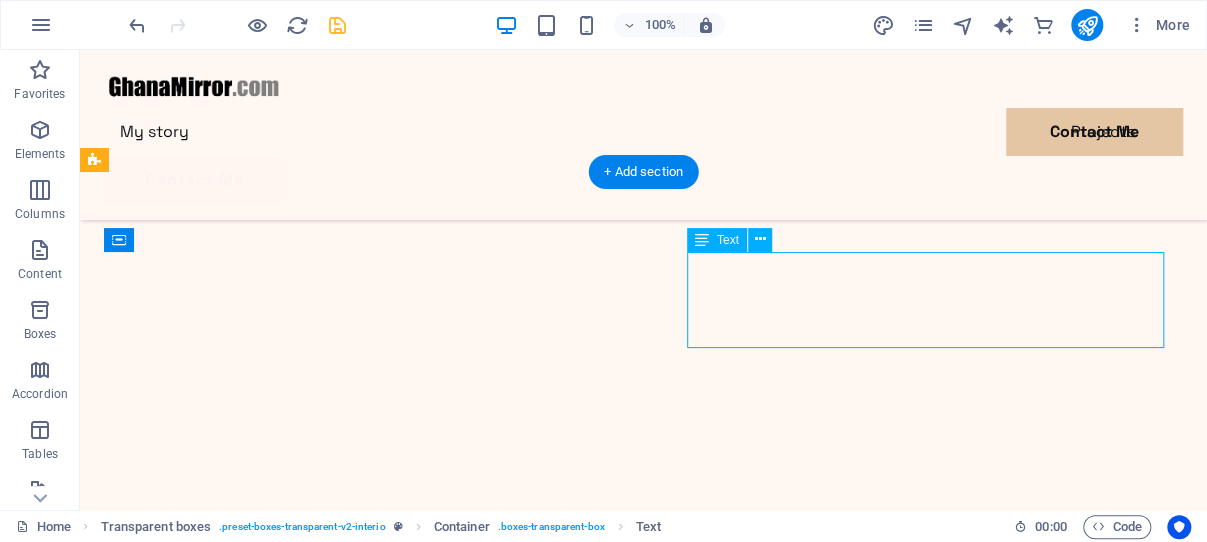 click on "Lorem ipsum dolor sit amet consectetur. Bibendum adipiscing morbi orci nibh eget posuere arcu volutpat nulla. Tortor cras suscipit augue sodales risus auctor. Fusce nunc vitae non dui ornare tellus nibh purus lectus. Pulvinar pellentesque nam vel nec eget ligula vel bibendum eget." at bounding box center [643, 4439] 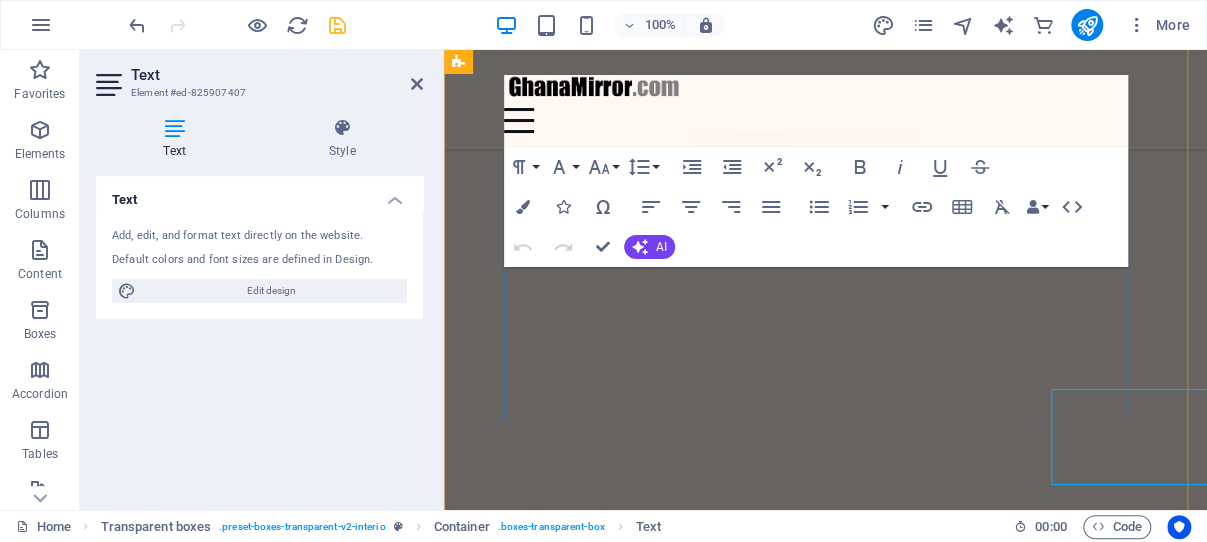 scroll, scrollTop: 1987, scrollLeft: 0, axis: vertical 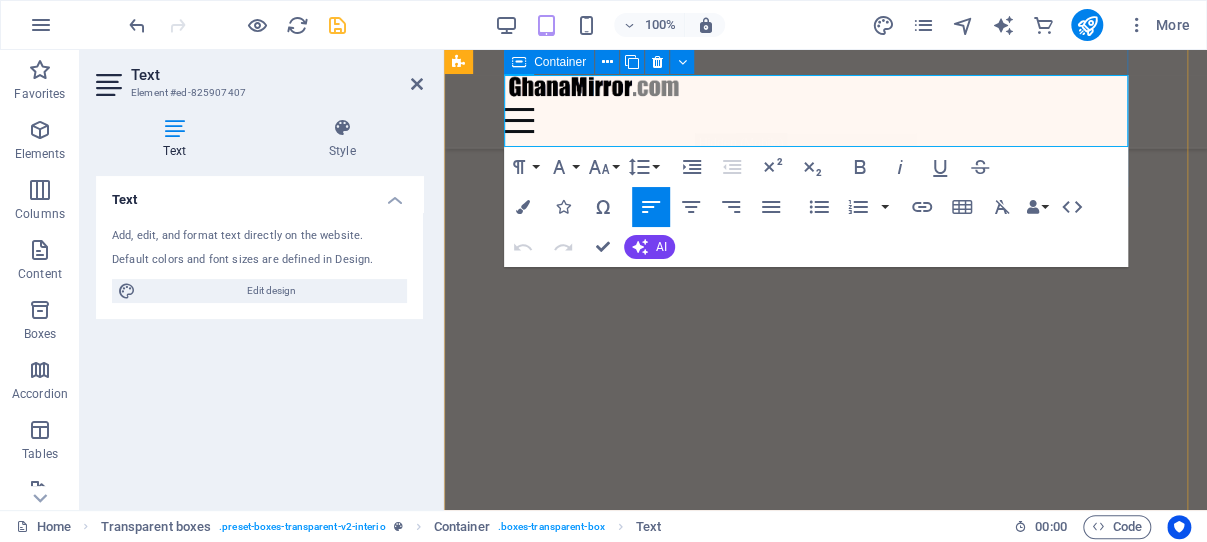 drag, startPoint x: 1090, startPoint y: 139, endPoint x: 635, endPoint y: 147, distance: 455.0703 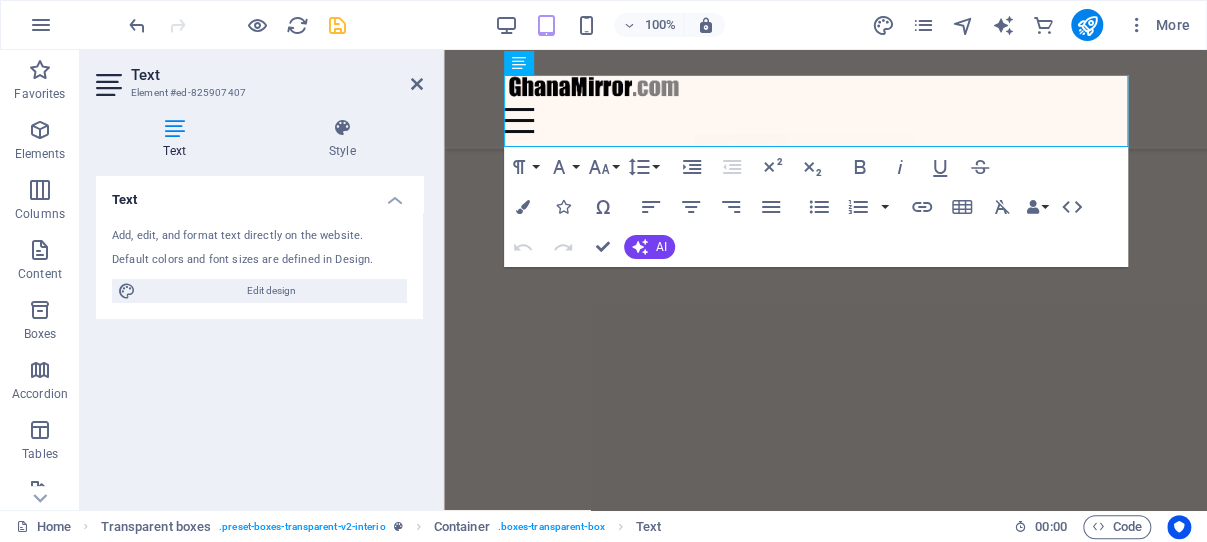 click on "Text Add, edit, and format text directly on the website. Default colors and font sizes are defined in Design. Edit design Alignment Left aligned Centered Right aligned" at bounding box center (259, 335) 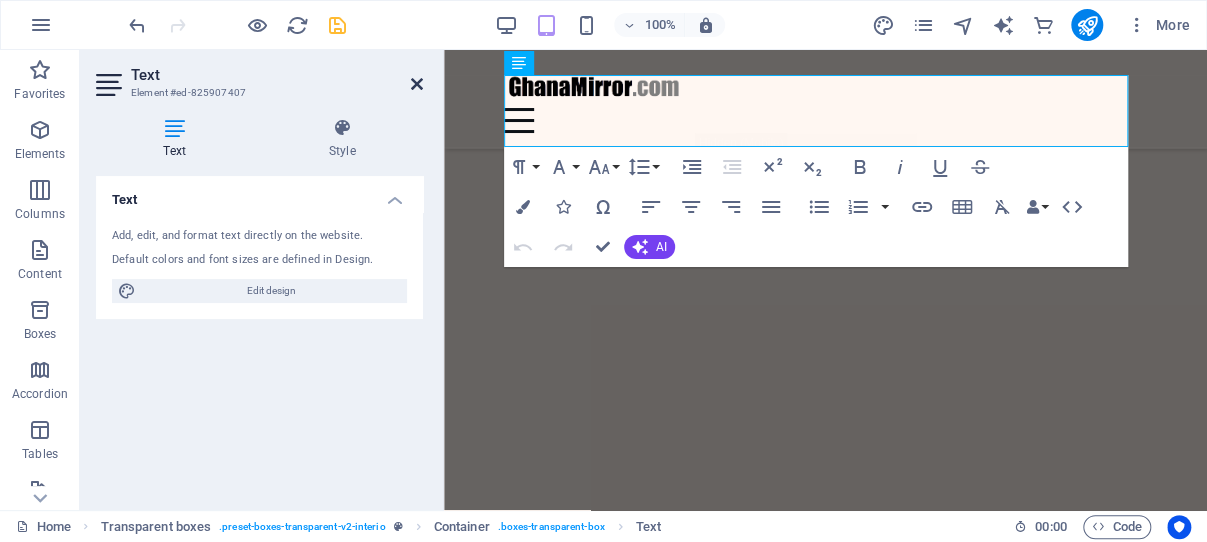 drag, startPoint x: 416, startPoint y: 85, endPoint x: 366, endPoint y: 114, distance: 57.801384 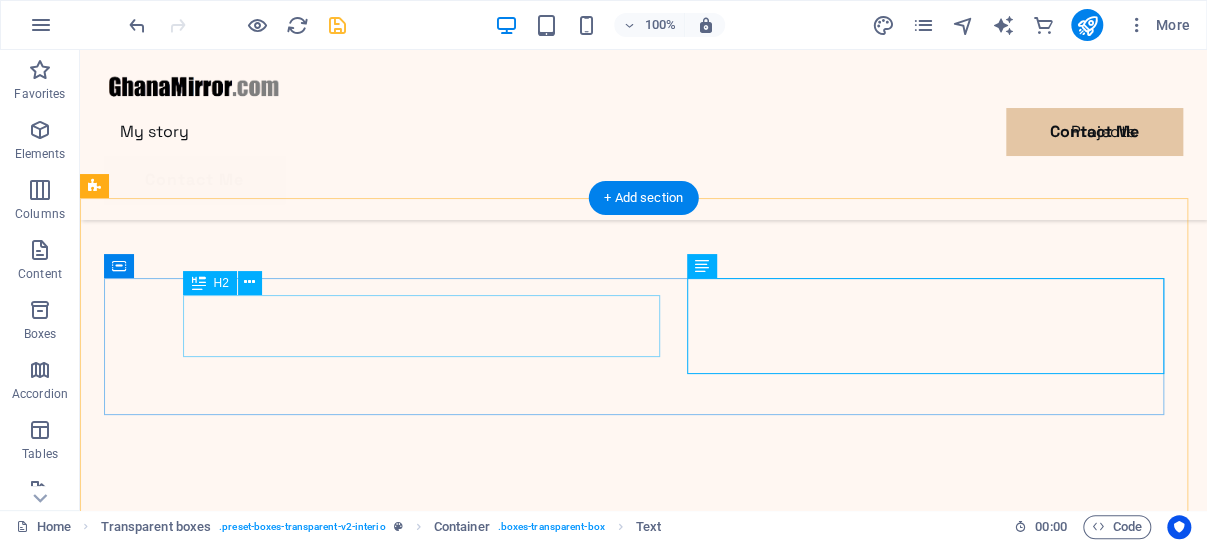 scroll, scrollTop: 2037, scrollLeft: 0, axis: vertical 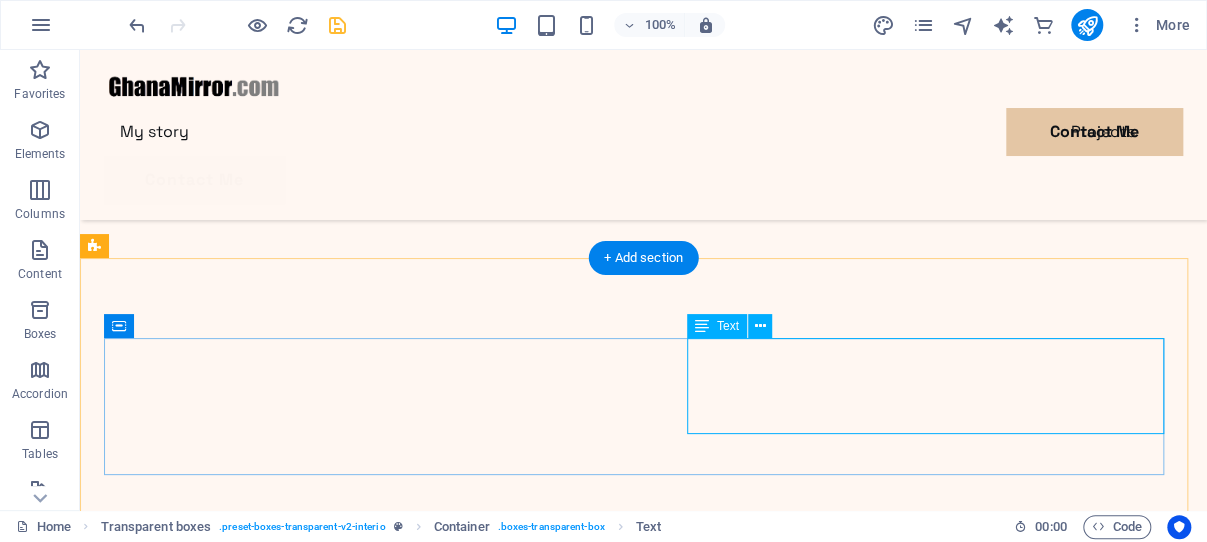 click on "Lorem ipsum dolor sit amet consectetur. Bibendum adipiscing morbi orci nibh eget posuere arcu volutpat nulla. Tortor cras suscipit augue sodales risus auctor. Fusce nunc vitae non dui ornare tellus nibh purus lectus. Pulvinar pellentesque nam vel nec eget ligula vel bibendum eget." at bounding box center [643, 4525] 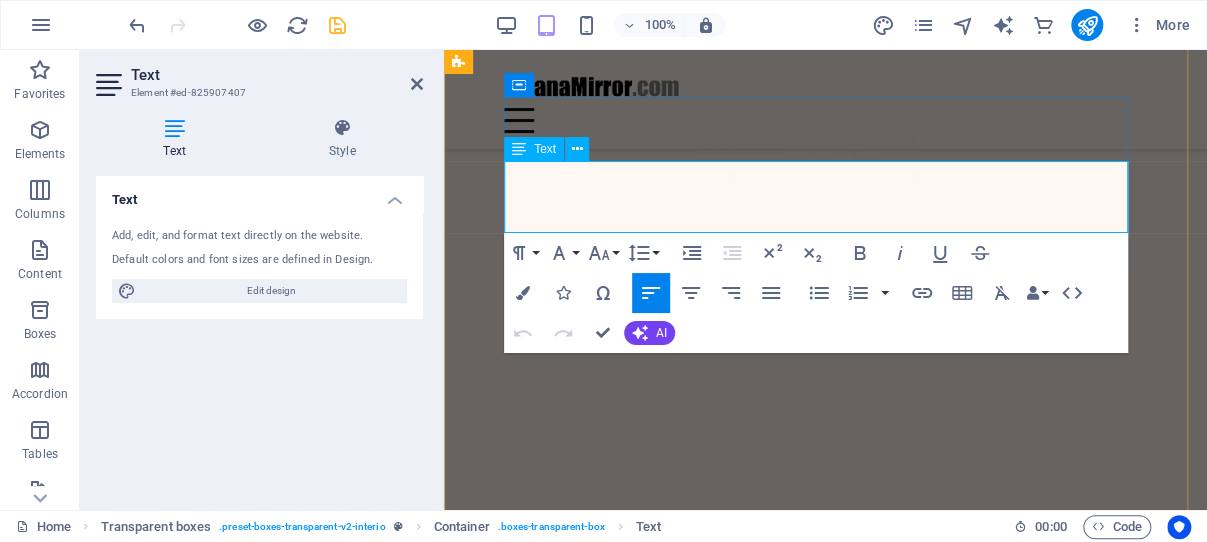 drag, startPoint x: 1069, startPoint y: 219, endPoint x: 505, endPoint y: 174, distance: 565.79236 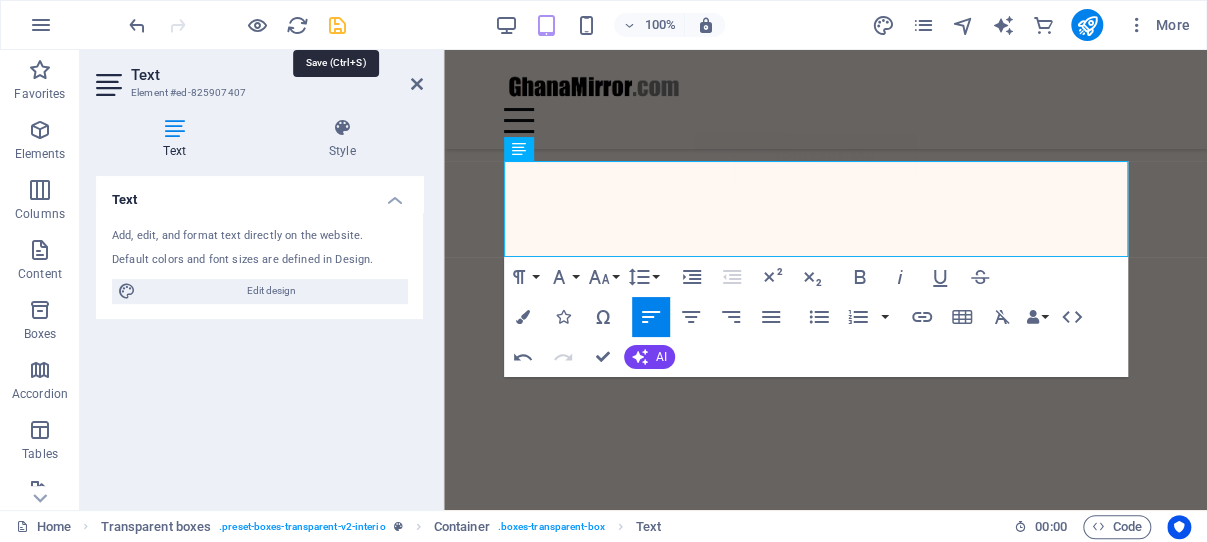 click at bounding box center [337, 25] 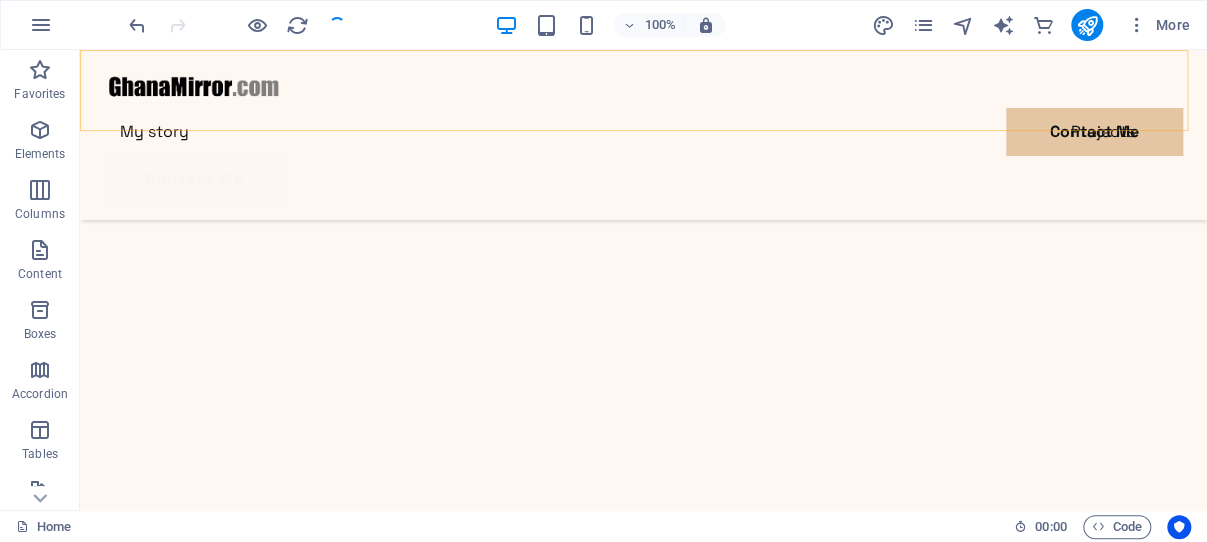 scroll, scrollTop: 2155, scrollLeft: 0, axis: vertical 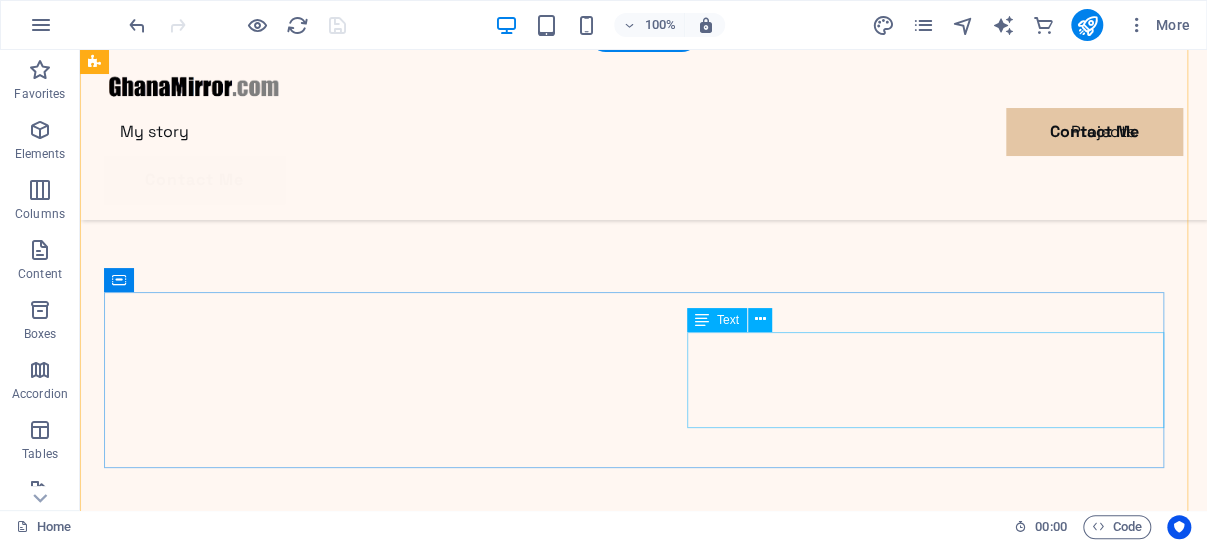 click on "Lorem ipsum dolor sit amet consectetur. Bibendum adipiscing morbi orci nibh eget posuere arcu volutpat nulla. Tortor cras suscipit augue sodales risus auctor. Fusce nunc vitae non dui ornare tellus nibh purus lectus. Pulvinar pellentesque nam vel nec eget ligula vel bibendum eget." at bounding box center (643, 4555) 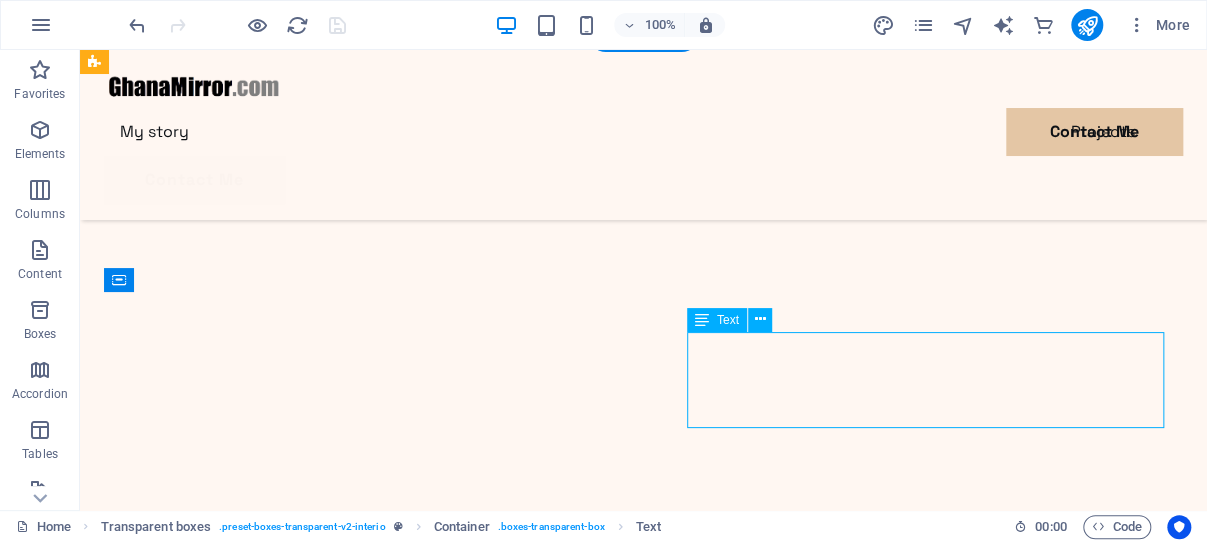 click on "Lorem ipsum dolor sit amet consectetur. Bibendum adipiscing morbi orci nibh eget posuere arcu volutpat nulla. Tortor cras suscipit augue sodales risus auctor. Fusce nunc vitae non dui ornare tellus nibh purus lectus. Pulvinar pellentesque nam vel nec eget ligula vel bibendum eget." at bounding box center (643, 4555) 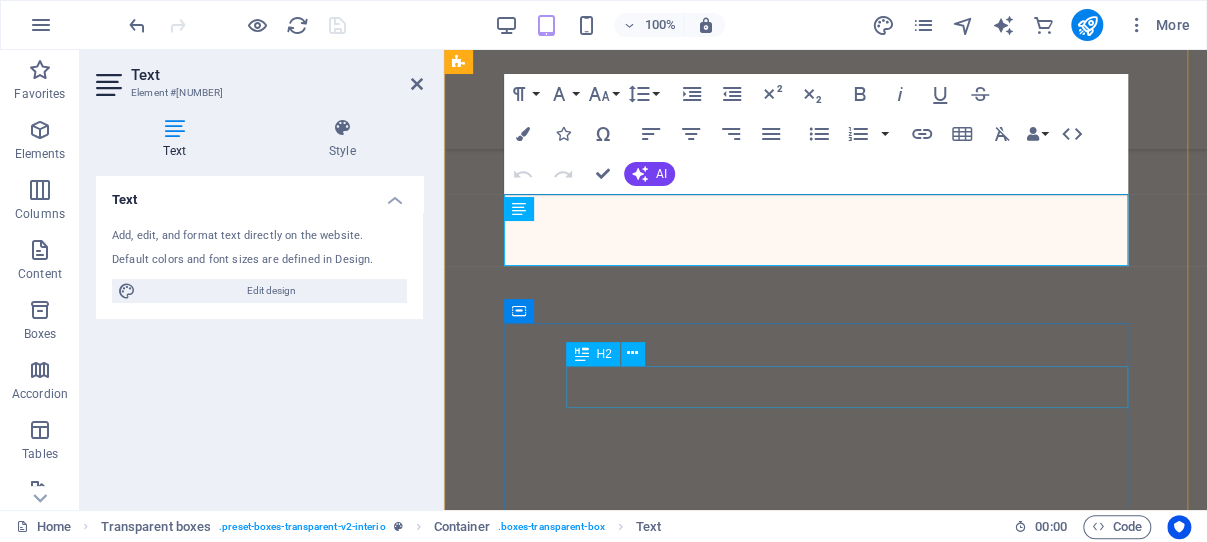 scroll, scrollTop: 2124, scrollLeft: 0, axis: vertical 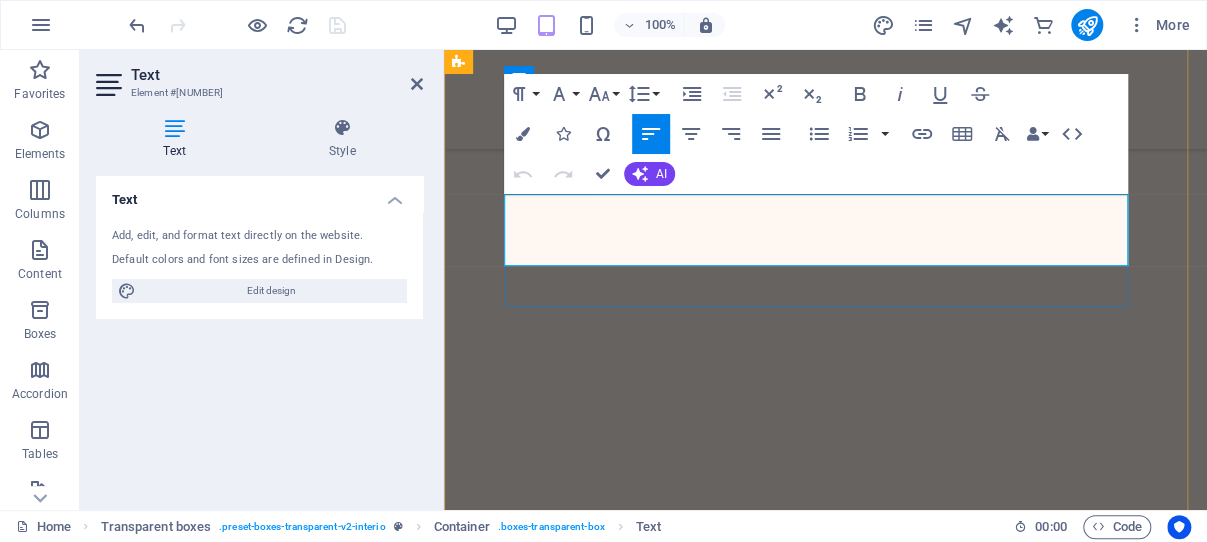 drag, startPoint x: 1068, startPoint y: 254, endPoint x: 504, endPoint y: 201, distance: 566.4848 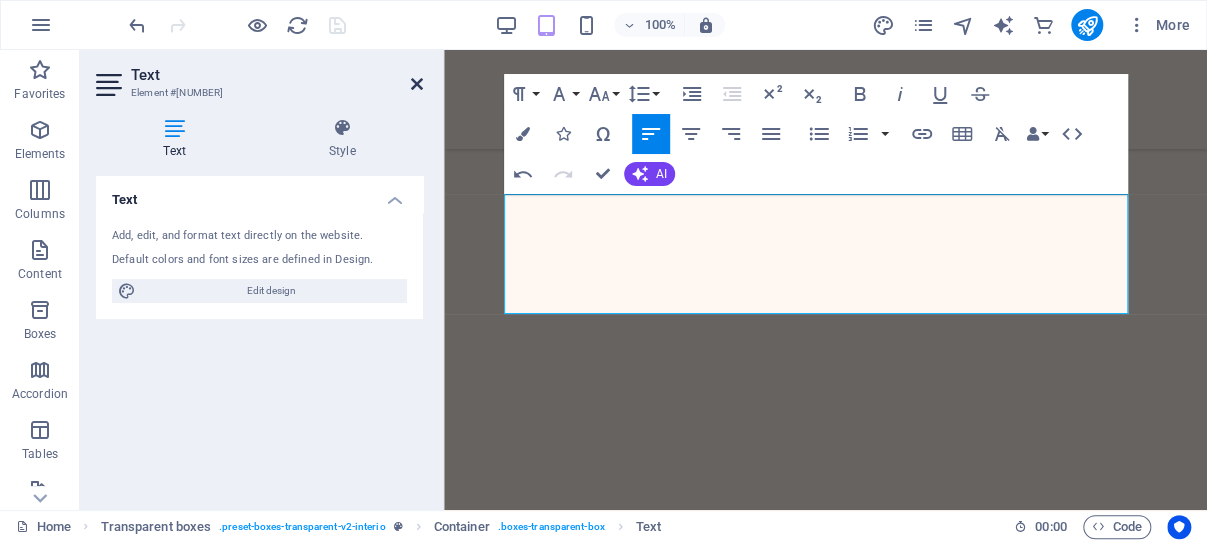 click at bounding box center [417, 84] 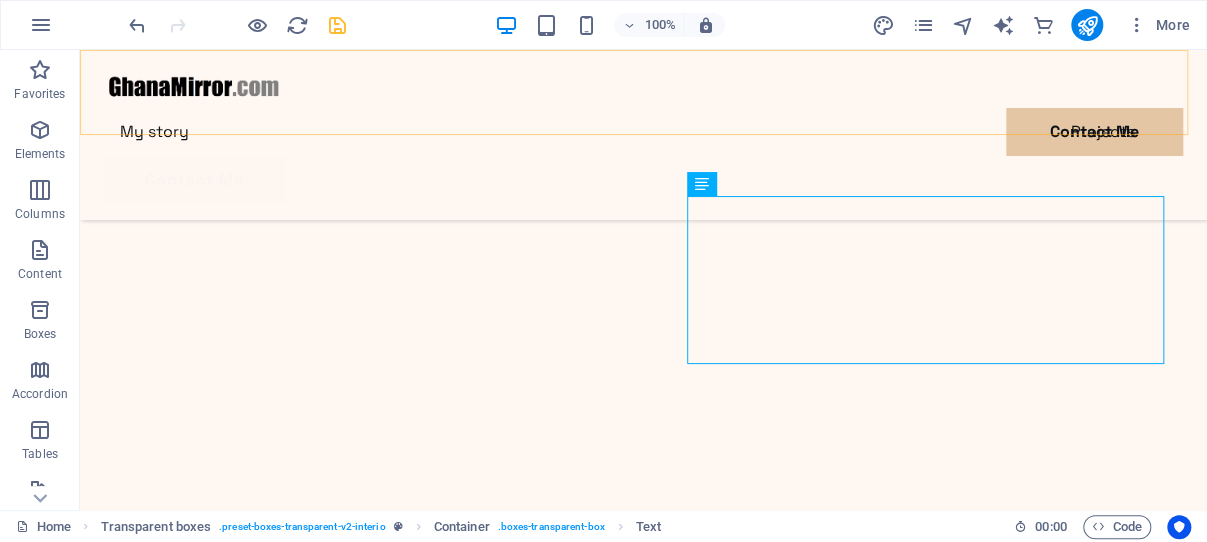 scroll, scrollTop: 2396, scrollLeft: 0, axis: vertical 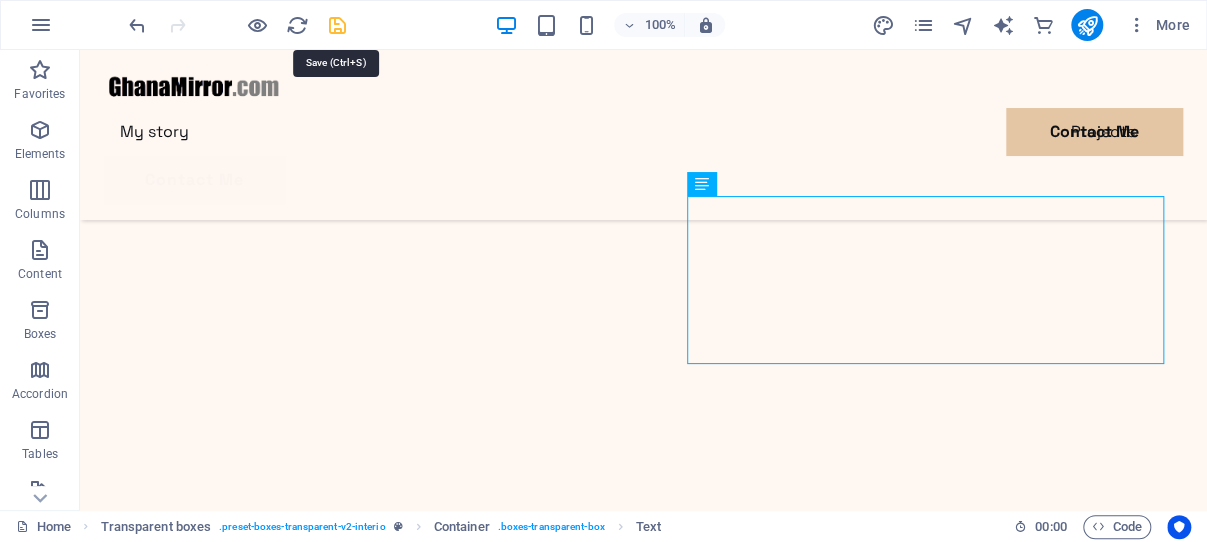 click at bounding box center [337, 25] 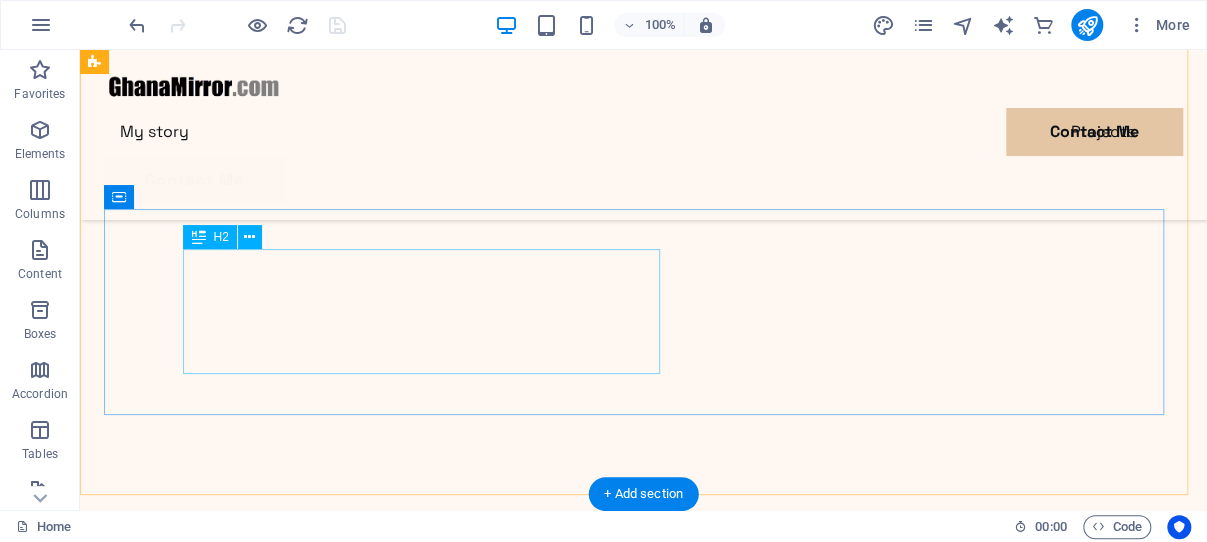 scroll, scrollTop: 2608, scrollLeft: 0, axis: vertical 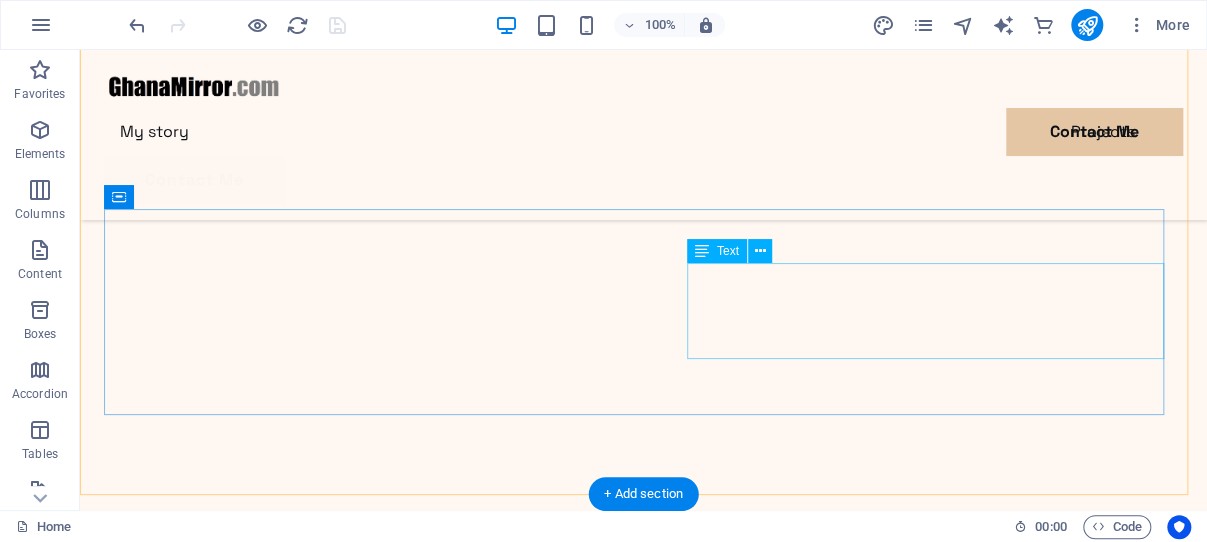 click on "Lorem ipsum dolor sit amet consectetur. Bibendum adipiscing morbi orci nibh eget posuere arcu volutpat nulla. Tortor cras suscipit augue sodales risus auctor. Fusce nunc vitae non dui ornare tellus nibh purus lectus. Pulvinar pellentesque nam vel nec eget ligula vel bibendum eget." at bounding box center [643, 4486] 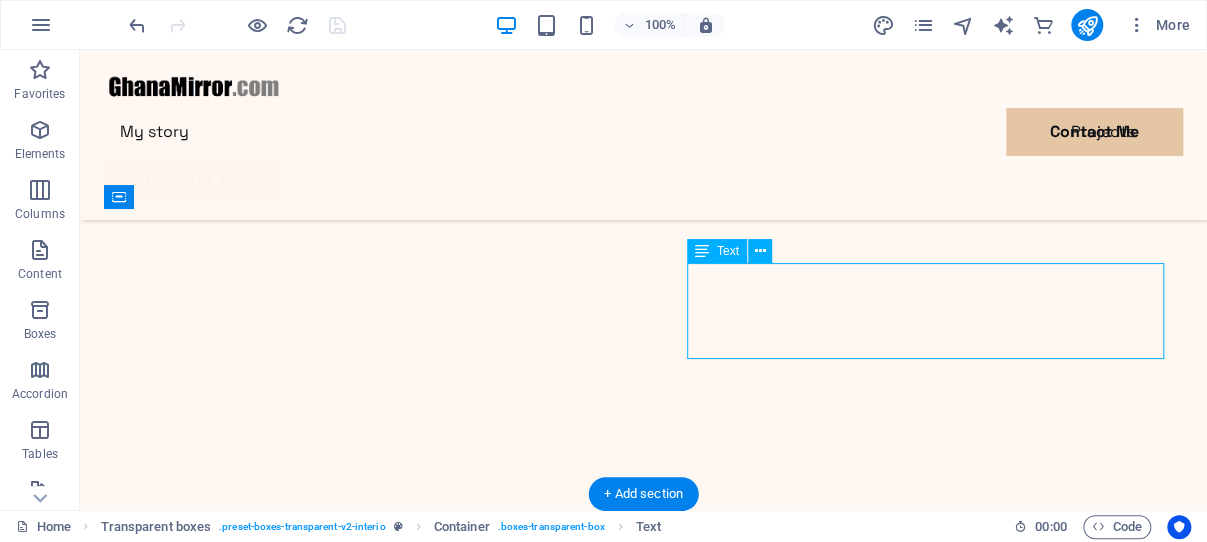 click on "Lorem ipsum dolor sit amet consectetur. Bibendum adipiscing morbi orci nibh eget posuere arcu volutpat nulla. Tortor cras suscipit augue sodales risus auctor. Fusce nunc vitae non dui ornare tellus nibh purus lectus. Pulvinar pellentesque nam vel nec eget ligula vel bibendum eget." at bounding box center (643, 4486) 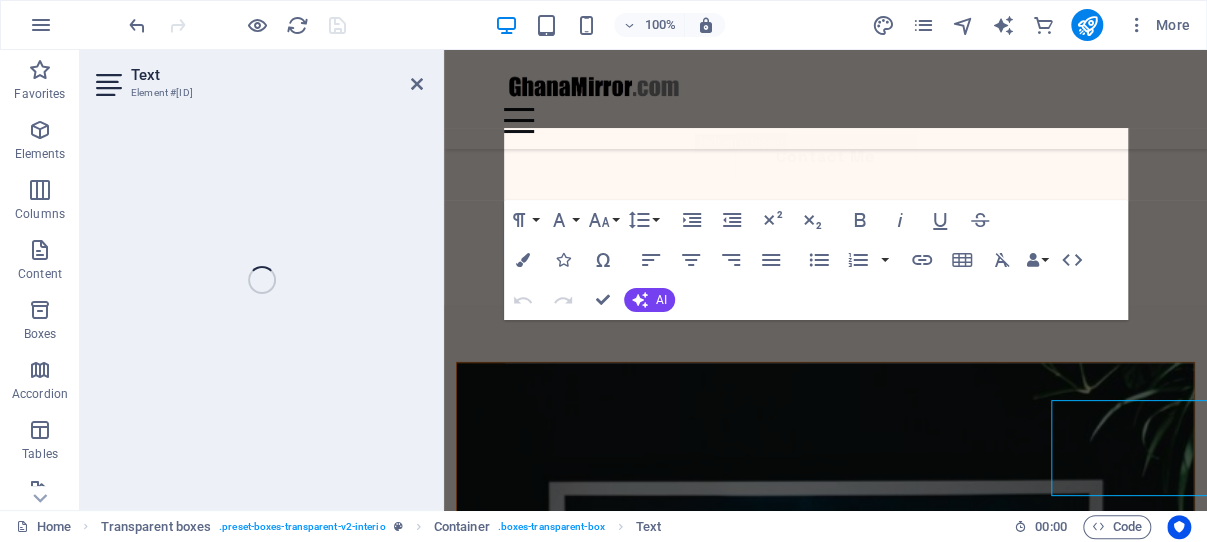 scroll, scrollTop: 2471, scrollLeft: 0, axis: vertical 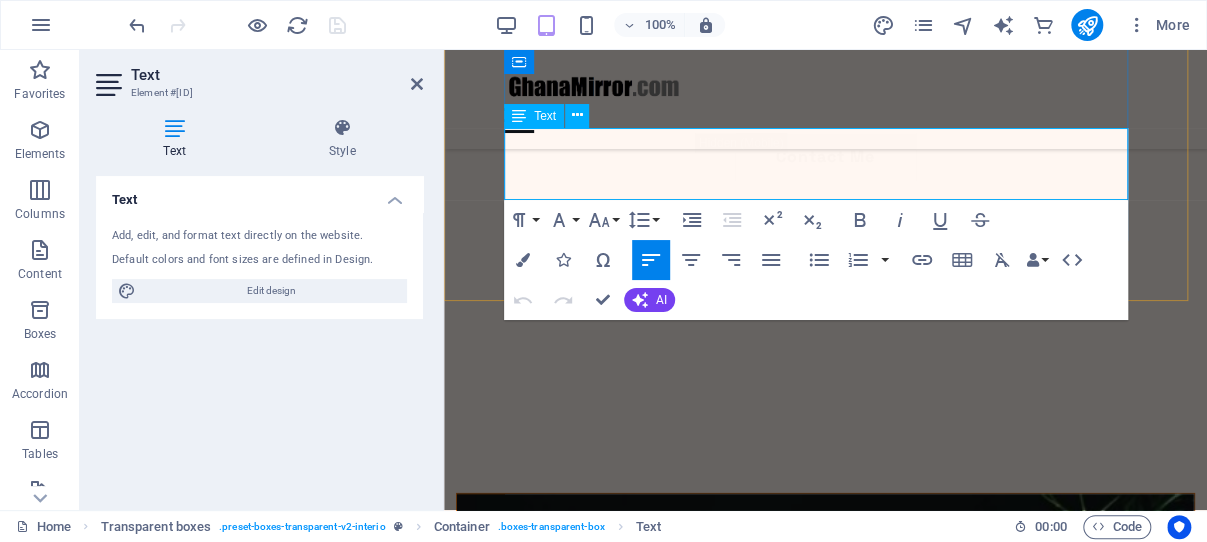 click on "Lorem ipsum dolor sit amet consectetur. Bibendum adipiscing morbi orci nibh eget posuere arcu volutpat nulla. Tortor cras suscipit augue sodales risus auctor. Fusce nunc vitae non dui ornare tellus nibh purus lectus. Pulvinar pellentesque nam vel nec eget ligula vel bibendum eget." at bounding box center (825, 3336) 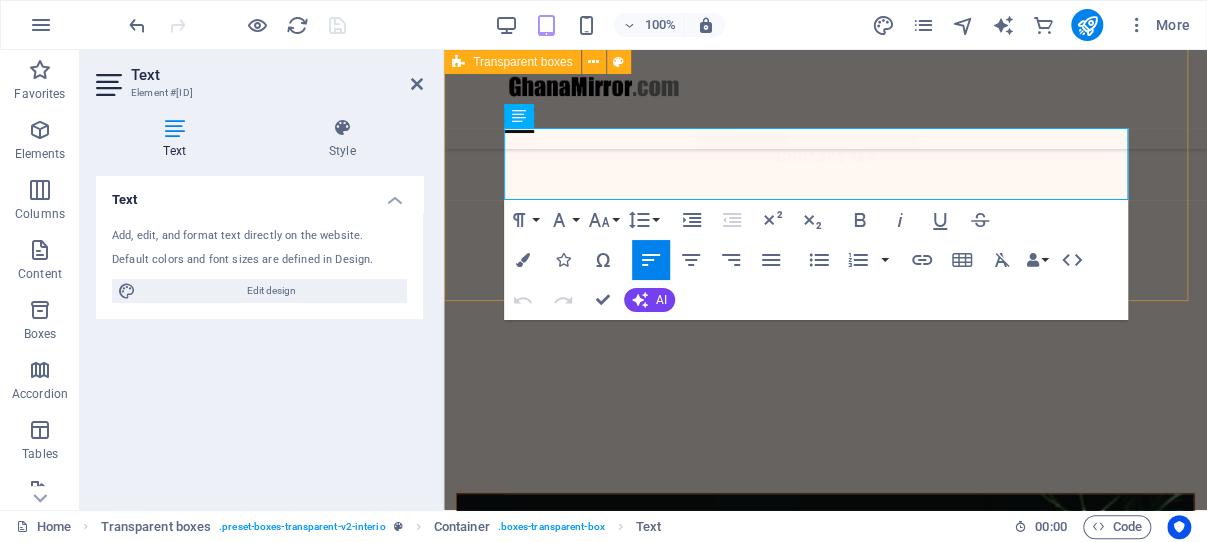 drag, startPoint x: 1074, startPoint y: 186, endPoint x: 504, endPoint y: 140, distance: 571.85315 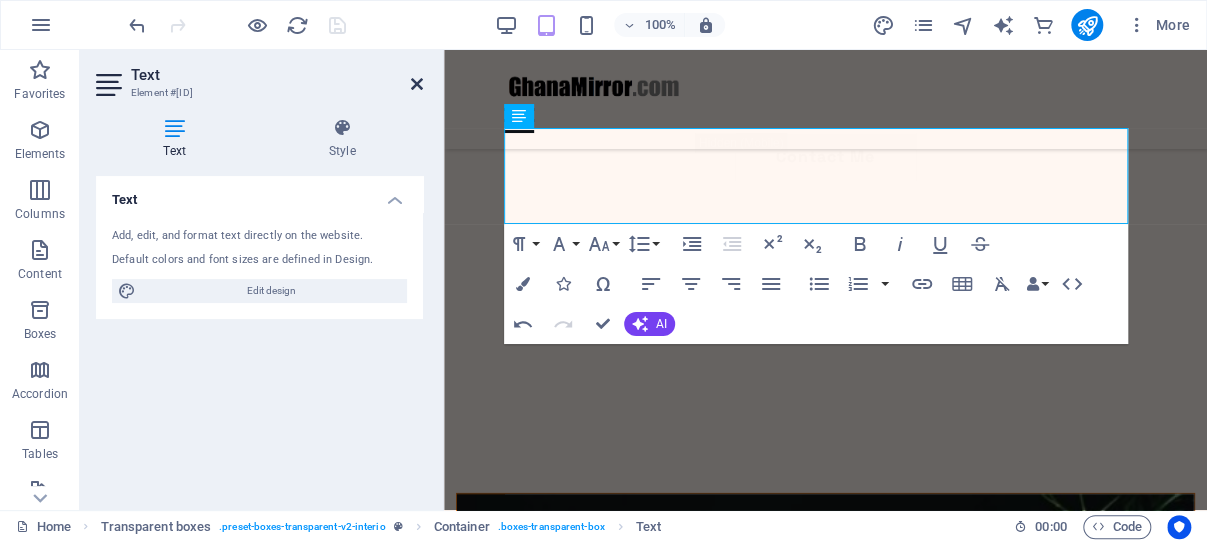 drag, startPoint x: 415, startPoint y: 84, endPoint x: 311, endPoint y: 68, distance: 105.22357 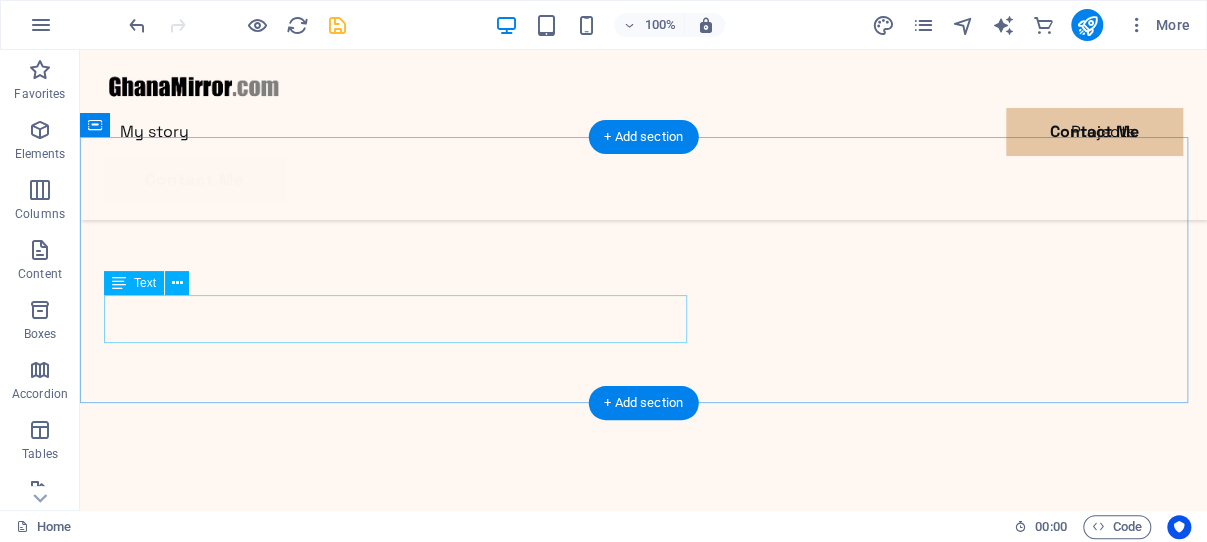 scroll, scrollTop: 2957, scrollLeft: 0, axis: vertical 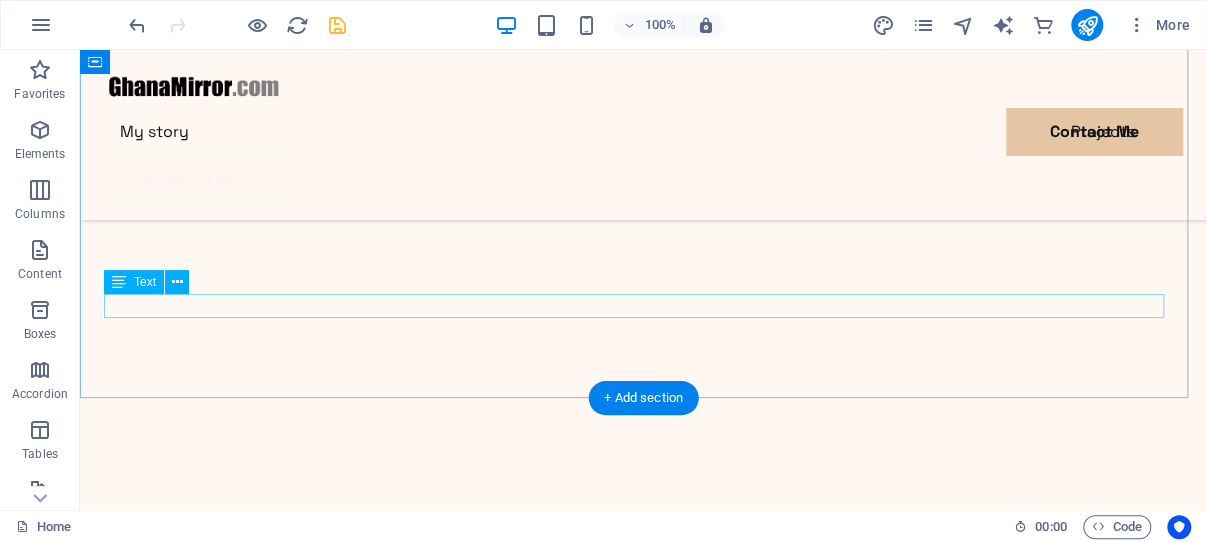 click on "But what makes these domains truly valuable is their  dual reach :" at bounding box center (643, 4351) 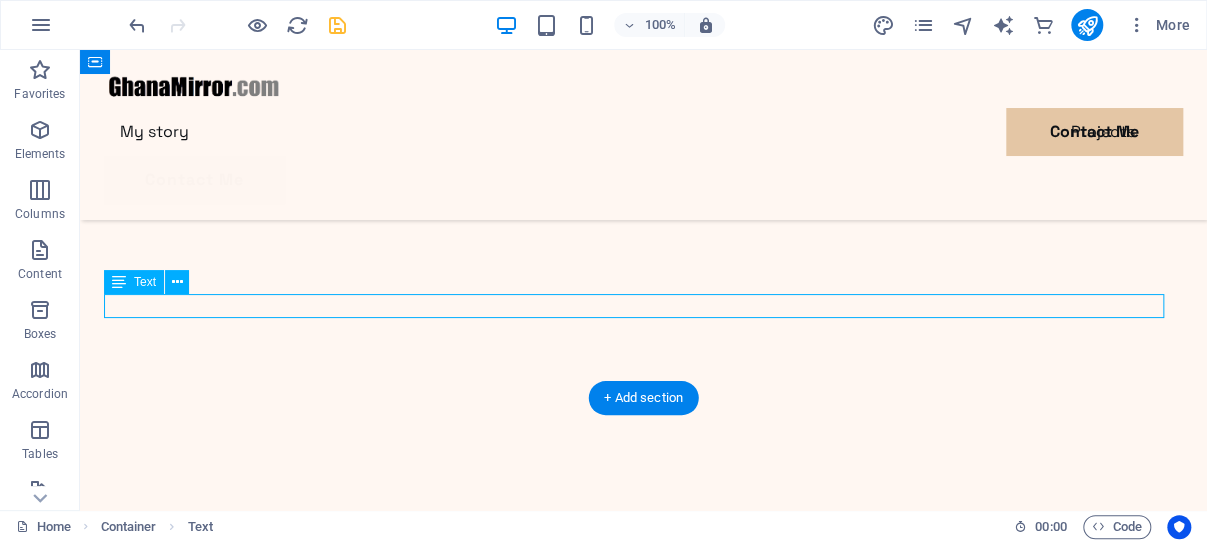 click on "But what makes these domains truly valuable is their  dual reach :" at bounding box center [643, 4351] 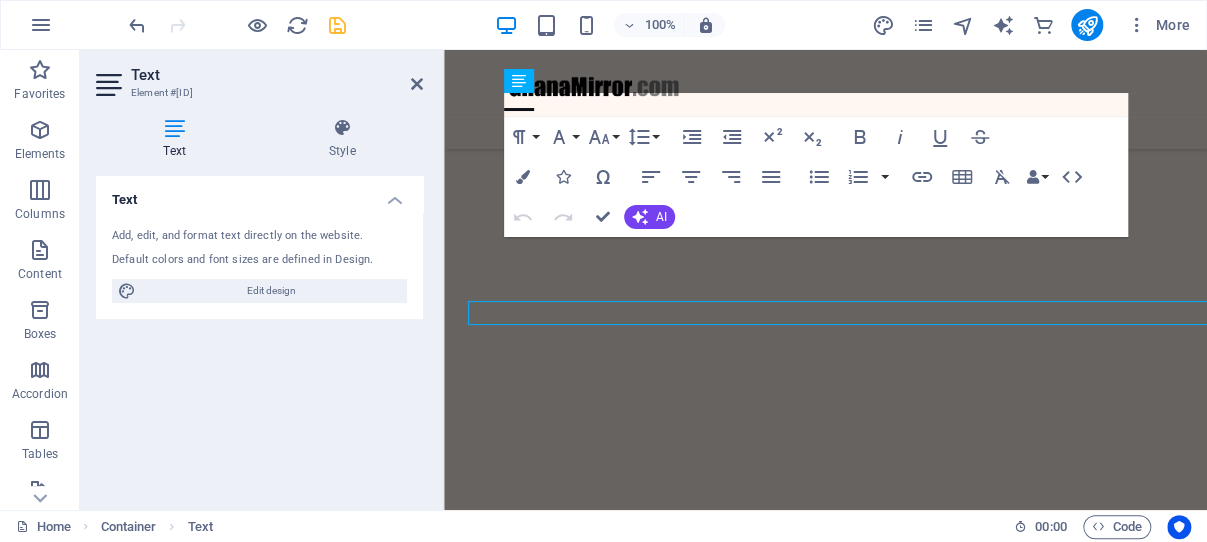 scroll, scrollTop: 1760, scrollLeft: 0, axis: vertical 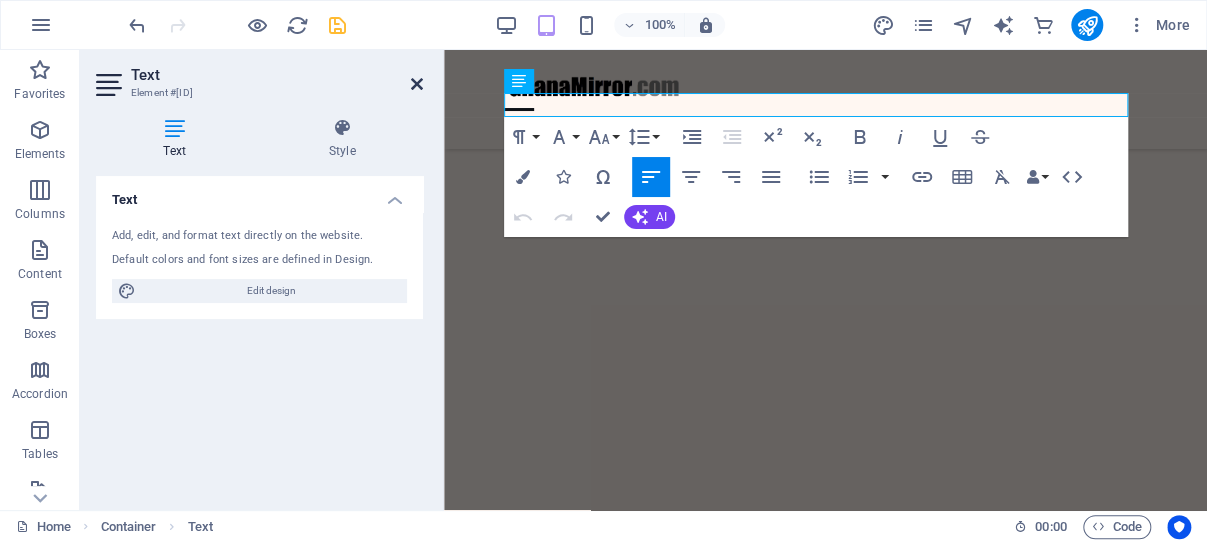 click at bounding box center (417, 84) 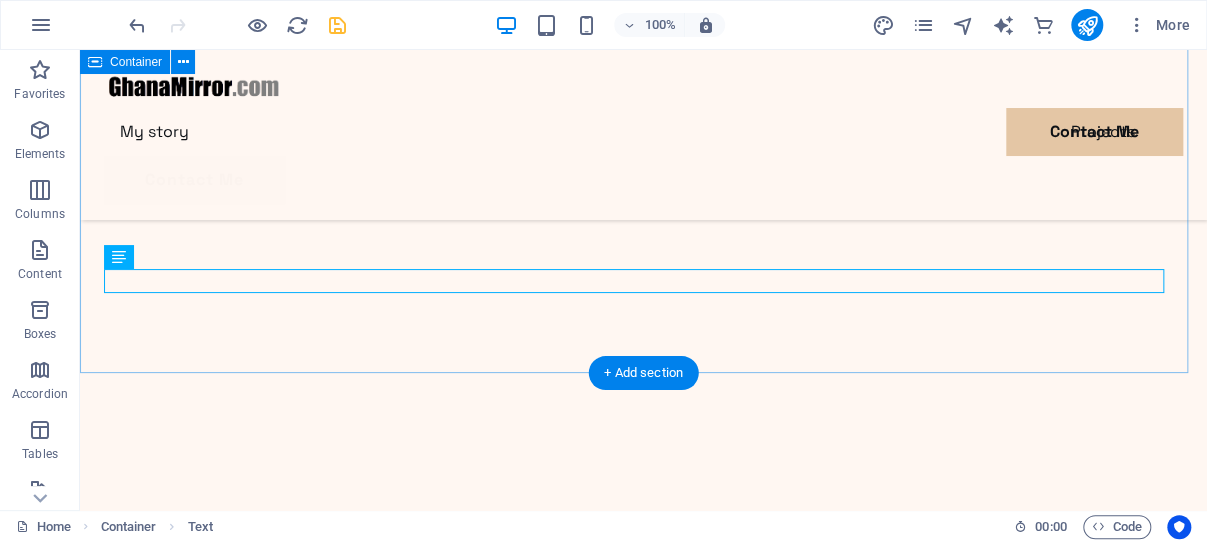 scroll, scrollTop: 1922, scrollLeft: 0, axis: vertical 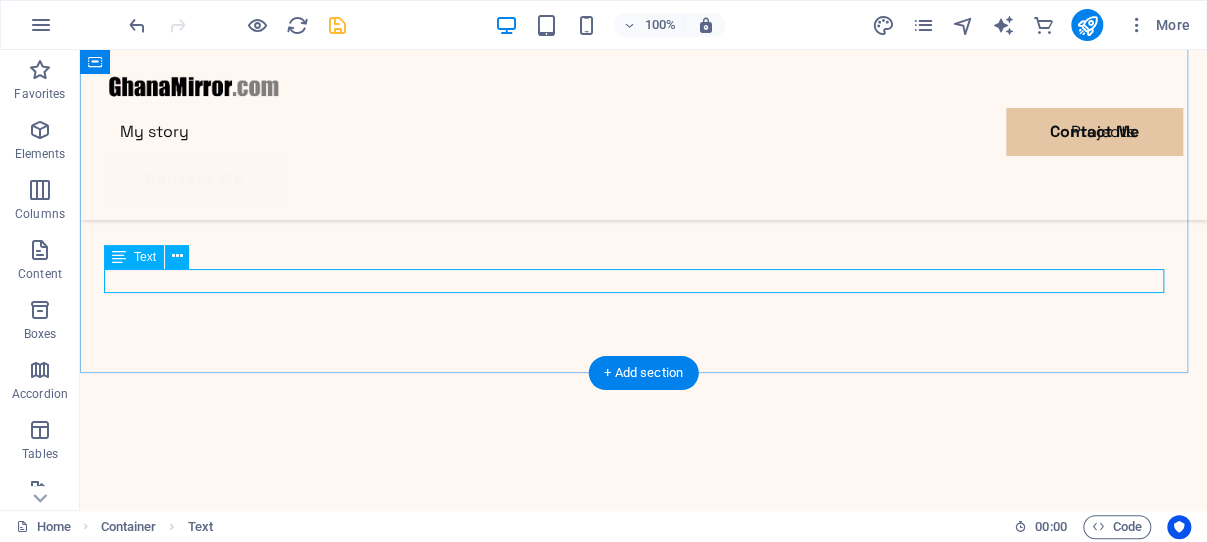 click on "But what makes these domains truly valuable is their  dual reach :" at bounding box center [643, 4326] 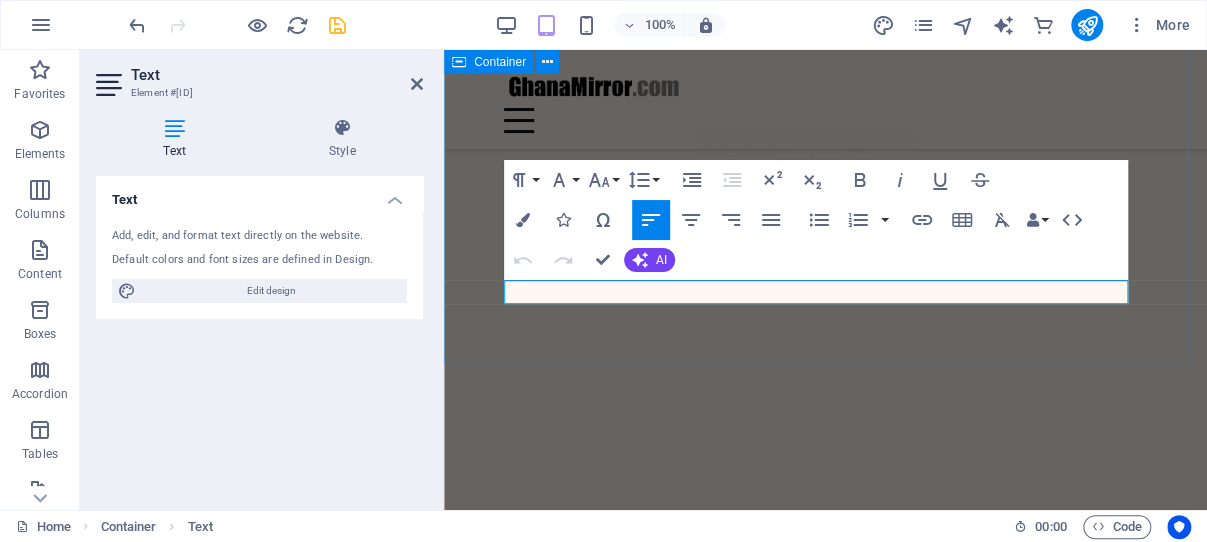 scroll, scrollTop: 1573, scrollLeft: 0, axis: vertical 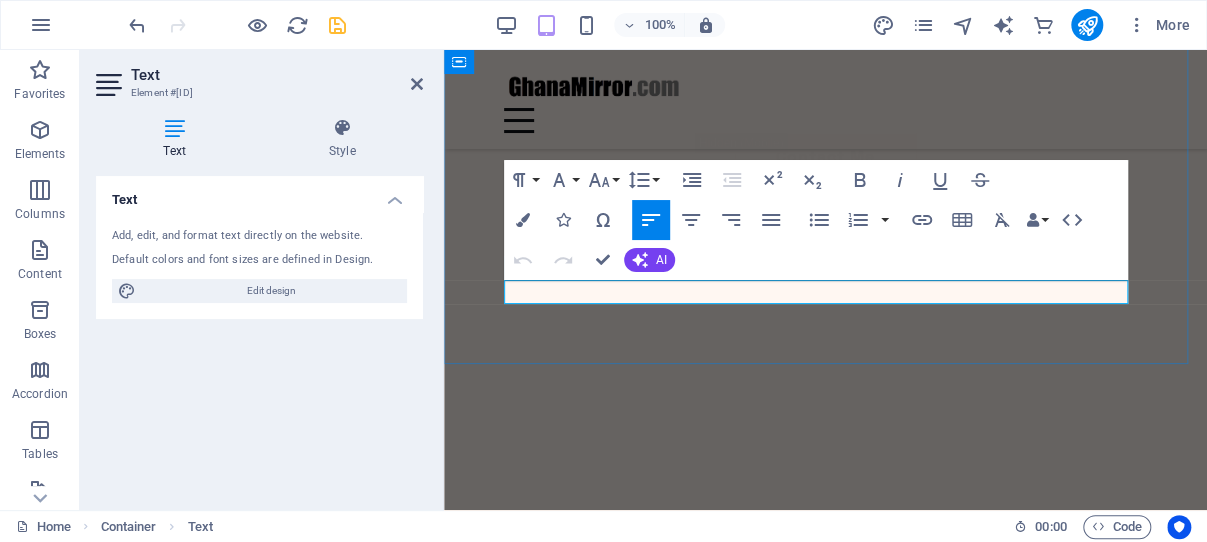 click on "But what makes these domains truly valuable is their  dual reach :" at bounding box center [825, 3334] 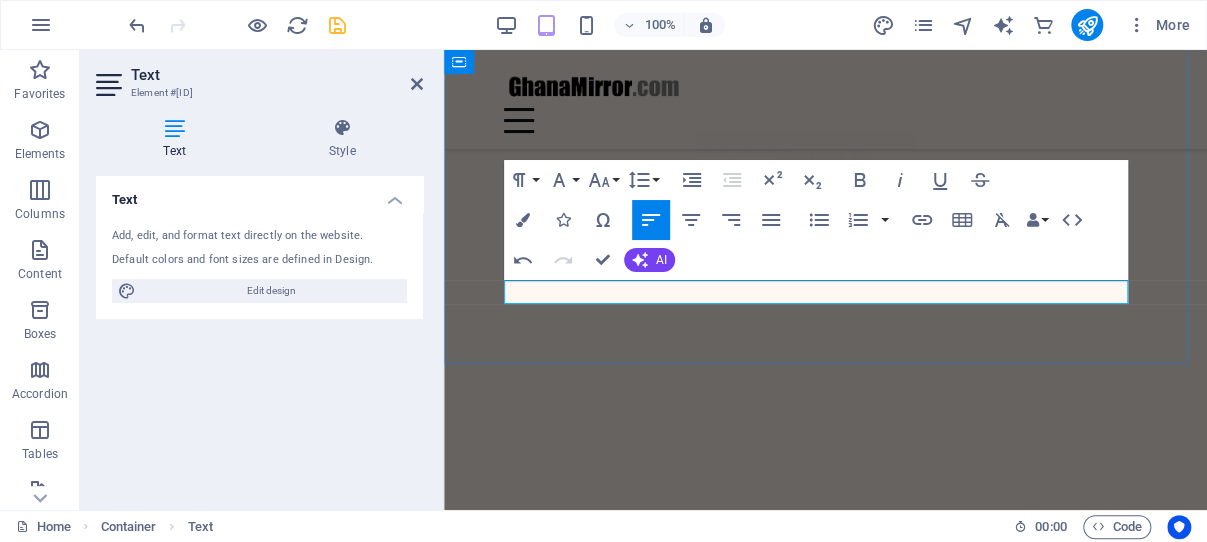 click on "But what makes these domains truly valuable is their  dual reach :" at bounding box center [825, 3334] 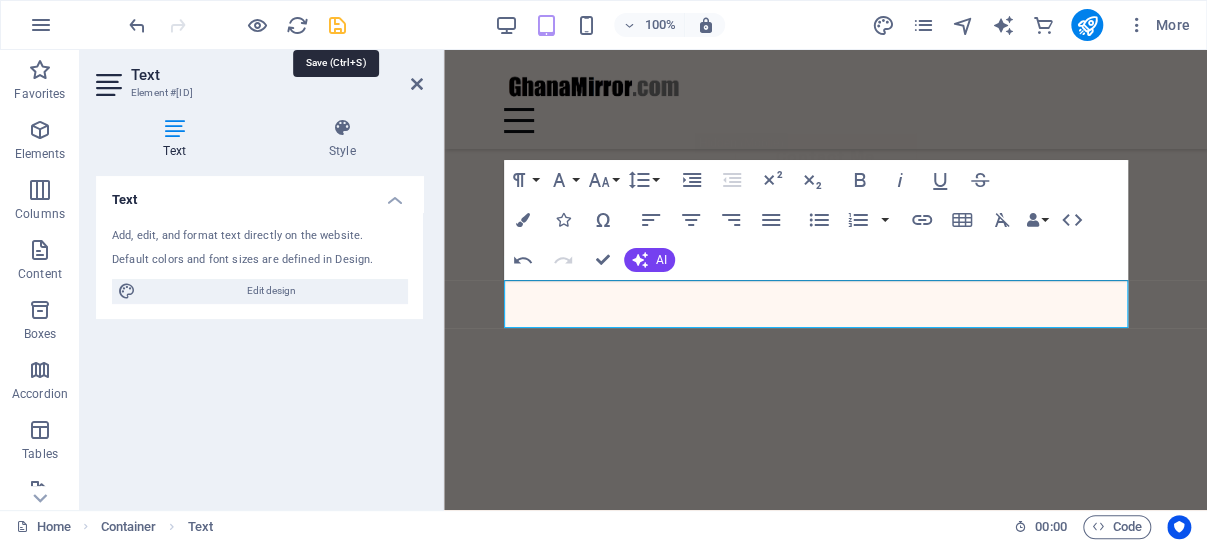 drag, startPoint x: 337, startPoint y: 25, endPoint x: 255, endPoint y: 286, distance: 273.57816 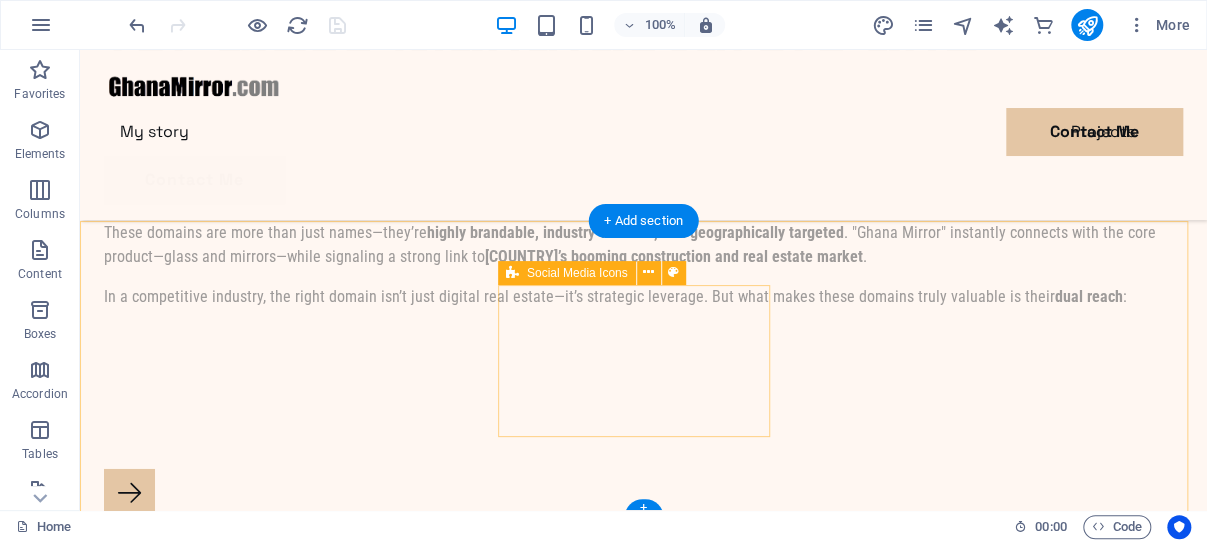 scroll, scrollTop: 5962, scrollLeft: 0, axis: vertical 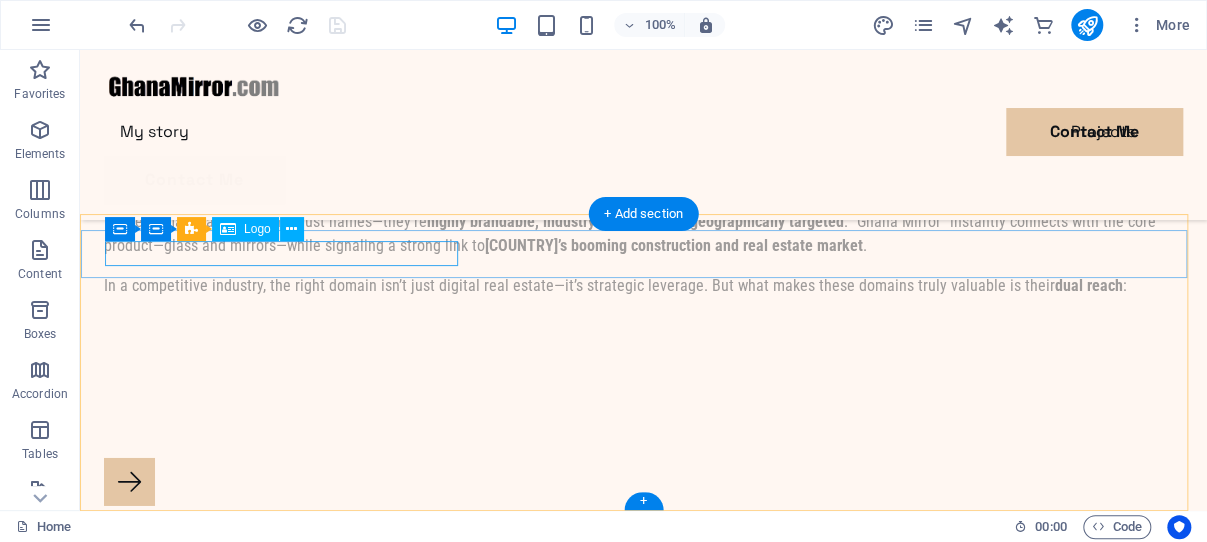 click at bounding box center (284, 8070) 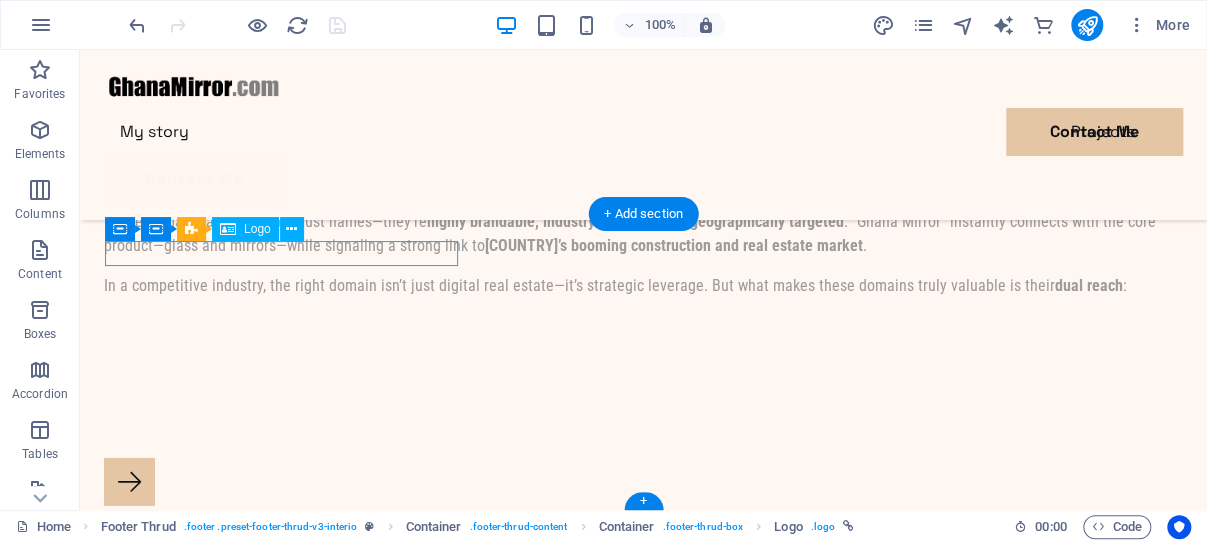 click at bounding box center [284, 8070] 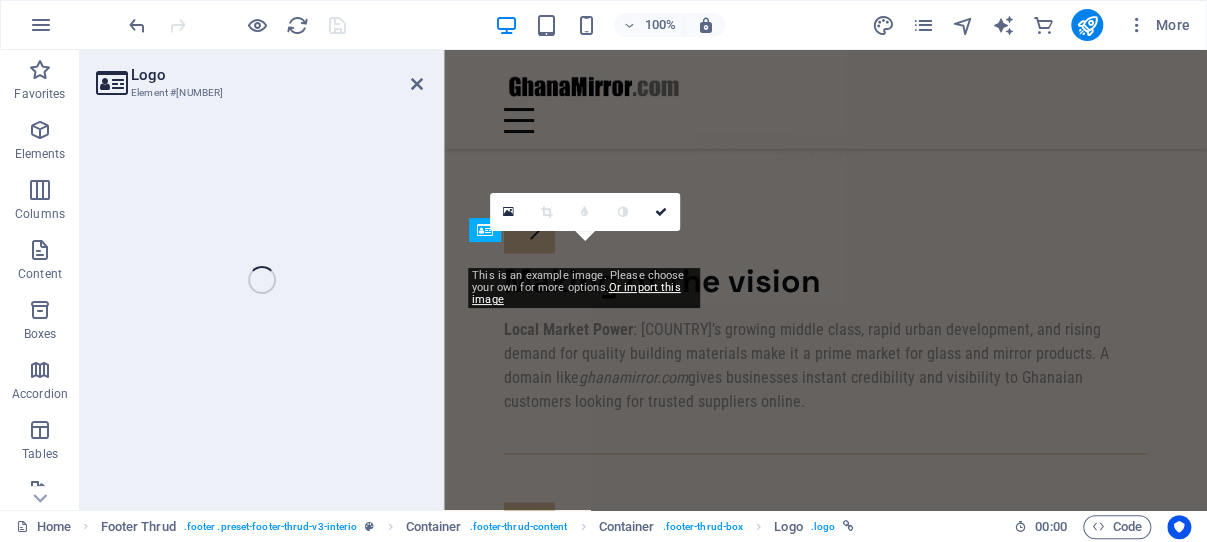 select on "px" 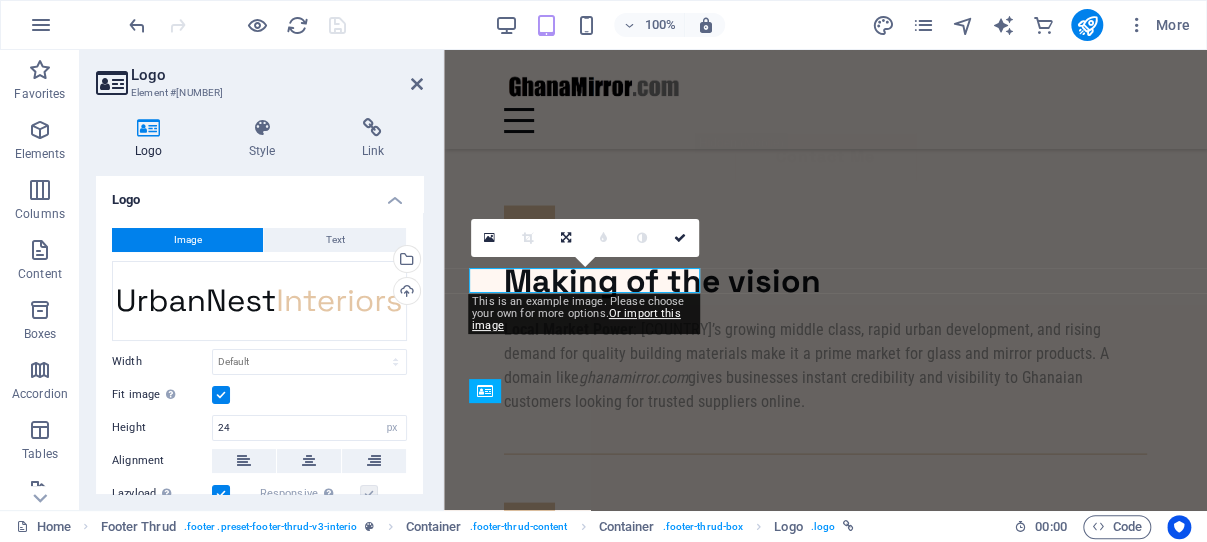 scroll, scrollTop: 5287, scrollLeft: 0, axis: vertical 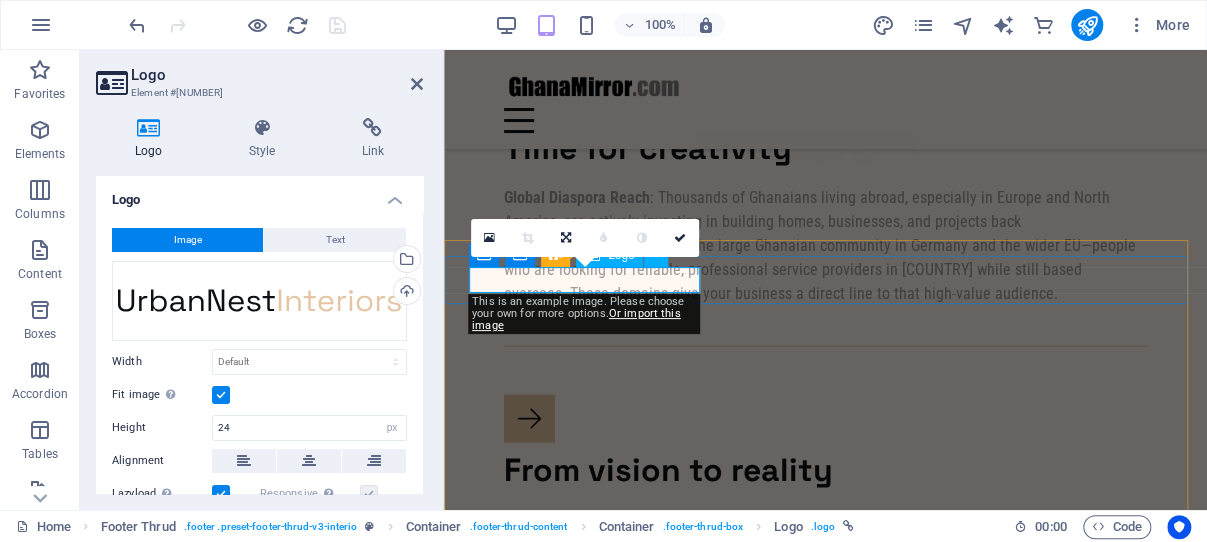 click at bounding box center [588, 5981] 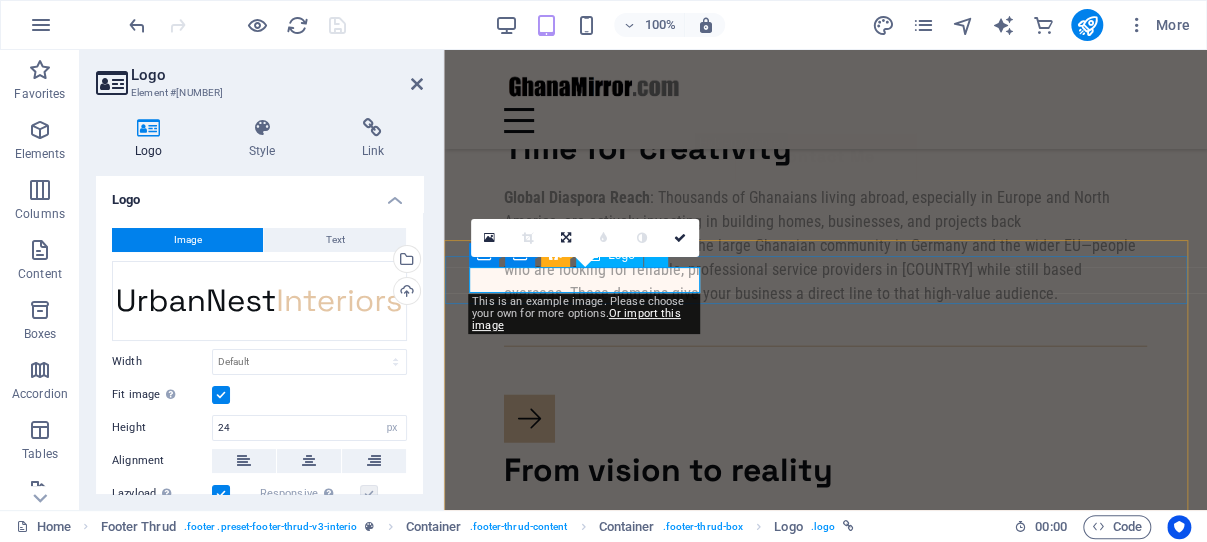 click at bounding box center (588, 5981) 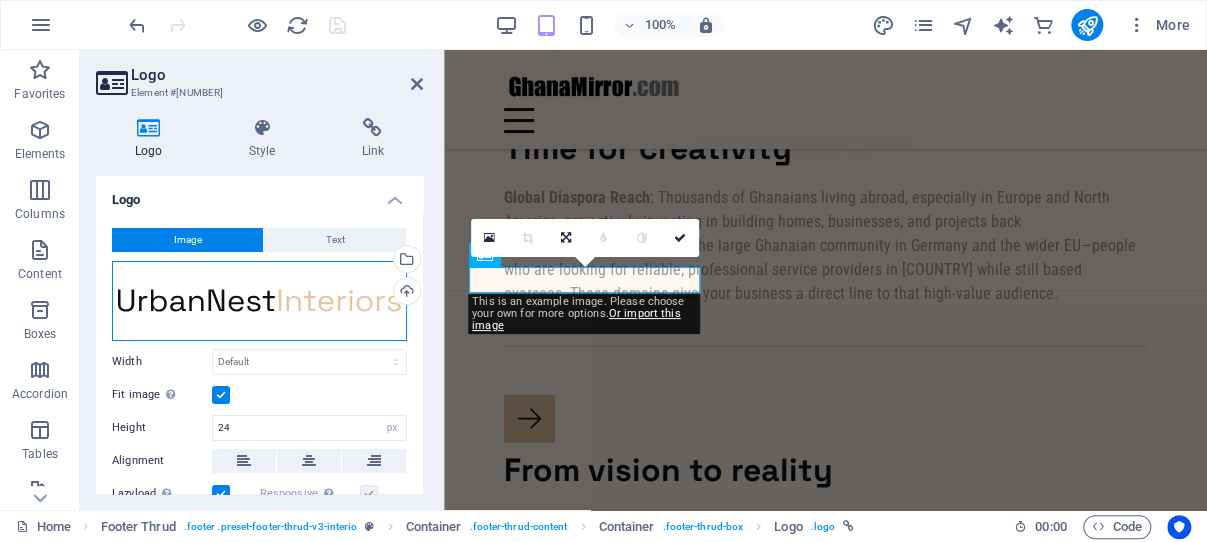 click on "Drag files here, click to choose files or select files from Files or our free stock photos & videos" at bounding box center [259, 301] 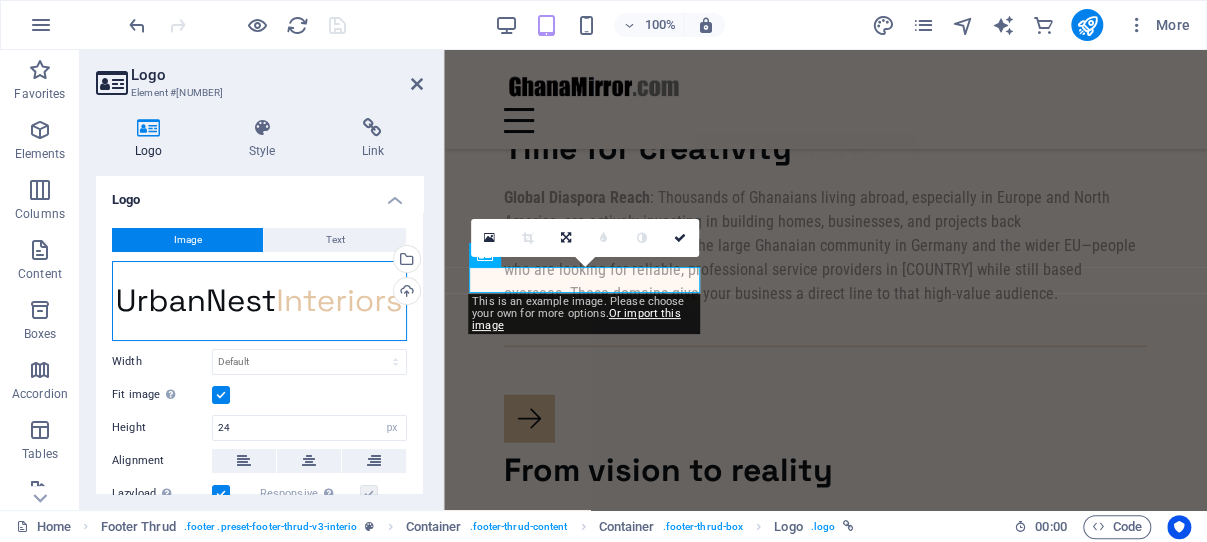 click on "Drag files here, click to choose files or select files from Files or our free stock photos & videos" at bounding box center (259, 301) 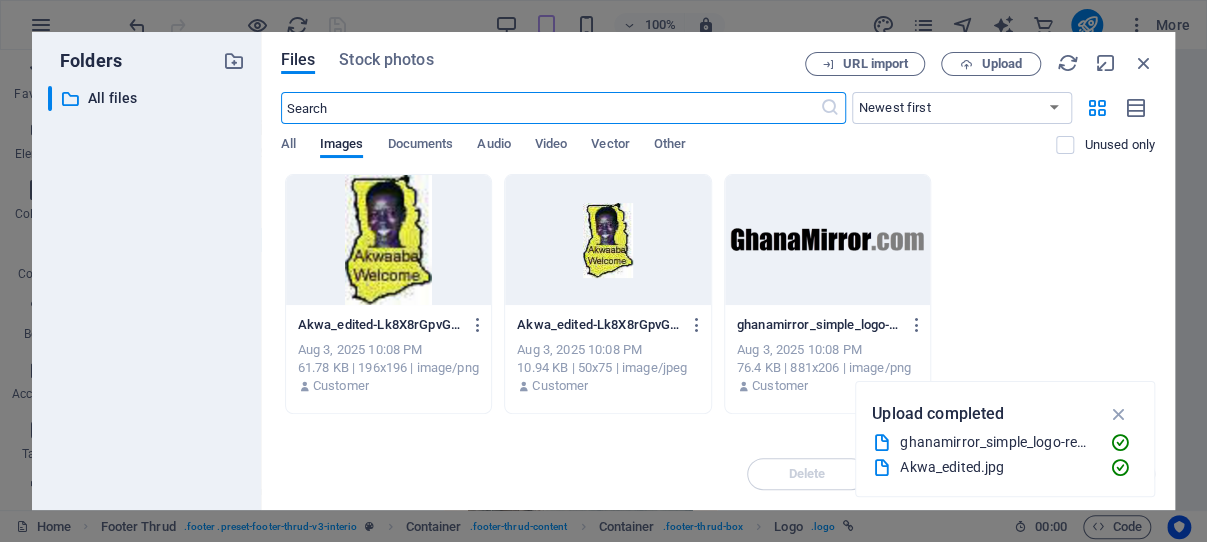 scroll, scrollTop: 7347, scrollLeft: 0, axis: vertical 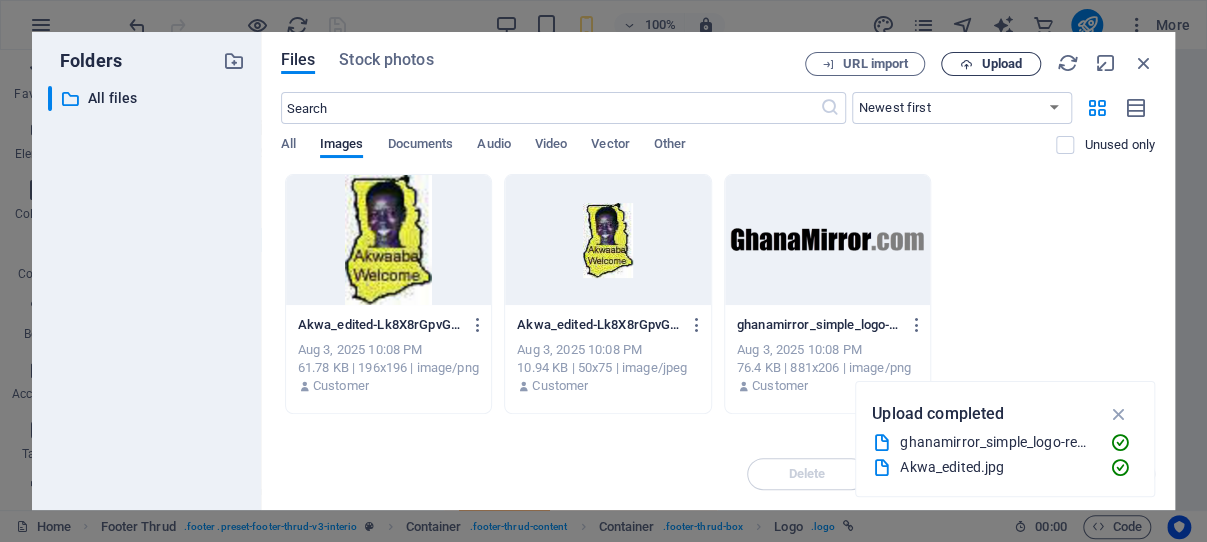 click on "Upload" at bounding box center (1001, 64) 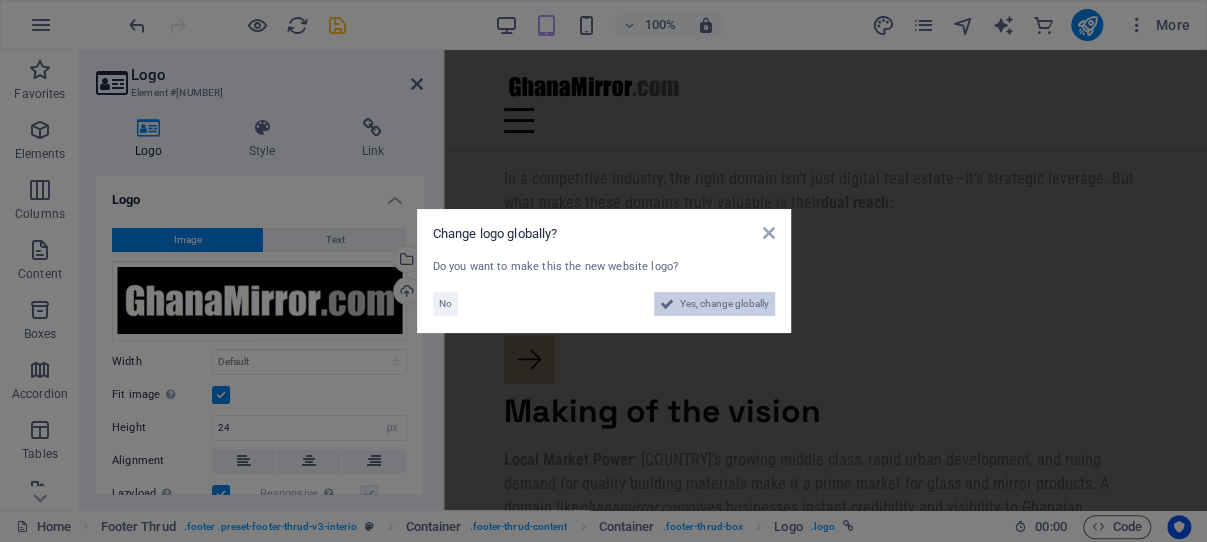 scroll, scrollTop: 5287, scrollLeft: 0, axis: vertical 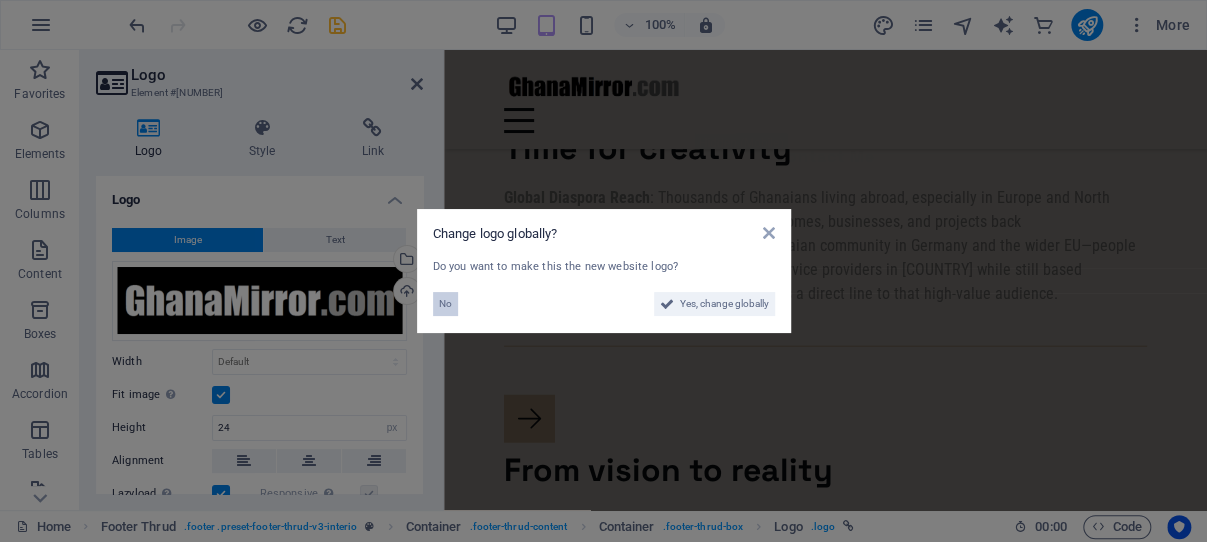 click on "No" at bounding box center [445, 304] 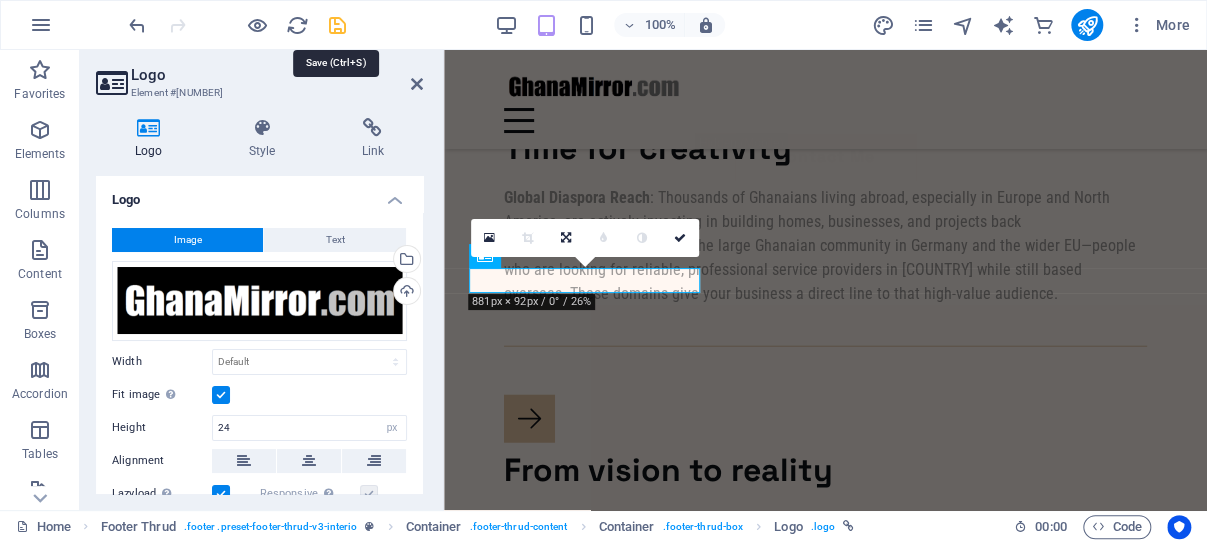 click at bounding box center (337, 25) 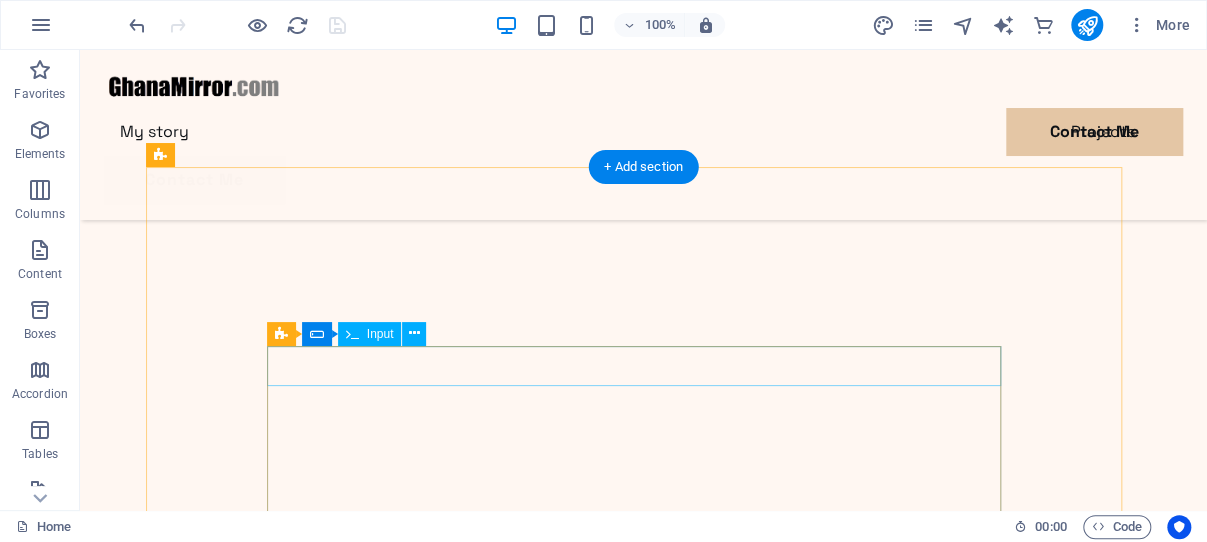 scroll, scrollTop: 556, scrollLeft: 0, axis: vertical 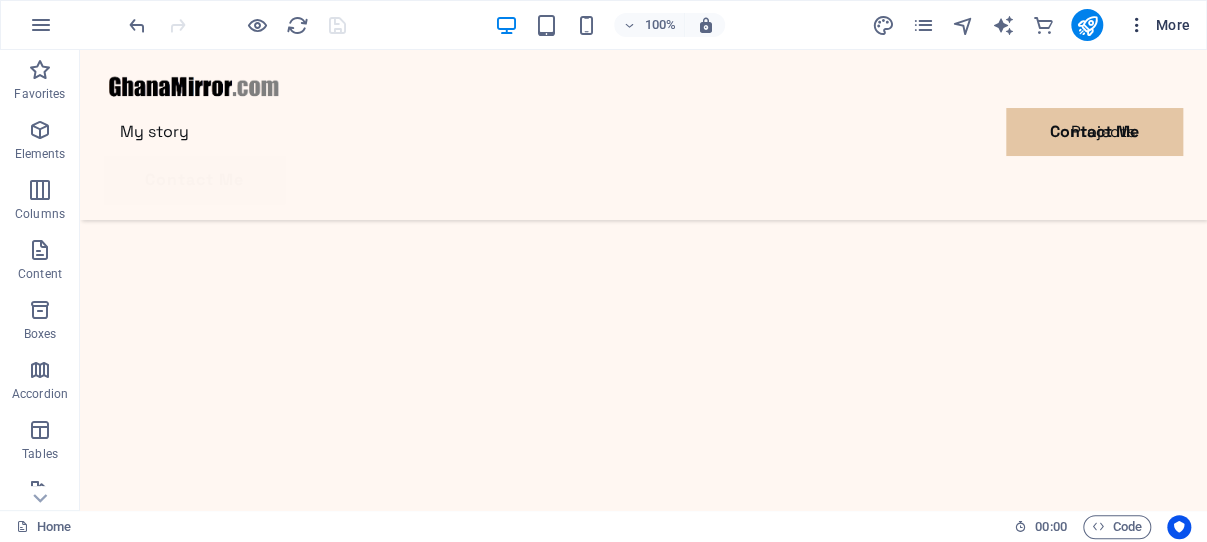 click at bounding box center [1137, 25] 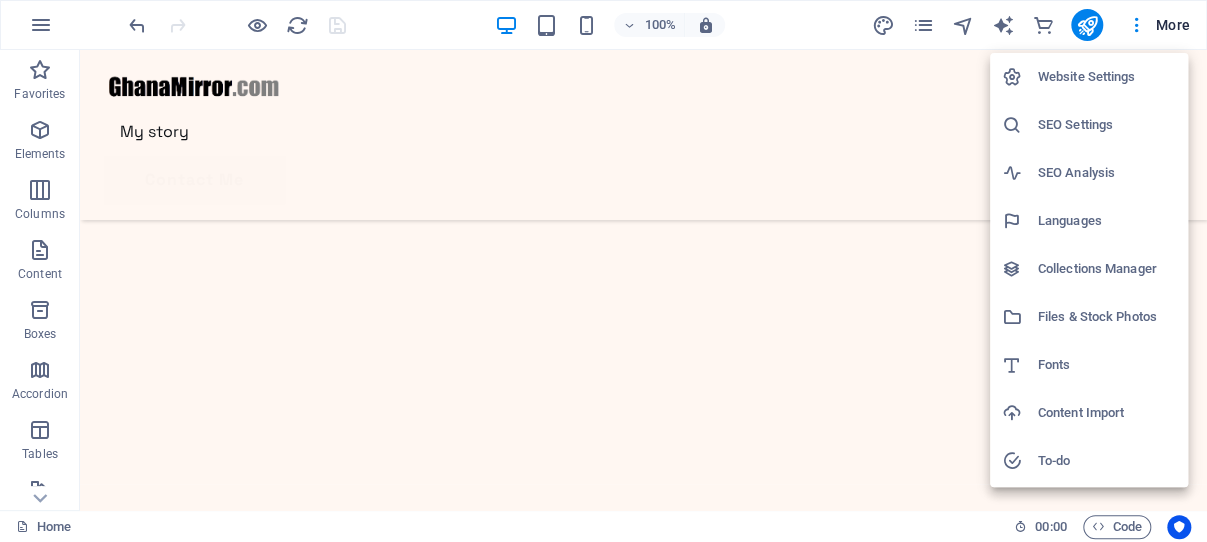 click on "Website Settings" at bounding box center (1107, 77) 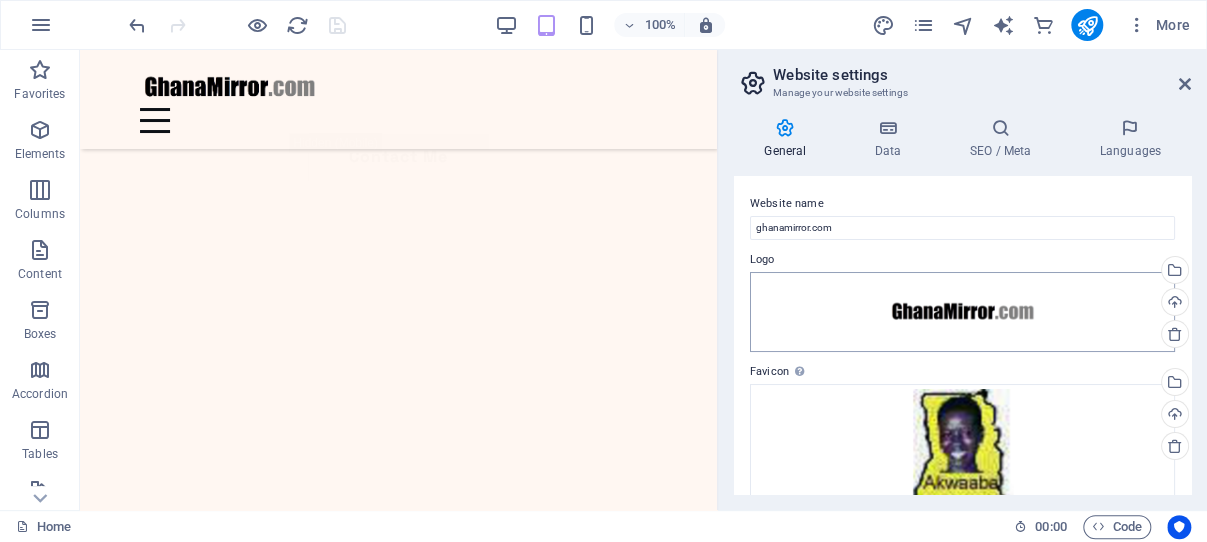 scroll, scrollTop: 549, scrollLeft: 0, axis: vertical 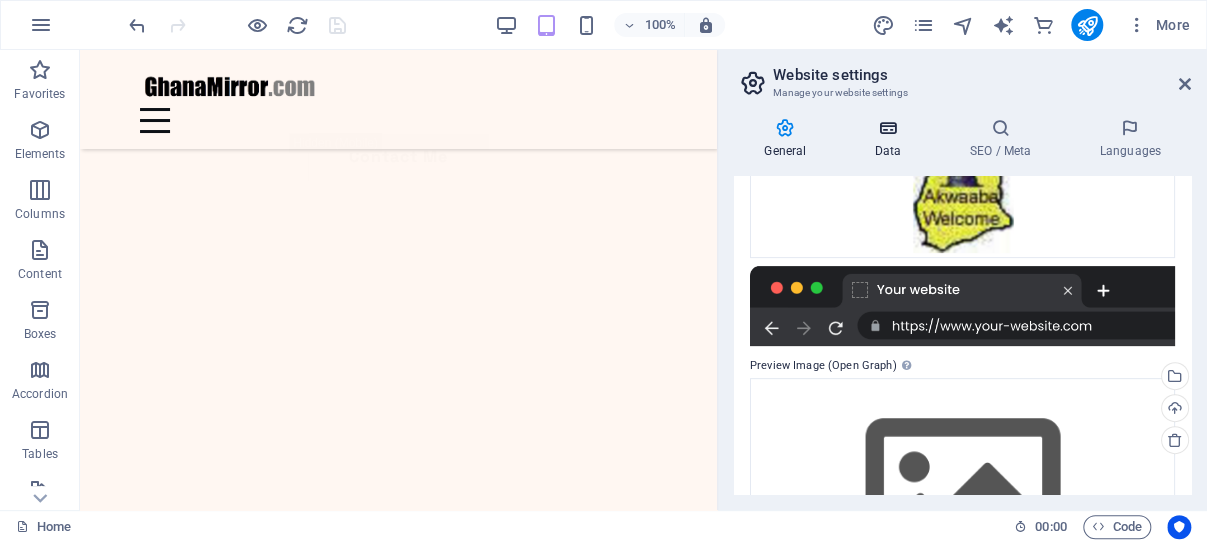 click at bounding box center [887, 128] 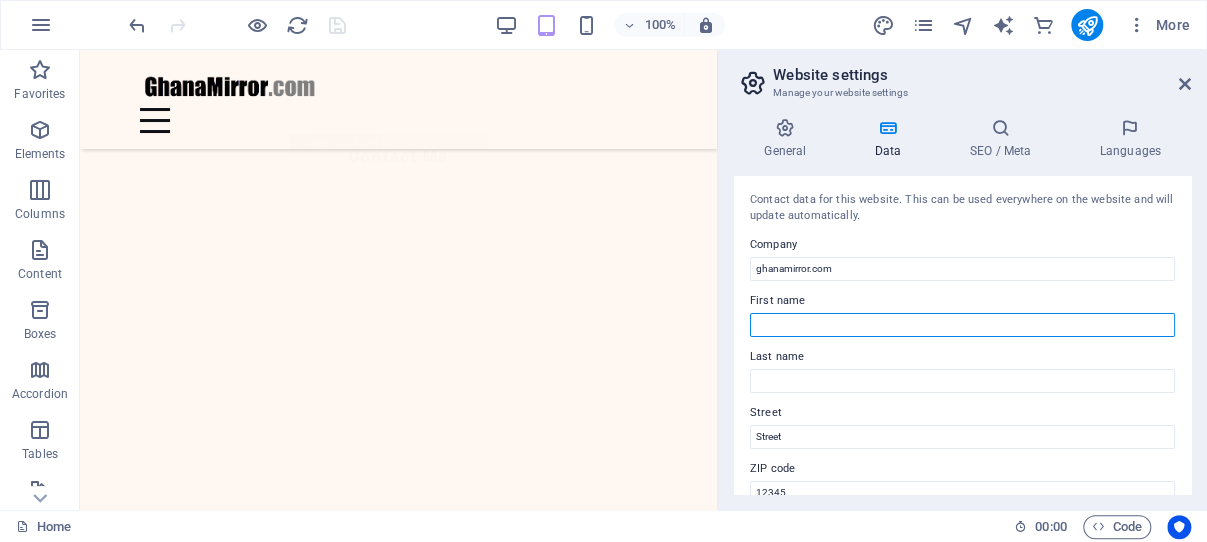 click on "First name" at bounding box center (962, 325) 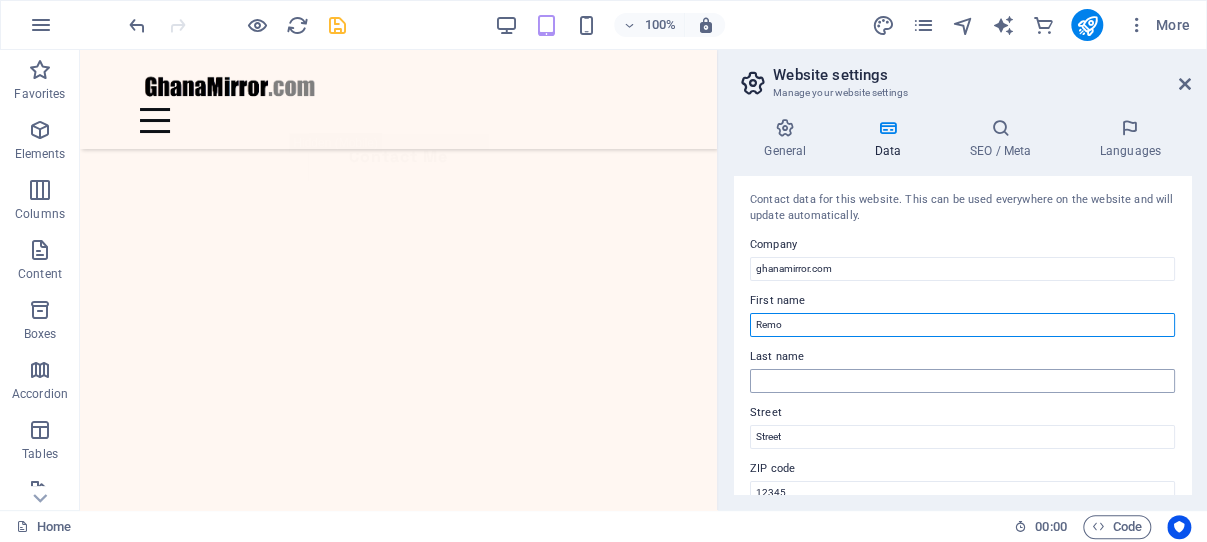 type on "Remo" 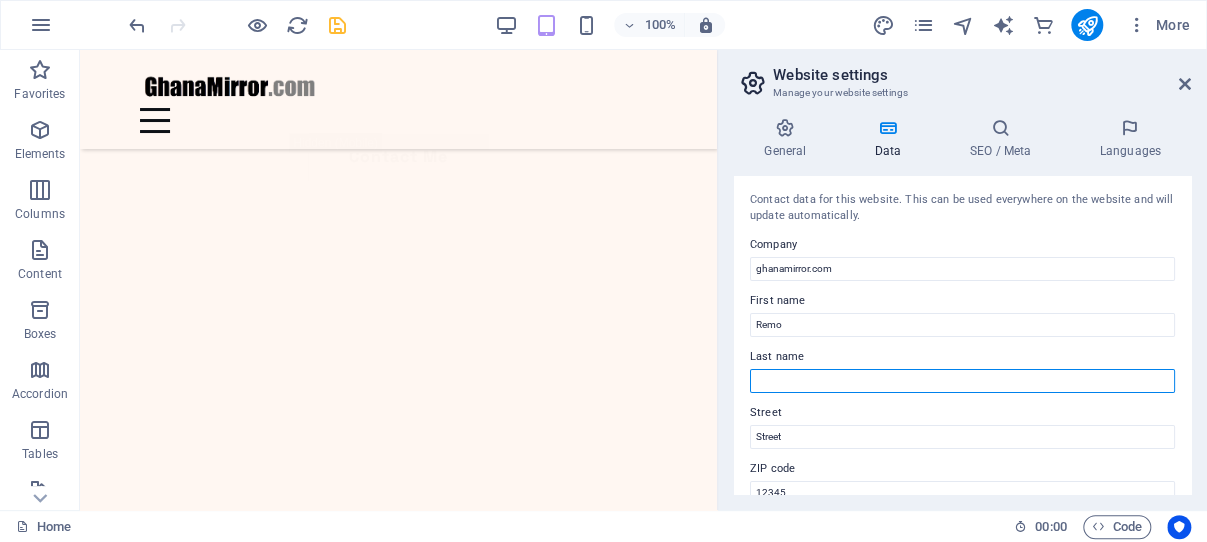 click on "Last name" at bounding box center (962, 381) 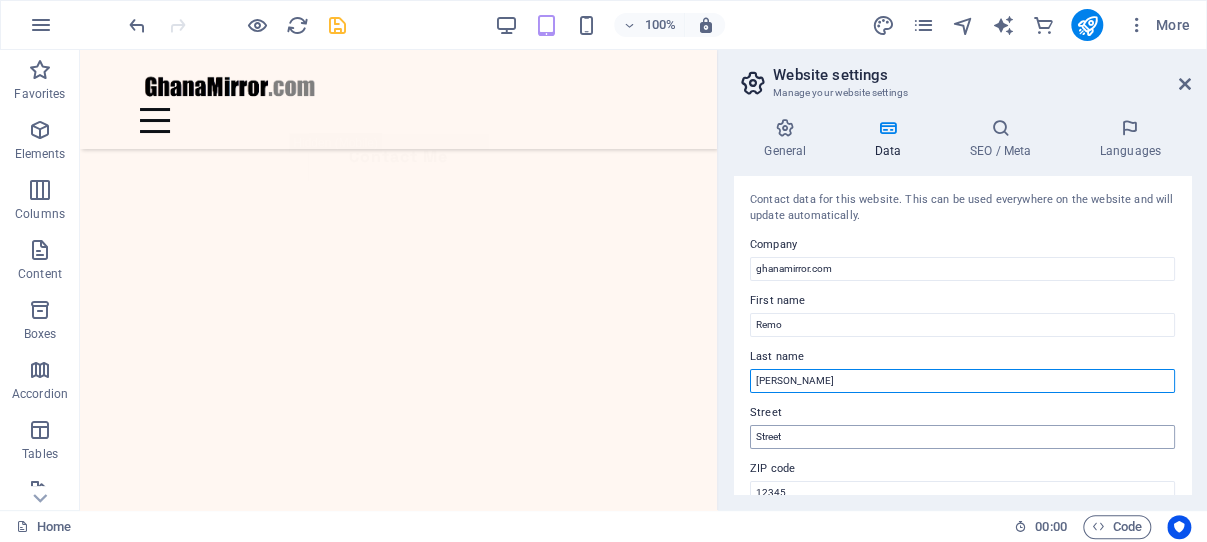 type on "Kurka" 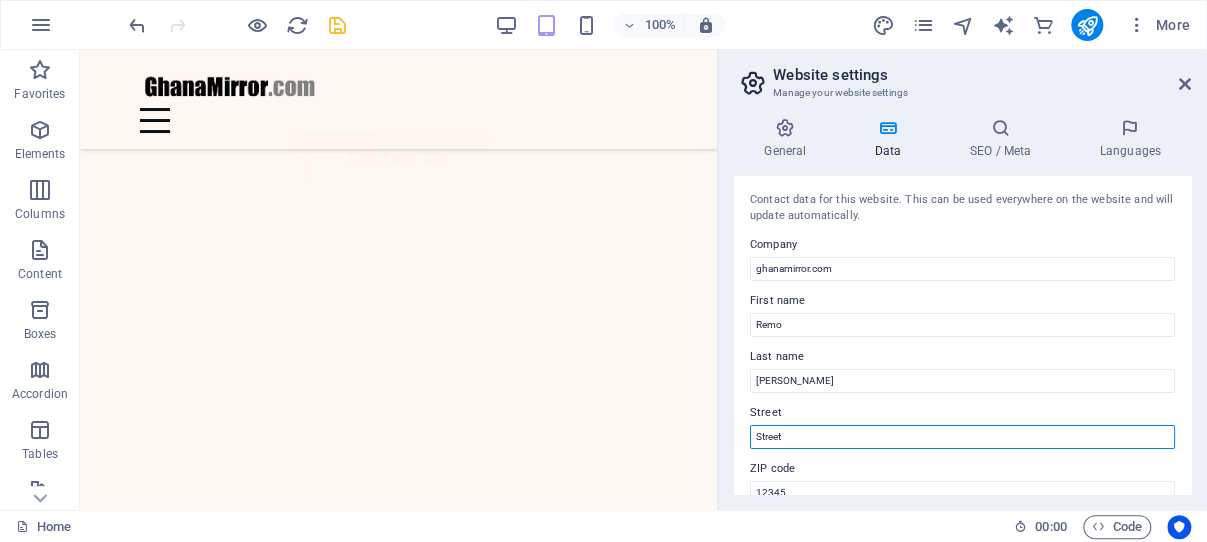 drag, startPoint x: 784, startPoint y: 434, endPoint x: 754, endPoint y: 436, distance: 30.066593 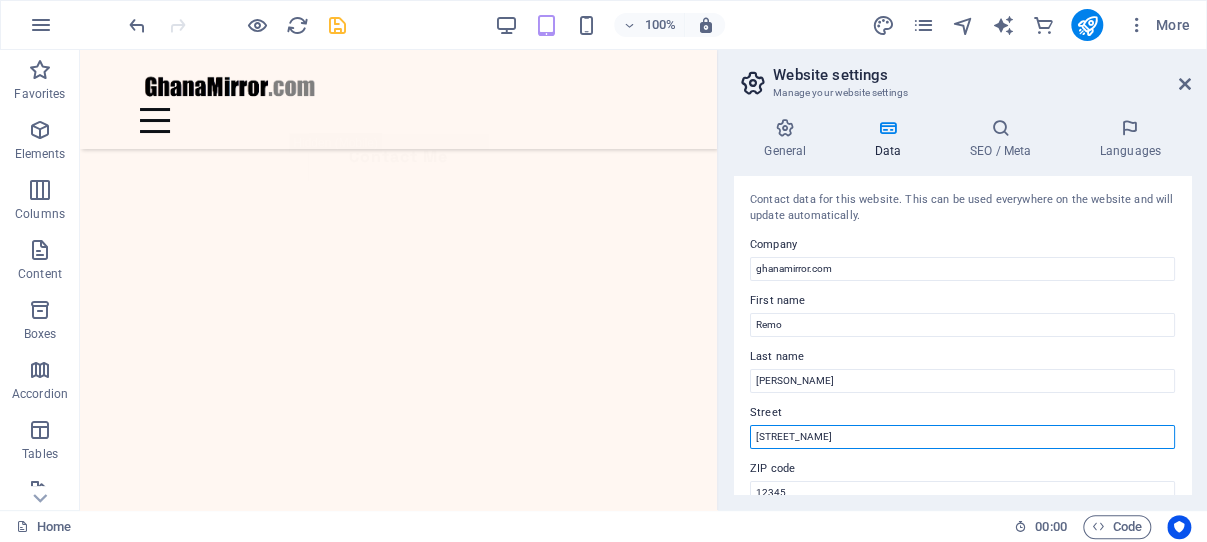 scroll, scrollTop: 95, scrollLeft: 0, axis: vertical 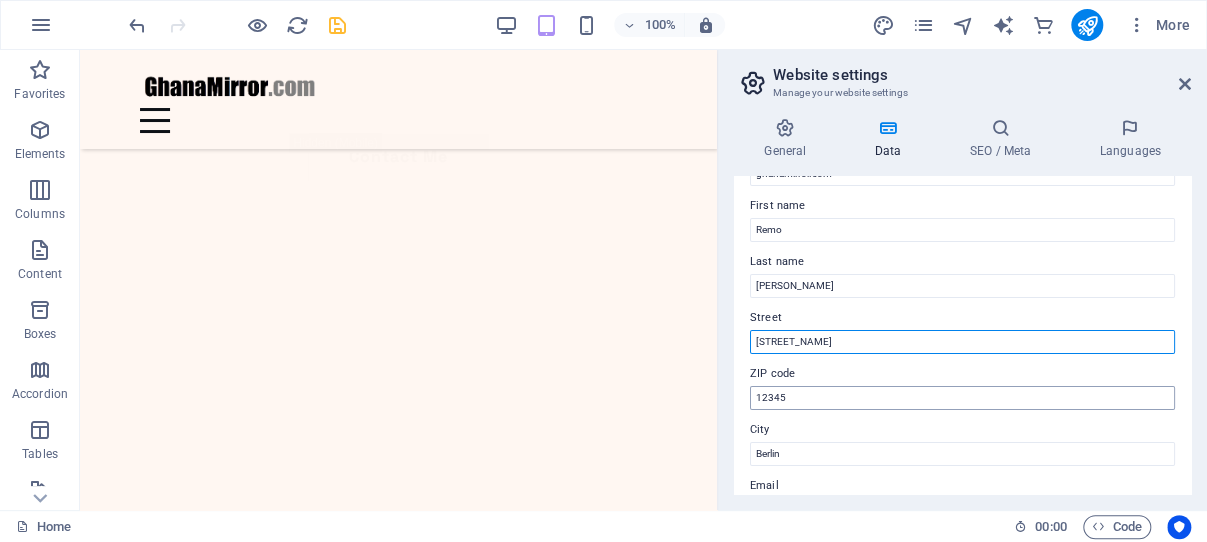 type on "Ring Road" 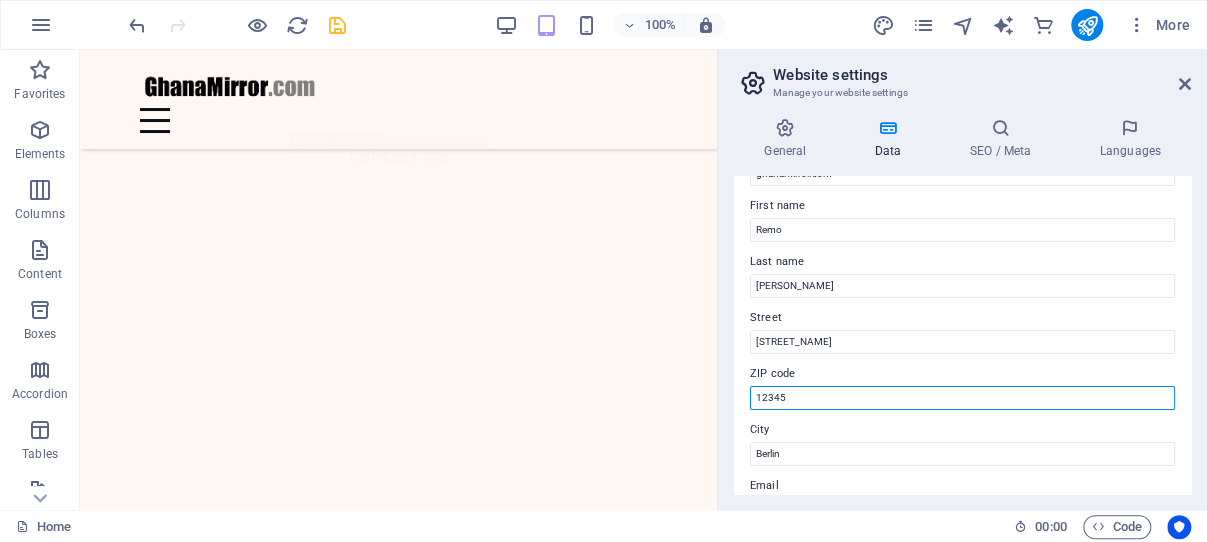 drag, startPoint x: 797, startPoint y: 400, endPoint x: 756, endPoint y: 399, distance: 41.01219 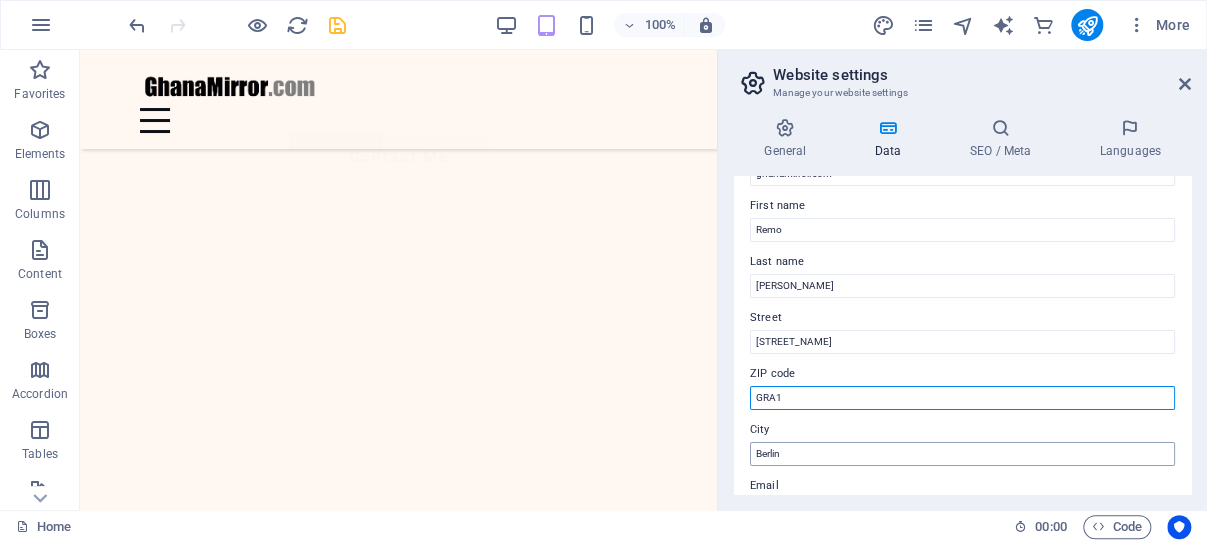 type on "GRA1" 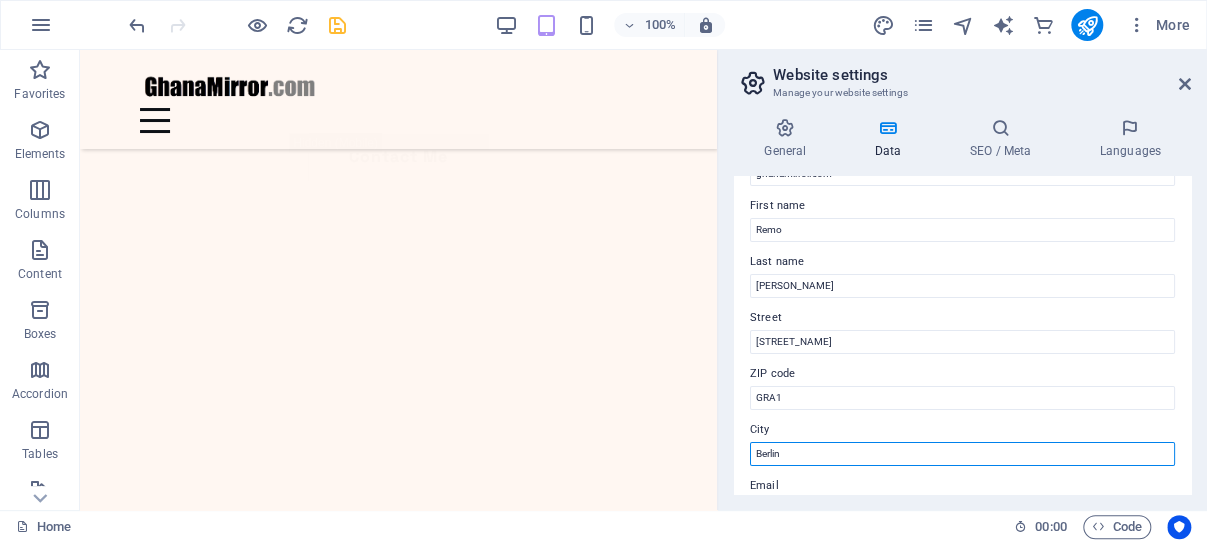 drag, startPoint x: 805, startPoint y: 455, endPoint x: 753, endPoint y: 451, distance: 52.153618 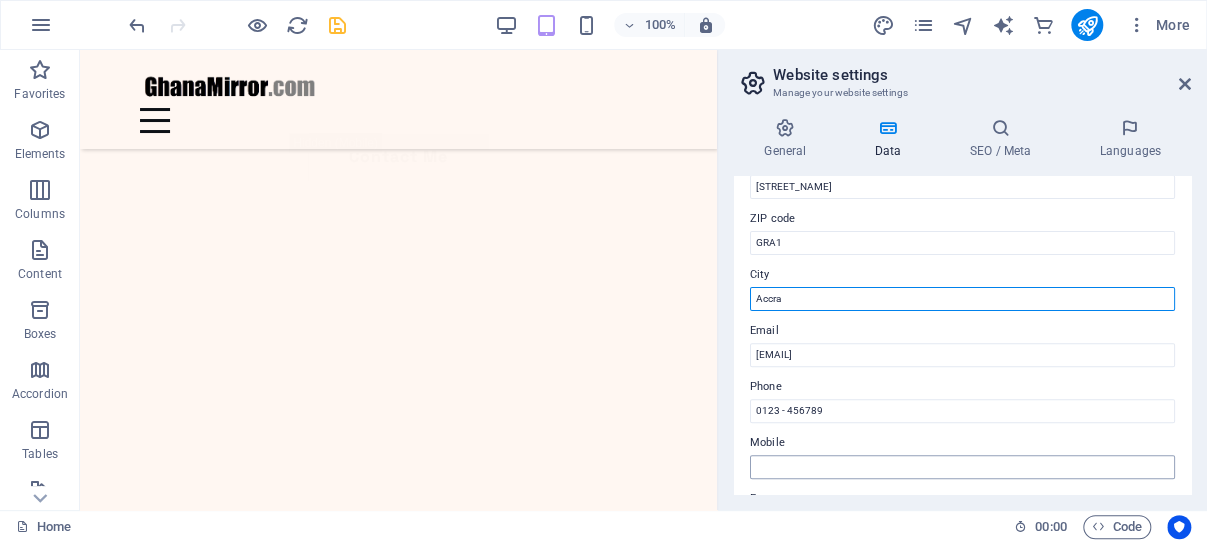 scroll, scrollTop: 286, scrollLeft: 0, axis: vertical 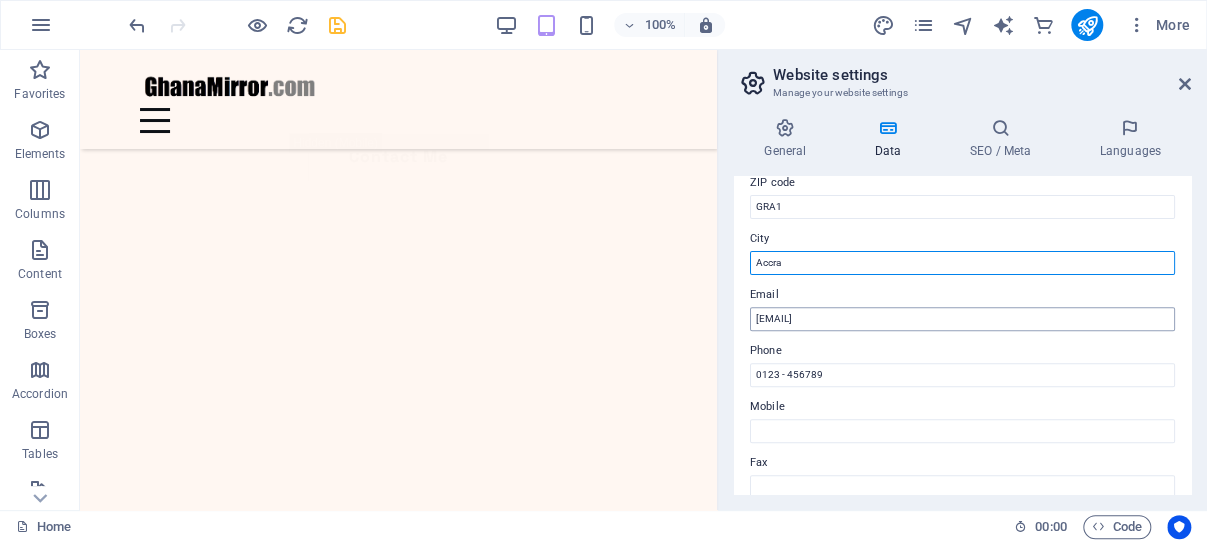 type on "Accra" 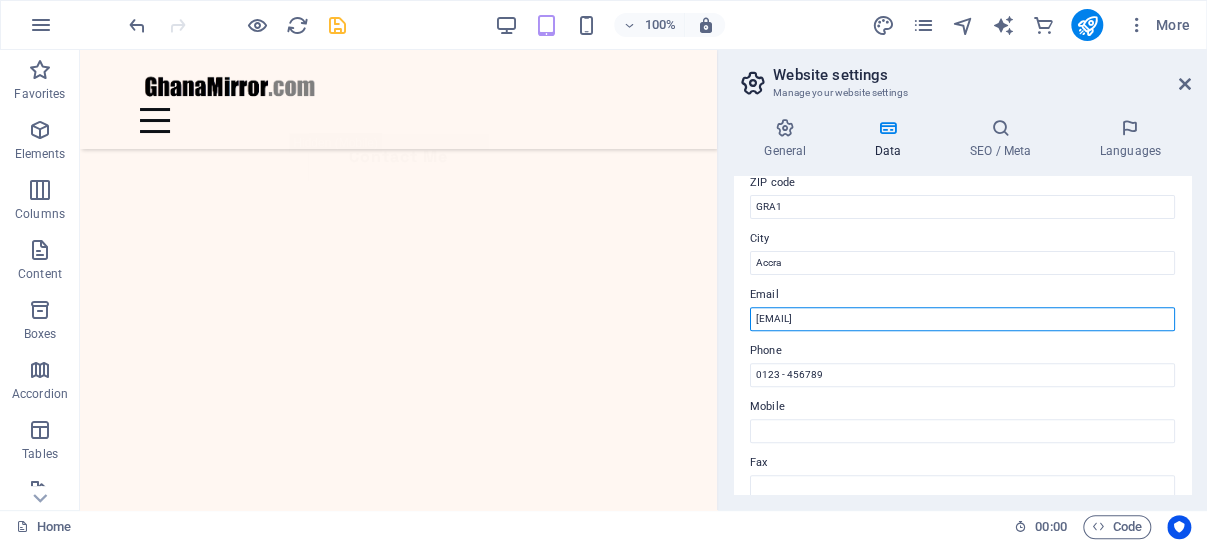 drag, startPoint x: 1005, startPoint y: 316, endPoint x: 746, endPoint y: 319, distance: 259.01736 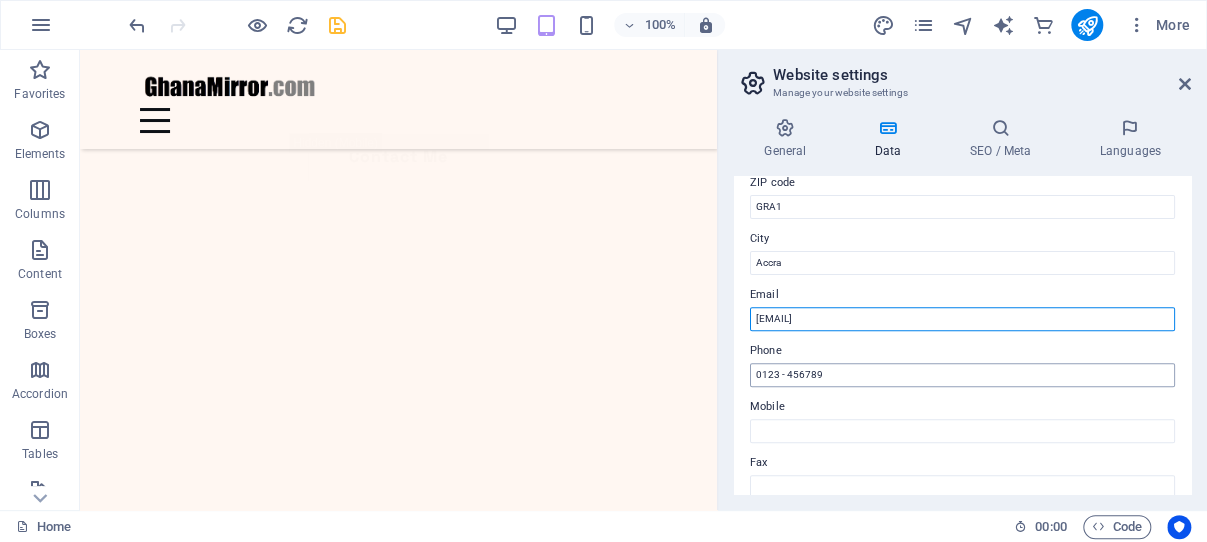 type on "ghananet-net@hotmail.co.uk" 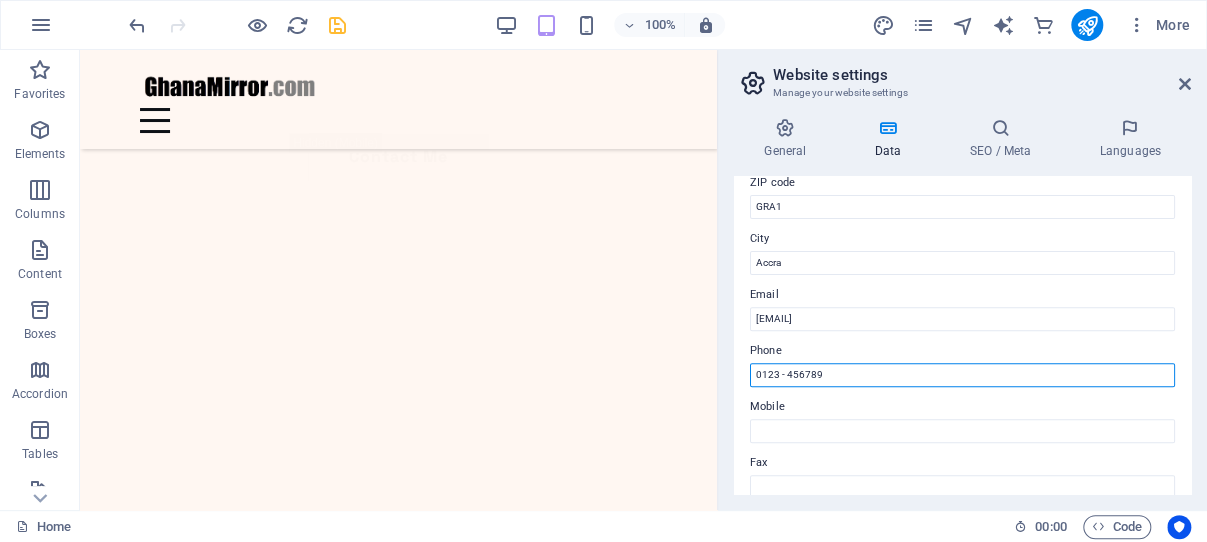 drag, startPoint x: 829, startPoint y: 373, endPoint x: 749, endPoint y: 373, distance: 80 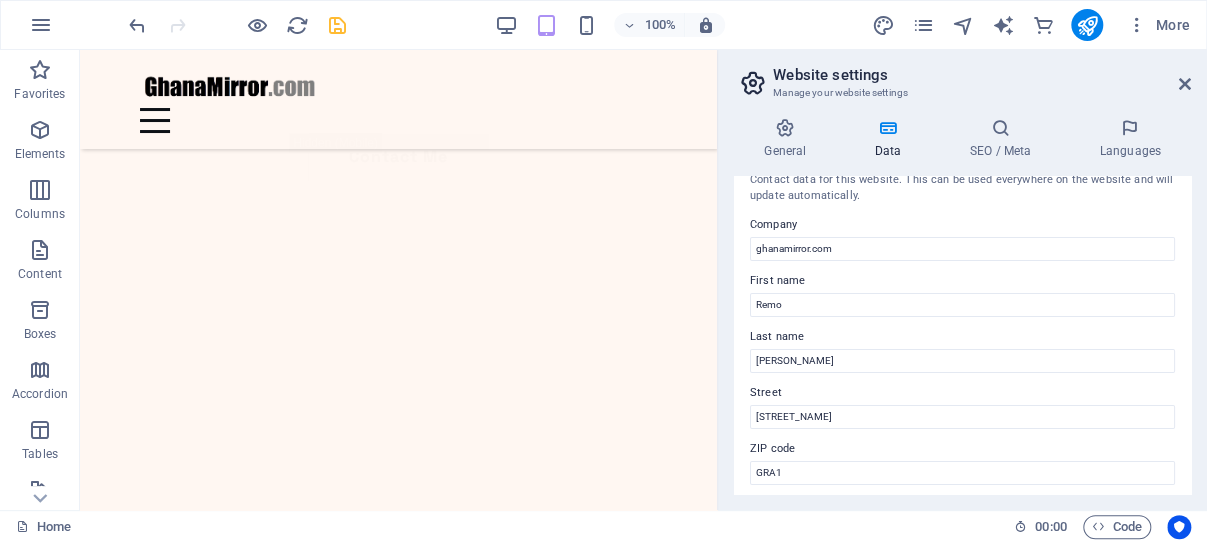 scroll, scrollTop: 0, scrollLeft: 0, axis: both 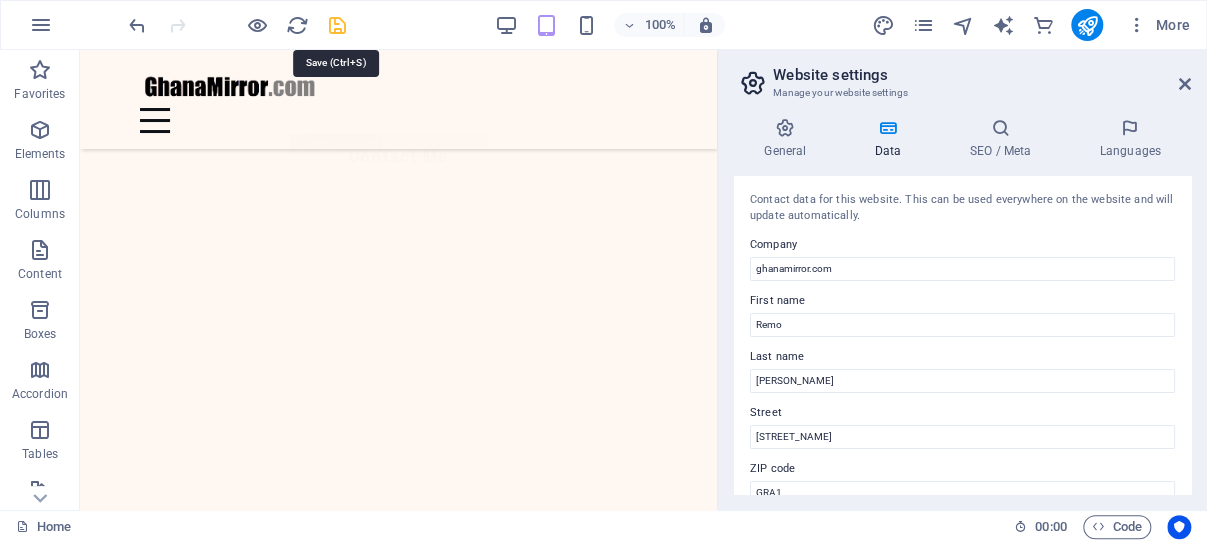 type on "00233549942584" 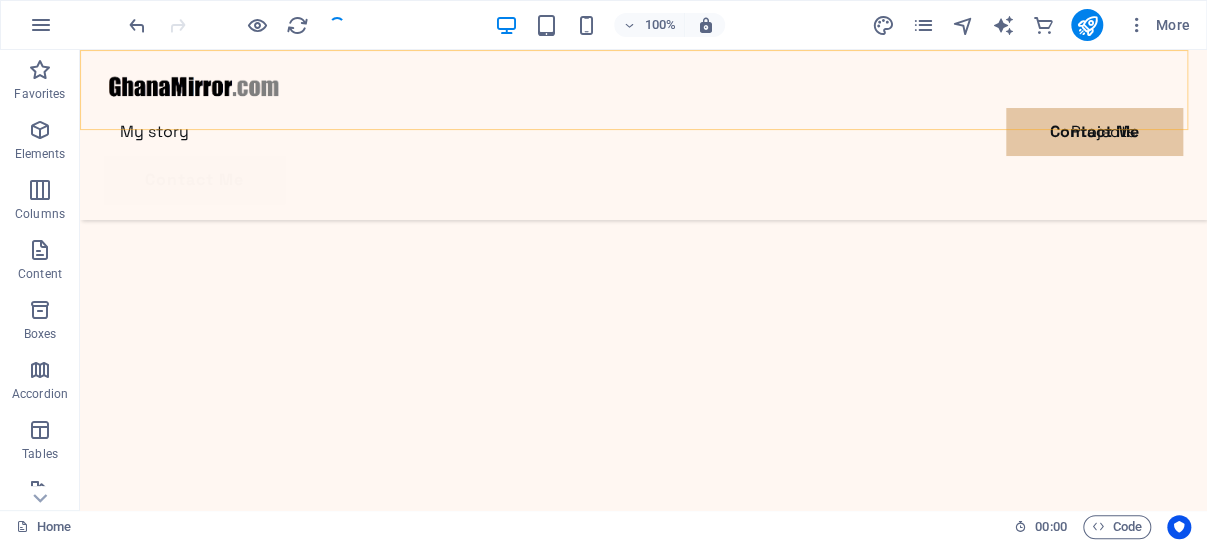 scroll, scrollTop: 750, scrollLeft: 0, axis: vertical 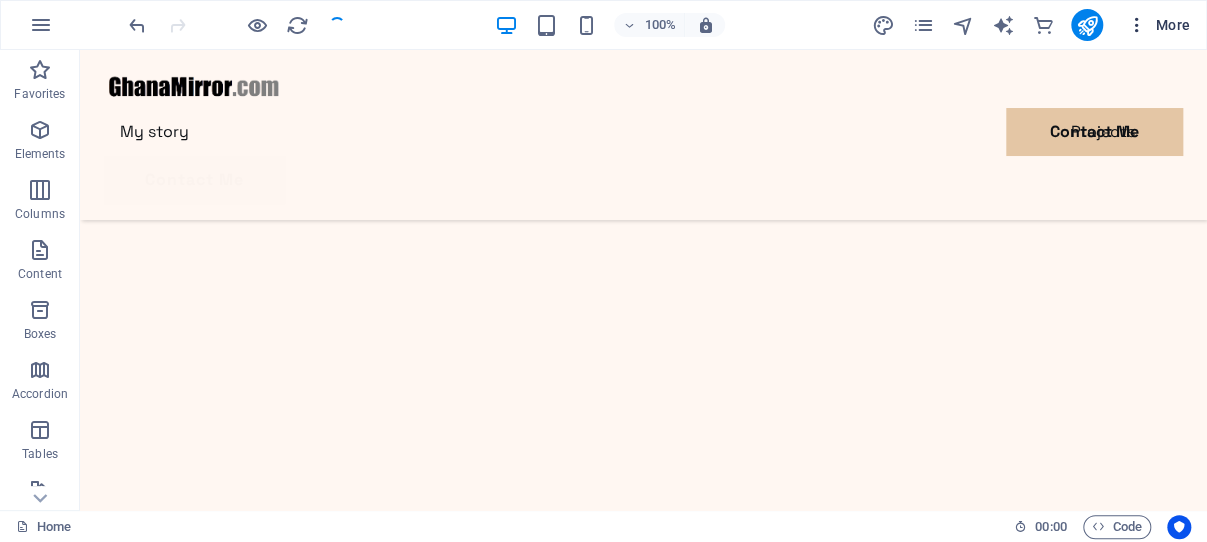 click at bounding box center [1137, 25] 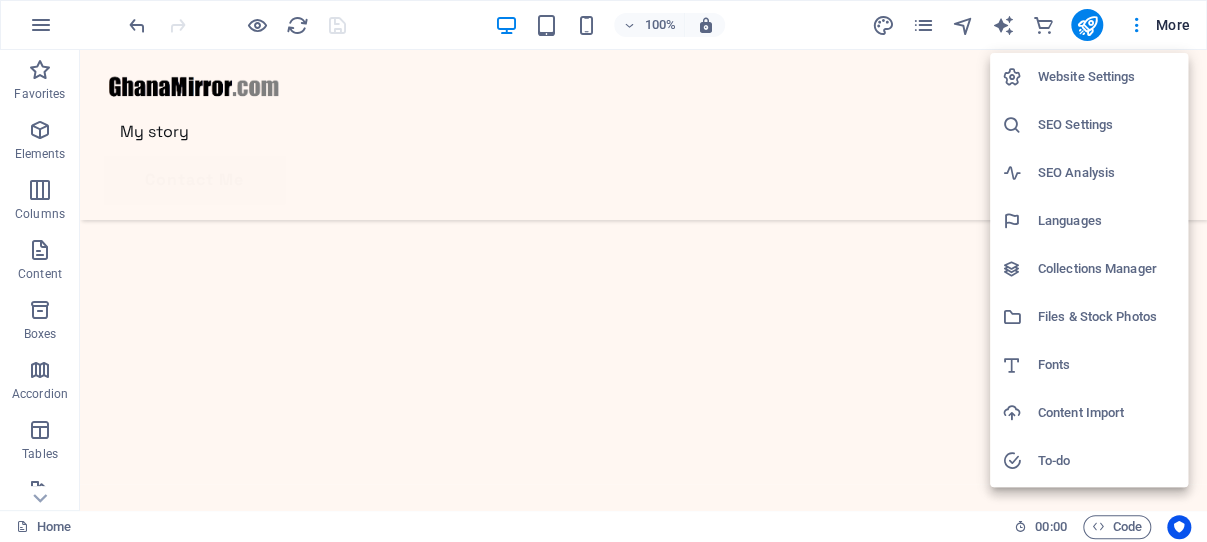 click on "Website Settings" at bounding box center (1107, 77) 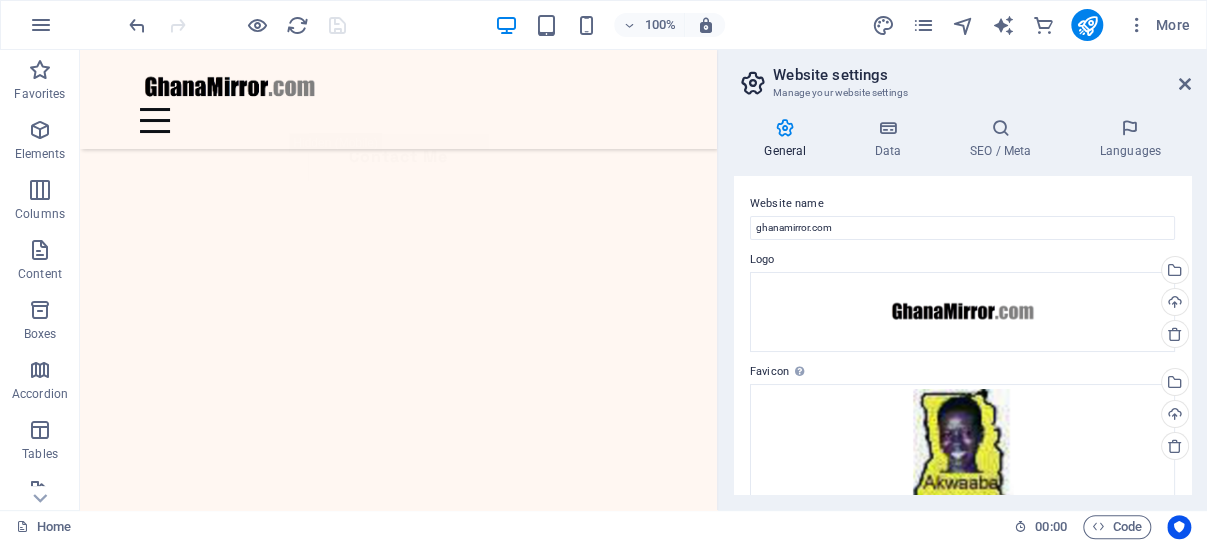 scroll, scrollTop: 549, scrollLeft: 0, axis: vertical 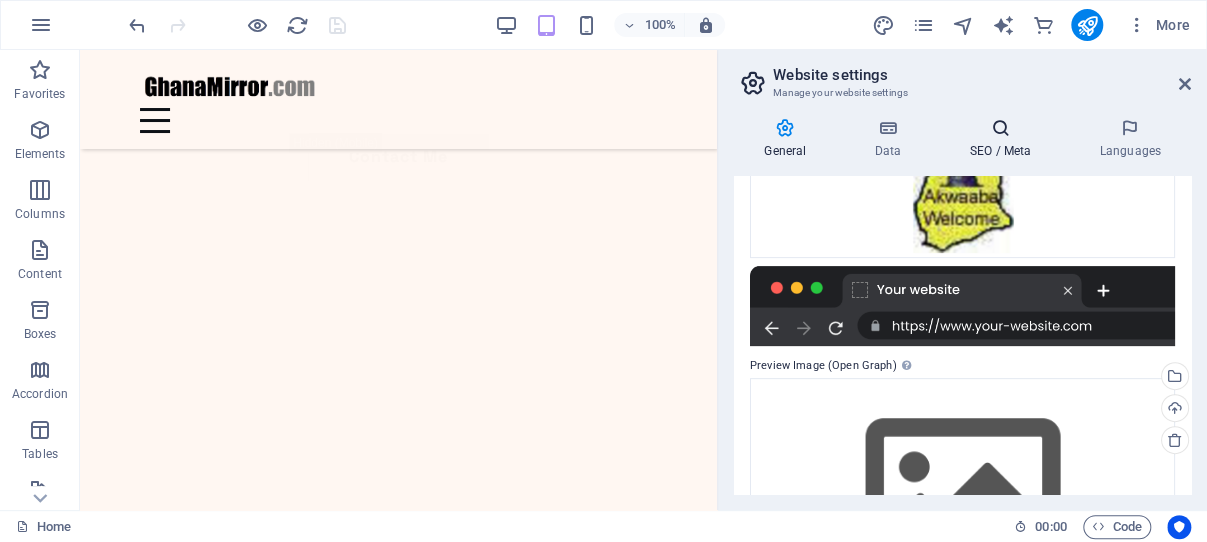 click at bounding box center [1000, 128] 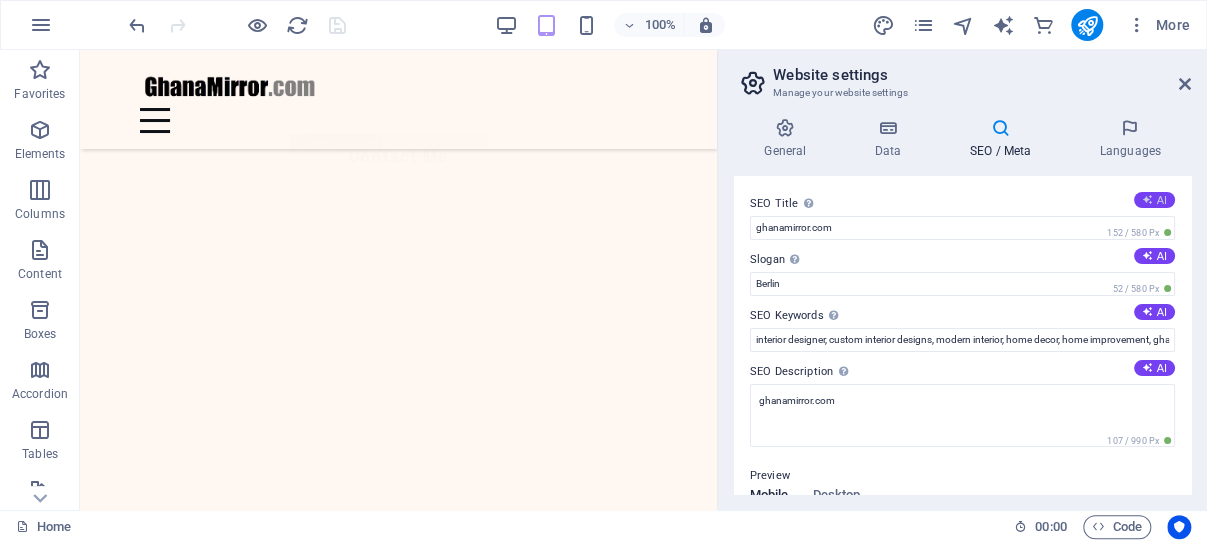 click on "AI" at bounding box center [1154, 200] 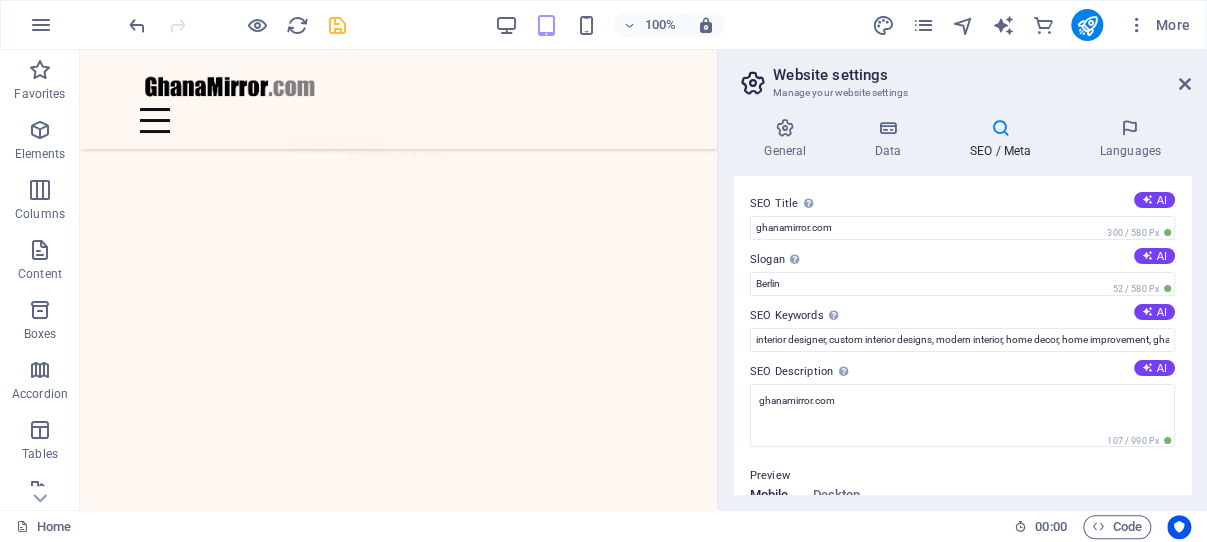 type on "Strategic Domains for Glass Pros" 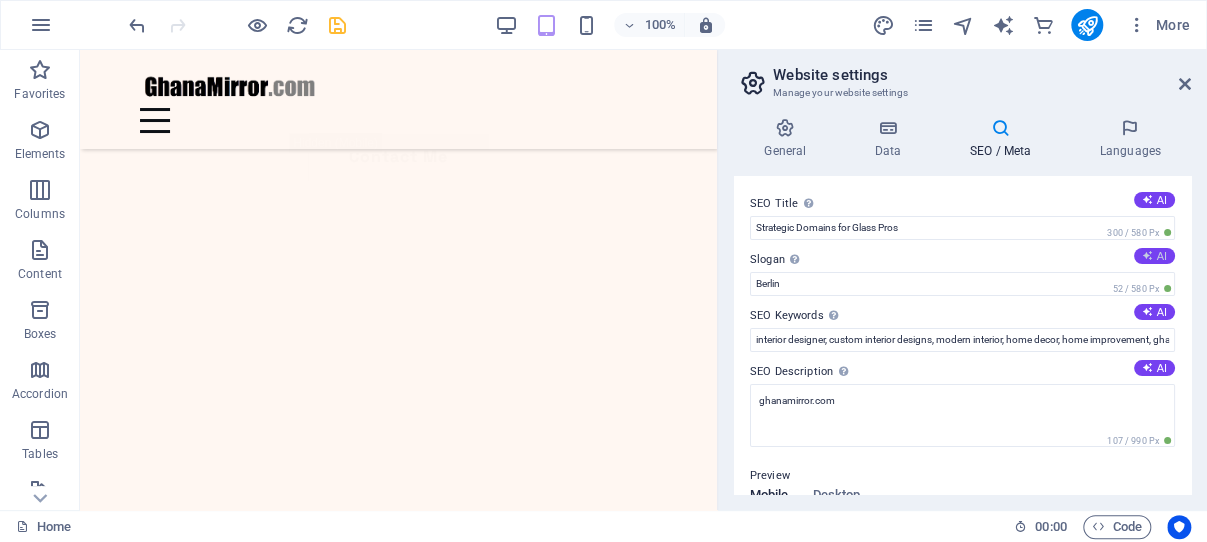 click on "AI" at bounding box center [1154, 256] 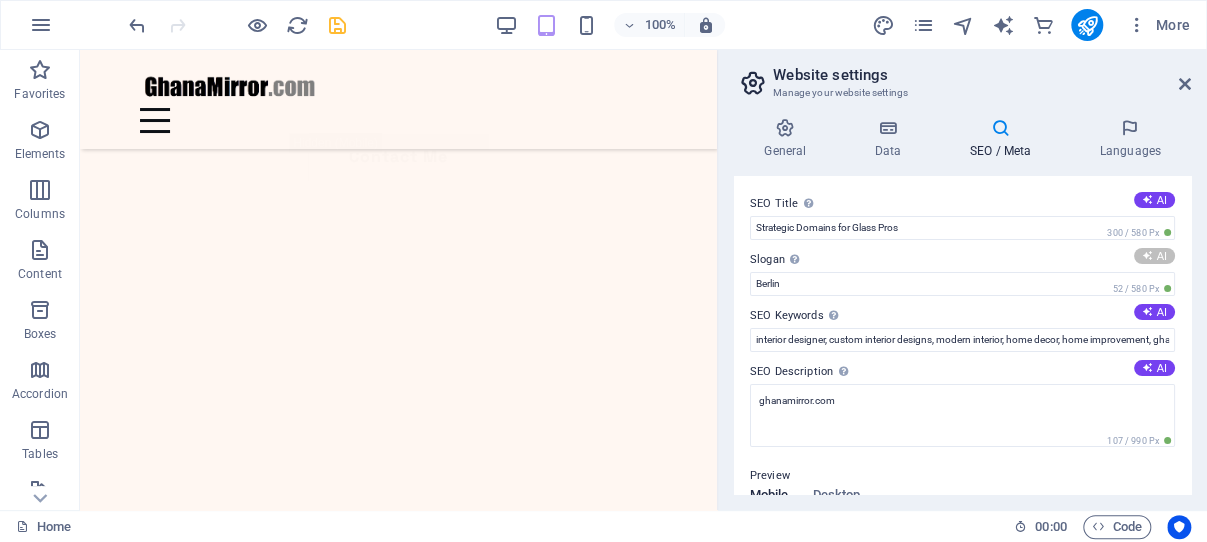 type on "Empowering Growth in Glass & Mirror Markets" 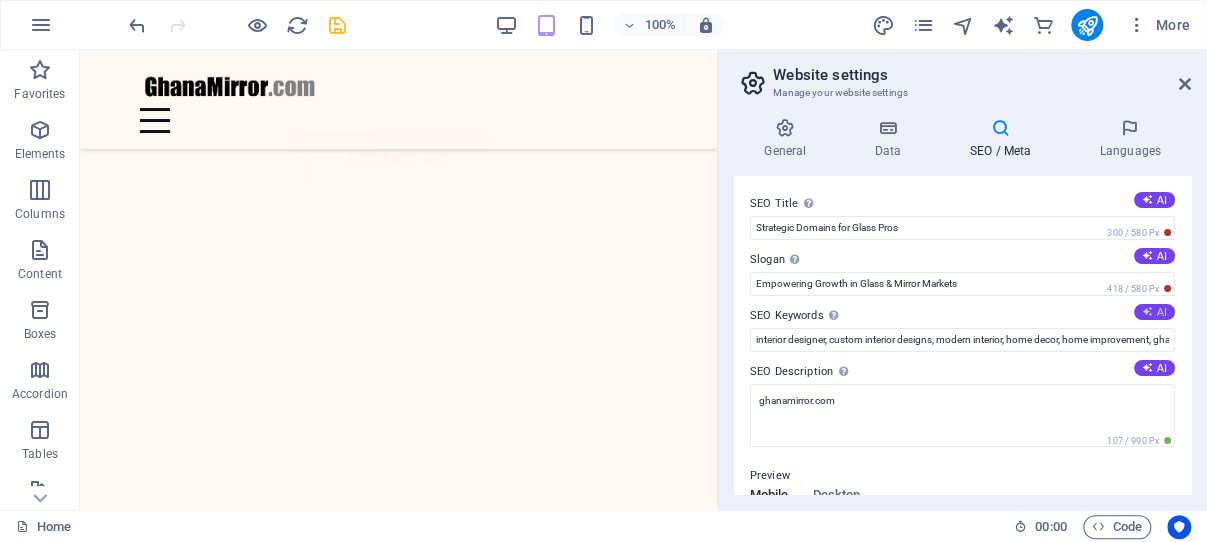 click on "AI" at bounding box center (1154, 312) 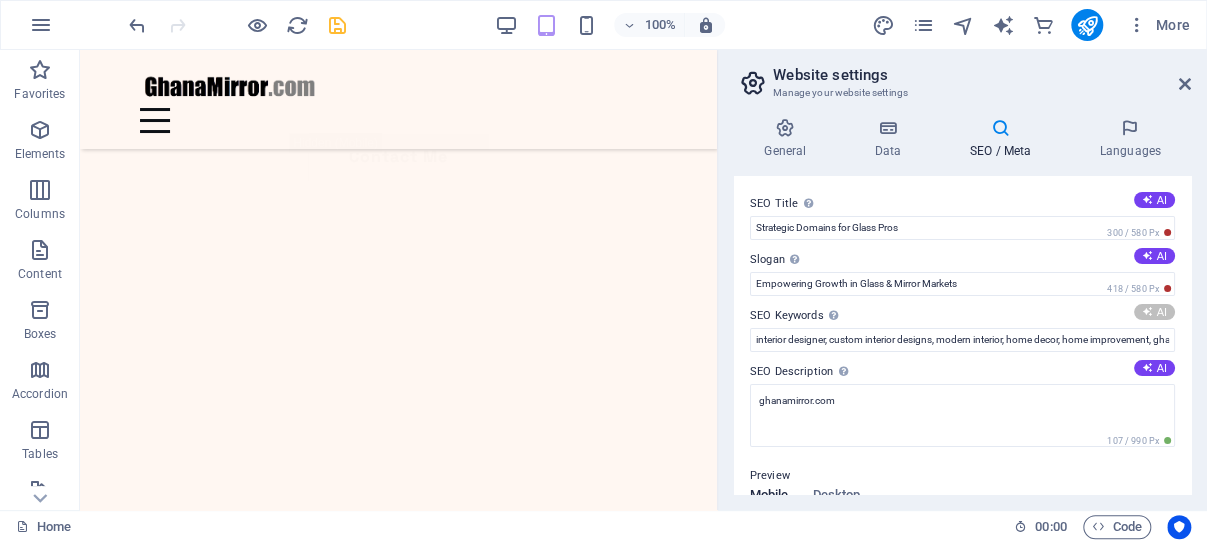 type on "Ghana glass industry, GhanaMirror.com, glass manufacturing, mirror dealerships, online brand growth, Ghanaian construction market" 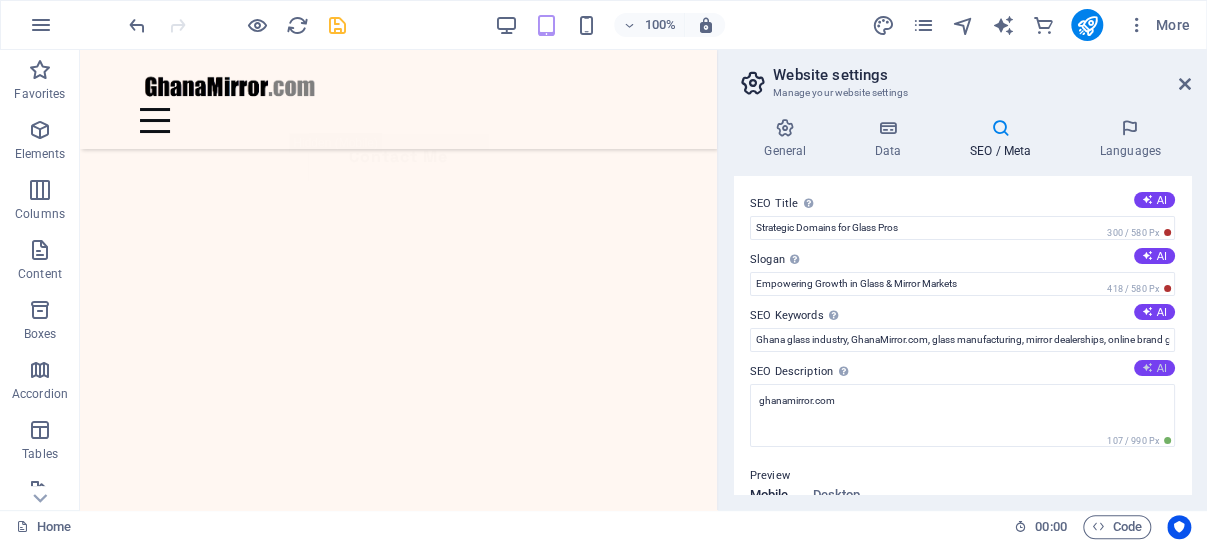 click at bounding box center [1147, 367] 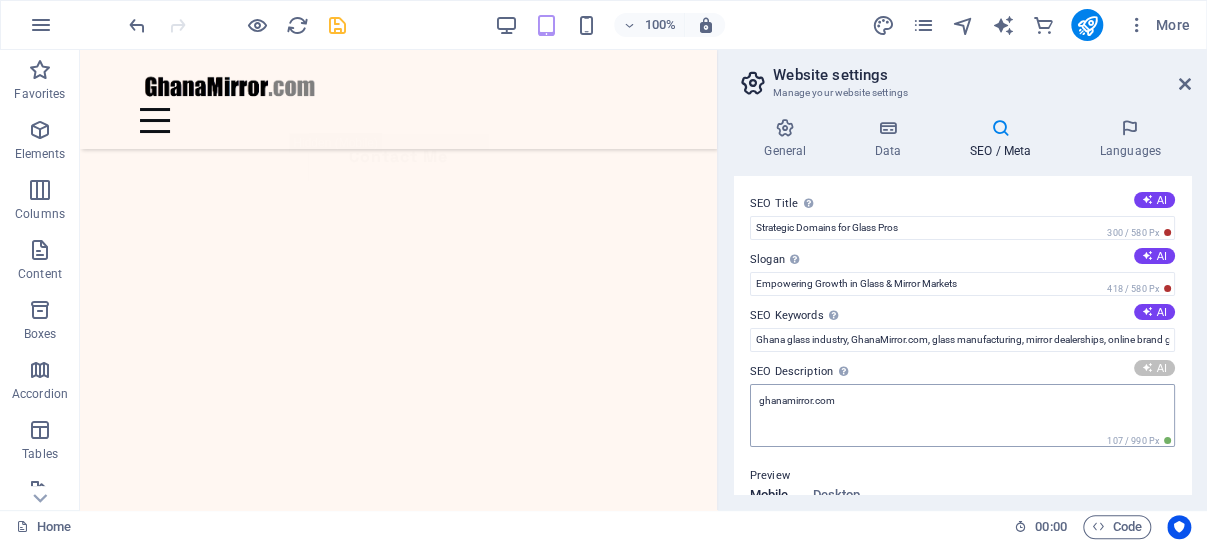 type on "Unlock growth with GhanaMirror.com and GhanaMirror.de—strategic domains for glass manufacturers to connect with local and global markets." 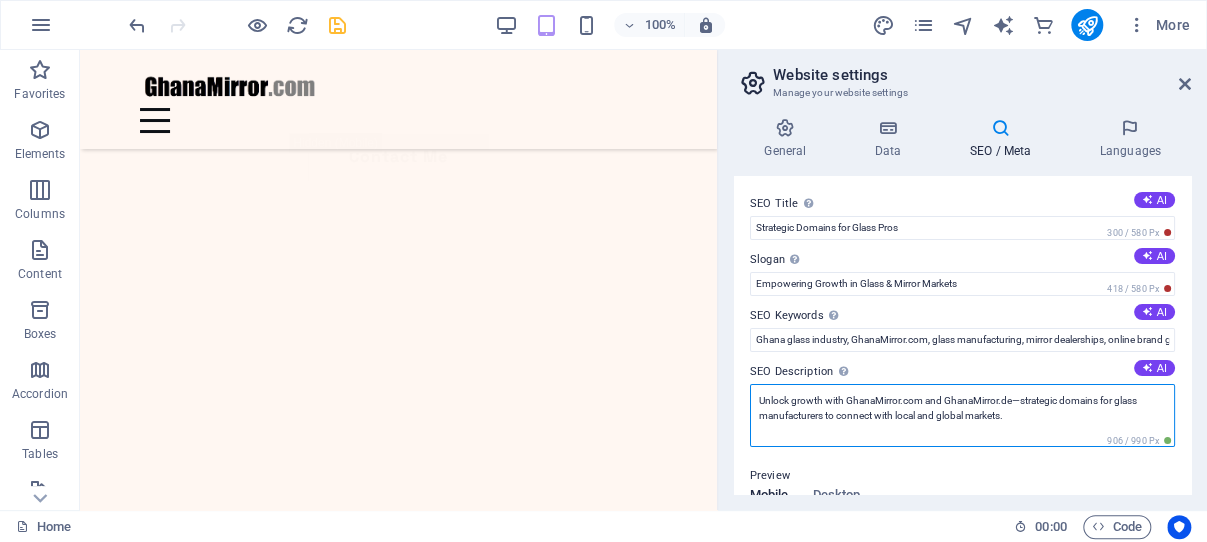click on "Unlock growth with GhanaMirror.com and GhanaMirror.de—strategic domains for glass manufacturers to connect with local and global markets." at bounding box center [962, 415] 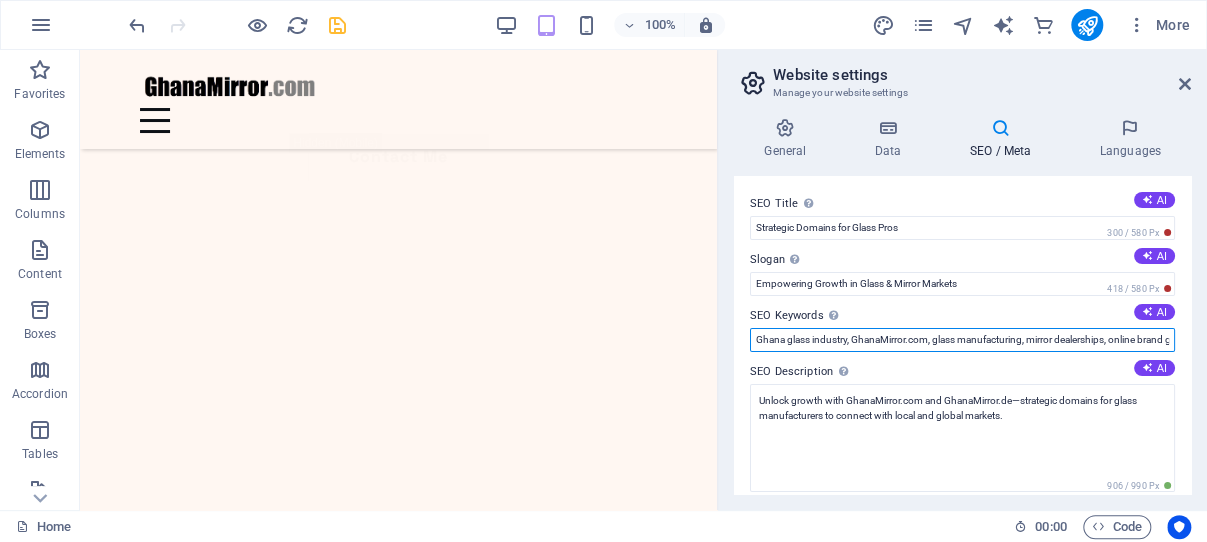 click on "Ghana glass industry, GhanaMirror.com, glass manufacturing, mirror dealerships, online brand growth, Ghanaian construction market" at bounding box center (962, 340) 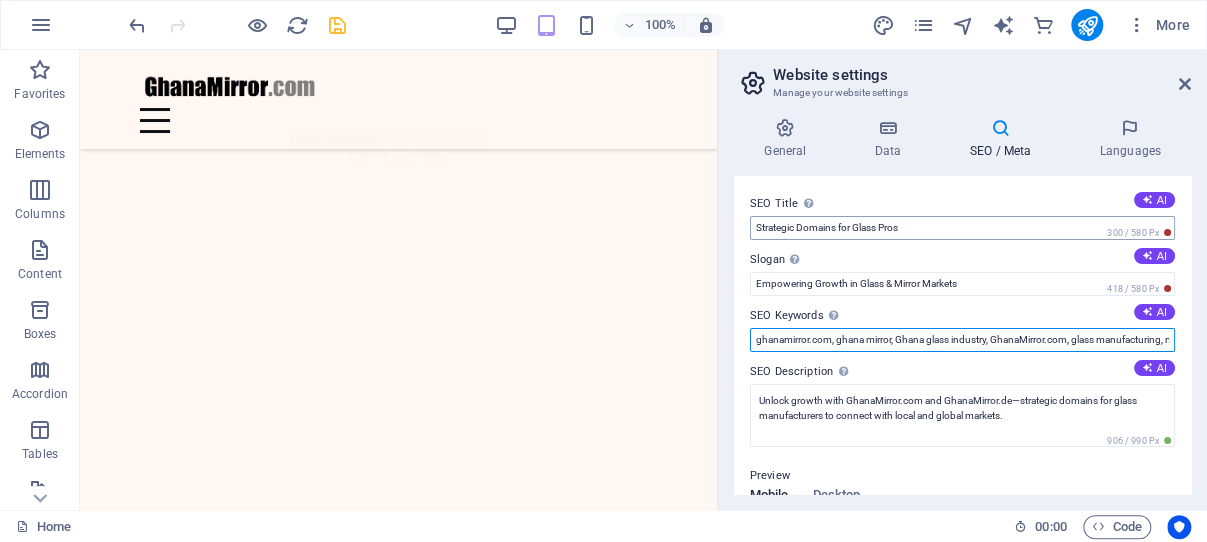 type on "ghanamirror.com, ghana mirror, Ghana glass industry, GhanaMirror.com, glass manufacturing, mirror dealerships, online brand growth, Ghanaian construction market" 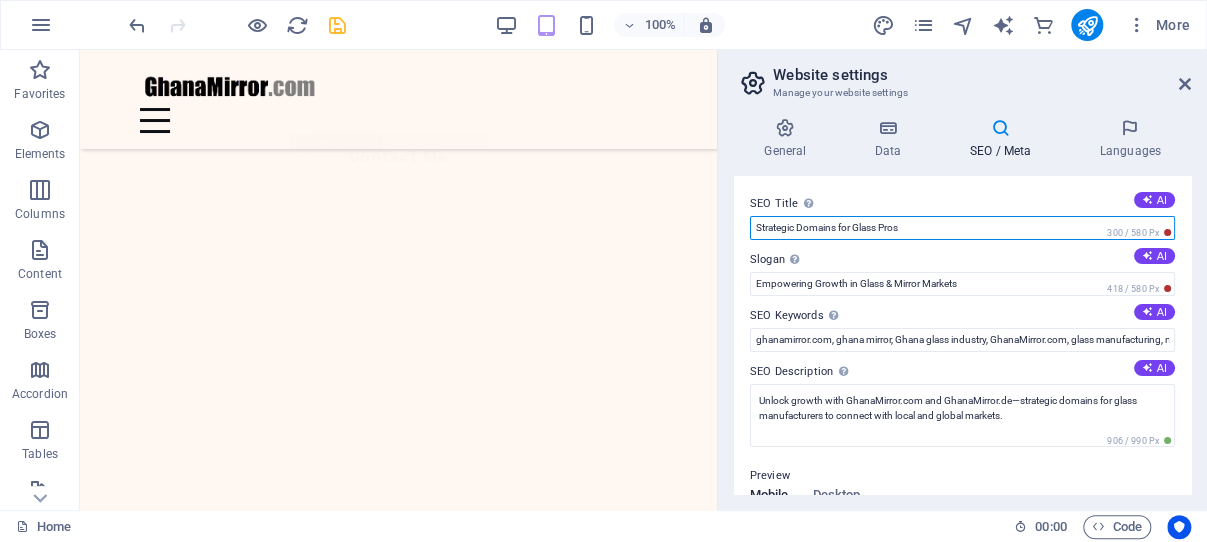 click on "Strategic Domains for Glass Pros" at bounding box center [962, 228] 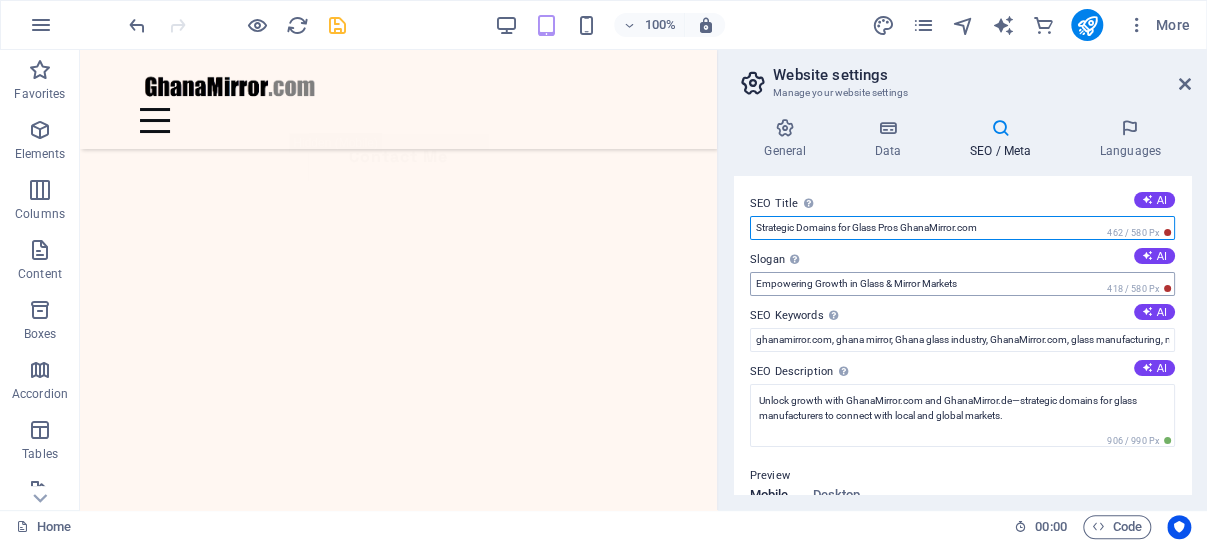type on "Strategic Domains for Glass Pros GhanaMirror.com" 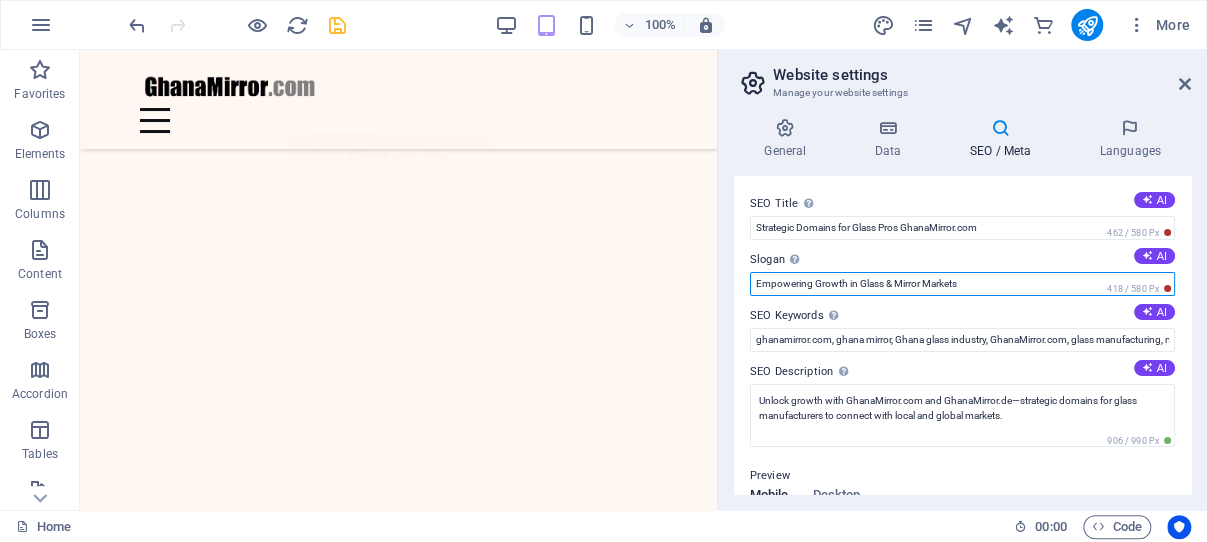 click on "Empowering Growth in Glass & Mirror Markets" at bounding box center (962, 284) 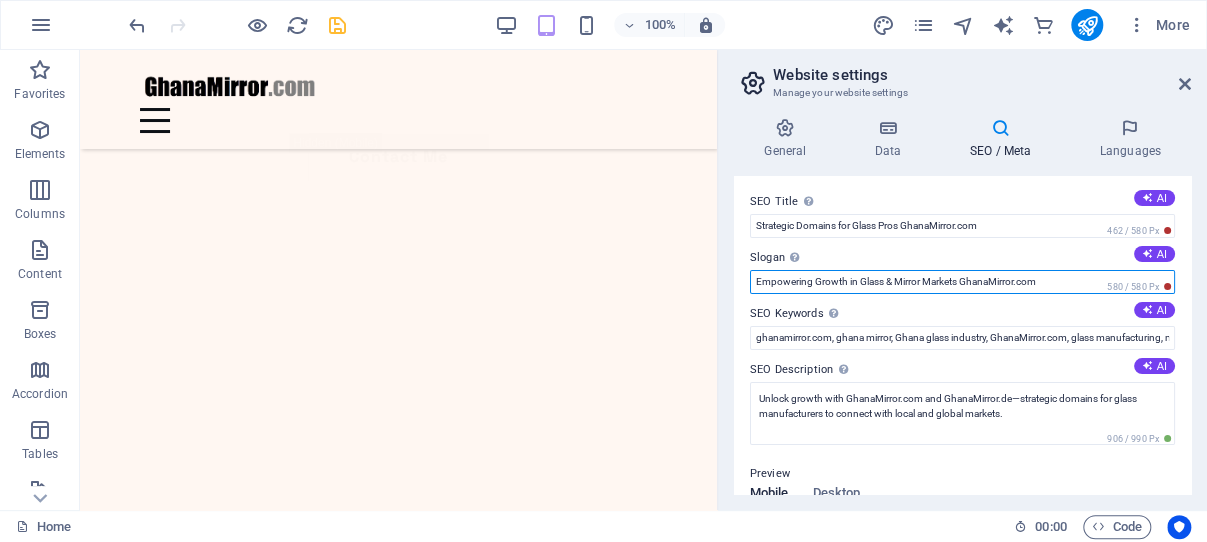 scroll, scrollTop: 0, scrollLeft: 0, axis: both 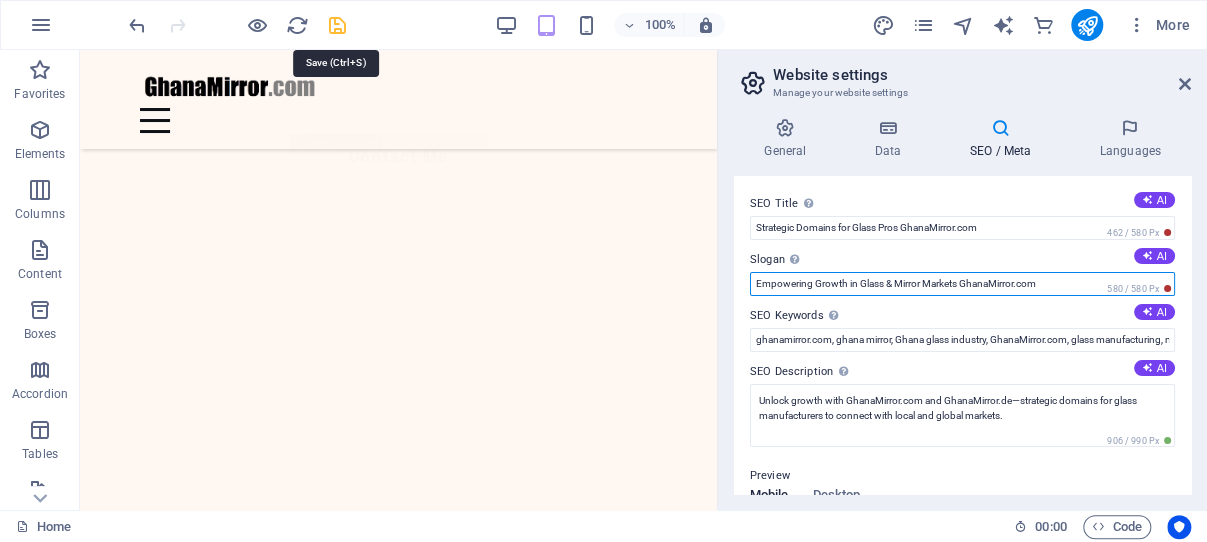 type on "Empowering Growth in Glass & Mirror Markets GhanaMirror.com" 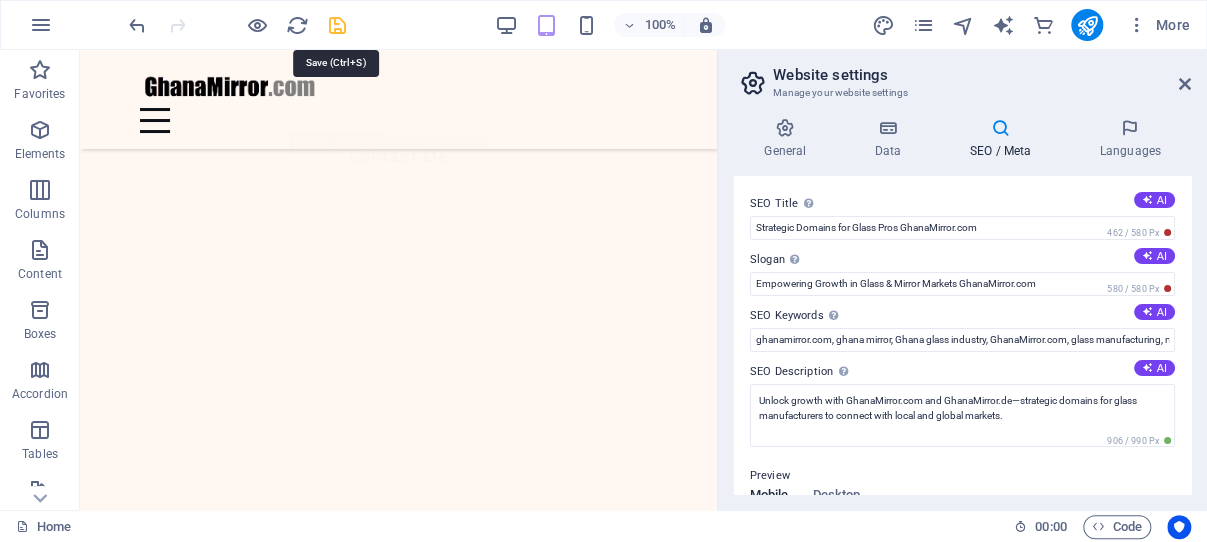 drag, startPoint x: 338, startPoint y: 26, endPoint x: 507, endPoint y: 26, distance: 169 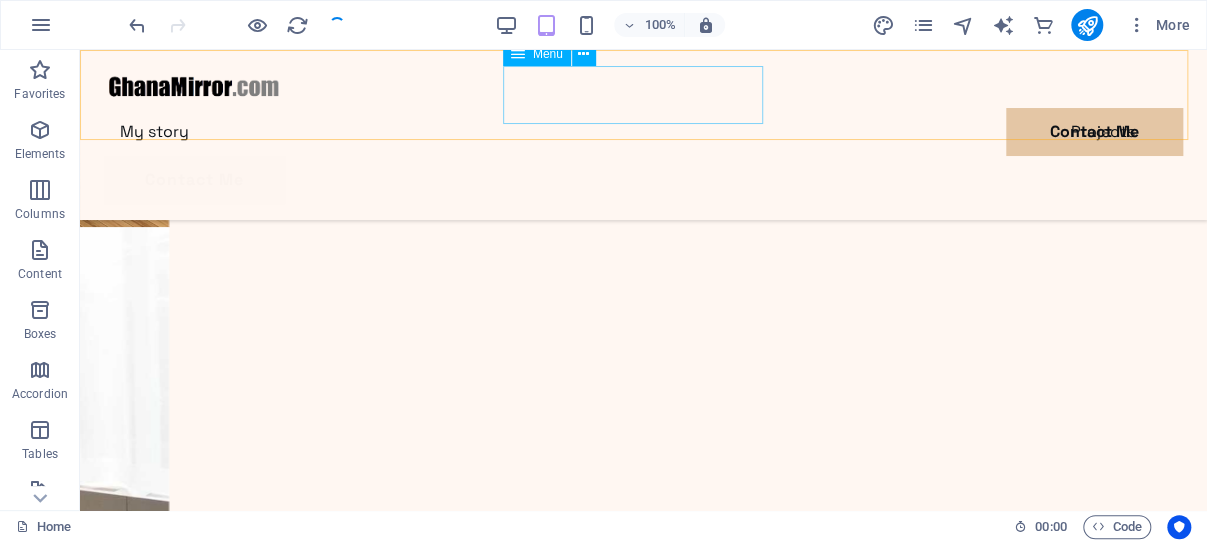 scroll, scrollTop: 733, scrollLeft: 0, axis: vertical 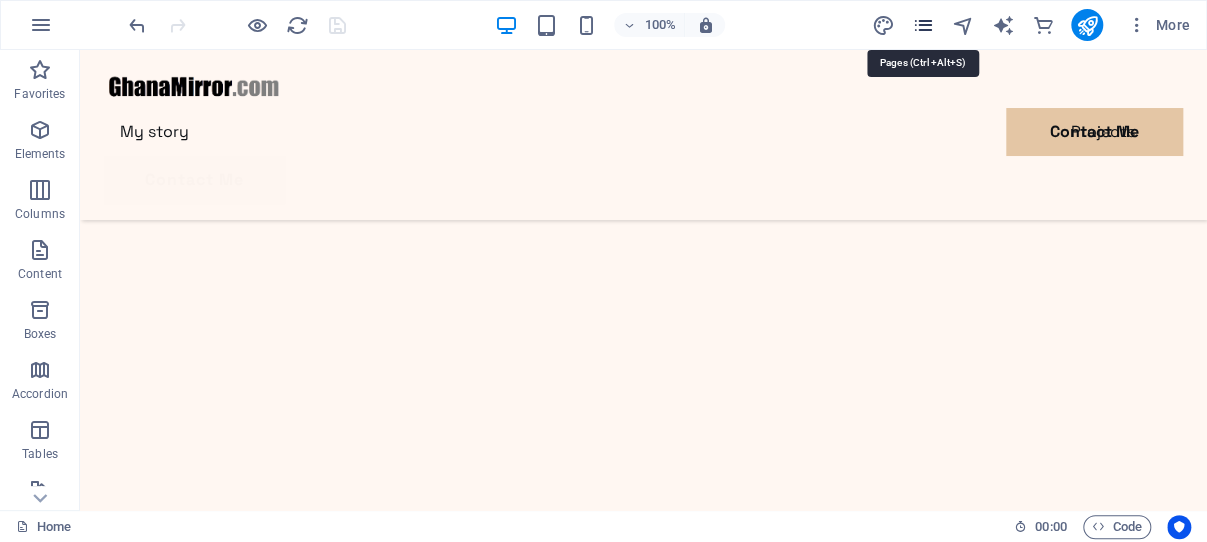 click at bounding box center (922, 25) 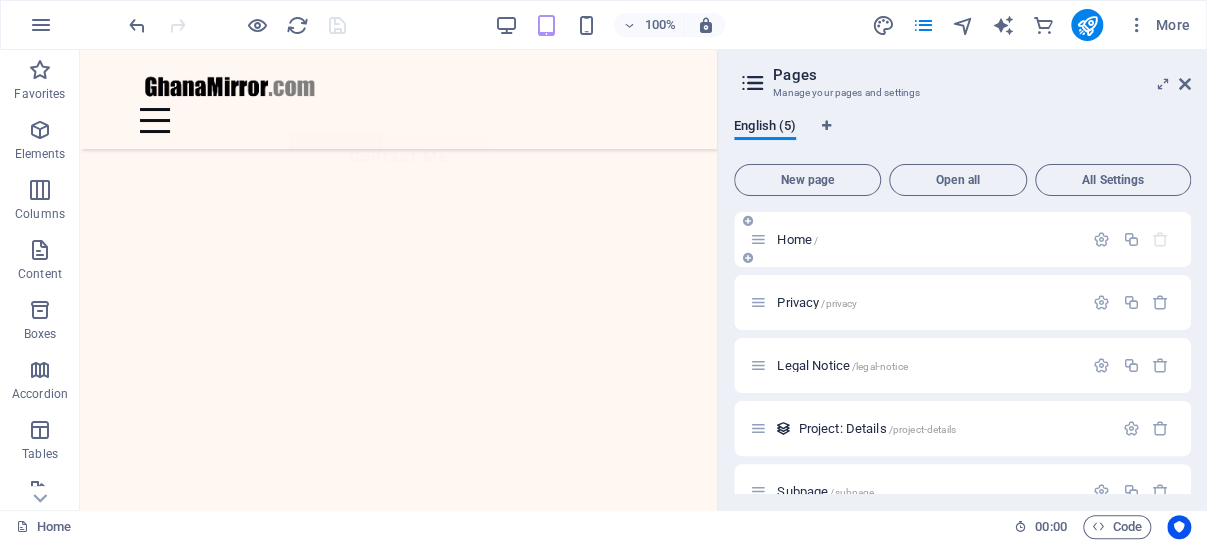 scroll, scrollTop: 676, scrollLeft: 0, axis: vertical 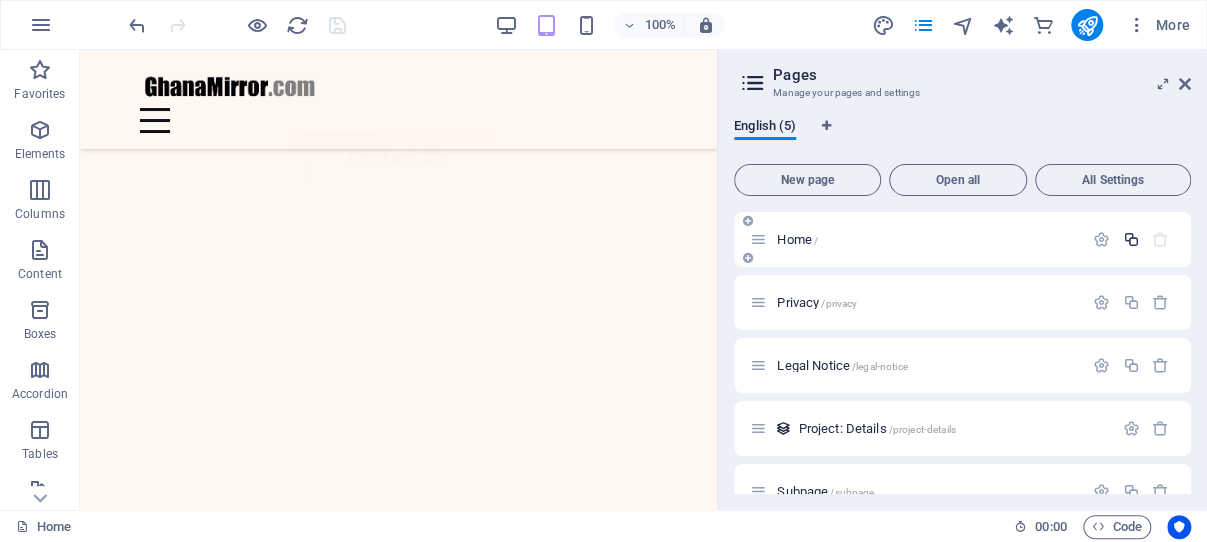 click at bounding box center (1130, 239) 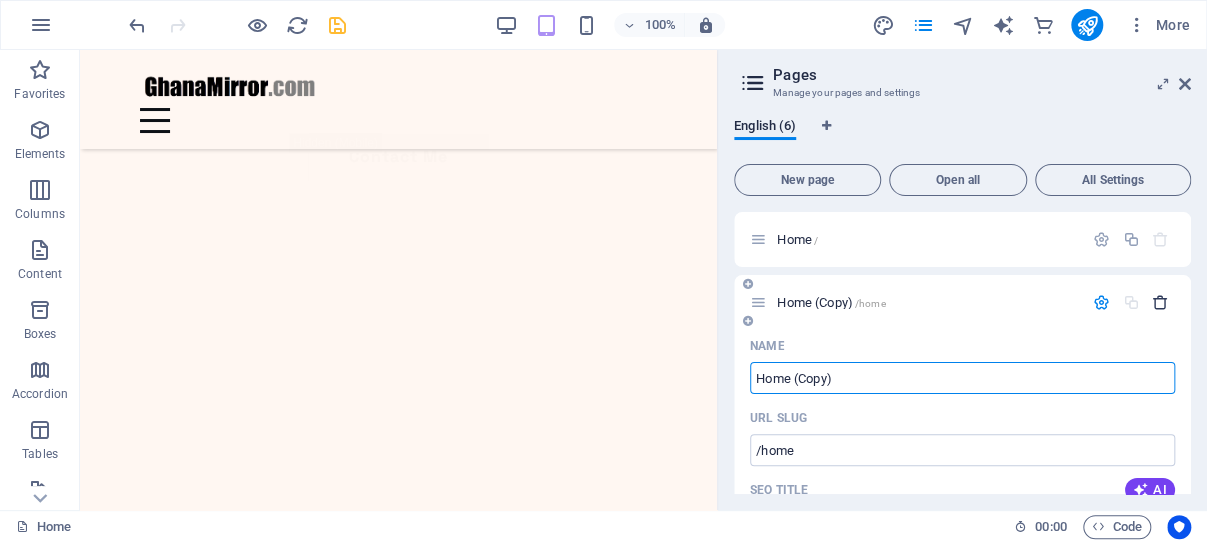 click at bounding box center (1160, 302) 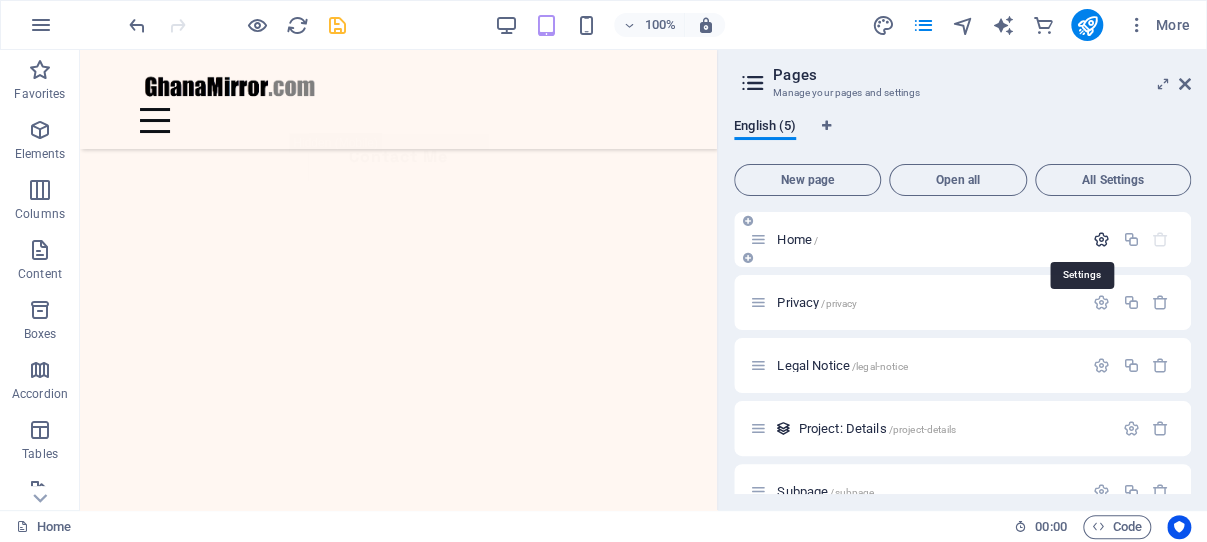 click at bounding box center (1101, 239) 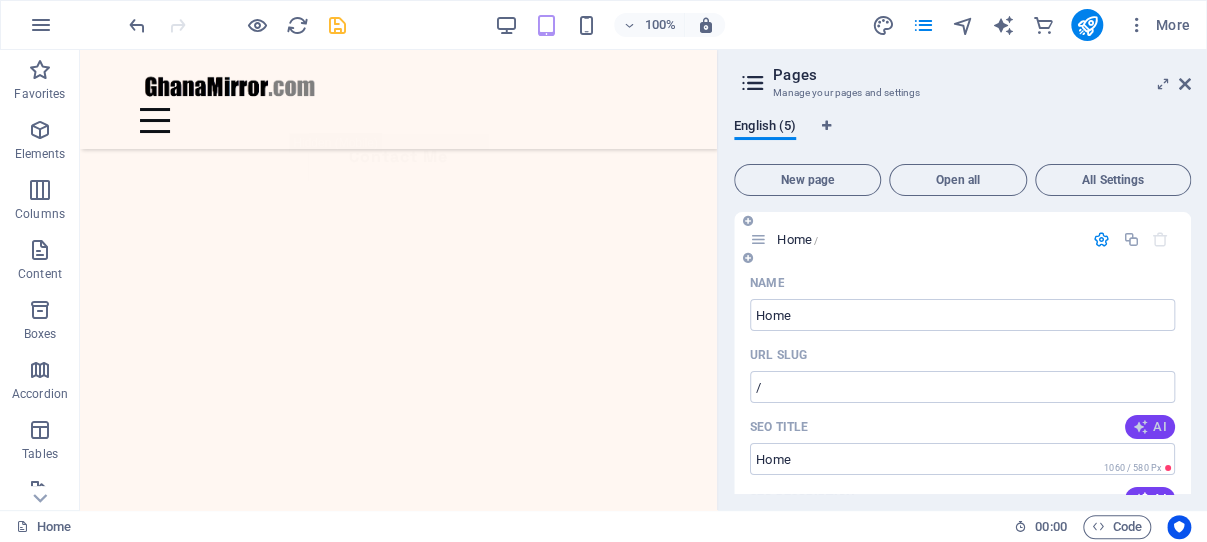 click on "AI" at bounding box center [1150, 427] 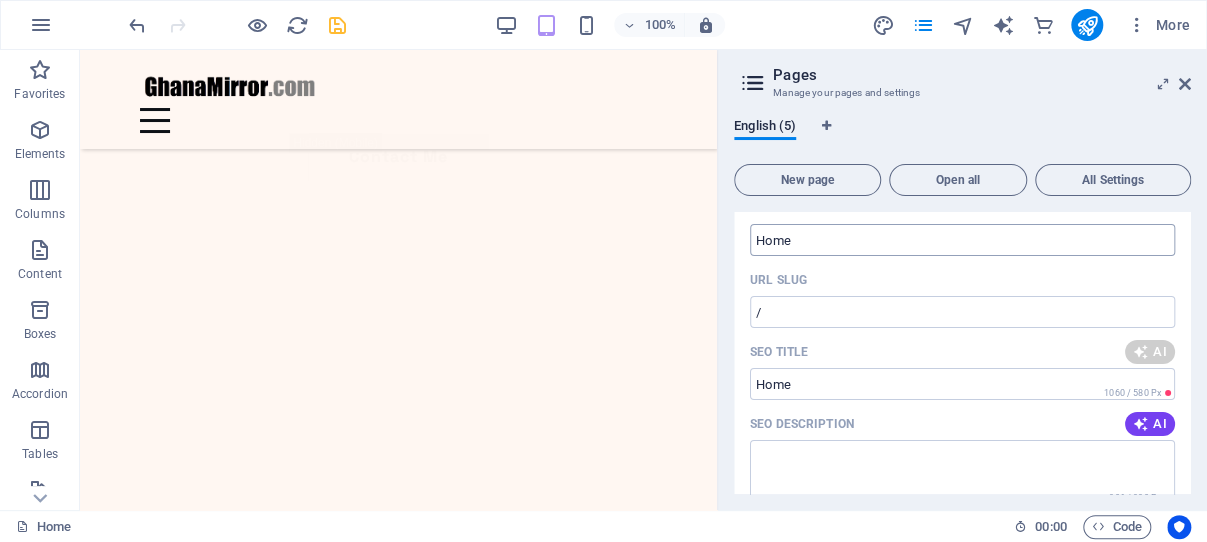 scroll, scrollTop: 95, scrollLeft: 0, axis: vertical 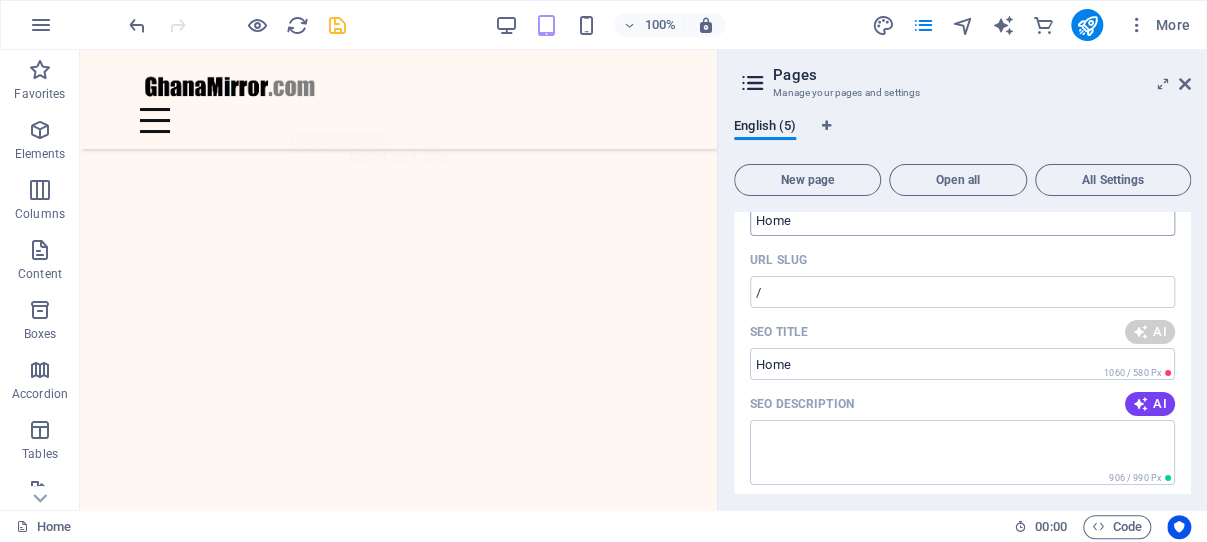 type on "Boost Your Brand with GhanaMirror" 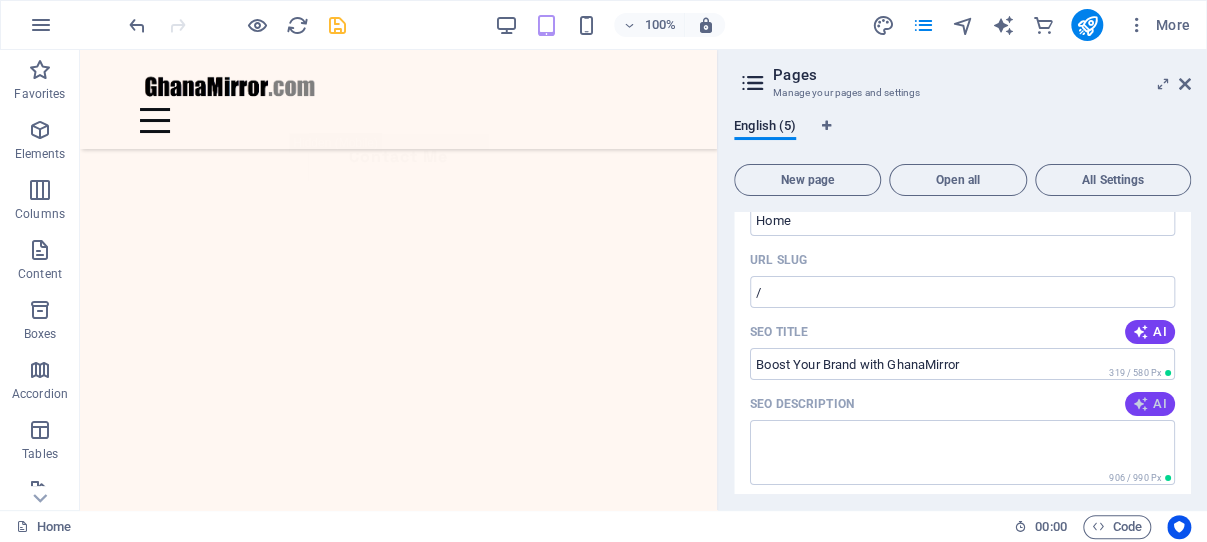 click at bounding box center (1141, 404) 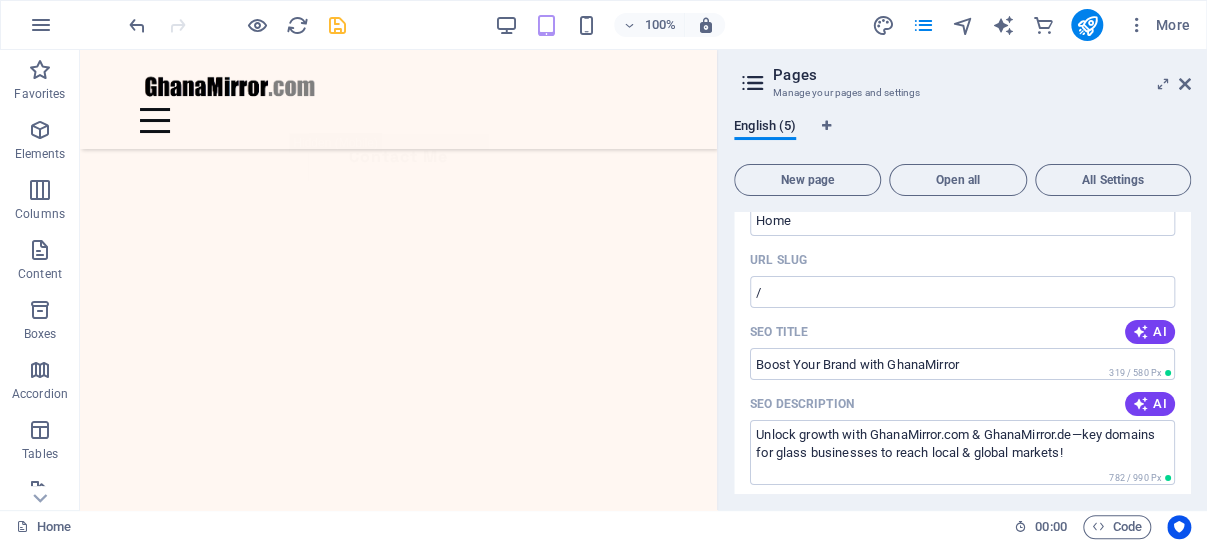 type on "Unlock growth with GhanaMirror.com & GhanaMirror.de—key domains for glass businesses to reach local & global markets!" 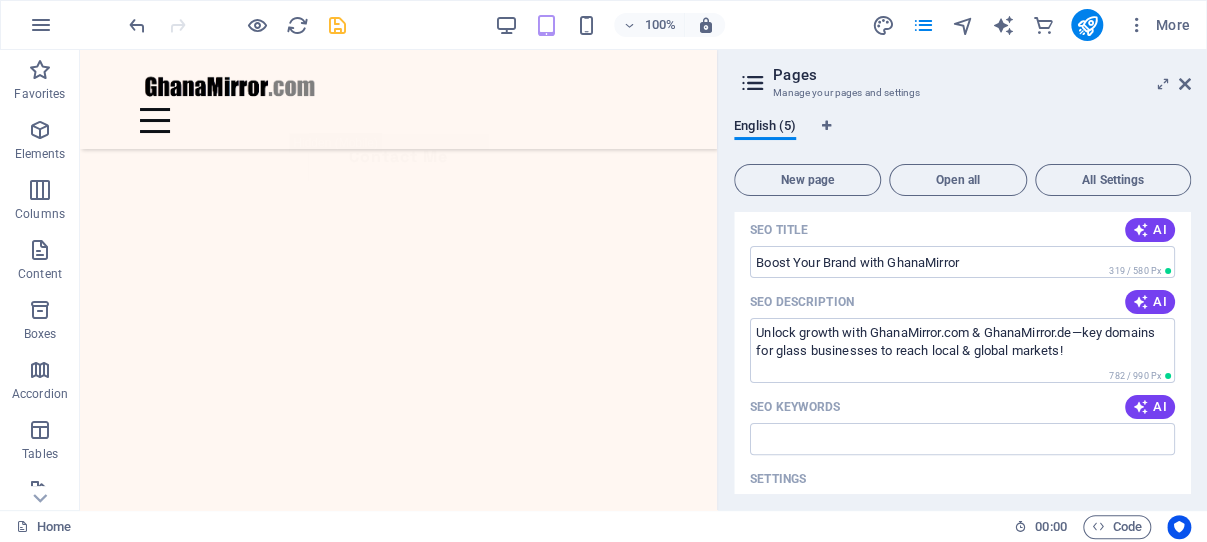 scroll, scrollTop: 286, scrollLeft: 0, axis: vertical 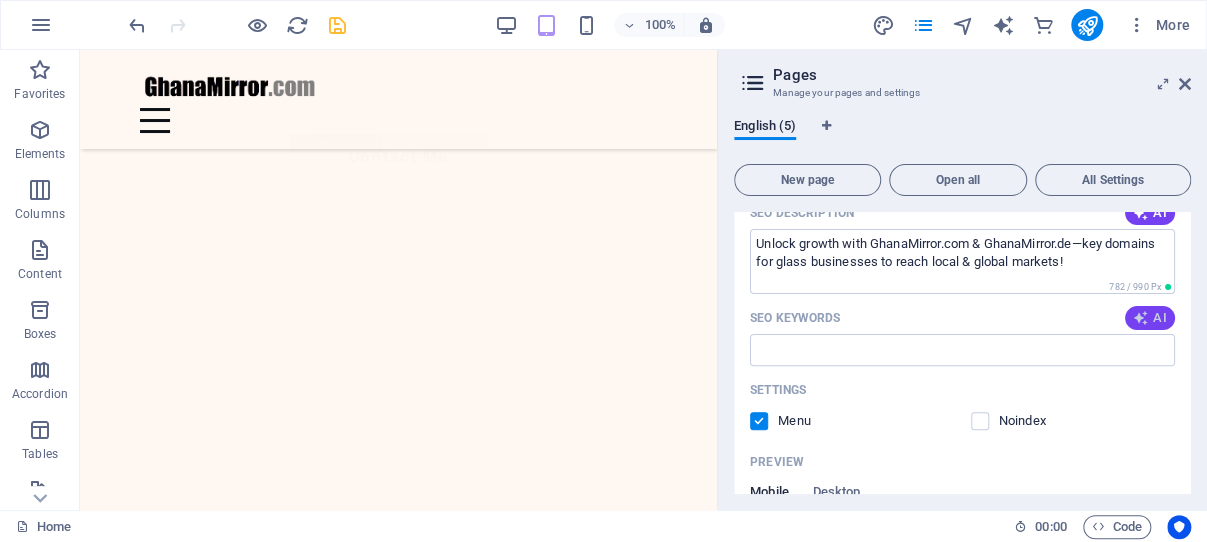click at bounding box center (1141, 318) 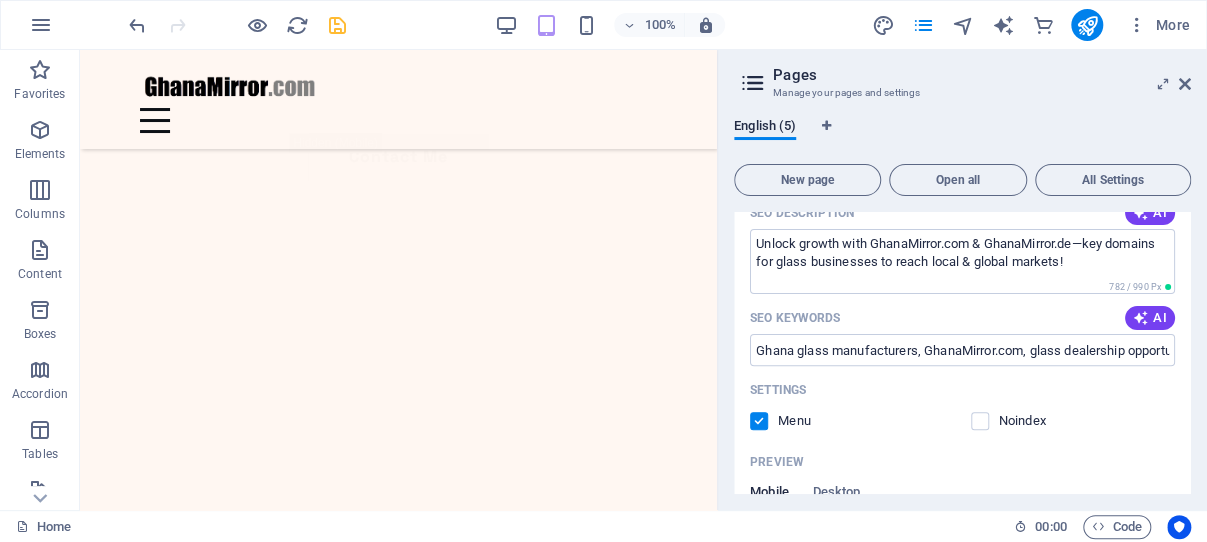type on "Ghana glass manufacturers, GhanaMirror.com, glass dealership opportunities, construction materials in Ghana, Ghanaian diaspora investment, strategic web domains for businesses" 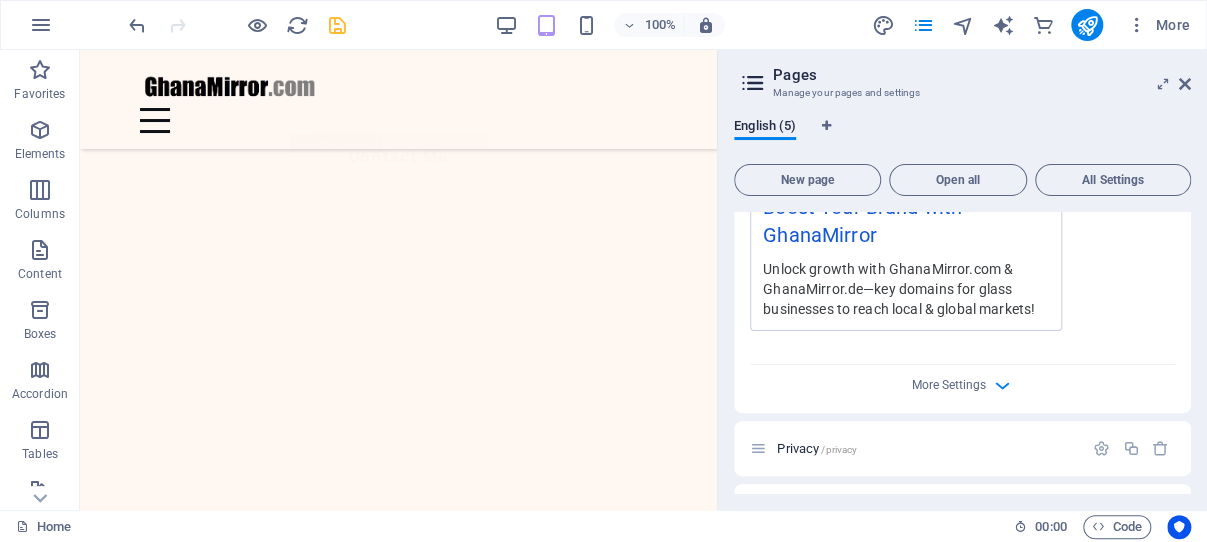 scroll, scrollTop: 668, scrollLeft: 0, axis: vertical 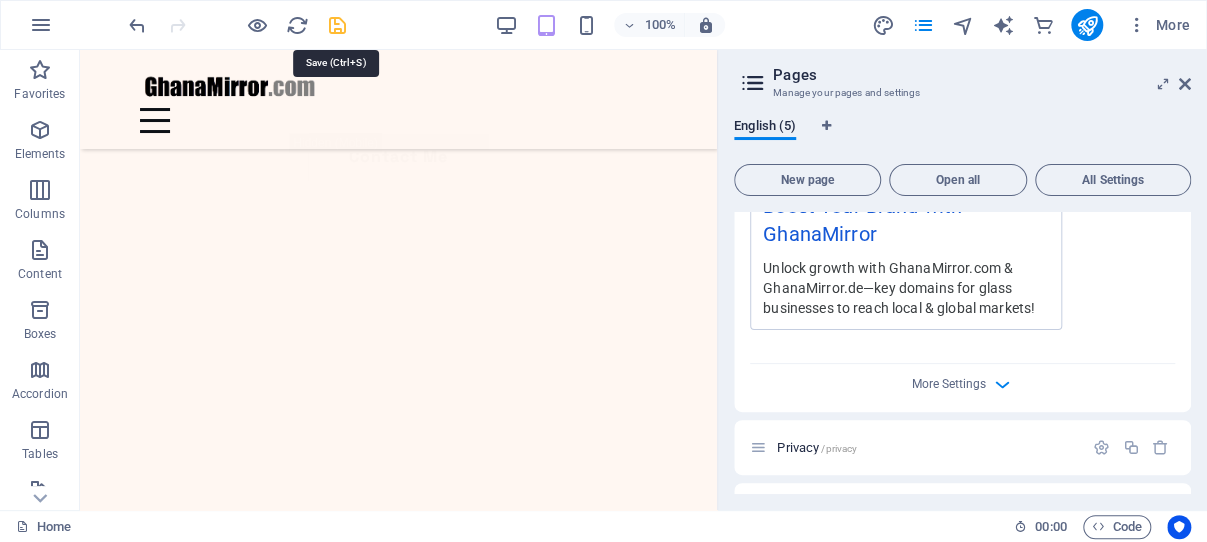click at bounding box center [337, 25] 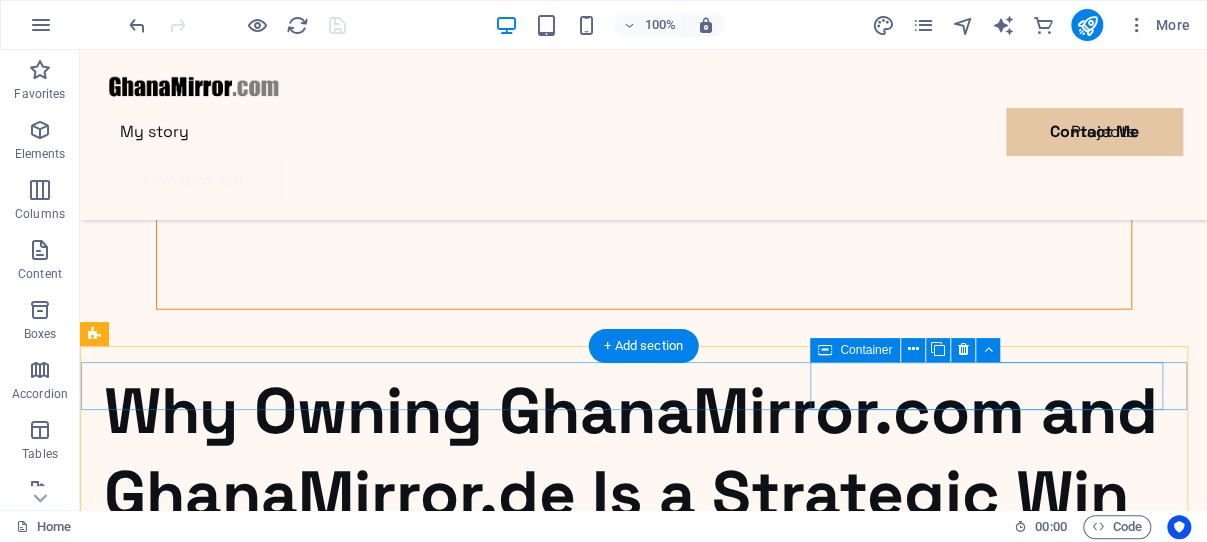 scroll, scrollTop: 5830, scrollLeft: 0, axis: vertical 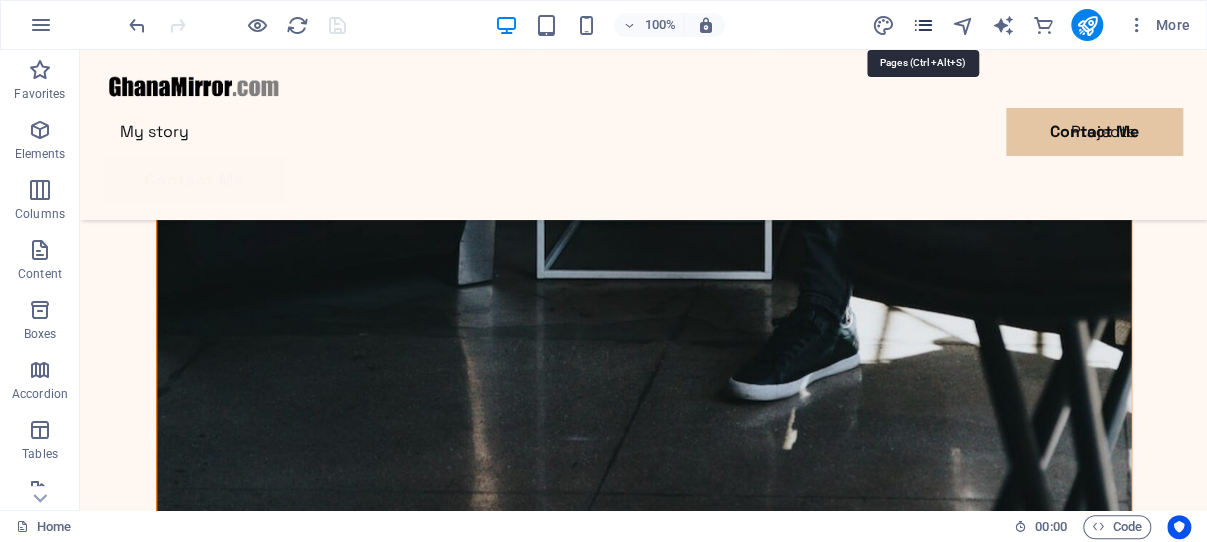 click at bounding box center (922, 25) 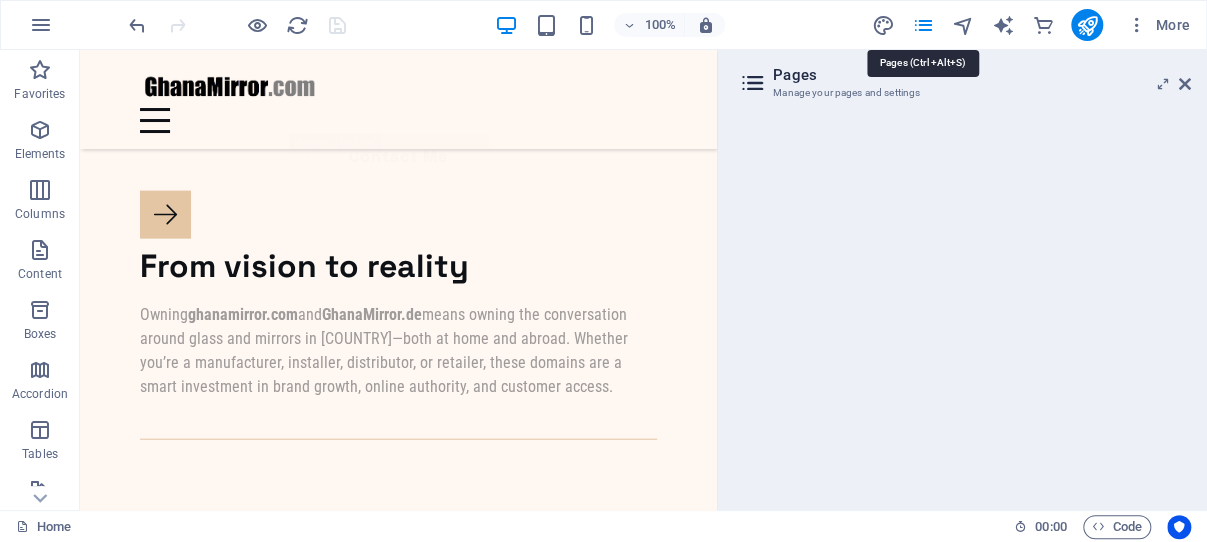 scroll, scrollTop: 4883, scrollLeft: 0, axis: vertical 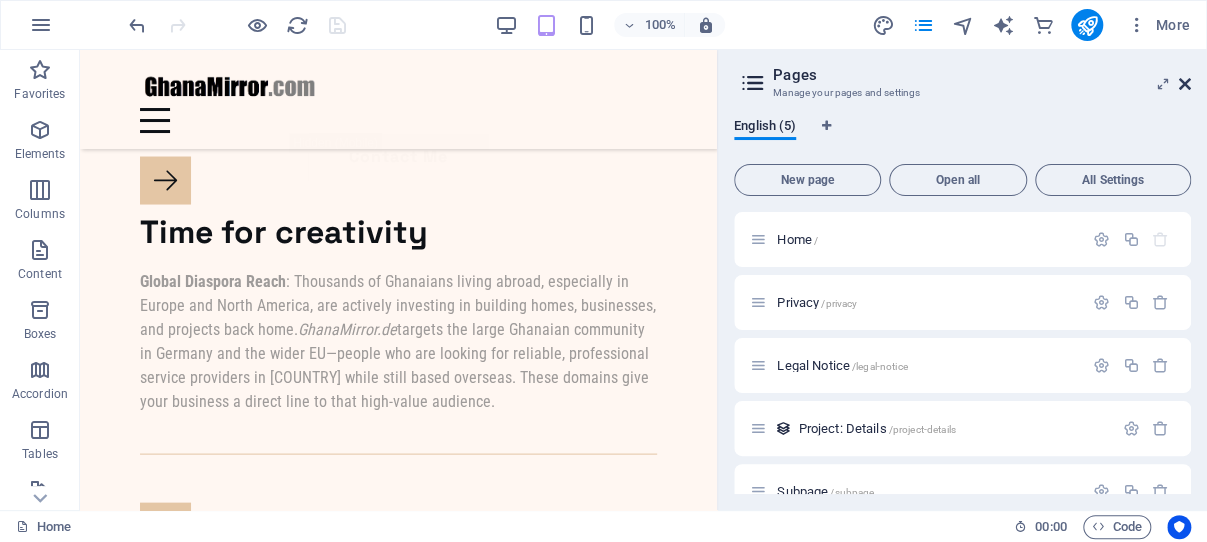 drag, startPoint x: 1185, startPoint y: 84, endPoint x: 545, endPoint y: 177, distance: 646.72174 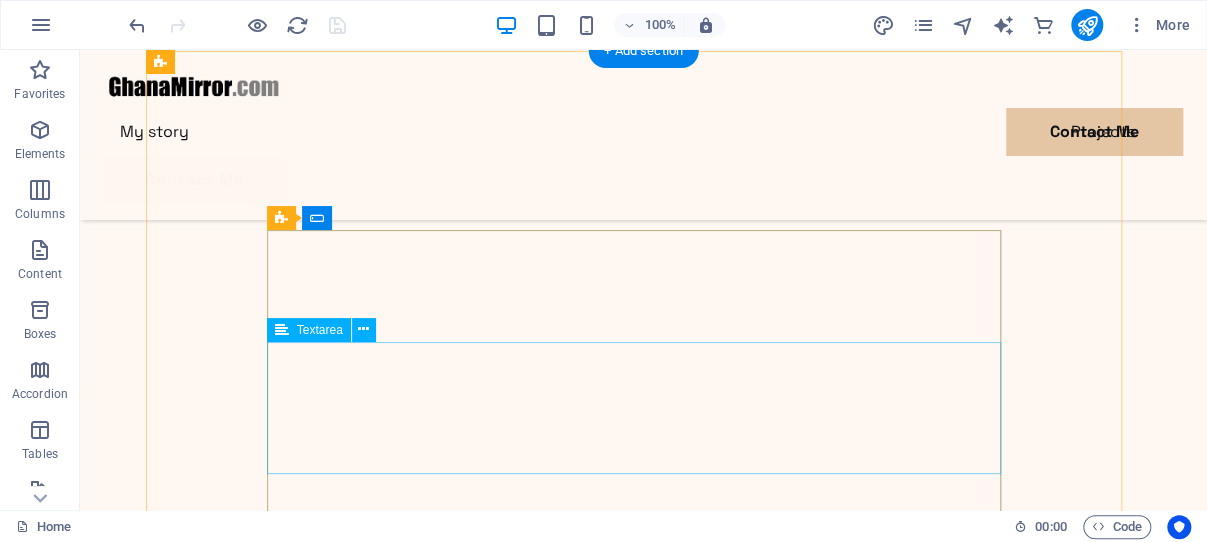 scroll, scrollTop: 672, scrollLeft: 0, axis: vertical 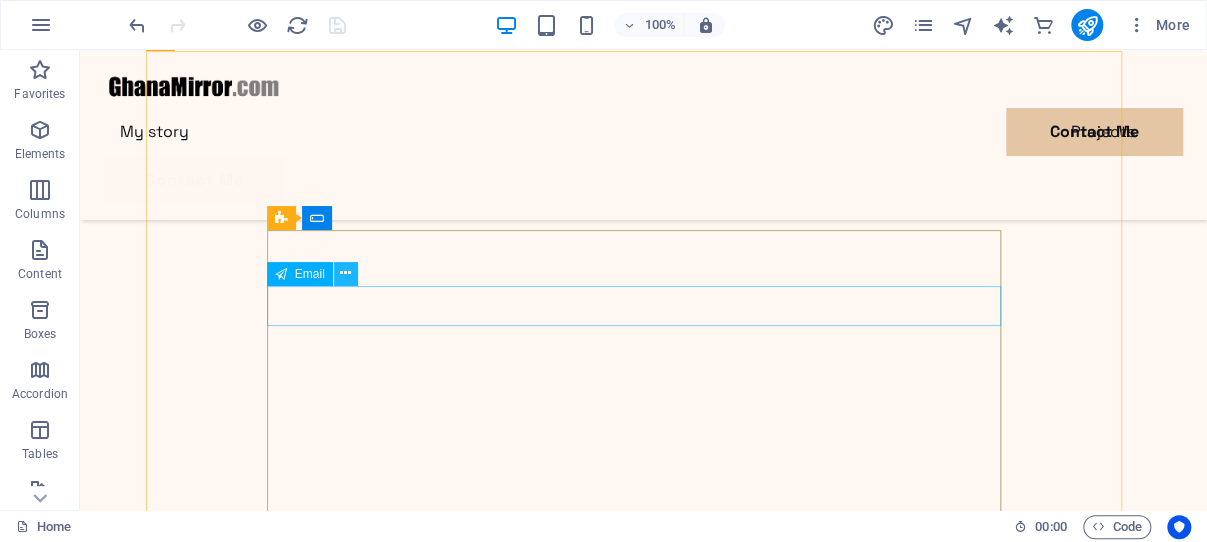 click at bounding box center [345, 273] 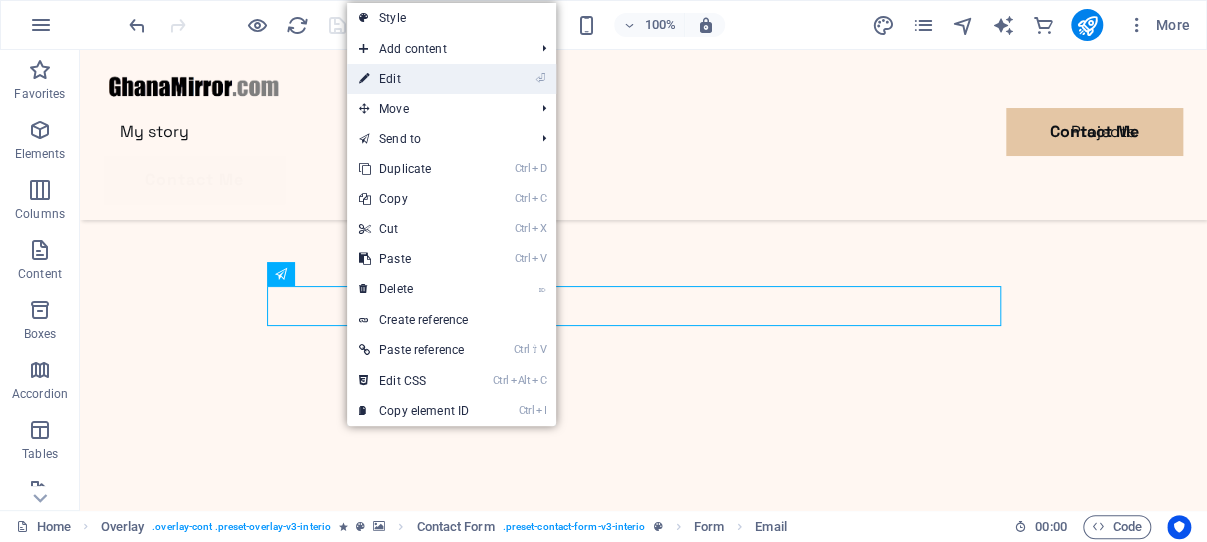 click on "⏎  Edit" at bounding box center [414, 79] 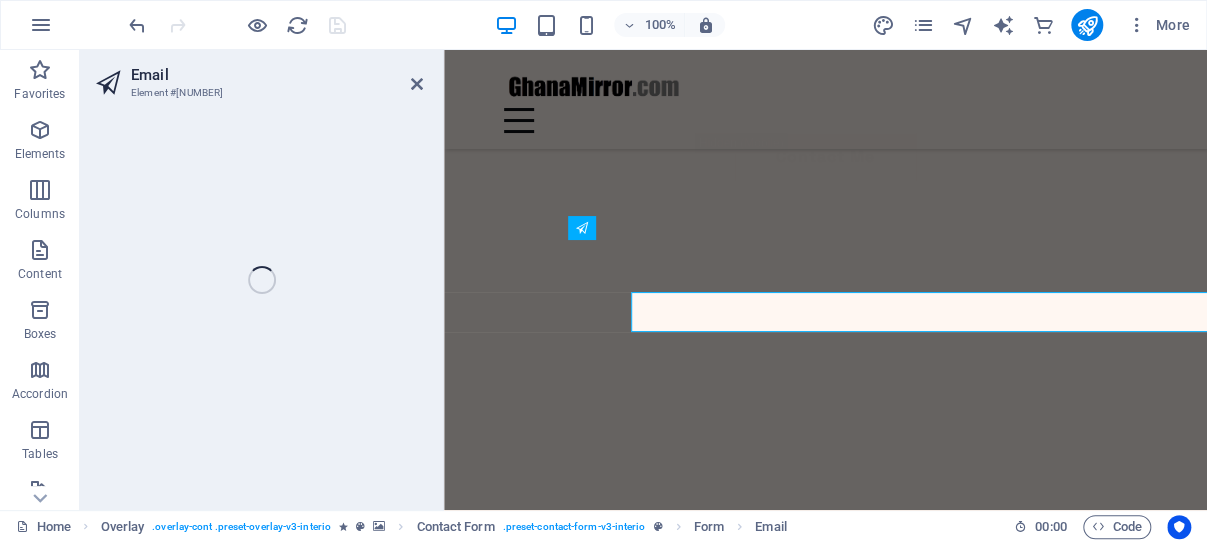 scroll, scrollTop: 666, scrollLeft: 0, axis: vertical 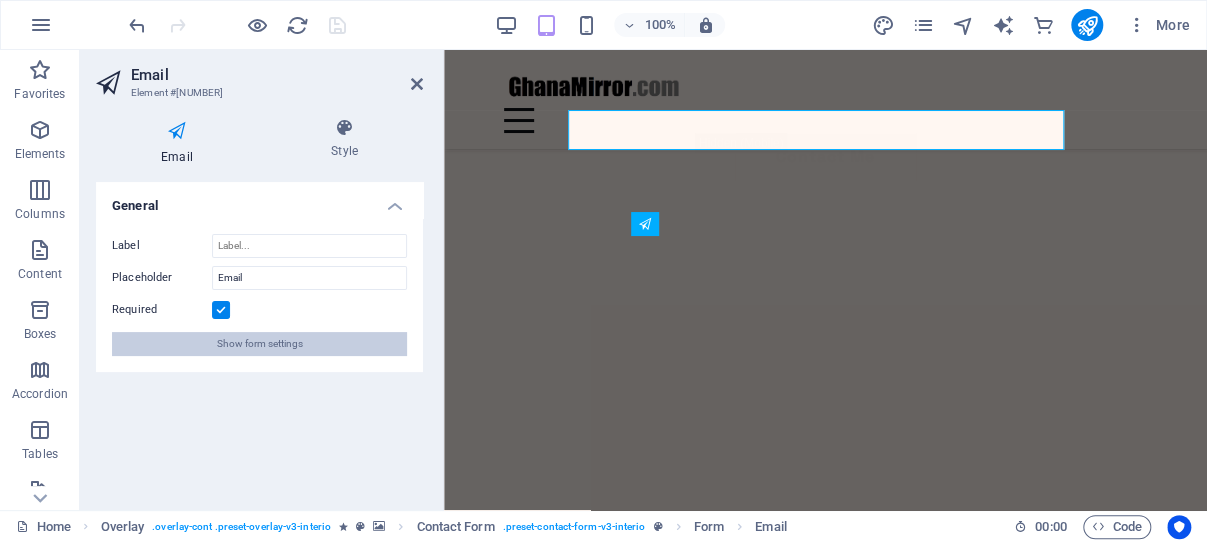 click on "Show form settings" at bounding box center (260, 344) 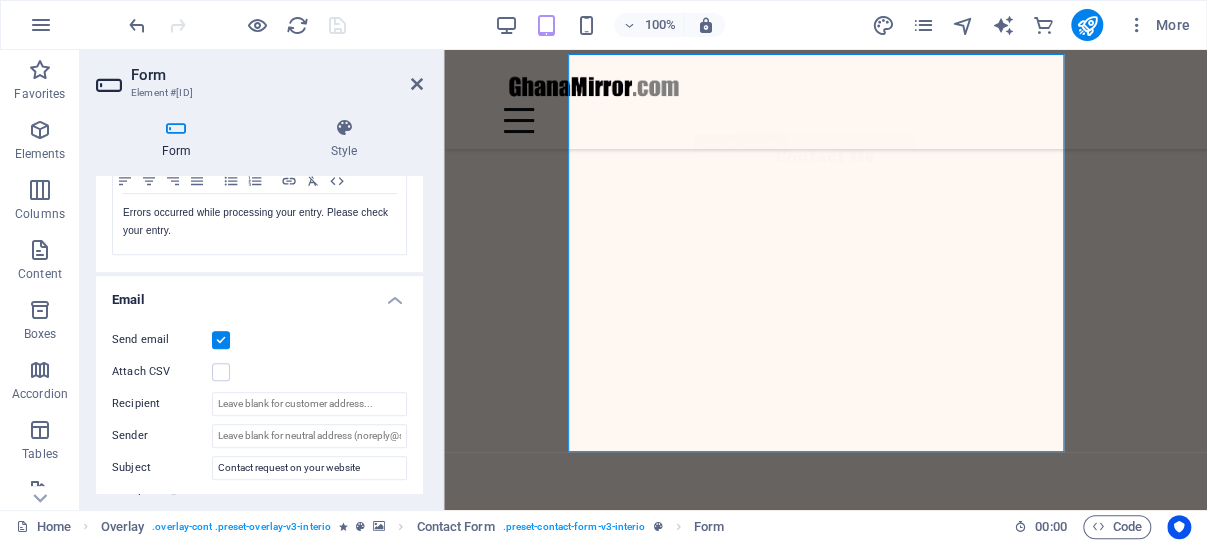 scroll, scrollTop: 477, scrollLeft: 0, axis: vertical 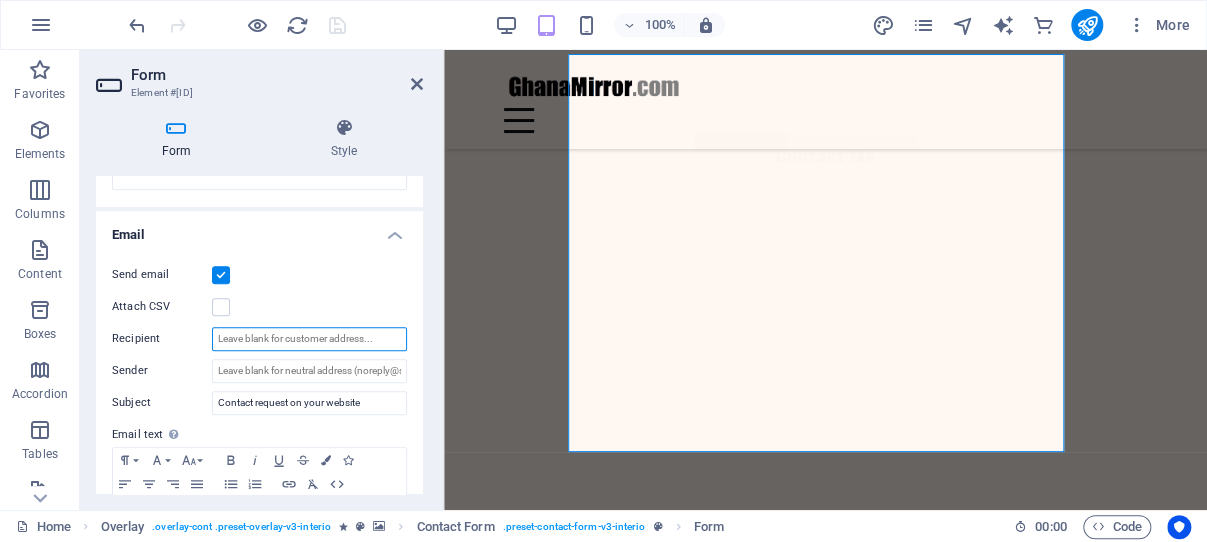 click on "Recipient" at bounding box center [309, 339] 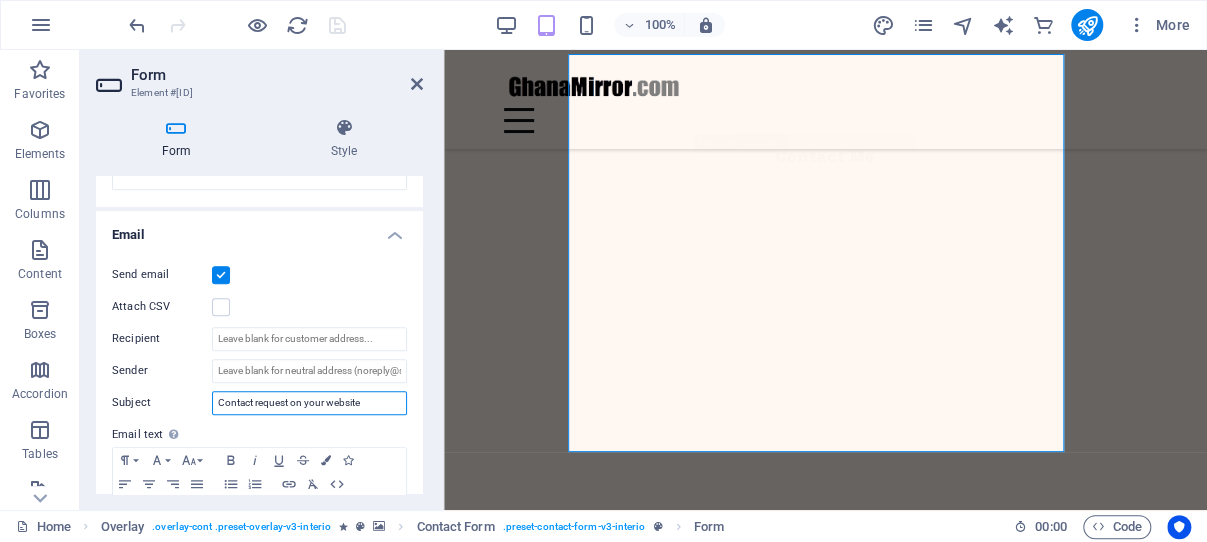 drag, startPoint x: 362, startPoint y: 398, endPoint x: 294, endPoint y: 400, distance: 68.0294 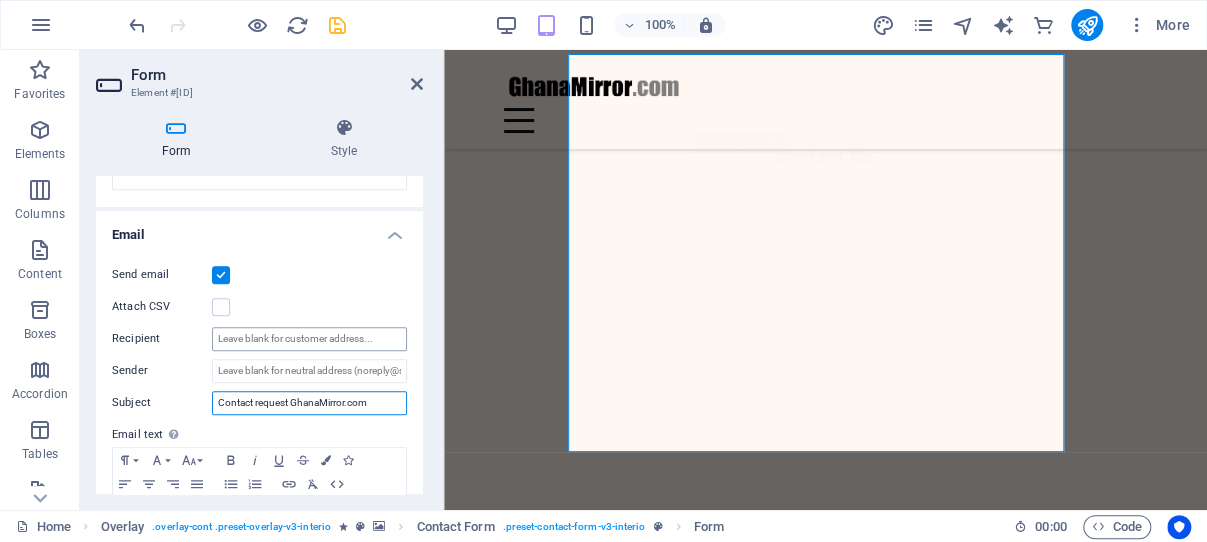 type on "Contact request GhanaMirror.com" 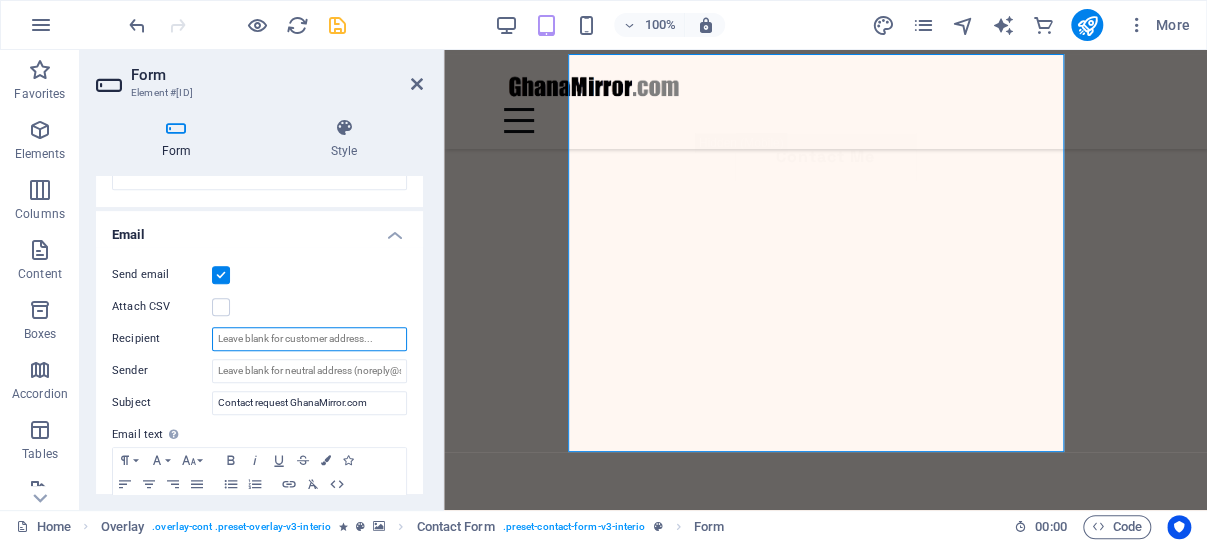 click on "Recipient" at bounding box center (309, 339) 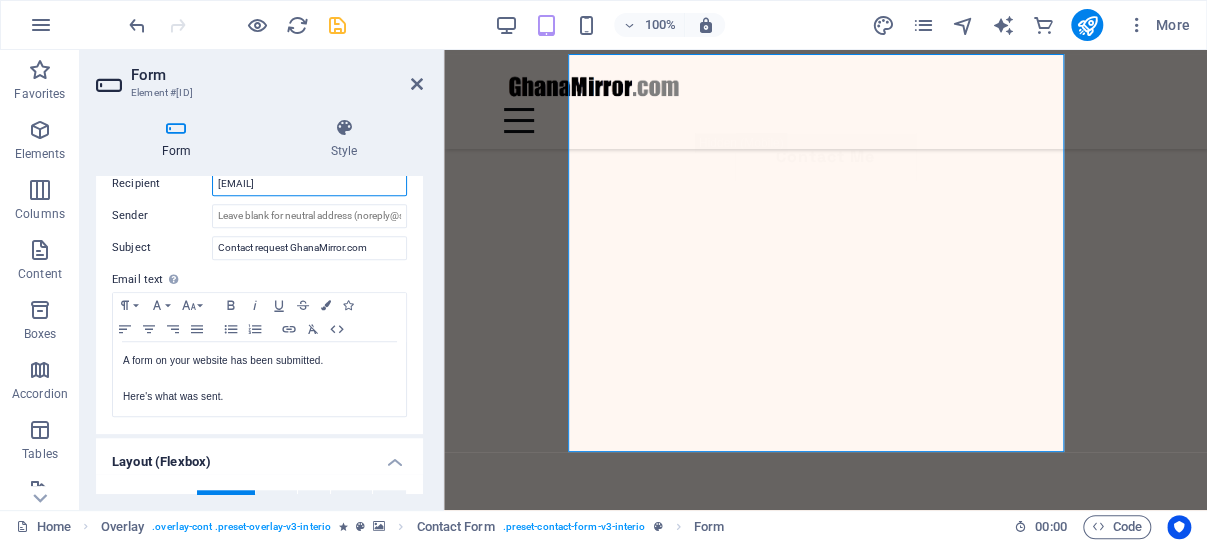 scroll, scrollTop: 668, scrollLeft: 0, axis: vertical 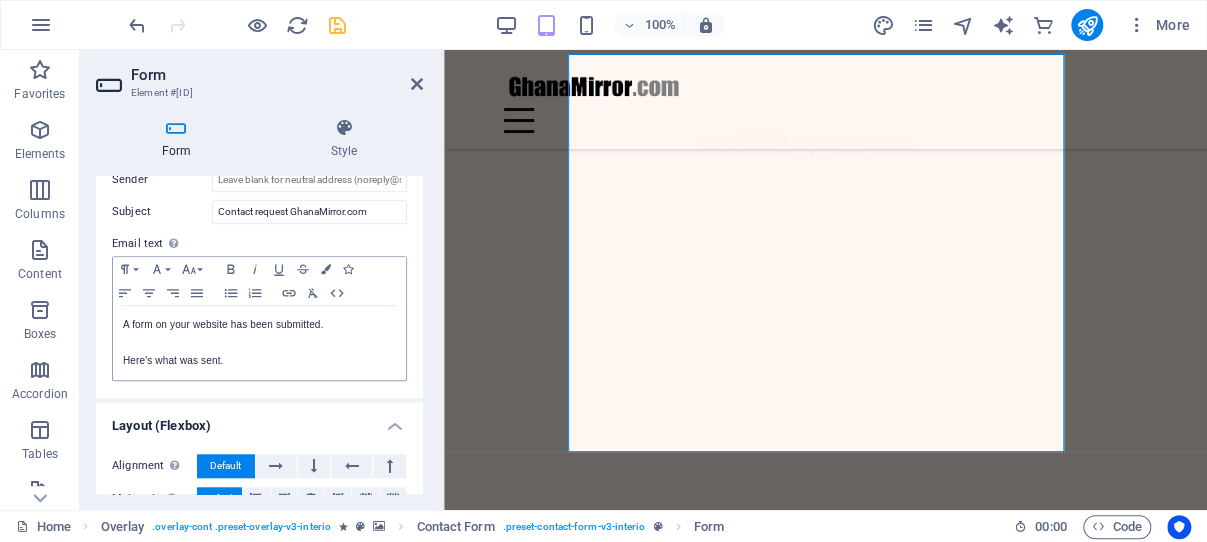 type on "remoku2004@yahoo.co.uk" 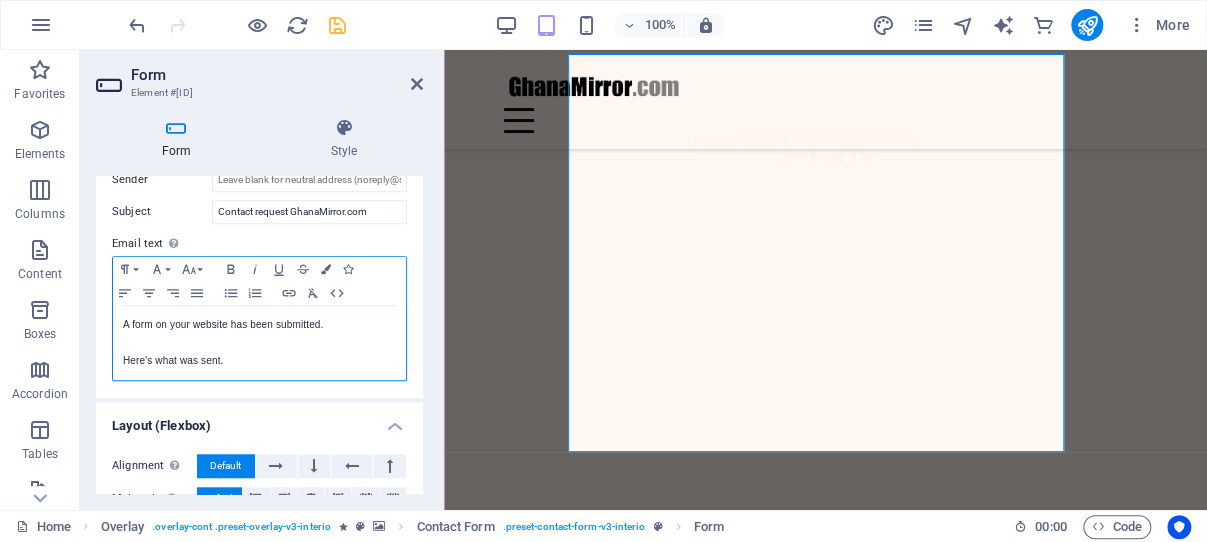 click on "A form on your website has been submitted." at bounding box center [259, 325] 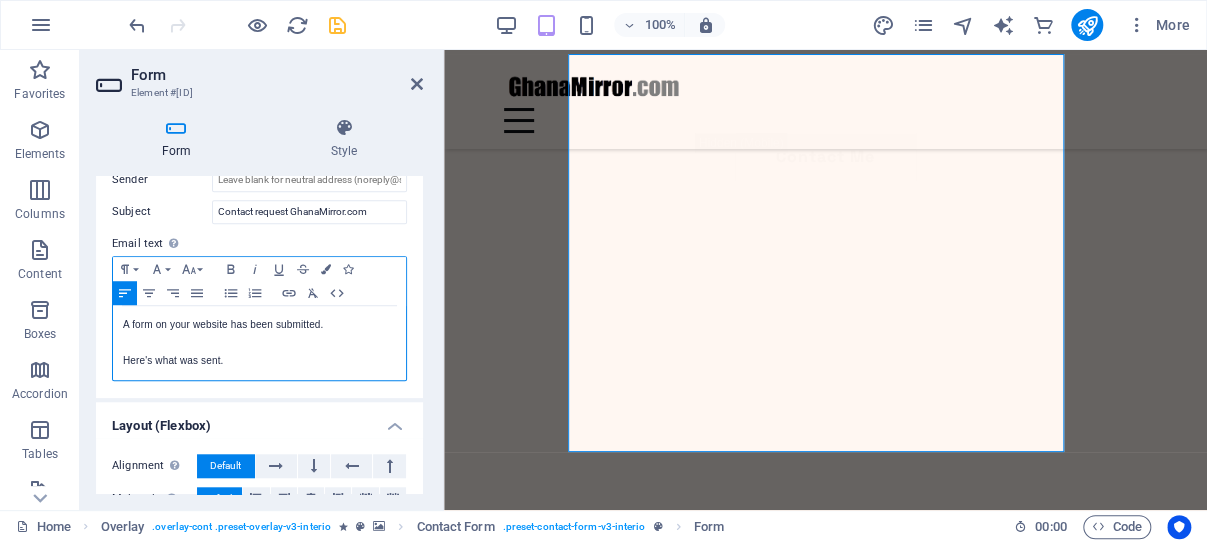 type 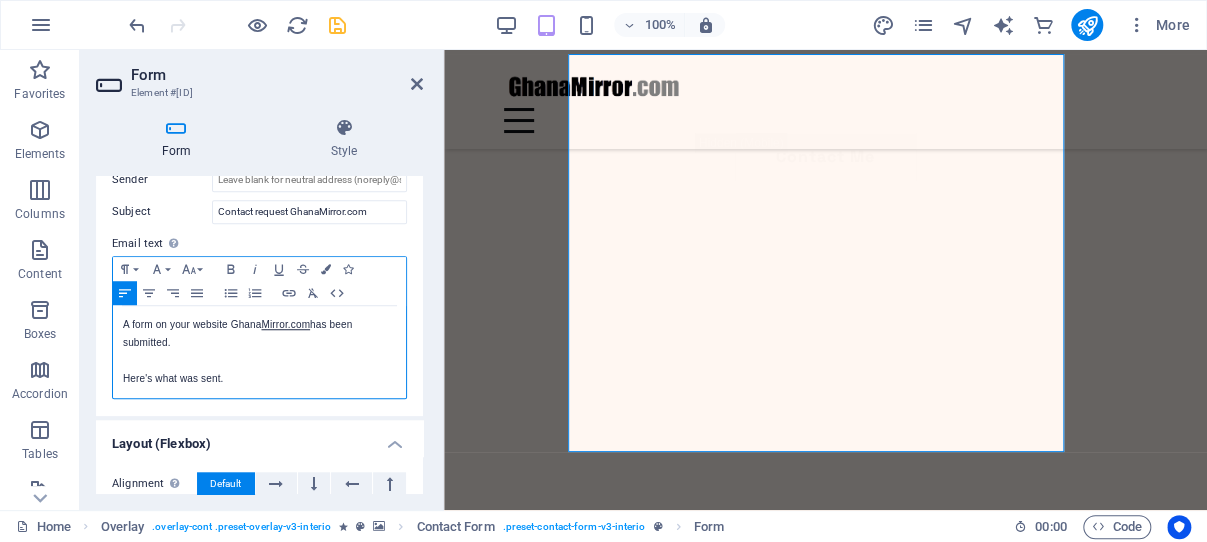click on "A form on your website Ghana  Mirror.com  has been submitted." at bounding box center [259, 334] 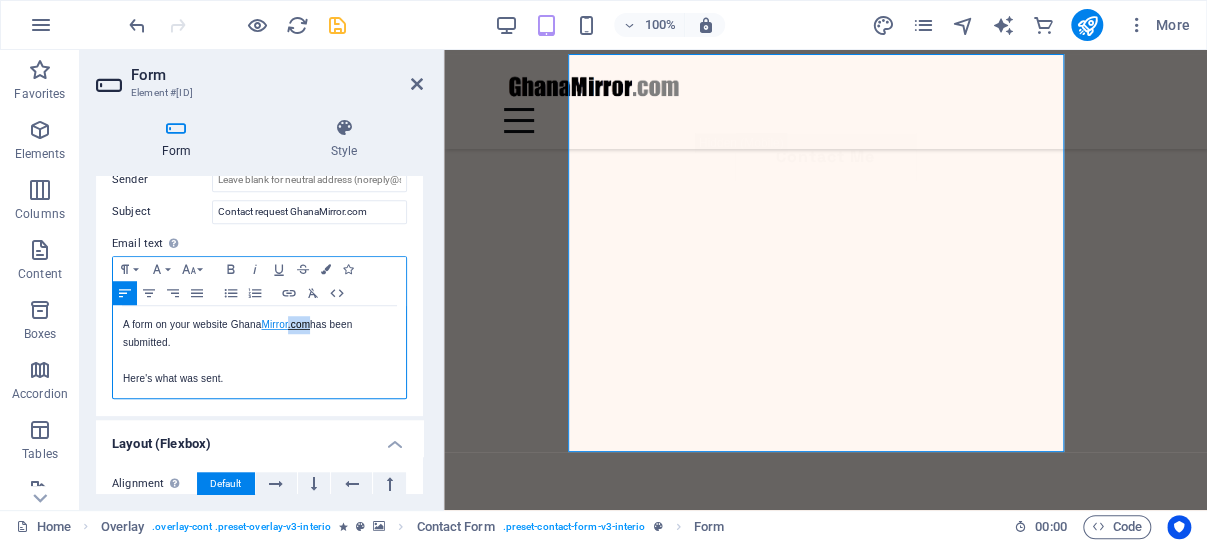 drag, startPoint x: 303, startPoint y: 325, endPoint x: 283, endPoint y: 325, distance: 20 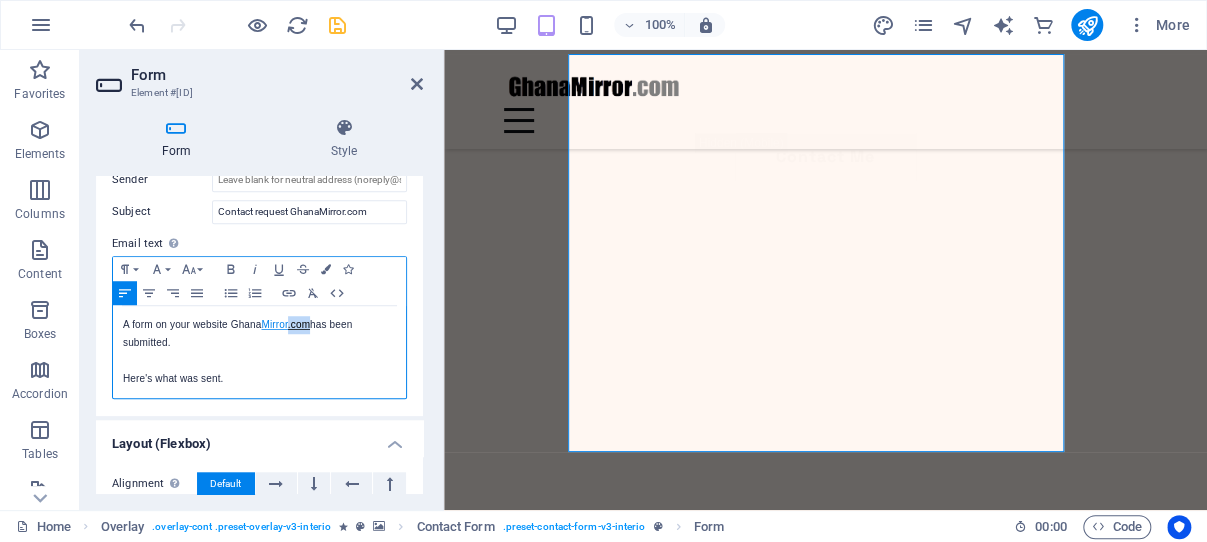 click on "Mirror.com" at bounding box center [285, 324] 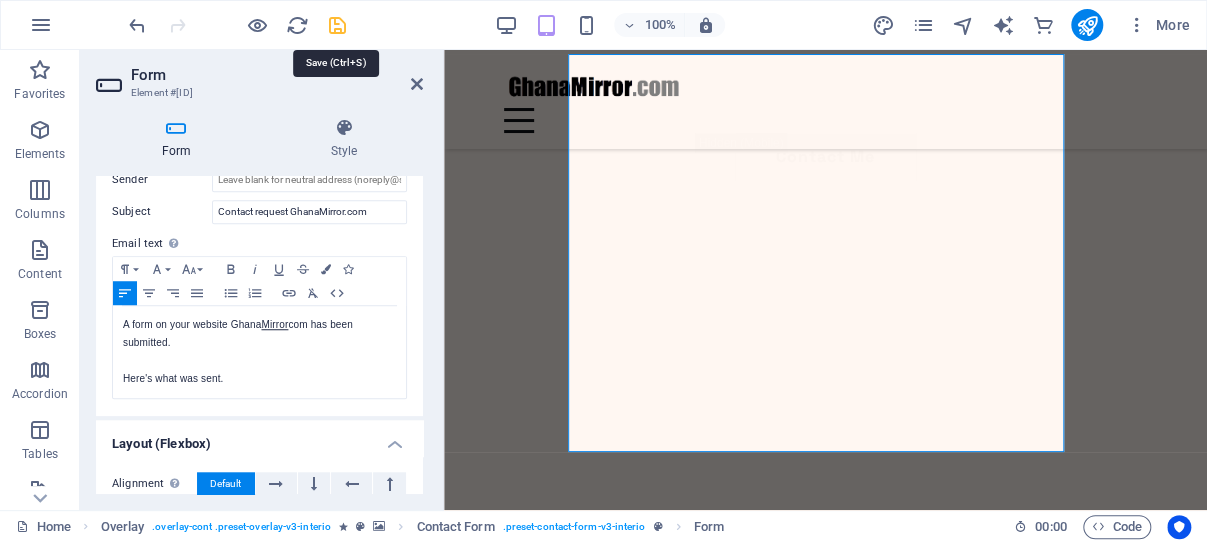 click at bounding box center [337, 25] 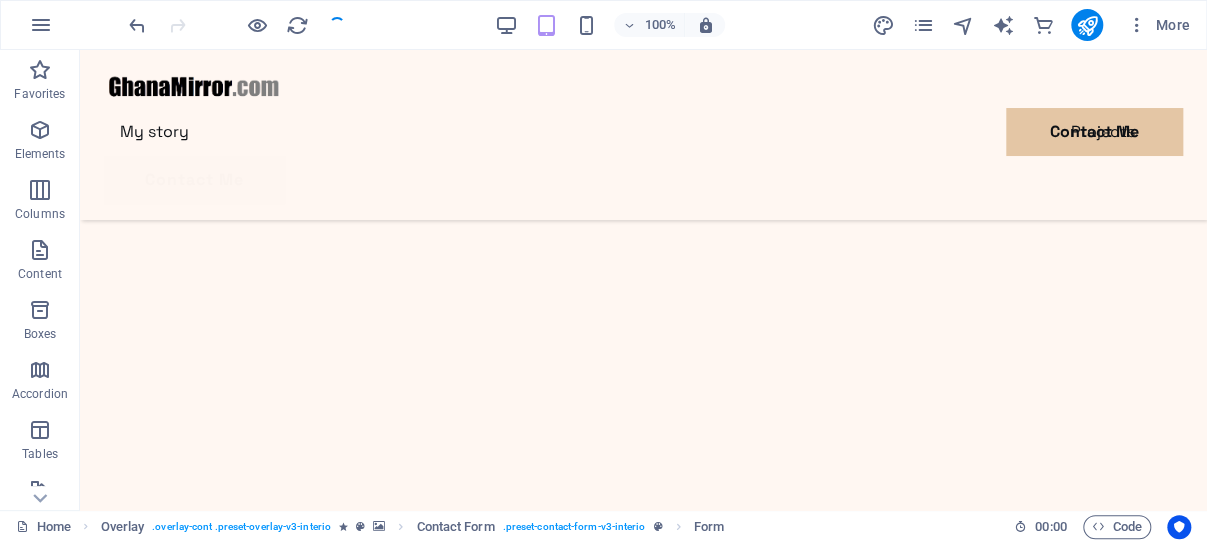 scroll, scrollTop: 672, scrollLeft: 0, axis: vertical 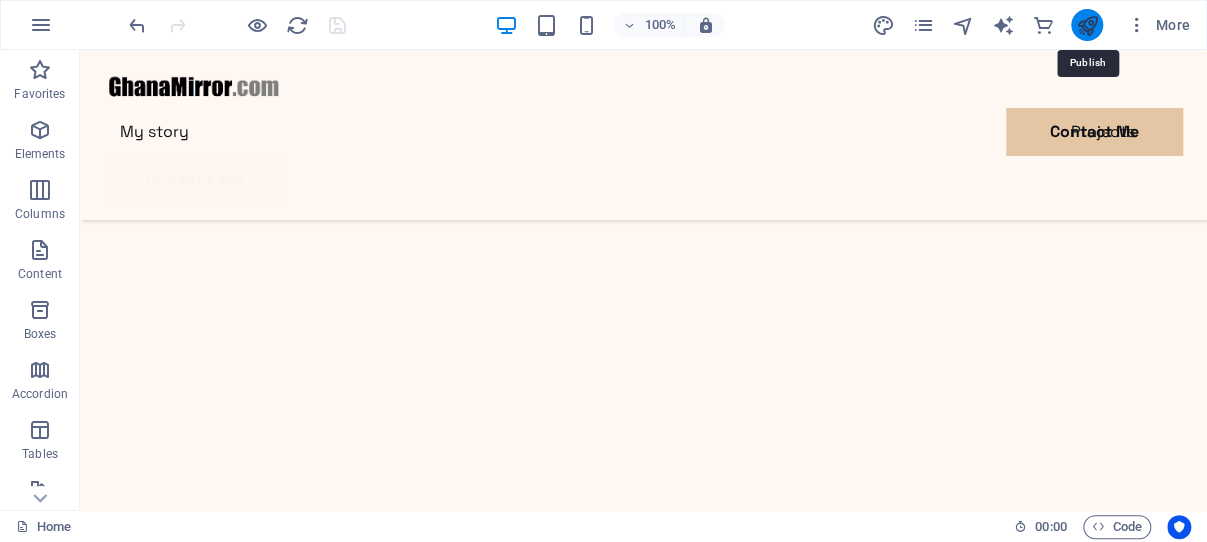click at bounding box center [1086, 25] 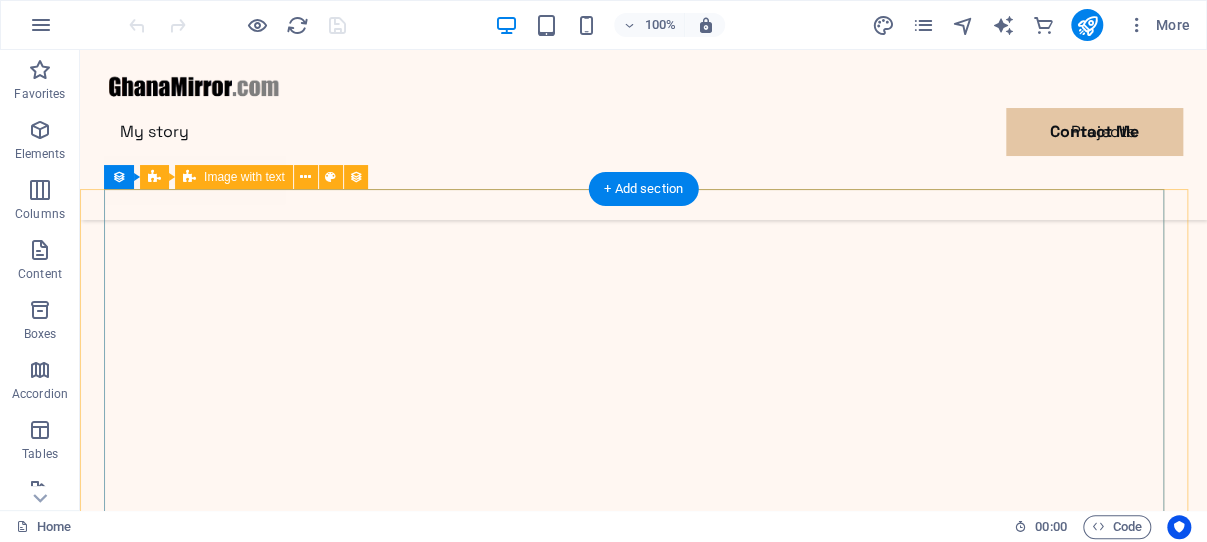 scroll, scrollTop: 3180, scrollLeft: 0, axis: vertical 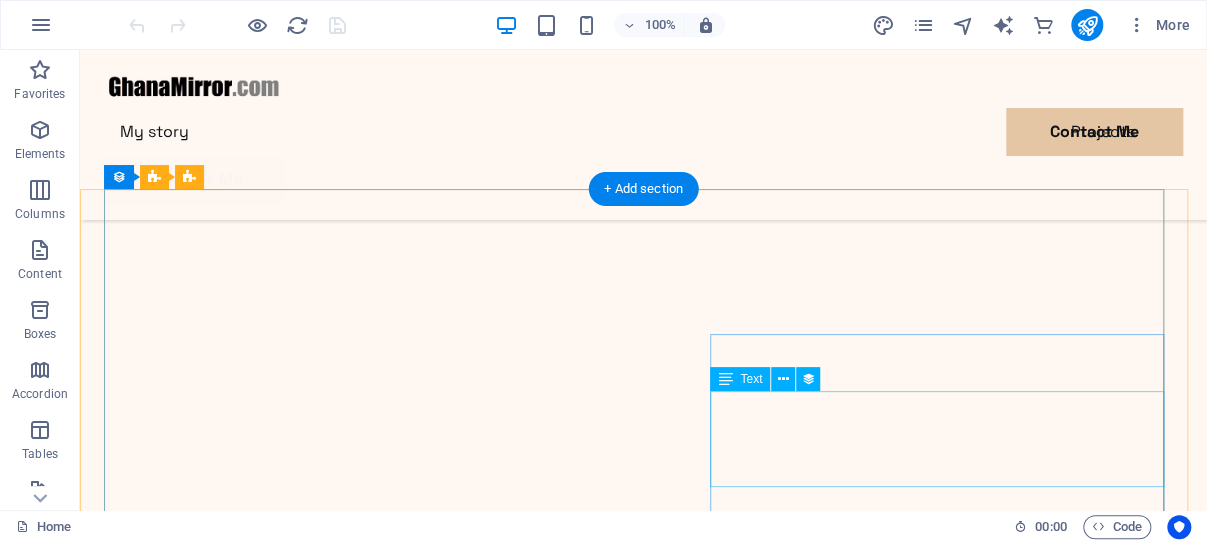 click on "Lorem ipsum dolor sit amet consectetur. Bibendum adipiscing morbi orci nibh eget posuere arcu volutpat nulla. Tortor cras suscipit augue sodales risus auctor. Fusce nunc vitae non dui ornare tellus nibh purus lectus. Pulvinar pellentesque nam vel nec eget ligula vel bibendum eget." at bounding box center [643, 4300] 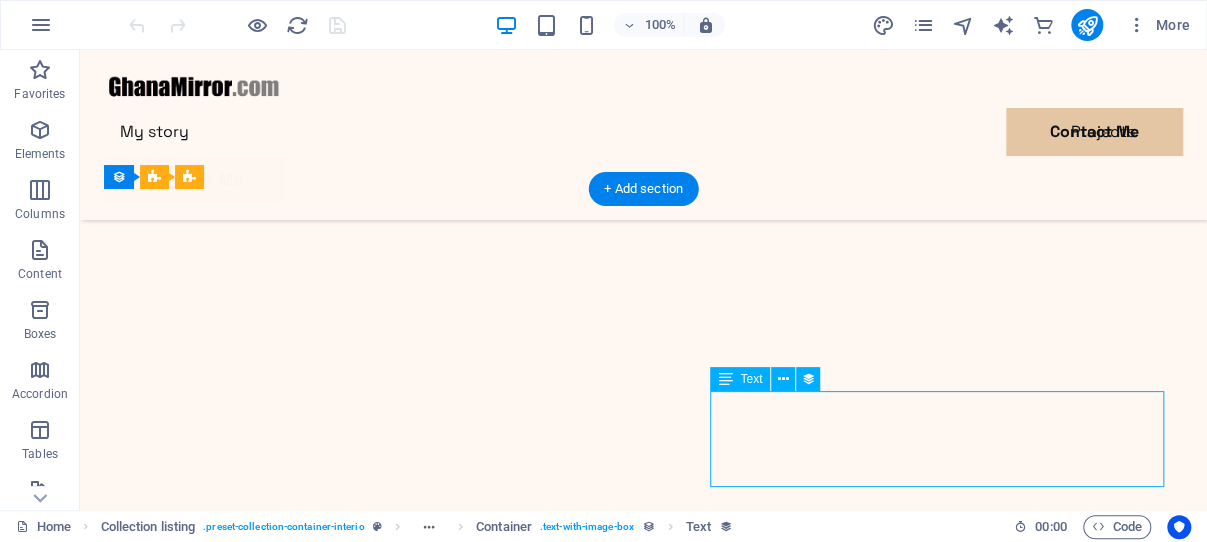 click on "Lorem ipsum dolor sit amet consectetur. Bibendum adipiscing morbi orci nibh eget posuere arcu volutpat nulla. Tortor cras suscipit augue sodales risus auctor. Fusce nunc vitae non dui ornare tellus nibh purus lectus. Pulvinar pellentesque nam vel nec eget ligula vel bibendum eget." at bounding box center (643, 4300) 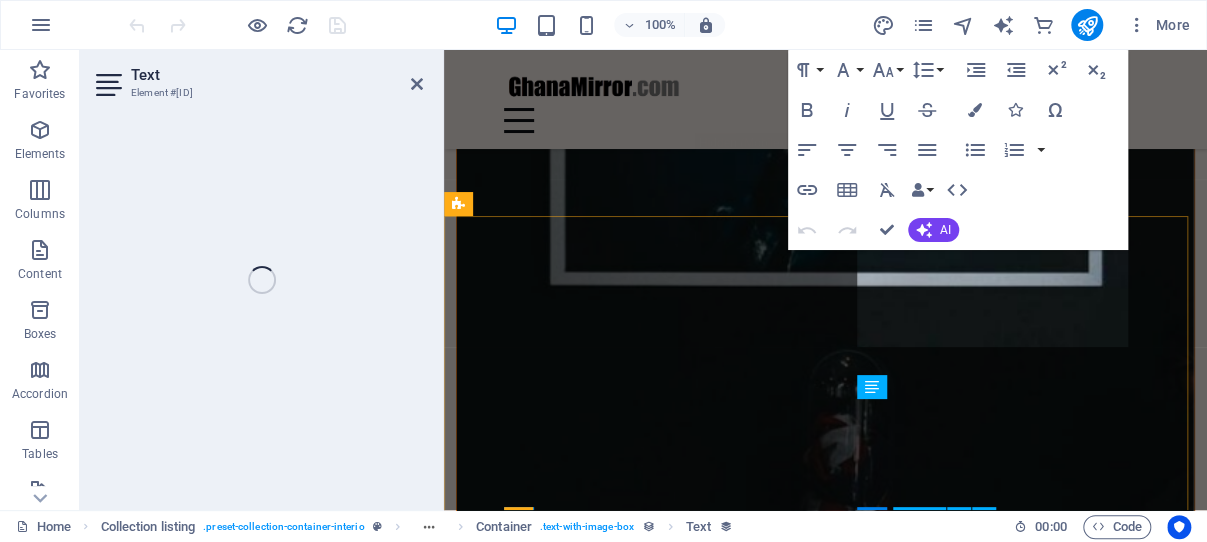 scroll, scrollTop: 2960, scrollLeft: 0, axis: vertical 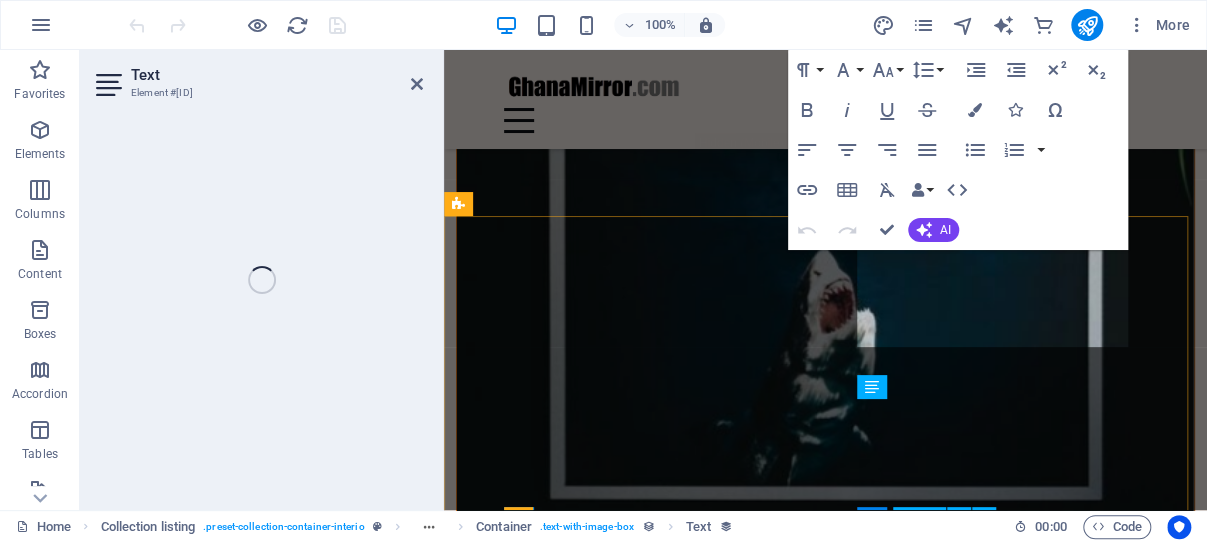 select on "short-description" 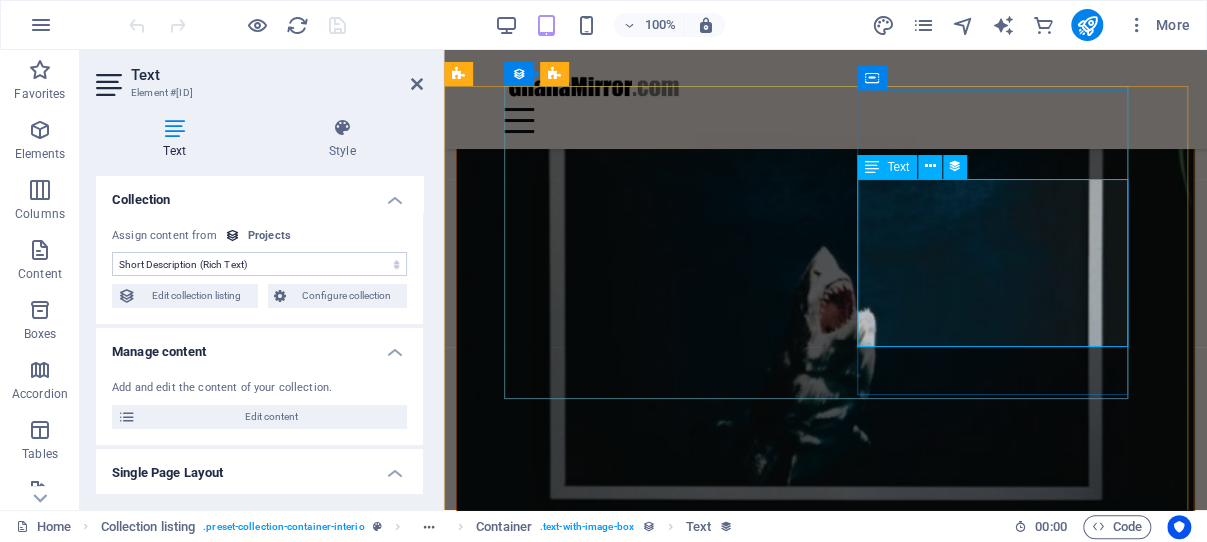 click on "Lorem ipsum dolor sit amet consectetur. Bibendum adipiscing morbi orci nibh eget posuere arcu volutpat nulla. Tortor cras suscipit augue sodales risus auctor. Fusce nunc vitae non dui ornare tellus nibh purus lectus. Pulvinar pellentesque nam vel nec eget ligula vel bibendum eget." at bounding box center [825, 3283] 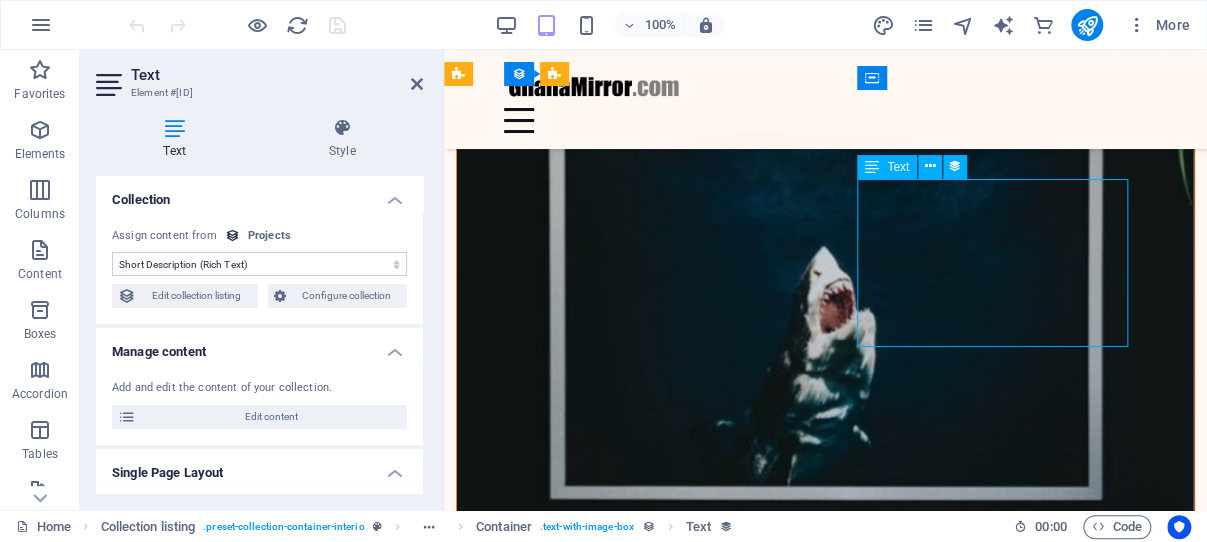 drag, startPoint x: 1051, startPoint y: 335, endPoint x: 1020, endPoint y: 329, distance: 31.575306 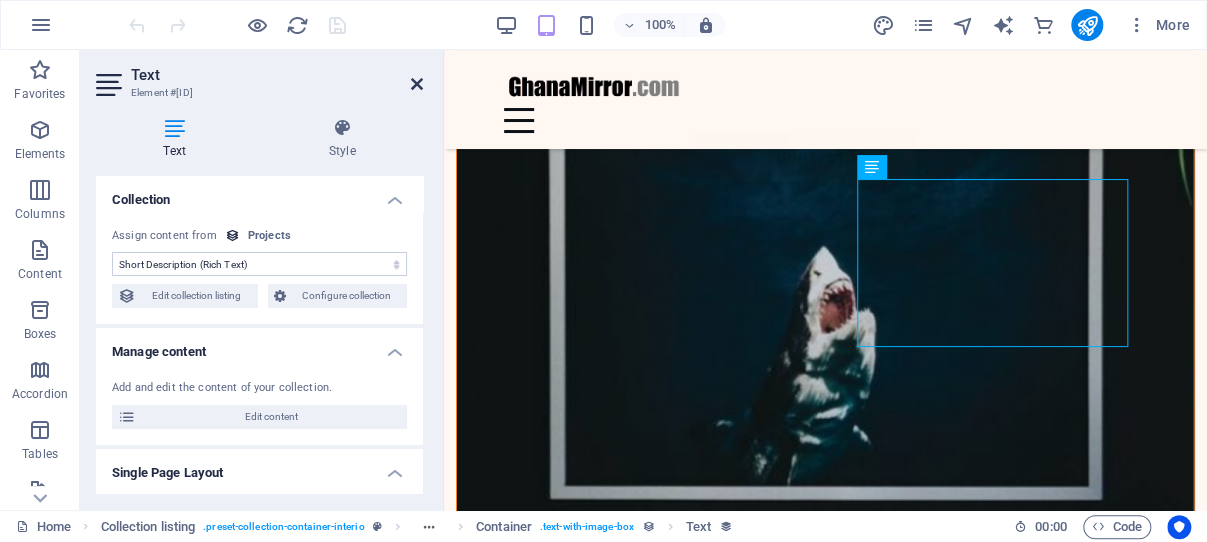 click at bounding box center [417, 84] 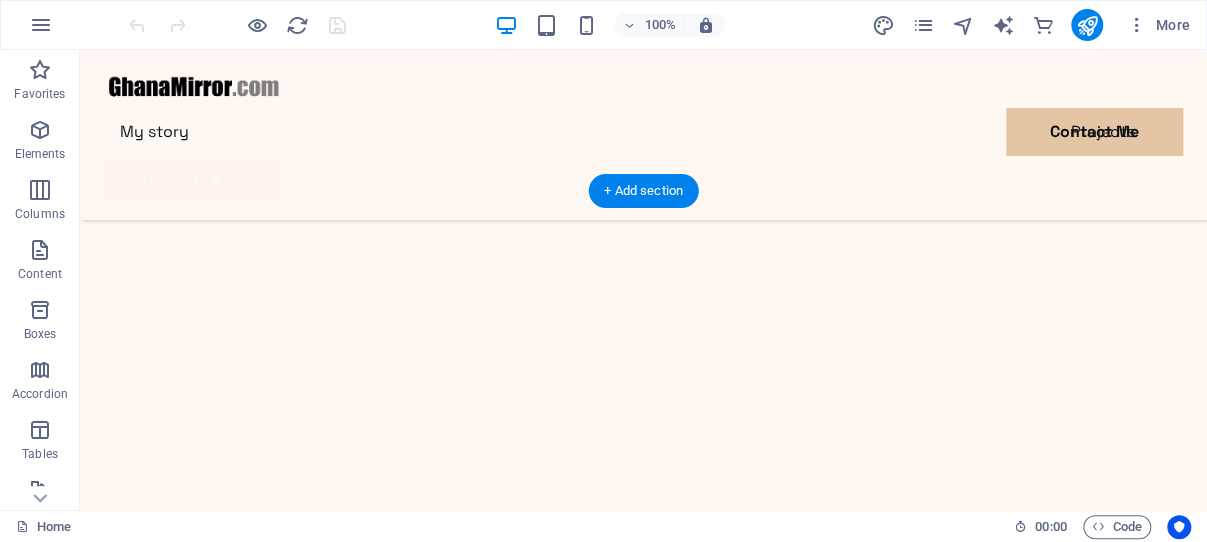 scroll, scrollTop: 476, scrollLeft: 0, axis: vertical 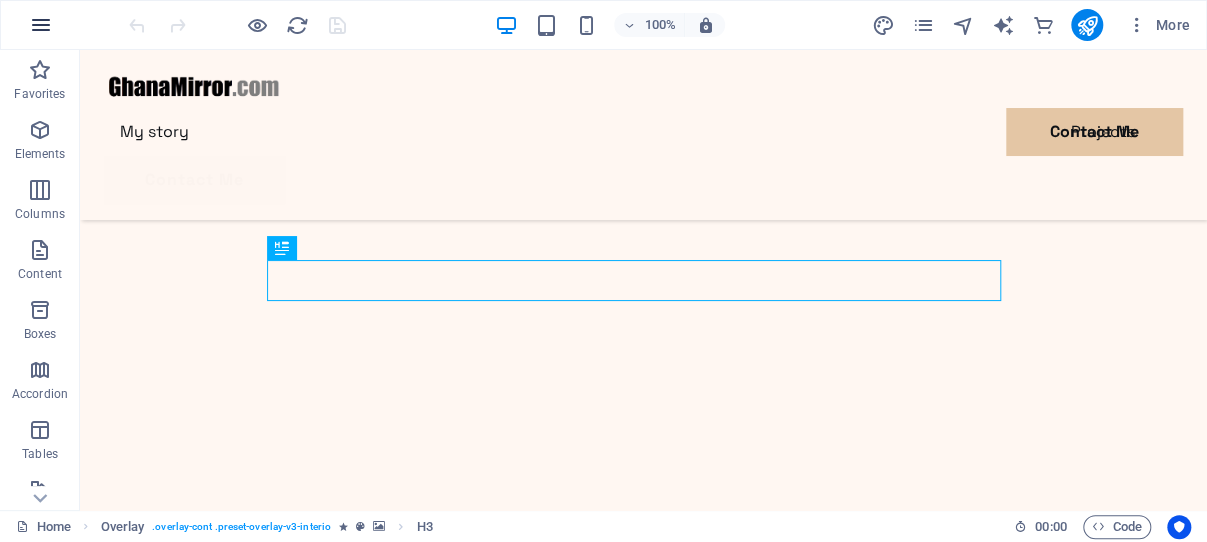 click at bounding box center (41, 25) 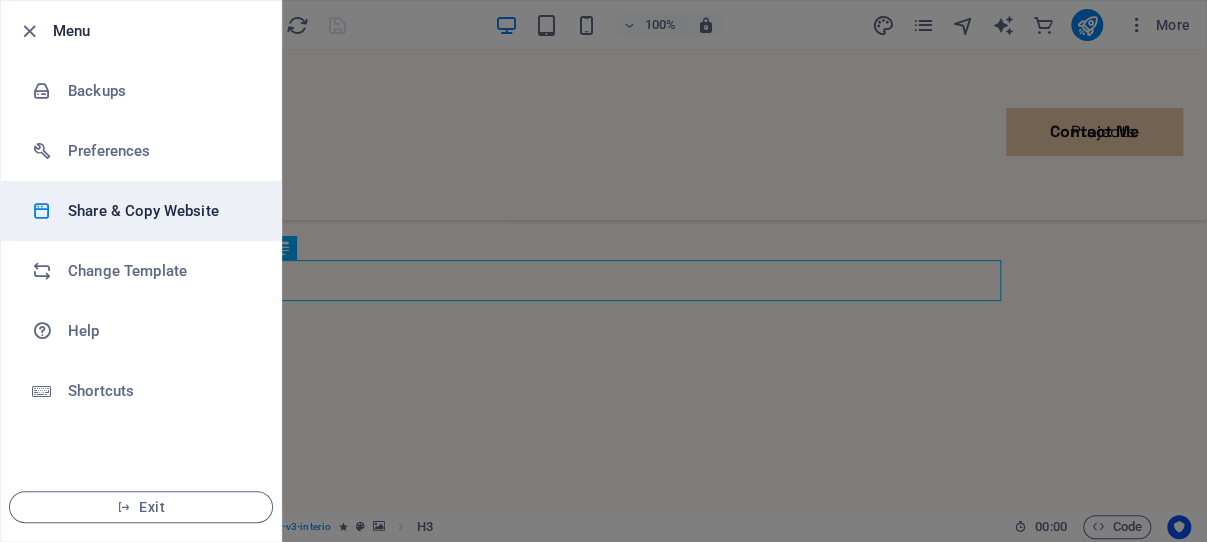 click on "Share & Copy Website" at bounding box center [160, 211] 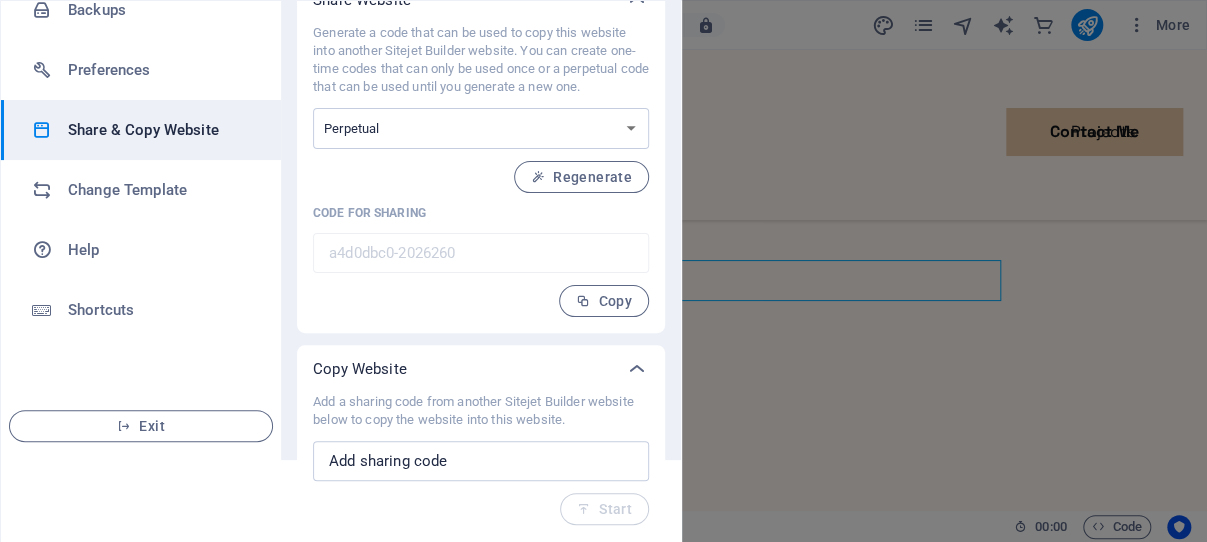 scroll, scrollTop: 98, scrollLeft: 0, axis: vertical 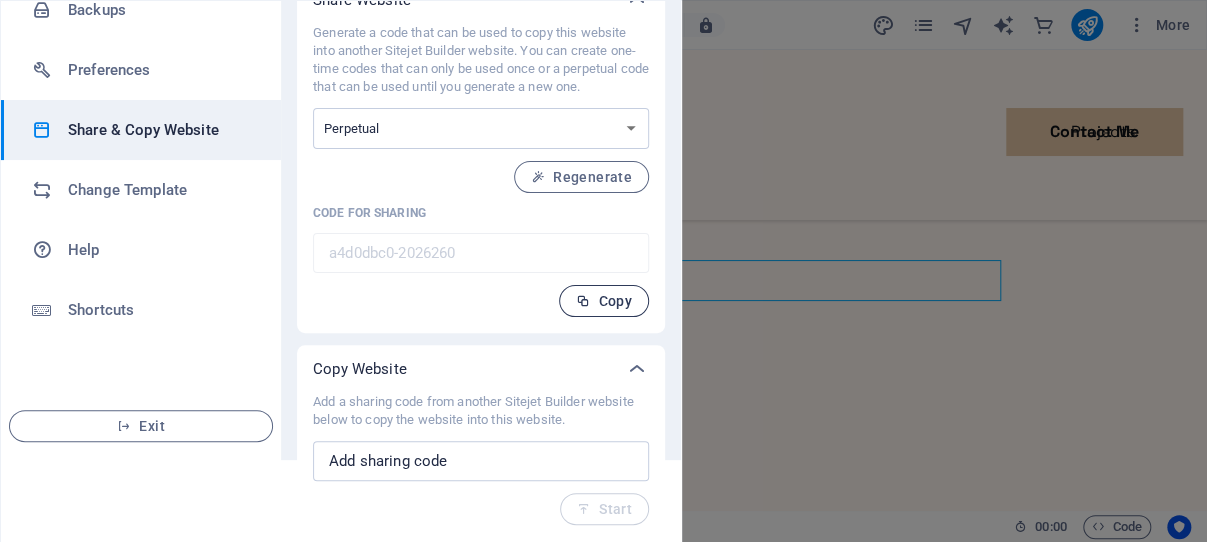 click on "Copy" at bounding box center [604, 301] 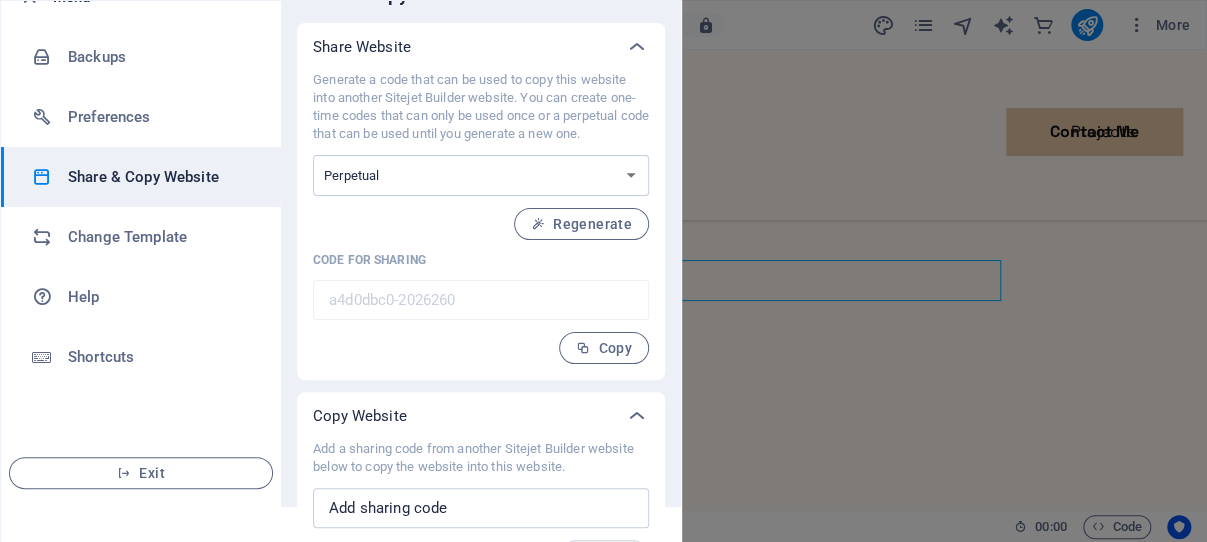 scroll, scrollTop: 0, scrollLeft: 0, axis: both 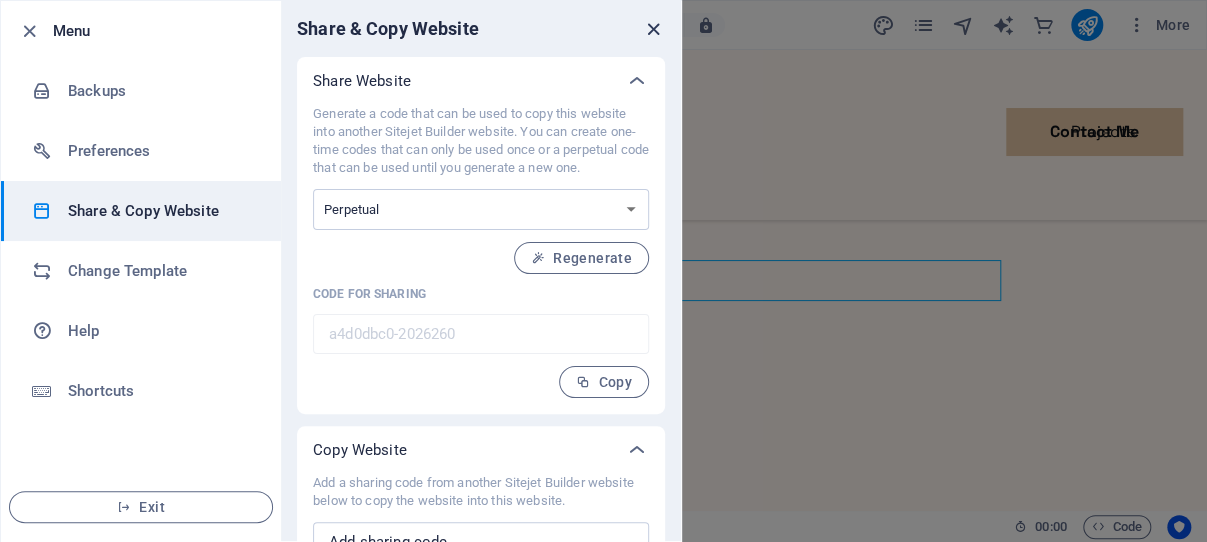 click at bounding box center [653, 29] 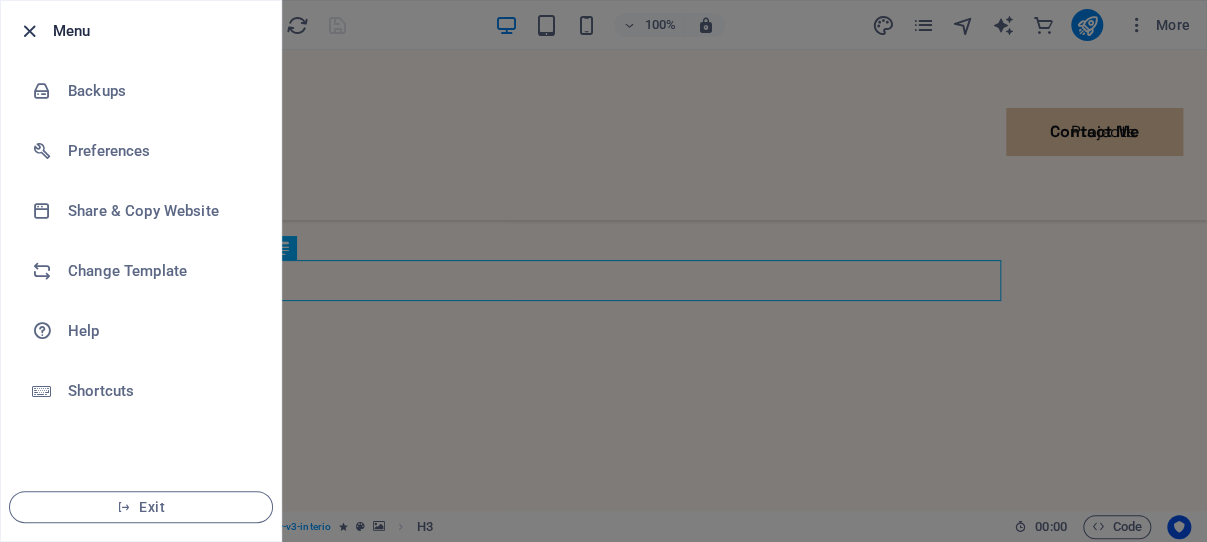 click at bounding box center [29, 31] 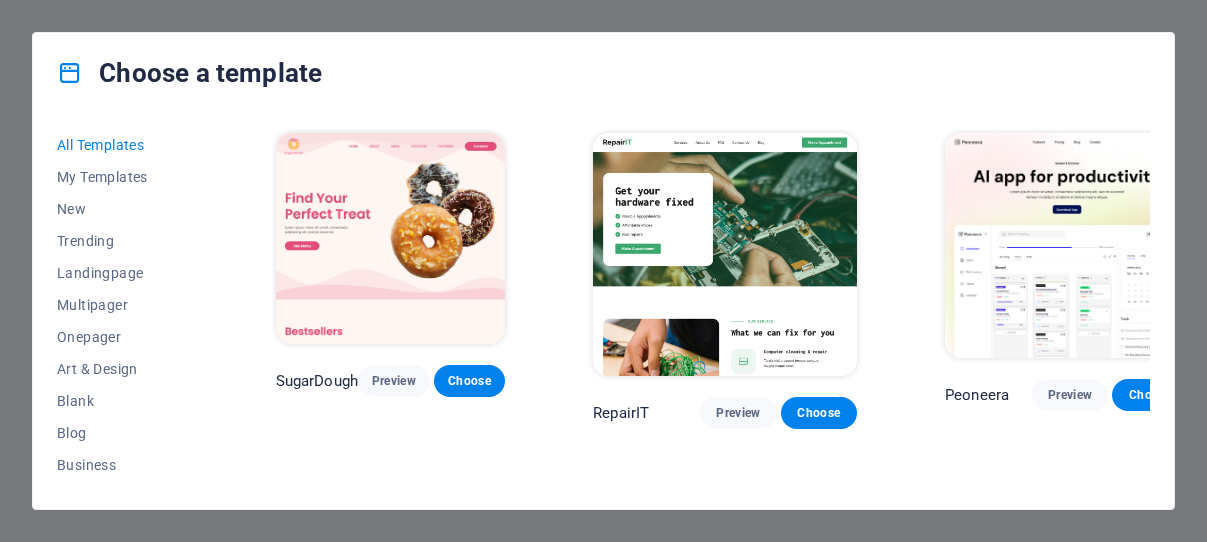 scroll, scrollTop: 0, scrollLeft: 0, axis: both 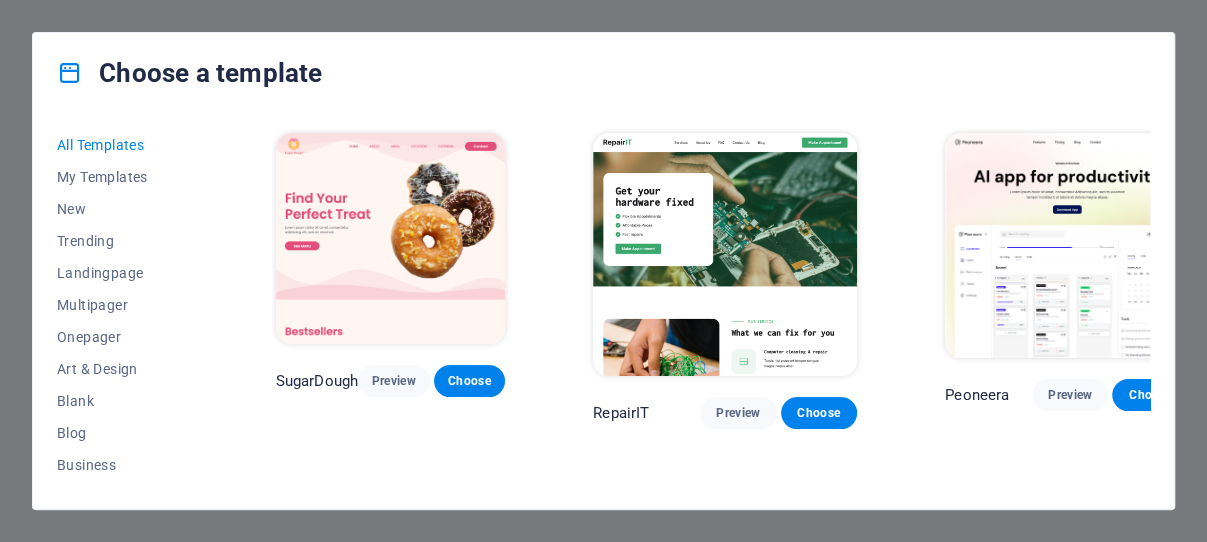 click at bounding box center [391, 238] 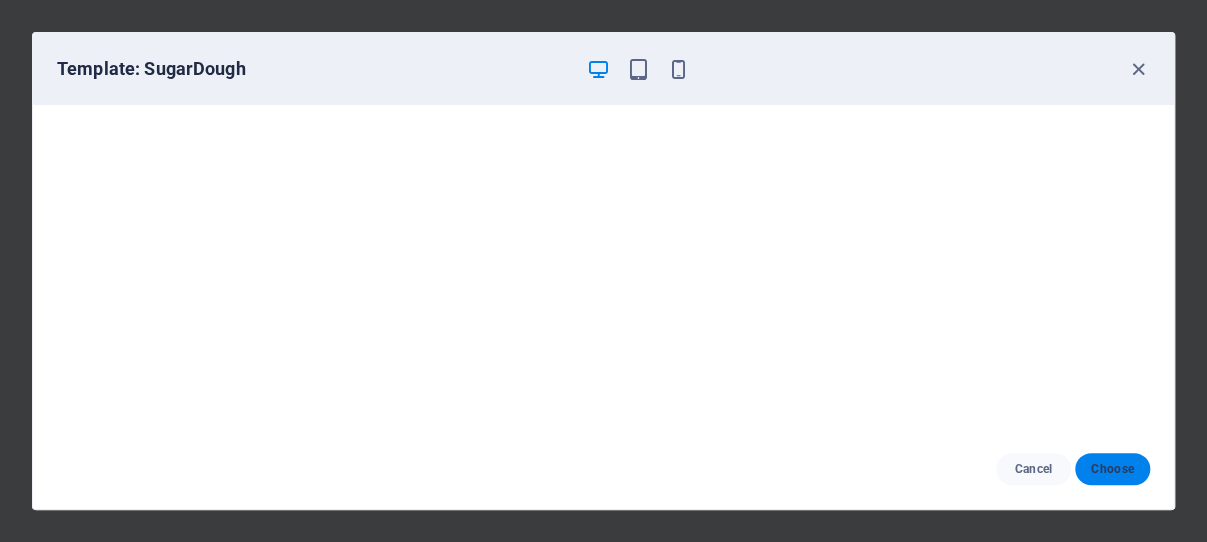 click on "Choose" at bounding box center [1112, 469] 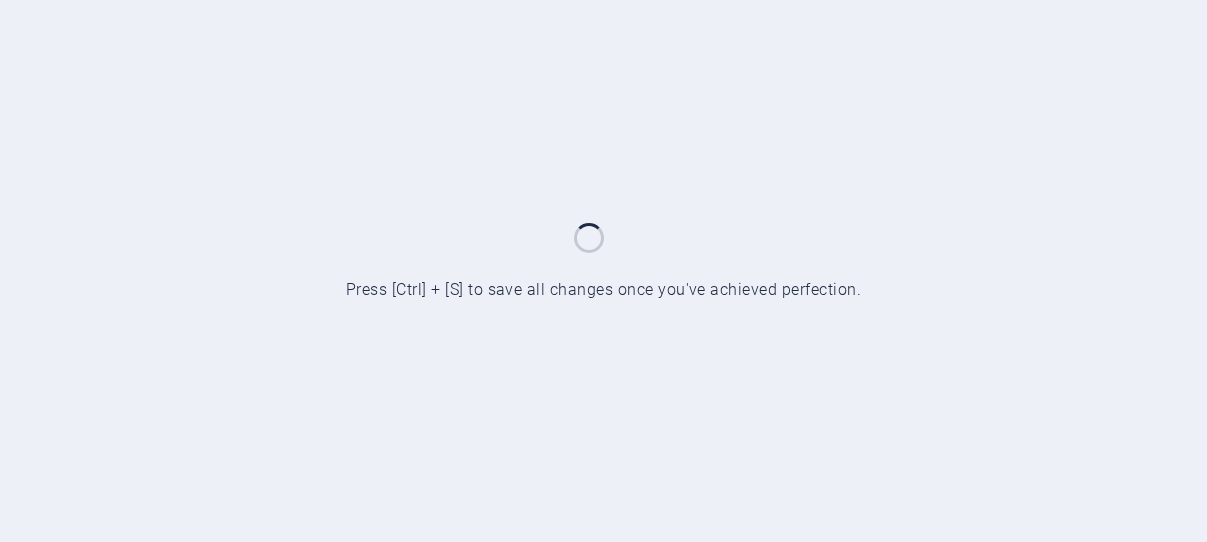 scroll, scrollTop: 0, scrollLeft: 0, axis: both 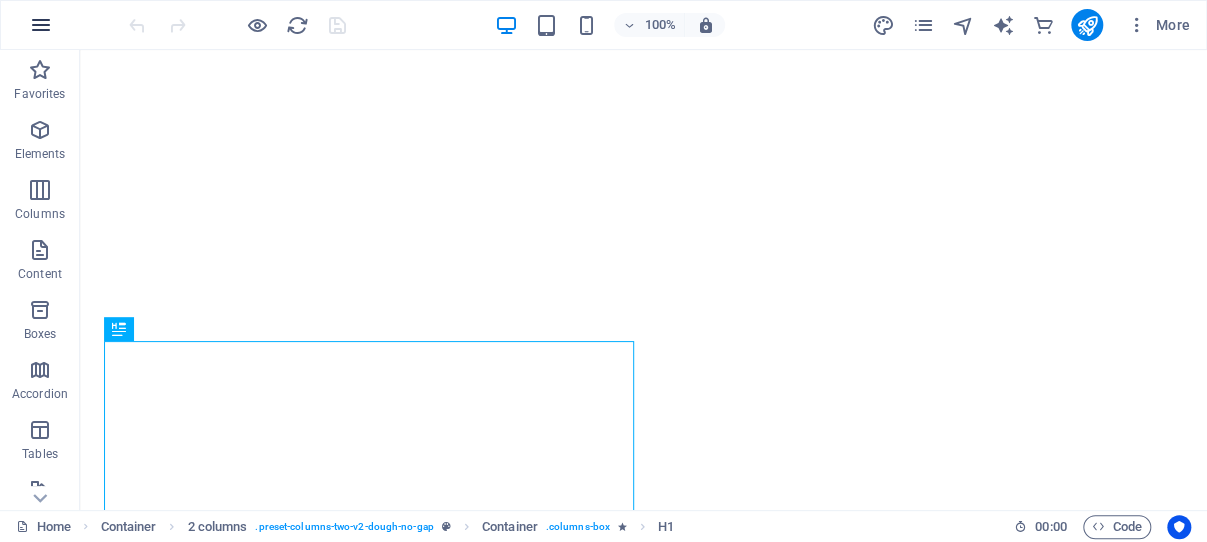 click at bounding box center (41, 25) 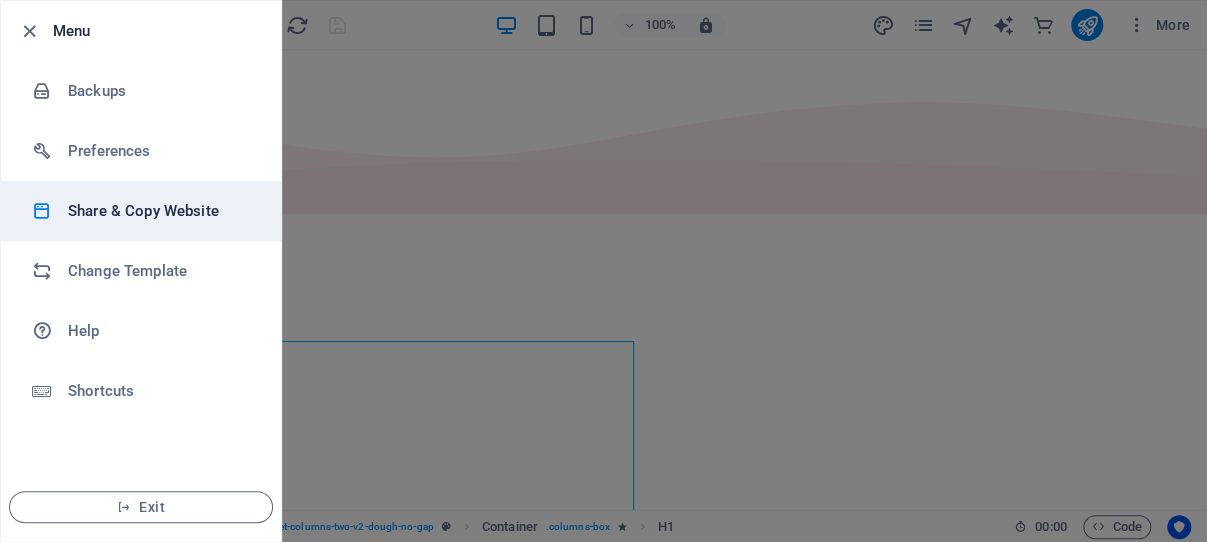 scroll, scrollTop: 0, scrollLeft: 0, axis: both 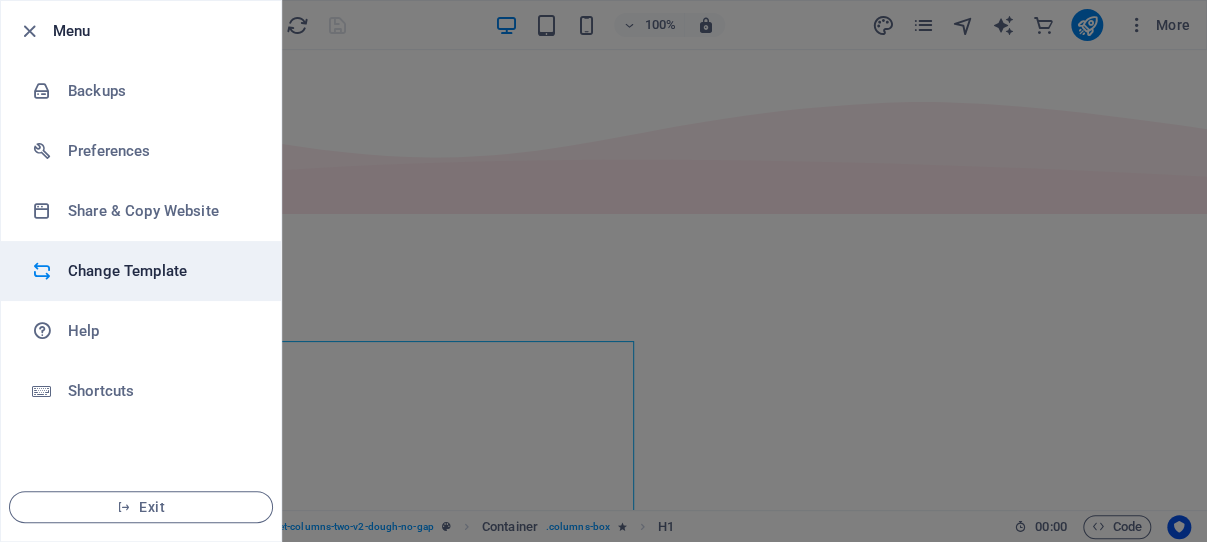 click on "Change Template" at bounding box center (160, 271) 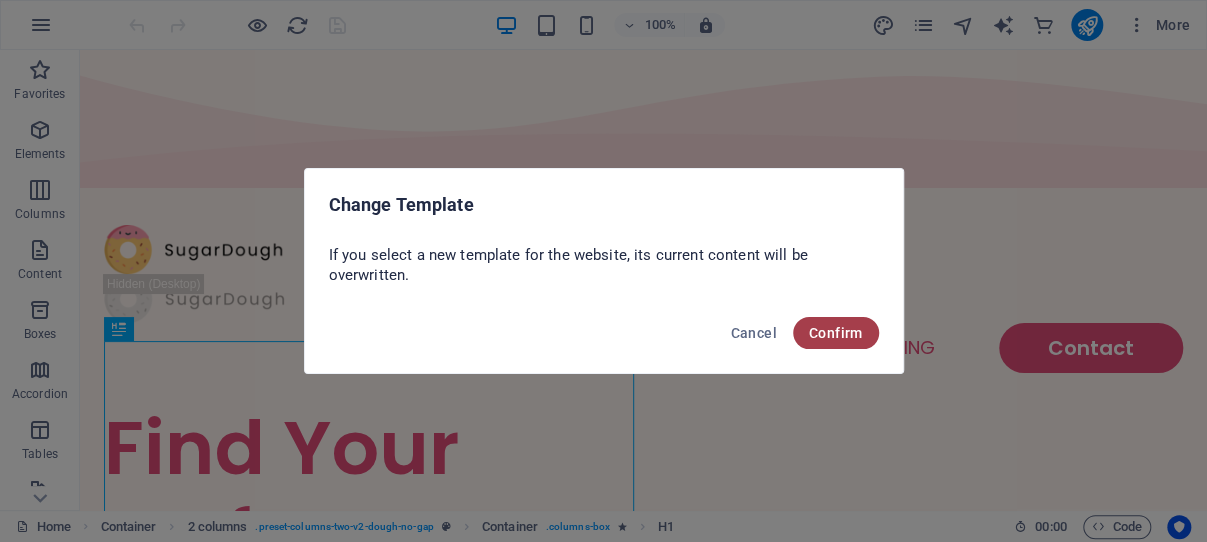 click on "Confirm" at bounding box center (836, 333) 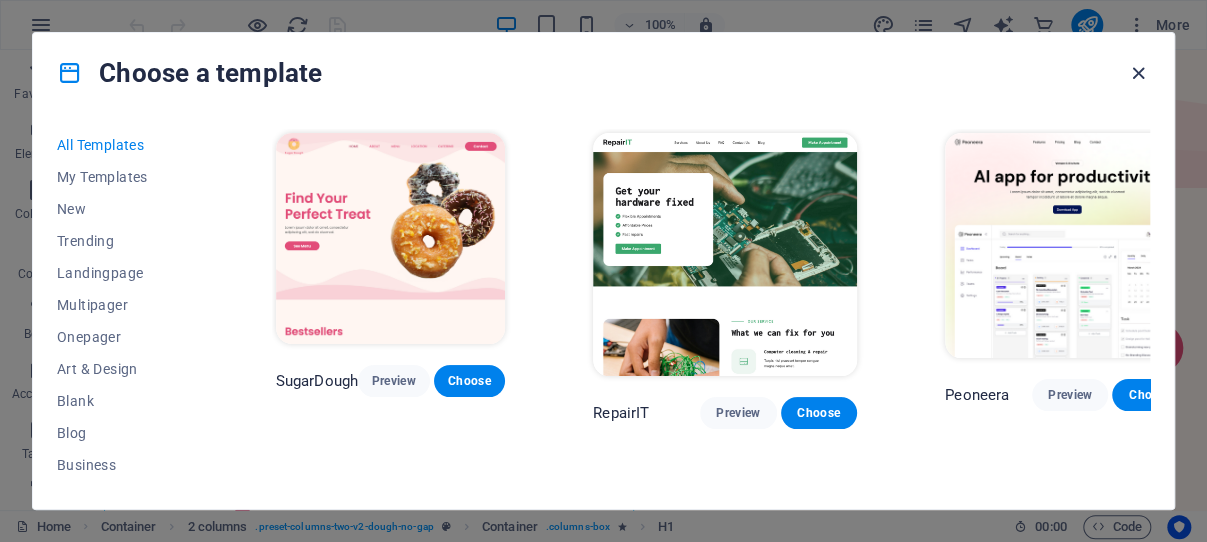 click at bounding box center [1138, 73] 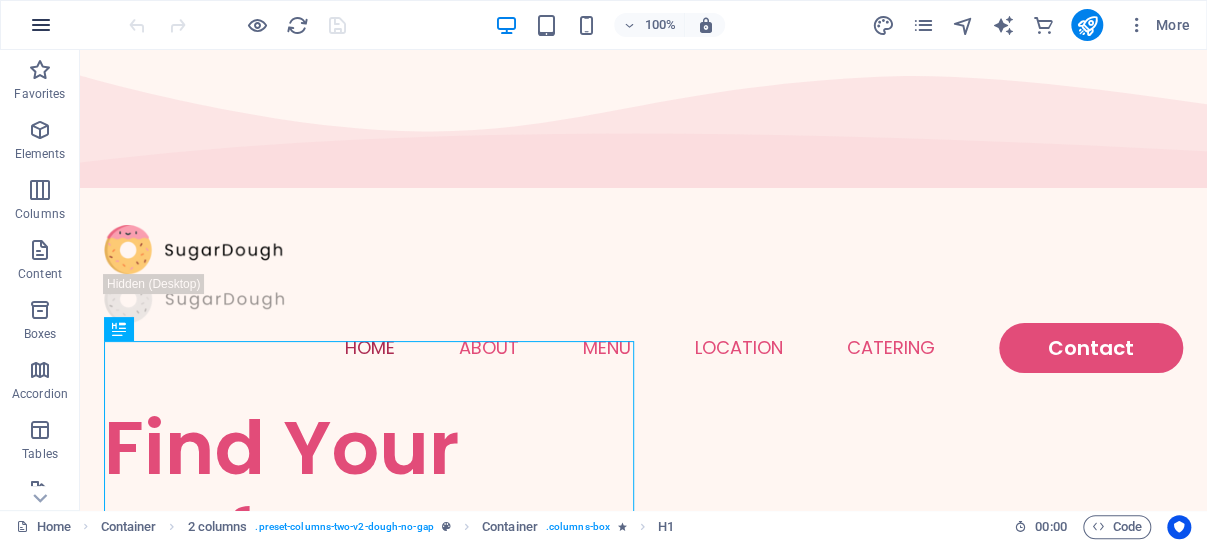 click at bounding box center [41, 25] 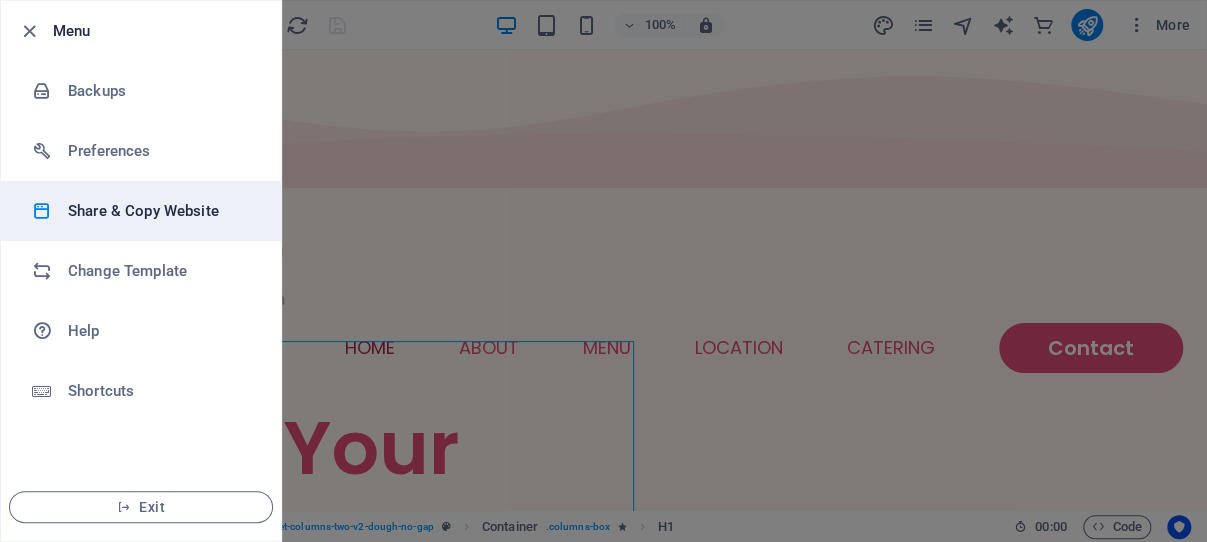 click on "Share & Copy Website" at bounding box center [160, 211] 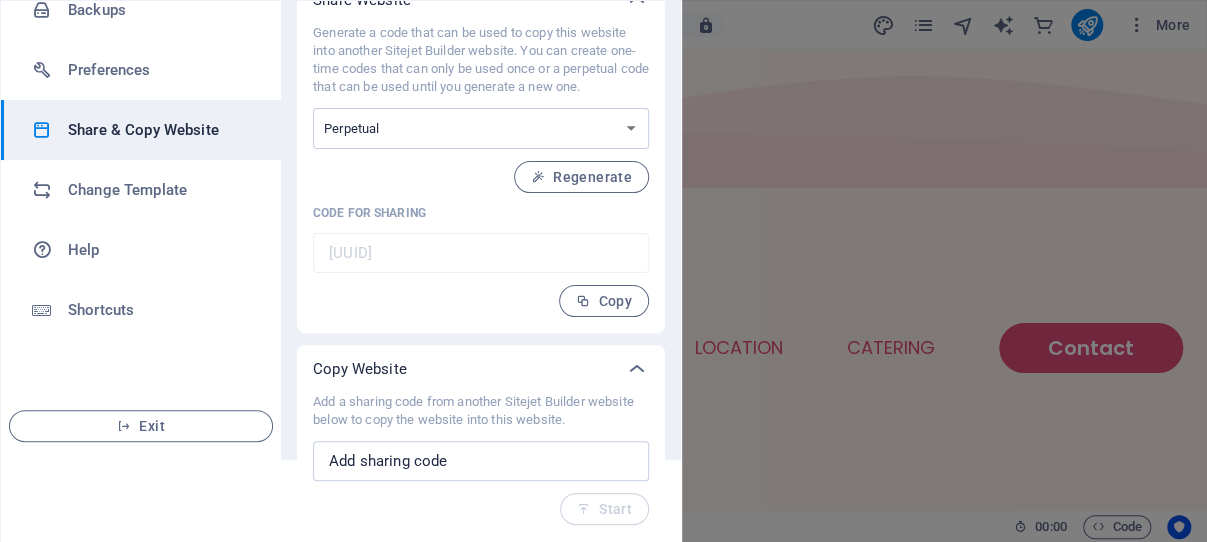 scroll, scrollTop: 98, scrollLeft: 0, axis: vertical 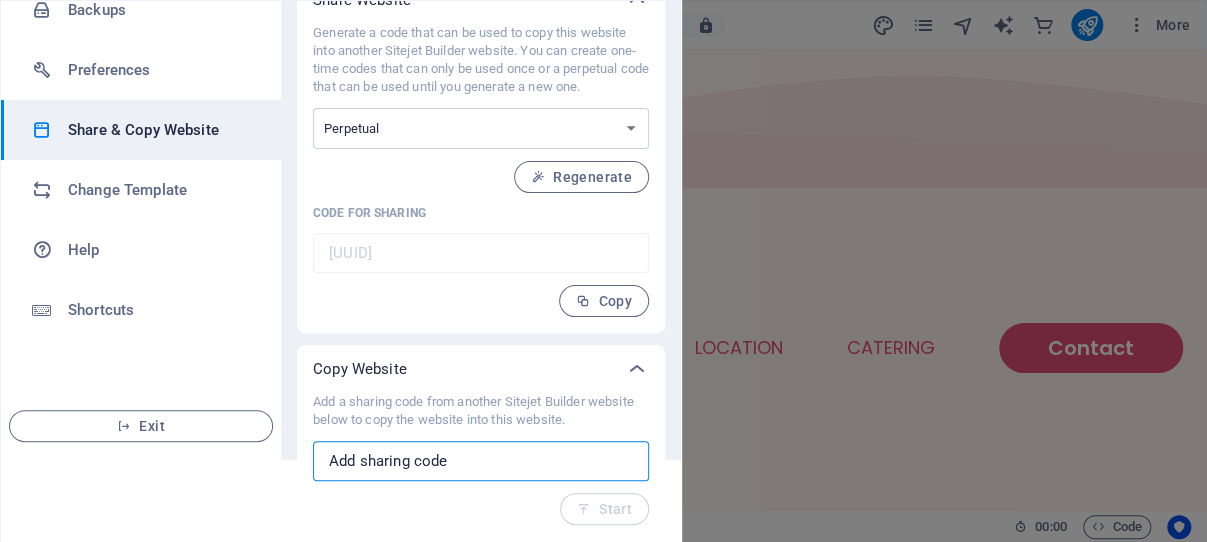 drag, startPoint x: 486, startPoint y: 459, endPoint x: 337, endPoint y: 460, distance: 149.00336 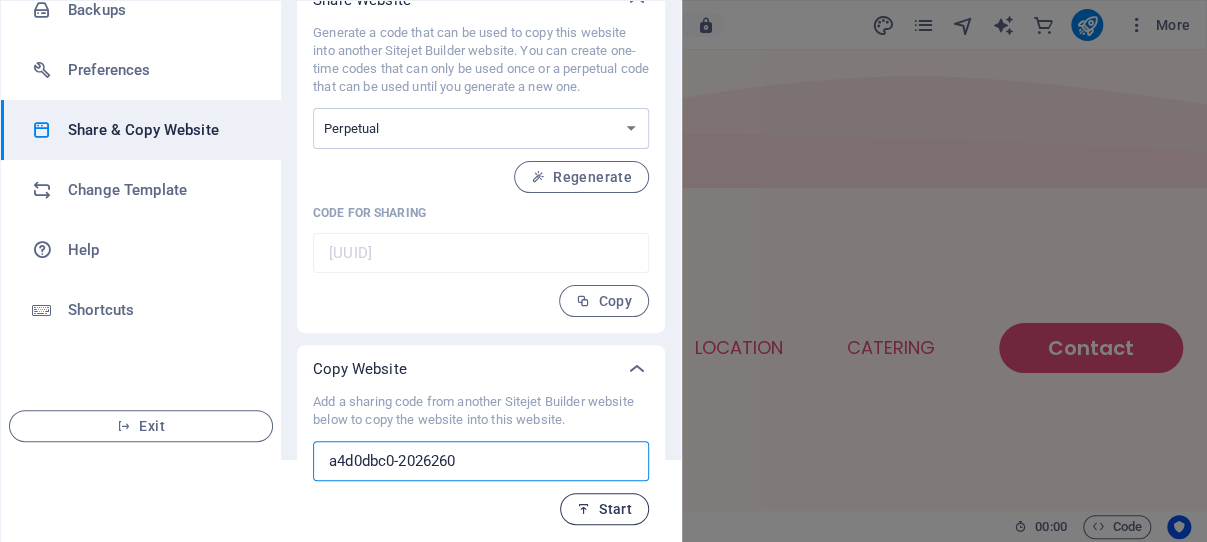 type on "a4d0dbc0-2026260" 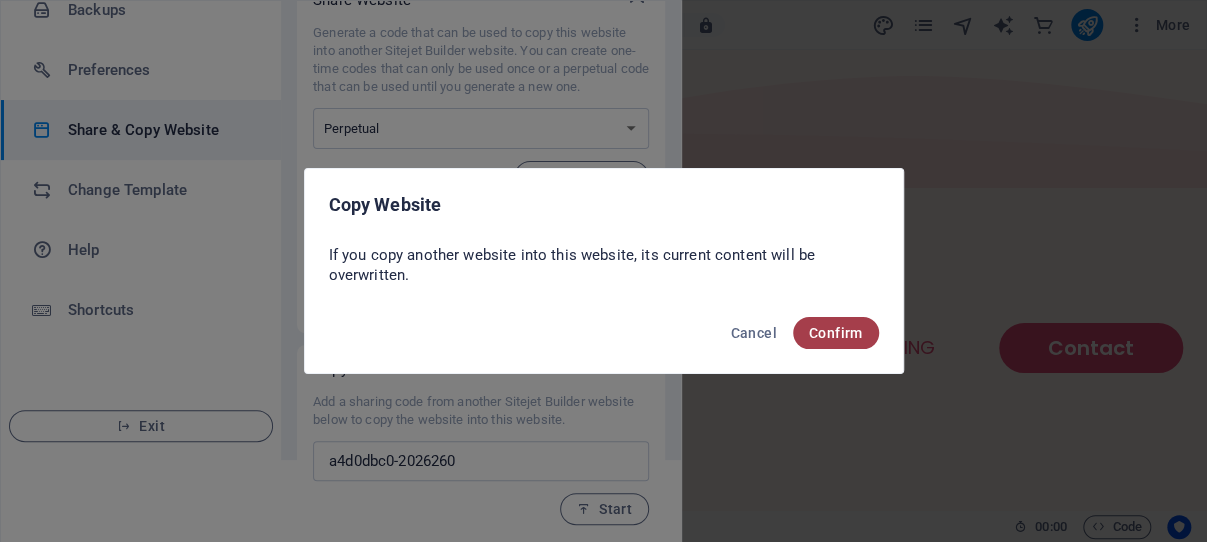 click on "Confirm" at bounding box center (836, 333) 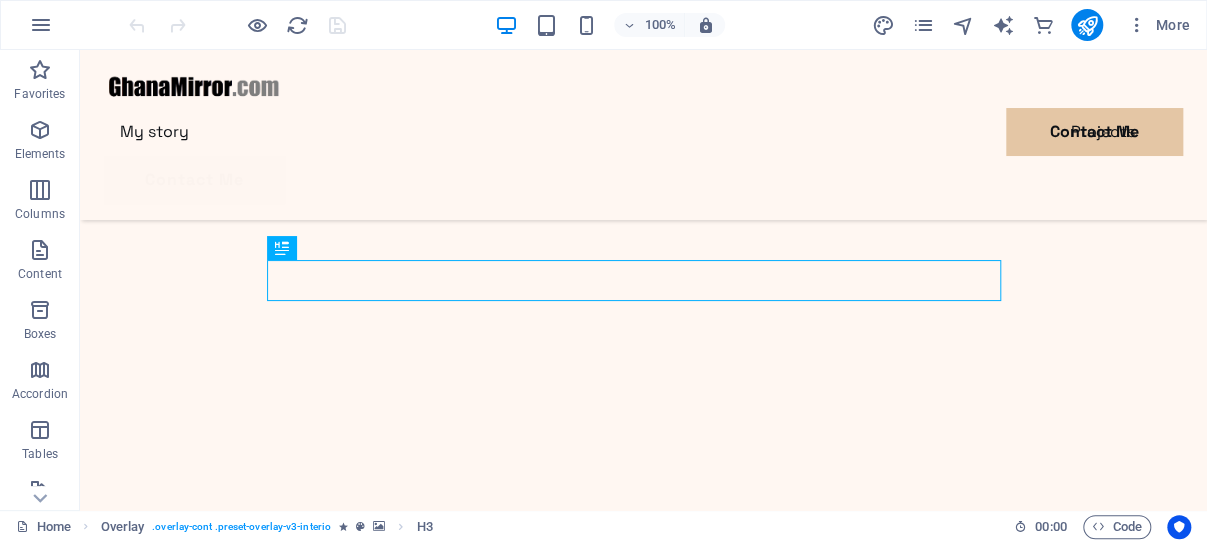 scroll, scrollTop: 585, scrollLeft: 0, axis: vertical 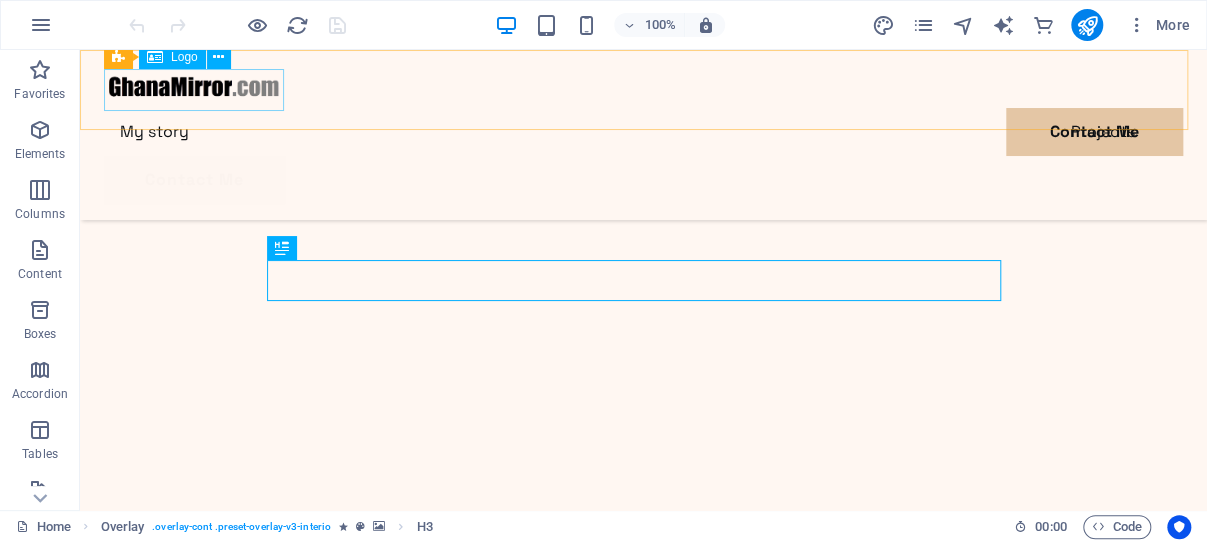 click at bounding box center [643, 87] 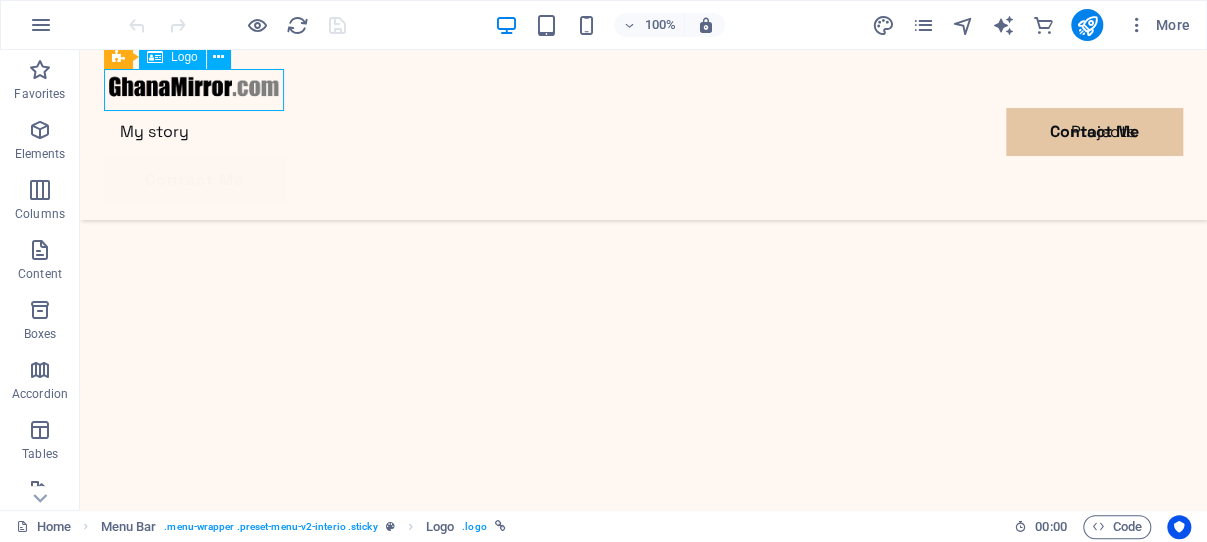 click at bounding box center (643, 87) 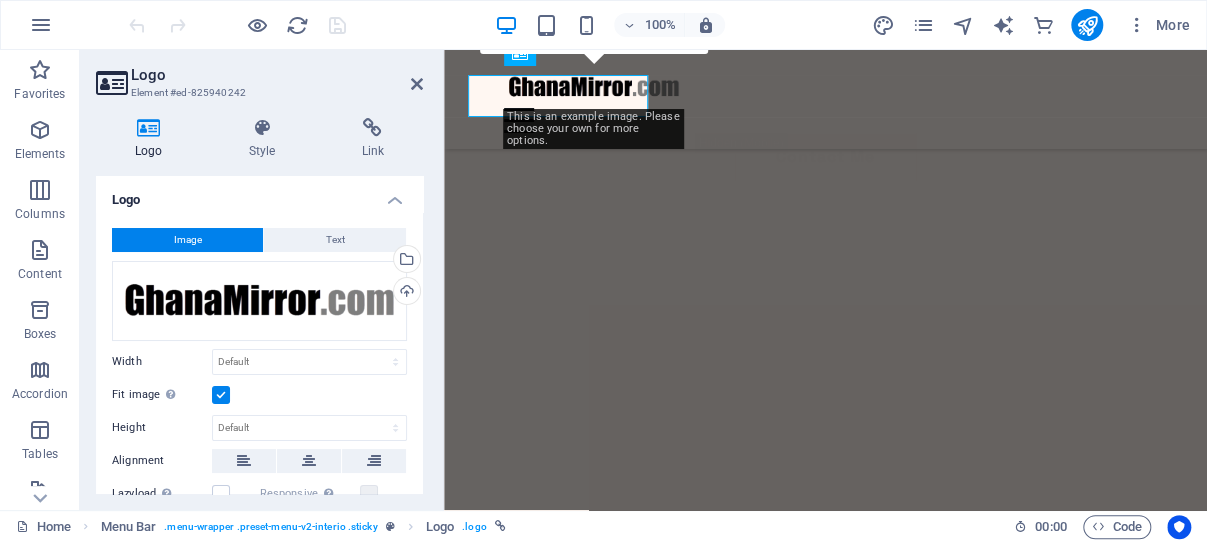 scroll, scrollTop: 578, scrollLeft: 0, axis: vertical 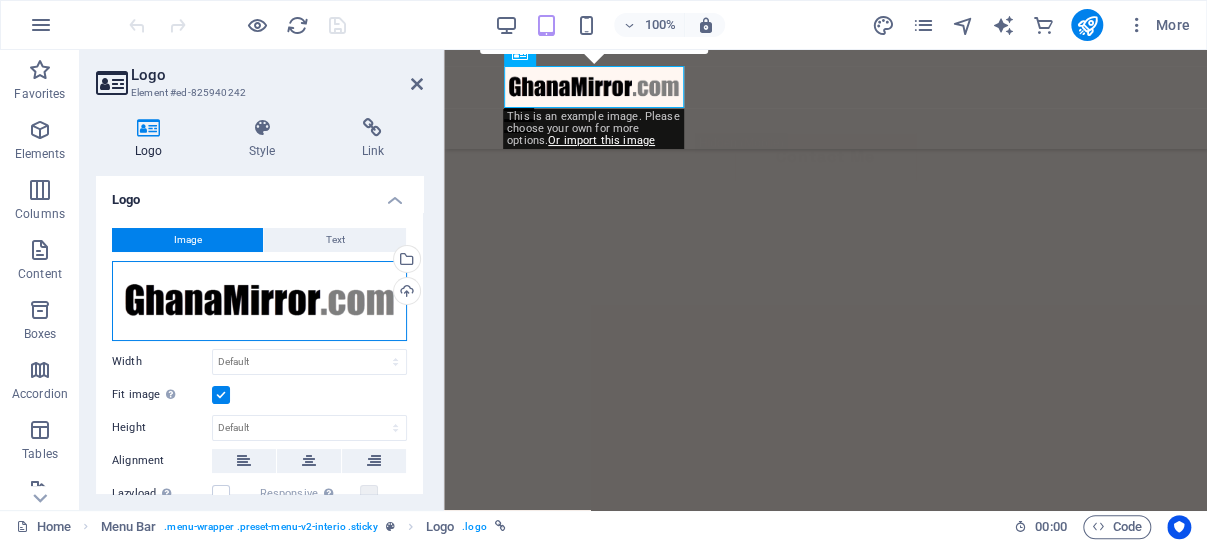click on "Drag files here, click to choose files or select files from Files or our free stock photos & videos" at bounding box center (259, 301) 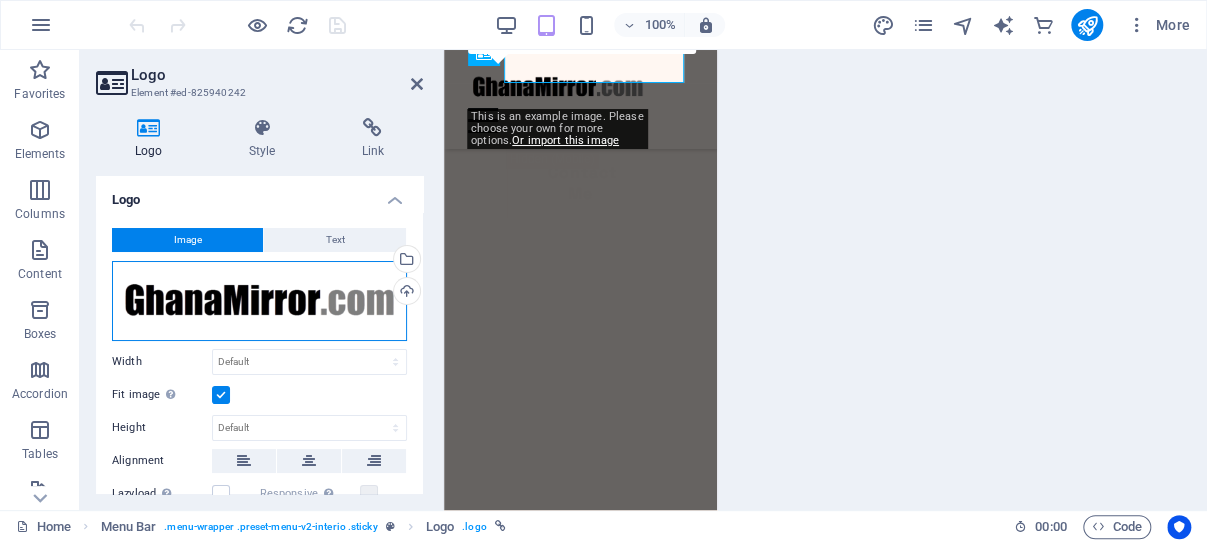 click on "Drag files here, click to choose files or select files from Files or our free stock photos & videos" at bounding box center (259, 301) 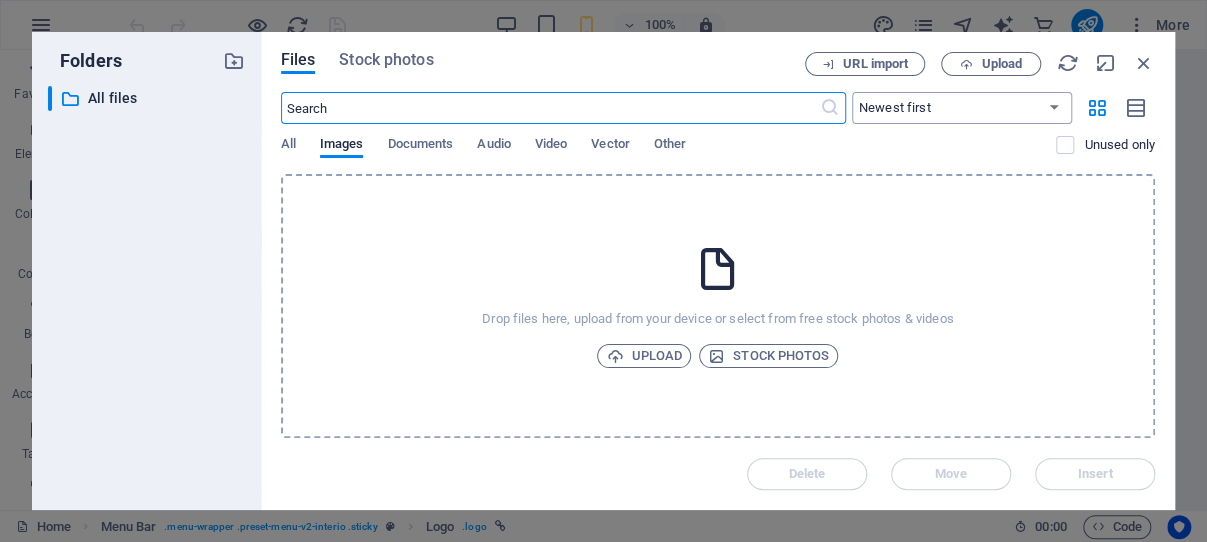 scroll, scrollTop: 351, scrollLeft: 0, axis: vertical 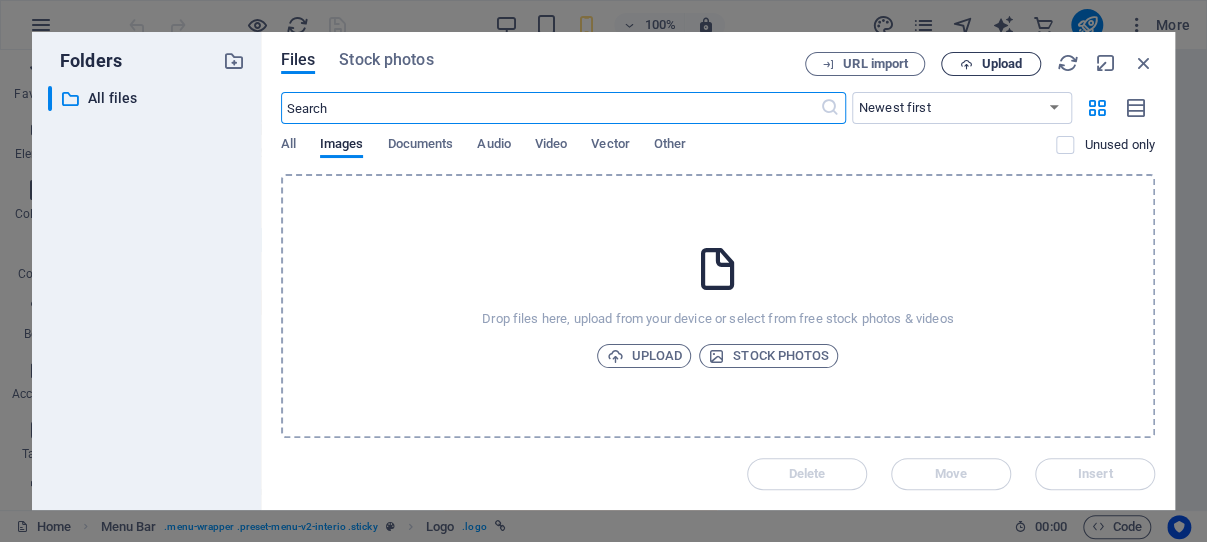 click on "Upload" at bounding box center (1001, 64) 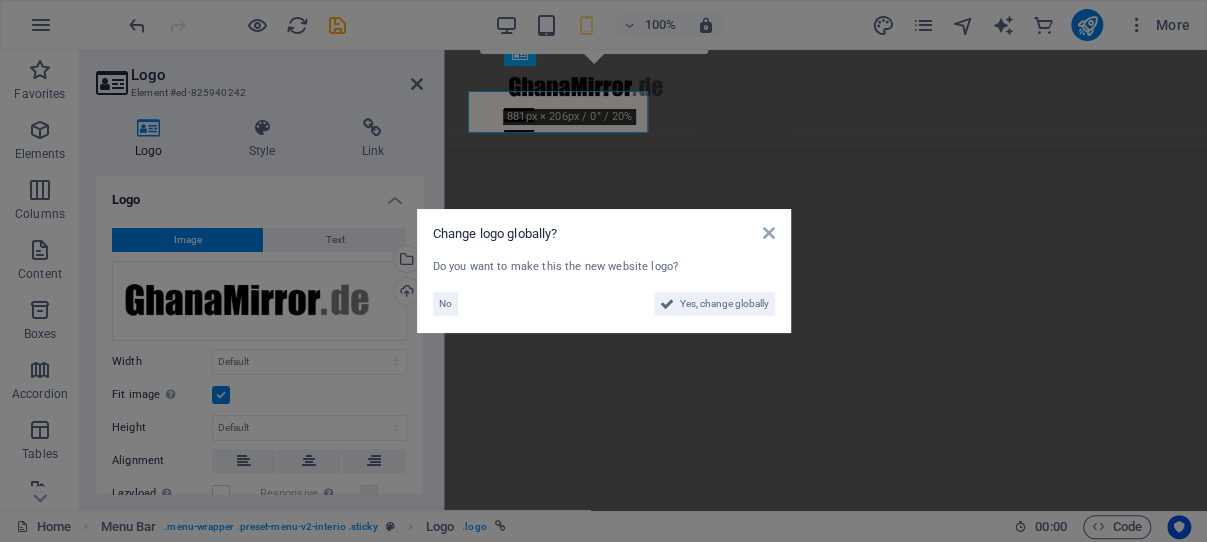 scroll, scrollTop: 578, scrollLeft: 0, axis: vertical 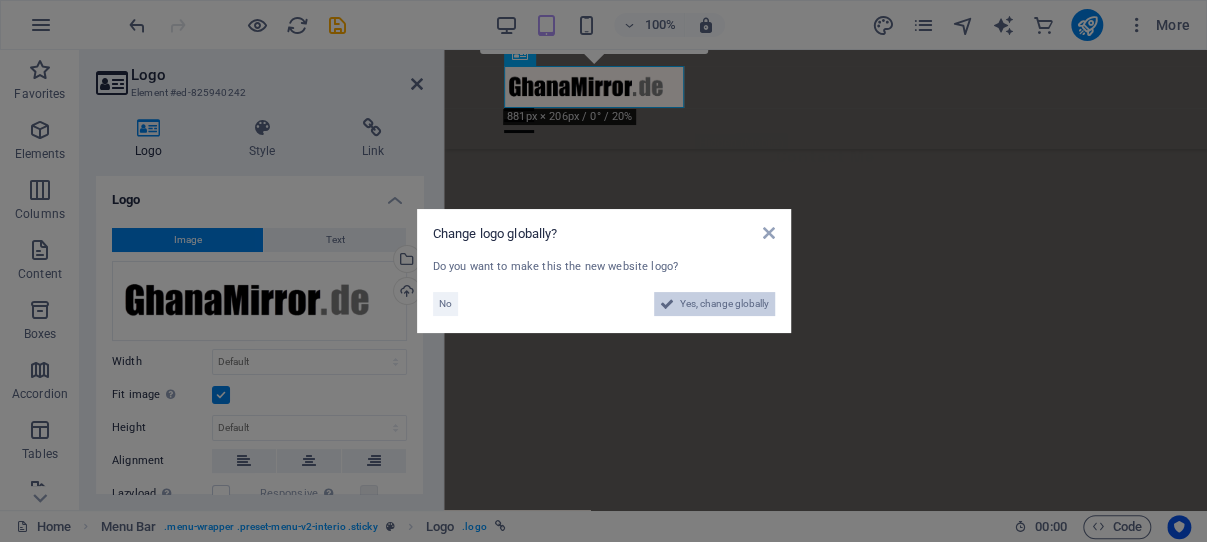 drag, startPoint x: 731, startPoint y: 302, endPoint x: 245, endPoint y: 263, distance: 487.56232 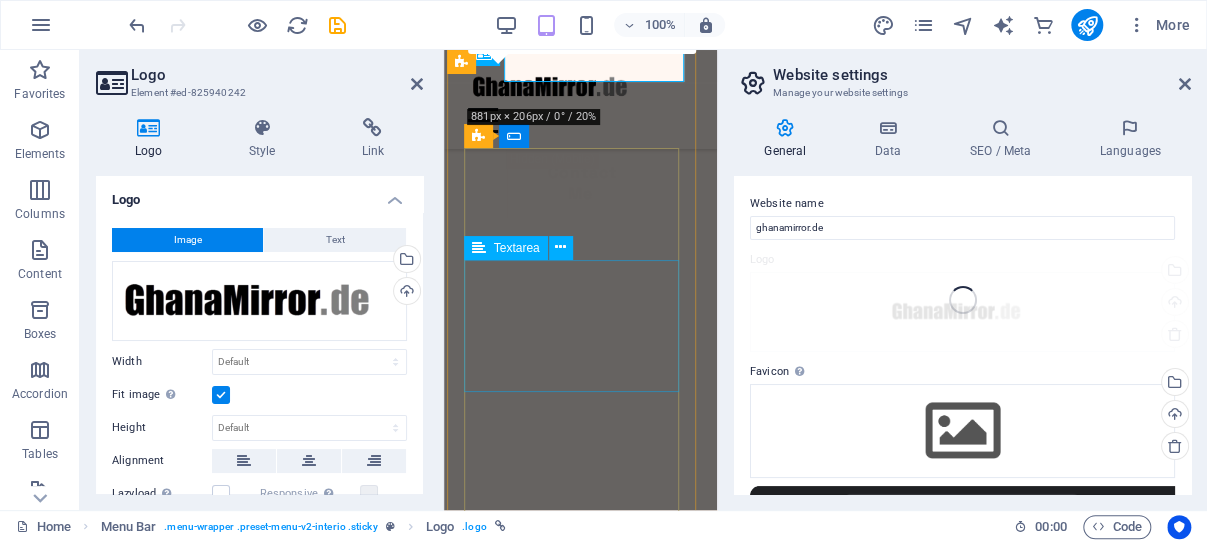 scroll, scrollTop: 351, scrollLeft: 0, axis: vertical 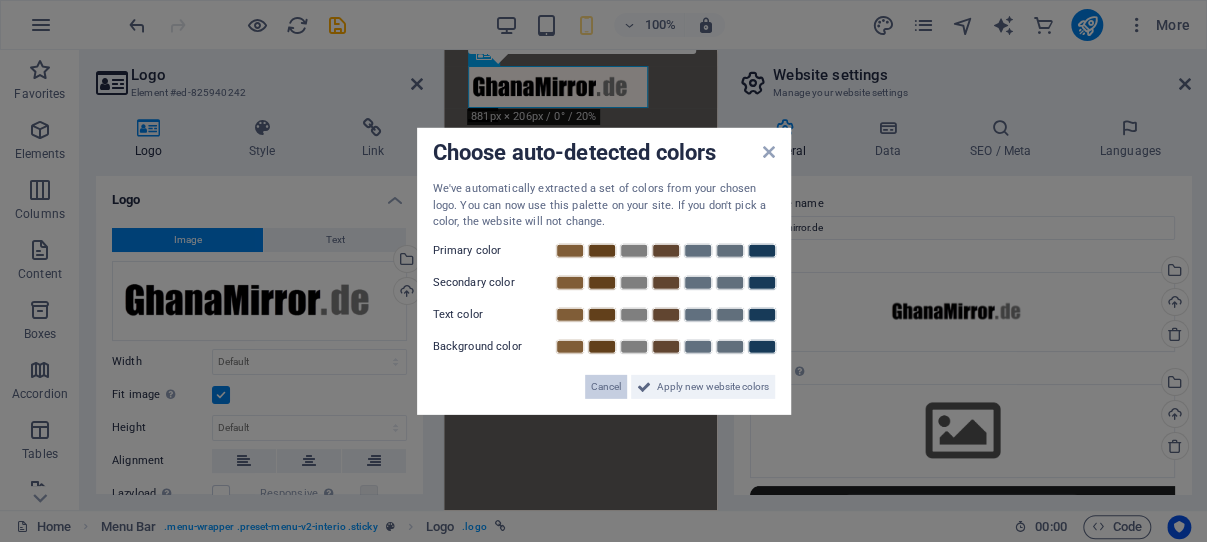 click on "Cancel" at bounding box center [606, 386] 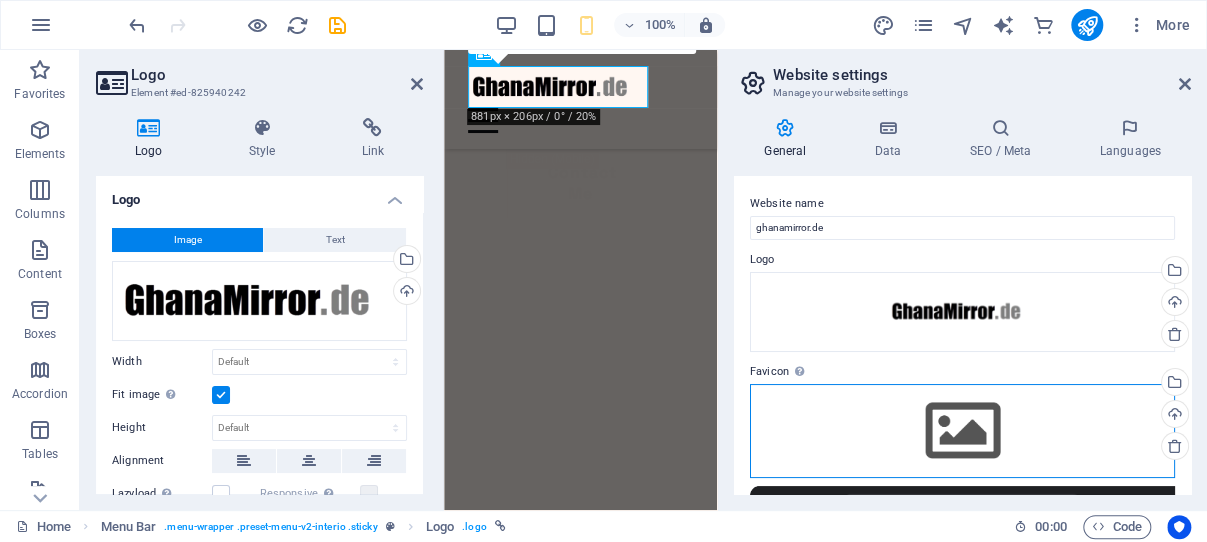 click on "Drag files here, click to choose files or select files from Files or our free stock photos & videos" at bounding box center (962, 431) 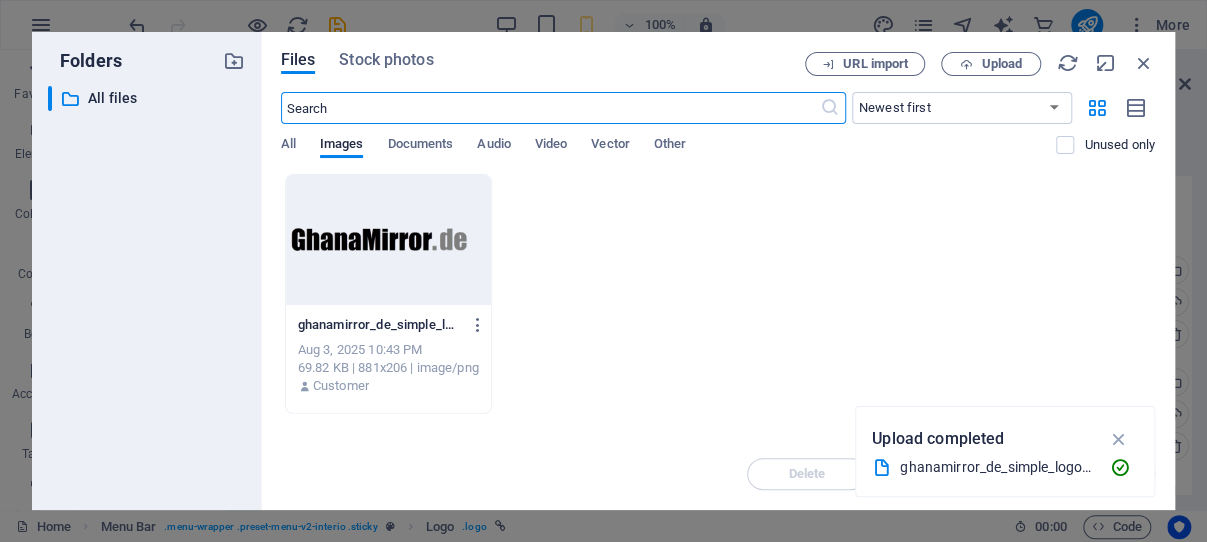 scroll, scrollTop: 267, scrollLeft: 0, axis: vertical 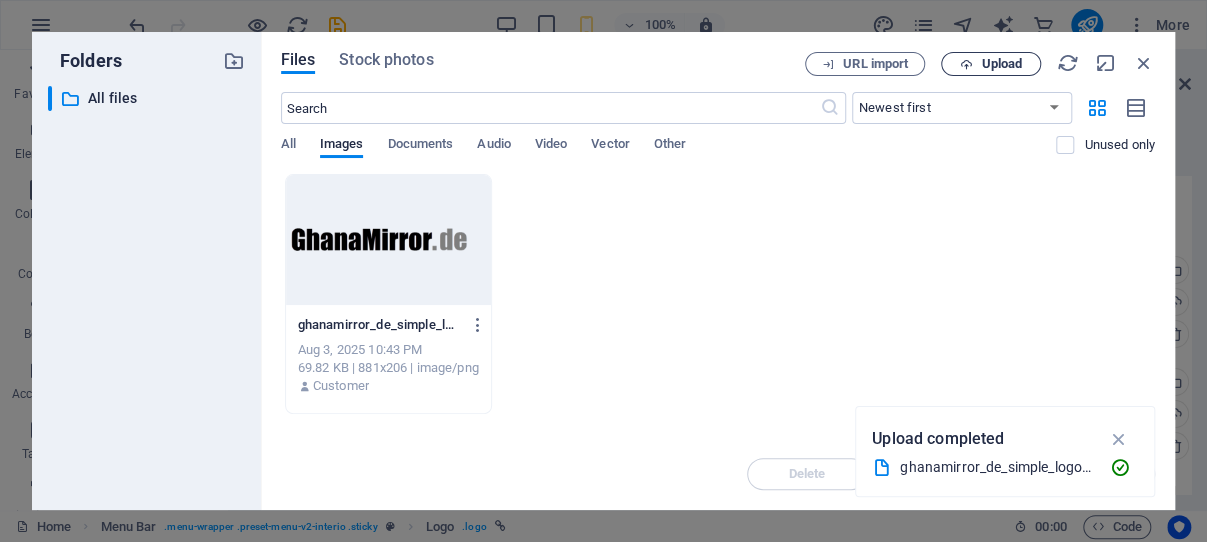 click on "Upload" at bounding box center [1001, 64] 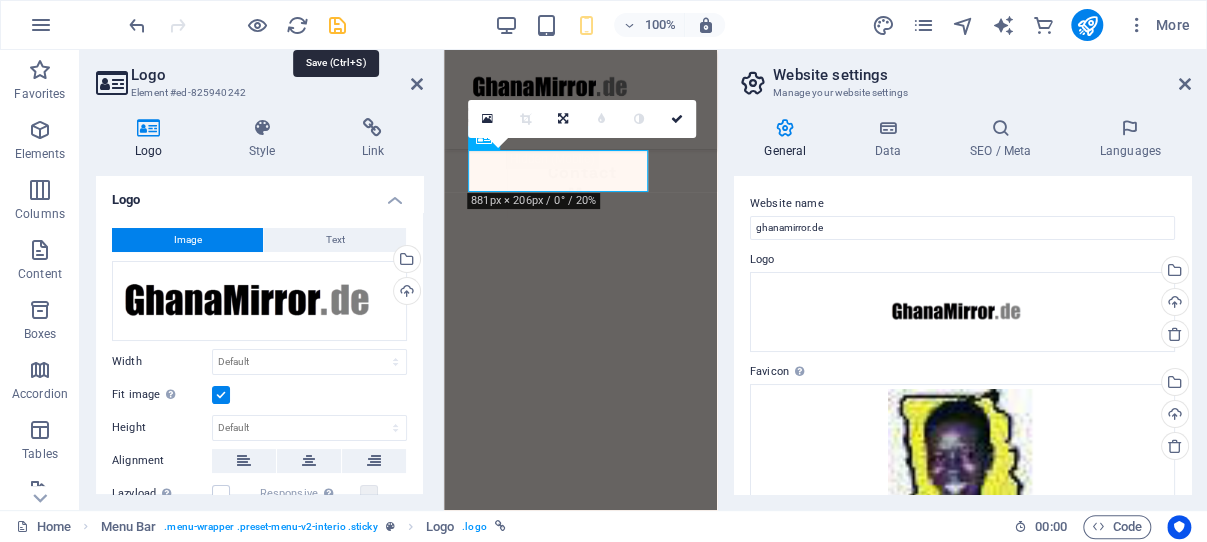 click at bounding box center (337, 25) 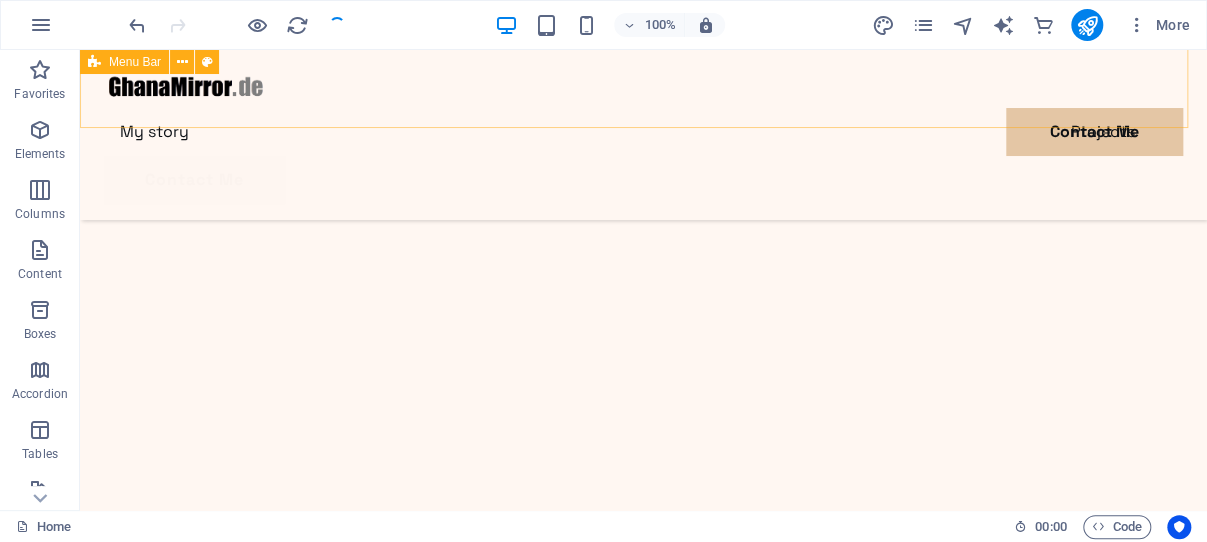 scroll, scrollTop: 164, scrollLeft: 0, axis: vertical 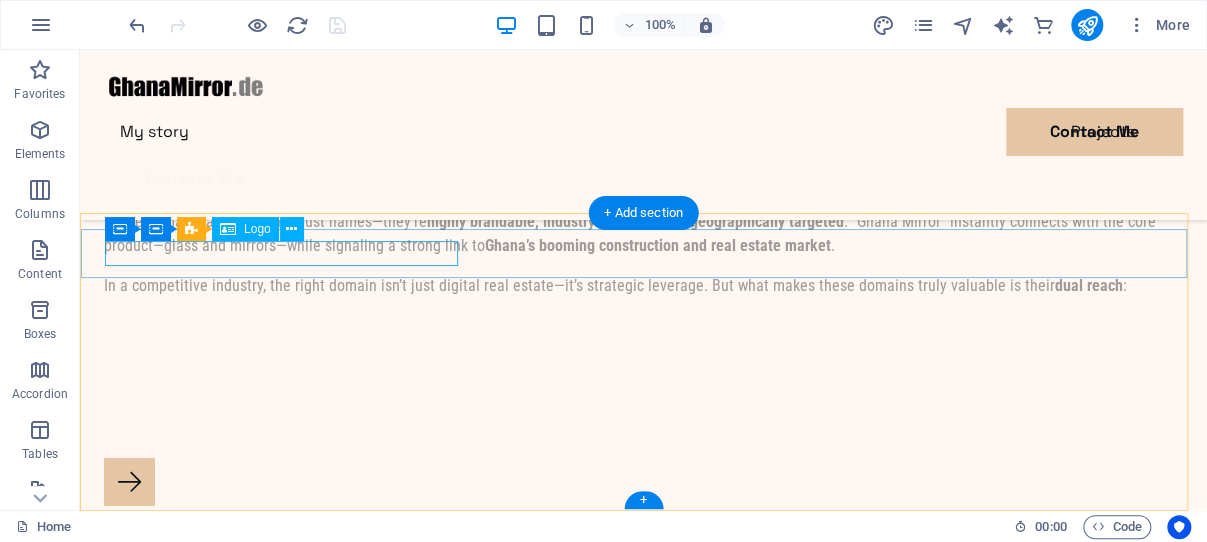 click at bounding box center (284, 8070) 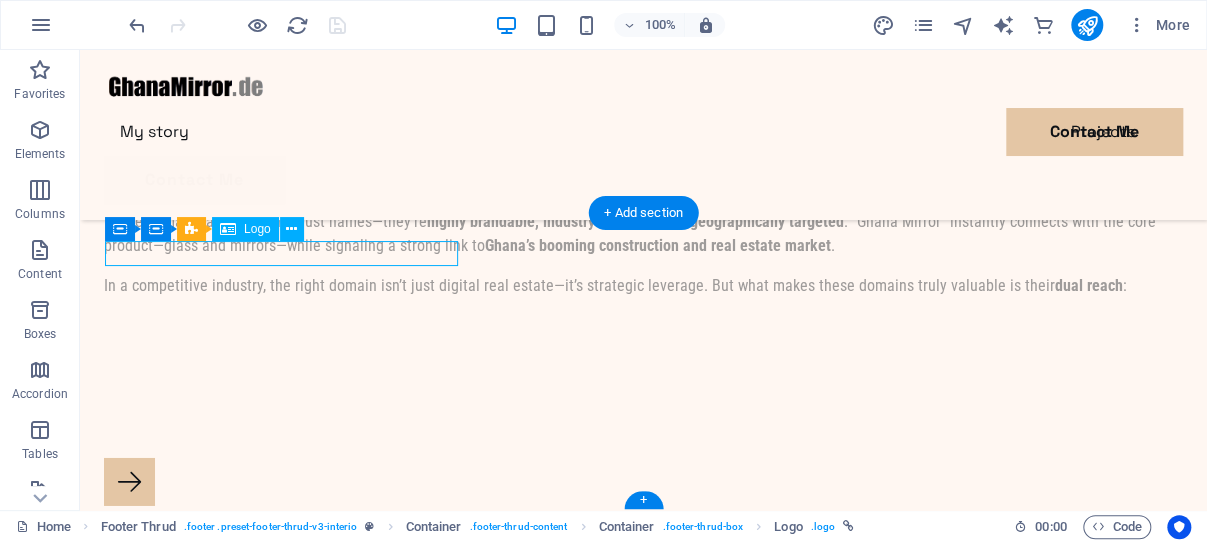click at bounding box center (284, 8070) 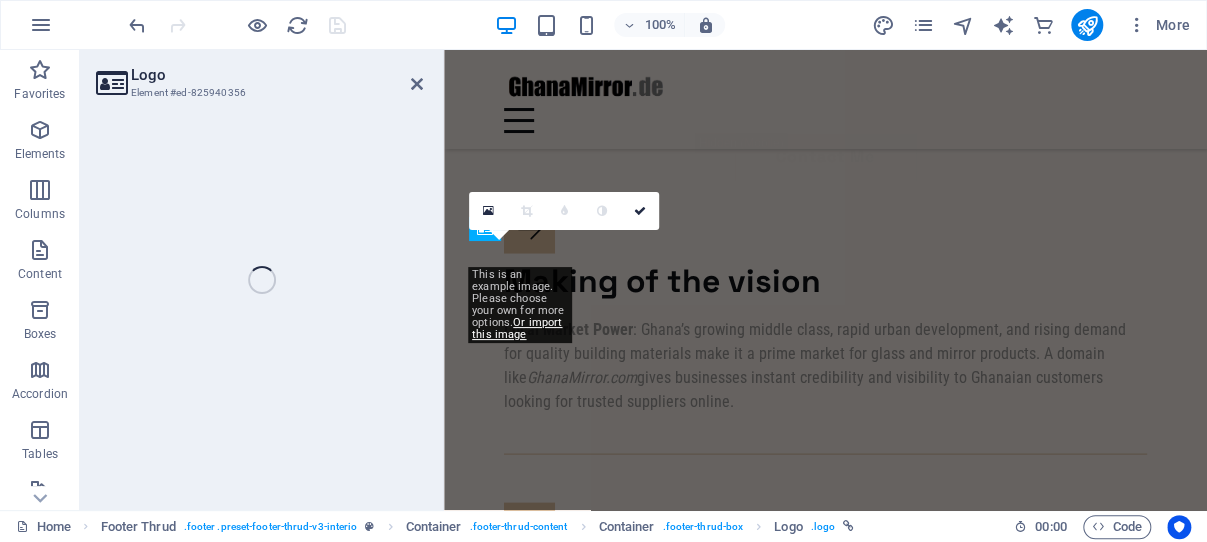 select on "px" 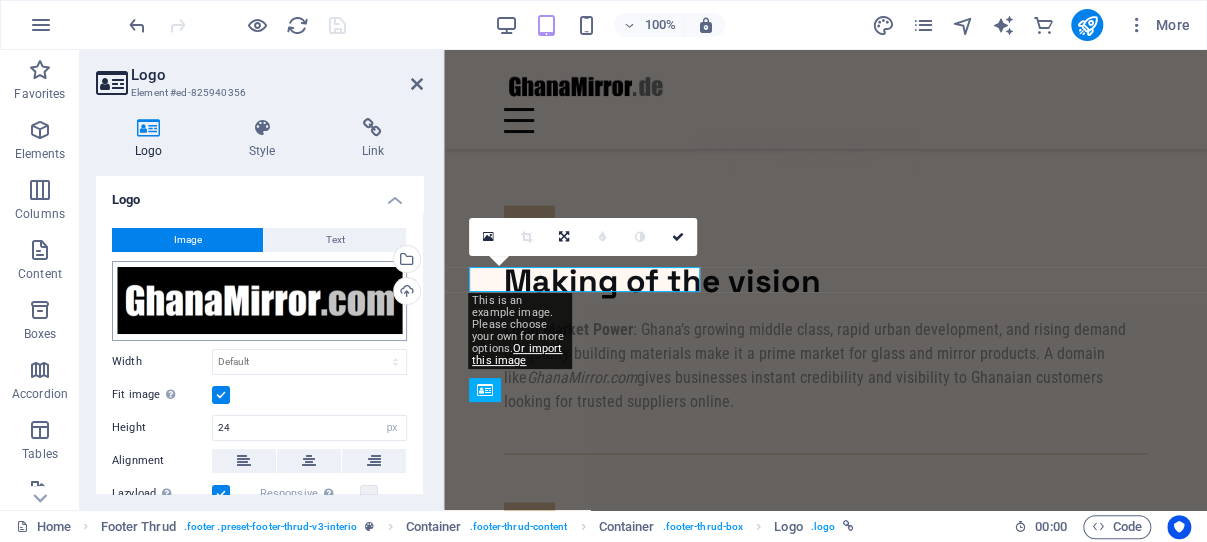 scroll, scrollTop: 5288, scrollLeft: 0, axis: vertical 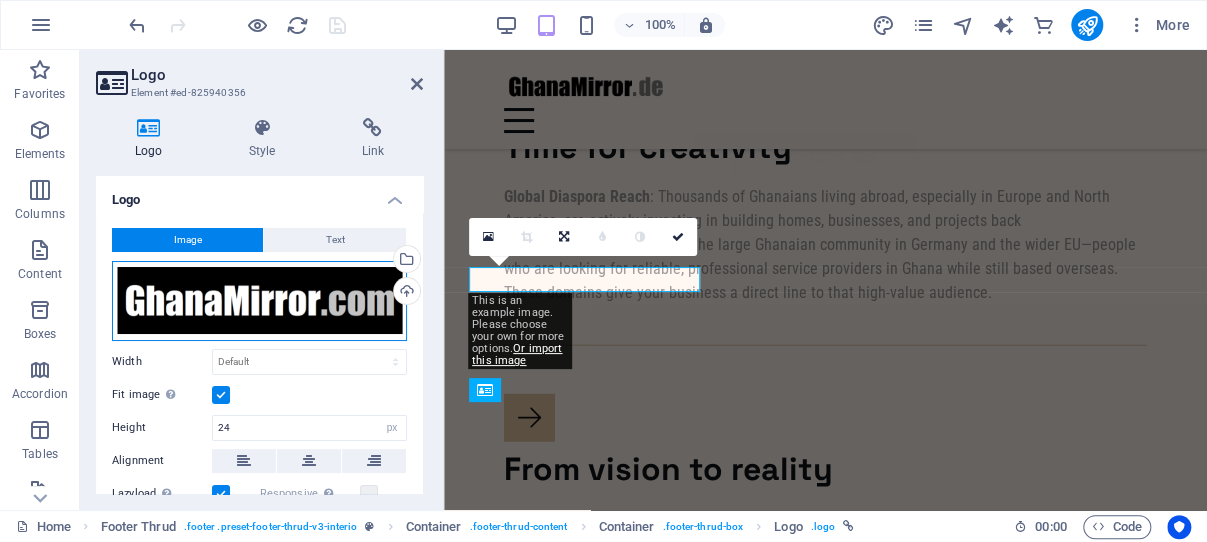click on "Drag files here, click to choose files or select files from Files or our free stock photos & videos" at bounding box center (259, 301) 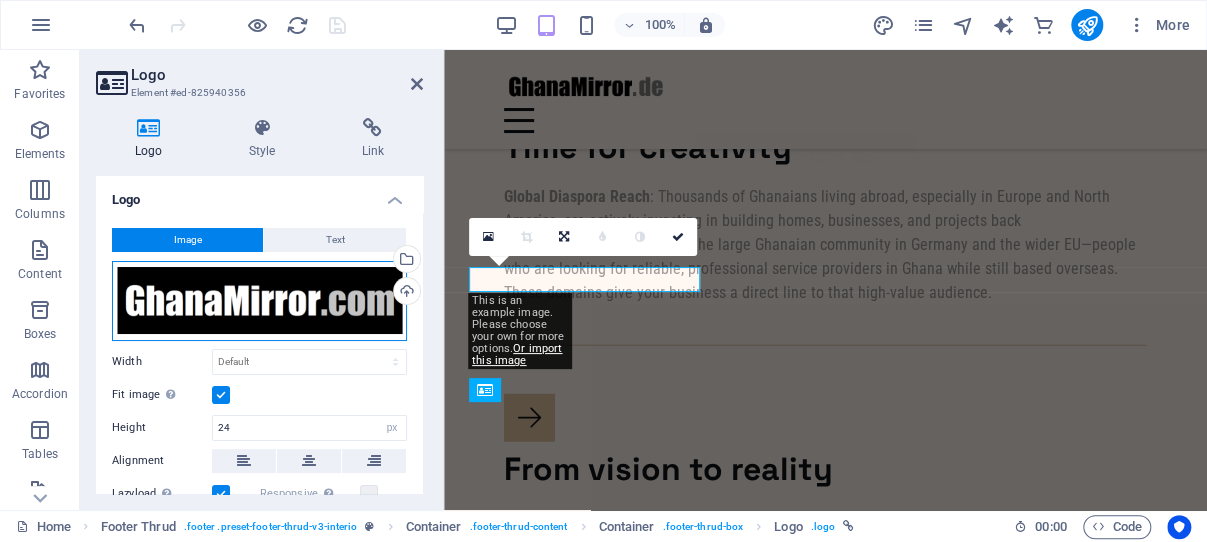 click on "Drag files here, click to choose files or select files from Files or our free stock photos & videos" at bounding box center (259, 301) 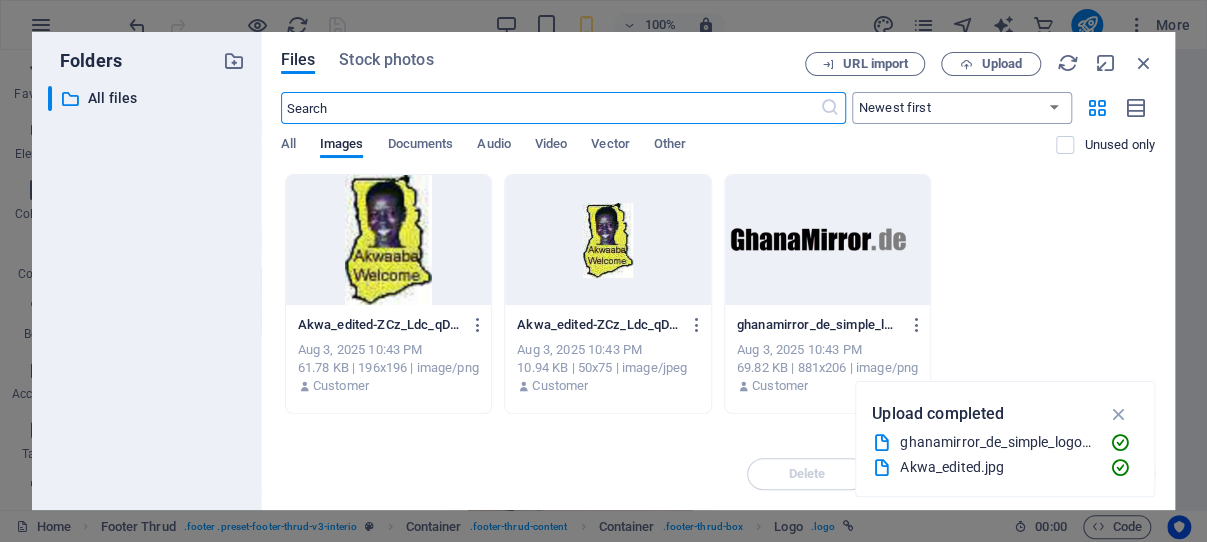 scroll, scrollTop: 7462, scrollLeft: 0, axis: vertical 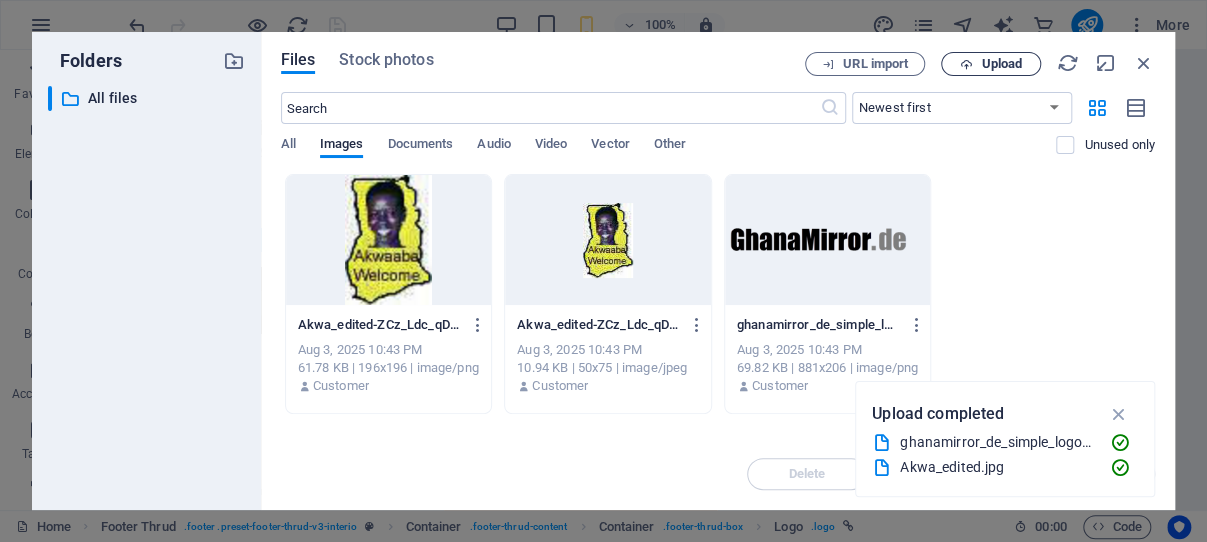 click on "Upload" at bounding box center [1001, 64] 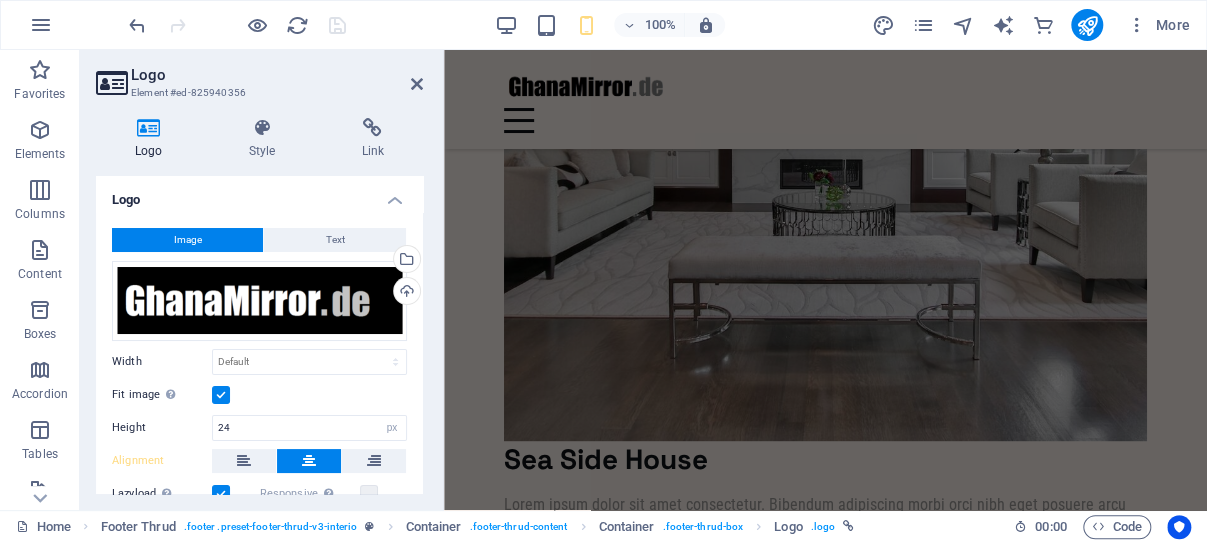 scroll, scrollTop: 5287, scrollLeft: 0, axis: vertical 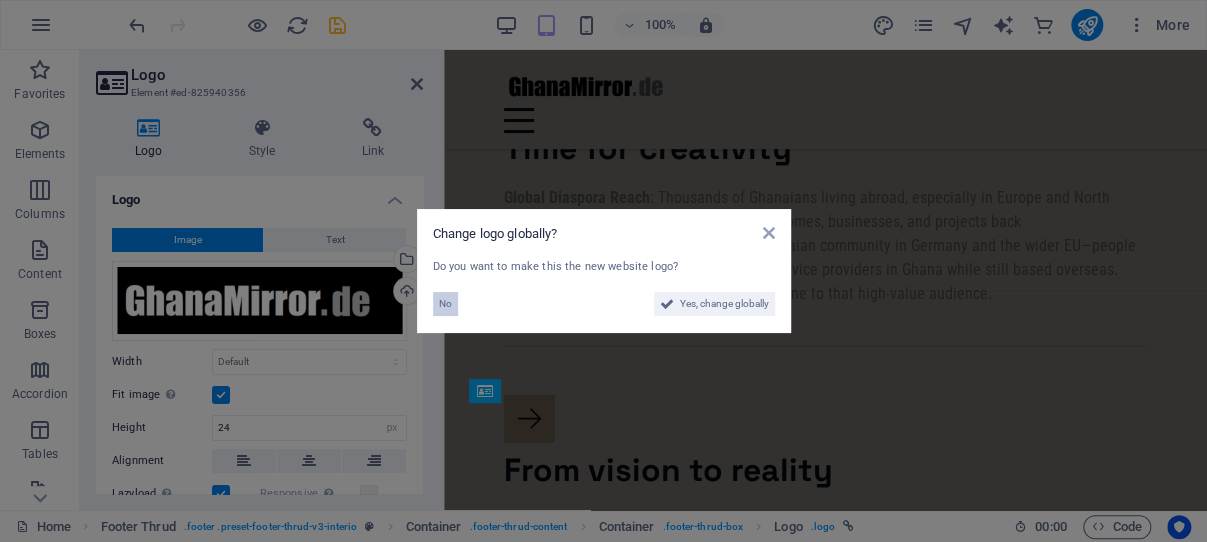 click on "No" at bounding box center [445, 304] 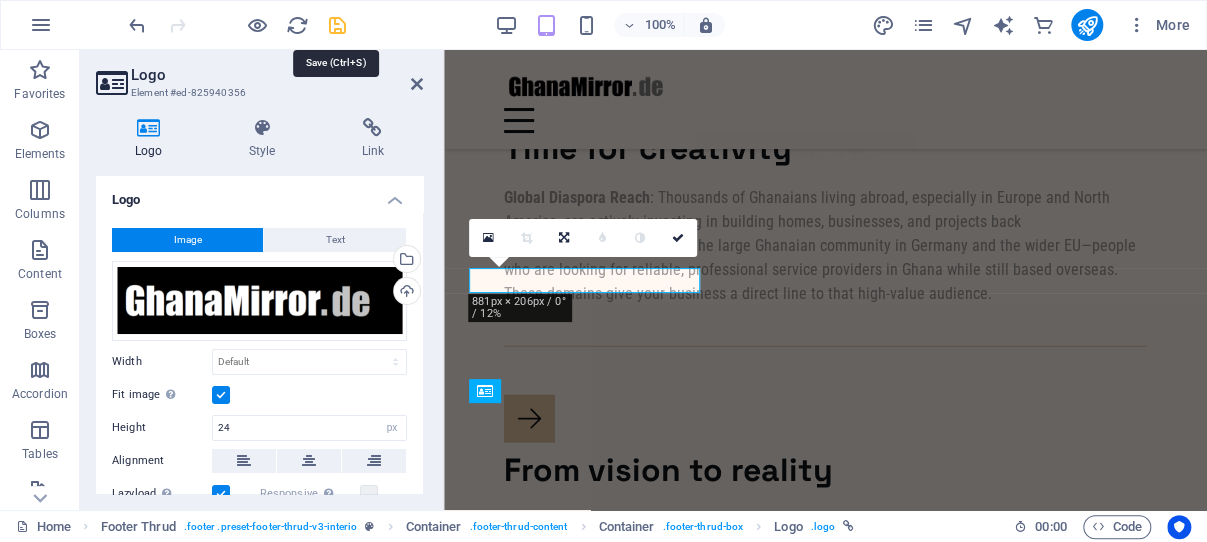 click at bounding box center (337, 25) 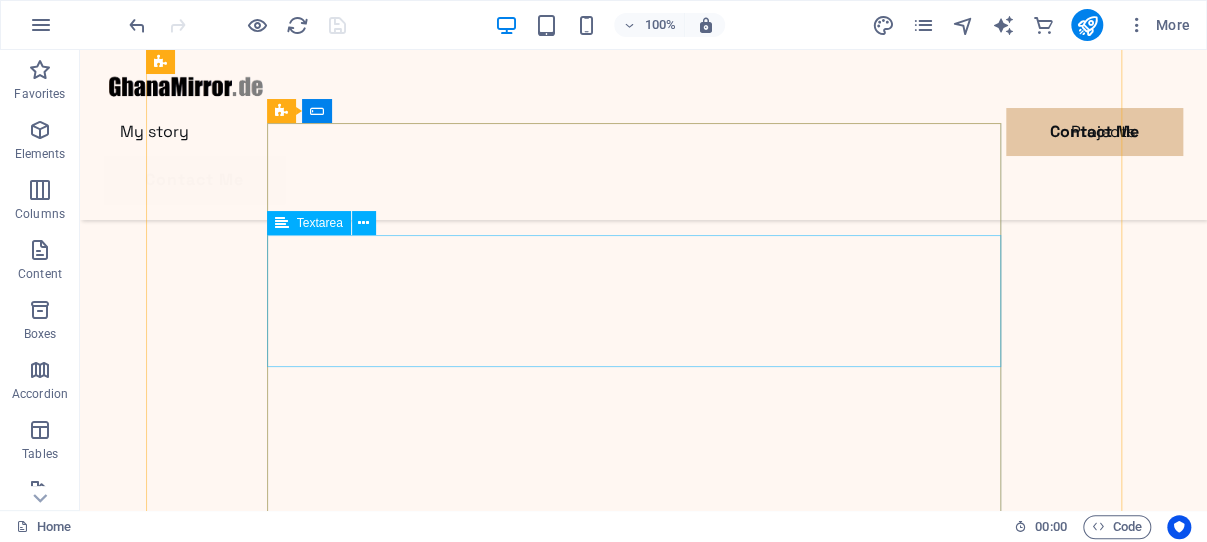 scroll, scrollTop: 672, scrollLeft: 0, axis: vertical 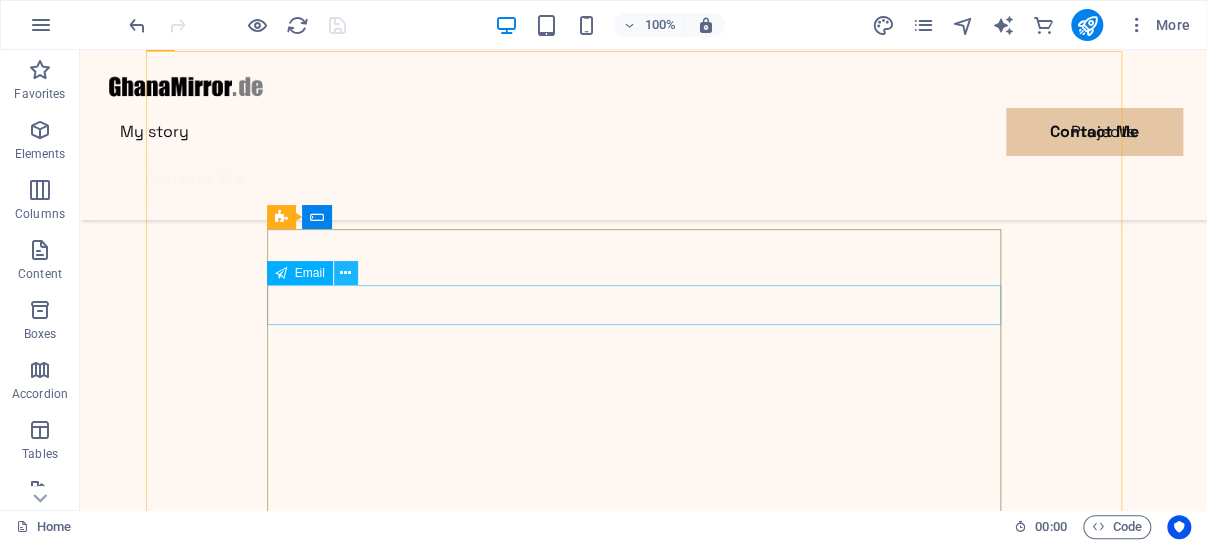 click at bounding box center [345, 273] 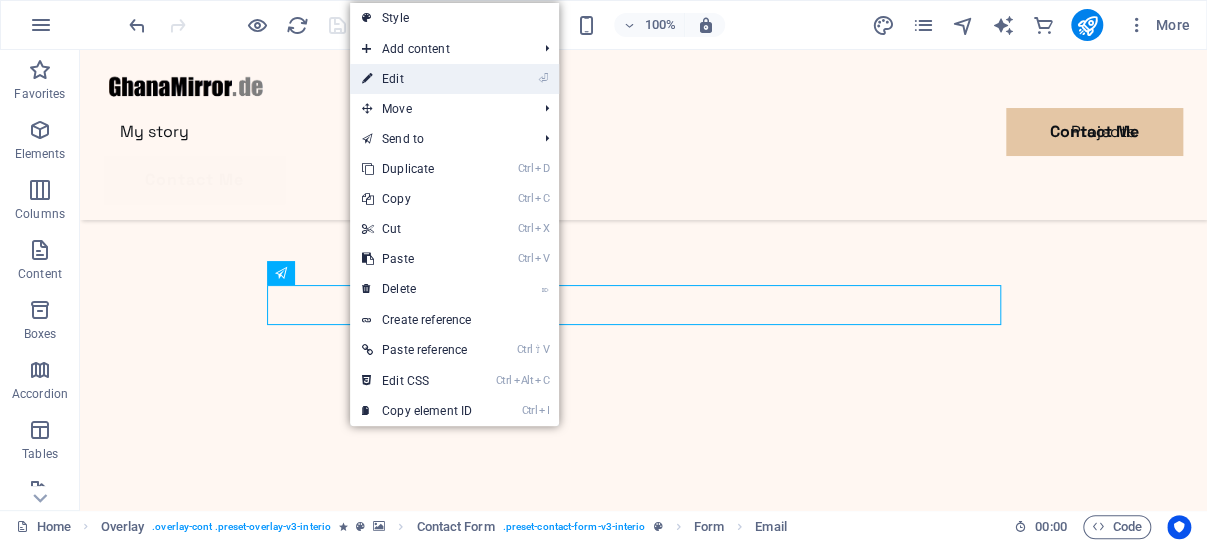 click on "⏎  Edit" at bounding box center [417, 79] 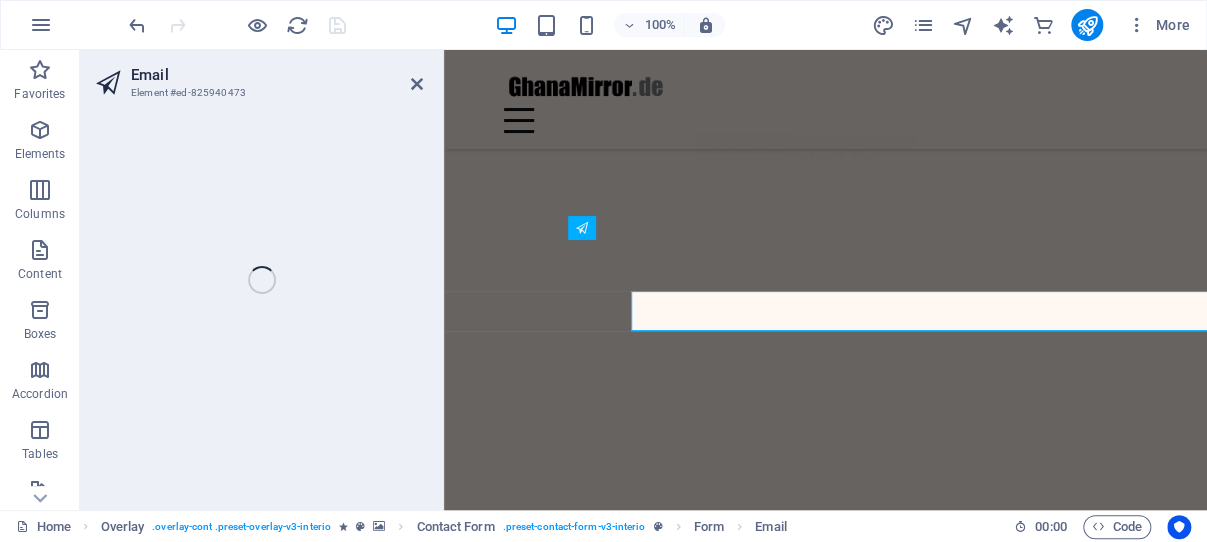 scroll, scrollTop: 666, scrollLeft: 0, axis: vertical 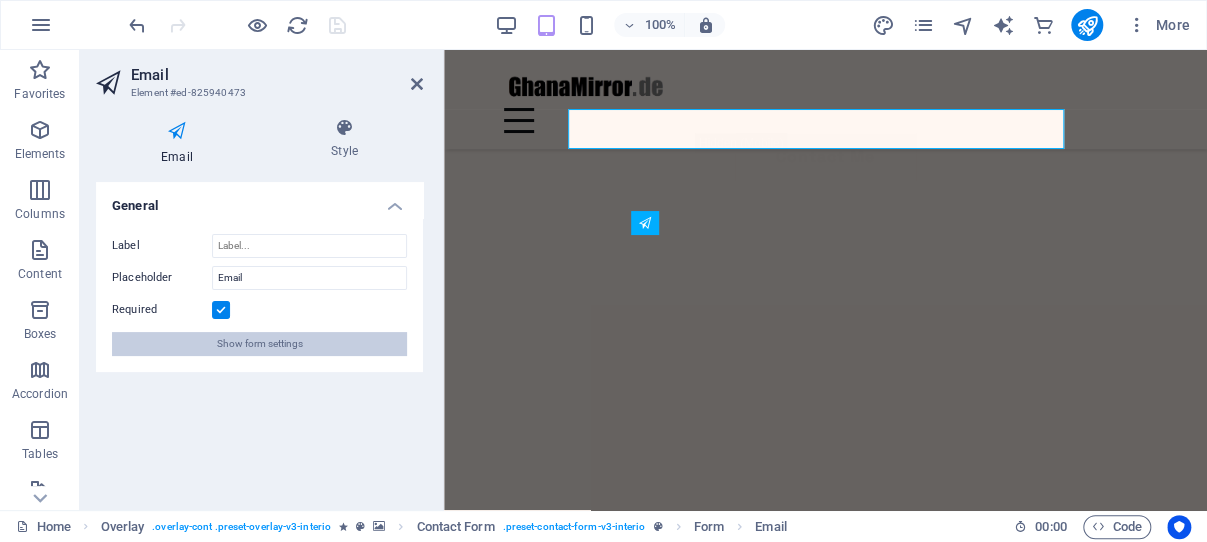 click on "Show form settings" at bounding box center [260, 344] 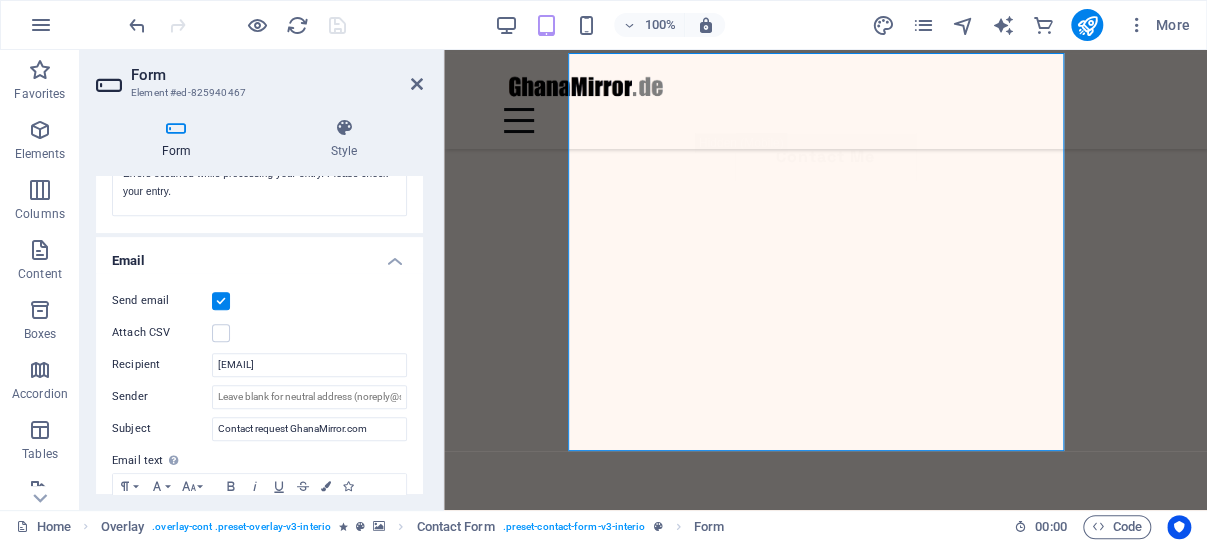 scroll, scrollTop: 477, scrollLeft: 0, axis: vertical 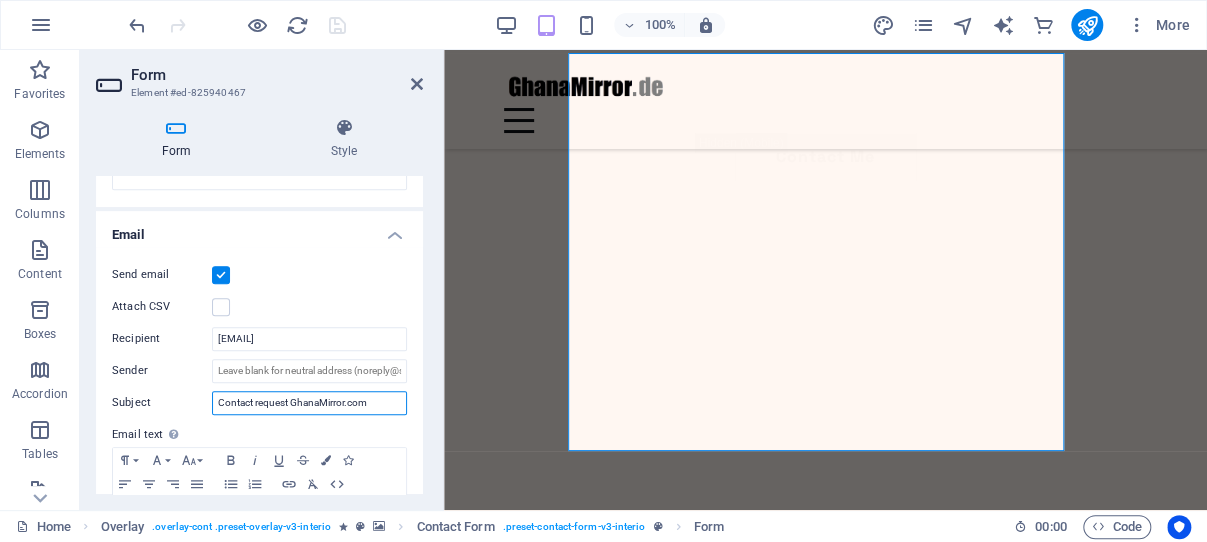 drag, startPoint x: 369, startPoint y: 405, endPoint x: 351, endPoint y: 403, distance: 18.110771 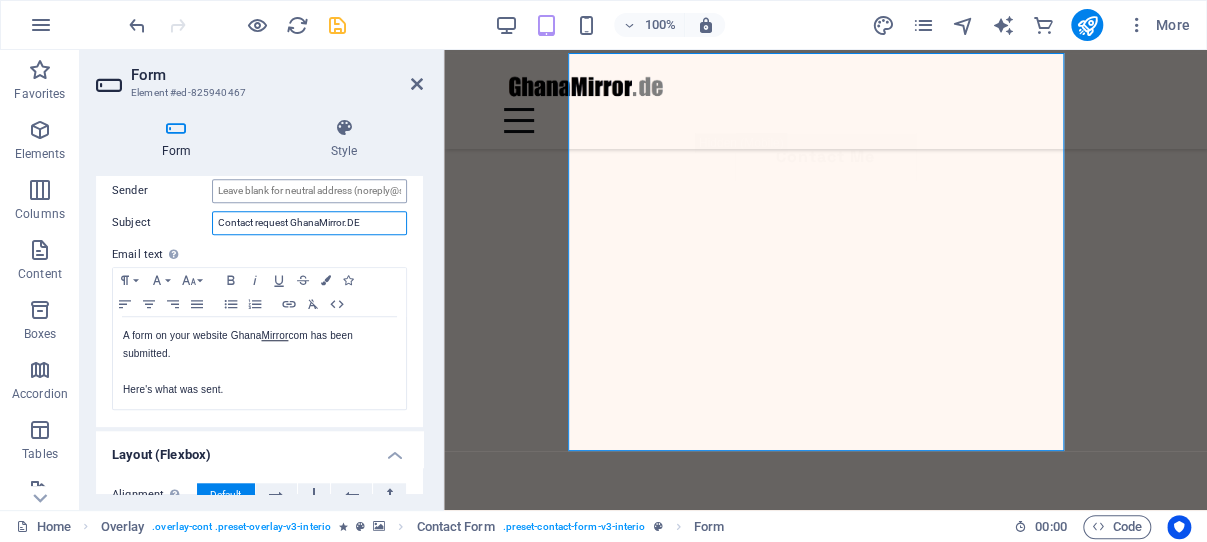 scroll, scrollTop: 668, scrollLeft: 0, axis: vertical 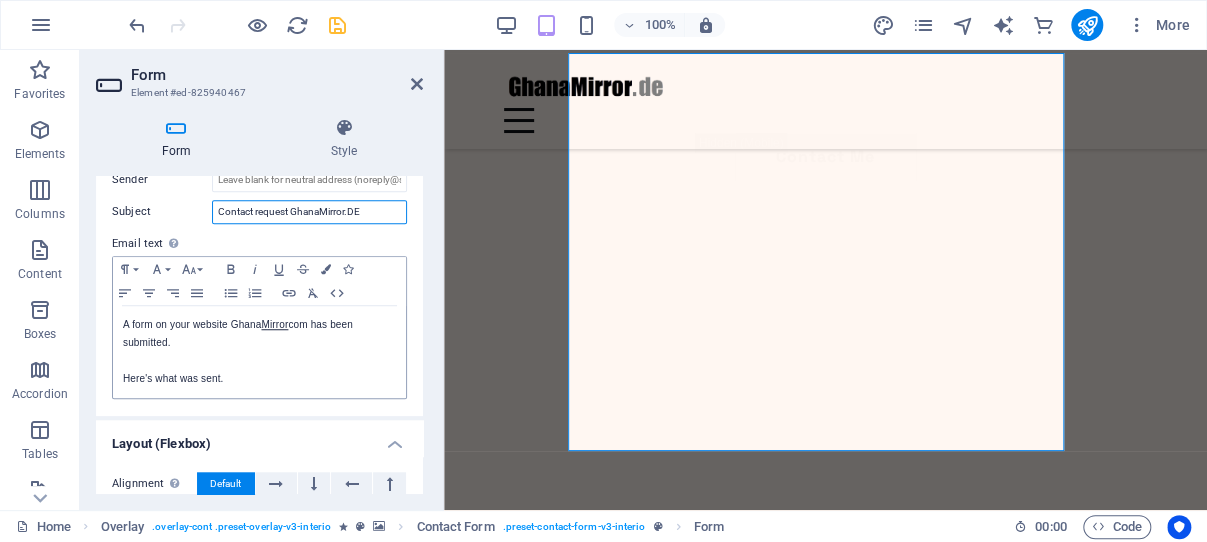 type on "Contact request GhanaMirror.DE" 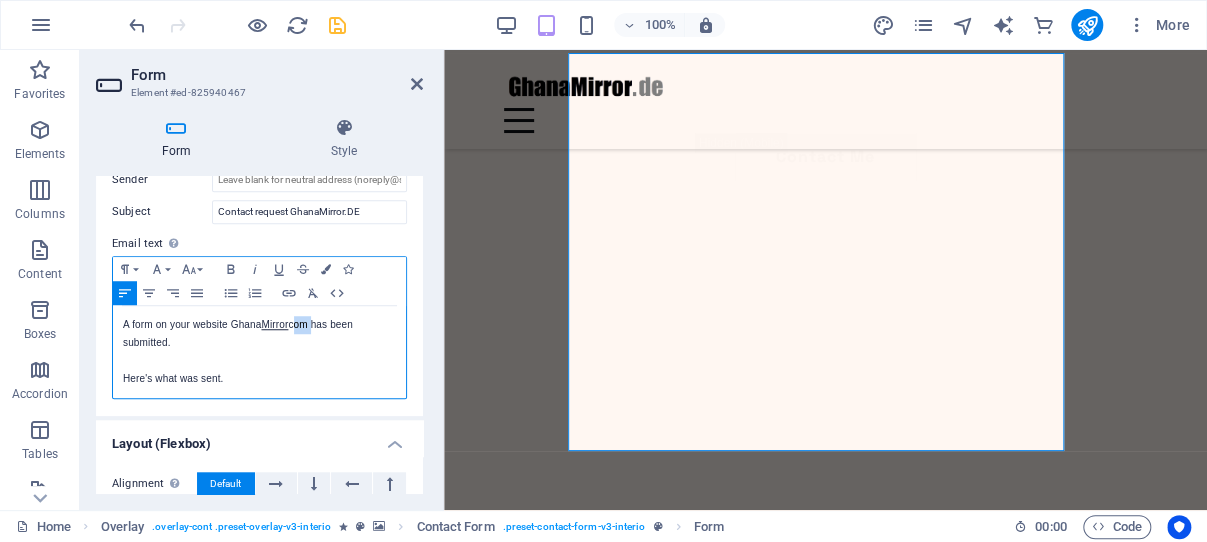 drag, startPoint x: 307, startPoint y: 322, endPoint x: 288, endPoint y: 327, distance: 19.646883 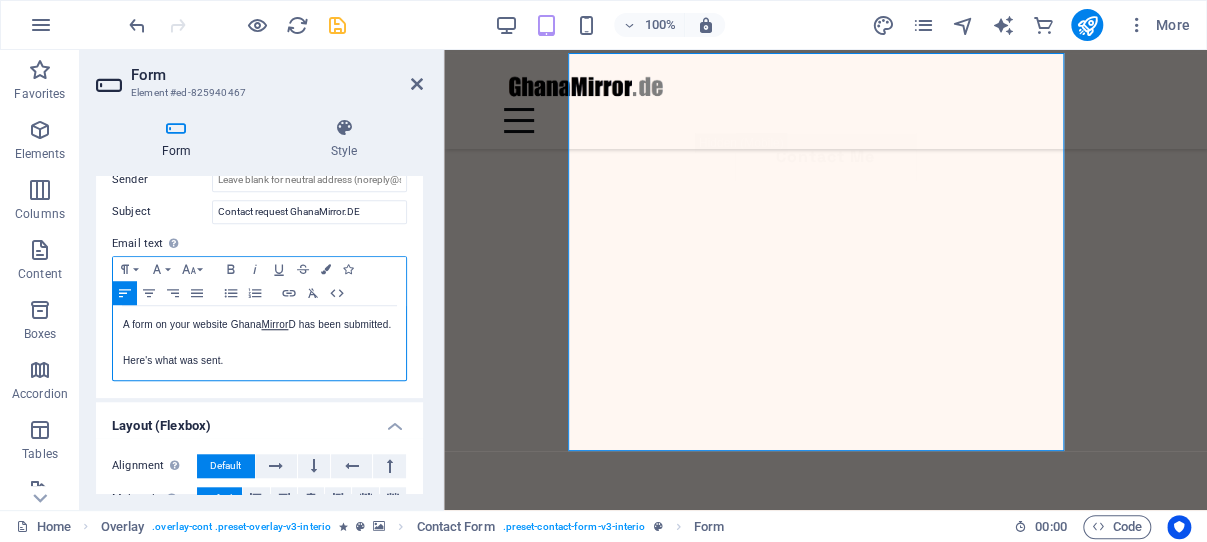 type 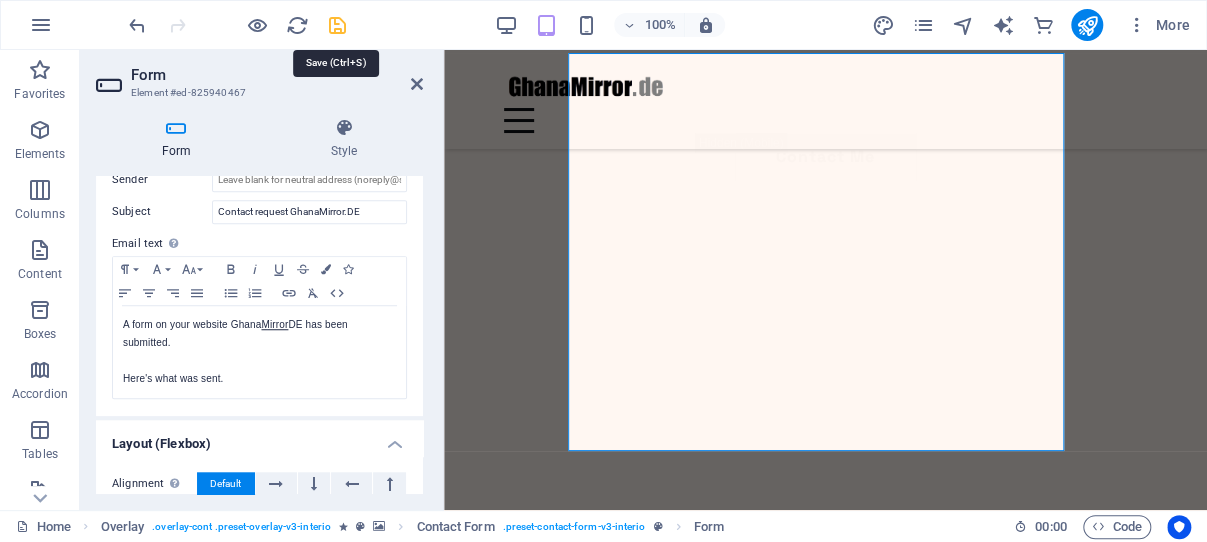 drag, startPoint x: 337, startPoint y: 24, endPoint x: 242, endPoint y: 188, distance: 189.52837 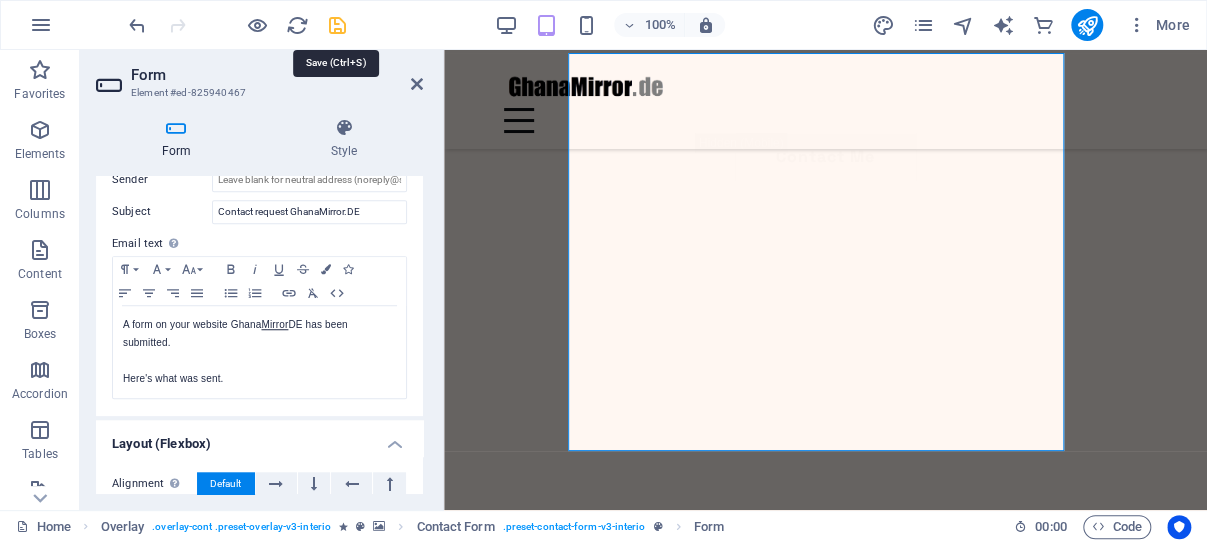 click at bounding box center (337, 25) 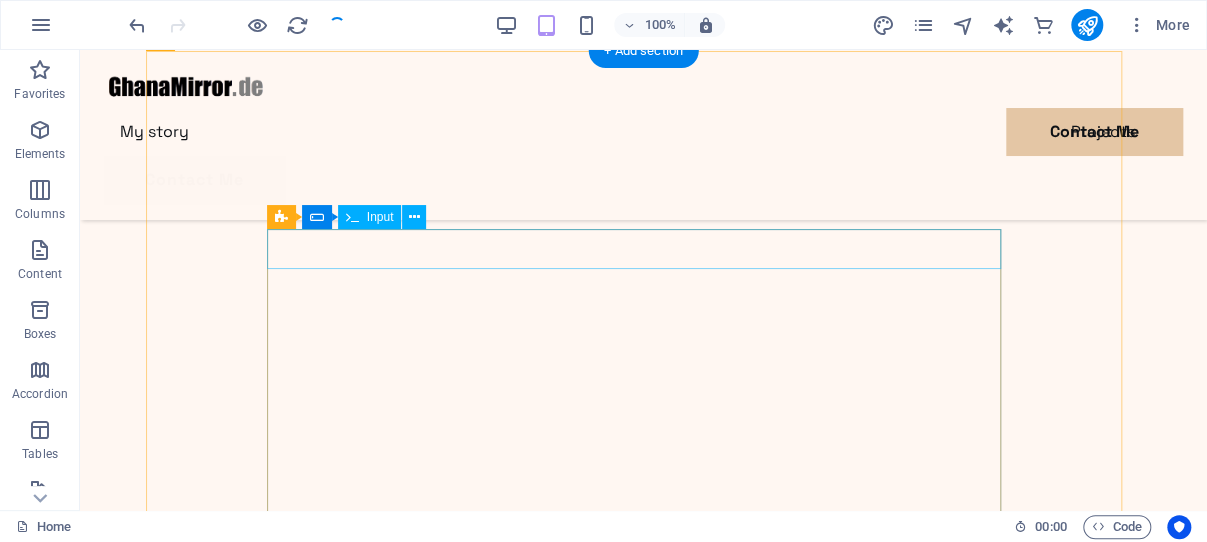 scroll, scrollTop: 672, scrollLeft: 0, axis: vertical 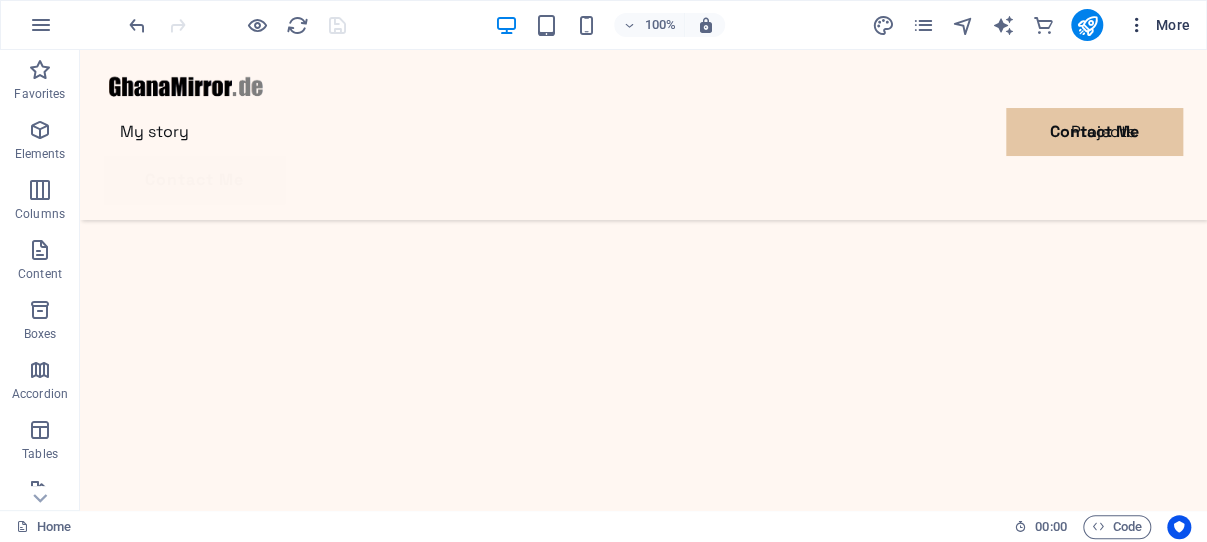 click at bounding box center [1137, 25] 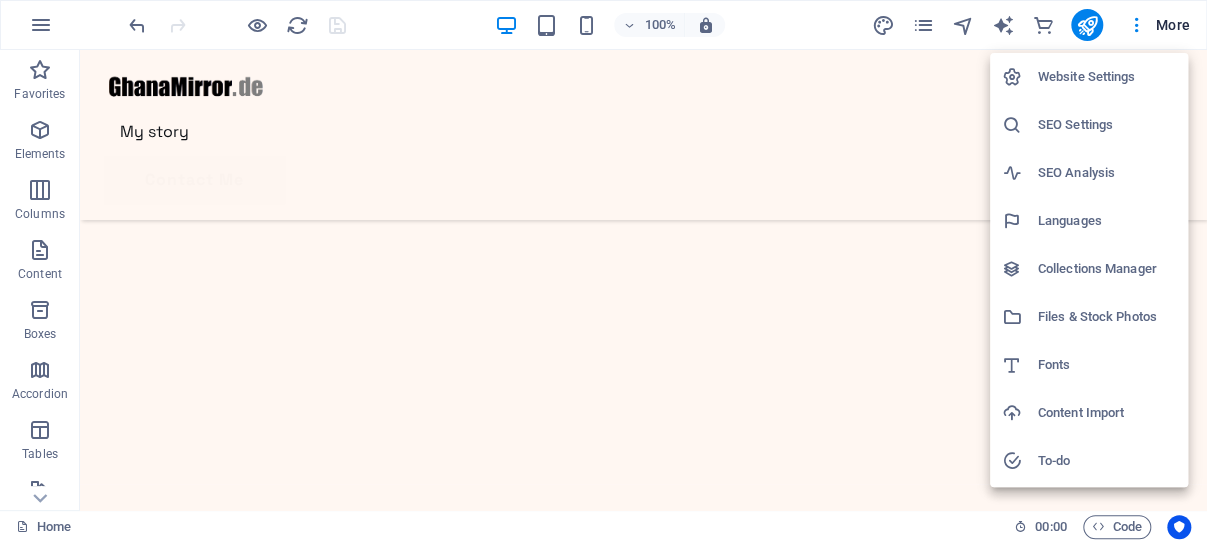 click on "Website Settings" at bounding box center (1107, 77) 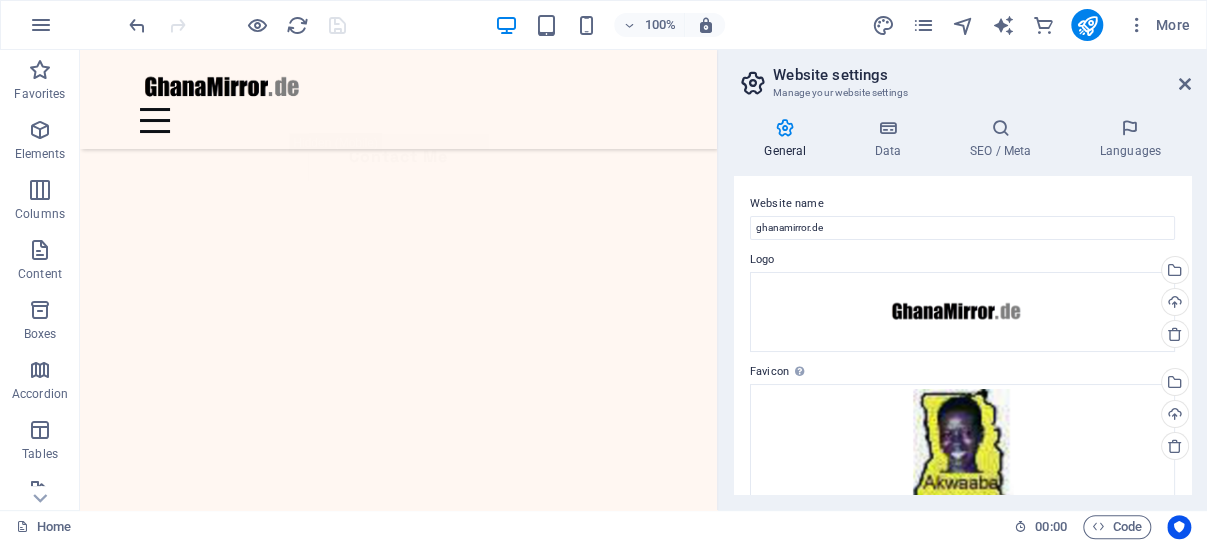 scroll, scrollTop: 666, scrollLeft: 0, axis: vertical 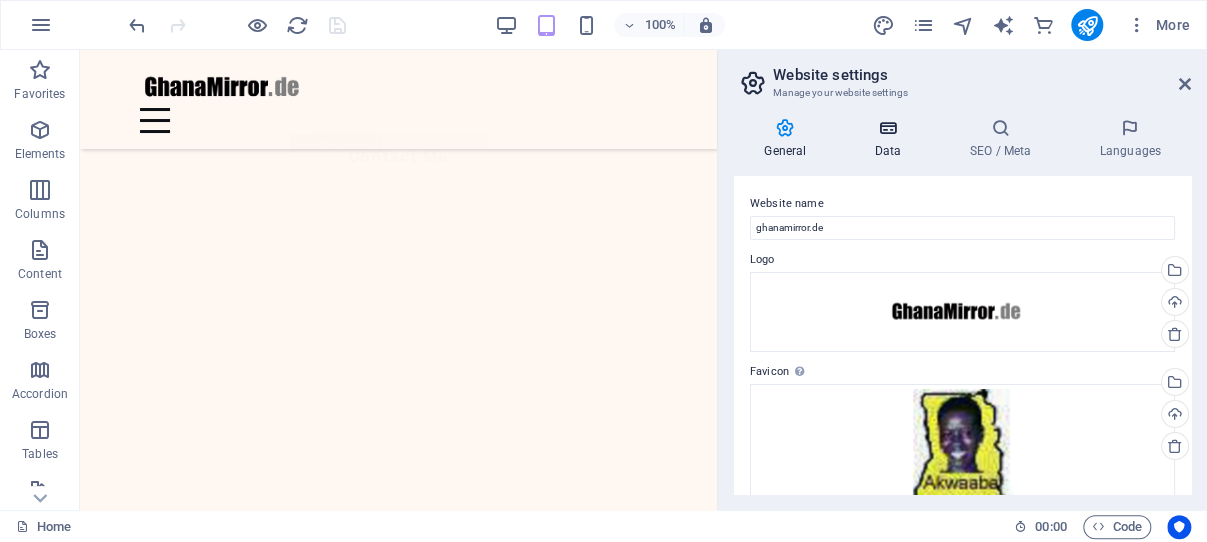 click at bounding box center (887, 128) 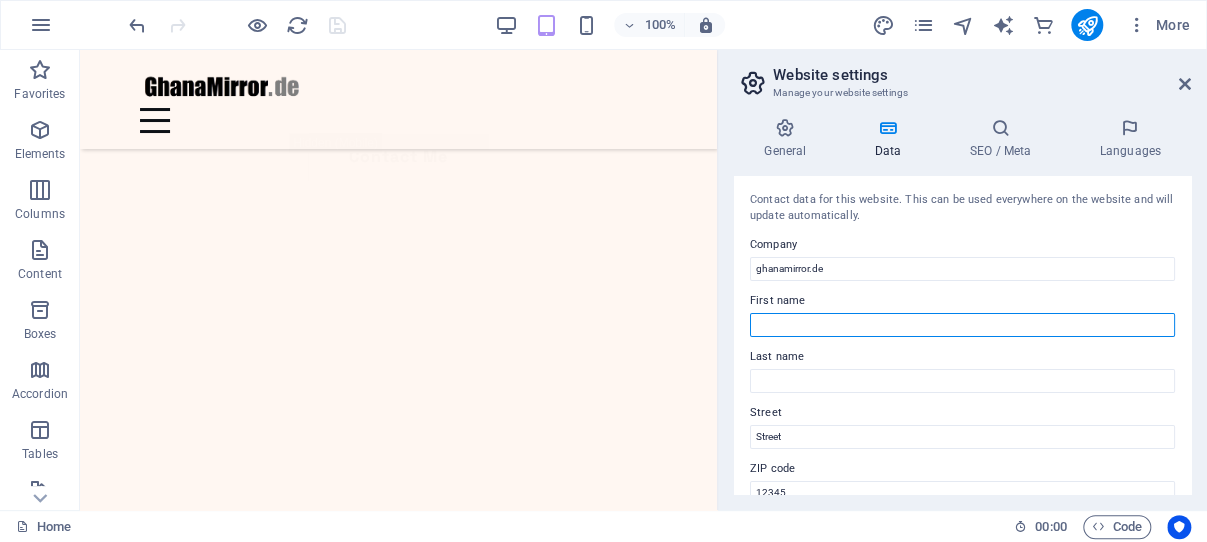 click on "First name" at bounding box center [962, 325] 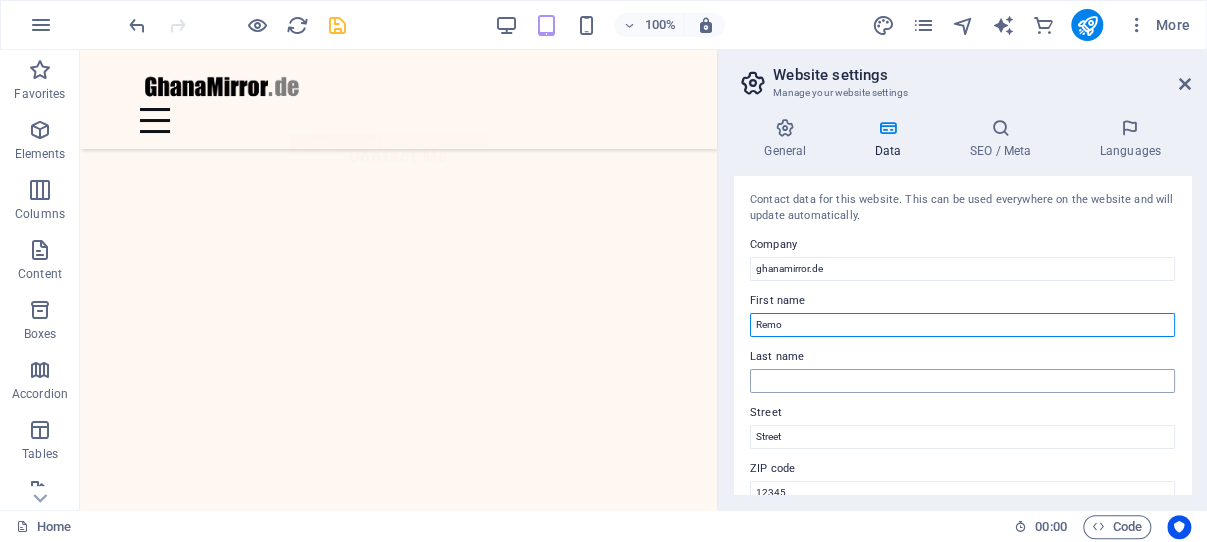 type on "Remo" 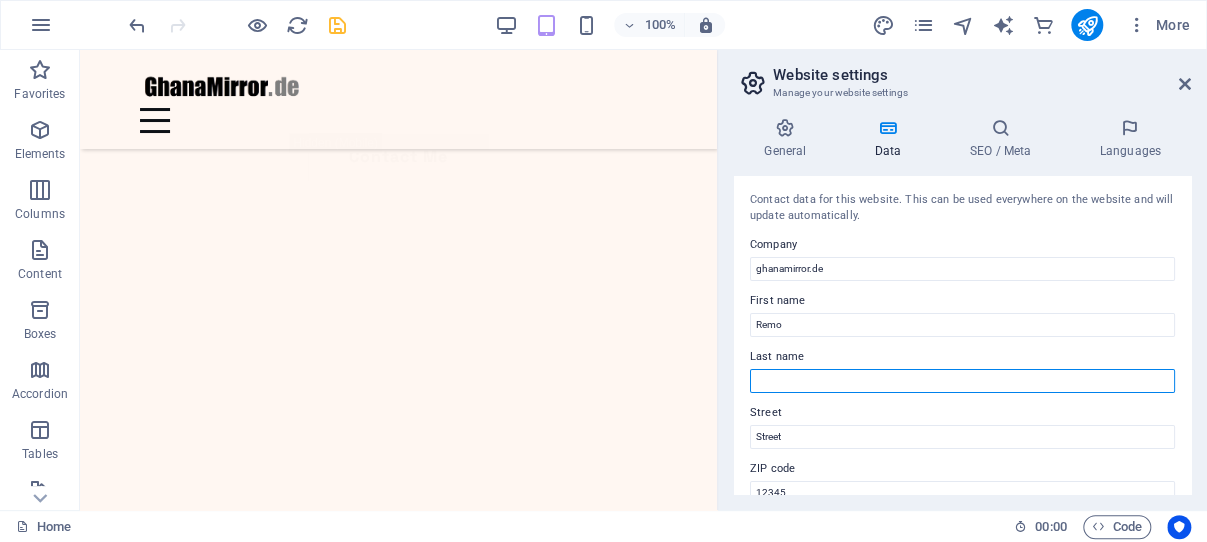 click on "Last name" at bounding box center (962, 381) 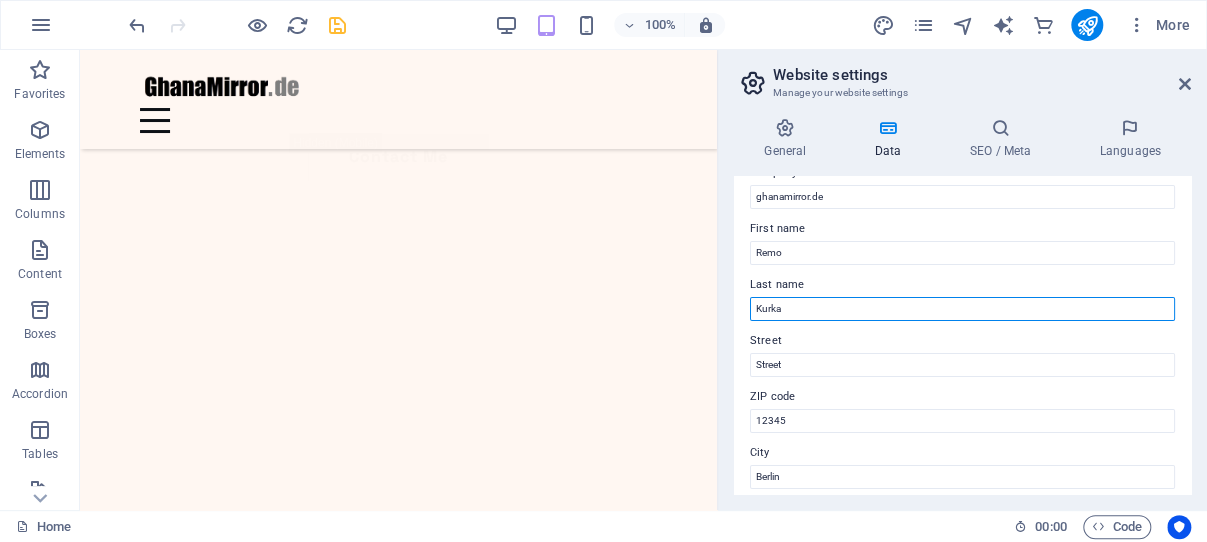 scroll, scrollTop: 95, scrollLeft: 0, axis: vertical 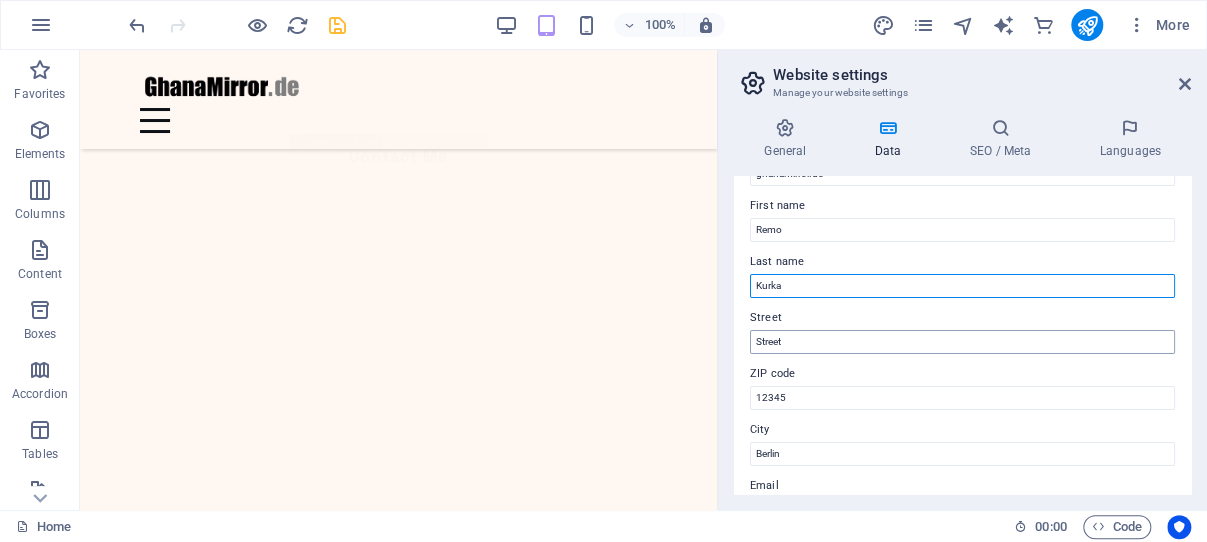 type on "Kurka" 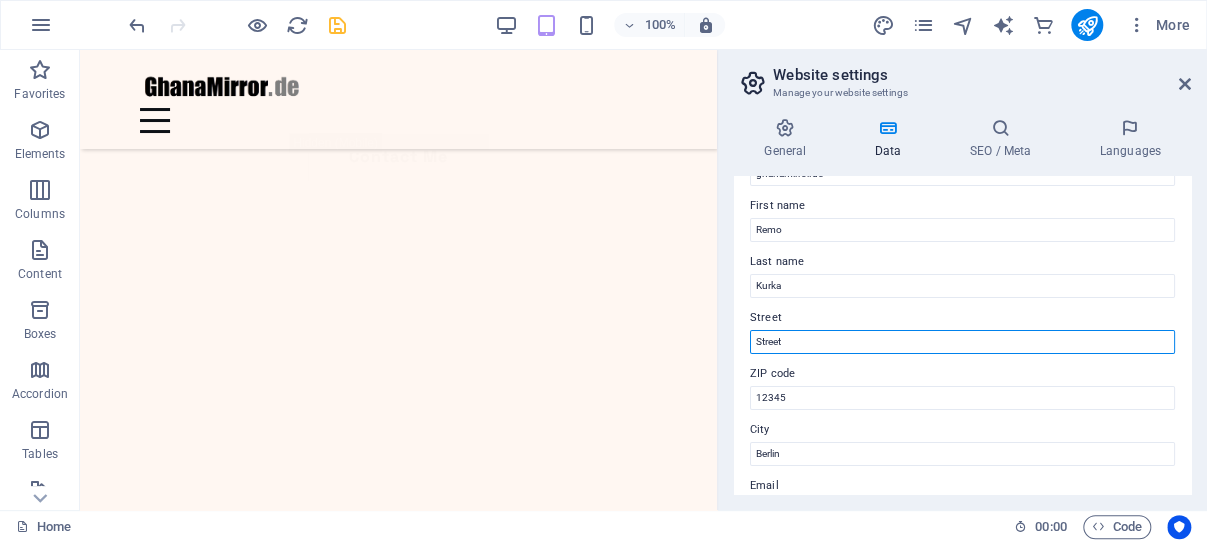 drag, startPoint x: 806, startPoint y: 343, endPoint x: 753, endPoint y: 345, distance: 53.037724 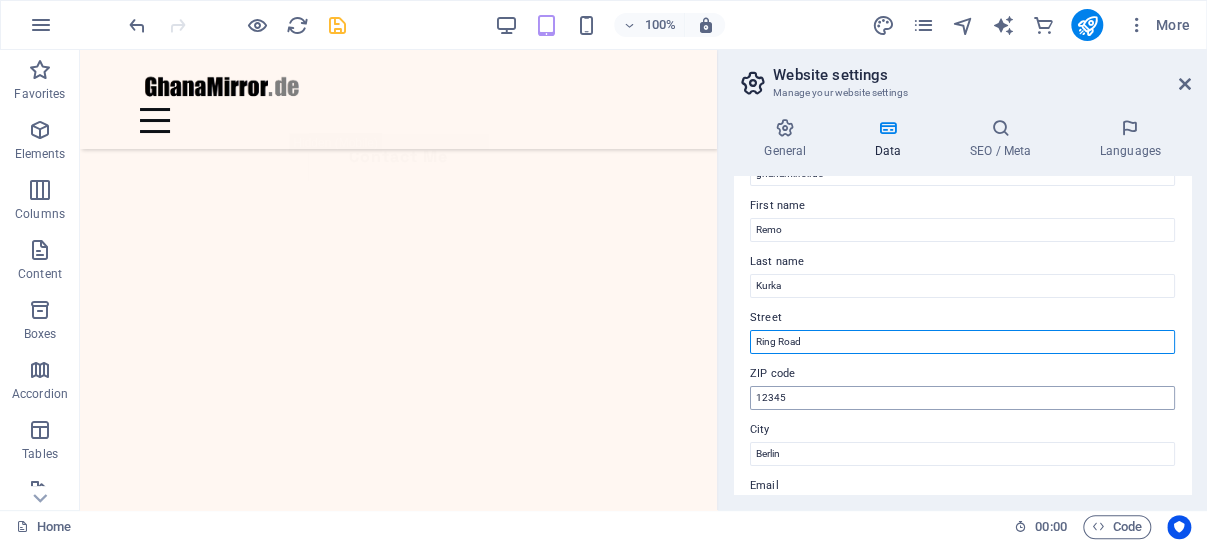 type on "Ring Road" 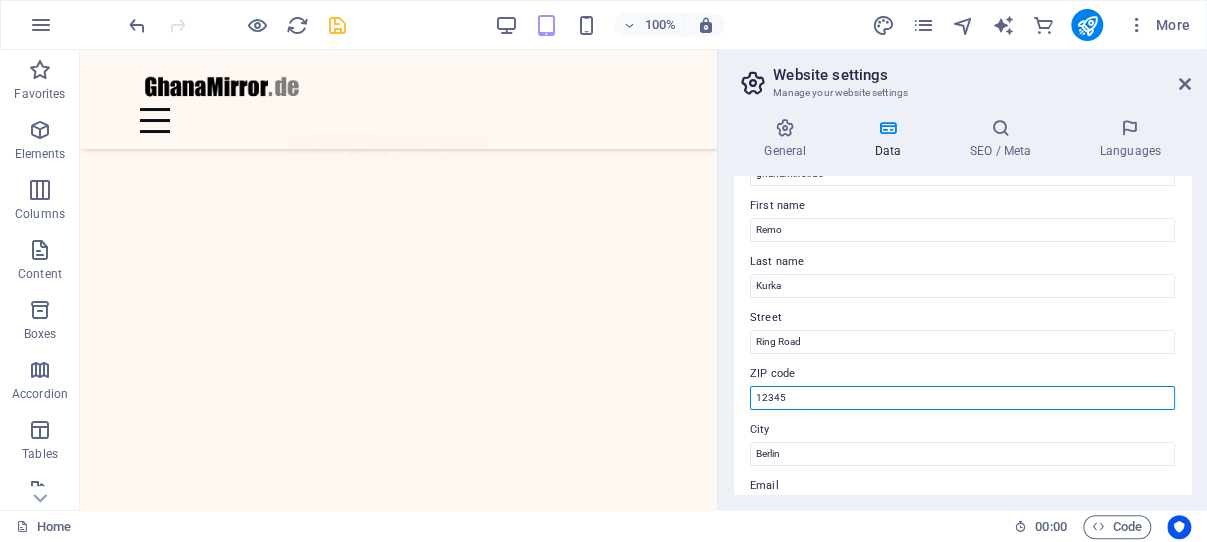 drag, startPoint x: 803, startPoint y: 396, endPoint x: 749, endPoint y: 400, distance: 54.147945 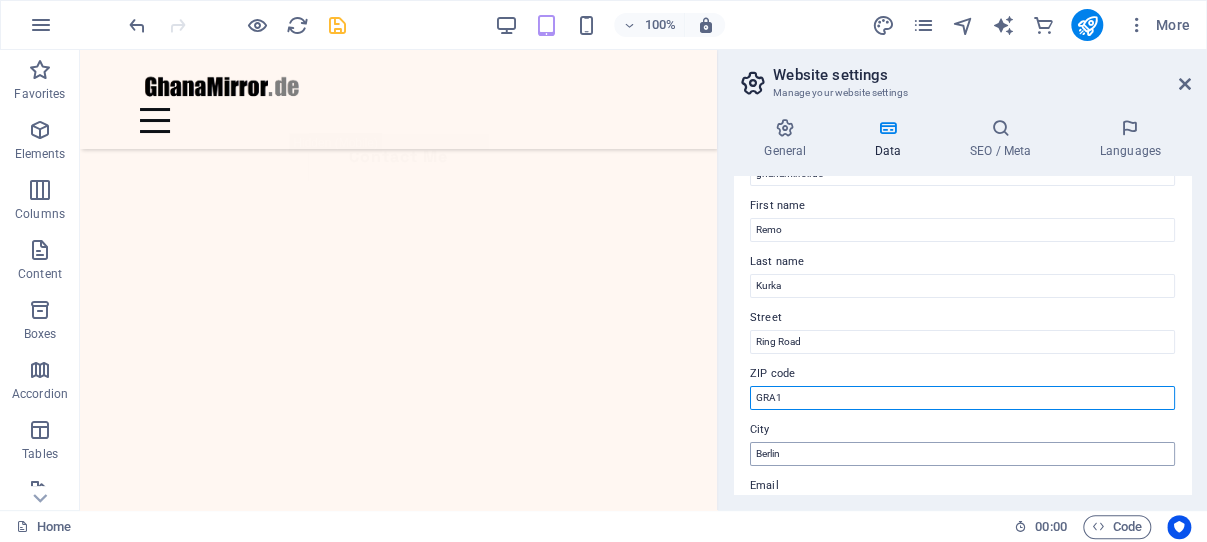 type on "GRA1" 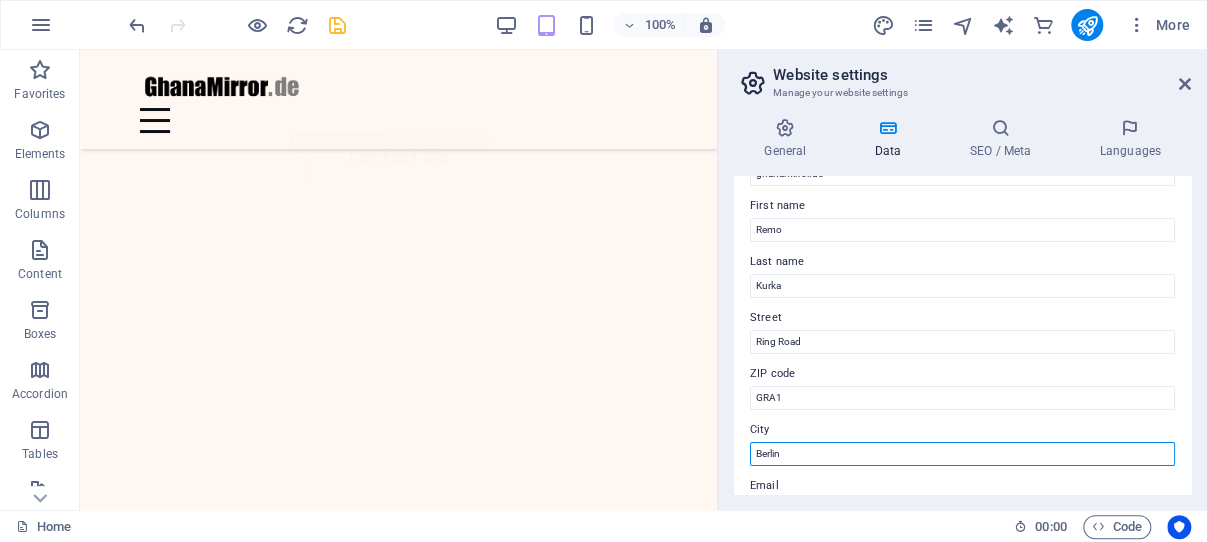 drag, startPoint x: 792, startPoint y: 458, endPoint x: 766, endPoint y: 447, distance: 28.231188 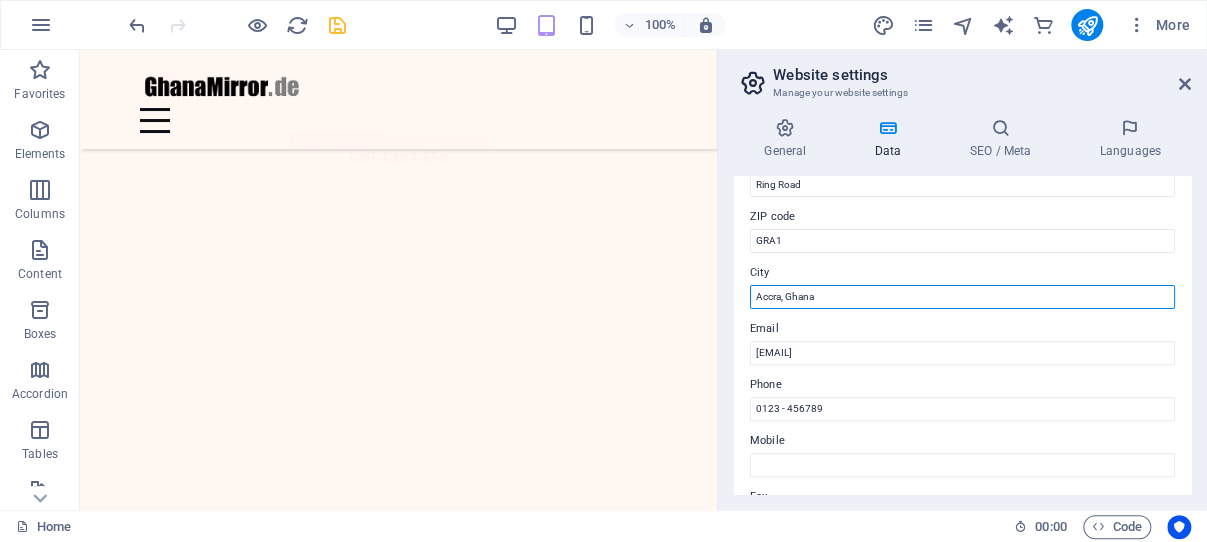 scroll, scrollTop: 286, scrollLeft: 0, axis: vertical 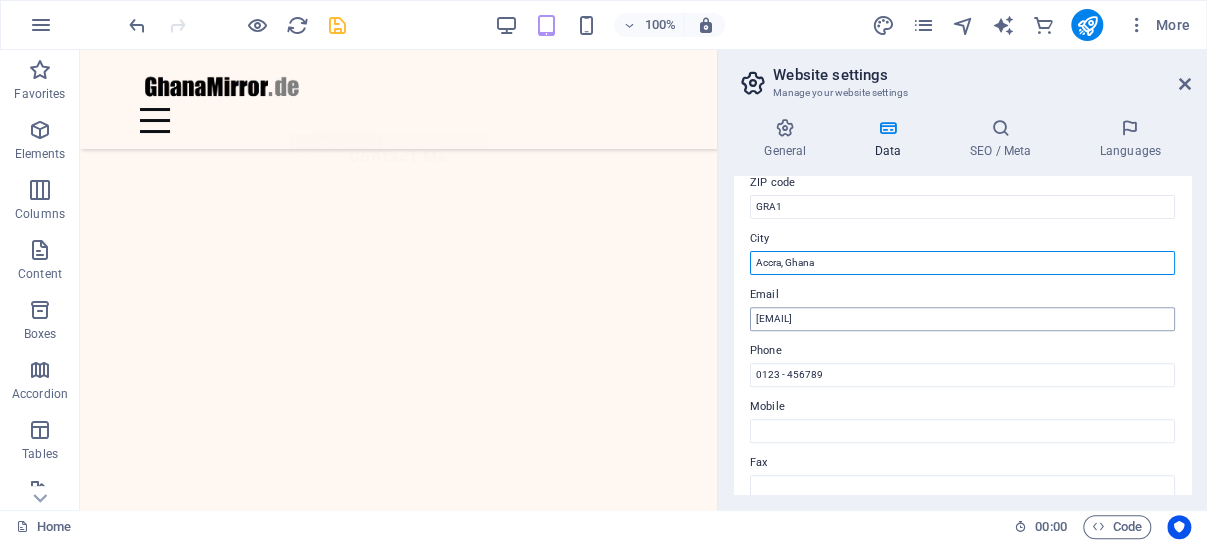 type on "Accra, Ghana" 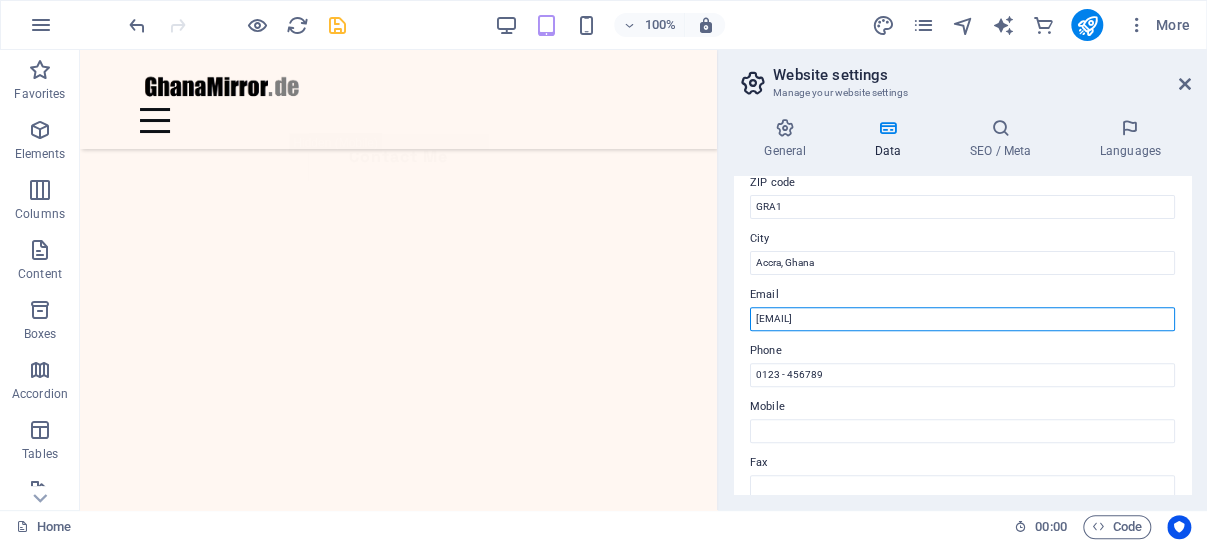 drag, startPoint x: 998, startPoint y: 320, endPoint x: 749, endPoint y: 314, distance: 249.07228 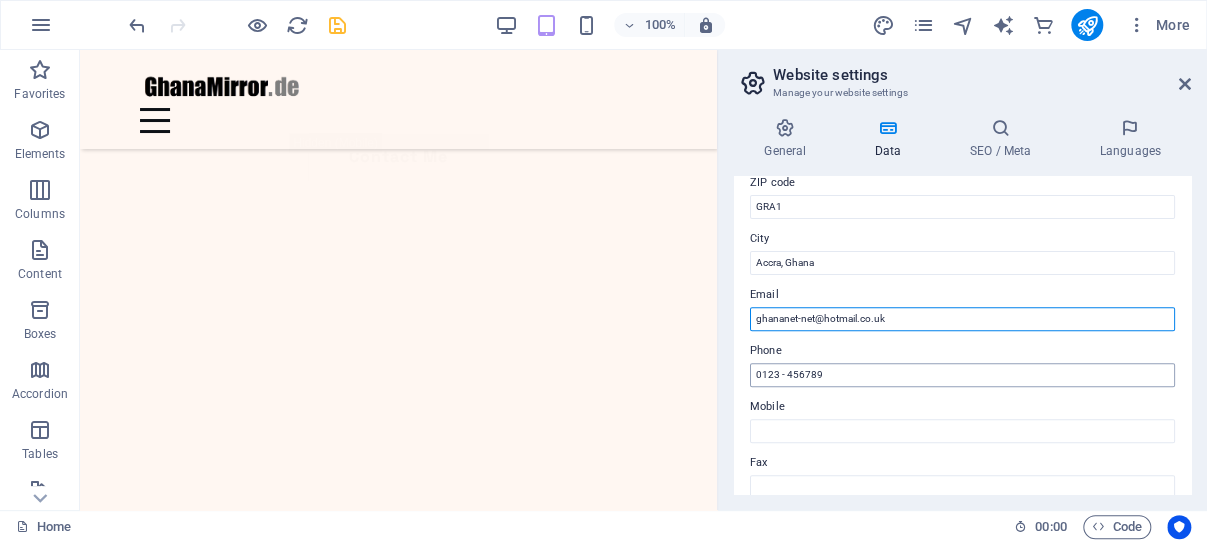 type on "ghananet-net@hotmail.co.uk" 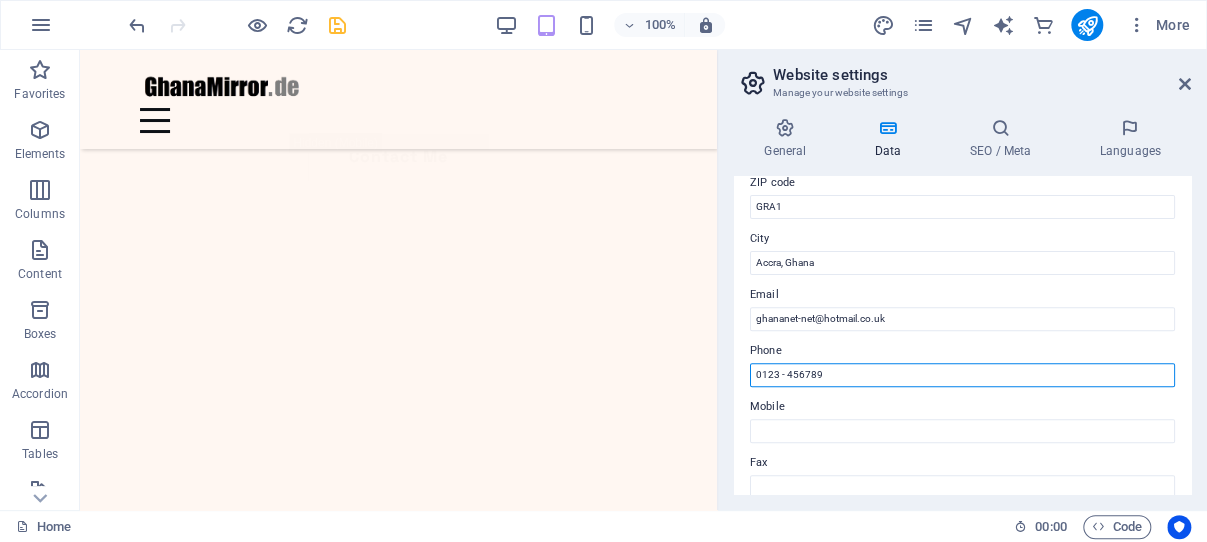 drag, startPoint x: 835, startPoint y: 371, endPoint x: 752, endPoint y: 378, distance: 83.294655 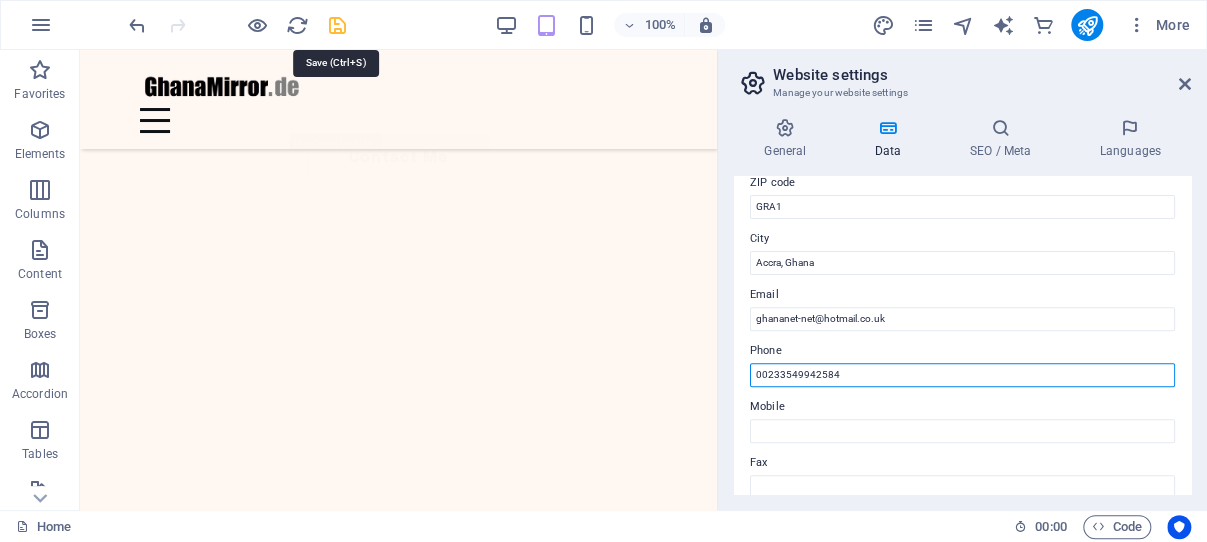 type on "00233549942584" 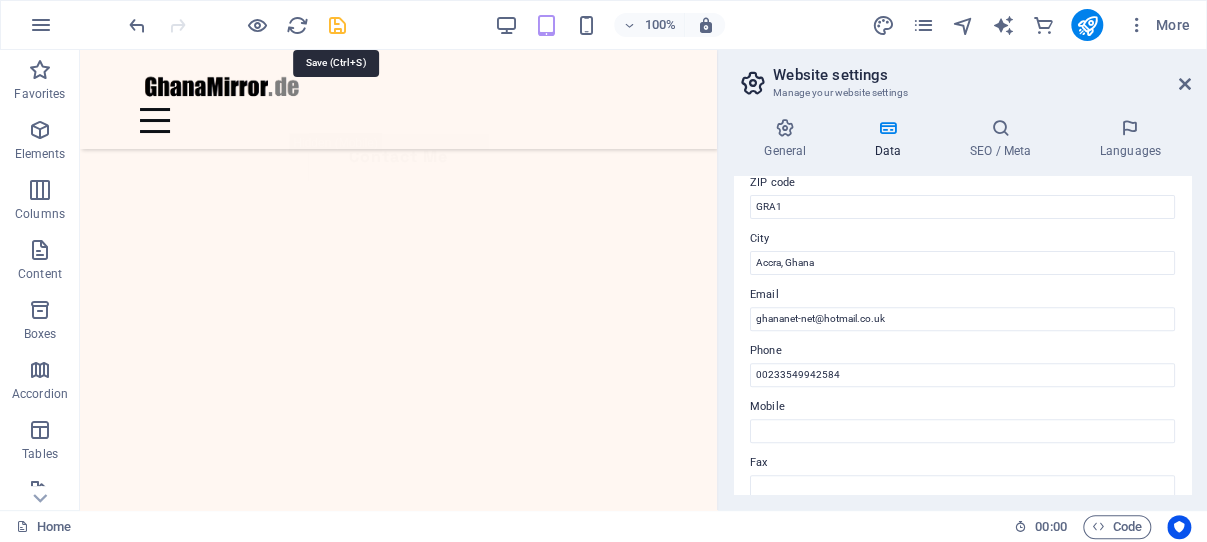 click at bounding box center (337, 25) 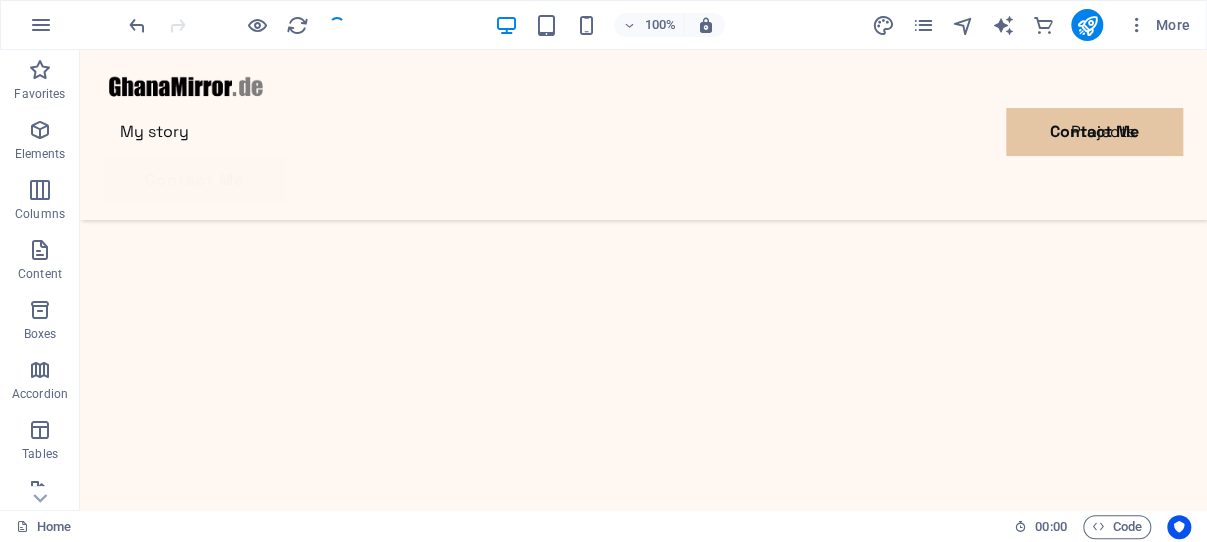 scroll, scrollTop: 672, scrollLeft: 0, axis: vertical 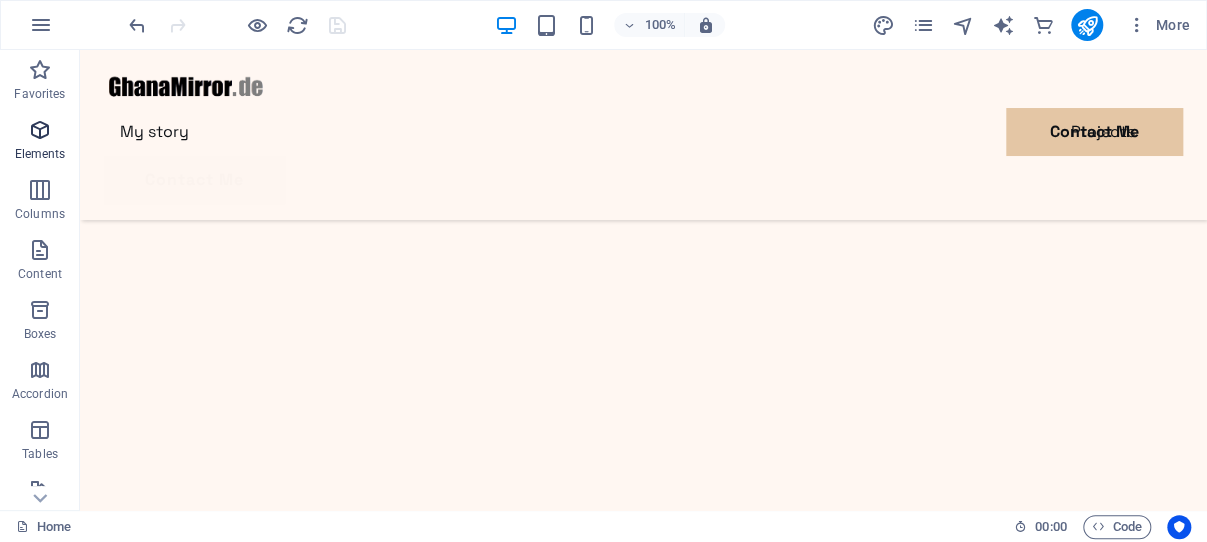 click at bounding box center (40, 130) 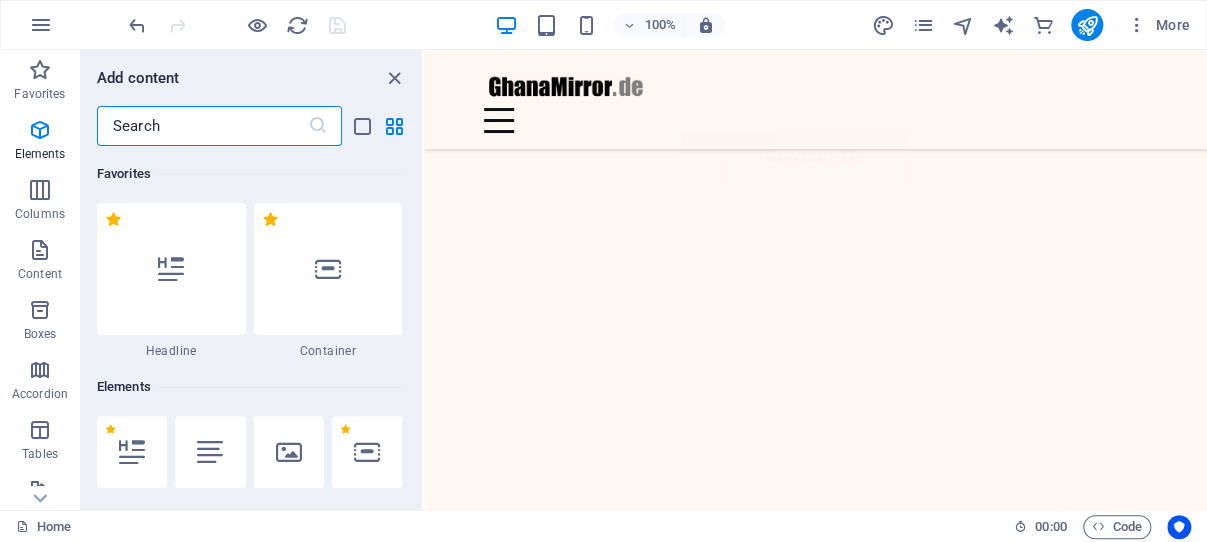 scroll, scrollTop: 213, scrollLeft: 0, axis: vertical 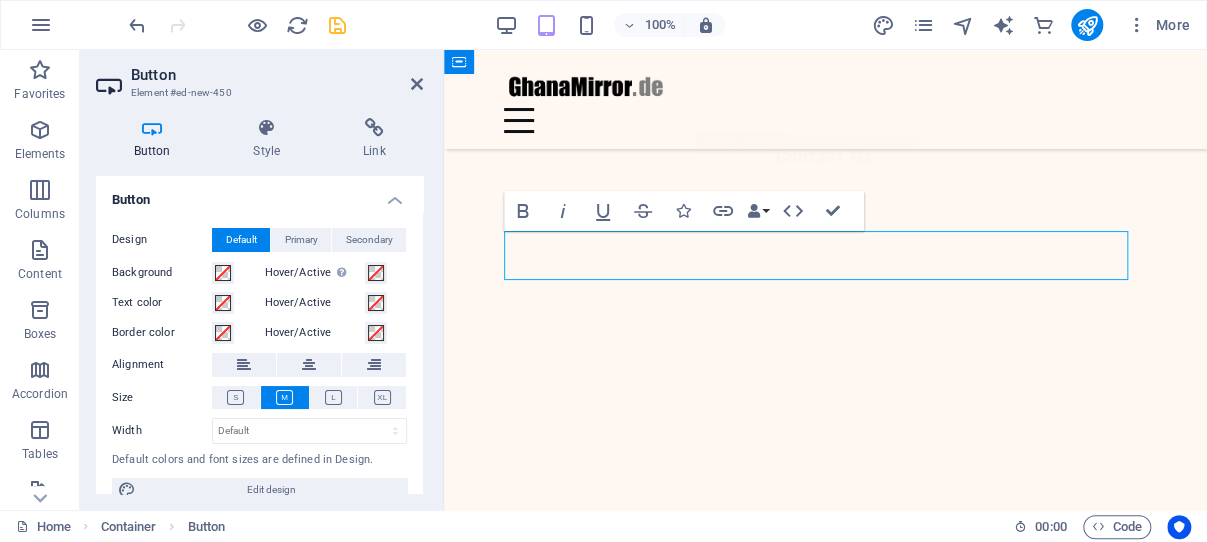 type 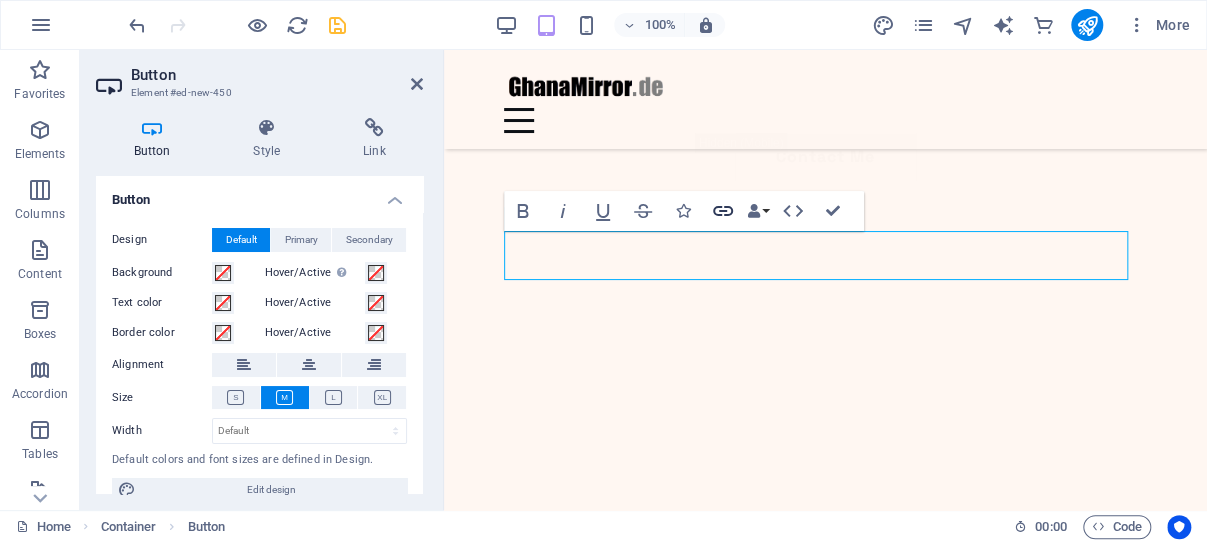 click 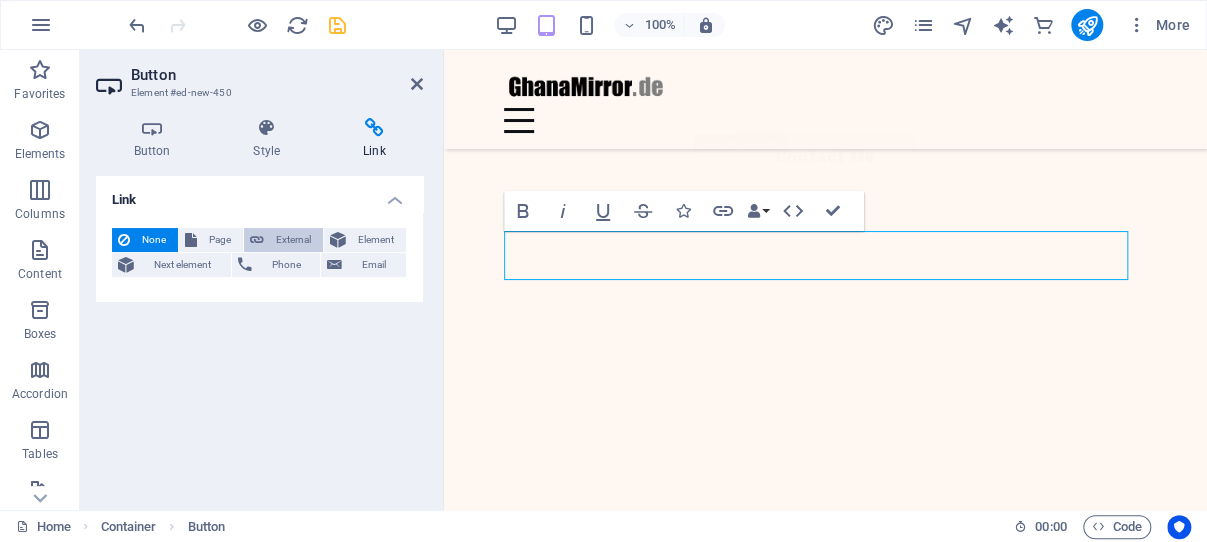 click on "External" at bounding box center [293, 240] 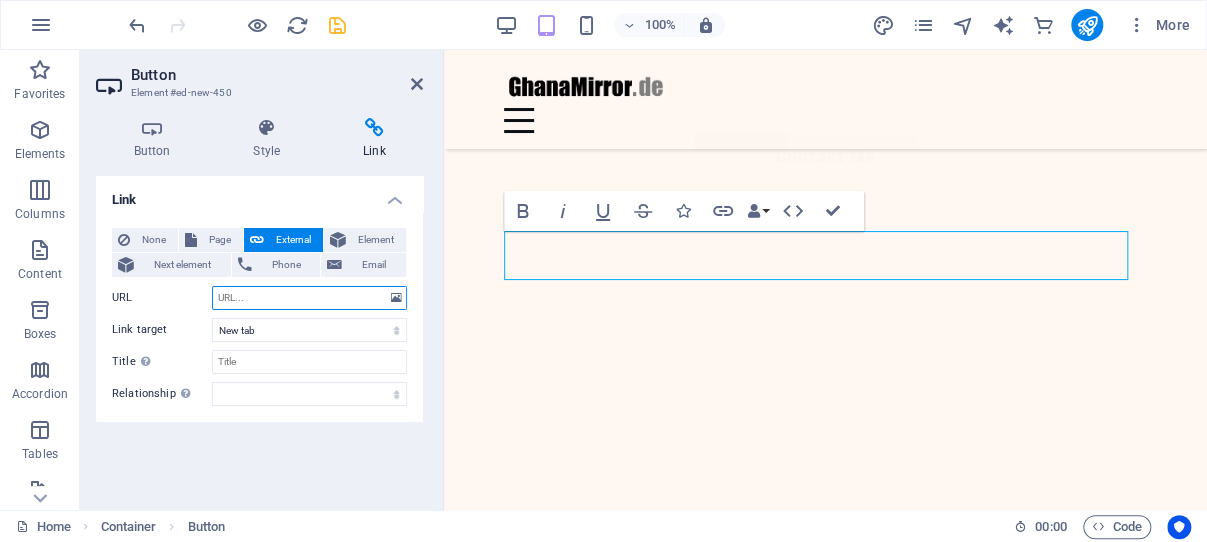 click on "URL" at bounding box center (309, 298) 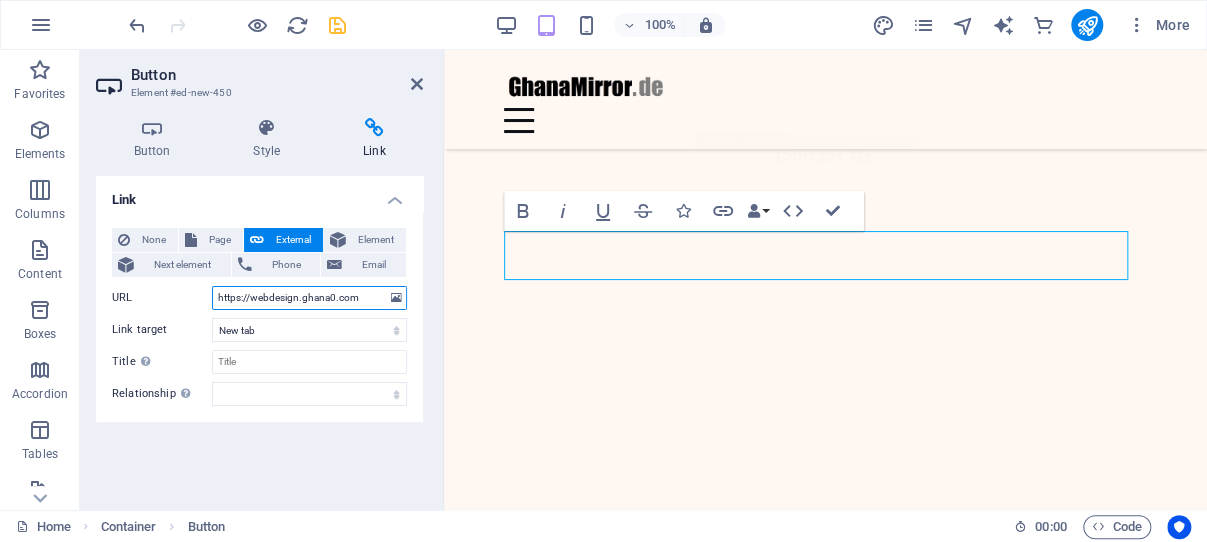 drag, startPoint x: 361, startPoint y: 296, endPoint x: 215, endPoint y: 292, distance: 146.05478 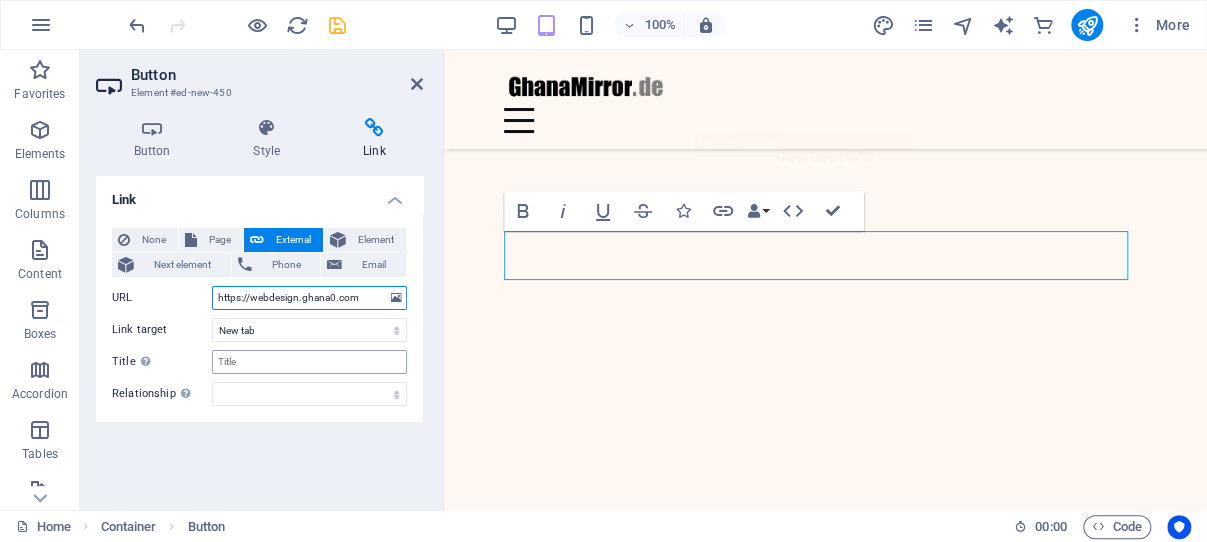 type on "https://webdesign.ghana0.com" 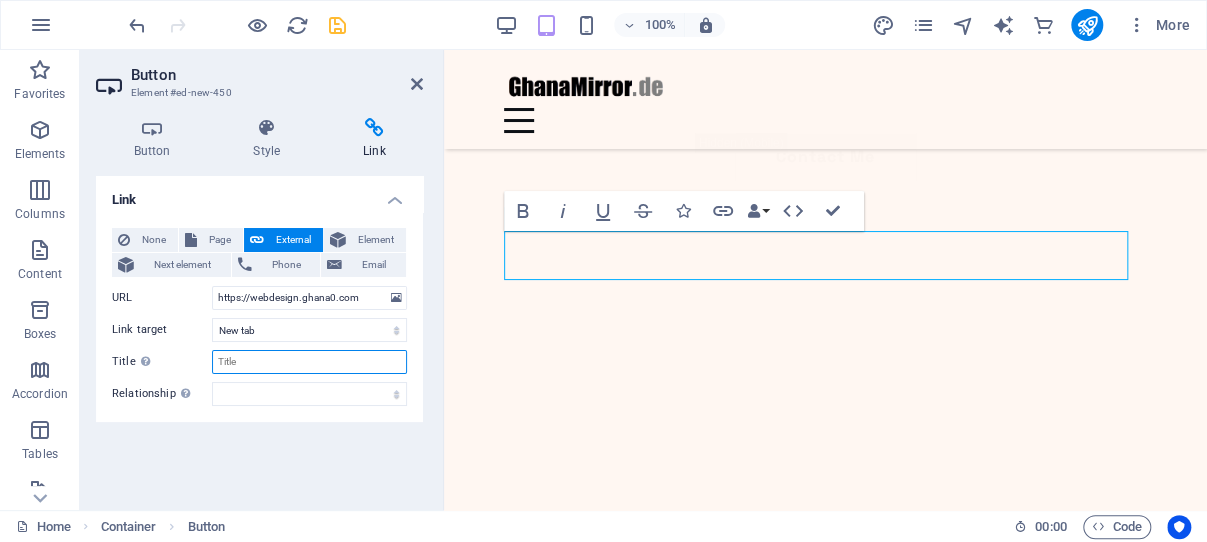 click on "Title Additional link description, should not be the same as the link text. The title is most often shown as a tooltip text when the mouse moves over the element. Leave empty if uncertain." at bounding box center [309, 362] 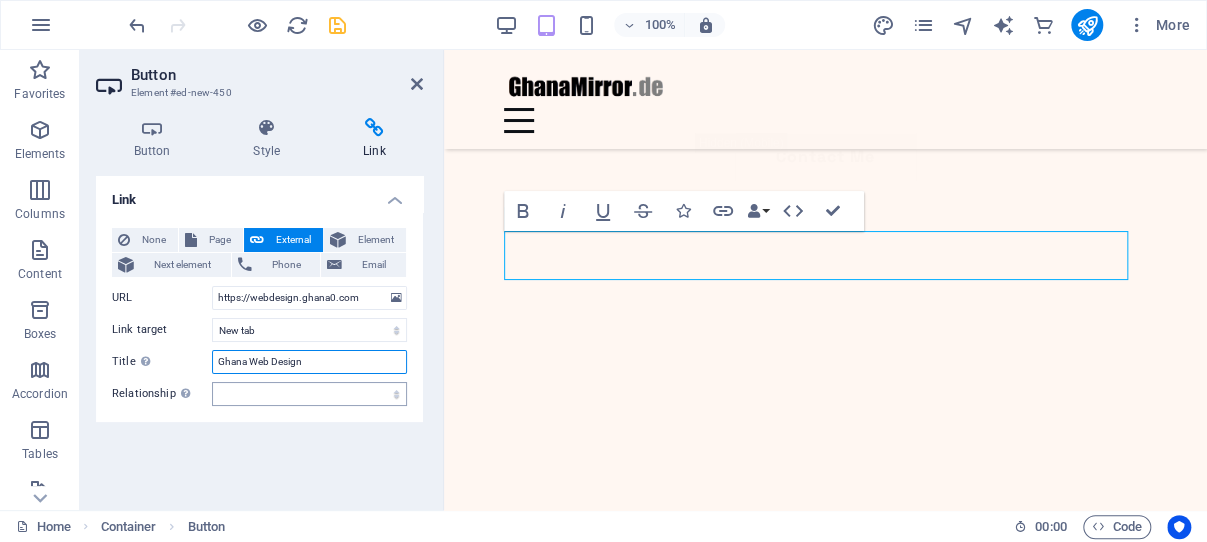 type on "Ghana Web Design" 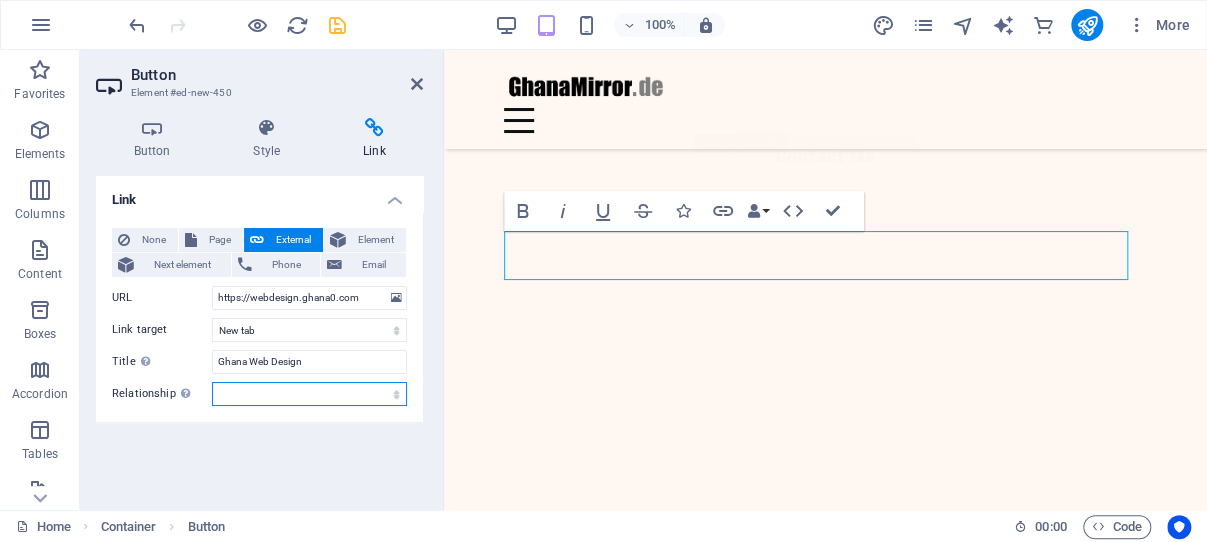 click on "alternate author bookmark external help license next nofollow noreferrer noopener prev search tag" at bounding box center [309, 394] 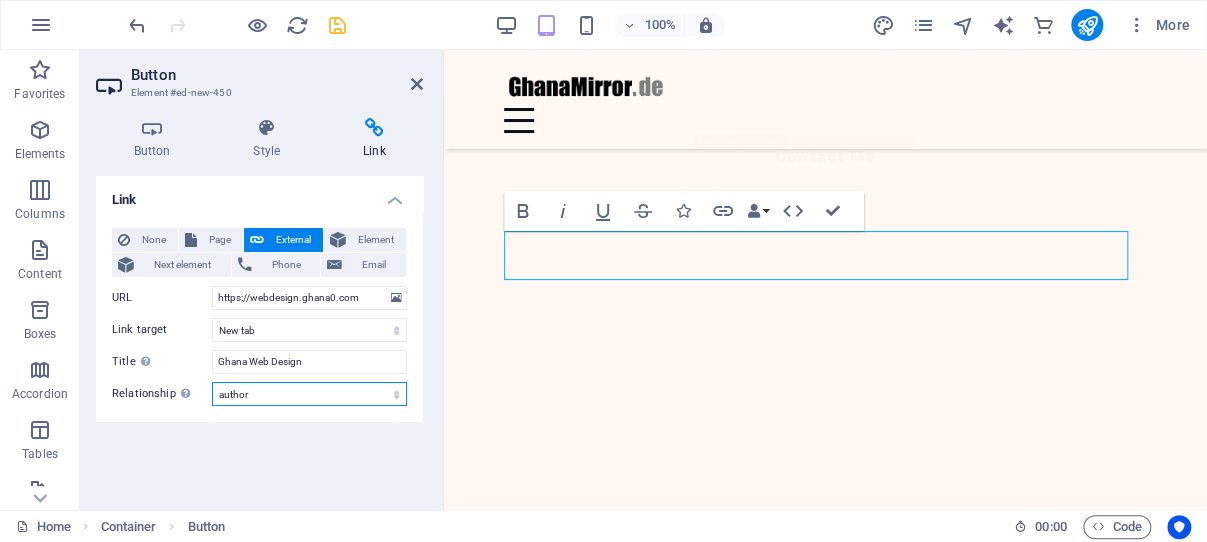 click on "author" at bounding box center (0, 0) 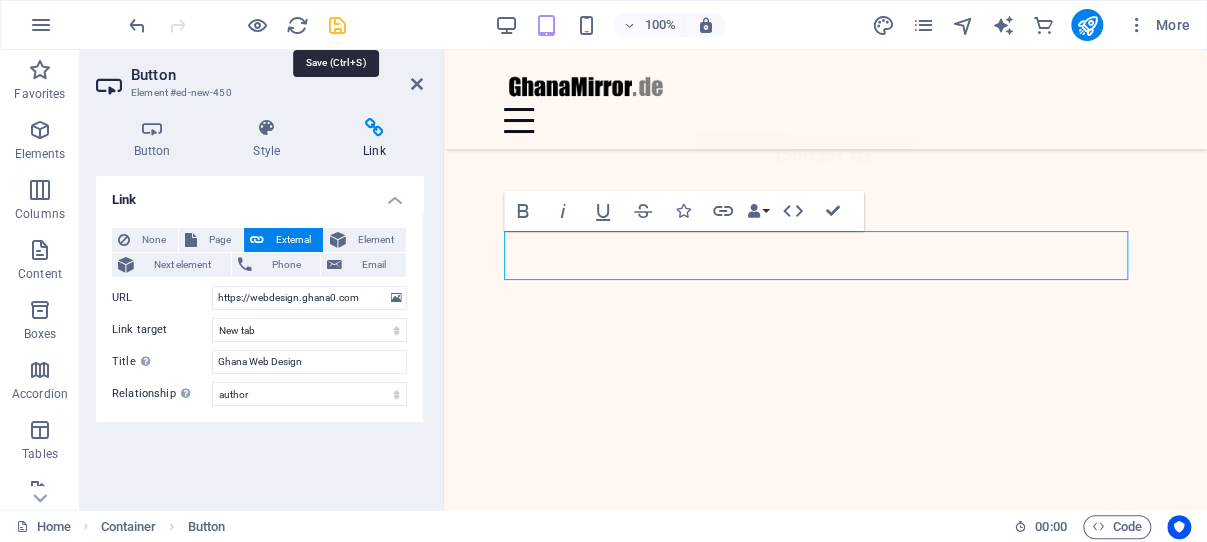 click at bounding box center [337, 25] 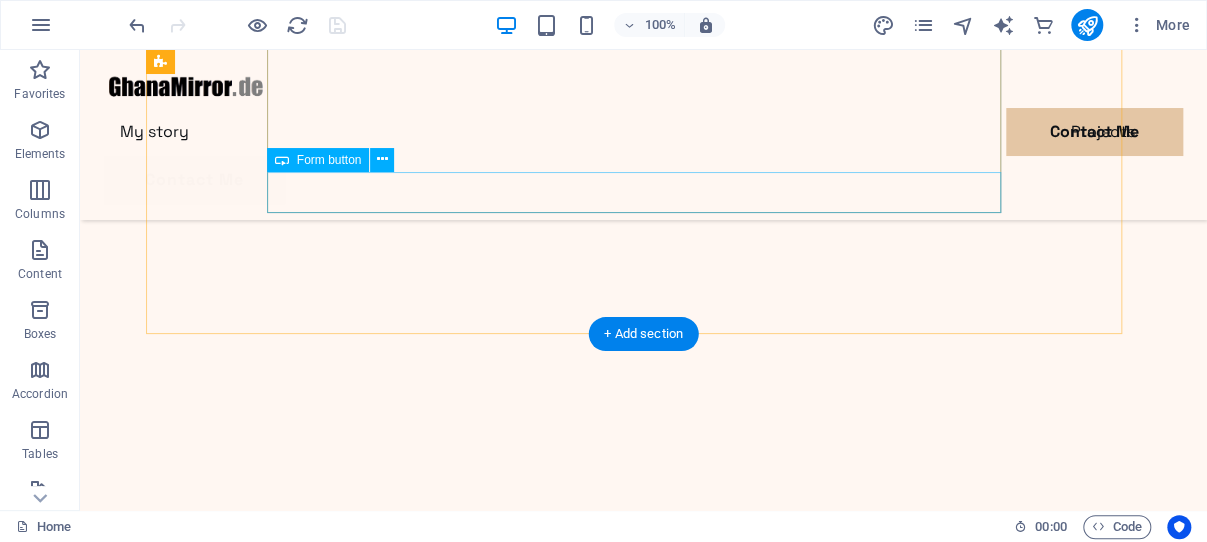 scroll, scrollTop: 1086, scrollLeft: 0, axis: vertical 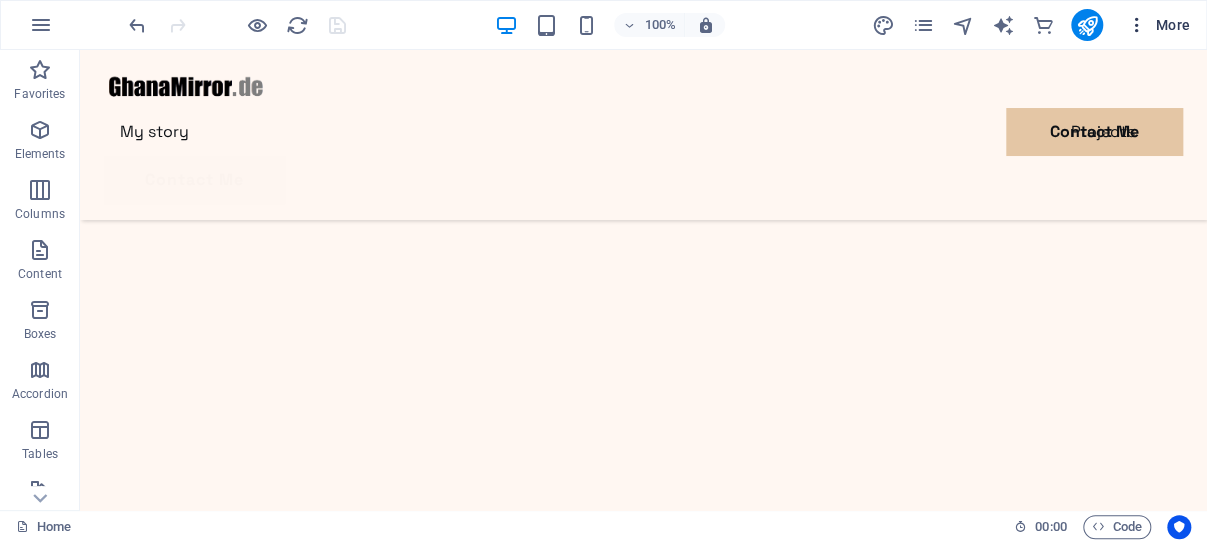 click at bounding box center [1137, 25] 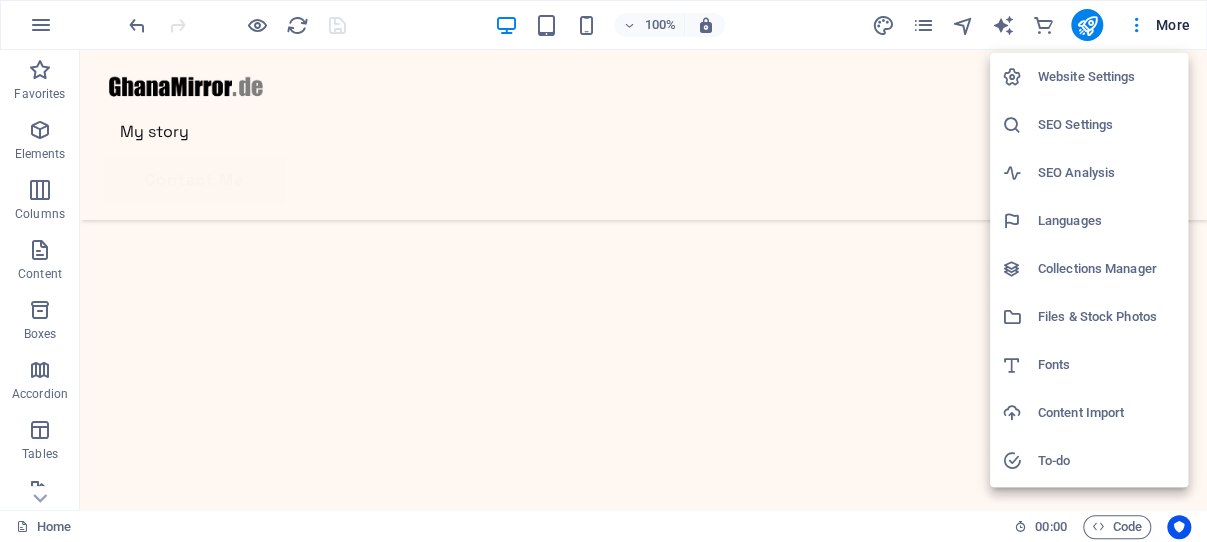 click on "Website Settings" at bounding box center [1107, 77] 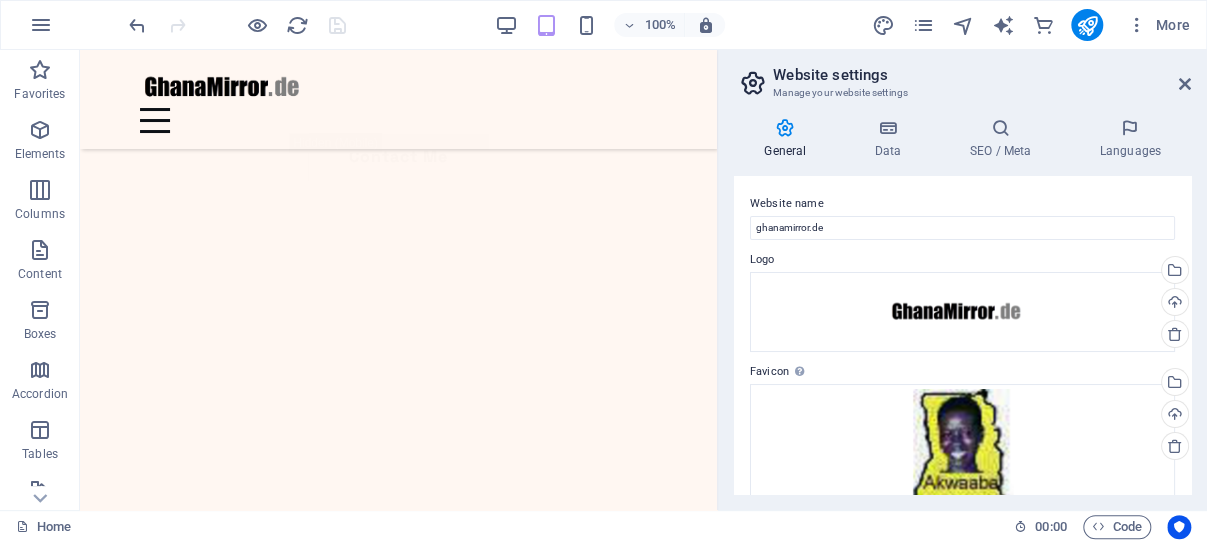 scroll, scrollTop: 885, scrollLeft: 0, axis: vertical 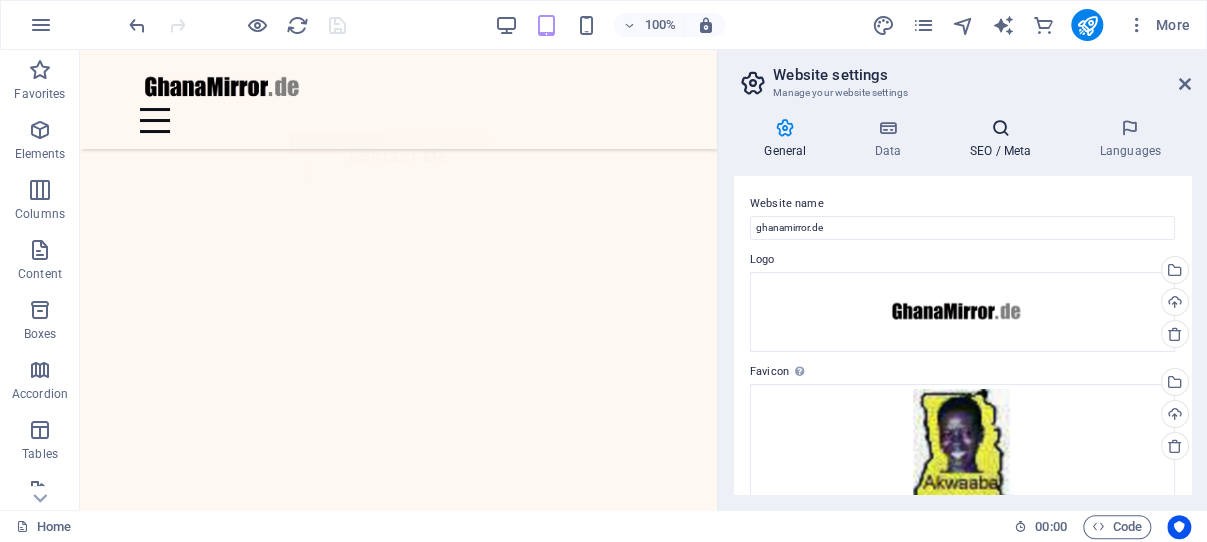 click at bounding box center (1000, 128) 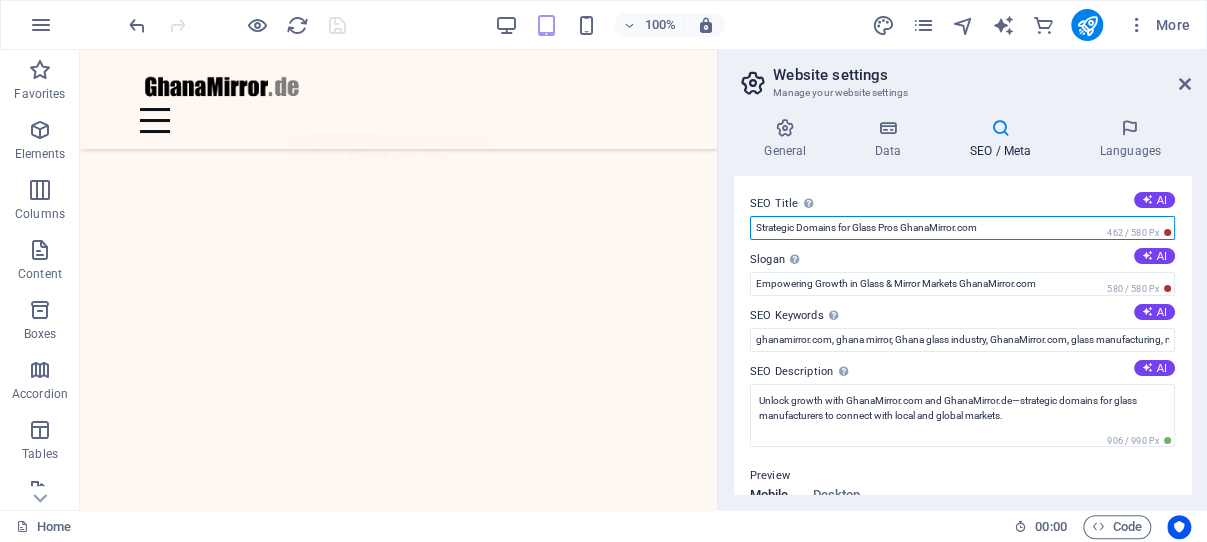 drag, startPoint x: 981, startPoint y: 226, endPoint x: 965, endPoint y: 225, distance: 16.03122 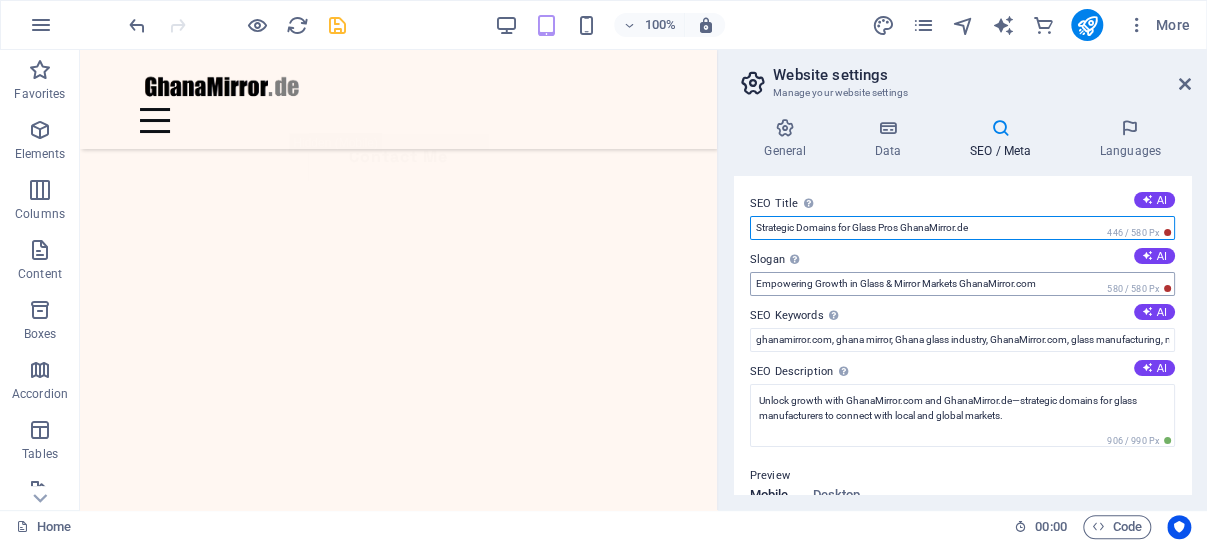 type on "Strategic Domains for Glass Pros GhanaMirror.de" 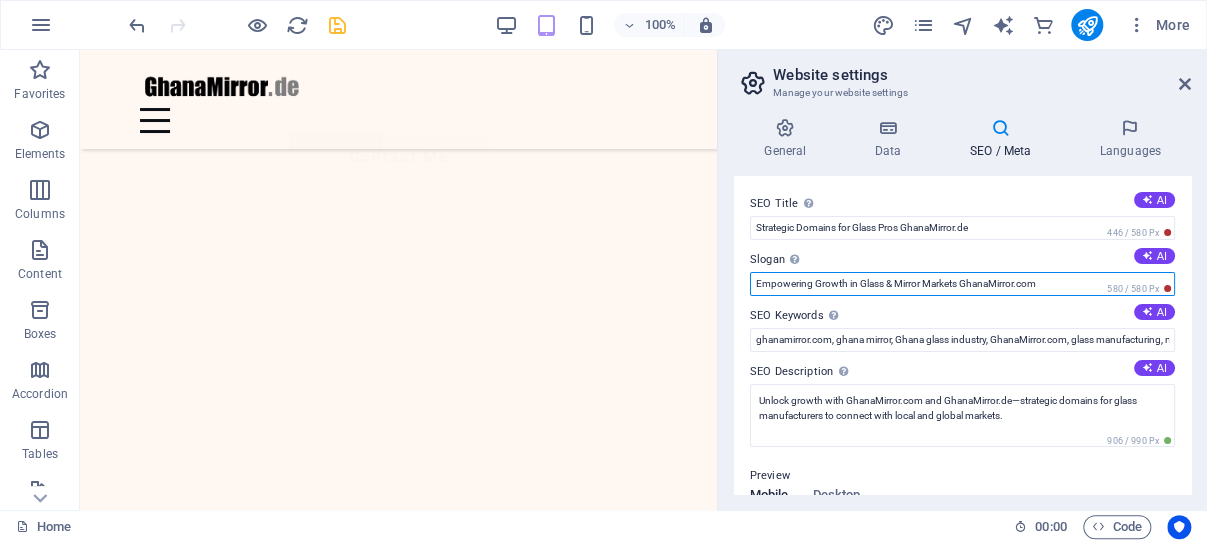 drag, startPoint x: 1041, startPoint y: 280, endPoint x: 1022, endPoint y: 280, distance: 19 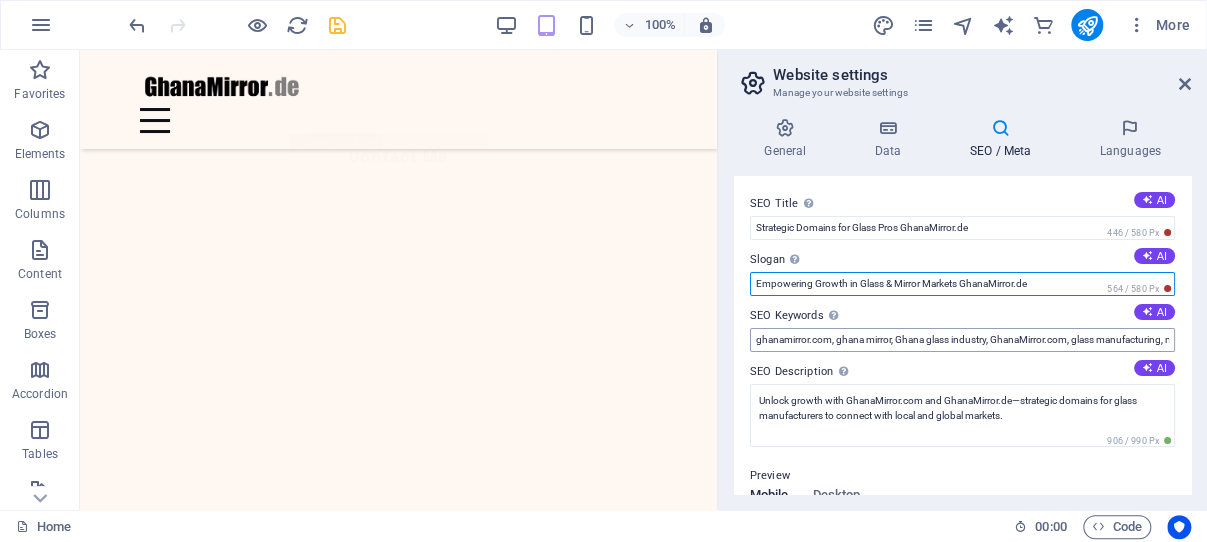 type on "Empowering Growth in Glass & Mirror Markets GhanaMirror.de" 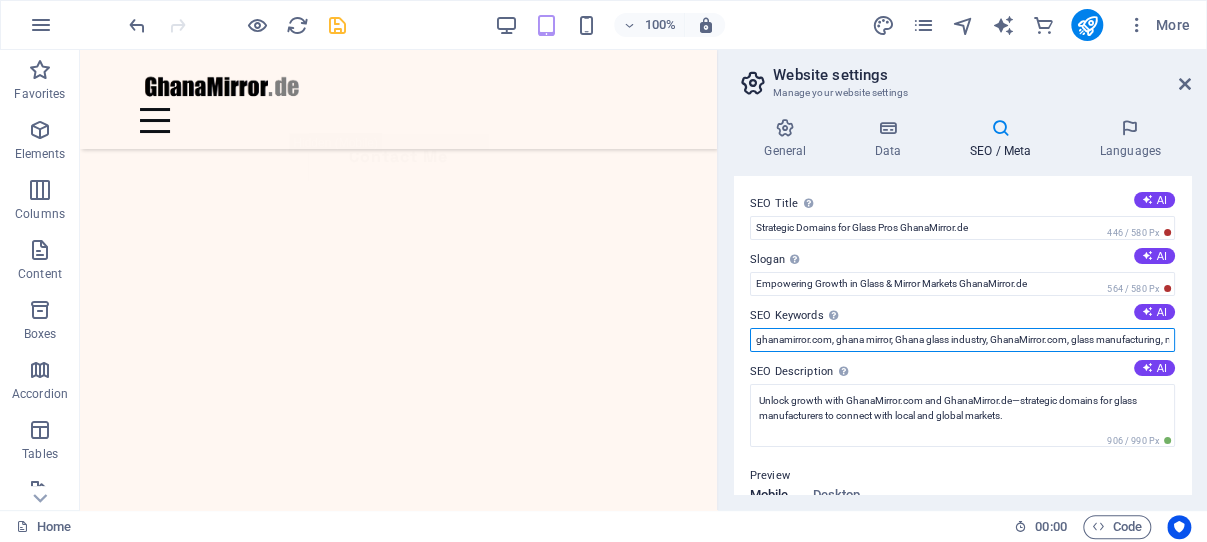 drag, startPoint x: 829, startPoint y: 339, endPoint x: 813, endPoint y: 338, distance: 16.03122 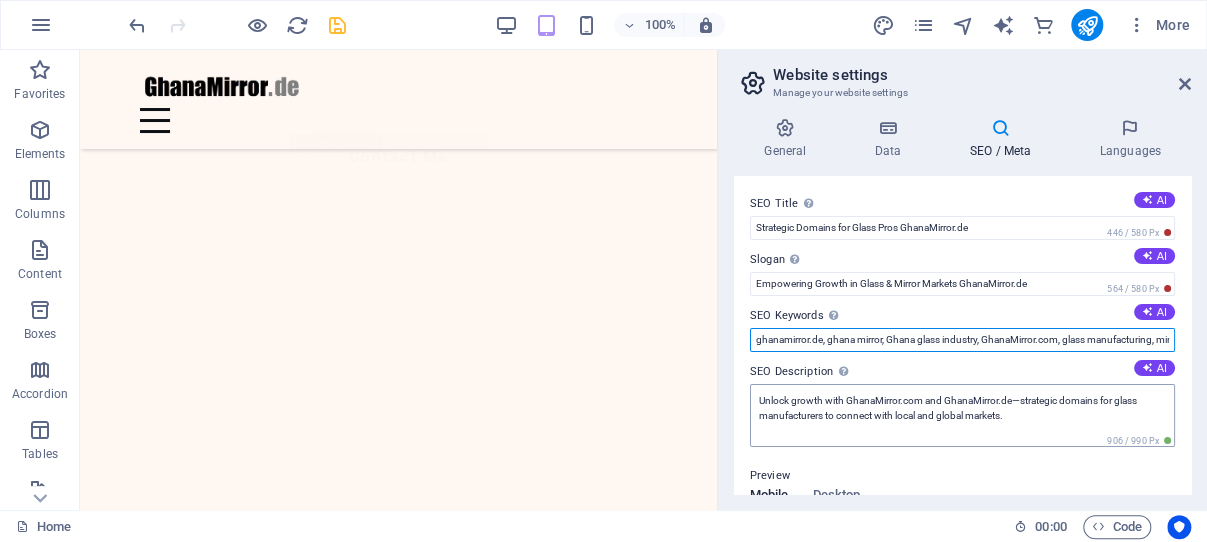 type on "ghanamirror.de, ghana mirror, Ghana glass industry, GhanaMirror.com, glass manufacturing, mirror dealerships, online brand growth, Ghanaian construction market" 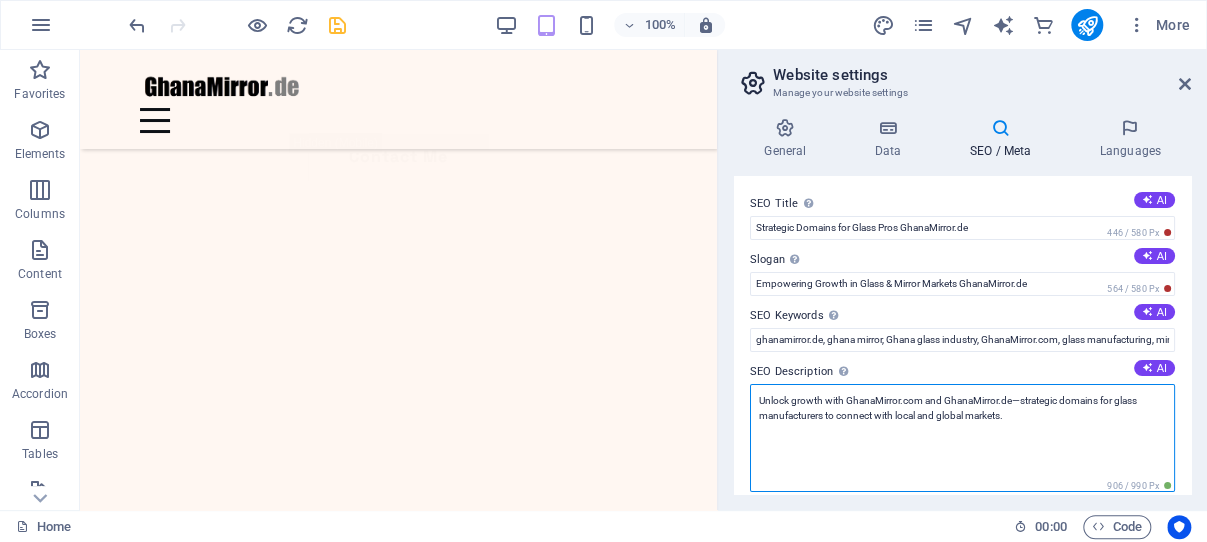 drag, startPoint x: 923, startPoint y: 399, endPoint x: 913, endPoint y: 398, distance: 10.049875 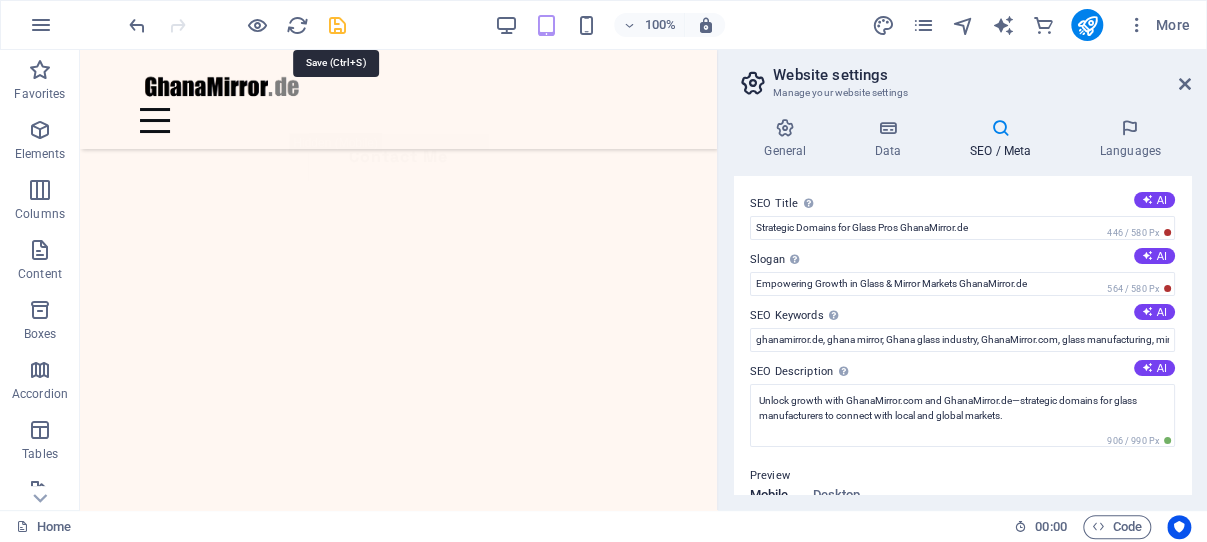 click at bounding box center (337, 25) 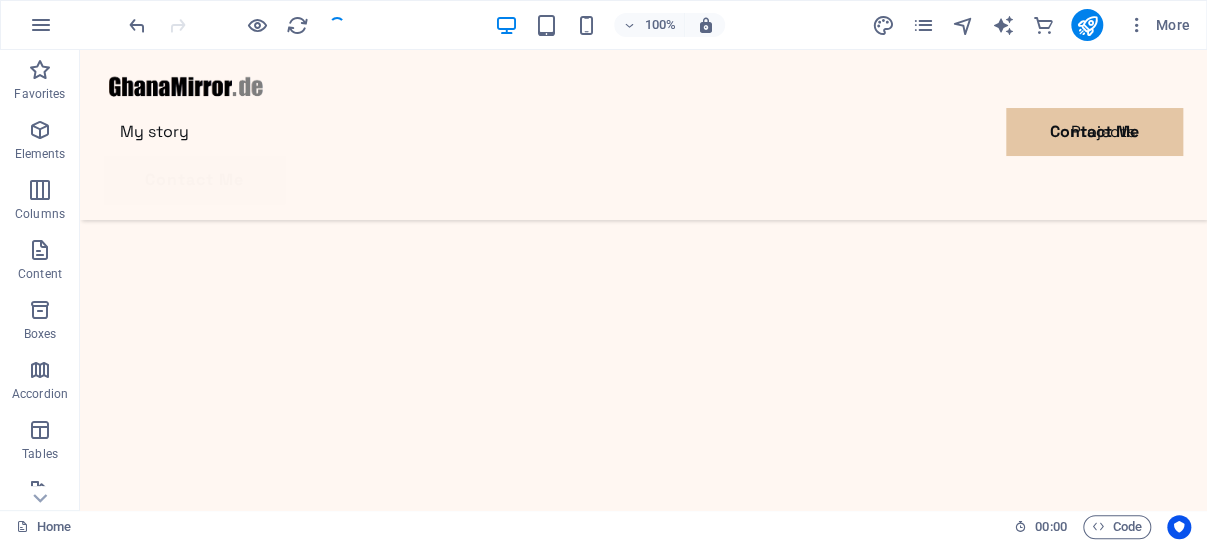 scroll, scrollTop: 808, scrollLeft: 0, axis: vertical 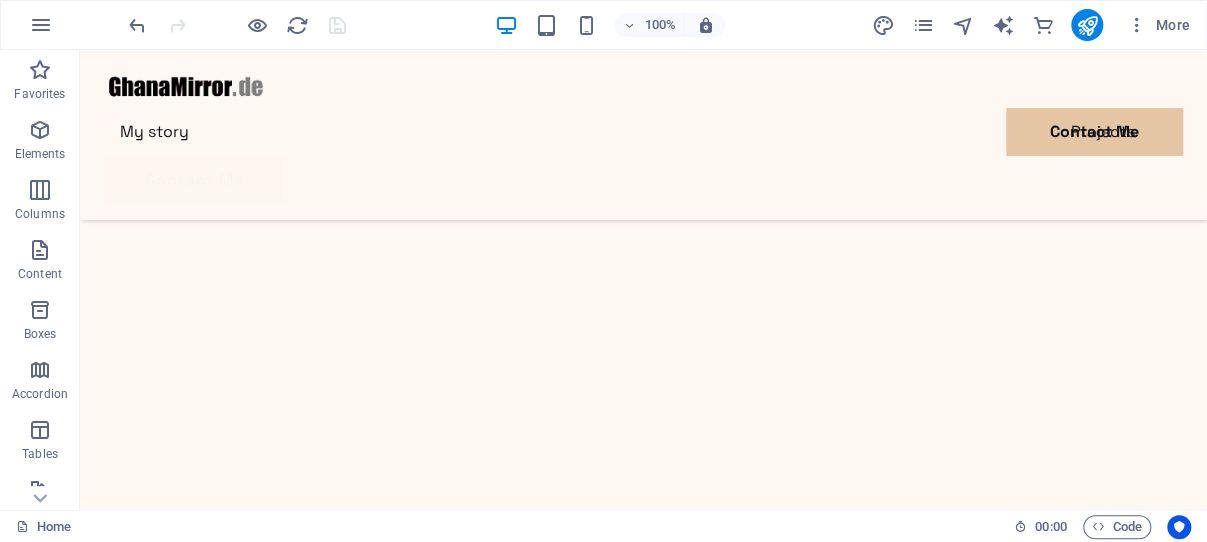 drag, startPoint x: 1167, startPoint y: 74, endPoint x: 1140, endPoint y: 182, distance: 111.32385 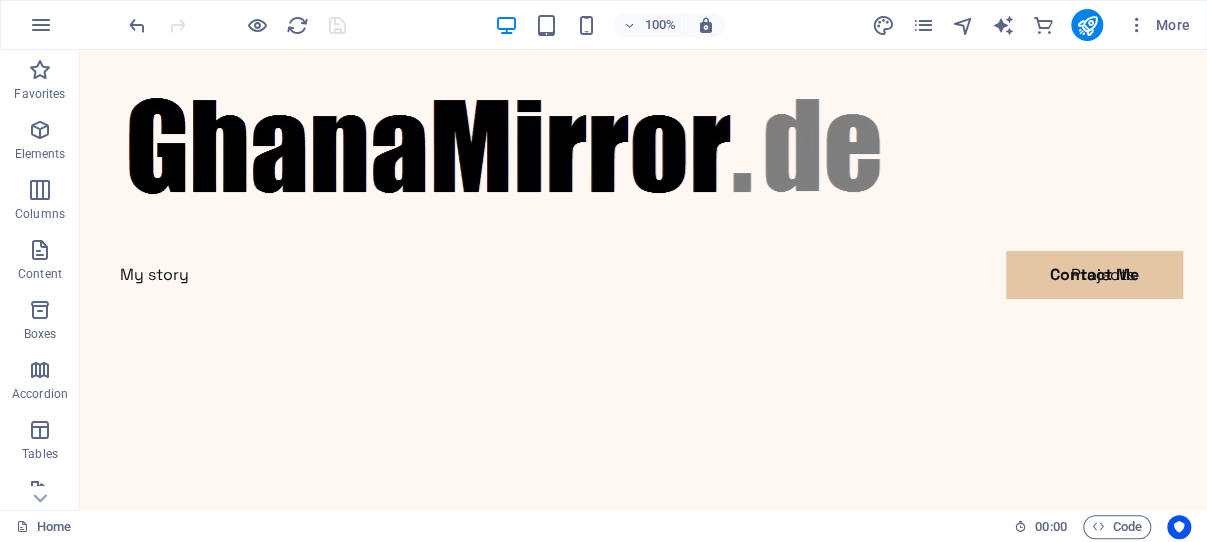 scroll, scrollTop: 0, scrollLeft: 0, axis: both 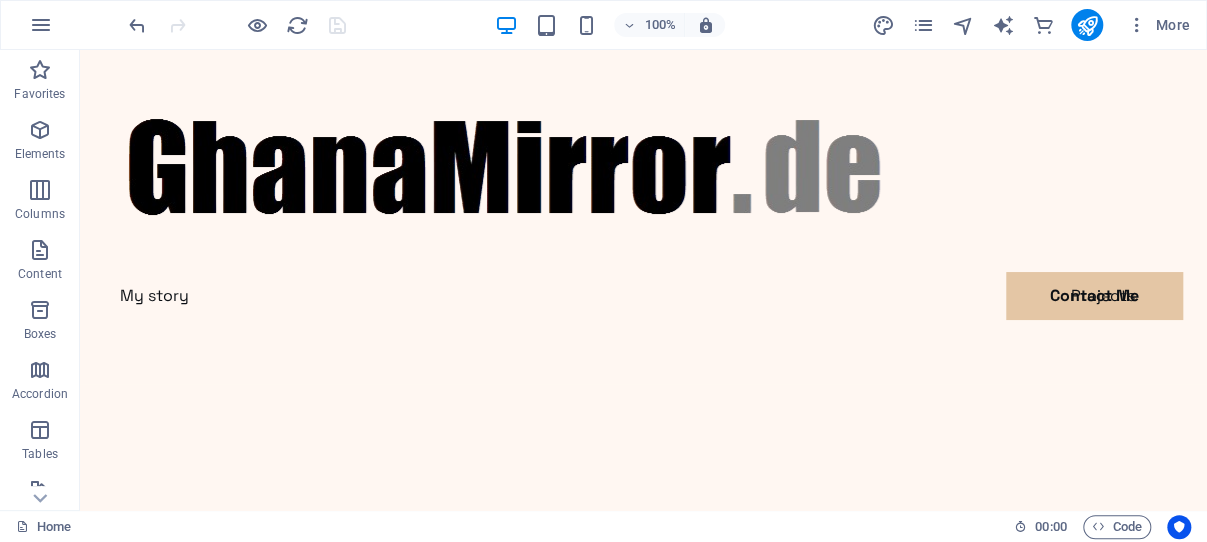 drag, startPoint x: 1198, startPoint y: 134, endPoint x: 1266, endPoint y: 99, distance: 76.47875 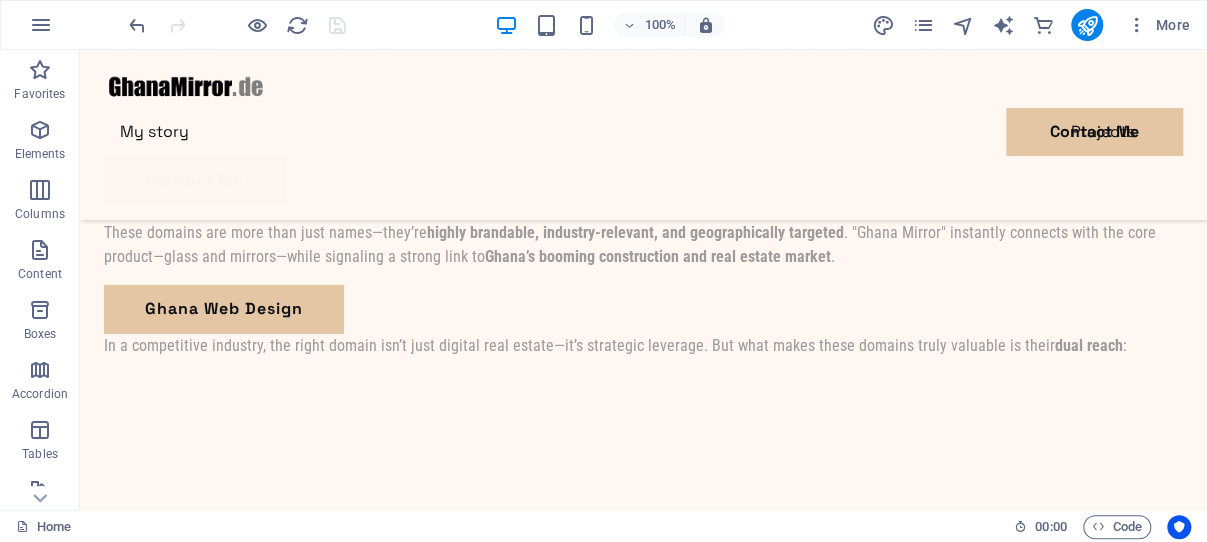 scroll, scrollTop: 6011, scrollLeft: 0, axis: vertical 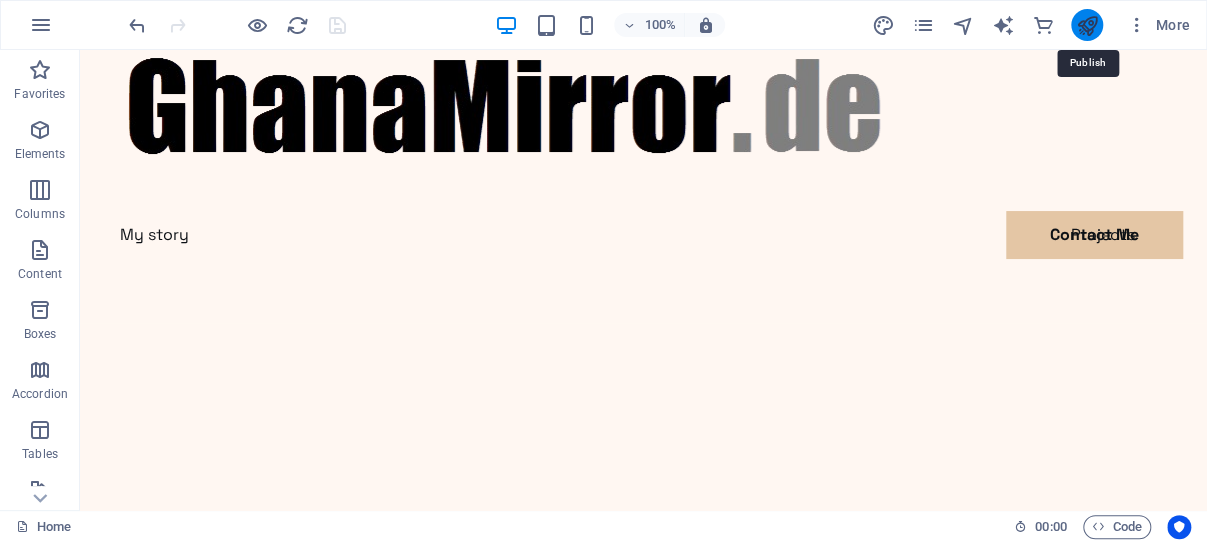 click at bounding box center (1086, 25) 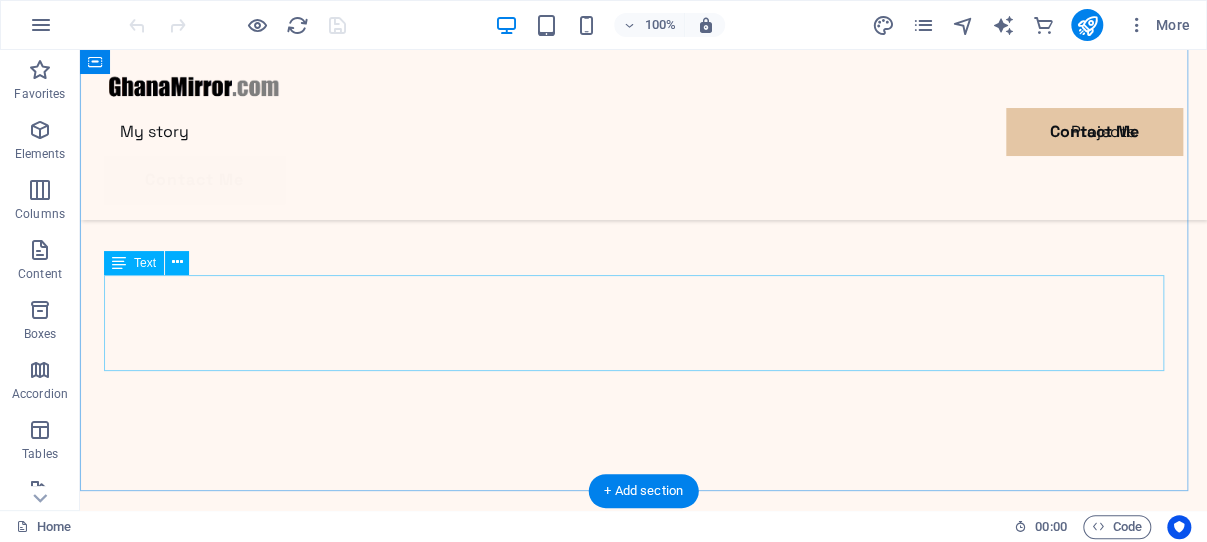 scroll, scrollTop: 1802, scrollLeft: 0, axis: vertical 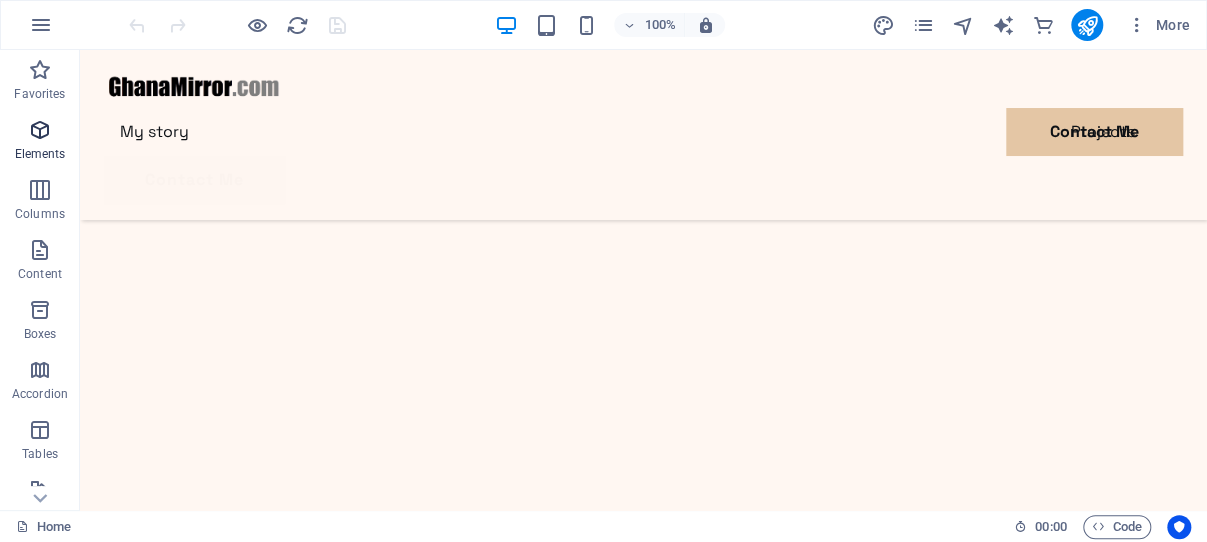 click at bounding box center (40, 130) 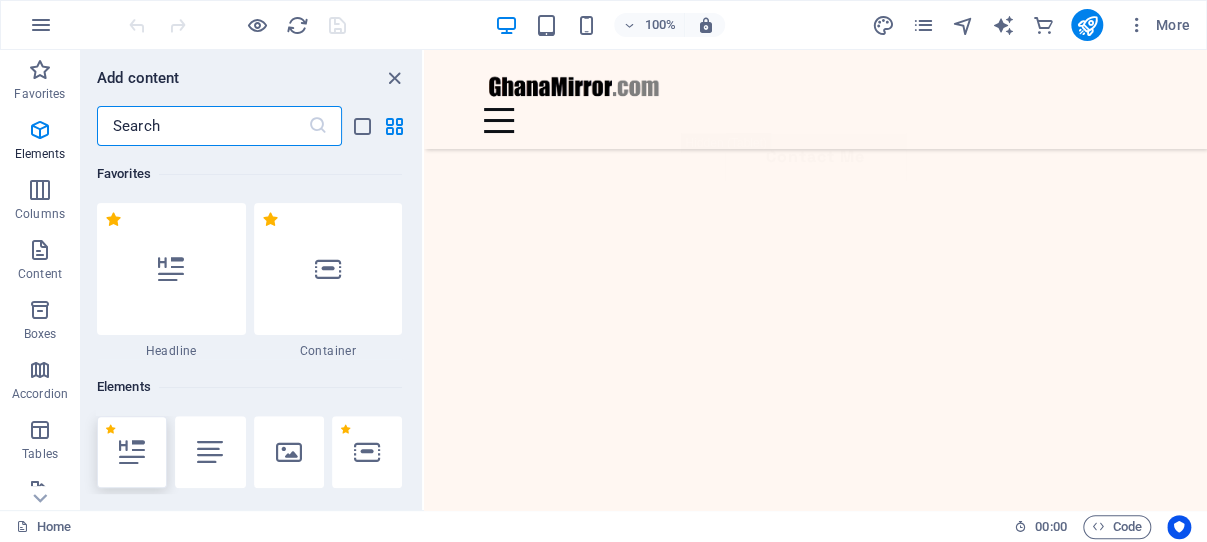 scroll, scrollTop: 213, scrollLeft: 0, axis: vertical 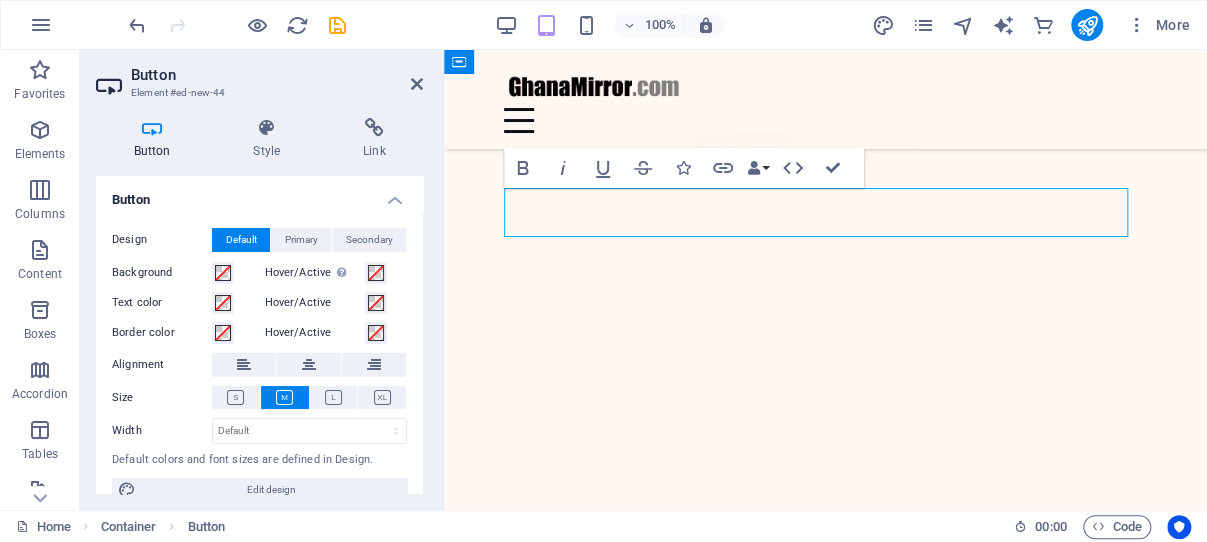 type 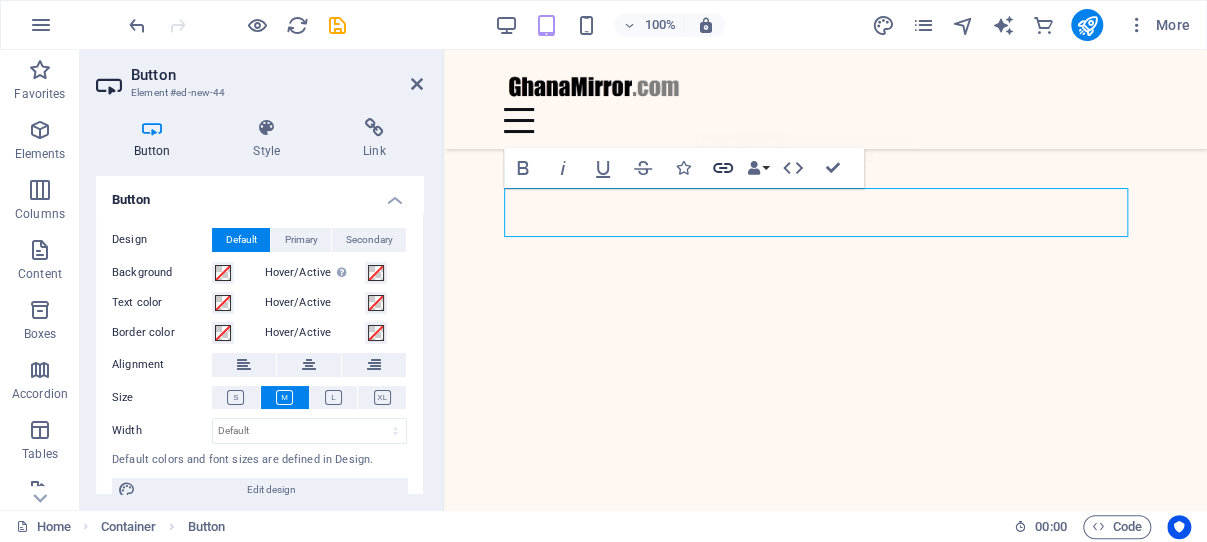 click 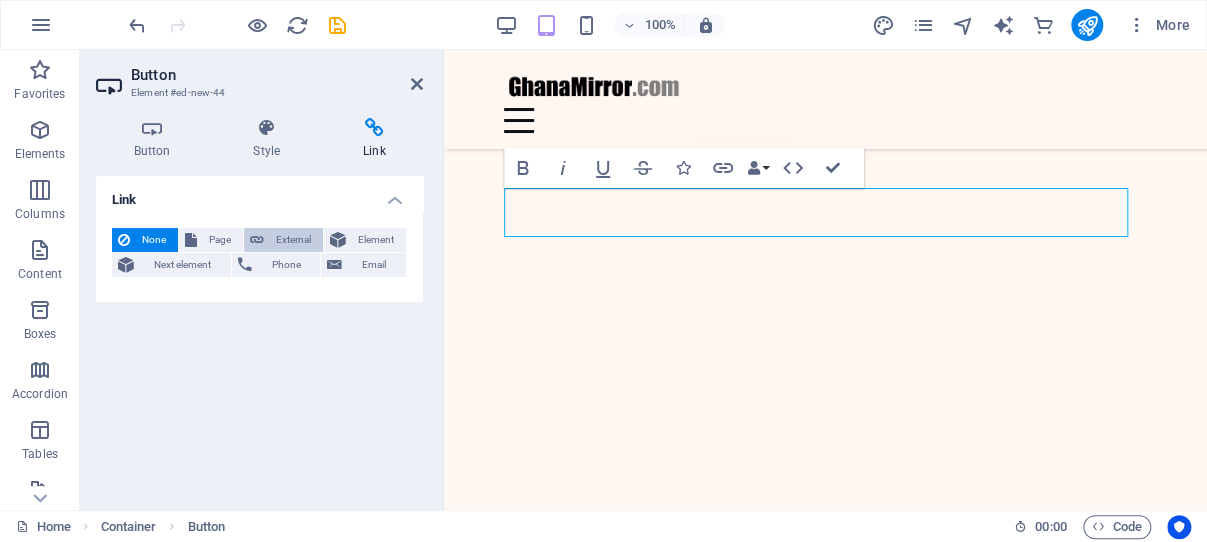 click on "External" at bounding box center [293, 240] 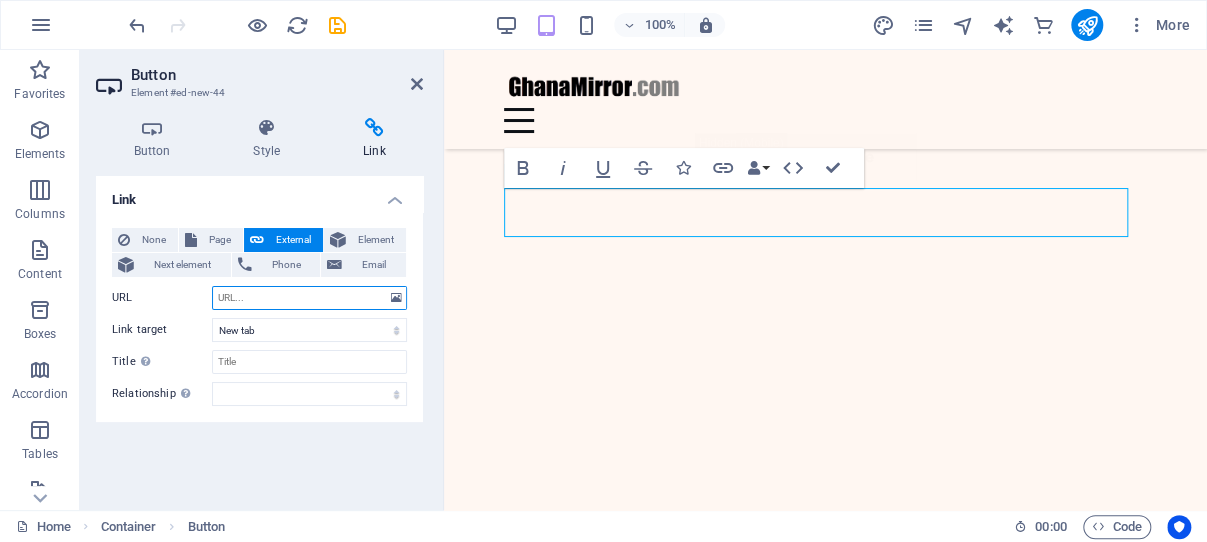 paste on "https://webdesign.ghana0.com" 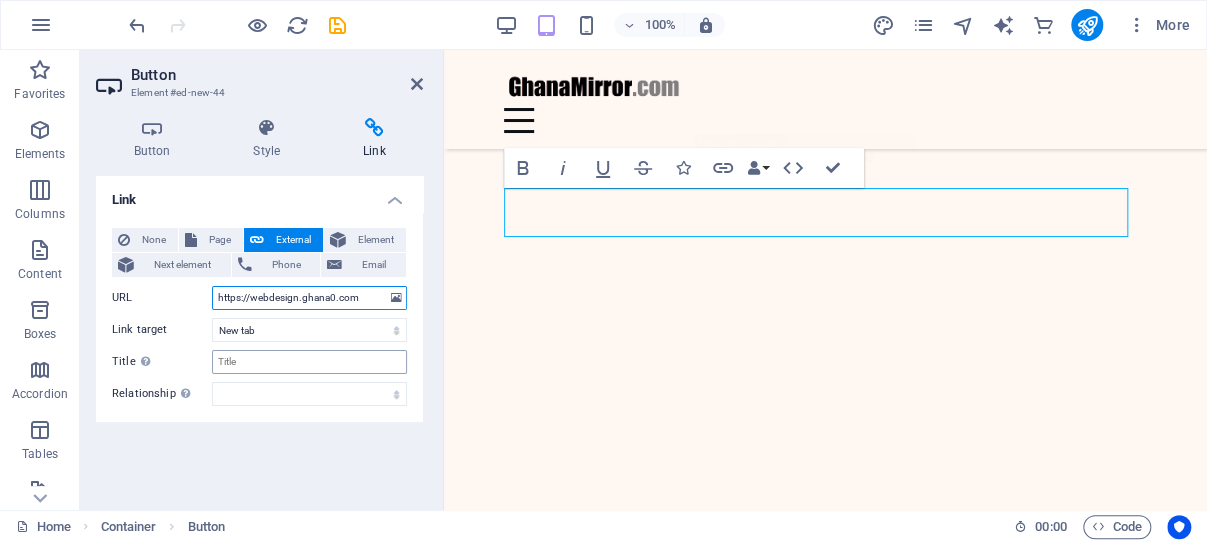 type on "https://webdesign.ghana0.com" 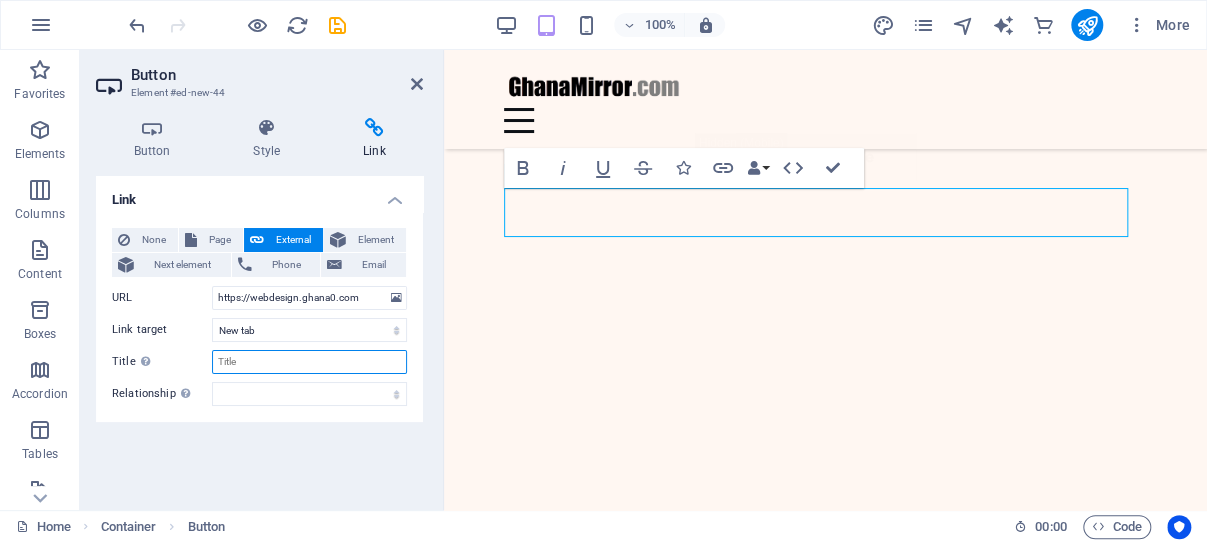 click on "Title Additional link description, should not be the same as the link text. The title is most often shown as a tooltip text when the mouse moves over the element. Leave empty if uncertain." at bounding box center (309, 362) 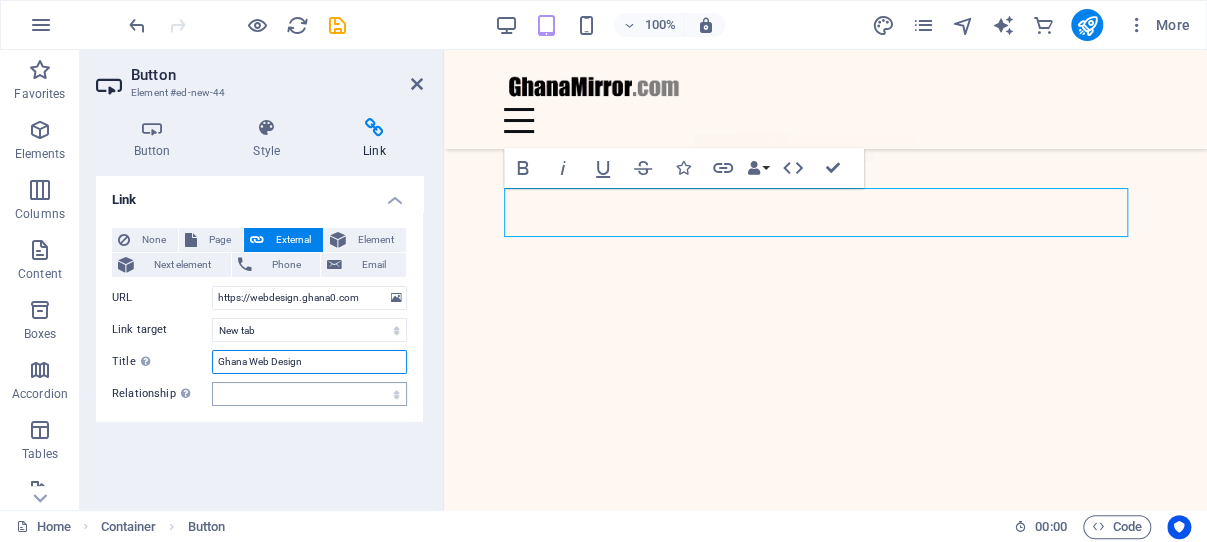 type on "Ghana Web Design" 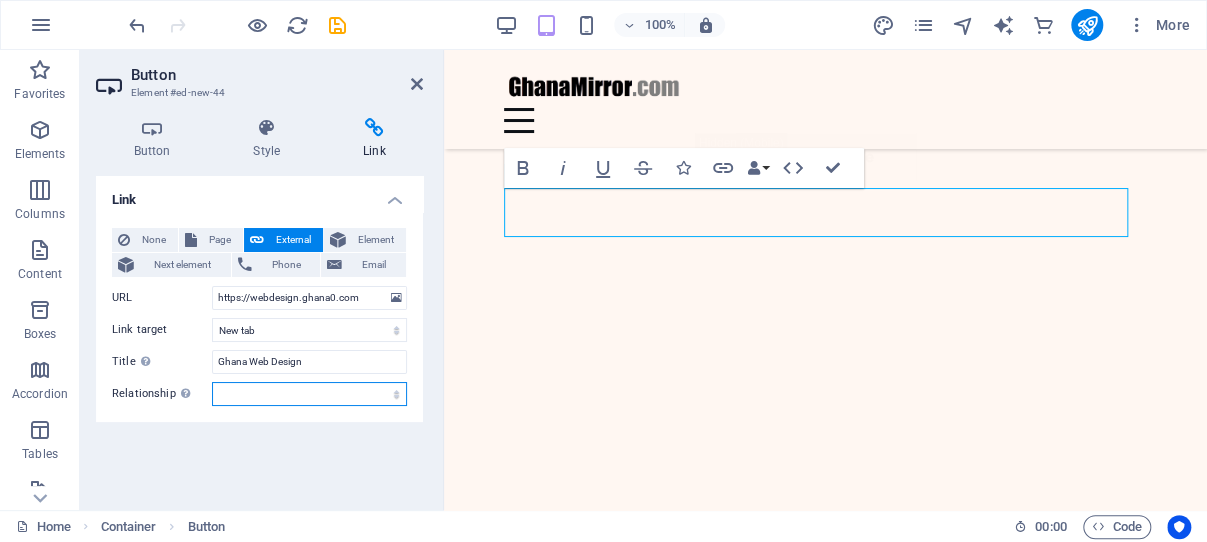 click on "alternate author bookmark external help license next nofollow noreferrer noopener prev search tag" at bounding box center (309, 394) 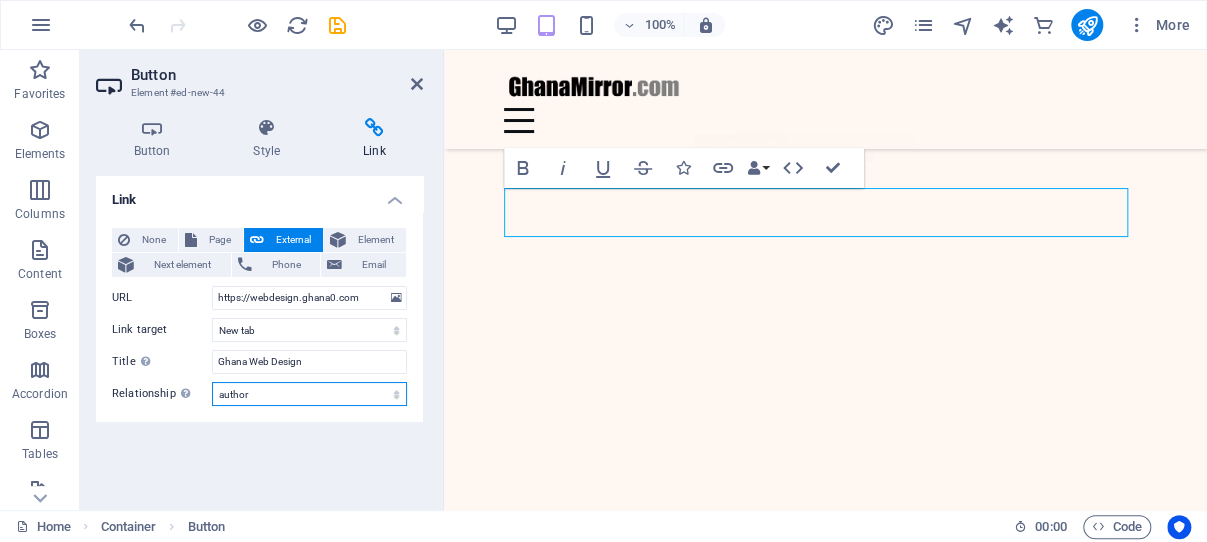 click on "author" at bounding box center [0, 0] 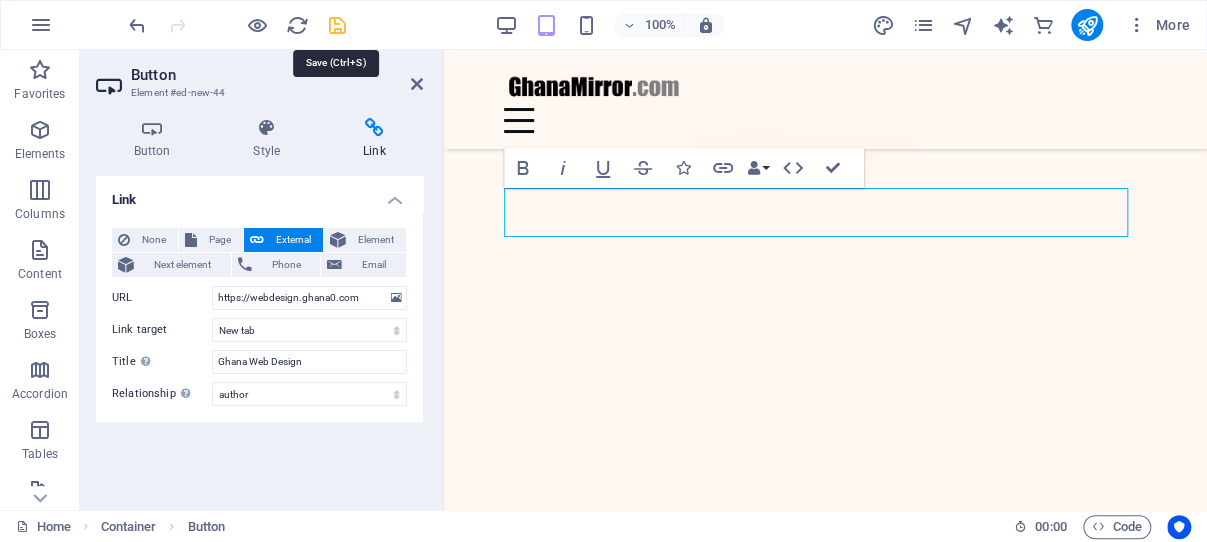 click at bounding box center [337, 25] 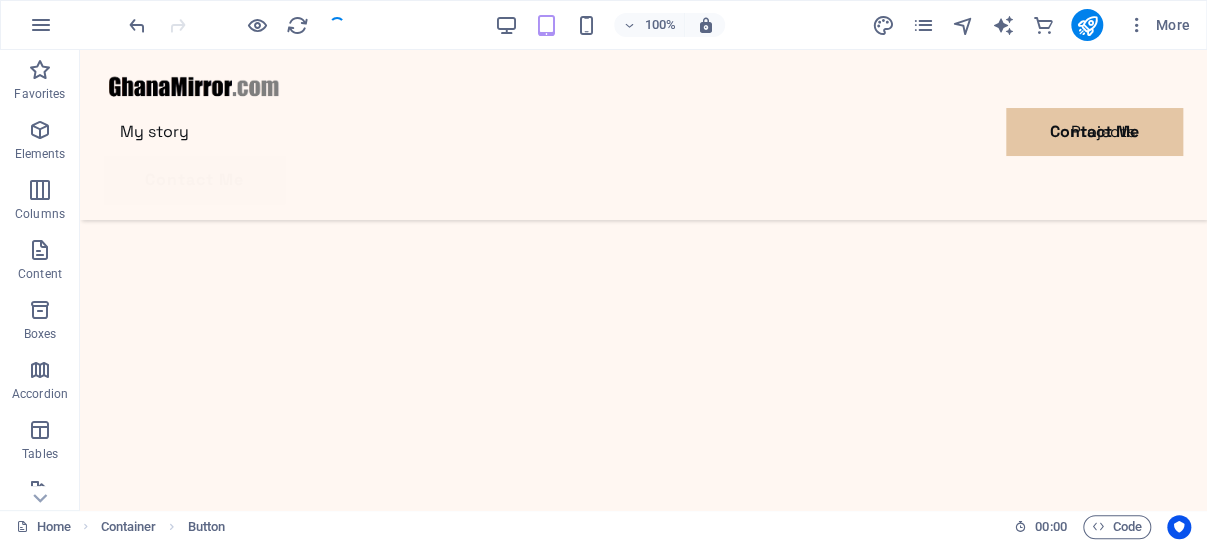 scroll, scrollTop: 1935, scrollLeft: 0, axis: vertical 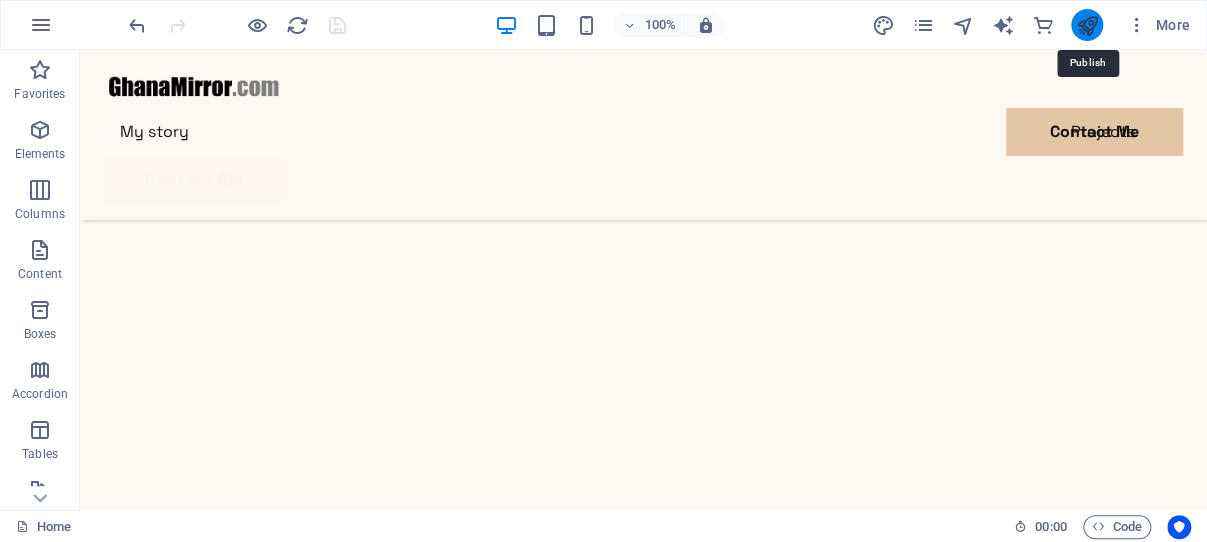 click at bounding box center [1086, 25] 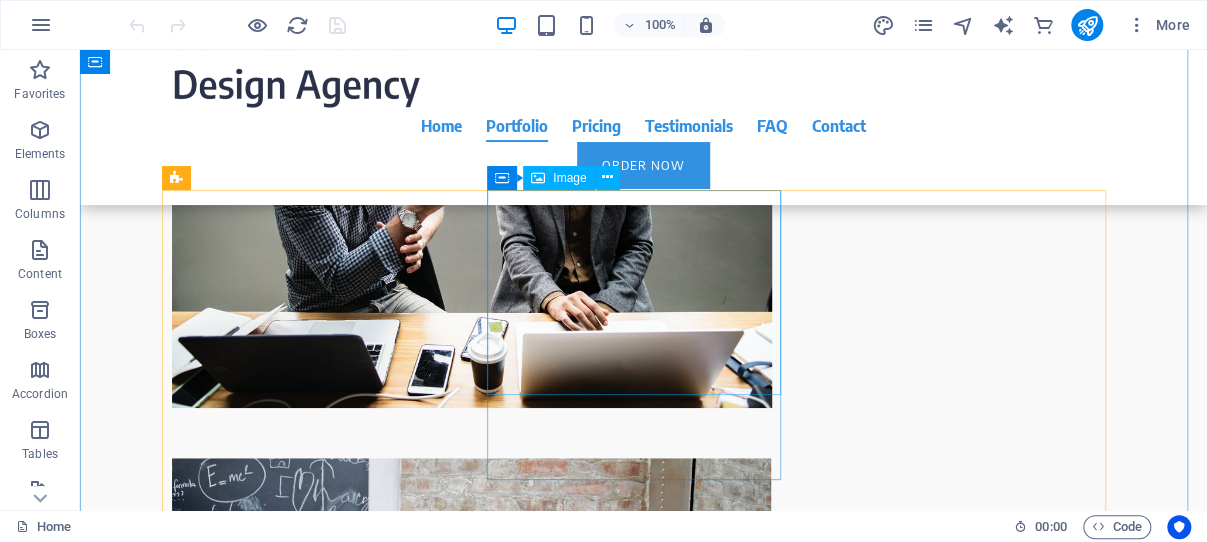 scroll, scrollTop: 3604, scrollLeft: 0, axis: vertical 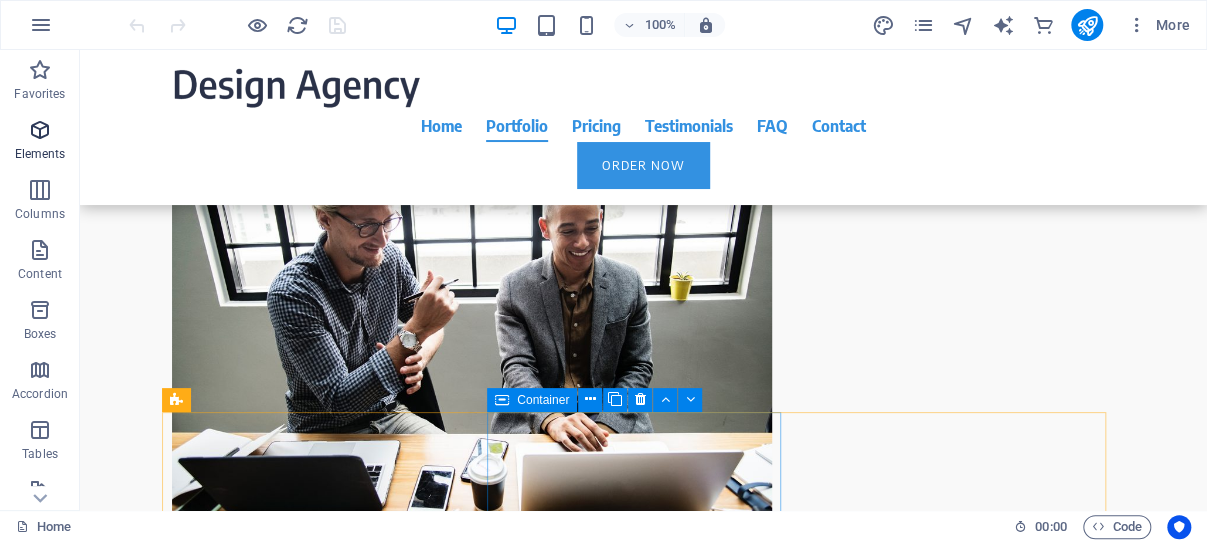 click at bounding box center (40, 130) 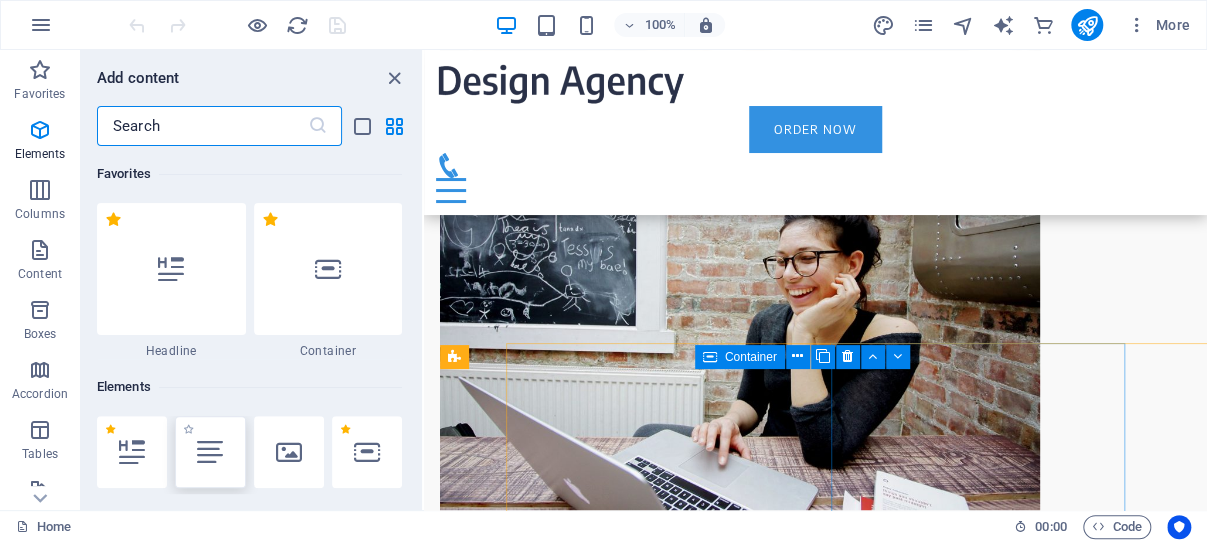 scroll, scrollTop: 213, scrollLeft: 0, axis: vertical 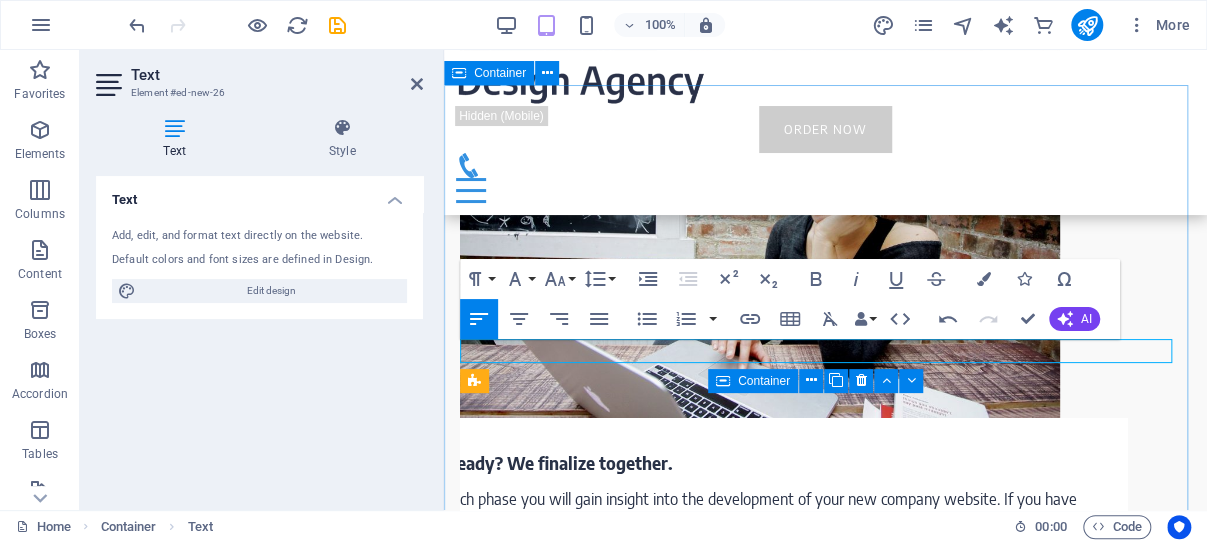 drag, startPoint x: 1071, startPoint y: 348, endPoint x: 459, endPoint y: 354, distance: 612.0294 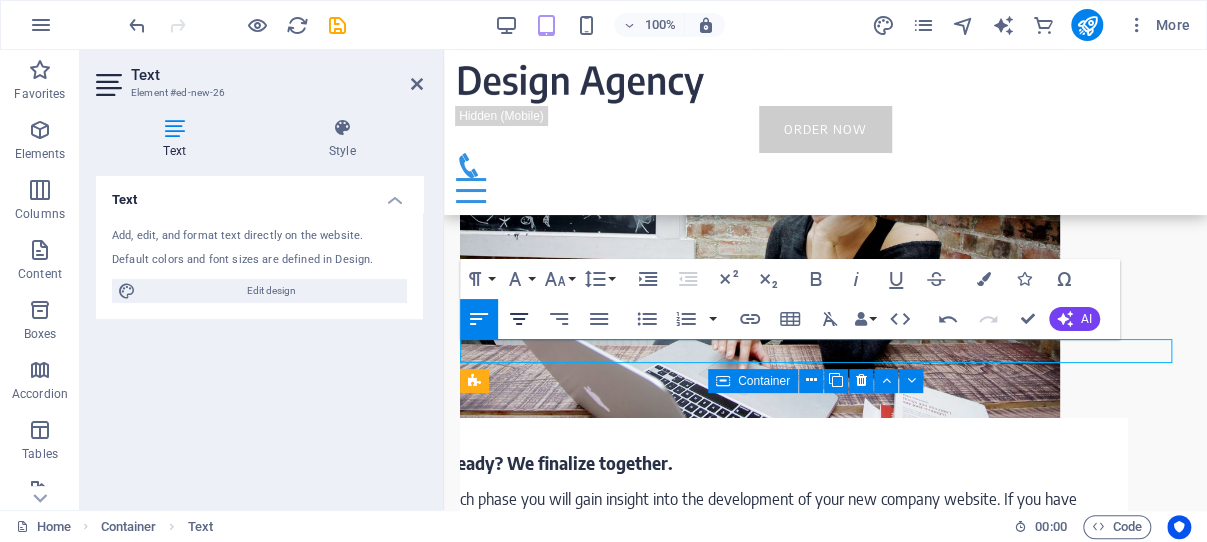 click 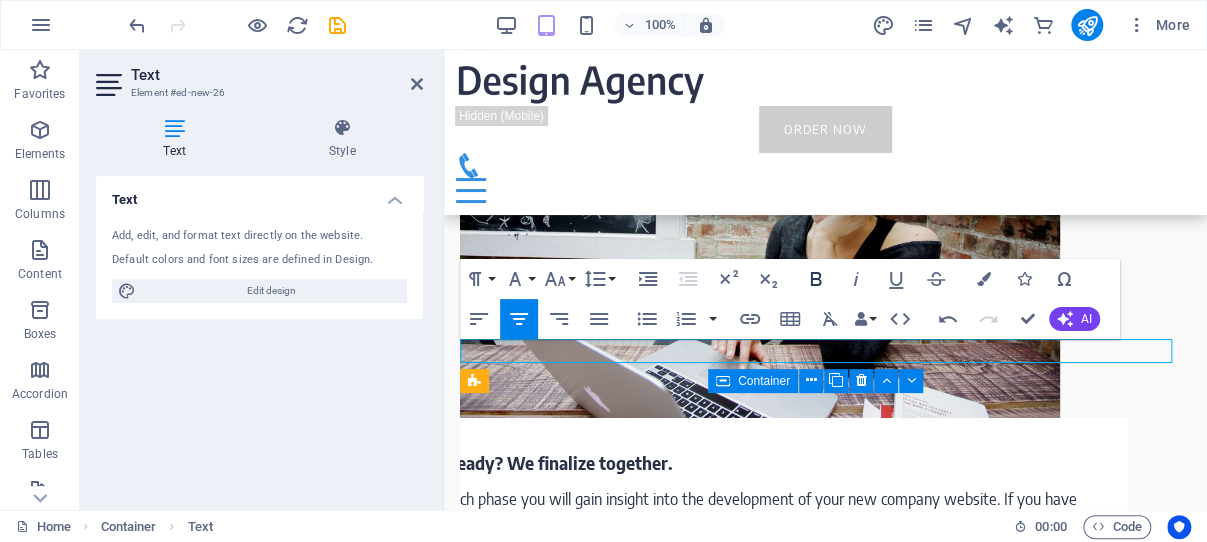 click 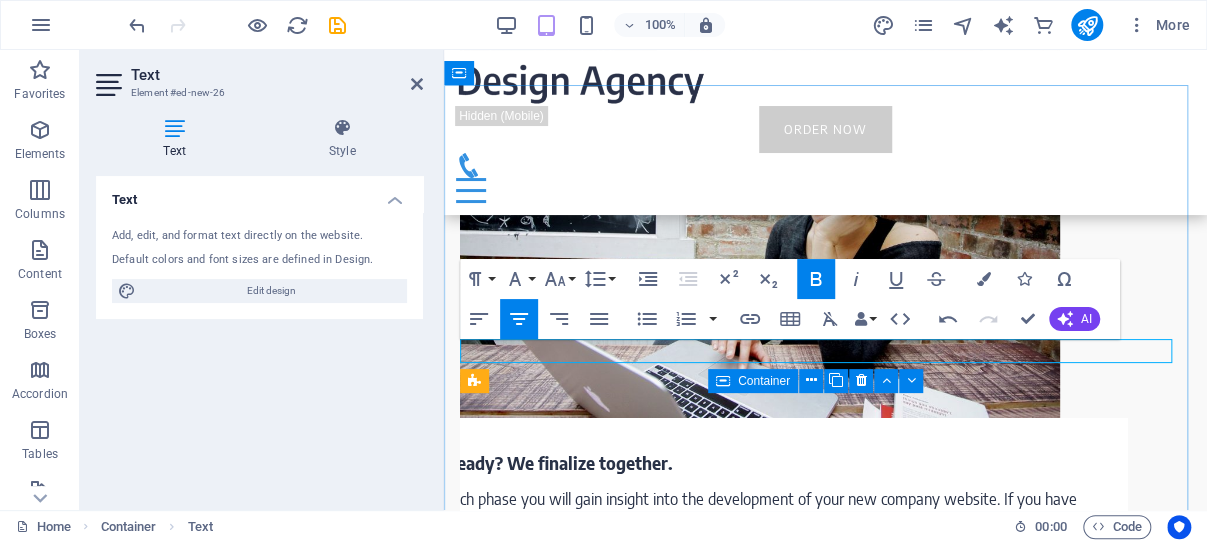 click on "In a competitive industry, the right domain isn’t just digital real estate—it’s strategic leverage." at bounding box center (825, 1631) 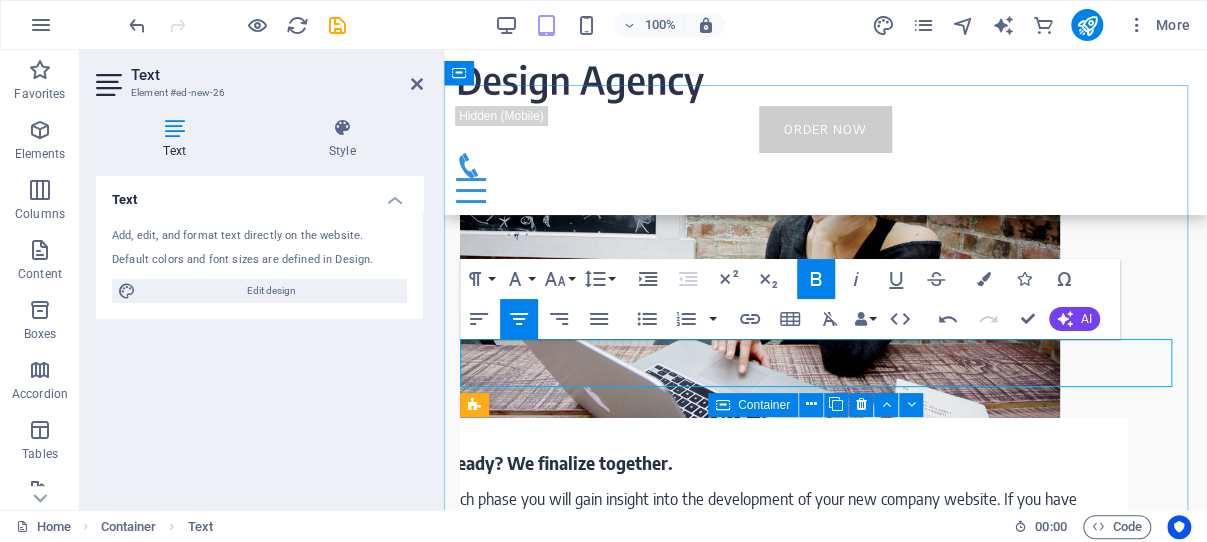 type 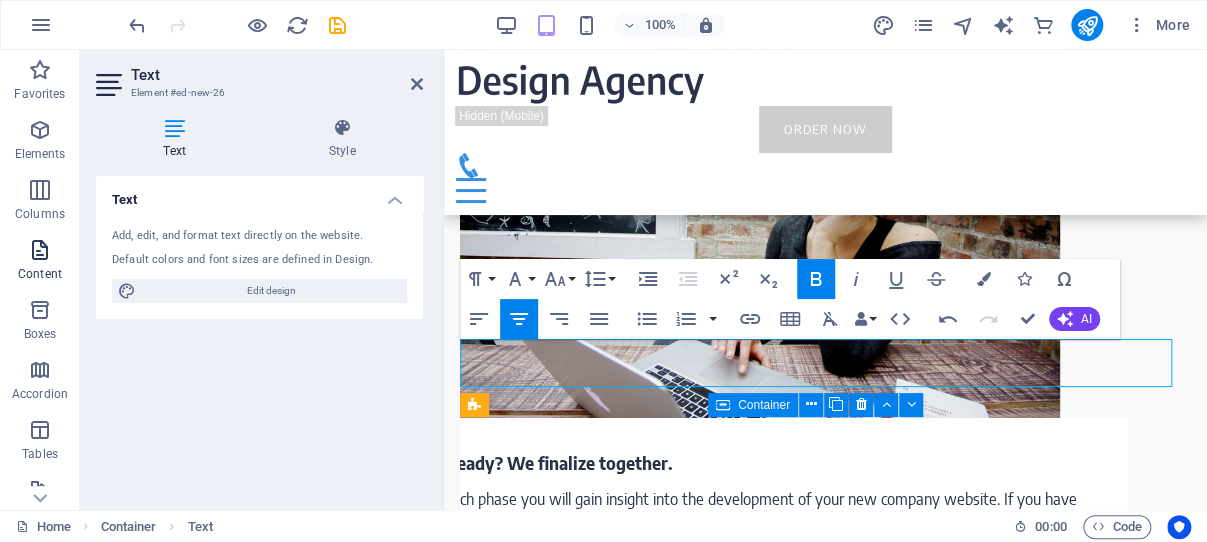 drag, startPoint x: 88, startPoint y: 192, endPoint x: 58, endPoint y: 250, distance: 65.29931 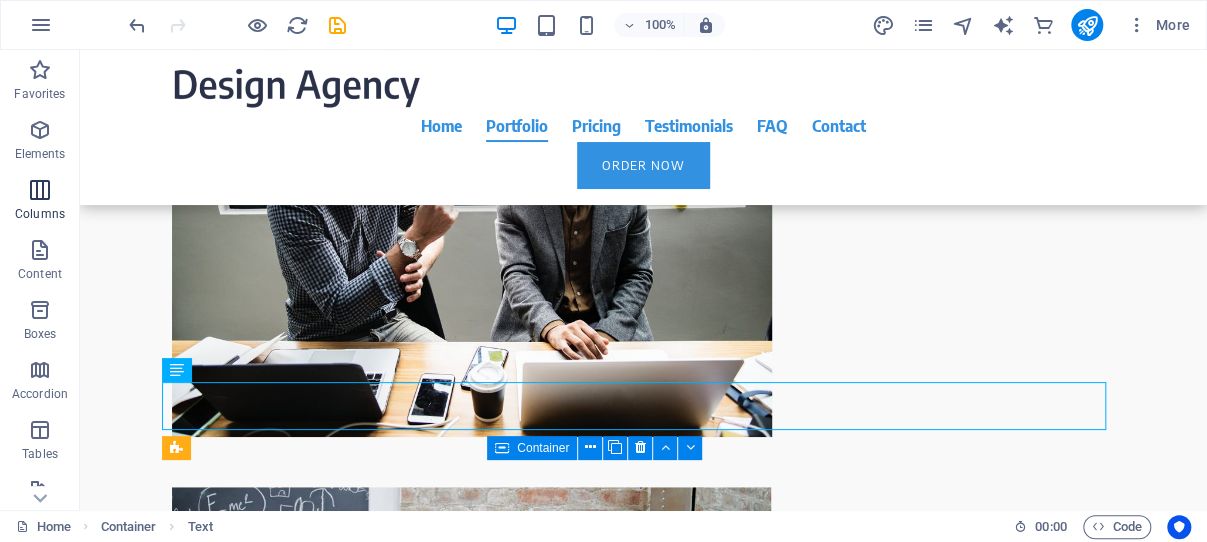 scroll, scrollTop: 3604, scrollLeft: 0, axis: vertical 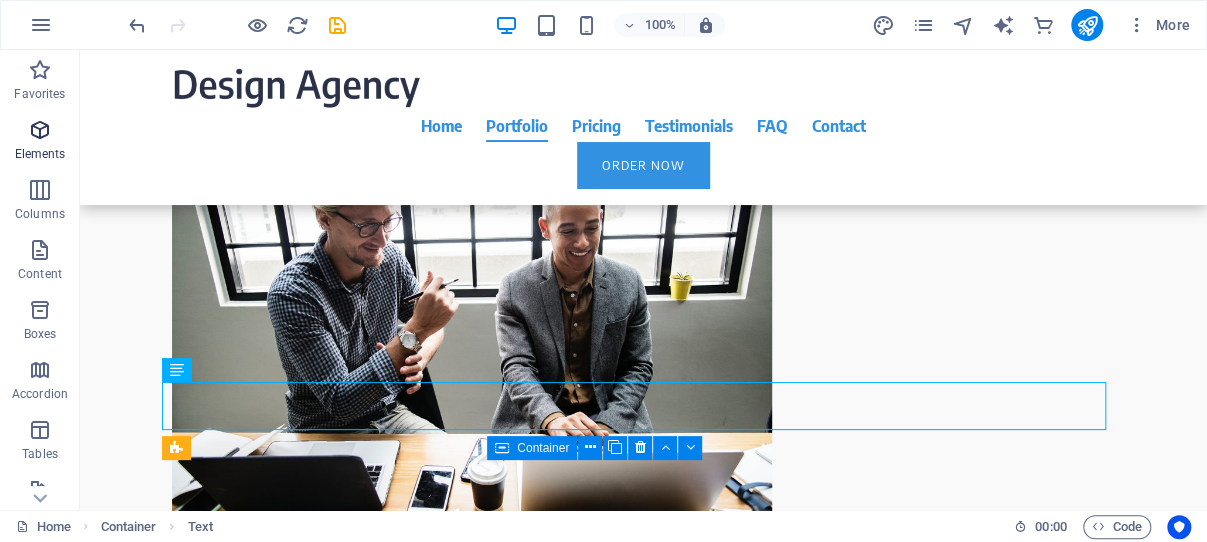click at bounding box center [40, 130] 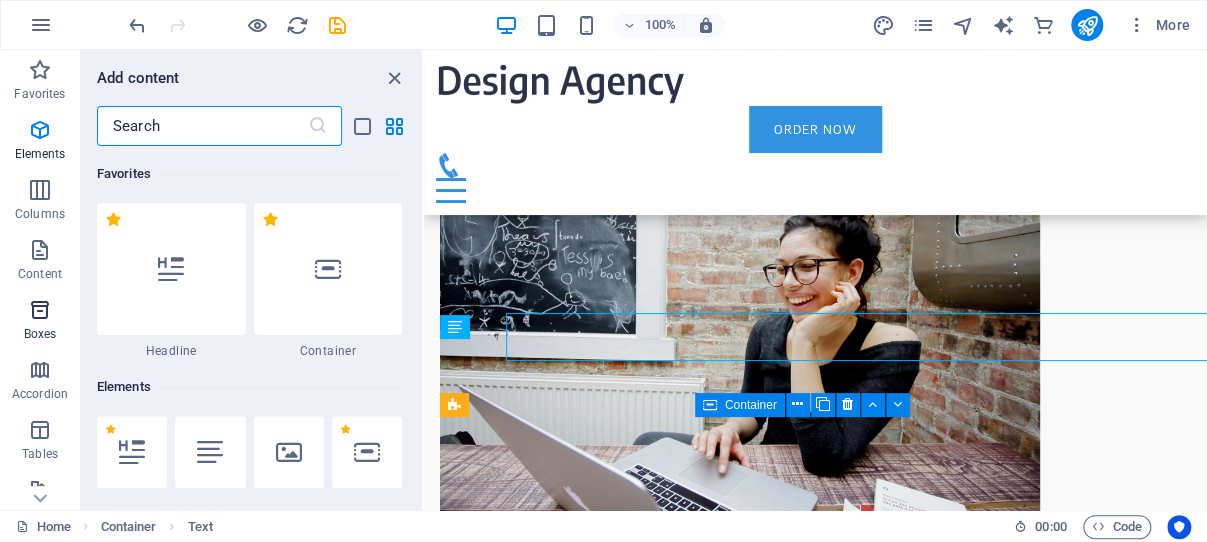 scroll, scrollTop: 3672, scrollLeft: 0, axis: vertical 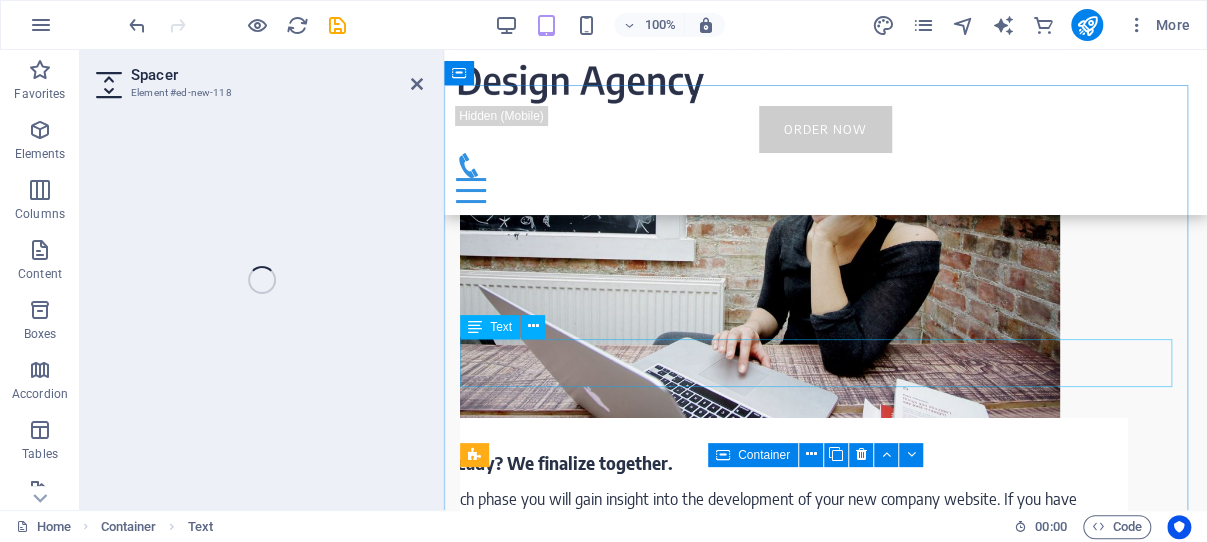 select on "px" 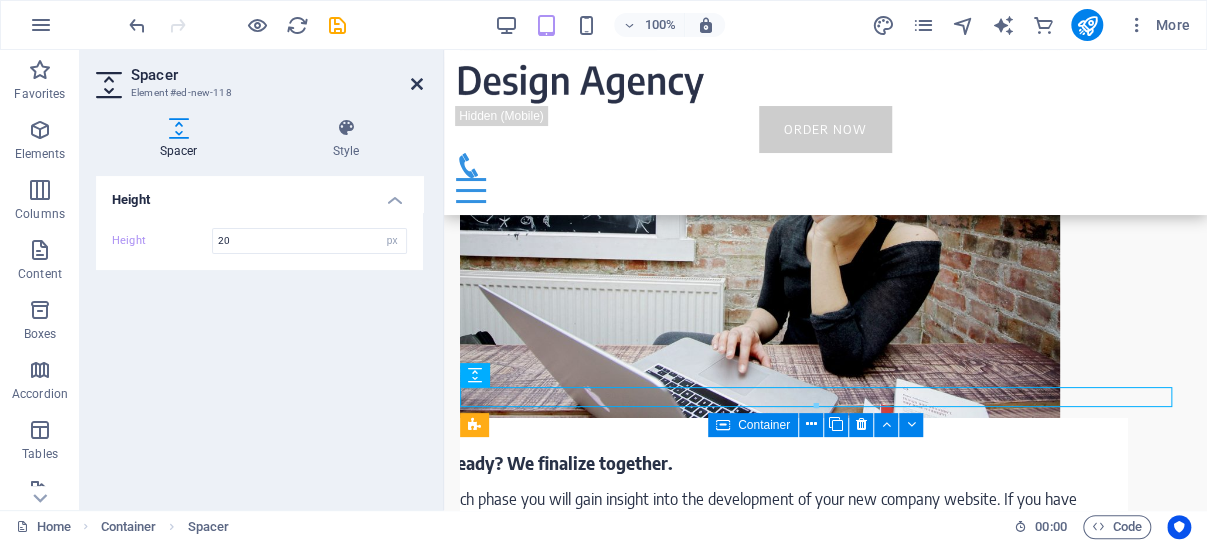 type on "20" 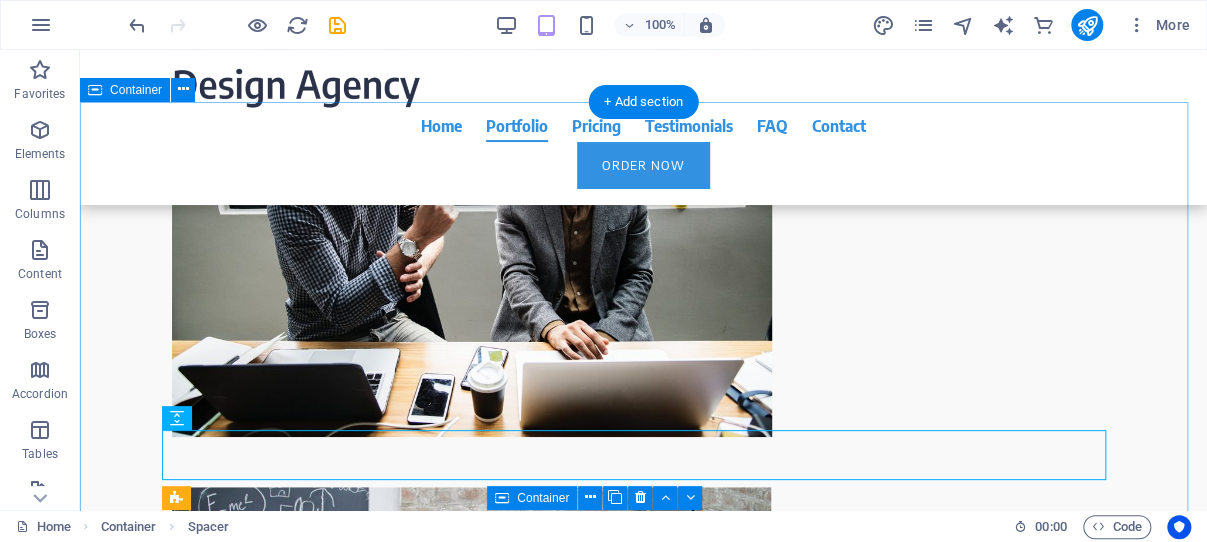 scroll, scrollTop: 3604, scrollLeft: 0, axis: vertical 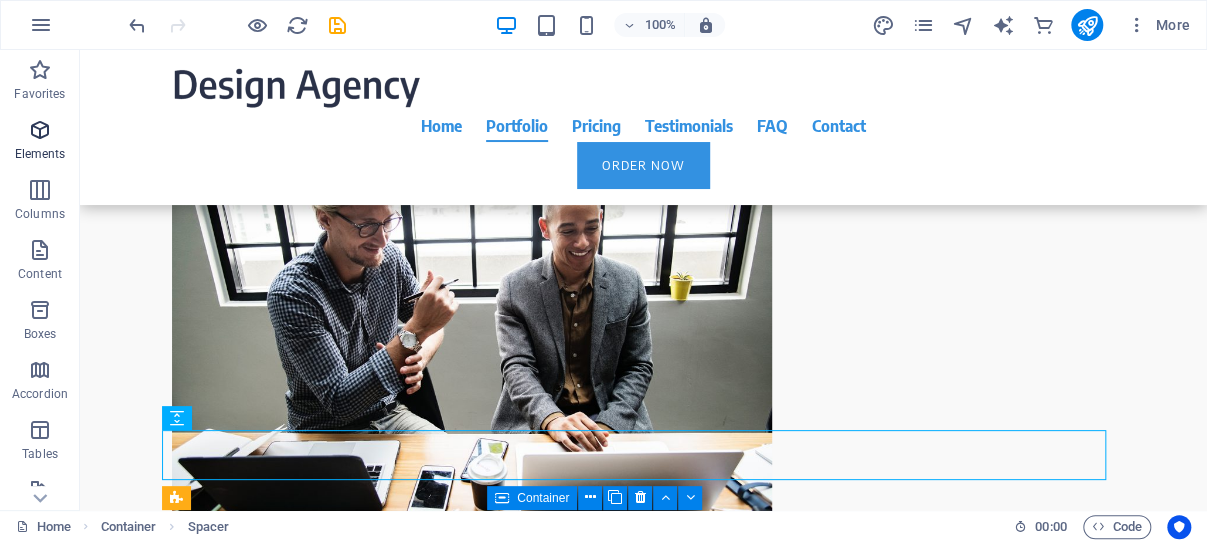 click at bounding box center [40, 130] 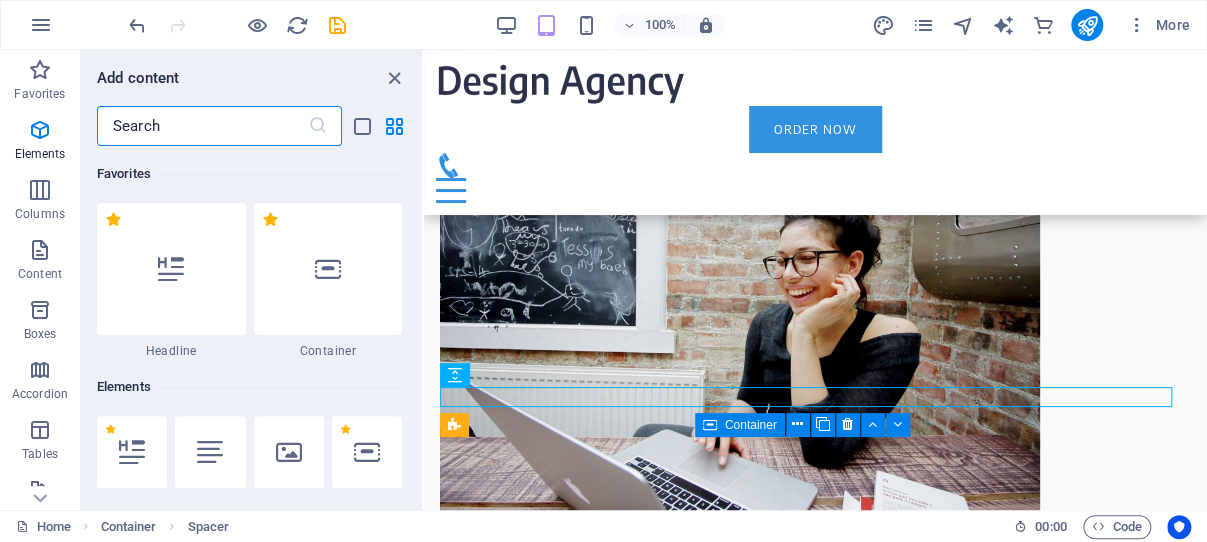 scroll, scrollTop: 3672, scrollLeft: 0, axis: vertical 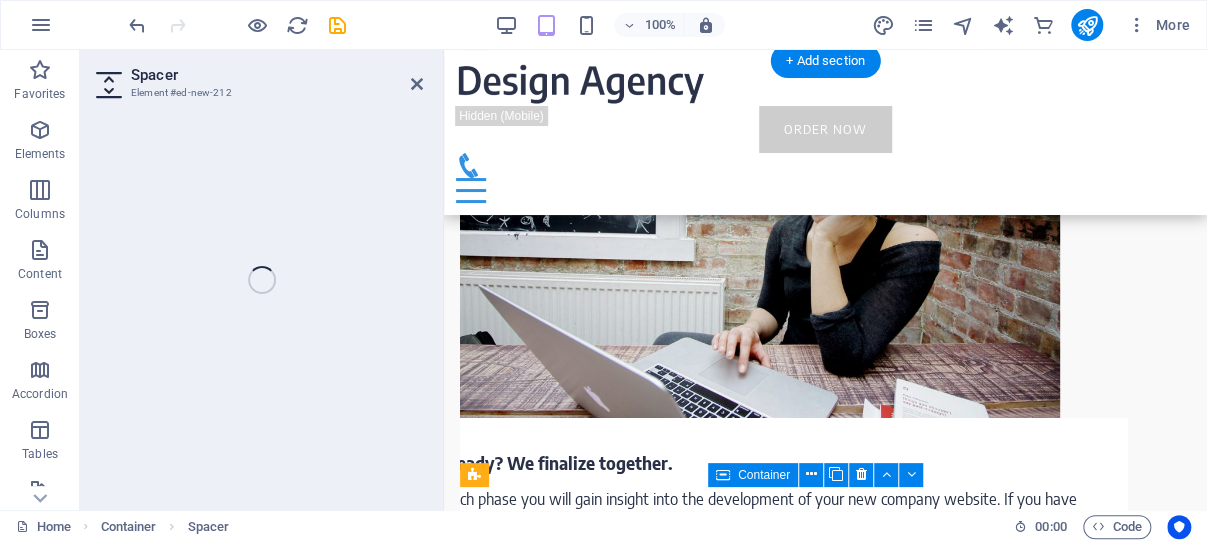 select on "px" 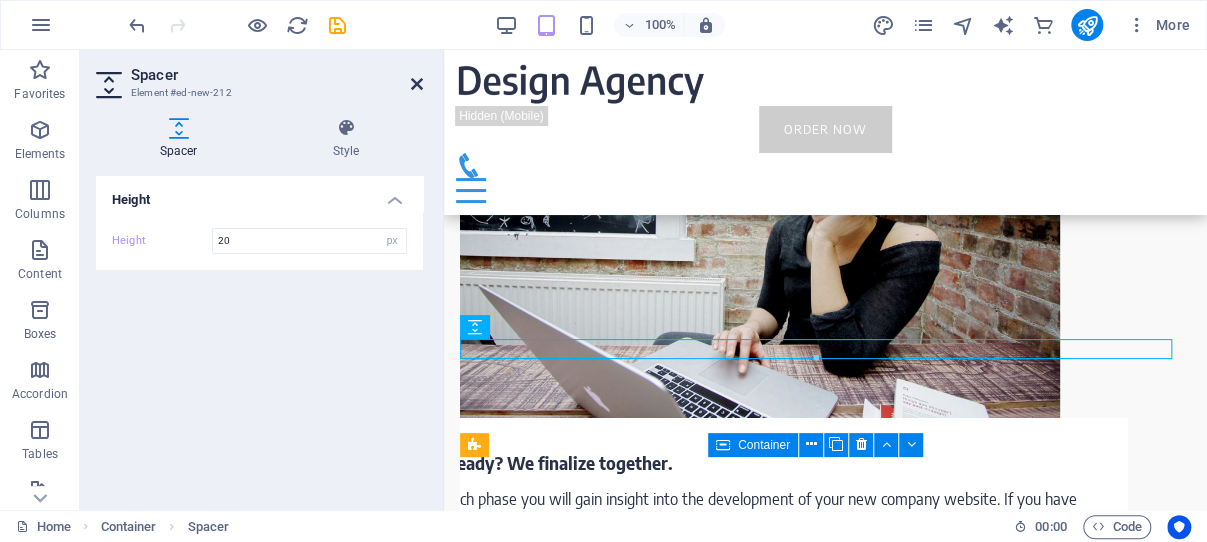 type on "20" 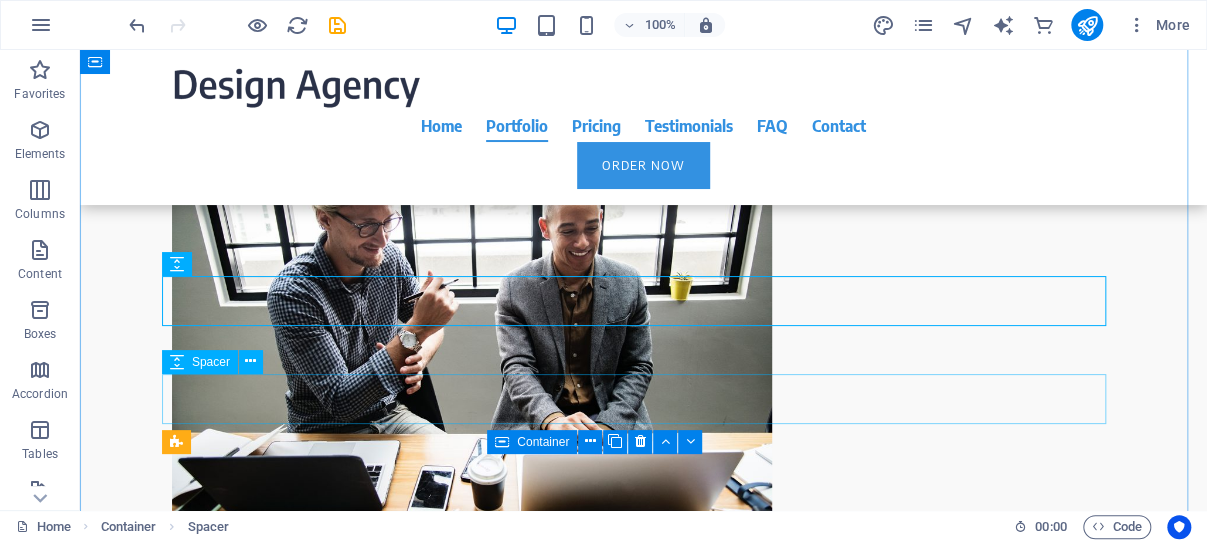 scroll, scrollTop: 3710, scrollLeft: 0, axis: vertical 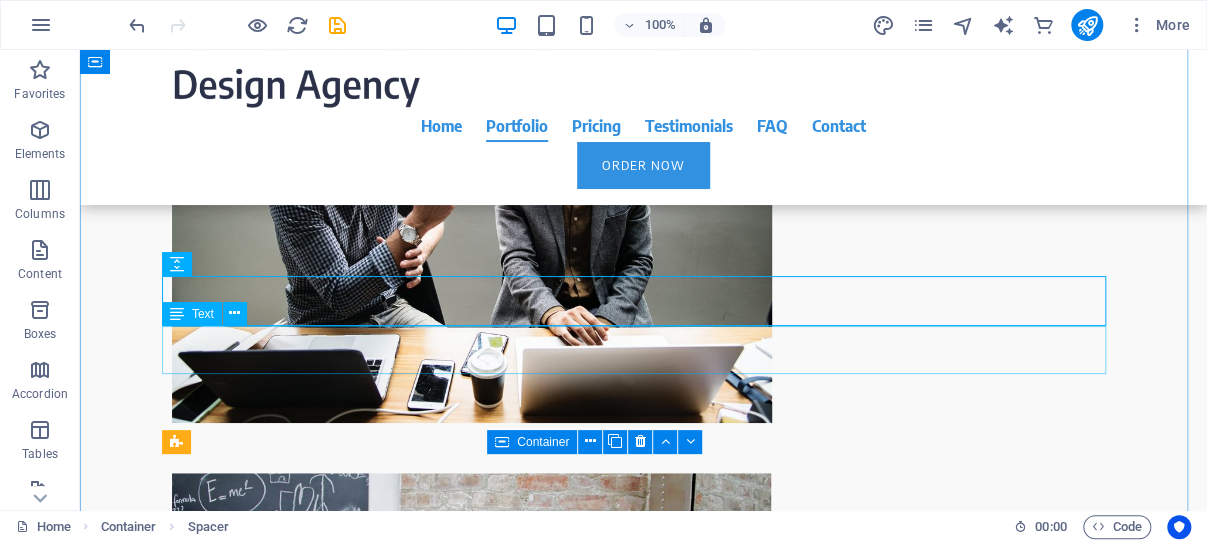 click on "In a competitive industry, the right domain isn’t just digital real estate—it’s strategic leverage. Domains available, for development:   GhanaMirror.com  & Ghanamirror.de" at bounding box center [644, 2135] 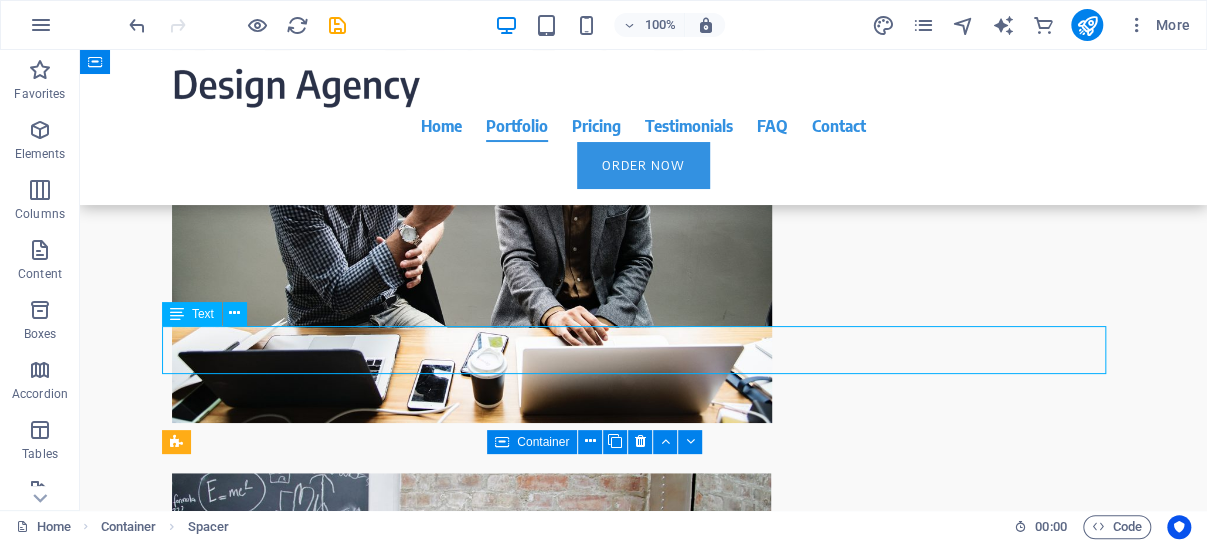 click on "In a competitive industry, the right domain isn’t just digital real estate—it’s strategic leverage. Domains available, for development:   GhanaMirror.com  & Ghanamirror.de" at bounding box center [644, 2135] 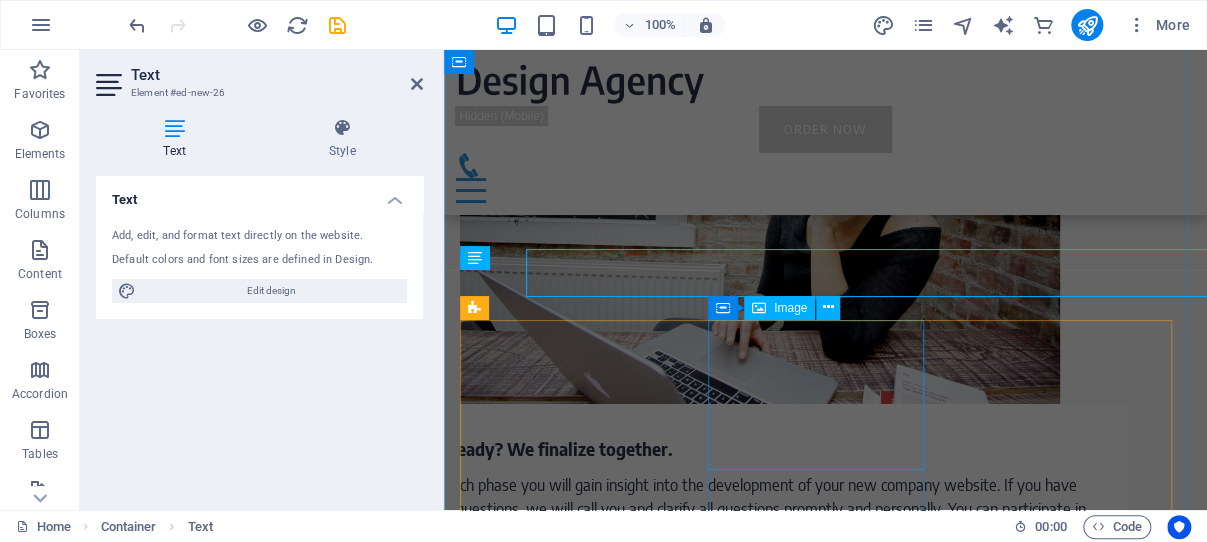 scroll, scrollTop: 3786, scrollLeft: 0, axis: vertical 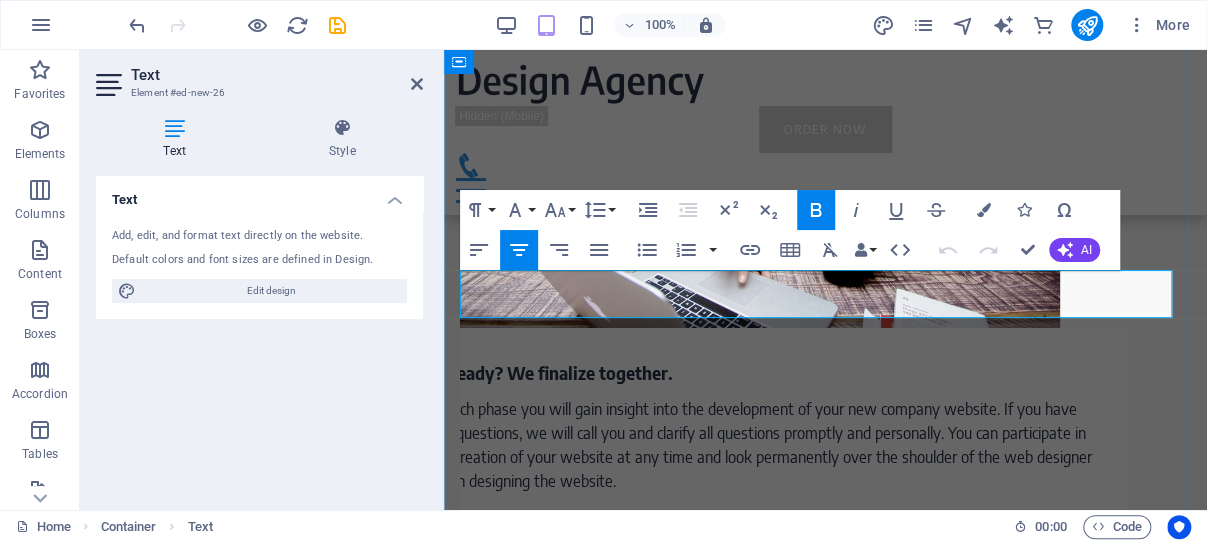 drag, startPoint x: 944, startPoint y: 306, endPoint x: 825, endPoint y: 310, distance: 119.06721 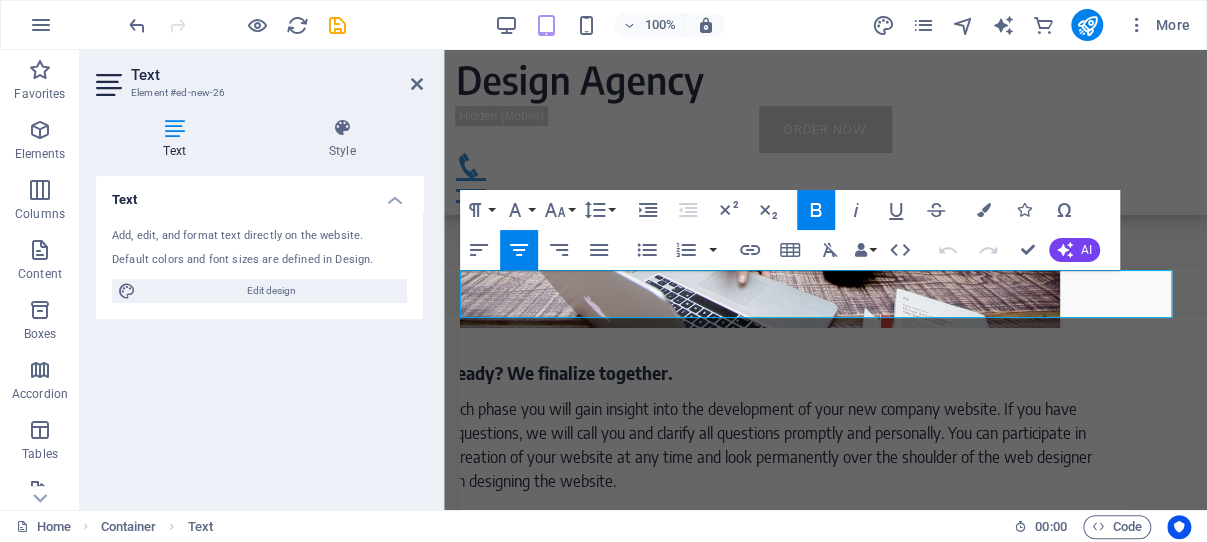 copy on "GhanaMirror.com" 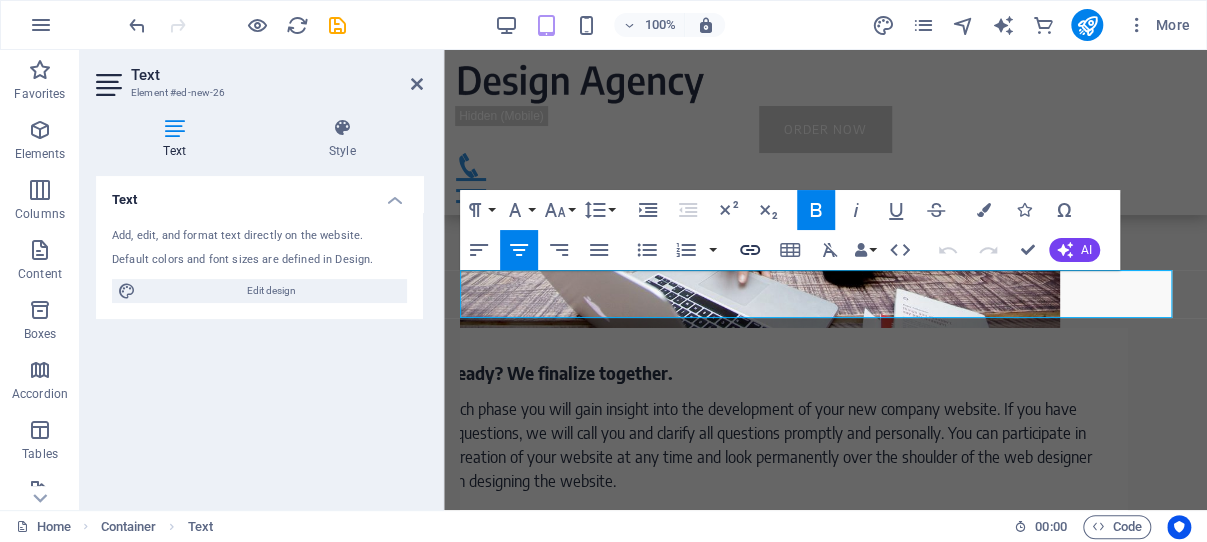 click 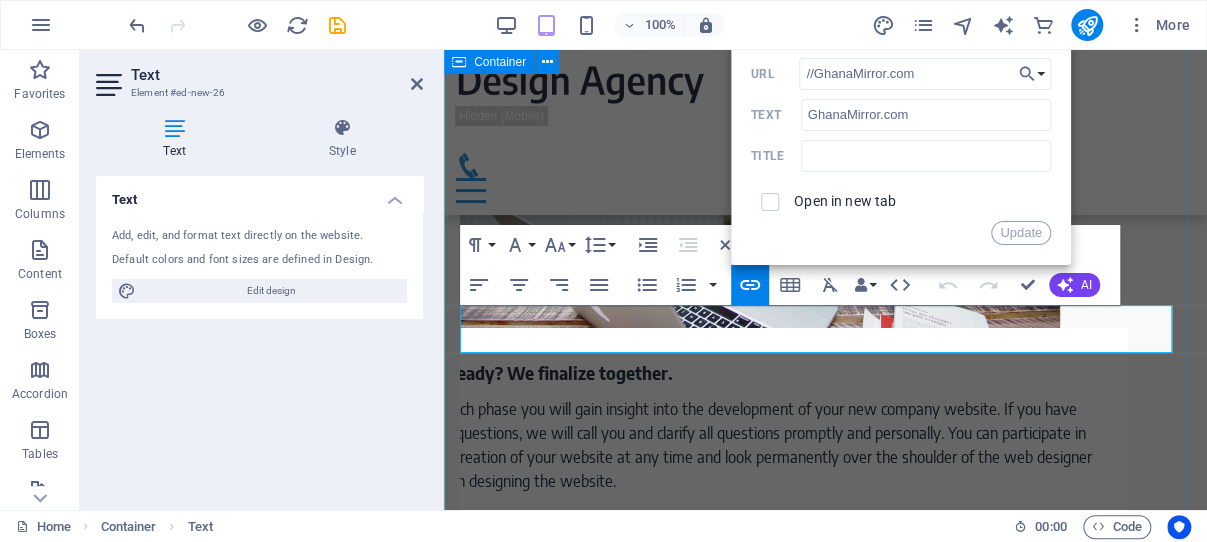scroll, scrollTop: 3574, scrollLeft: 0, axis: vertical 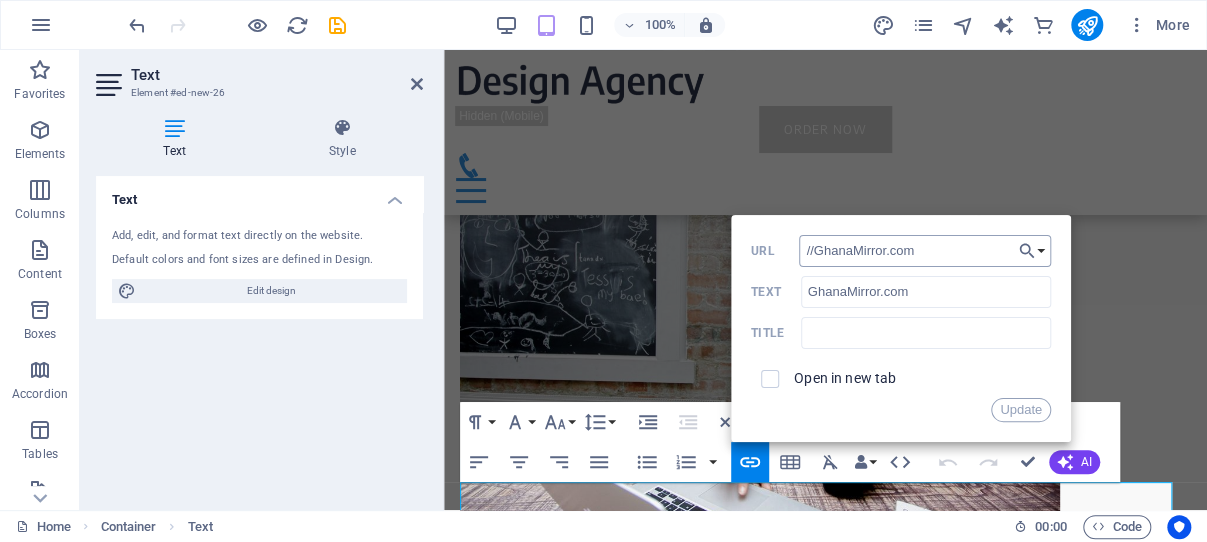 drag, startPoint x: 817, startPoint y: 252, endPoint x: 806, endPoint y: 252, distance: 11 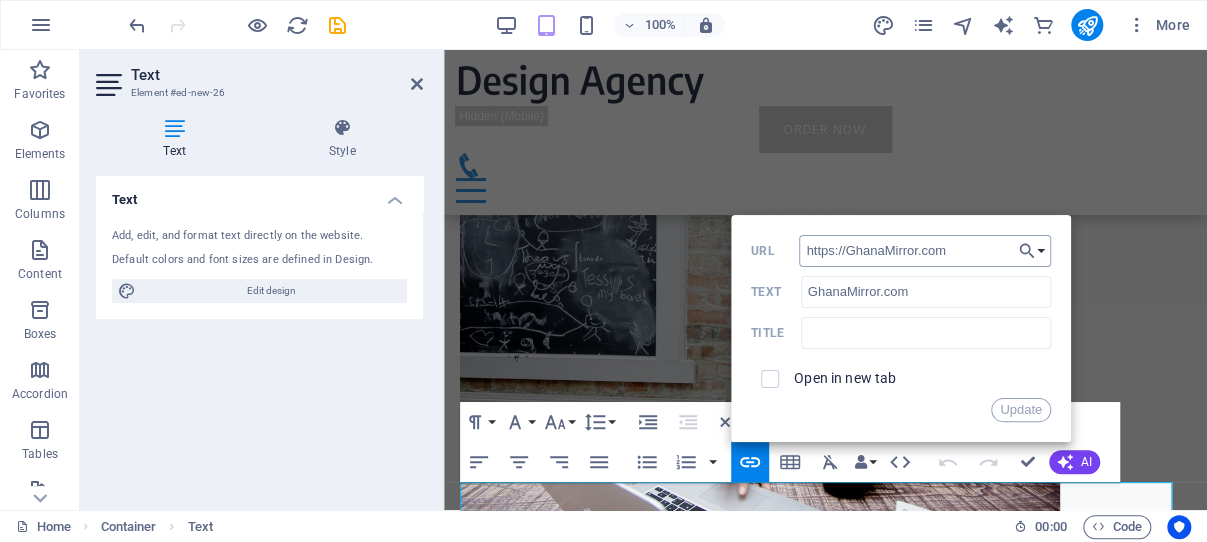 click on "https://GhanaMirror.com" at bounding box center (925, 251) 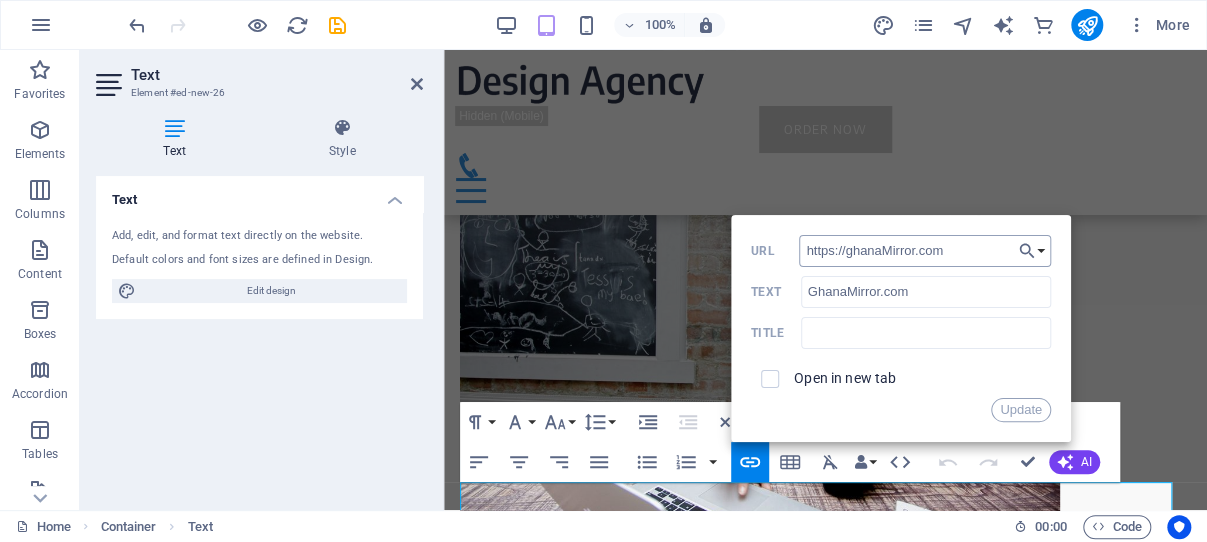 click on "https://ghanaMirror.com" at bounding box center [925, 251] 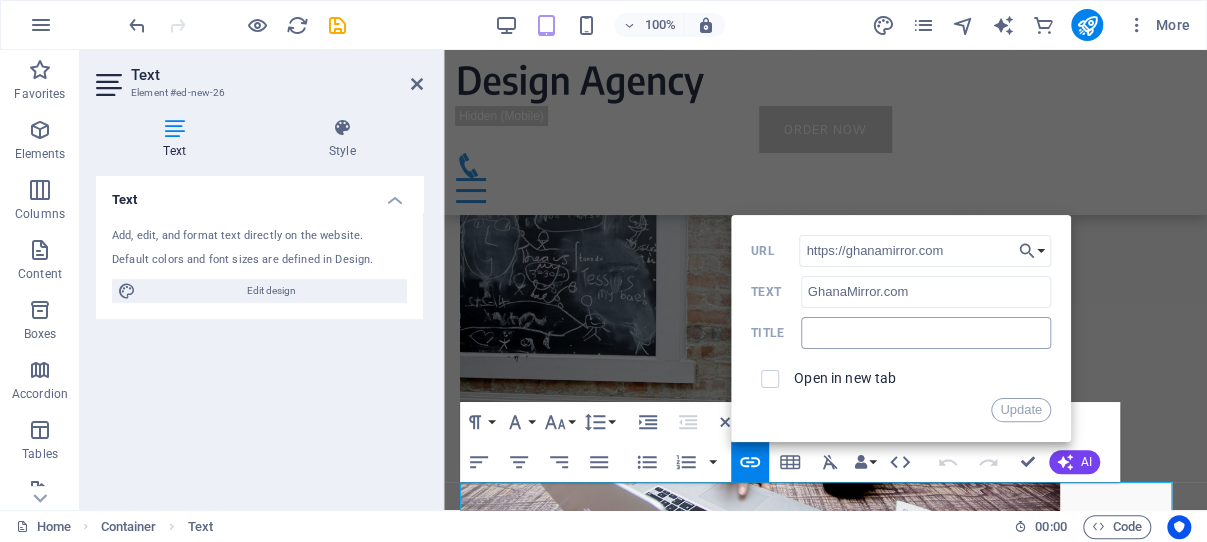 type on "https://ghanamirror.com" 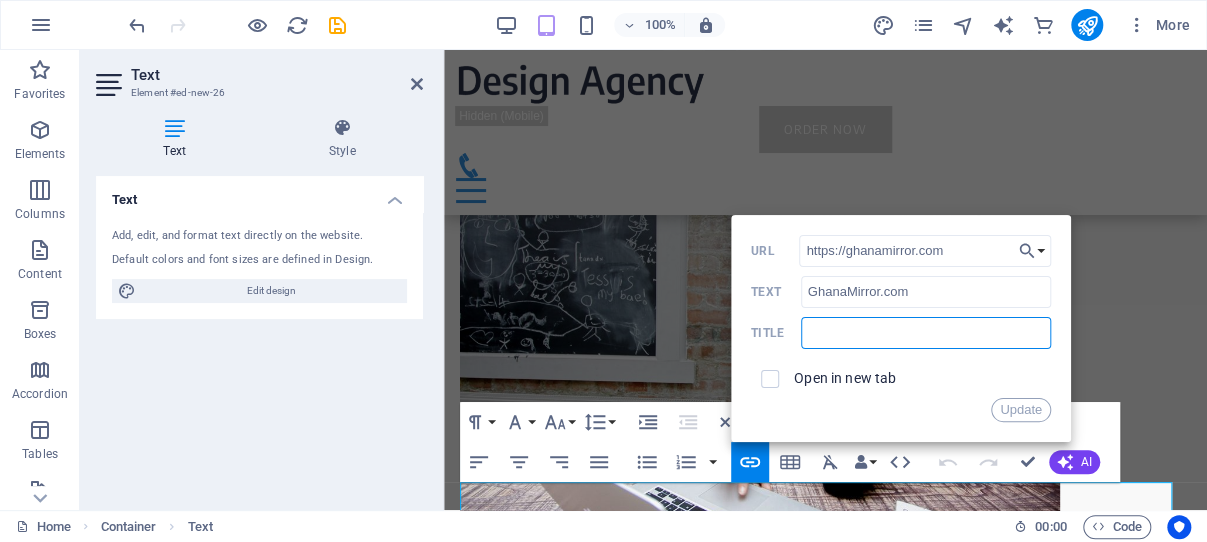 click at bounding box center [926, 333] 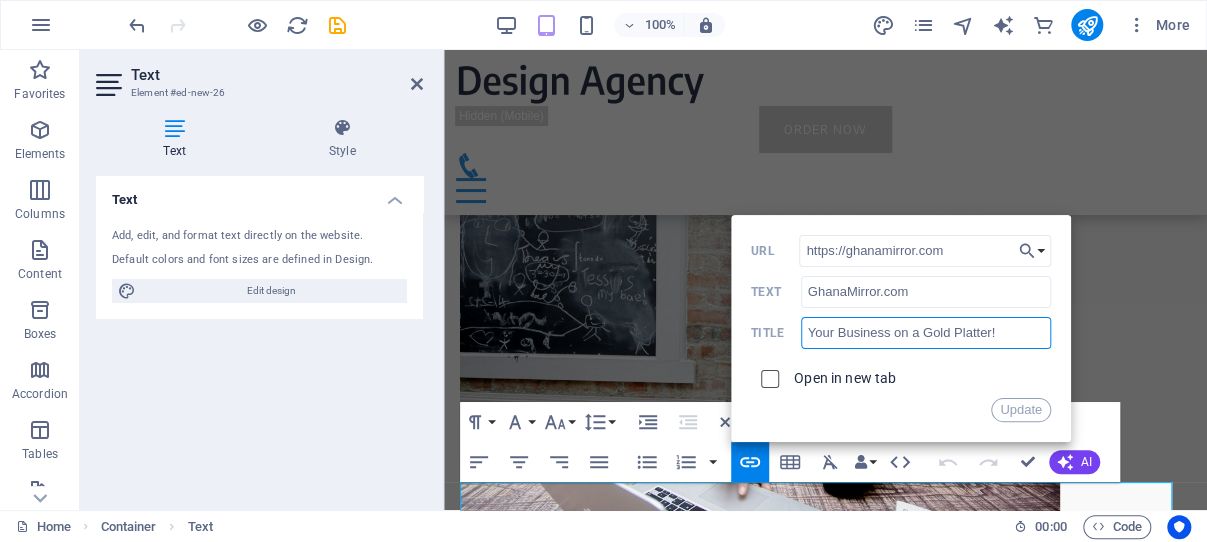 type on "Your Business on a Gold Platter!" 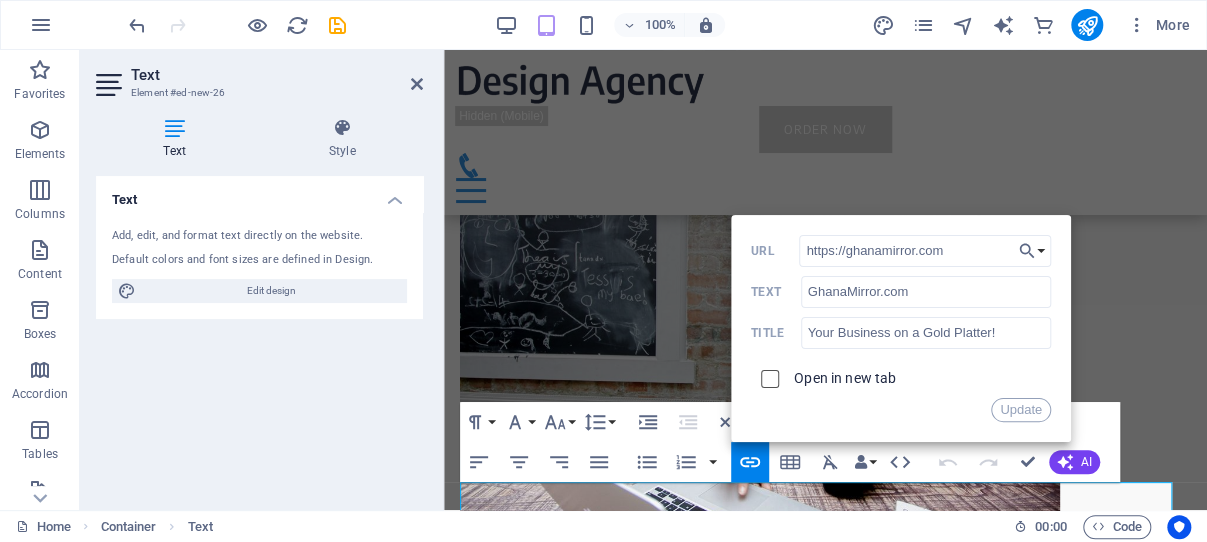 click at bounding box center [767, 376] 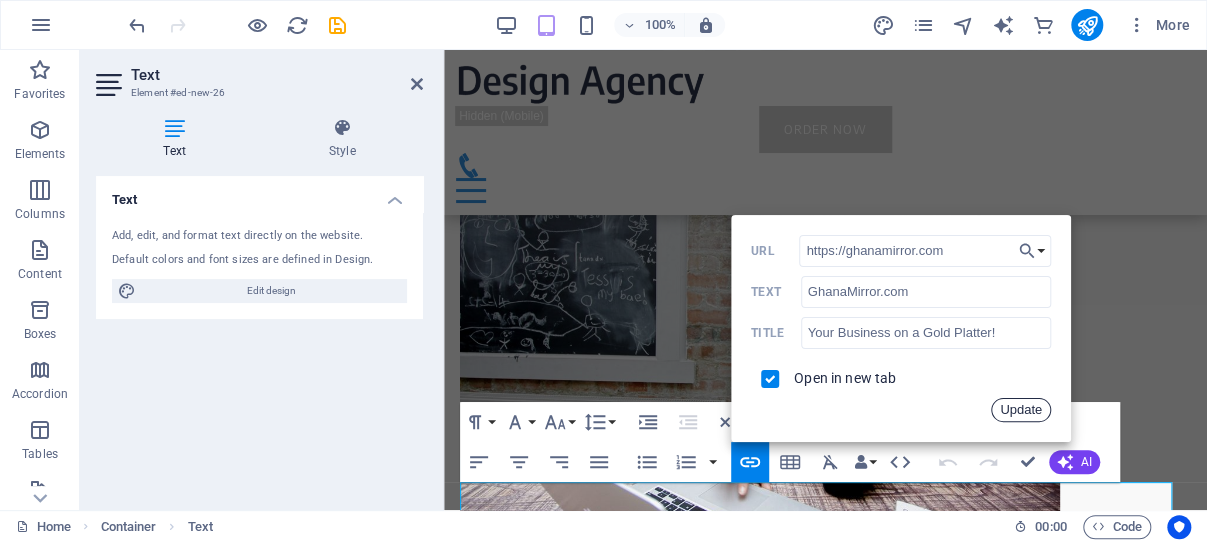 click on "Update" at bounding box center [1021, 410] 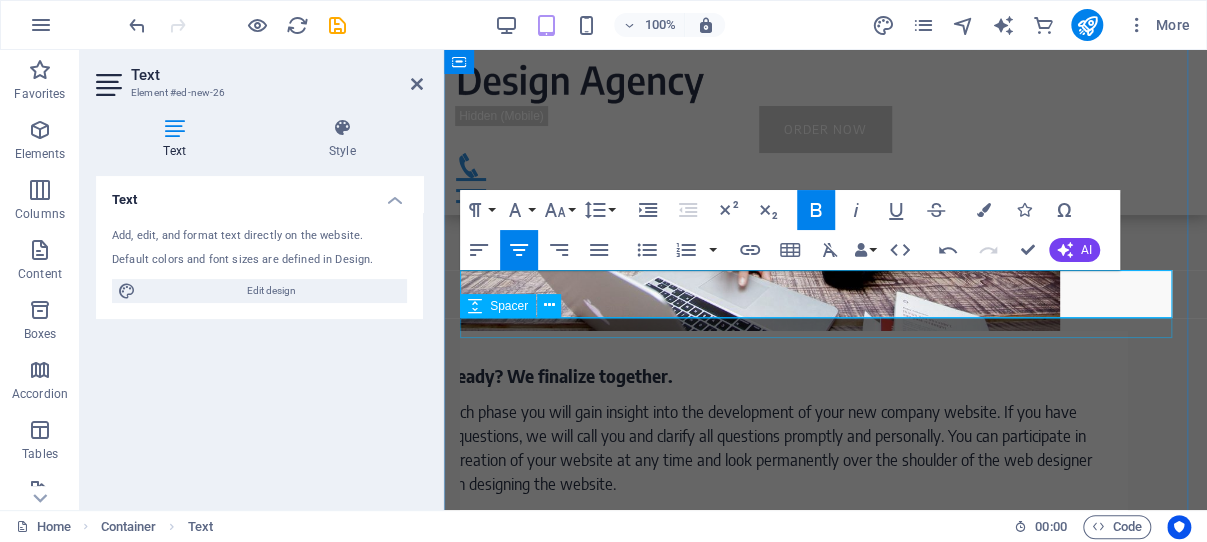 scroll, scrollTop: 3786, scrollLeft: 0, axis: vertical 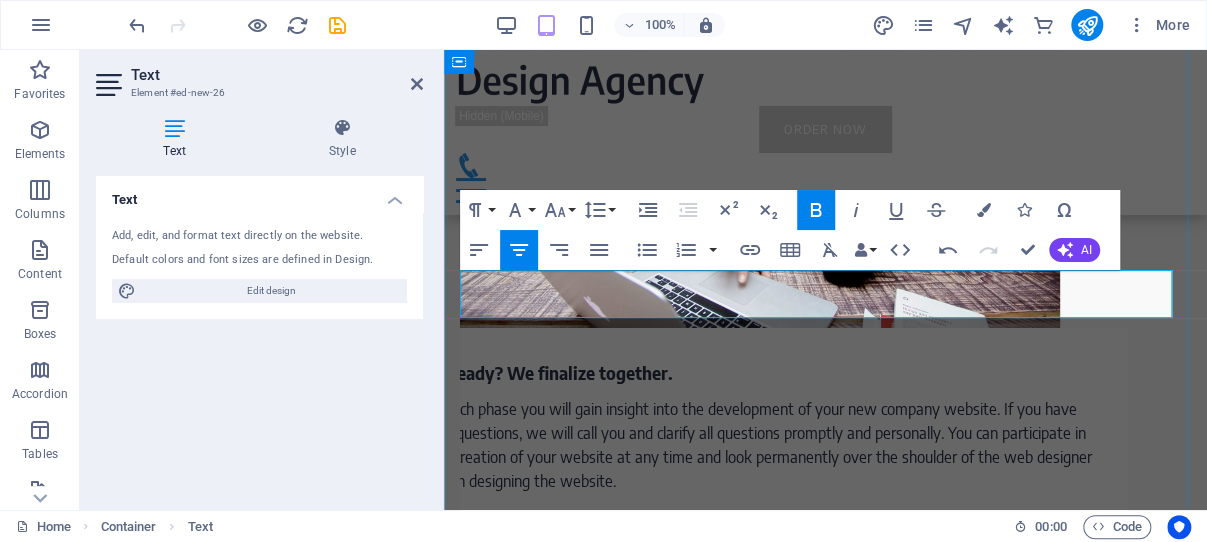 drag, startPoint x: 1075, startPoint y: 306, endPoint x: 970, endPoint y: 307, distance: 105.00476 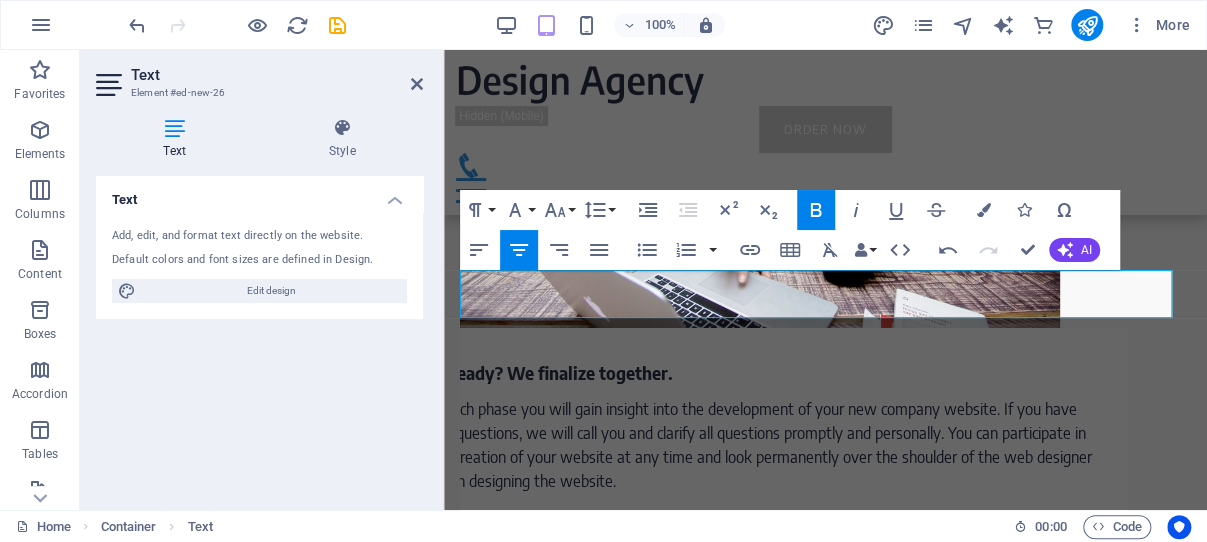 copy on "Ghanamirror.de" 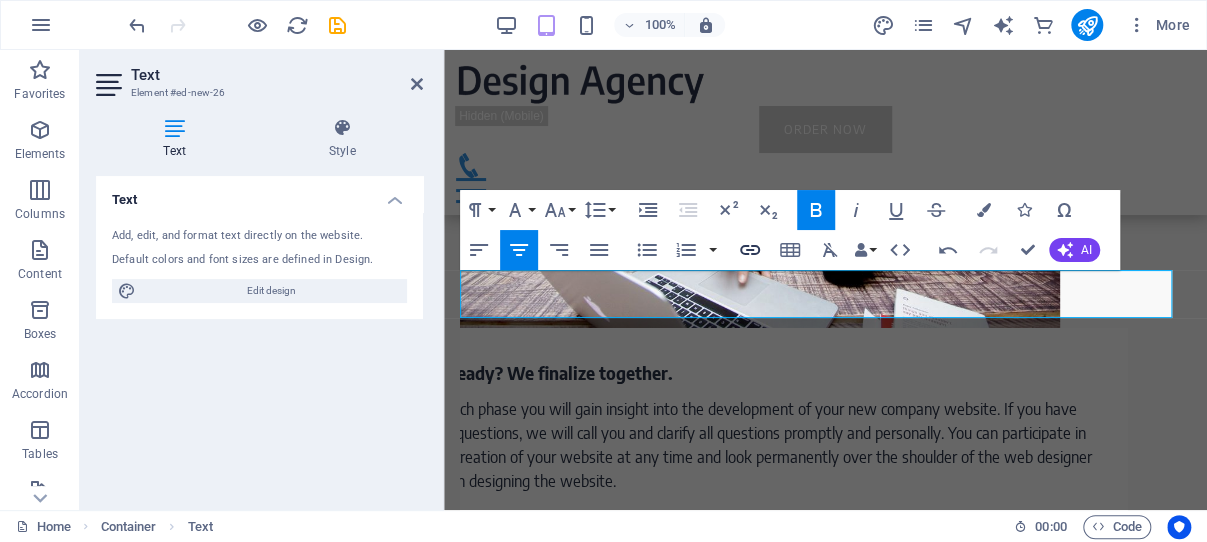 type 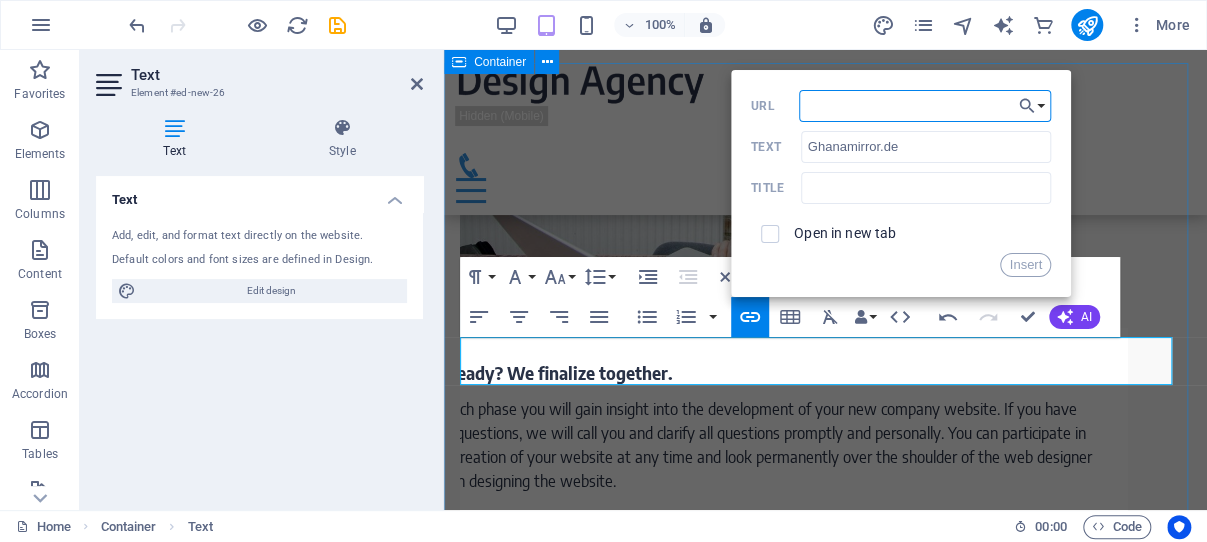 scroll, scrollTop: 3574, scrollLeft: 0, axis: vertical 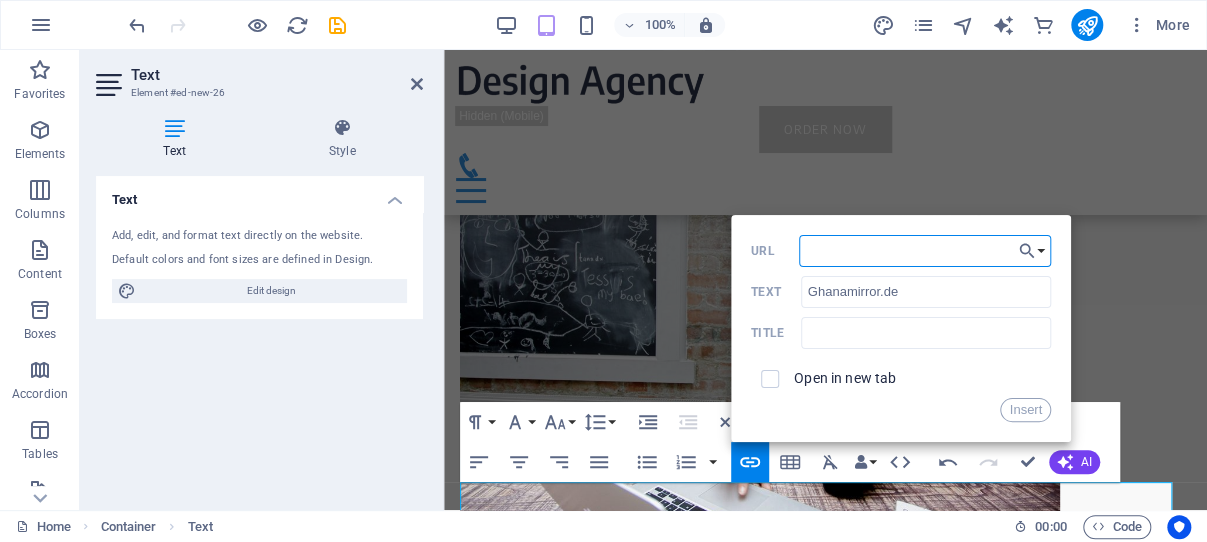 click on "URL" at bounding box center (925, 251) 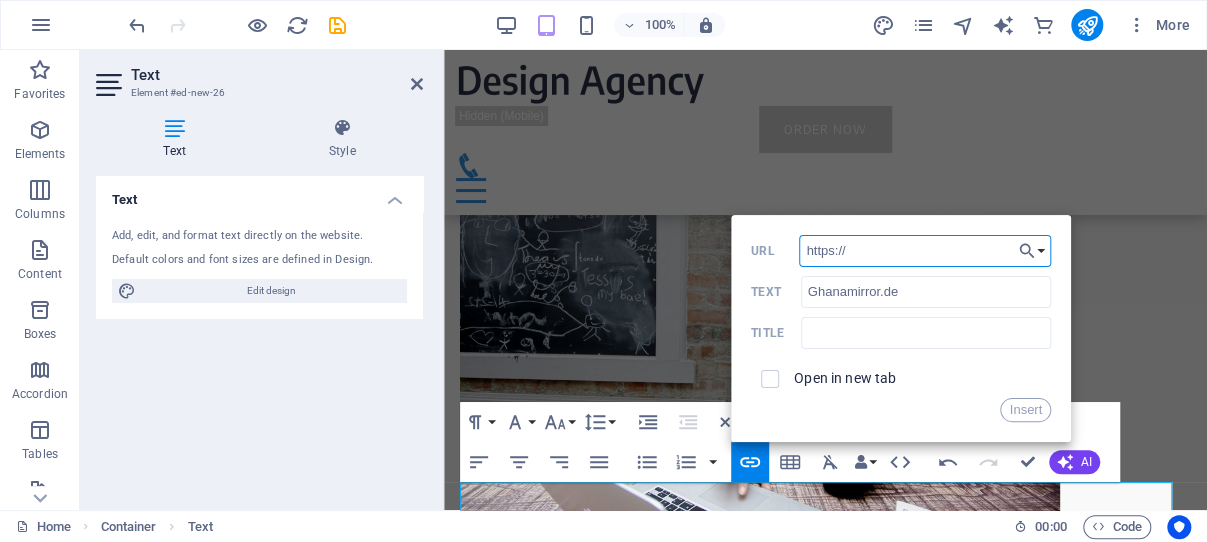 paste on "Ghanamirror.de" 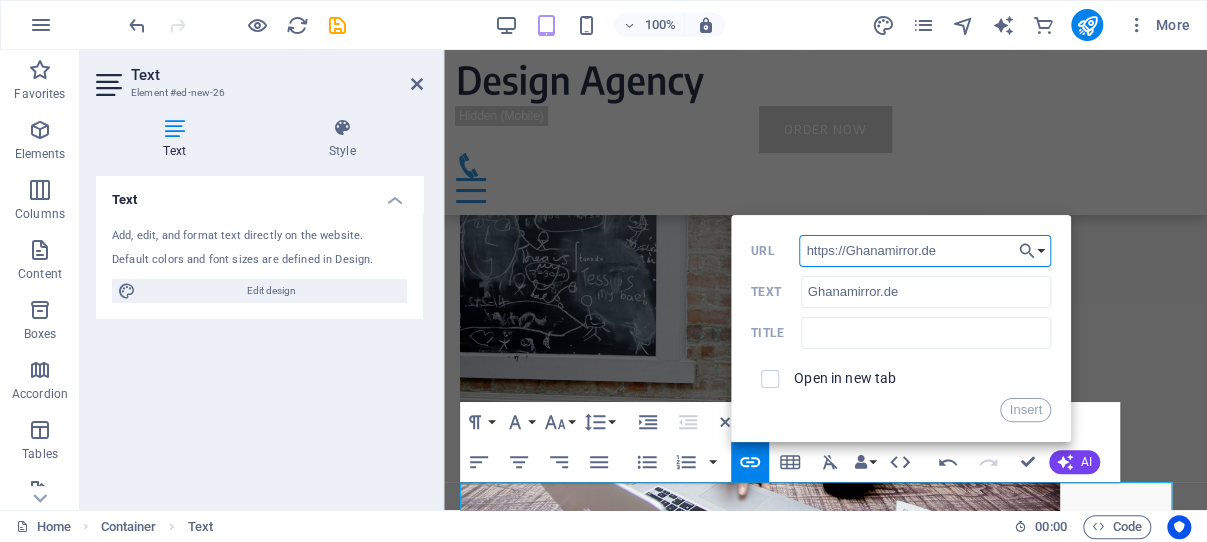 click on "https://Ghanamirror.de" at bounding box center (925, 251) 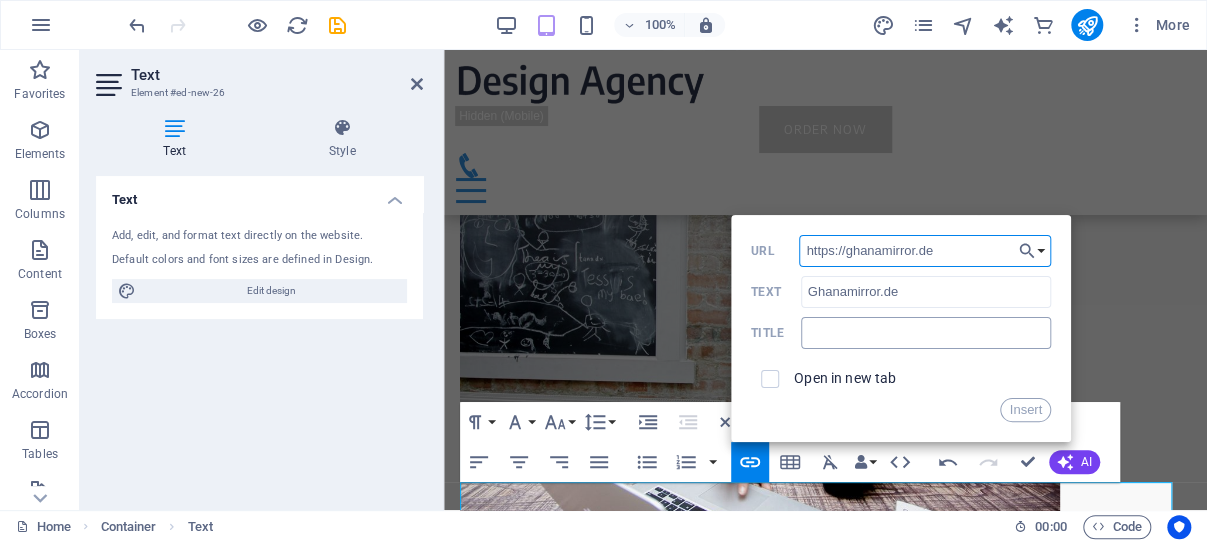 type on "https://ghanamirror.de" 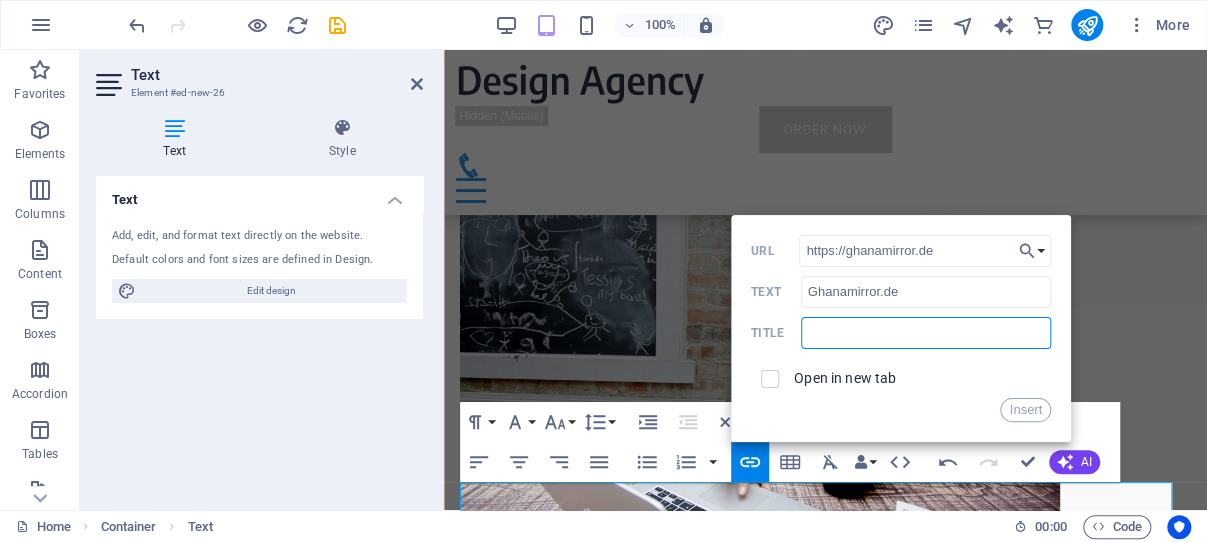 click at bounding box center (926, 333) 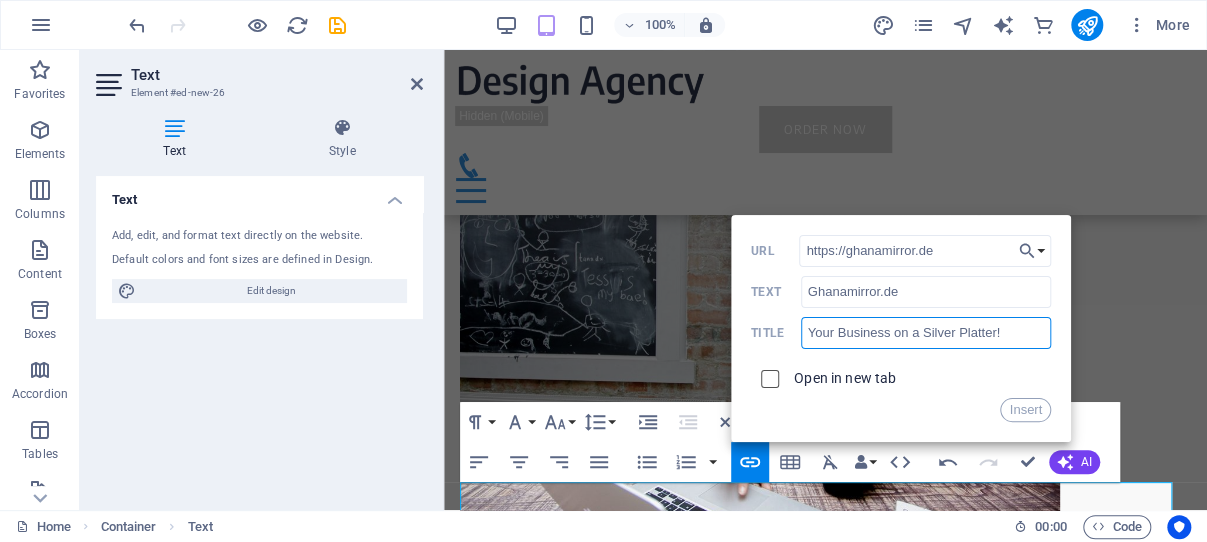 type on "Your Business on a Silver Platter!" 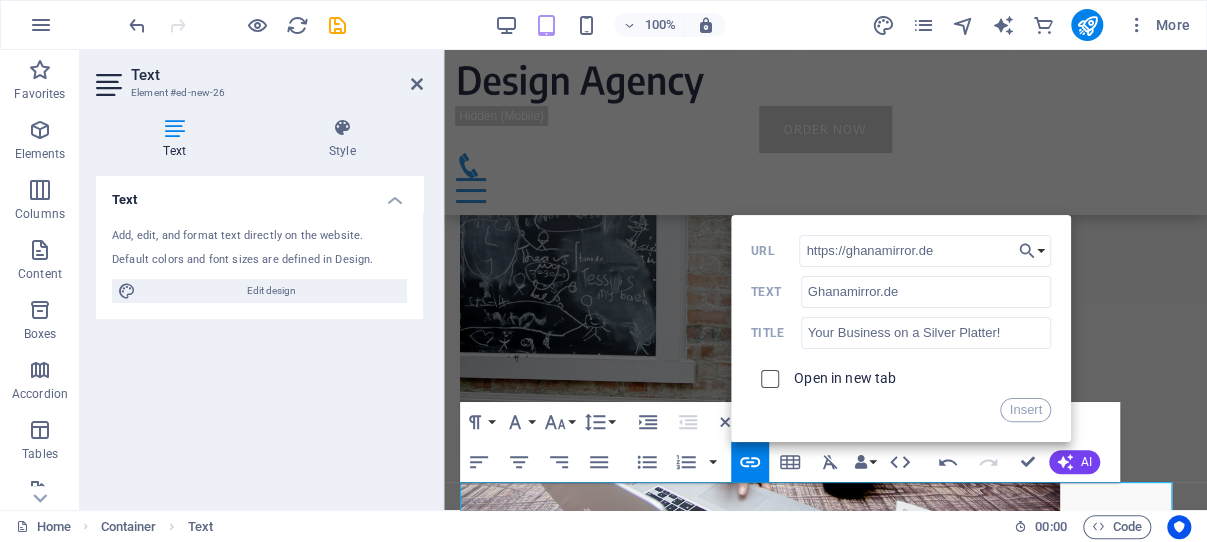 click at bounding box center [767, 376] 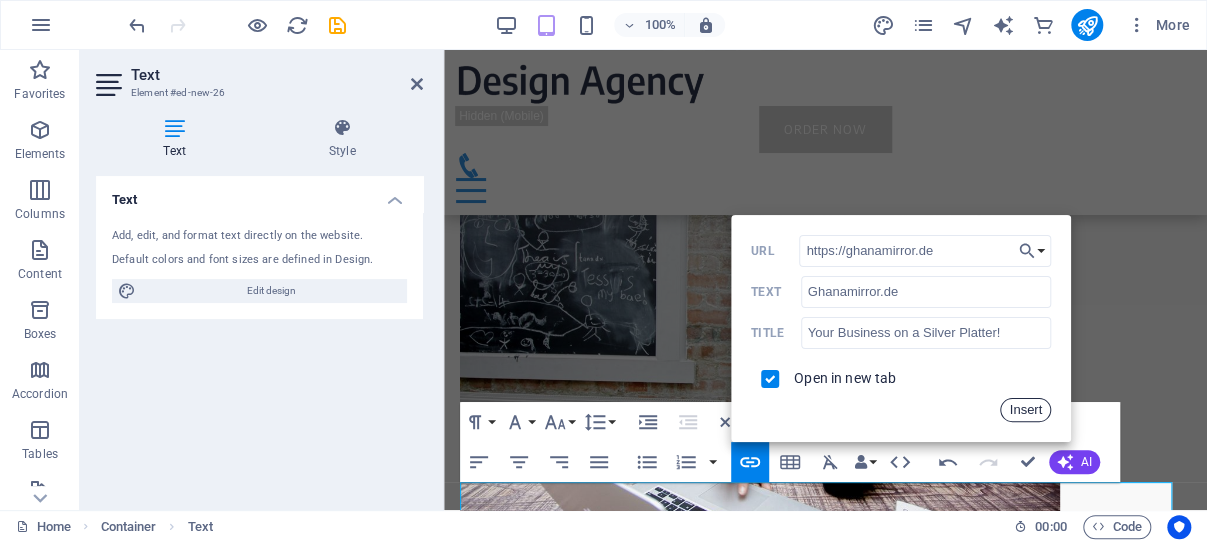 click on "Insert" at bounding box center [1025, 410] 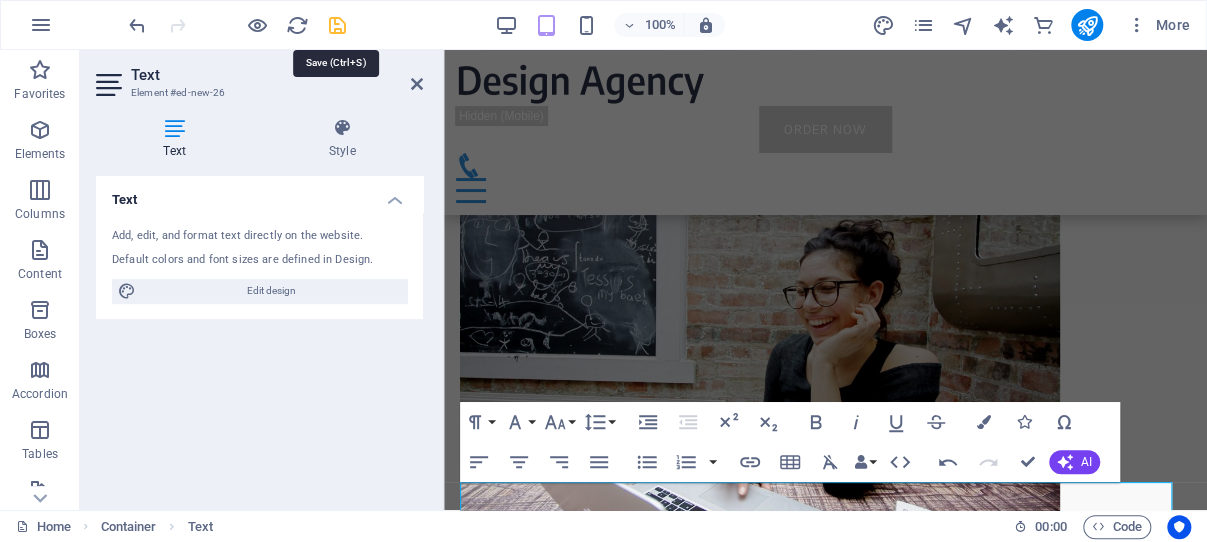 drag, startPoint x: 337, startPoint y: 21, endPoint x: 292, endPoint y: 1, distance: 49.24429 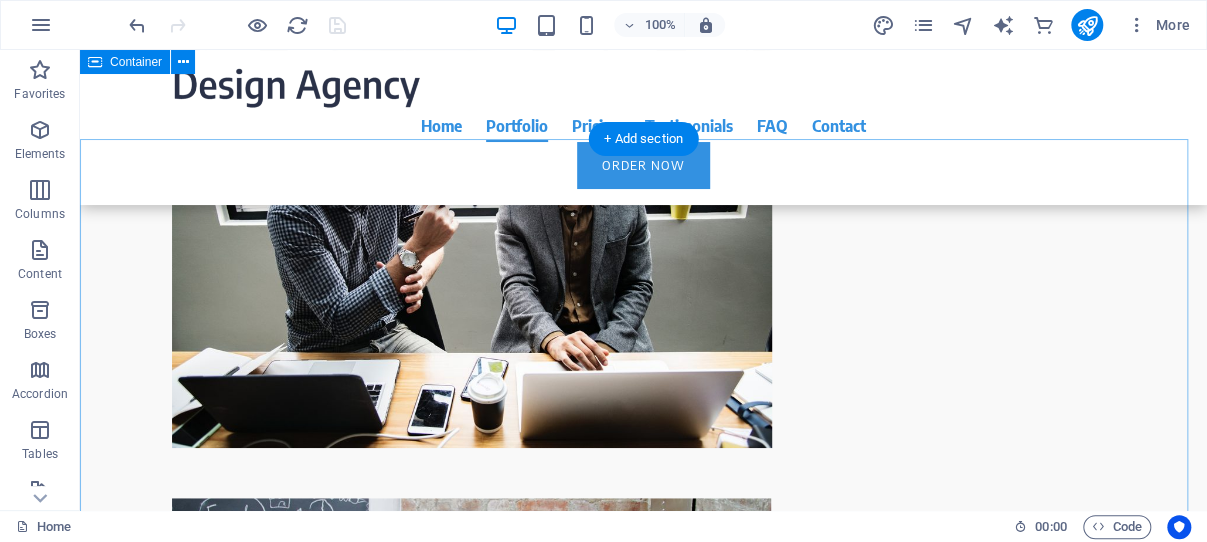 scroll, scrollTop: 3566, scrollLeft: 0, axis: vertical 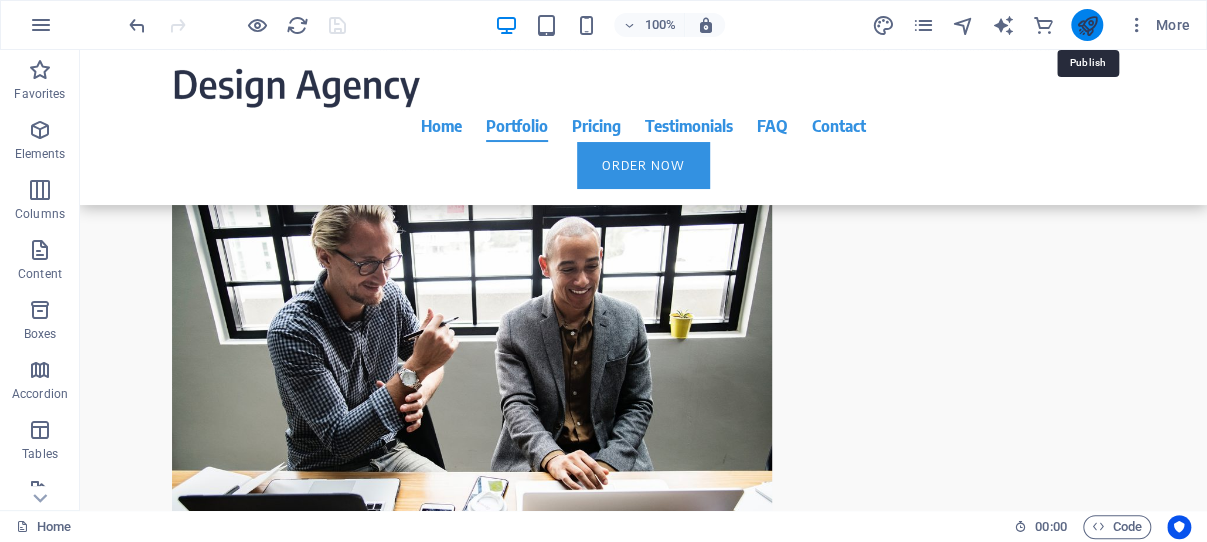 click at bounding box center (1086, 25) 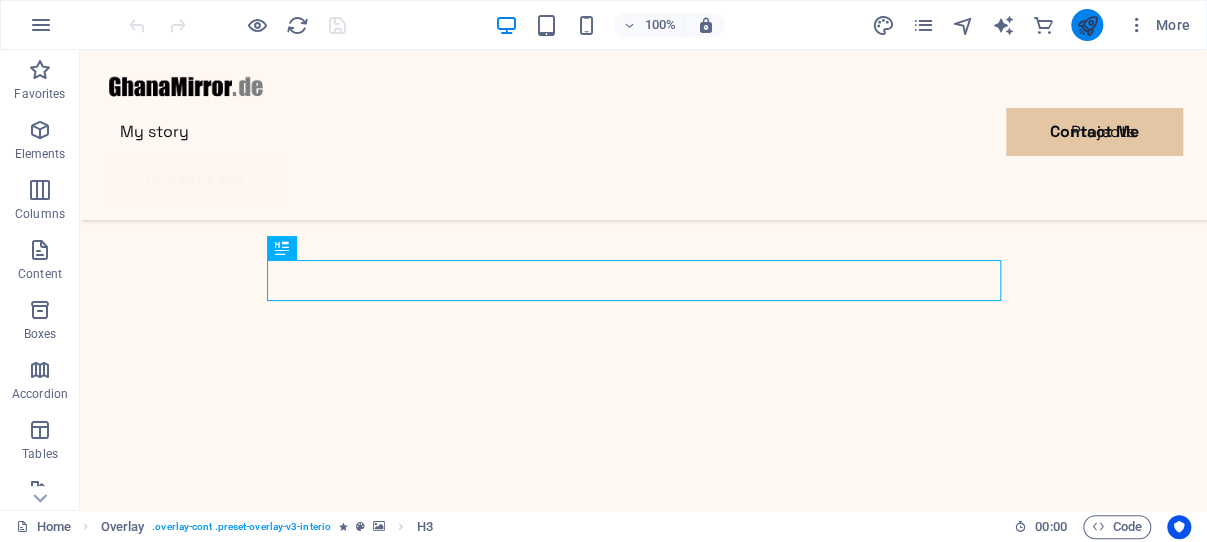 scroll, scrollTop: 585, scrollLeft: 0, axis: vertical 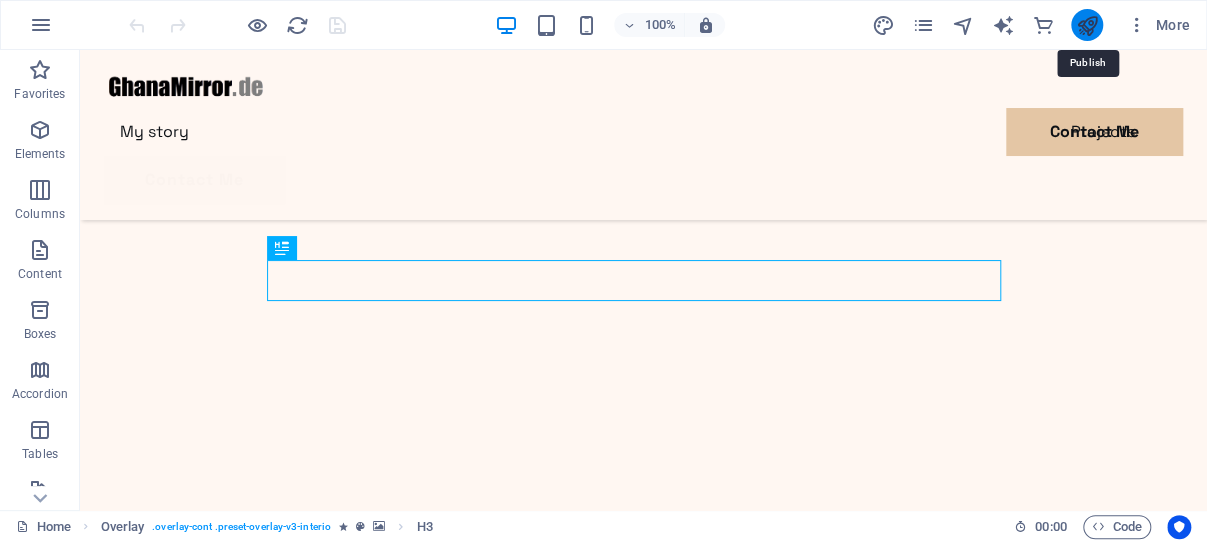 click at bounding box center [1086, 25] 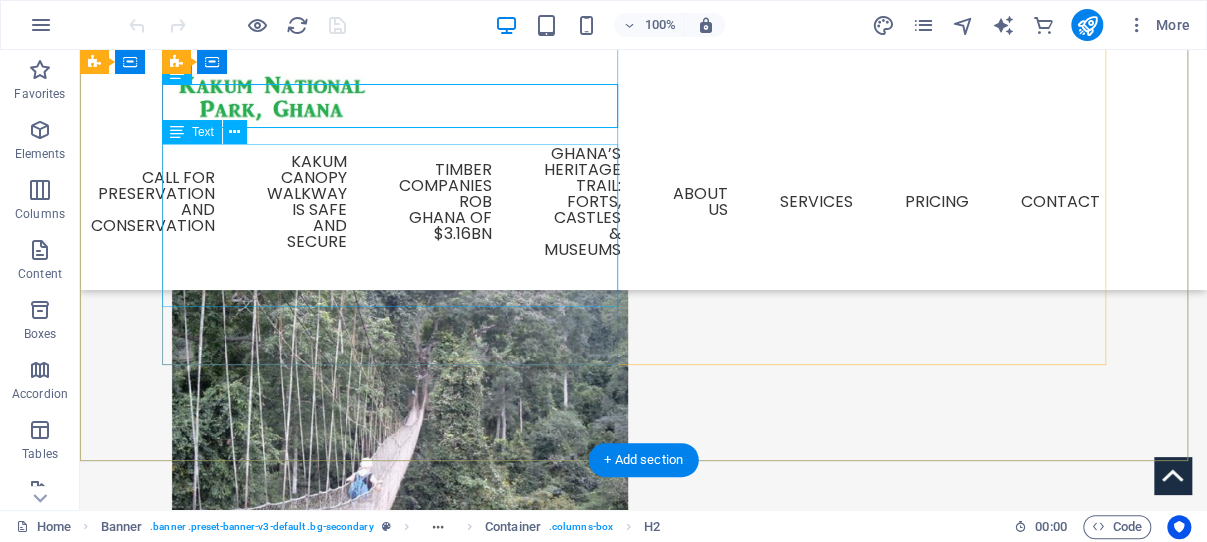 scroll, scrollTop: 0, scrollLeft: 0, axis: both 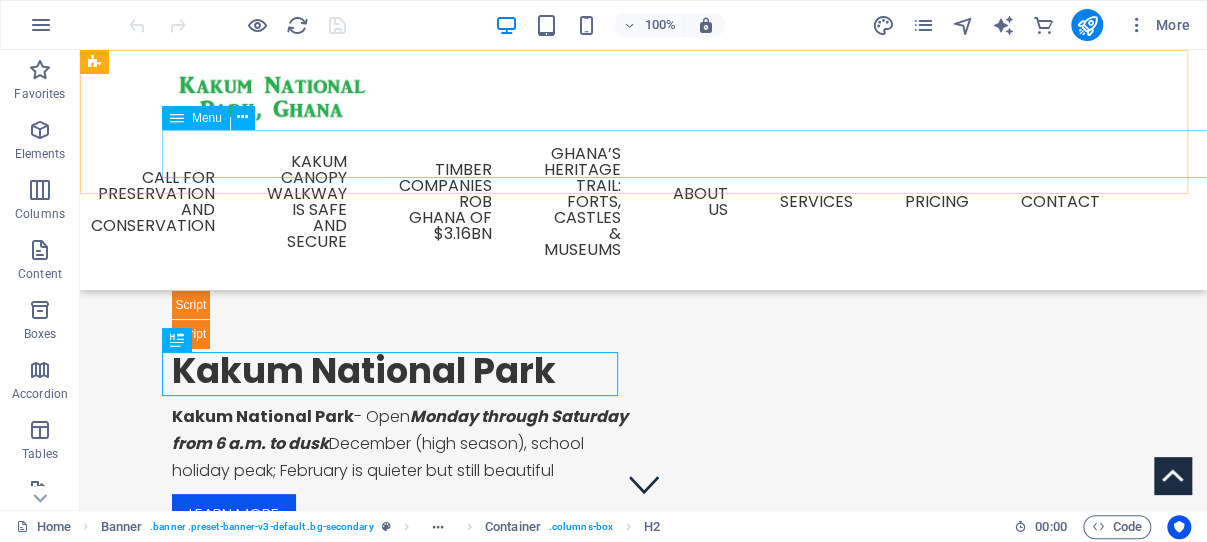 click on "Home Wildlife at Kakum National Park Endangered Wildlife and conflicts of interest Call for Preservation and Conservation Kakum Canopy Walkway Is Safe and Secure Timber companies rob Ghana of $3.16bn Ghana’s Heritage Trail: Forts, Castles & Museums About us Services Service Detail Pricing Contact" at bounding box center (644, 202) 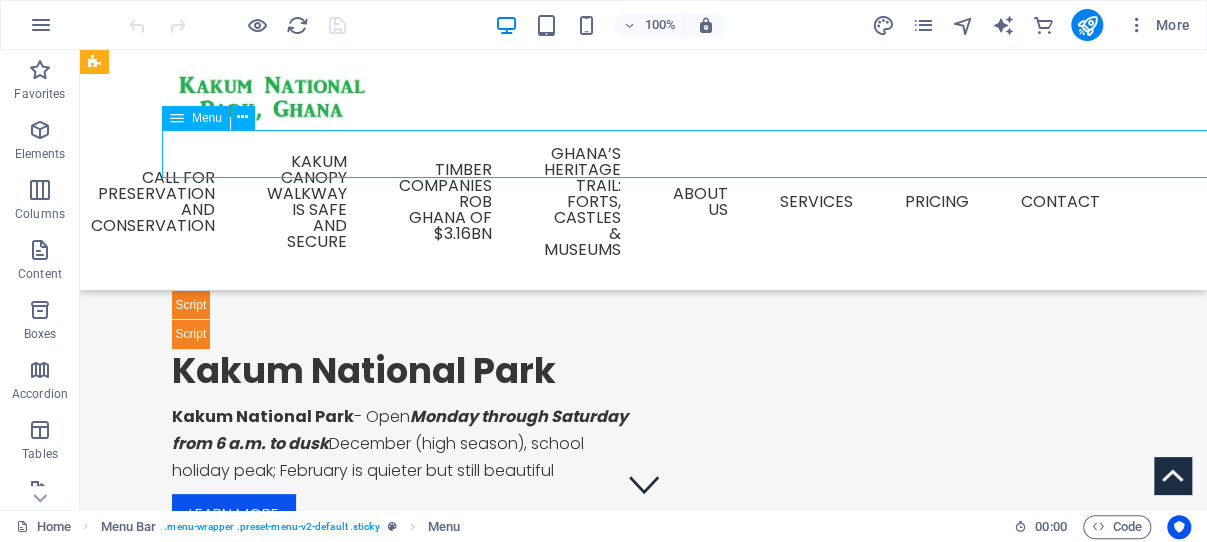 click on "Home Wildlife at Kakum National Park Endangered Wildlife and conflicts of interest Call for Preservation and Conservation Kakum Canopy Walkway Is Safe and Secure Timber companies rob Ghana of $3.16bn Ghana’s Heritage Trail: Forts, Castles & Museums About us Services Service Detail Pricing Contact" at bounding box center (644, 202) 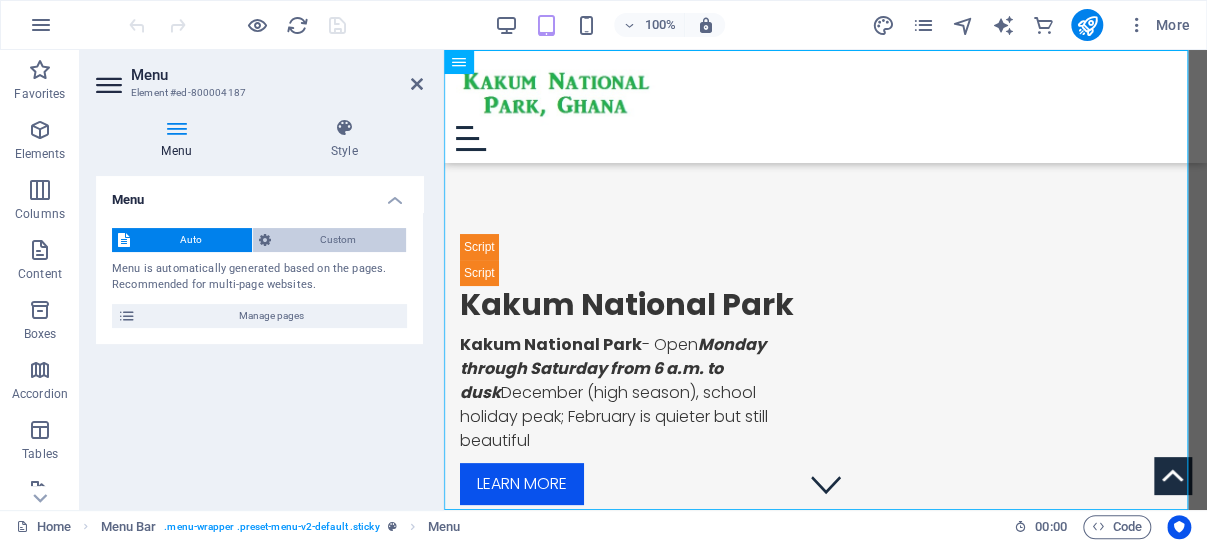 click on "Custom" at bounding box center [339, 240] 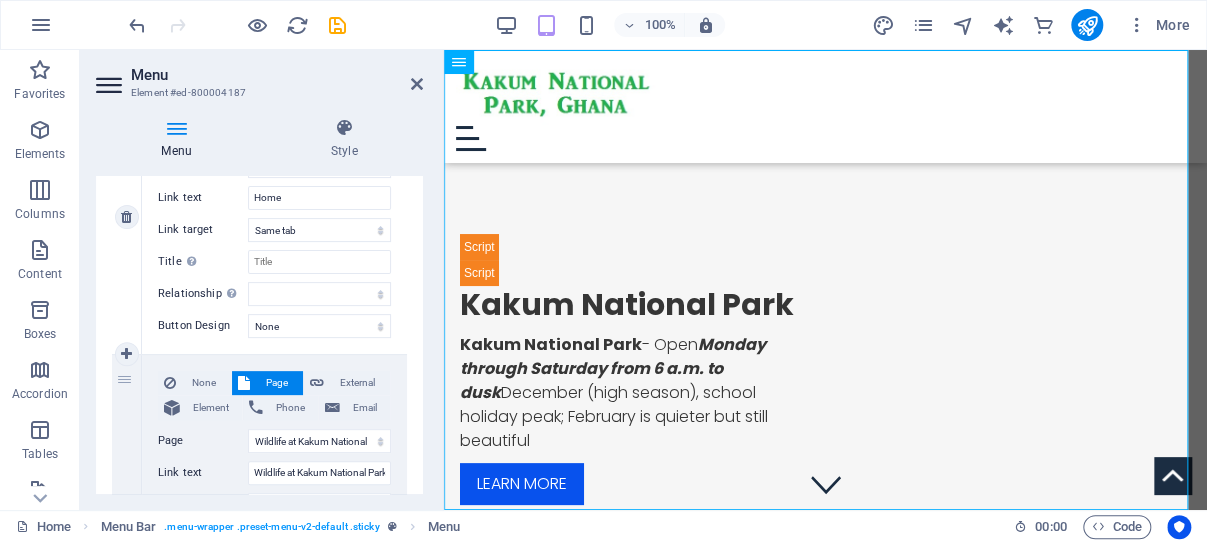 scroll, scrollTop: 382, scrollLeft: 0, axis: vertical 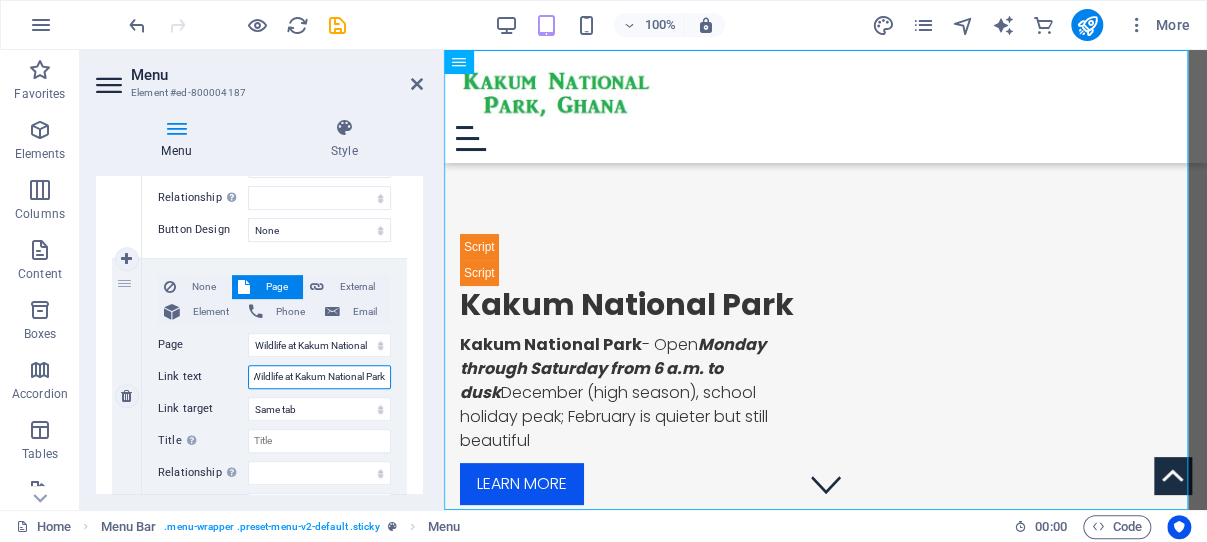 drag, startPoint x: 286, startPoint y: 376, endPoint x: 376, endPoint y: 372, distance: 90.088844 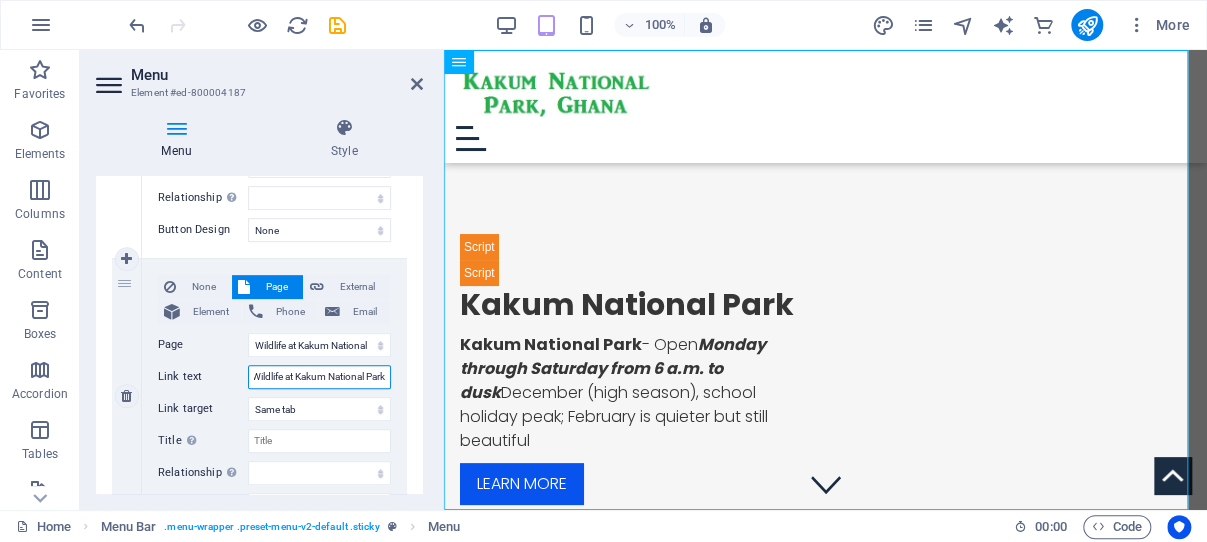 type on "Wildlife" 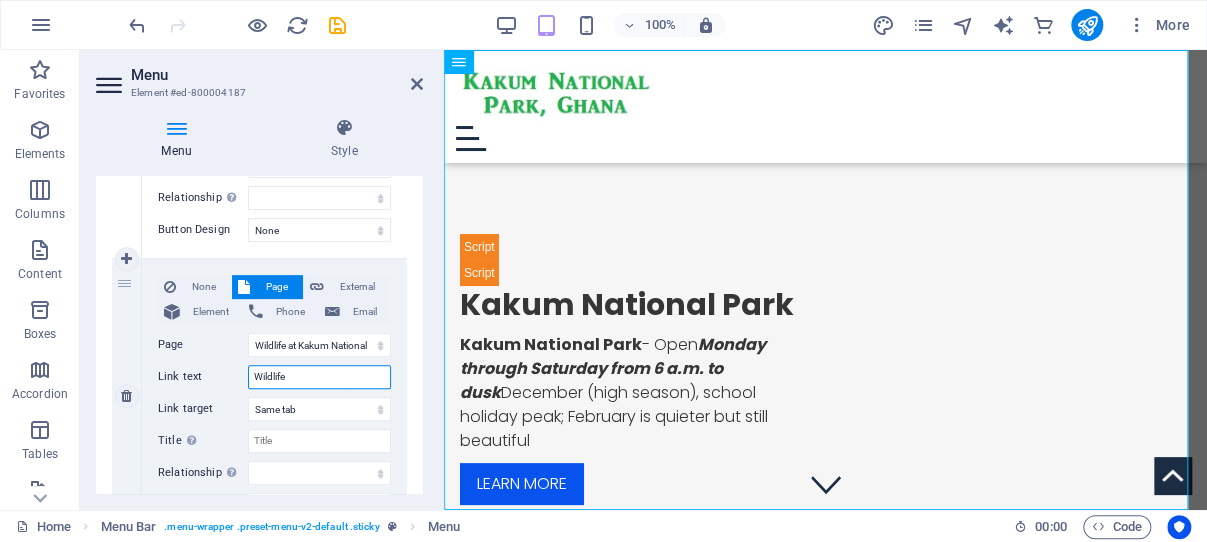 scroll, scrollTop: 0, scrollLeft: 0, axis: both 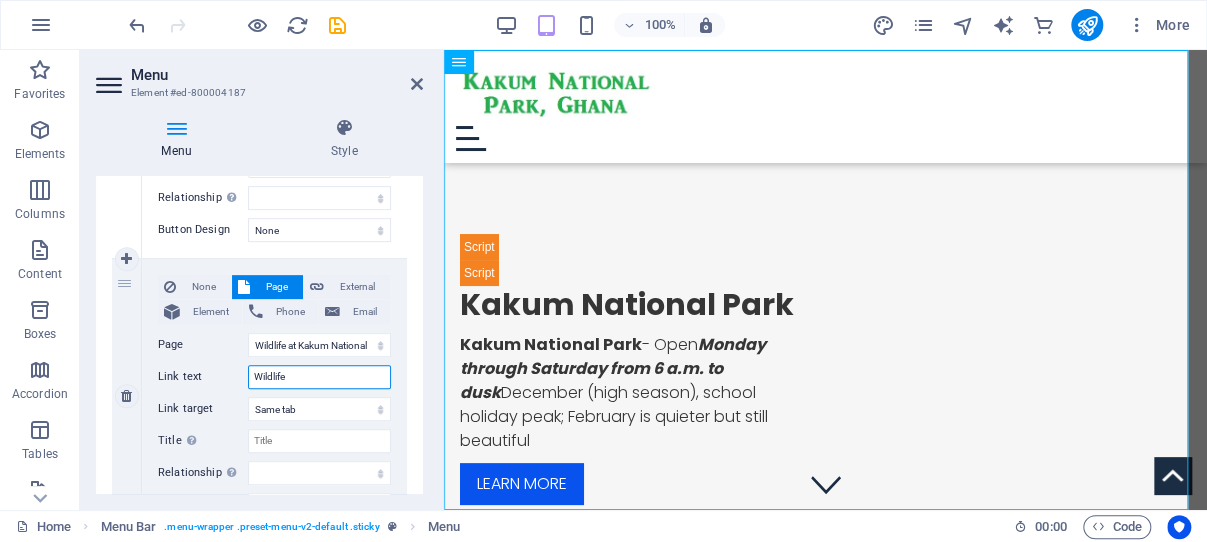 select 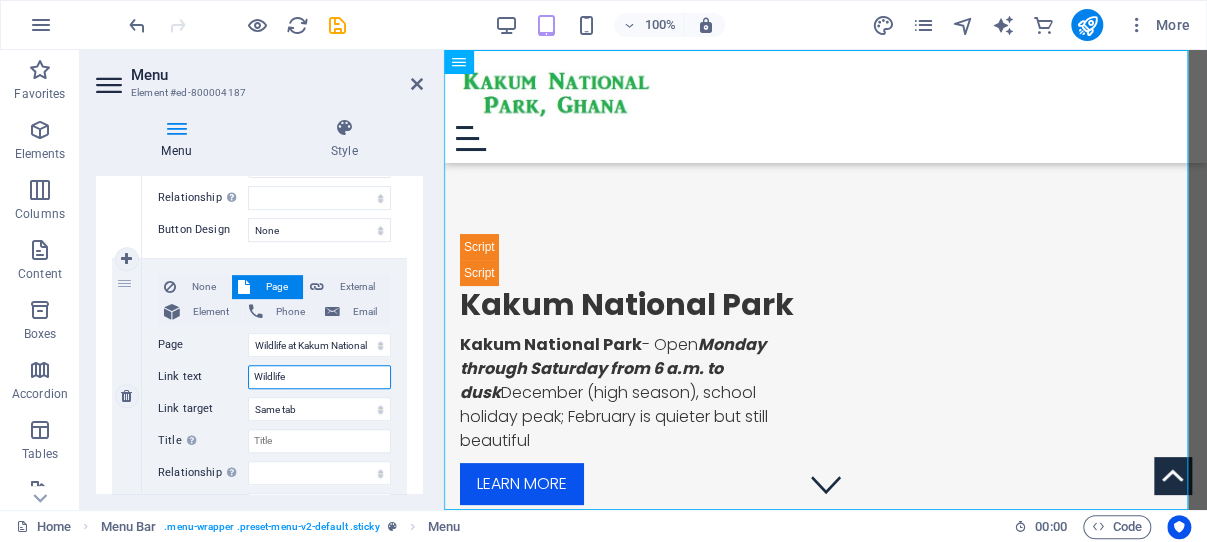 select 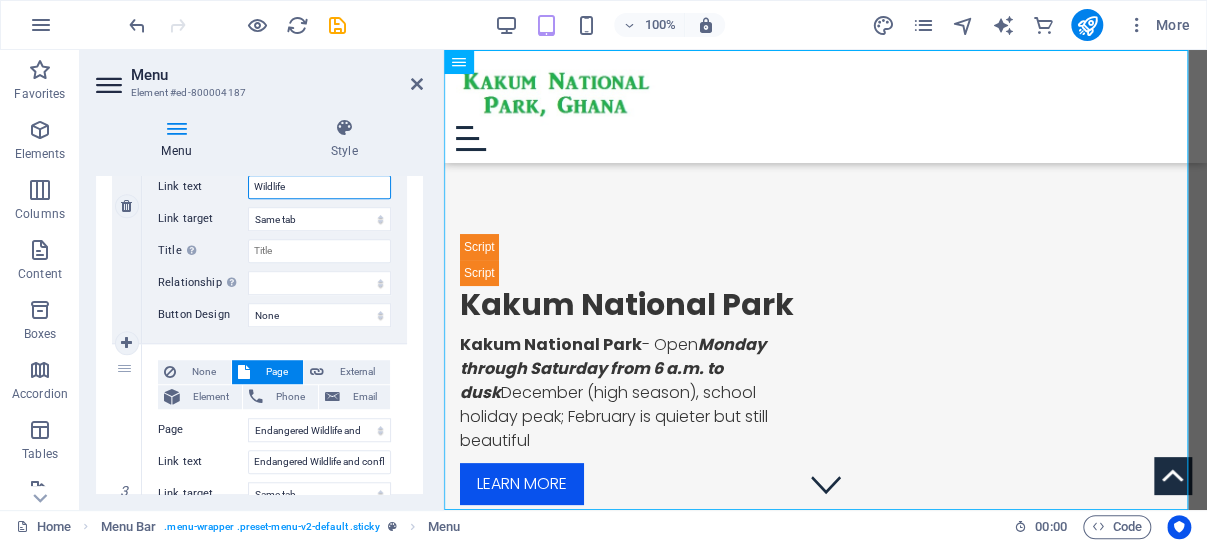 scroll, scrollTop: 668, scrollLeft: 0, axis: vertical 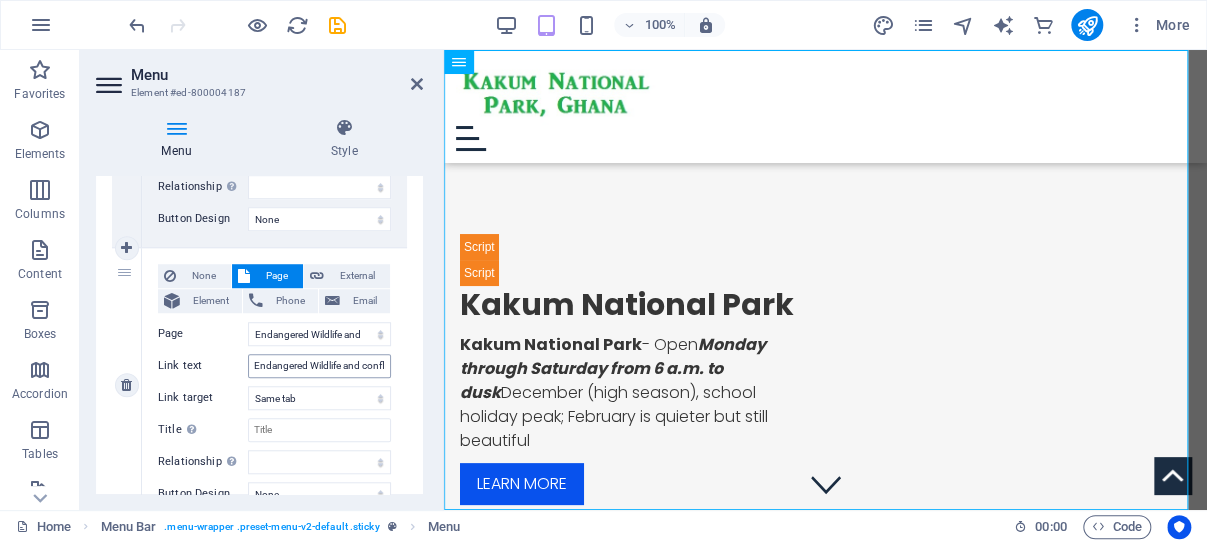 type on "Wildlife" 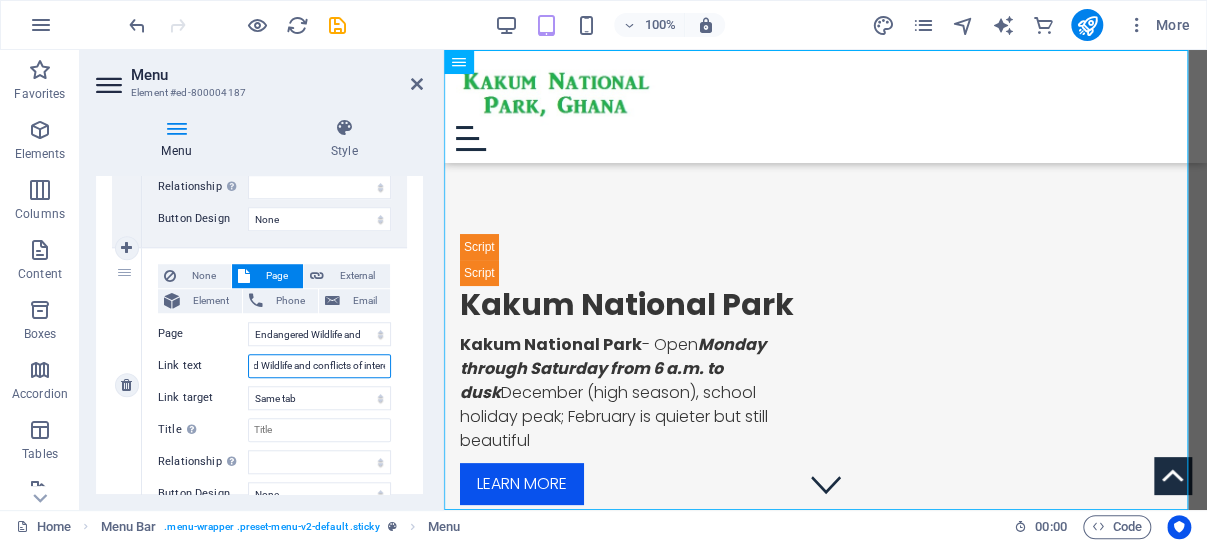 scroll, scrollTop: 0, scrollLeft: 83, axis: horizontal 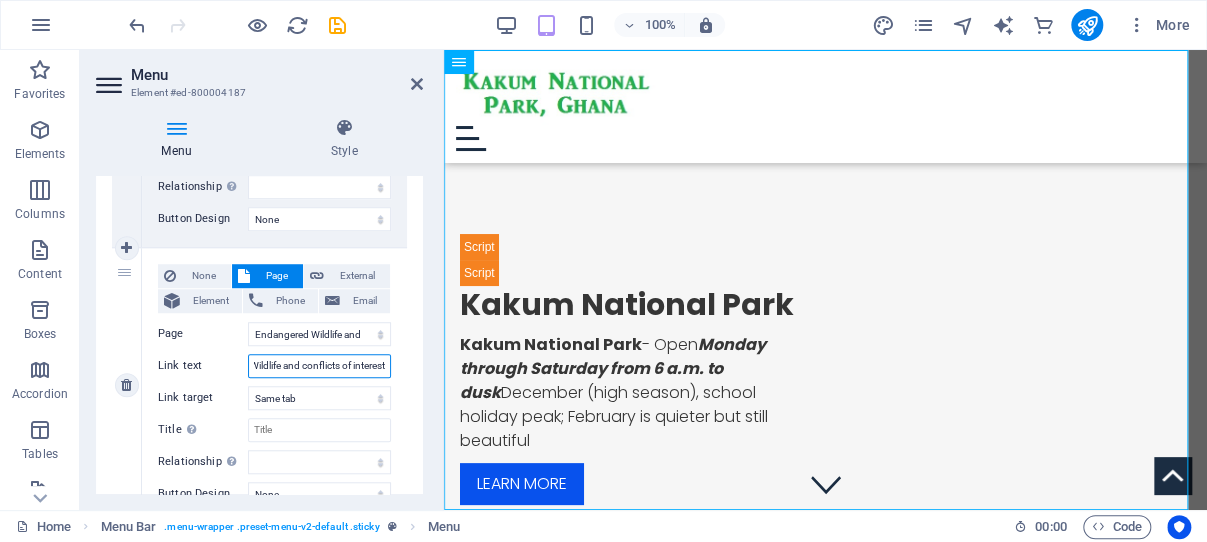 drag, startPoint x: 307, startPoint y: 365, endPoint x: 380, endPoint y: 366, distance: 73.00685 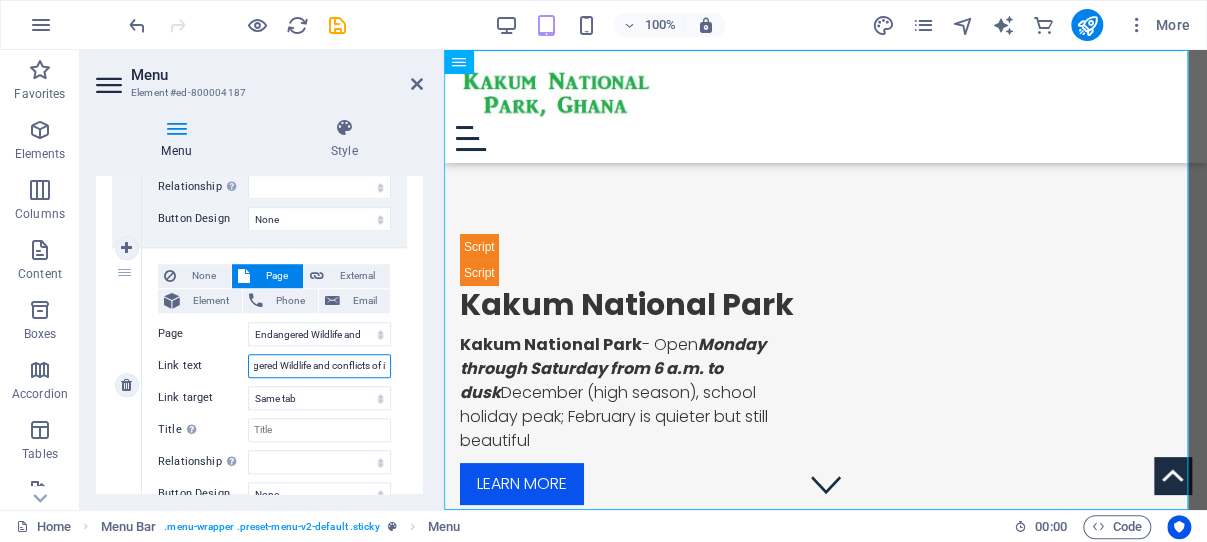 scroll, scrollTop: 0, scrollLeft: 0, axis: both 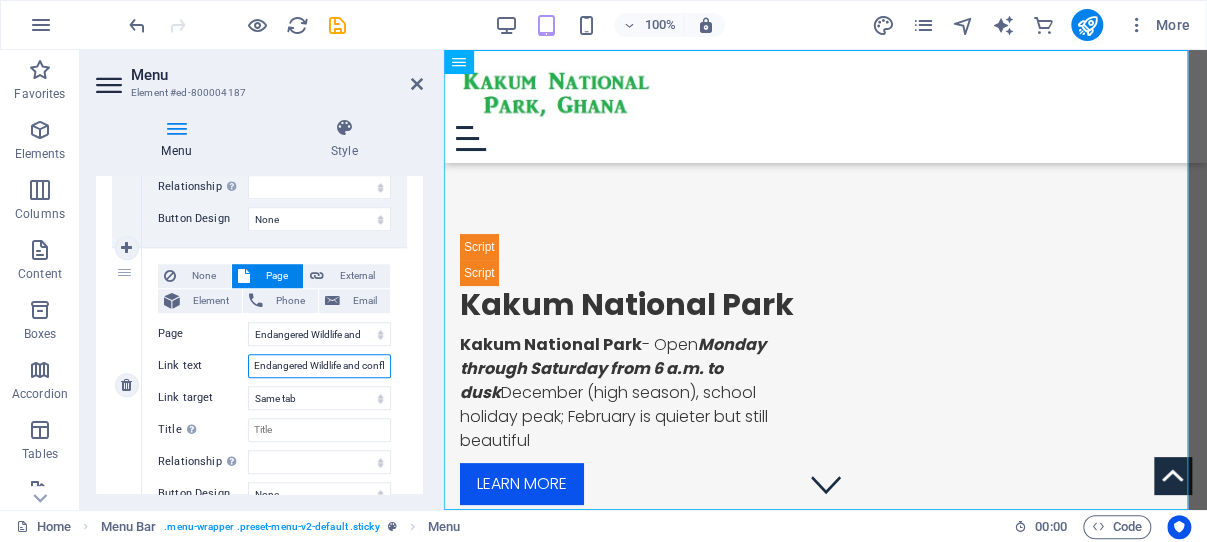 drag, startPoint x: 316, startPoint y: 363, endPoint x: 239, endPoint y: 363, distance: 77 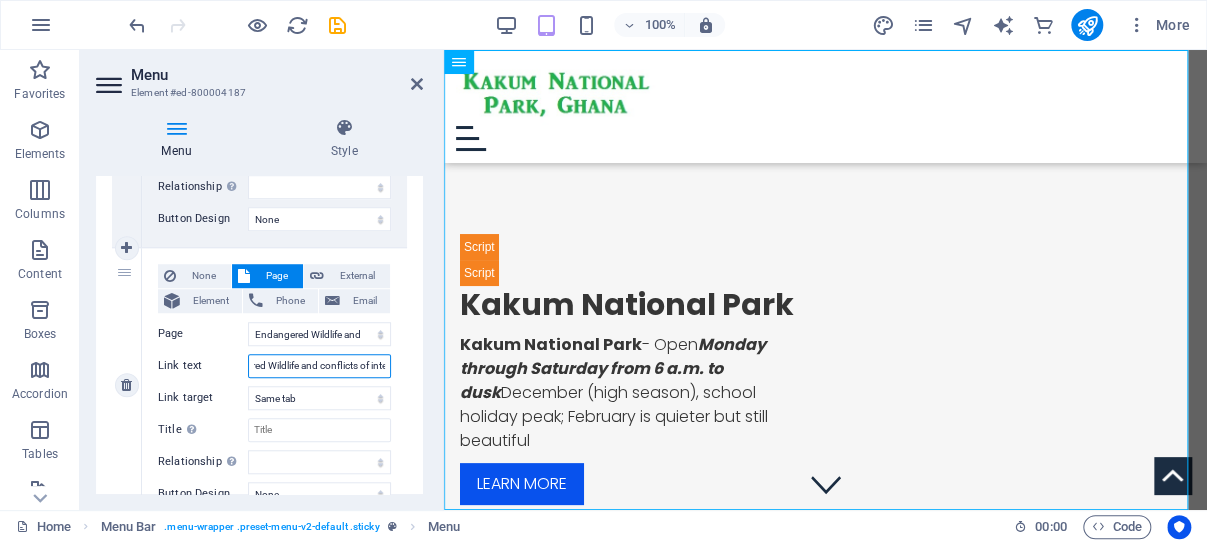scroll, scrollTop: 0, scrollLeft: 83, axis: horizontal 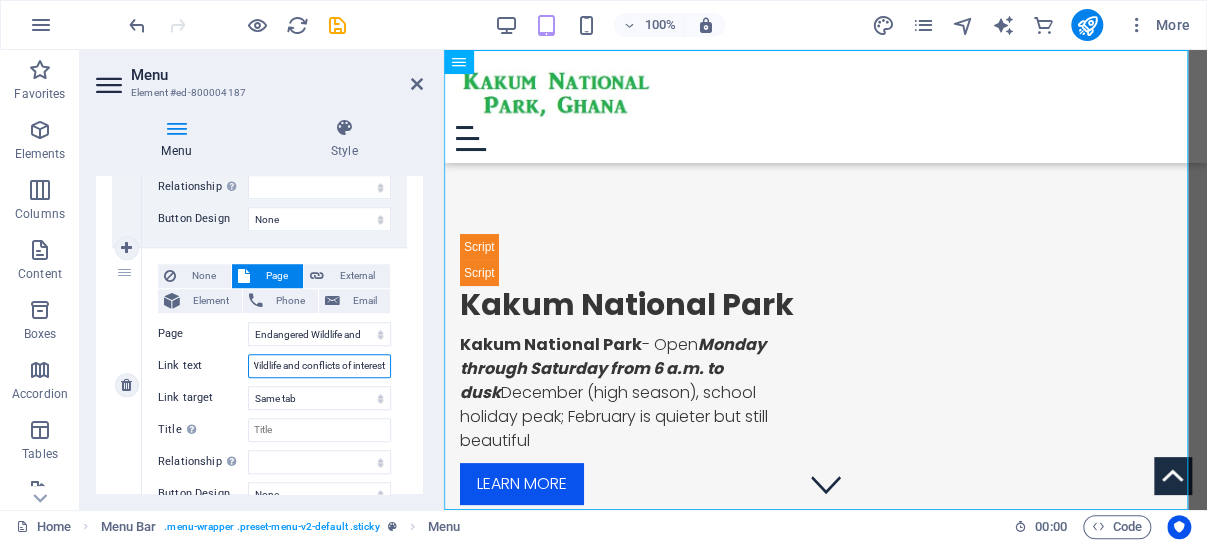 drag, startPoint x: 342, startPoint y: 363, endPoint x: 379, endPoint y: 363, distance: 37 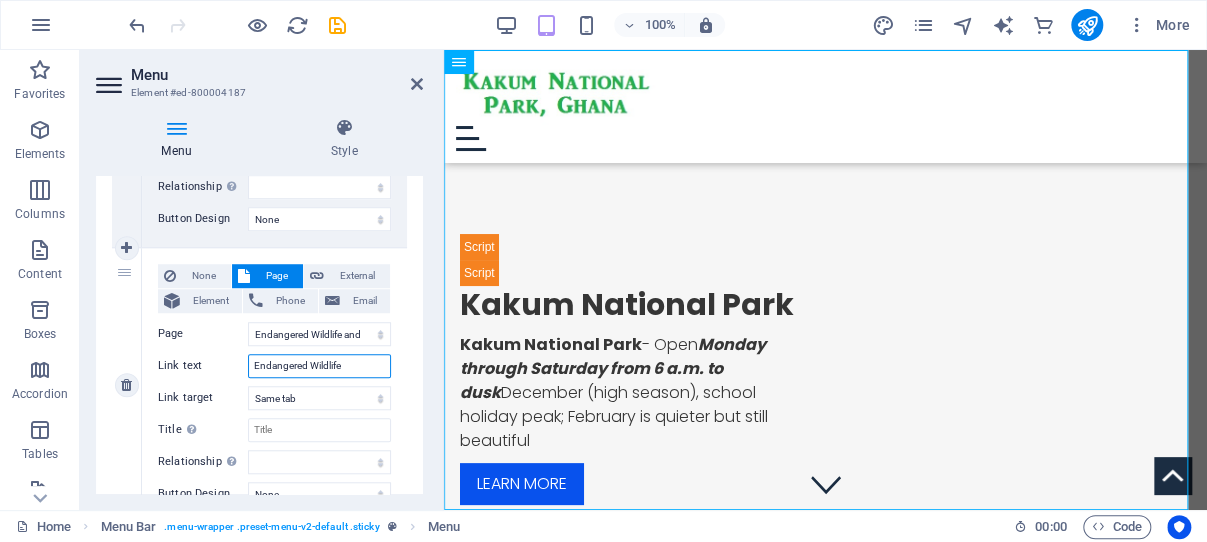 scroll, scrollTop: 0, scrollLeft: 0, axis: both 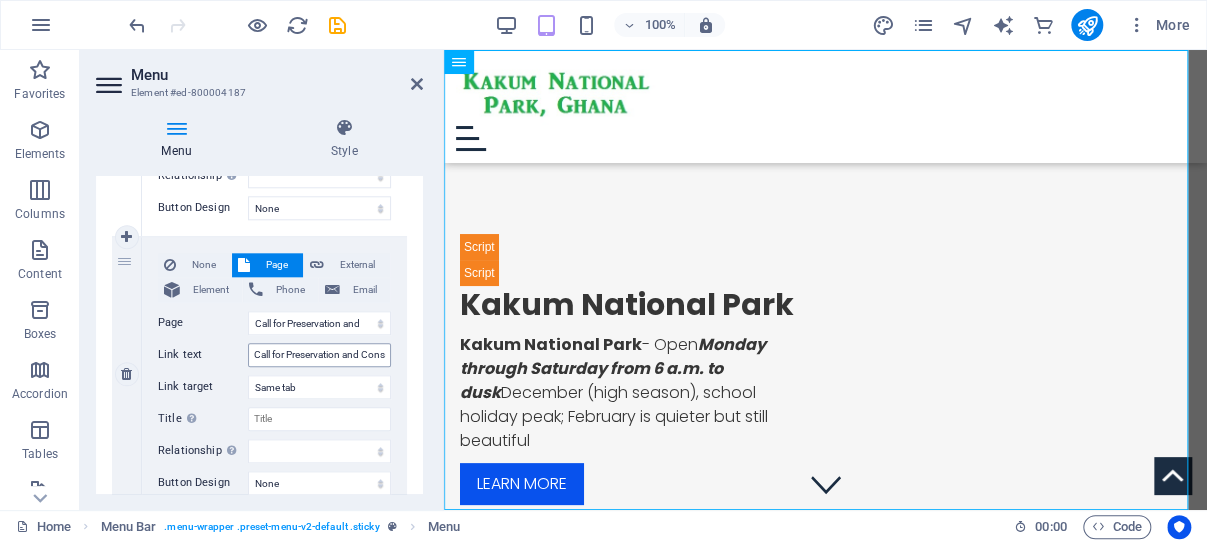 type on "Endangered Wildlife" 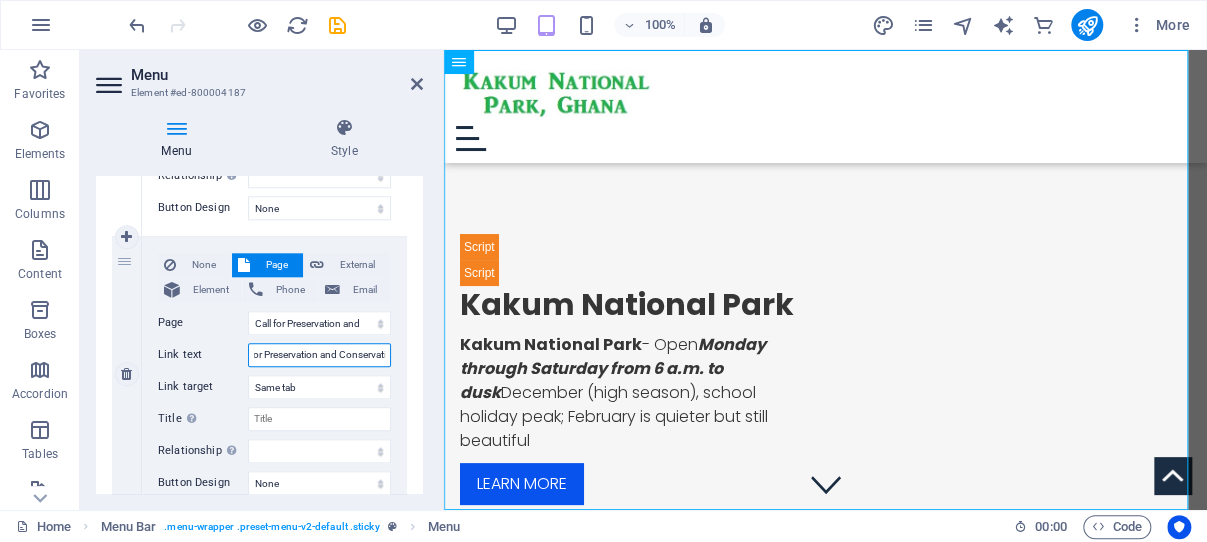 scroll, scrollTop: 0, scrollLeft: 57, axis: horizontal 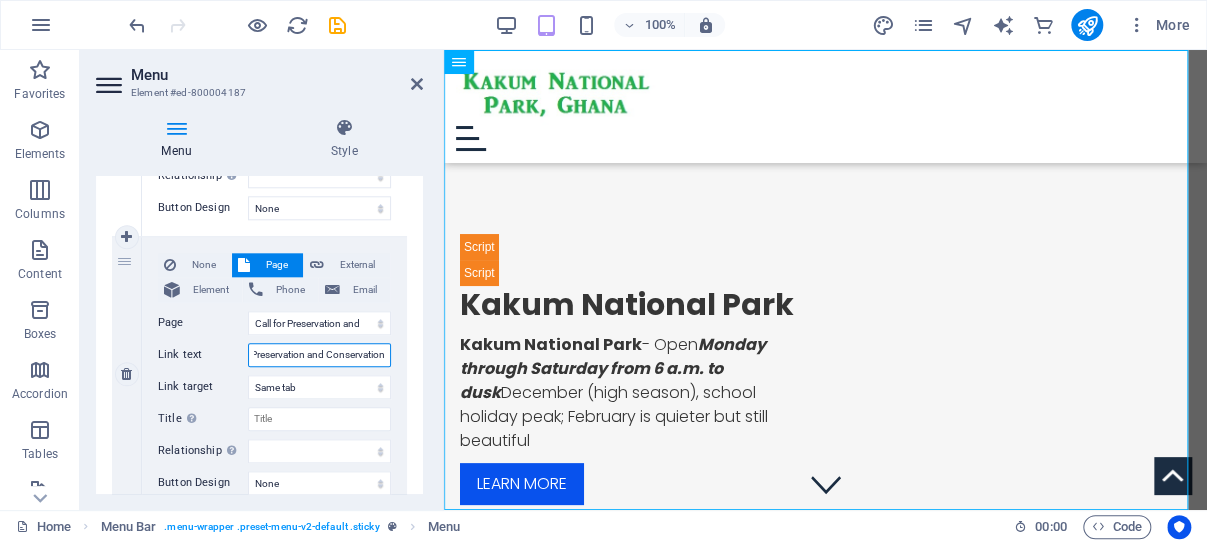 drag, startPoint x: 342, startPoint y: 354, endPoint x: 387, endPoint y: 355, distance: 45.01111 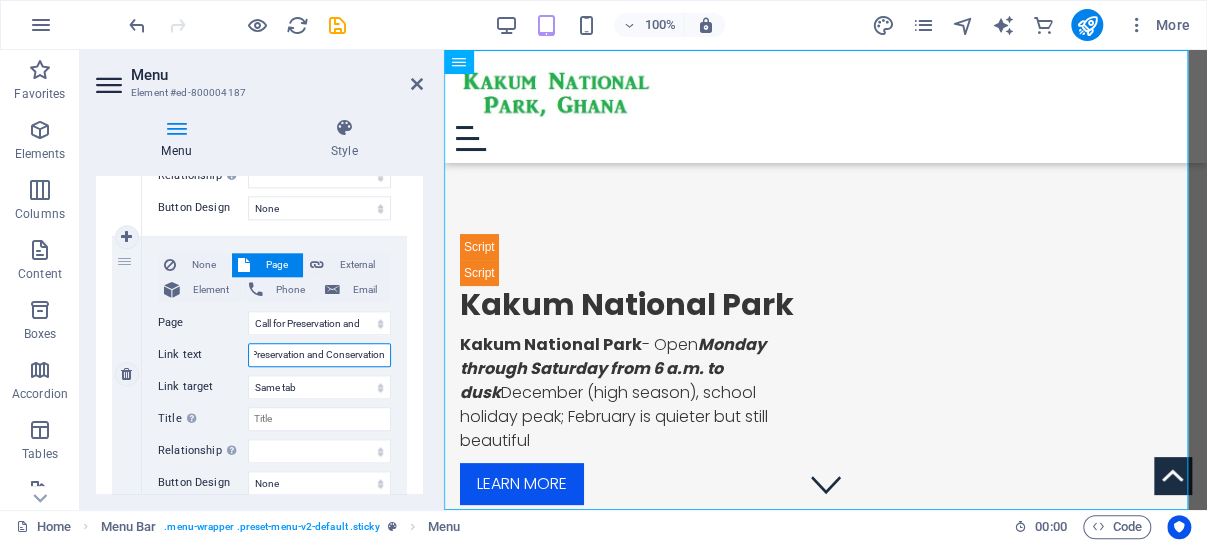 type on "Call for Preservation" 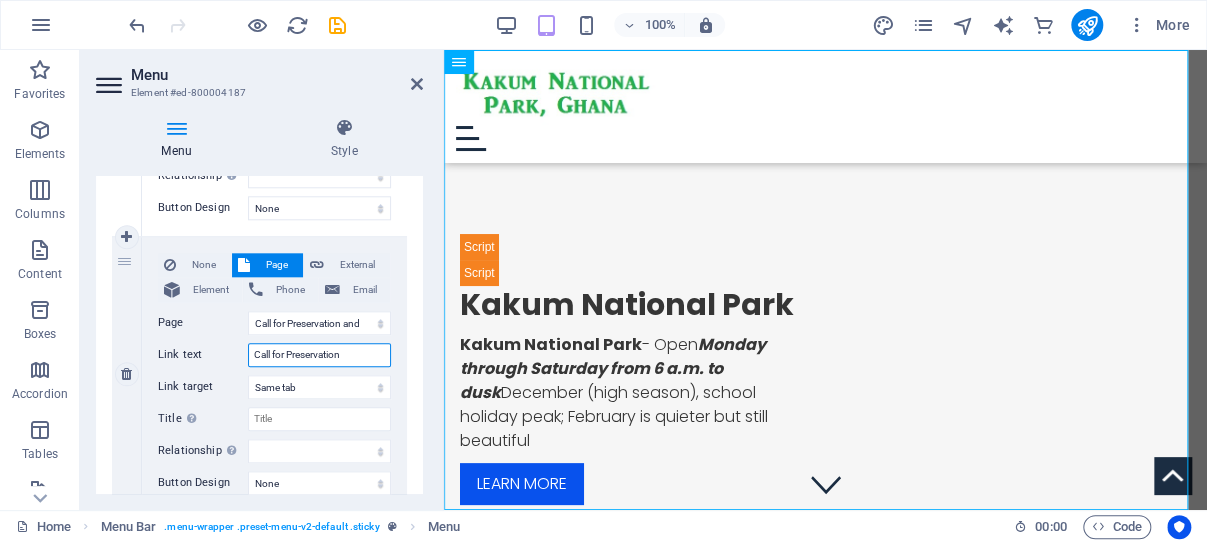 scroll, scrollTop: 0, scrollLeft: 0, axis: both 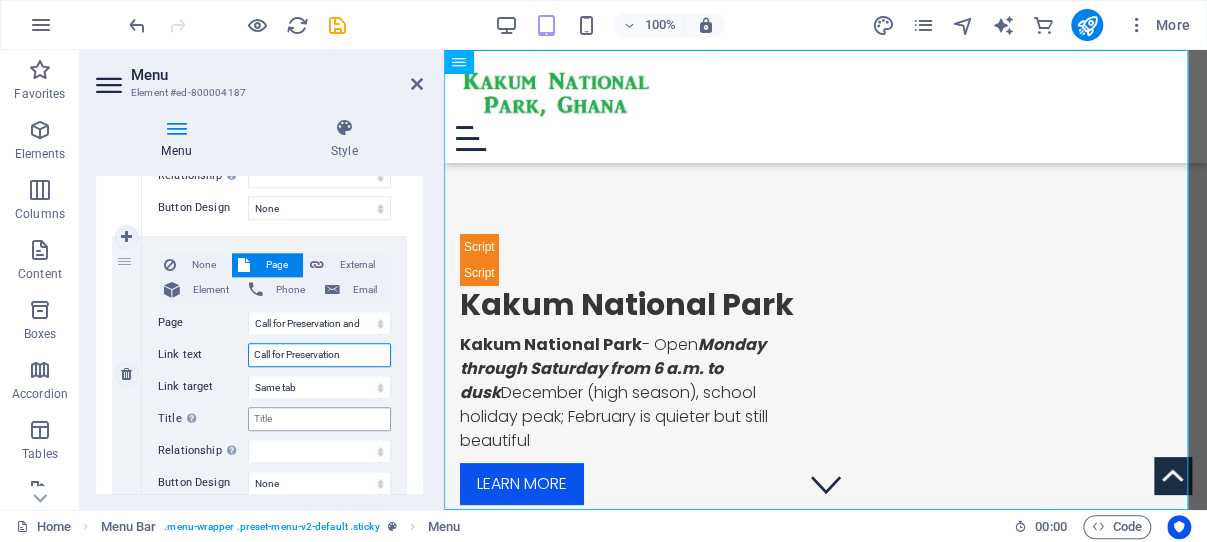 select 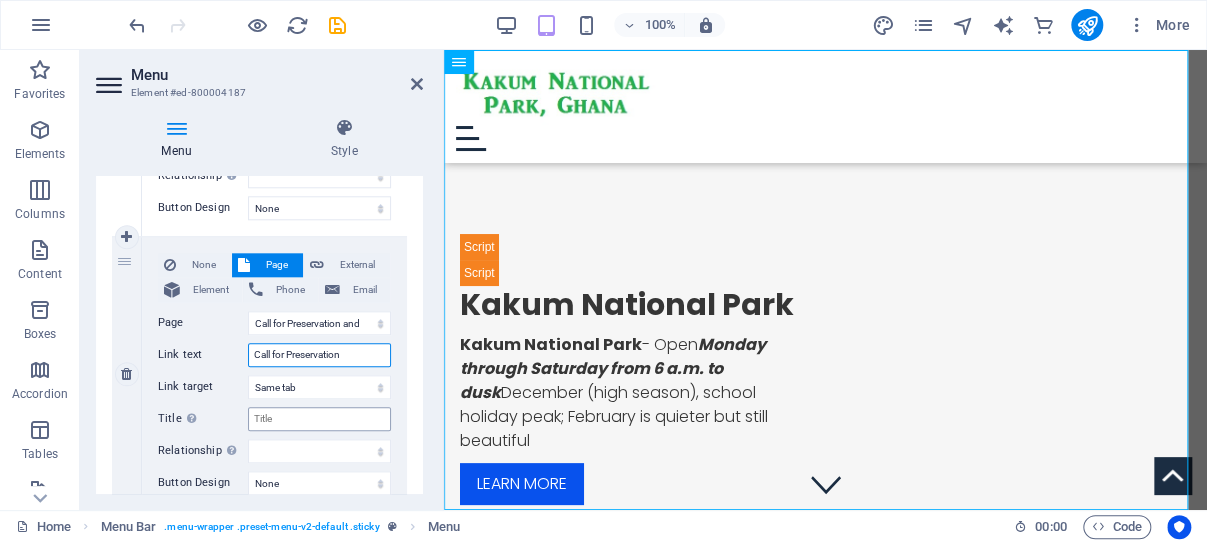 select 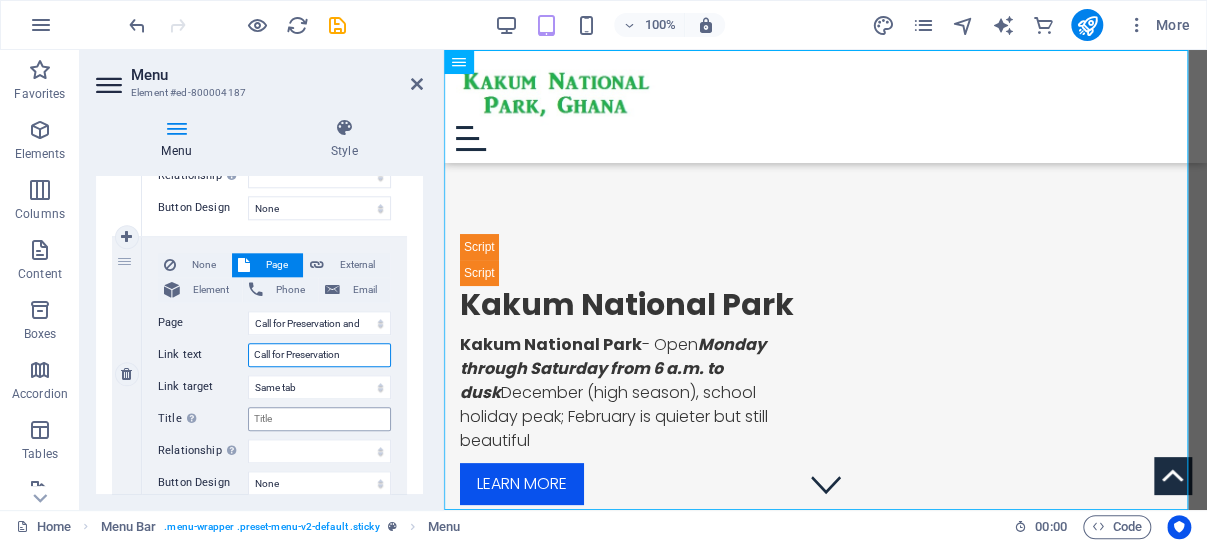 select 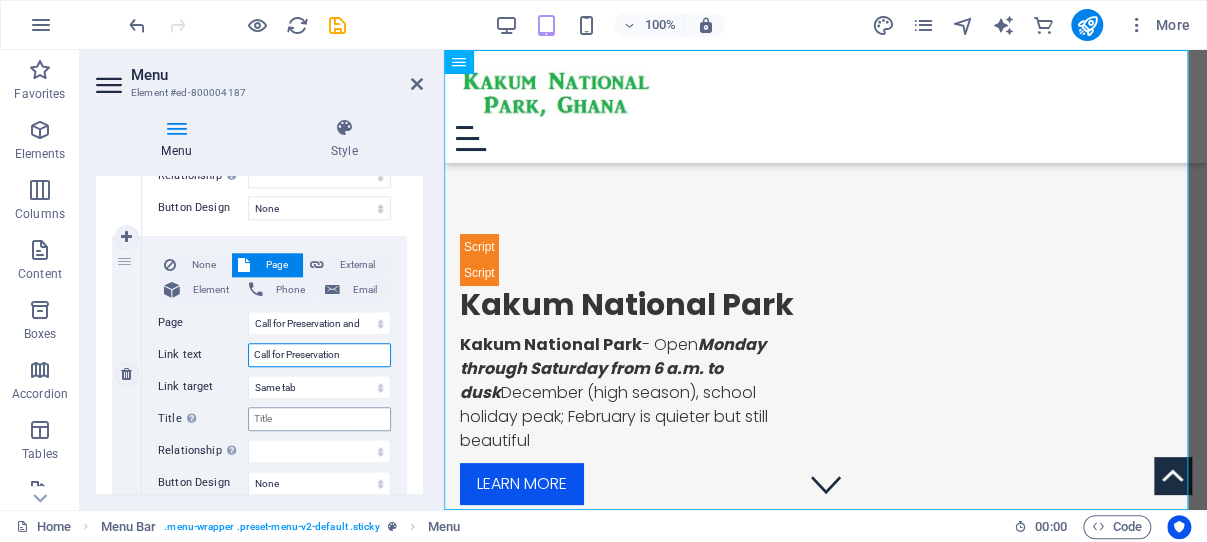 select 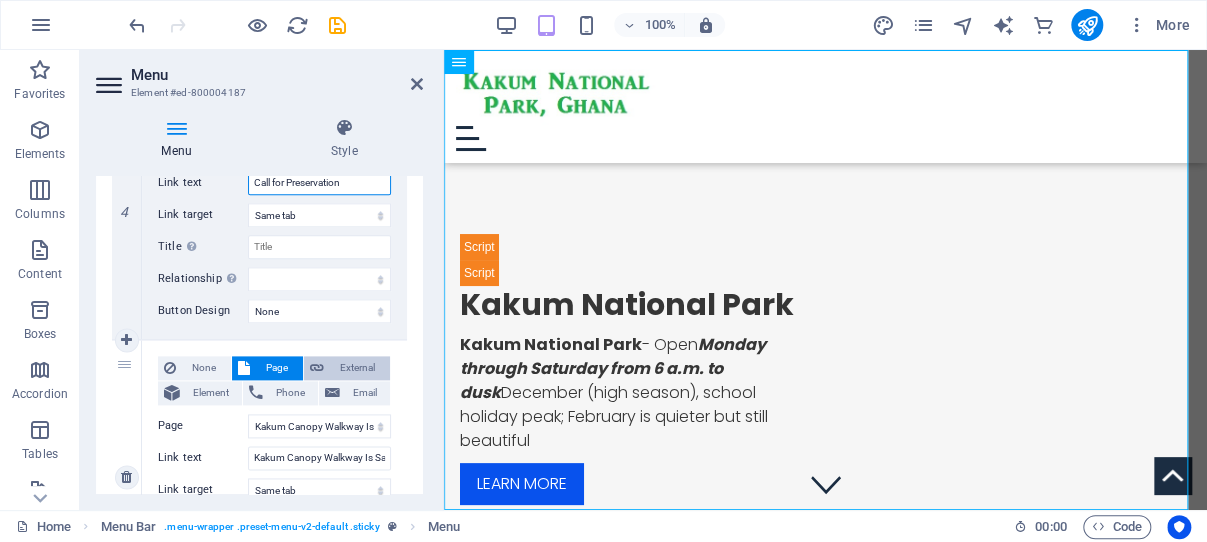 scroll, scrollTop: 1145, scrollLeft: 0, axis: vertical 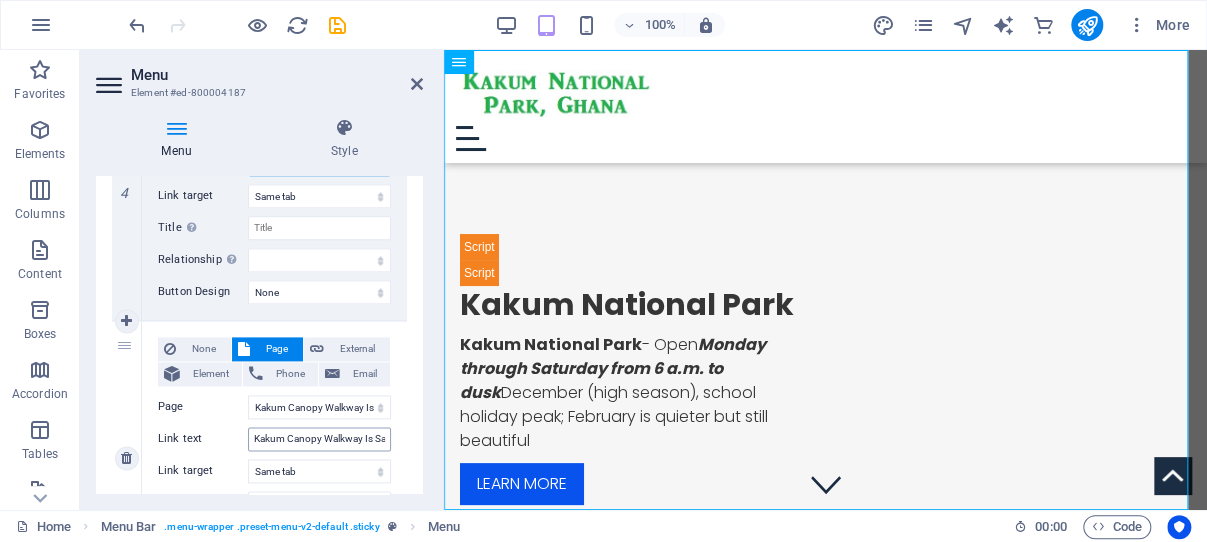 type on "Call for Preservation" 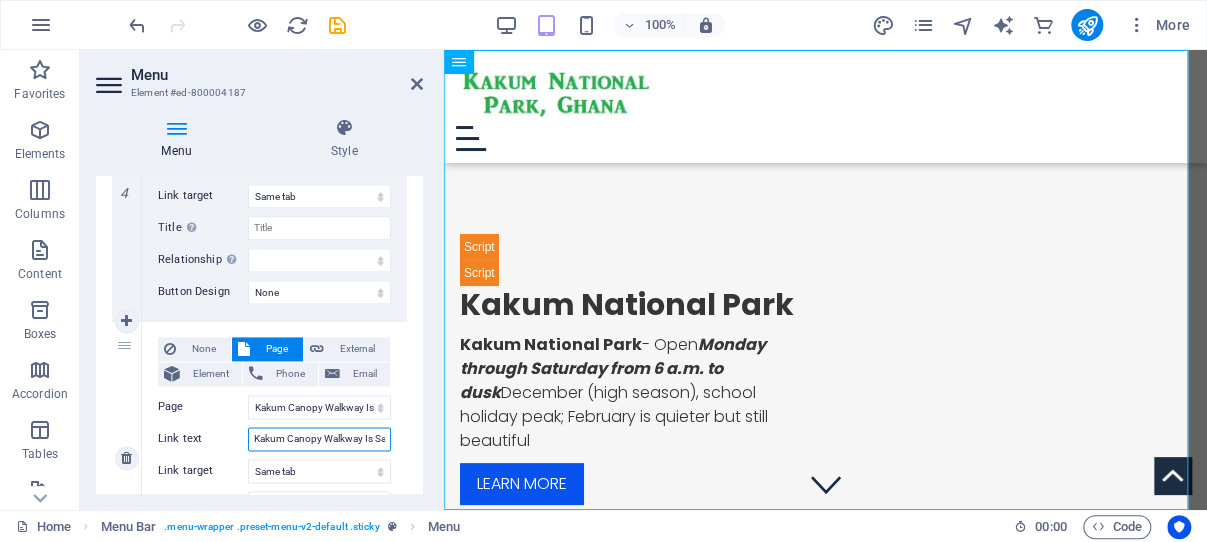 drag, startPoint x: 287, startPoint y: 435, endPoint x: 248, endPoint y: 435, distance: 39 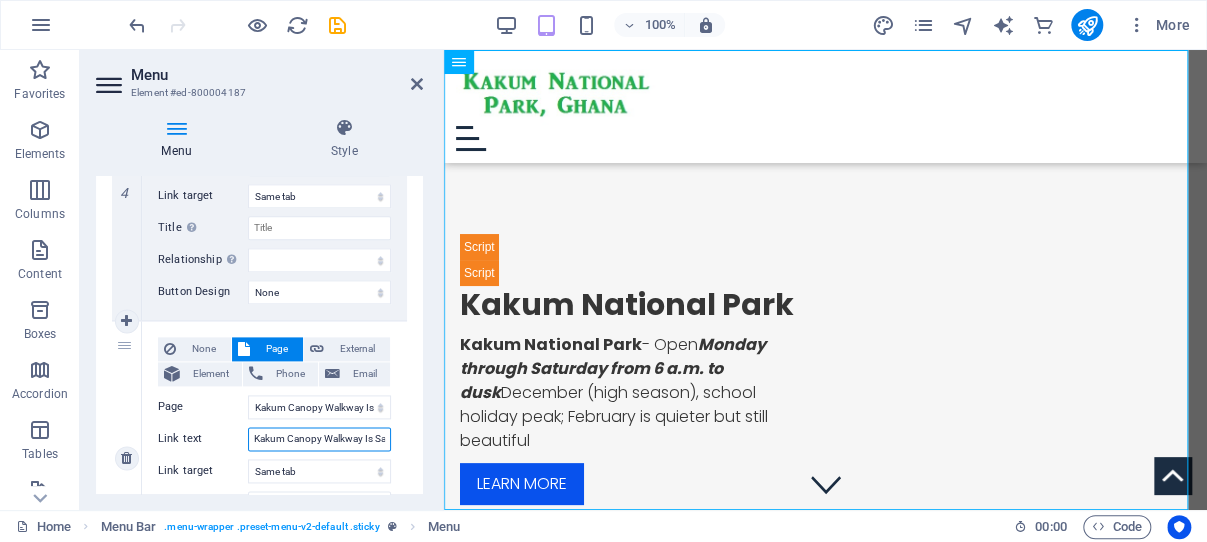 click on "Kakum Canopy Walkway Is Safe and Secure" at bounding box center [319, 439] 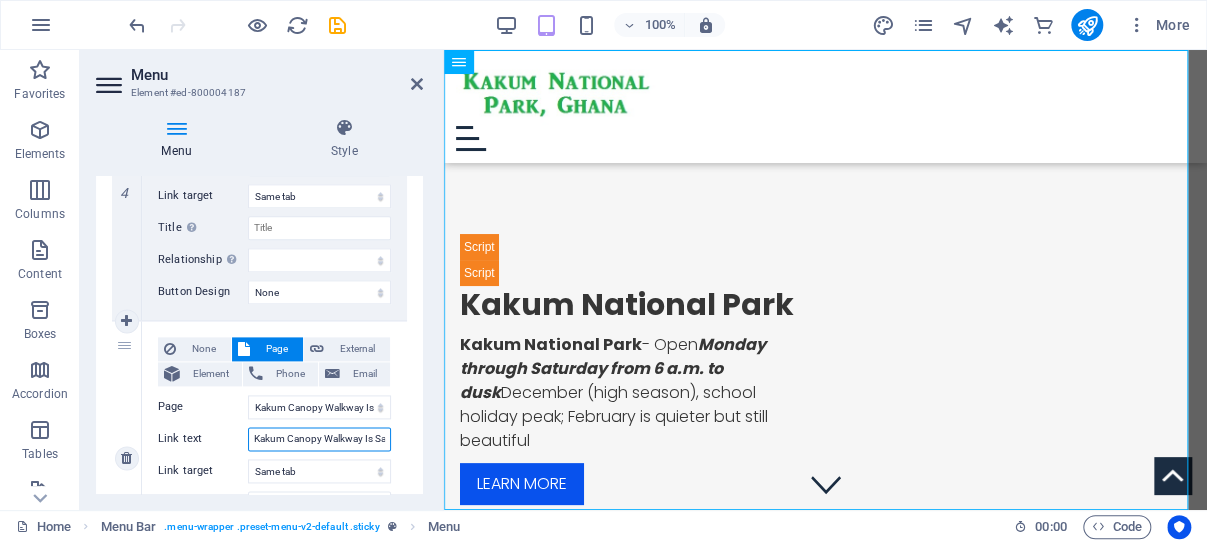type on "Canopy Walkway Is Safe and Secure" 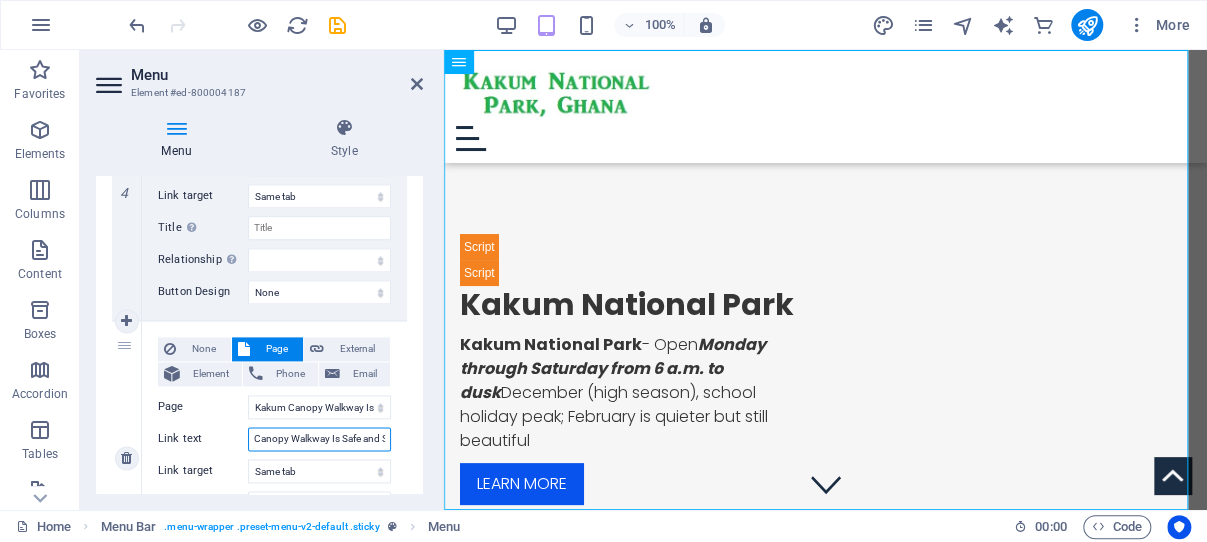 select 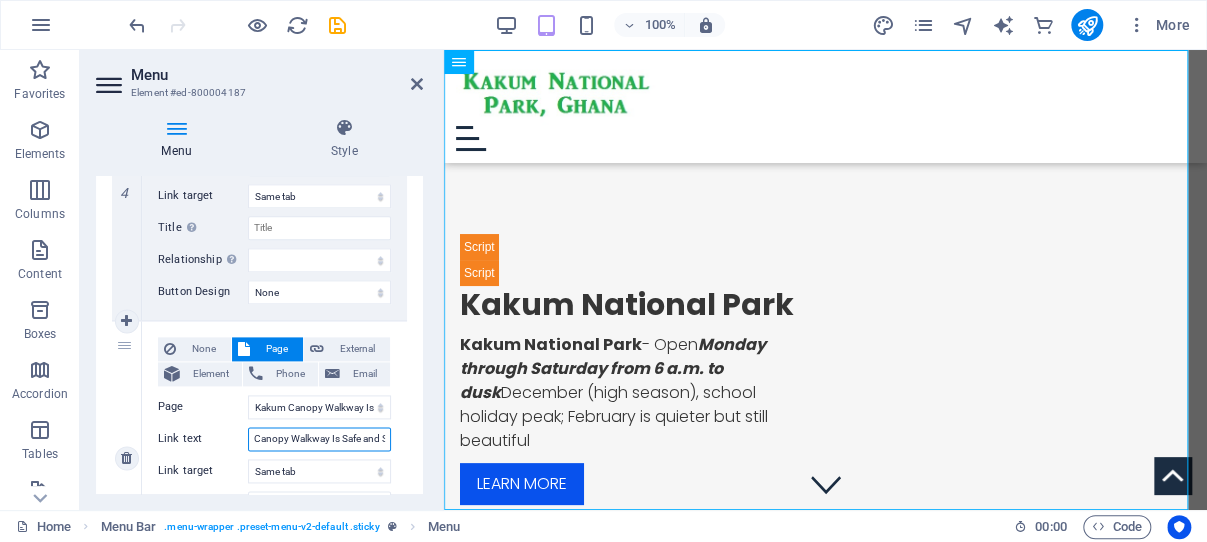 select 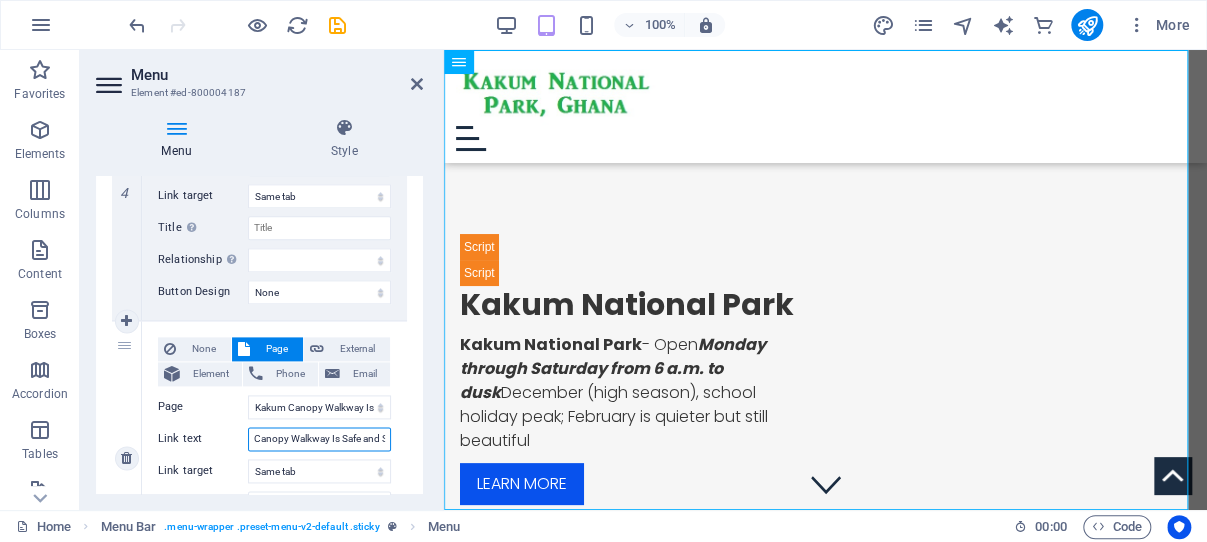 select 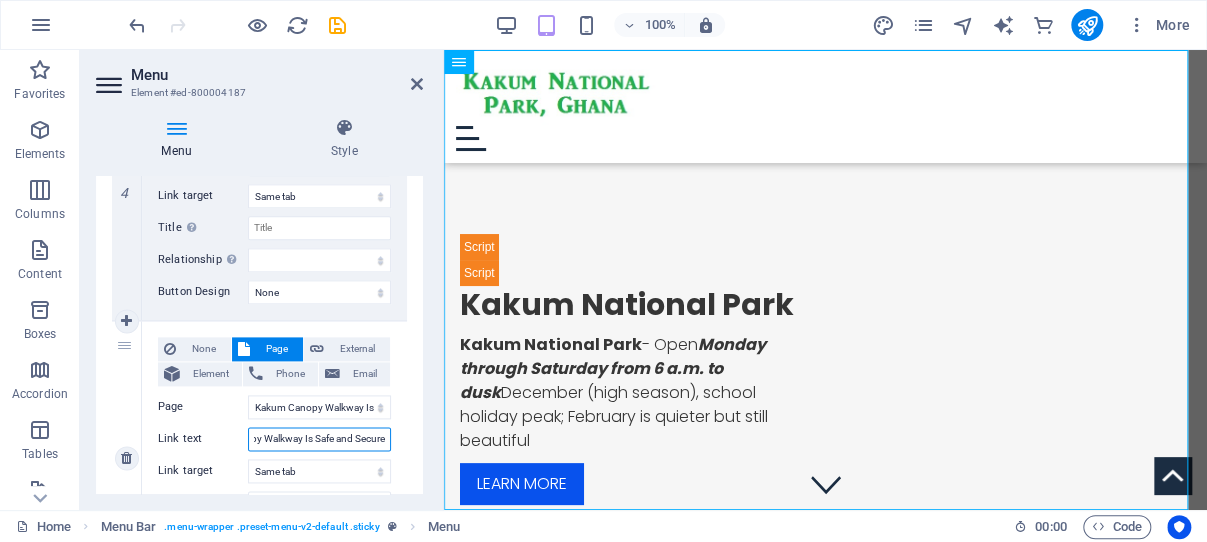 drag, startPoint x: 285, startPoint y: 439, endPoint x: 386, endPoint y: 438, distance: 101.00495 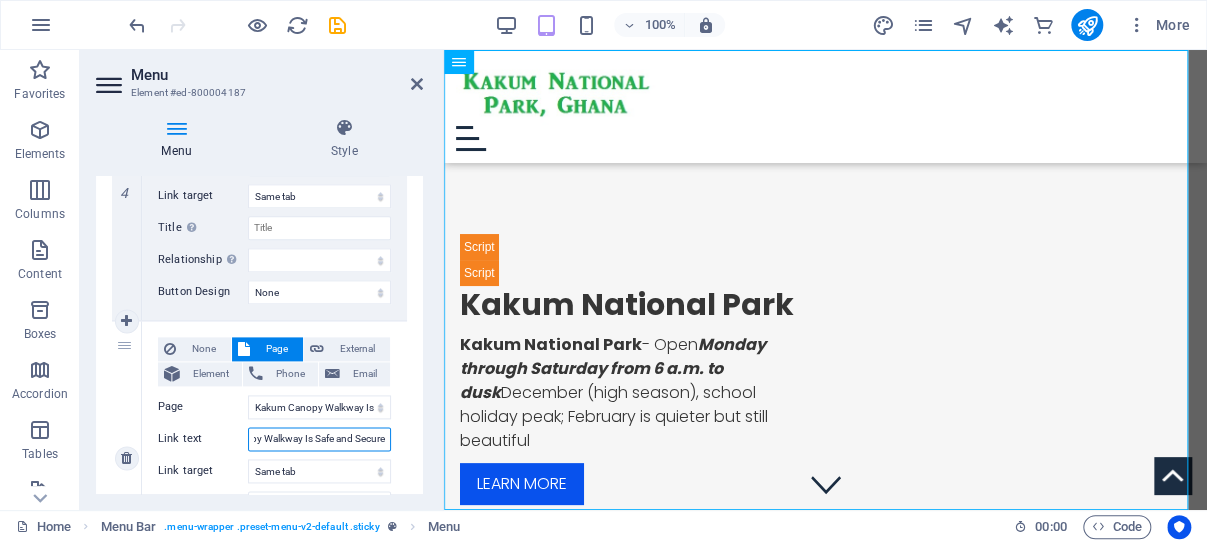 type on "Canopy" 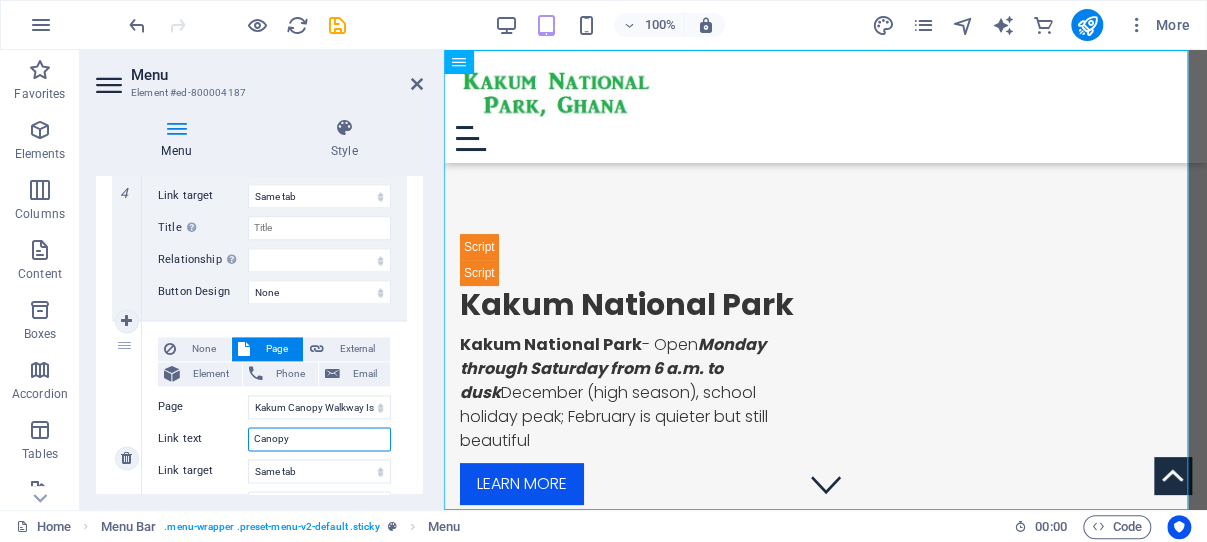 scroll, scrollTop: 0, scrollLeft: 0, axis: both 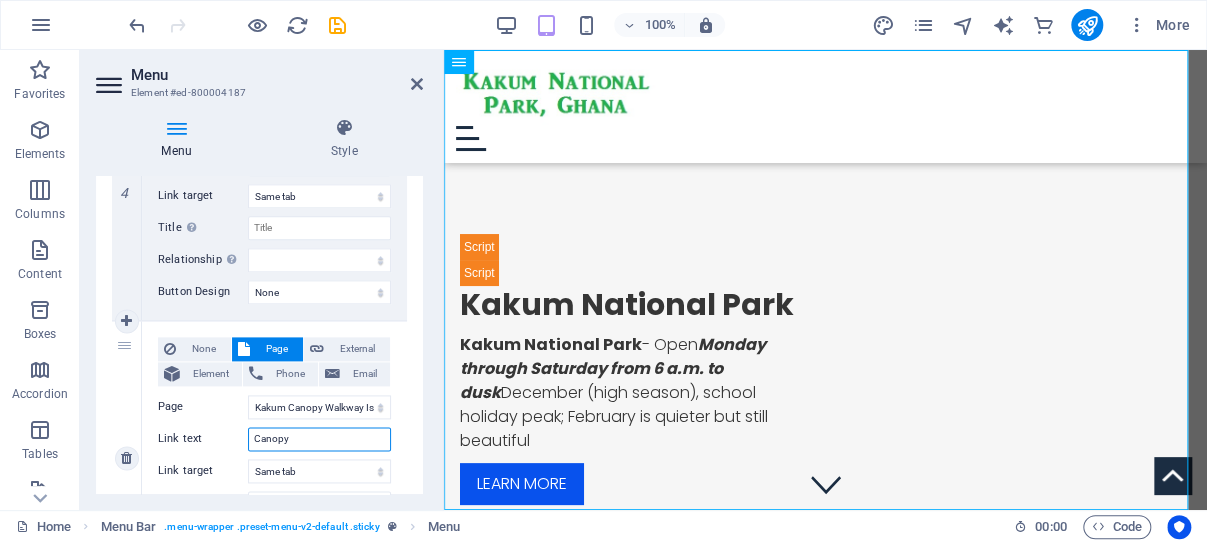 select 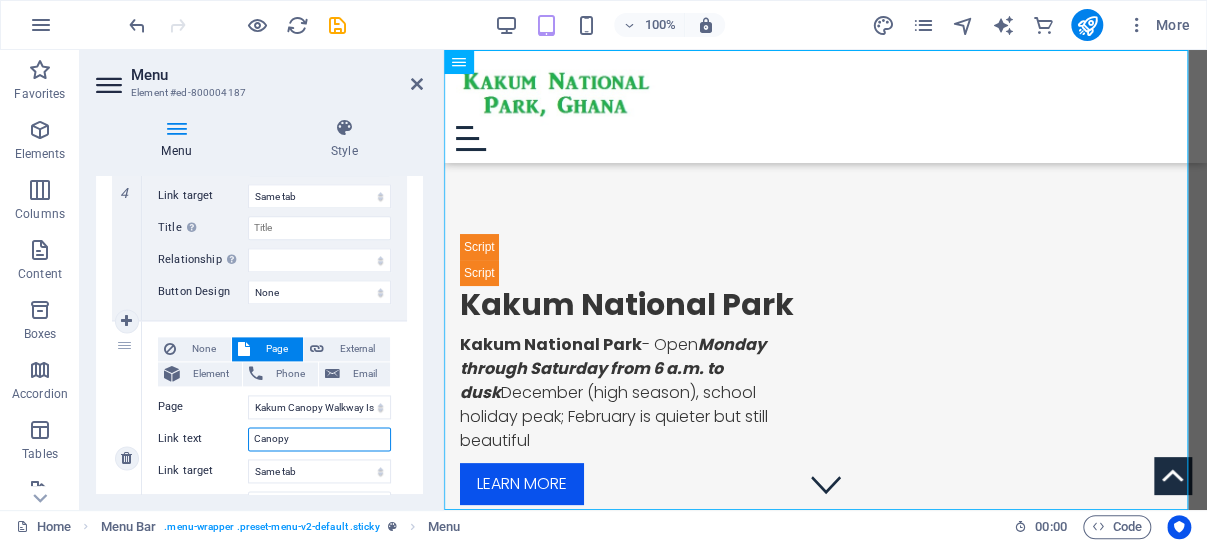 select 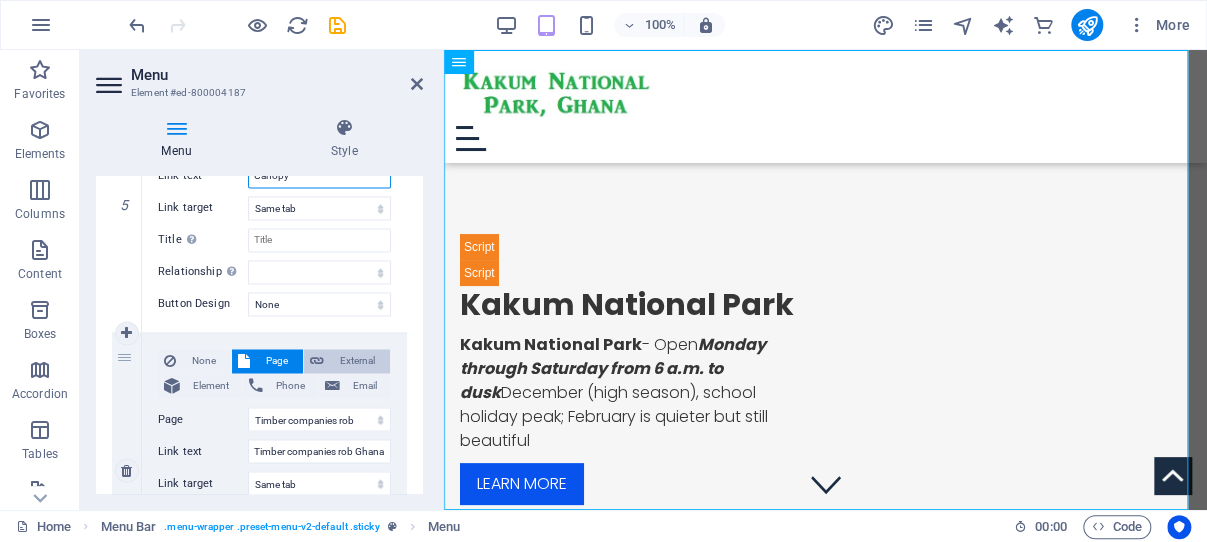 scroll, scrollTop: 1431, scrollLeft: 0, axis: vertical 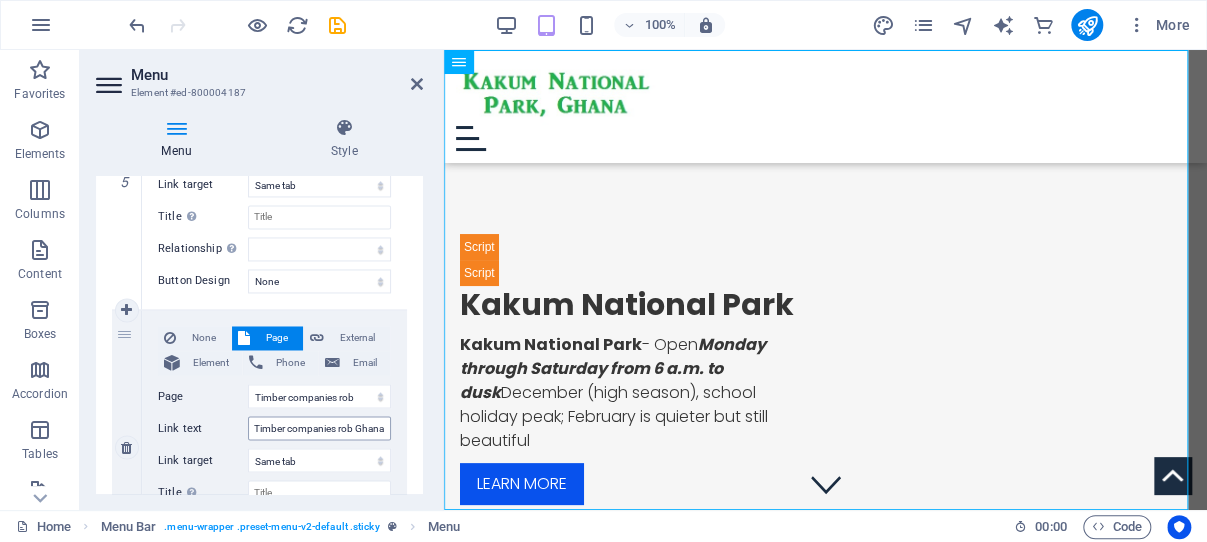type on "Canopy" 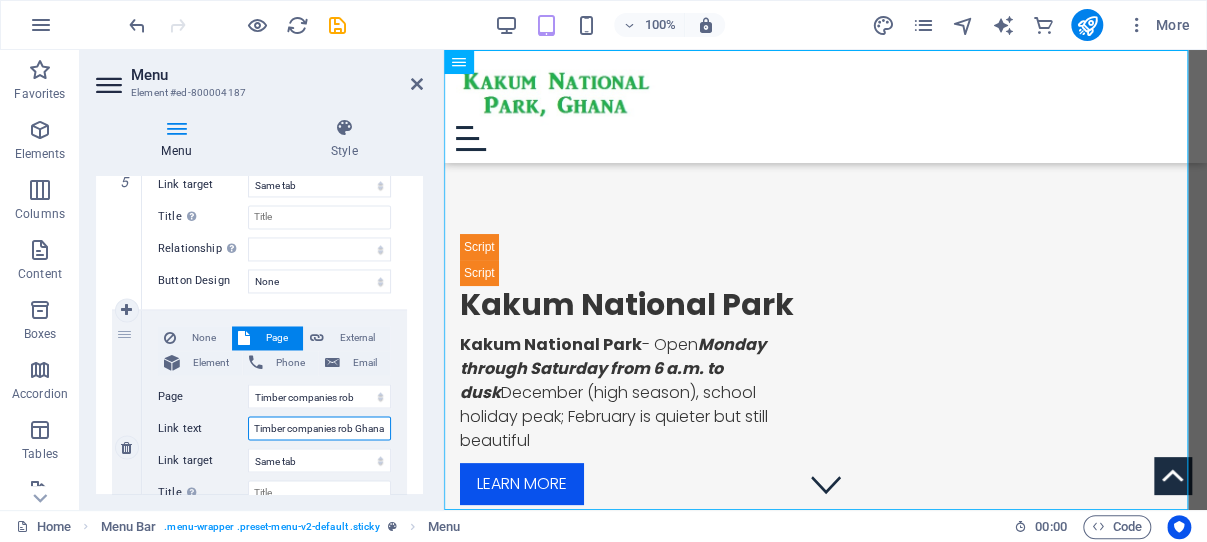 drag, startPoint x: 284, startPoint y: 427, endPoint x: 300, endPoint y: 425, distance: 16.124516 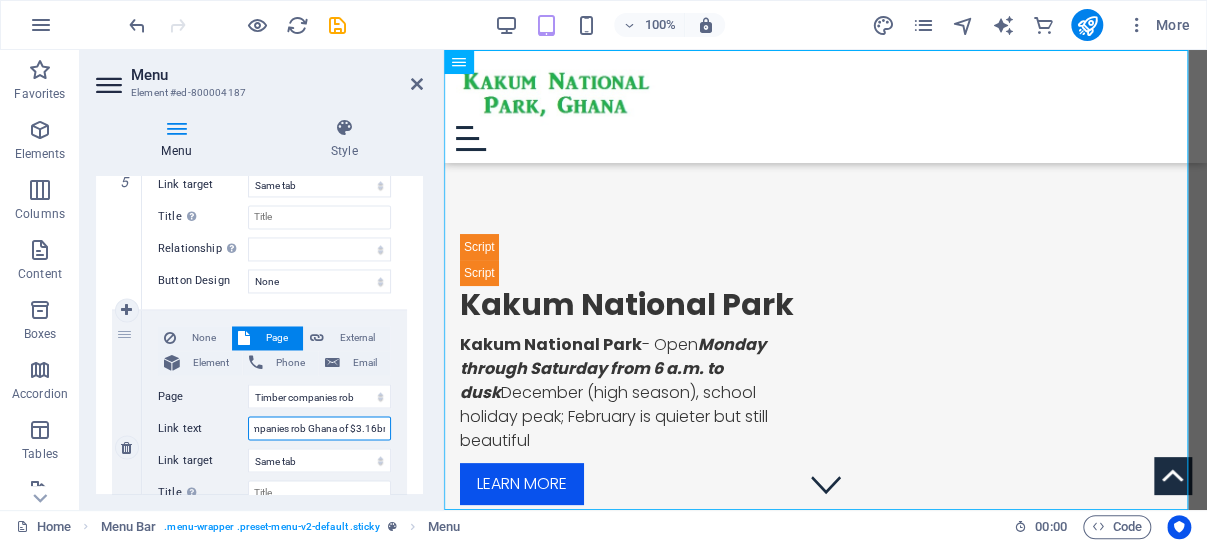 scroll, scrollTop: 0, scrollLeft: 69, axis: horizontal 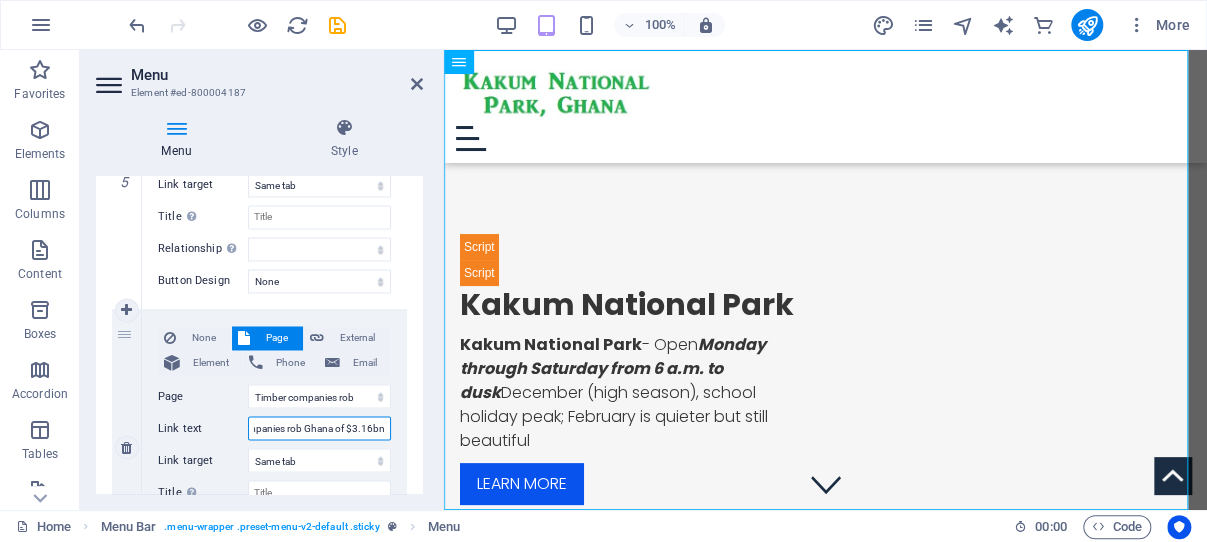 drag, startPoint x: 286, startPoint y: 424, endPoint x: 374, endPoint y: 419, distance: 88.14193 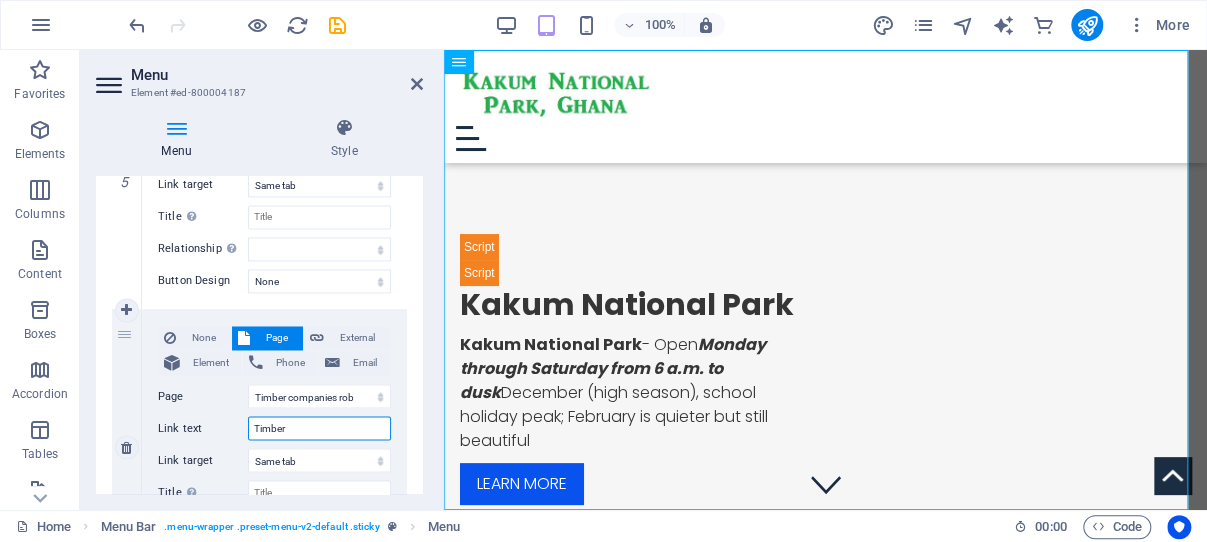 scroll, scrollTop: 0, scrollLeft: 0, axis: both 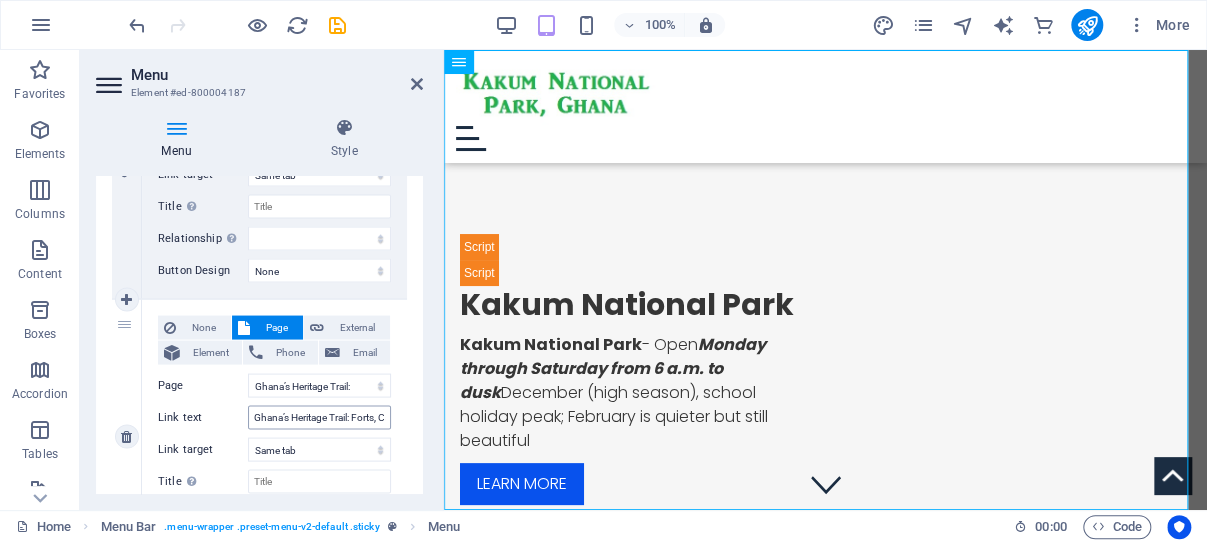 type on "Timber" 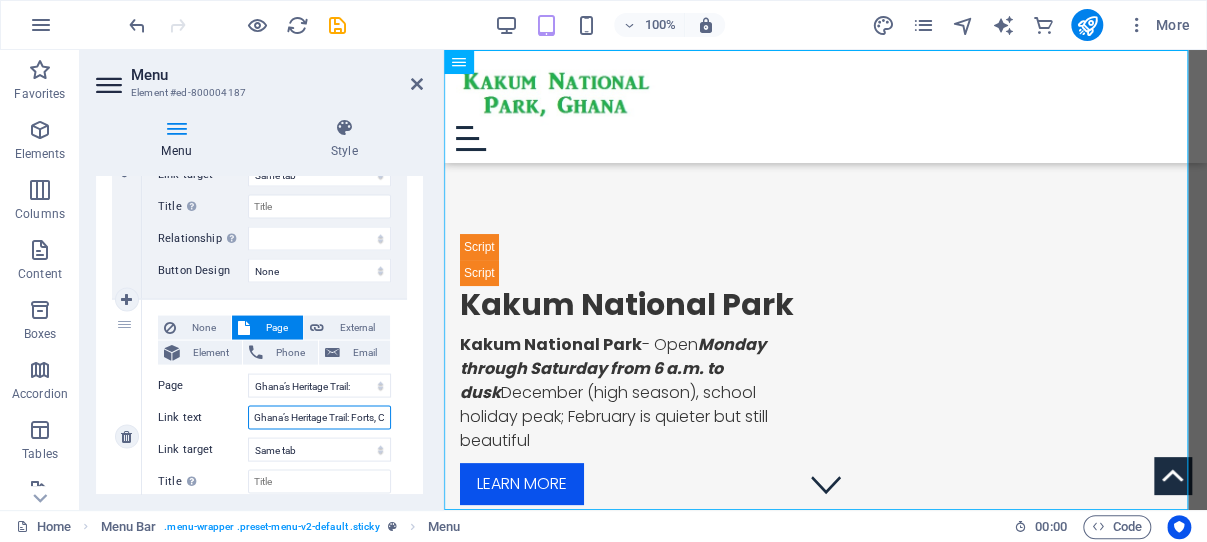 drag, startPoint x: 292, startPoint y: 413, endPoint x: 254, endPoint y: 413, distance: 38 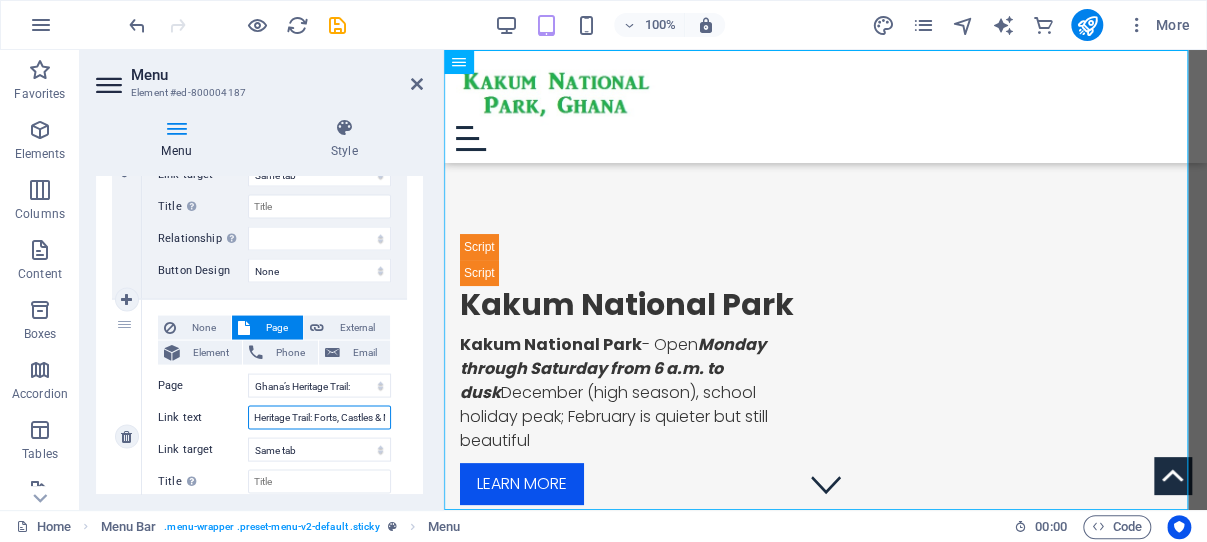 select 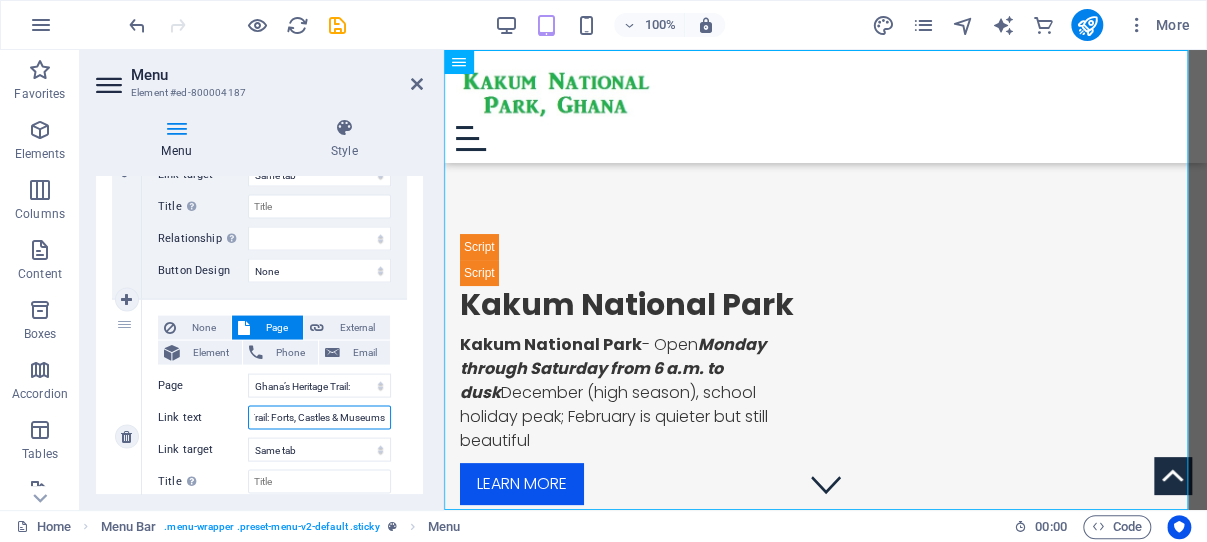 scroll, scrollTop: 0, scrollLeft: 68, axis: horizontal 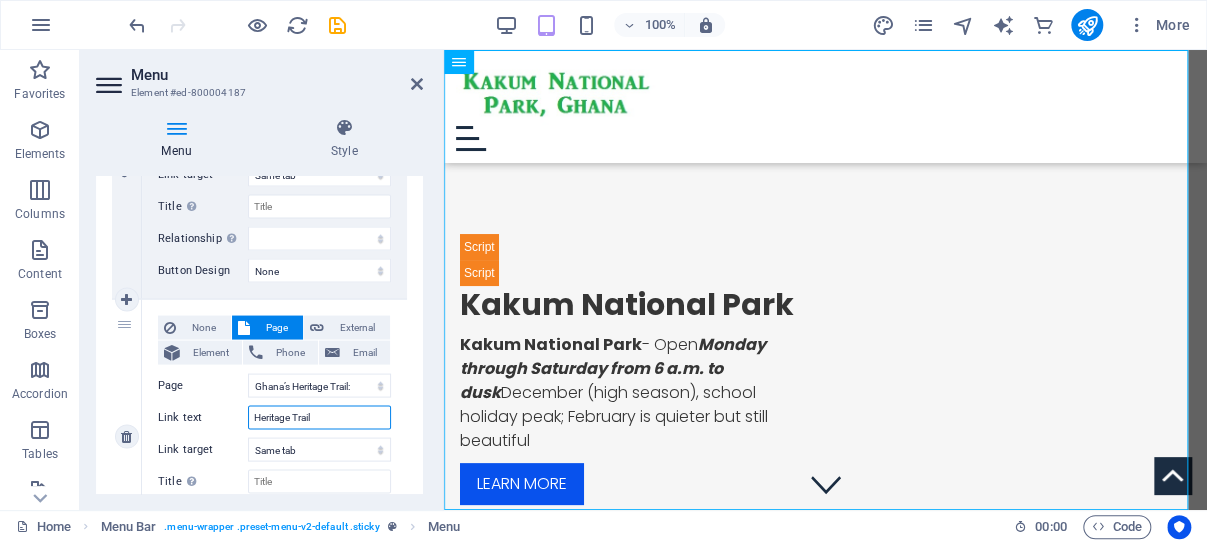 select 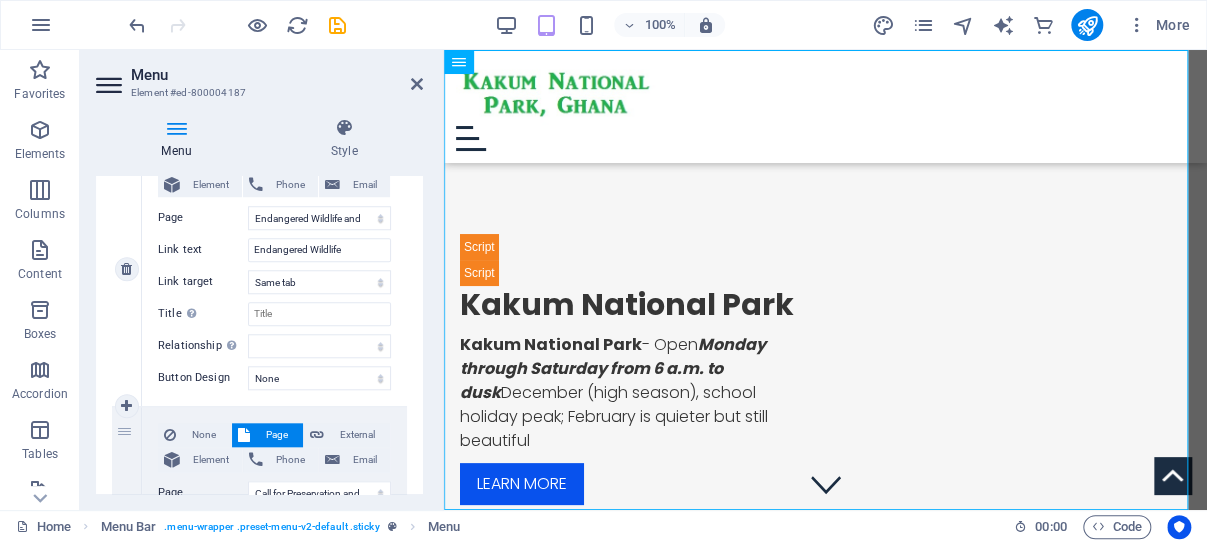 scroll, scrollTop: 763, scrollLeft: 0, axis: vertical 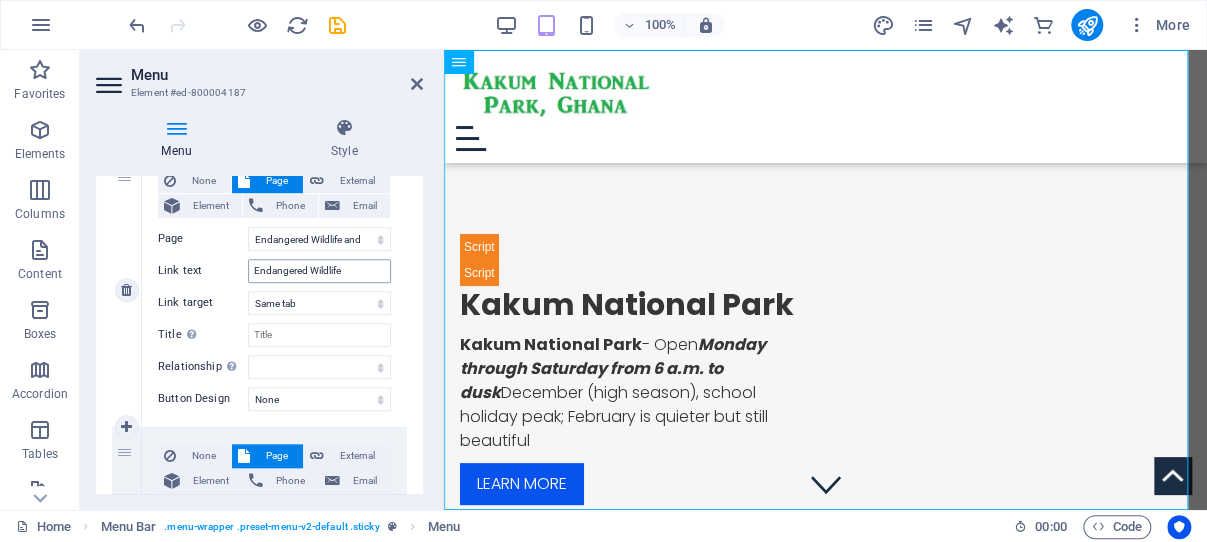 type on "Heritage Trail" 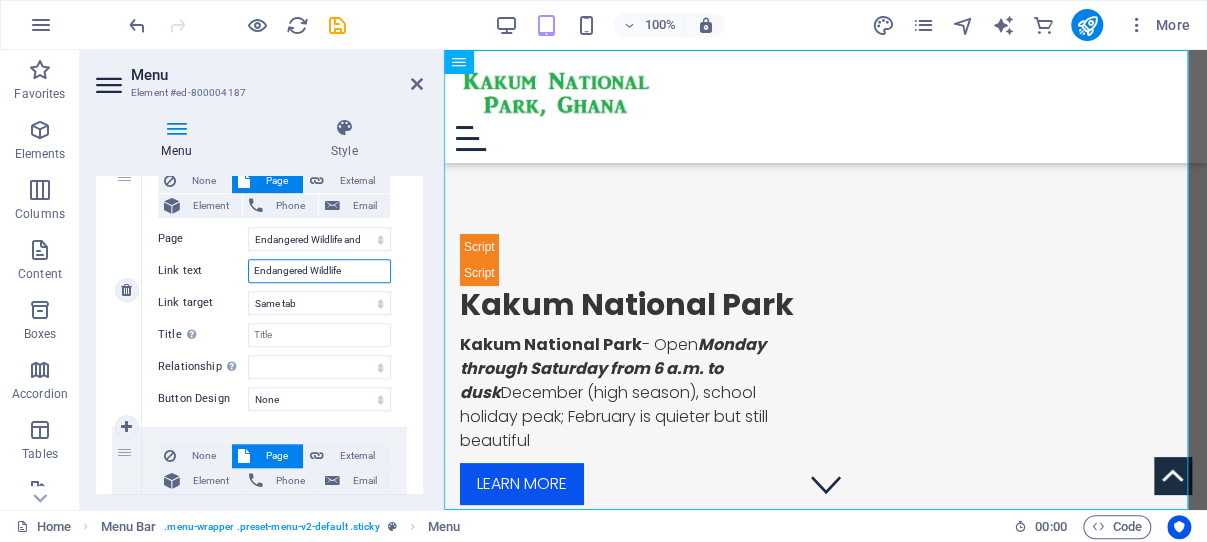 drag, startPoint x: 307, startPoint y: 267, endPoint x: 361, endPoint y: 270, distance: 54.08327 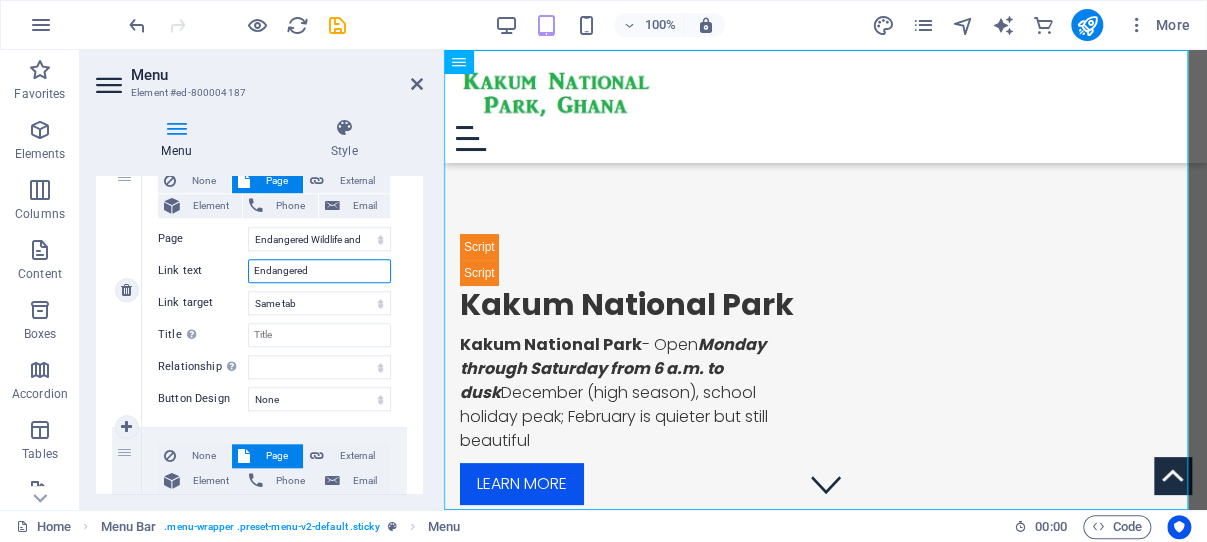 select 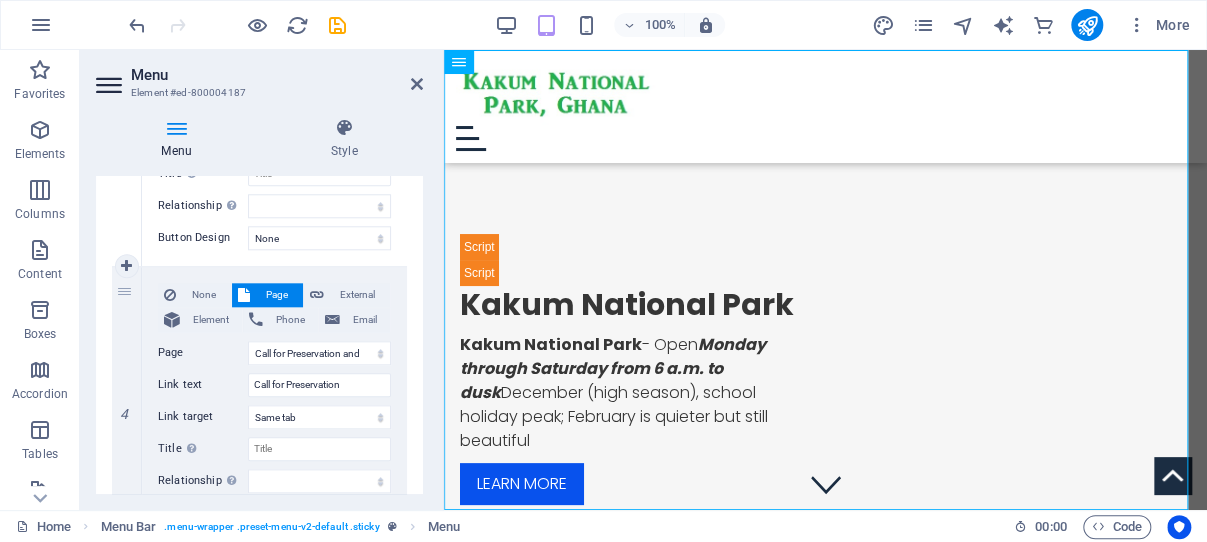 scroll, scrollTop: 954, scrollLeft: 0, axis: vertical 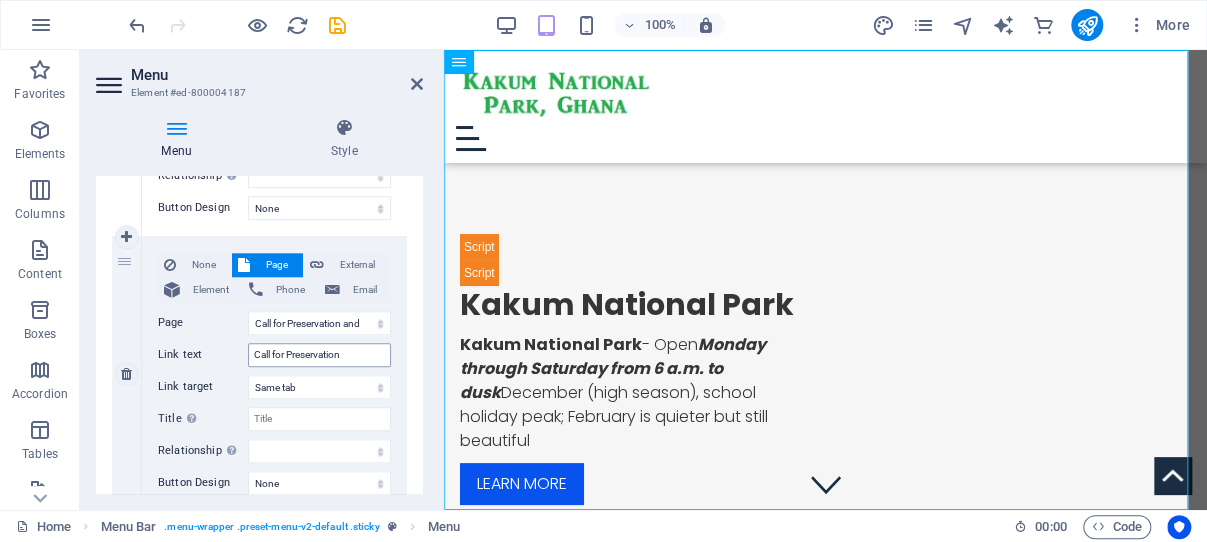 type on "Endangered" 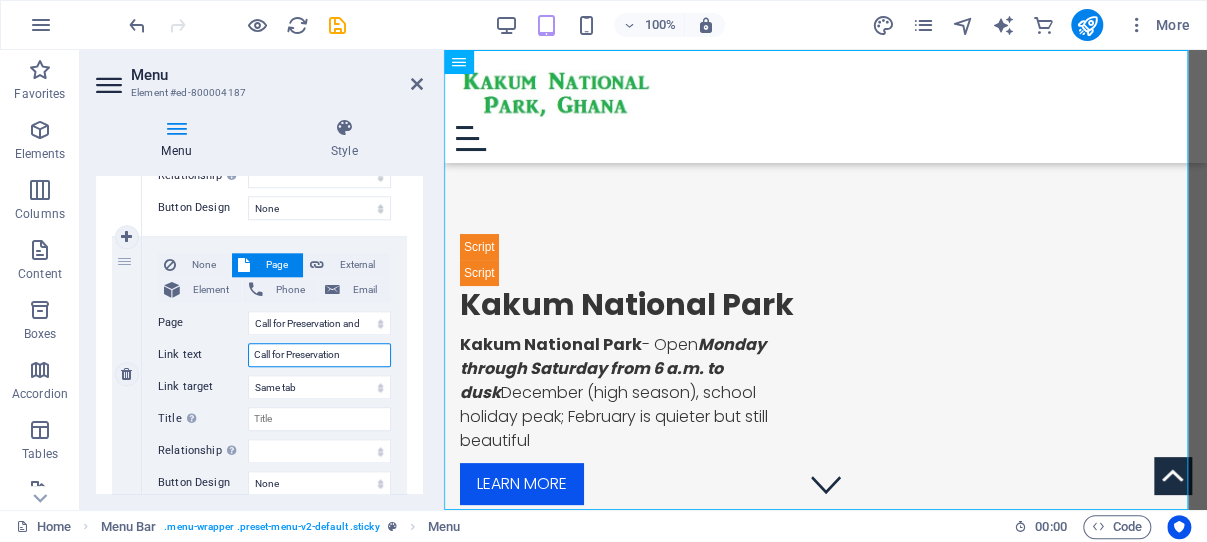 drag, startPoint x: 286, startPoint y: 352, endPoint x: 250, endPoint y: 350, distance: 36.05551 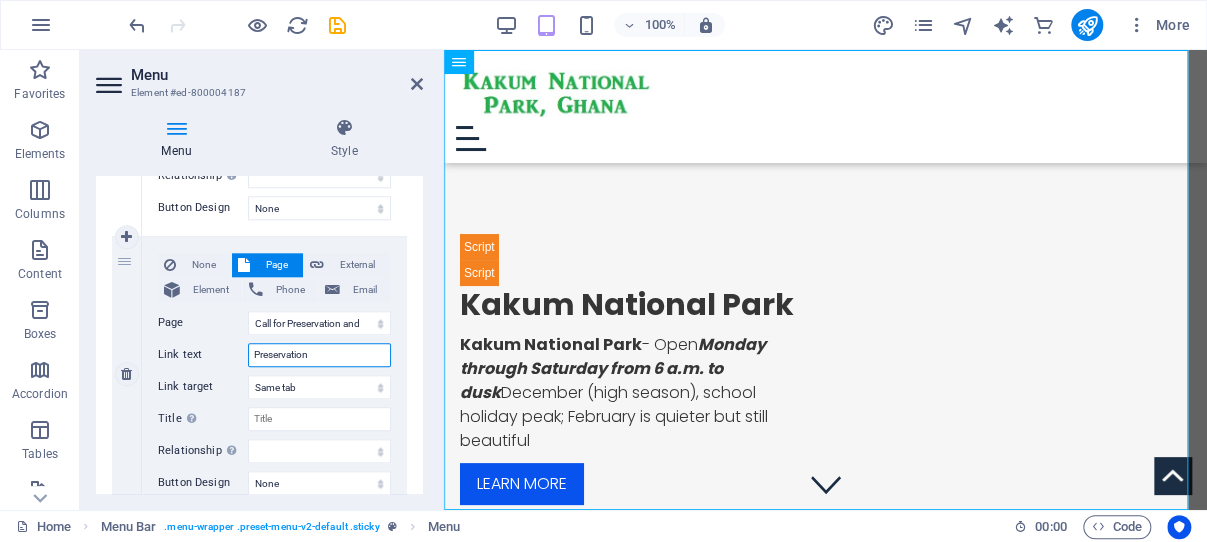 select 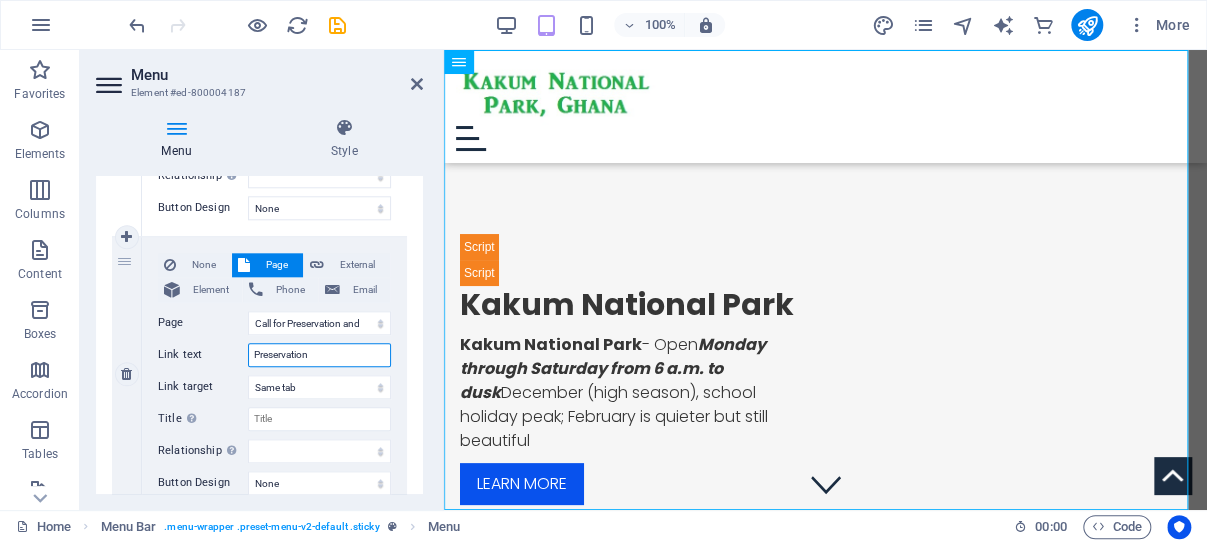 select 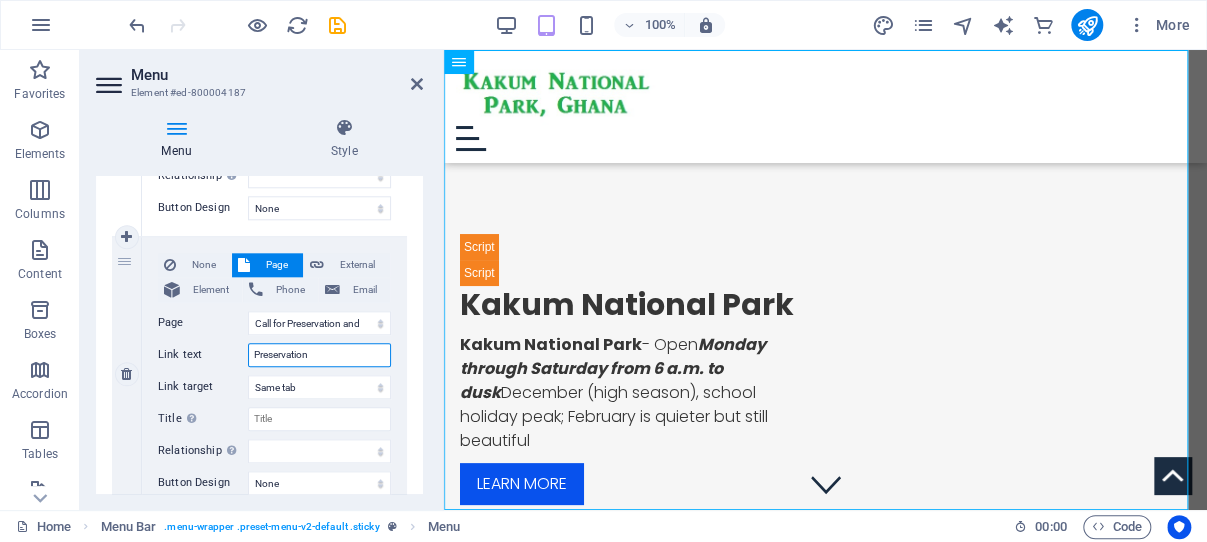 select 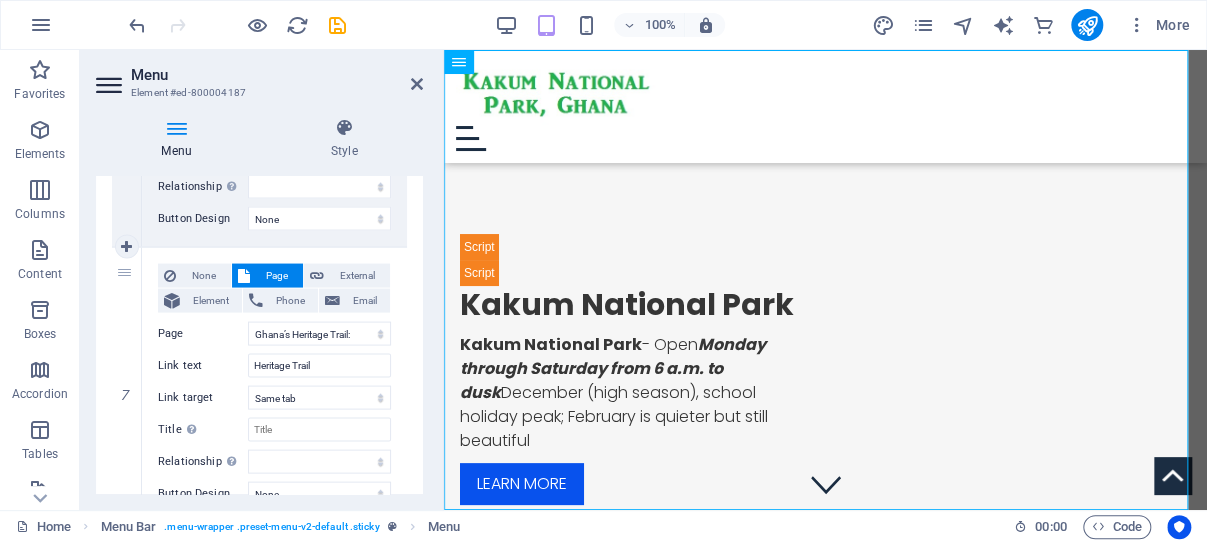scroll, scrollTop: 1813, scrollLeft: 0, axis: vertical 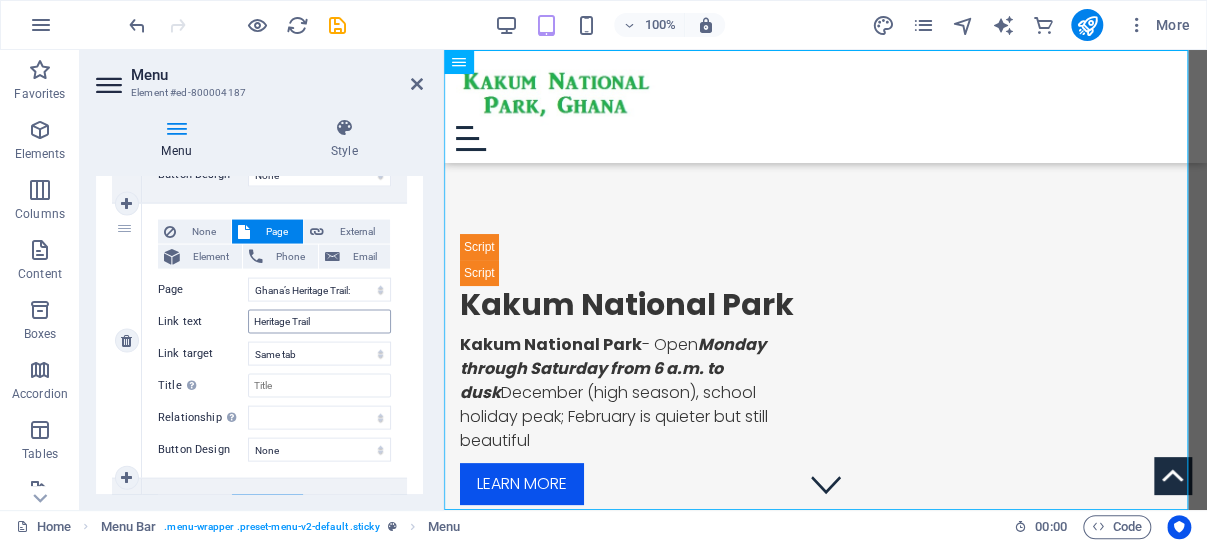 type on "Preservation" 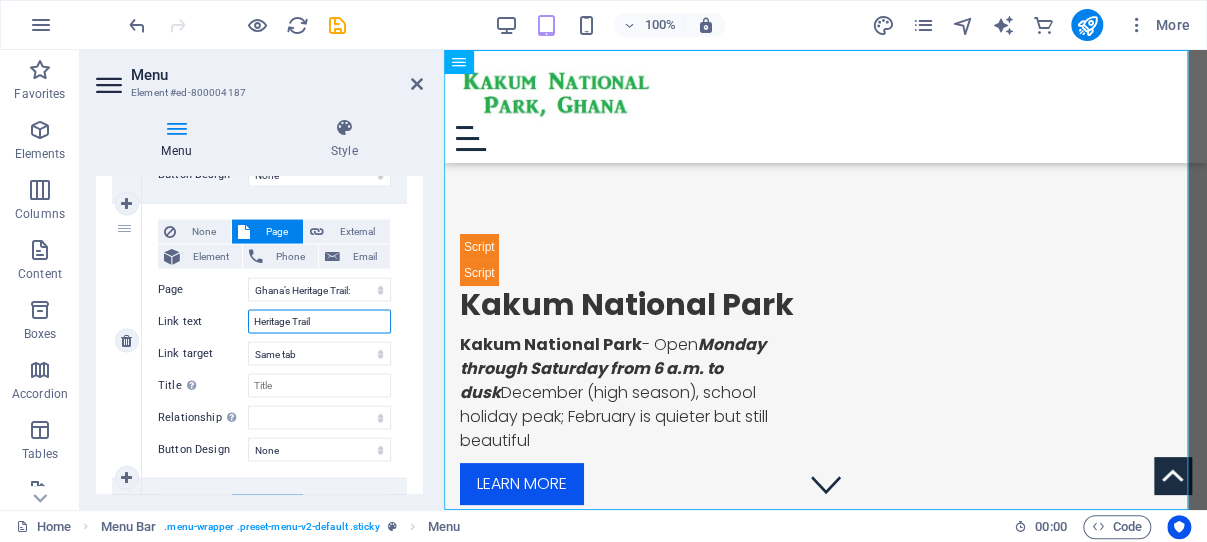 drag, startPoint x: 293, startPoint y: 321, endPoint x: 335, endPoint y: 323, distance: 42.047592 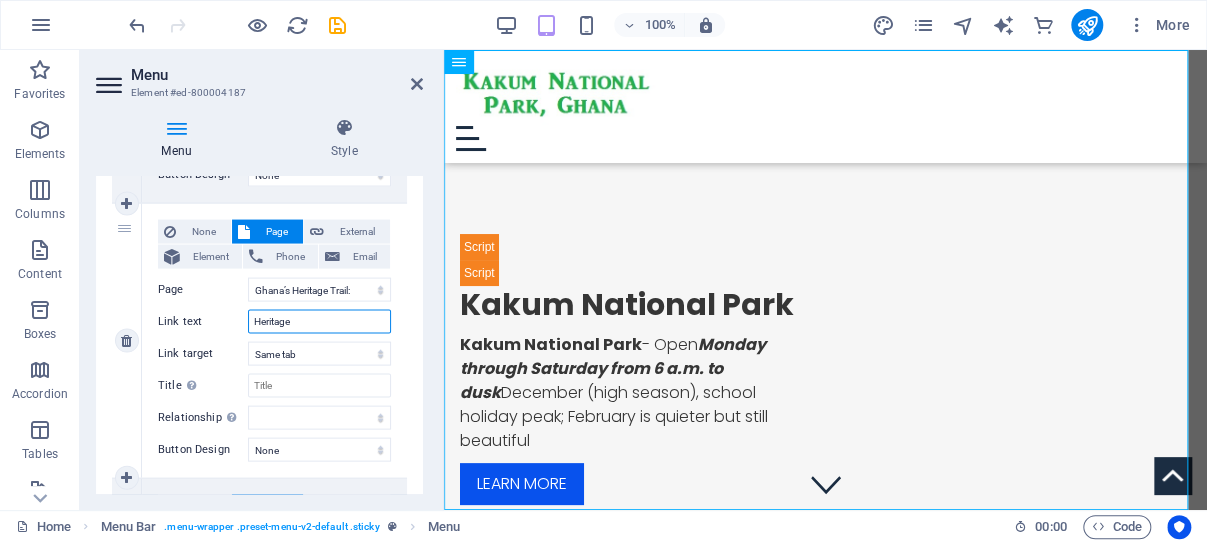 type on "Heritage" 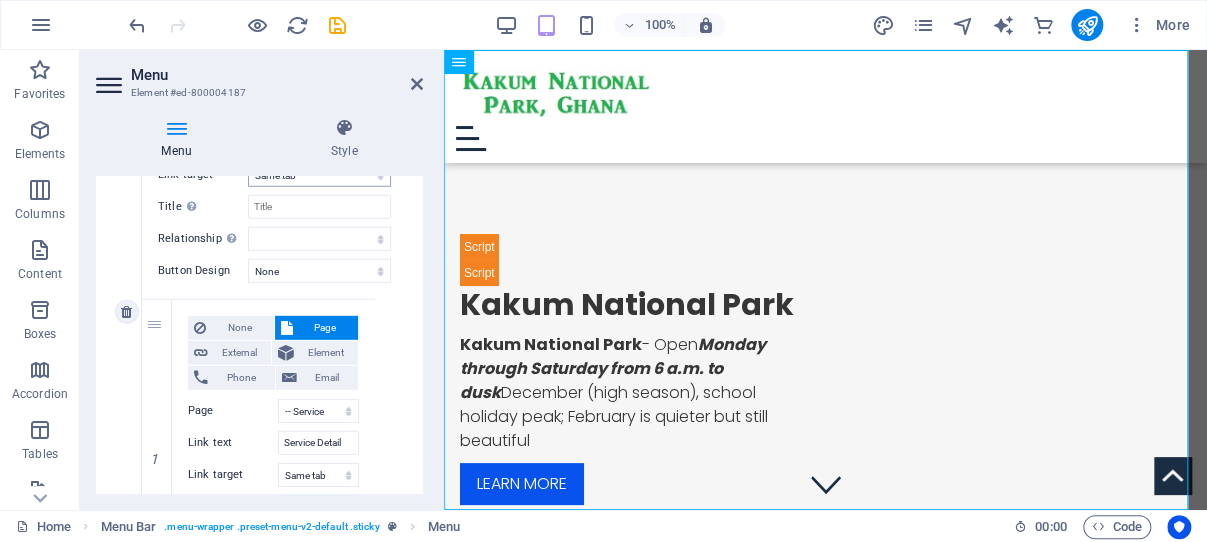 scroll, scrollTop: 2576, scrollLeft: 0, axis: vertical 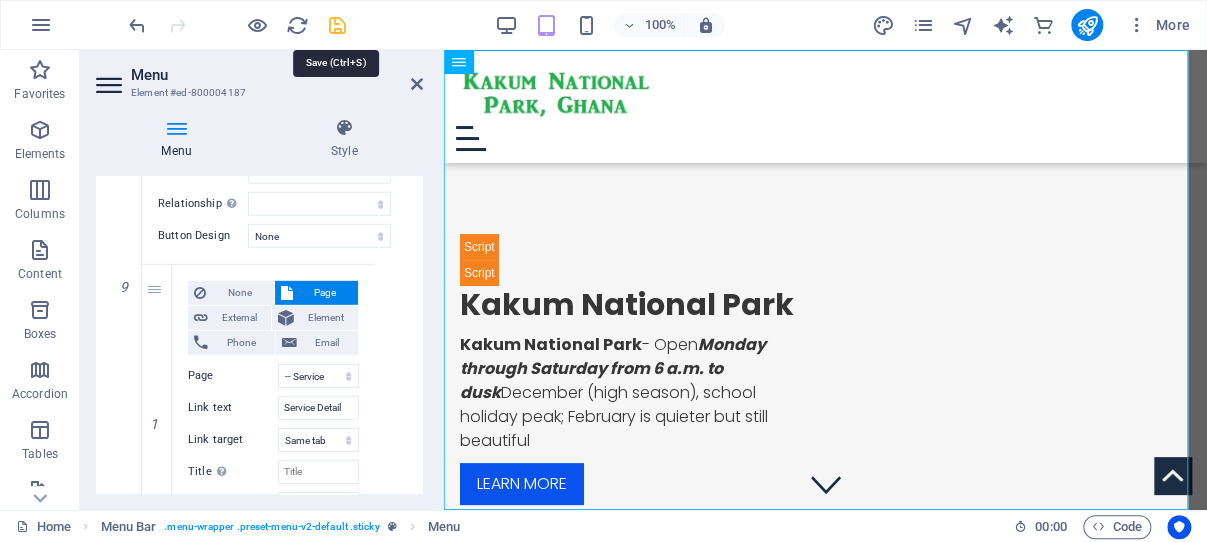 type on "Heritage" 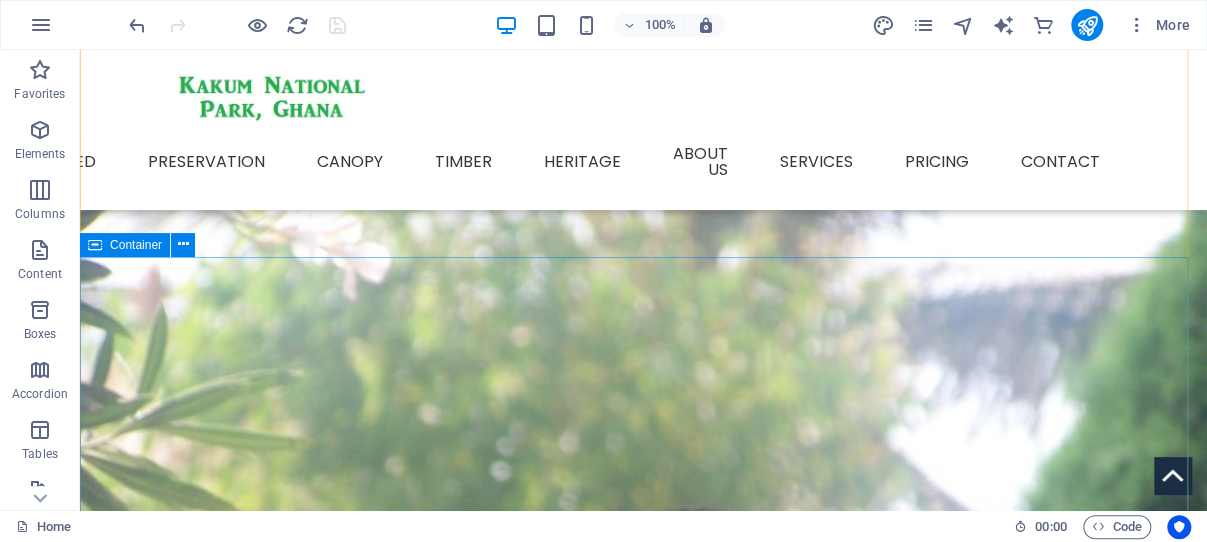 scroll, scrollTop: 3276, scrollLeft: 0, axis: vertical 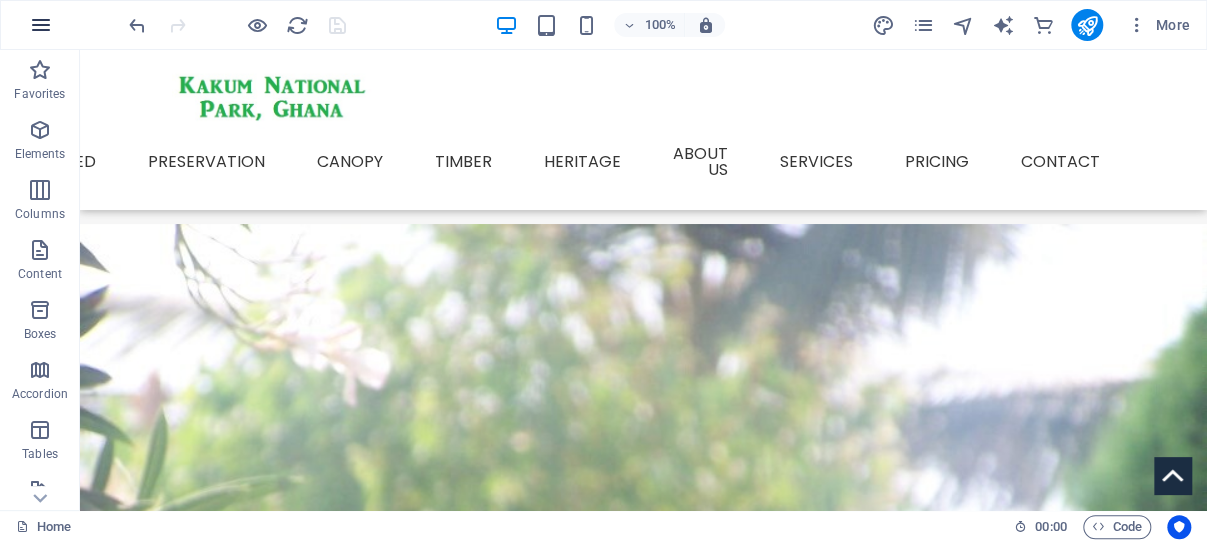 click at bounding box center (41, 25) 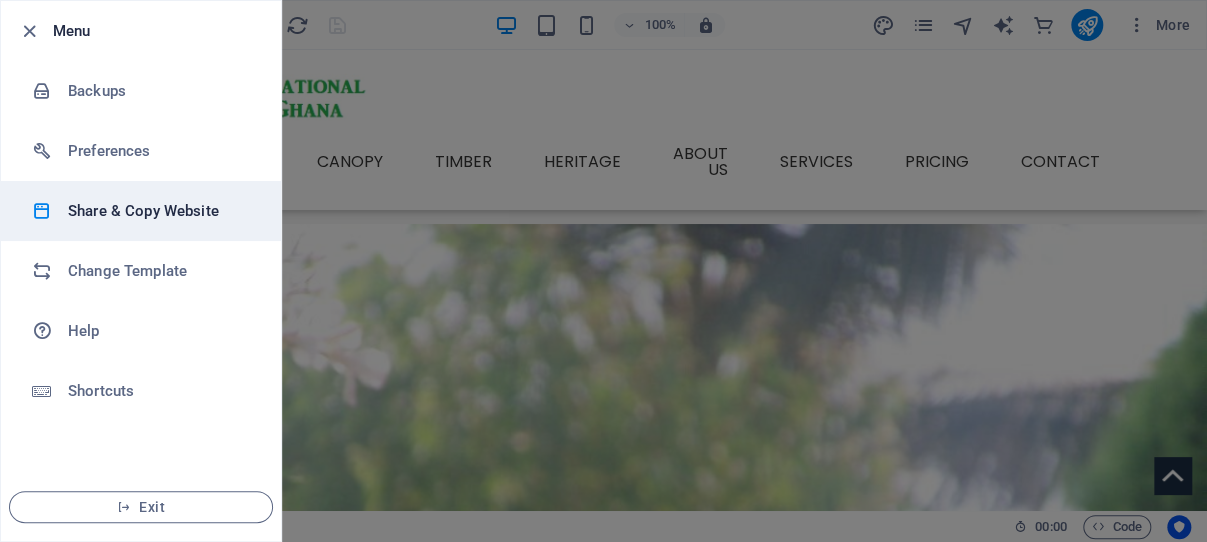 click on "Share & Copy Website" at bounding box center [160, 211] 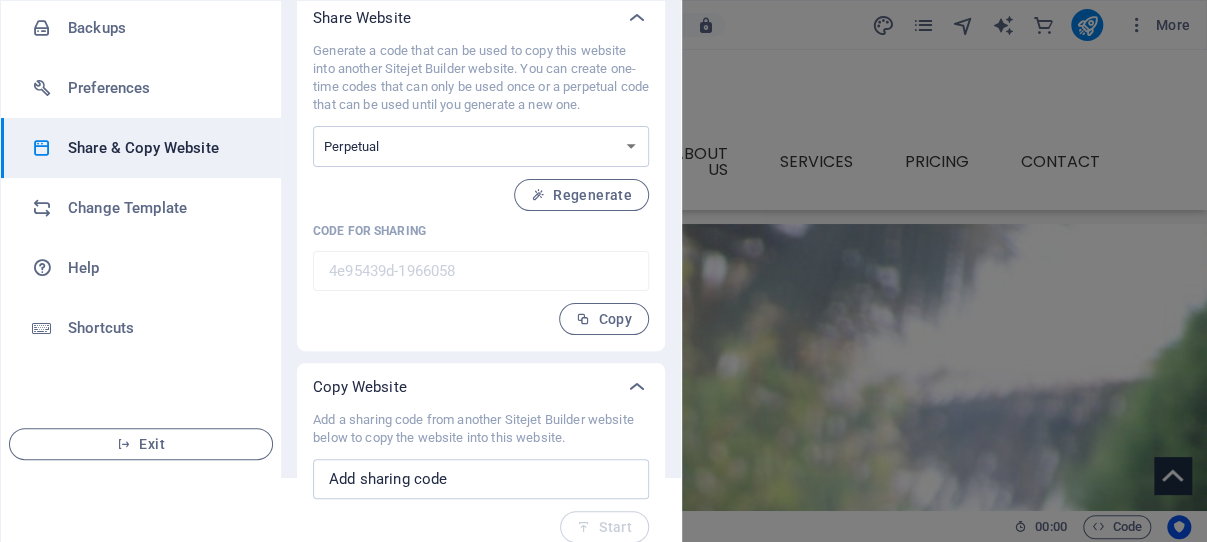scroll, scrollTop: 98, scrollLeft: 0, axis: vertical 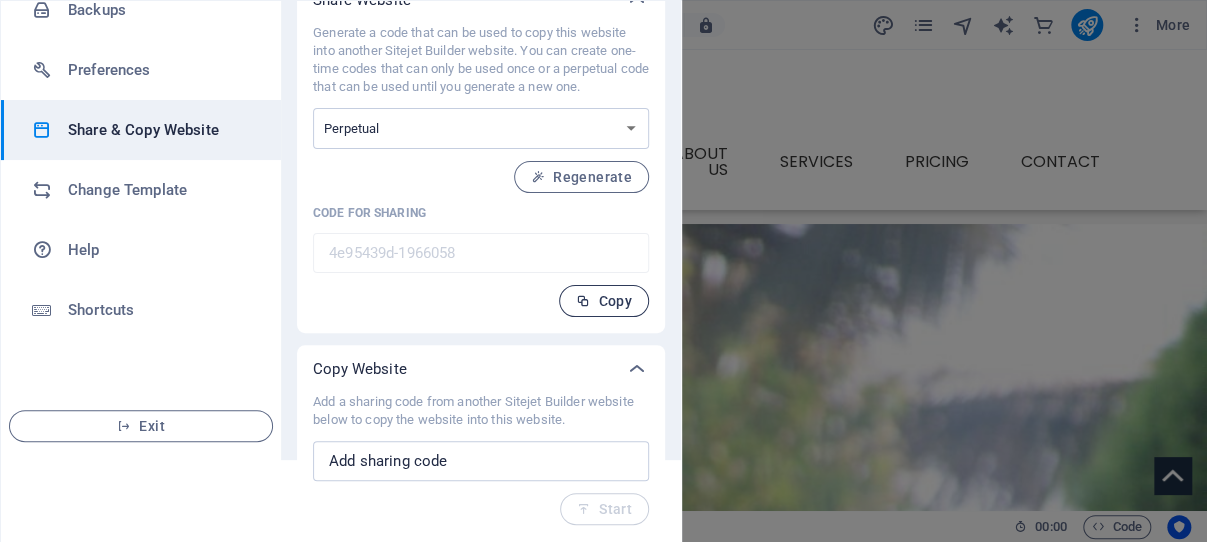 click on "Copy" at bounding box center [604, 301] 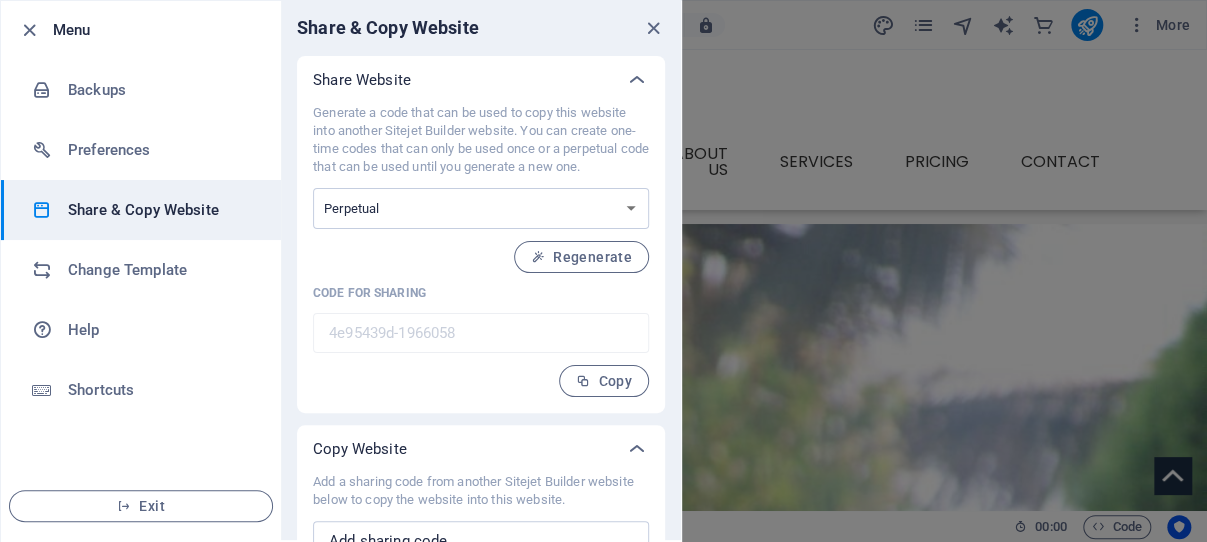scroll, scrollTop: 0, scrollLeft: 0, axis: both 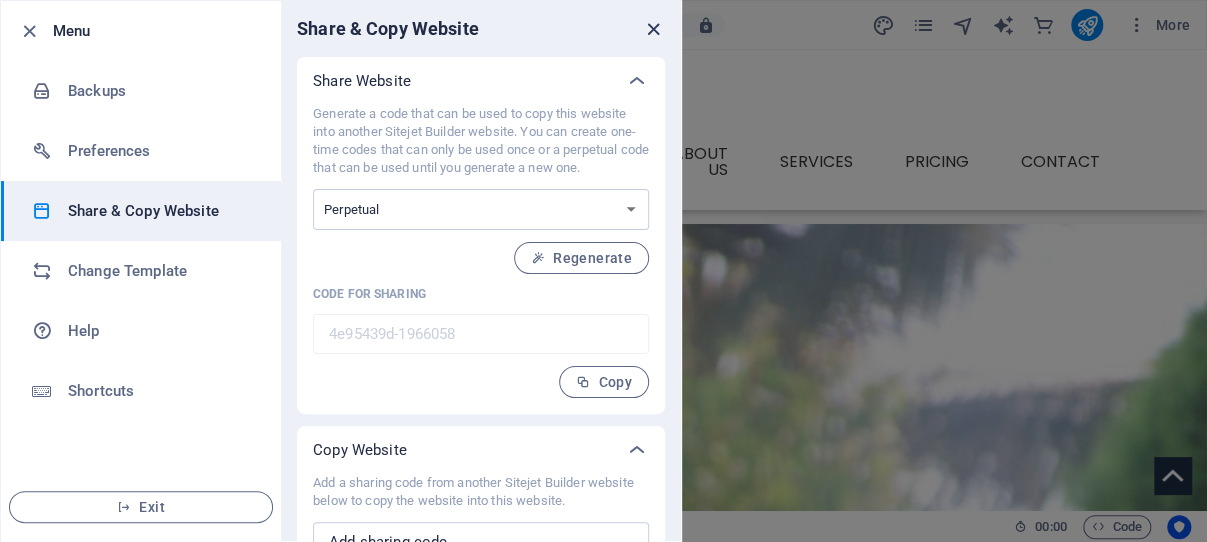 click at bounding box center (653, 29) 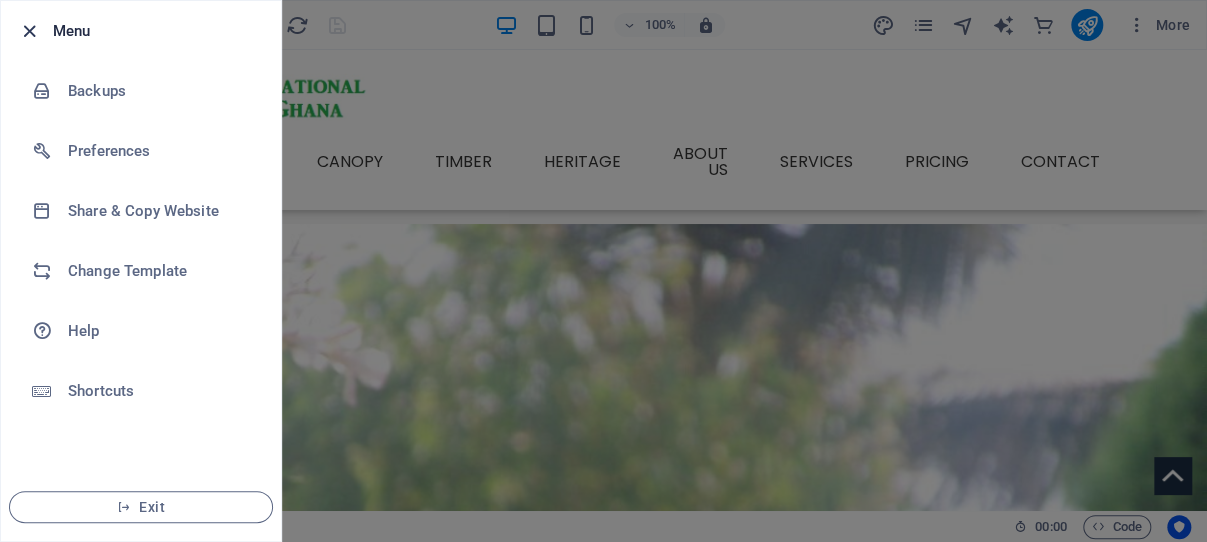 click at bounding box center [29, 31] 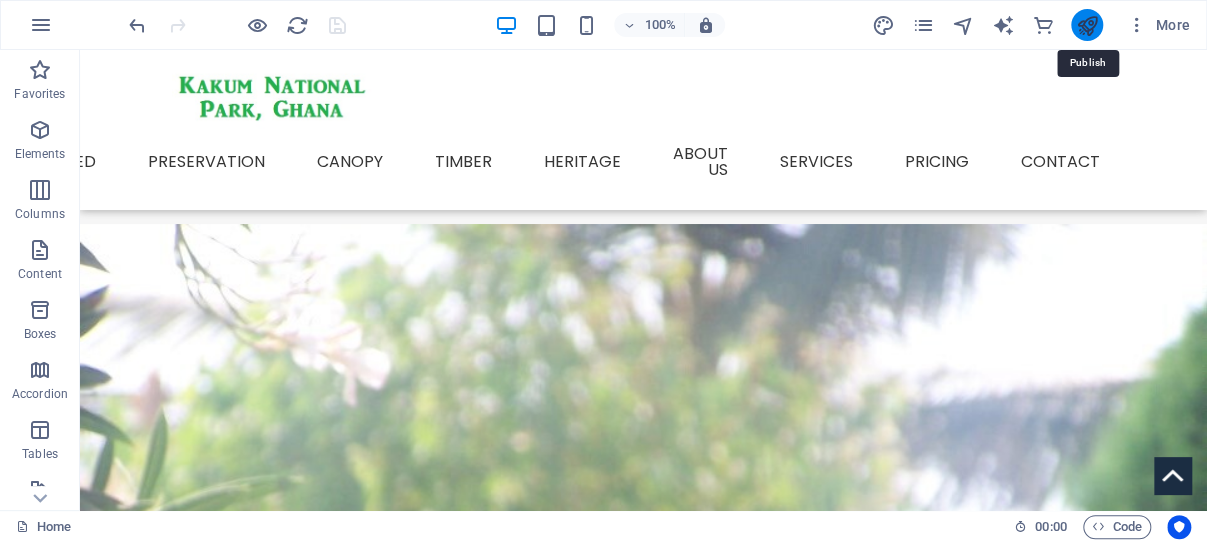 click at bounding box center (1086, 25) 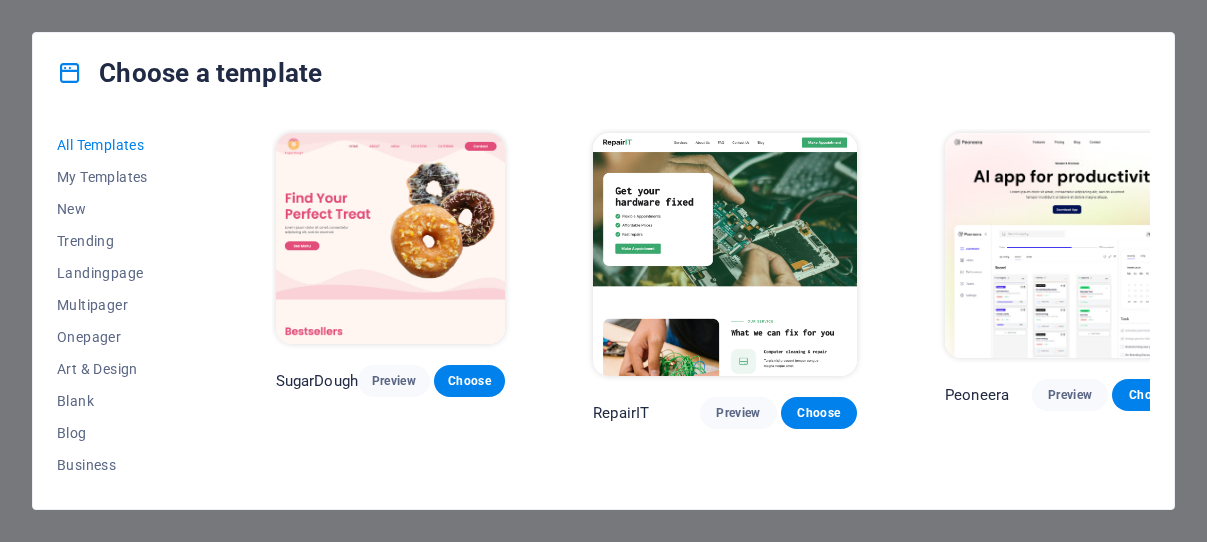 scroll, scrollTop: 0, scrollLeft: 0, axis: both 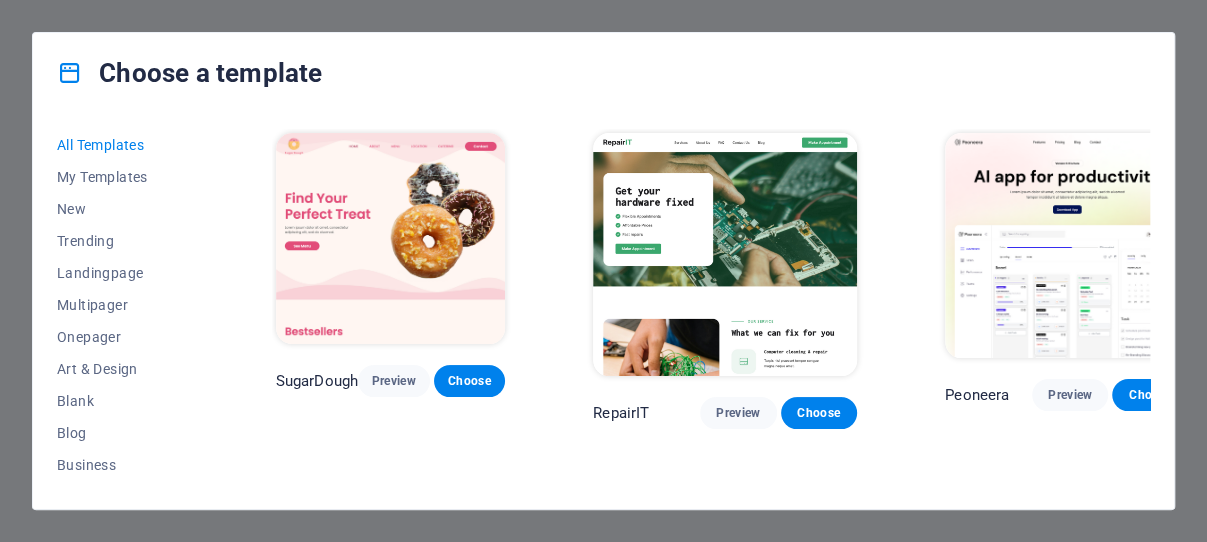 click at bounding box center (391, 238) 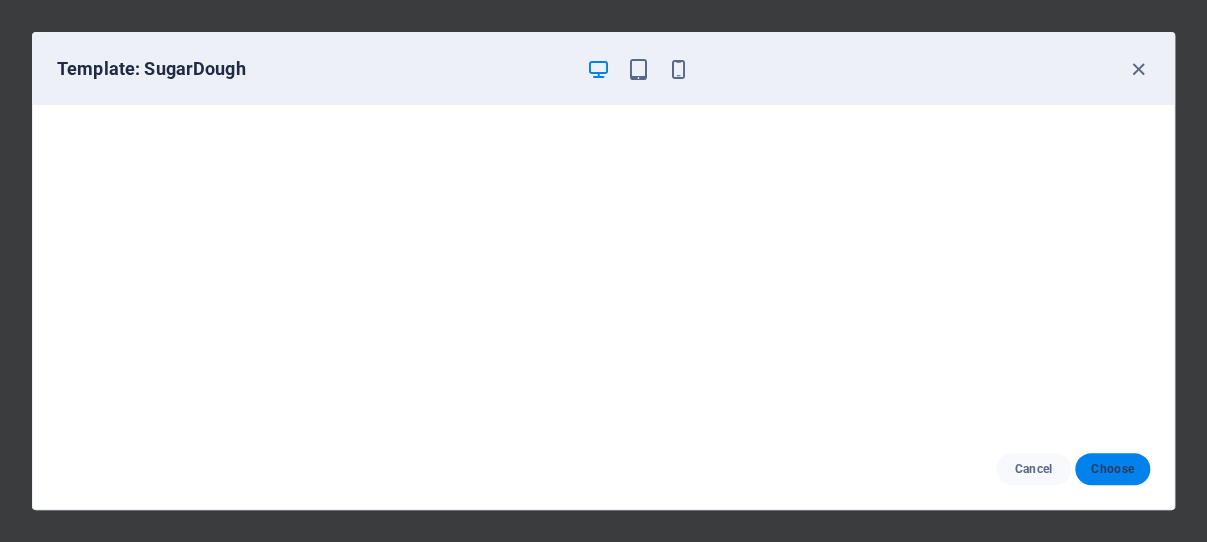 click on "Choose" at bounding box center (1112, 469) 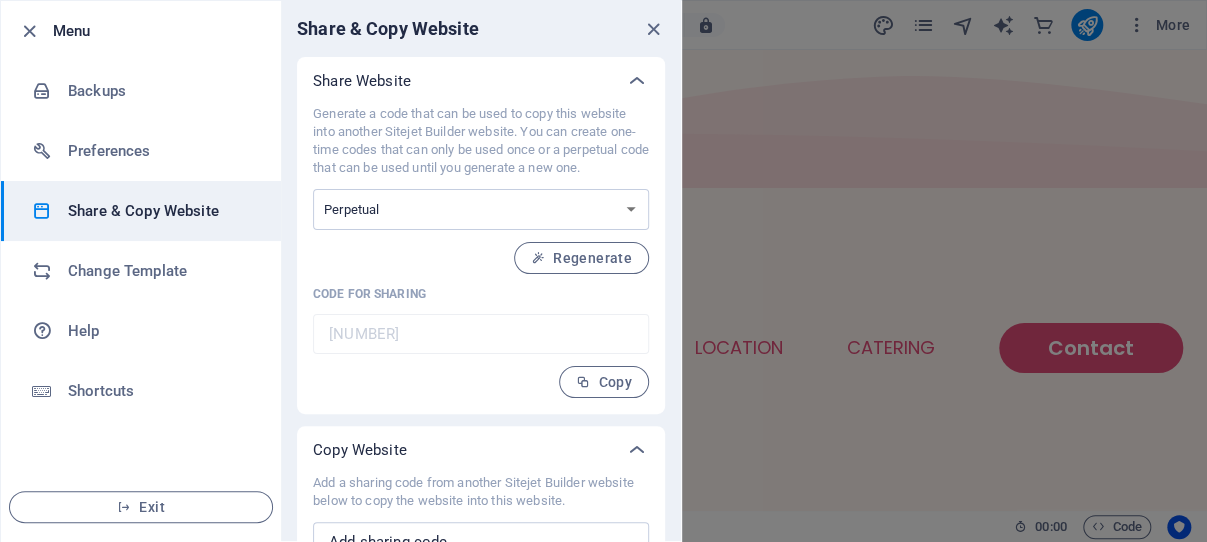 scroll, scrollTop: 0, scrollLeft: 0, axis: both 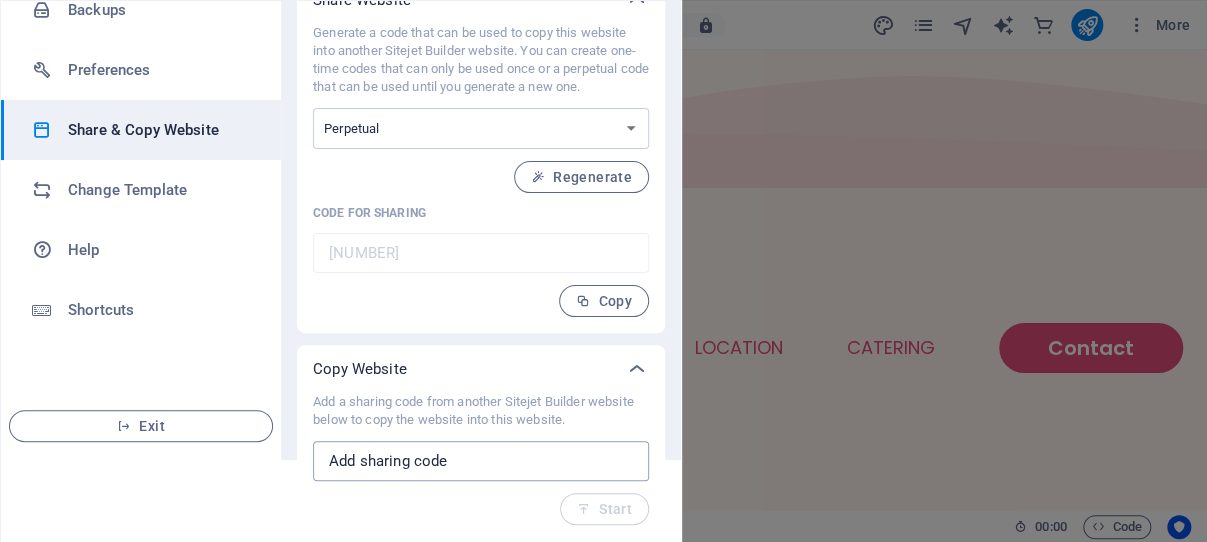 click at bounding box center [481, 461] 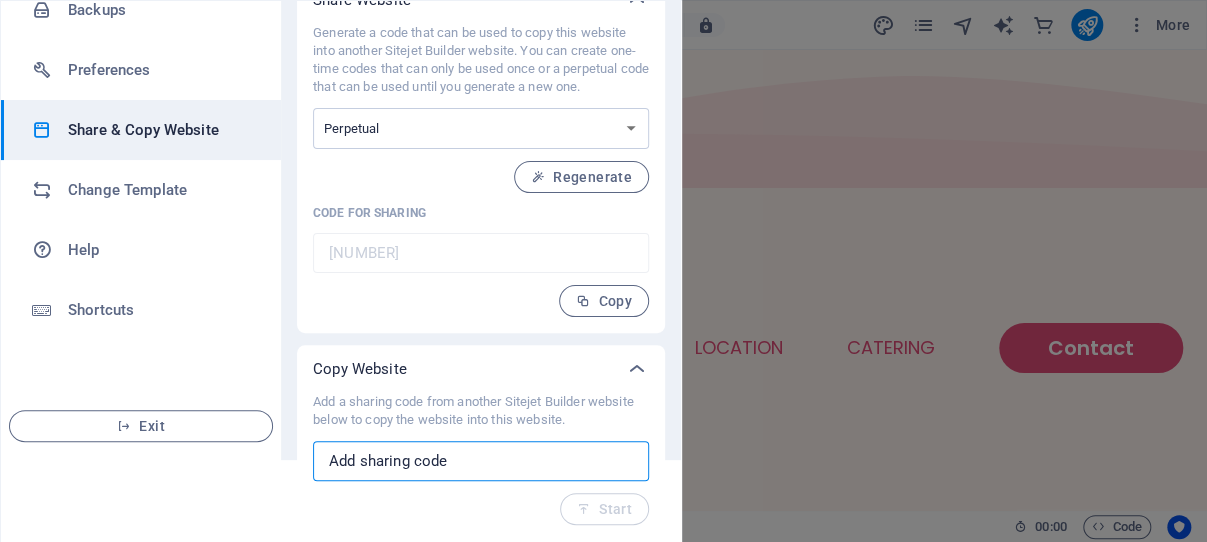 scroll, scrollTop: 0, scrollLeft: 0, axis: both 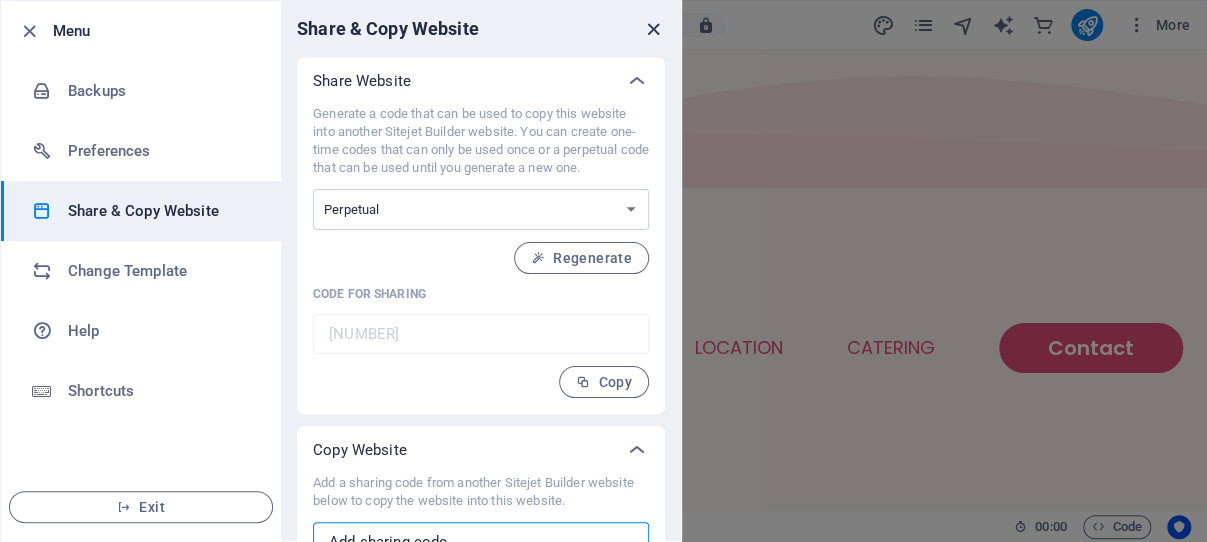 click at bounding box center (653, 29) 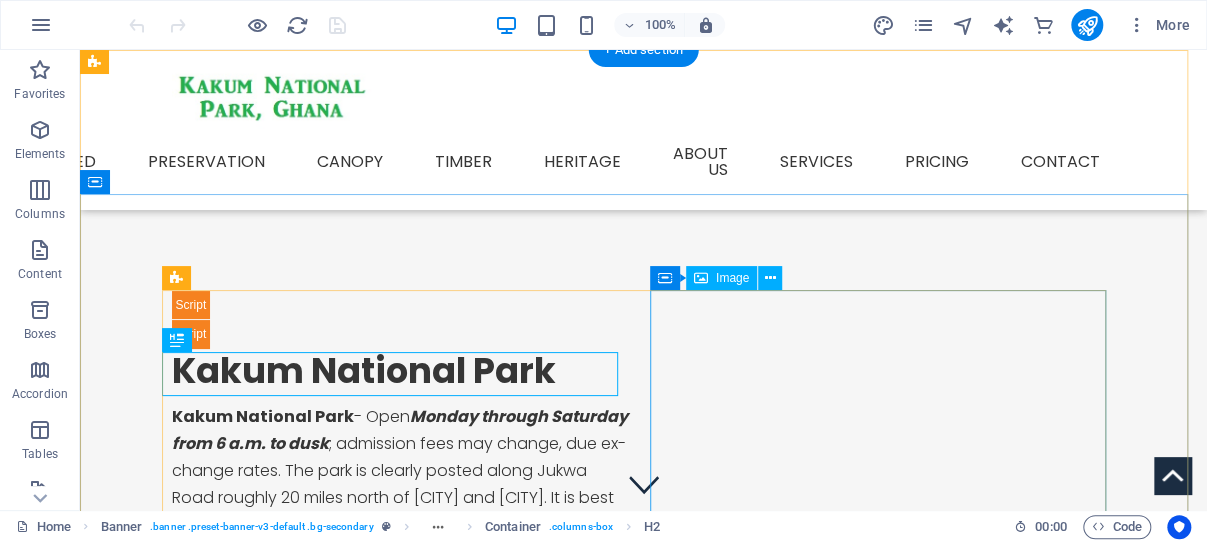 scroll, scrollTop: 0, scrollLeft: 0, axis: both 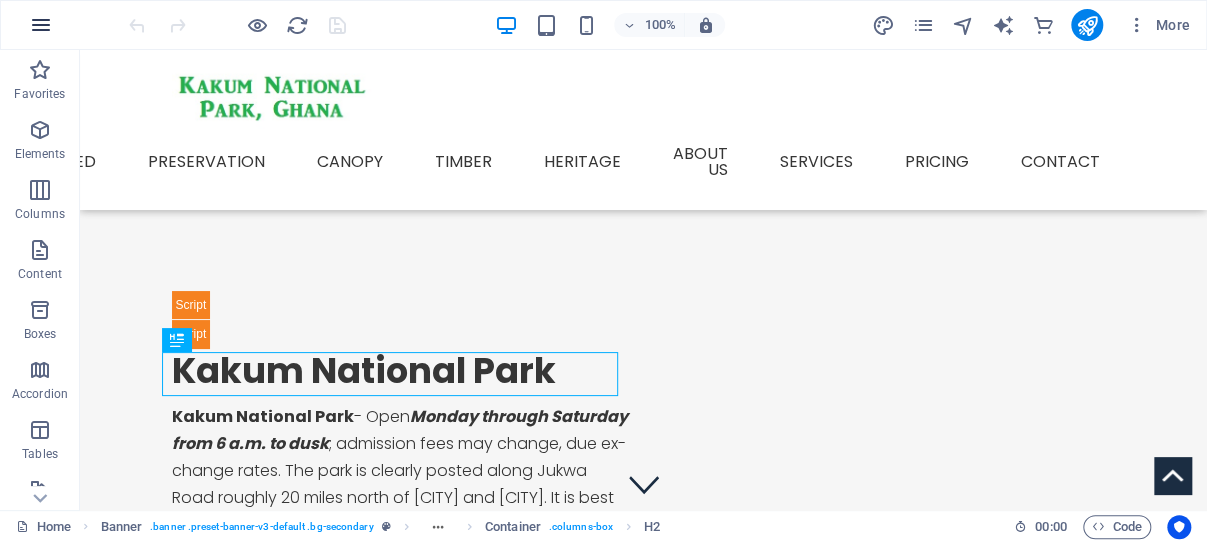 click at bounding box center (41, 25) 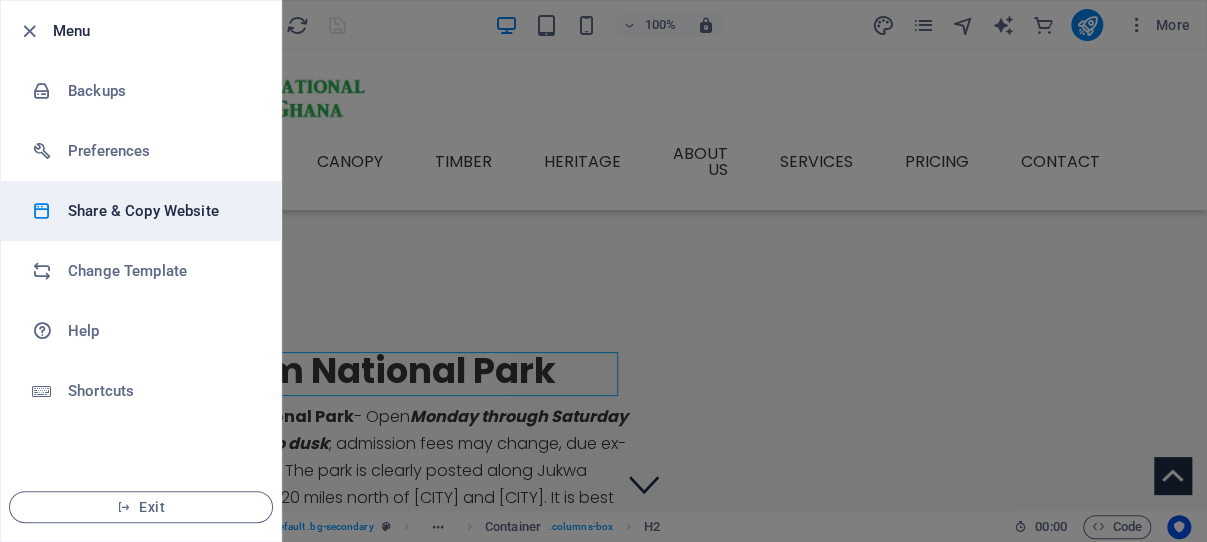 click on "Share & Copy Website" at bounding box center (160, 211) 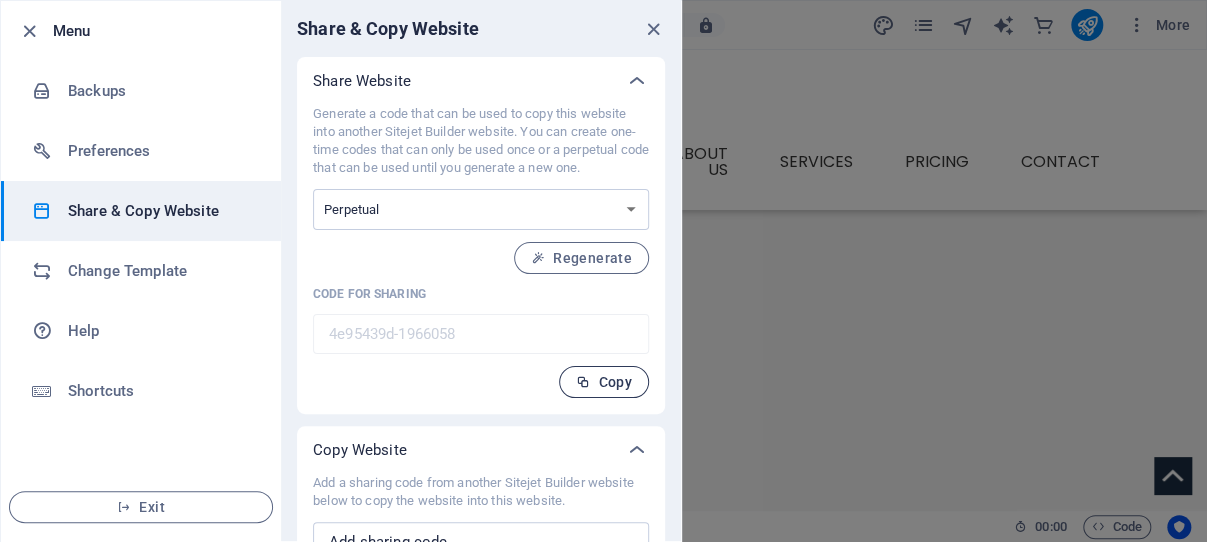 click on "Copy" at bounding box center [604, 382] 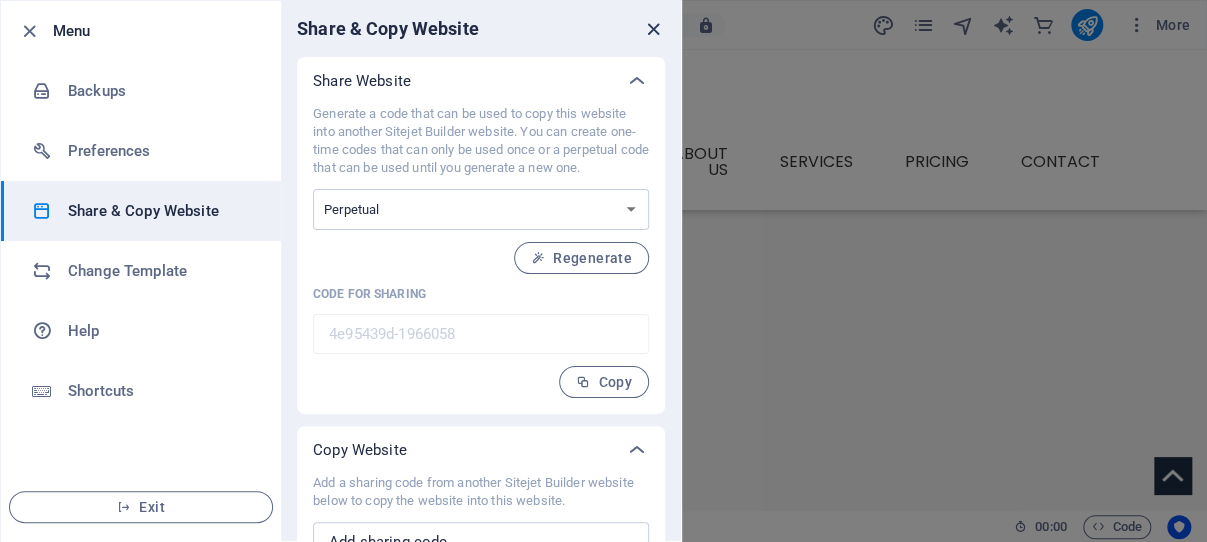 click at bounding box center [653, 29] 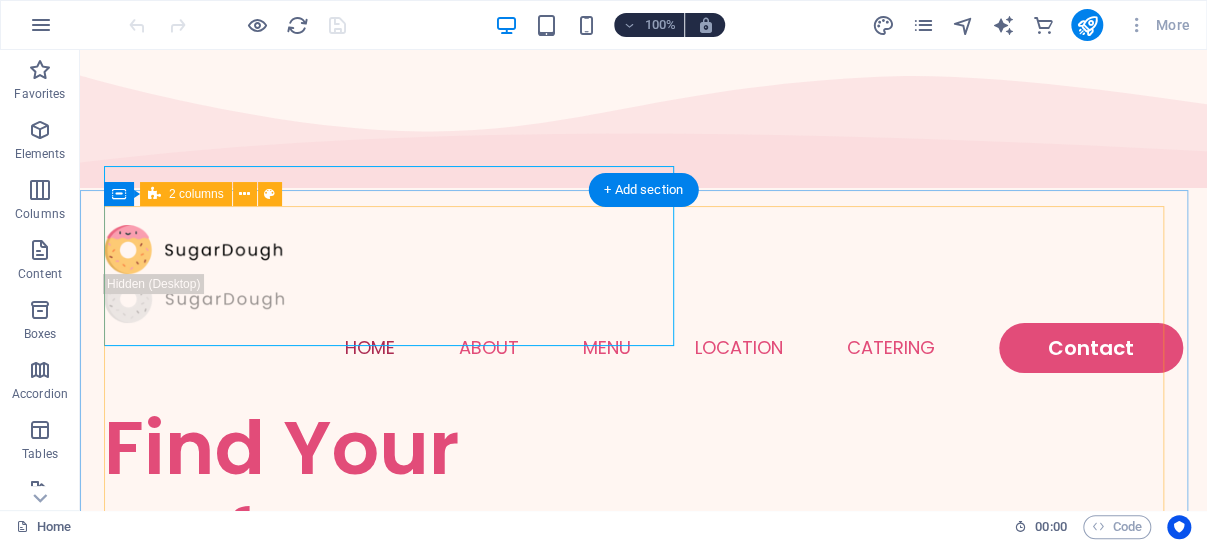 scroll, scrollTop: 0, scrollLeft: 0, axis: both 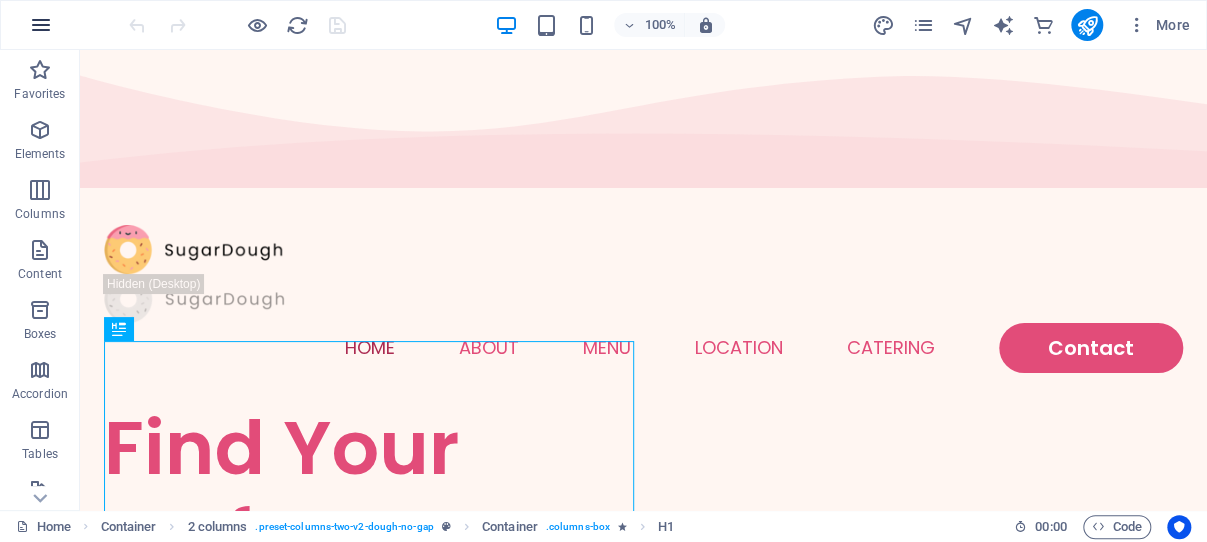 click at bounding box center [41, 25] 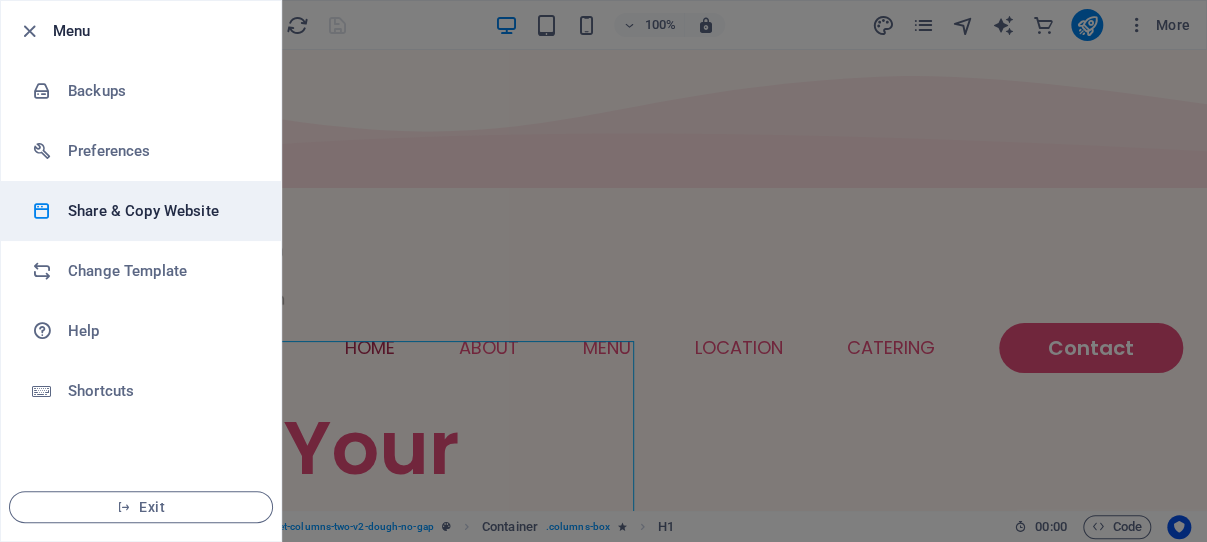 click on "Share & Copy Website" at bounding box center (160, 211) 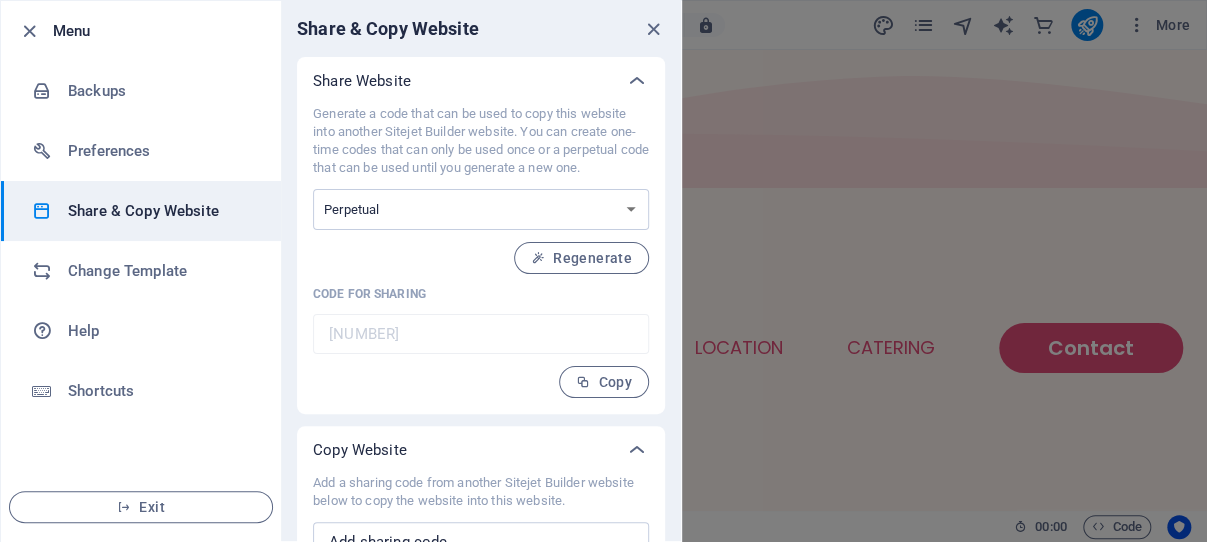 scroll, scrollTop: 98, scrollLeft: 0, axis: vertical 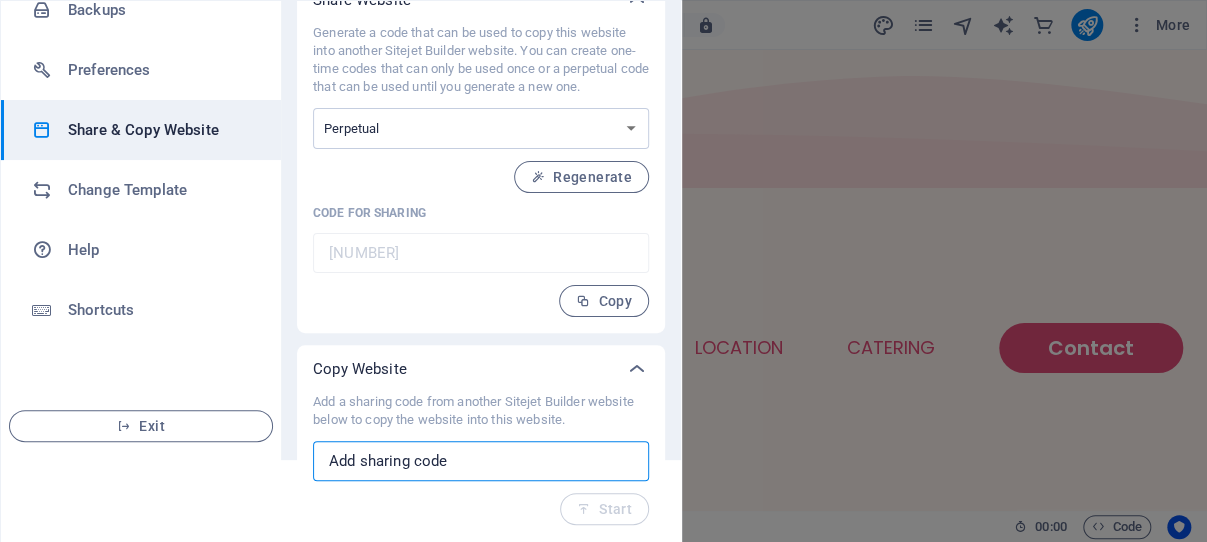 click at bounding box center [481, 461] 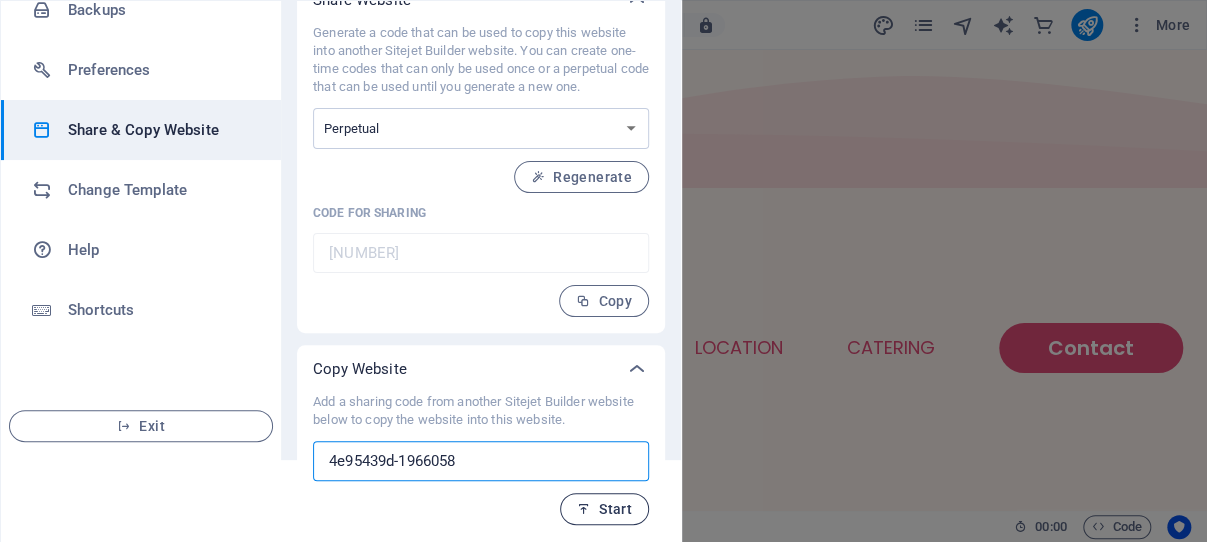 type on "4e95439d-1966058" 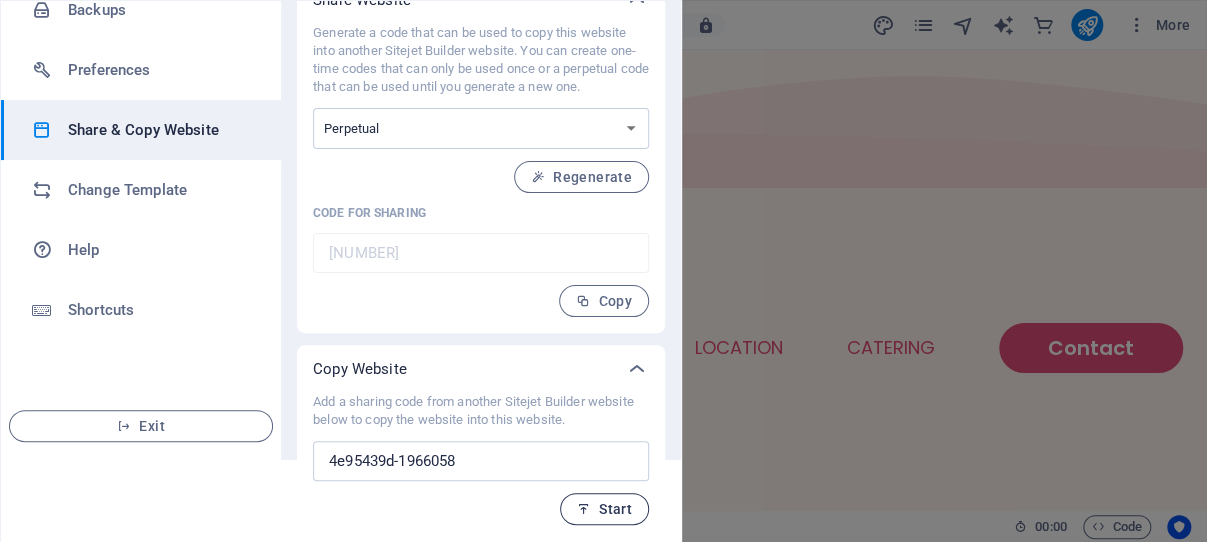 click on "Start" at bounding box center (604, 509) 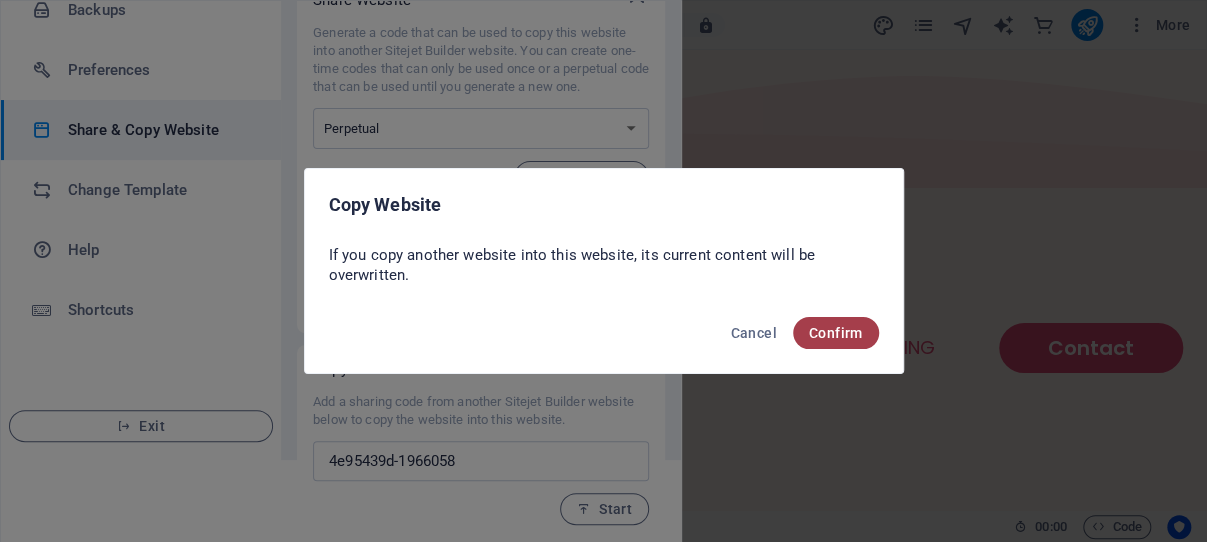 click on "Confirm" at bounding box center [836, 333] 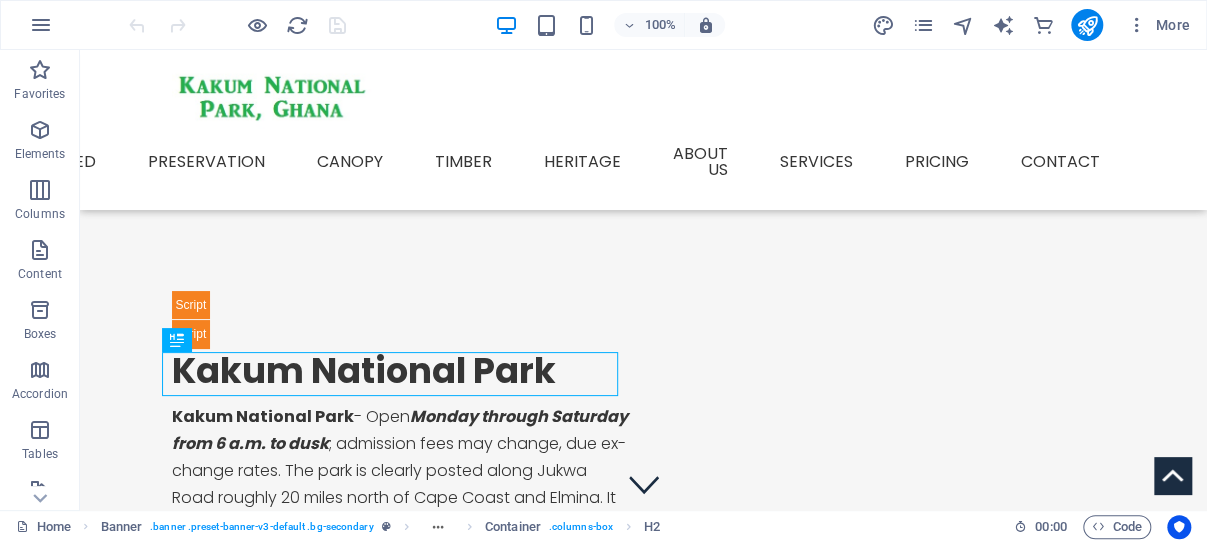 scroll, scrollTop: 0, scrollLeft: 0, axis: both 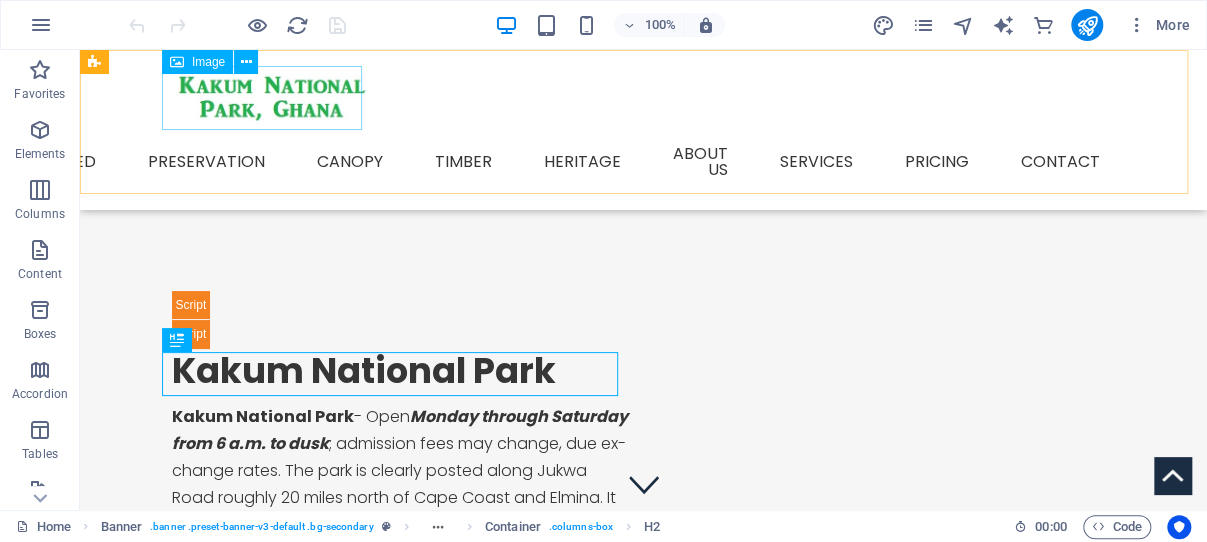 click at bounding box center [644, 98] 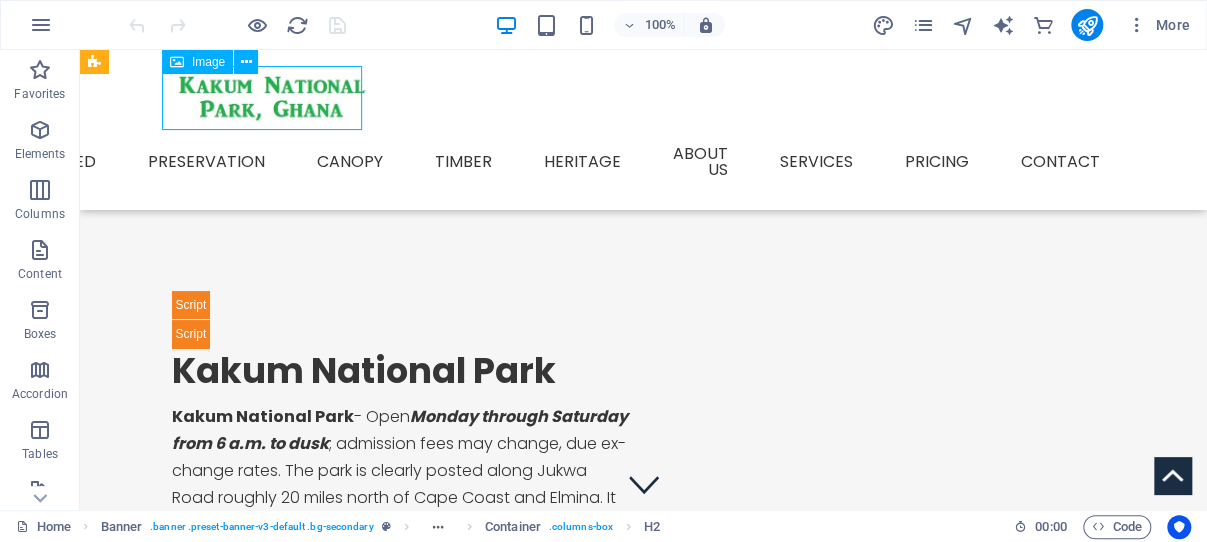 click at bounding box center [644, 98] 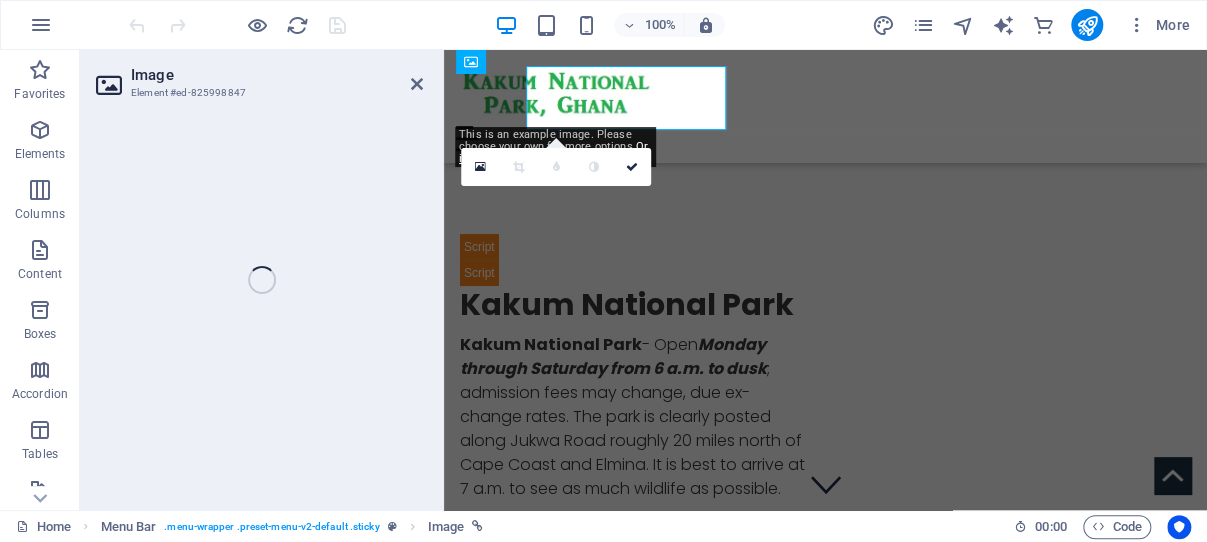 select on "px" 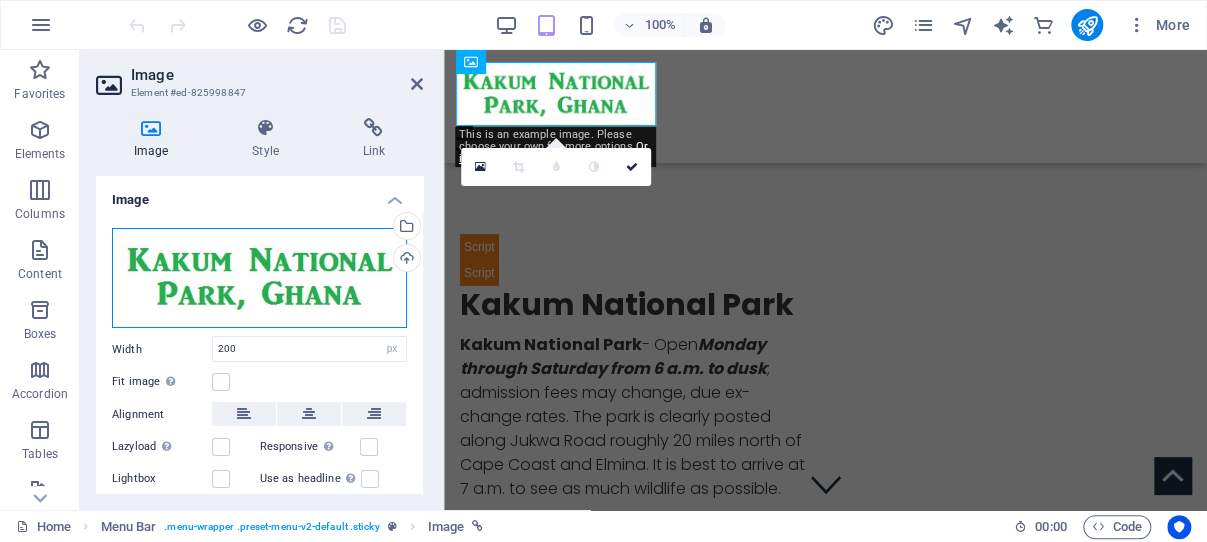 click on "Drag files here, click to choose files or select files from Files or our free stock photos & videos" at bounding box center (259, 278) 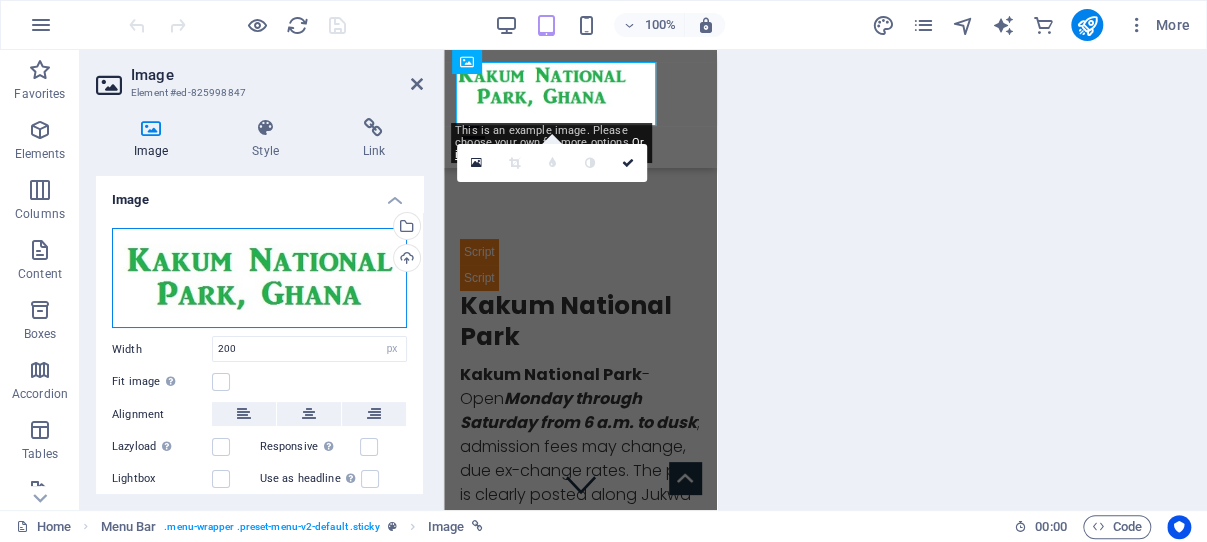 click on "Drag files here, click to choose files or select files from Files or our free stock photos & videos" at bounding box center [259, 278] 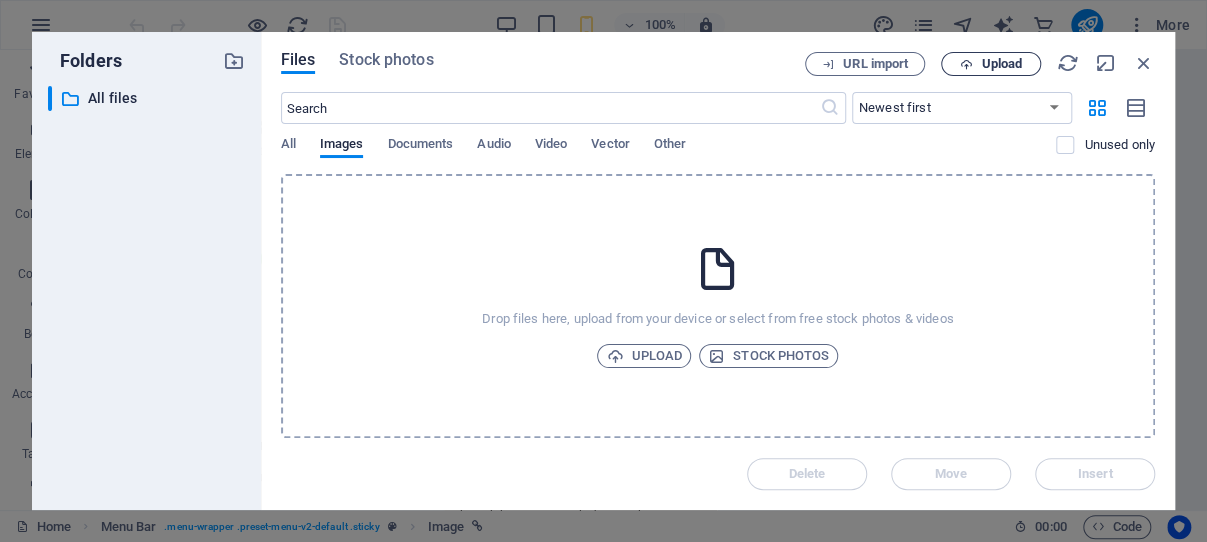click on "Upload" at bounding box center [1001, 64] 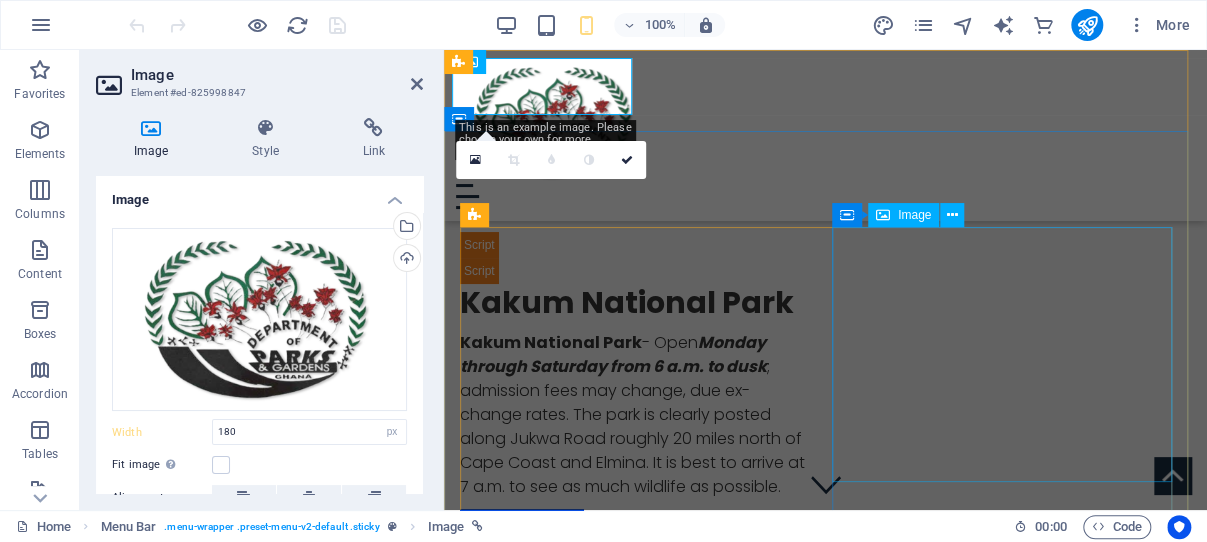 type on "200" 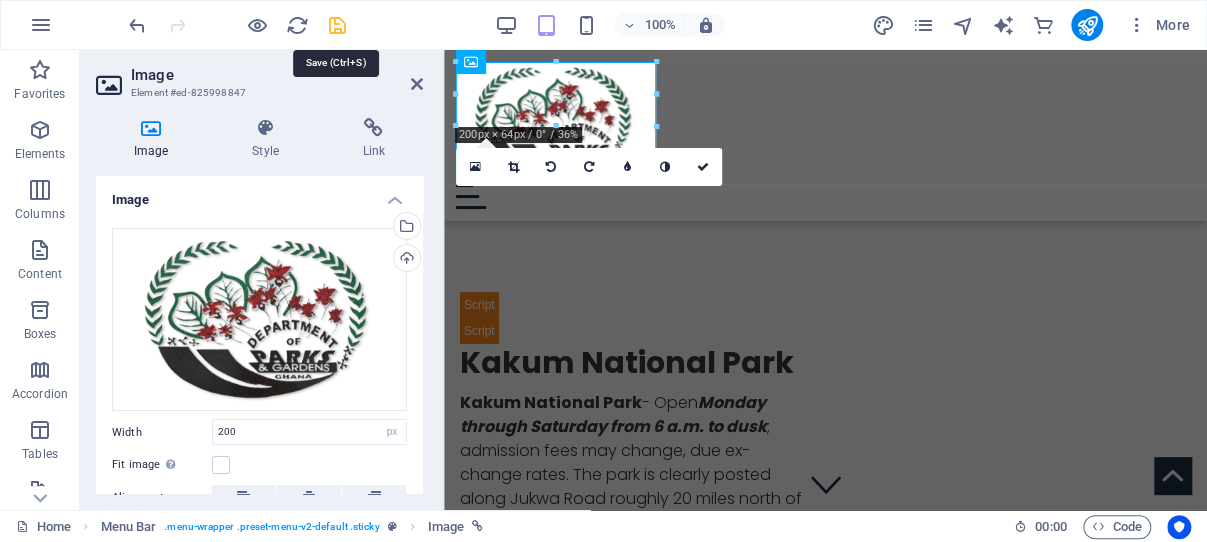 drag, startPoint x: 336, startPoint y: 26, endPoint x: 262, endPoint y: 76, distance: 89.30846 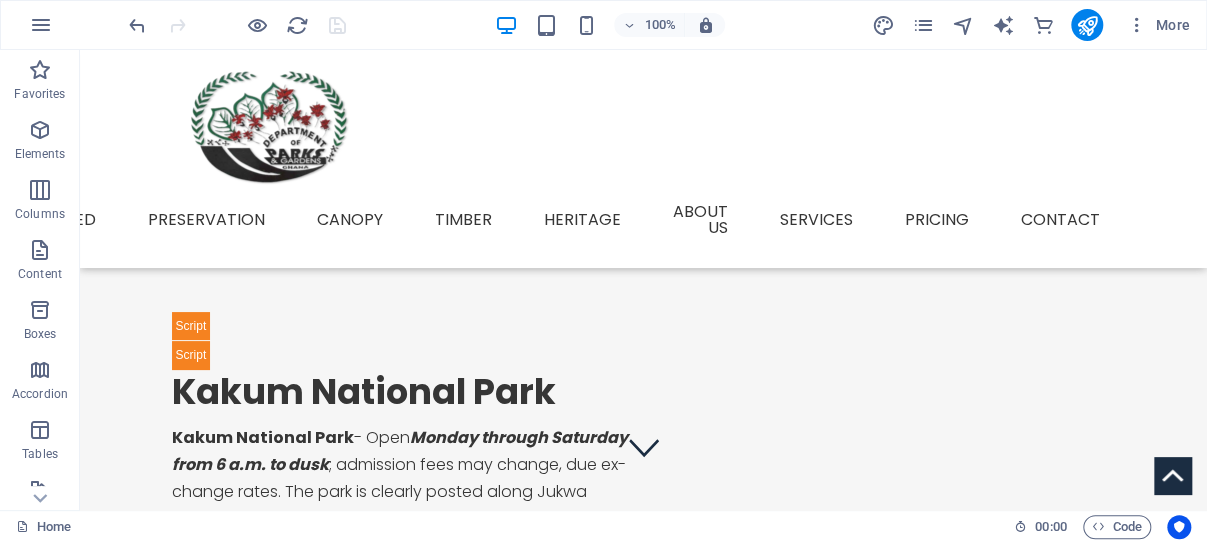 scroll, scrollTop: 0, scrollLeft: 0, axis: both 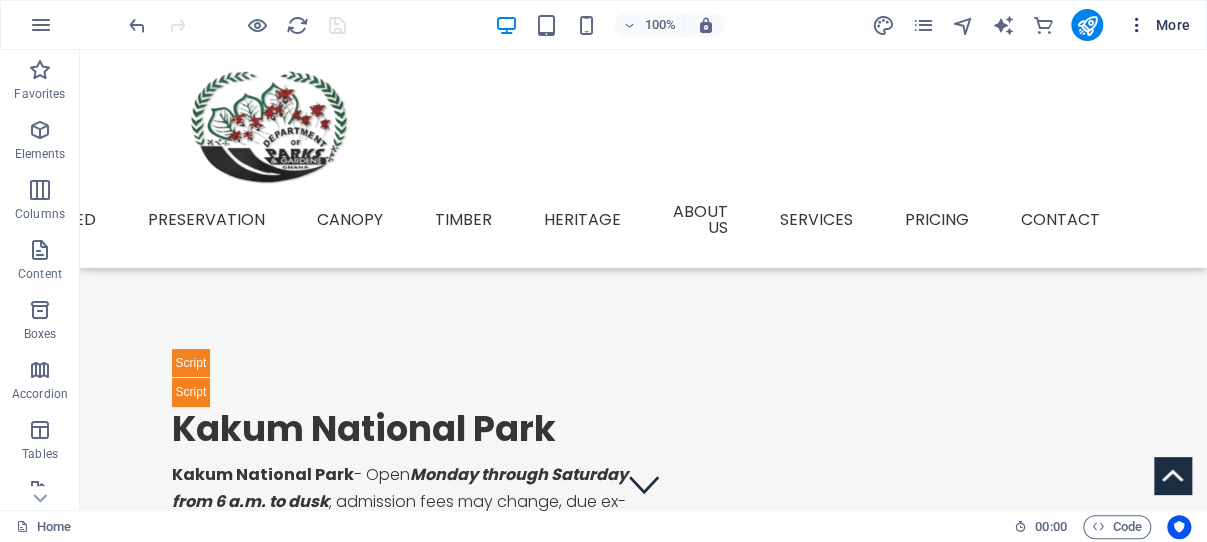 click at bounding box center (1137, 25) 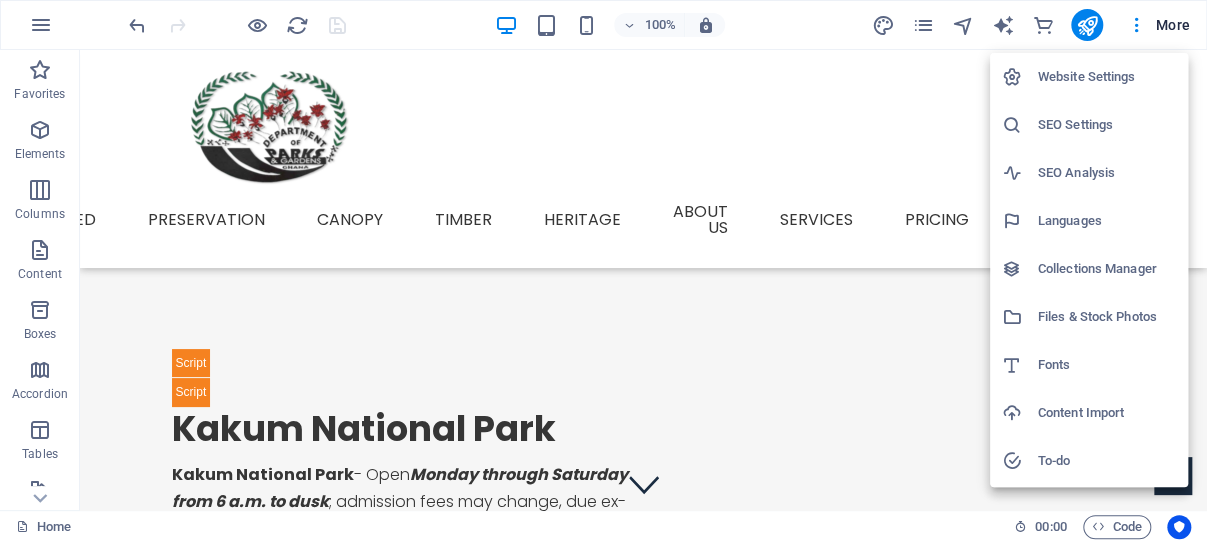 click on "Website Settings" at bounding box center (1107, 77) 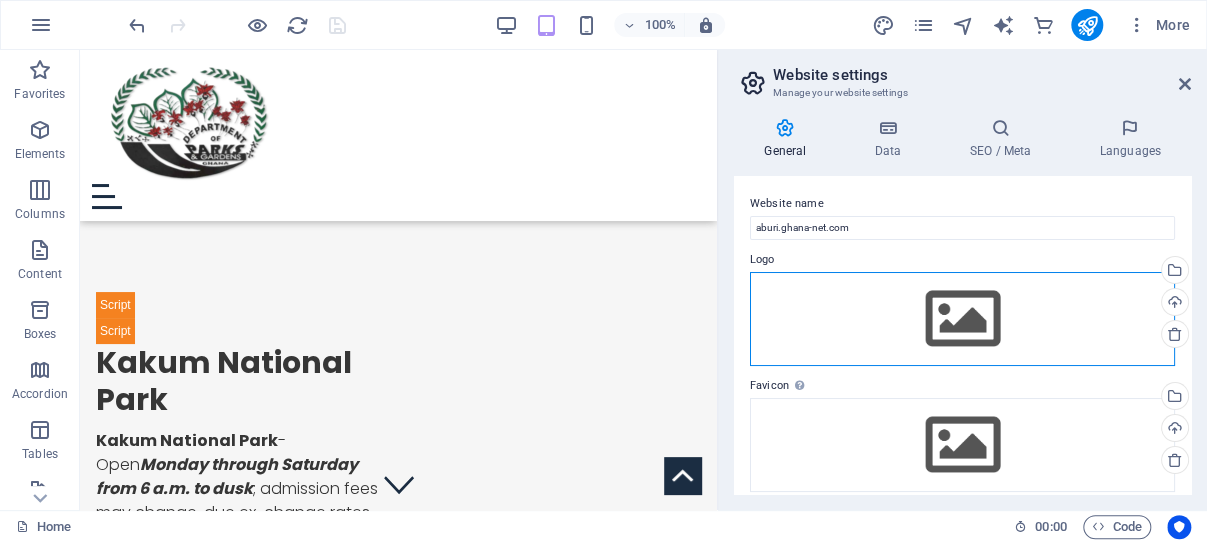 click on "Drag files here, click to choose files or select files from Files or our free stock photos & videos" at bounding box center (962, 319) 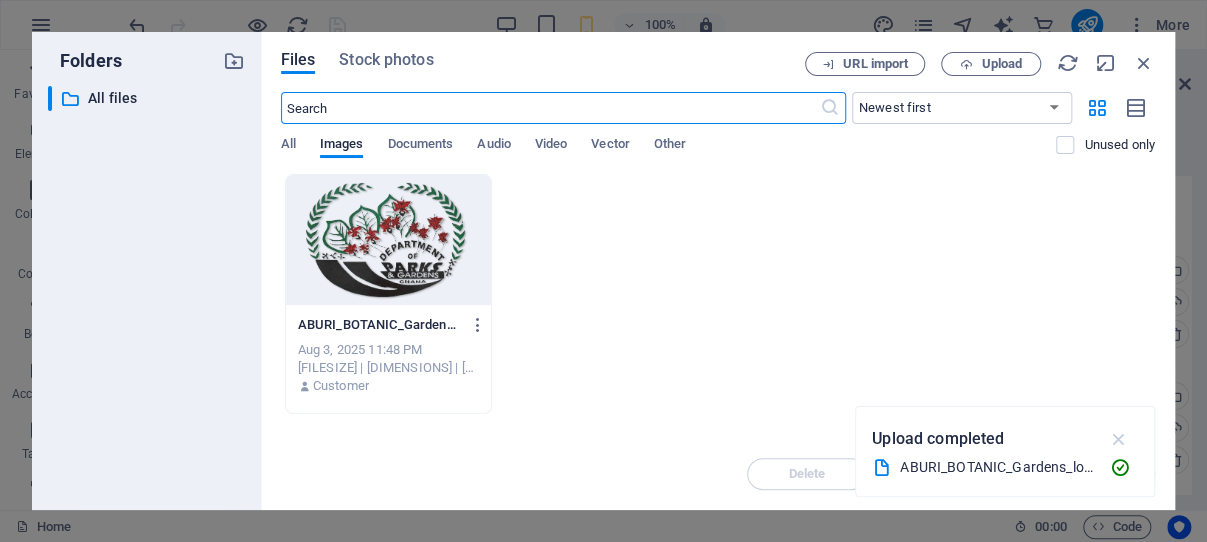 click at bounding box center [1118, 439] 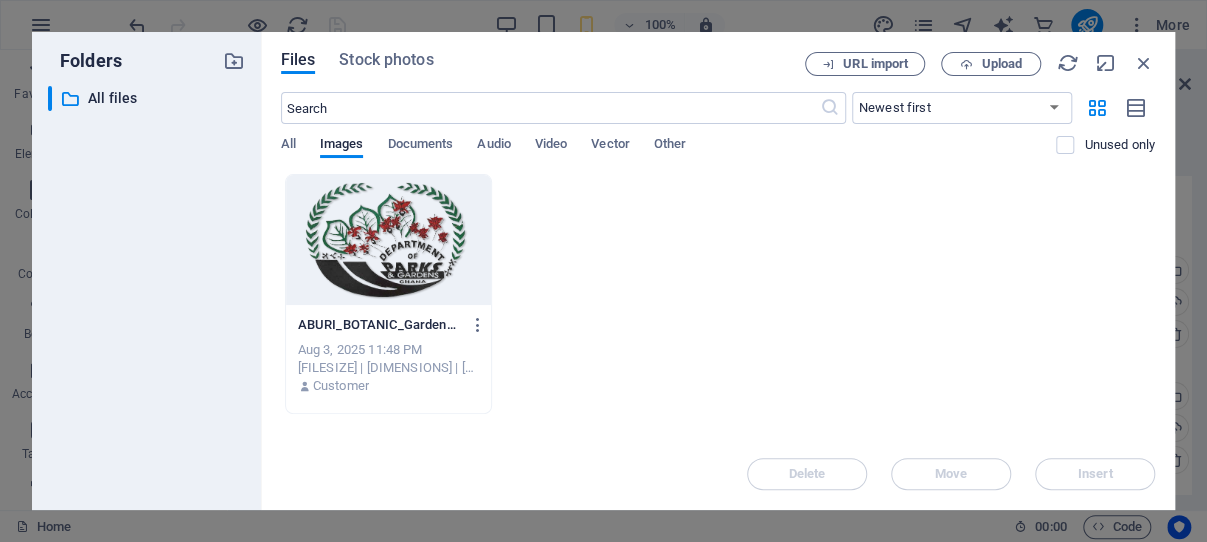 click at bounding box center (389, 240) 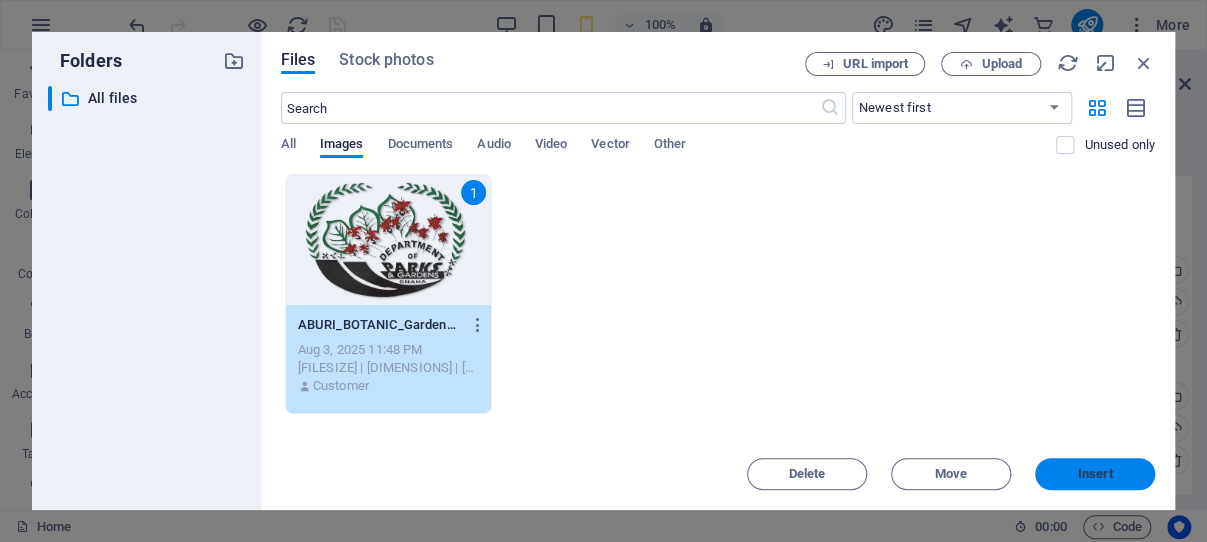 click on "Insert" at bounding box center [1095, 474] 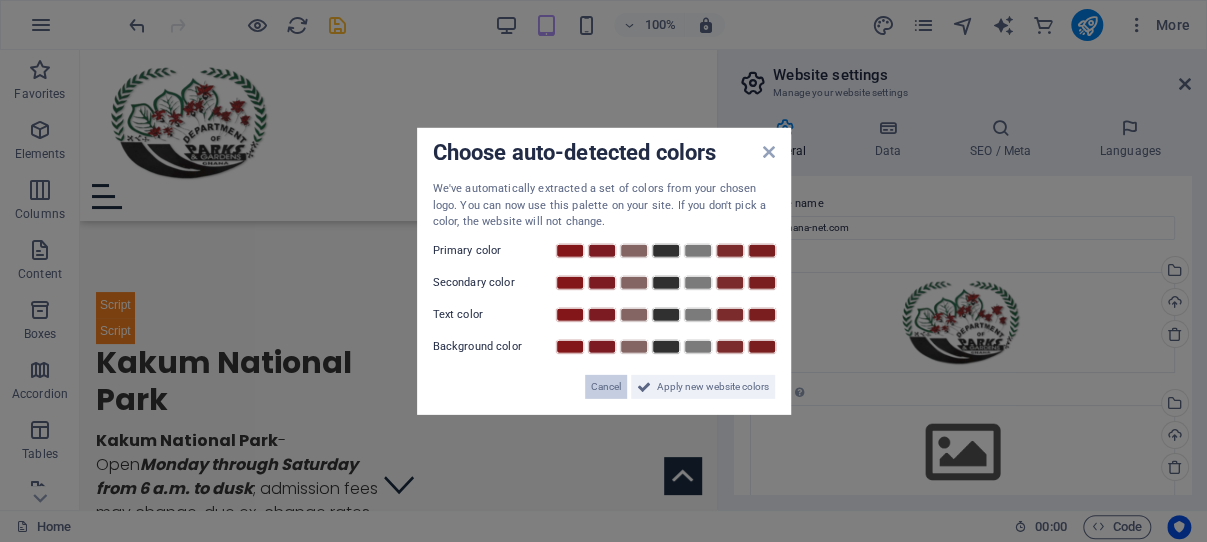 click on "Cancel" at bounding box center (606, 386) 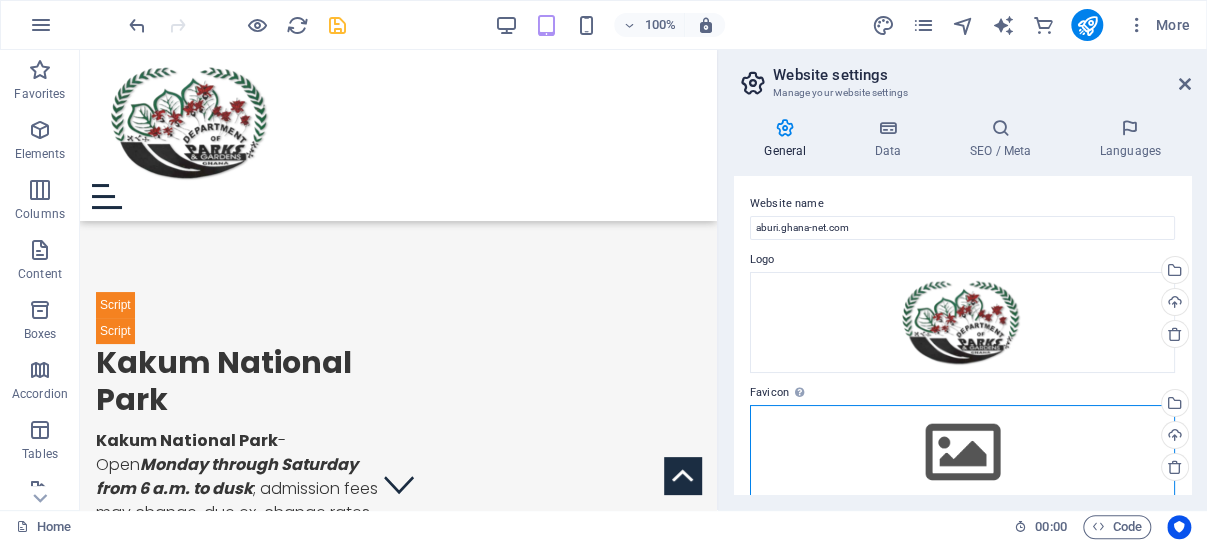 click on "Drag files here, click to choose files or select files from Files or our free stock photos & videos" at bounding box center [962, 452] 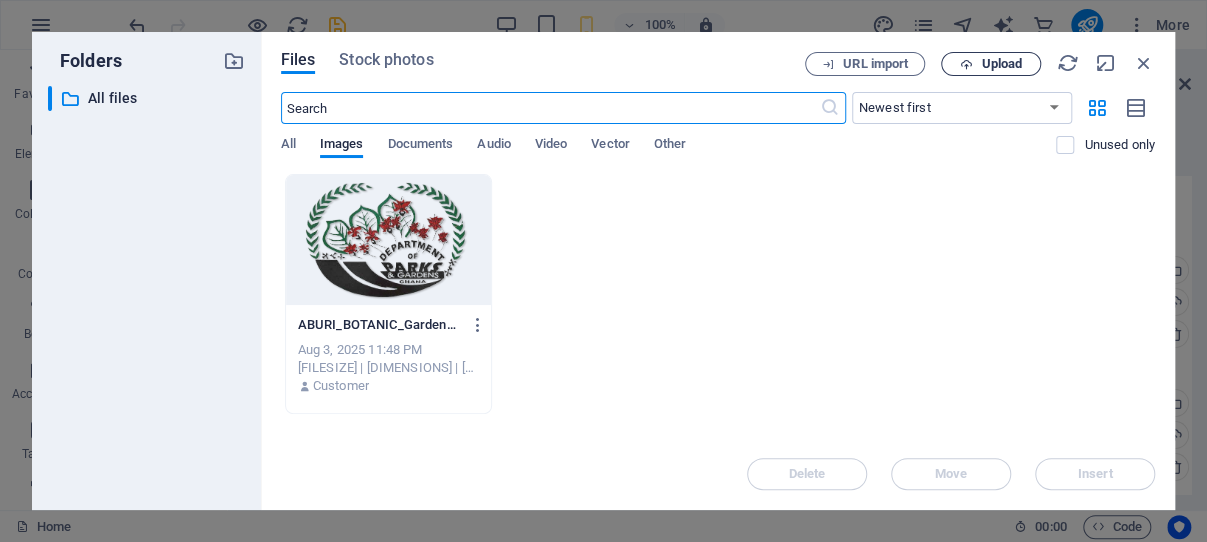 click on "Upload" at bounding box center [1001, 64] 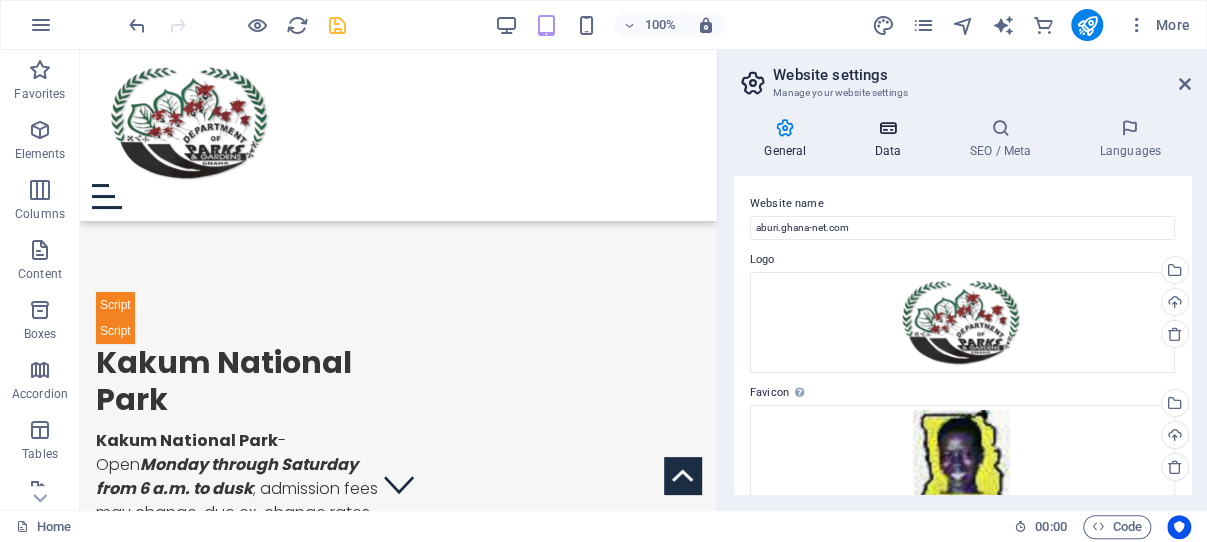 click at bounding box center [887, 128] 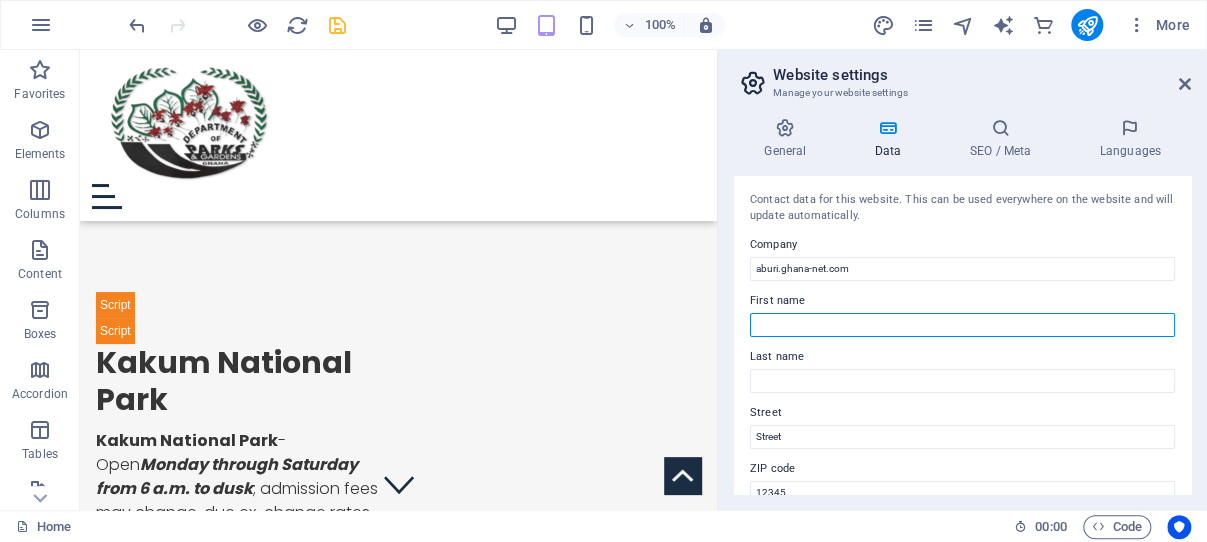 click on "First name" at bounding box center [962, 325] 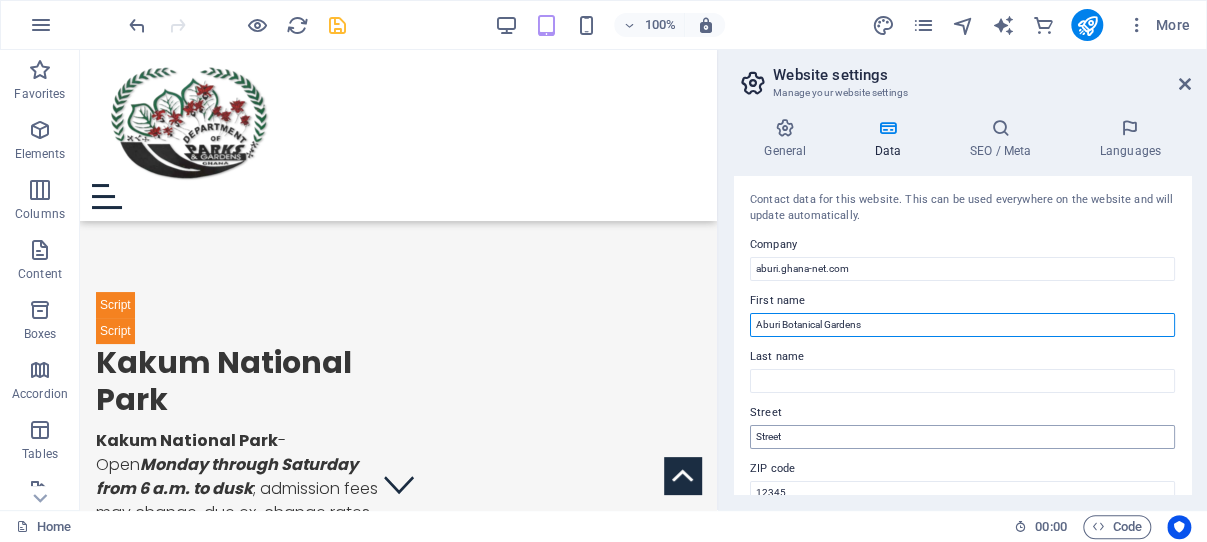 type on "Aburi Botanical Gardens" 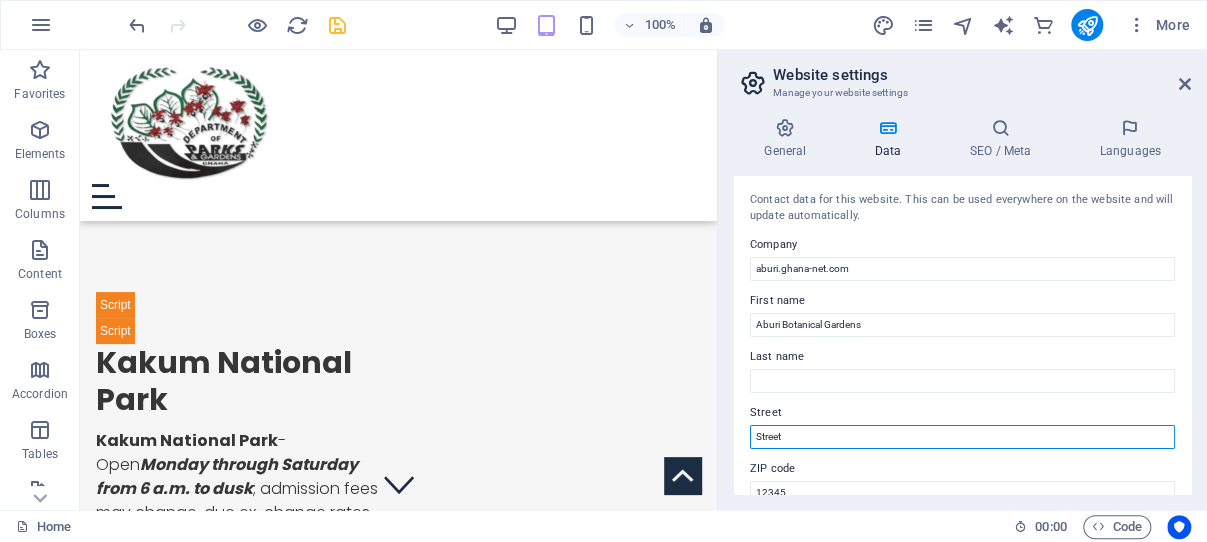click on "Street" at bounding box center (962, 437) 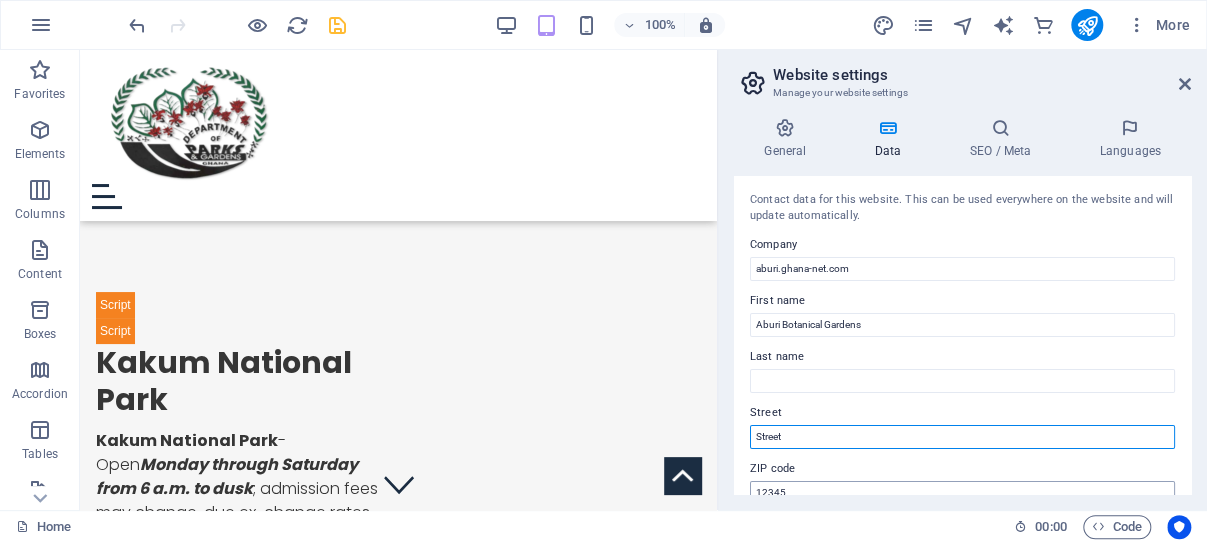 scroll, scrollTop: 95, scrollLeft: 0, axis: vertical 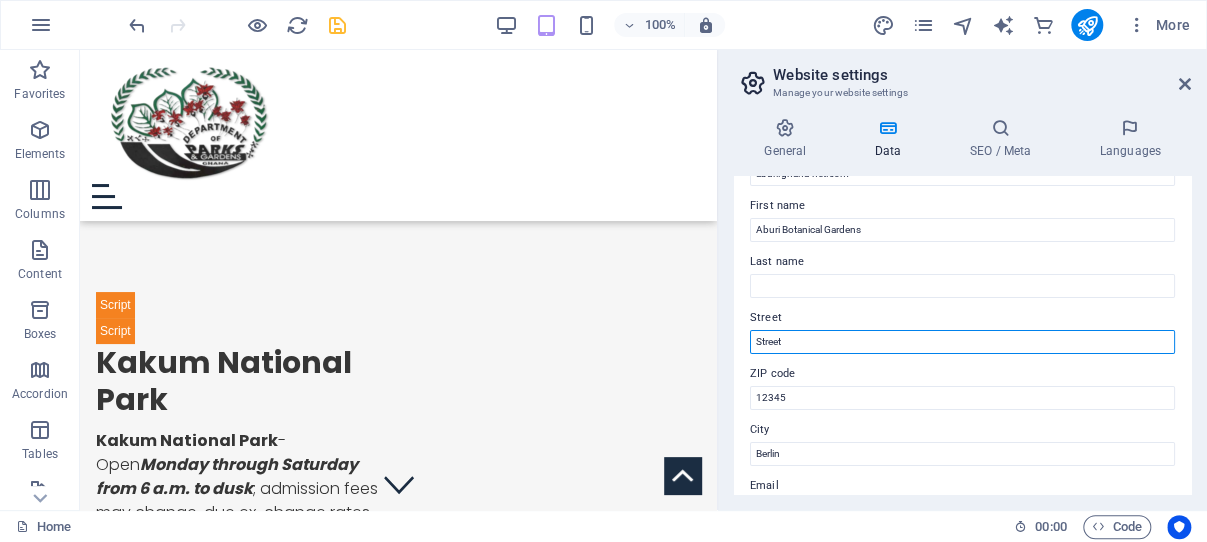 drag, startPoint x: 801, startPoint y: 338, endPoint x: 753, endPoint y: 337, distance: 48.010414 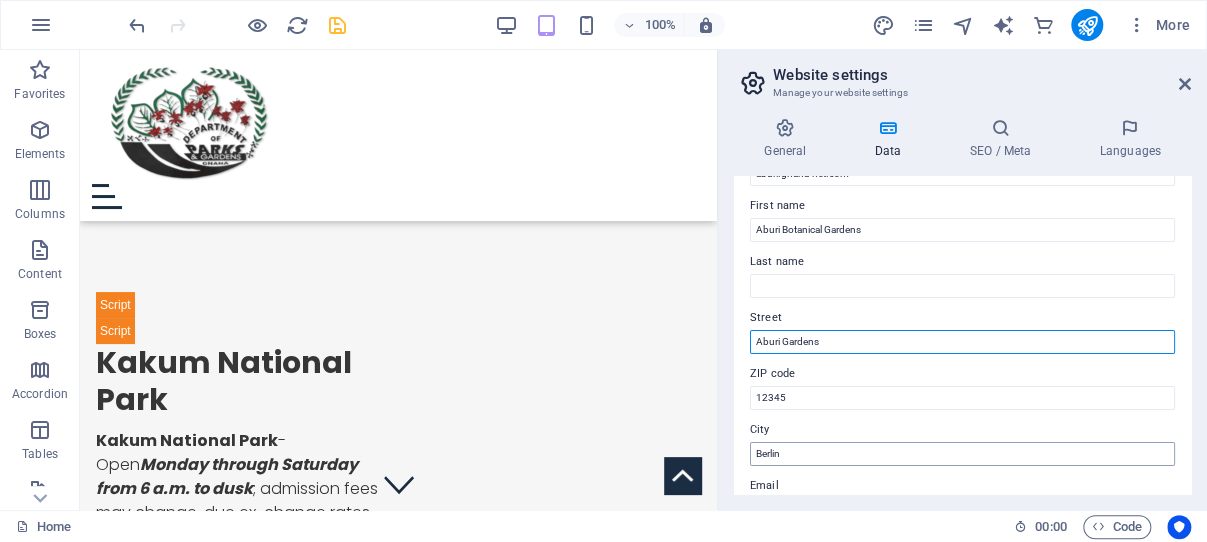 type on "Aburi Gardens" 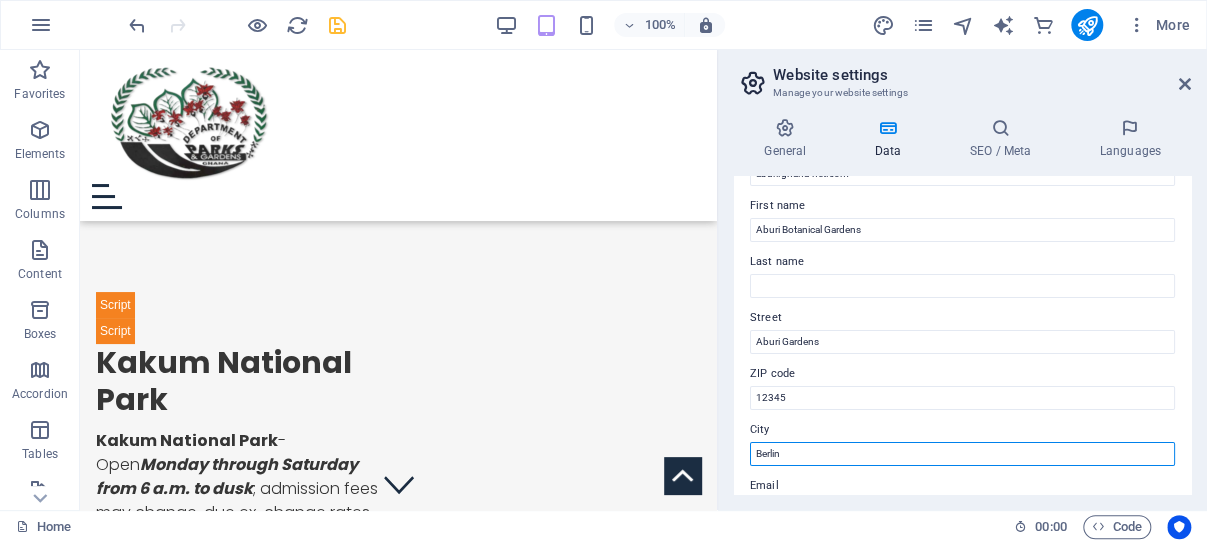 drag, startPoint x: 791, startPoint y: 451, endPoint x: 746, endPoint y: 455, distance: 45.17743 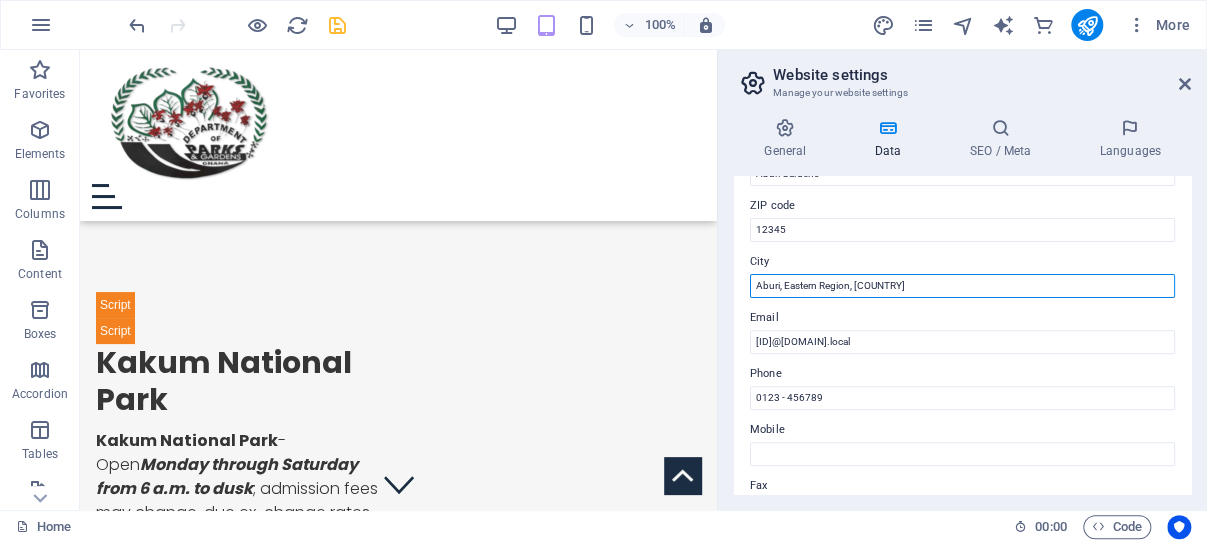 scroll, scrollTop: 286, scrollLeft: 0, axis: vertical 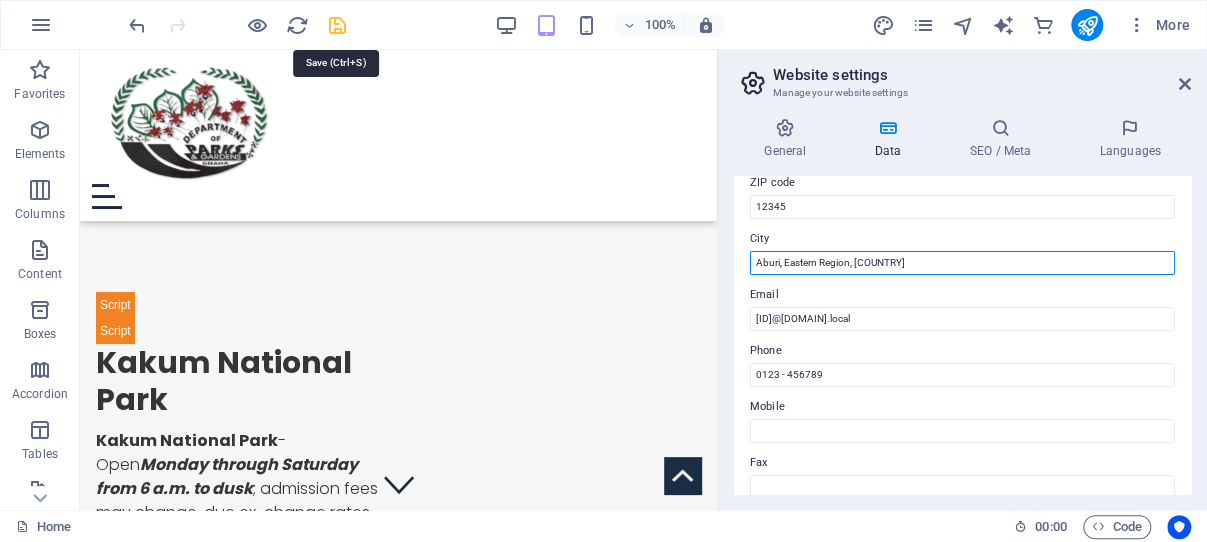 type on "Aburi, Eastern Region, [COUNTRY]" 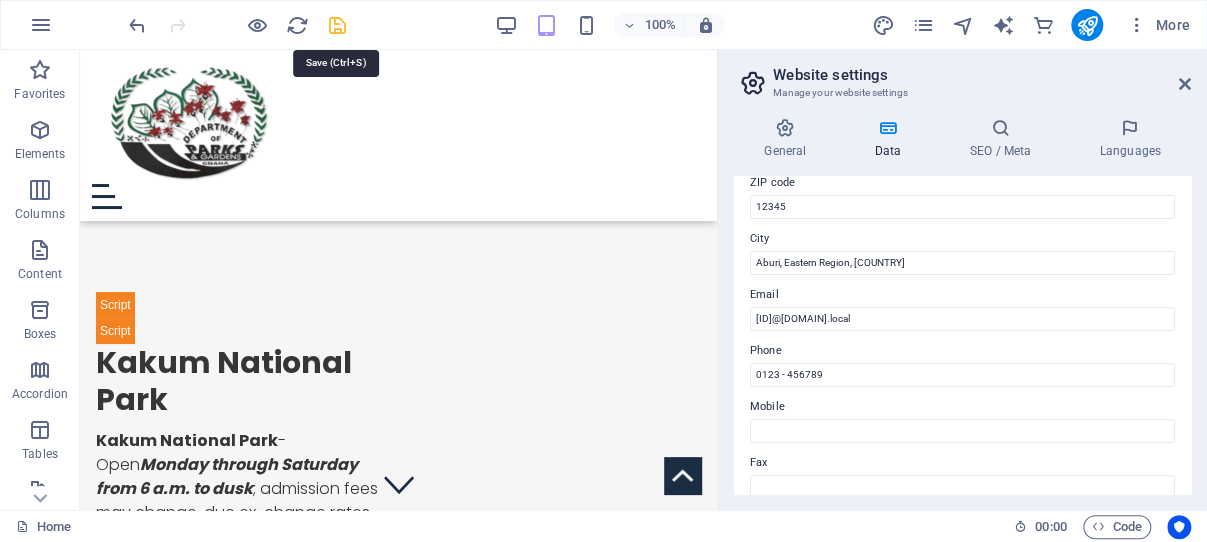 click at bounding box center [337, 25] 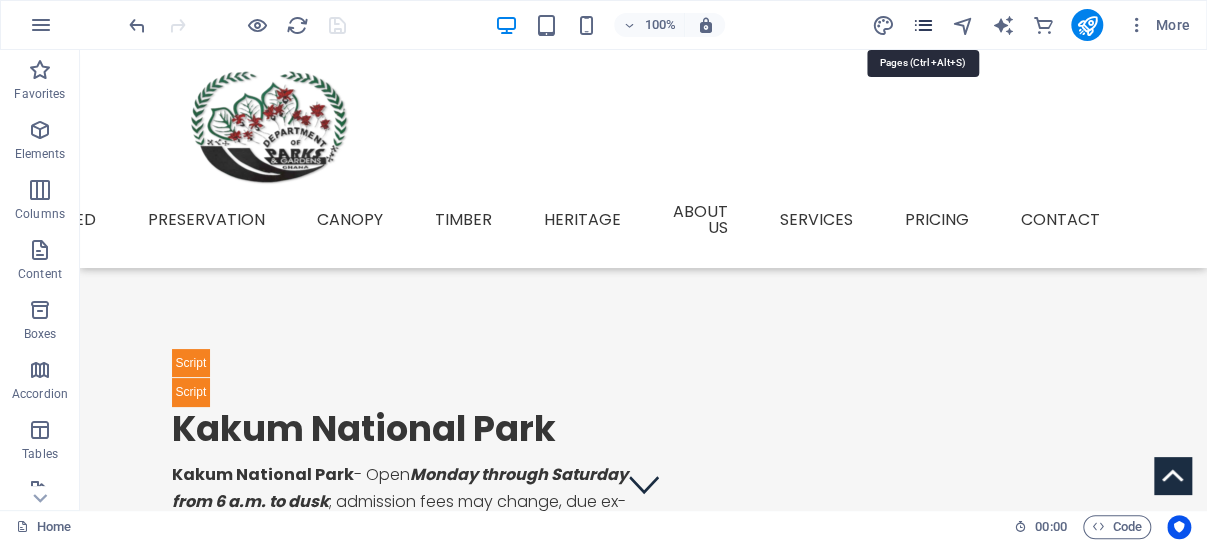 click at bounding box center [922, 25] 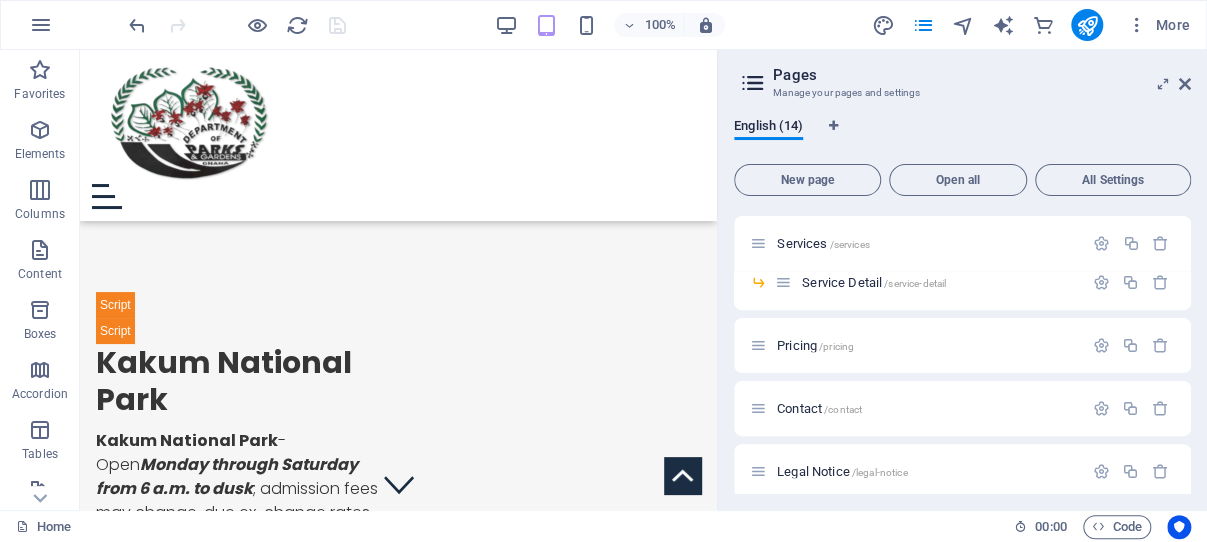 scroll, scrollTop: 497, scrollLeft: 0, axis: vertical 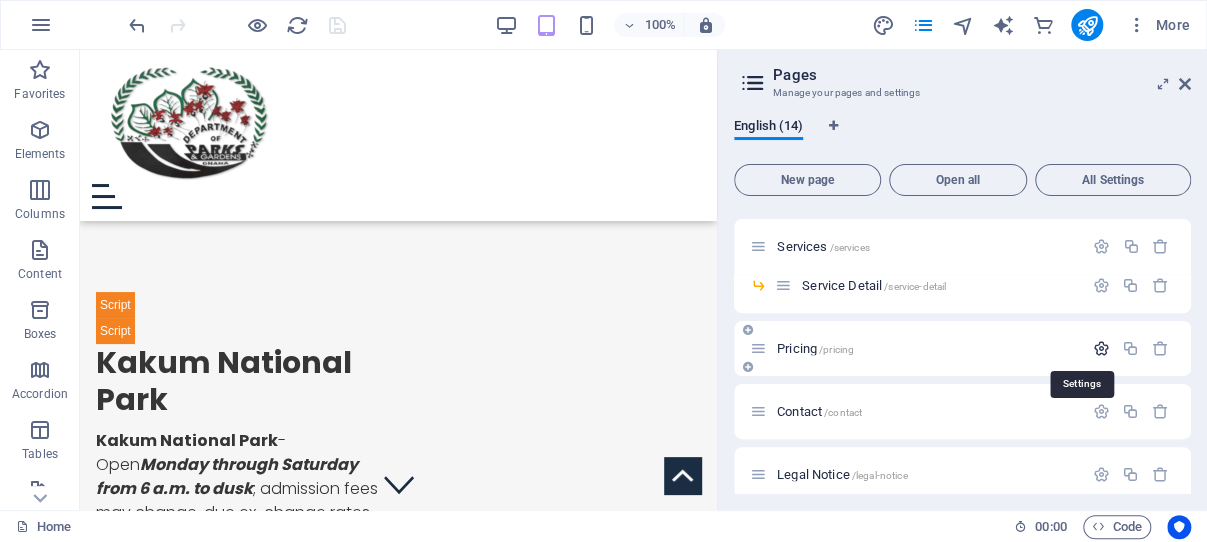 click at bounding box center (1101, 348) 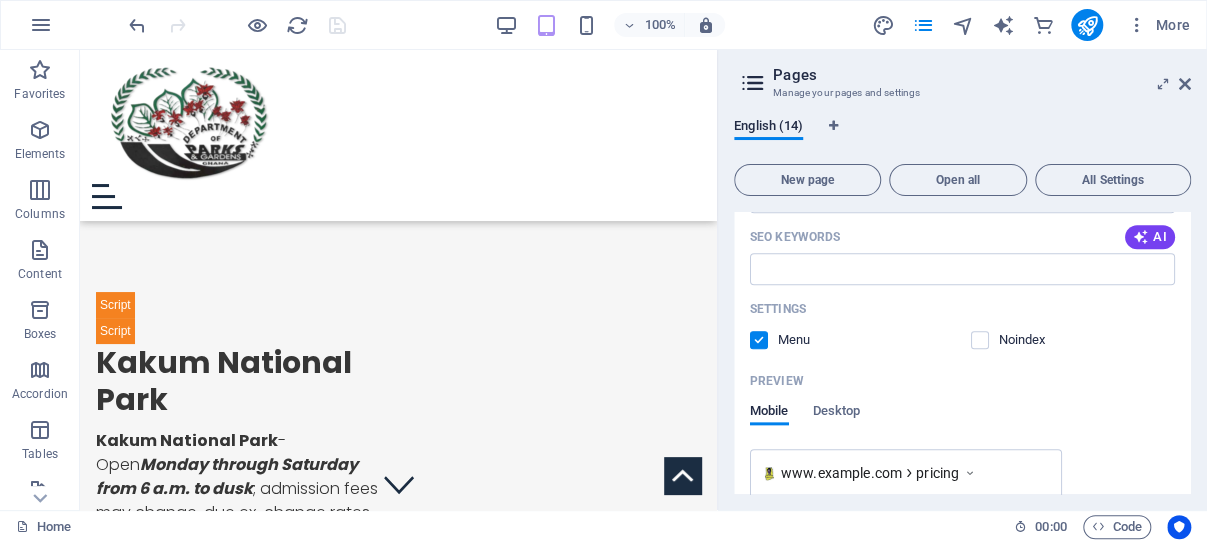 scroll, scrollTop: 974, scrollLeft: 0, axis: vertical 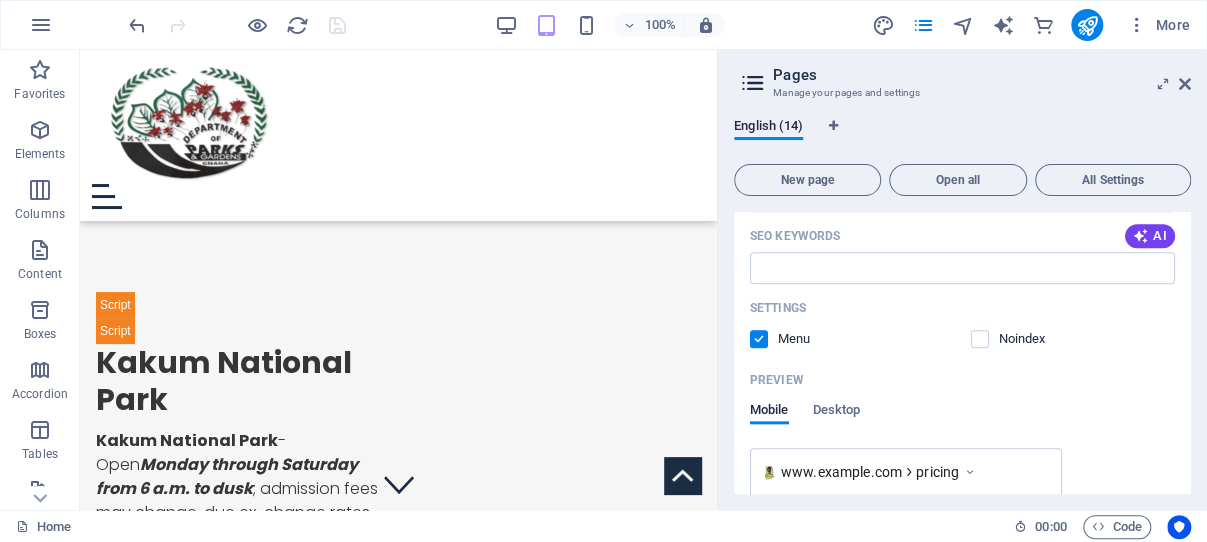 click at bounding box center [759, 339] 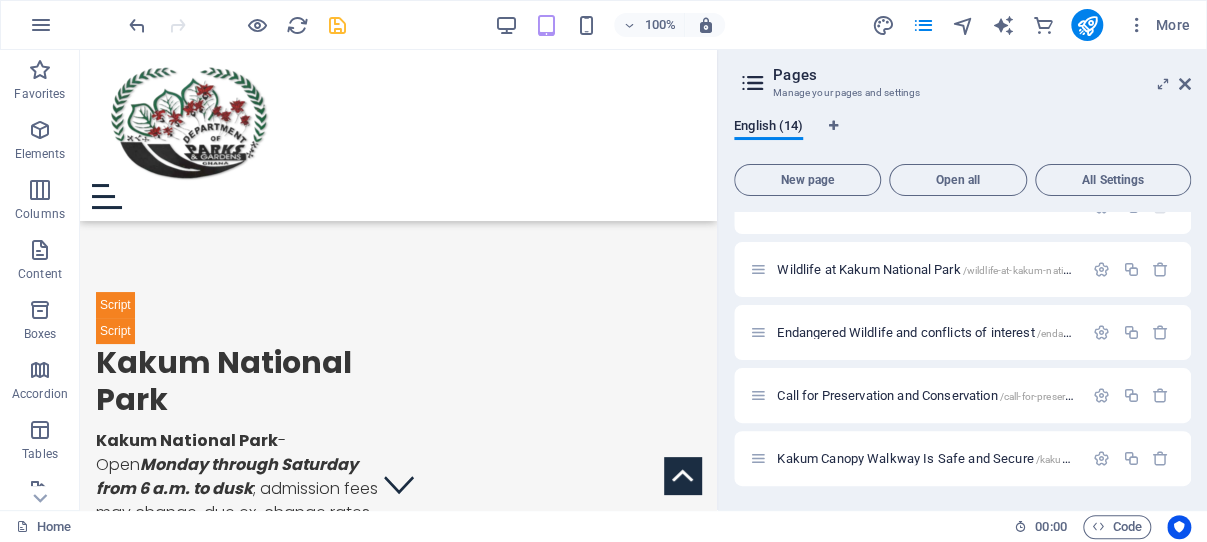 scroll, scrollTop: 24, scrollLeft: 0, axis: vertical 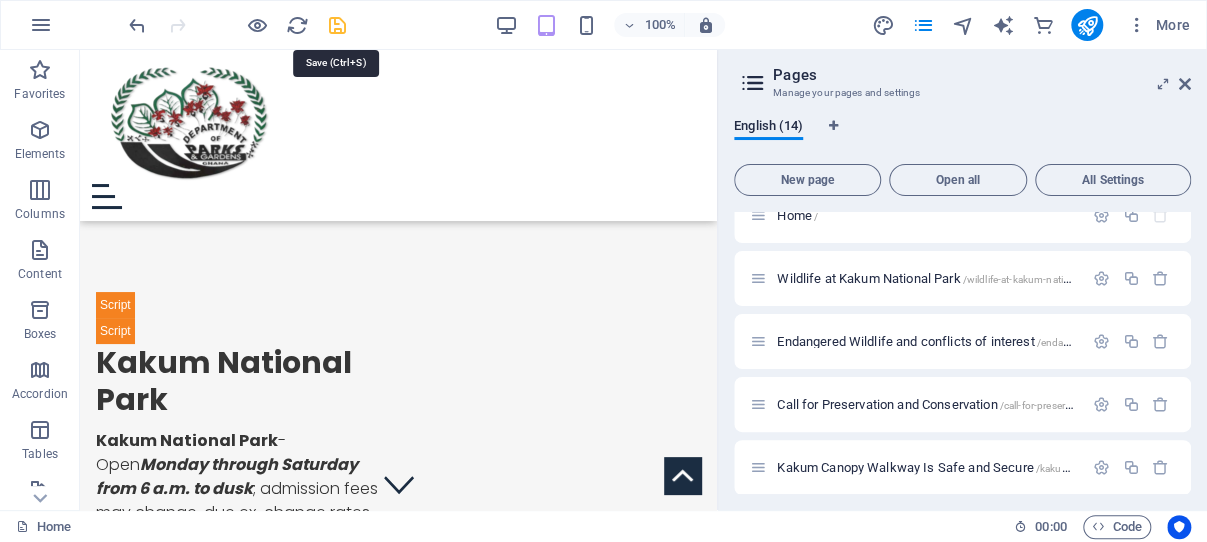 drag, startPoint x: 337, startPoint y: 26, endPoint x: 300, endPoint y: 31, distance: 37.336308 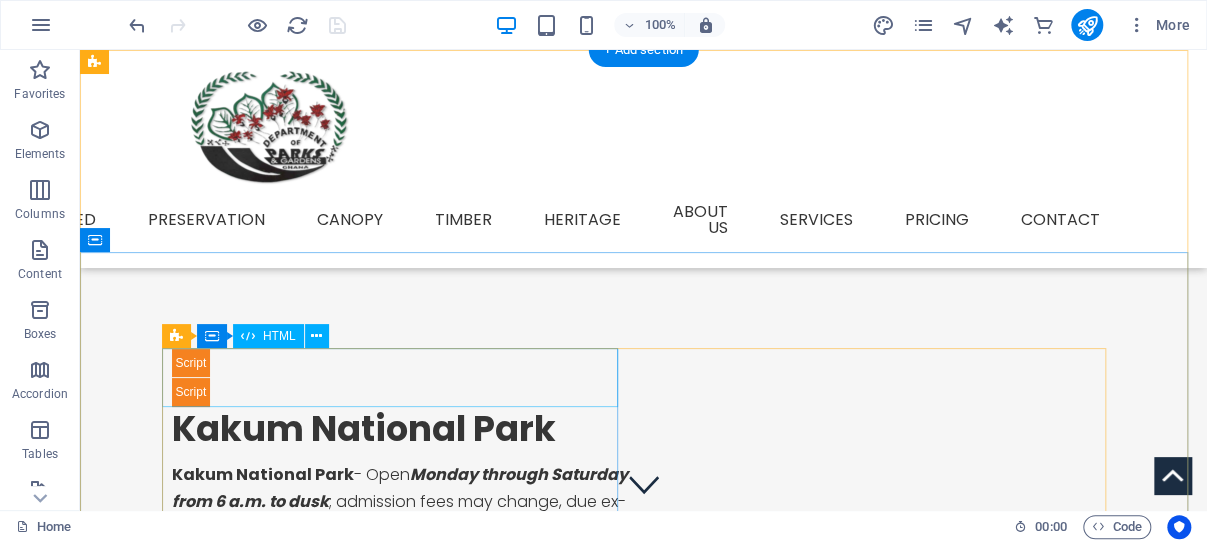 scroll, scrollTop: 106, scrollLeft: 0, axis: vertical 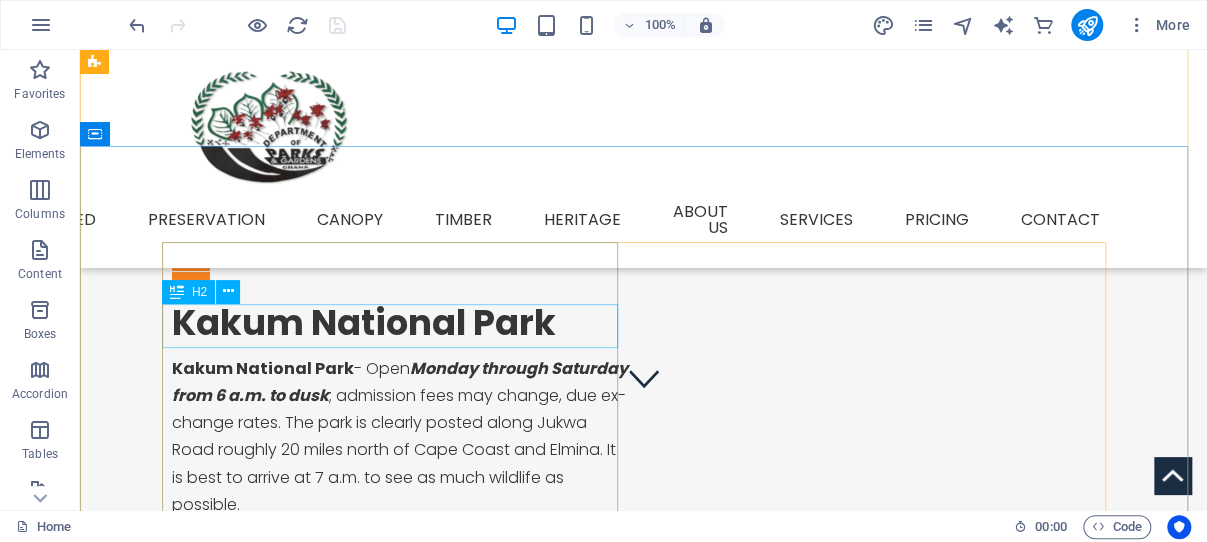 click on "Kakum National Park" at bounding box center [400, 323] 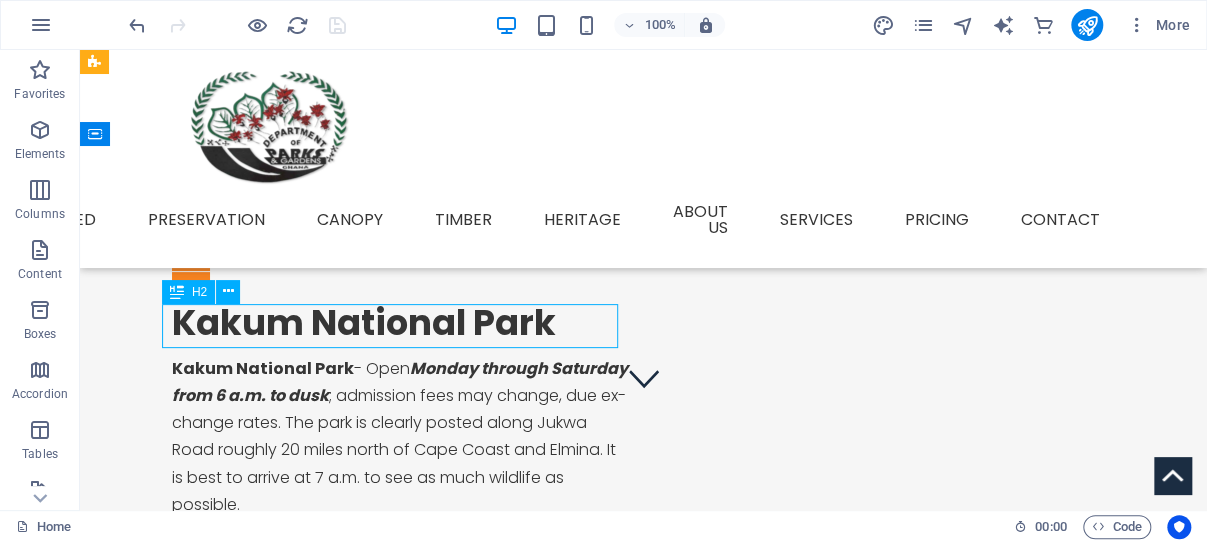 click on "Kakum National Park" at bounding box center [400, 323] 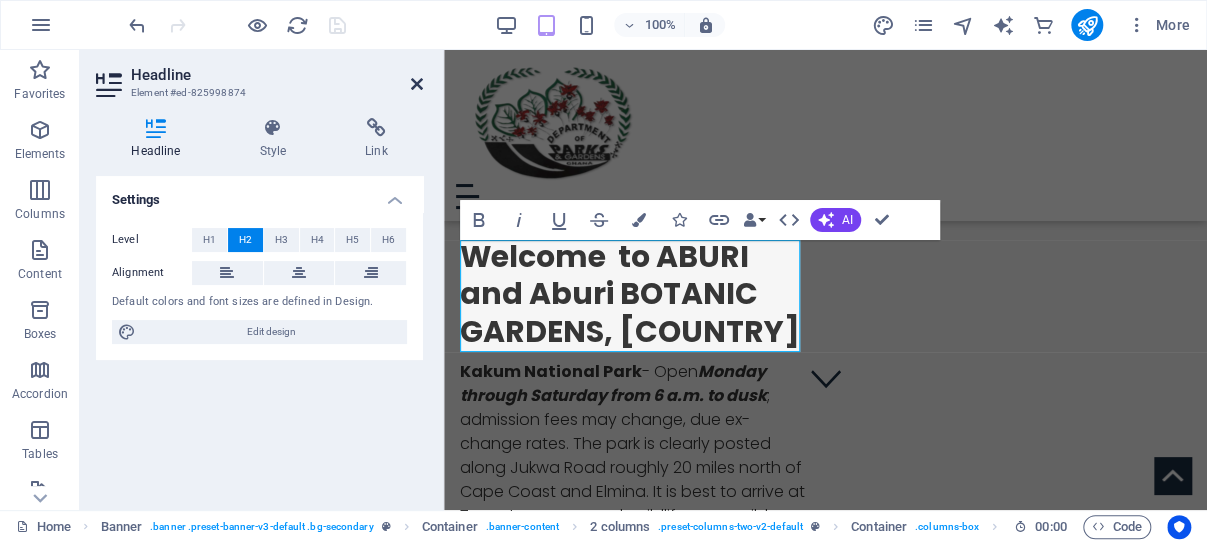 click at bounding box center (417, 84) 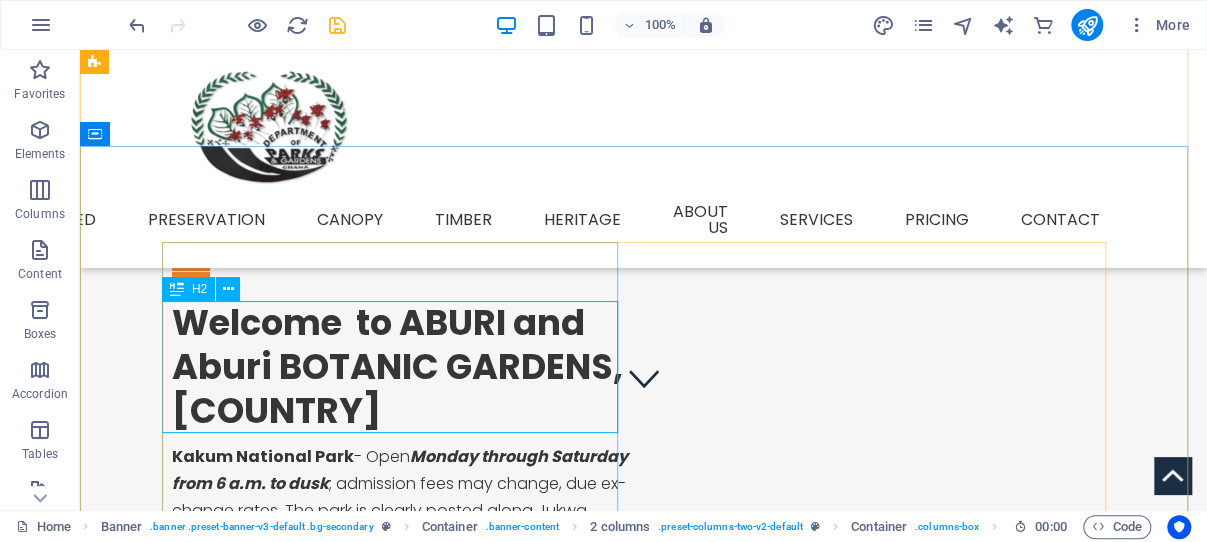 click on "Welcome  to ABURI and Aburi BOTANIC GARDENS, [COUNTRY]" at bounding box center [400, 367] 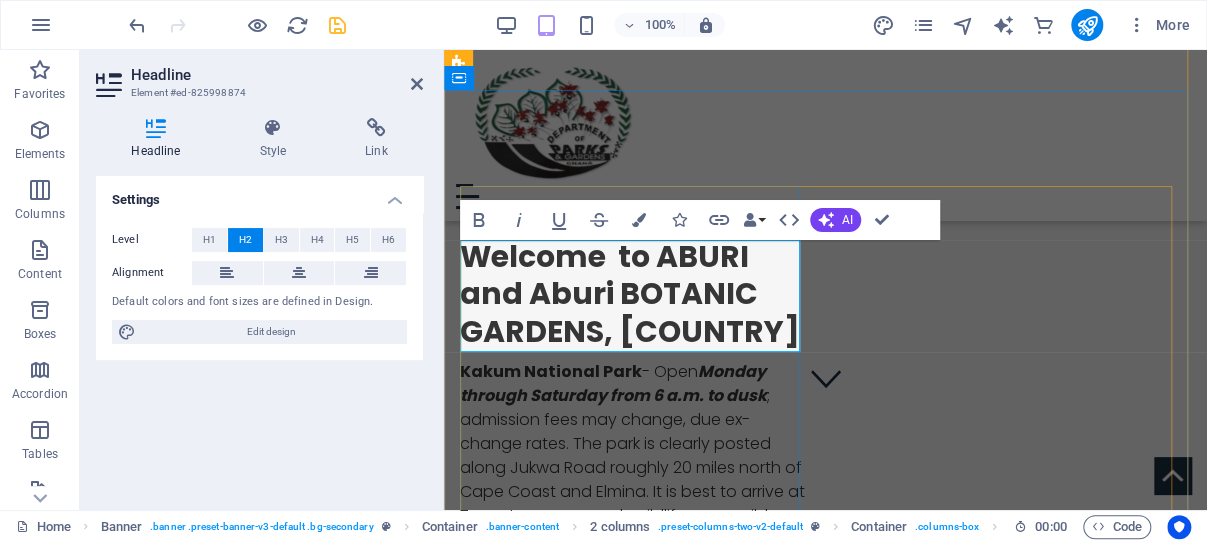click on "Welcome  to ABURI and Aburi BOTANIC GARDENS, [COUNTRY]" at bounding box center [635, 294] 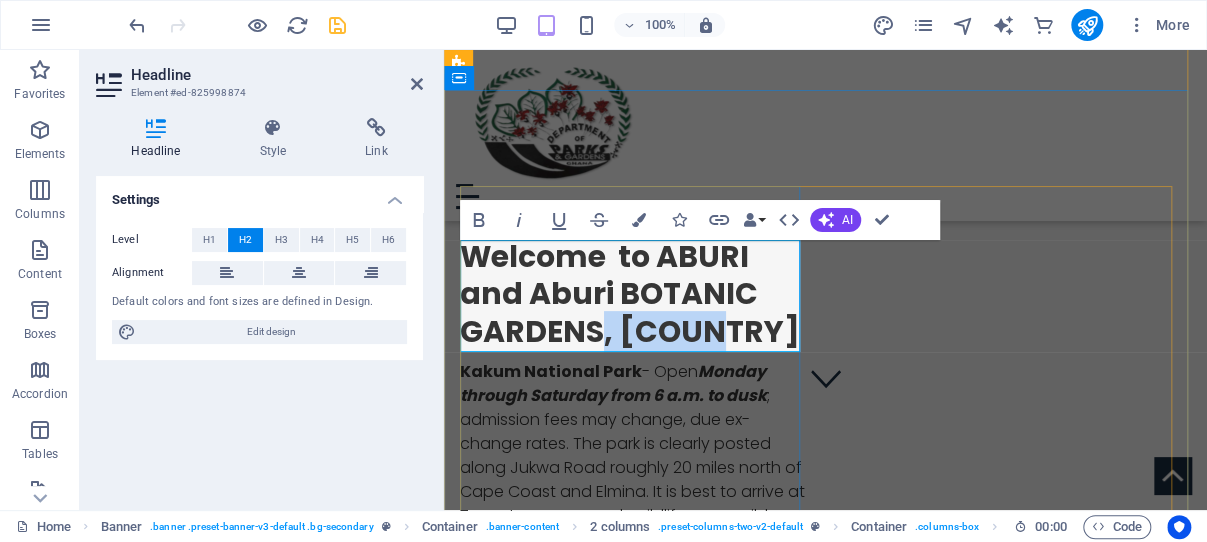 drag, startPoint x: 603, startPoint y: 336, endPoint x: 726, endPoint y: 345, distance: 123.32883 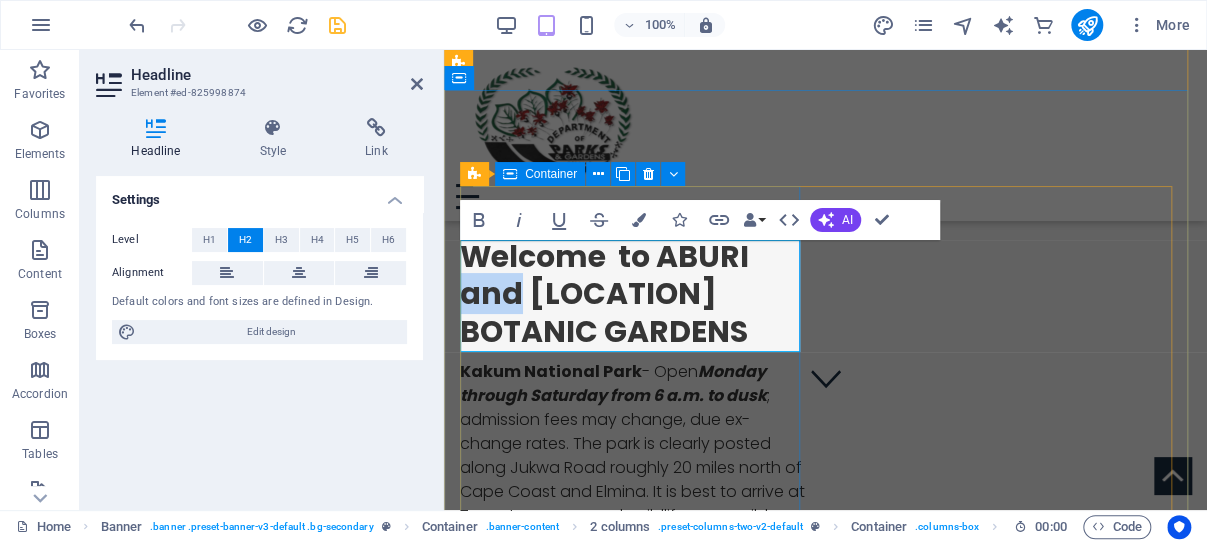 drag, startPoint x: 519, startPoint y: 290, endPoint x: 458, endPoint y: 290, distance: 61 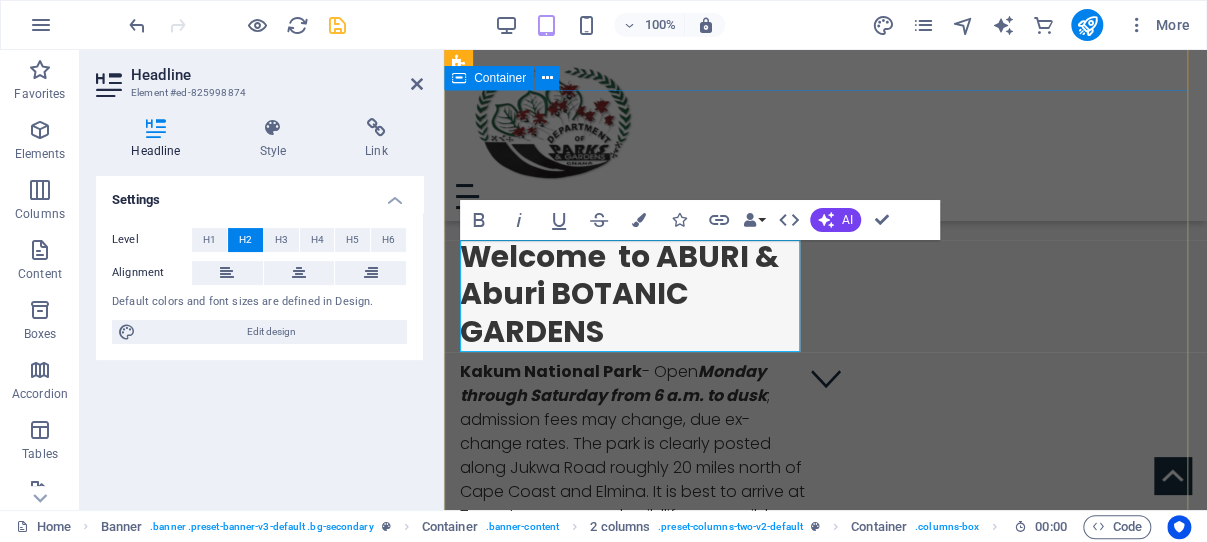 type 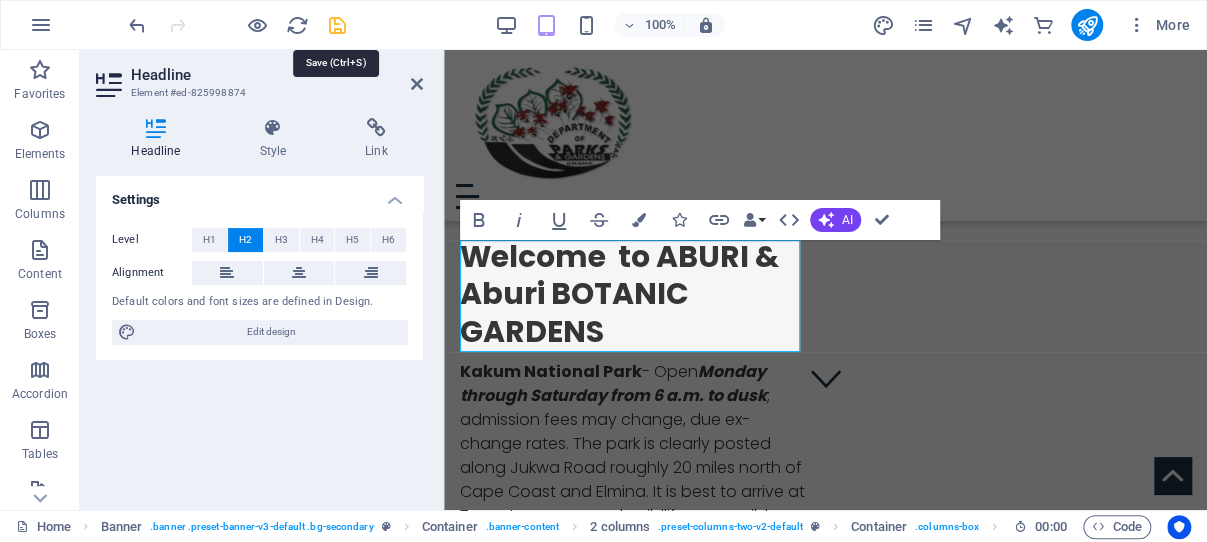 click at bounding box center (337, 25) 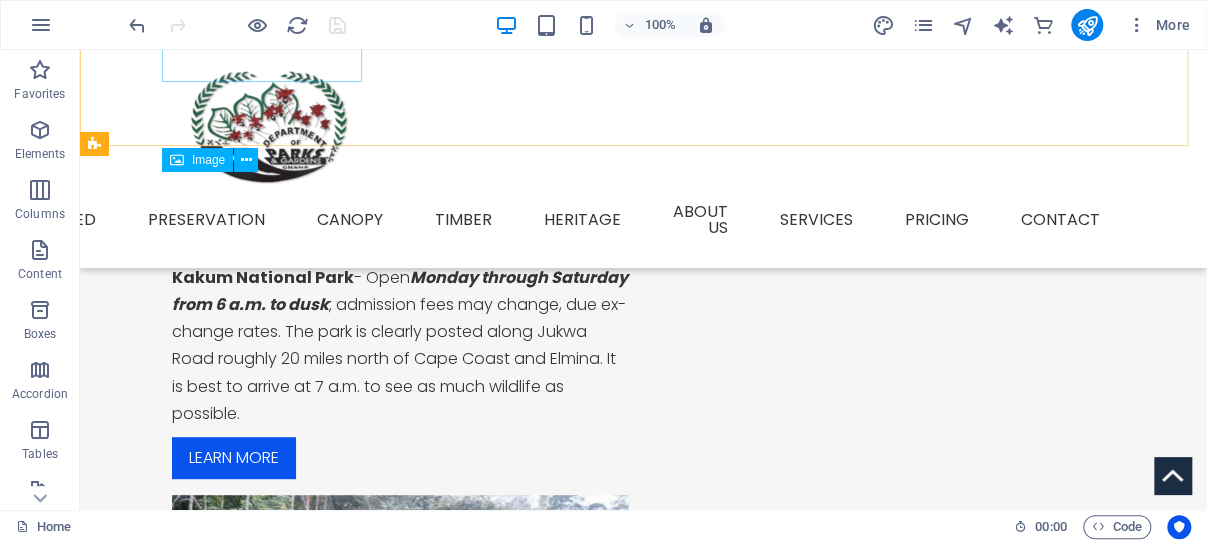 scroll, scrollTop: 212, scrollLeft: 0, axis: vertical 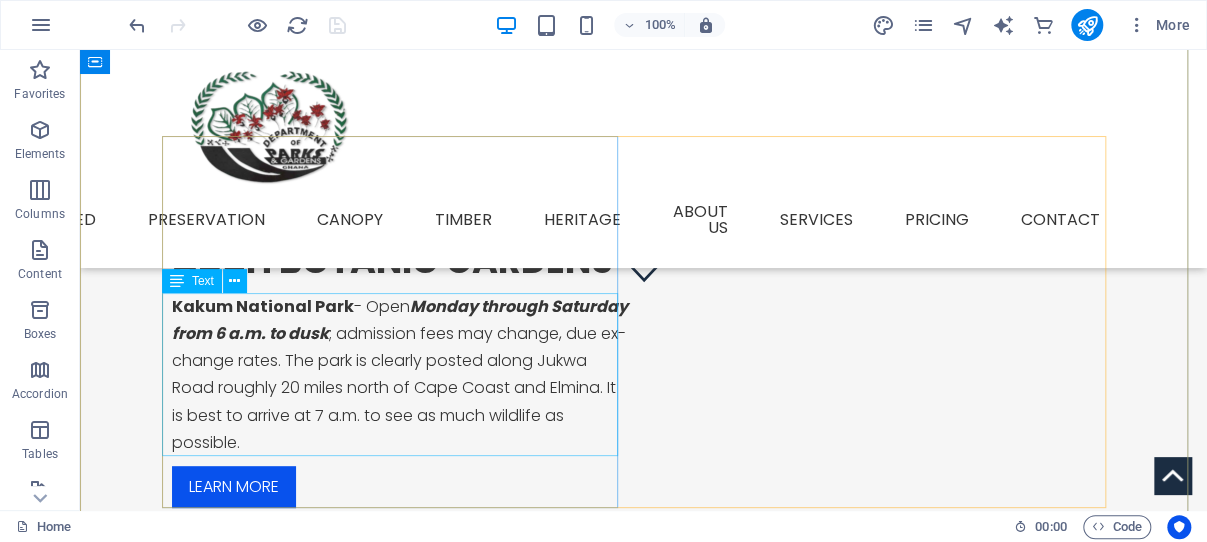 click on "Kakum National Park - Open [DAY] through [DAY] from [TIME] to [TIME] ; admission fees may change, due ex-change rates. The park is clearly posted along Jukwa Road roughly [NUMBER] miles north of Cape Coast and Elmina. It is best to arrive at [TIME] to see as much wildlife as possible." at bounding box center (400, 374) 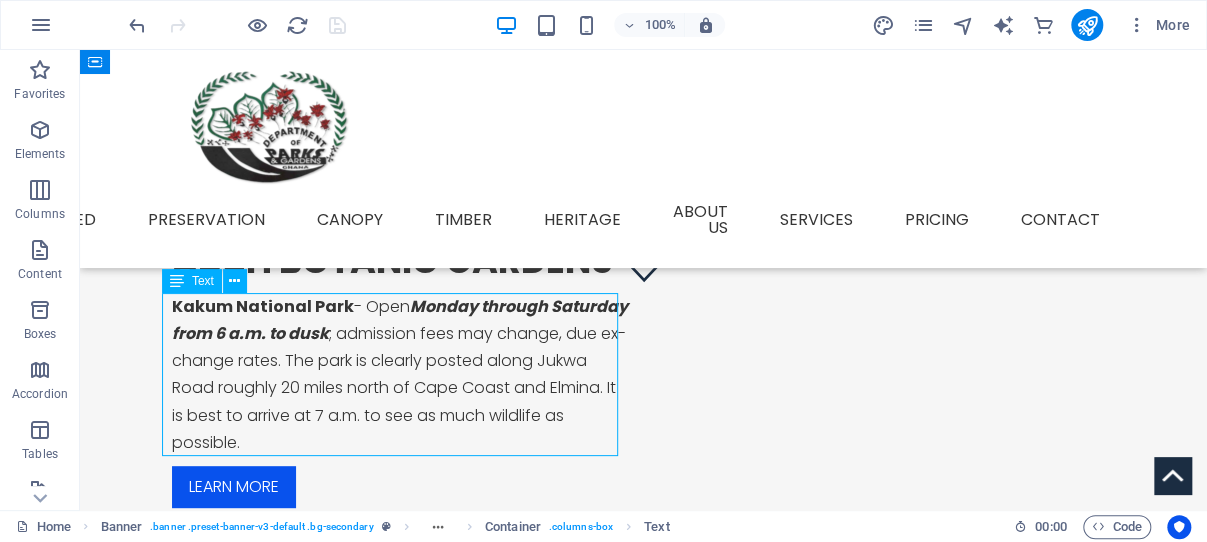 click on "Kakum National Park - Open [DAY] through [DAY] from [TIME] to [TIME] ; admission fees may change, due ex-change rates. The park is clearly posted along Jukwa Road roughly [NUMBER] miles north of Cape Coast and Elmina. It is best to arrive at [TIME] to see as much wildlife as possible." at bounding box center (400, 374) 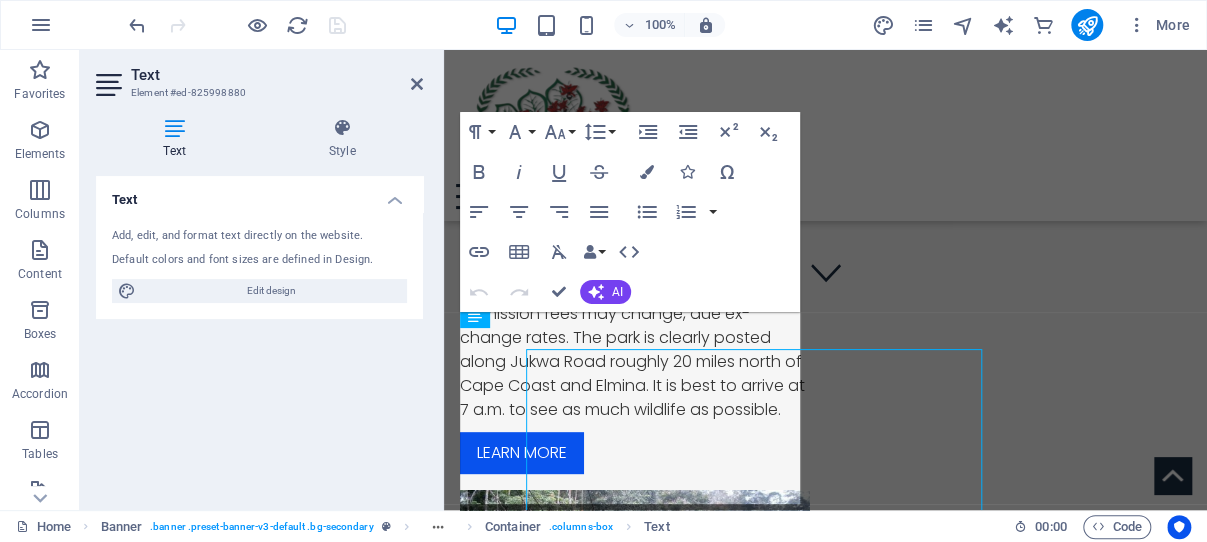 scroll, scrollTop: 156, scrollLeft: 0, axis: vertical 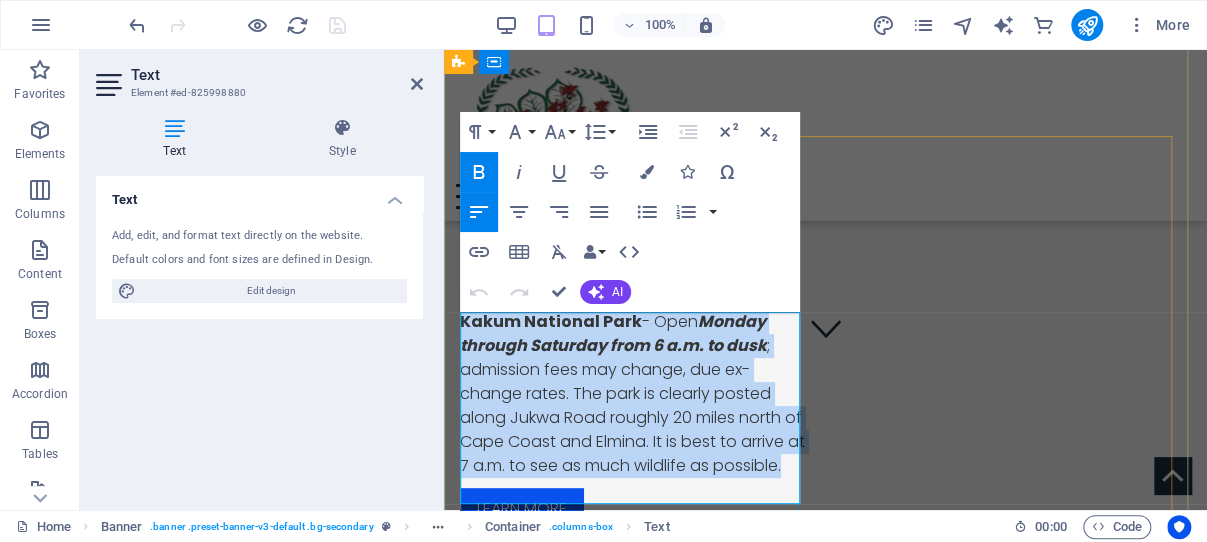 drag, startPoint x: 577, startPoint y: 488, endPoint x: 459, endPoint y: 327, distance: 199.61212 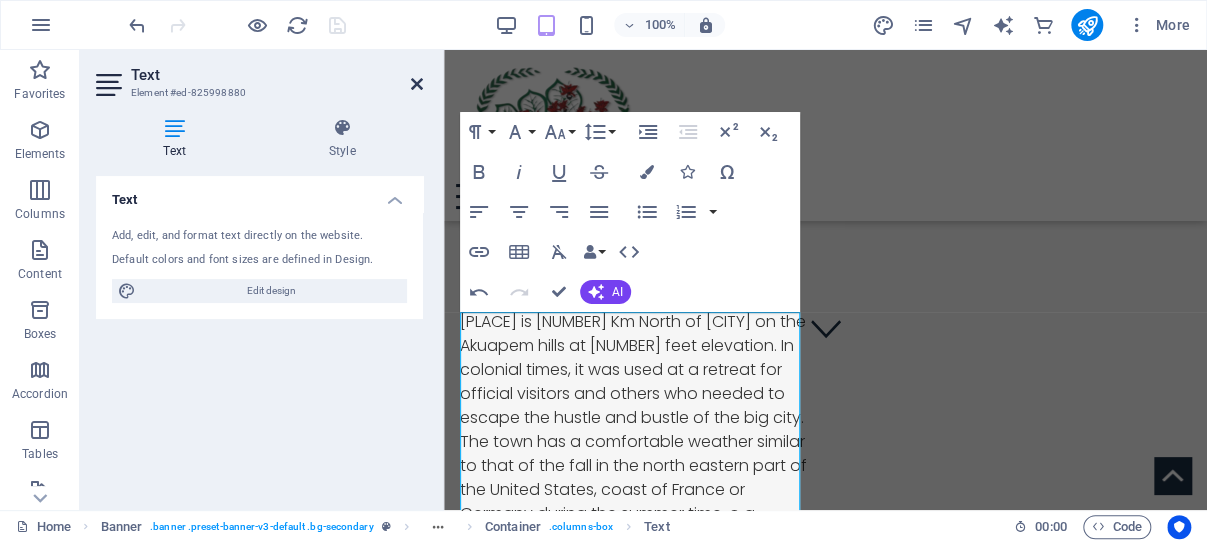 click at bounding box center [417, 84] 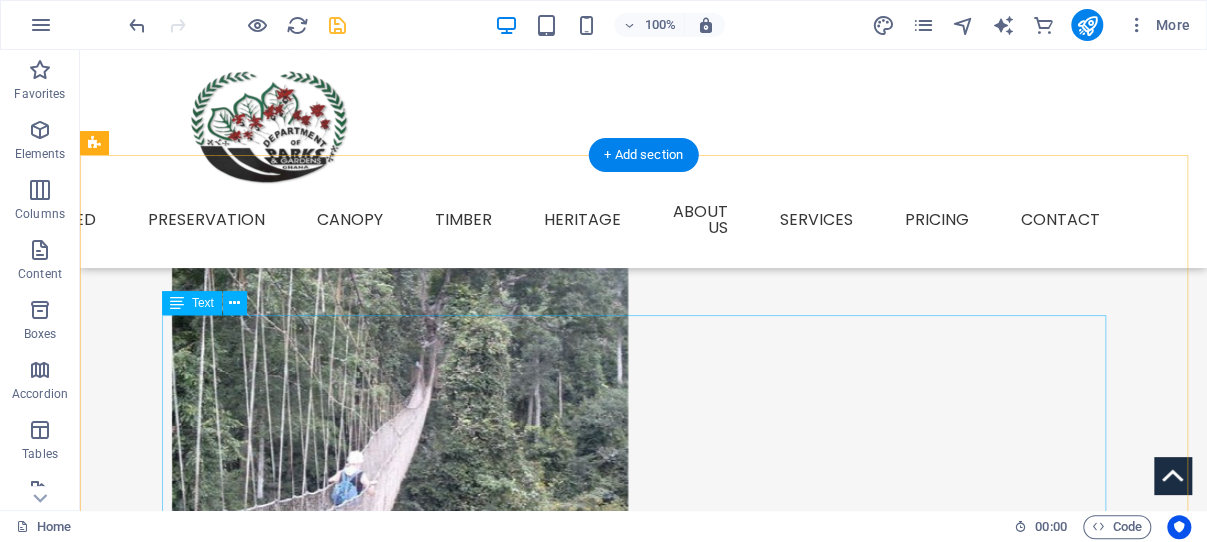 scroll, scrollTop: 636, scrollLeft: 0, axis: vertical 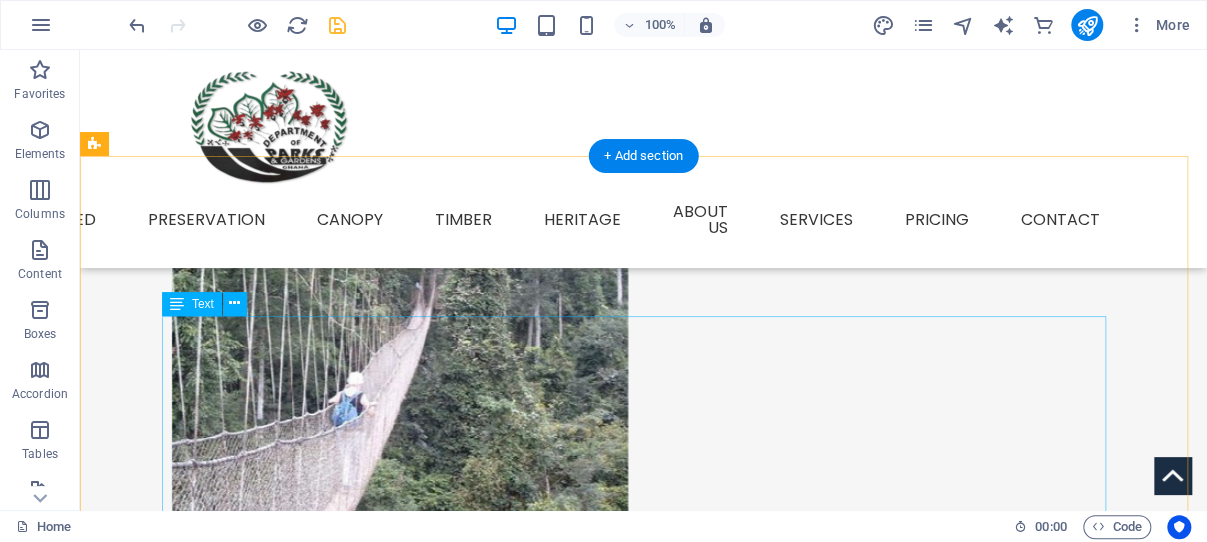 click on "The threats faced in the park which are being addressed relate to poaching; visible proof has been recorded in the form of "camps, empty matchboxes, pieces of rubber tyres, used carbide, gunshots and cartridges", hunting, land encroachments and chainsaw operation. Human-wildlife conflicts around the park are due to park elephants damaging the agricultural crops of the farmers. To prevent raids by elephants during the cropping season on the agricultural fields, farmers have adopted the practice of building pepper fences around their lands to protect their farms. The park is administered by the Wildlife Department of Ghana. Under the direction of Conservation International and with funding support from USAID. Kakum is considered the best protected forest in Ghana. As a result it is now a major tourist spot. Though poaching is still prevalent, the management practice of involving local communities to share the benefits of the park would yield positive results." at bounding box center [644, 1359] 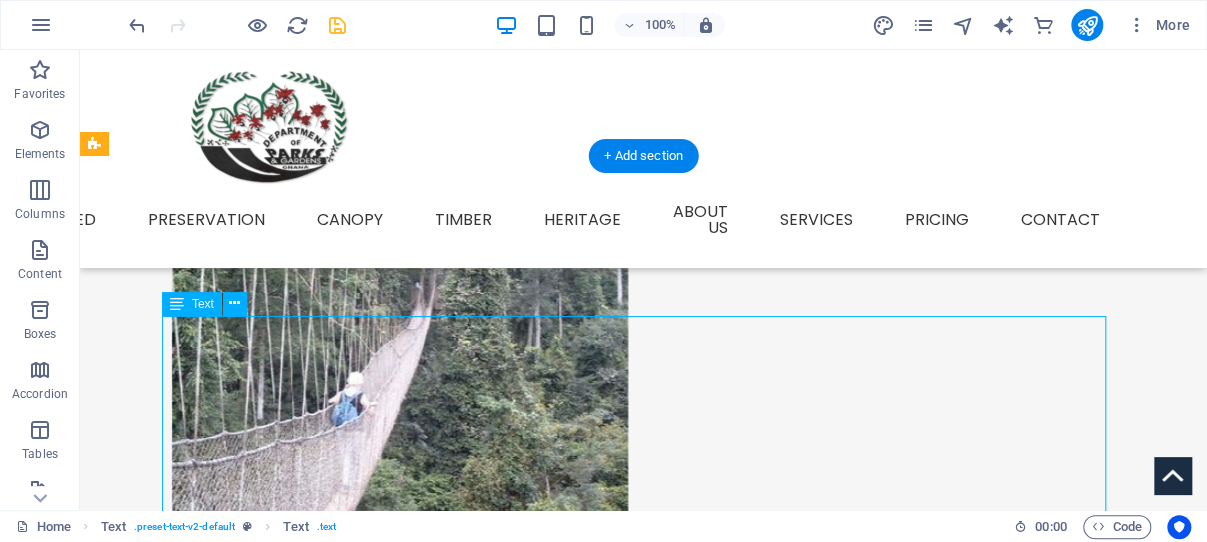 click on "The threats faced in the park which are being addressed relate to poaching; visible proof has been recorded in the form of "camps, empty matchboxes, pieces of rubber tyres, used carbide, gunshots and cartridges", hunting, land encroachments and chainsaw operation. Human-wildlife conflicts around the park are due to park elephants damaging the agricultural crops of the farmers. To prevent raids by elephants during the cropping season on the agricultural fields, farmers have adopted the practice of building pepper fences around their lands to protect their farms. The park is administered by the Wildlife Department of Ghana. Under the direction of Conservation International and with funding support from USAID. Kakum is considered the best protected forest in Ghana. As a result it is now a major tourist spot. Though poaching is still prevalent, the management practice of involving local communities to share the benefits of the park would yield positive results." at bounding box center (644, 1359) 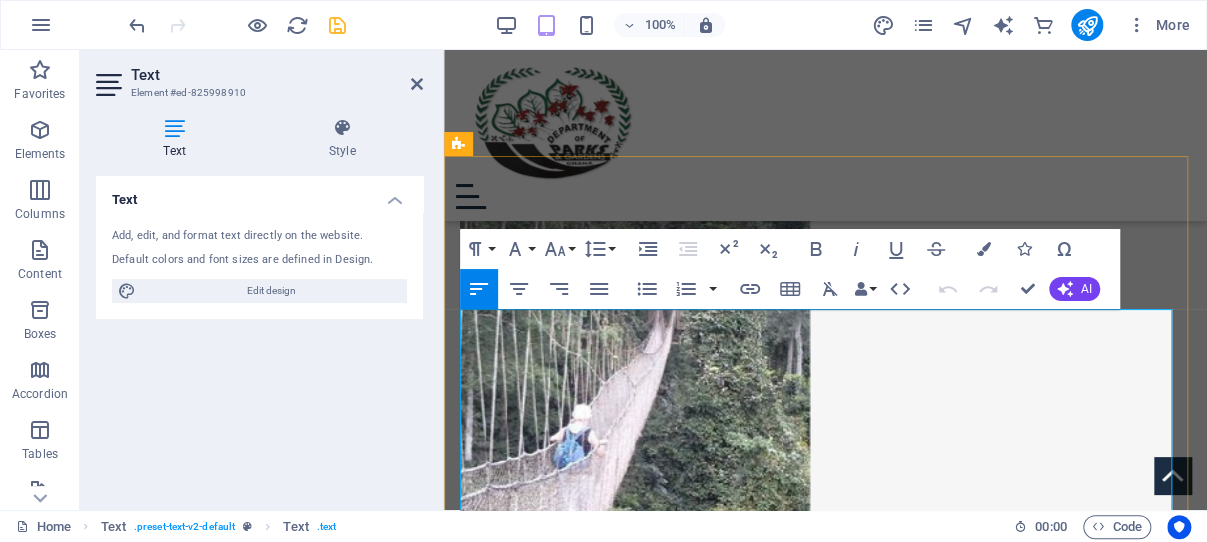 drag, startPoint x: 754, startPoint y: 459, endPoint x: 592, endPoint y: 352, distance: 194.14685 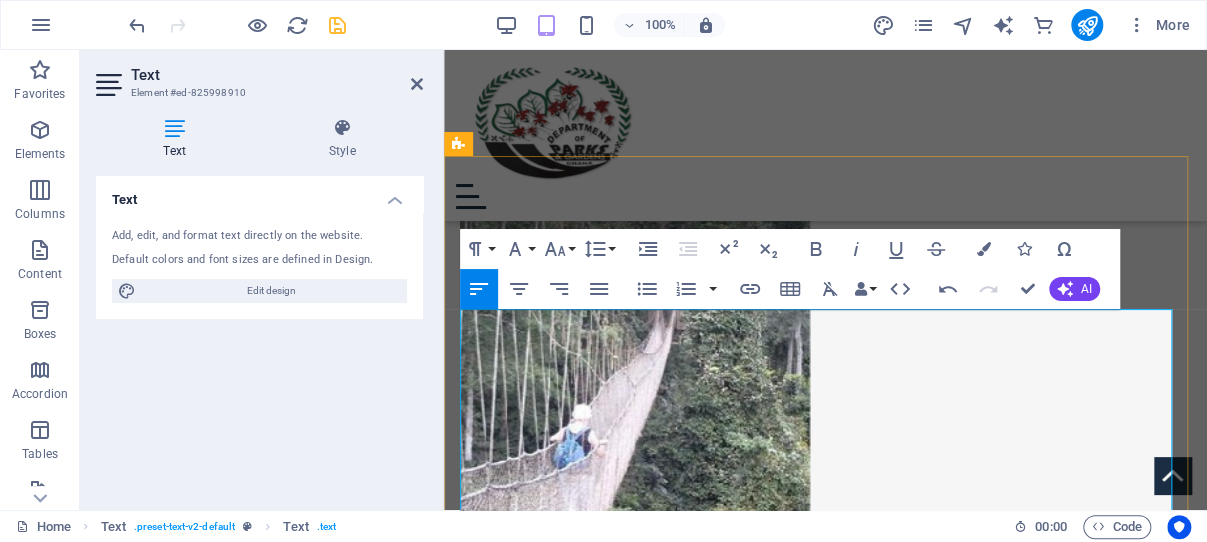 drag, startPoint x: 806, startPoint y: 478, endPoint x: 646, endPoint y: 362, distance: 197.62592 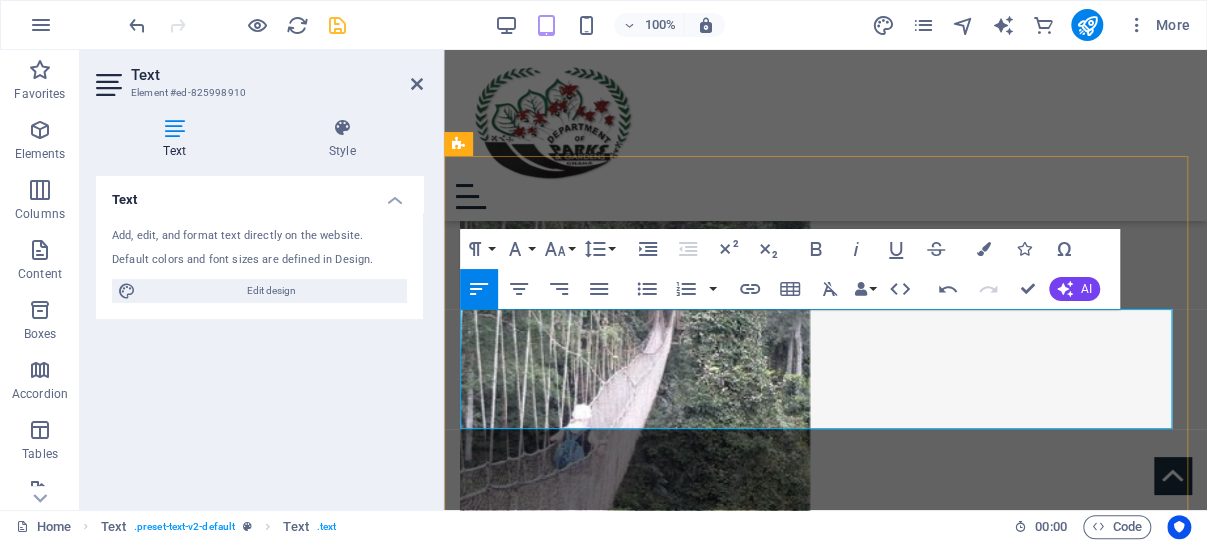 drag, startPoint x: 765, startPoint y: 414, endPoint x: 464, endPoint y: 324, distance: 314.16714 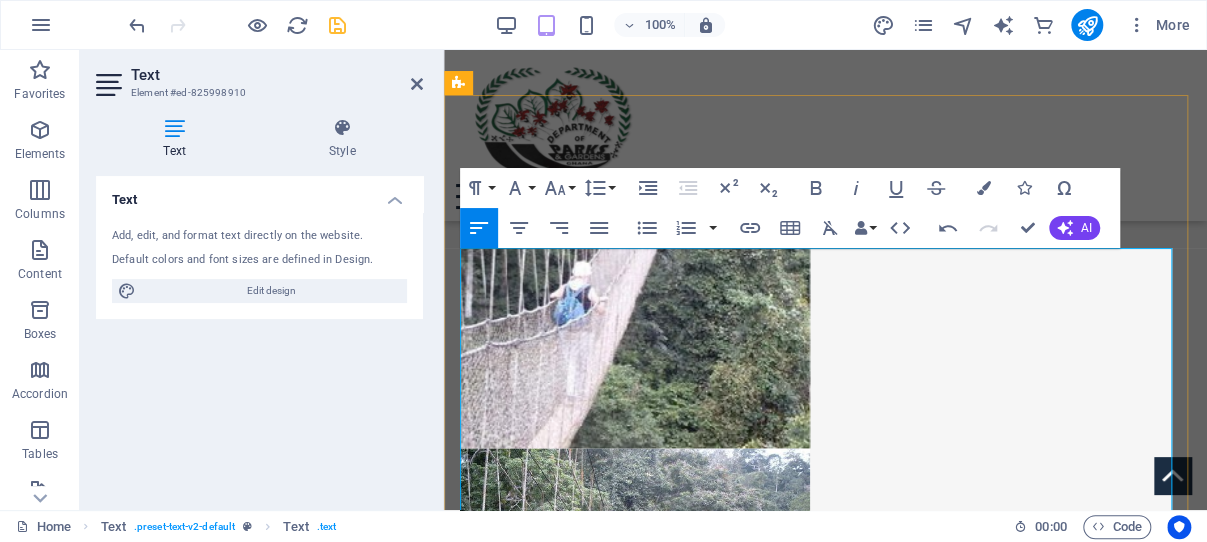 scroll, scrollTop: 983, scrollLeft: 0, axis: vertical 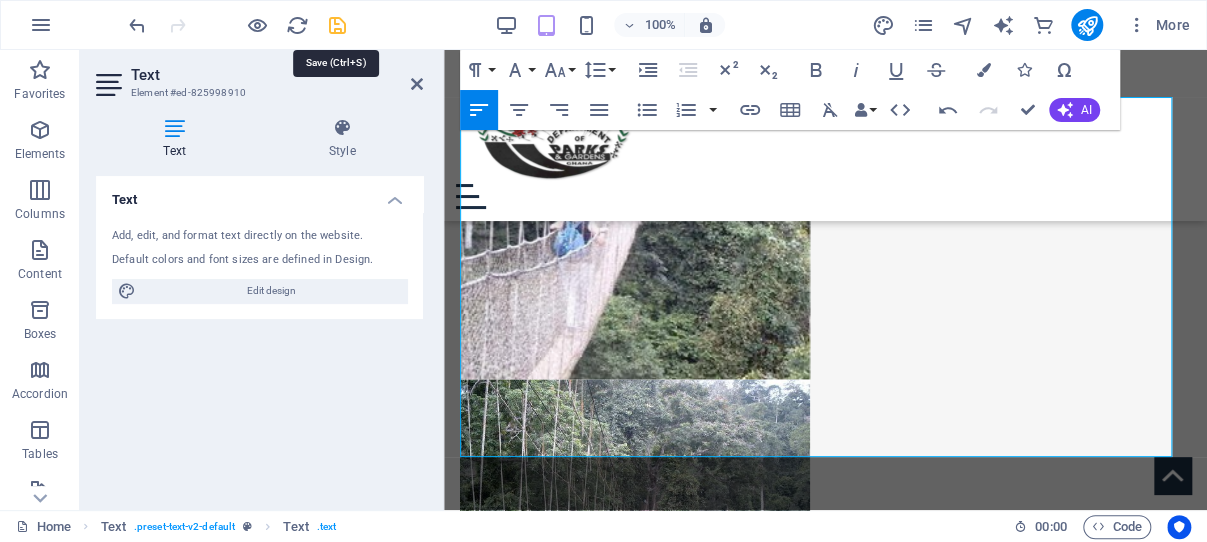click at bounding box center (337, 25) 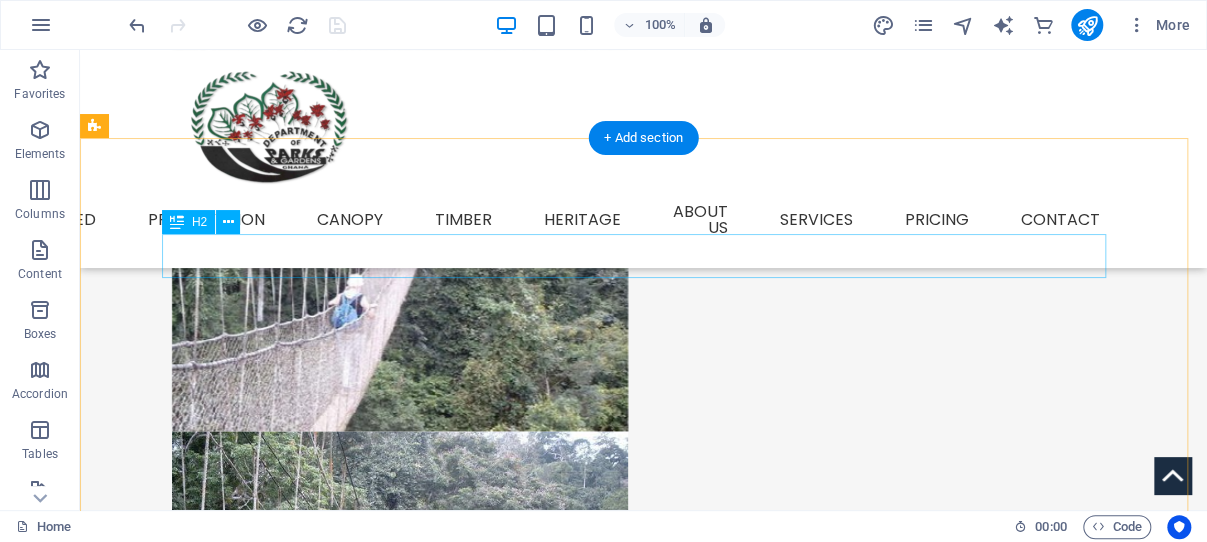 scroll, scrollTop: 721, scrollLeft: 0, axis: vertical 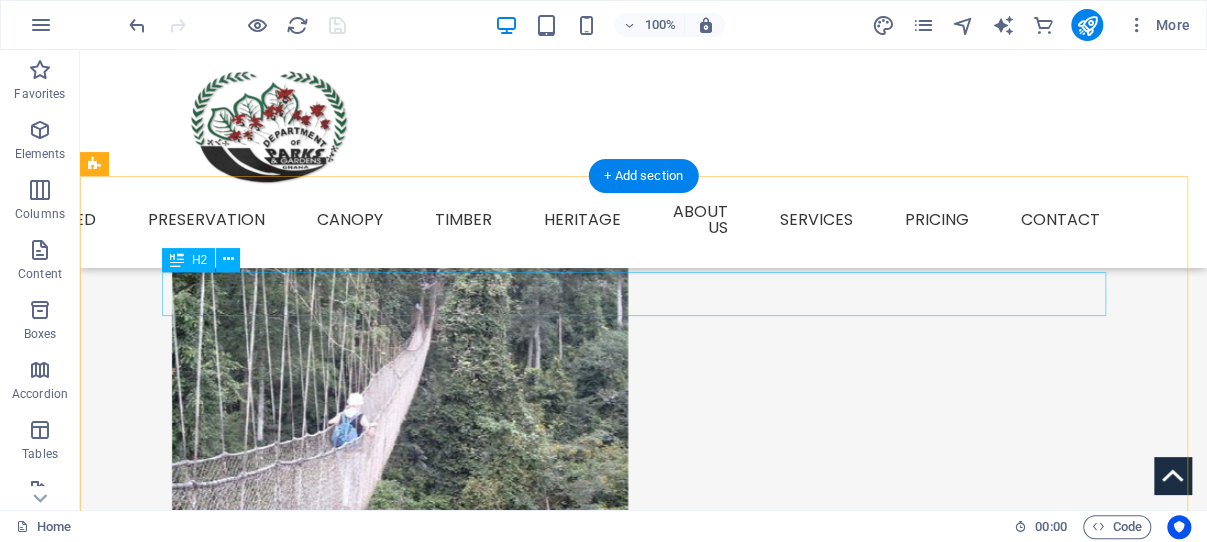 click on "Endangered Wildlife and conflicts of interest" at bounding box center [644, 1107] 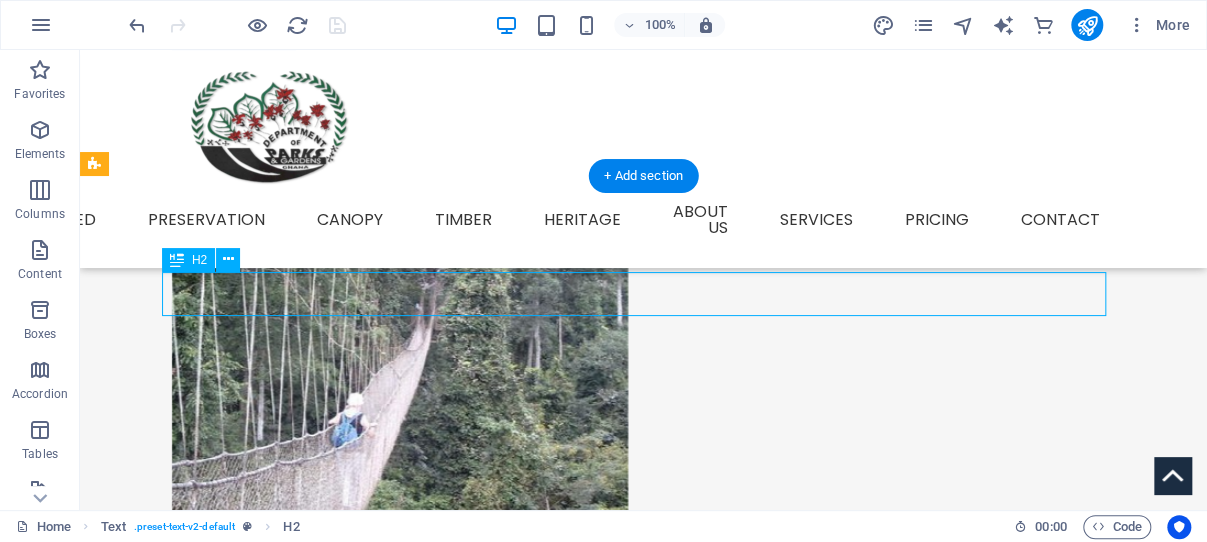 click on "Endangered Wildlife and conflicts of interest" at bounding box center (644, 1107) 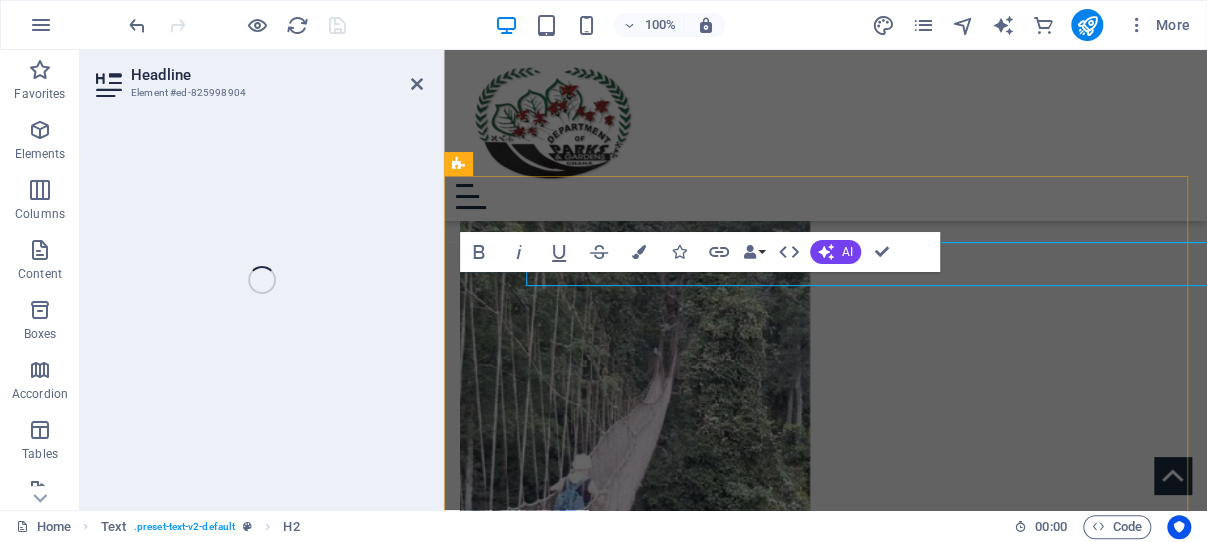 scroll, scrollTop: 751, scrollLeft: 0, axis: vertical 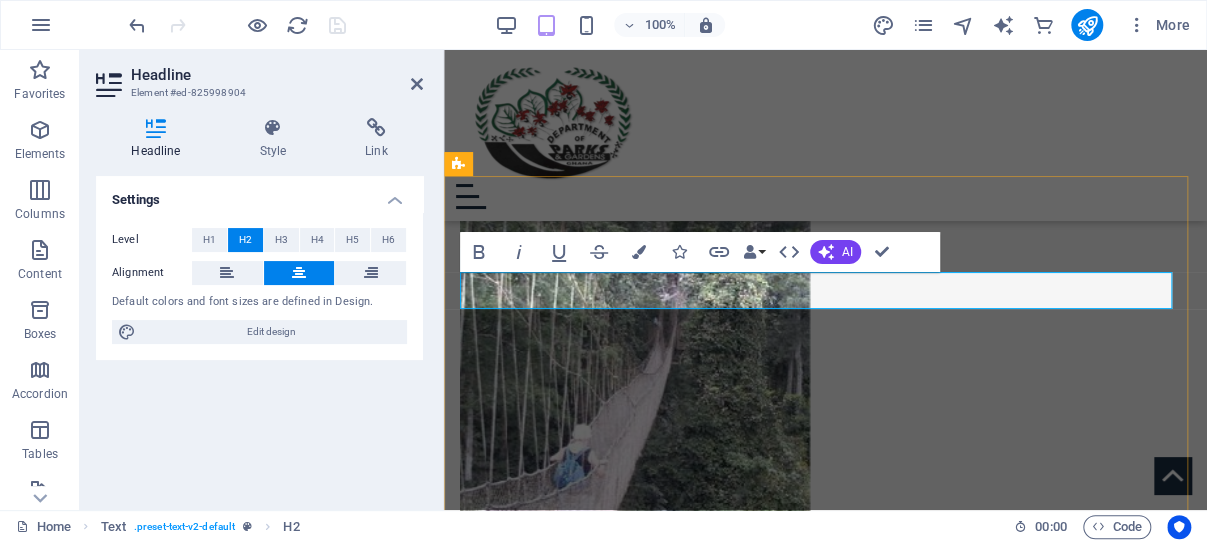 type 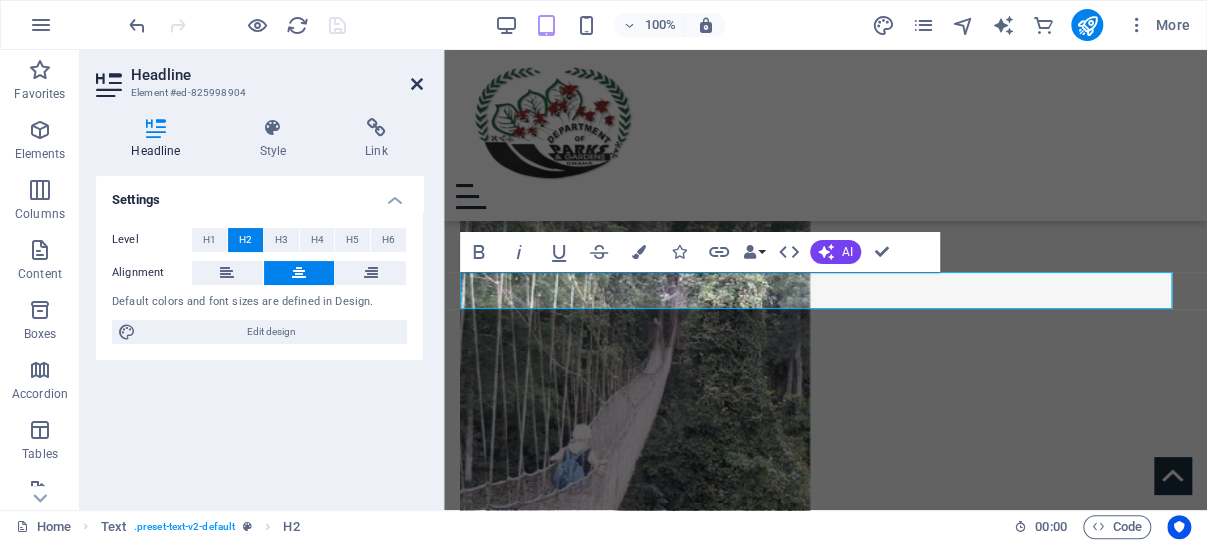 drag, startPoint x: 417, startPoint y: 81, endPoint x: 337, endPoint y: 34, distance: 92.7847 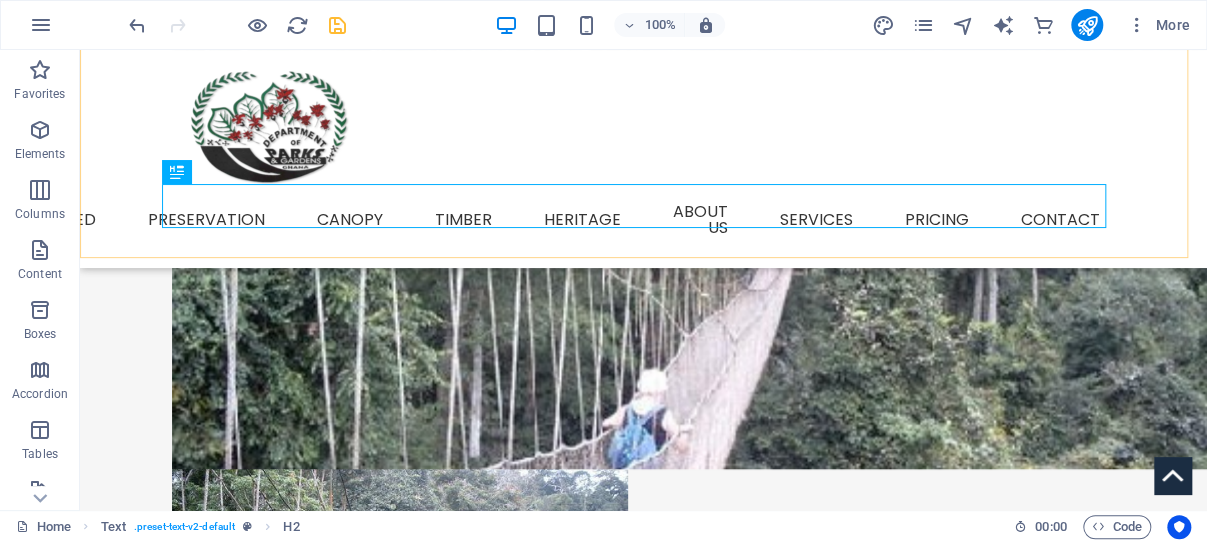 scroll, scrollTop: 807, scrollLeft: 0, axis: vertical 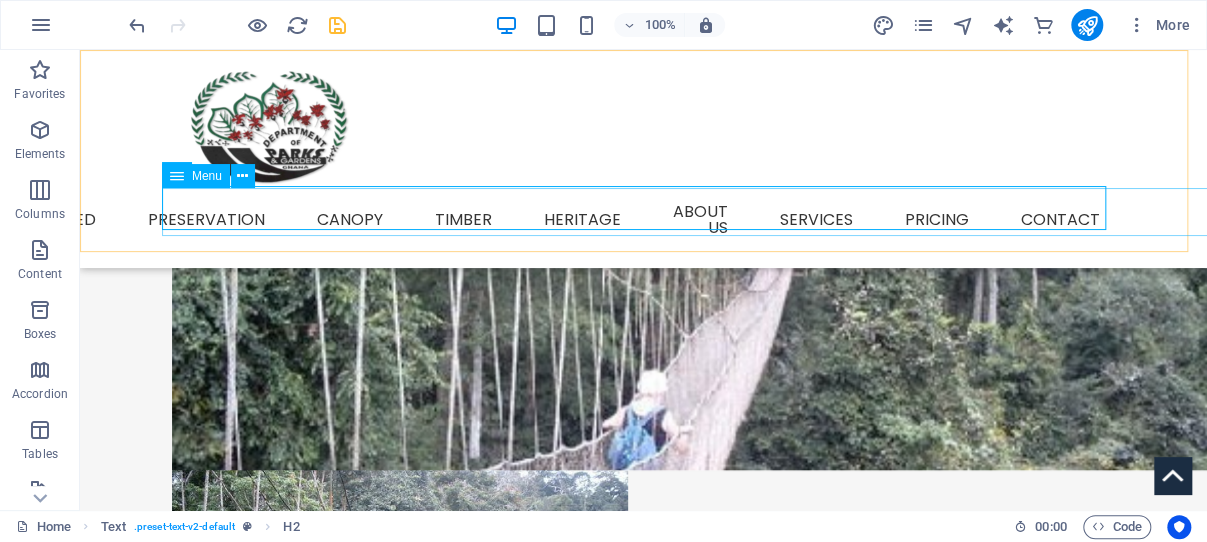 click on "Home Wildlife Endangered  Preservation Canopy Timber Heritage About us Services Service Detail Pricing Contact" at bounding box center (644, 220) 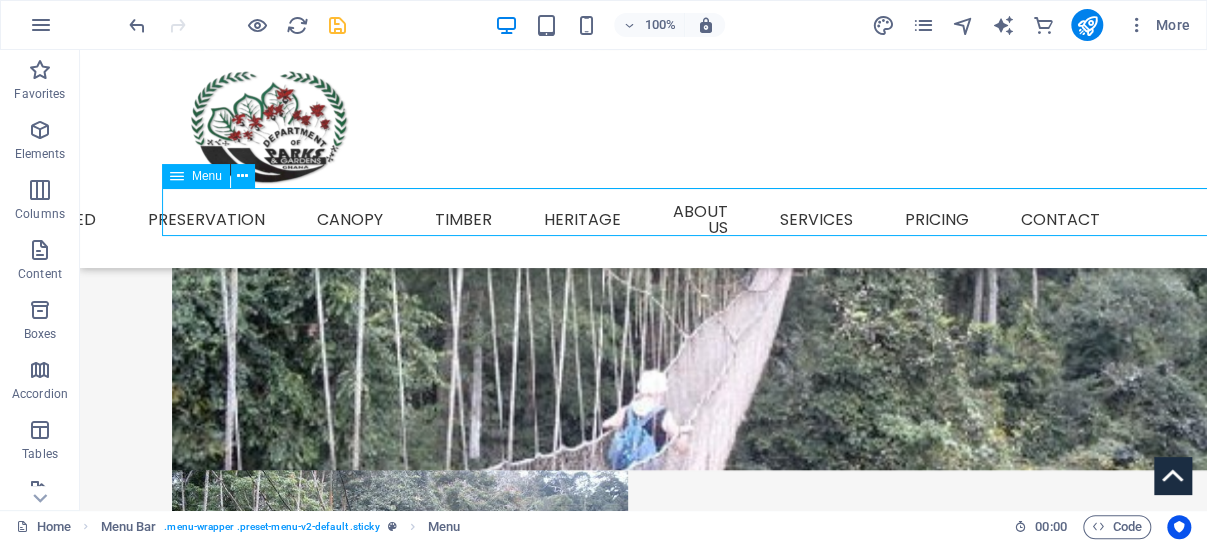 click on "Home Wildlife Endangered  Preservation Canopy Timber Heritage About us Services Service Detail Pricing Contact" at bounding box center [644, 220] 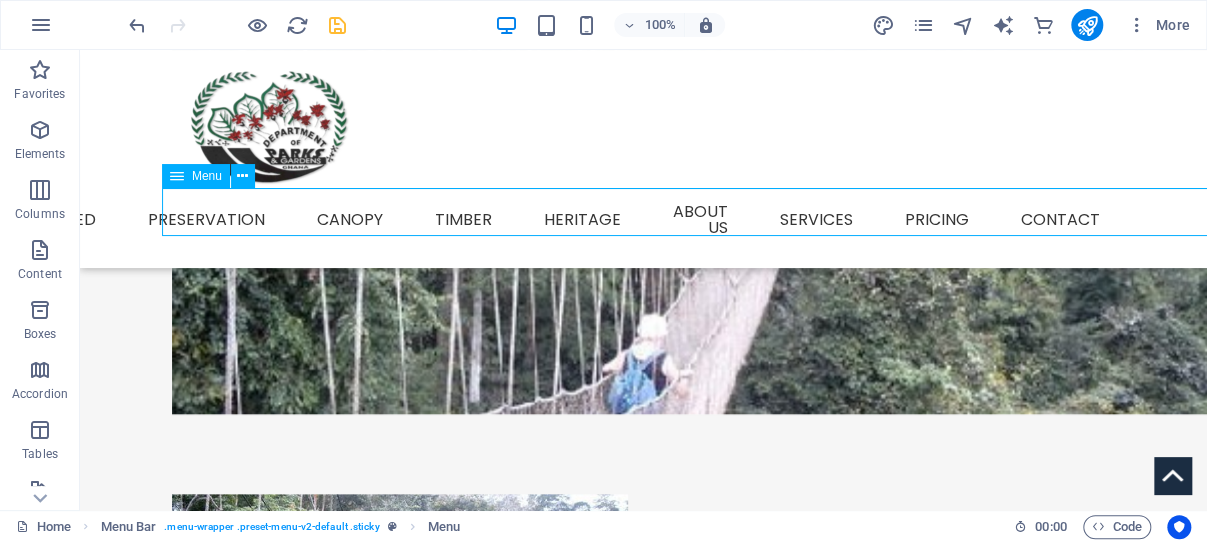 select 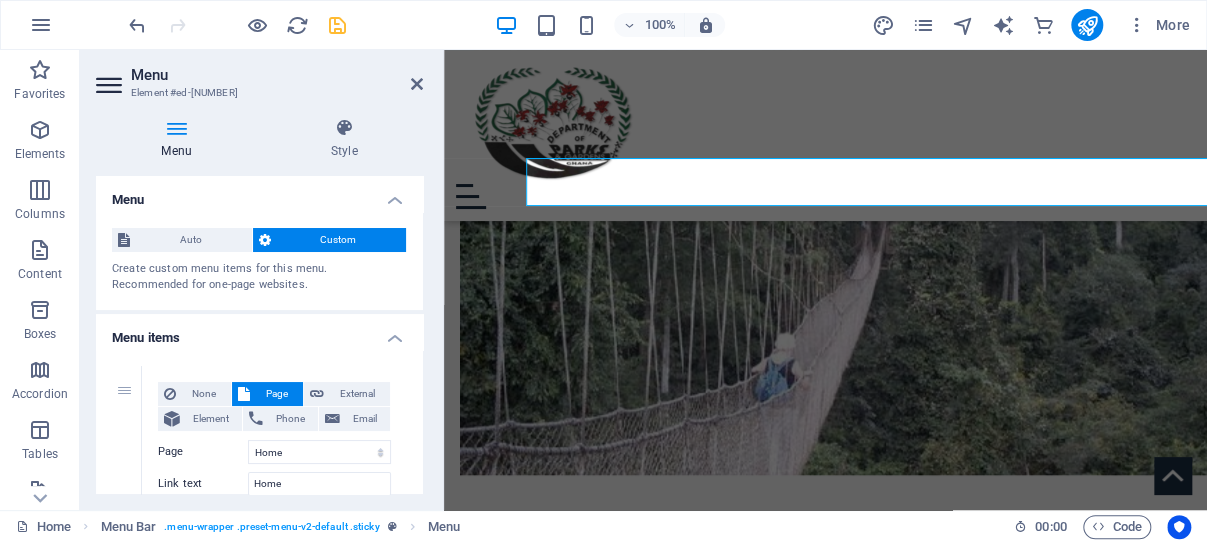scroll, scrollTop: 837, scrollLeft: 0, axis: vertical 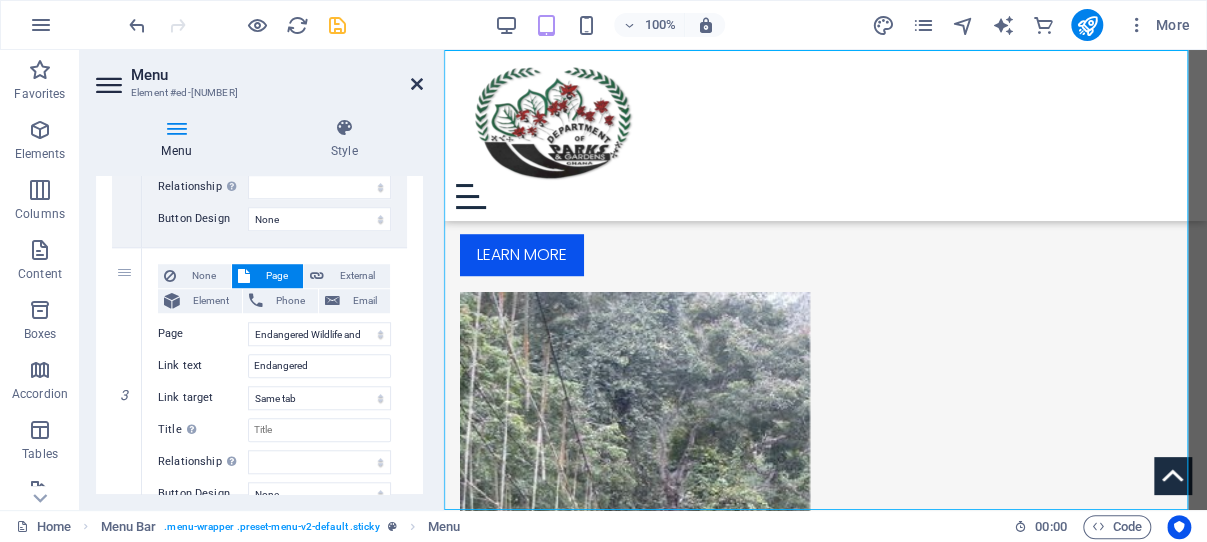 click at bounding box center [417, 84] 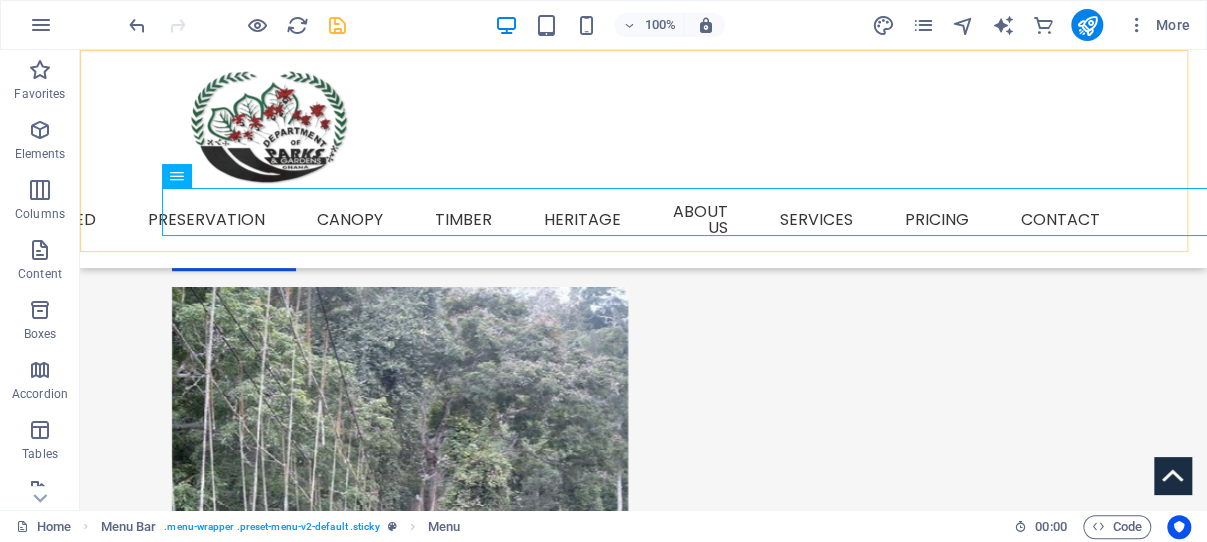 scroll, scrollTop: 586, scrollLeft: 0, axis: vertical 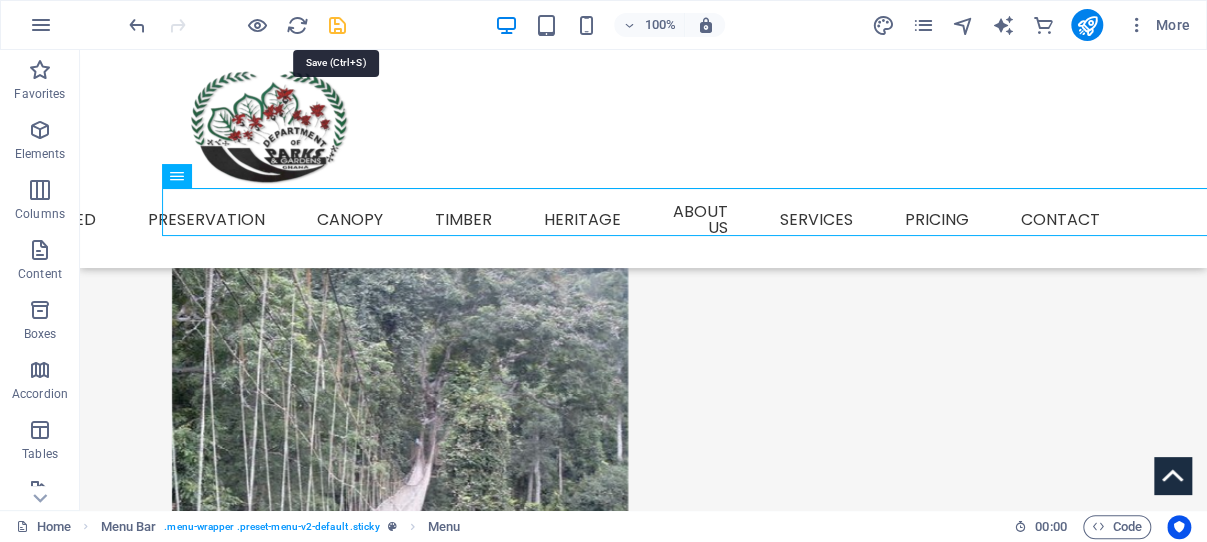 click at bounding box center [337, 25] 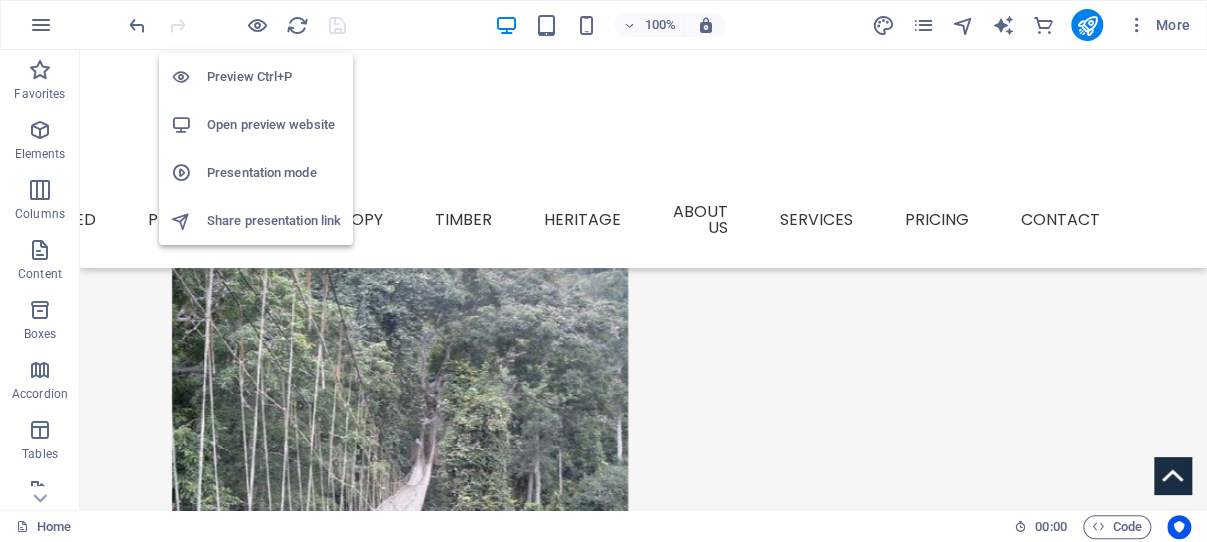 click on "Open preview website" at bounding box center (274, 125) 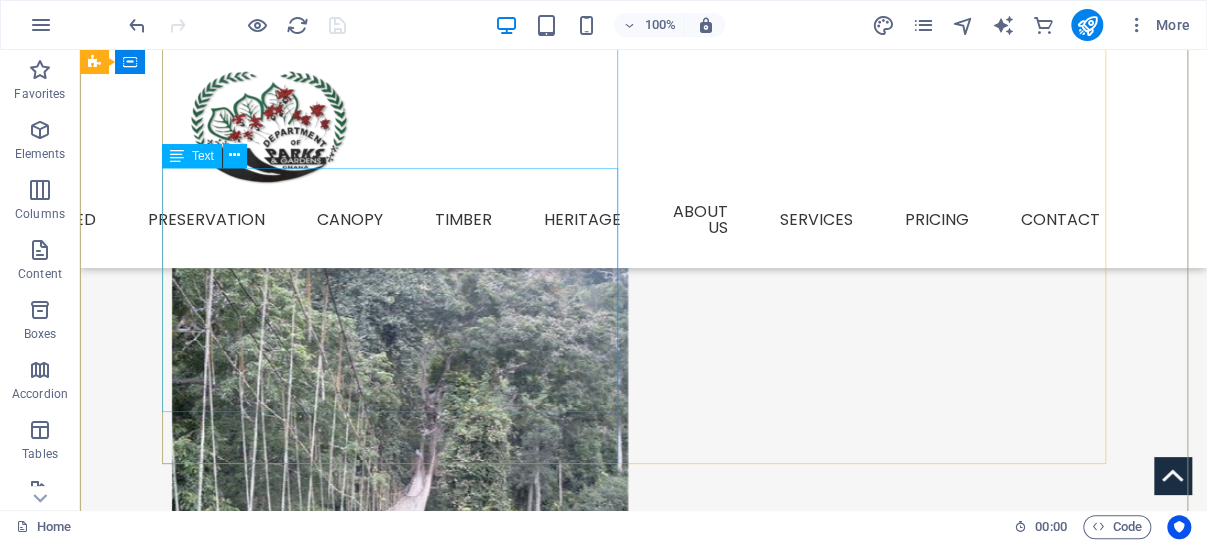scroll, scrollTop: 692, scrollLeft: 0, axis: vertical 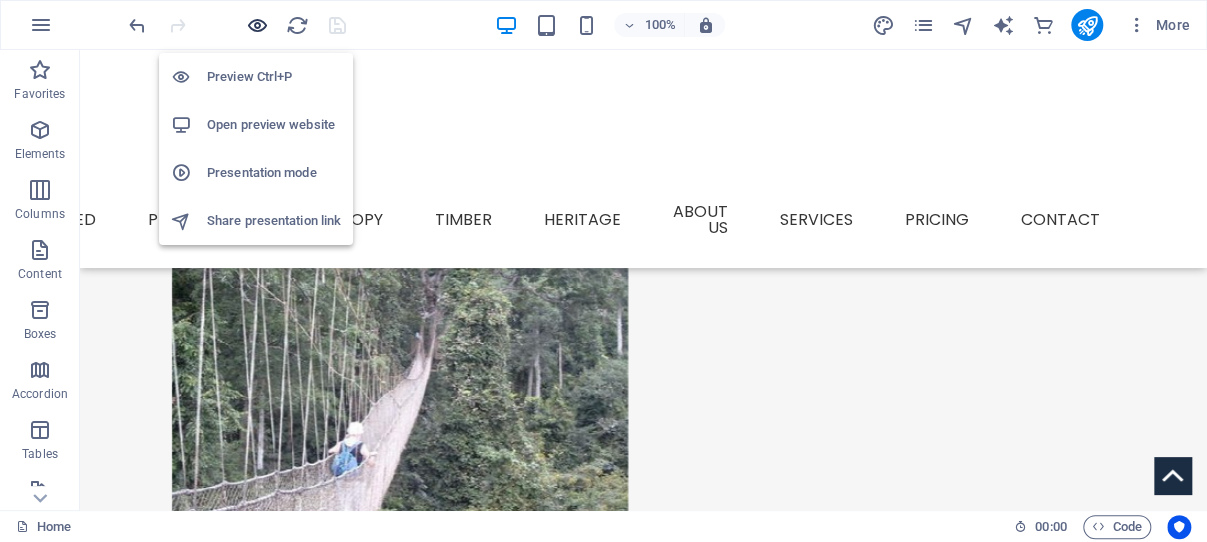 click at bounding box center [257, 25] 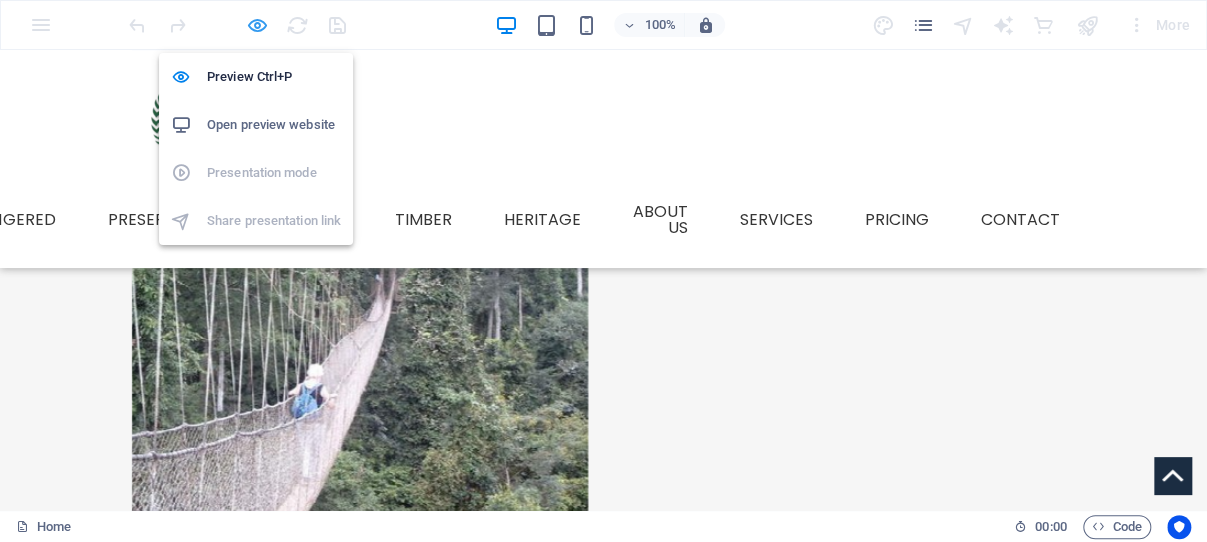 scroll, scrollTop: 632, scrollLeft: 0, axis: vertical 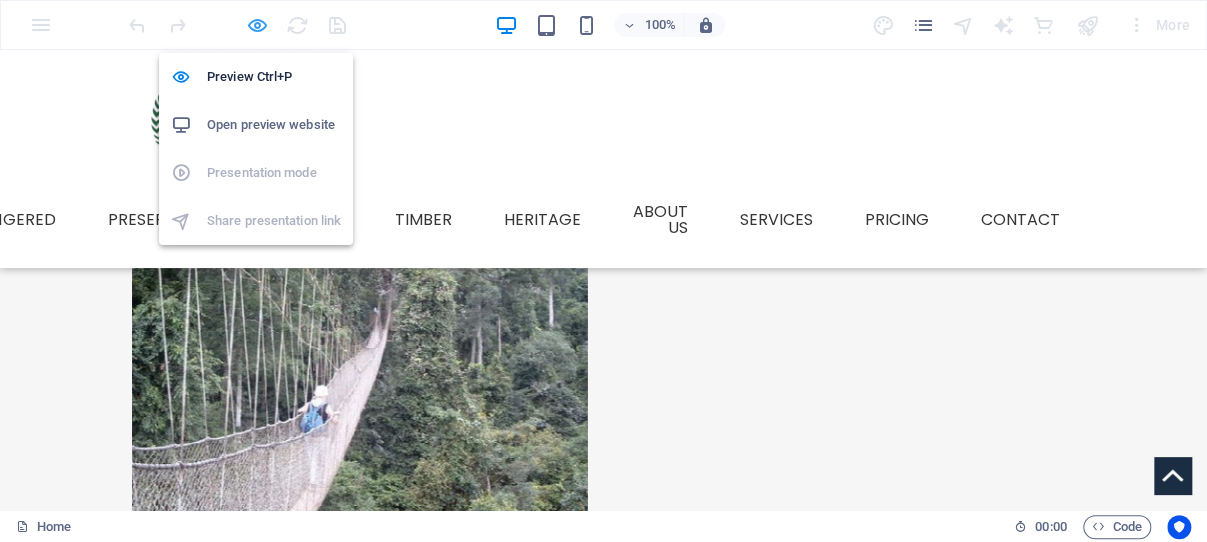 click at bounding box center [257, 25] 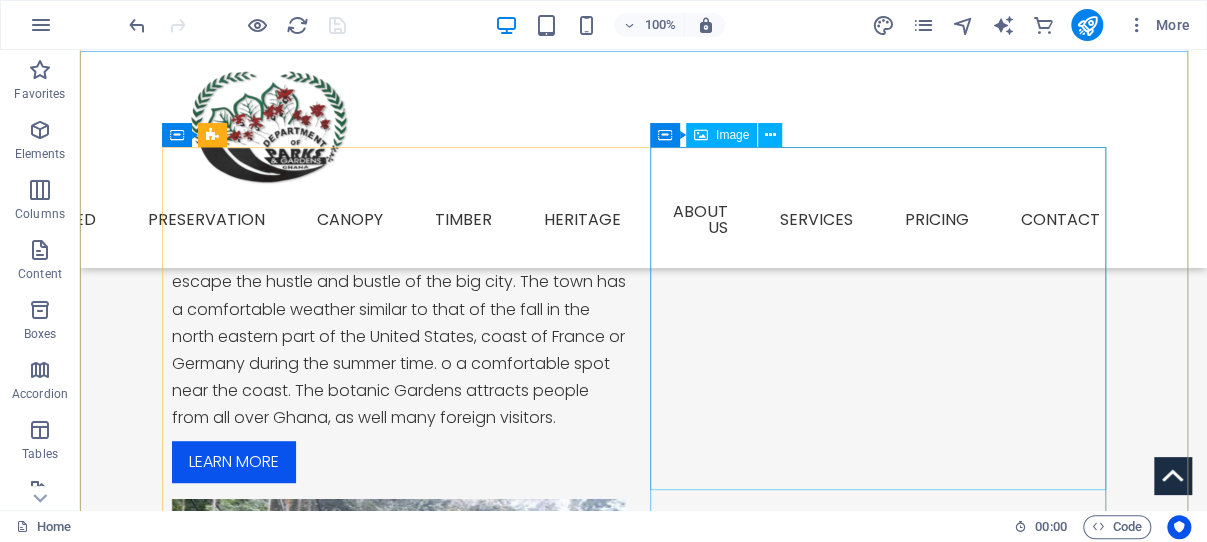 scroll, scrollTop: 106, scrollLeft: 0, axis: vertical 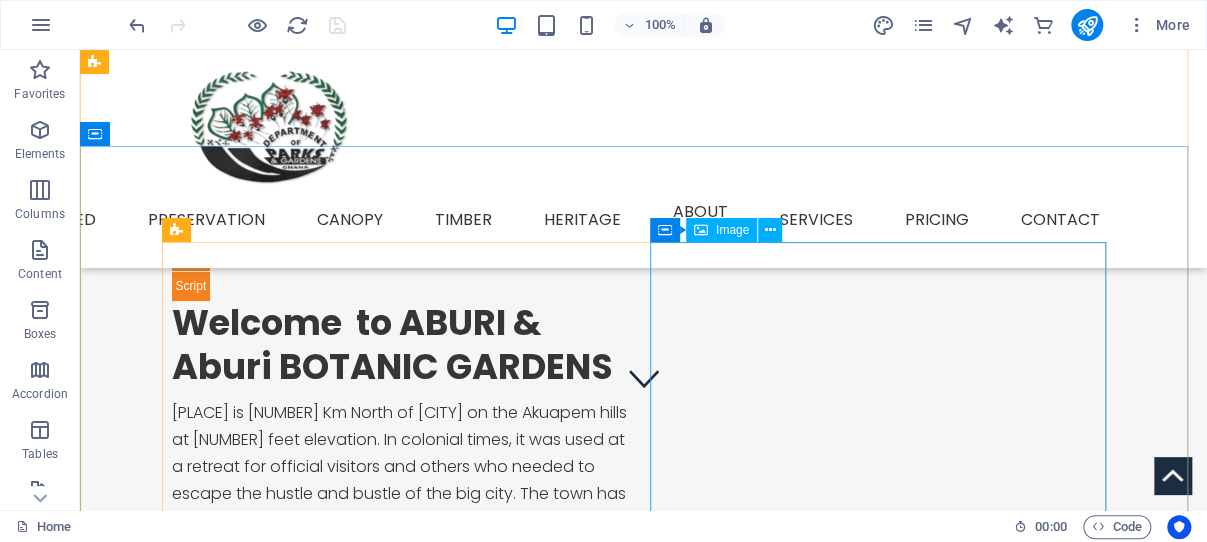 click at bounding box center (400, 1336) 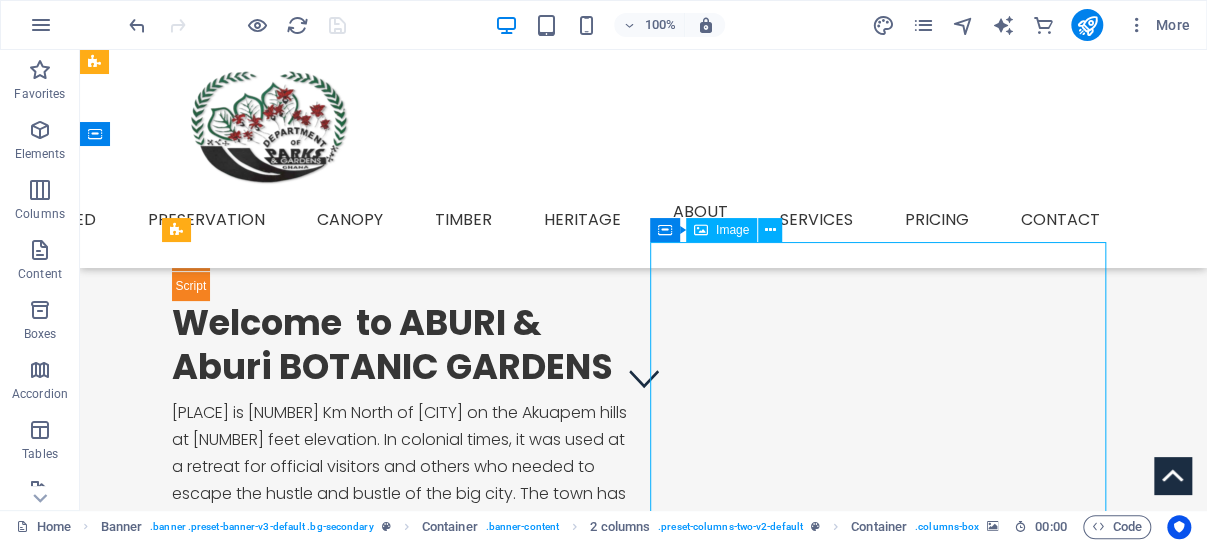 drag, startPoint x: 807, startPoint y: 426, endPoint x: 442, endPoint y: 428, distance: 365.0055 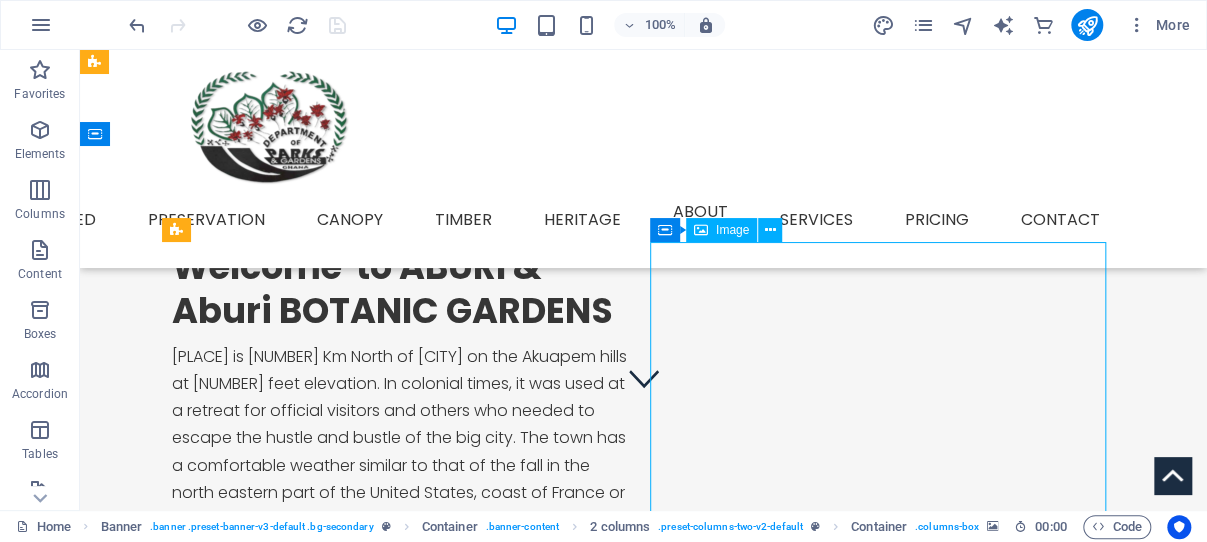 select on "%" 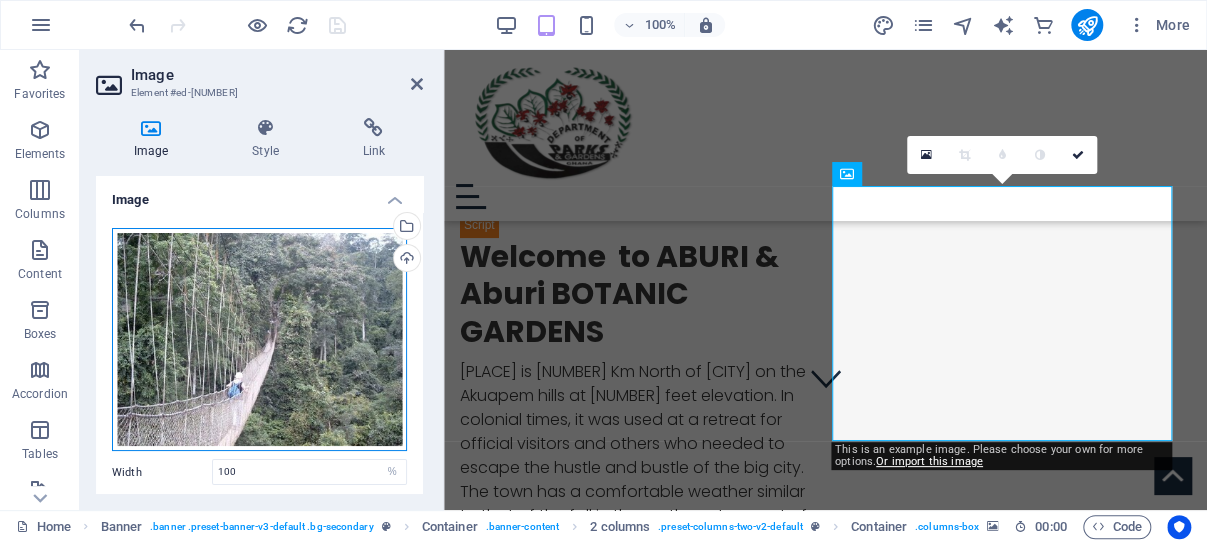 click on "Drag files here, click to choose files or select files from Files or our free stock photos & videos" at bounding box center [259, 340] 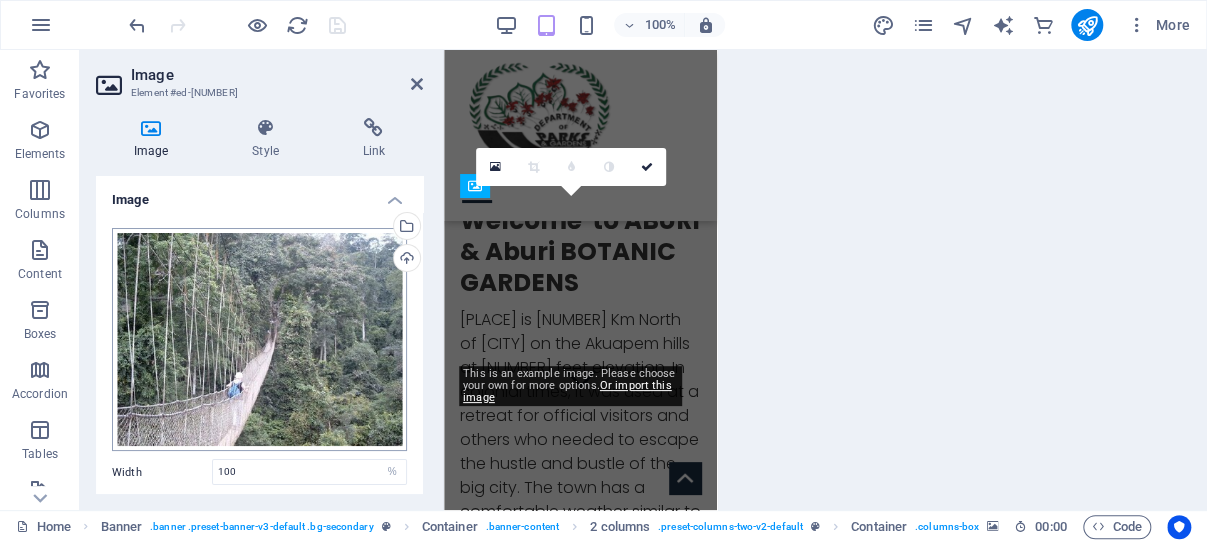 click on "aburi.ghana-net.com Home Favorites Elements Columns Content Boxes Accordion Tables Features Images Slider Header Footer Forms Marketing Collections Commerce Image Element #ed-825998895 Image Style Link Image Drag files here, click to choose files or select files from Files or our free stock photos & videos Select files from the file manager, stock photos, or upload file(s) Upload Width 100 Default auto px rem % em vh vw Fit image Automatically fit image to a fixed width and height Height Default auto px Alignment Lazyload Loading images after the page loads improves page speed. Responsive Automatically load retina image and smartphone optimized sizes. Lightbox Use as headline The image will be wrapped in an H1 headline tag. Useful for giving alternative text the weight of an H1 headline, e.g. for the logo. Leave unchecked if uncertain. Optimized Images are compressed to improve page speed. Position Direction Custom X offset 50 px" at bounding box center [603, 271] 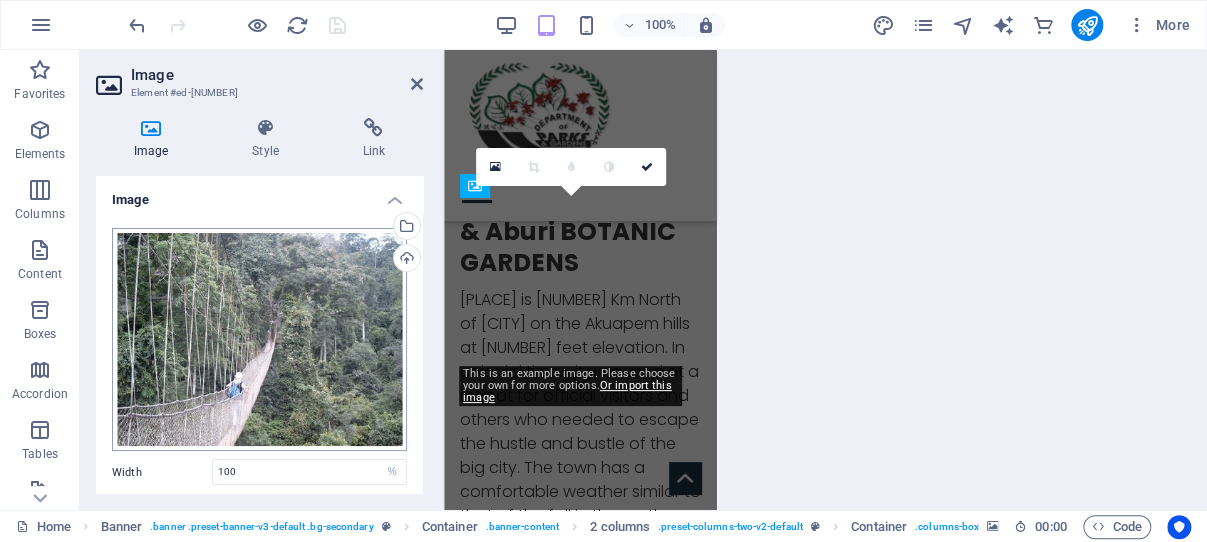 scroll, scrollTop: 792, scrollLeft: 0, axis: vertical 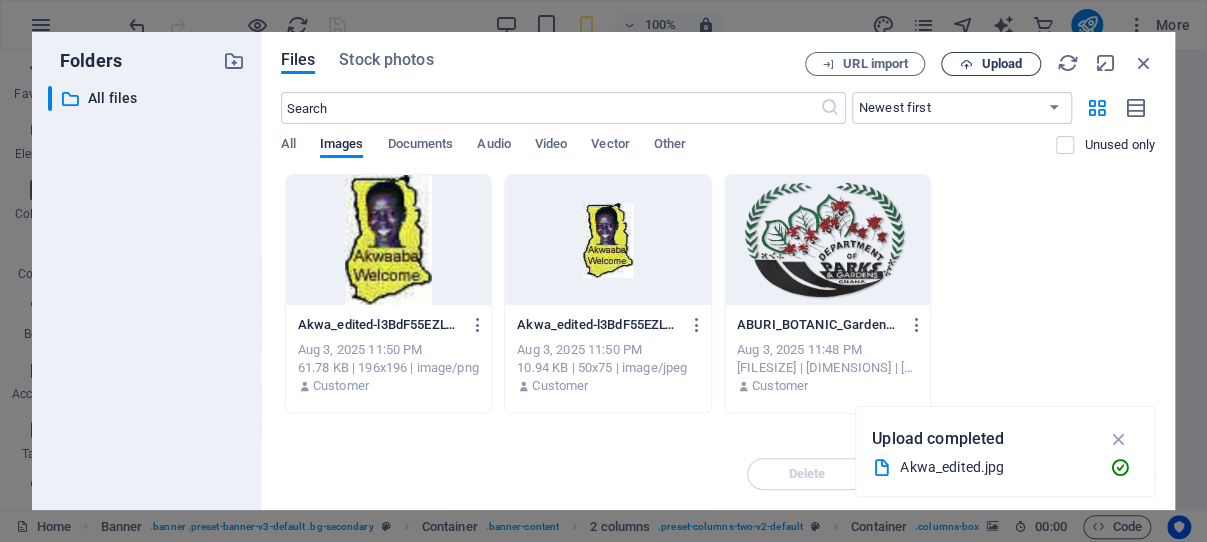 click on "Upload" at bounding box center (1001, 64) 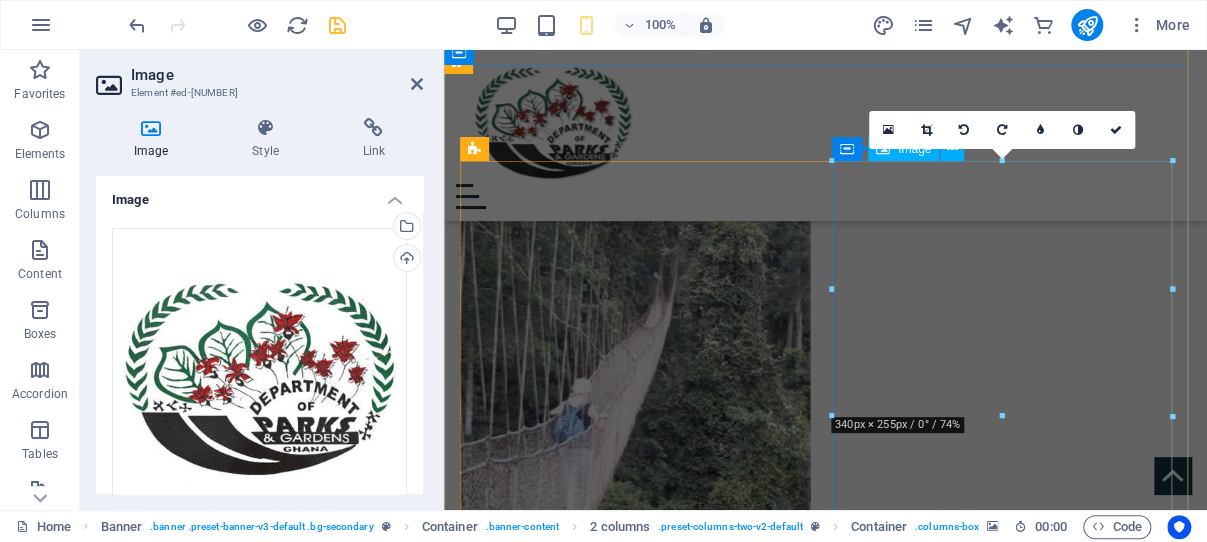 scroll, scrollTop: 118, scrollLeft: 0, axis: vertical 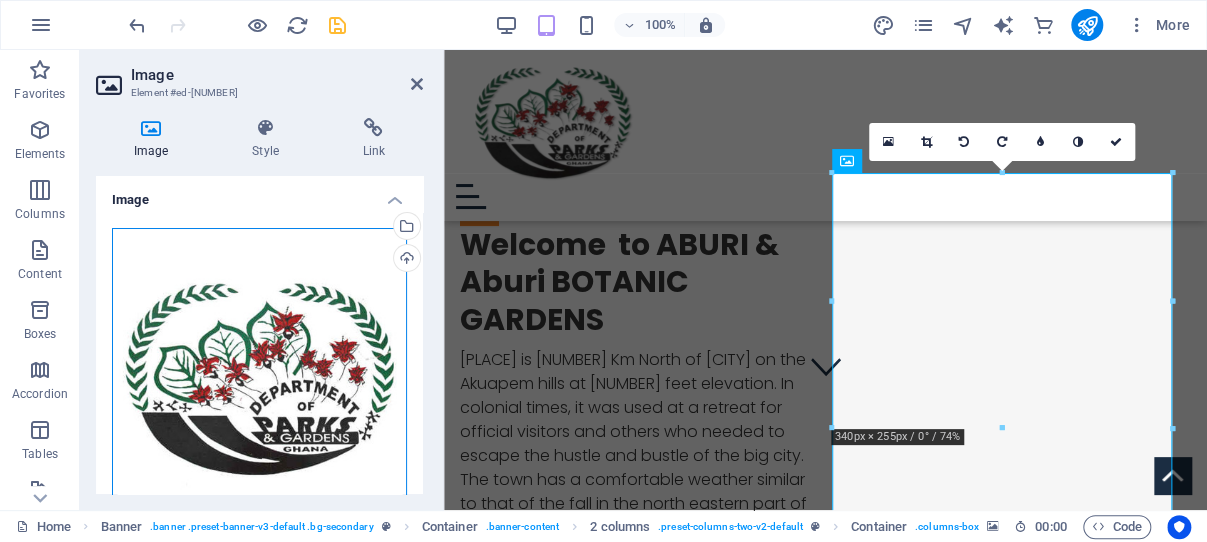 click on "Drag files here, click to choose files or select files from Files or our free stock photos & videos" at bounding box center [259, 432] 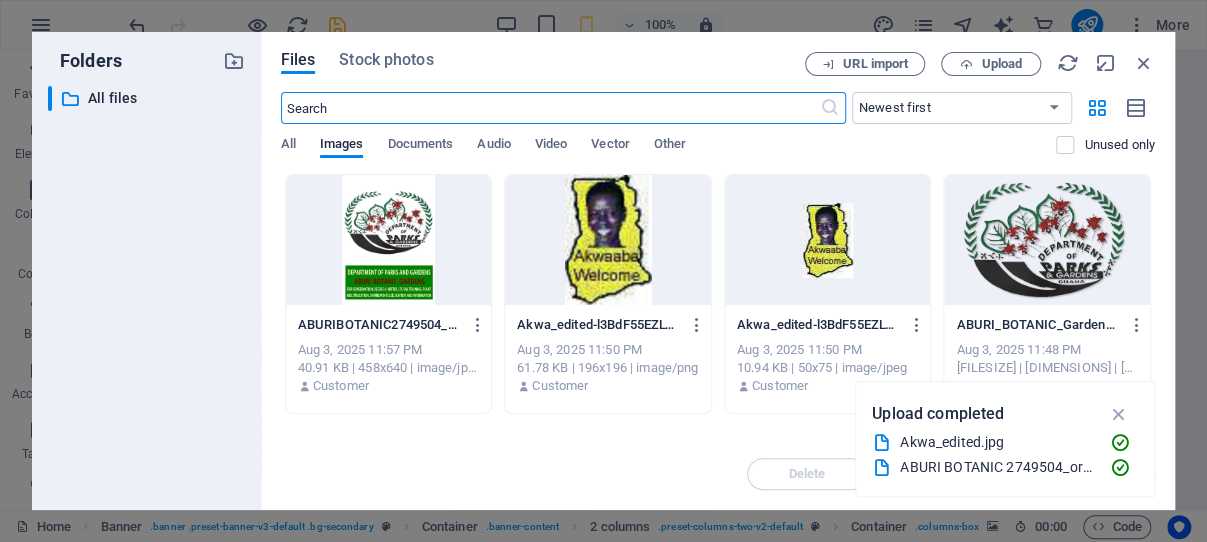 scroll, scrollTop: 865, scrollLeft: 0, axis: vertical 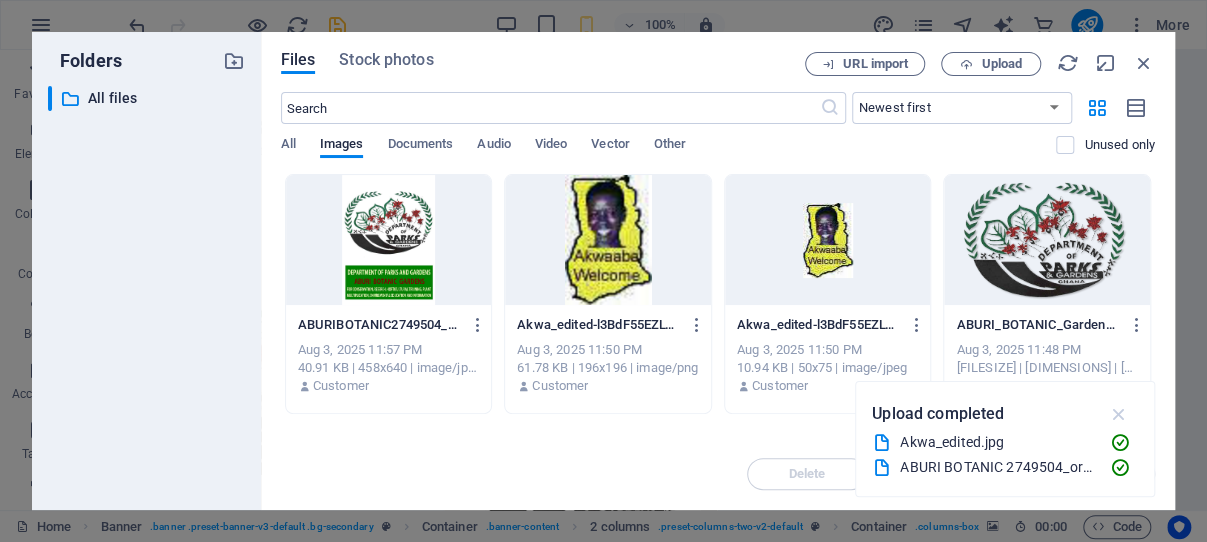 click at bounding box center (1118, 414) 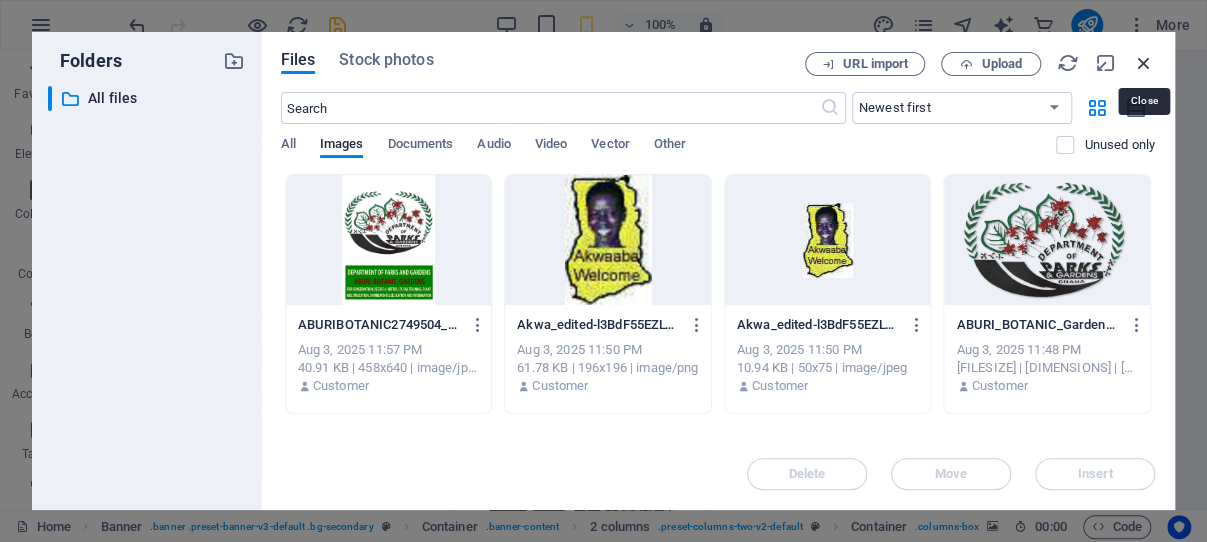 click at bounding box center (1144, 63) 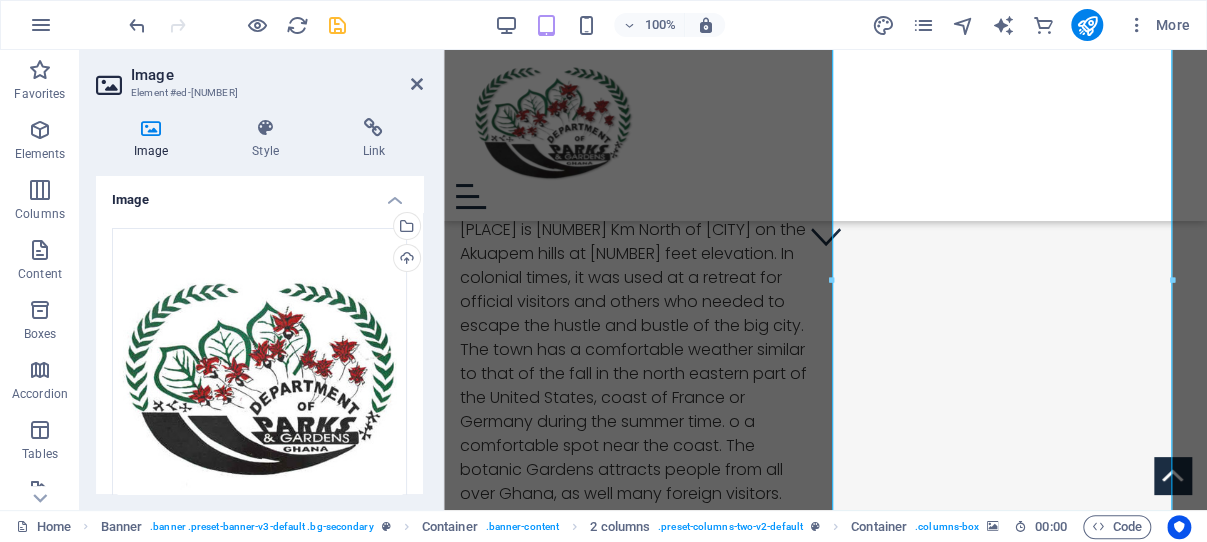 scroll, scrollTop: 249, scrollLeft: 0, axis: vertical 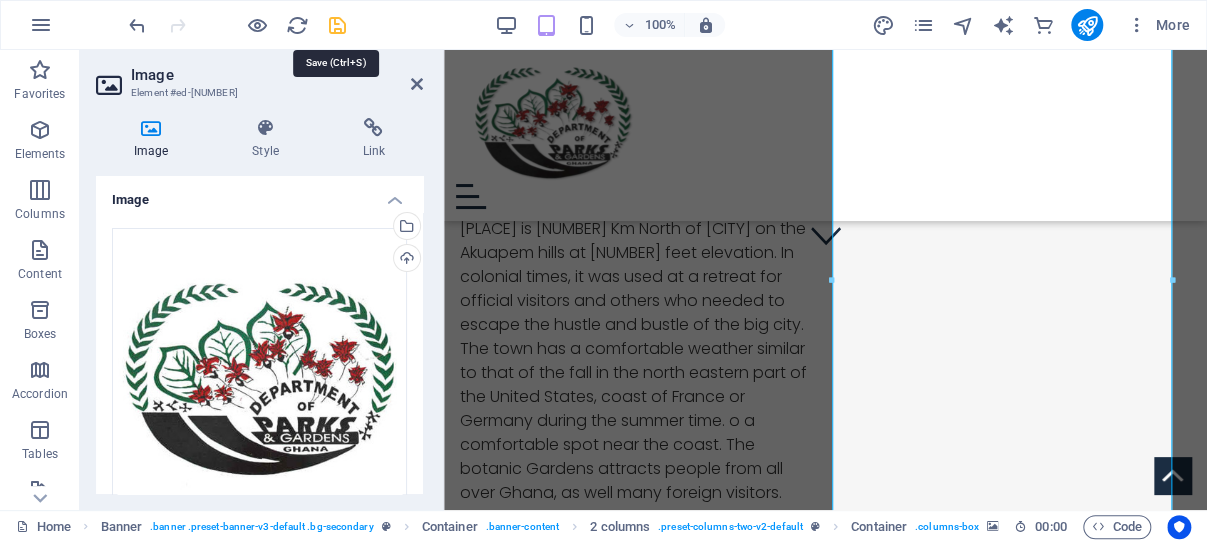 click at bounding box center (337, 25) 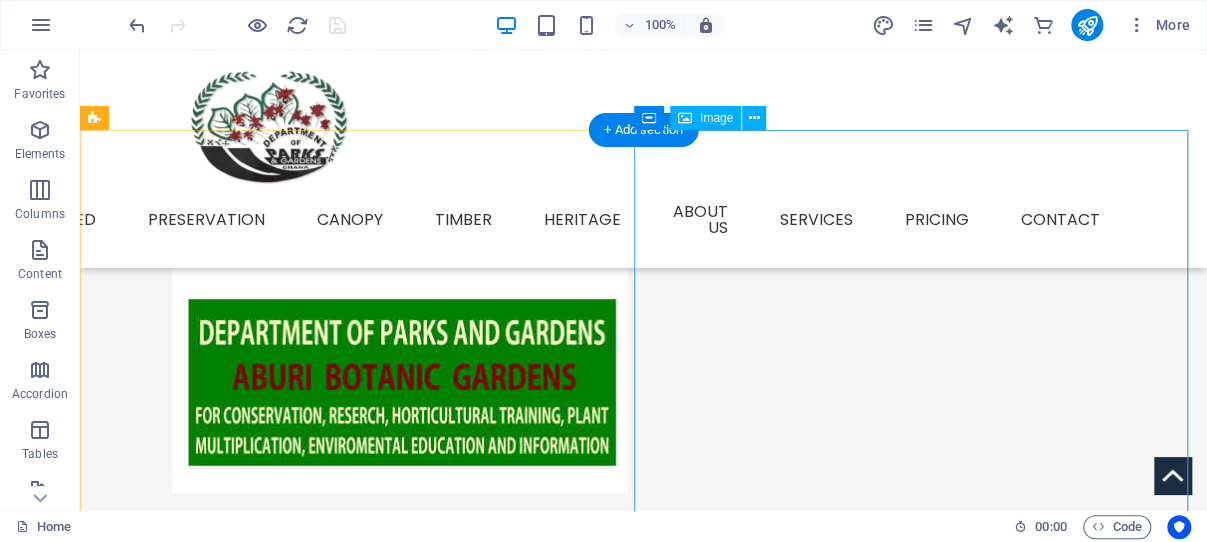 scroll, scrollTop: 1590, scrollLeft: 0, axis: vertical 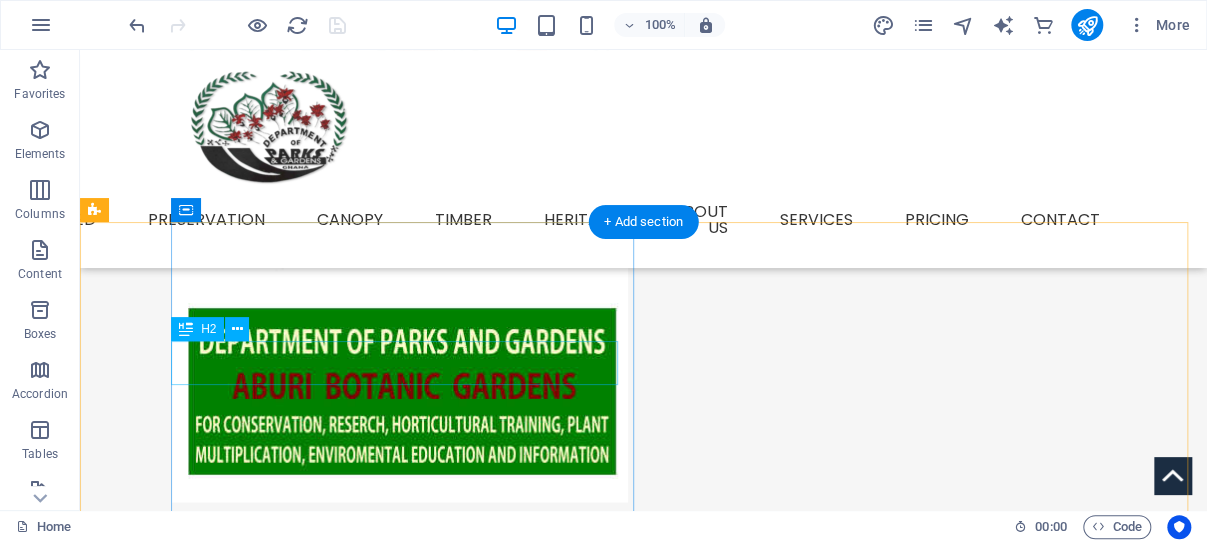 click on "Endangered Wildlife" at bounding box center (681, 1562) 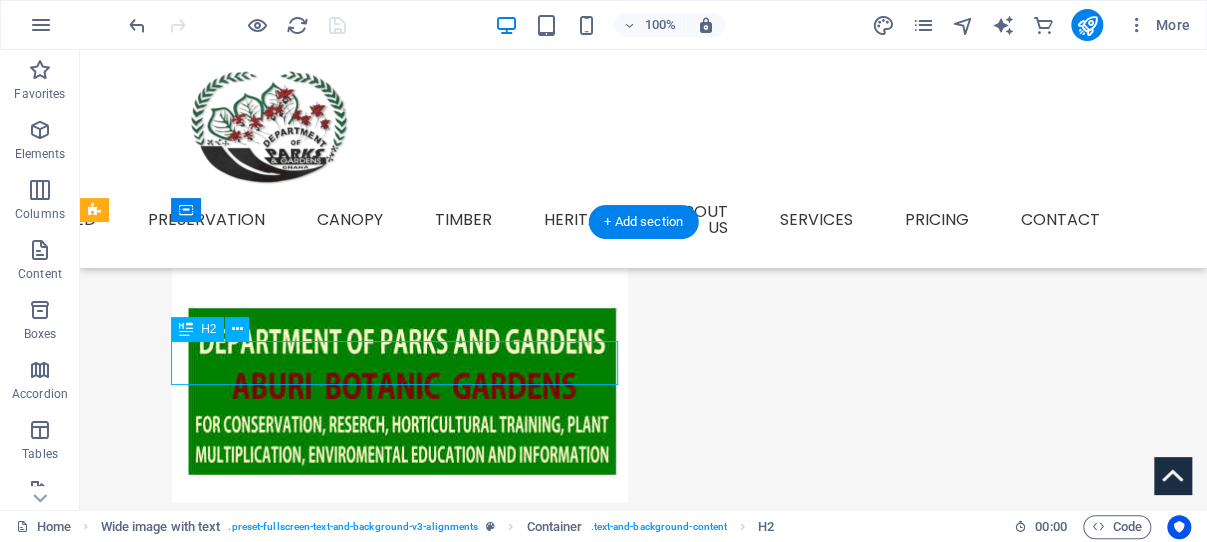 click on "Endangered Wildlife" at bounding box center (681, 1562) 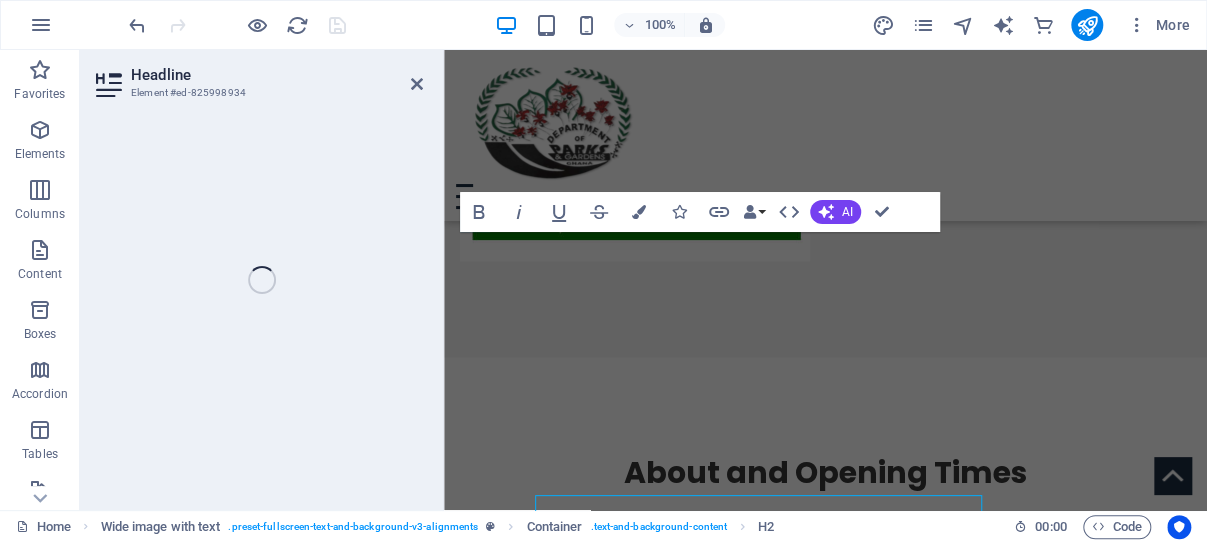 scroll, scrollTop: 1436, scrollLeft: 0, axis: vertical 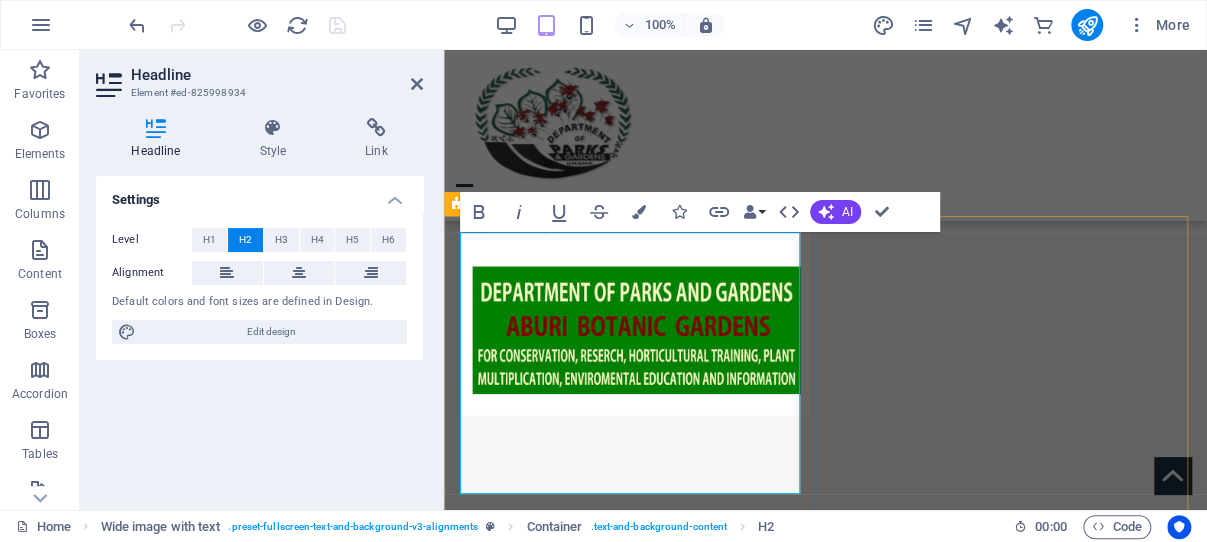 drag, startPoint x: 480, startPoint y: 333, endPoint x: 466, endPoint y: 269, distance: 65.51336 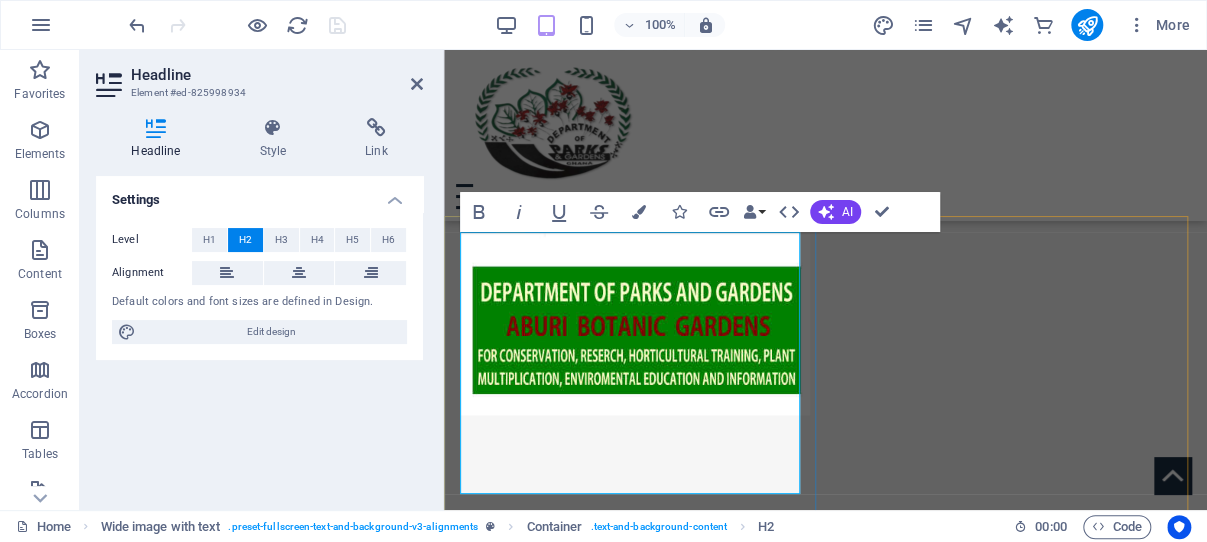 type 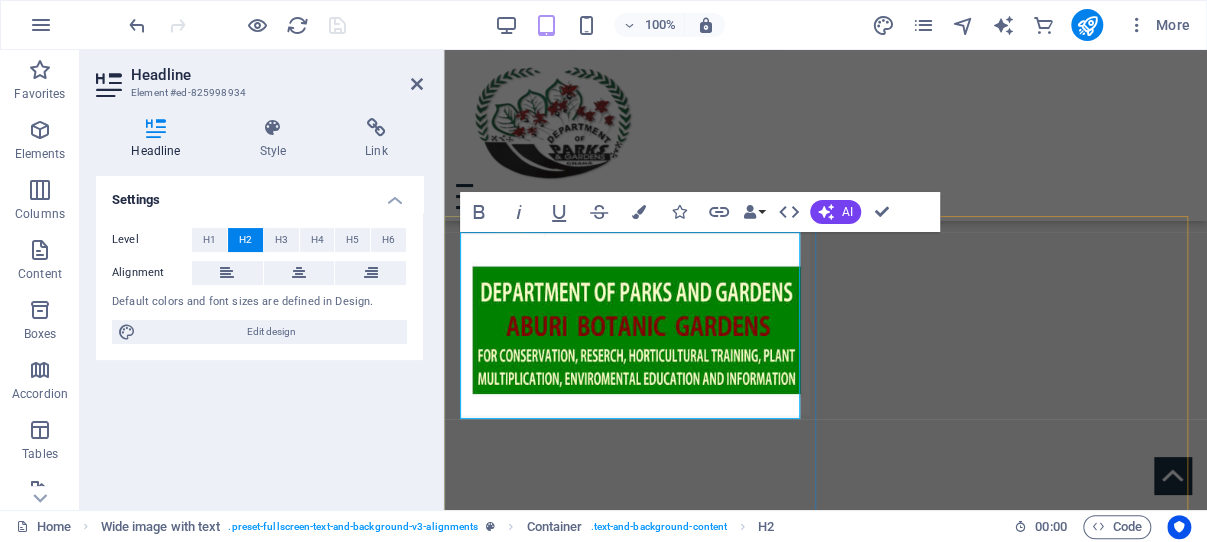 drag, startPoint x: 530, startPoint y: 290, endPoint x: 770, endPoint y: 392, distance: 260.77576 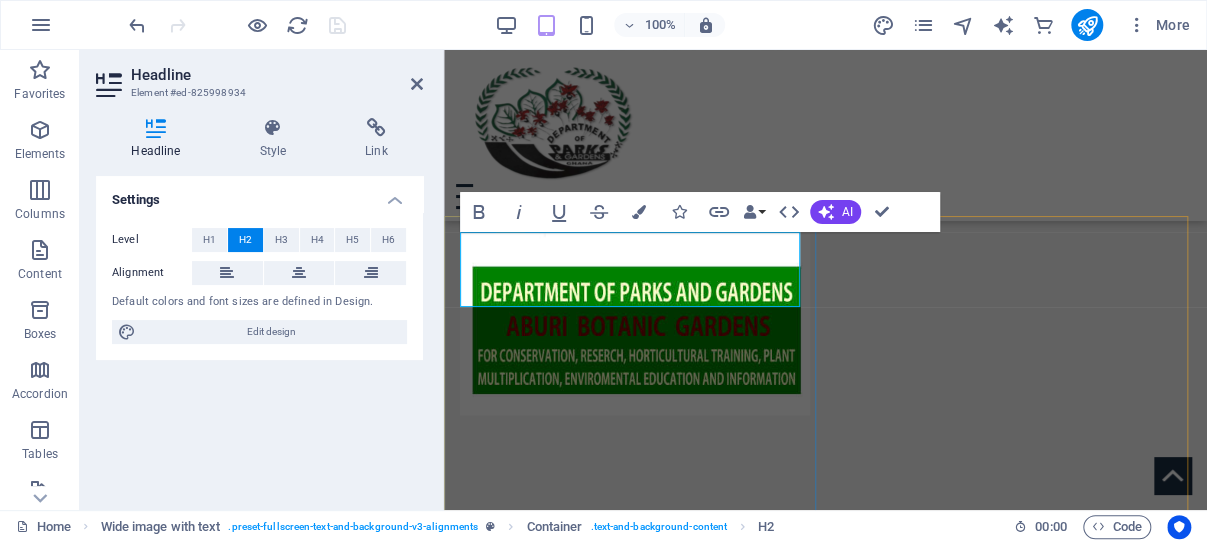click on "Accommodation and food" at bounding box center (825, 1384) 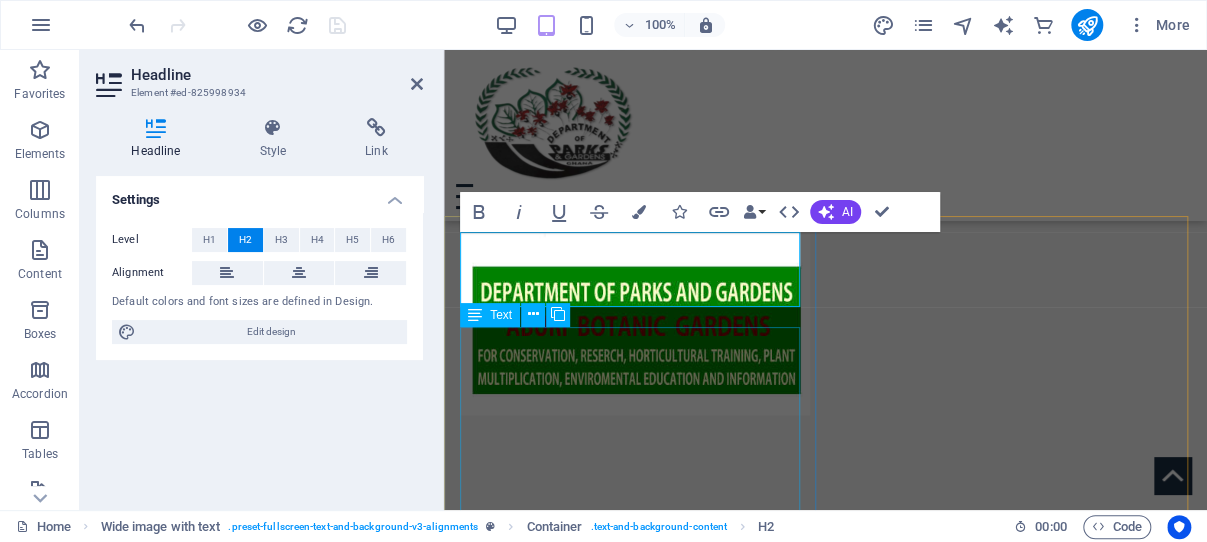 click on "The park contains rare animals, including forest elephants, forest buffalo, civet and cats. Two hundred forest elephants (Loxodonta africana cyclotis), potto (Perodicticus potto), Demidoff's galago (Galago demidovii), African civet (Viverra civetta), two-spotted palm civet (Nandinia binotata), leopard (Panthera pardus), bongo (Tragelaphus euryceros), many species of duikers (small antelopes), red river hog (Potamochoerus porcus pictus), giant forest hog (Hylochoerus meinertzhageni), long-tailed pangolin (Manis tetradactyla), white-belied pangolin (Manis tricuspis), giant pangolin (Manis gigantea), many species of forest squirrels, North African crested porcupine (Hystrix cristata), dwarf crocodile (Osteolamus tetraspis), monitor lizards, Home's hinged tortoise, serrated tortoise and many other fauna are reported from the park." at bounding box center [825, 1543] 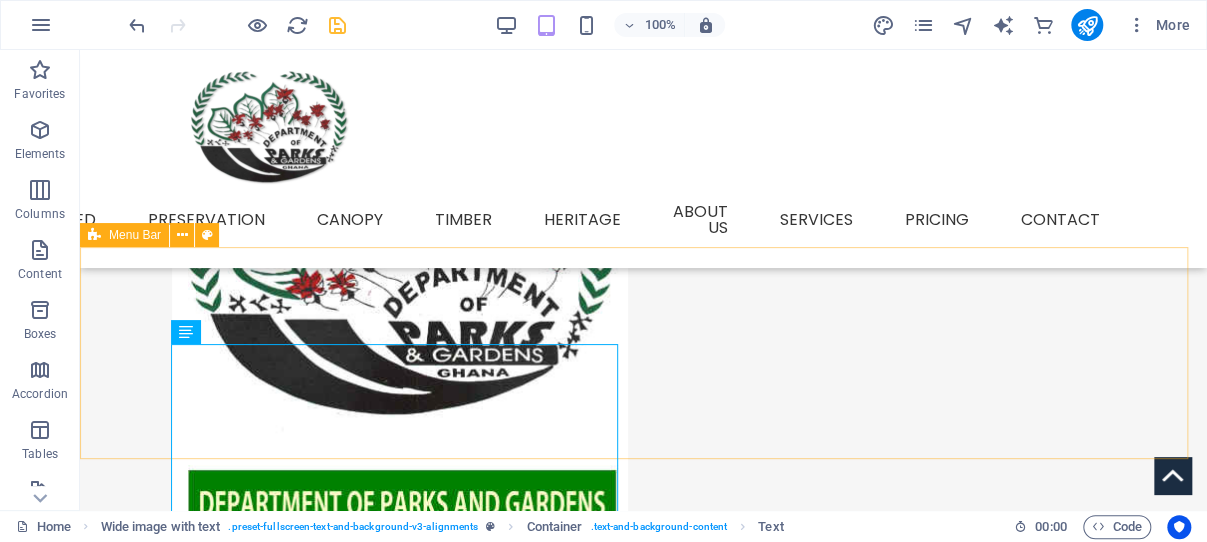 scroll, scrollTop: 1673, scrollLeft: 0, axis: vertical 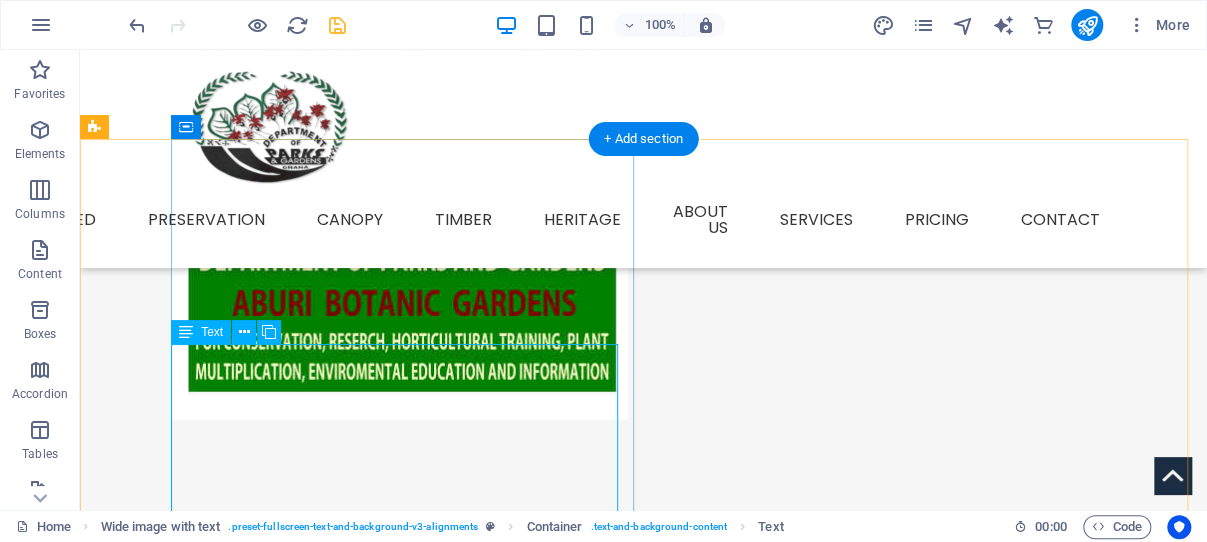 click on "The park contains rare animals, including forest elephants, forest buffalo, civet and cats. Two hundred forest elephants (Loxodonta africana cyclotis), potto (Perodicticus potto), Demidoff's galago (Galago demidovii), African civet (Viverra civetta), two-spotted palm civet (Nandinia binotata), leopard (Panthera pardus), bongo (Tragelaphus euryceros), many species of duikers (small antelopes), red river hog (Potamochoerus porcus pictus), giant forest hog (Hylochoerus meinertzhageni), long-tailed pangolin (Manis tetradactyla), white-belied pangolin (Manis tricuspis), giant pangolin (Manis gigantea), many species of forest squirrels, North African crested porcupine (Hystrix cristata), dwarf crocodile (Osteolamus tetraspis), monitor lizards, Home's hinged tortoise, serrated tortoise and many other fauna are reported from the park." at bounding box center (681, 1616) 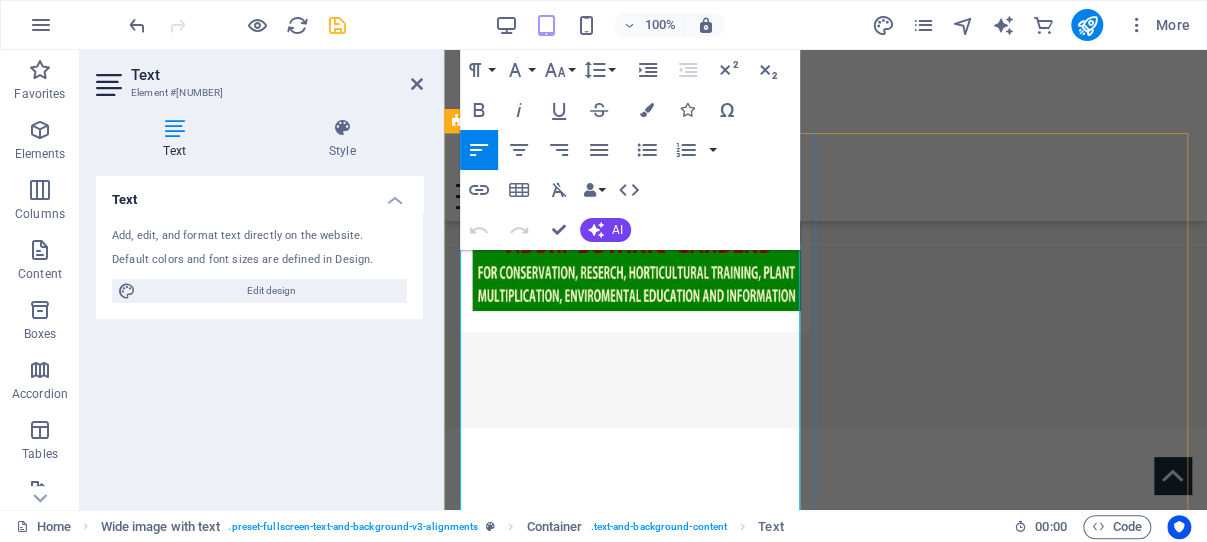 drag, startPoint x: 636, startPoint y: 405, endPoint x: 519, endPoint y: 313, distance: 148.83884 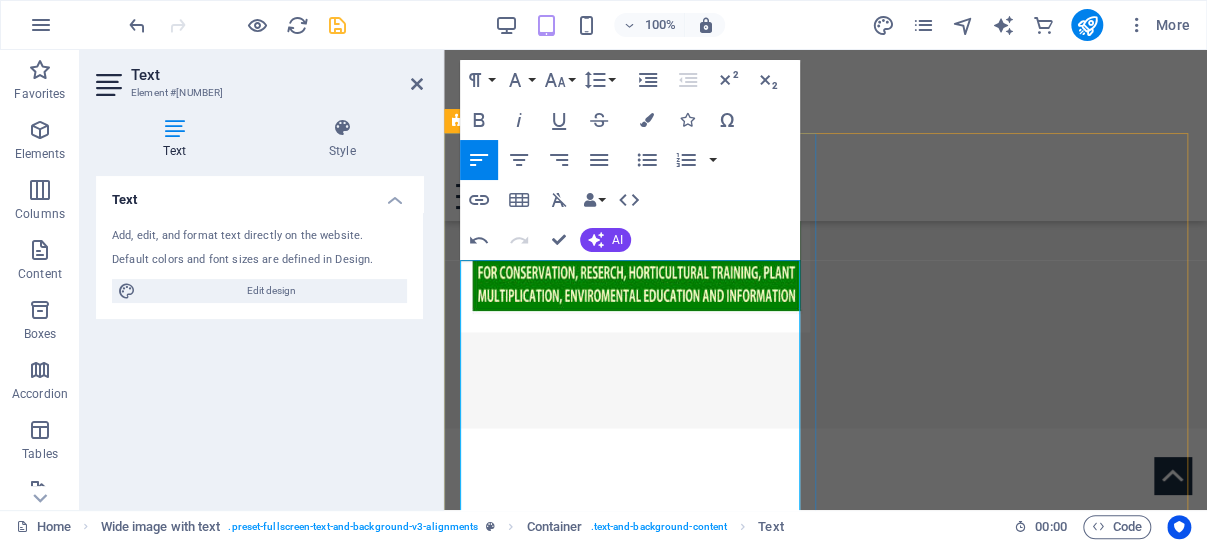drag, startPoint x: 614, startPoint y: 417, endPoint x: 541, endPoint y: 336, distance: 109.041275 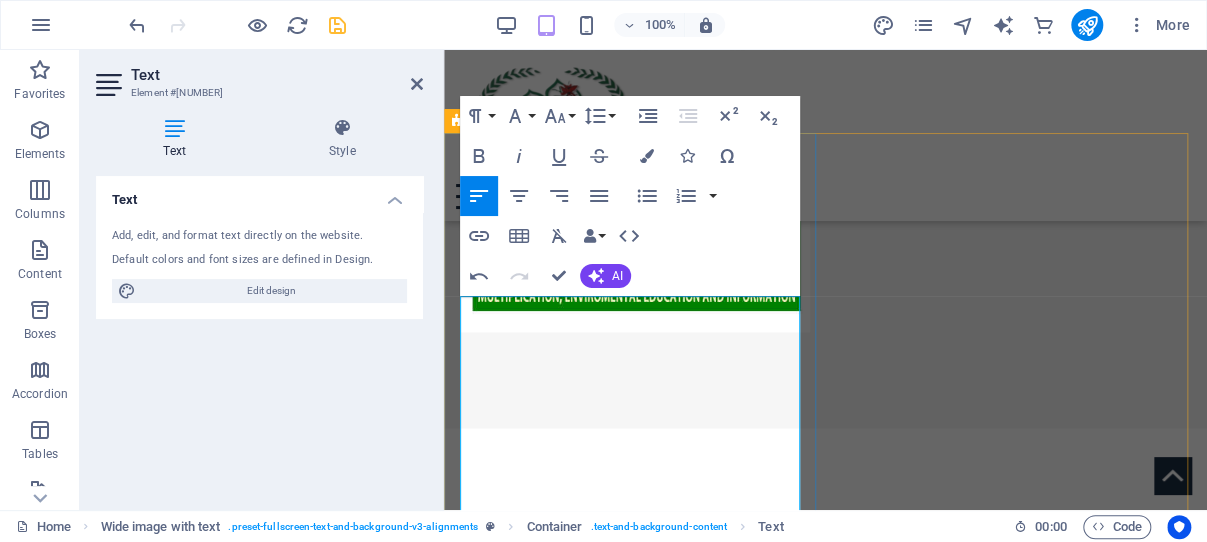 drag, startPoint x: 609, startPoint y: 395, endPoint x: 554, endPoint y: 343, distance: 75.690155 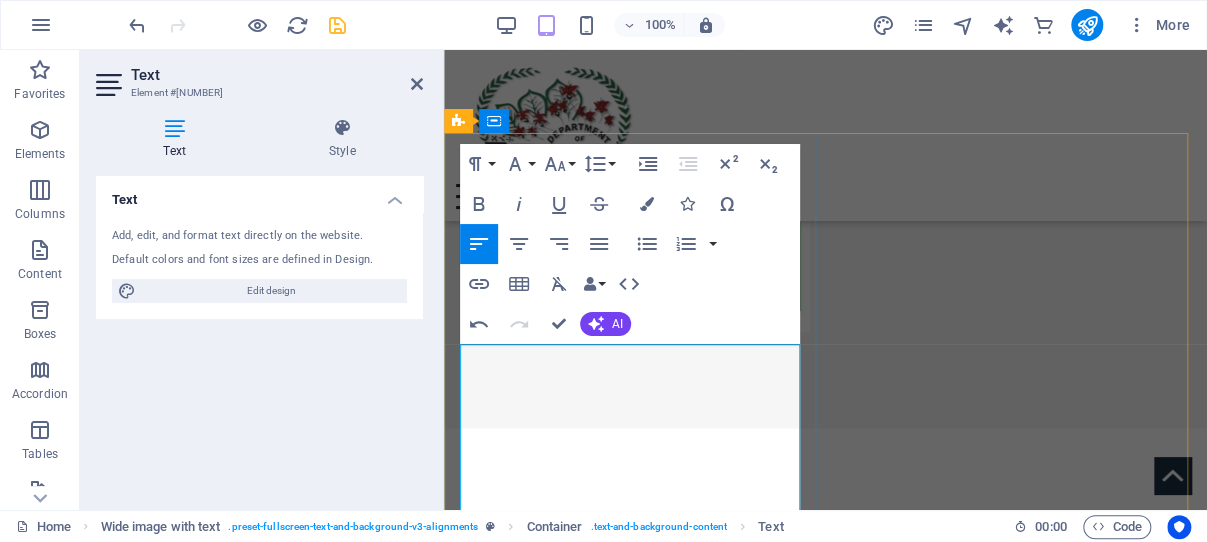drag, startPoint x: 631, startPoint y: 447, endPoint x: 569, endPoint y: 362, distance: 105.20931 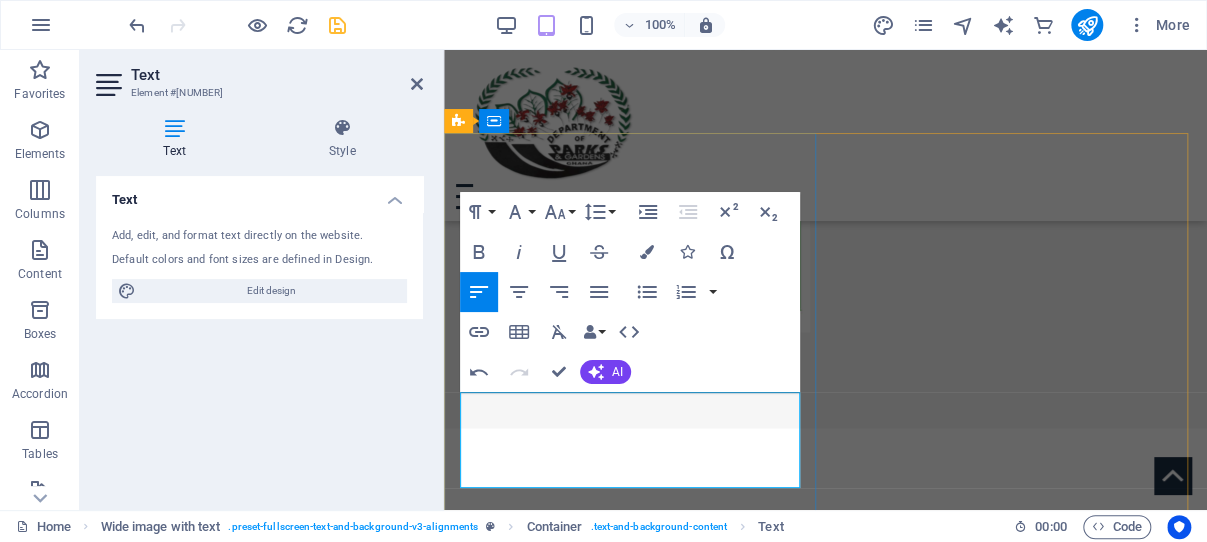drag, startPoint x: 643, startPoint y: 470, endPoint x: 511, endPoint y: 428, distance: 138.52075 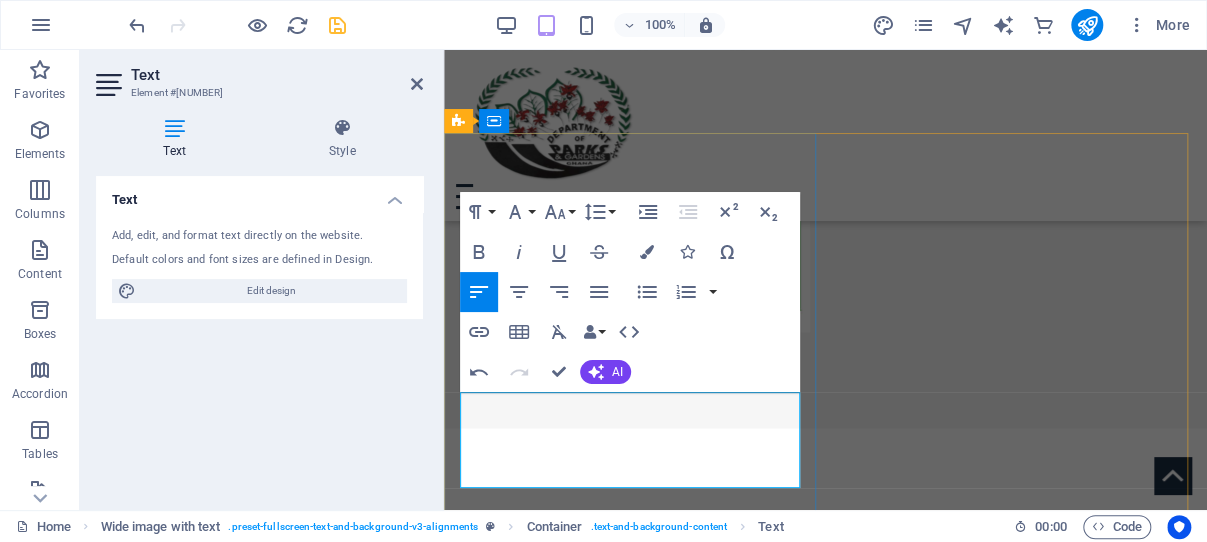 click on "And, you don`t have to worry about accommodation and food, as there are enough food and drinks joints as well as accommodation." at bounding box center (825, 1364) 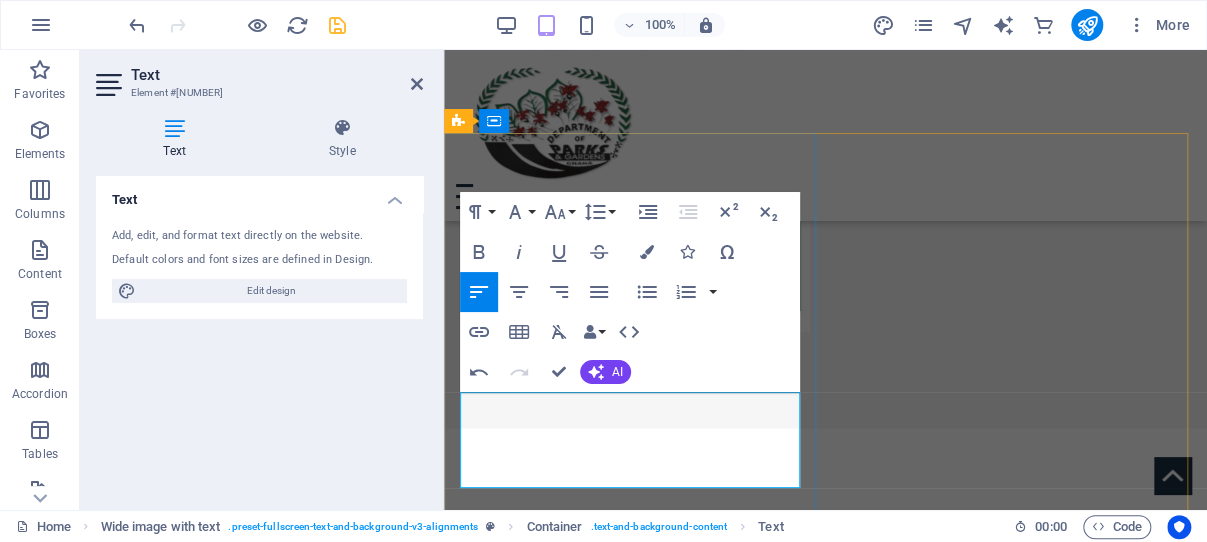 type 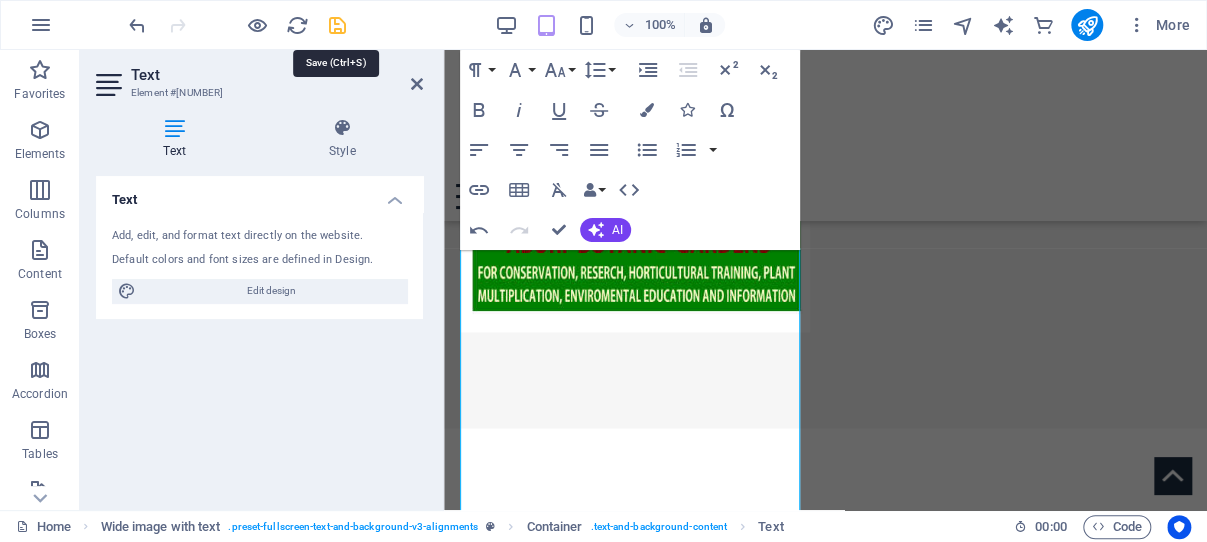 drag, startPoint x: 335, startPoint y: 24, endPoint x: 420, endPoint y: 192, distance: 188.27905 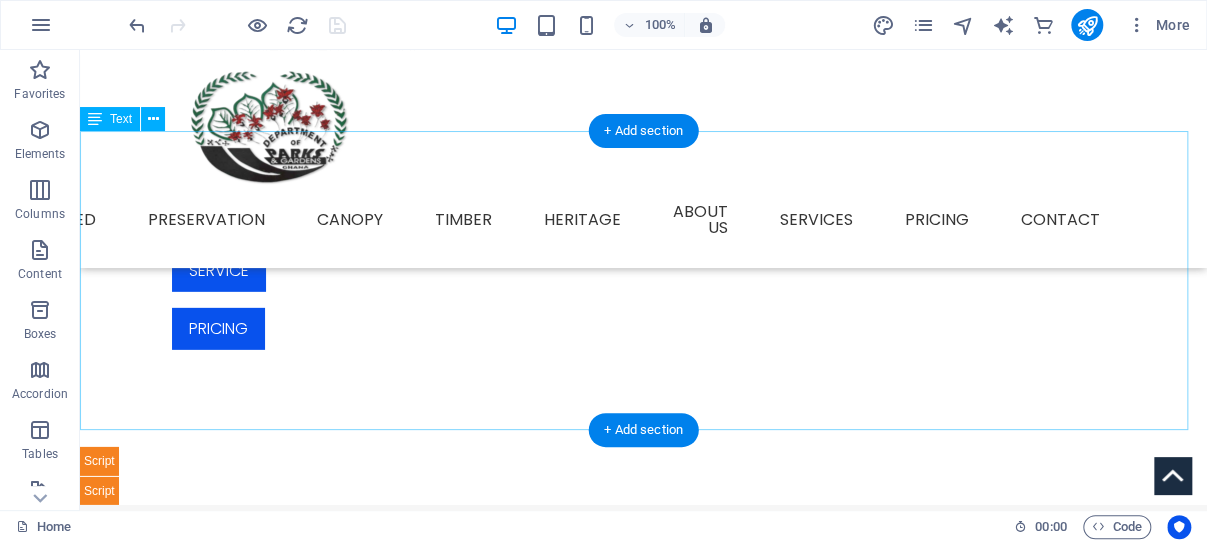 scroll, scrollTop: 2423, scrollLeft: 0, axis: vertical 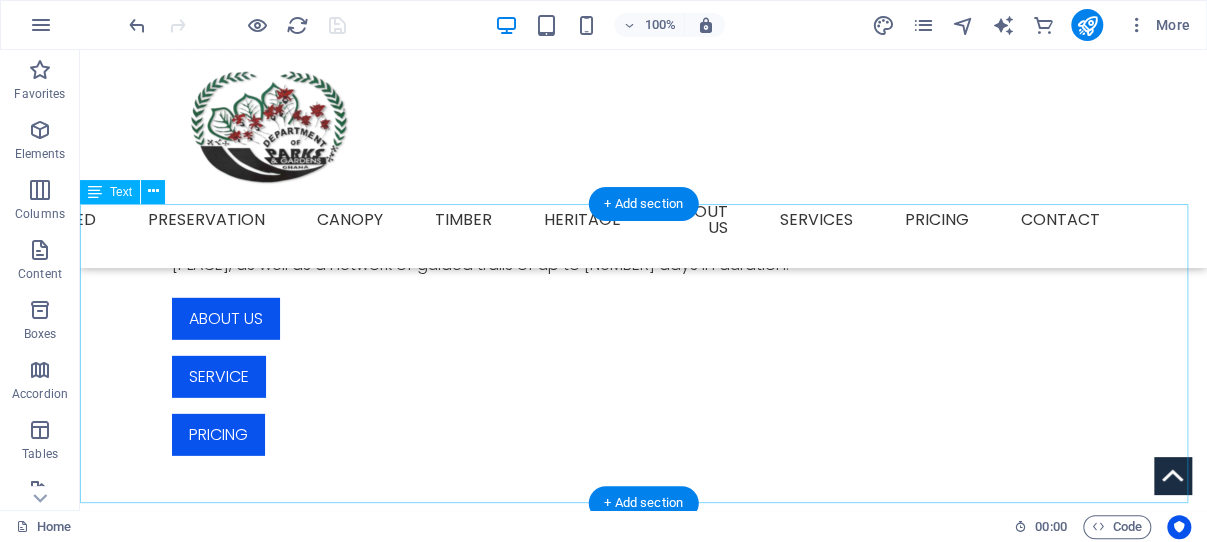 click on "Primates in the park include the Colobus vellerosus (VU), Procolobus verus (LR/nt), Cercopithecus diana roloway (CR) and Loxodonta africana cyclotis (EN); the latter is found throughout the country. The Bird Life International included the park area under its list of Bird Life Areas in Ghana in 2002 under the criteria A1, A2, A3. The species recorded are 266 and the species though identified but yet to be confirmed are 56. All the species are resident and most of them are under the Least Concern categorization. The globally threatened species listed under the Near Threatened category are: green-tailed bristlebill (Bleda eximius), red-fronted antpecker (Parmoptila rubrifrons), rufous-winged illadopsis (Illadopsis rufescens) and copper-tailed glossy-starling (Lamprotornis cupreocauda)." at bounding box center [643, 3552] 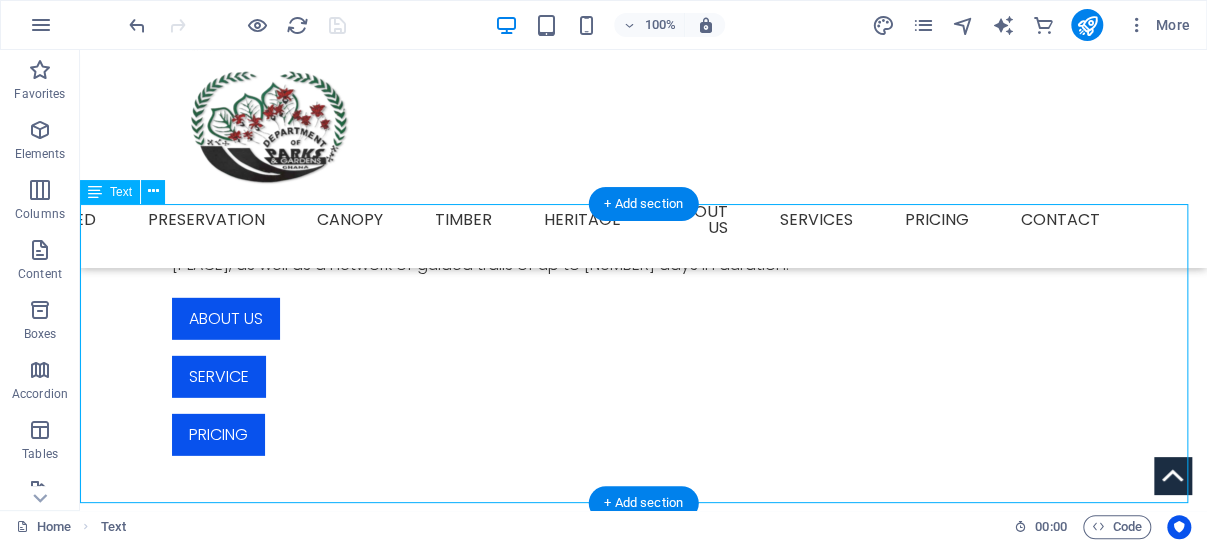 click on "Primates in the park include the Colobus vellerosus (VU), Procolobus verus (LR/nt), Cercopithecus diana roloway (CR) and Loxodonta africana cyclotis (EN); the latter is found throughout the country. The Bird Life International included the park area under its list of Bird Life Areas in Ghana in 2002 under the criteria A1, A2, A3. The species recorded are 266 and the species though identified but yet to be confirmed are 56. All the species are resident and most of them are under the Least Concern categorization. The globally threatened species listed under the Near Threatened category are: green-tailed bristlebill (Bleda eximius), red-fronted antpecker (Parmoptila rubrifrons), rufous-winged illadopsis (Illadopsis rufescens) and copper-tailed glossy-starling (Lamprotornis cupreocauda)." at bounding box center [643, 3552] 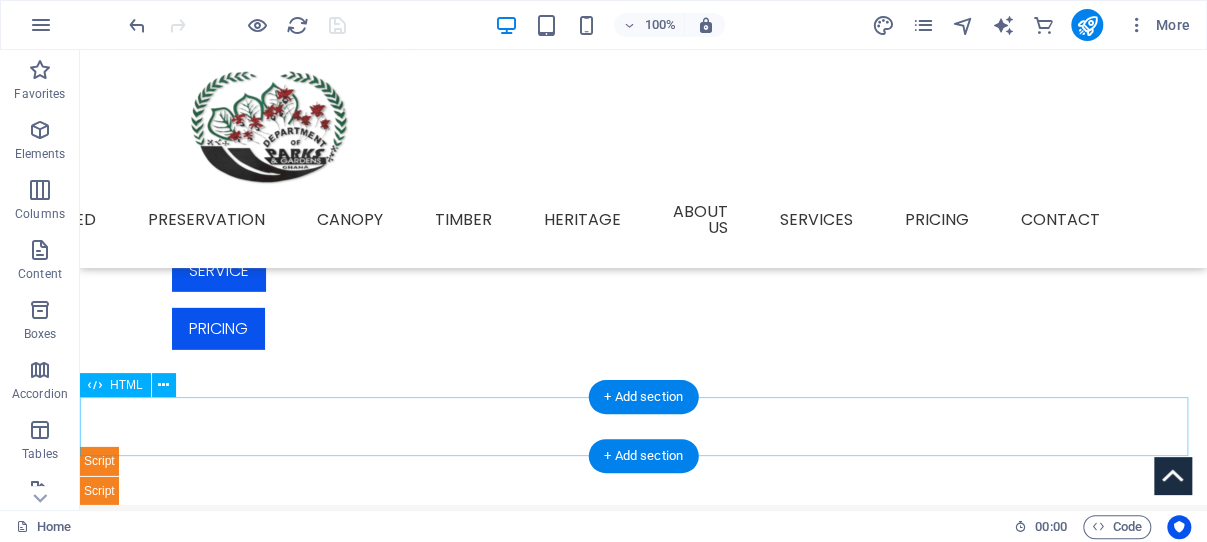 scroll, scrollTop: 2423, scrollLeft: 0, axis: vertical 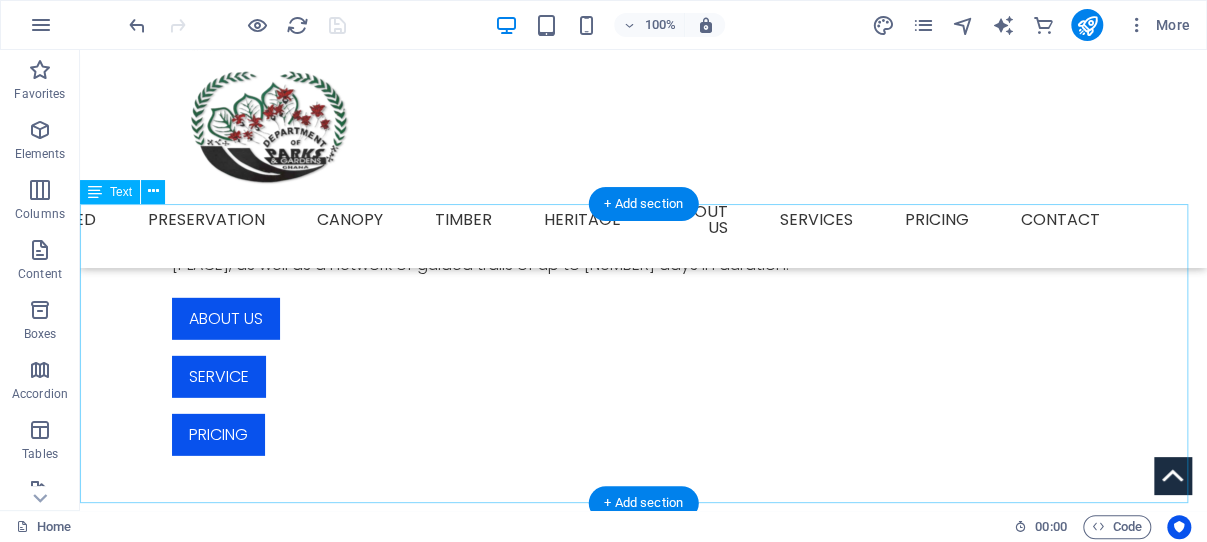 click on "Primates in the park include the Colobus vellerosus (VU), Procolobus verus (LR/nt), Cercopithecus diana roloway (CR) and Loxodonta africana cyclotis (EN); the latter is found throughout the country. The Bird Life International included the park area under its list of Bird Life Areas in Ghana in 2002 under the criteria A1, A2, A3. The species recorded are 266 and the species though identified but yet to be confirmed are 56. All the species are resident and most of them are under the Least Concern categorization. The globally threatened species listed under the Near Threatened category are: green-tailed bristlebill (Bleda eximius), red-fronted antpecker (Parmoptila rubrifrons), rufous-winged illadopsis (Illadopsis rufescens) and copper-tailed glossy-starling (Lamprotornis cupreocauda)." at bounding box center (643, 3552) 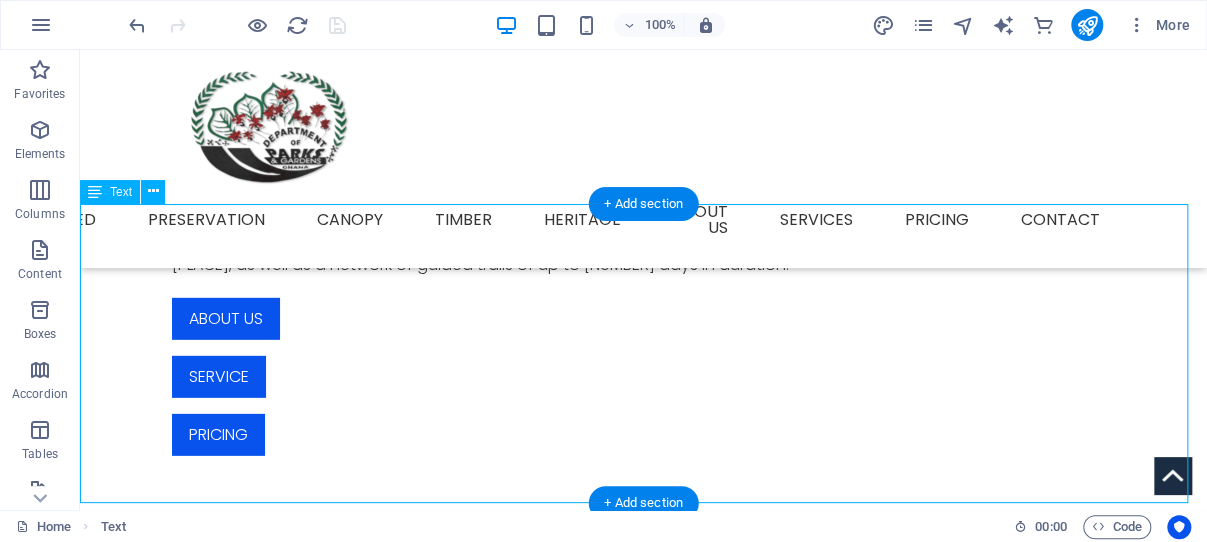 click on "Primates in the park include the Colobus vellerosus (VU), Procolobus verus (LR/nt), Cercopithecus diana roloway (CR) and Loxodonta africana cyclotis (EN); the latter is found throughout the country. The Bird Life International included the park area under its list of Bird Life Areas in Ghana in 2002 under the criteria A1, A2, A3. The species recorded are 266 and the species though identified but yet to be confirmed are 56. All the species are resident and most of them are under the Least Concern categorization. The globally threatened species listed under the Near Threatened category are: green-tailed bristlebill (Bleda eximius), red-fronted antpecker (Parmoptila rubrifrons), rufous-winged illadopsis (Illadopsis rufescens) and copper-tailed glossy-starling (Lamprotornis cupreocauda)." at bounding box center (643, 3552) 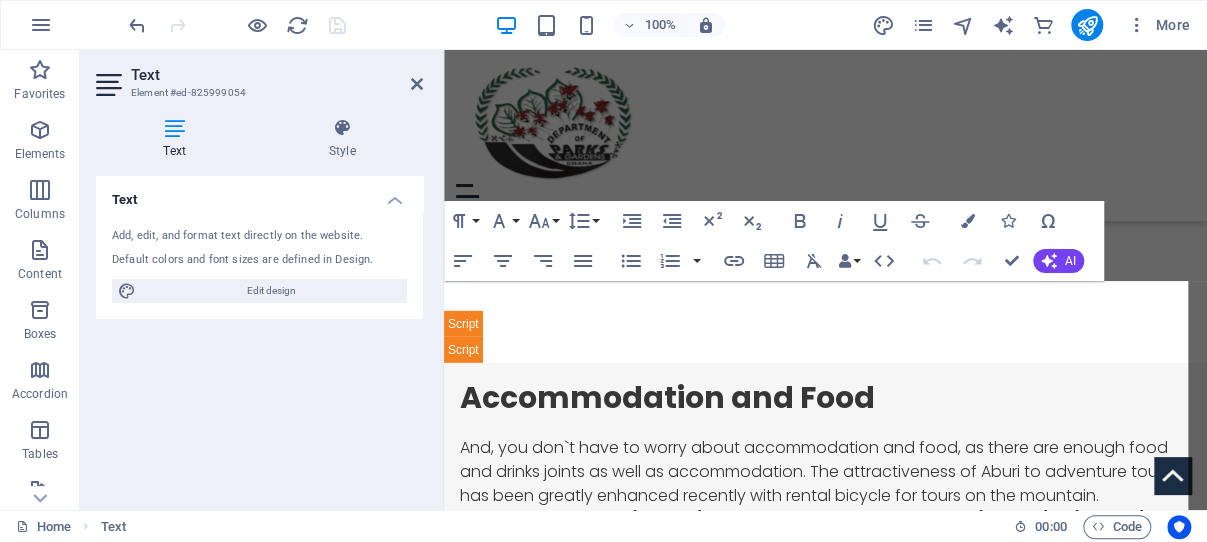 scroll, scrollTop: 1921, scrollLeft: 0, axis: vertical 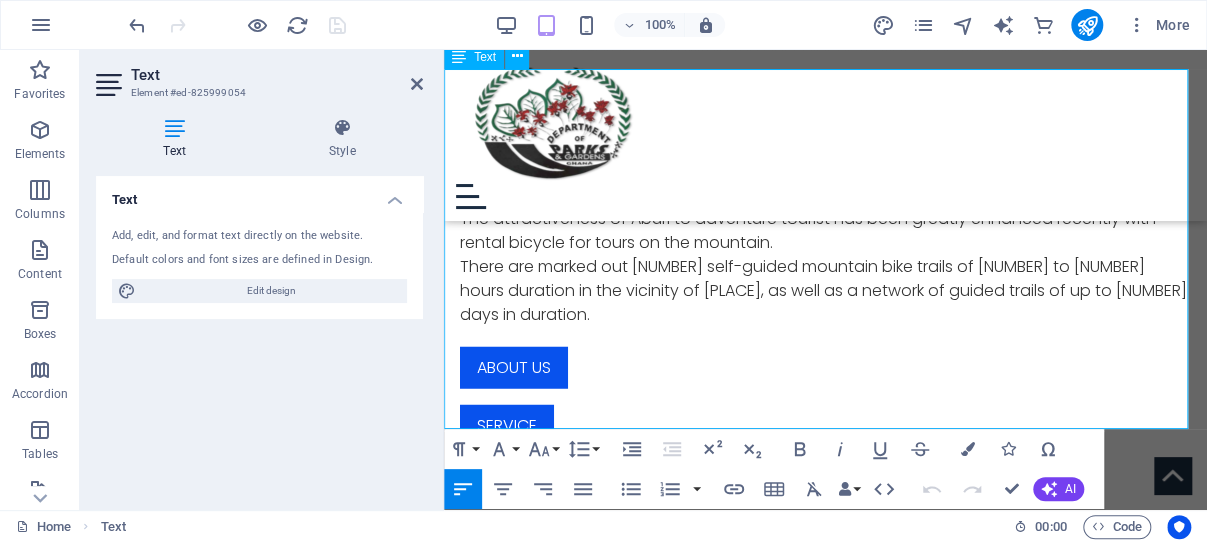 drag, startPoint x: 446, startPoint y: 291, endPoint x: 1055, endPoint y: 424, distance: 623.3538 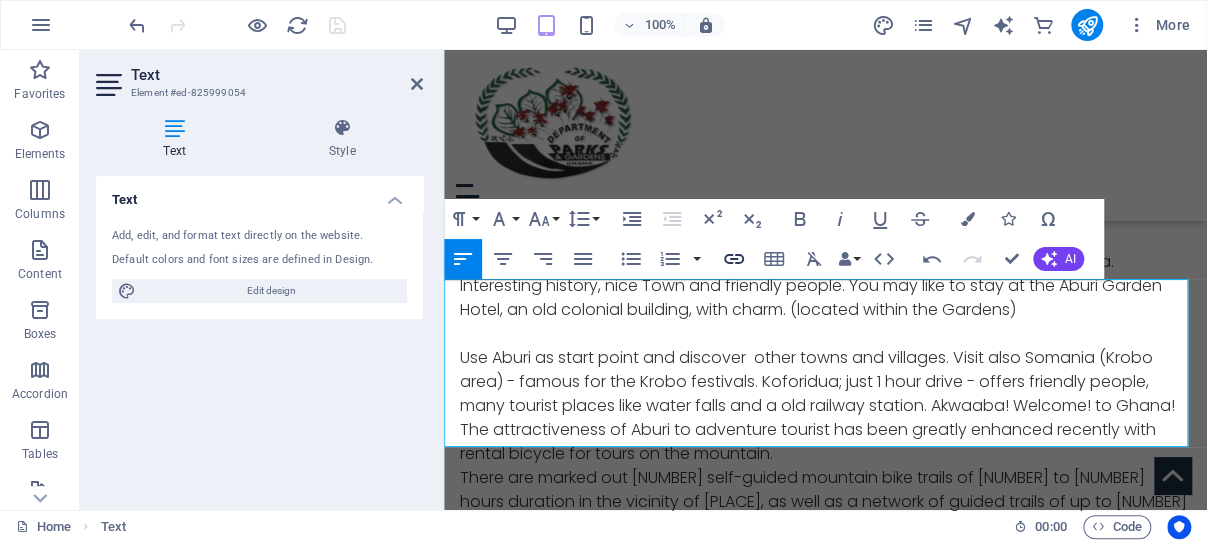 scroll, scrollTop: 1921, scrollLeft: 0, axis: vertical 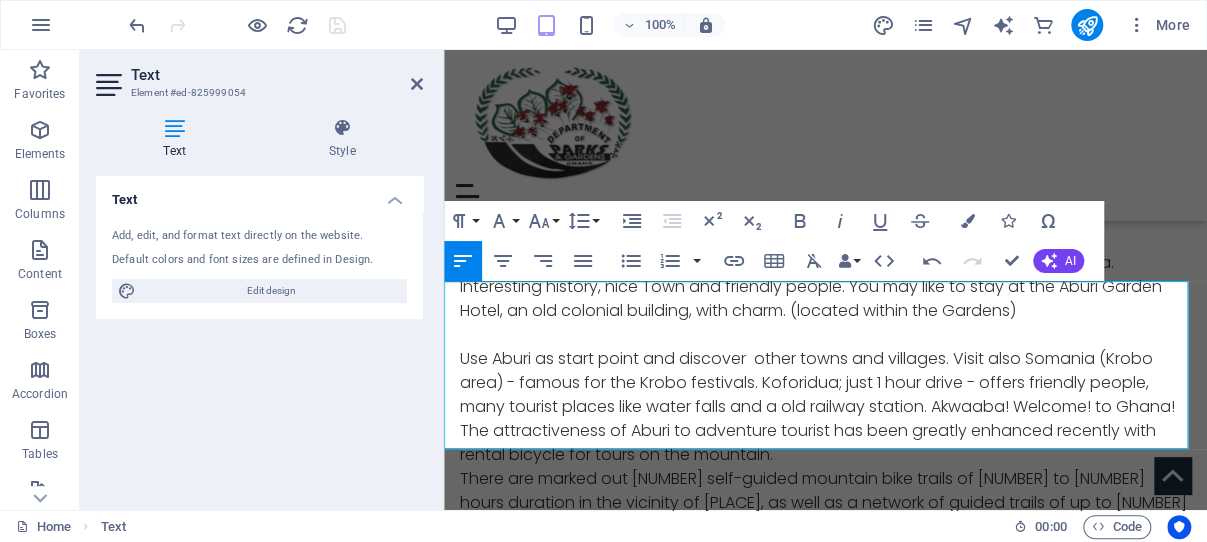 type 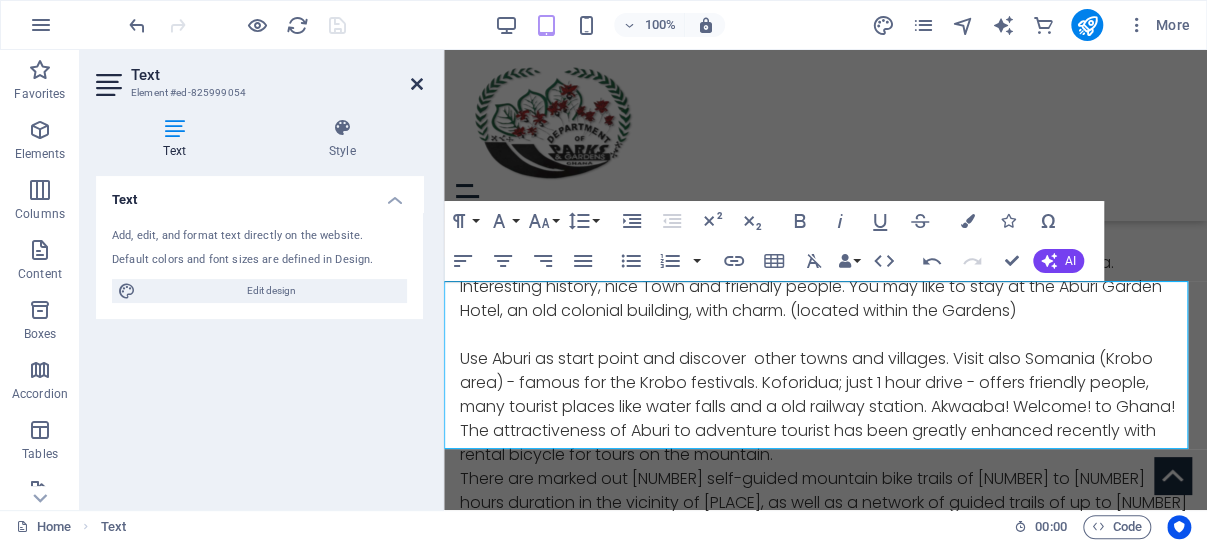 drag, startPoint x: 416, startPoint y: 80, endPoint x: 322, endPoint y: 30, distance: 106.47065 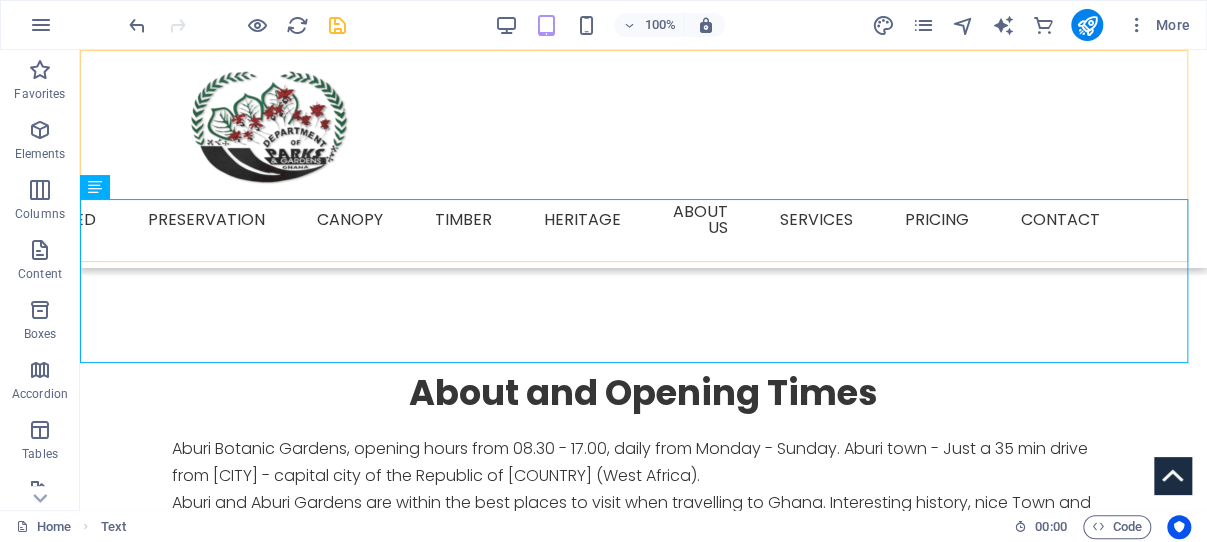 scroll, scrollTop: 2427, scrollLeft: 0, axis: vertical 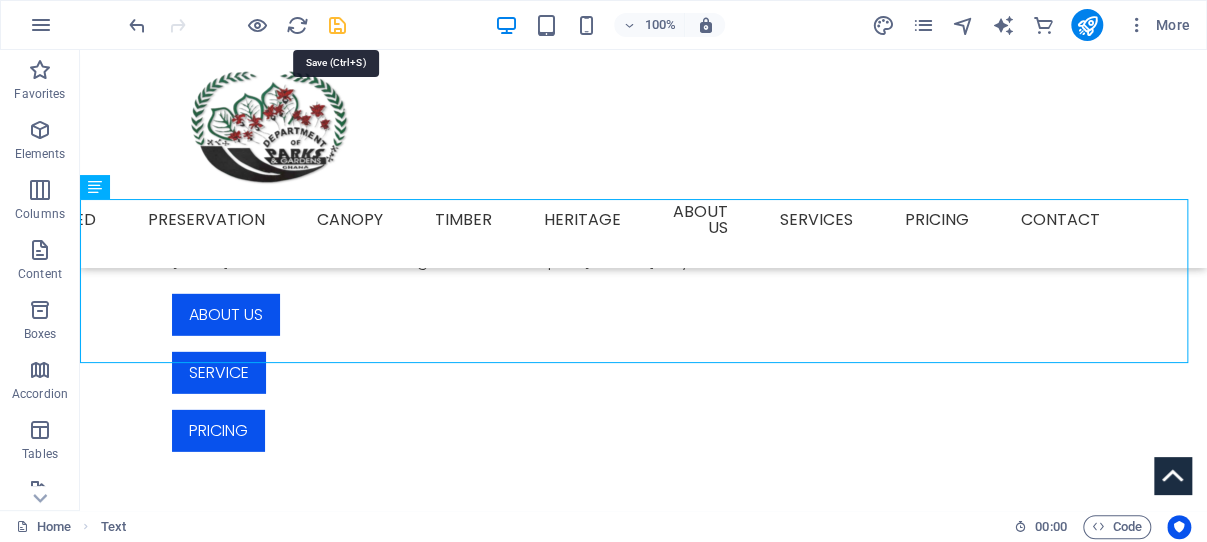 drag, startPoint x: 335, startPoint y: 23, endPoint x: 276, endPoint y: 15, distance: 59.5399 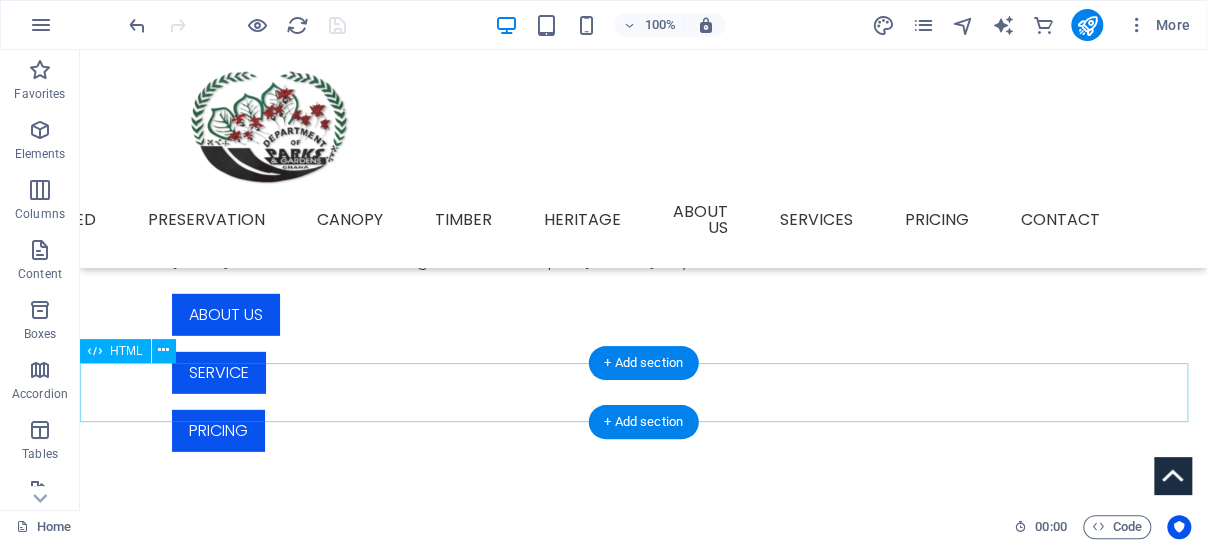 scroll, scrollTop: 2745, scrollLeft: 0, axis: vertical 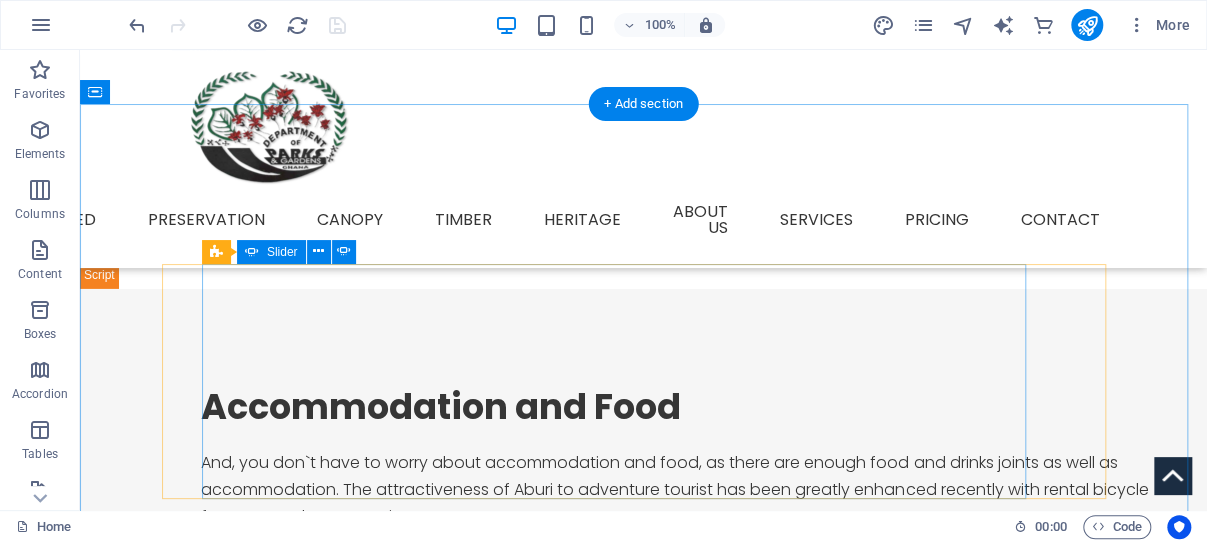 click at bounding box center [624, 3483] 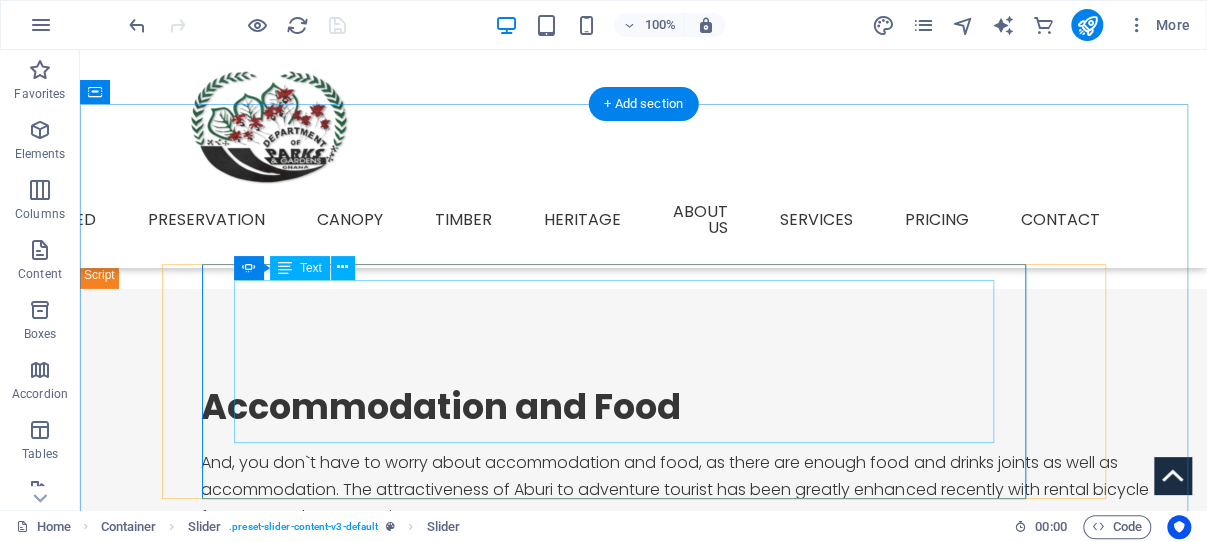 click on "Best Months:  [MONTH] (high season), school holiday peak; [MONTH] is quieter but still beautiful . Reserve Ahead:  Especially for canopy walk access and overnight stays in the Tree House. Guided Tours:  Plan birdwatching, night hikes, and botanical hikes with trained guides. Combine & Connect:  Visit nearby attractions such as Cape Coast or Elmina castles for a fuller cultural journey." at bounding box center (-216, 3863) 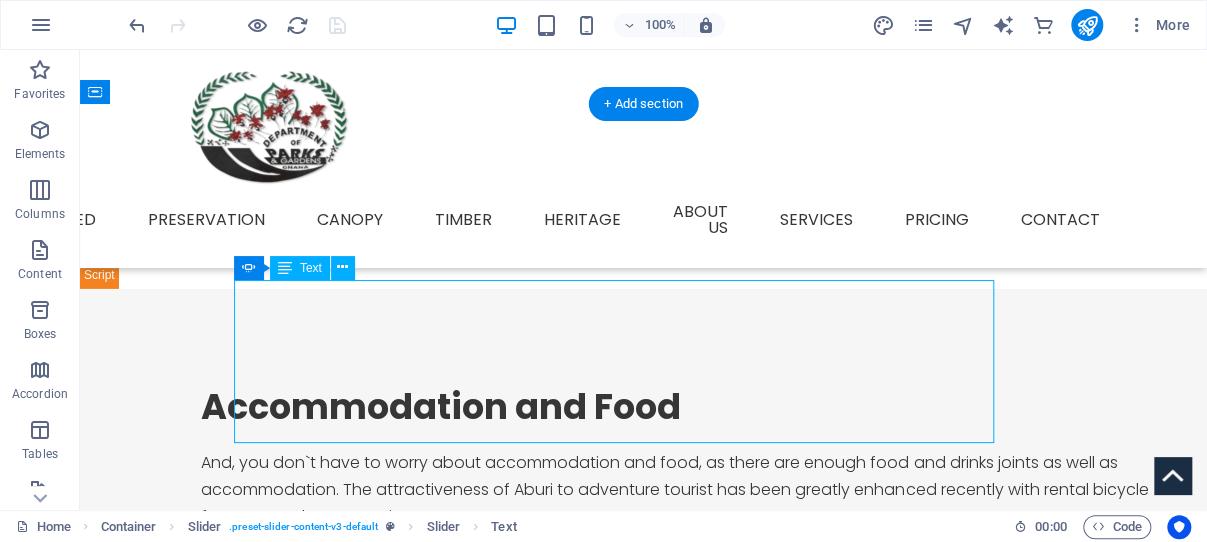 click on "Best Months:  [MONTH] (high season), school holiday peak; [MONTH] is quieter but still beautiful . Reserve Ahead:  Especially for canopy walk access and overnight stays in the Tree House. Guided Tours:  Plan birdwatching, night hikes, and botanical hikes with trained guides. Combine & Connect:  Visit nearby attractions such as Cape Coast or Elmina castles for a fuller cultural journey." at bounding box center [-216, 3863] 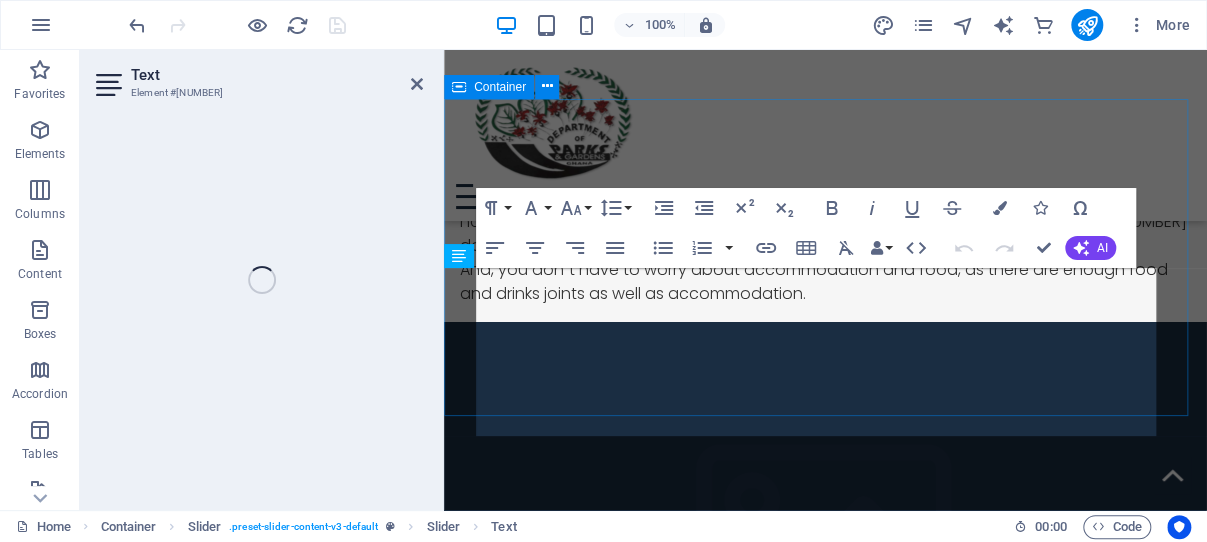 scroll, scrollTop: 2324, scrollLeft: 0, axis: vertical 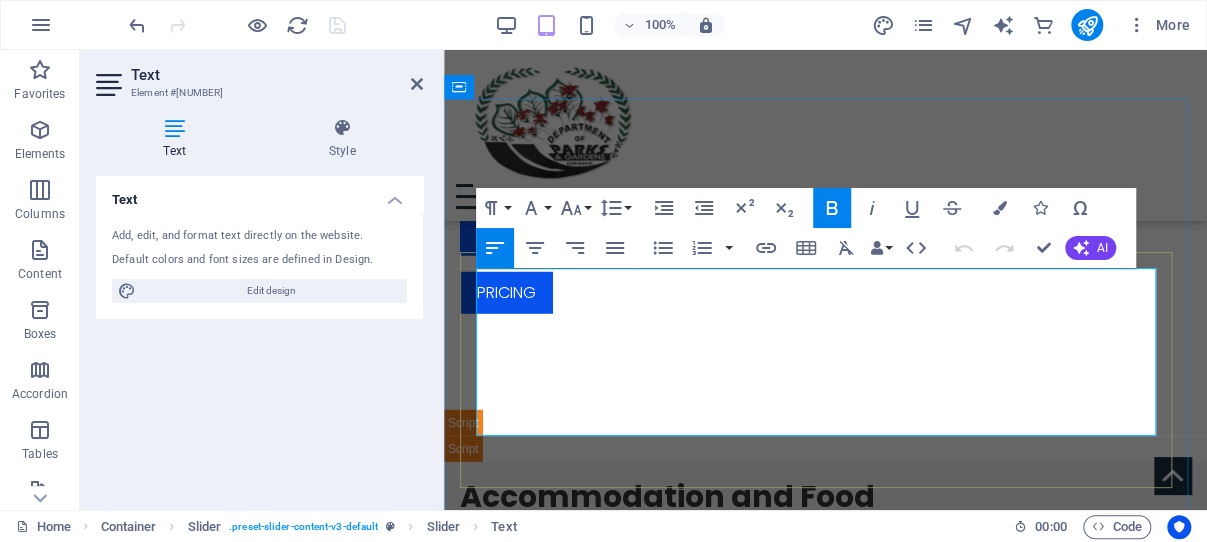 drag, startPoint x: 880, startPoint y: 377, endPoint x: 598, endPoint y: 375, distance: 282.00708 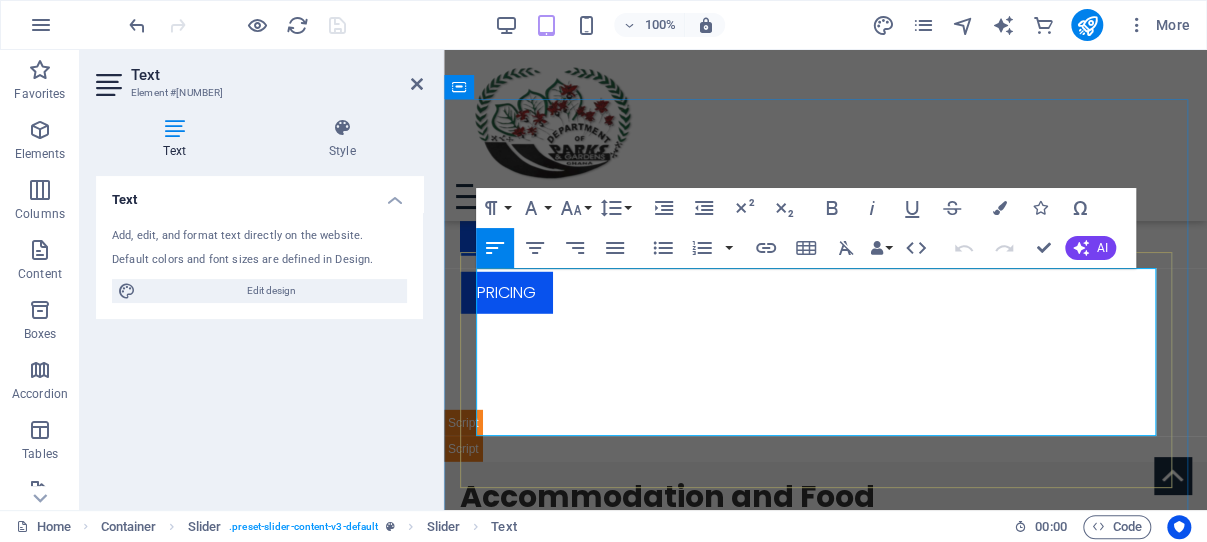type 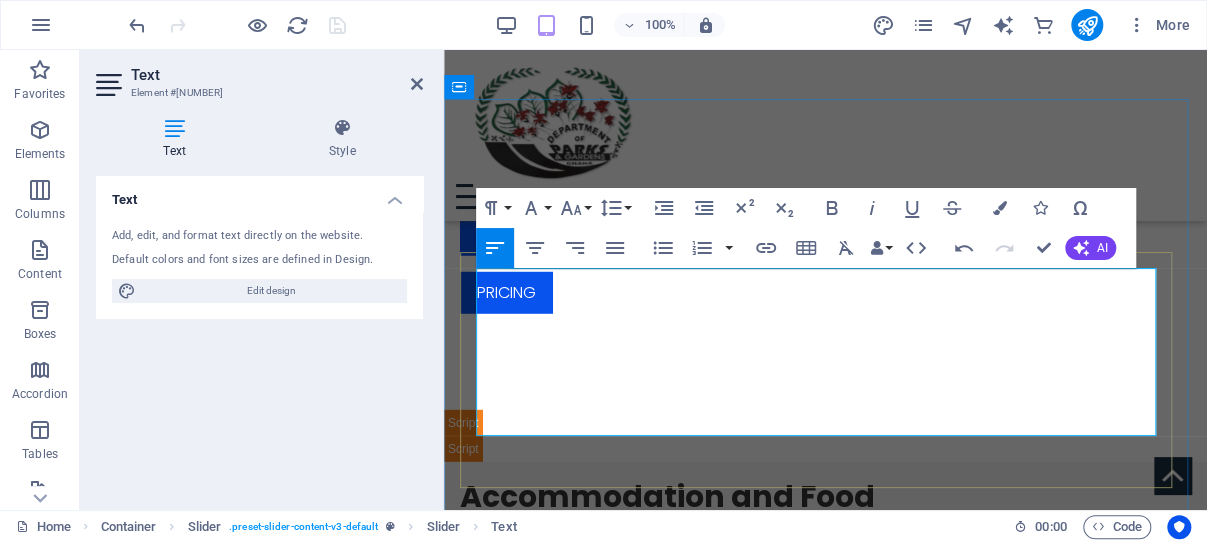 drag, startPoint x: 709, startPoint y: 381, endPoint x: 675, endPoint y: 373, distance: 34.928497 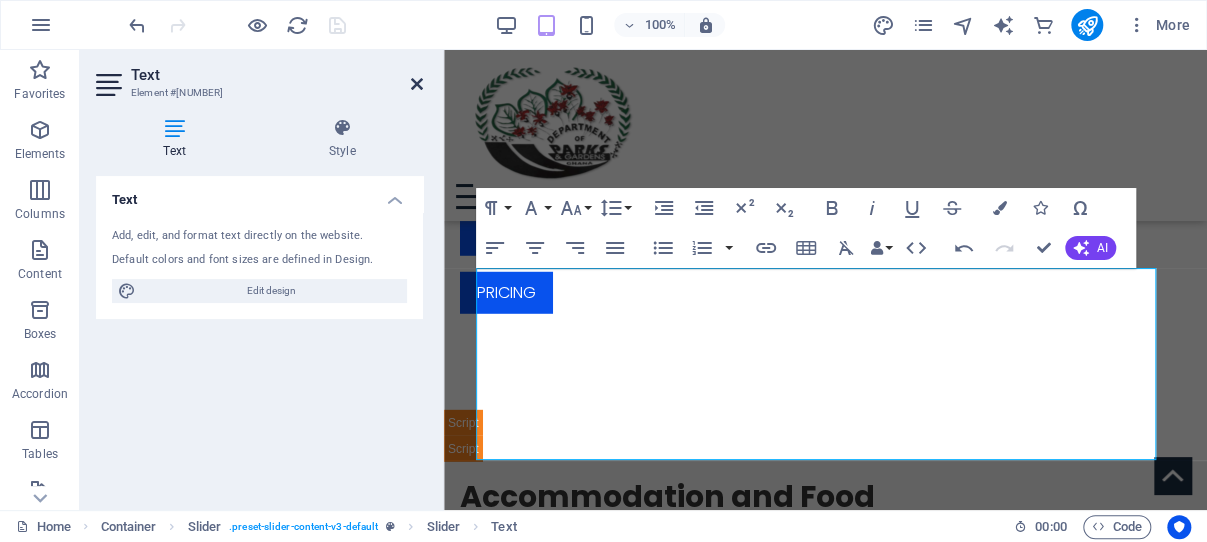 click at bounding box center [417, 84] 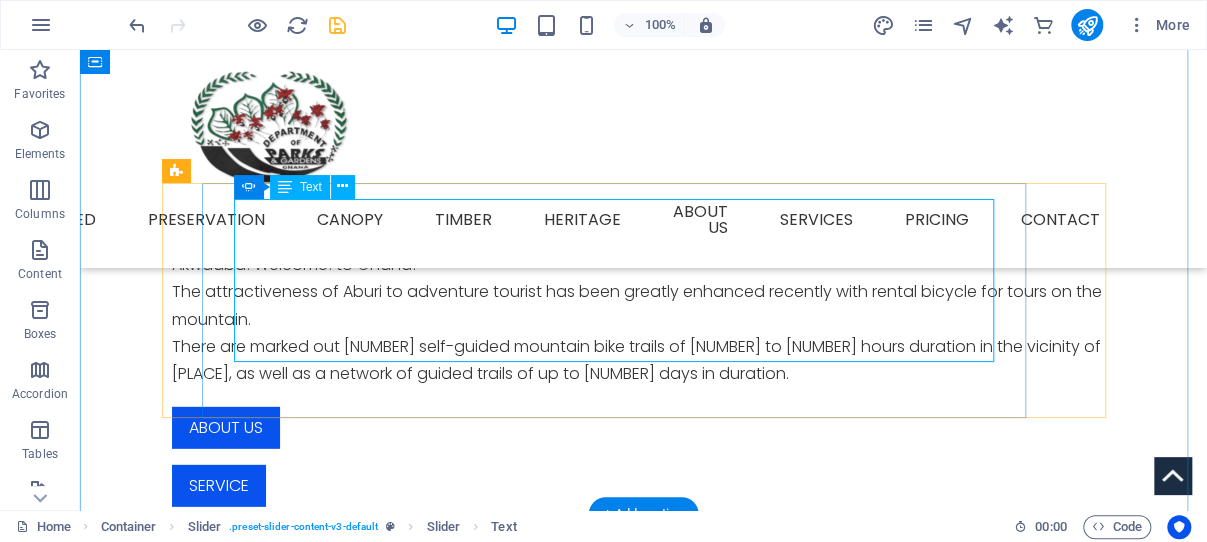 scroll, scrollTop: 2827, scrollLeft: 0, axis: vertical 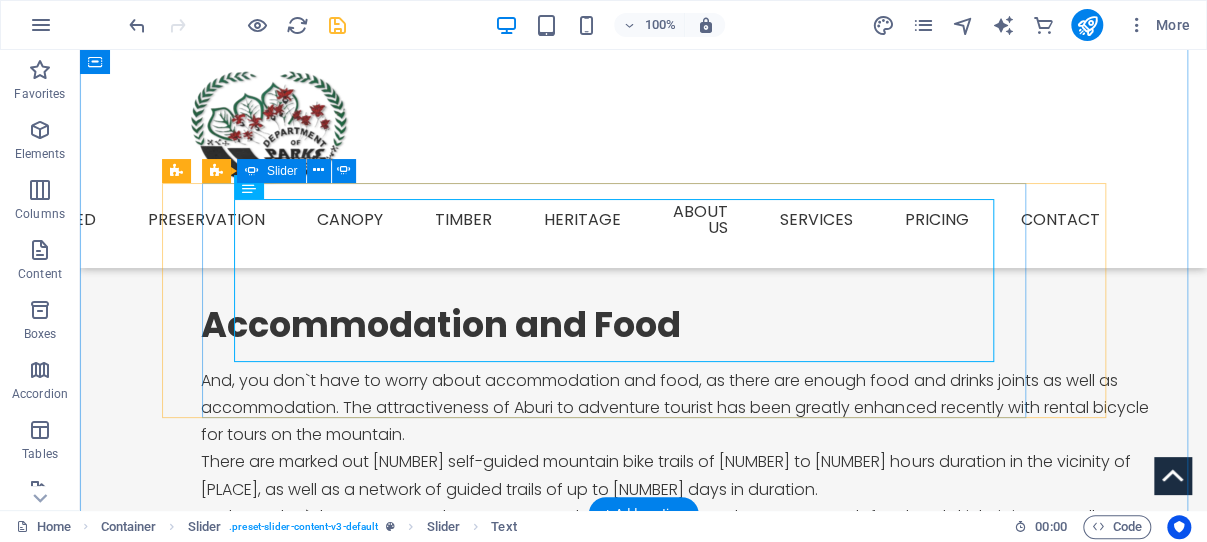 click at bounding box center (624, 3676) 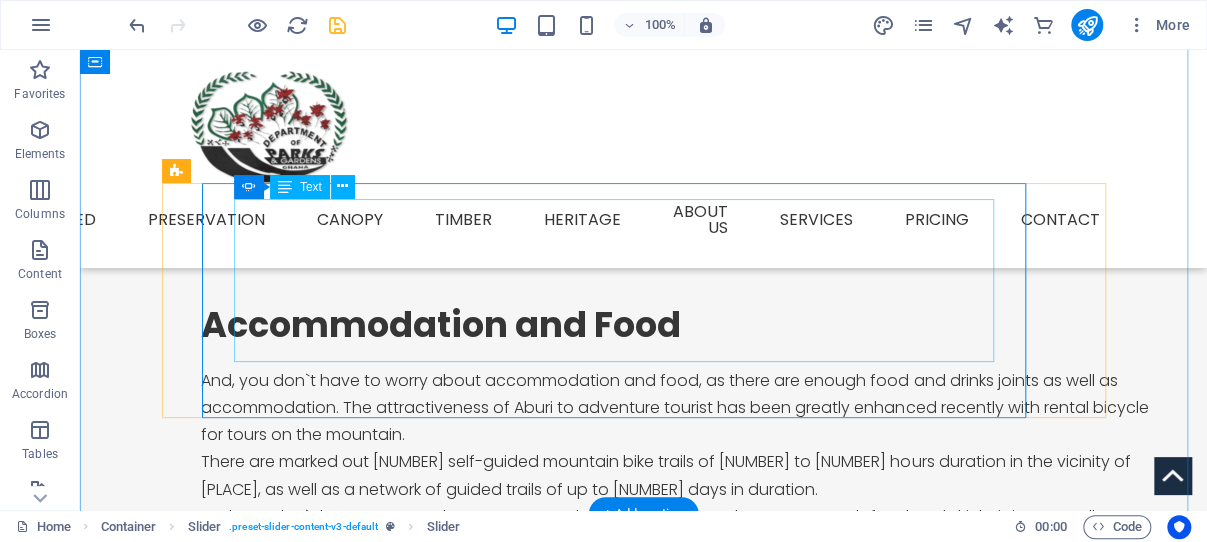 scroll, scrollTop: 2721, scrollLeft: 0, axis: vertical 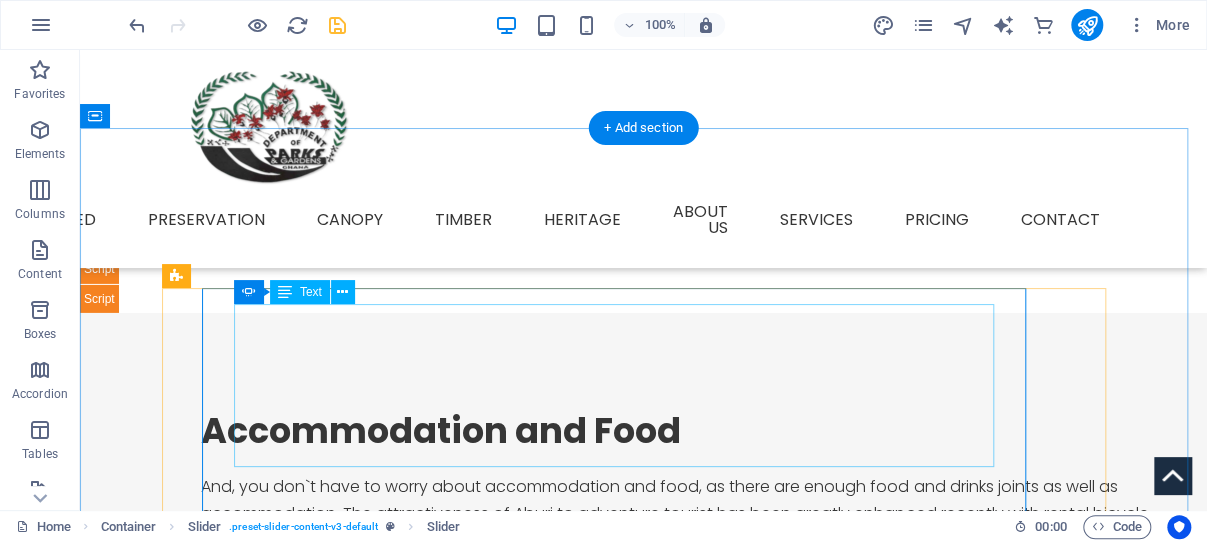 click on "From a humble forest reserve in [YEAR] to [COUNTRY]'s  most-visited eco‑hub , Kakum National Park exemplifies the power of conservation, innovation, and cultural tourism. With stunning natural architecture, elevated walkways, interactive exhibitions, and record-breaking visitor numbers, it invites everyone—locals, students, diaspora, researchers, and global travelers—to experience [COUNTRY]'s rainforest legacy. Visiting Kakum isn't just sightseeing. It’s stepping into a story" at bounding box center [-1040, 4176] 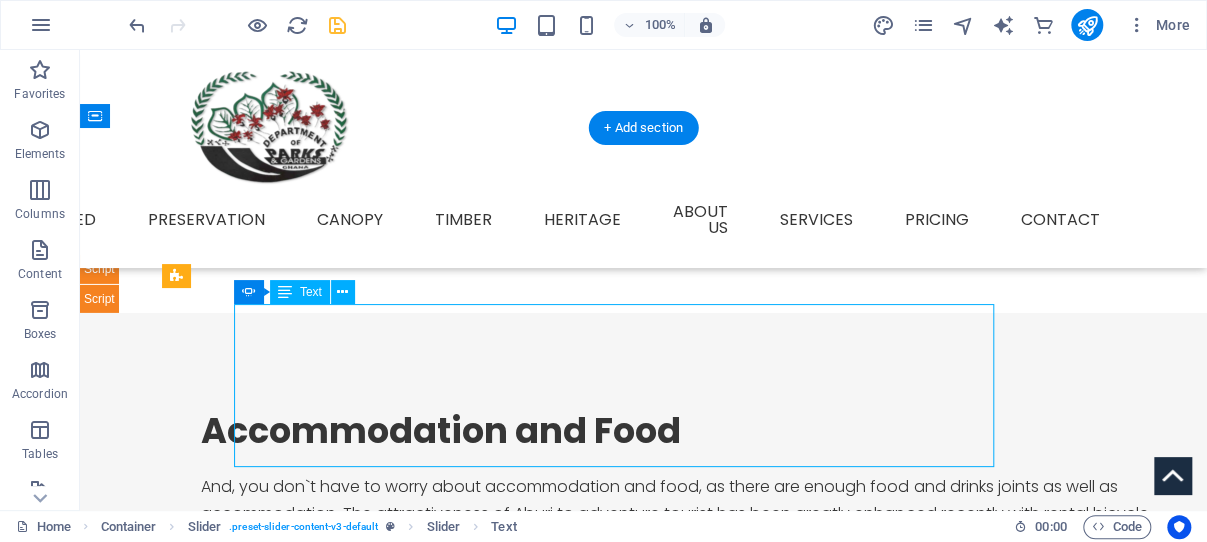 click on "From a humble forest reserve in [YEAR] to [COUNTRY]'s  most-visited eco‑hub , Kakum National Park exemplifies the power of conservation, innovation, and cultural tourism. With stunning natural architecture, elevated walkways, interactive exhibitions, and record-breaking visitor numbers, it invites everyone—locals, students, diaspora, researchers, and global travelers—to experience [COUNTRY]'s rainforest legacy. Visiting Kakum isn't just sightseeing. It’s stepping into a story" at bounding box center (-1040, 4176) 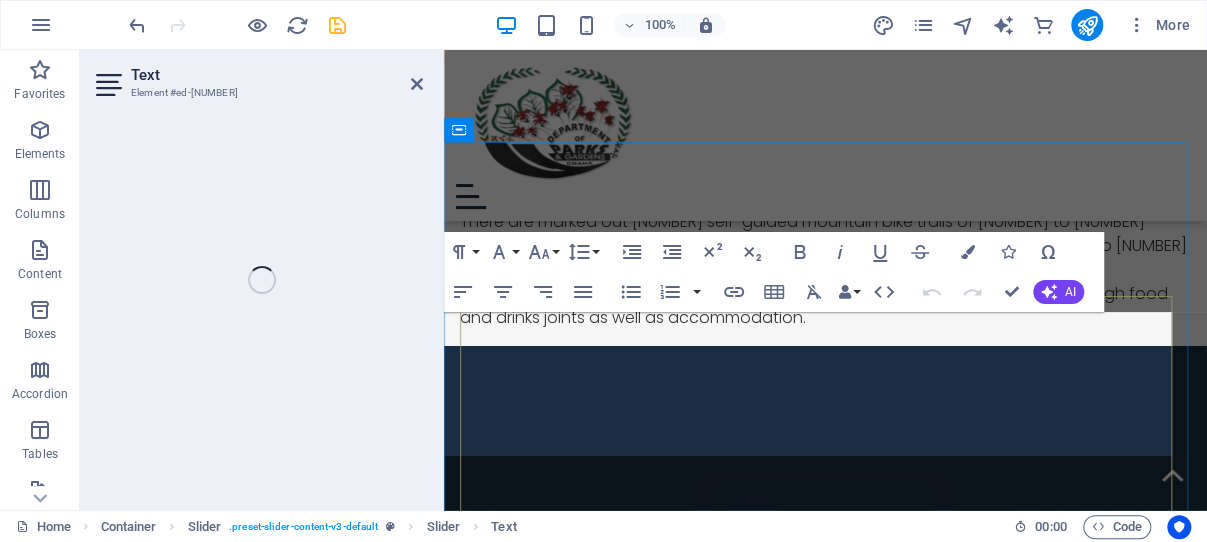 scroll, scrollTop: 2281, scrollLeft: 0, axis: vertical 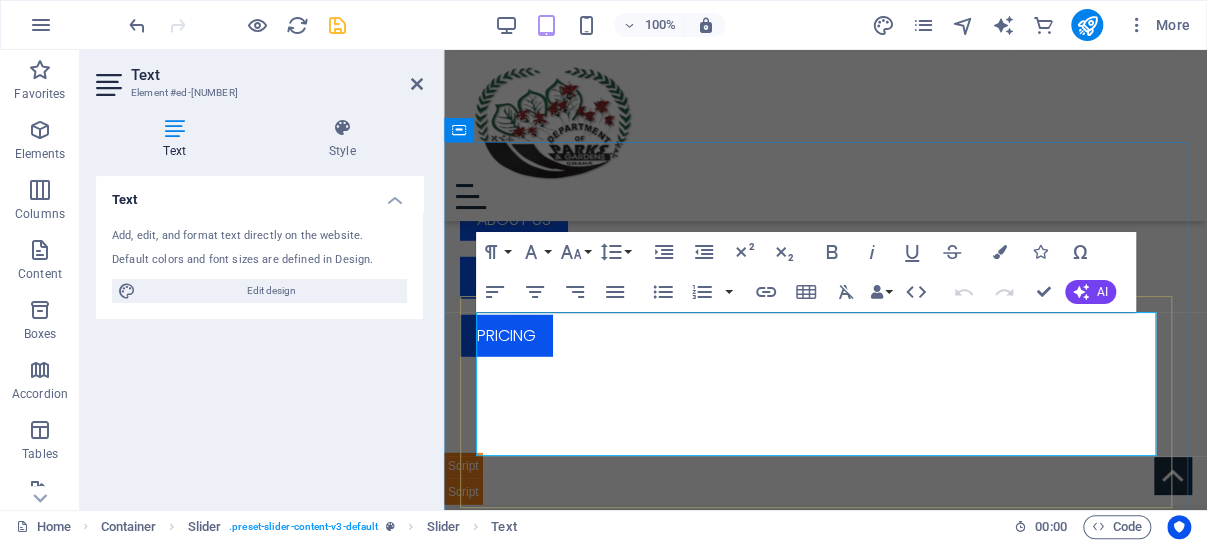 drag, startPoint x: 956, startPoint y: 439, endPoint x: 476, endPoint y: 323, distance: 493.81778 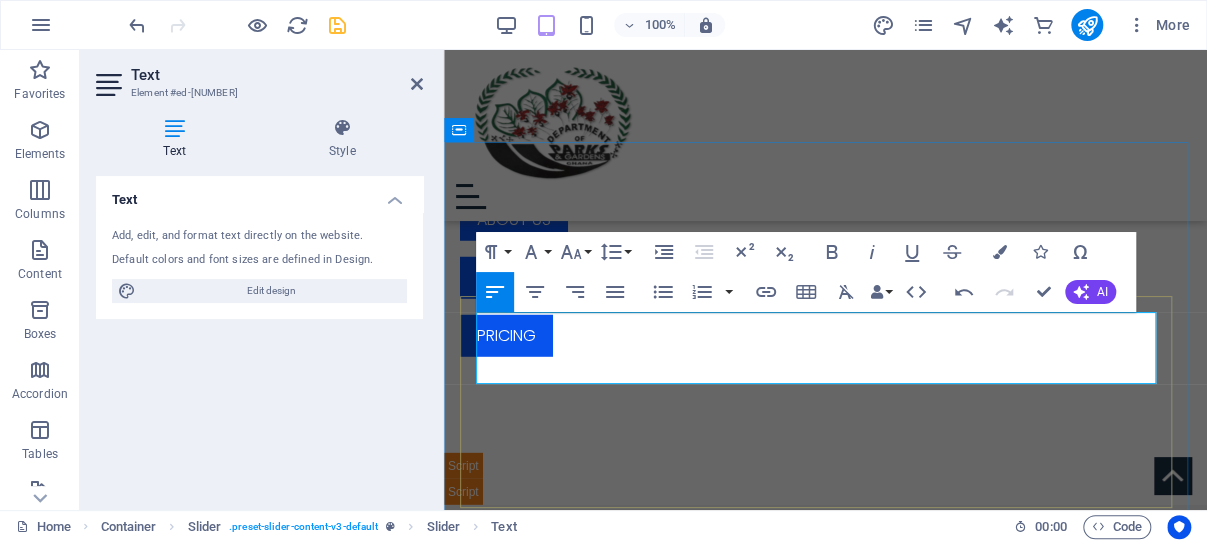 click on "Photo & Video  - Photography is free. (private). If you would like to use a video camera, there are different fees to pay, depending on use." at bounding box center [-624, 3384] 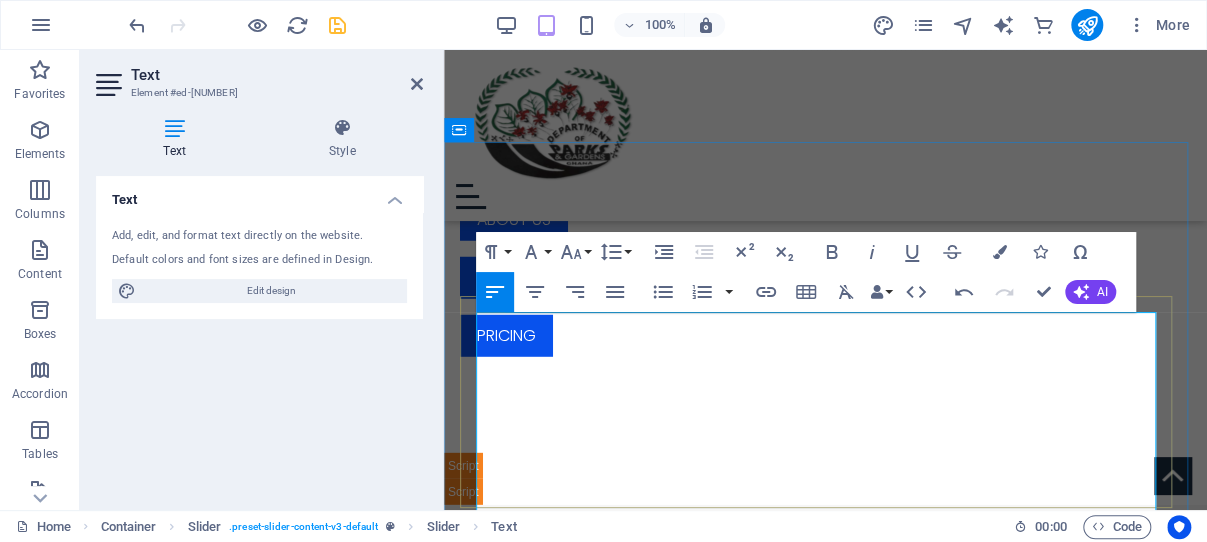 click on "The palm walk is an avenue of elegant palm (Roystonea regia) of about 274 meters long stretching from the main entrance of the garden to the car park. Guided Tours available - The knowledgeable guides do well to educate visitors, about the origin, age and medicinal properties of most of the plants in the Aburi Botanical Gardens. Accommodation - Within Aburi Botanic Gardens, there is an old colonial style hotel." at bounding box center [-624, 3516] 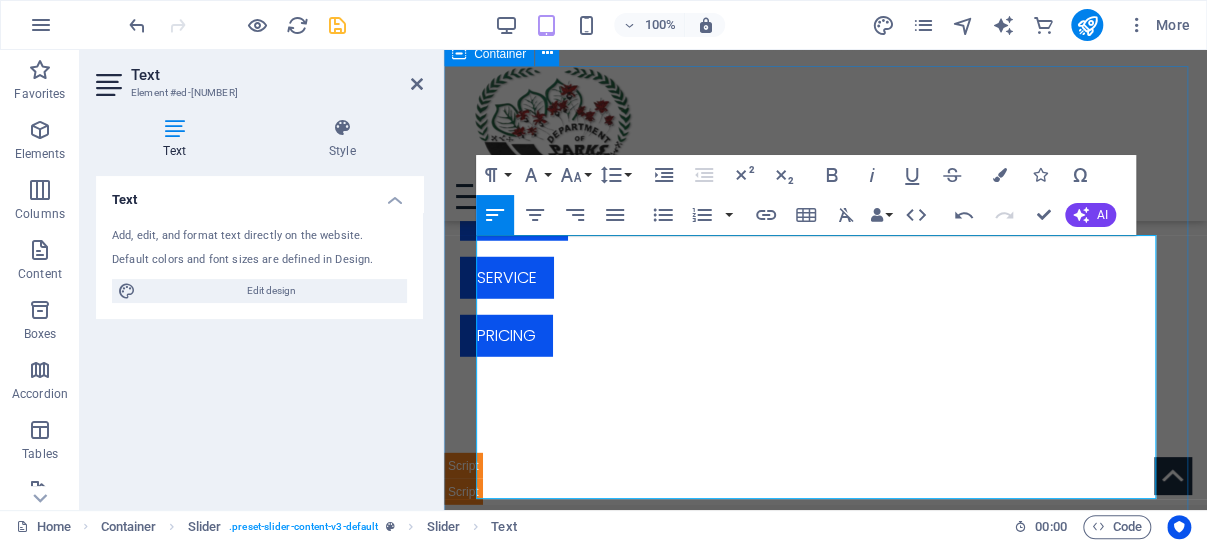 scroll, scrollTop: 2387, scrollLeft: 0, axis: vertical 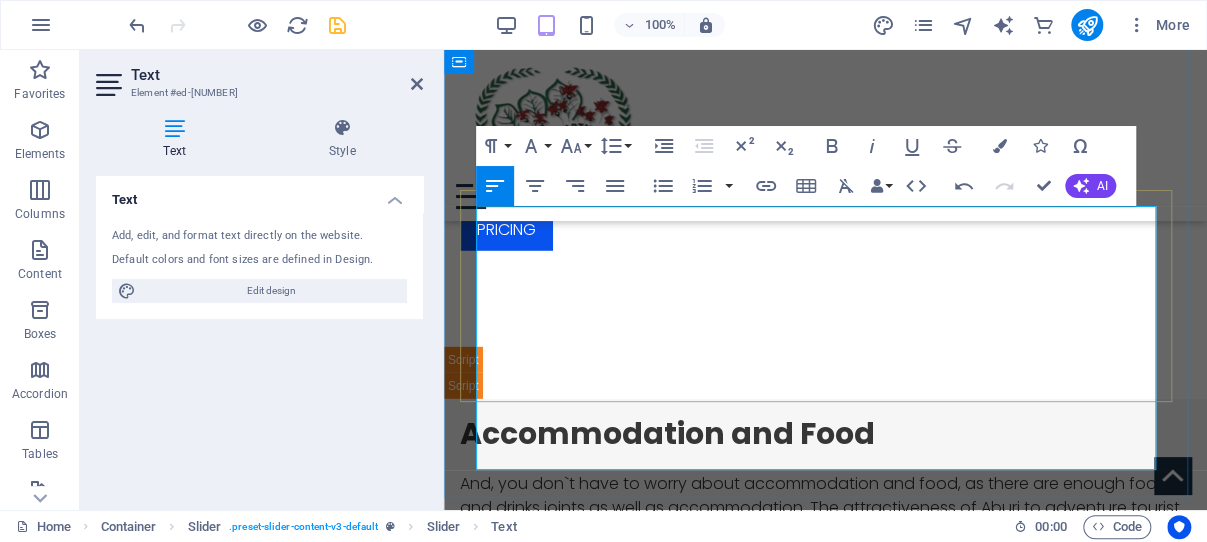 drag, startPoint x: 479, startPoint y: 360, endPoint x: 1121, endPoint y: 387, distance: 642.5675 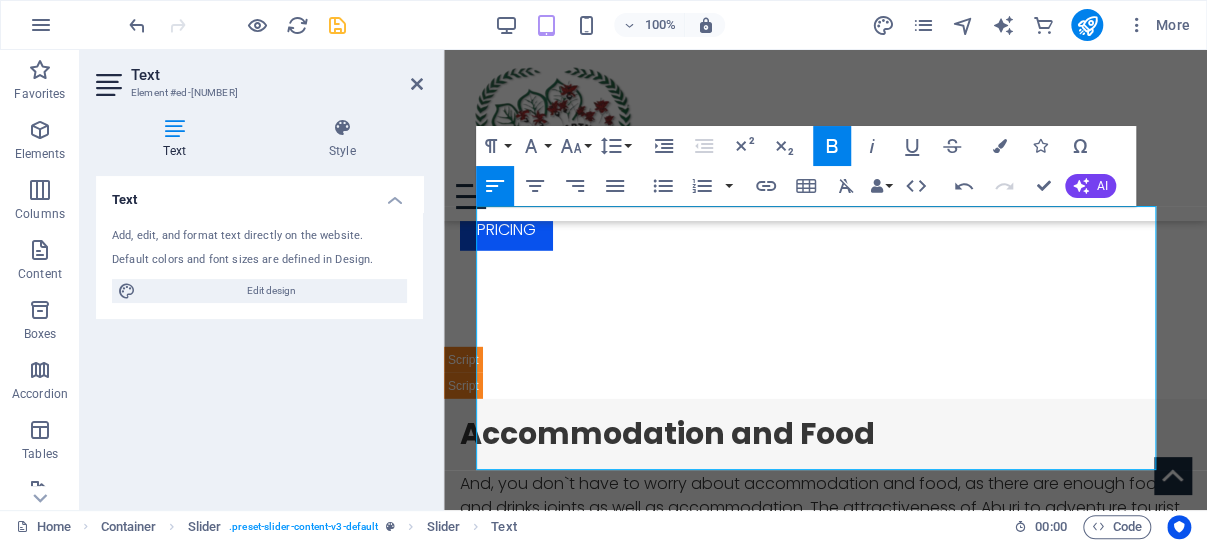 copy on "Guided Tours available   -  The knowledgeable guides do well to educate visitors, about the origin, age and medicinal properties of most of the plants in  the Aburi" 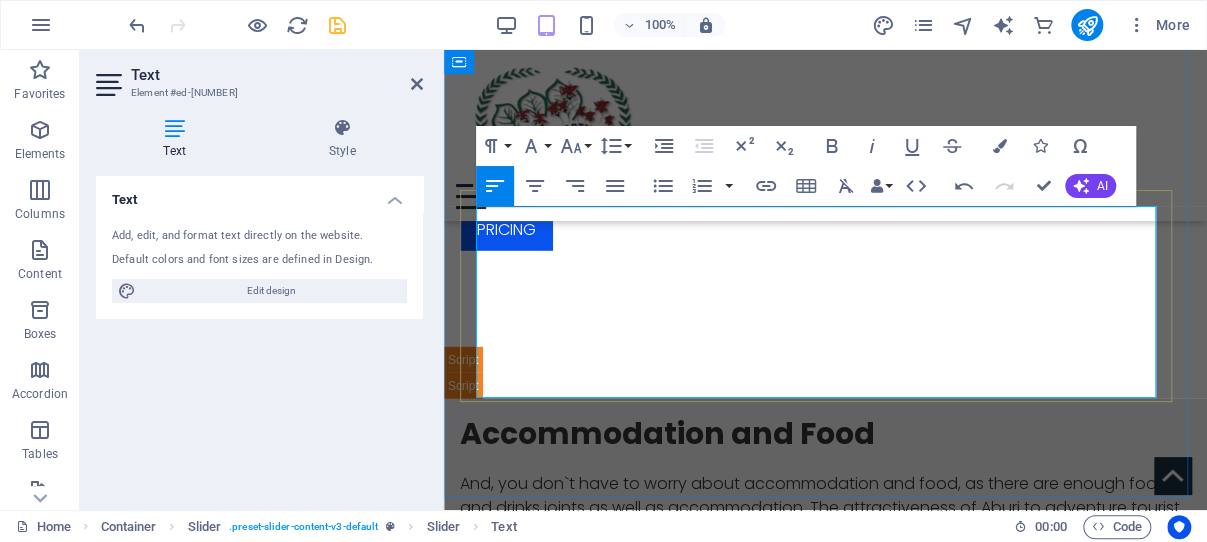 drag, startPoint x: 651, startPoint y: 337, endPoint x: 476, endPoint y: 336, distance: 175.00285 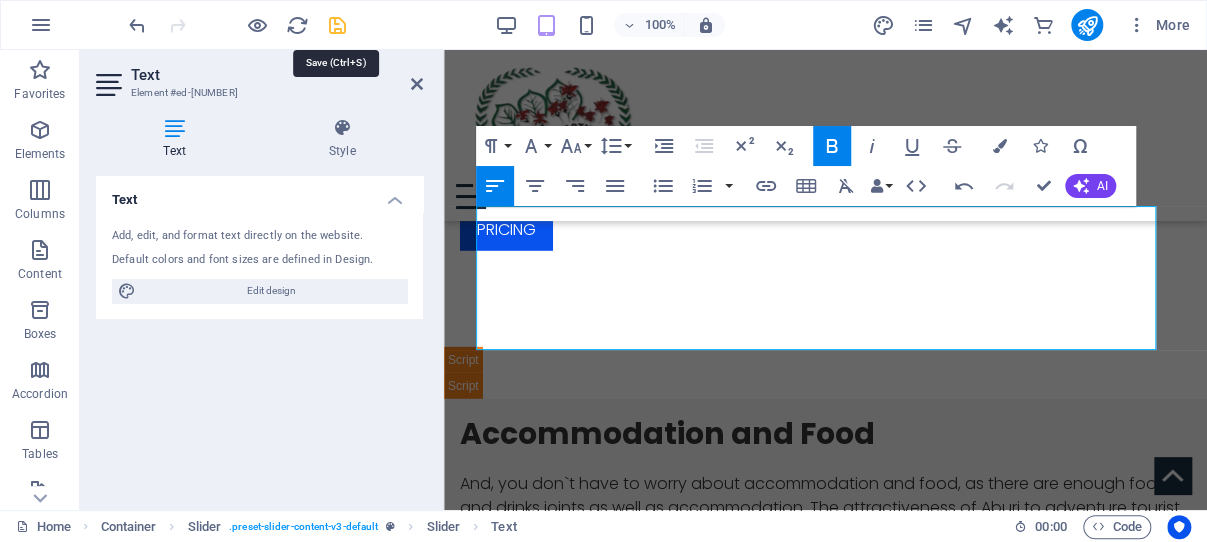 drag, startPoint x: 344, startPoint y: 23, endPoint x: 383, endPoint y: 173, distance: 154.98709 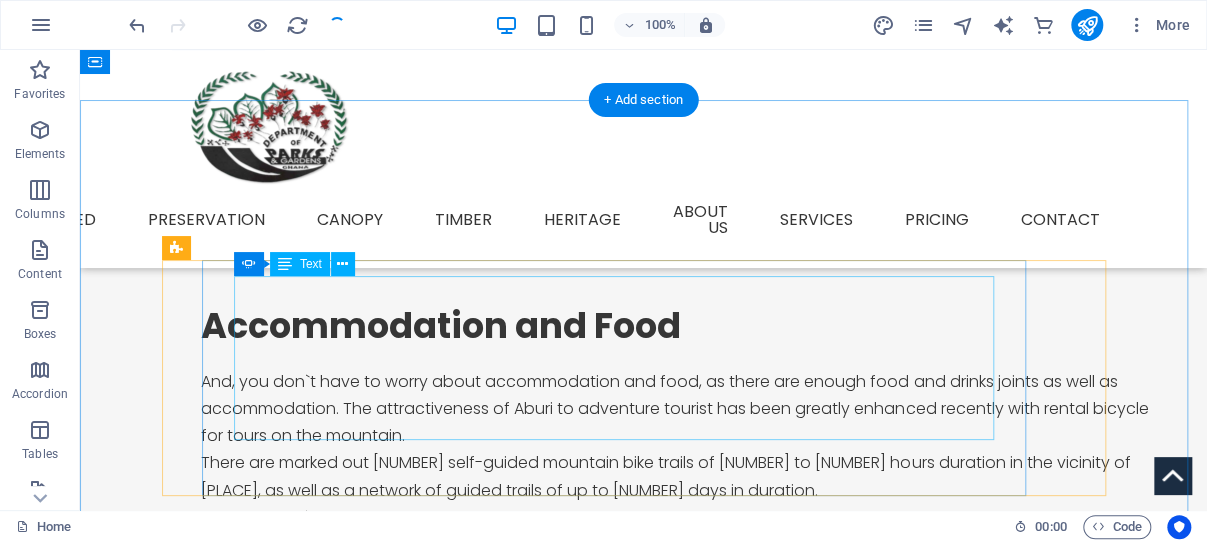 scroll, scrollTop: 2720, scrollLeft: 0, axis: vertical 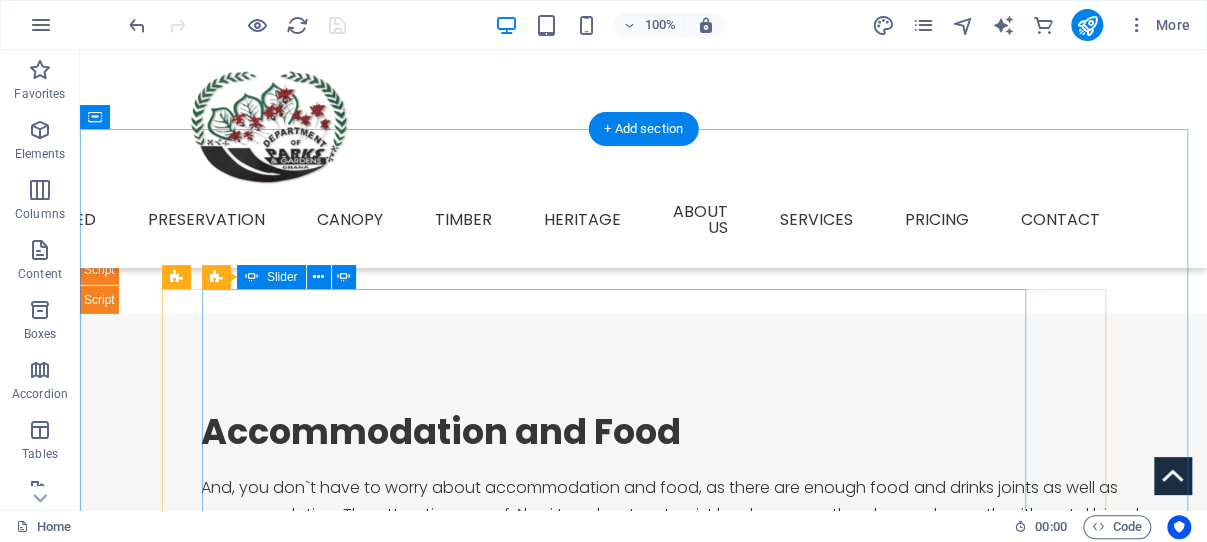 click at bounding box center [624, 3508] 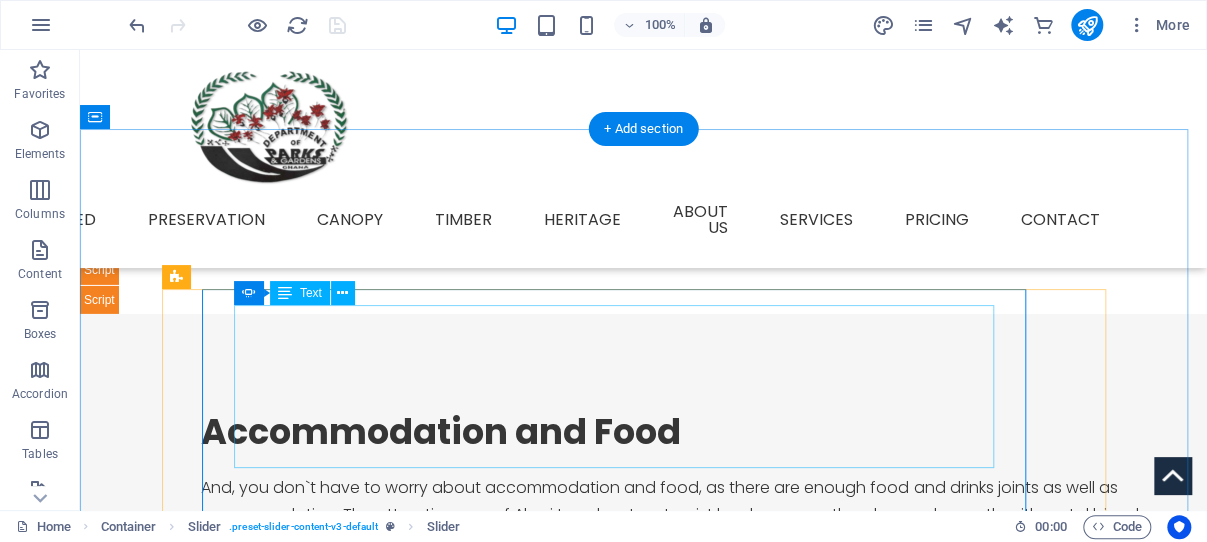 click on "Best Months: [MONTH] (high season), school holiday peak; [MONTH] is quieter but still beautiful . Reserve Ahead: Especially for canopy walk access and overnight stays in the Tree House. Guided Tours: Botanical walk with trained guides. Combine & Connect: Visit nearby attractions such as Fort Ussher or the National Museum of Ghana, Kwame Nkrumah Memorial Park and museum for a fuller cultural journey." at bounding box center (-216, 3888) 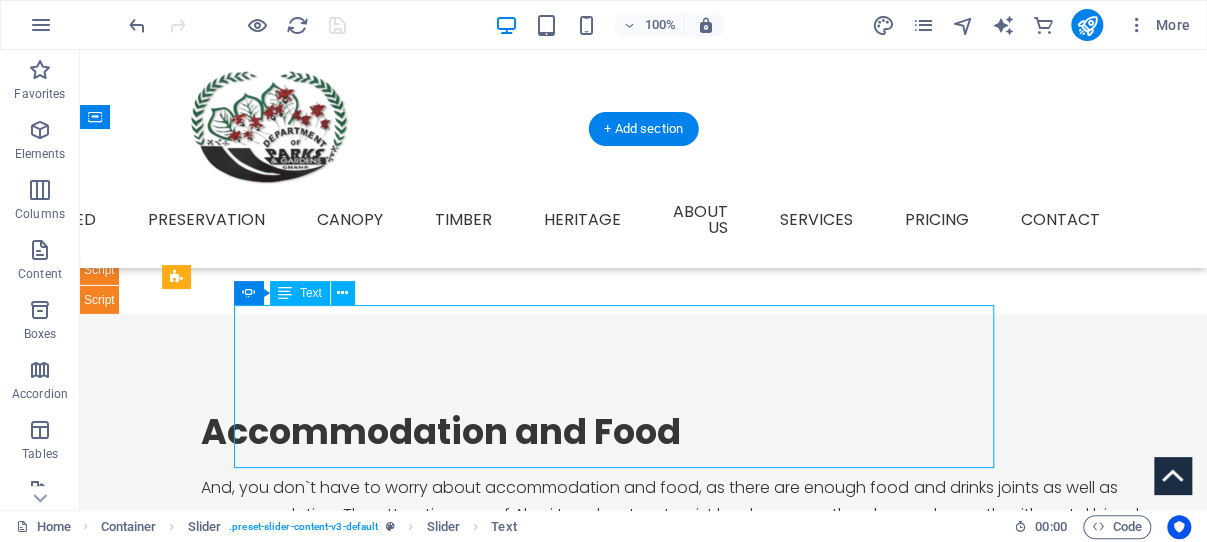 click on "Best Months: [MONTH] (high season), school holiday peak; [MONTH] is quieter but still beautiful . Reserve Ahead: Especially for canopy walk access and overnight stays in the Tree House. Guided Tours: Botanical walk with trained guides. Combine & Connect: Visit nearby attractions such as Fort Ussher or the National Museum of Ghana, Kwame Nkrumah Memorial Park and museum for a fuller cultural journey." at bounding box center (-216, 3888) 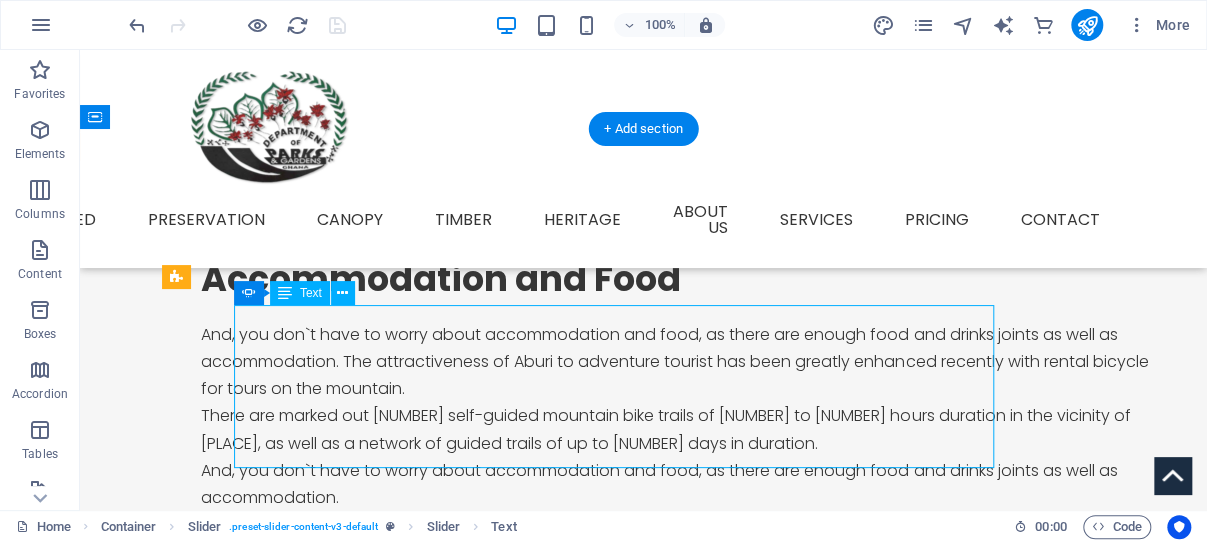 scroll, scrollTop: 2280, scrollLeft: 0, axis: vertical 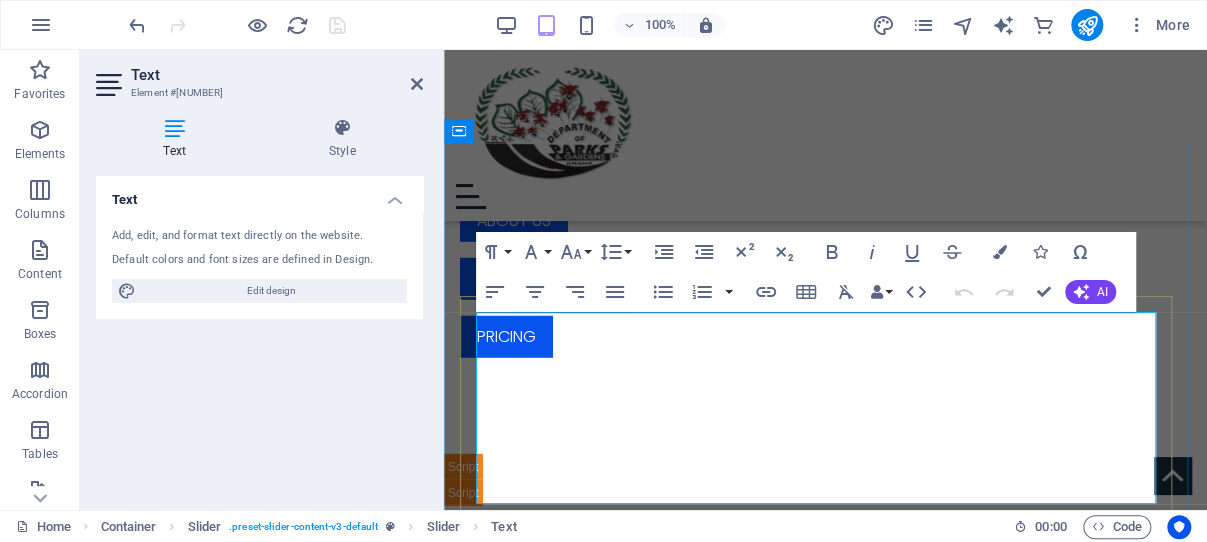 drag, startPoint x: 870, startPoint y: 419, endPoint x: 595, endPoint y: 419, distance: 275 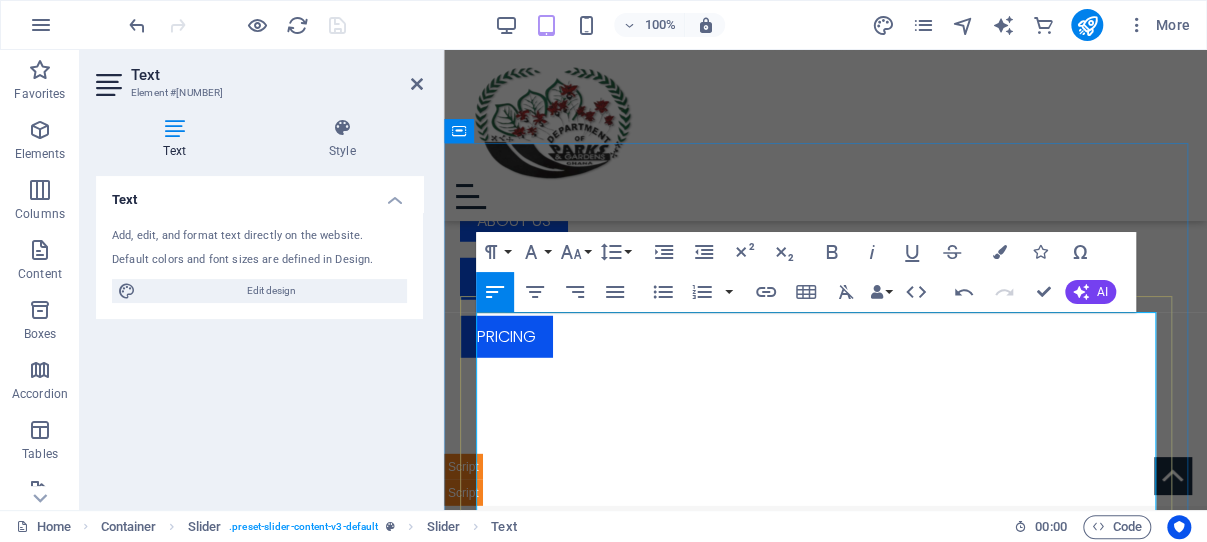 drag, startPoint x: 594, startPoint y: 419, endPoint x: 481, endPoint y: 420, distance: 113.004425 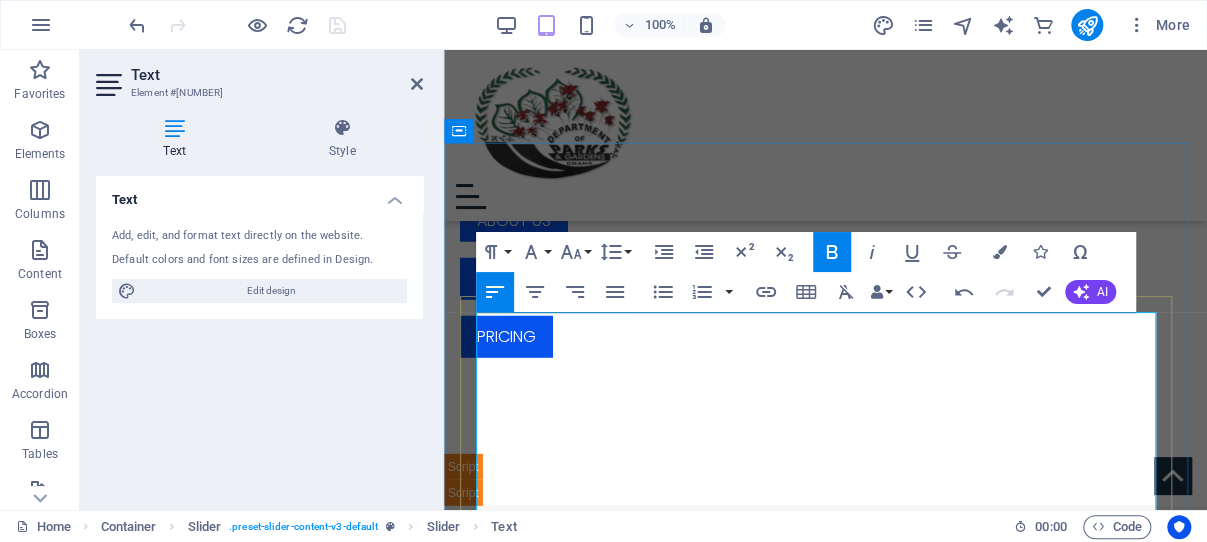 click on "Guided Tours available   -  The knowledgeable guides do well to educate visitors, about the origin, age and medicinal properties of most of the plants in  the Aburi" at bounding box center [88, 3172] 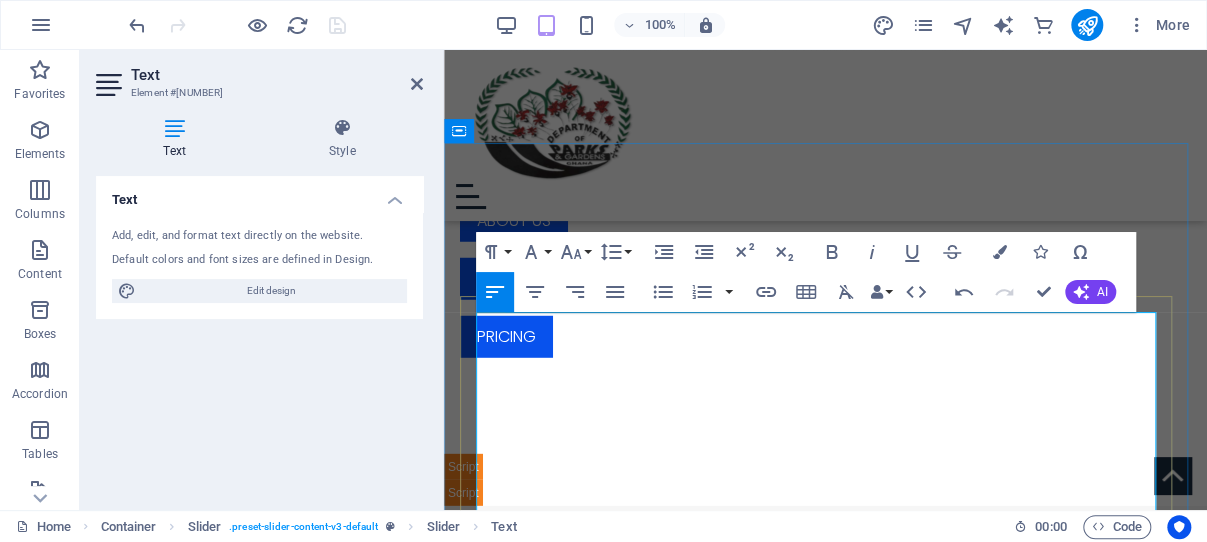 click on "Guided Tours available -The knowledgeable guides do well to educate visitors, about the origin, age and medicinal properties of most of the plants in the Aburi" at bounding box center (88, 3172) 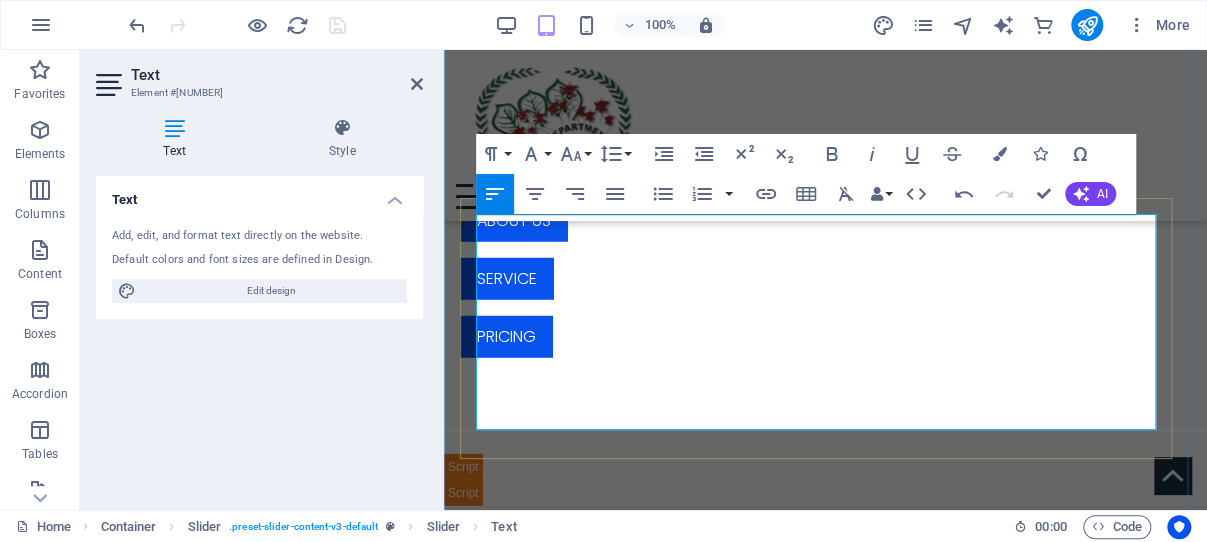 scroll, scrollTop: 2386, scrollLeft: 0, axis: vertical 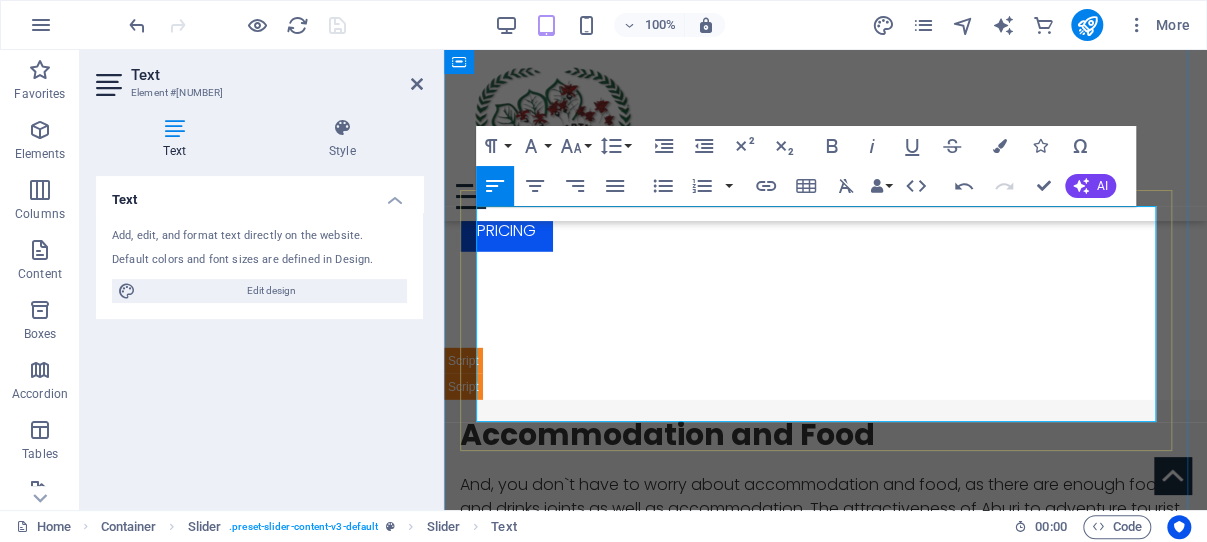 drag, startPoint x: 481, startPoint y: 360, endPoint x: 568, endPoint y: 409, distance: 99.849884 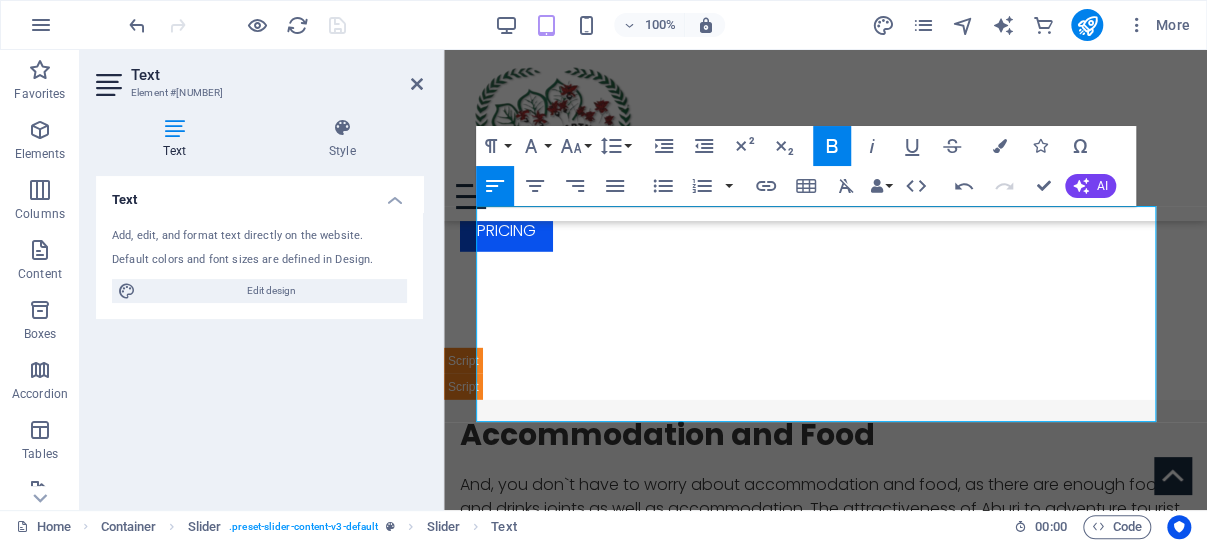 copy on "Combine & Connect:  Visit nearby attractions such as Fort Ussher or the National Museum of Ghana, Kwame Nkrumah Memorial Park and museum for a fuller cultural journey." 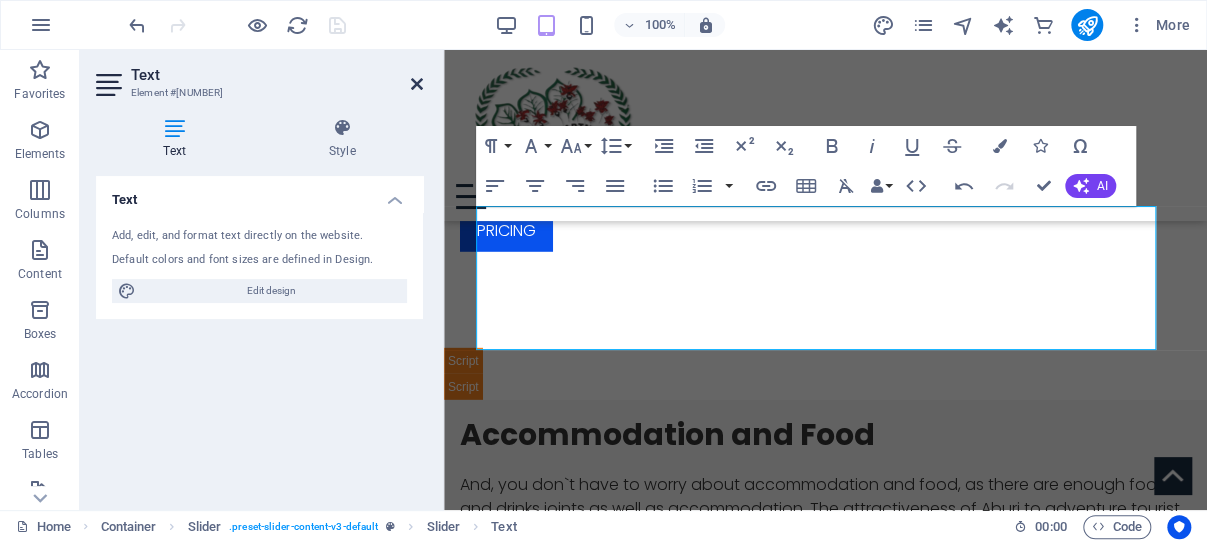 click at bounding box center [417, 84] 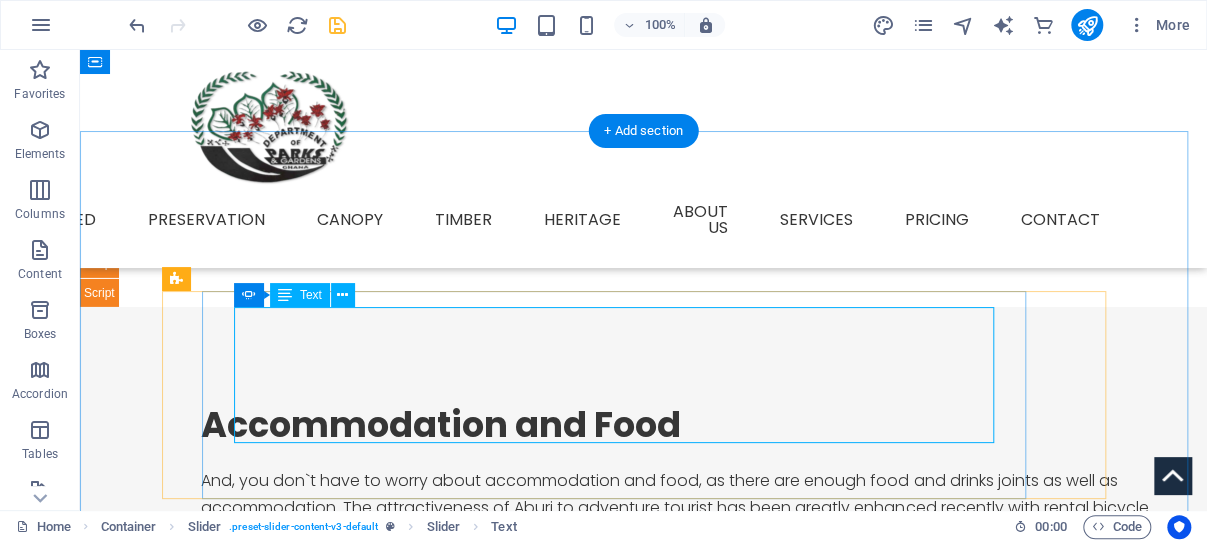 scroll, scrollTop: 2707, scrollLeft: 0, axis: vertical 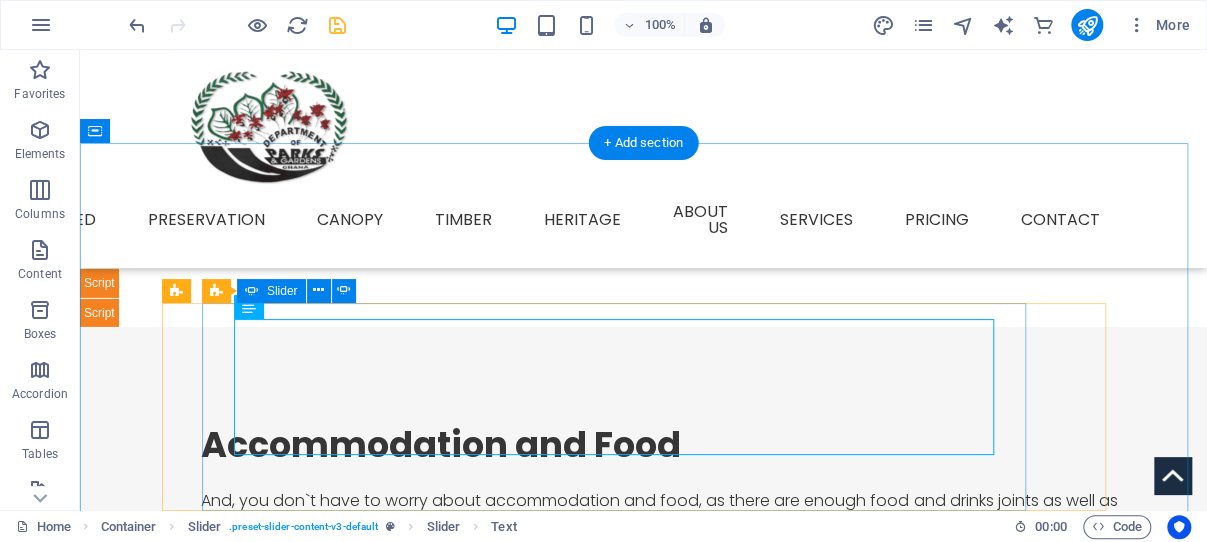 click at bounding box center (624, 3769) 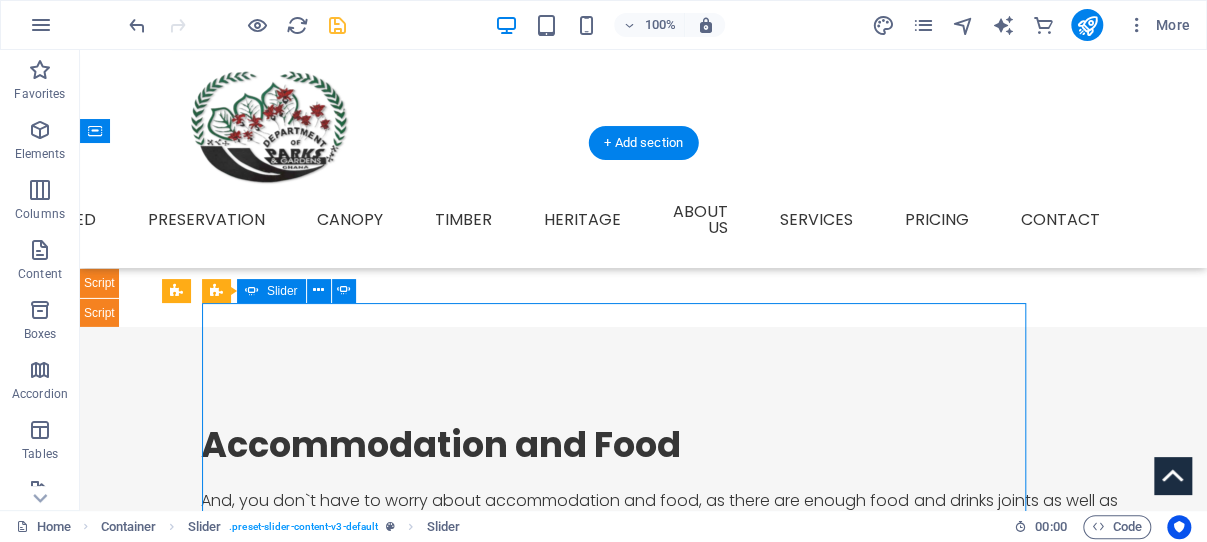 click at bounding box center [624, 3796] 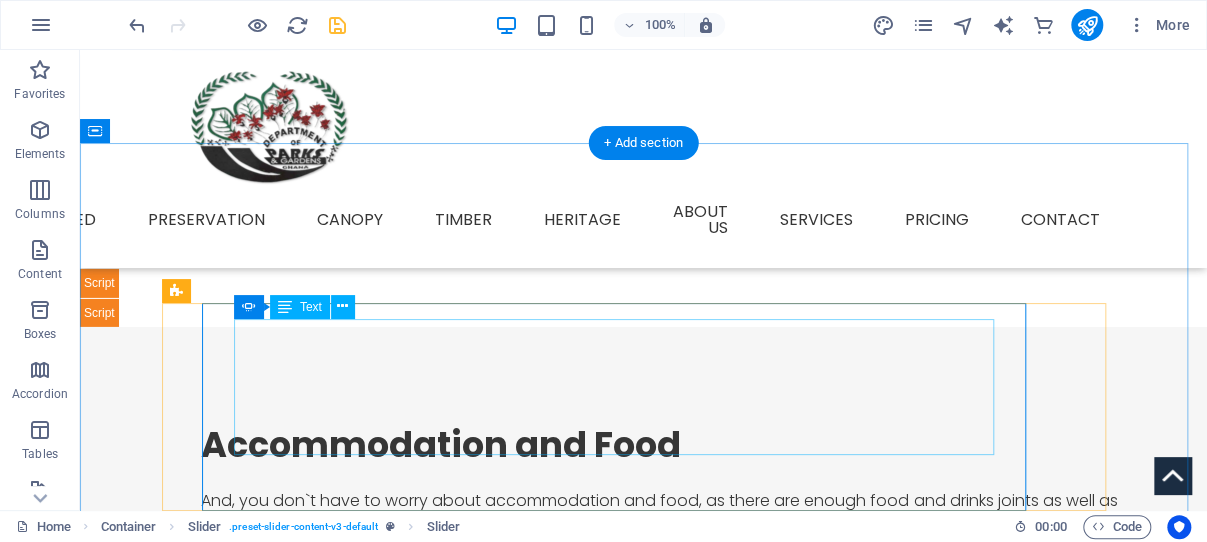 click on "Kakum National Park: A Story of Conservation, Culture & Climbing the Canopy Kakum National Park—Ghana’s first official protected area—is more than a rainforest: it’s an emblem of ecological stewardship, sustainable tourism, and cultural revival. With its world‑class visitor facilities, iconic canopy walkway, and steadily rising footfall, Kakum has emerged as one of Ghana’s premier eco‑destinations." at bounding box center [-1864, 4358] 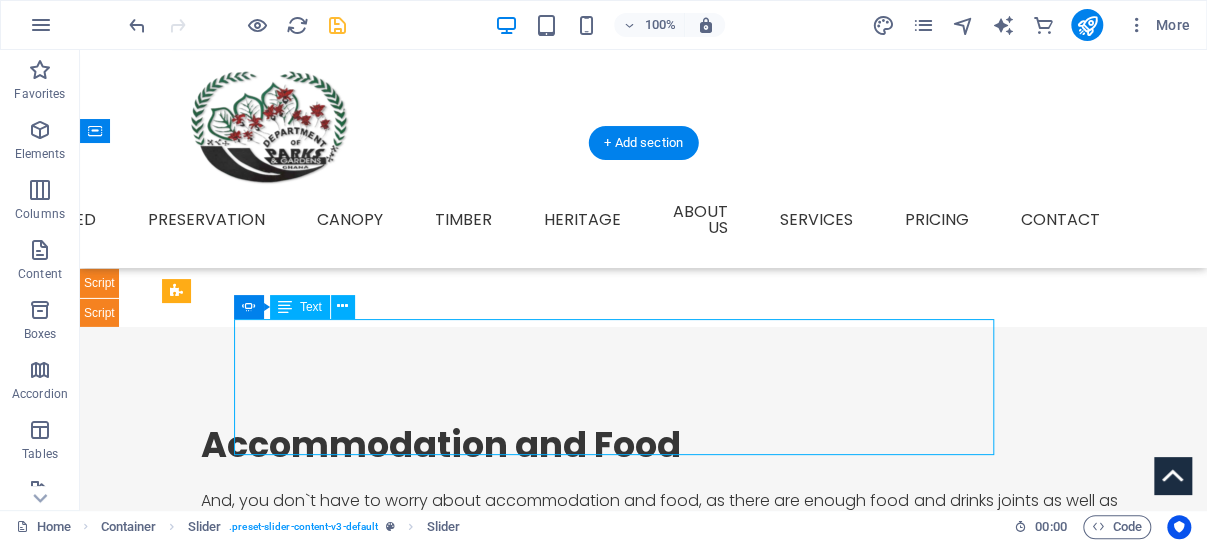 click on "Kakum National Park: A Story of Conservation, Culture & Climbing the Canopy Kakum National Park—Ghana’s first official protected area—is more than a rainforest: it’s an emblem of ecological stewardship, sustainable tourism, and cultural revival. With its world‑class visitor facilities, iconic canopy walkway, and steadily rising footfall, Kakum has emerged as one of Ghana’s premier eco‑destinations." at bounding box center (-1864, 4358) 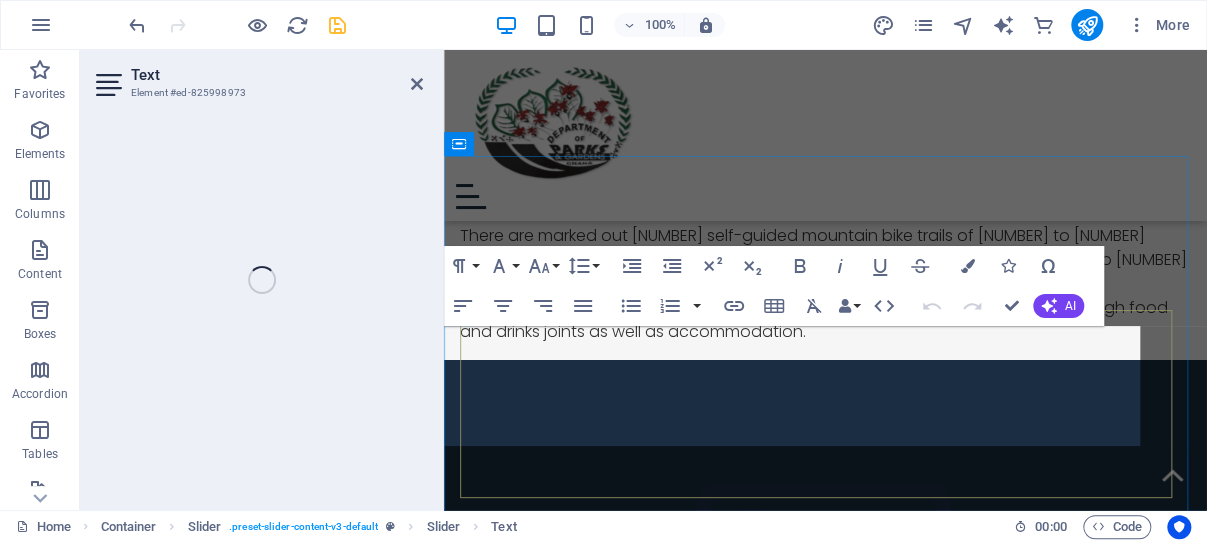 scroll, scrollTop: 2267, scrollLeft: 0, axis: vertical 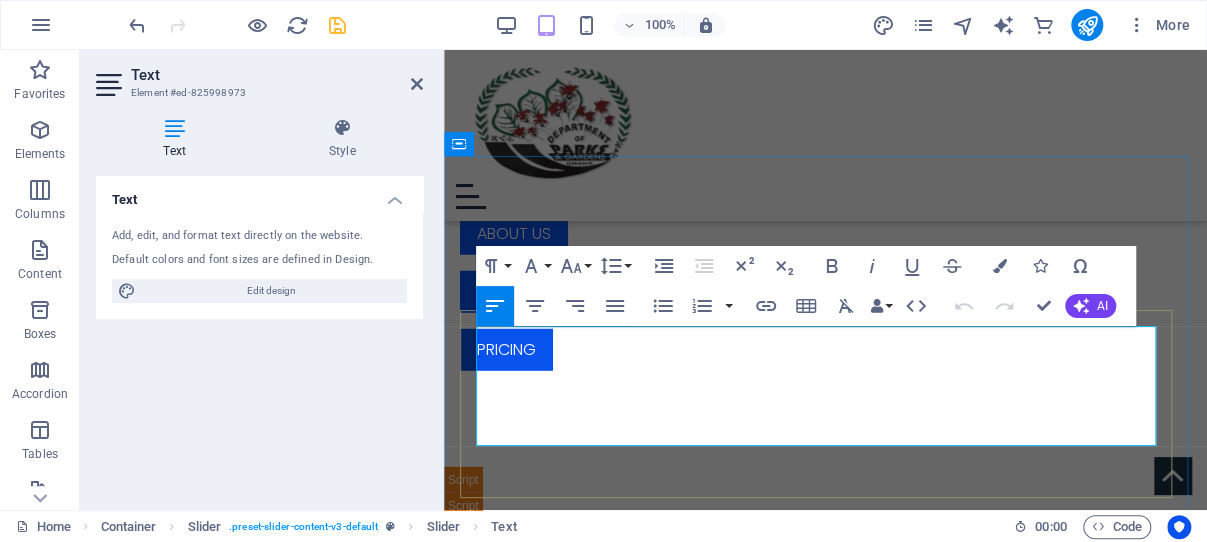 drag, startPoint x: 1011, startPoint y: 434, endPoint x: 481, endPoint y: 334, distance: 539.35144 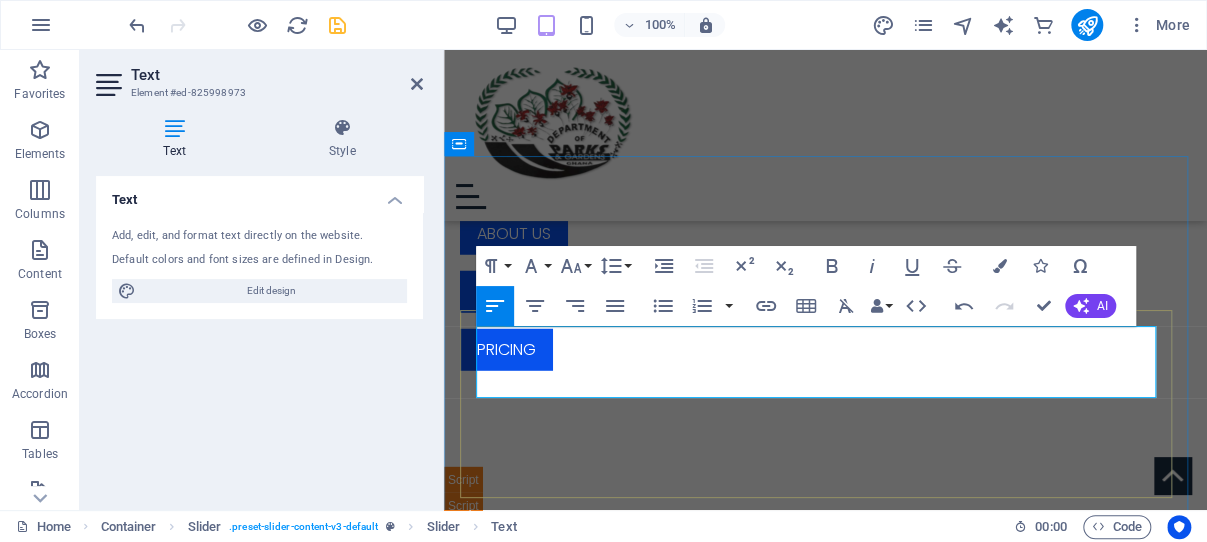 click on "Combine & Connect:  Visit nearby attractions such as Fort Ussher or the National Museum of Ghana, Kwame Nkrumah Memorial Park and museum for a fuller cultural journey." at bounding box center (-1336, 3550) 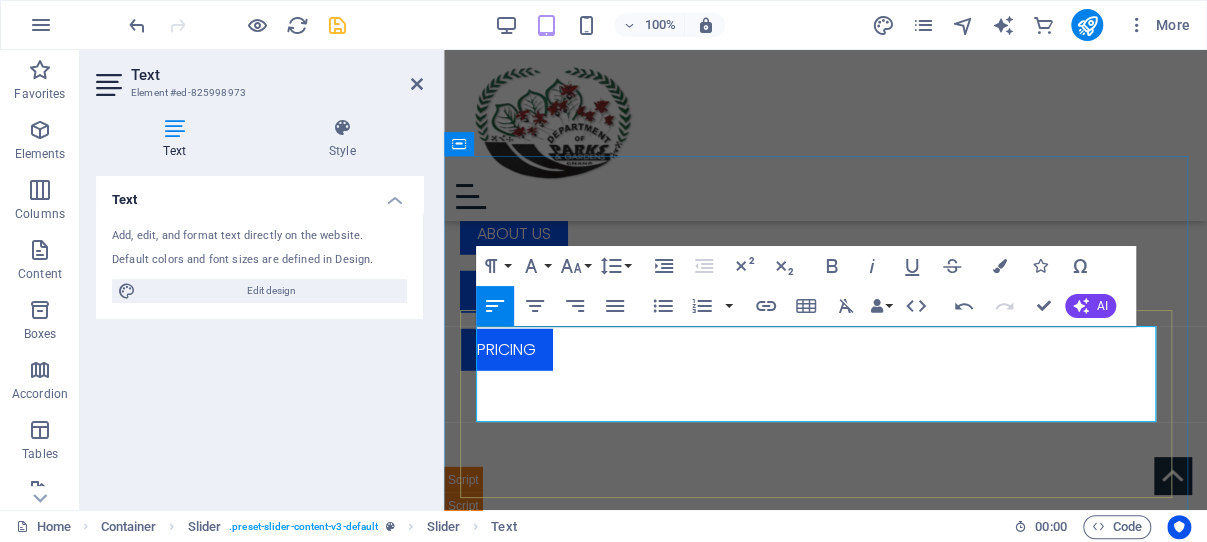 type 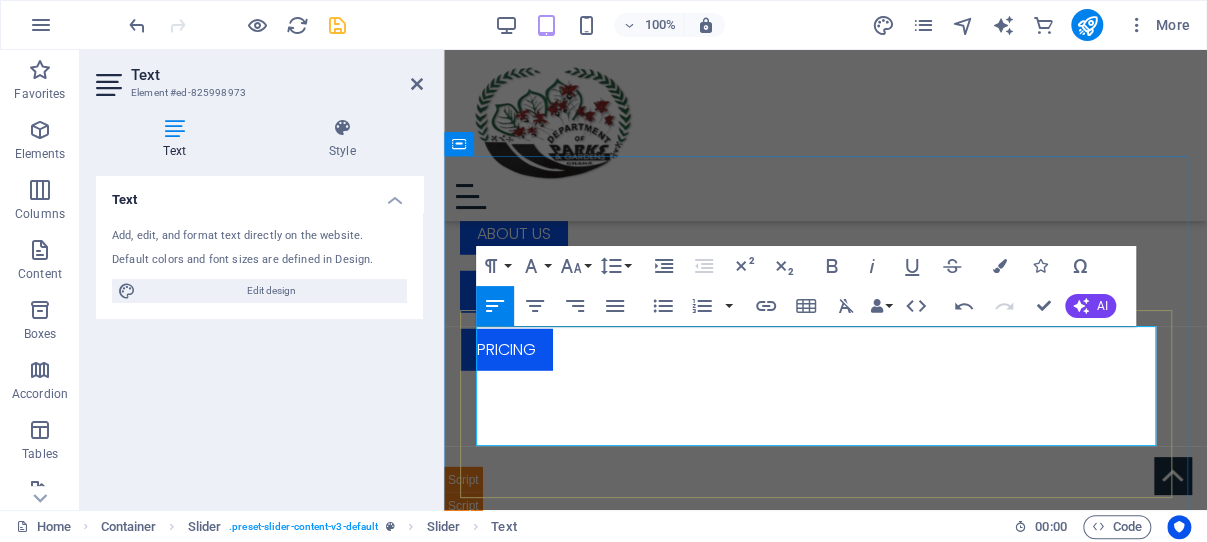 drag, startPoint x: 662, startPoint y: 410, endPoint x: 478, endPoint y: 411, distance: 184.00272 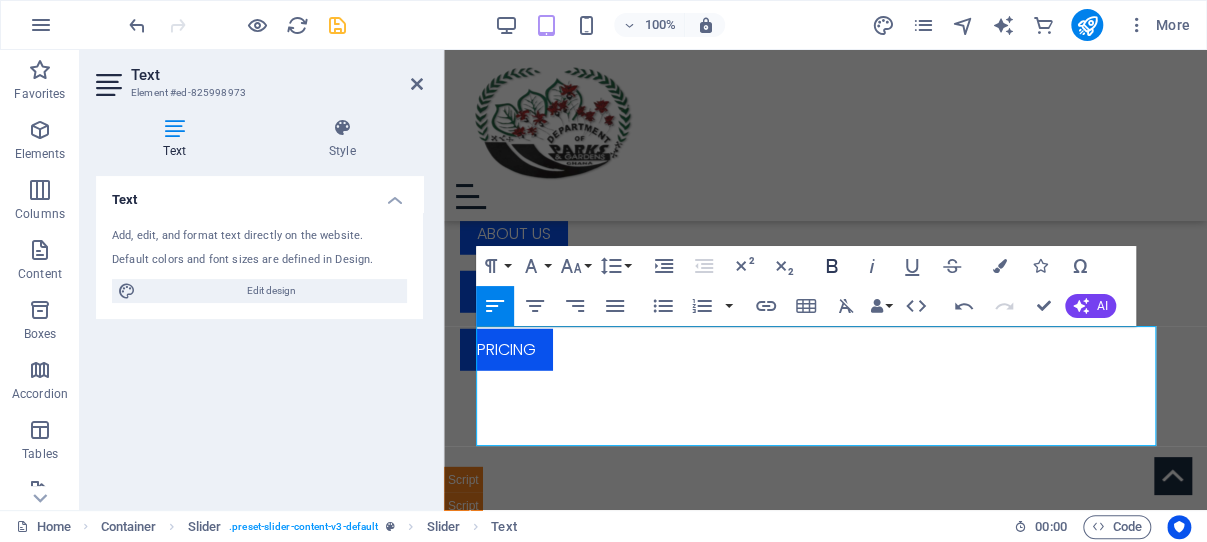 click 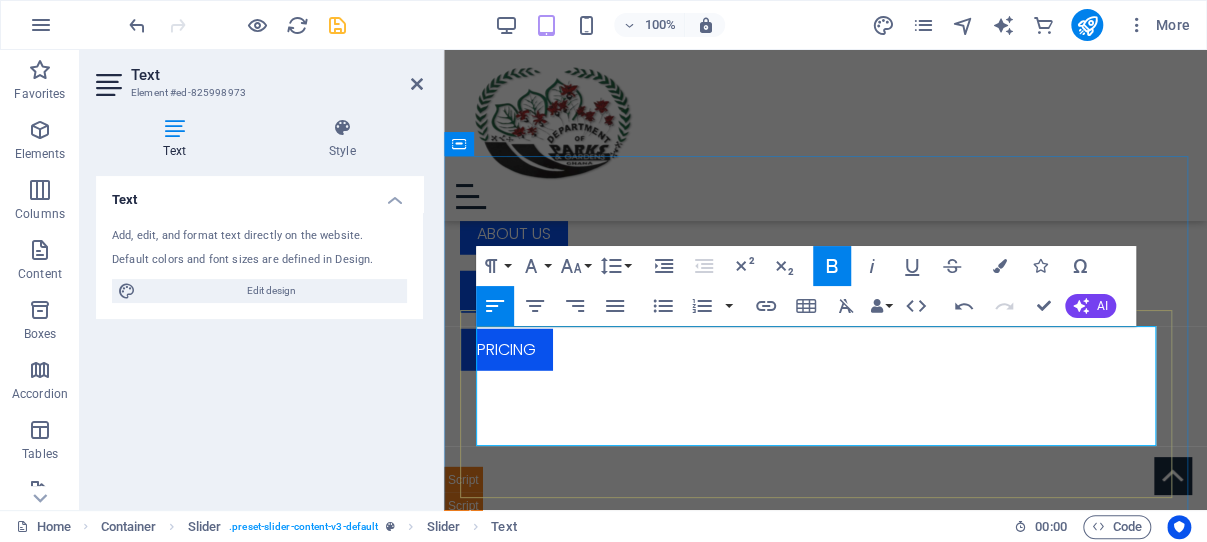 click on "Combine & Connect:  Visit nearby attractions such as Fort Ussher or the National Museum of Ghana, Kwame Nkrumah Memorial Park and museum for a fuller cultural journey." at bounding box center [-1336, 3550] 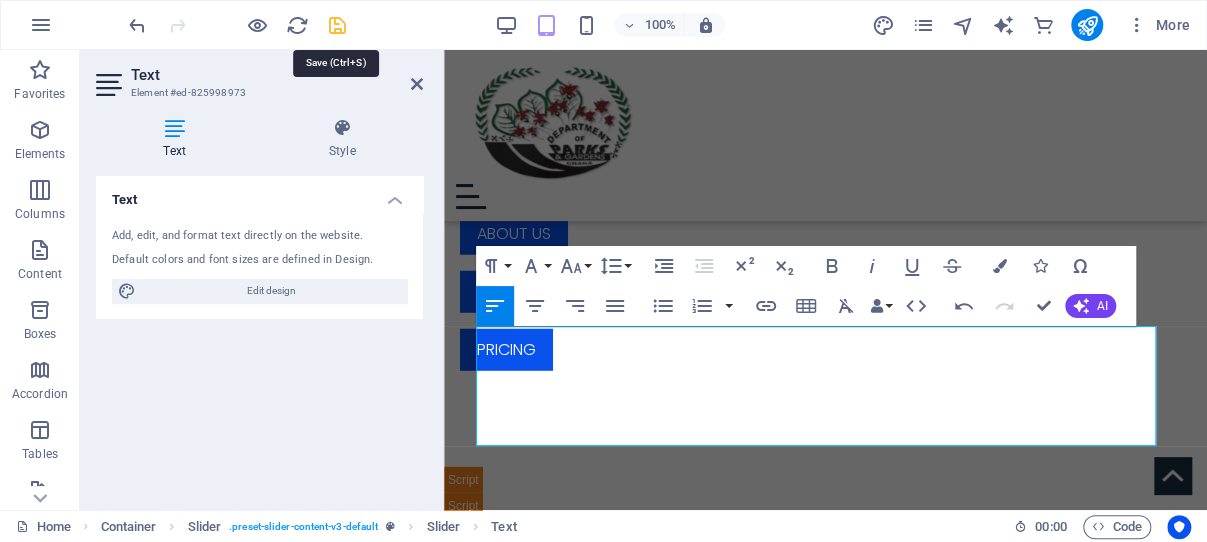 drag, startPoint x: 336, startPoint y: 23, endPoint x: 258, endPoint y: 0, distance: 81.32035 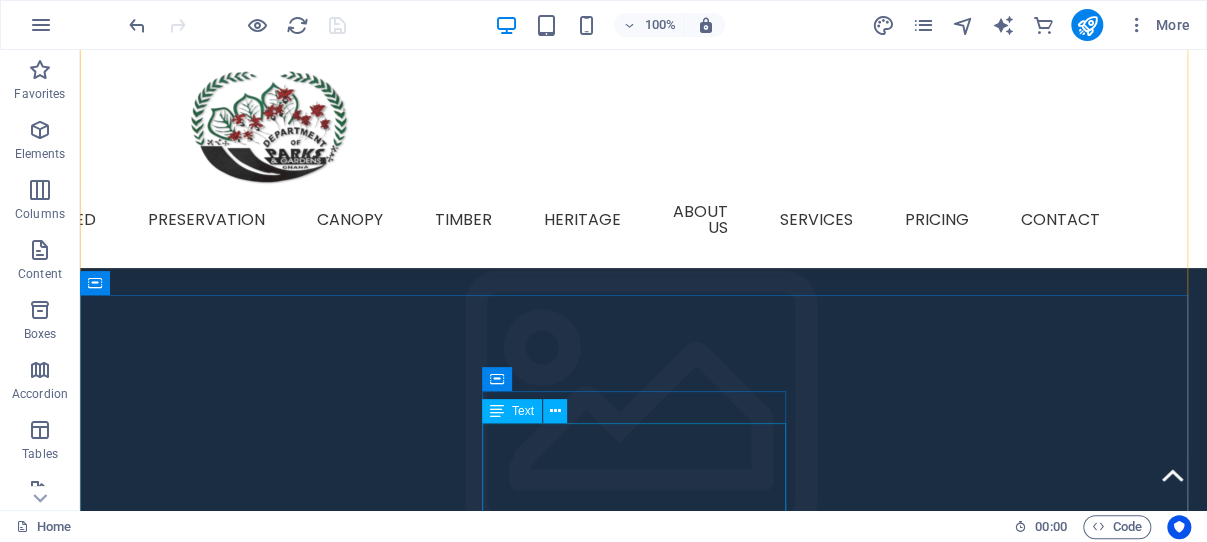 scroll, scrollTop: 3342, scrollLeft: 0, axis: vertical 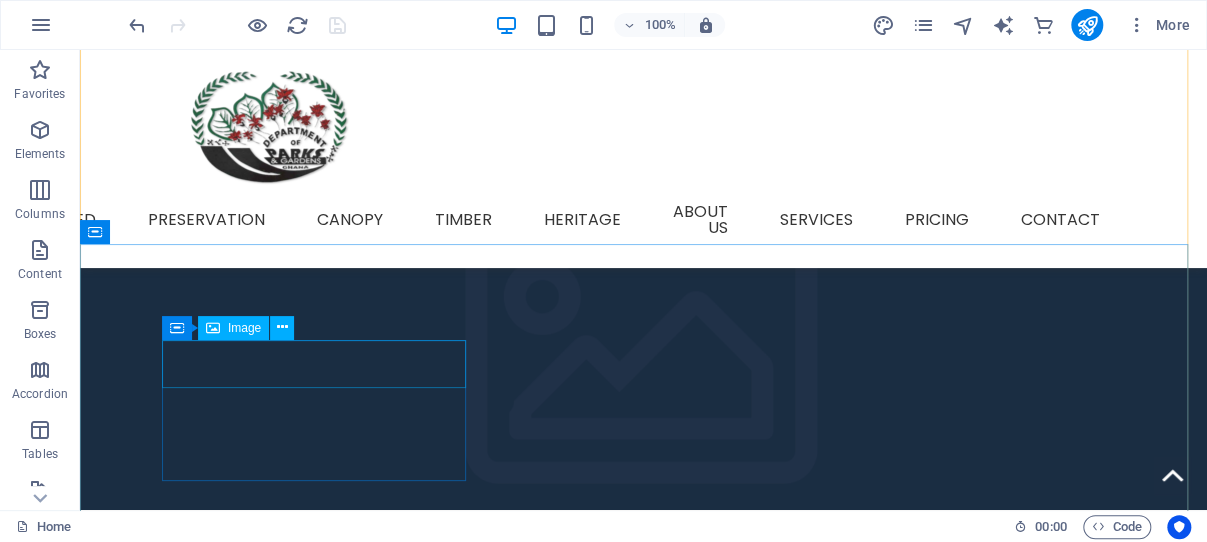 click at bounding box center [248, 3643] 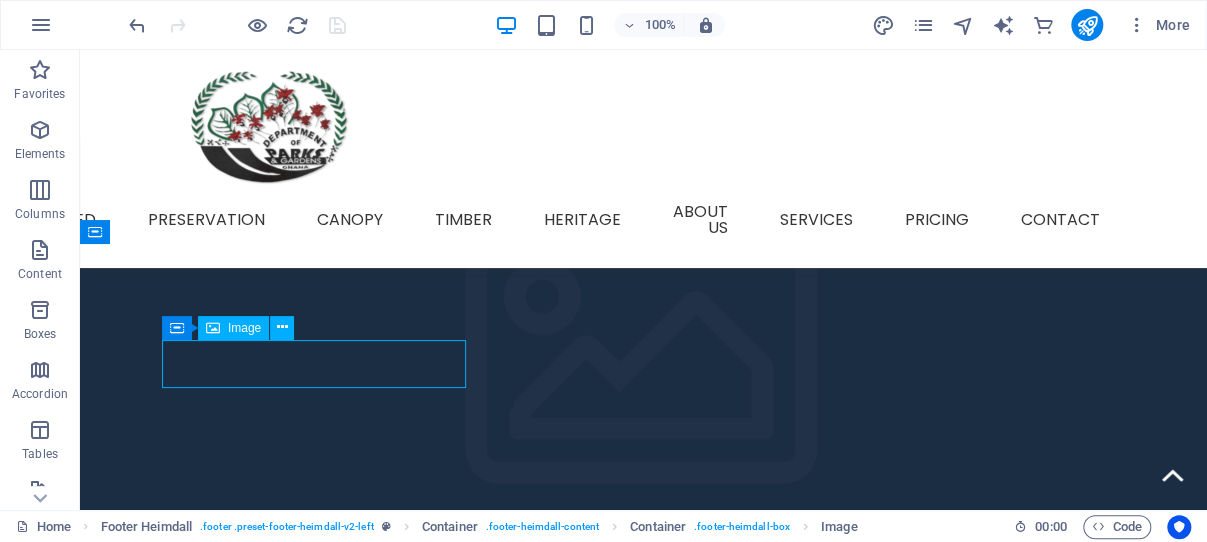 click at bounding box center [248, 3643] 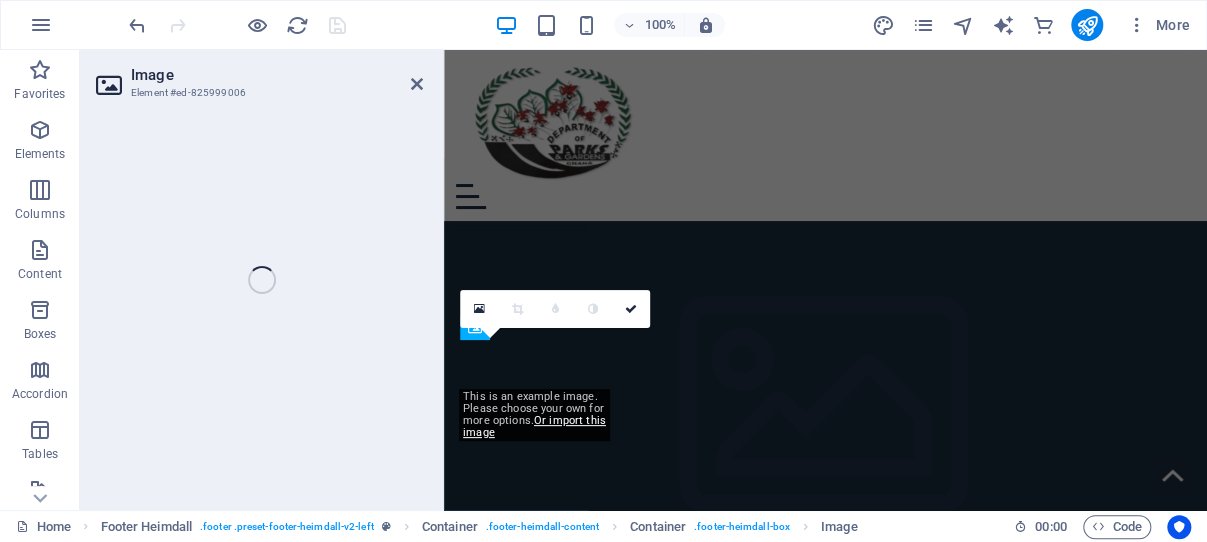 select on "px" 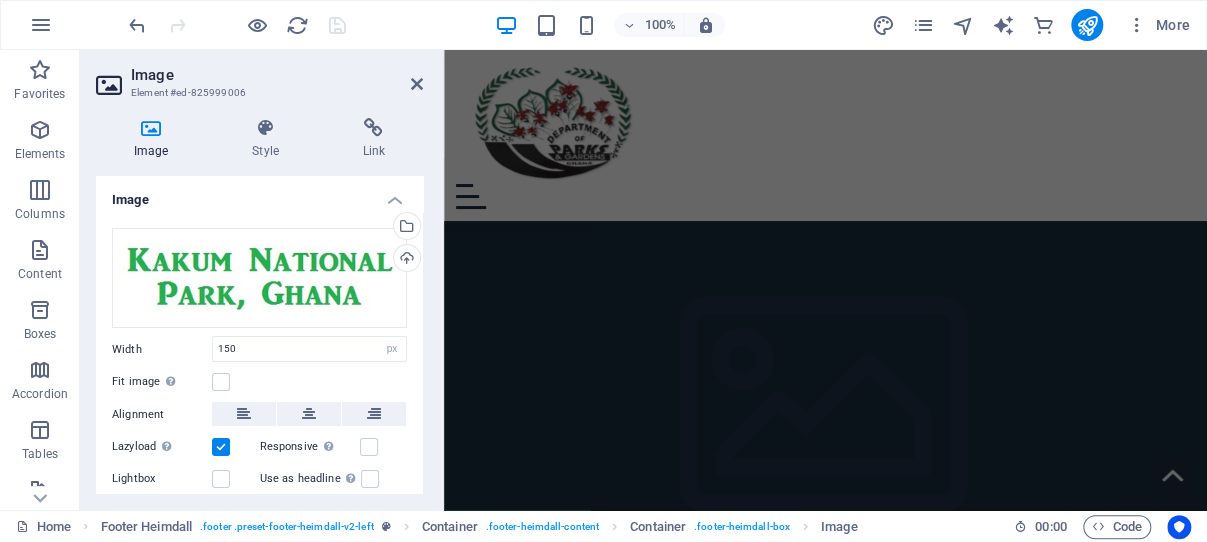 scroll, scrollTop: 2094, scrollLeft: 0, axis: vertical 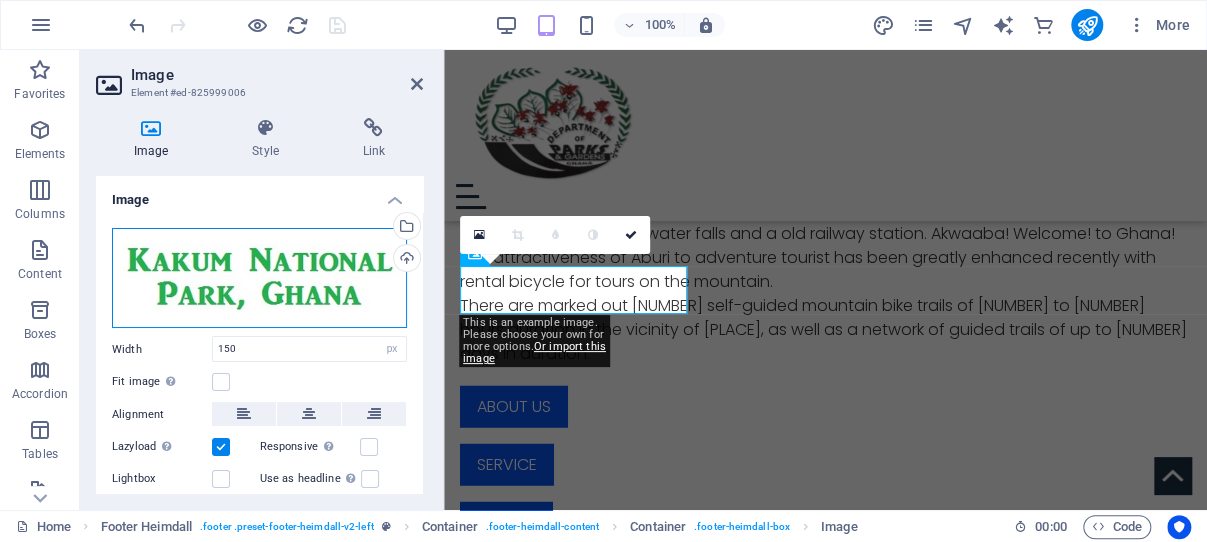 click on "Drag files here, click to choose files or select files from Files or our free stock photos & videos" at bounding box center (259, 278) 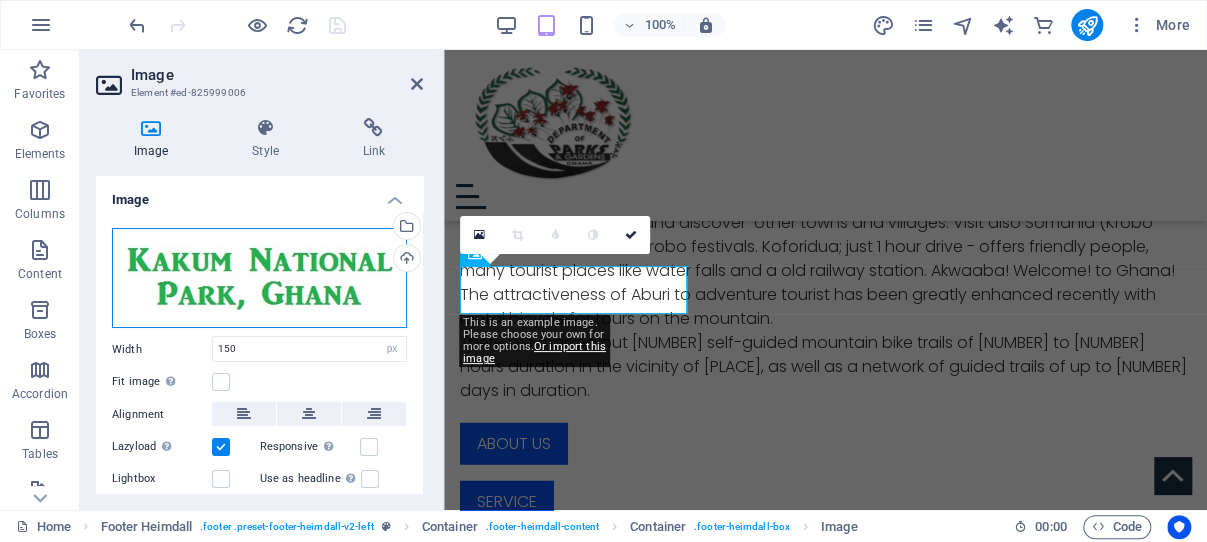 click on "Drag files here, click to choose files or select files from Files or our free stock photos & videos" at bounding box center (259, 278) 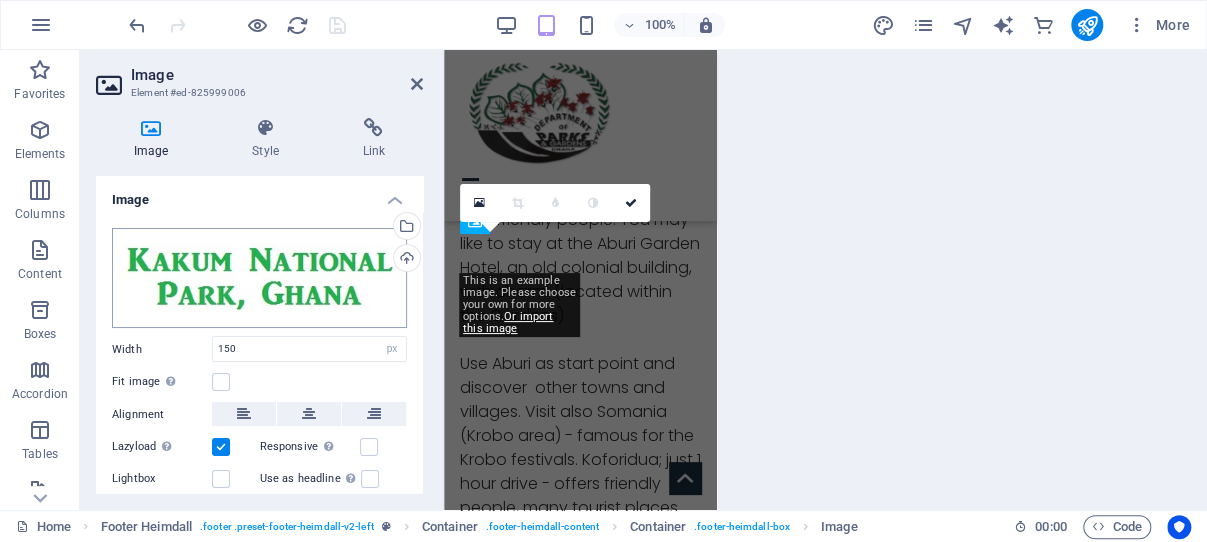 scroll, scrollTop: 4921, scrollLeft: 0, axis: vertical 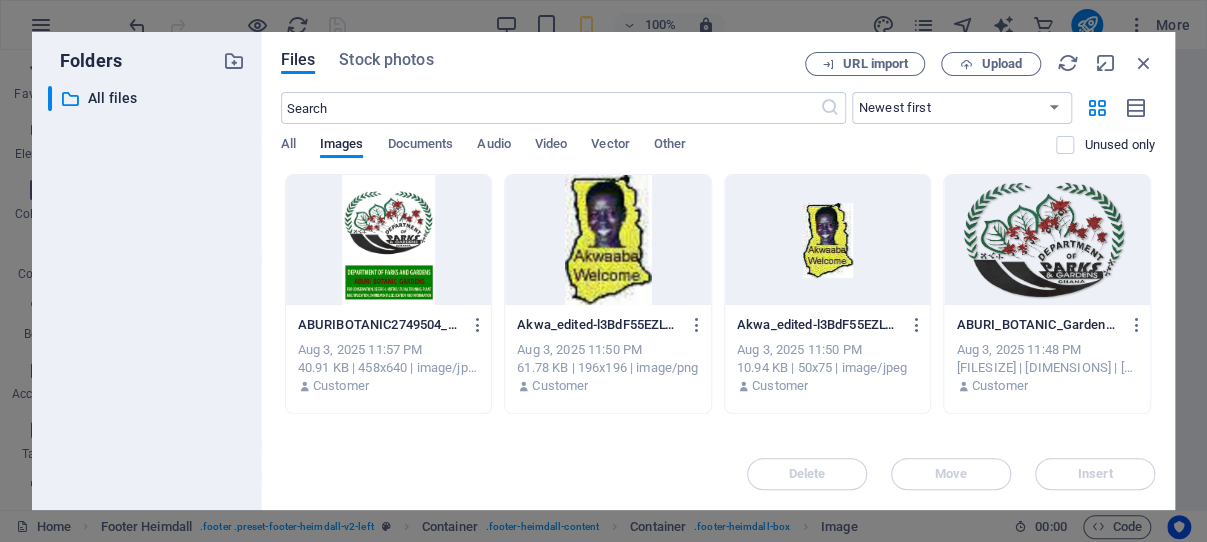 click at bounding box center [1047, 240] 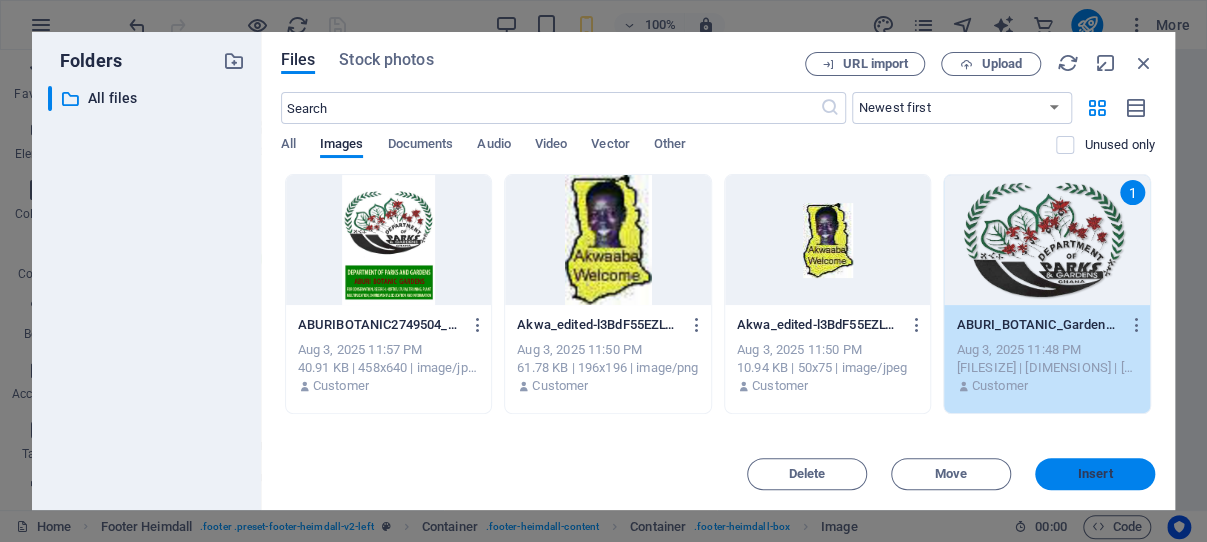 click on "Insert" at bounding box center [1095, 474] 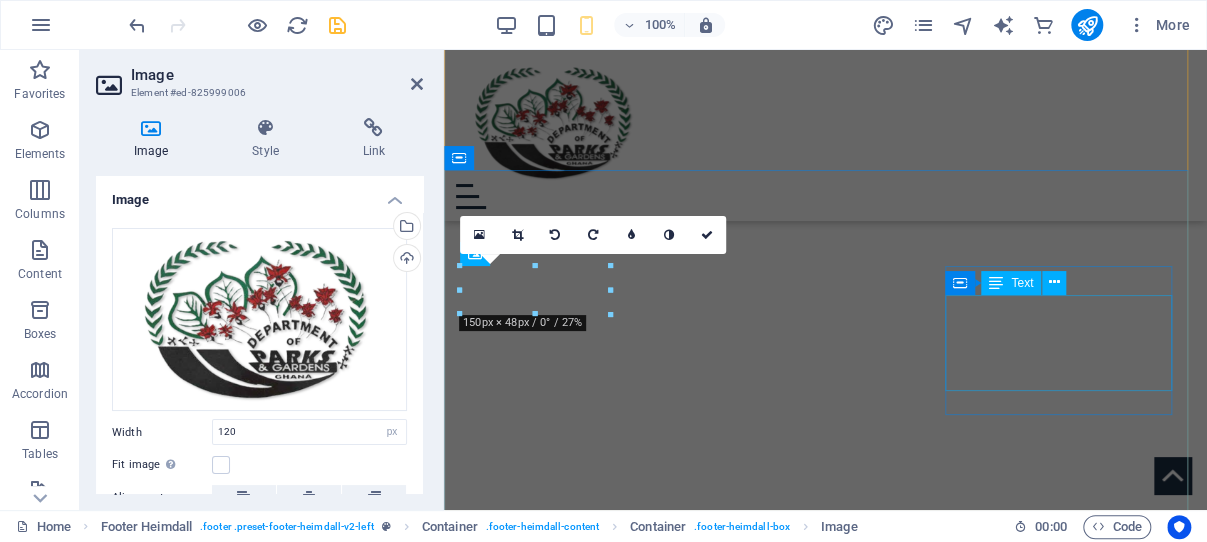 type on "150" 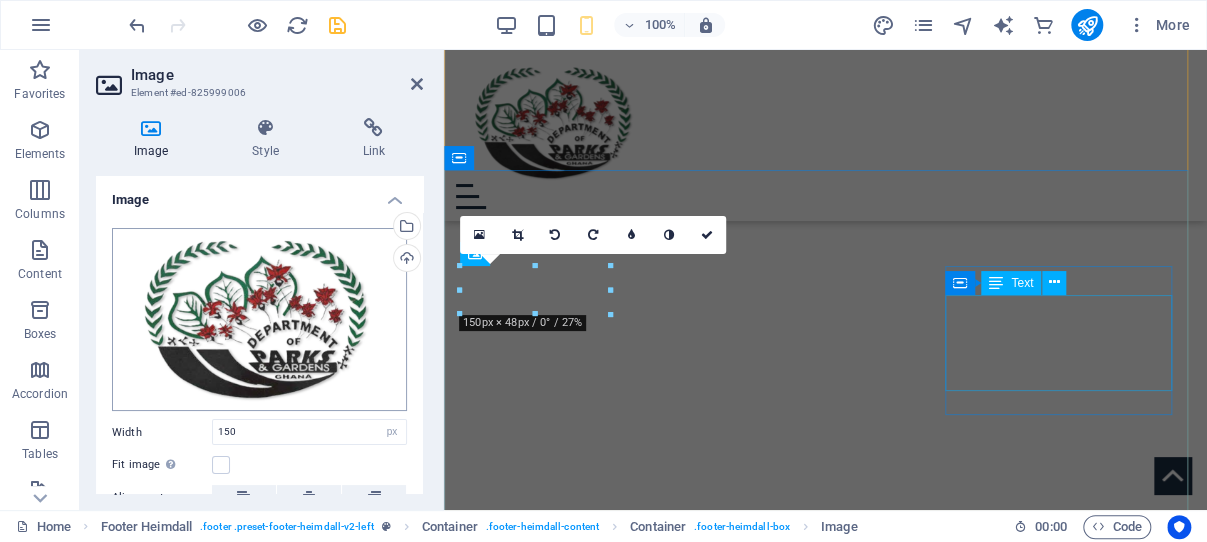 scroll, scrollTop: 2990, scrollLeft: 0, axis: vertical 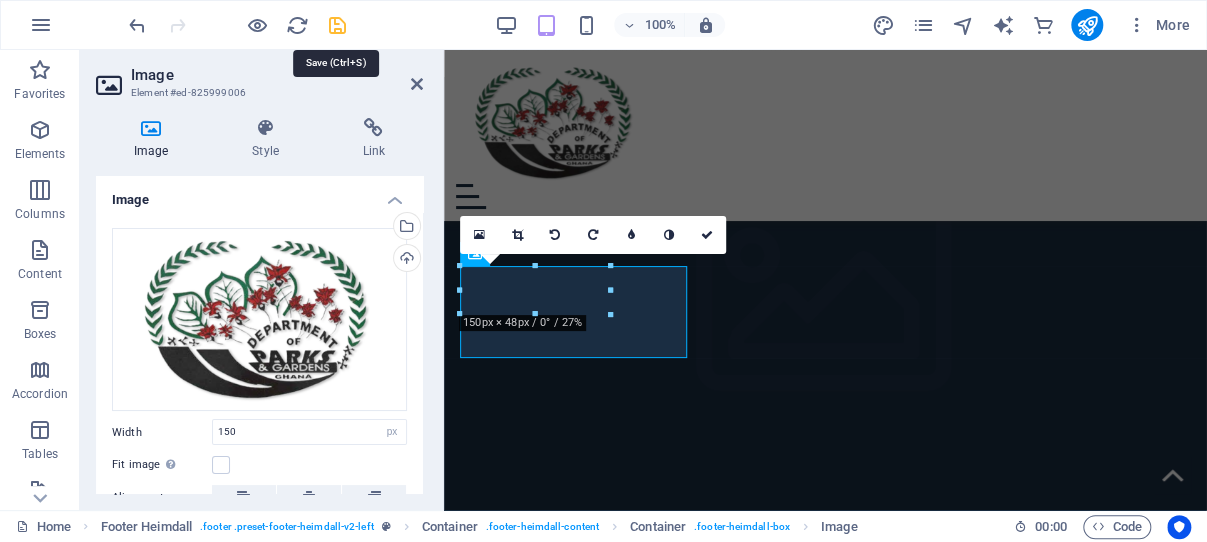 drag, startPoint x: 337, startPoint y: 22, endPoint x: 250, endPoint y: 114, distance: 126.62148 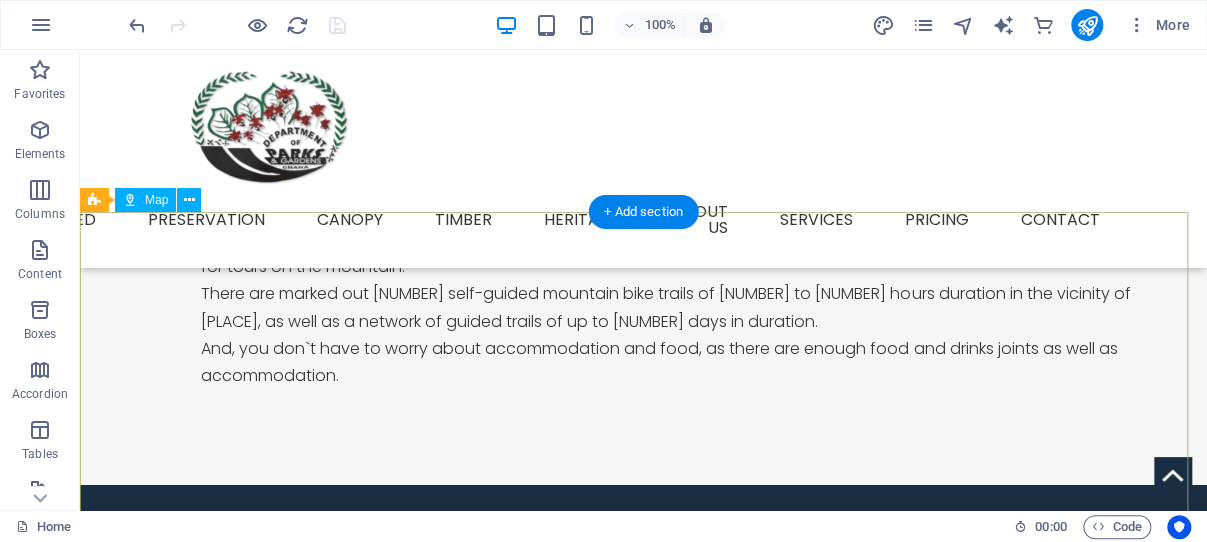 scroll, scrollTop: 2908, scrollLeft: 0, axis: vertical 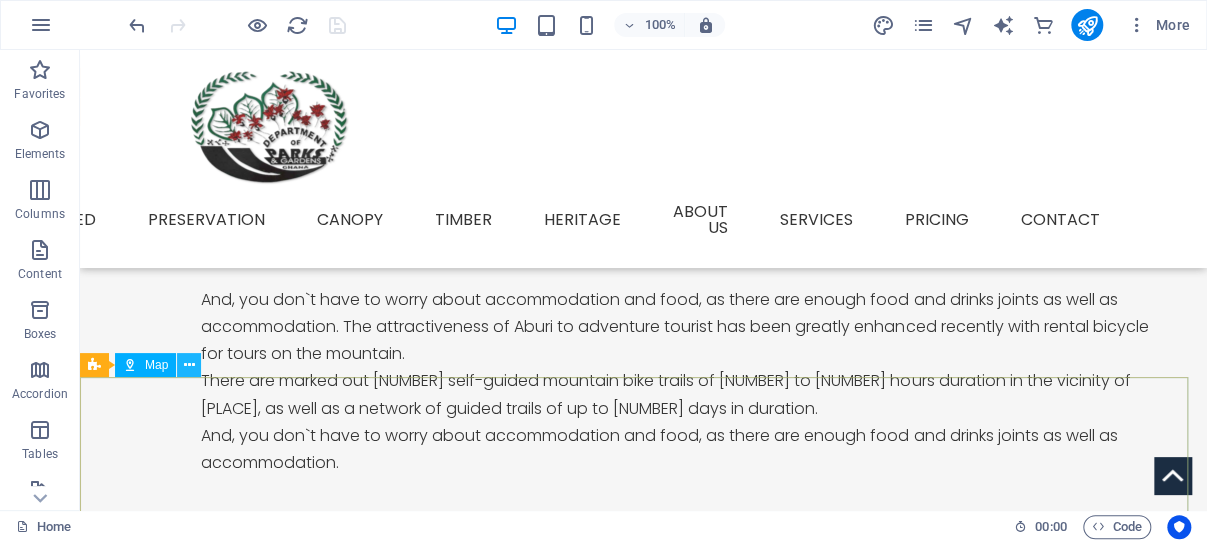 click at bounding box center (189, 365) 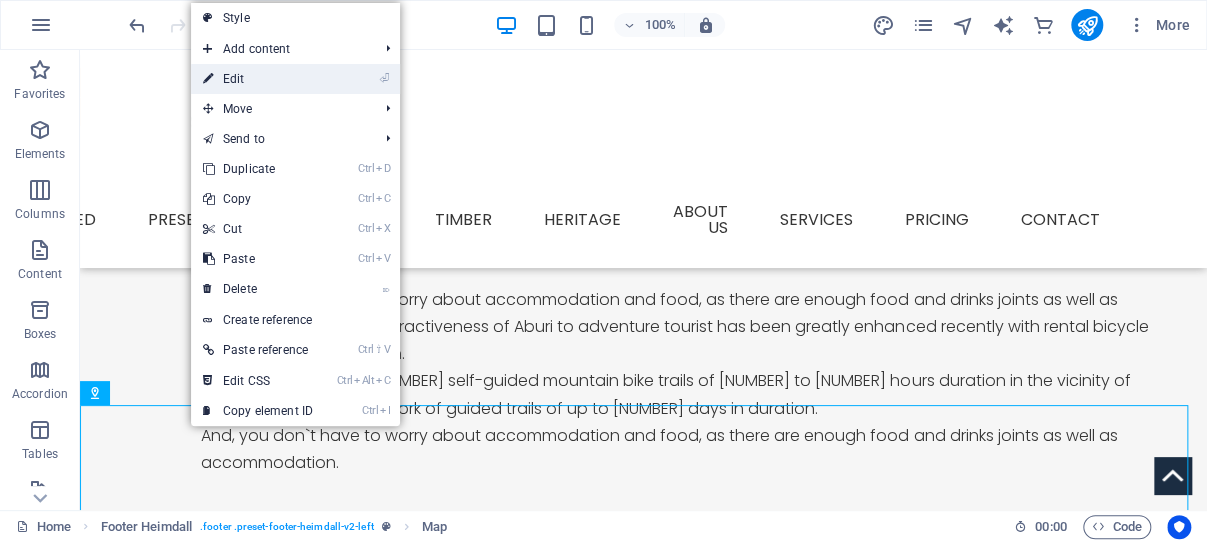 click on "⏎  Edit" at bounding box center (258, 79) 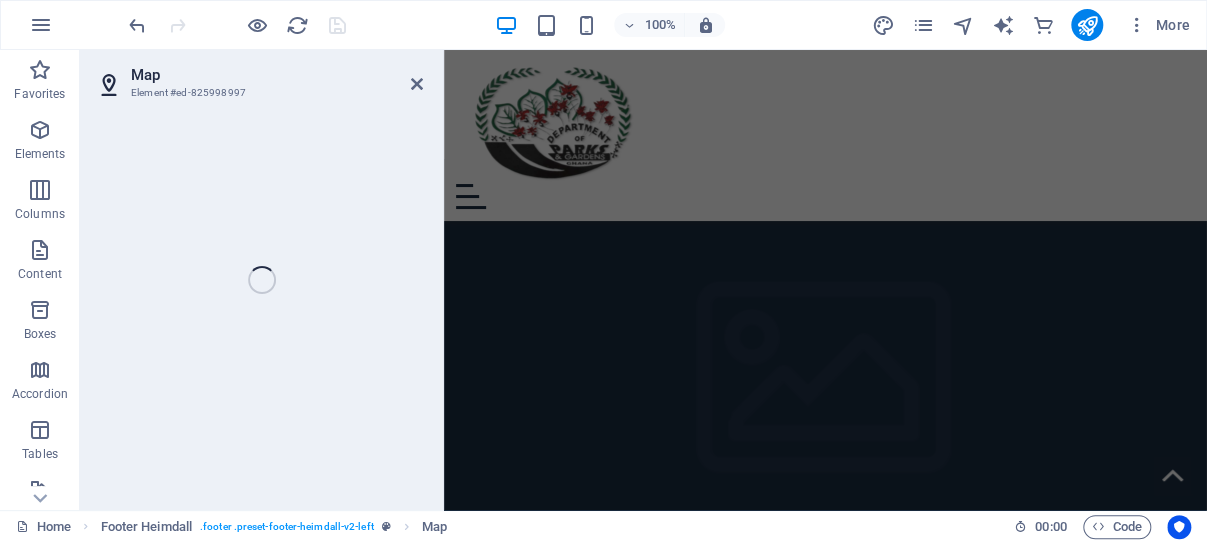 scroll, scrollTop: 2482, scrollLeft: 0, axis: vertical 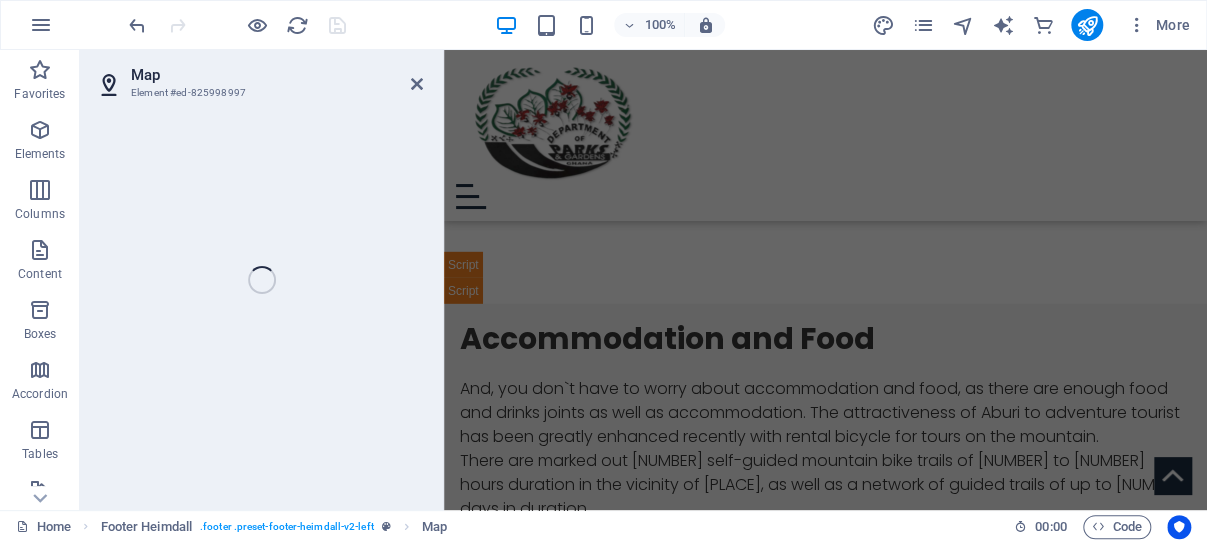 select on "1" 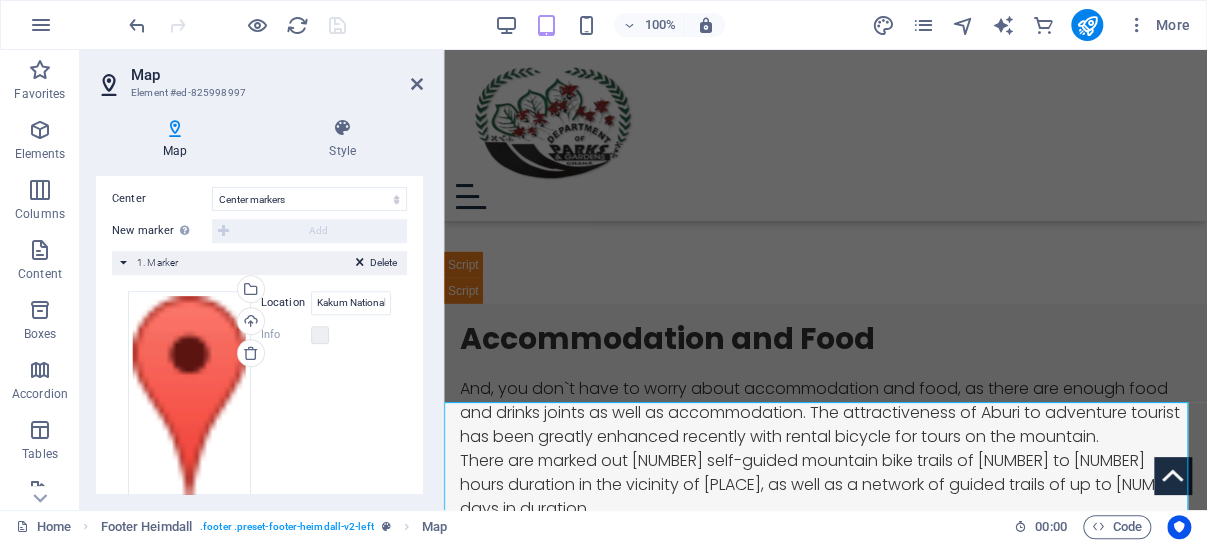 scroll, scrollTop: 422, scrollLeft: 0, axis: vertical 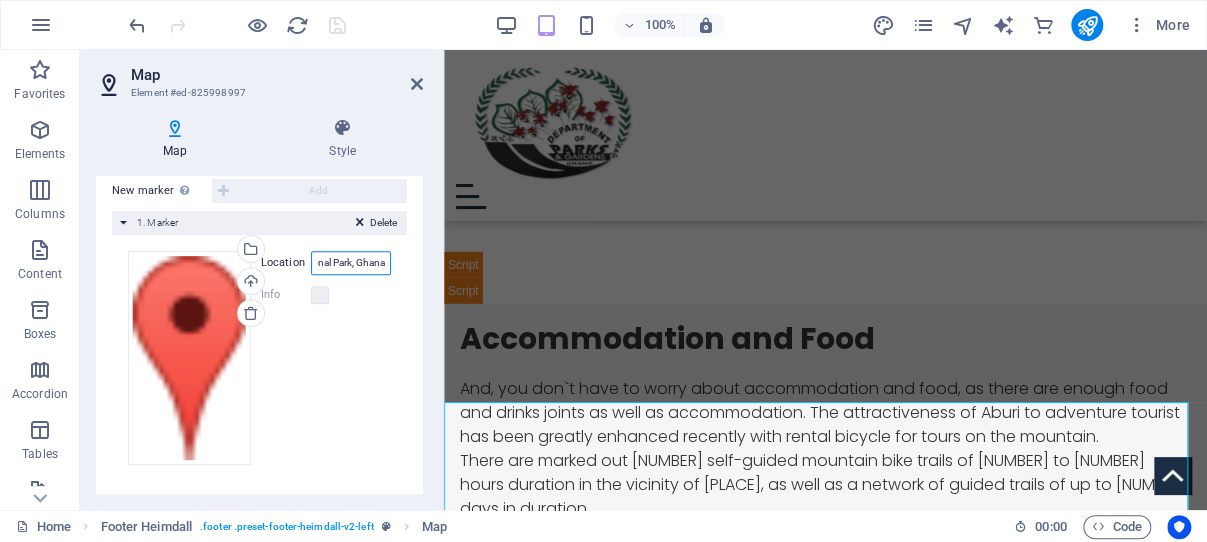 drag, startPoint x: 307, startPoint y: 275, endPoint x: 378, endPoint y: 271, distance: 71.11259 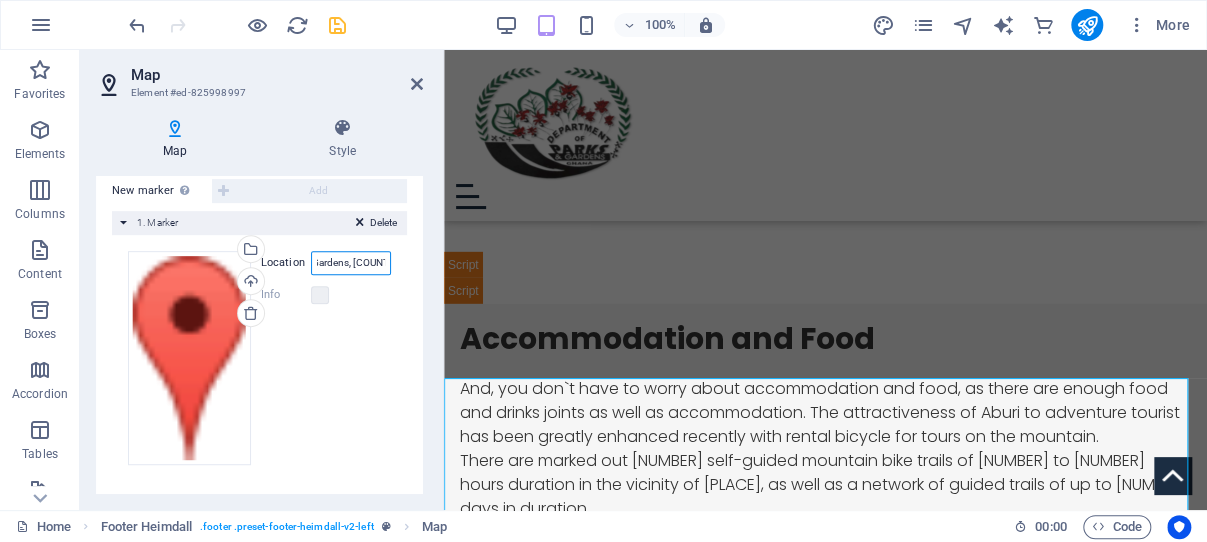 scroll, scrollTop: 0, scrollLeft: 72, axis: horizontal 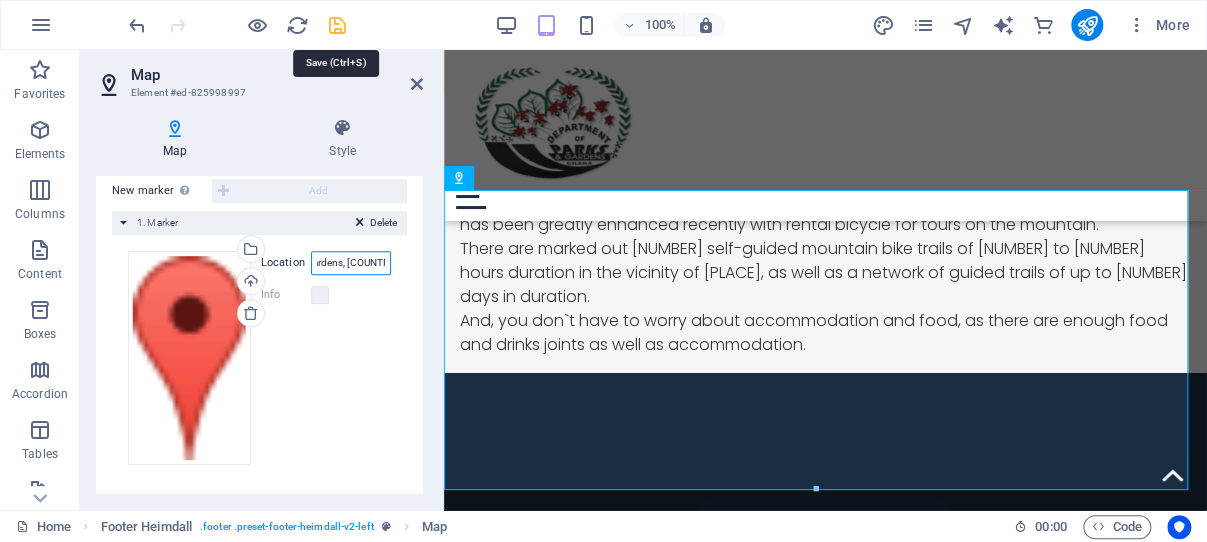 type on "Aburi Botanic Gardens, [COUNTRY]" 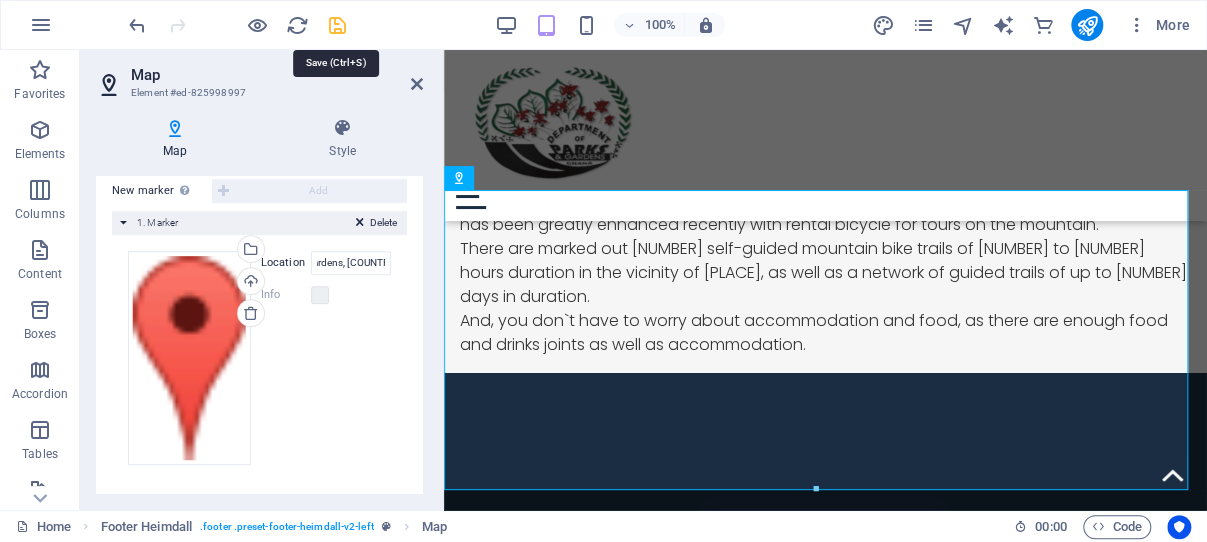 click at bounding box center [337, 25] 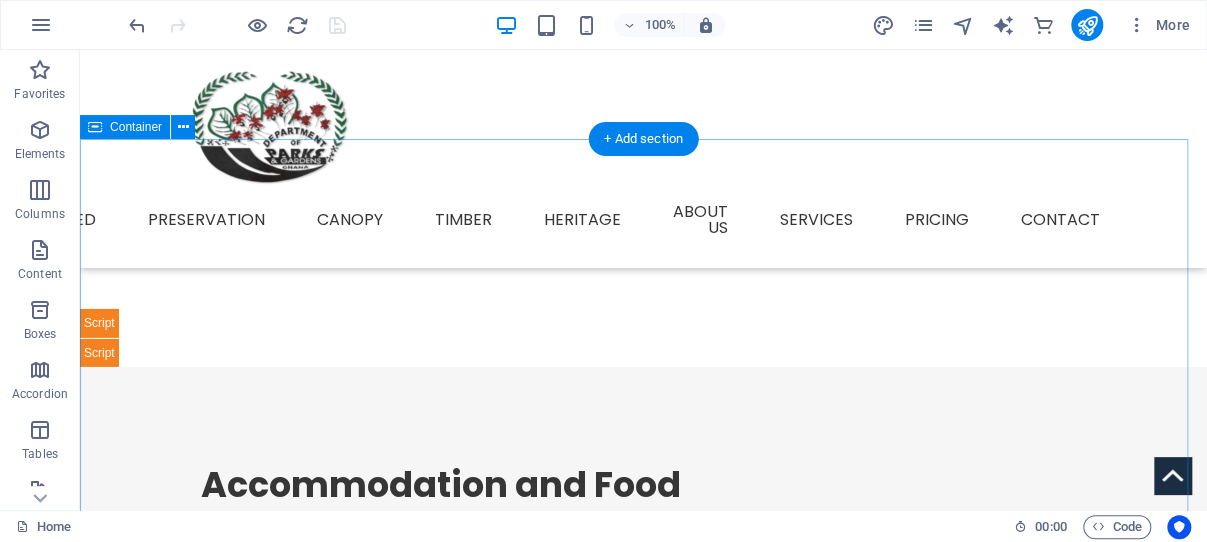 scroll, scrollTop: 2657, scrollLeft: 0, axis: vertical 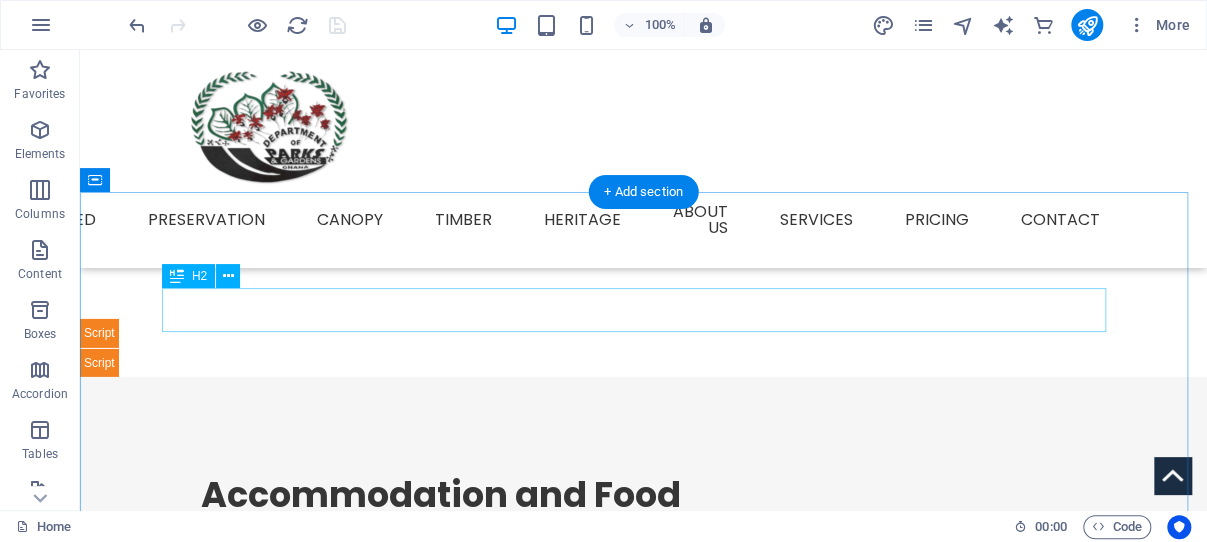 click on "Dive into Kakum" at bounding box center [644, 3509] 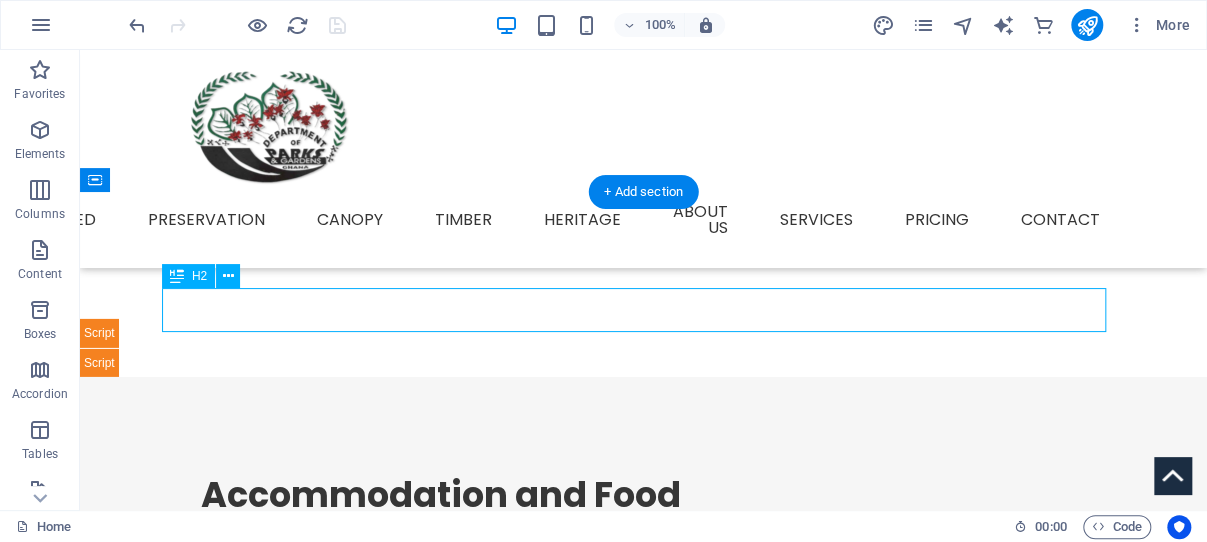 click on "Dive into Kakum" at bounding box center [644, 3509] 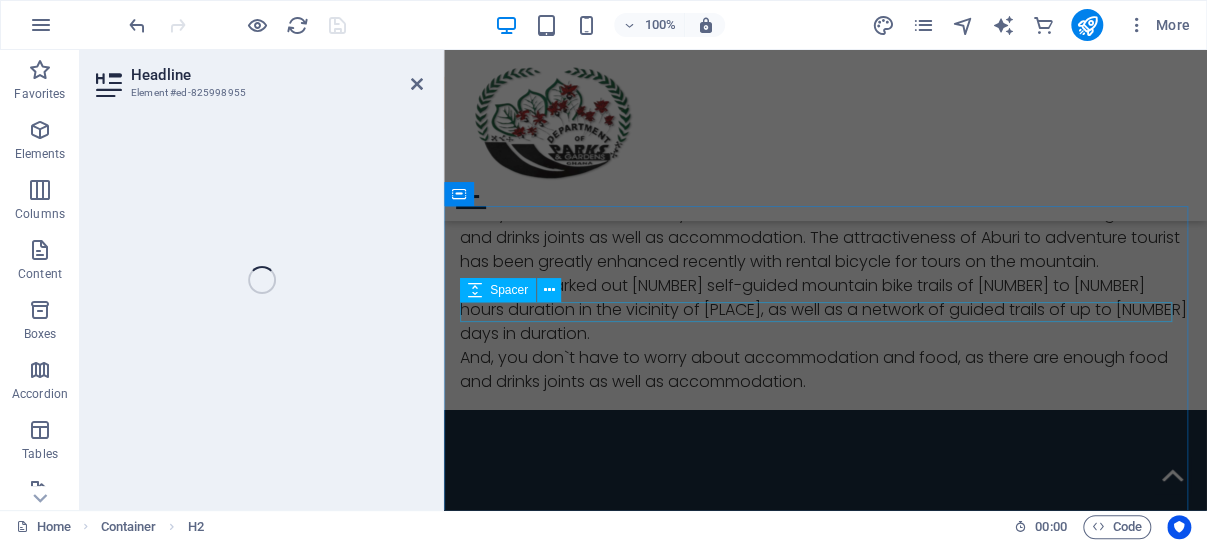 scroll, scrollTop: 2217, scrollLeft: 0, axis: vertical 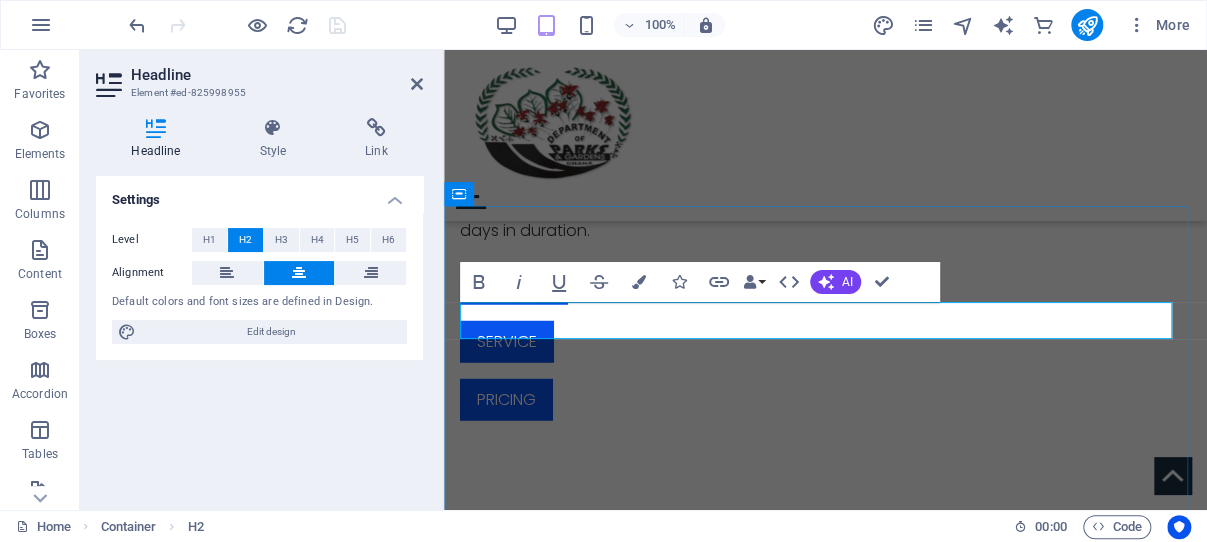 click on "Dive into Kakum" at bounding box center (825, 2776) 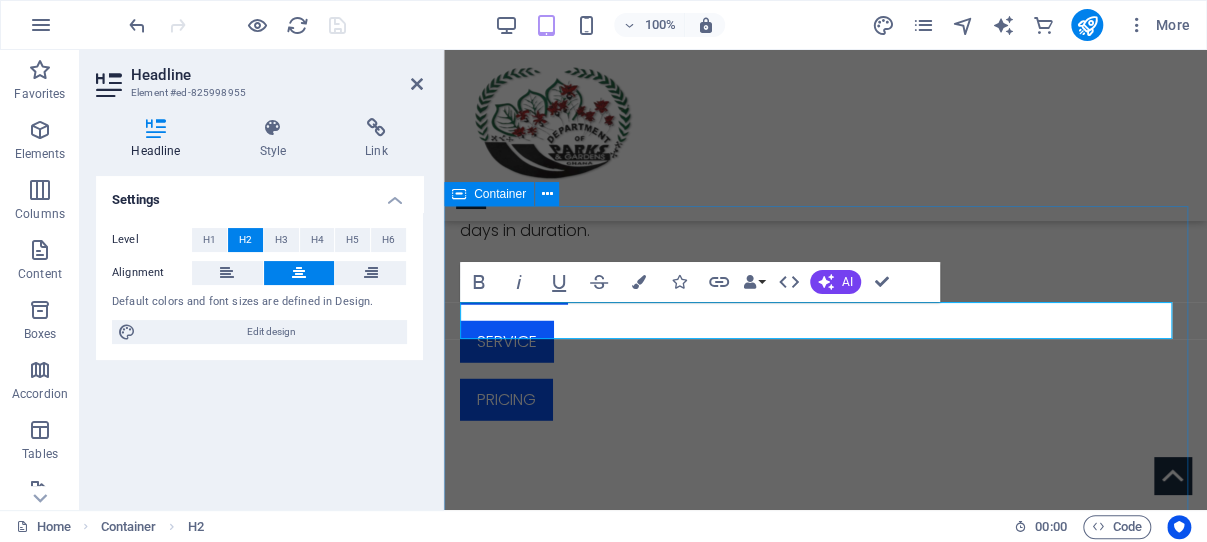 type 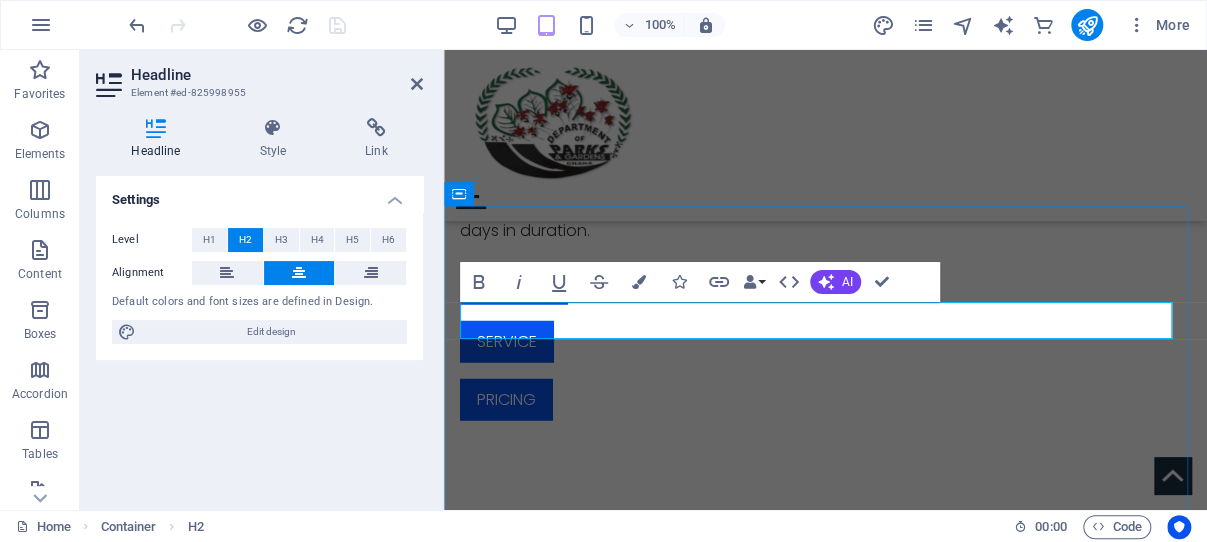 click on "Dive into Aburi Boranical Gardens" at bounding box center [825, 2776] 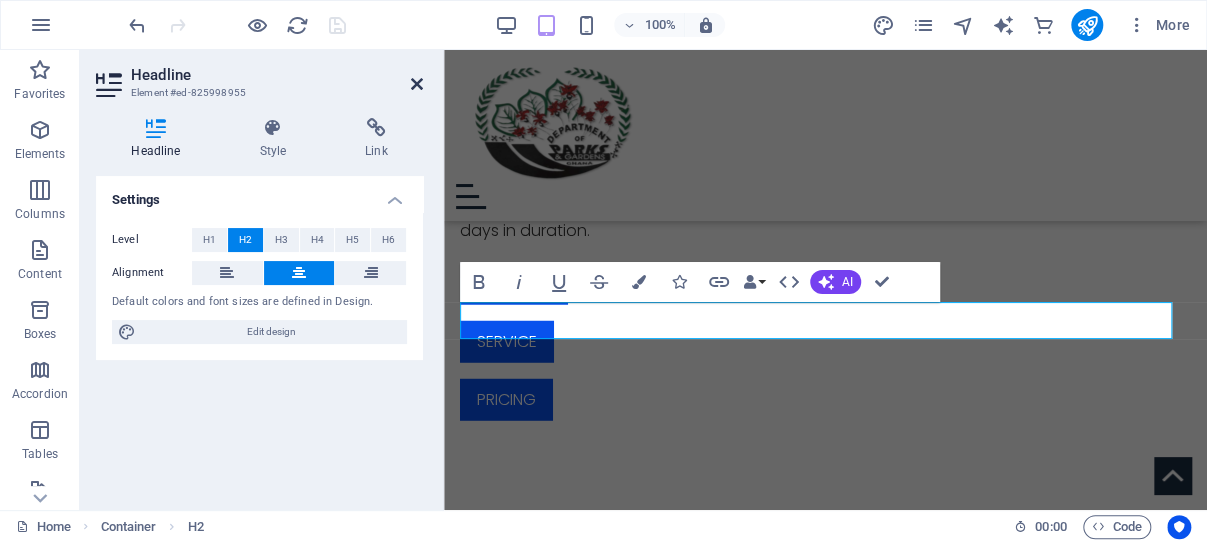 click at bounding box center (417, 84) 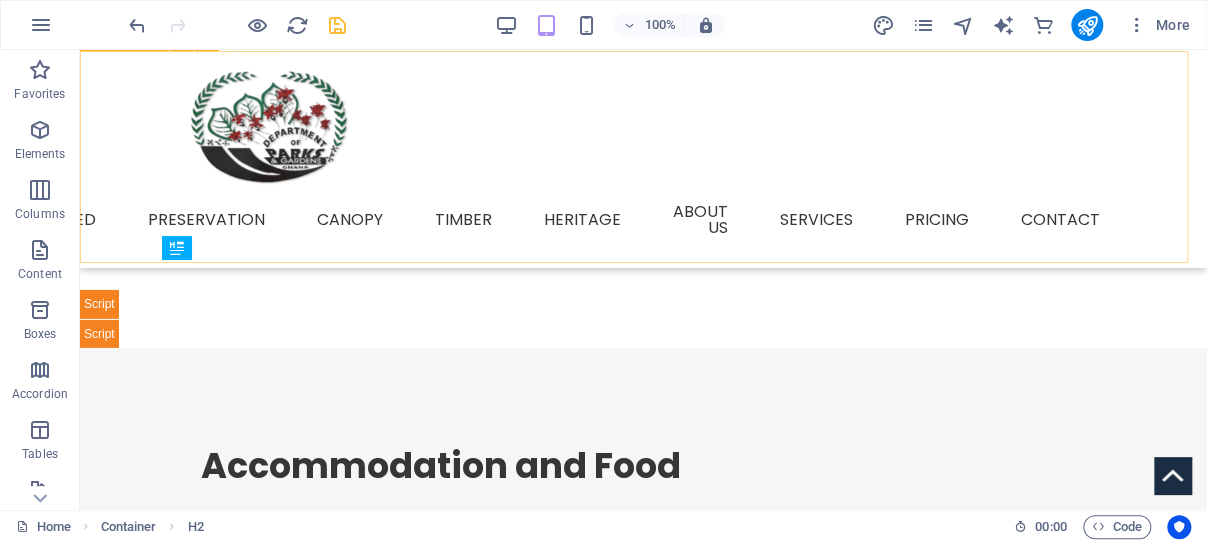 scroll, scrollTop: 2686, scrollLeft: 0, axis: vertical 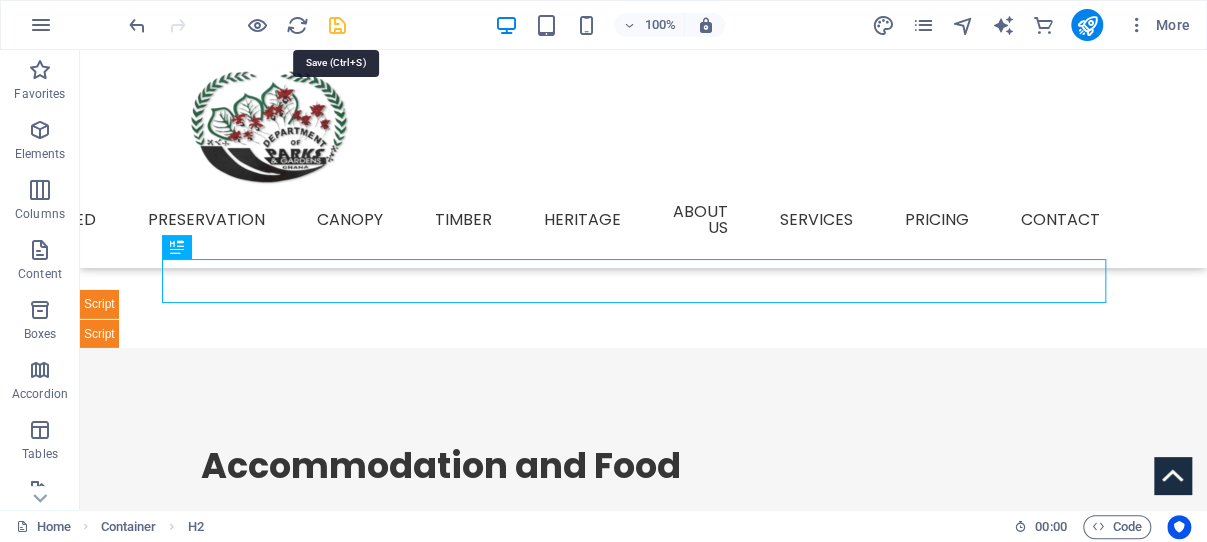 click at bounding box center (337, 25) 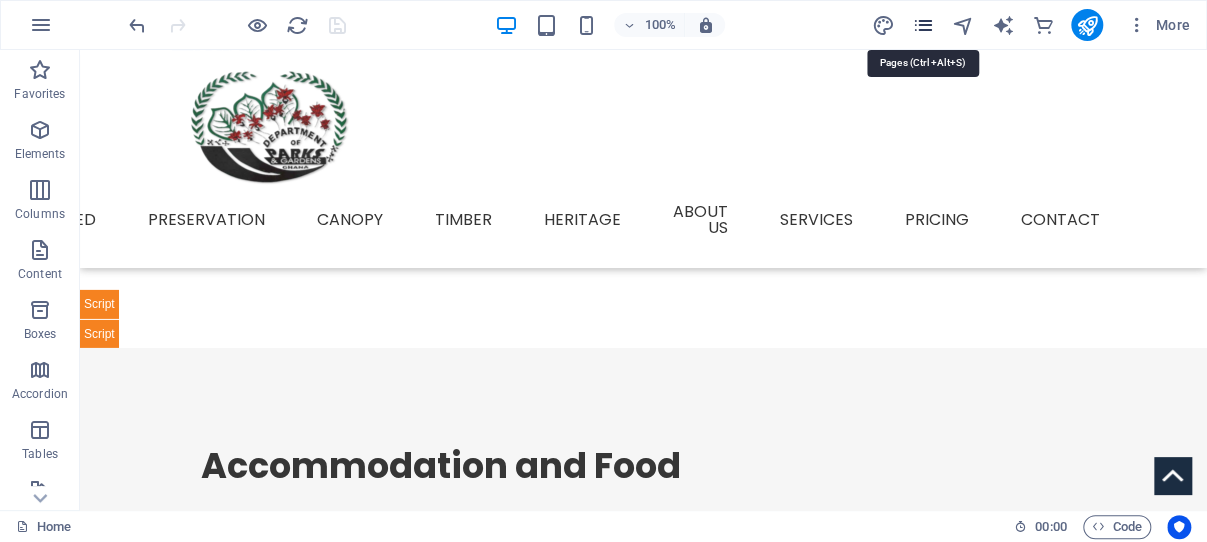 click at bounding box center (922, 25) 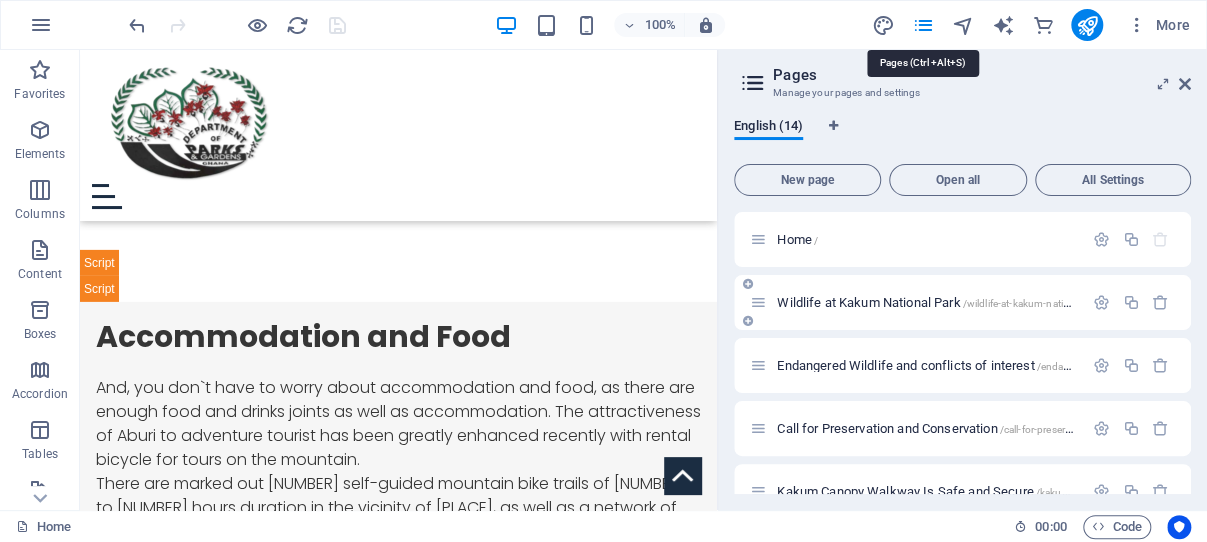 scroll, scrollTop: 2491, scrollLeft: 0, axis: vertical 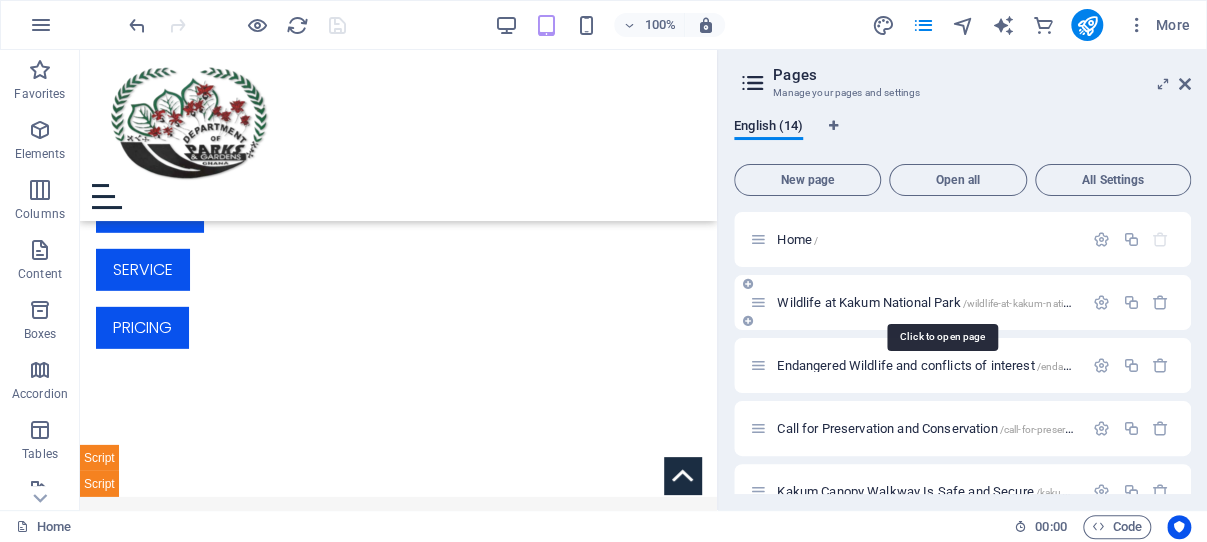 click on "Wildlife at Kakum National Park /wildlife-at-kakum-national-park" at bounding box center (941, 302) 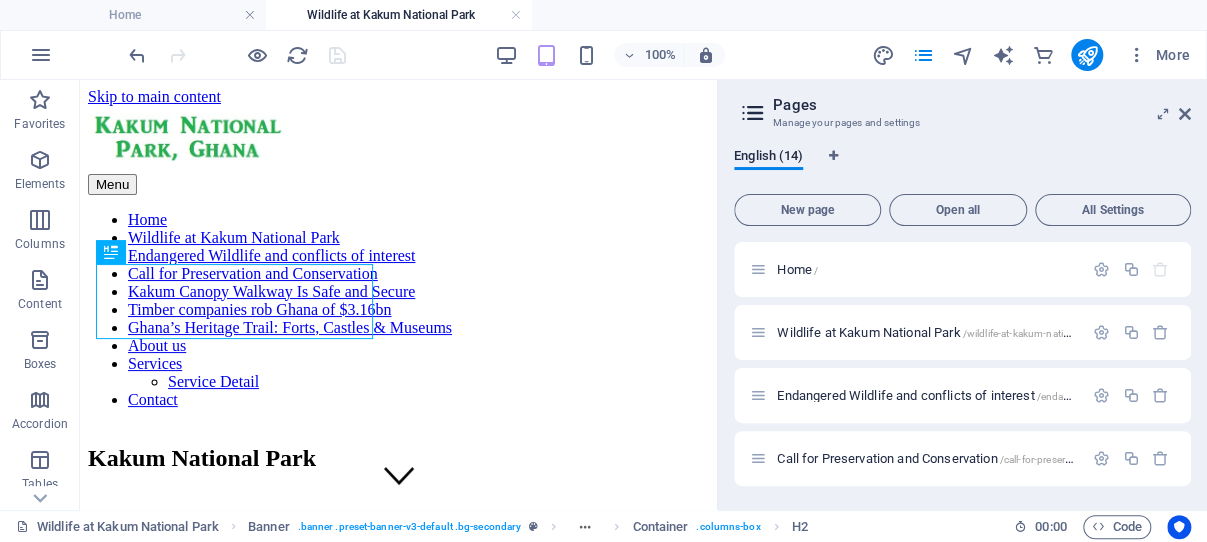 scroll, scrollTop: 0, scrollLeft: 0, axis: both 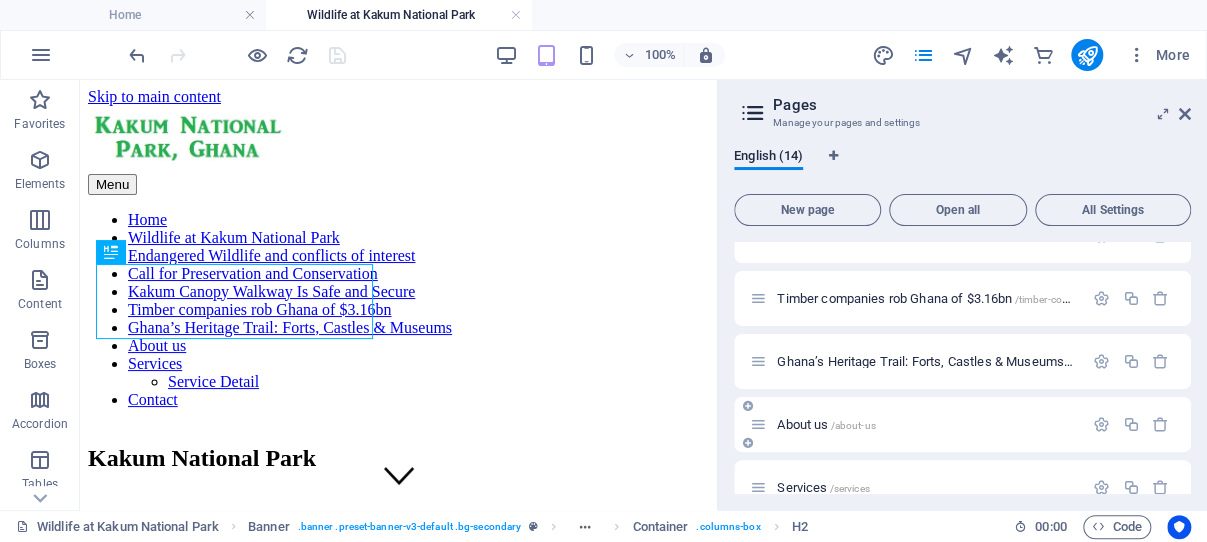 click on "About us /about-us" at bounding box center [927, 424] 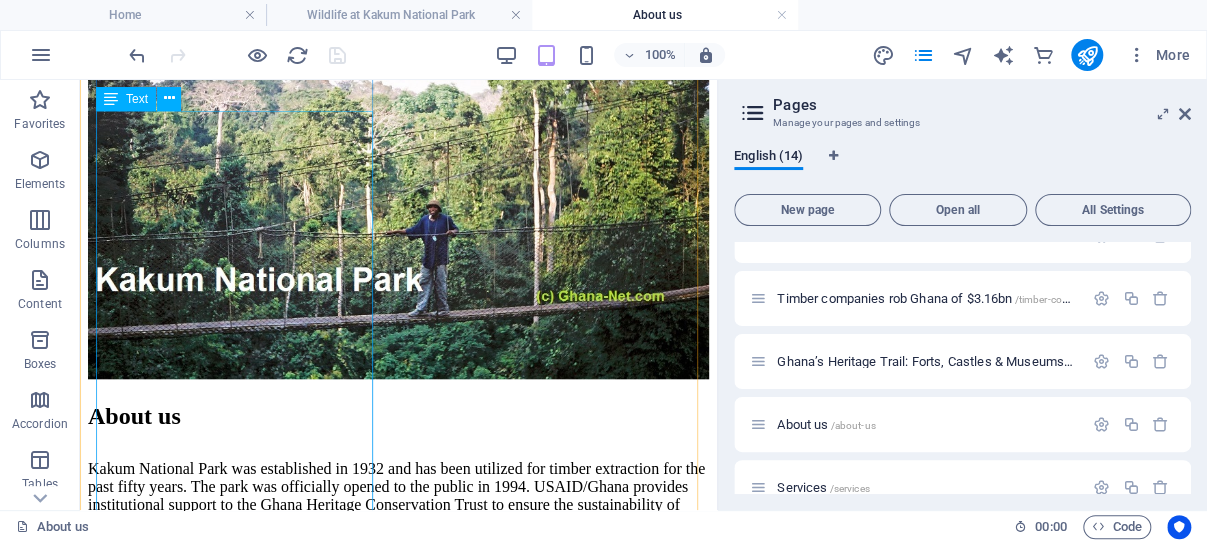 scroll, scrollTop: 212, scrollLeft: 0, axis: vertical 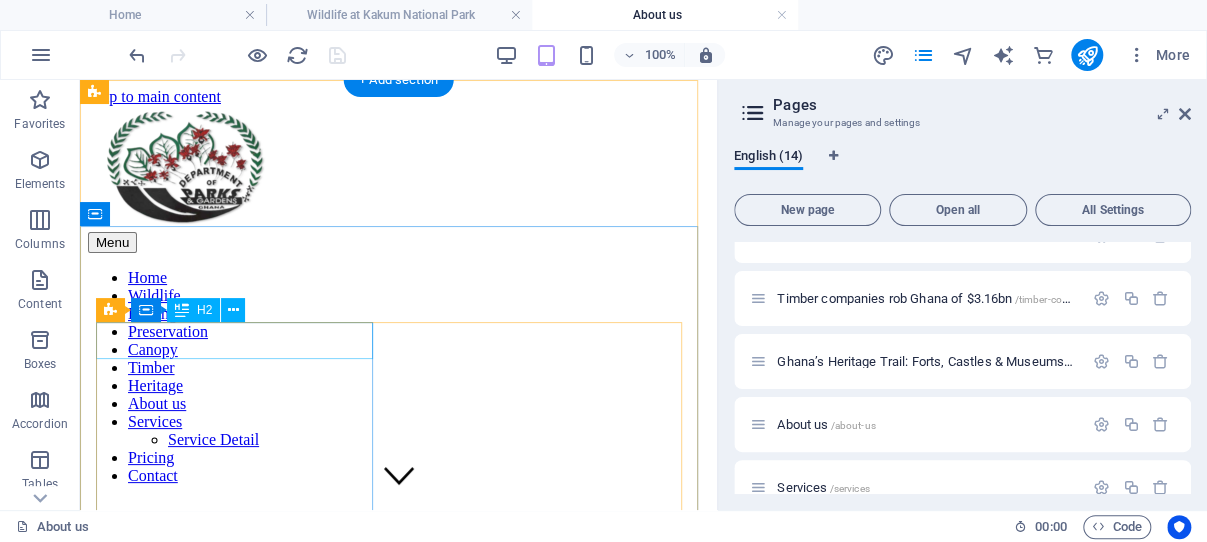 click on "About us" at bounding box center [398, 534] 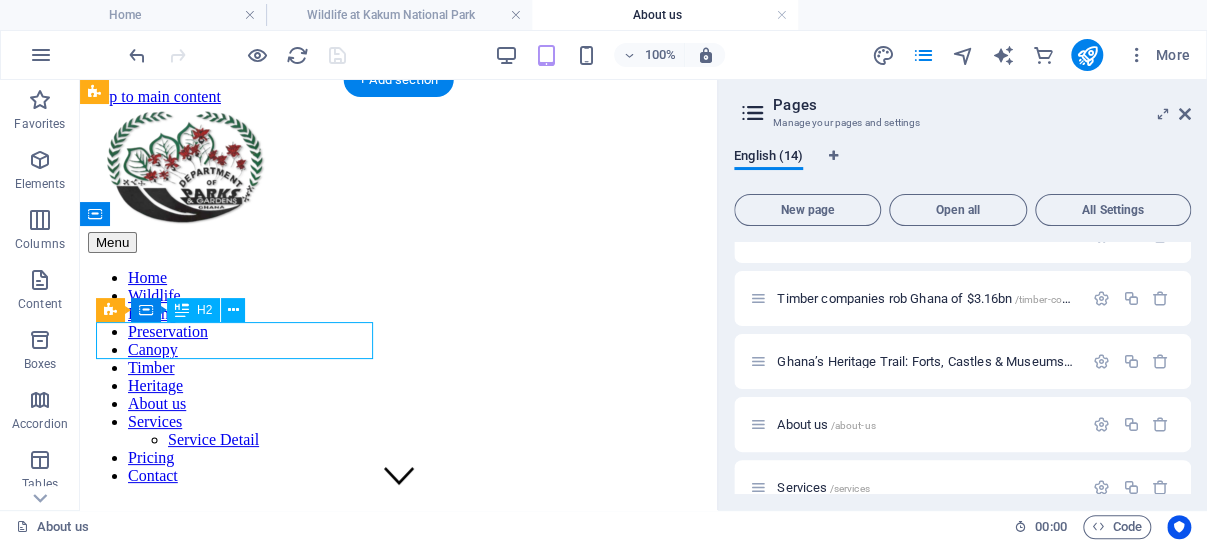 click on "About us" at bounding box center [398, 534] 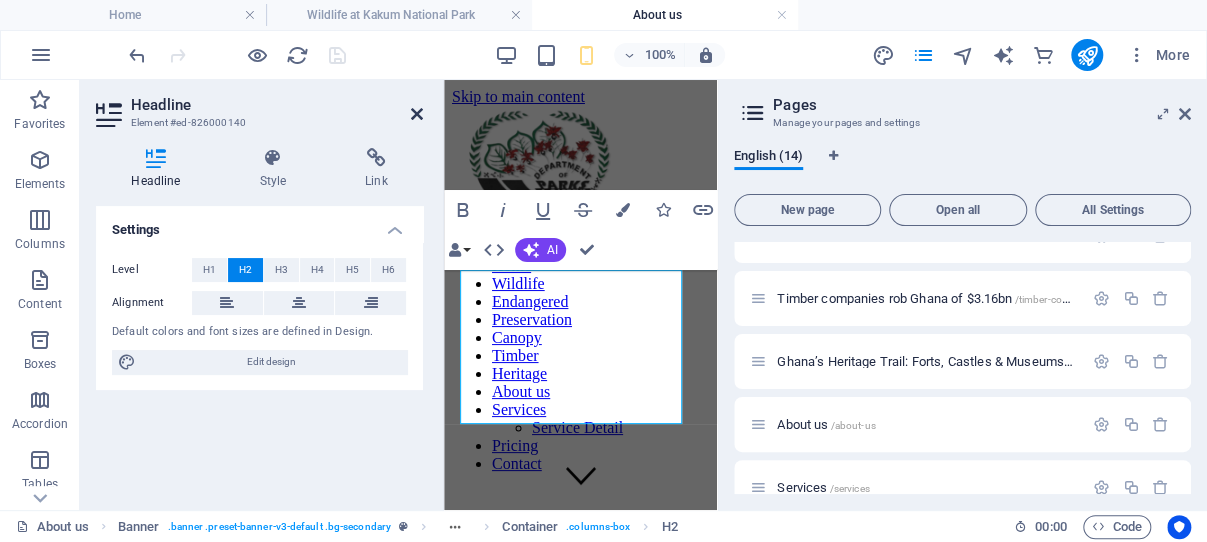 click at bounding box center [417, 114] 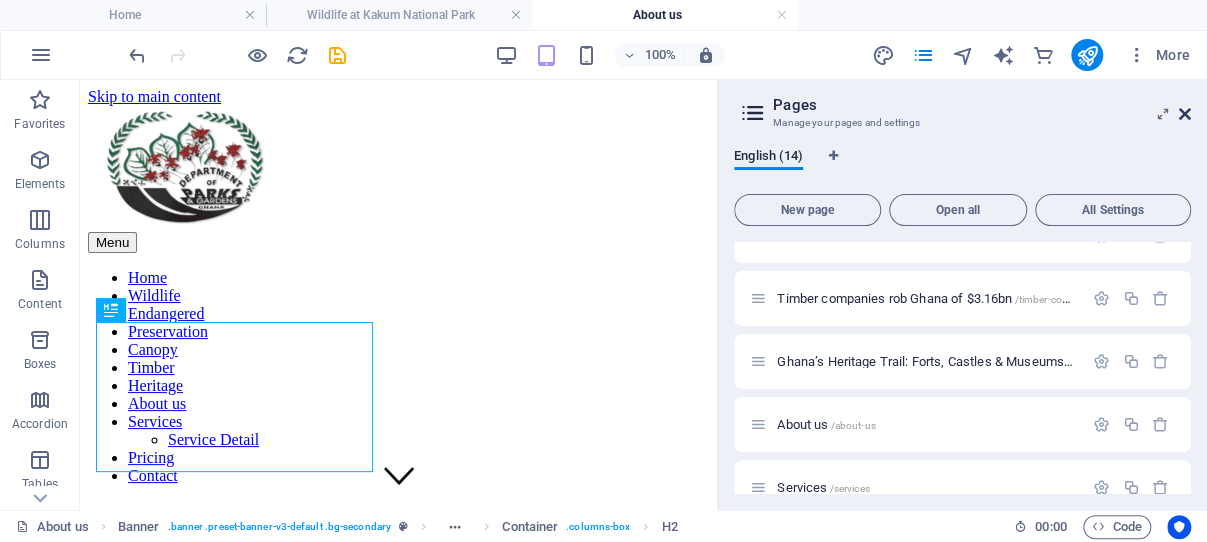 drag, startPoint x: 1185, startPoint y: 111, endPoint x: 106, endPoint y: 331, distance: 1101.1998 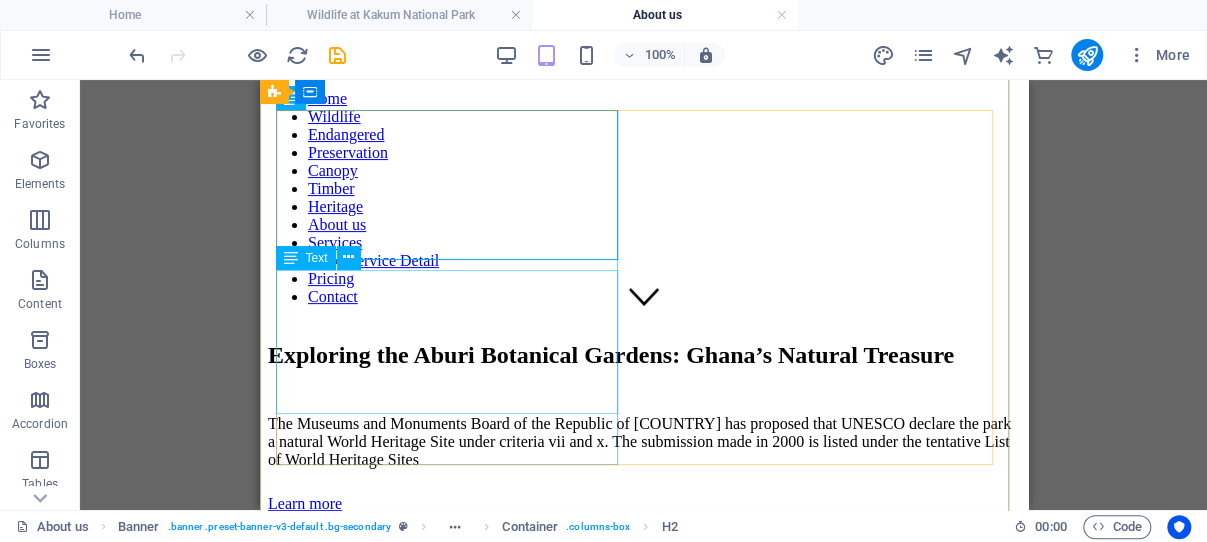 scroll, scrollTop: 106, scrollLeft: 0, axis: vertical 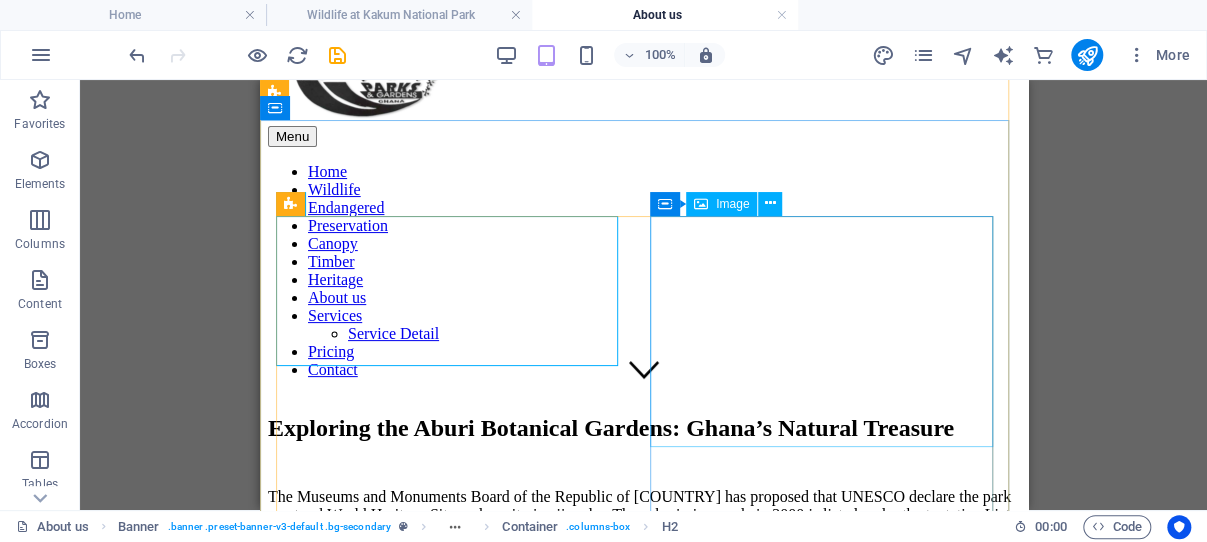 click at bounding box center [643, 842] 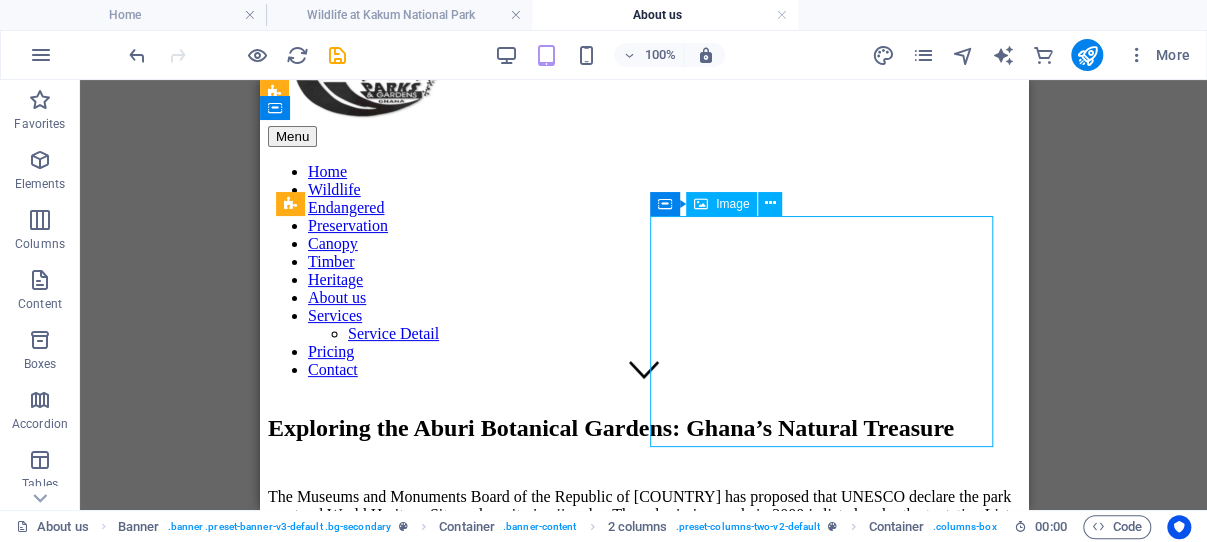 click at bounding box center (643, 842) 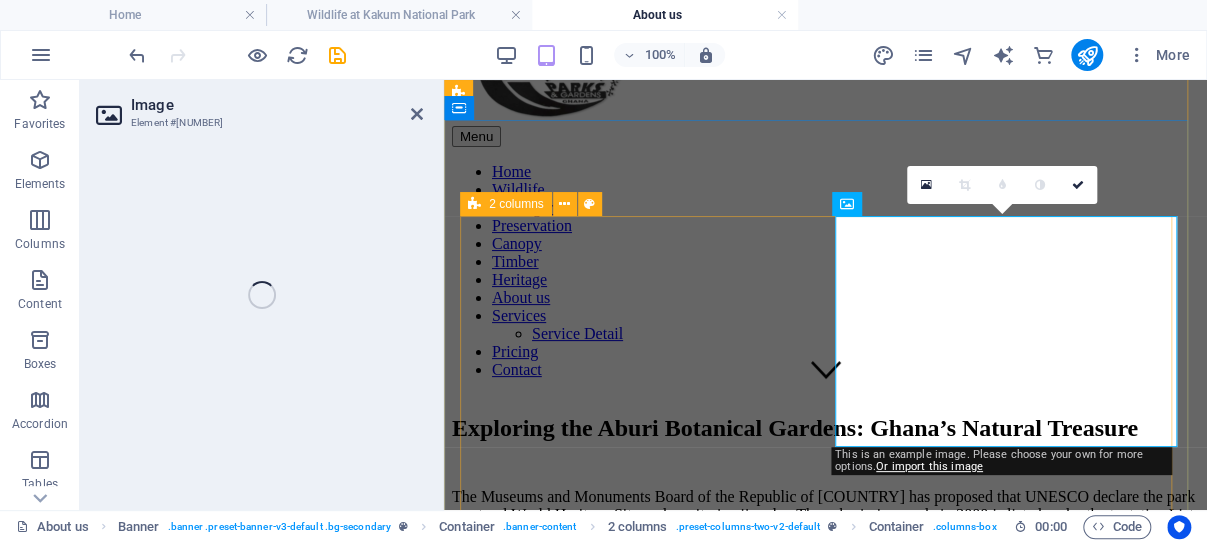 select on "%" 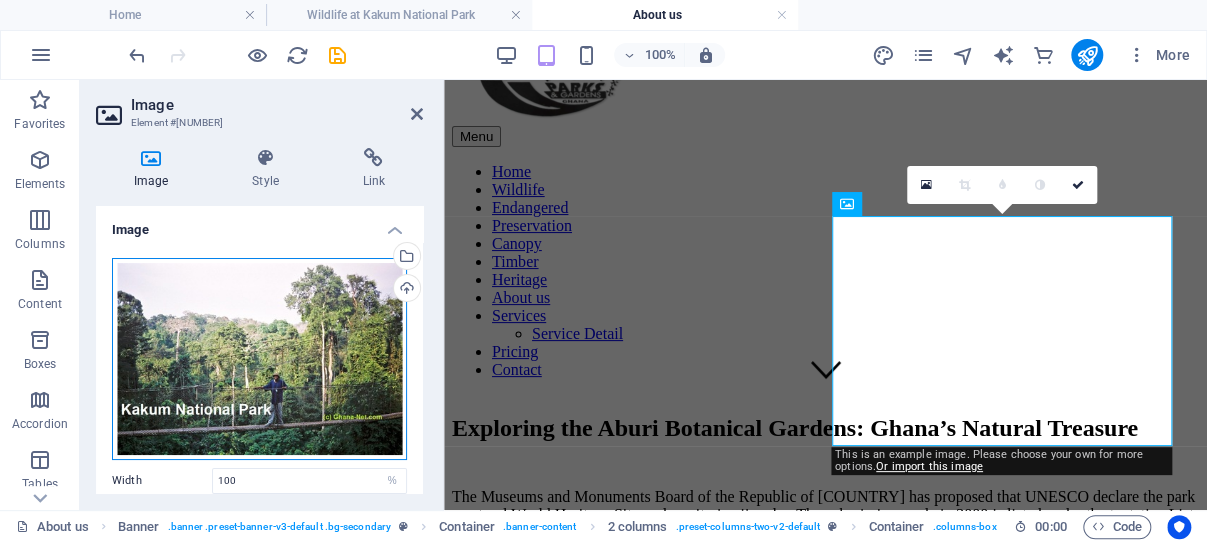 click on "Drag files here, click to choose files or select files from Files or our free stock photos & videos" at bounding box center (259, 359) 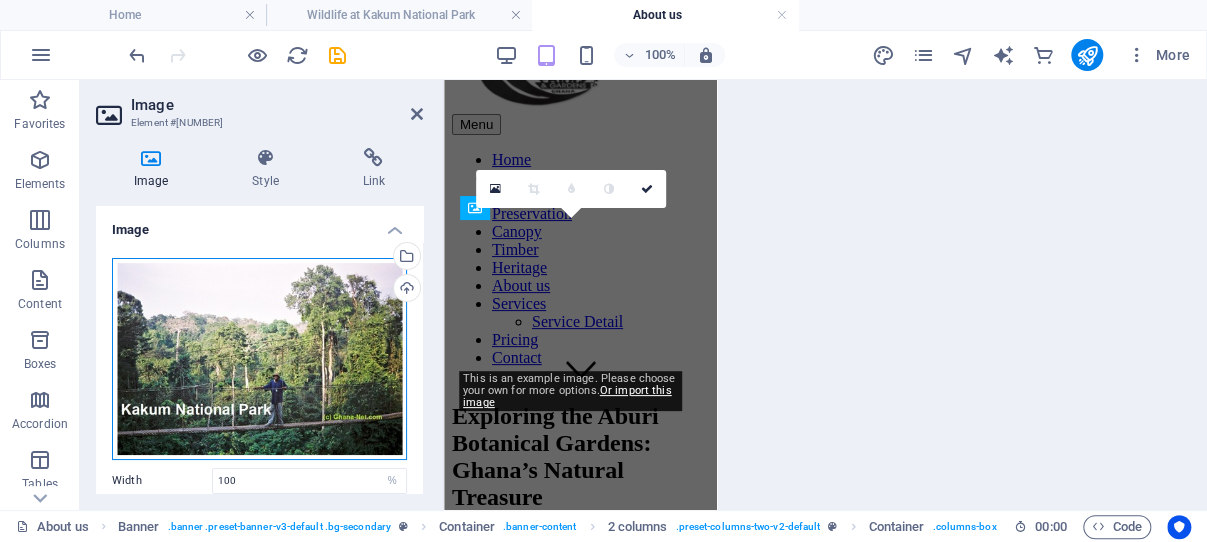 scroll, scrollTop: 594, scrollLeft: 0, axis: vertical 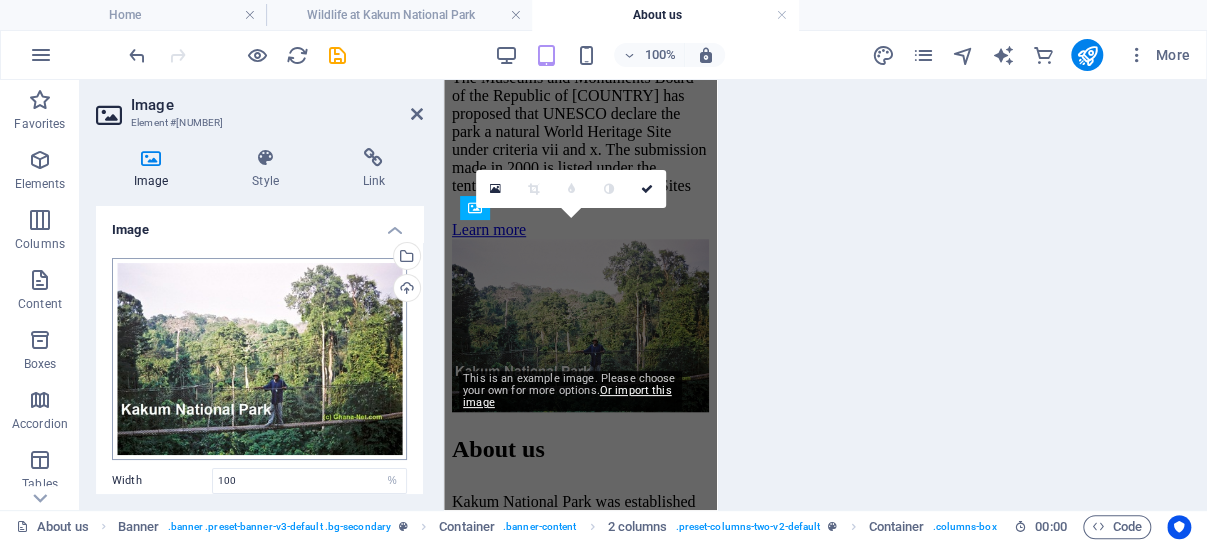 click on "aburi.ghana-net.com Home Wildlife at Kakum National Park About us Services Favorites Elements Columns Content Boxes Accordion Tables Features Images Slider Header Footer Forms Marketing Collections Commerce
H2   Banner   Banner   Container   2 columns   2 columns   Container   Image   Menu Bar   Menu   2 columns   HTML   Container   Image   Container   Text   Spacer   Button   Text   H2   Spacer   Text   Spacer   Icon   Button   Button series   HTML   Container   Wide image with text   H2   Spacer   Text   Container   Image   Container   Spacer   Text   HTML   Container   Container   H2   Slider   Slider   Slider   Text   Spacer   H5   Text   Spacer   Spacer   H5   Text   H5   Map   Footer Heimdall   Container   Text   Container   Social Media Icons   Container   Text   Container   Image   Container   Text   Container   Spacer   Icon   Spacer 100% More Home Banner . banner .preset-banner-v3-default .bg-secondary . . . :" at bounding box center (603, 271) 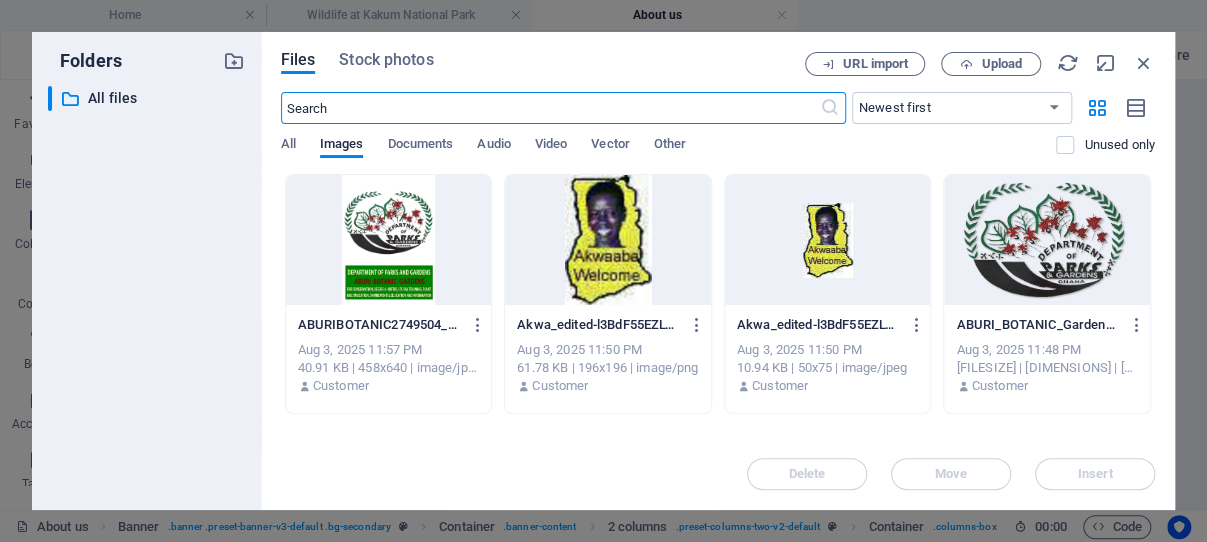 scroll, scrollTop: 537, scrollLeft: 0, axis: vertical 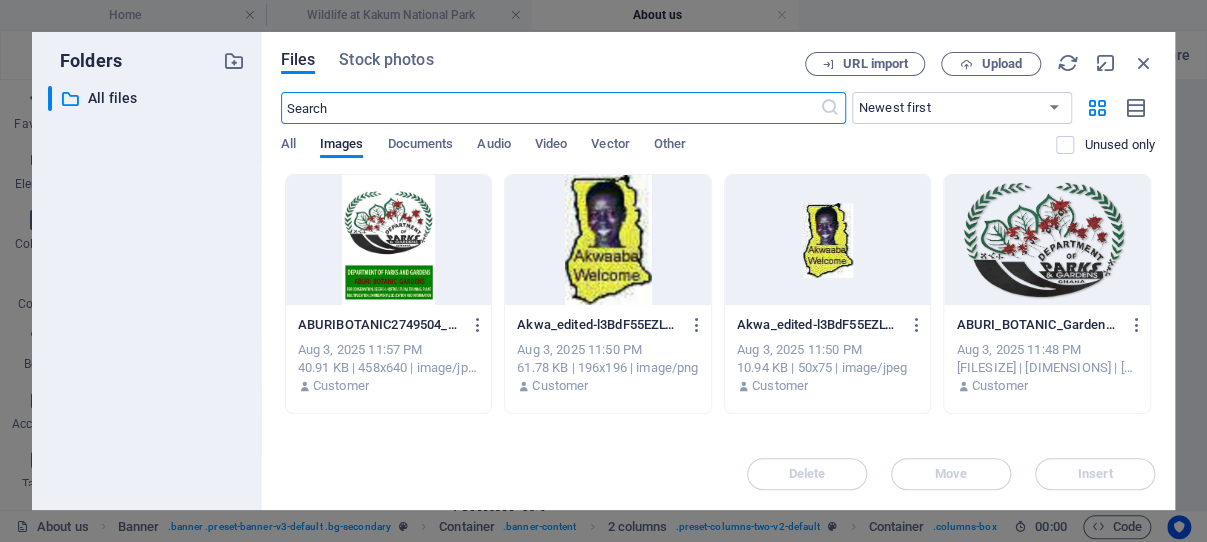 click at bounding box center [389, 240] 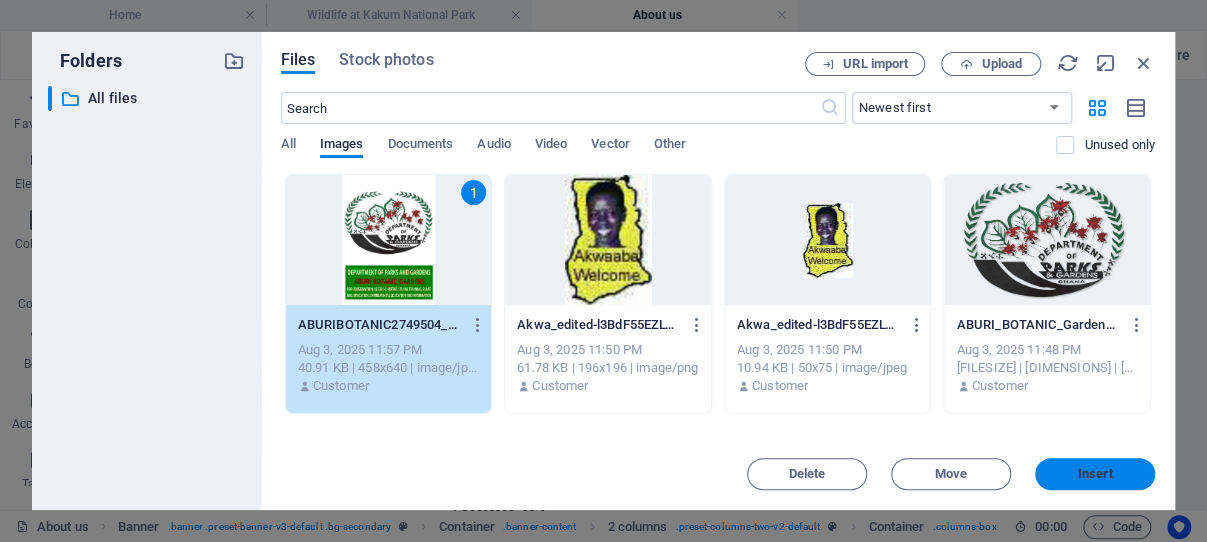 drag, startPoint x: 1064, startPoint y: 471, endPoint x: 618, endPoint y: 390, distance: 453.29572 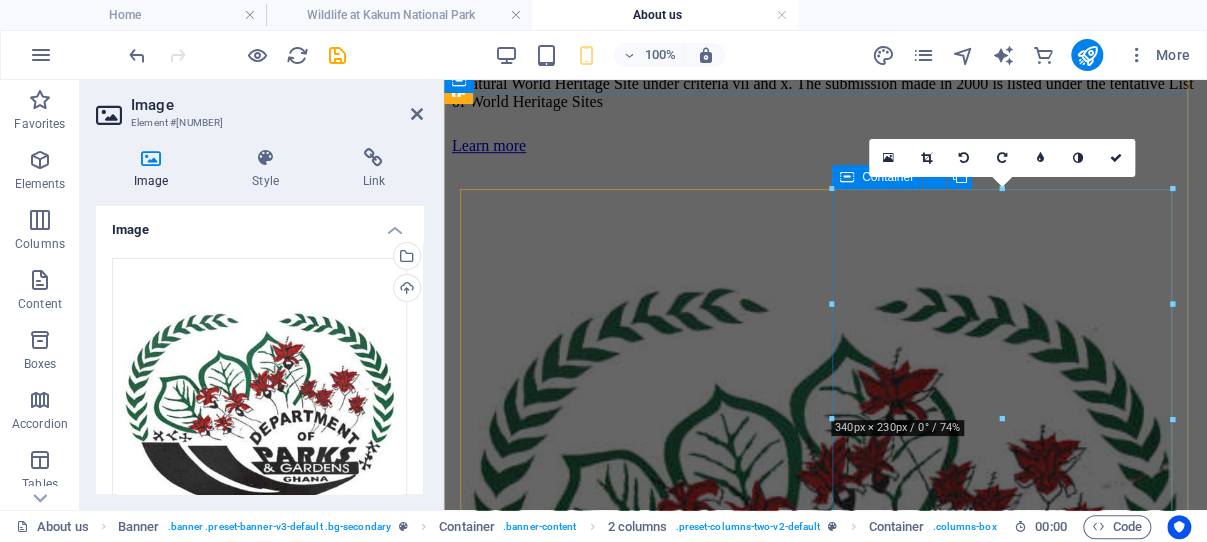 scroll, scrollTop: 121, scrollLeft: 0, axis: vertical 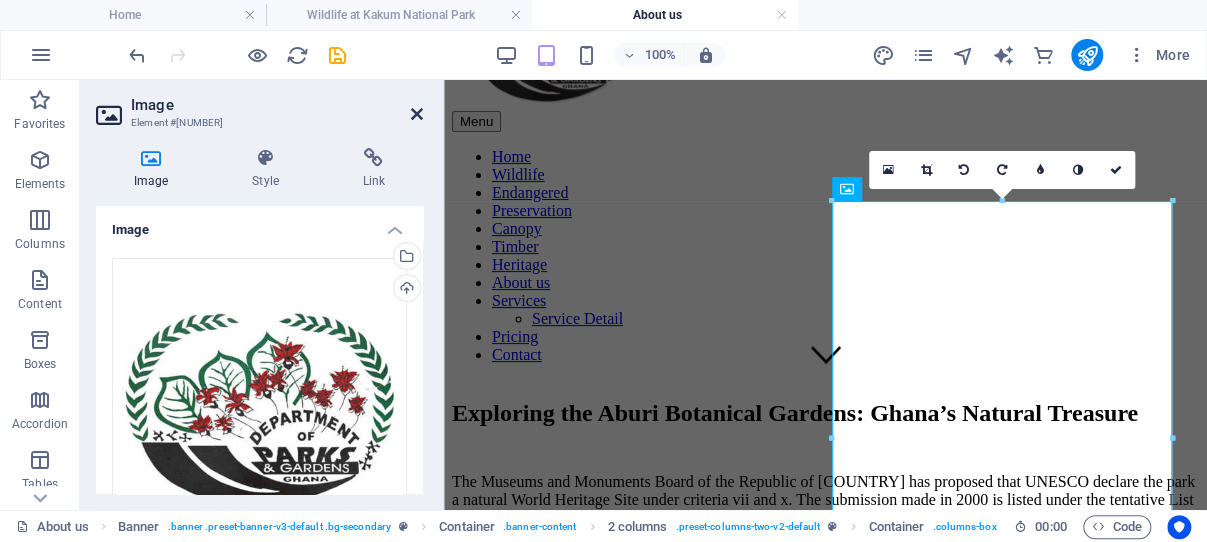 click at bounding box center (417, 114) 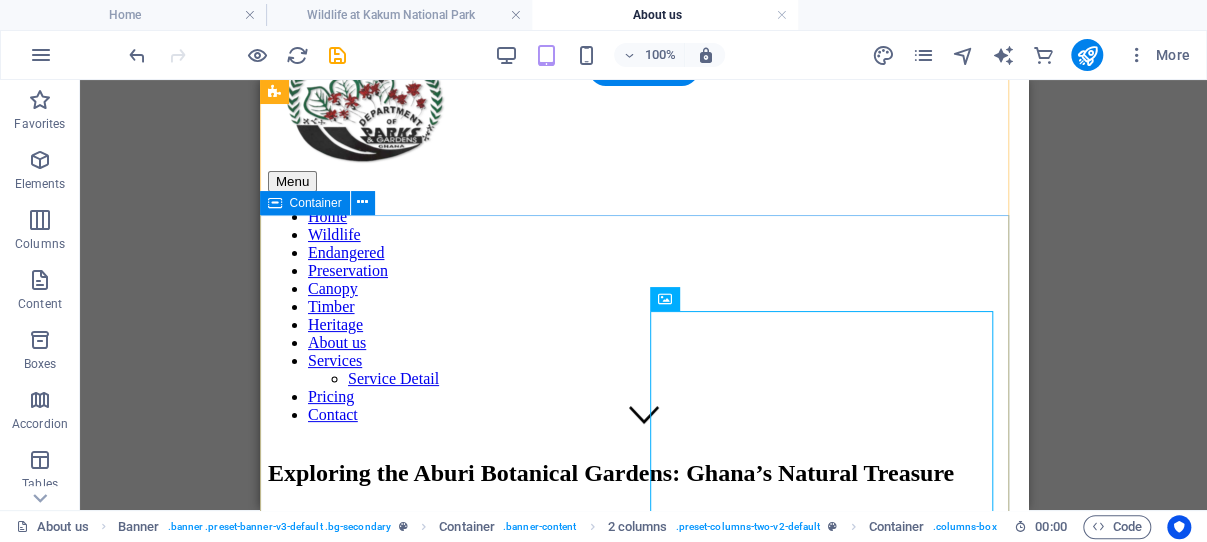 scroll, scrollTop: 0, scrollLeft: 0, axis: both 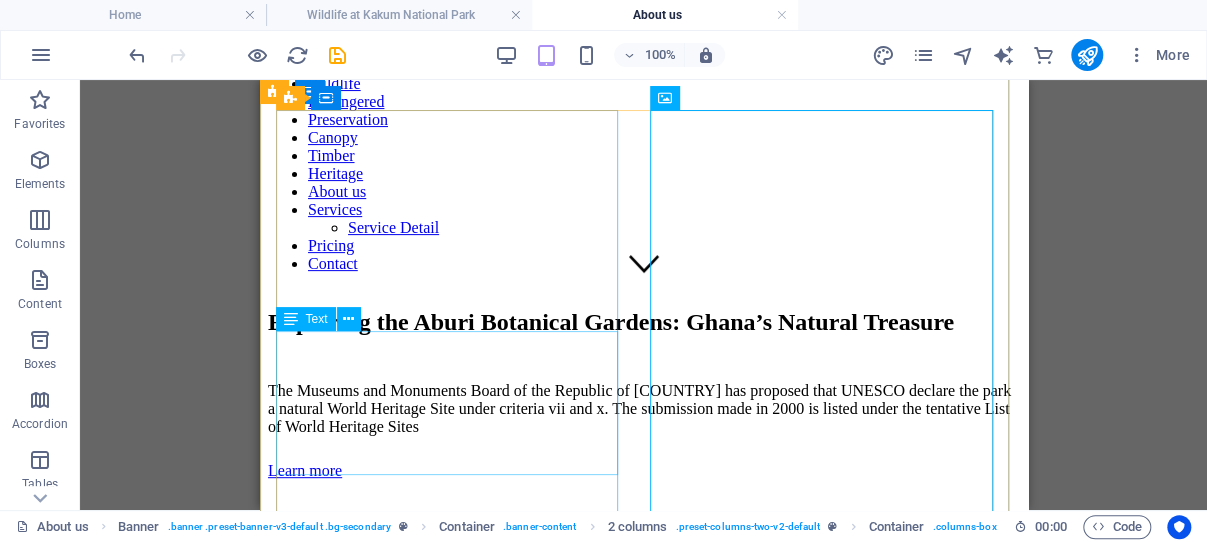 click on "The Museums and Monuments Board of the Republic of [COUNTRY] has proposed that UNESCO declare the park a natural World Heritage Site under criteria vii and x. The submission made in 2000 is listed under the tentative List of World Heritage Sites" at bounding box center (643, 409) 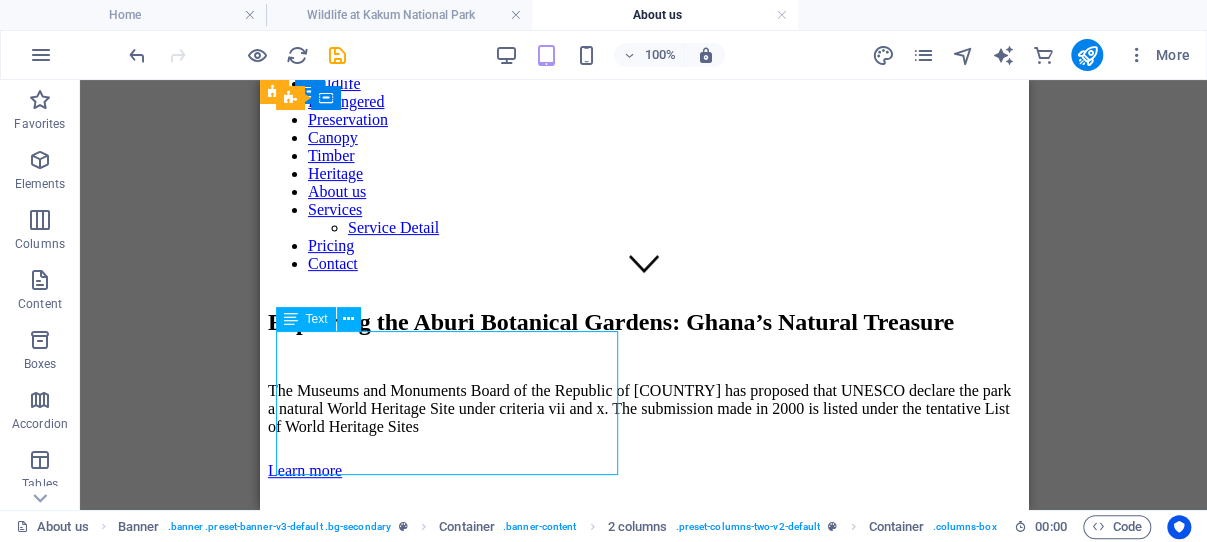 click on "The Museums and Monuments Board of the Republic of [COUNTRY] has proposed that UNESCO declare the park a natural World Heritage Site under criteria vii and x. The submission made in 2000 is listed under the tentative List of World Heritage Sites" at bounding box center (643, 409) 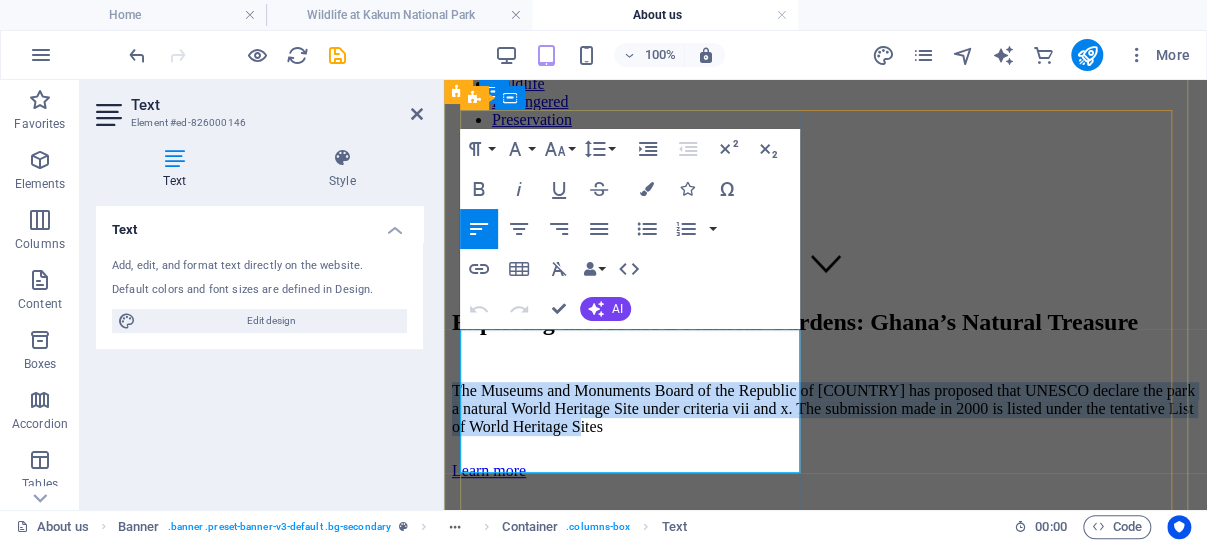 drag, startPoint x: 777, startPoint y: 458, endPoint x: 511, endPoint y: 360, distance: 283.4784 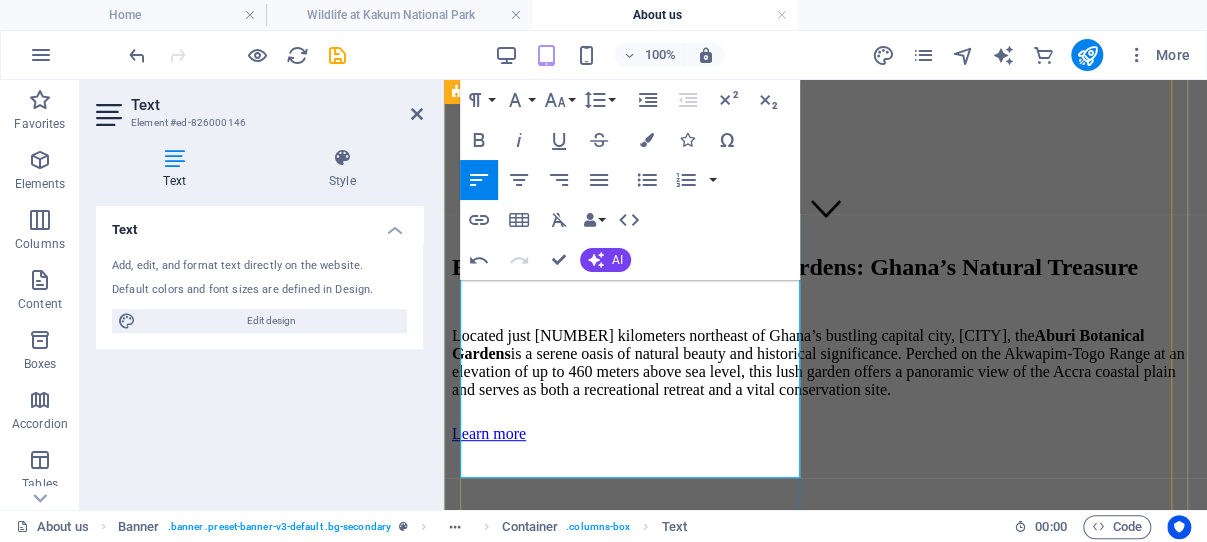 scroll, scrollTop: 424, scrollLeft: 0, axis: vertical 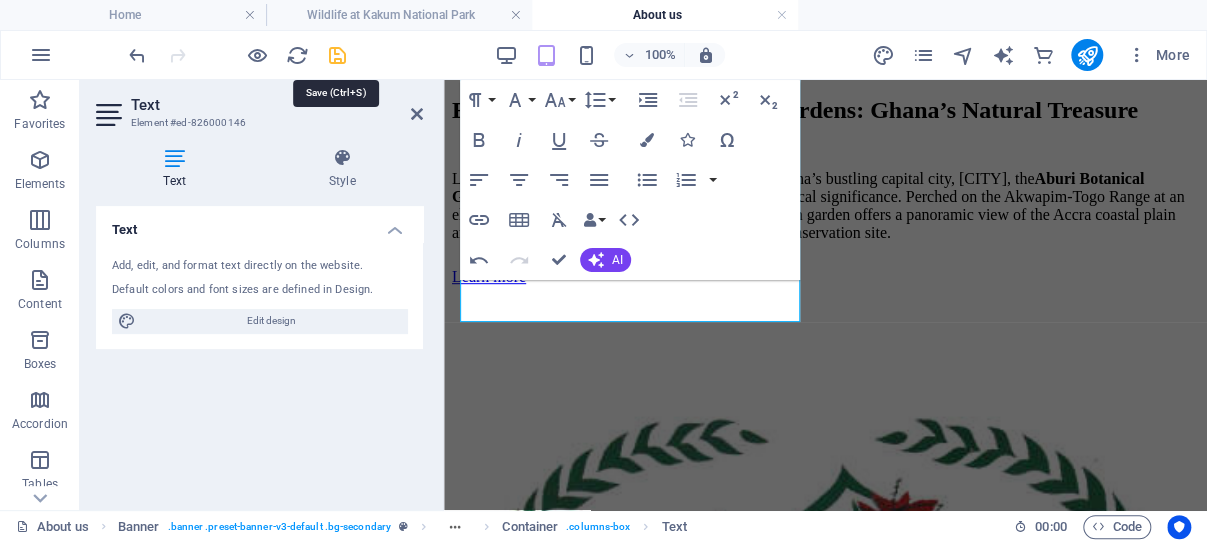drag, startPoint x: 335, startPoint y: 54, endPoint x: 162, endPoint y: 229, distance: 246.07722 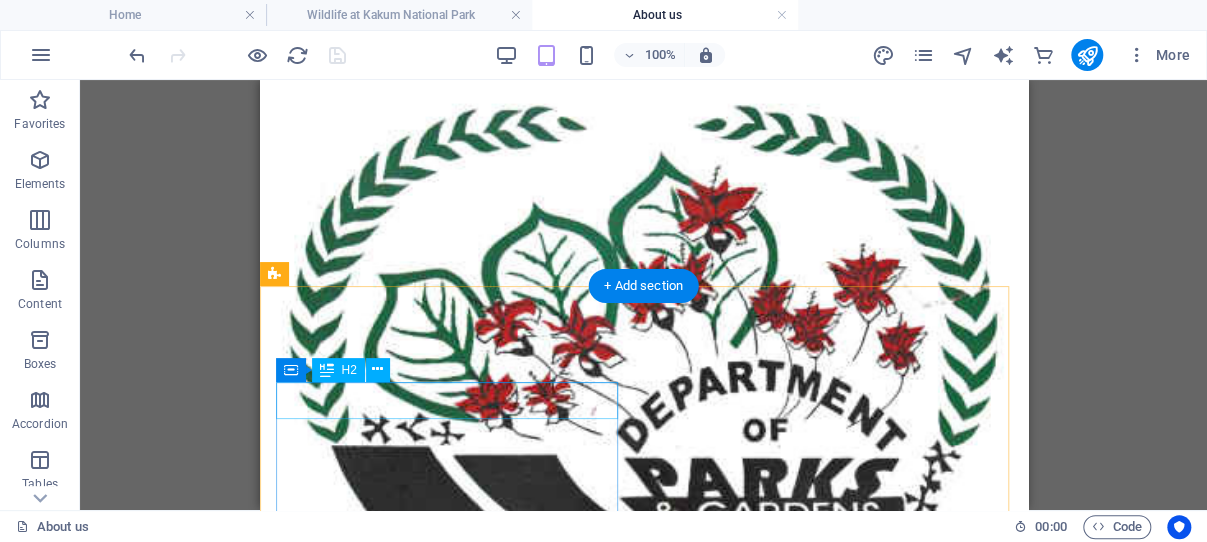 scroll, scrollTop: 743, scrollLeft: 0, axis: vertical 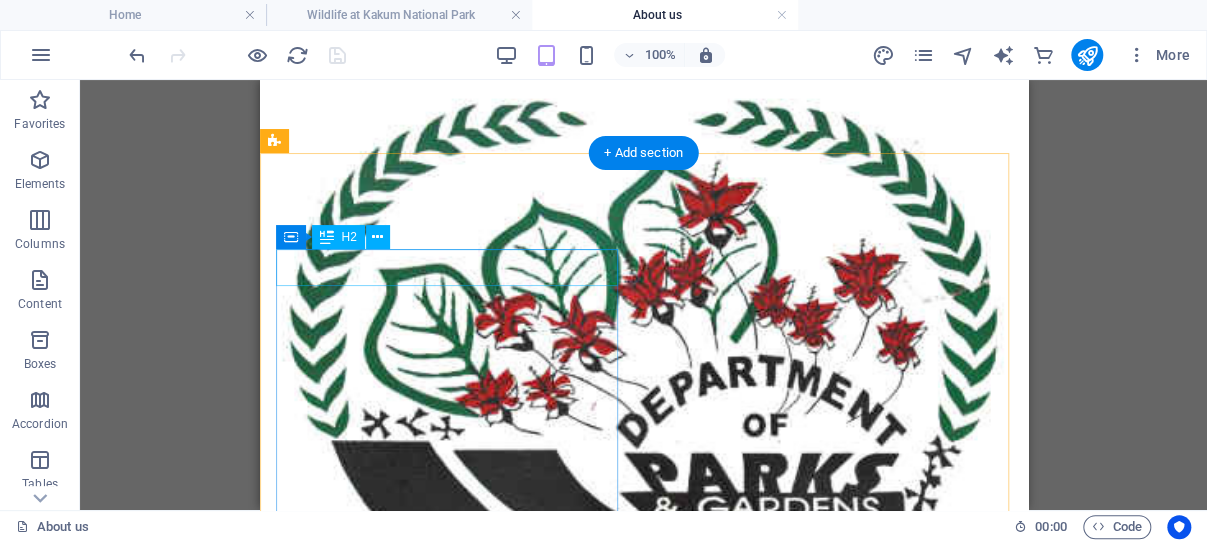 click on "About us" at bounding box center [643, 1055] 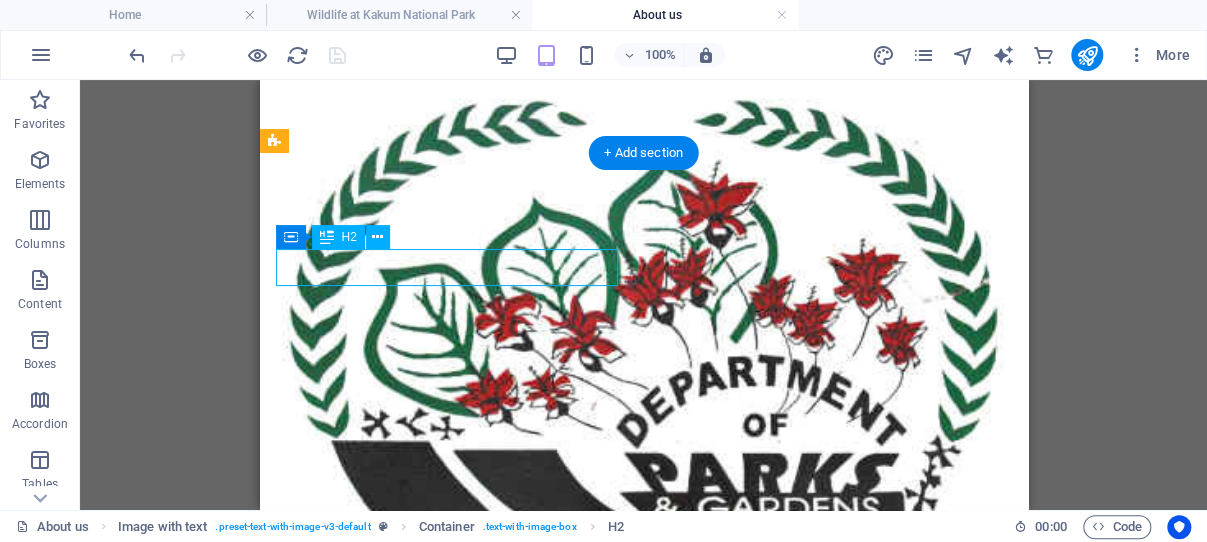 click on "About us" at bounding box center [643, 1055] 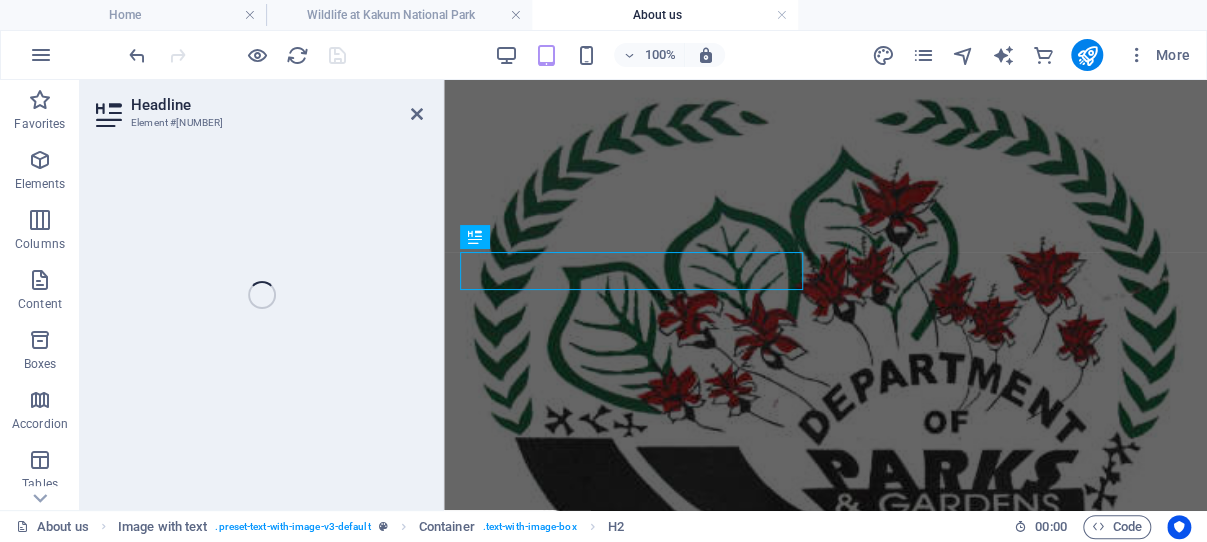 scroll, scrollTop: 740, scrollLeft: 0, axis: vertical 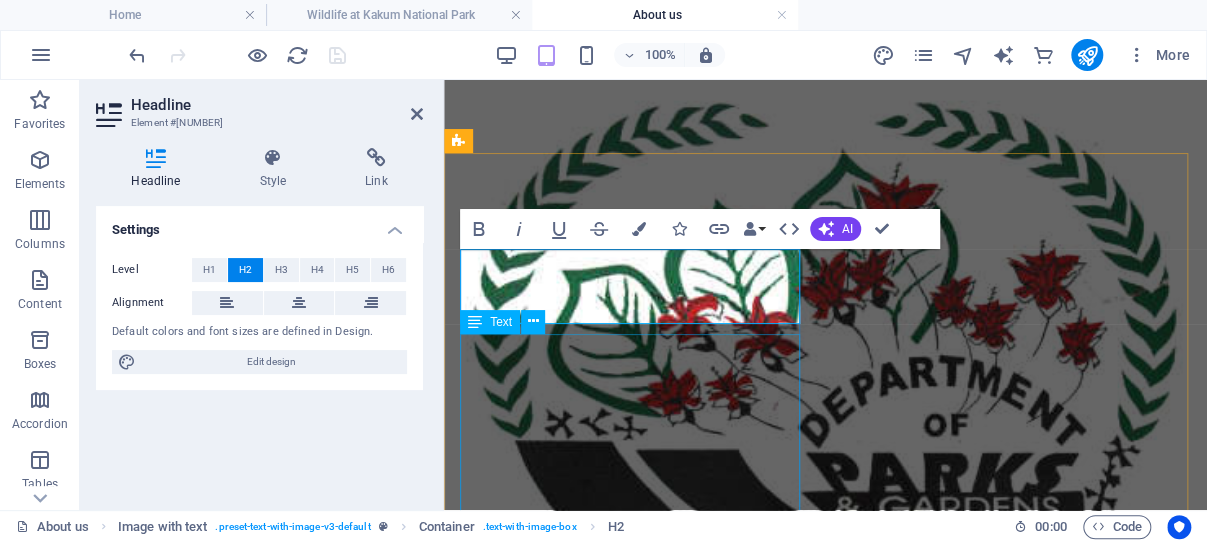 click on "Kakum National Park was established in 1932 and has been utilized for timber extraction for the past fifty years. The park was officially opened to the public in 1994. USAID/[COUNTRY] provides institutional support to the Ghana Heritage Conservation Trust to ensure the sustainability of Kakum National Park. In addition to the canopy trail, guided walks led by park personnel offer visitors an opportunity to explore the area's natural beauty in a more intimate way. The treks beneath the canopy and the elevated walkway both provide unique perspectives for viewing the wilderness and its wildlife." at bounding box center (825, 1157) 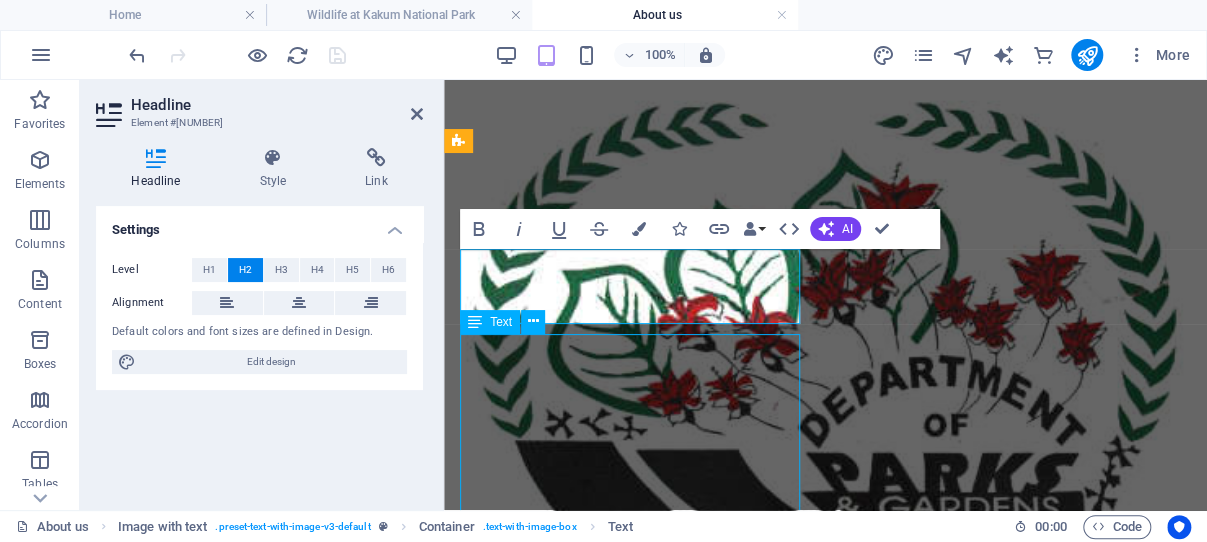 click on "Kakum National Park was established in 1932 and has been utilized for timber extraction for the past fifty years. The park was officially opened to the public in 1994. USAID/[COUNTRY] provides institutional support to the Ghana Heritage Conservation Trust to ensure the sustainability of Kakum National Park. In addition to the canopy trail, guided walks led by park personnel offer visitors an opportunity to explore the area's natural beauty in a more intimate way. The treks beneath the canopy and the elevated walkway both provide unique perspectives for viewing the wilderness and its wildlife." at bounding box center (825, 1157) 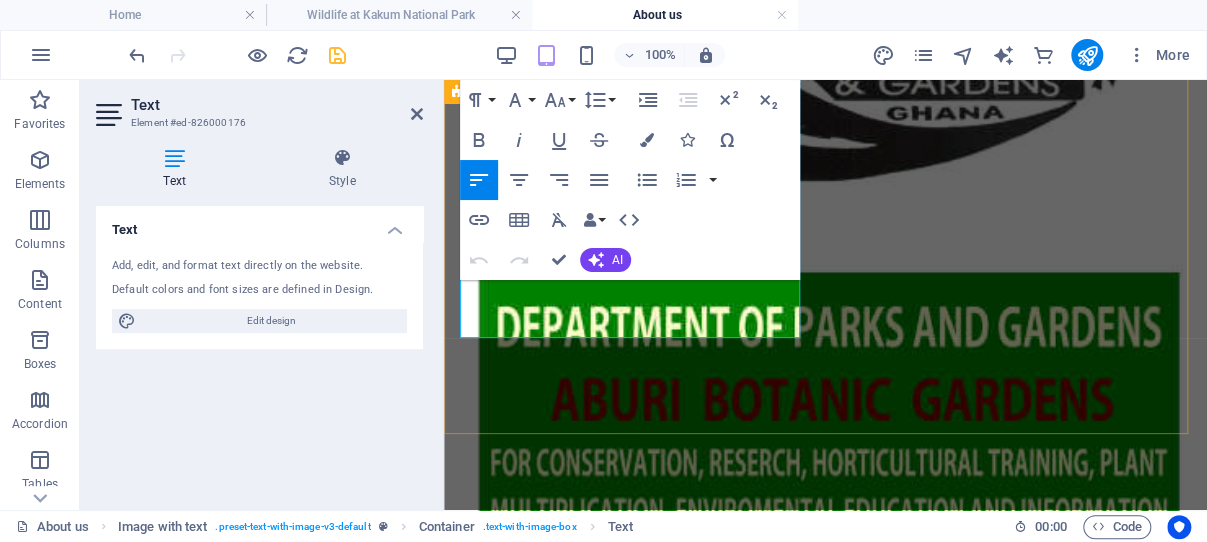 scroll, scrollTop: 1058, scrollLeft: 0, axis: vertical 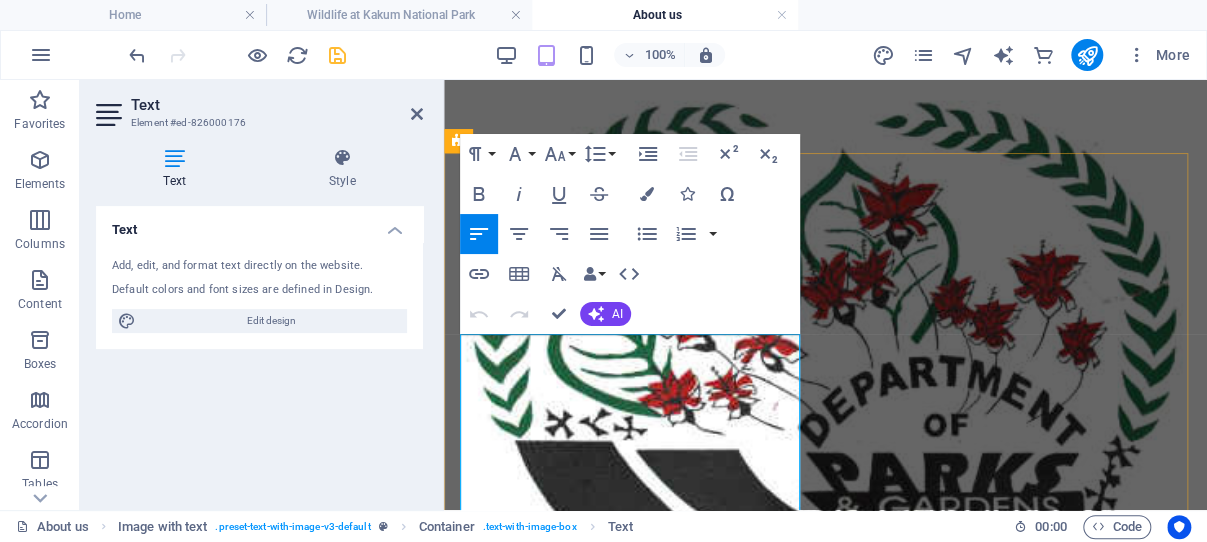 drag, startPoint x: 582, startPoint y: 412, endPoint x: 463, endPoint y: 347, distance: 135.59499 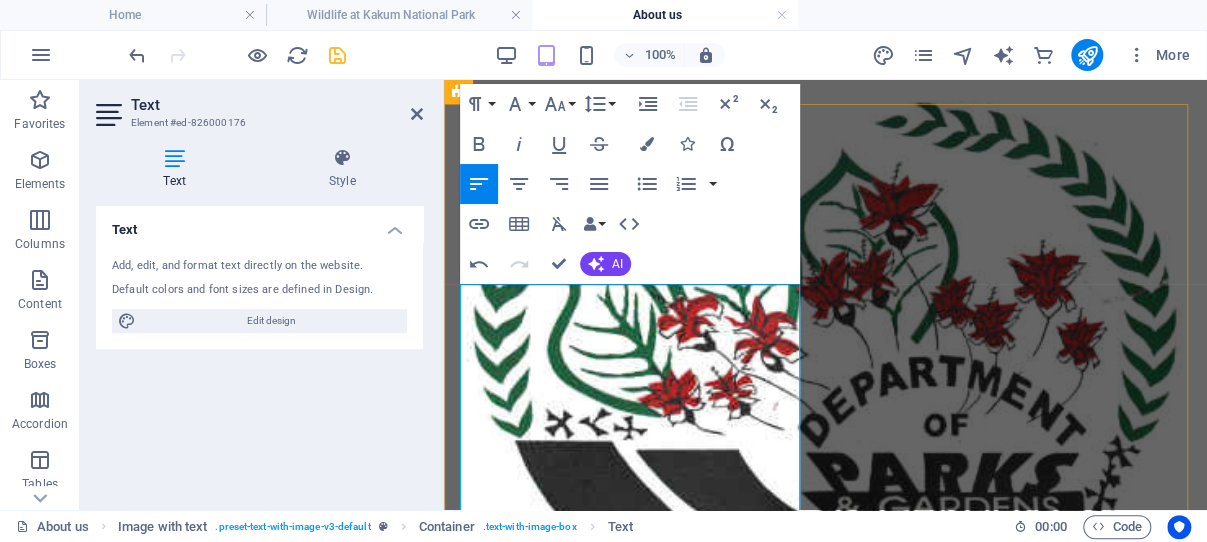 scroll, scrollTop: 952, scrollLeft: 0, axis: vertical 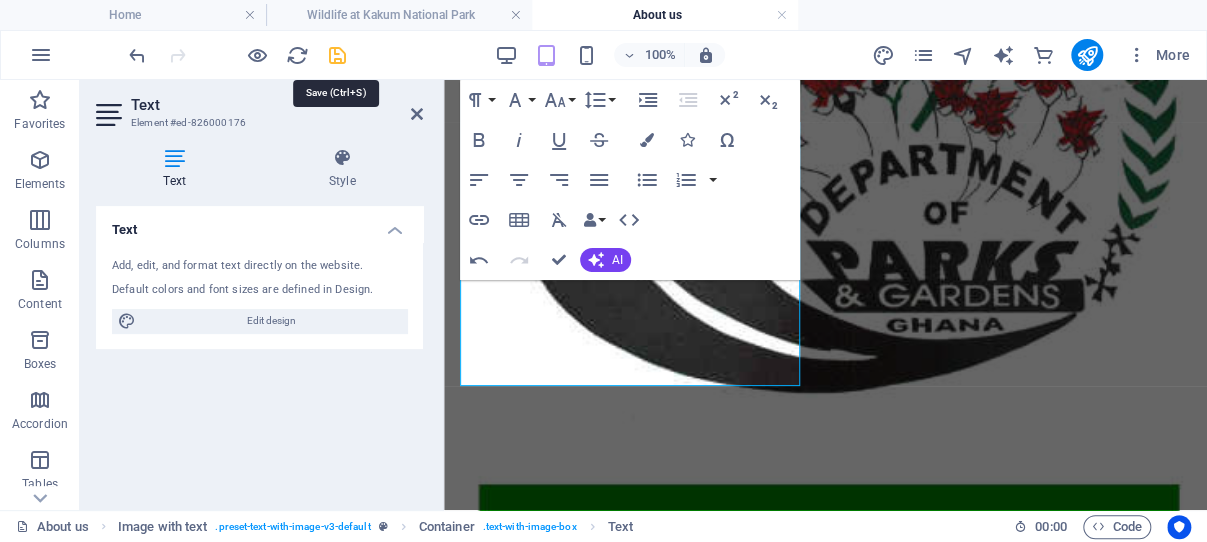 drag, startPoint x: 338, startPoint y: 56, endPoint x: 90, endPoint y: 101, distance: 252.04959 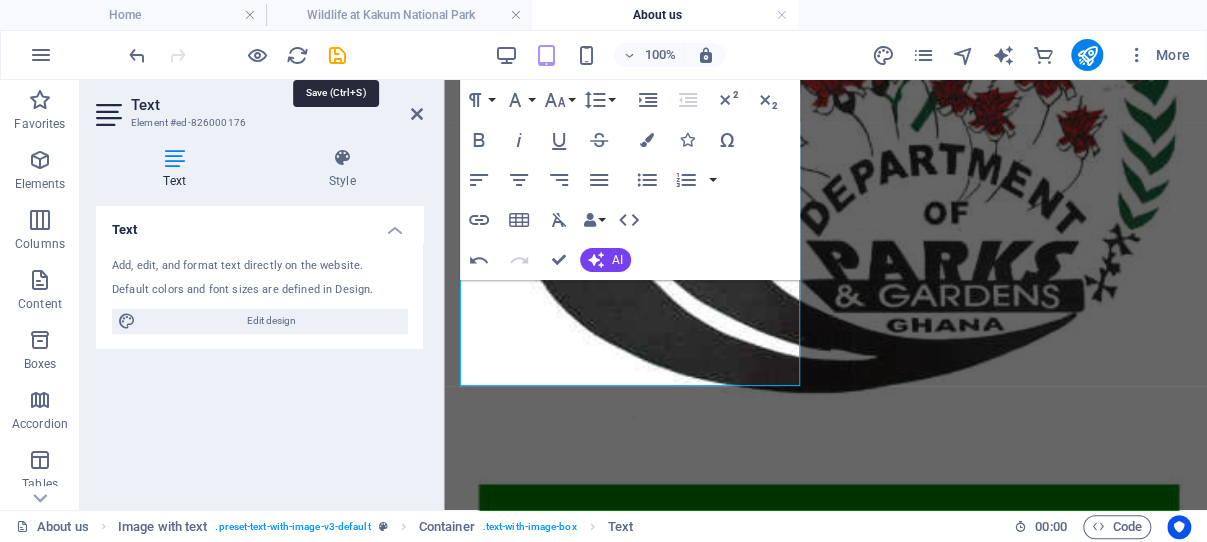 scroll, scrollTop: 955, scrollLeft: 0, axis: vertical 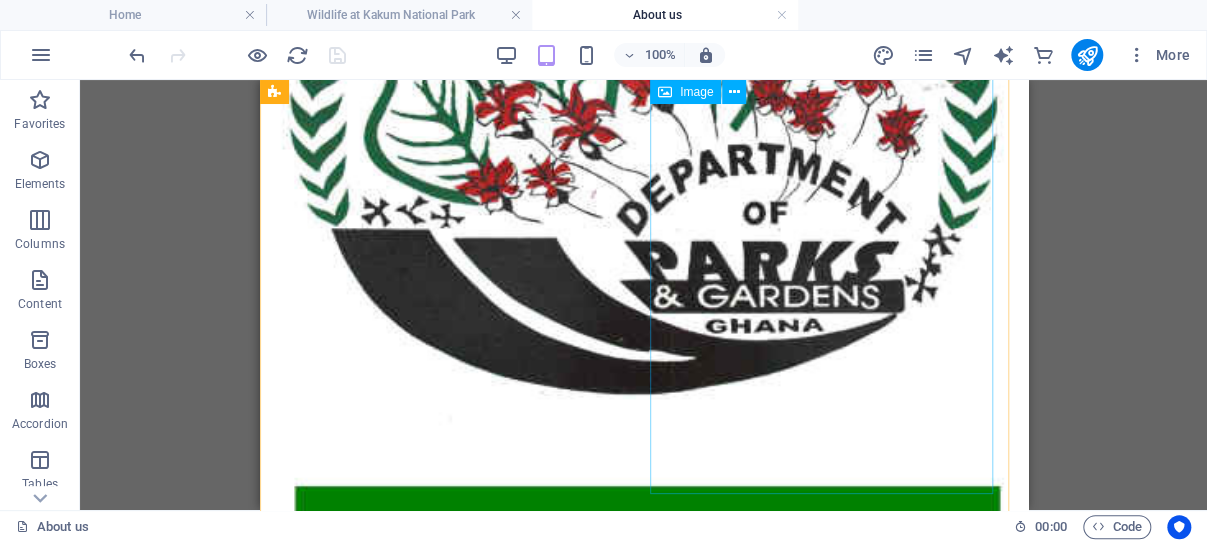 click at bounding box center (643, 1360) 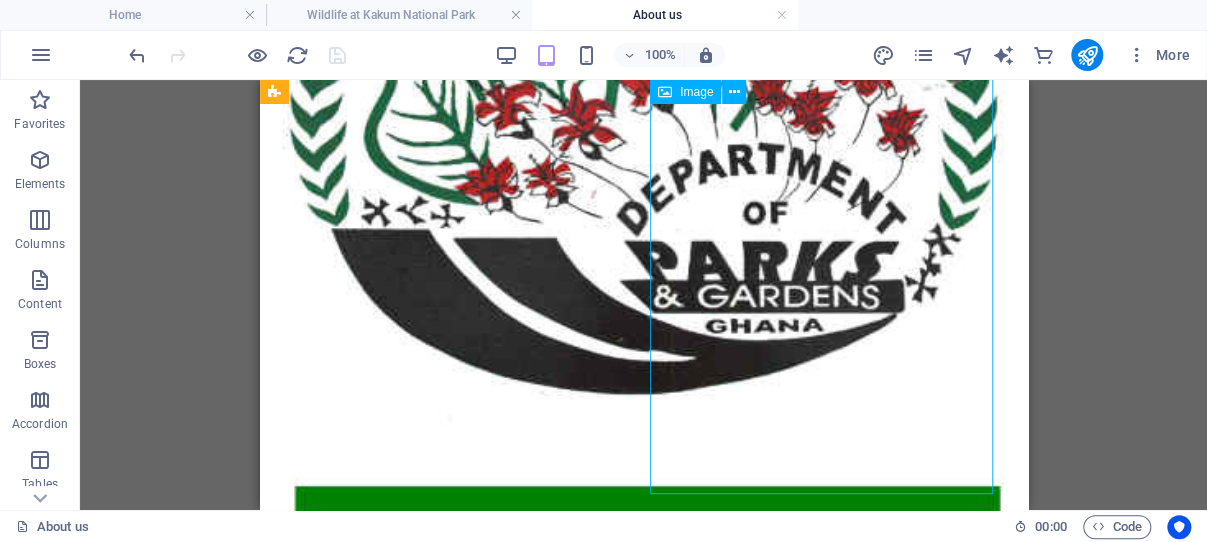 drag, startPoint x: 773, startPoint y: 345, endPoint x: 576, endPoint y: 352, distance: 197.12433 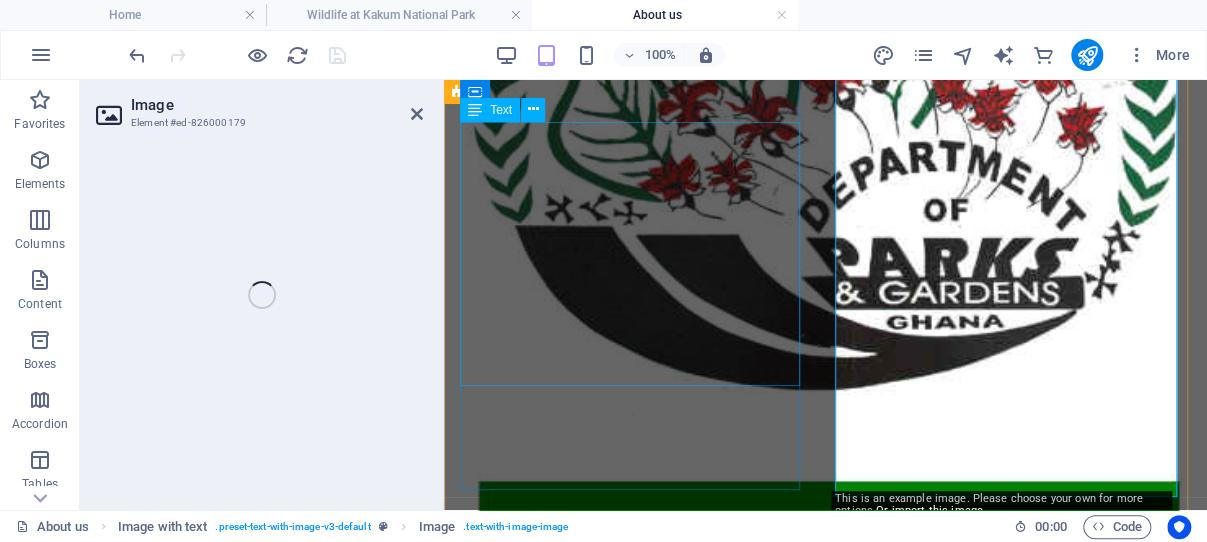 scroll, scrollTop: 952, scrollLeft: 0, axis: vertical 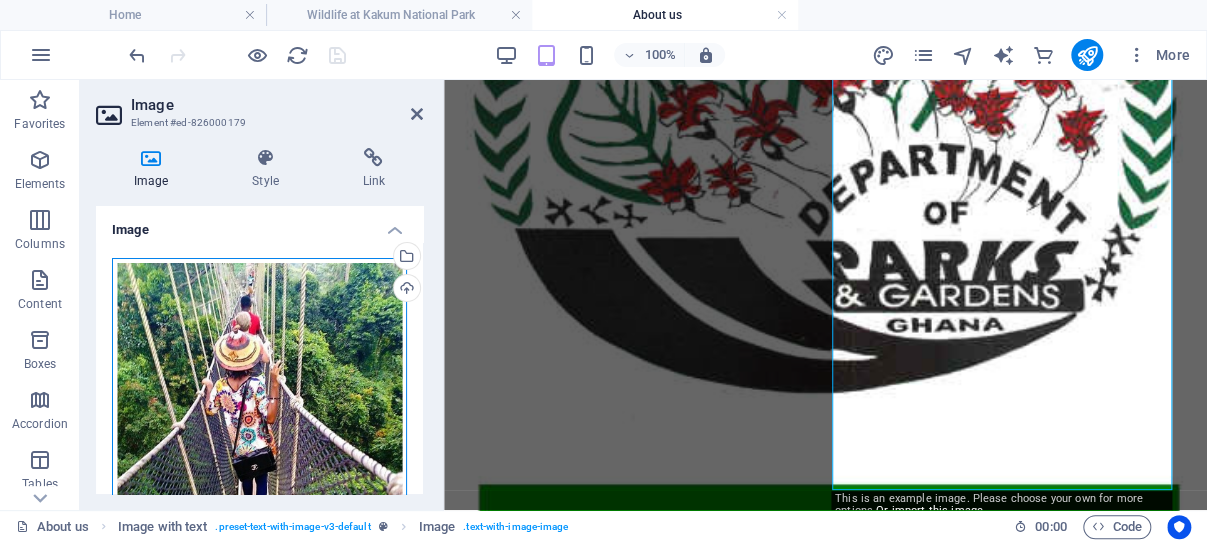 click on "Drag files here, click to choose files or select files from Files or our free stock photos & videos" at bounding box center [259, 453] 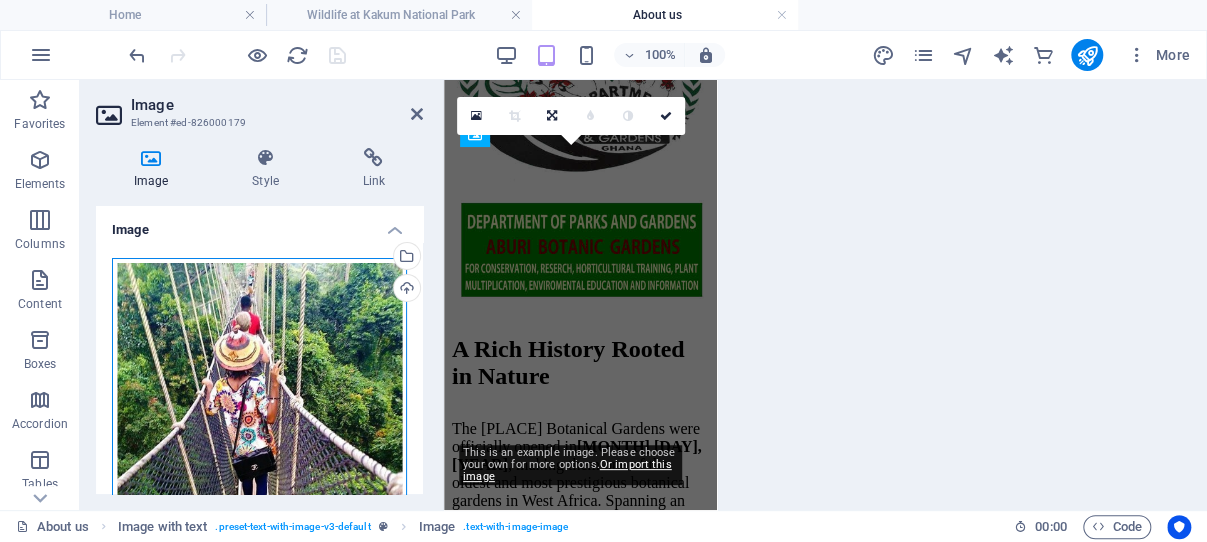 click on "Drag files here, click to choose files or select files from Files or our free stock photos & videos" at bounding box center [259, 453] 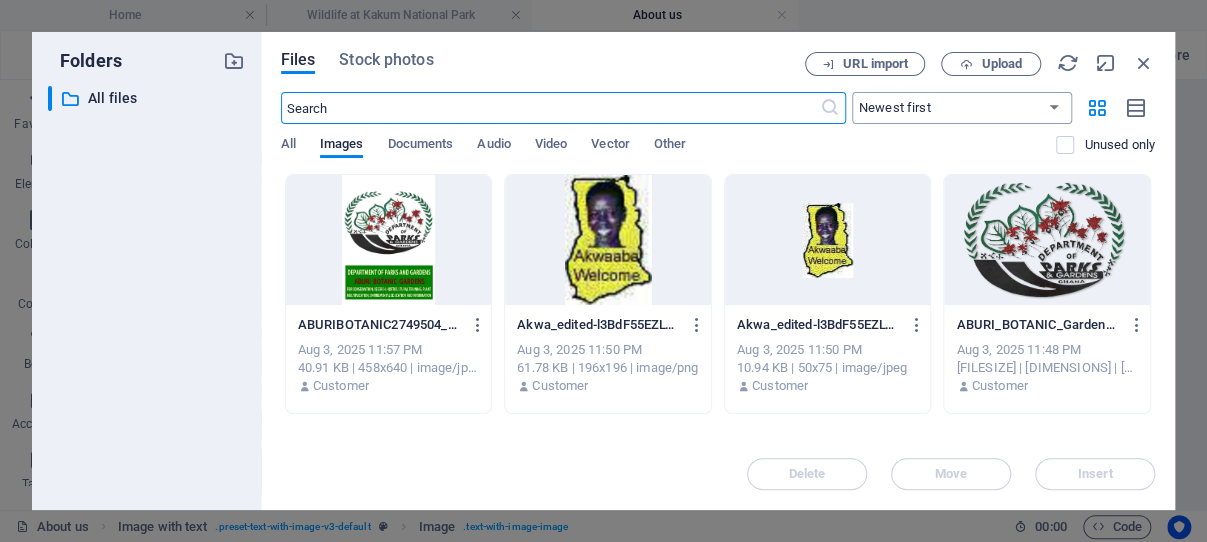 scroll, scrollTop: 1728, scrollLeft: 0, axis: vertical 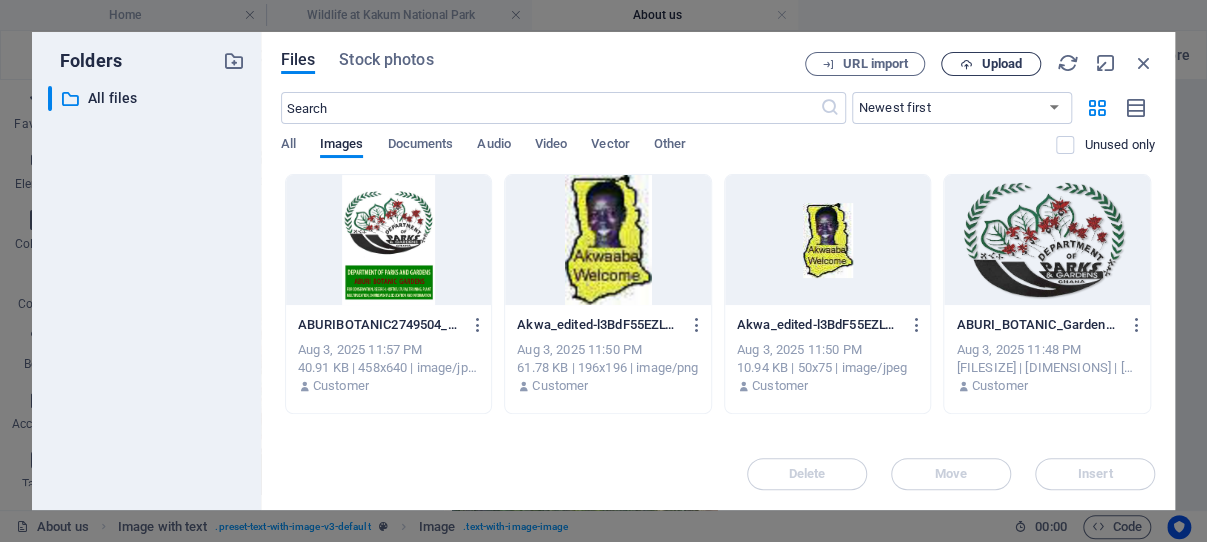 click on "Upload" at bounding box center (1001, 64) 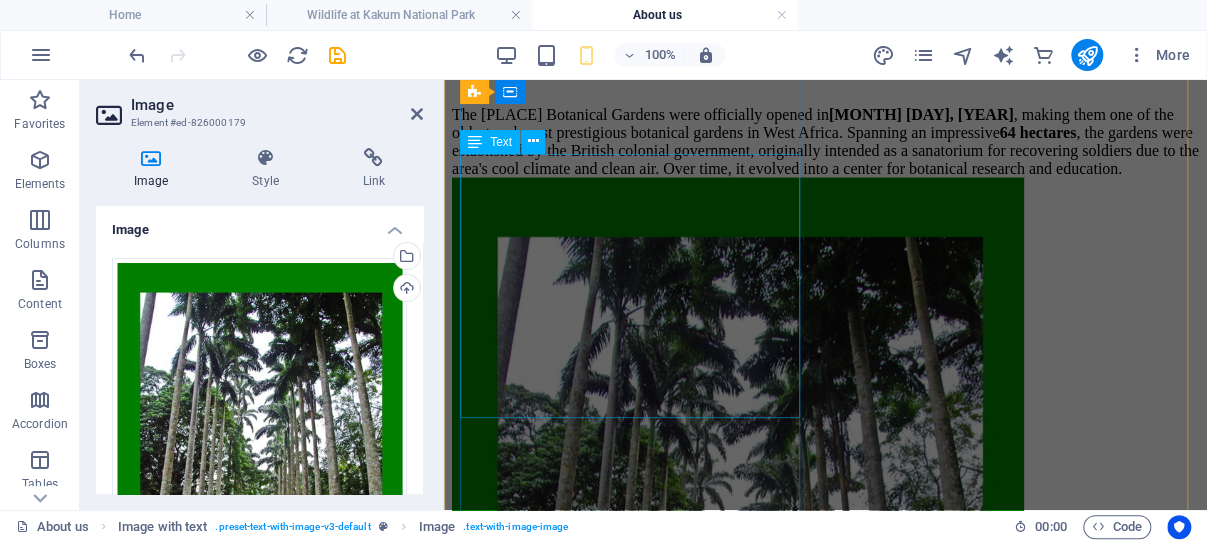 scroll, scrollTop: 920, scrollLeft: 0, axis: vertical 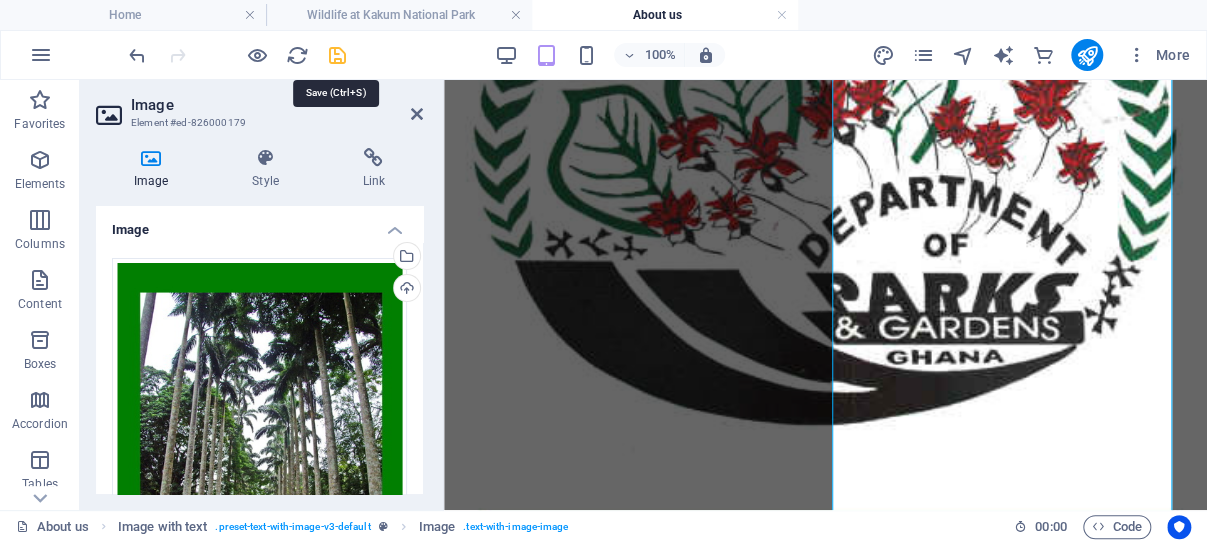 click at bounding box center [337, 55] 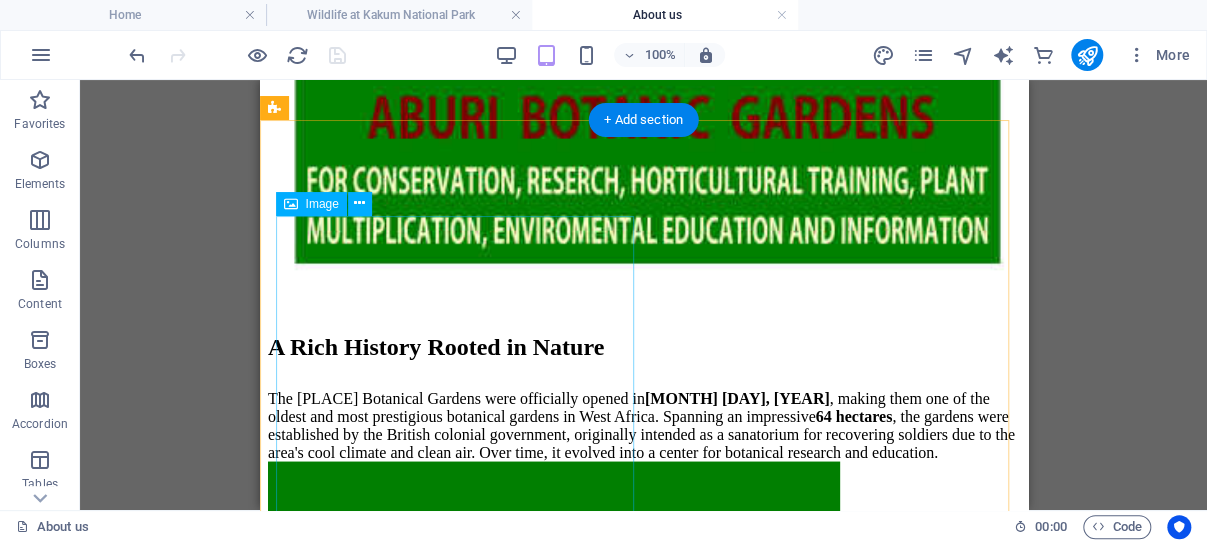 scroll, scrollTop: 1453, scrollLeft: 0, axis: vertical 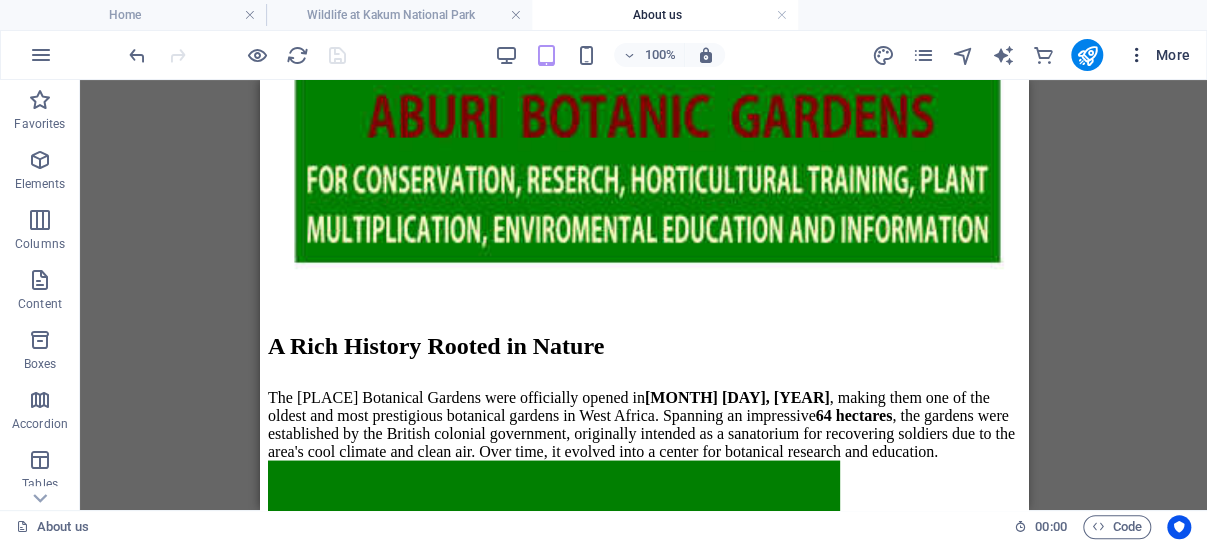 click at bounding box center [1137, 55] 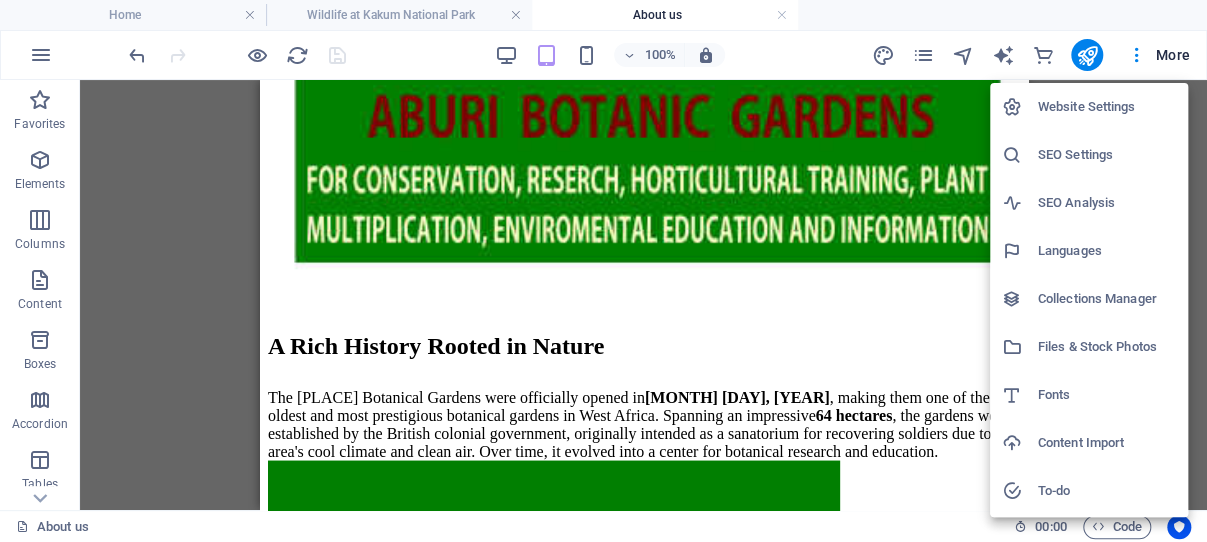 click on "Files & Stock Photos" at bounding box center [1107, 347] 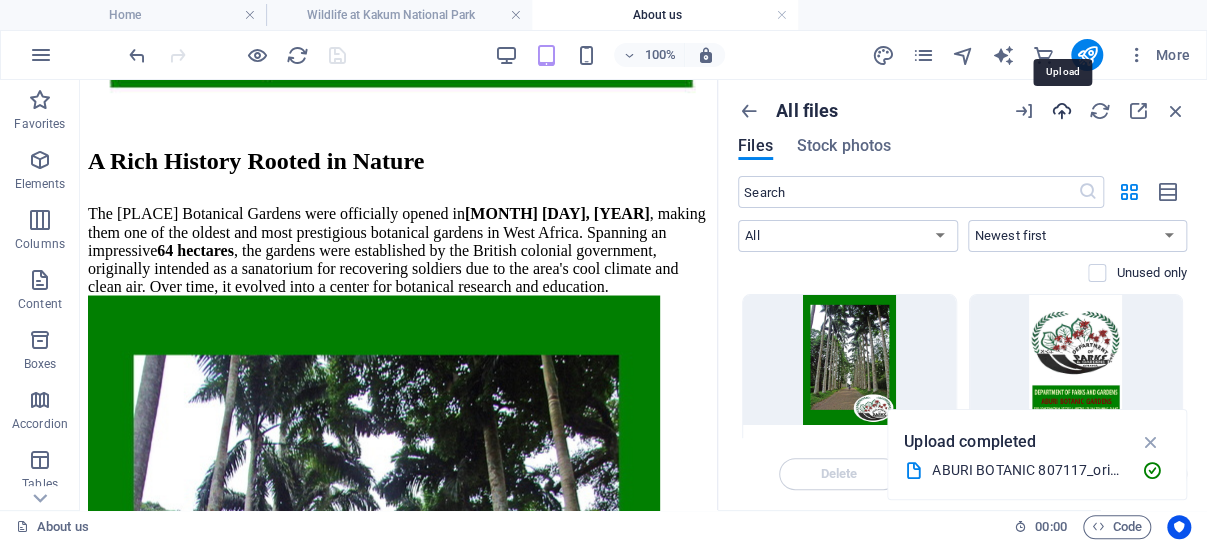 click at bounding box center [1062, 111] 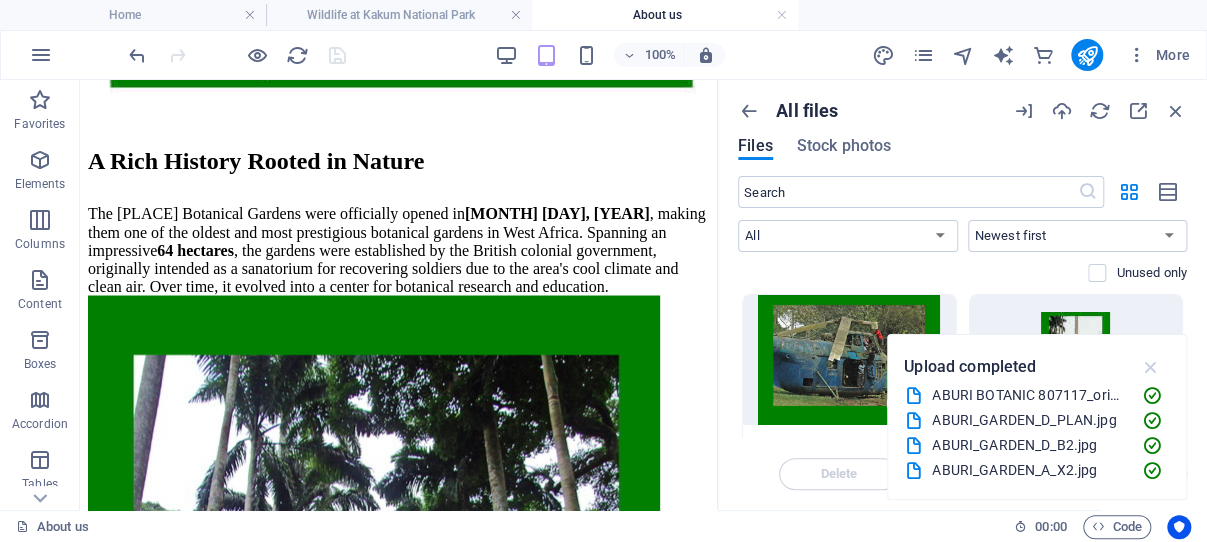 click at bounding box center (1150, 367) 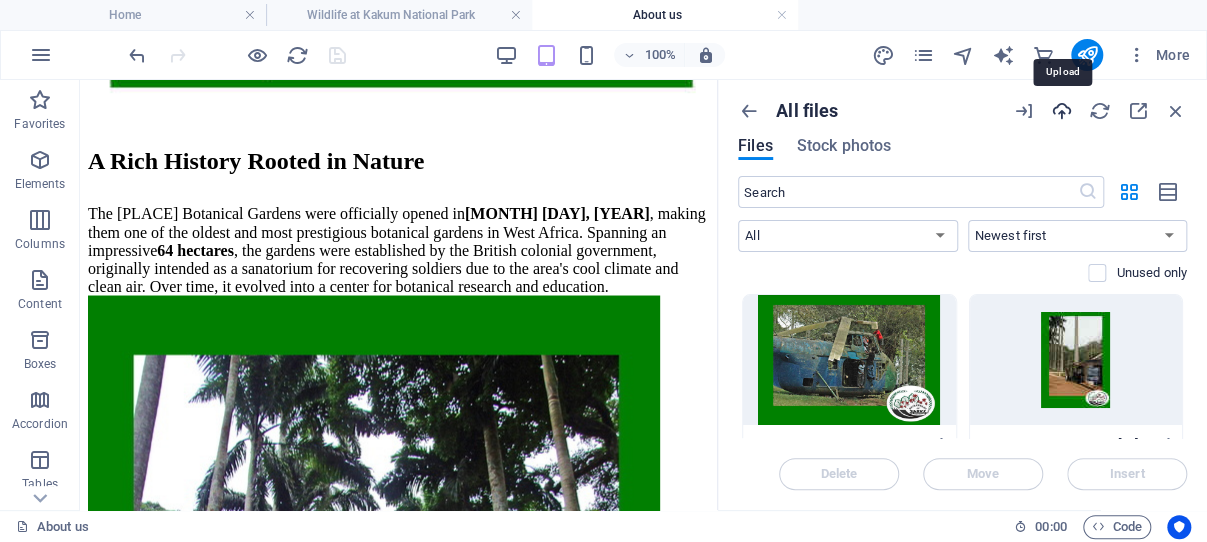 click at bounding box center (1062, 111) 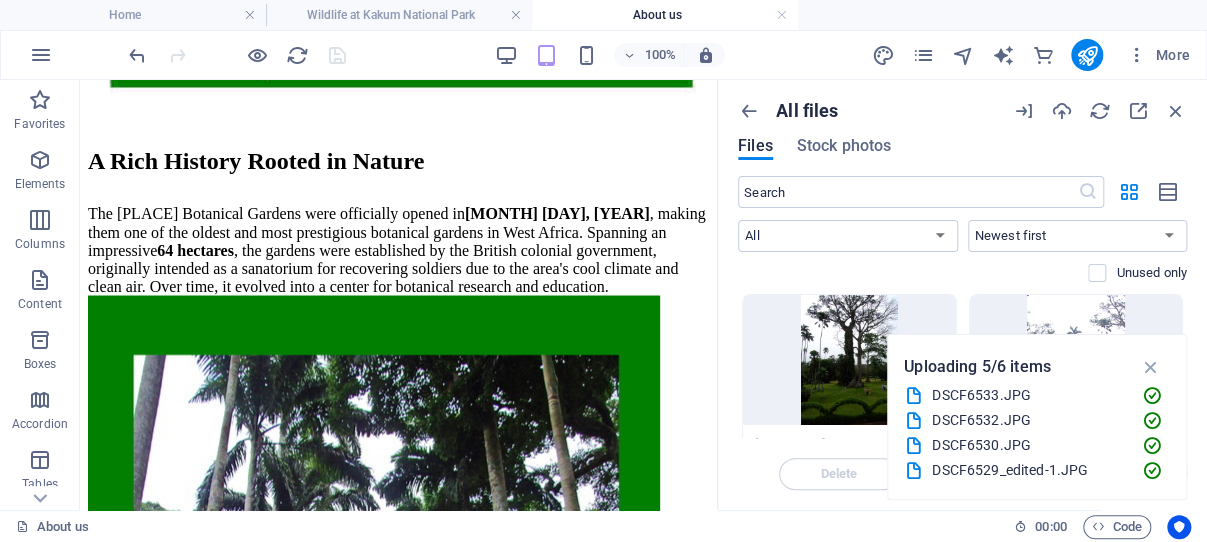 scroll, scrollTop: 50, scrollLeft: 0, axis: vertical 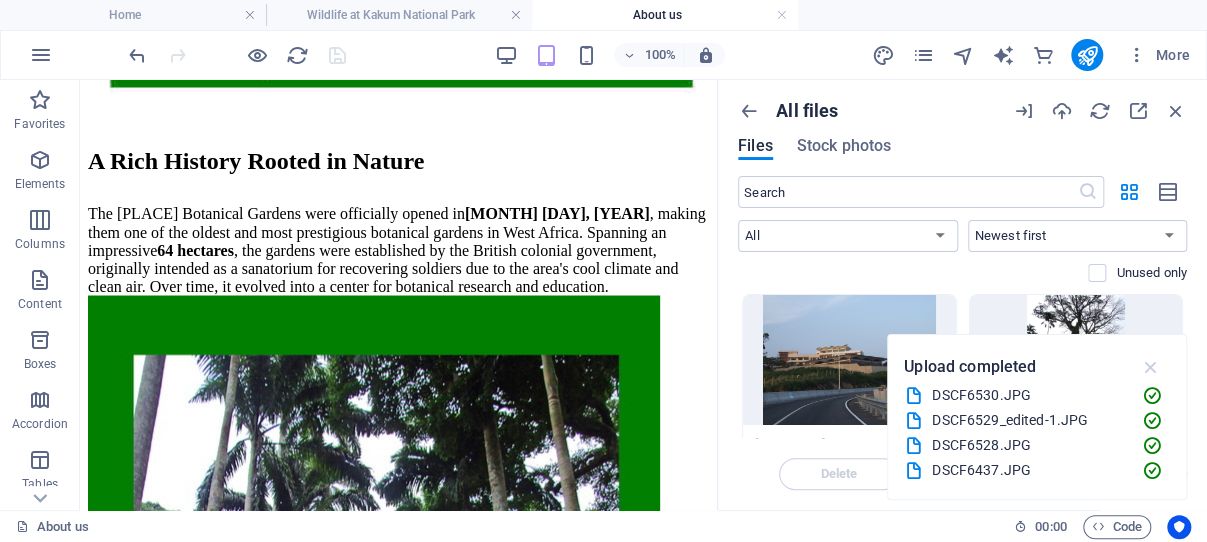 click at bounding box center (1150, 367) 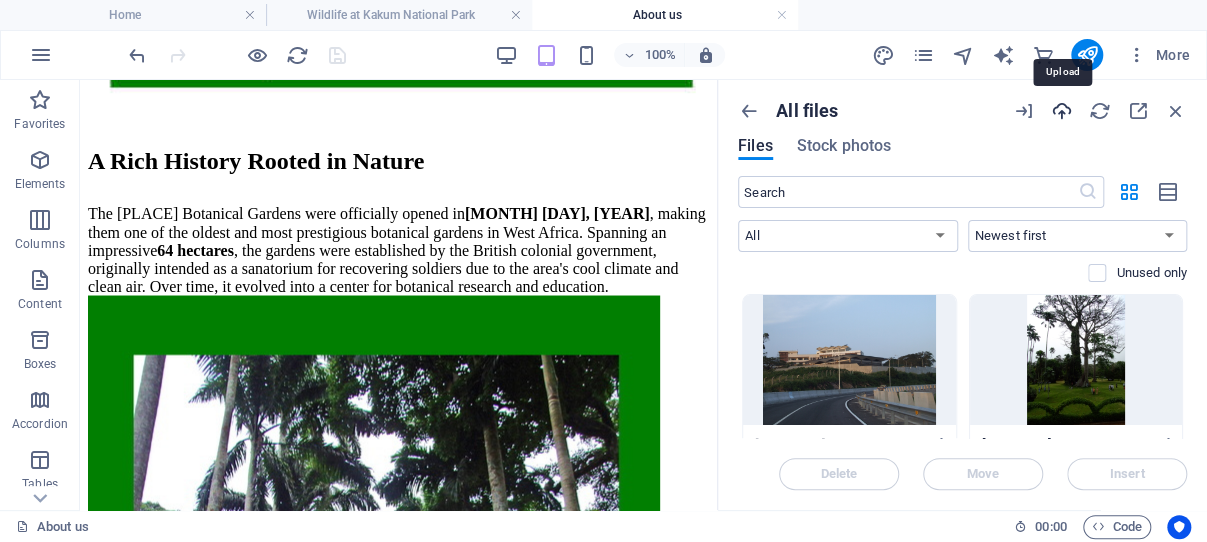 click at bounding box center (1062, 111) 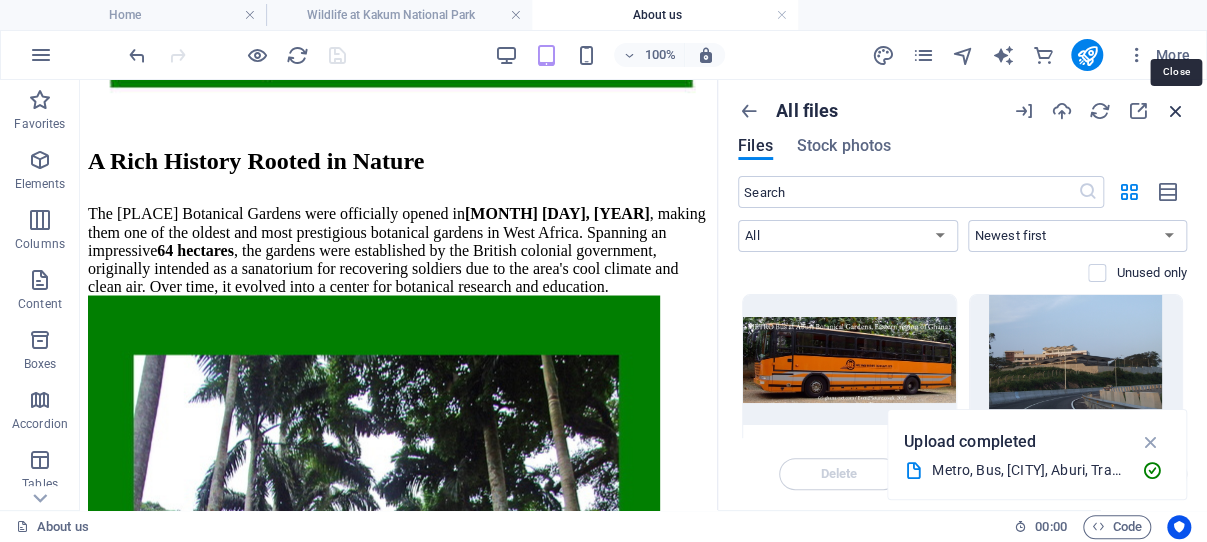 click at bounding box center (1176, 111) 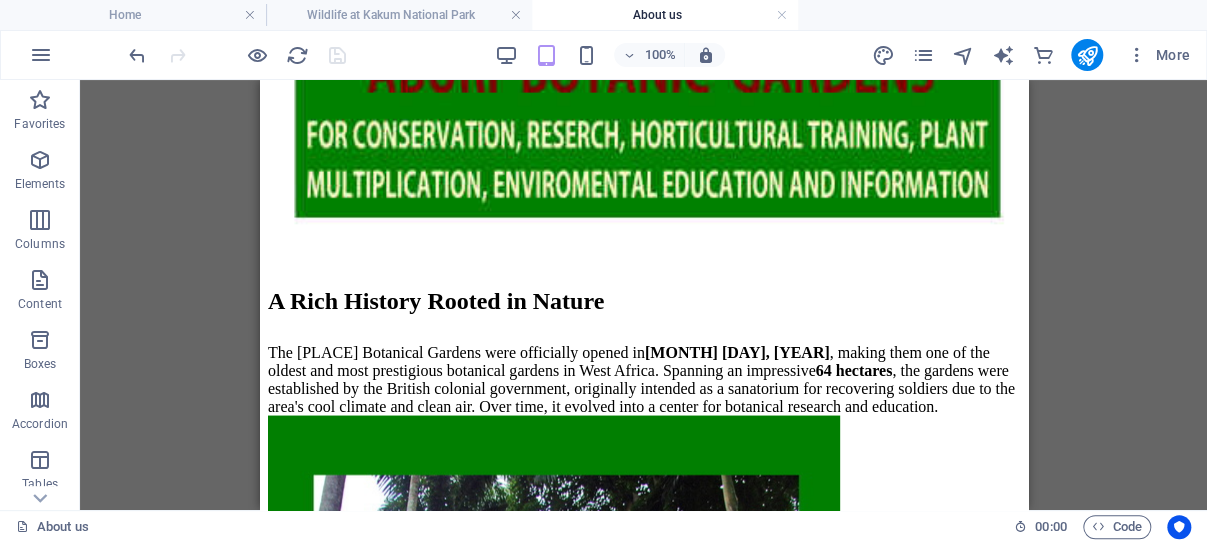 scroll, scrollTop: 1453, scrollLeft: 0, axis: vertical 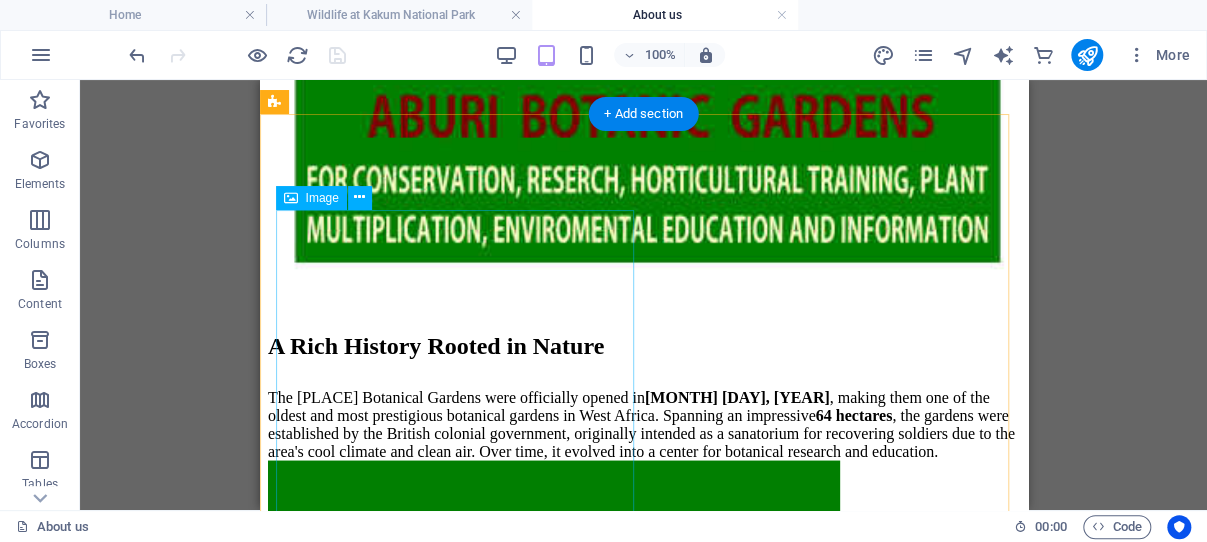 click at bounding box center [643, 1767] 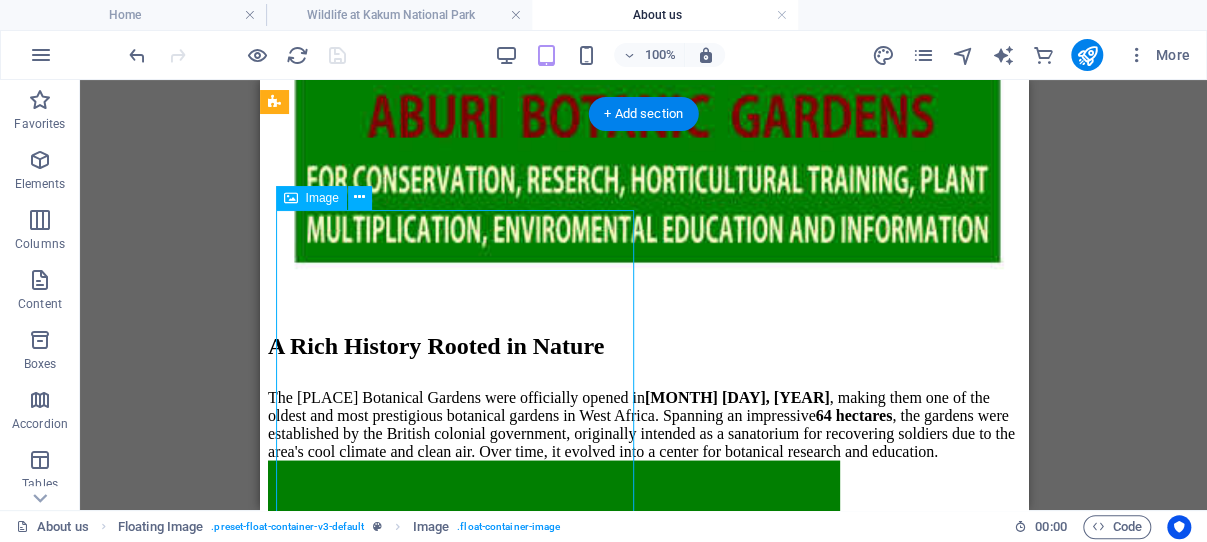 click at bounding box center [643, 1767] 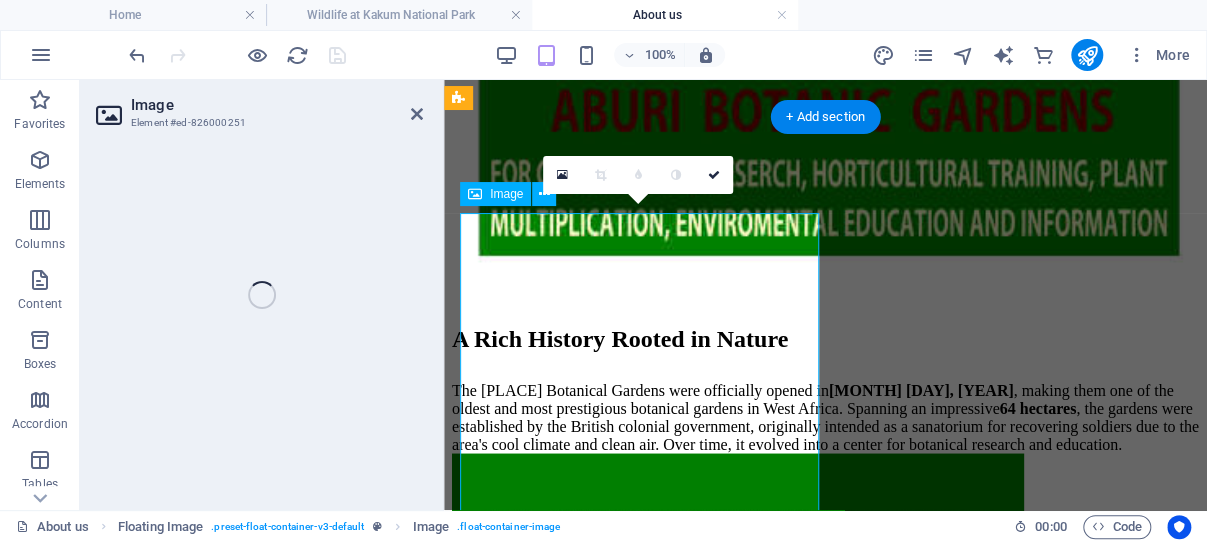scroll, scrollTop: 1450, scrollLeft: 0, axis: vertical 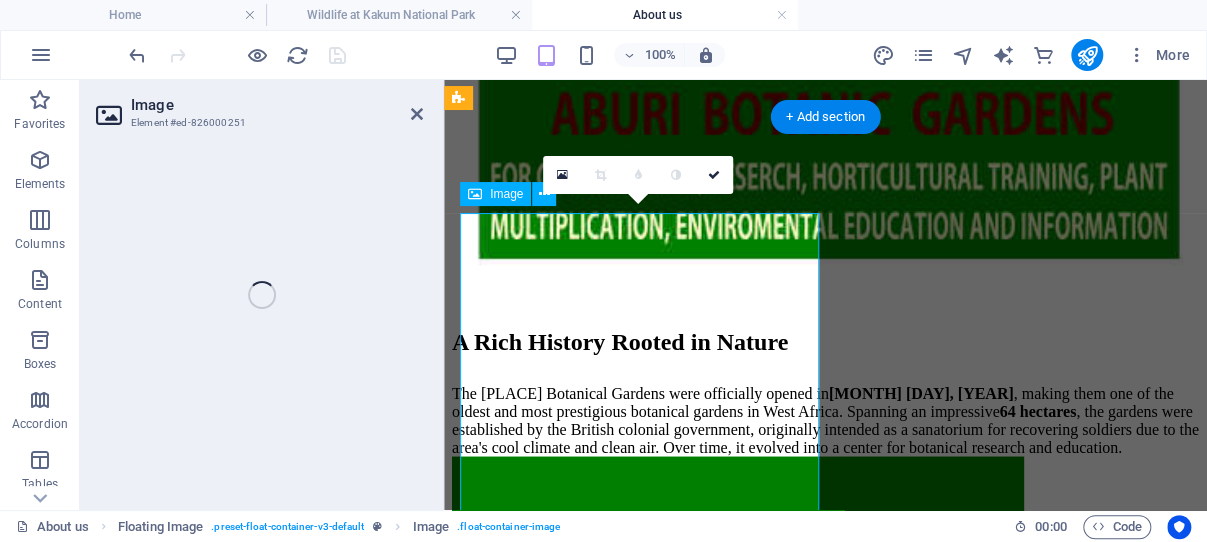 select on "%" 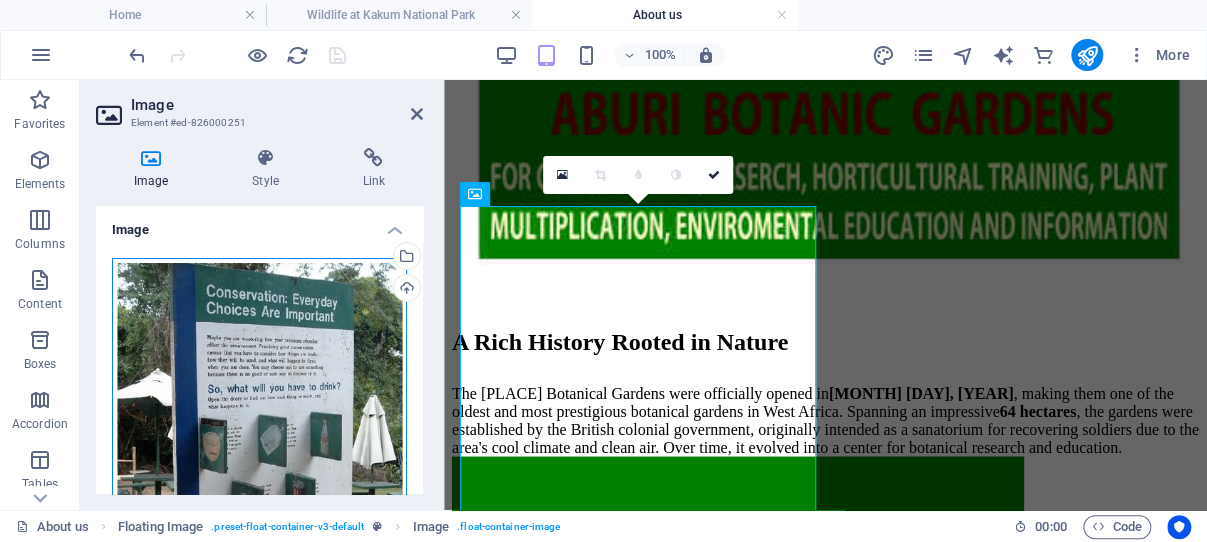 click on "Drag files here, click to choose files or select files from Files or our free stock photos & videos" at bounding box center (259, 453) 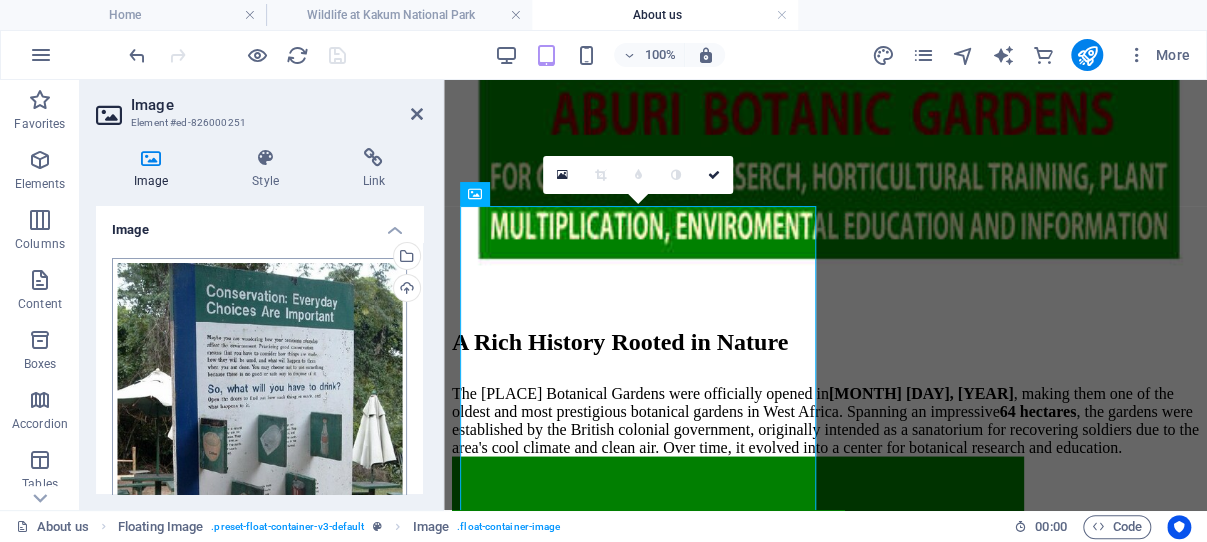 click on "aburi.ghana-net.com Home Favorites Elements Columns Content Boxes Accordion Tables Features Images Slider Header Footer Forms Marketing Collections Commerce
H2 Banner Container 2 columns 2 columns Container Image Menu Bar Menu 2 columns Container HTML Container Image Container Text Spacer 100% More Home 00 : 00 Code
less
Background color
#ffffff
Primary color
#1b2d42" at bounding box center (603, 271) 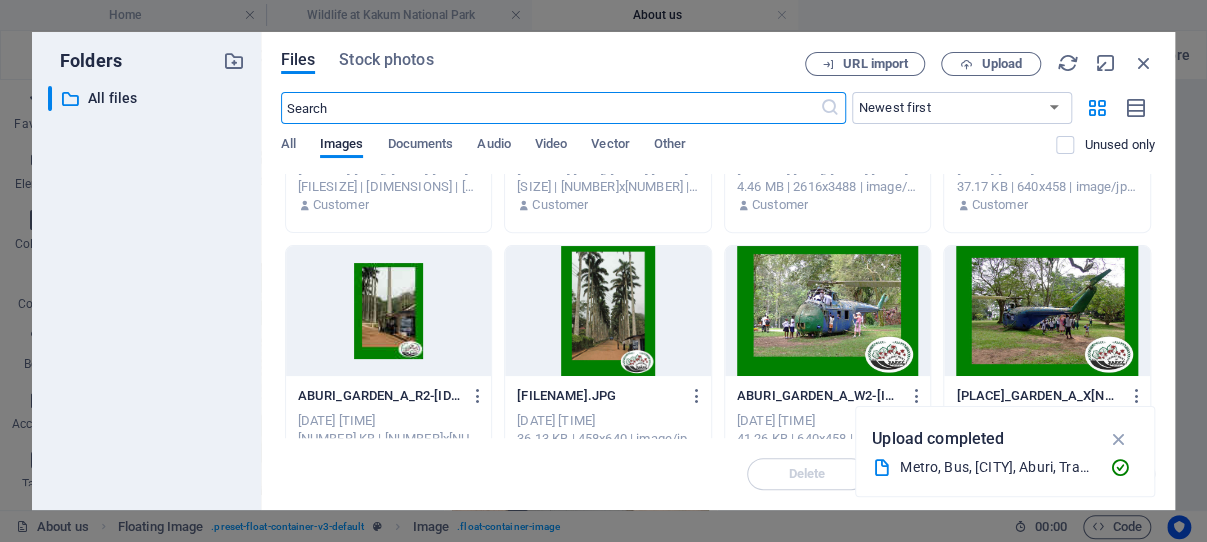 scroll, scrollTop: 438, scrollLeft: 0, axis: vertical 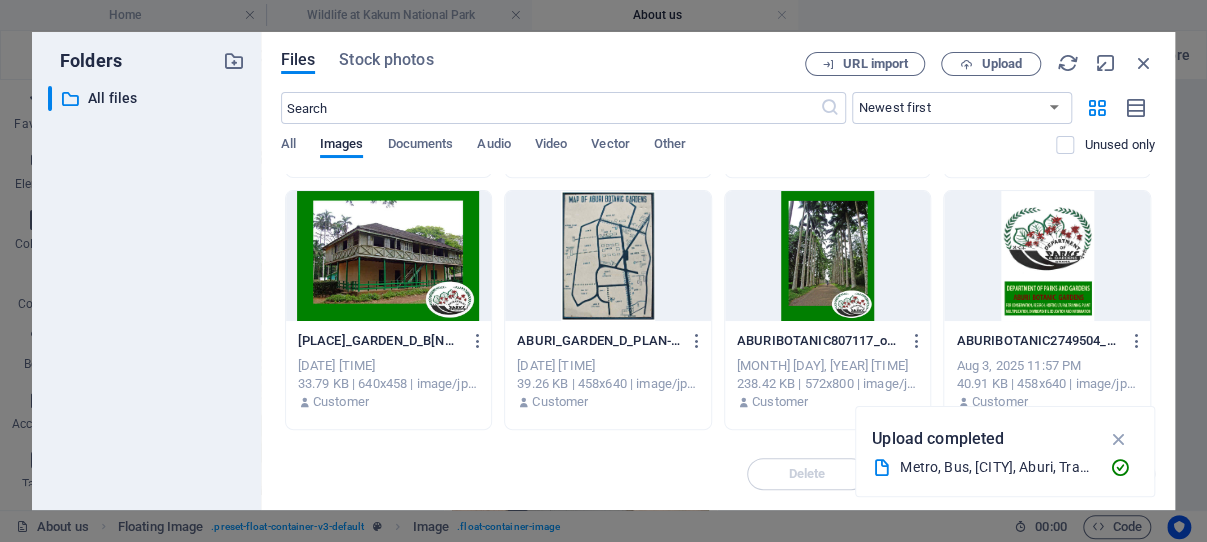 click at bounding box center [608, 256] 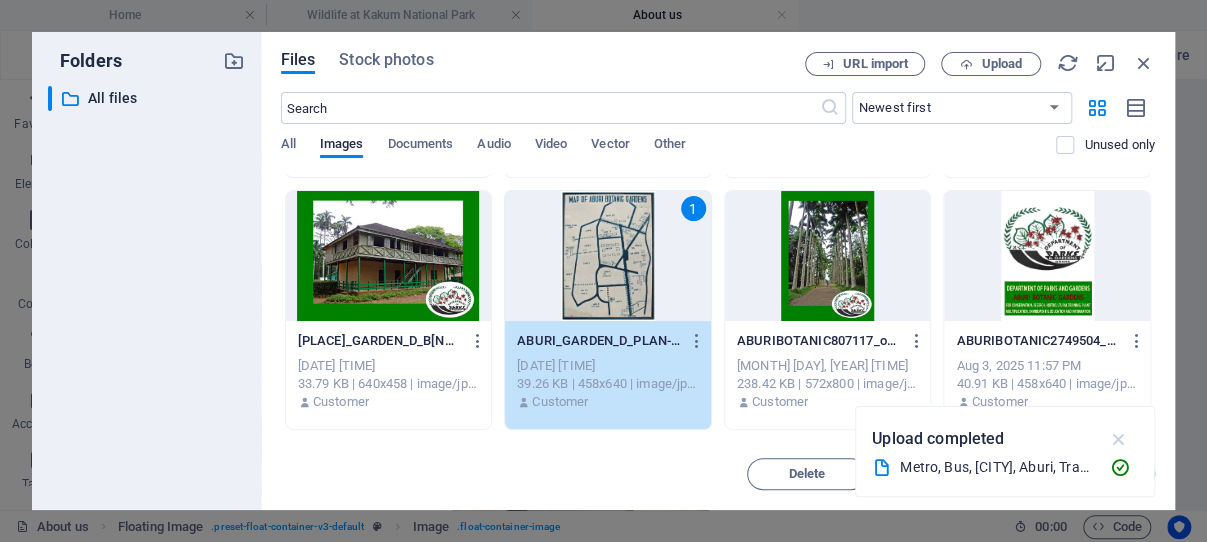 click at bounding box center (1118, 439) 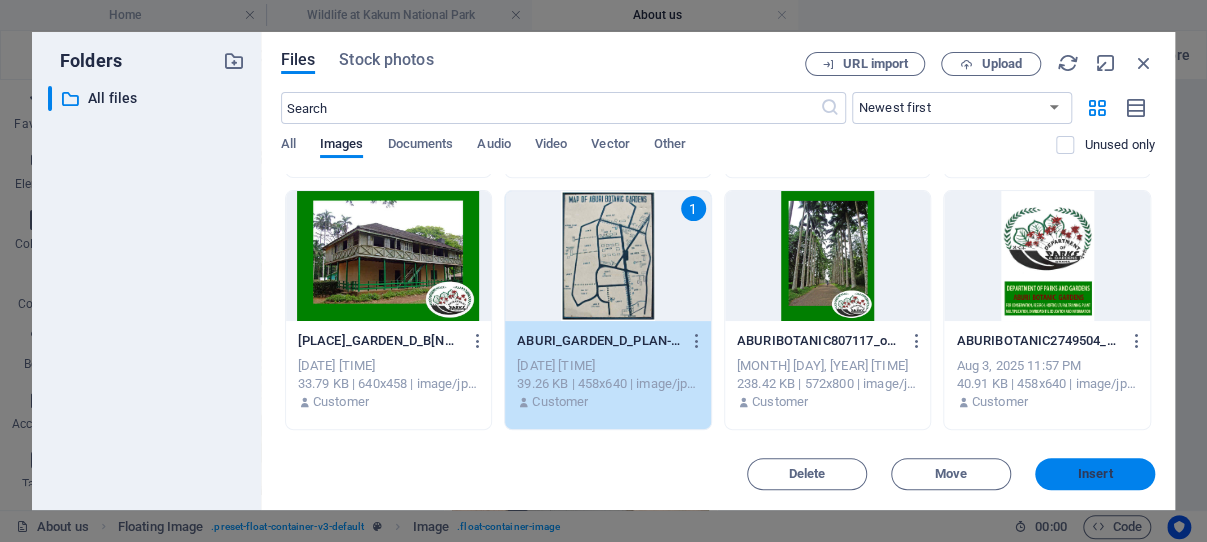 drag, startPoint x: 514, startPoint y: 347, endPoint x: 1082, endPoint y: 470, distance: 581.1652 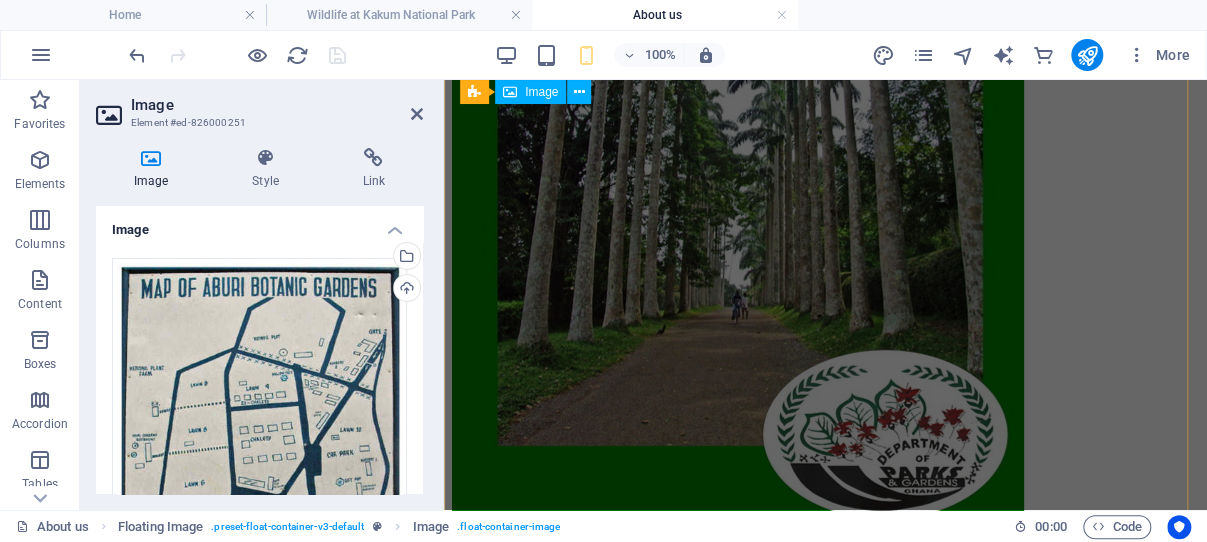 scroll, scrollTop: 1598, scrollLeft: 0, axis: vertical 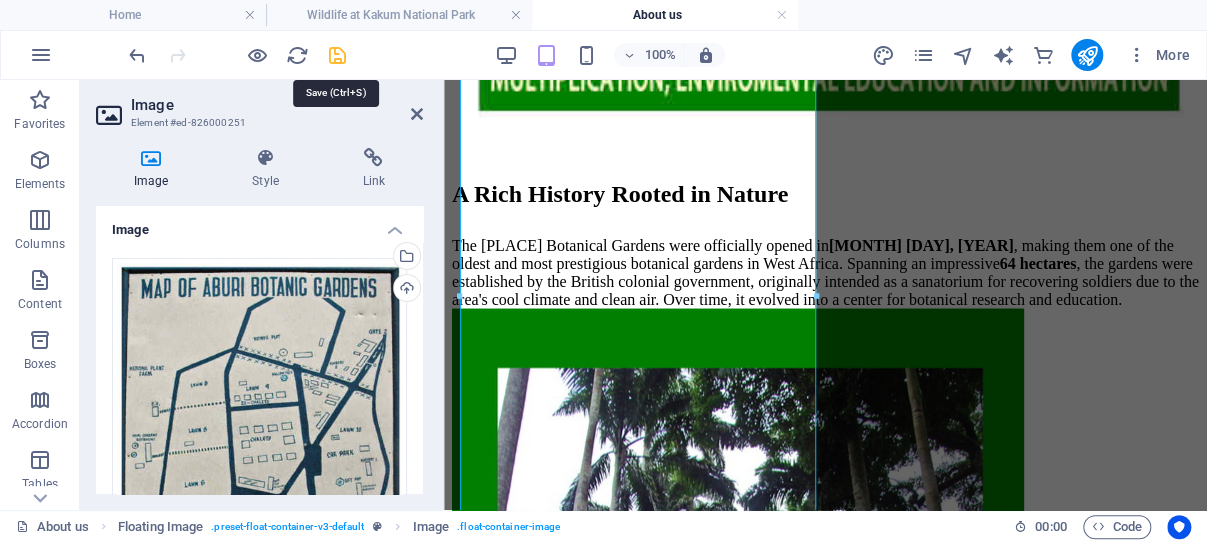 click at bounding box center (337, 55) 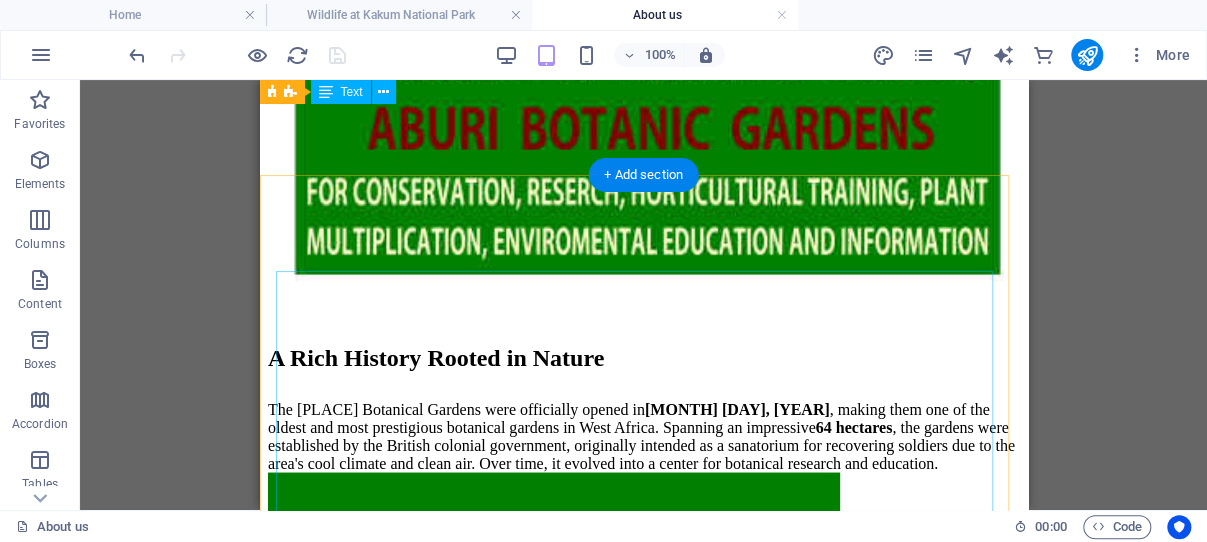 scroll, scrollTop: 1393, scrollLeft: 0, axis: vertical 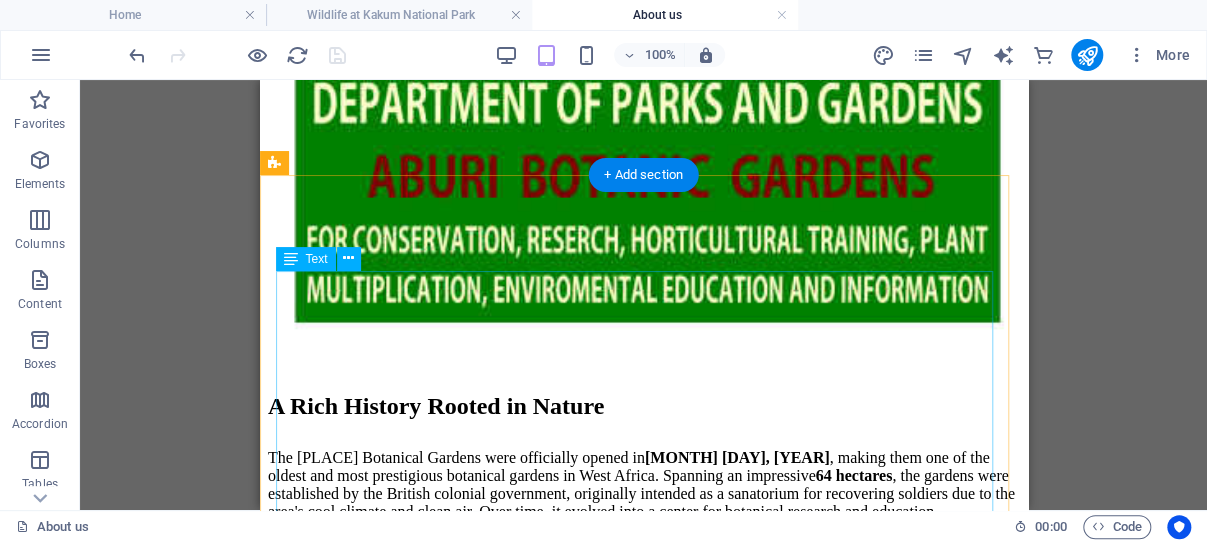 click on "The Kakum National Park has been established in 1932 and used for the last fifty years for thee extraction of timber. (Read also below more) Officially opened the park in 1994. USAID/Ghana provides institutional support to the Ghana Heritage Conservation Trust to ensure the sustainability of Kakum National Park. The Visitor Centre facilities are: A Rainforest Café; support for local farmers through the purchase of fresh produce while providing a relaxing location for visitors to enjoy a fine meal and refreshing drinks. The Afafranto Campsite This camp site is located 200 meters from the Kakum Visitors Centre. The Afafranto camp site is ideally positioned for visitors wanting an easily accessible forest camping experience. Visitors who want to visit this site must bring along their own tents, mosquito nets, sleeping pads and/or cots for use at the camp site. It will soon be possible to rent them from the Visitor Centre. Sun bird Trail" at bounding box center [643, 2689] 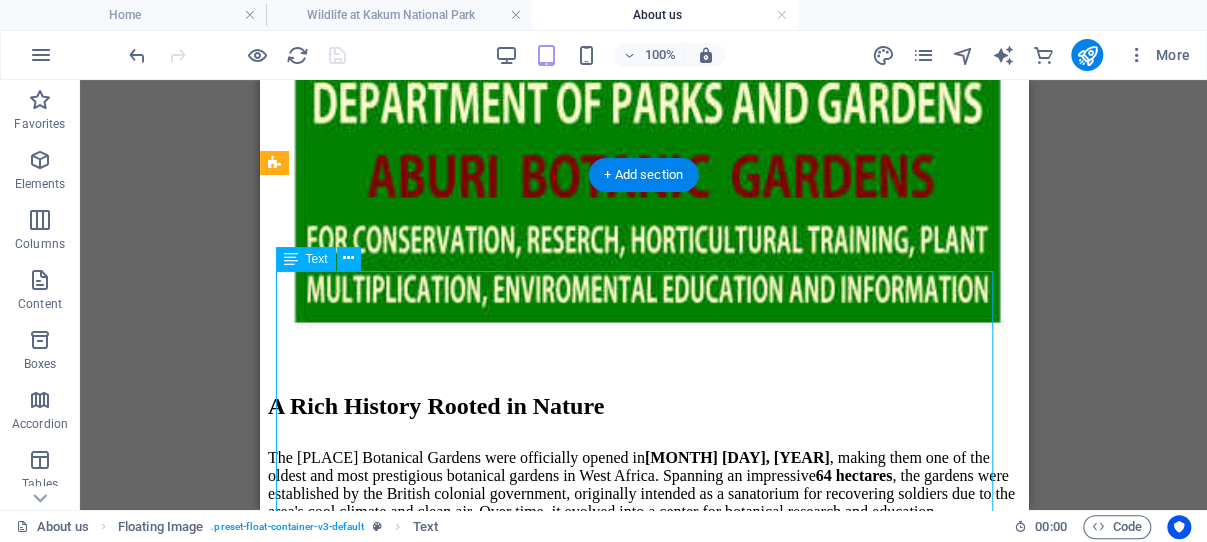 click on "The Kakum National Park has been established in 1932 and used for the last fifty years for thee extraction of timber. (Read also below more) Officially opened the park in 1994. USAID/Ghana provides institutional support to the Ghana Heritage Conservation Trust to ensure the sustainability of Kakum National Park. The Visitor Centre facilities are: A Rainforest Café; support for local farmers through the purchase of fresh produce while providing a relaxing location for visitors to enjoy a fine meal and refreshing drinks. The Afafranto Campsite This camp site is located 200 meters from the Kakum Visitors Centre. The Afafranto camp site is ideally positioned for visitors wanting an easily accessible forest camping experience. Visitors who want to visit this site must bring along their own tents, mosquito nets, sleeping pads and/or cots for use at the camp site. It will soon be possible to rent them from the Visitor Centre. Sun bird Trail" at bounding box center [643, 2689] 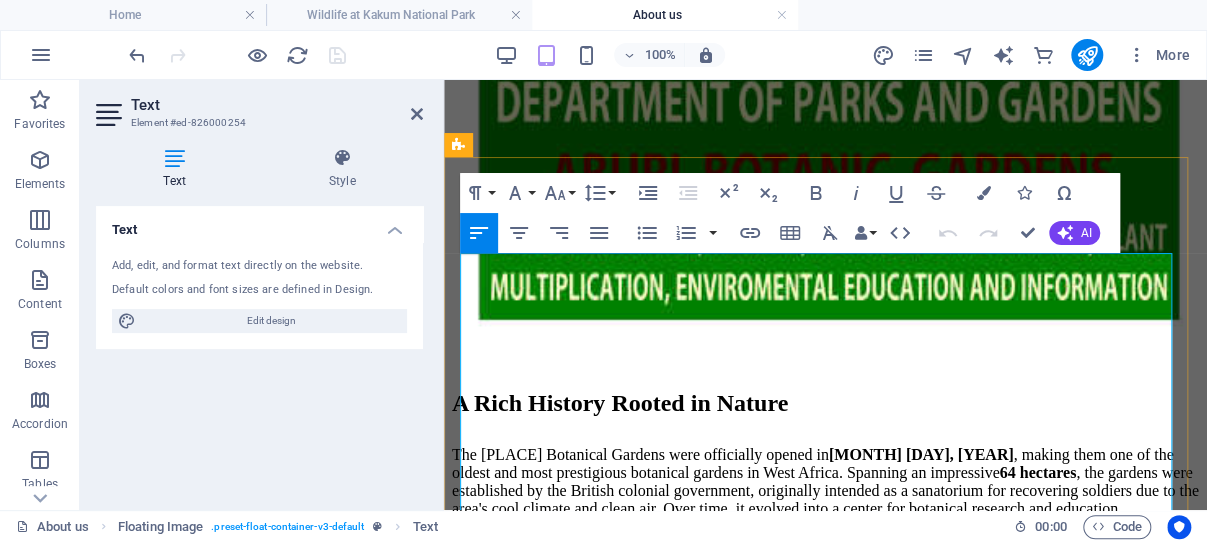 scroll, scrollTop: 1495, scrollLeft: 0, axis: vertical 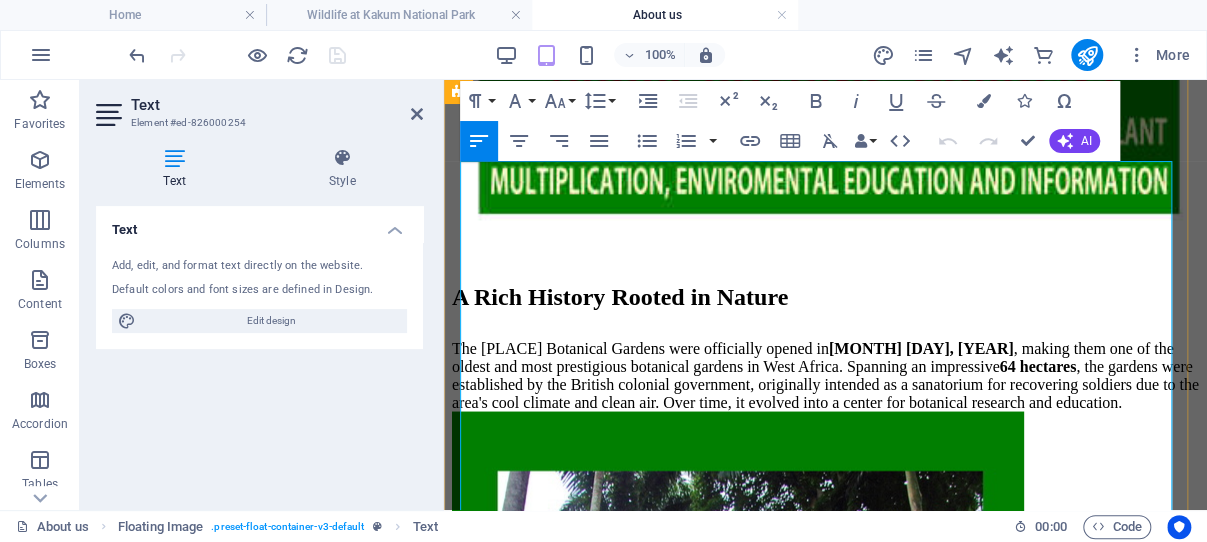 drag, startPoint x: 841, startPoint y: 279, endPoint x: 1153, endPoint y: 365, distance: 323.6356 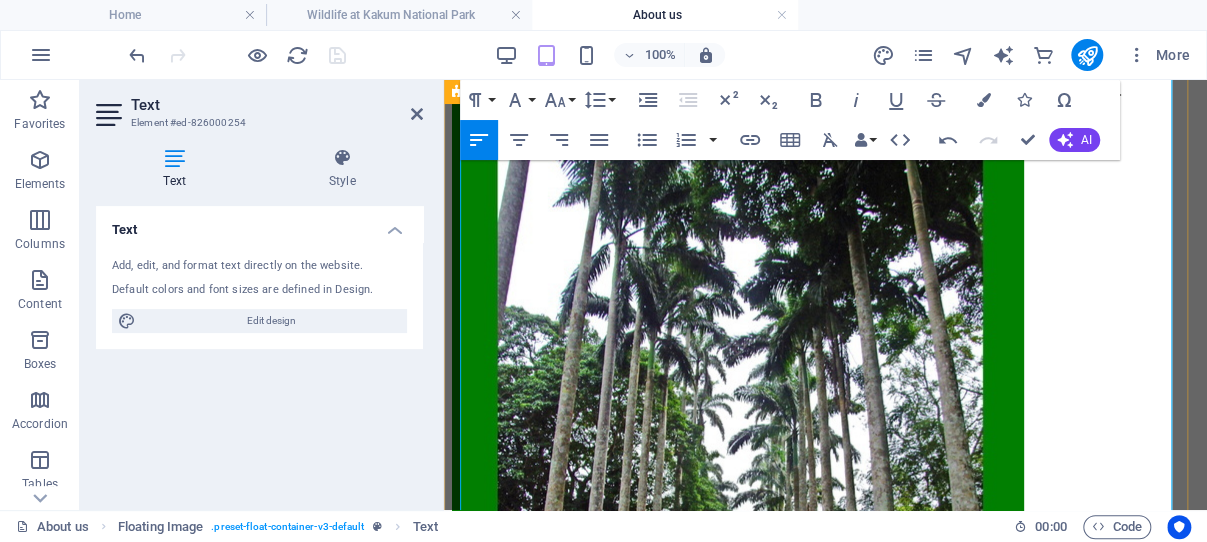scroll, scrollTop: 1813, scrollLeft: 0, axis: vertical 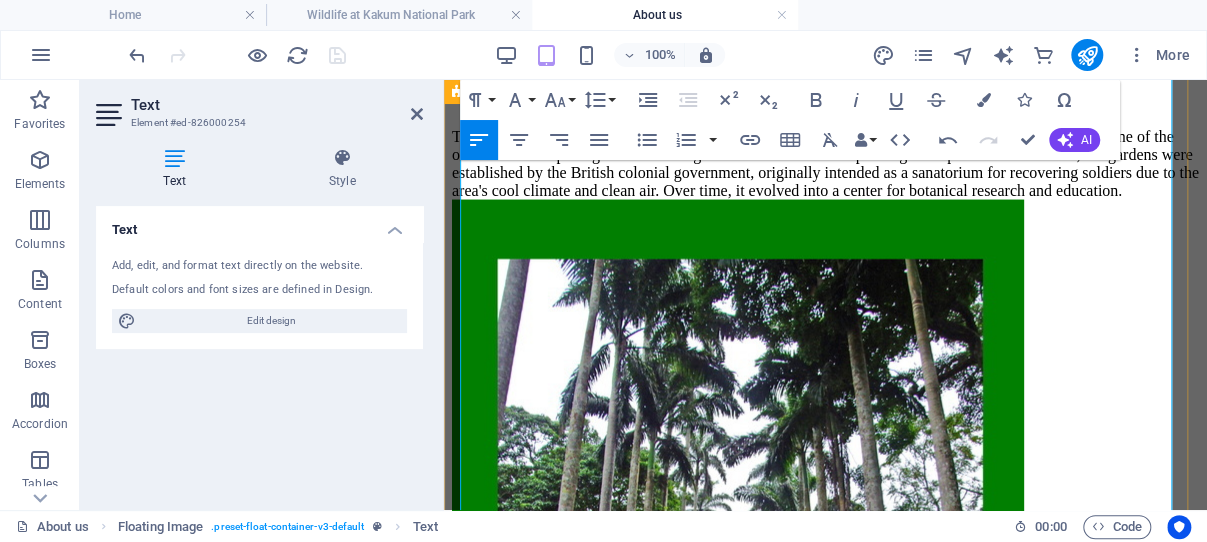 click on "The Visitor Centre facilities are:" at bounding box center (825, 2190) 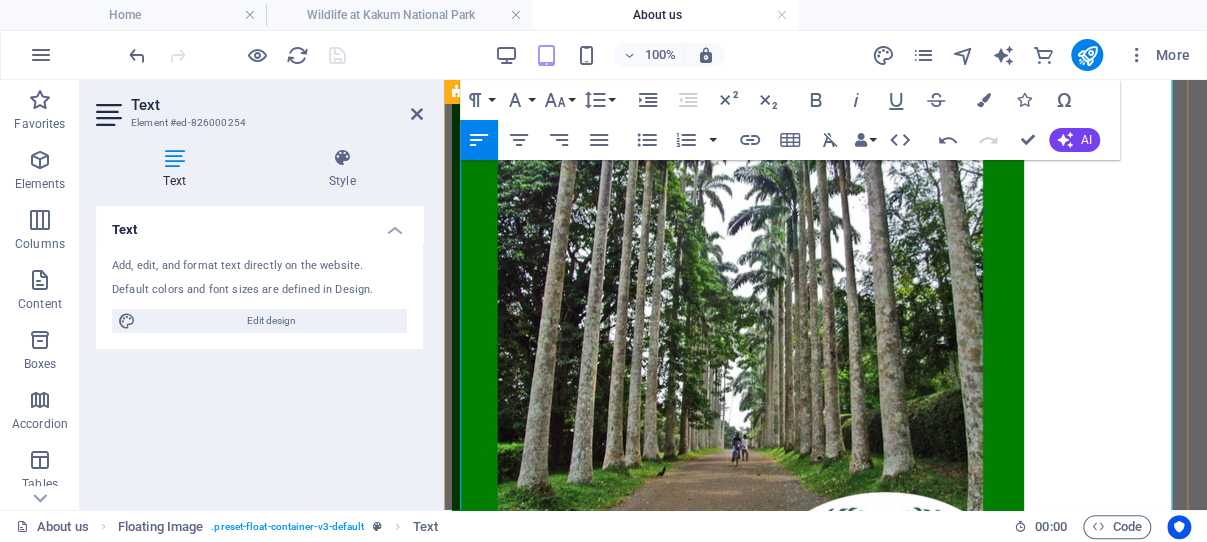 scroll, scrollTop: 2237, scrollLeft: 0, axis: vertical 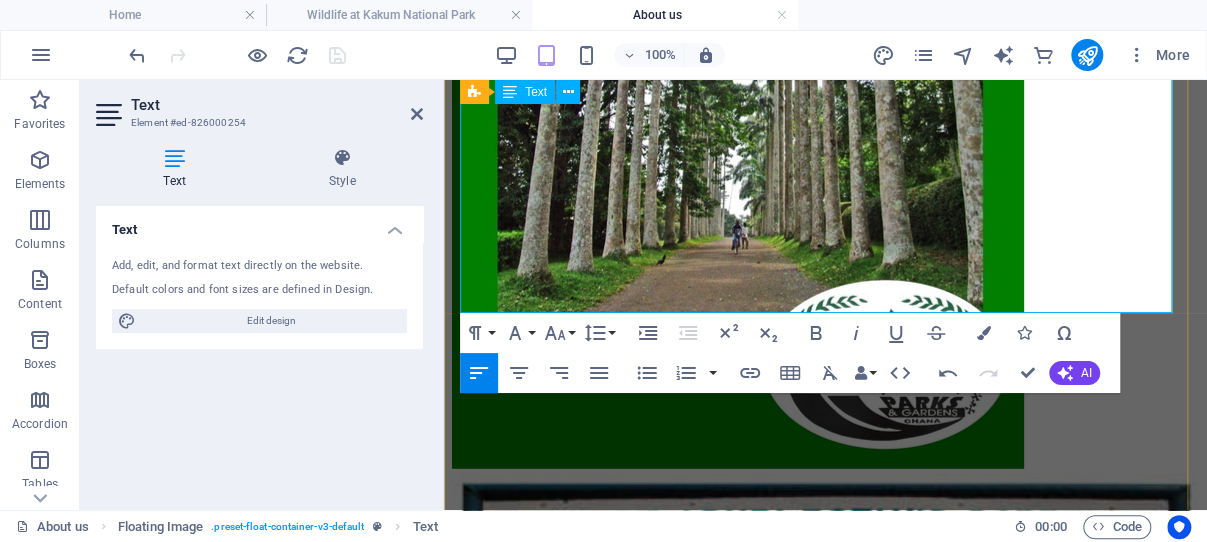 drag, startPoint x: 844, startPoint y: 277, endPoint x: 1079, endPoint y: 302, distance: 236.32605 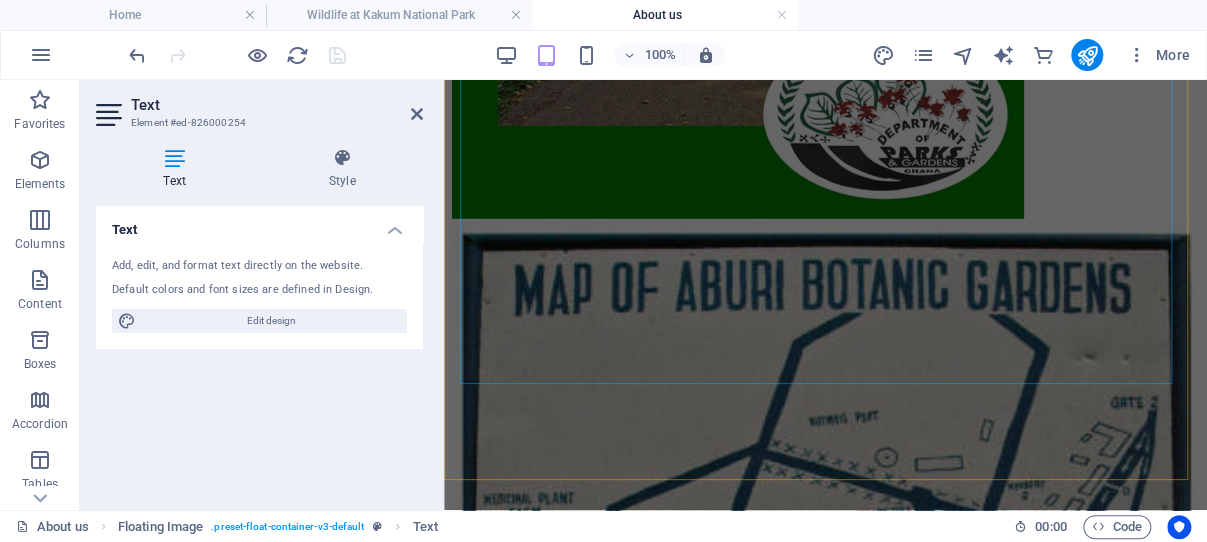 scroll, scrollTop: 2555, scrollLeft: 0, axis: vertical 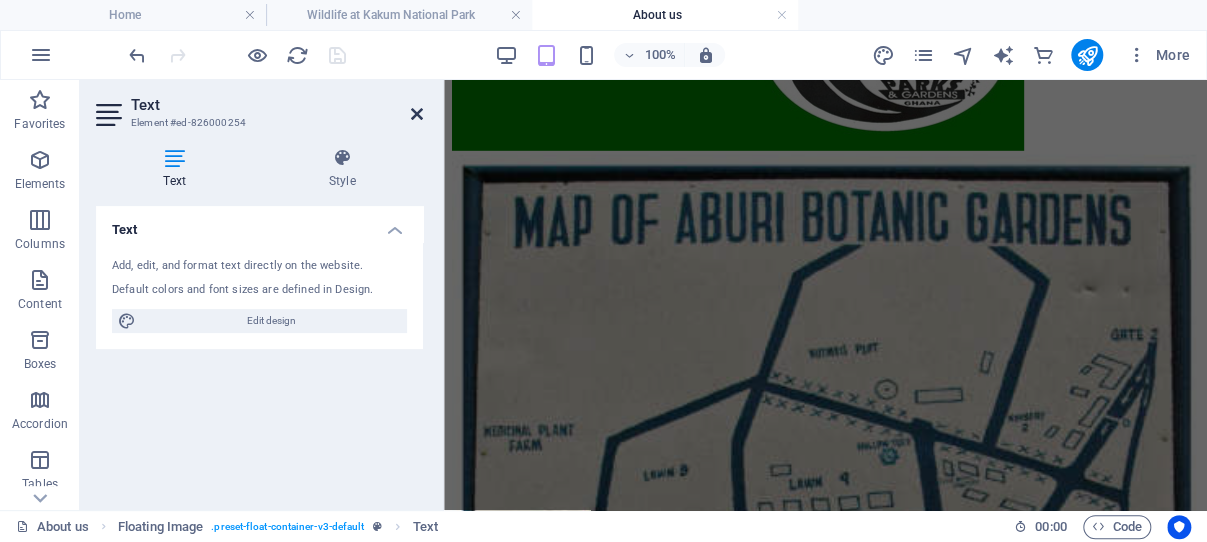 drag, startPoint x: 417, startPoint y: 110, endPoint x: 145, endPoint y: 25, distance: 284.97192 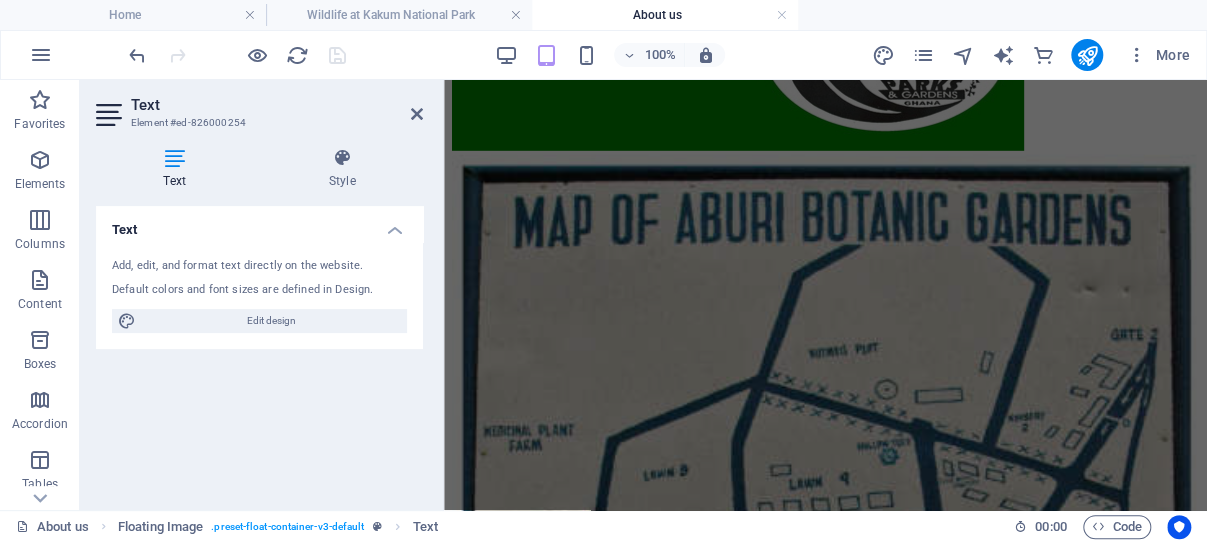 scroll, scrollTop: 1718, scrollLeft: 0, axis: vertical 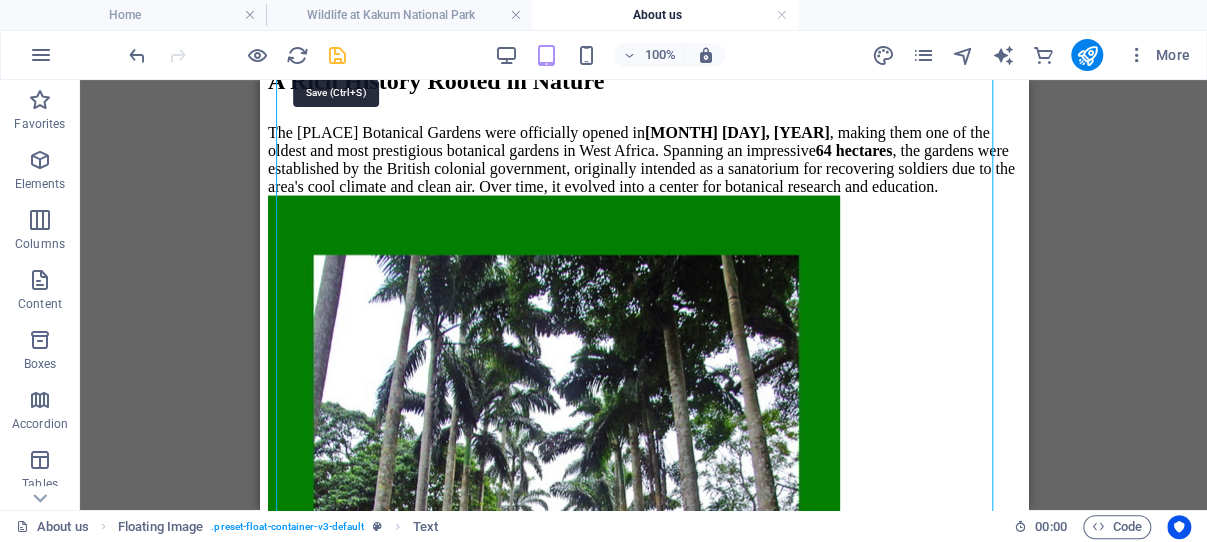 click at bounding box center [337, 55] 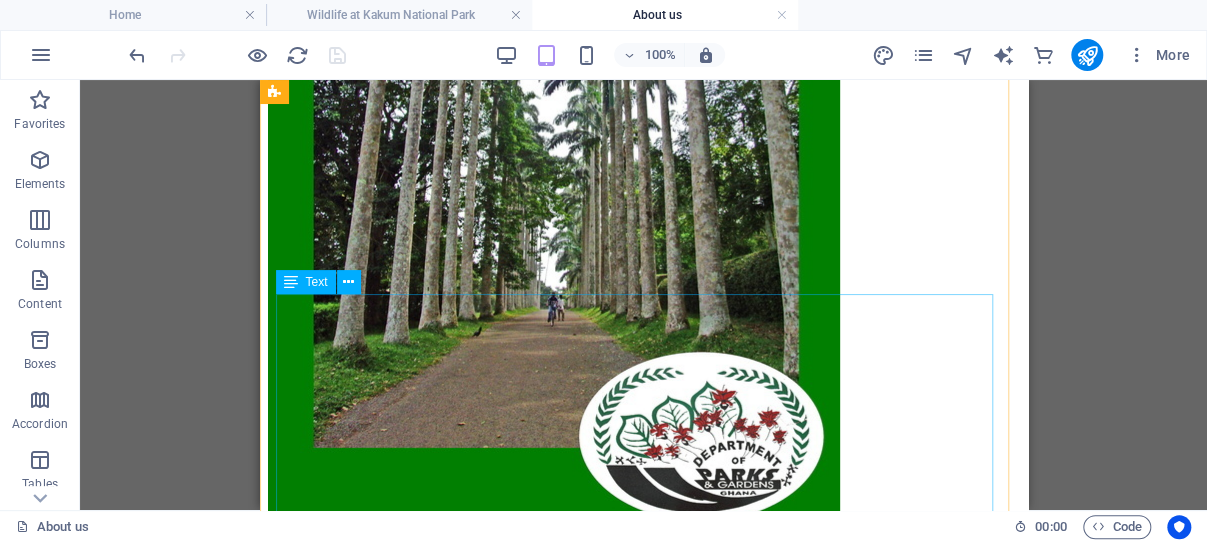 scroll, scrollTop: 2142, scrollLeft: 0, axis: vertical 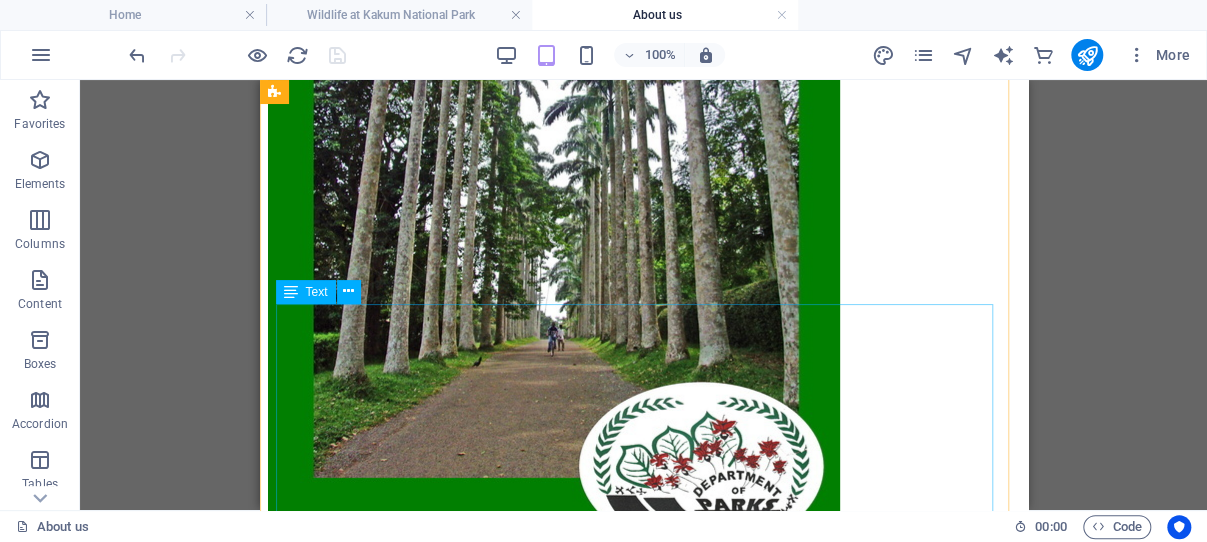 click on "In [YEAR], the area drained by the headwater catchment of the Kakum River was declared a forest reserve and managed by the Forestry Division. During this period, logging operations were prevalent, particularly of the mahogany (Khaya ivorensis) tree species.  The logging operations continued till [YEAR] when the management of the reserve was transferred to the Wildlife Department. In [YEAR], the Wildlife Department gazetted Kakum to be a park under the Wildlife Reserves Regulations (Ll 1525) as the Kakum Conservation Area including the Assin Attandanso Forest Reserve.  After a survey of the faunal richness of the conservation area, it was split into the Kakum National Park and the Assin Attandanso Forest Reserve during the same year. The split was justified with the argument that Cape Coast and 33 other towns and villages continue to need timber from the forest and potable water provided by the Kakum River." at bounding box center (643, 2217) 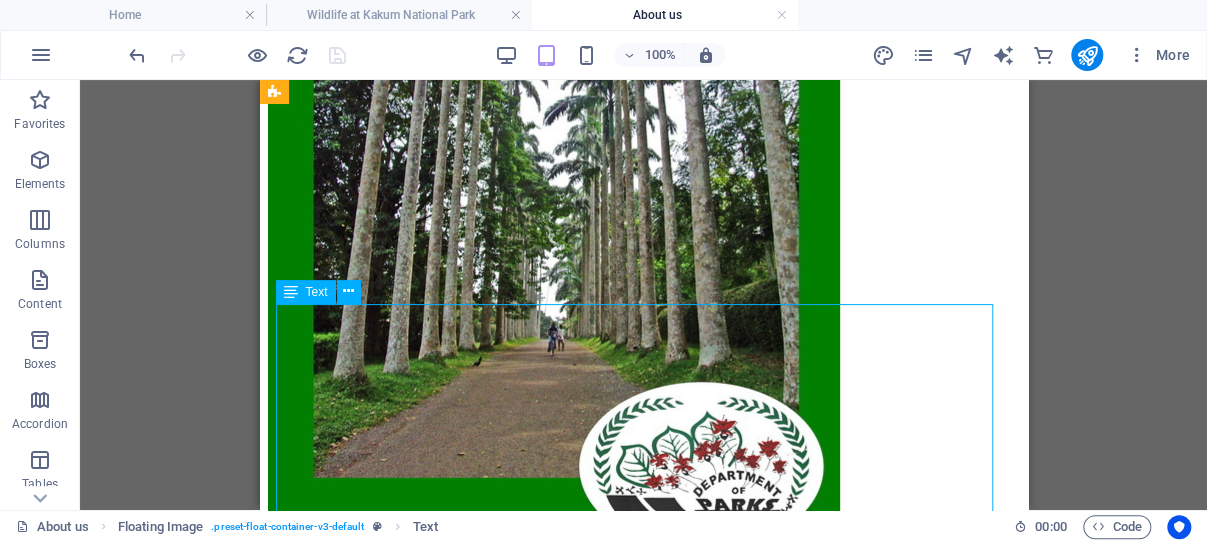click on "In [YEAR], the area drained by the headwater catchment of the Kakum River was declared a forest reserve and managed by the Forestry Division. During this period, logging operations were prevalent, particularly of the mahogany (Khaya ivorensis) tree species.  The logging operations continued till [YEAR] when the management of the reserve was transferred to the Wildlife Department. In [YEAR], the Wildlife Department gazetted Kakum to be a park under the Wildlife Reserves Regulations (Ll 1525) as the Kakum Conservation Area including the Assin Attandanso Forest Reserve.  After a survey of the faunal richness of the conservation area, it was split into the Kakum National Park and the Assin Attandanso Forest Reserve during the same year. The split was justified with the argument that Cape Coast and 33 other towns and villages continue to need timber from the forest and potable water provided by the Kakum River." at bounding box center [643, 2217] 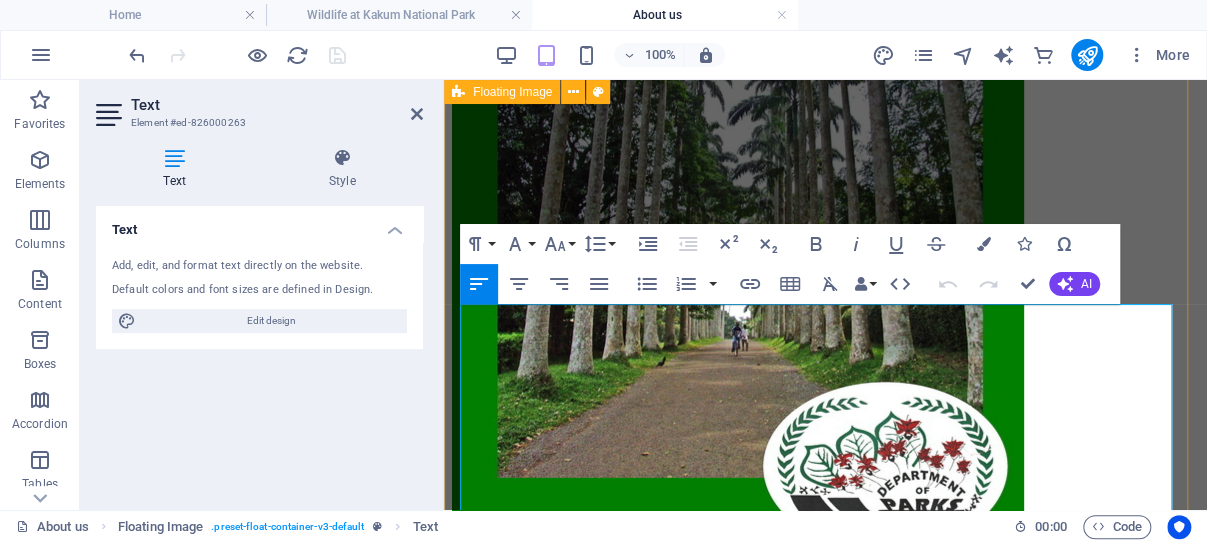 click on "Today, it is one of the  most fascinating places in Ghana , drawing both local and international visitors. The gardens boast a wide variety of indigenous and exotic plant species, including towering palm trees, bamboo groves, flowering trees, medicinal plants, and a large ficus tree that's over a hundred years old. Some of the tree species here were planted by notable historical figures, including Ghana’s first president, Dr. Kwame Nkrumah. Why Visit [LOCATION] Botanical Gardens? Whether you're a nature lover, a photographer, a family on a weekend outing, or simply looking to escape the urban hustle of Accra, [LOCATION] Botanical Gardens offers something for everyone. The tranquil atmosphere, combined with the chirping of birds and the gentle rustle of leaves, makes it an ideal spot for picnics, walking tours, and educational visits." at bounding box center [825, 1492] 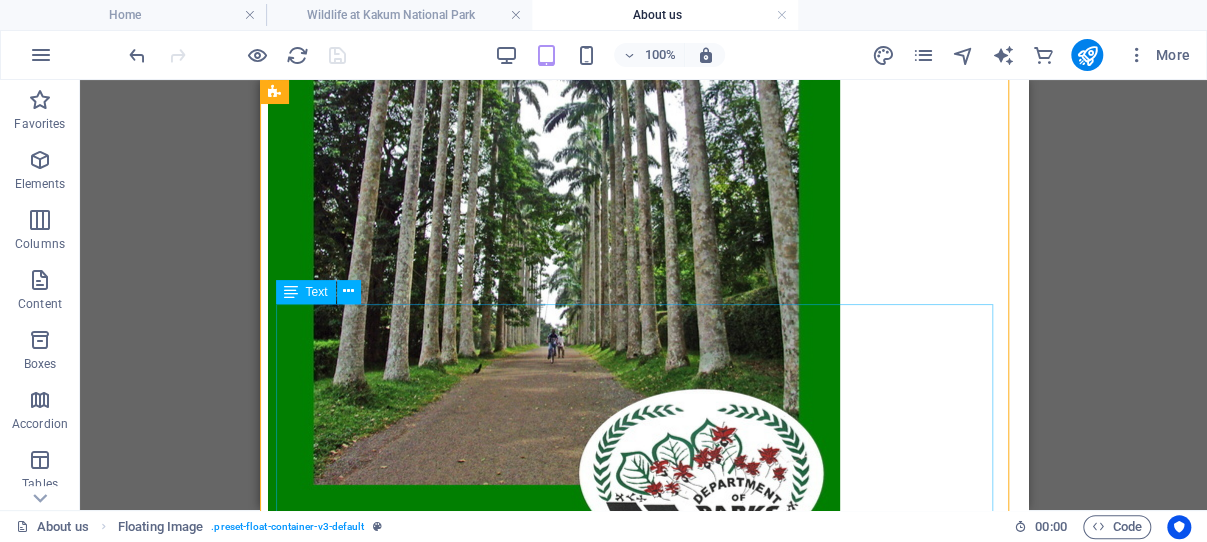 scroll, scrollTop: 2142, scrollLeft: 0, axis: vertical 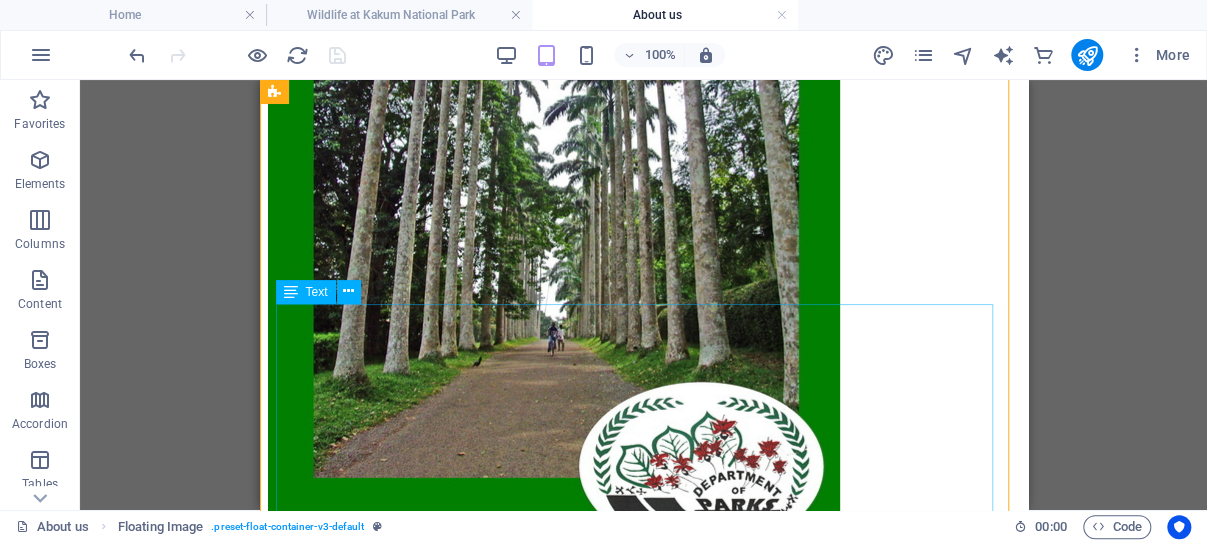 click on "In [YEAR], the area drained by the headwater catchment of the Kakum River was declared a forest reserve and managed by the Forestry Division. During this period, logging operations were prevalent, particularly of the mahogany (Khaya ivorensis) tree species.  The logging operations continued till [YEAR] when the management of the reserve was transferred to the Wildlife Department. In [YEAR], the Wildlife Department gazetted Kakum to be a park under the Wildlife Reserves Regulations (Ll 1525) as the Kakum Conservation Area including the Assin Attandanso Forest Reserve.  After a survey of the faunal richness of the conservation area, it was split into the Kakum National Park and the Assin Attandanso Forest Reserve during the same year. The split was justified with the argument that Cape Coast and 33 other towns and villages continue to need timber from the forest and potable water provided by the Kakum River." at bounding box center [643, 2217] 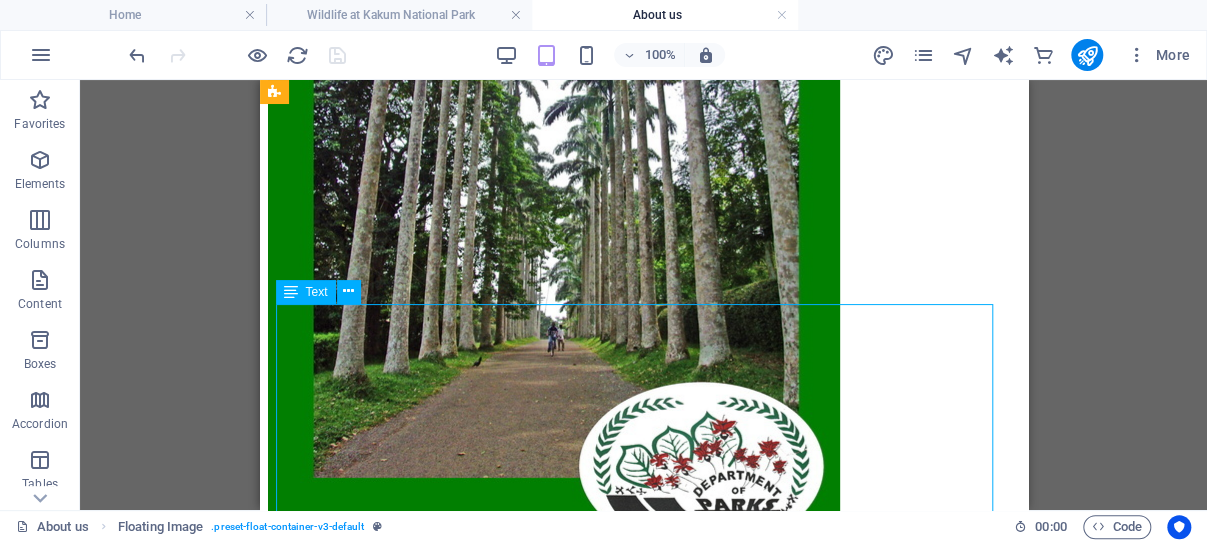 click on "In [YEAR], the area drained by the headwater catchment of the Kakum River was declared a forest reserve and managed by the Forestry Division. During this period, logging operations were prevalent, particularly of the mahogany (Khaya ivorensis) tree species.  The logging operations continued till [YEAR] when the management of the reserve was transferred to the Wildlife Department. In [YEAR], the Wildlife Department gazetted Kakum to be a park under the Wildlife Reserves Regulations (Ll 1525) as the Kakum Conservation Area including the Assin Attandanso Forest Reserve.  After a survey of the faunal richness of the conservation area, it was split into the Kakum National Park and the Assin Attandanso Forest Reserve during the same year. The split was justified with the argument that Cape Coast and 33 other towns and villages continue to need timber from the forest and potable water provided by the Kakum River." at bounding box center (643, 2217) 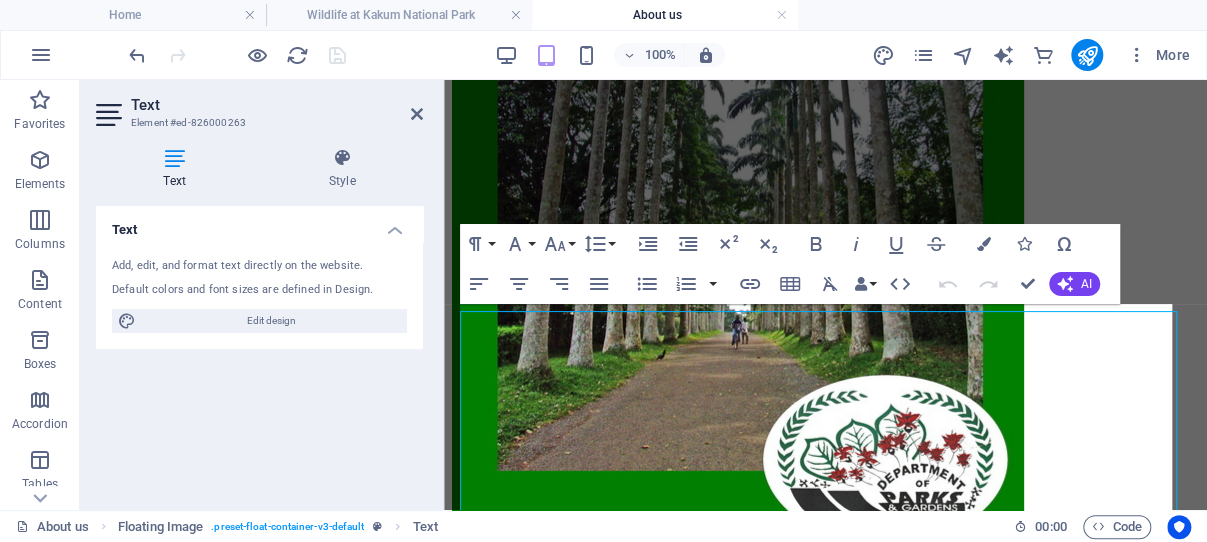 scroll, scrollTop: 2135, scrollLeft: 0, axis: vertical 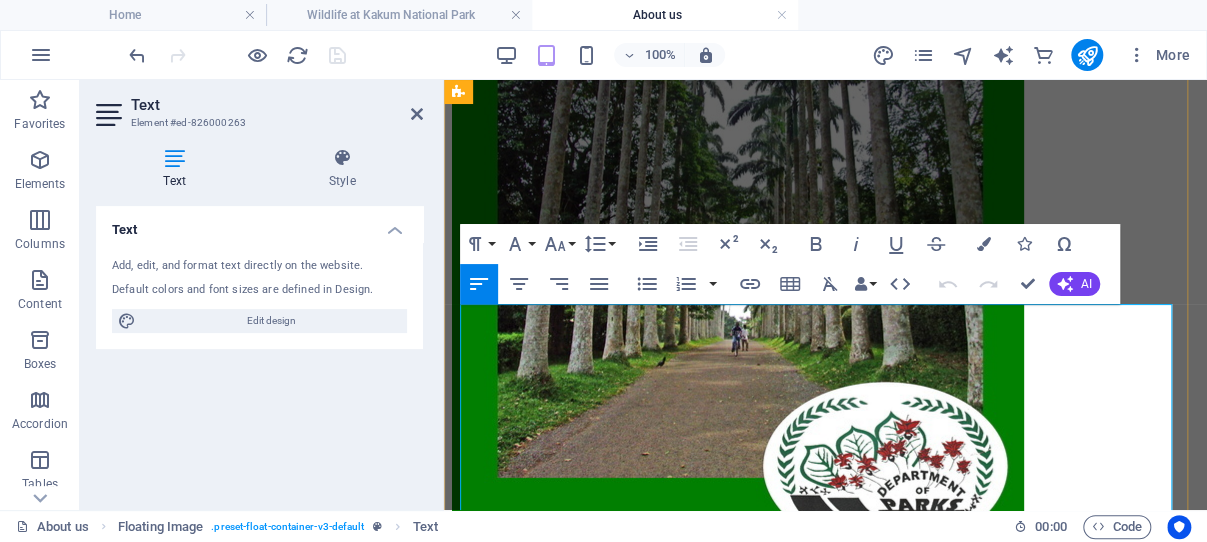 drag, startPoint x: 462, startPoint y: 315, endPoint x: 538, endPoint y: 342, distance: 80.65358 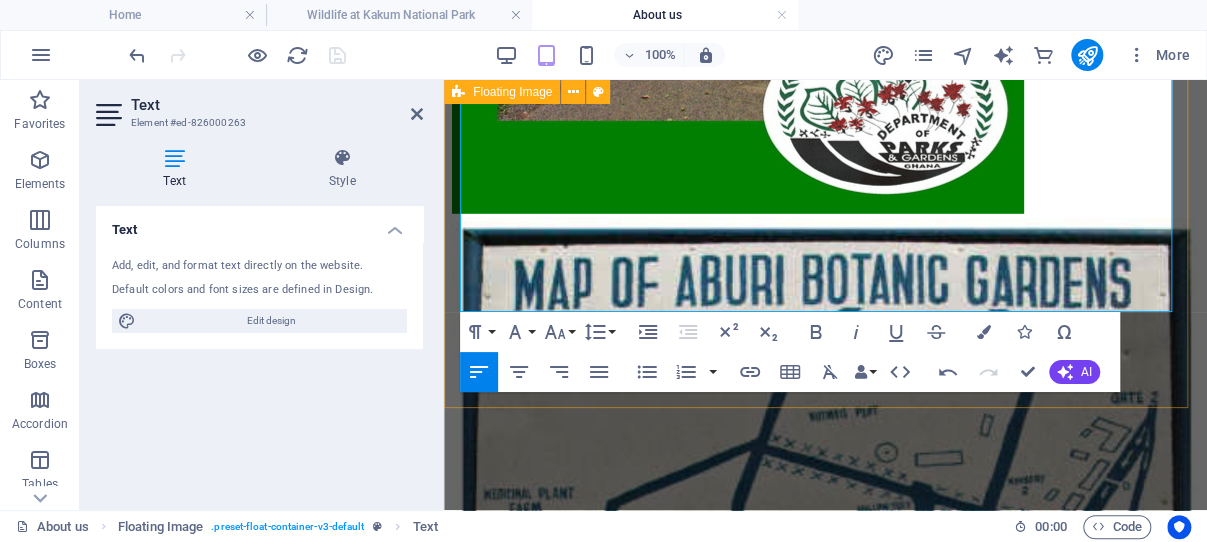 scroll, scrollTop: 2559, scrollLeft: 0, axis: vertical 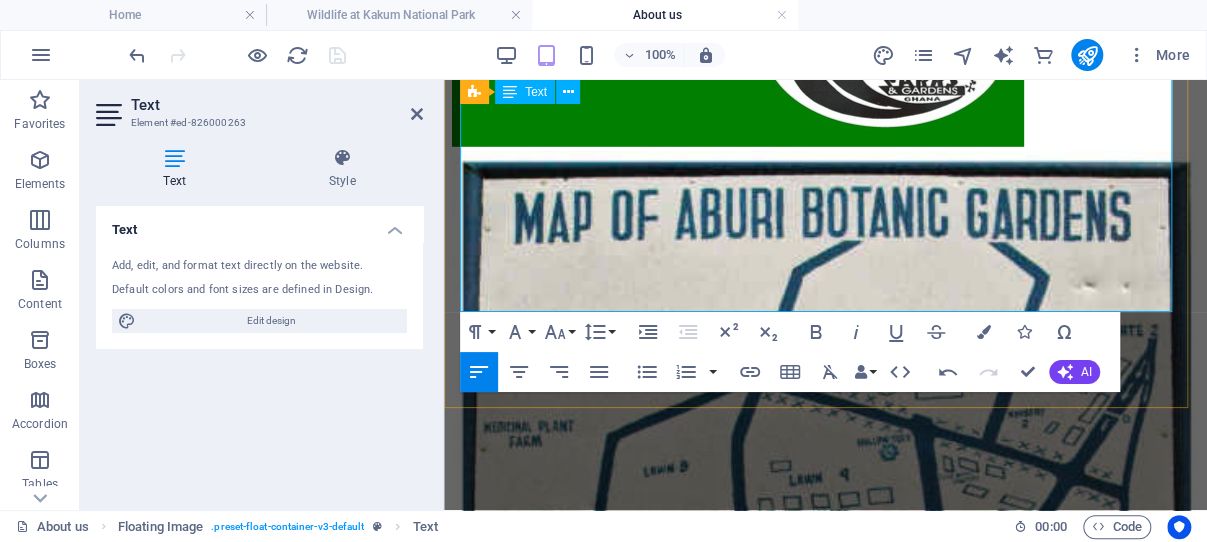 drag, startPoint x: 461, startPoint y: 315, endPoint x: 959, endPoint y: 291, distance: 498.57797 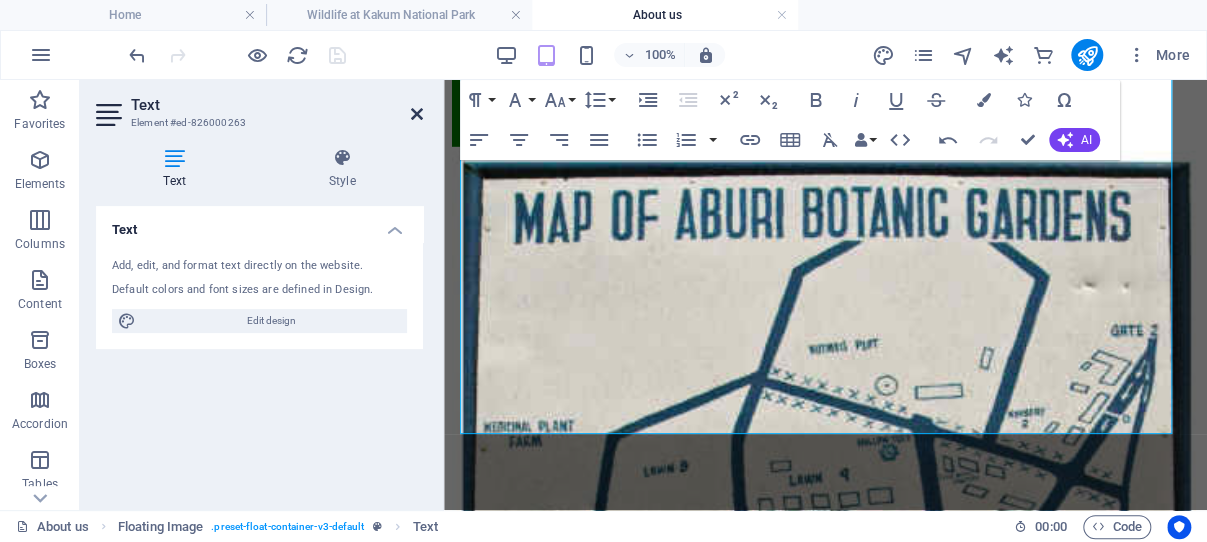 click at bounding box center (417, 114) 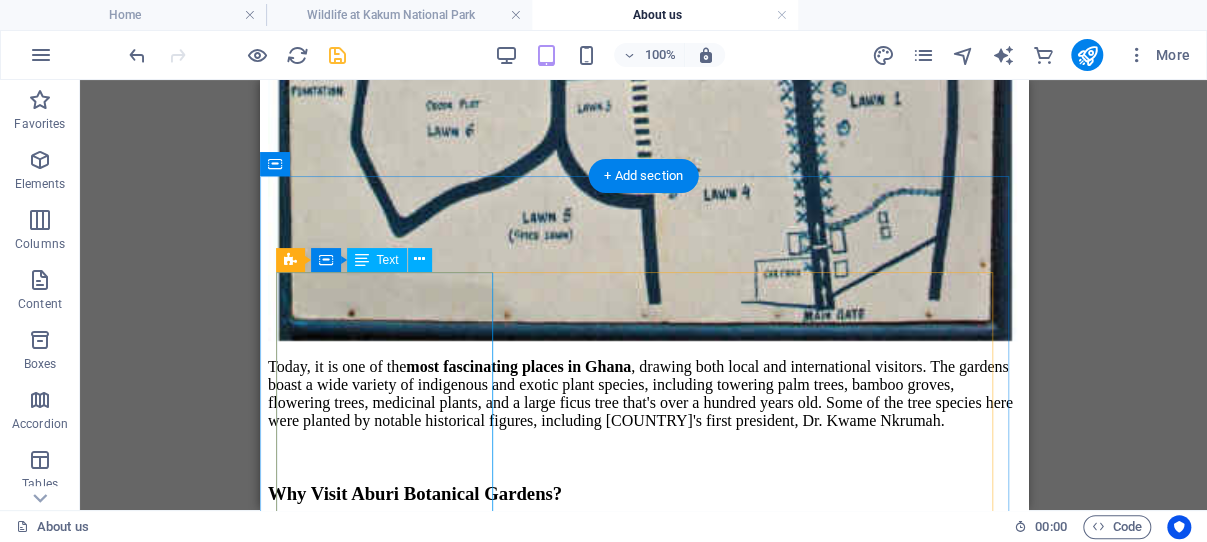 scroll, scrollTop: 3520, scrollLeft: 0, axis: vertical 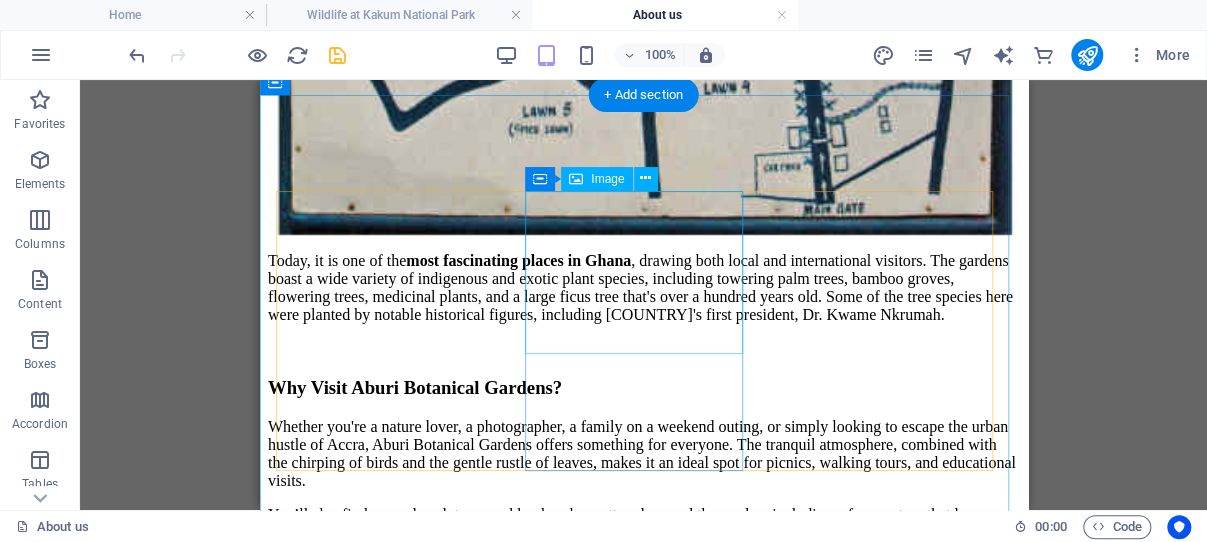 click at bounding box center (643, 3236) 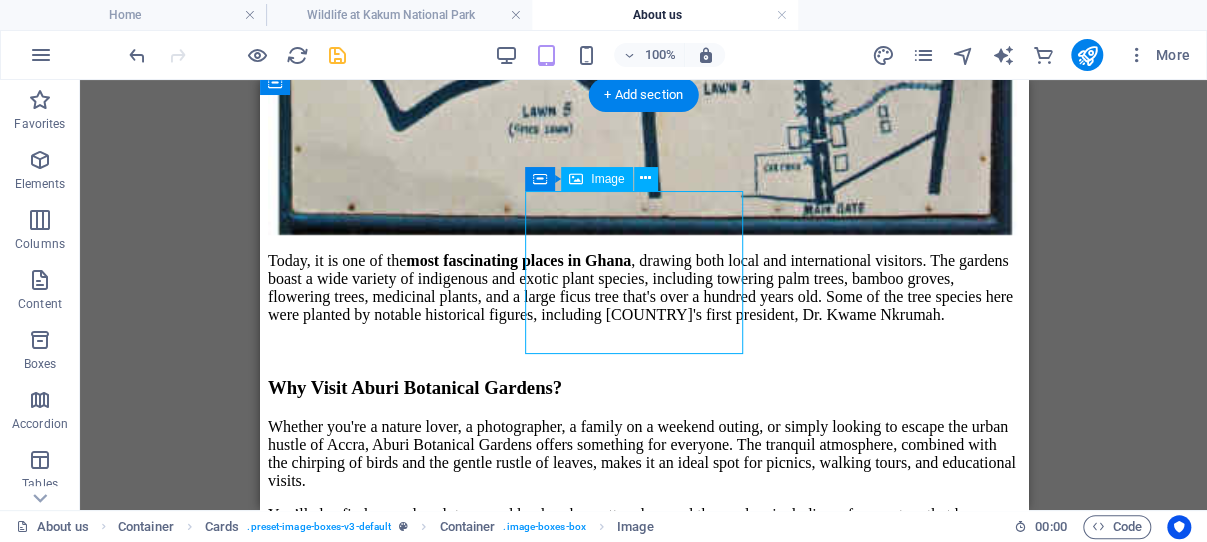 click at bounding box center [643, 3236] 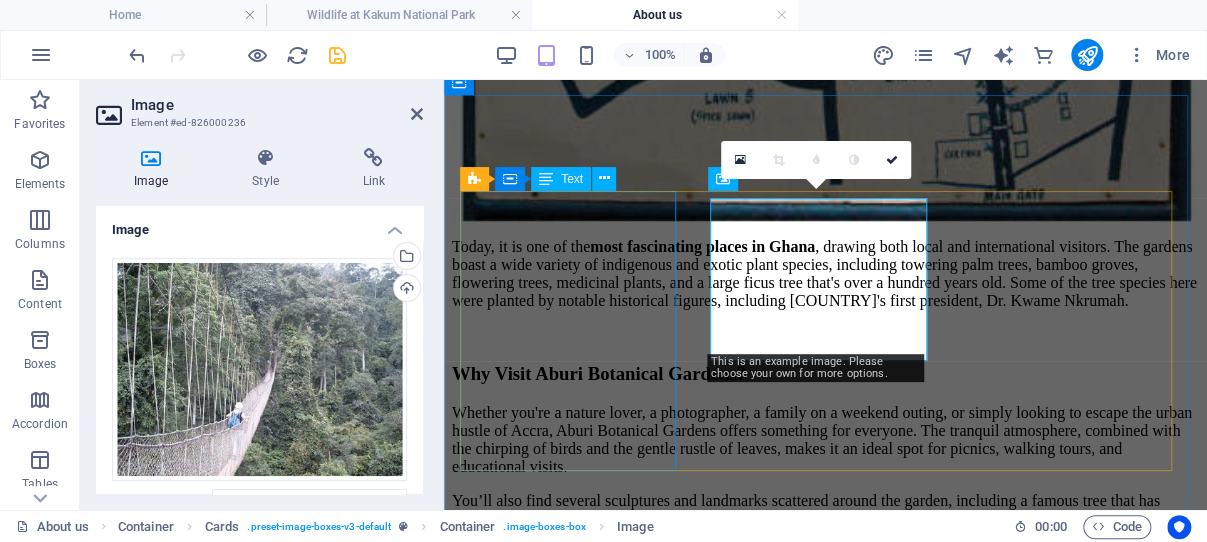 scroll, scrollTop: 3513, scrollLeft: 0, axis: vertical 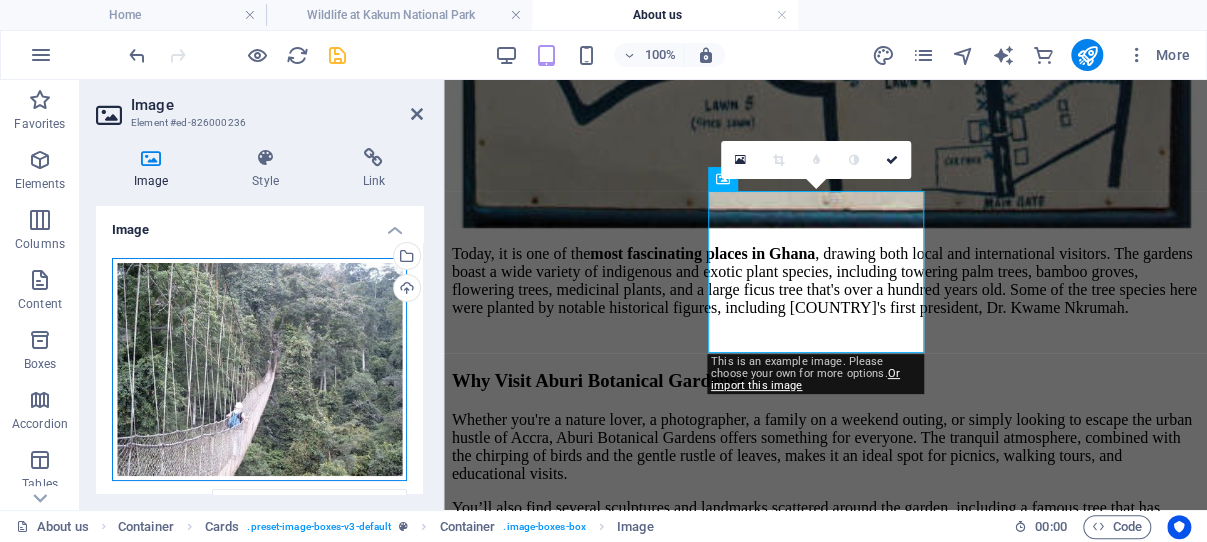 click on "Drag files here, click to choose files or select files from Files or our free stock photos & videos" at bounding box center (259, 370) 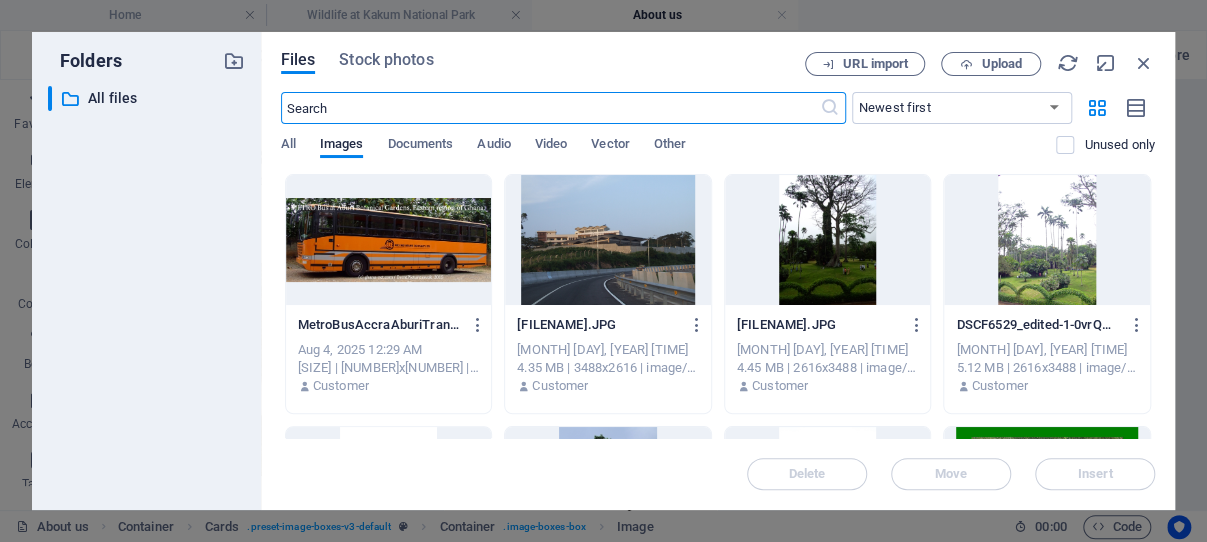 scroll, scrollTop: 6033, scrollLeft: 0, axis: vertical 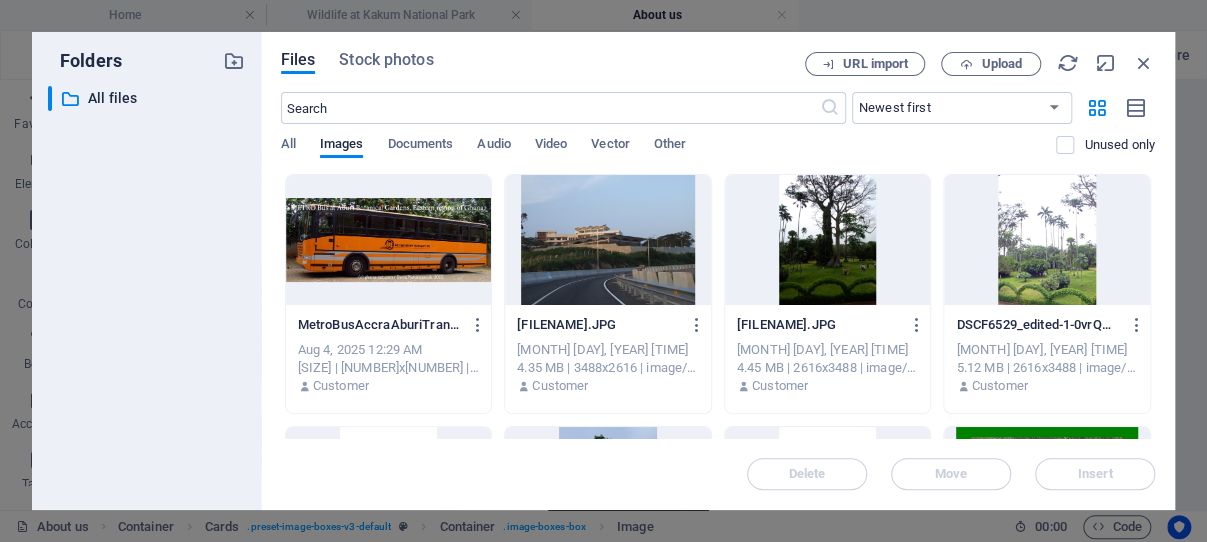click at bounding box center (1047, 240) 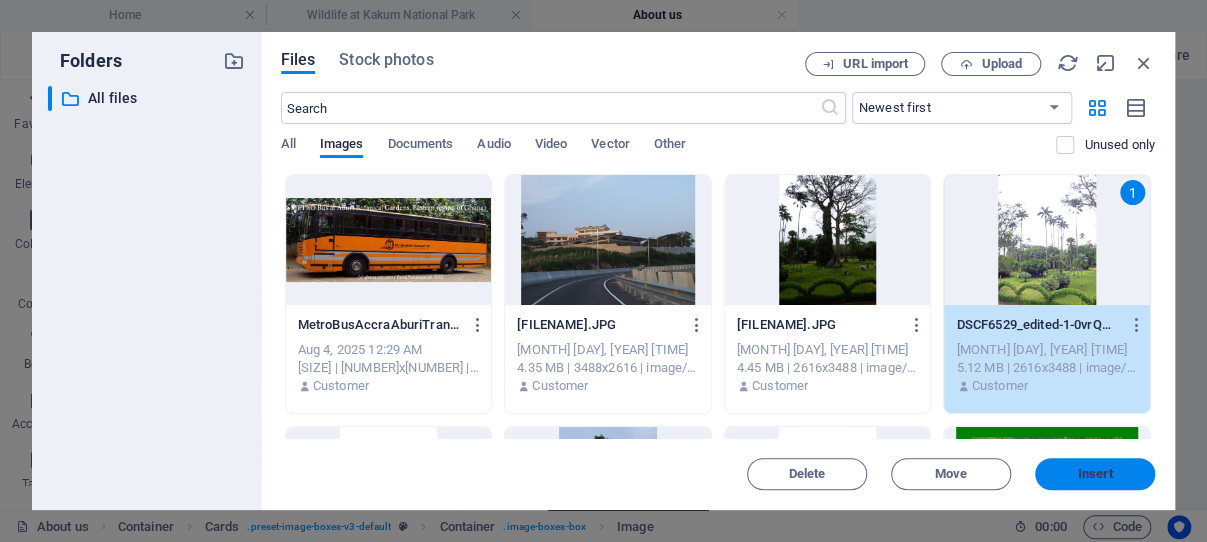 drag, startPoint x: 1091, startPoint y: 472, endPoint x: 632, endPoint y: 373, distance: 469.5551 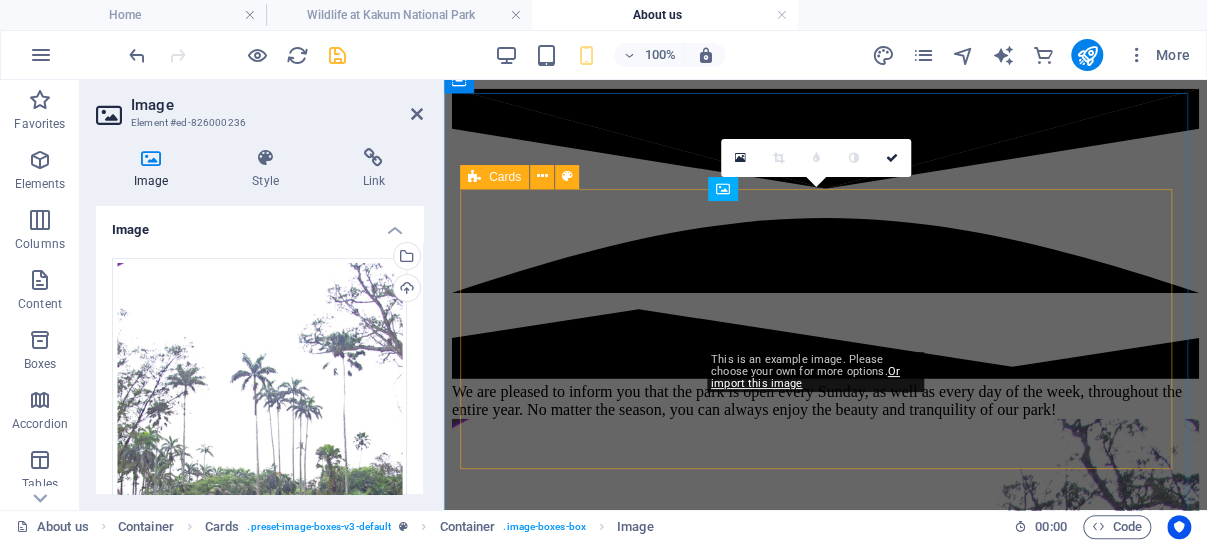 scroll, scrollTop: 3513, scrollLeft: 0, axis: vertical 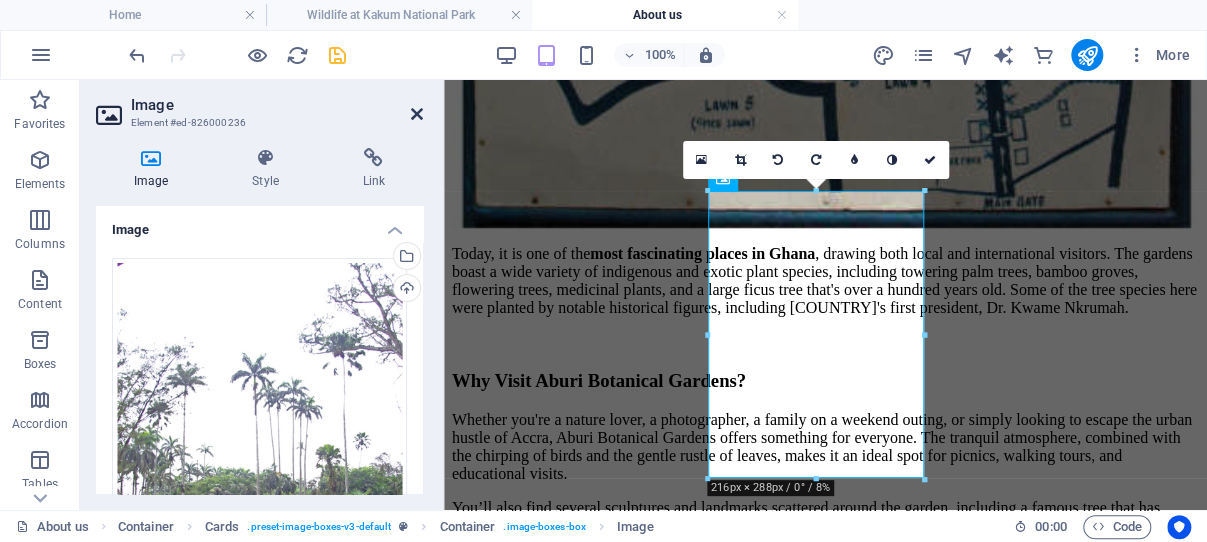 click at bounding box center (417, 114) 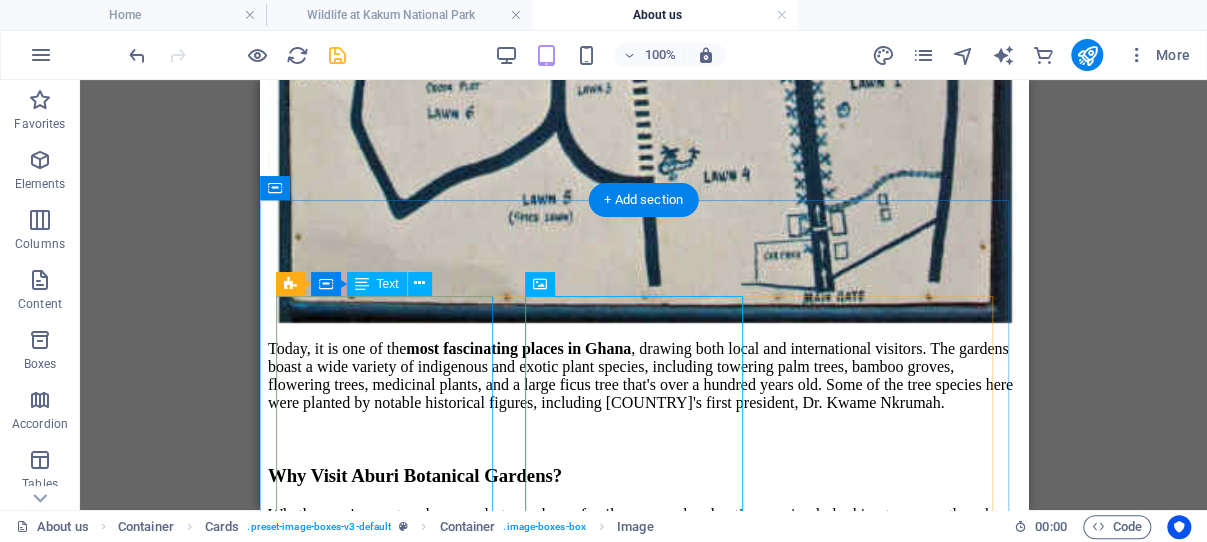 scroll, scrollTop: 3414, scrollLeft: 0, axis: vertical 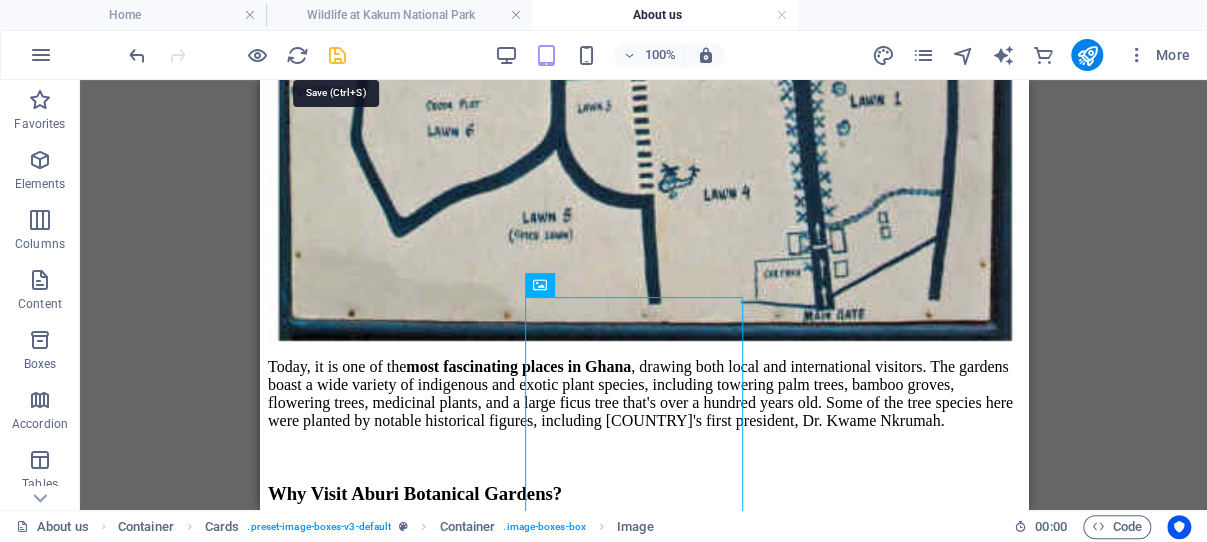 drag, startPoint x: 335, startPoint y: 52, endPoint x: 30, endPoint y: 134, distance: 315.83066 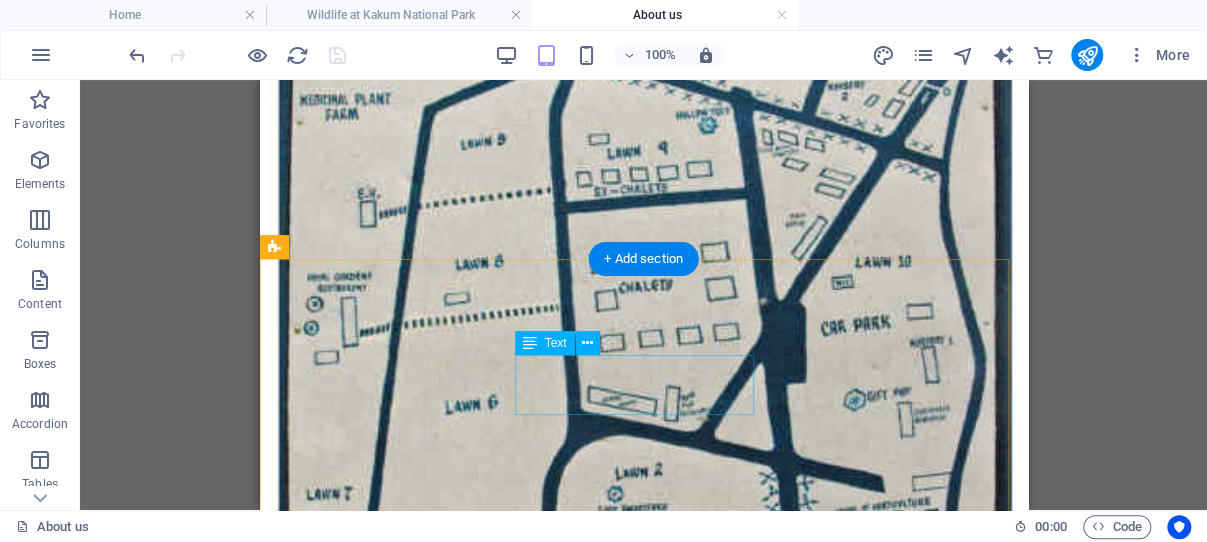 scroll, scrollTop: 2884, scrollLeft: 0, axis: vertical 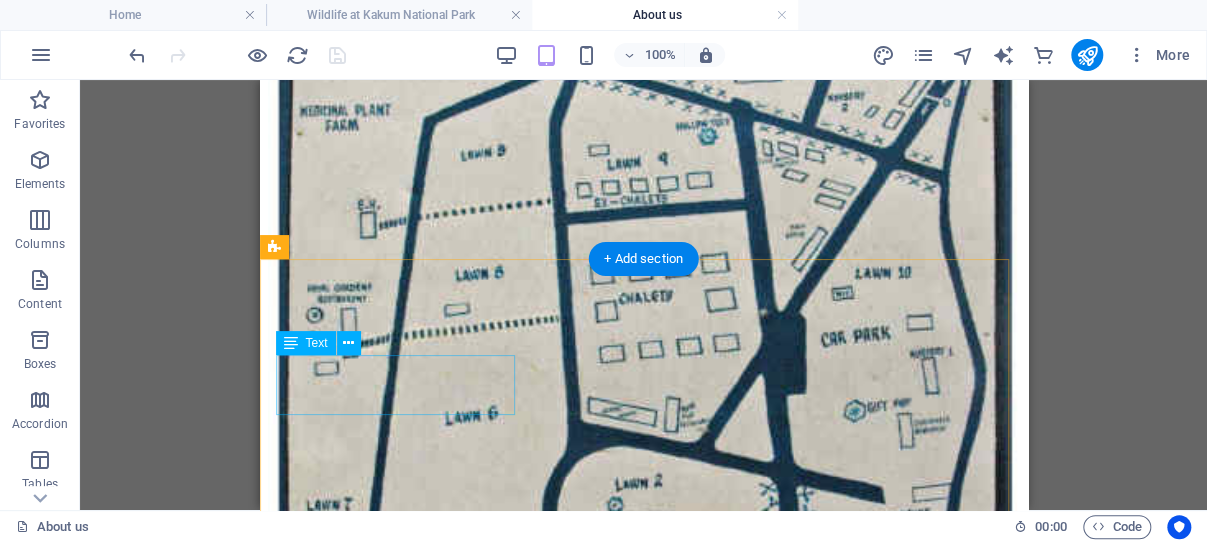 click on "[DAY] [TIME] - [TIME]" at bounding box center (643, 2807) 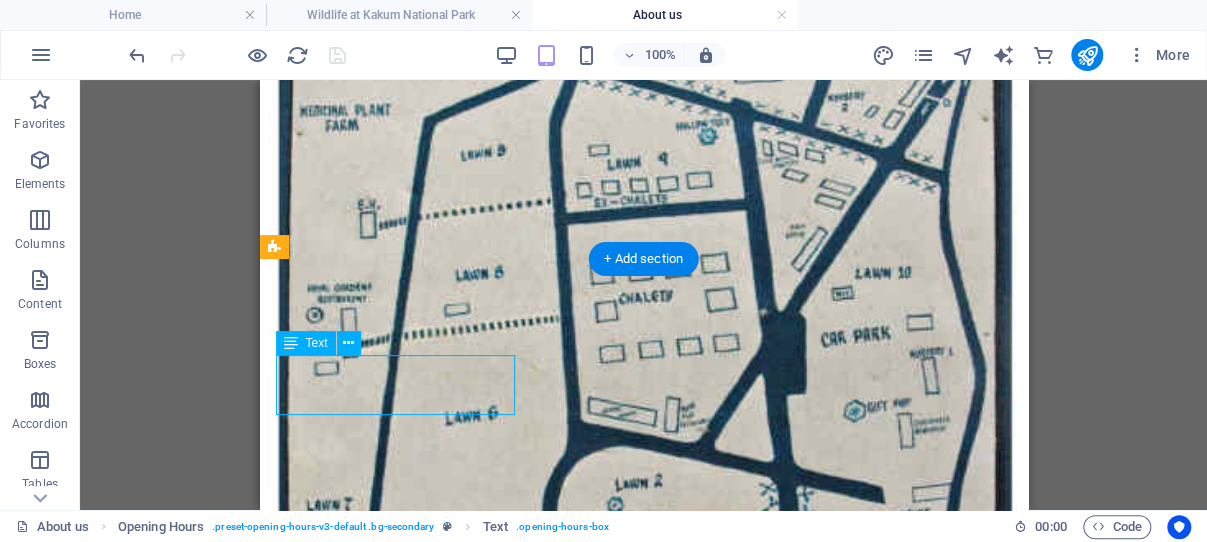 click on "[DAY] [TIME] - [TIME]" at bounding box center [643, 2807] 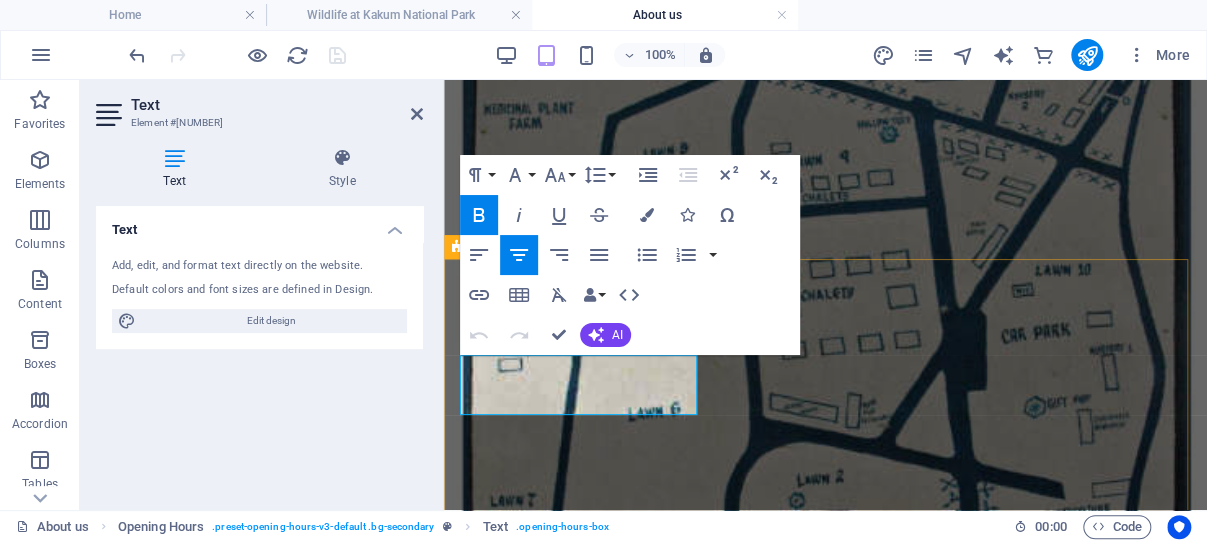 click on "07:00 am - 5:00 pm" at bounding box center [518, 2811] 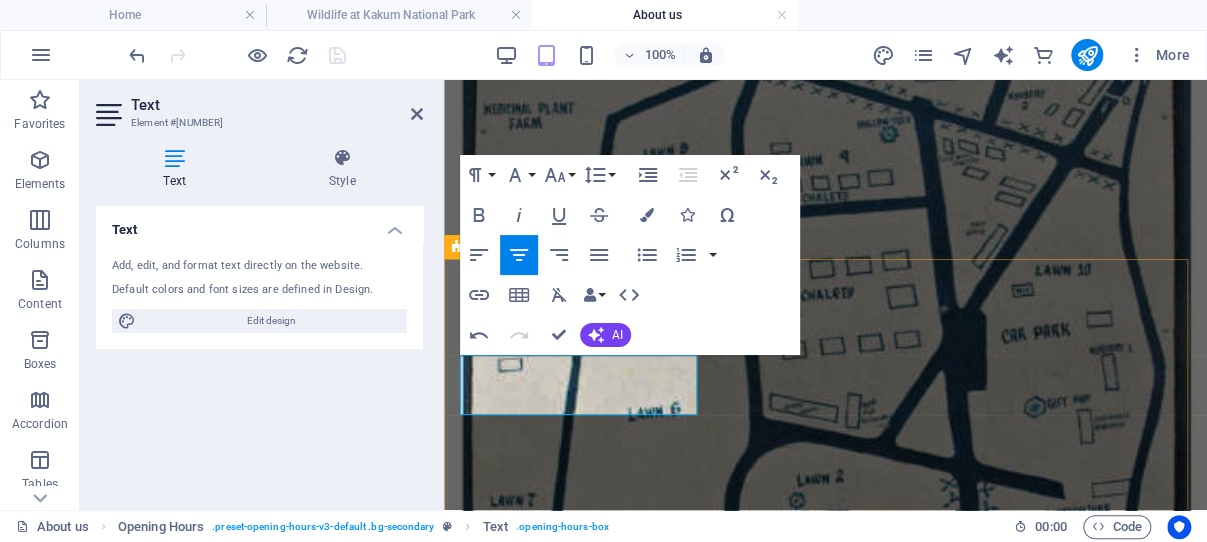 click on ":00 am - 5:00 pm" at bounding box center (526, 2811) 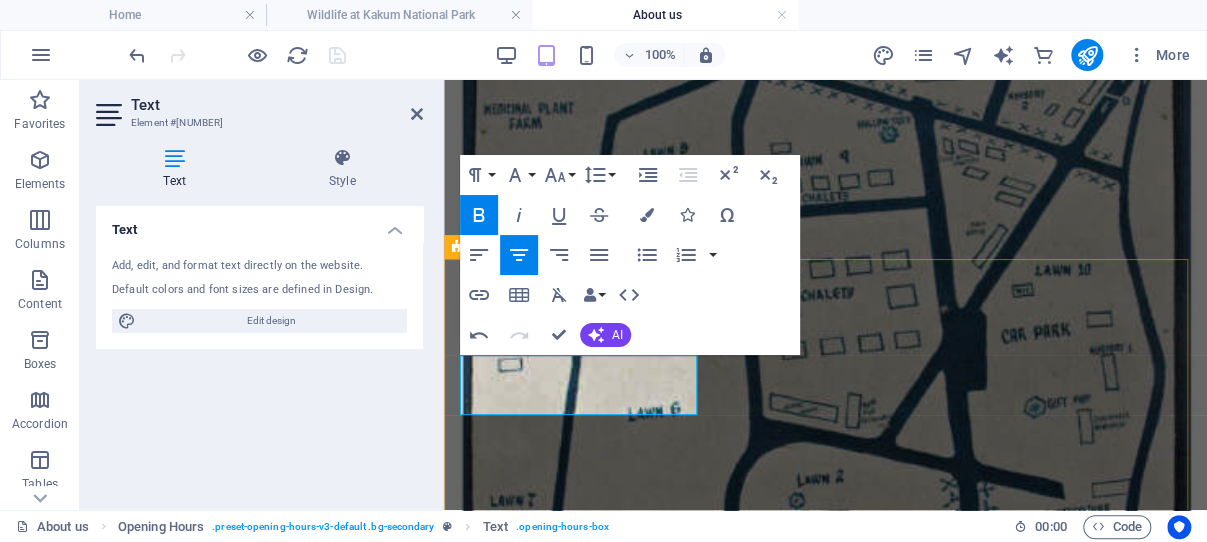 click on ":00 am - 4:00 pm" at bounding box center (526, 2811) 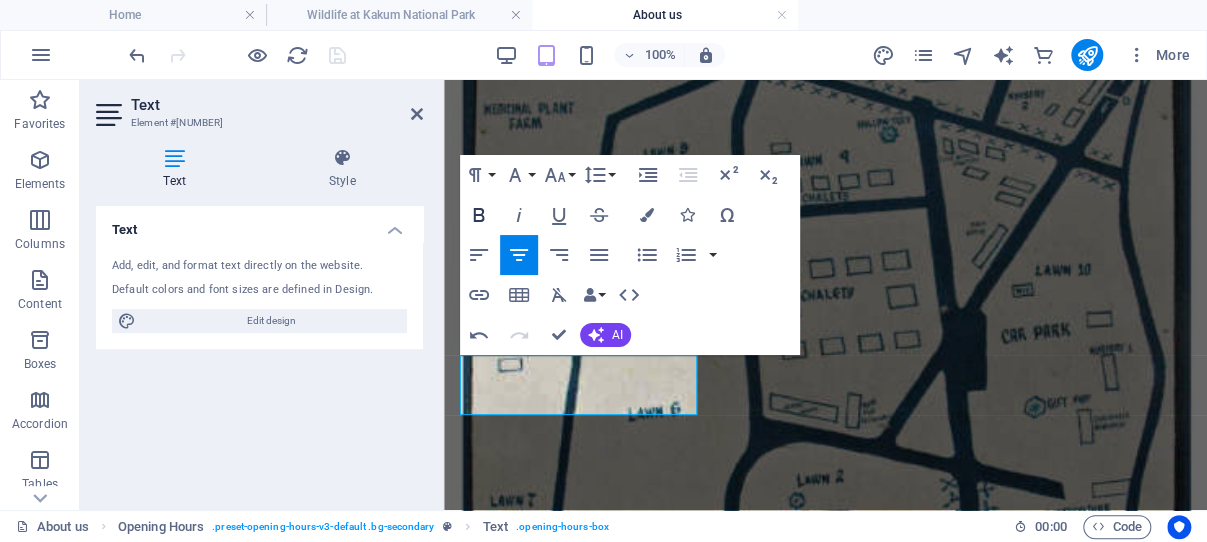 click 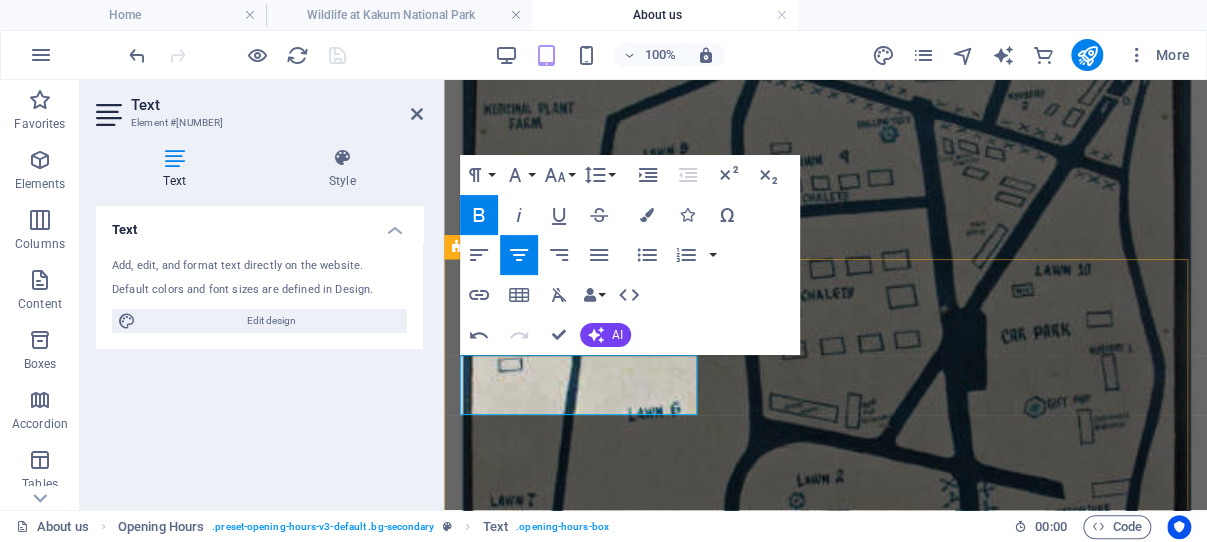 drag, startPoint x: 647, startPoint y: 397, endPoint x: 517, endPoint y: 395, distance: 130.01538 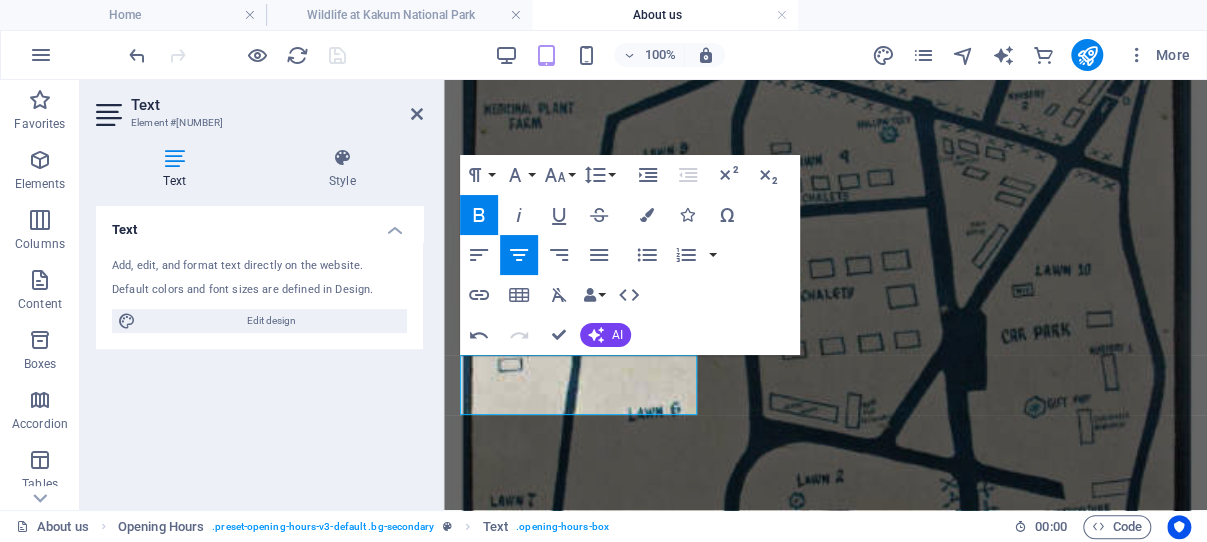 copy on "08 :00 am - 4:30 pm" 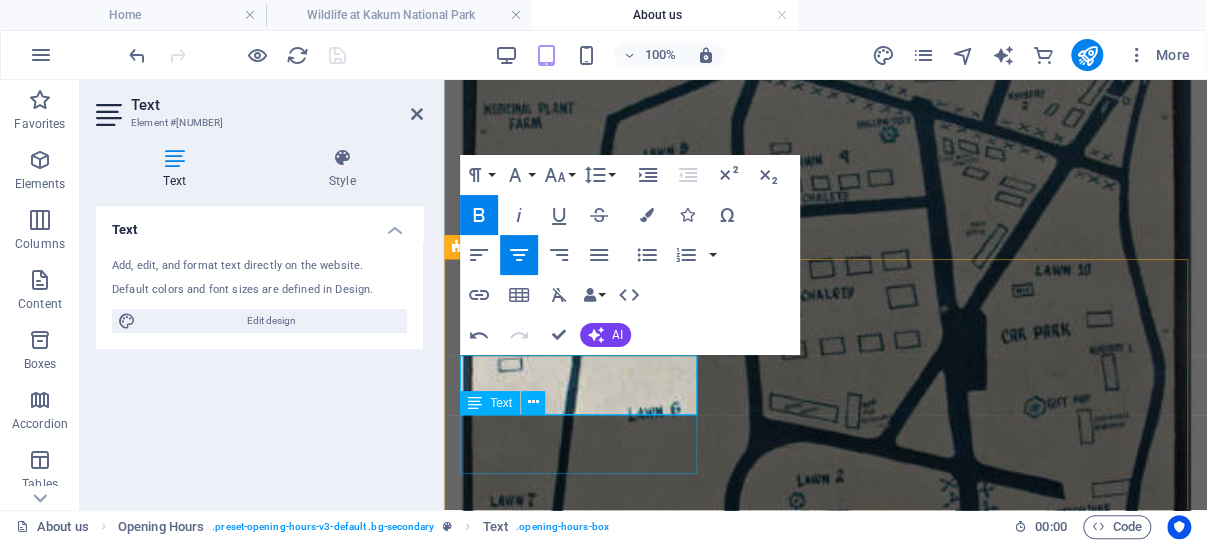 click on "[DAY] [TIME] - [TIME]" at bounding box center (825, 2999) 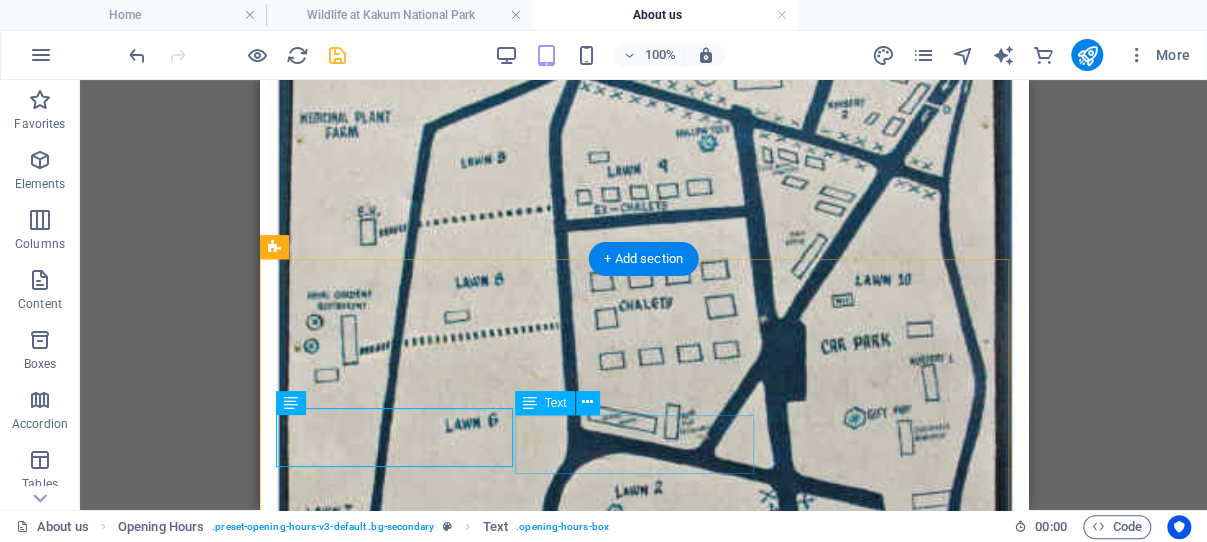 scroll, scrollTop: 2884, scrollLeft: 0, axis: vertical 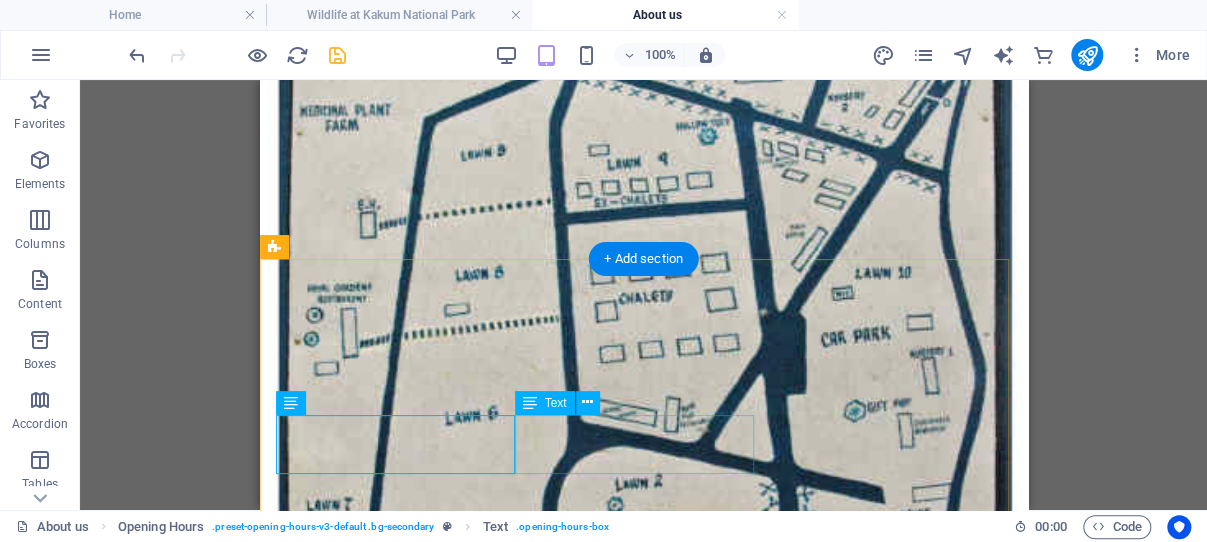 click on "Friday 07:00 am - 5:00 pm" at bounding box center [643, 3079] 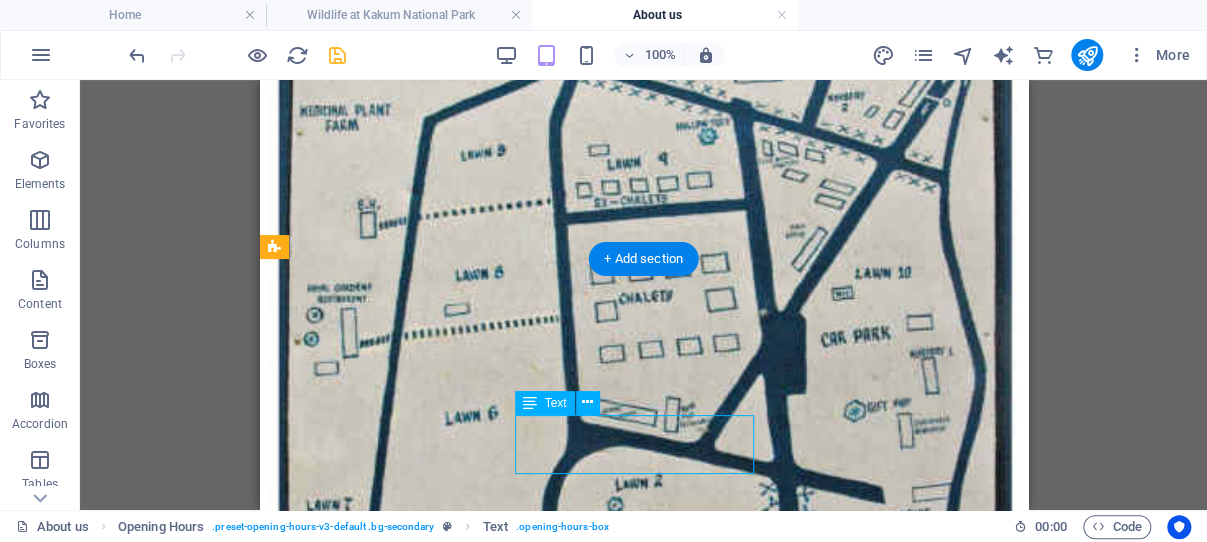 click on "Friday 07:00 am - 5:00 pm" at bounding box center (643, 3079) 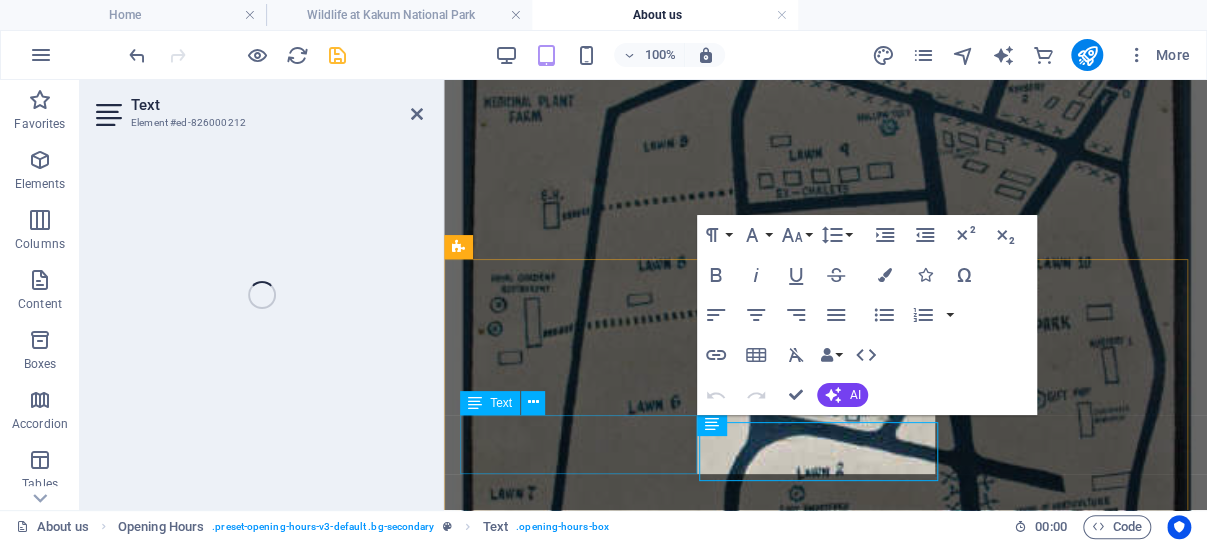 scroll, scrollTop: 2877, scrollLeft: 0, axis: vertical 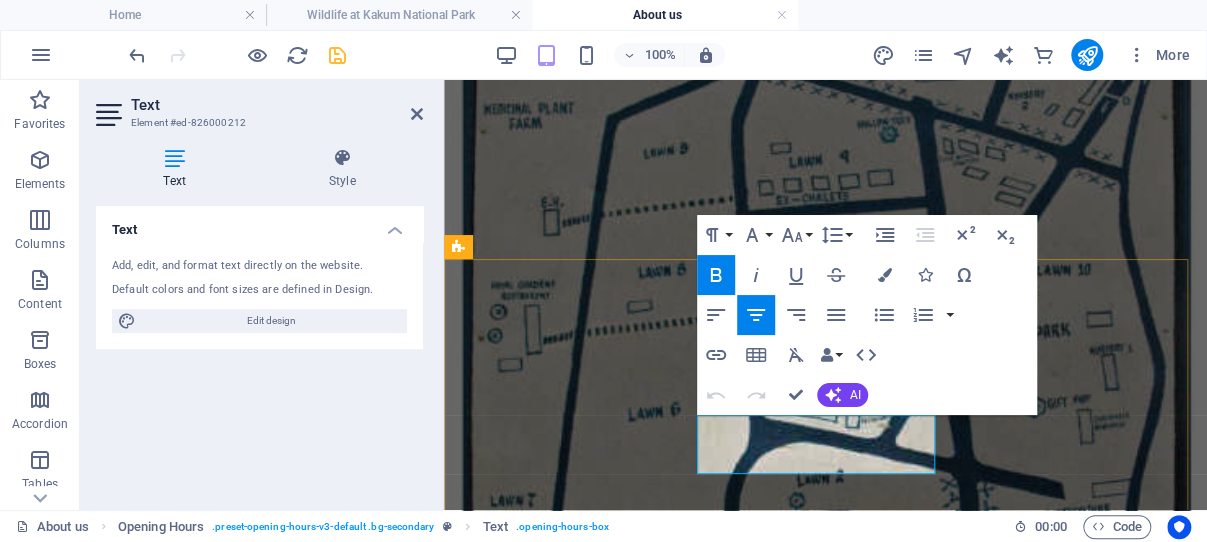 drag, startPoint x: 881, startPoint y: 451, endPoint x: 750, endPoint y: 456, distance: 131.09538 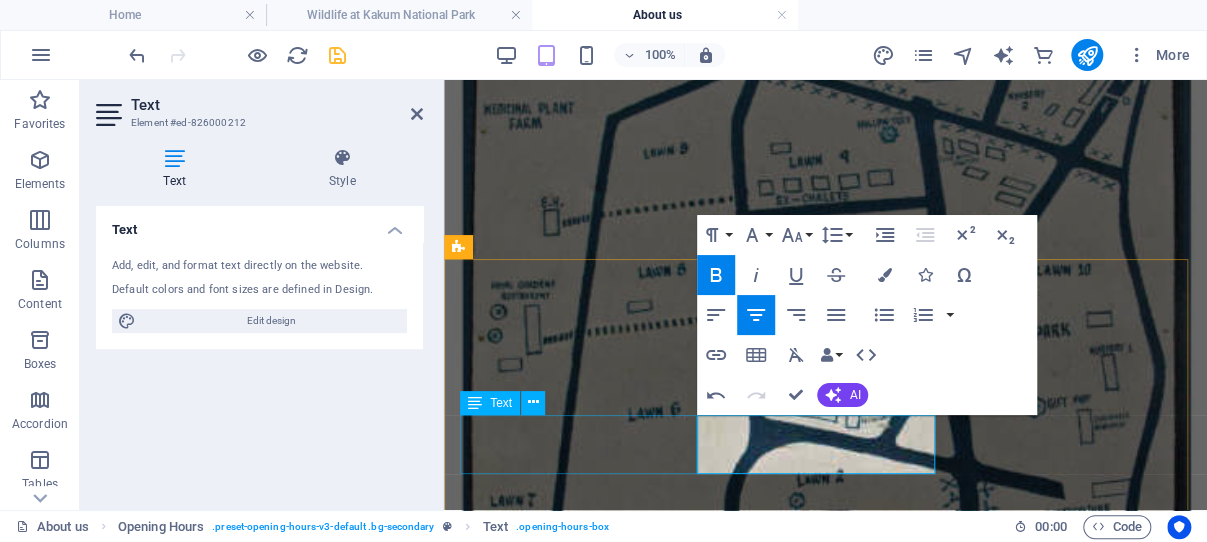 click on "[DAY] [TIME] - [TIME]" at bounding box center (825, 2999) 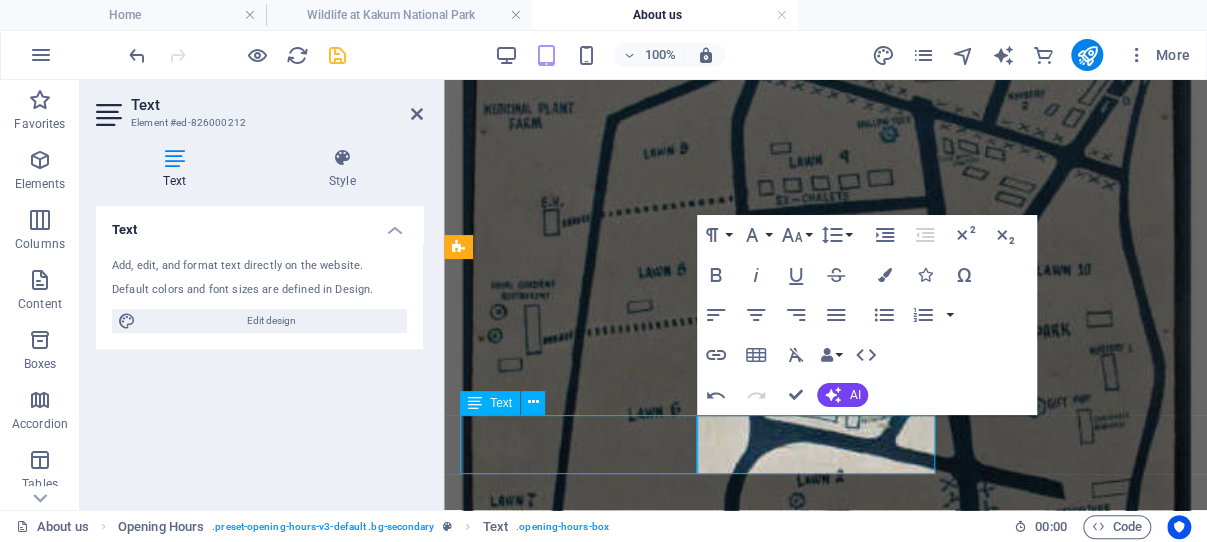 click on "Friday 08 :00 am - 4:30 pm" at bounding box center [825, 3067] 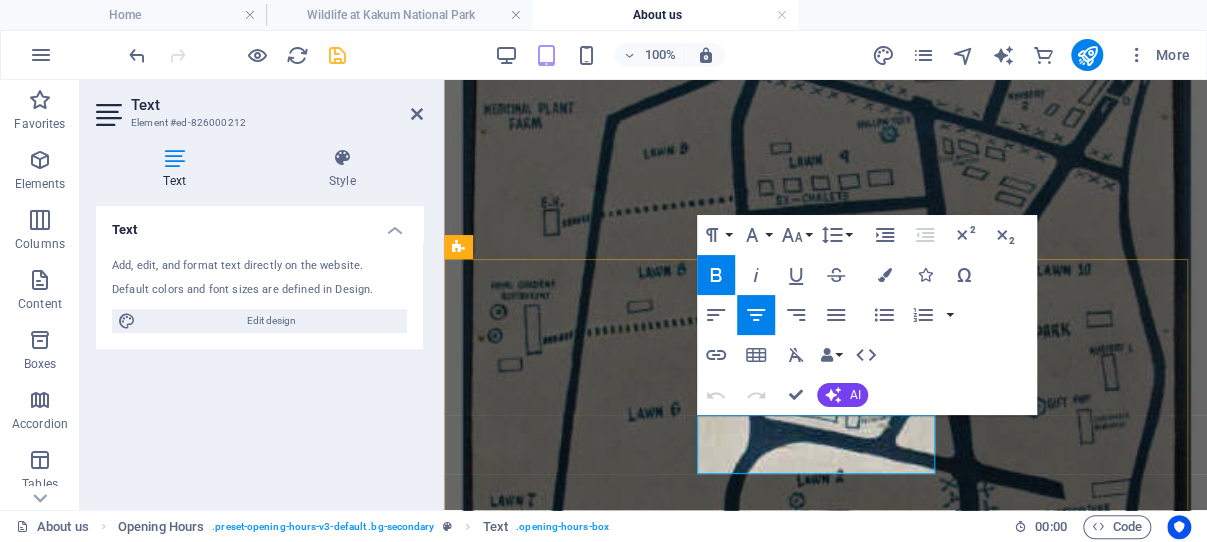drag, startPoint x: 889, startPoint y: 454, endPoint x: 753, endPoint y: 452, distance: 136.01471 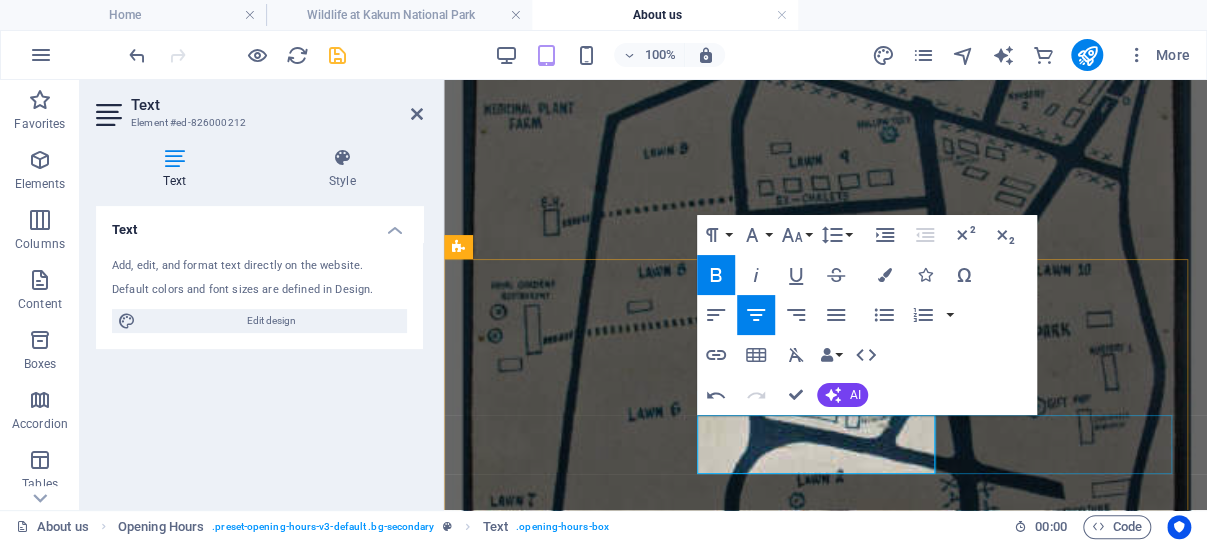 click on "[DAY] [TIME] - [TIME]" at bounding box center (825, 3135) 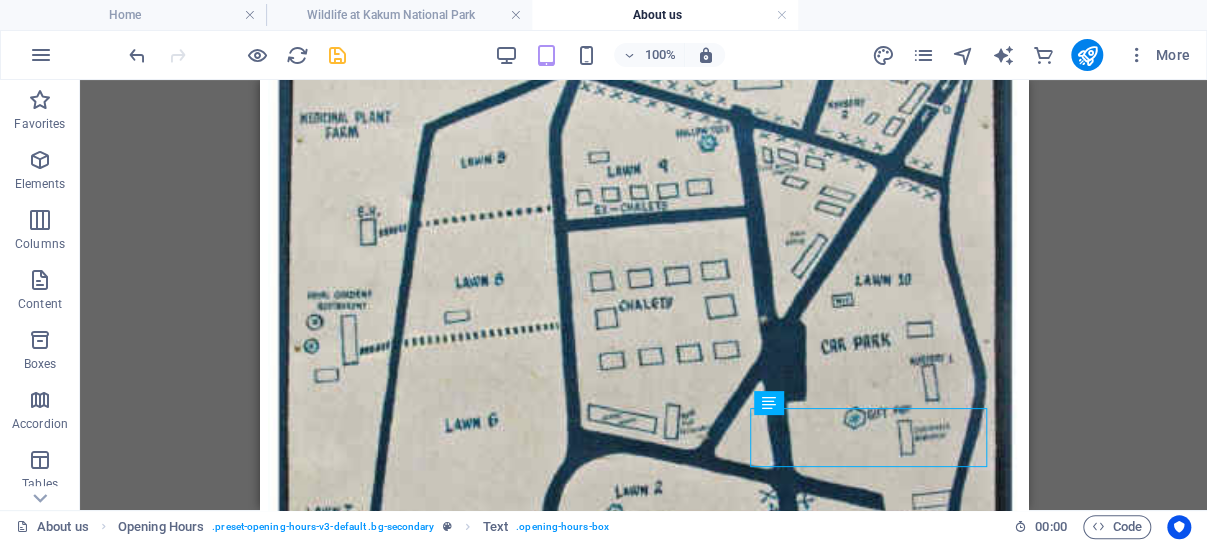 scroll, scrollTop: 2884, scrollLeft: 0, axis: vertical 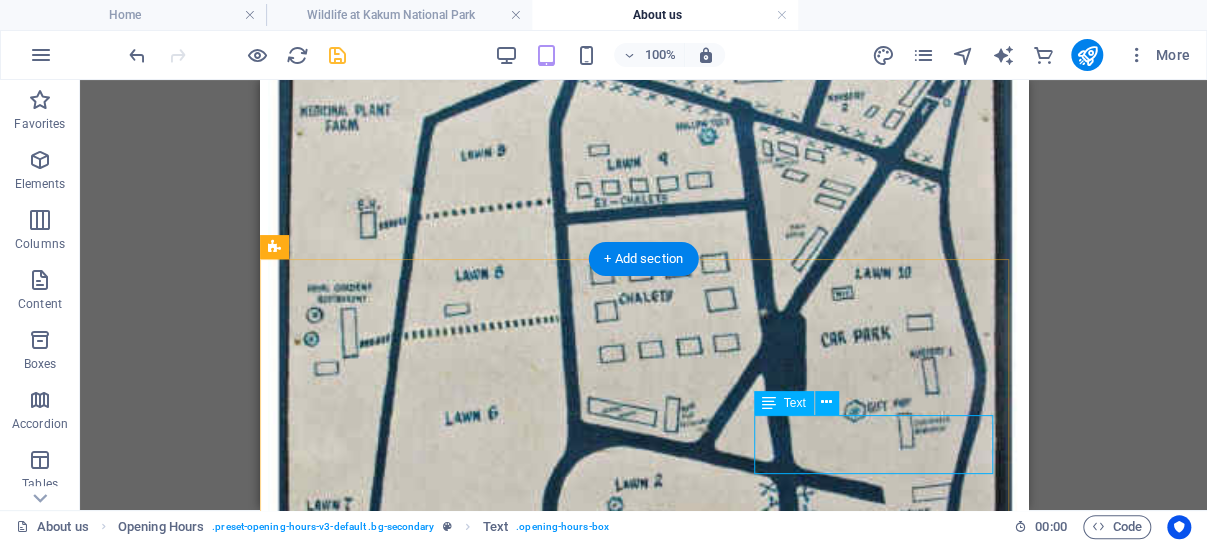 click on "[DAY] [TIME] - [TIME]" at bounding box center [643, 3147] 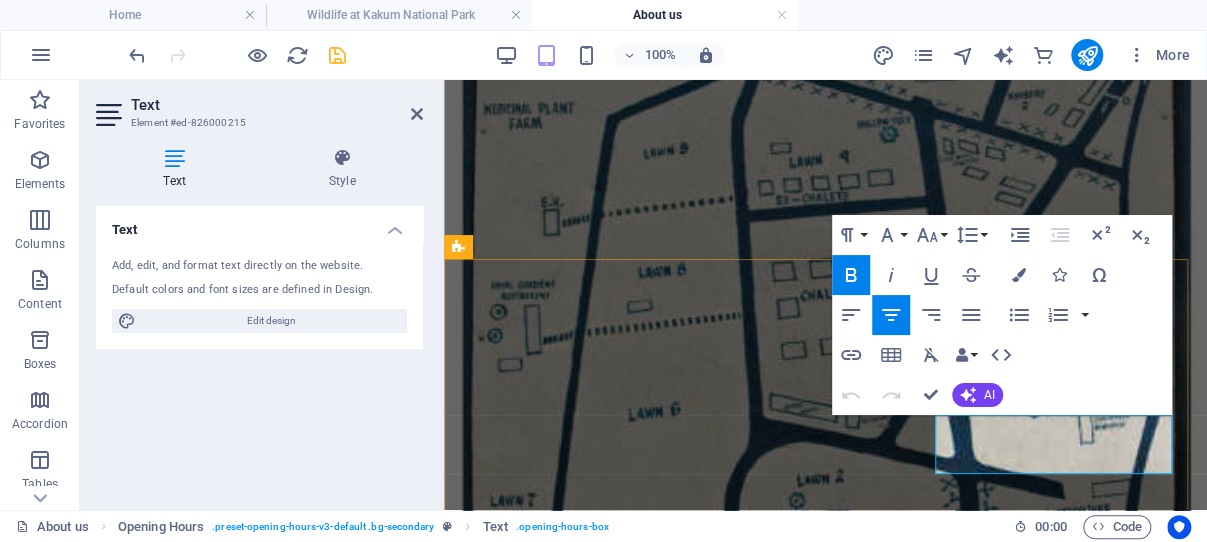 drag, startPoint x: 1115, startPoint y: 453, endPoint x: 988, endPoint y: 456, distance: 127.03543 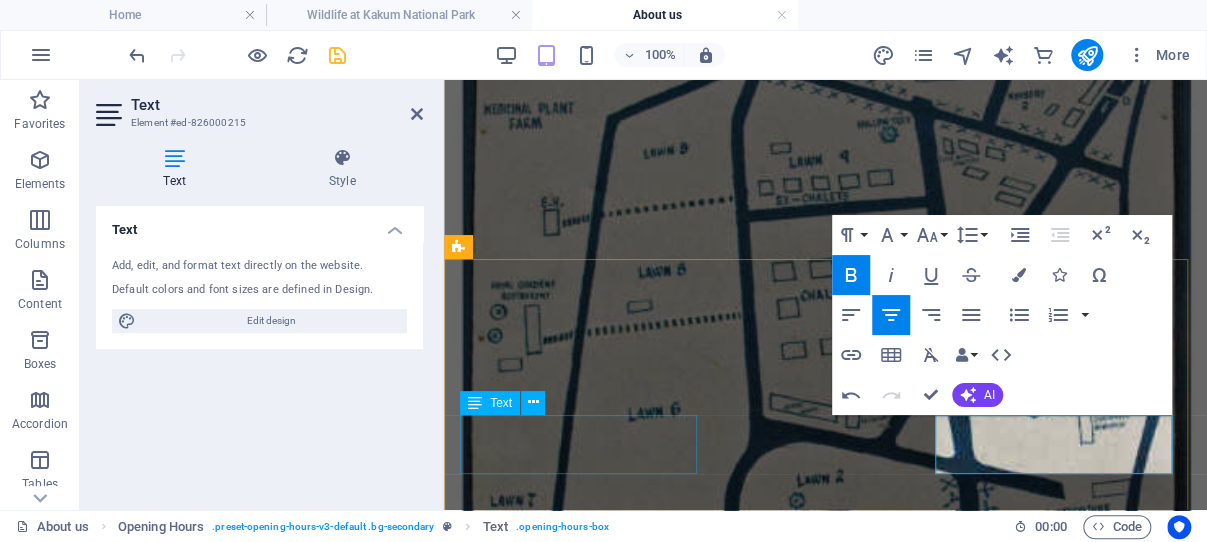 click on "[DAY] [TIME] - [TIME]" at bounding box center [825, 2999] 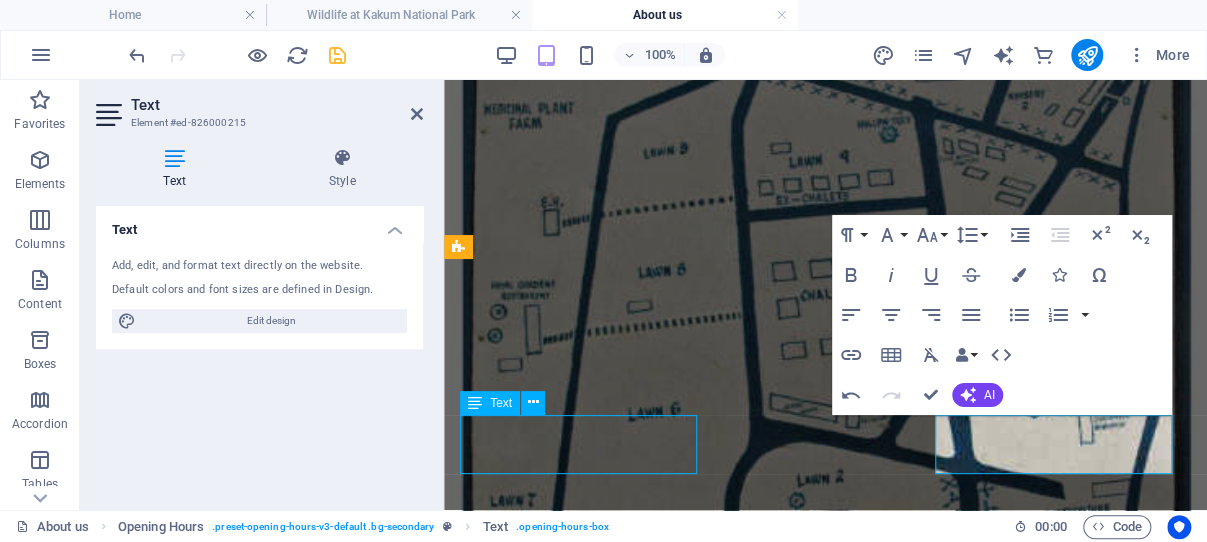 click on "[DAY] [TIME] - [TIME]" at bounding box center [825, 2999] 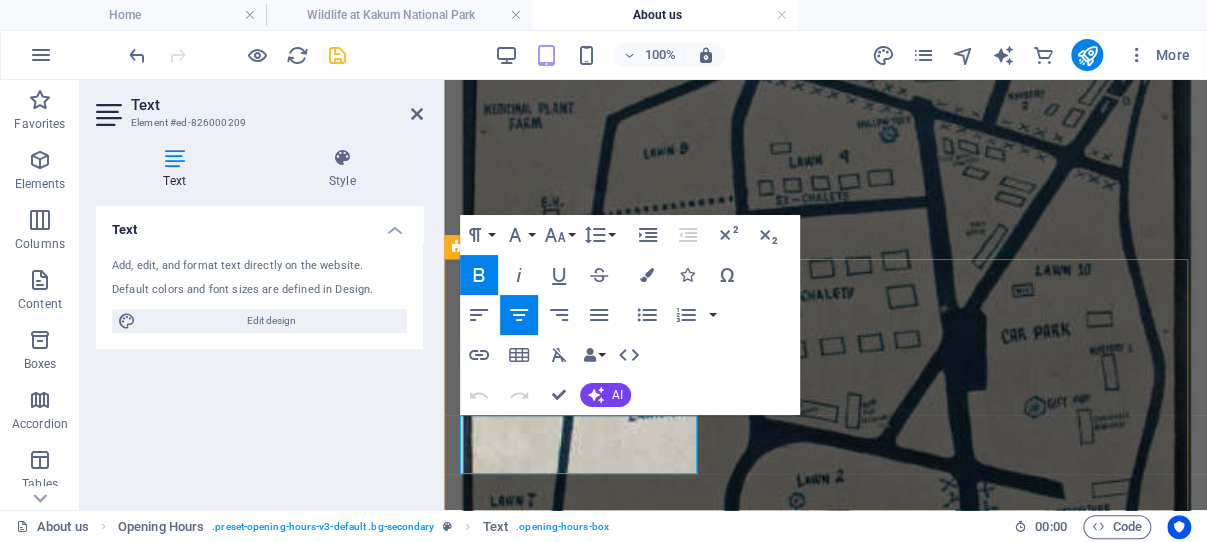 drag, startPoint x: 648, startPoint y: 458, endPoint x: 511, endPoint y: 457, distance: 137.00365 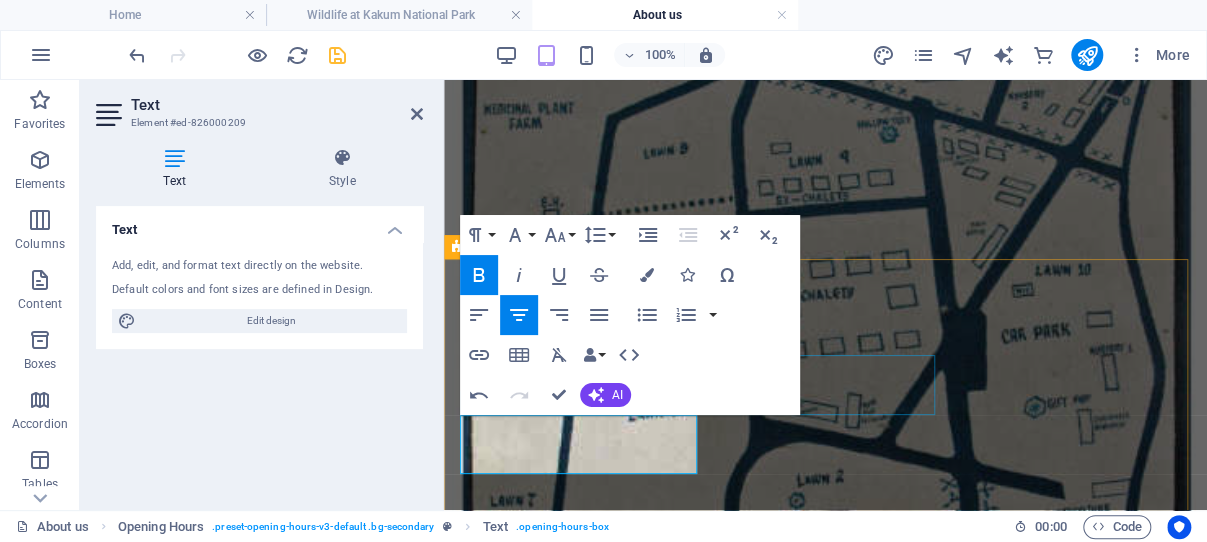 click on "Tuesday 07:00 am - 5:00 pm" at bounding box center [825, 2863] 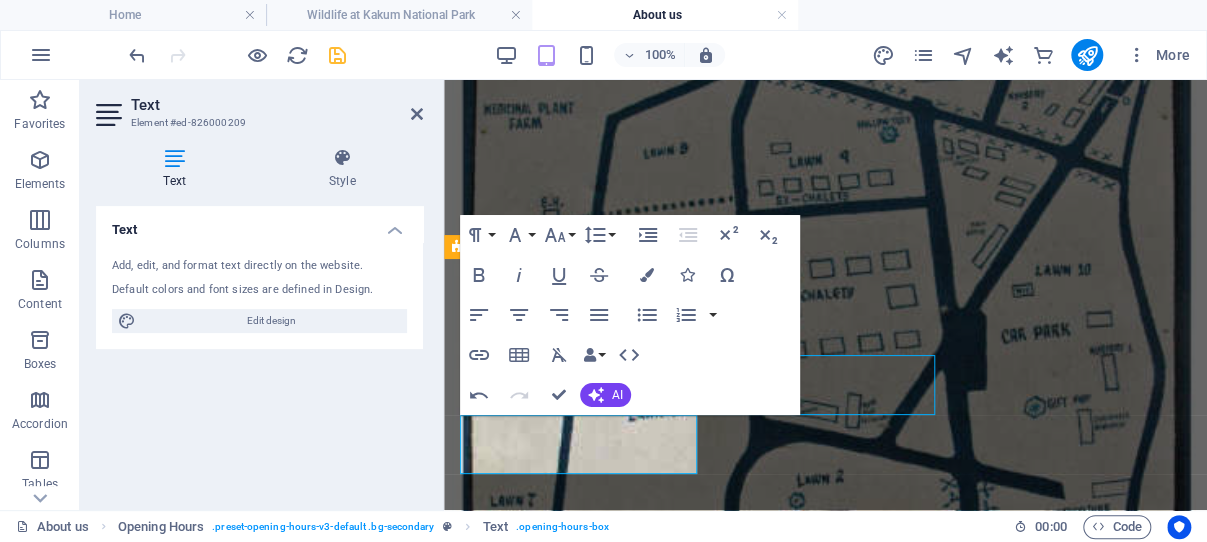 click on "Tuesday 07:00 am - 5:00 pm" at bounding box center [825, 2863] 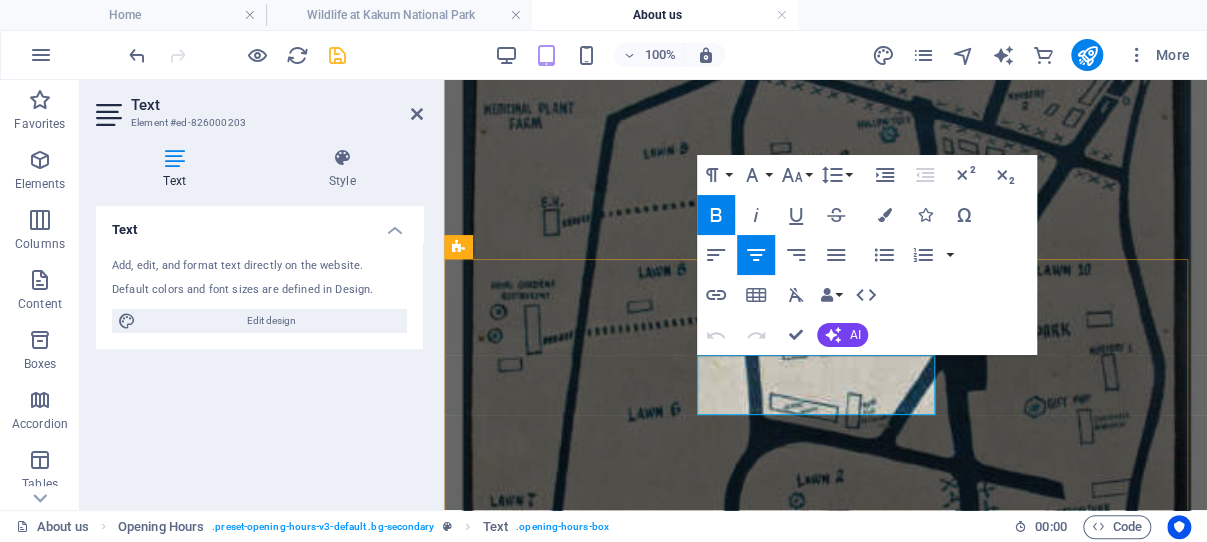 drag, startPoint x: 887, startPoint y: 397, endPoint x: 753, endPoint y: 397, distance: 134 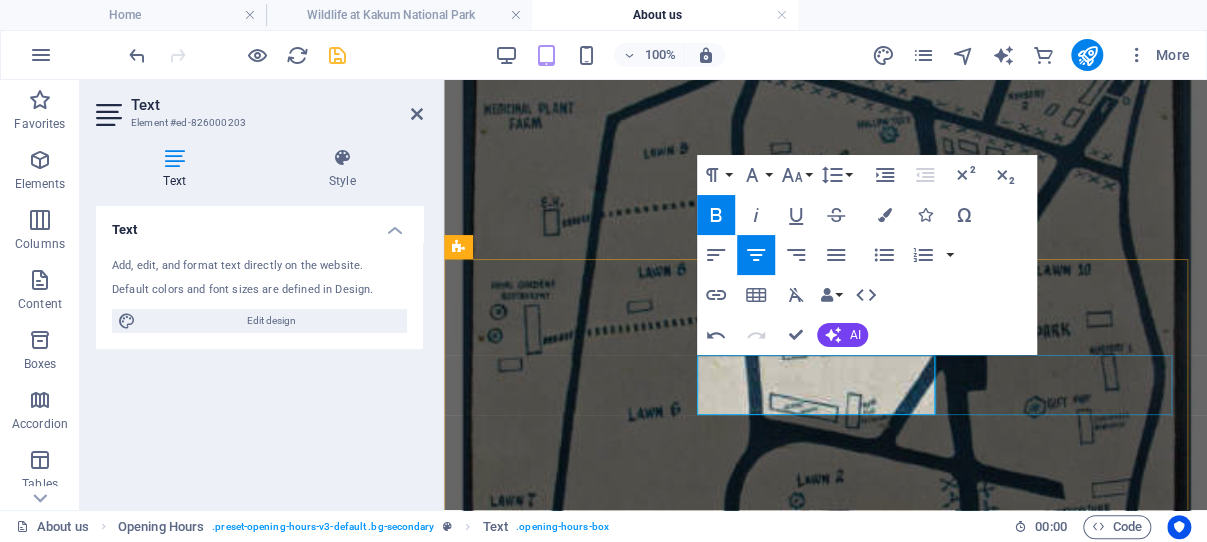 click on "Wednesday 07:00 am - 5:00 pm" at bounding box center [825, 2931] 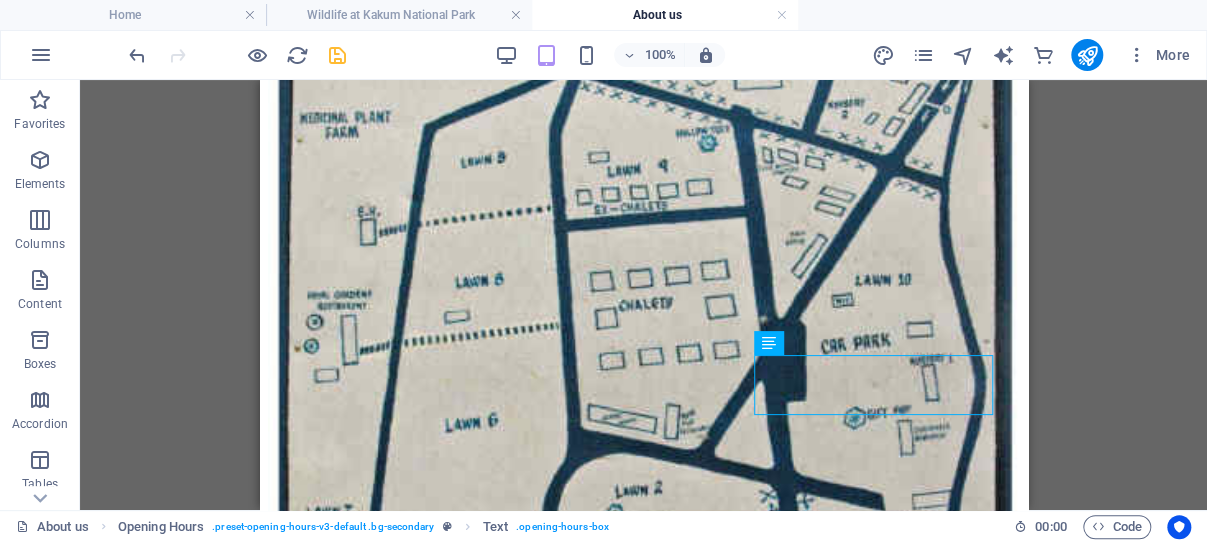 scroll, scrollTop: 2884, scrollLeft: 0, axis: vertical 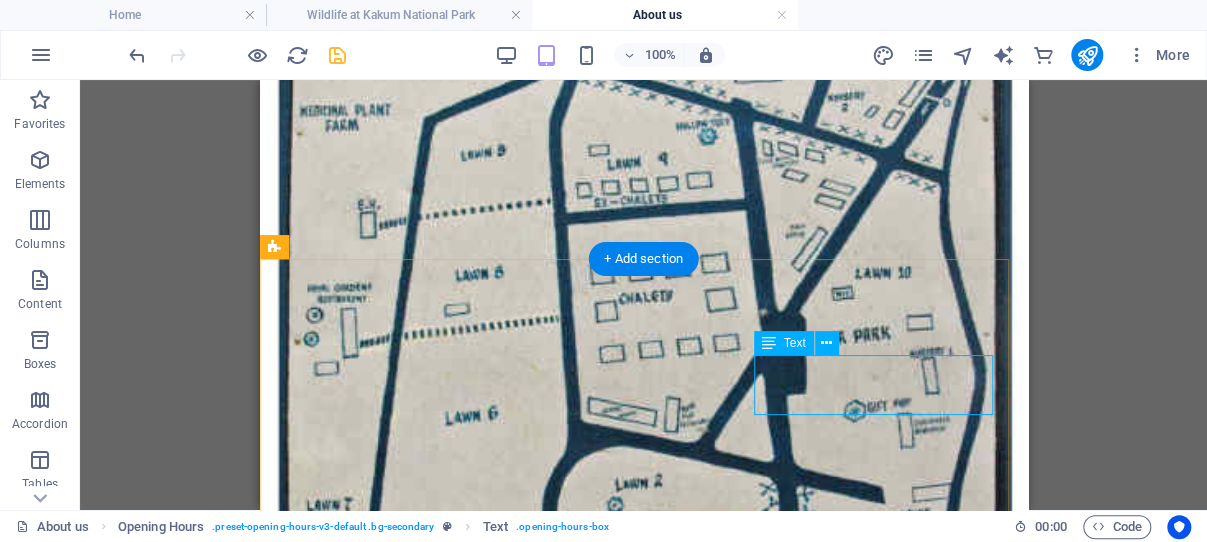 click on "Wednesday 07:00 am - 5:00 pm" at bounding box center [643, 2943] 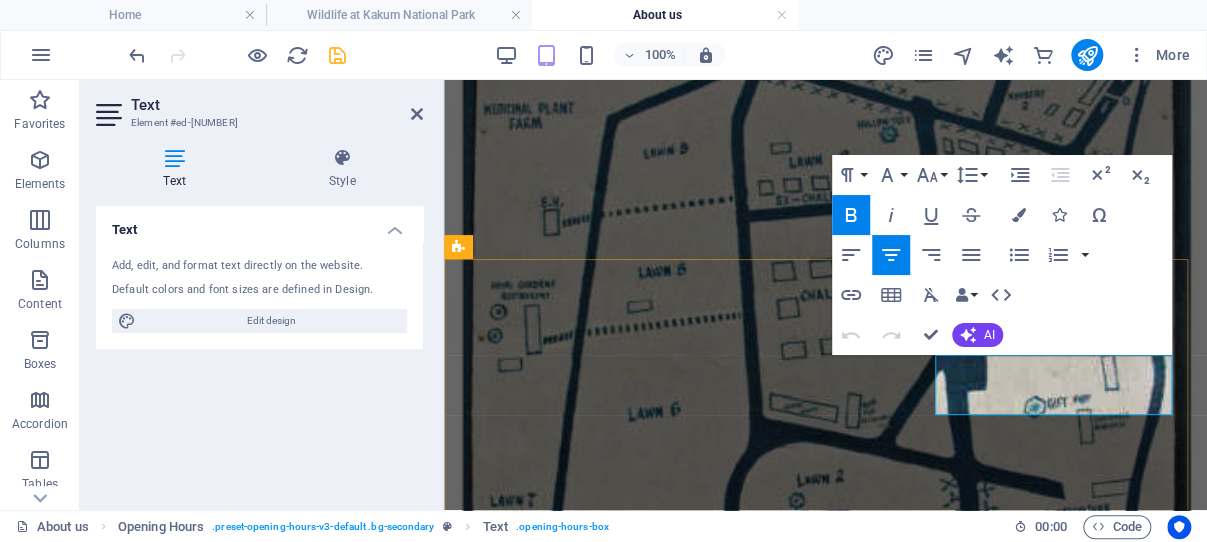 drag, startPoint x: 1116, startPoint y: 396, endPoint x: 990, endPoint y: 402, distance: 126.14278 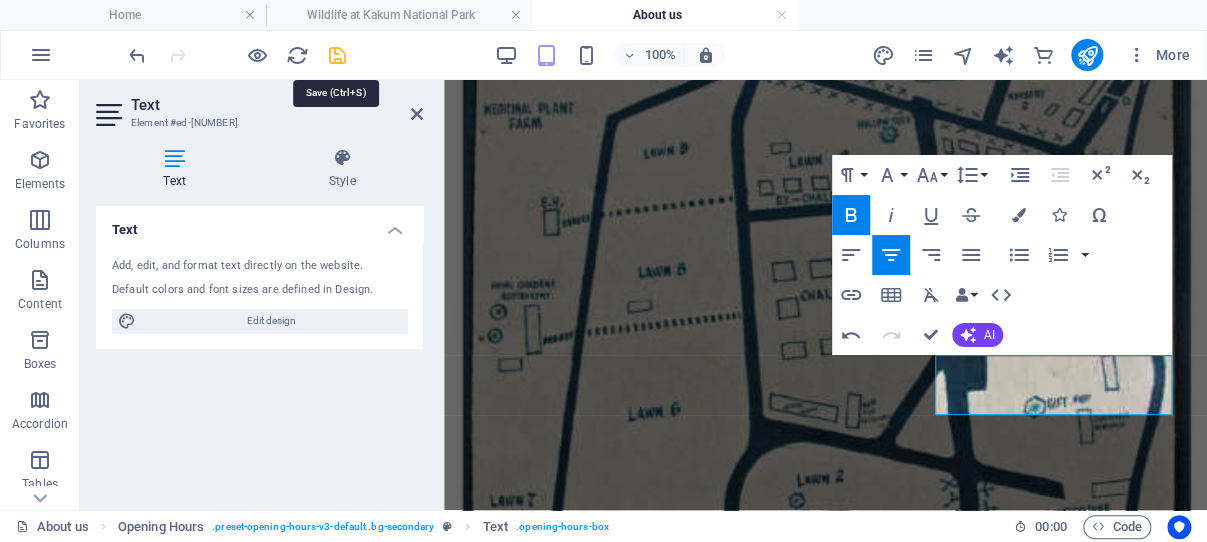 click at bounding box center [337, 55] 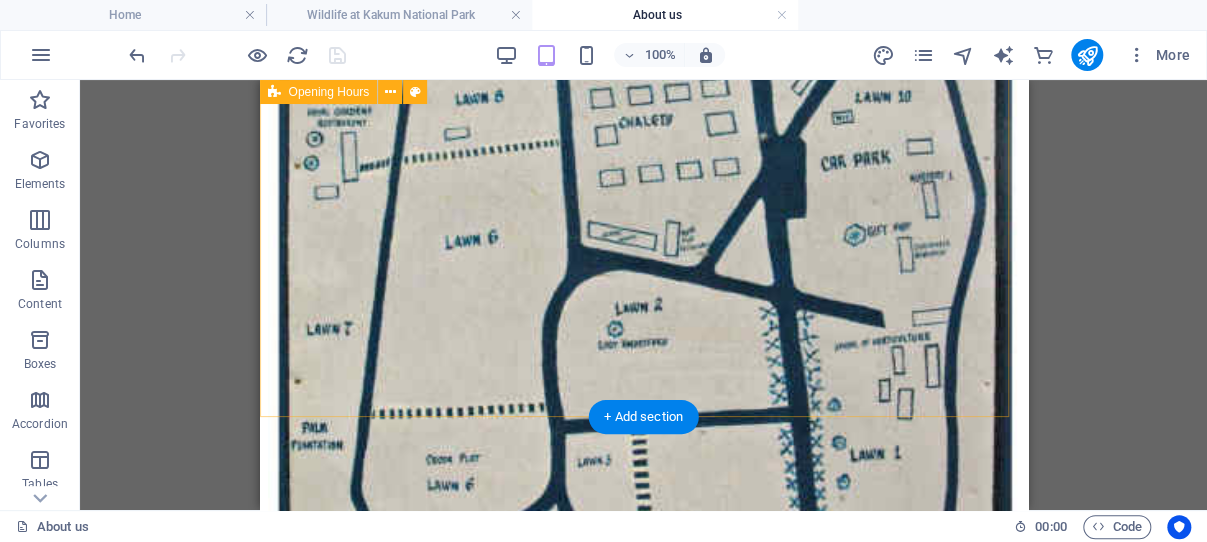 scroll, scrollTop: 3096, scrollLeft: 0, axis: vertical 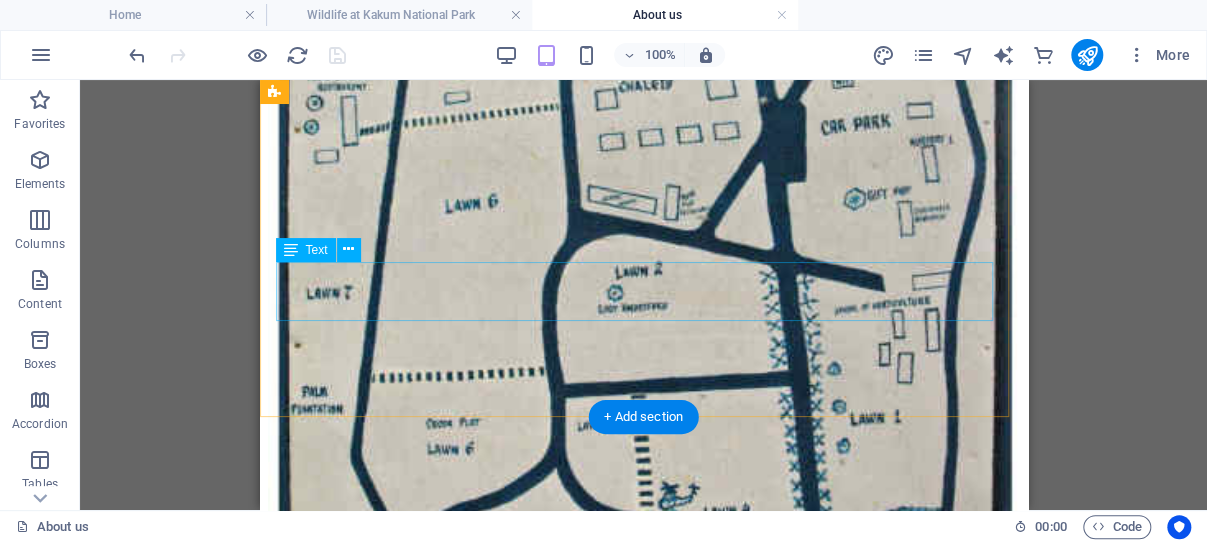 click on "Sunday 07:00 am - 5:00 pm" at bounding box center [643, 3003] 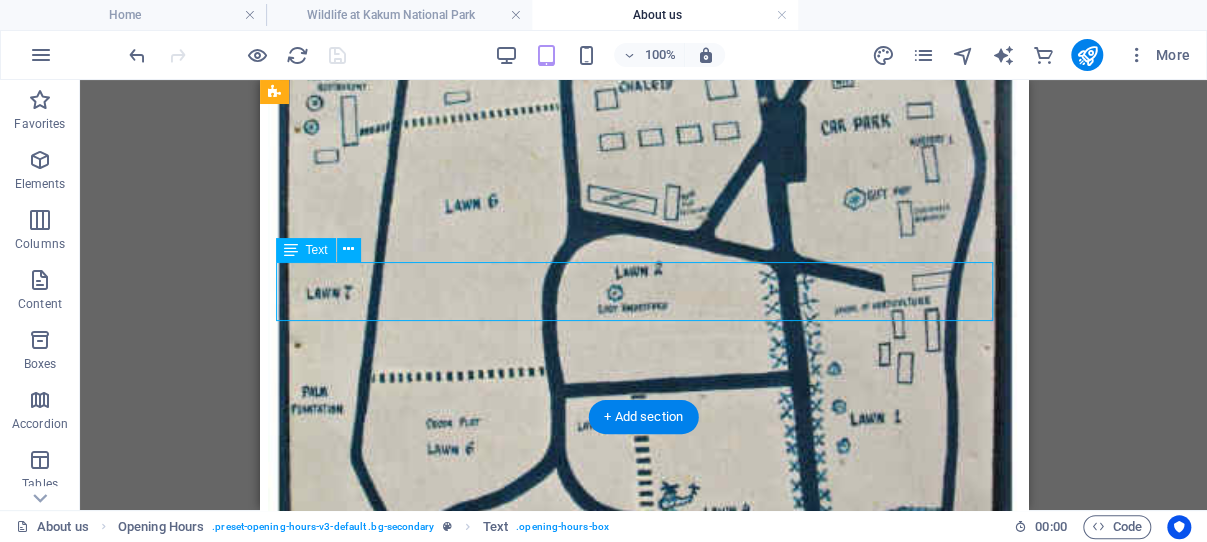 click on "Sunday 07:00 am - 5:00 pm" at bounding box center (643, 3003) 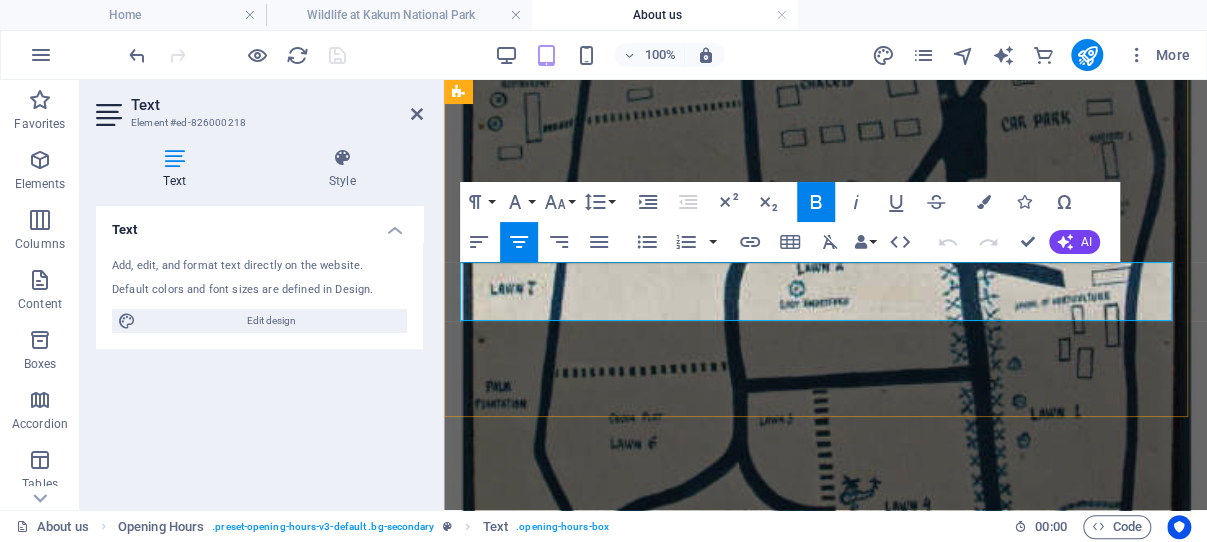 drag, startPoint x: 892, startPoint y: 306, endPoint x: 748, endPoint y: 306, distance: 144 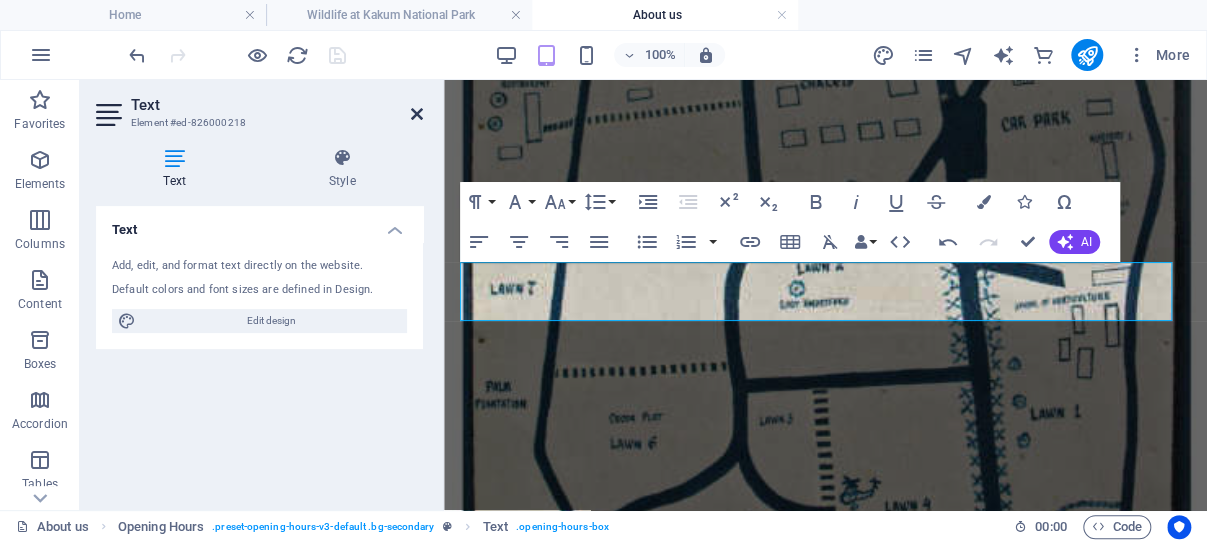 drag, startPoint x: 414, startPoint y: 111, endPoint x: 155, endPoint y: 41, distance: 268.29276 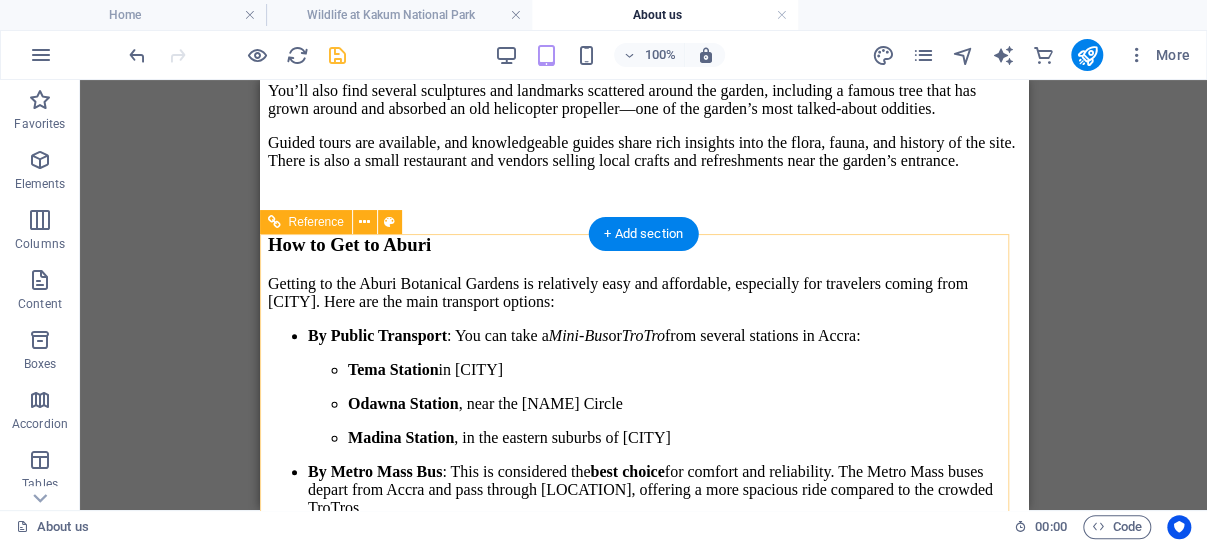 scroll, scrollTop: 3520, scrollLeft: 0, axis: vertical 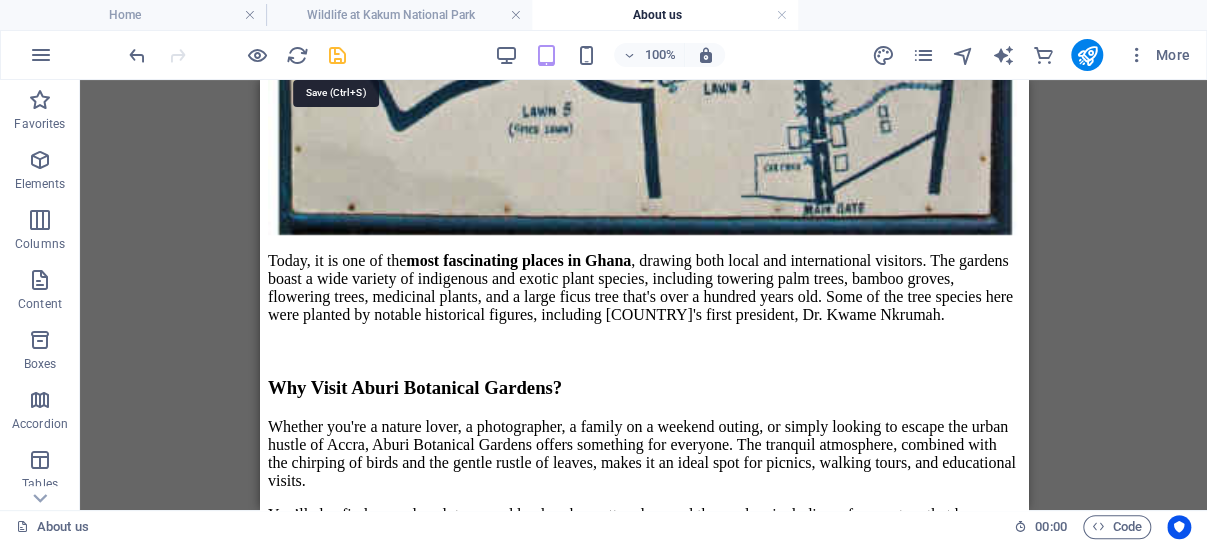 click at bounding box center (337, 55) 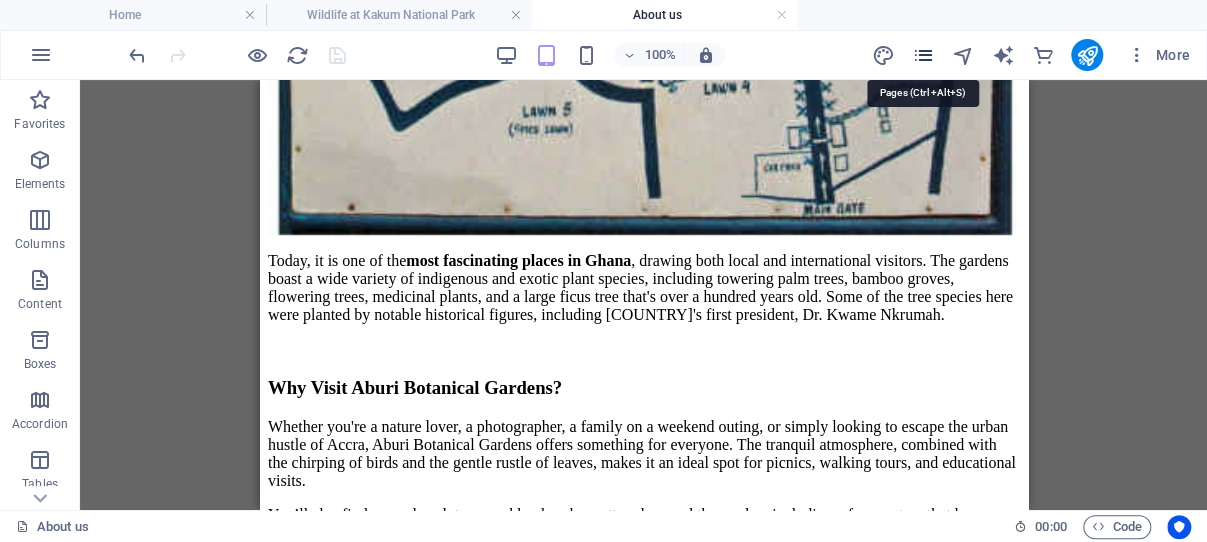 click at bounding box center (922, 55) 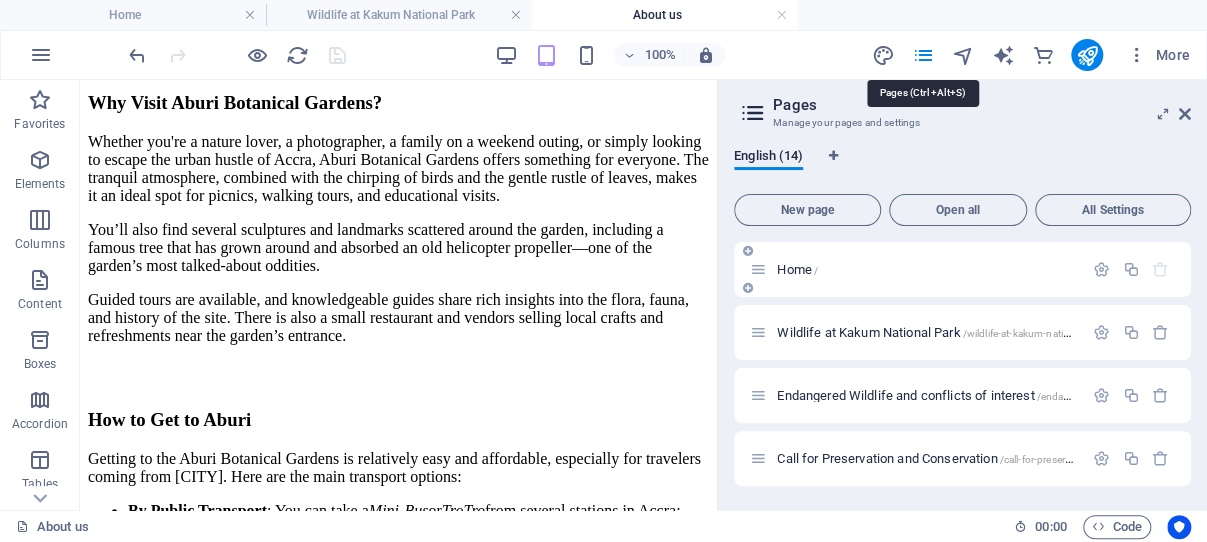 scroll, scrollTop: 3626, scrollLeft: 0, axis: vertical 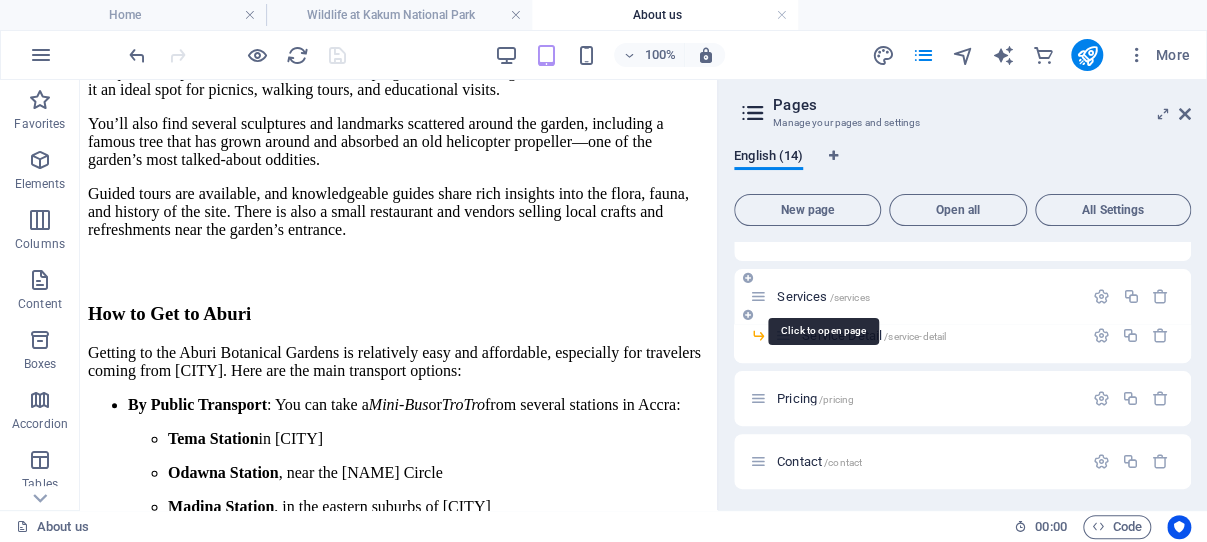 click on "Services /services" at bounding box center [823, 296] 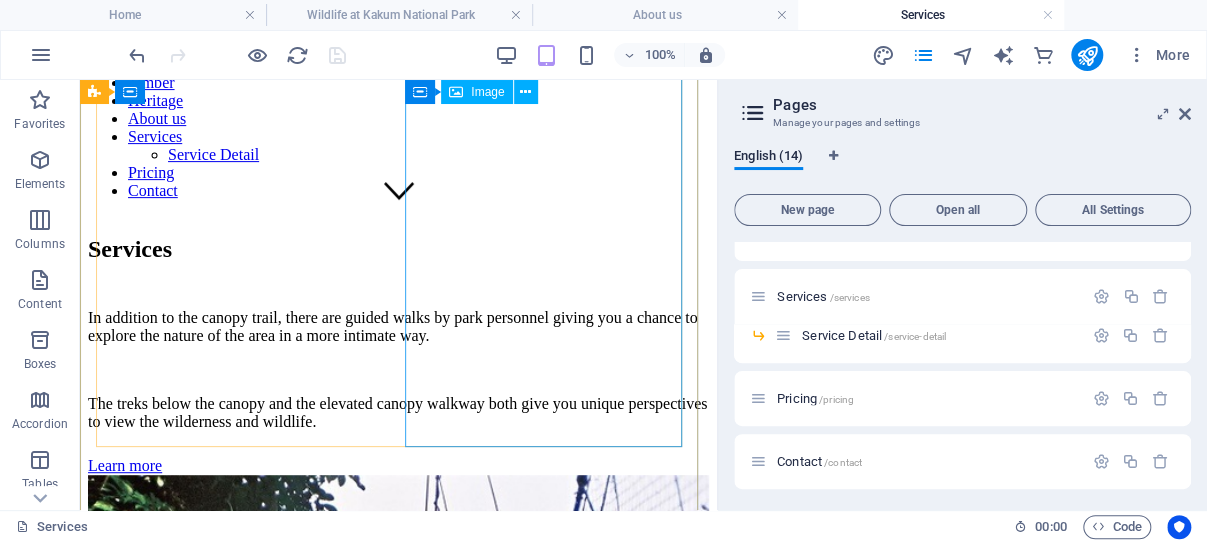 scroll, scrollTop: 212, scrollLeft: 0, axis: vertical 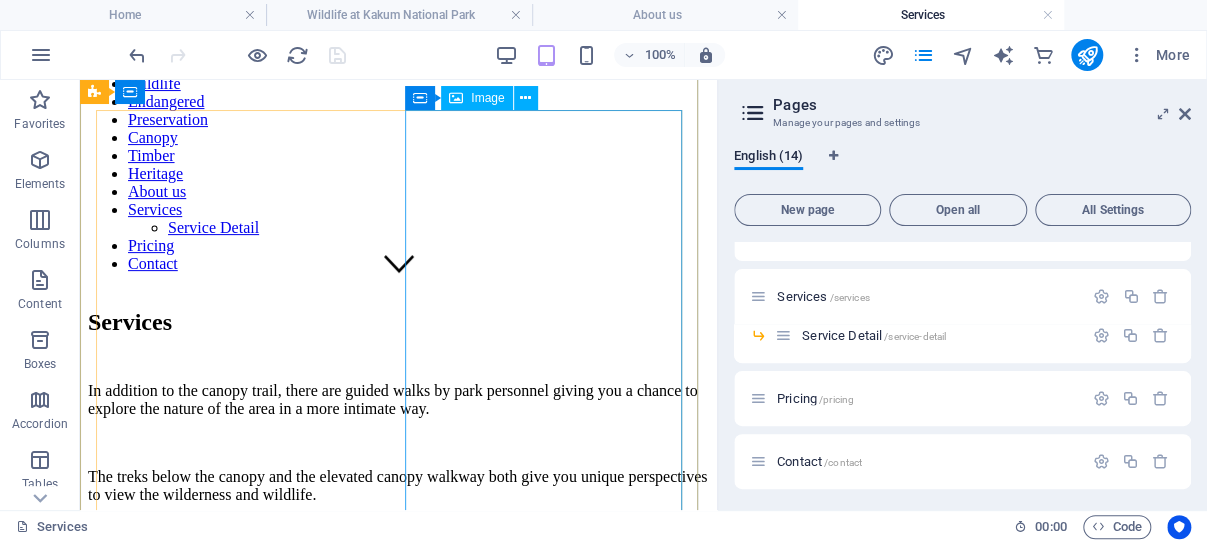 click at bounding box center (398, 1010) 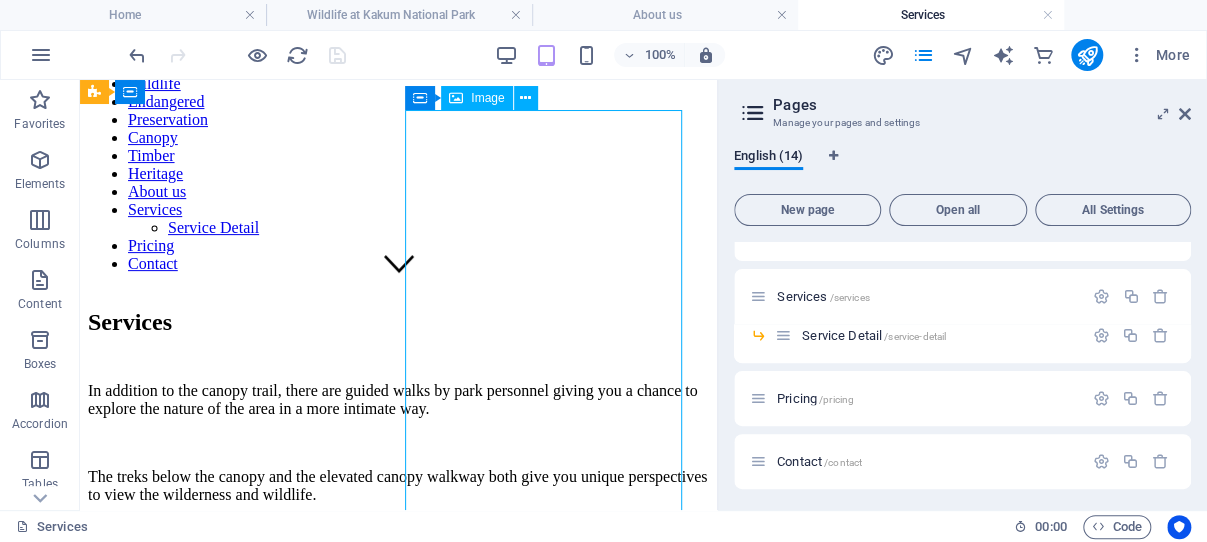 click at bounding box center [398, 1010] 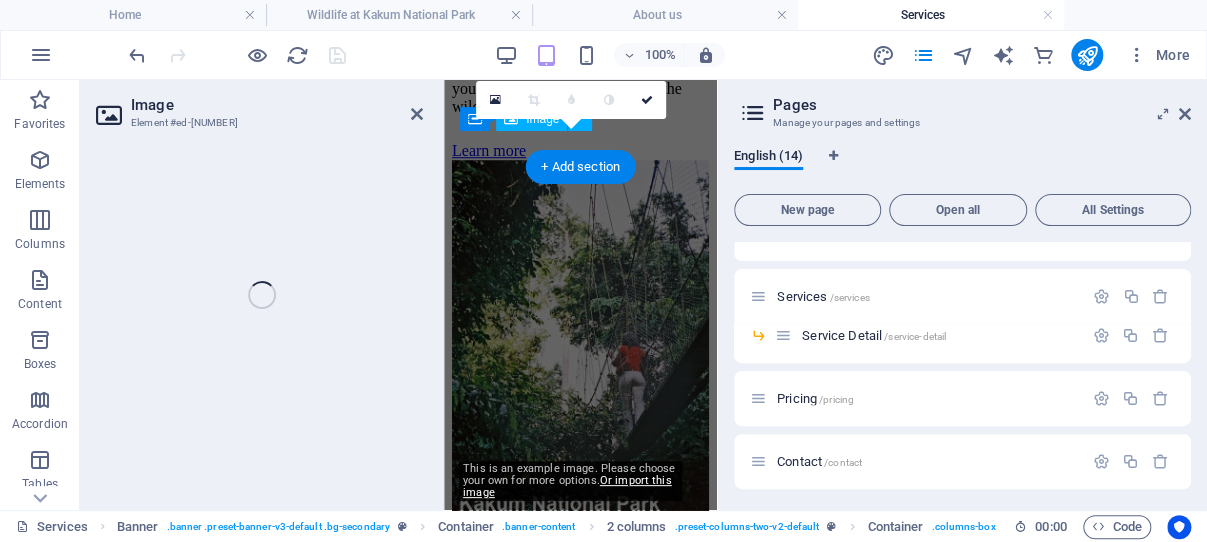 scroll, scrollTop: 605, scrollLeft: 0, axis: vertical 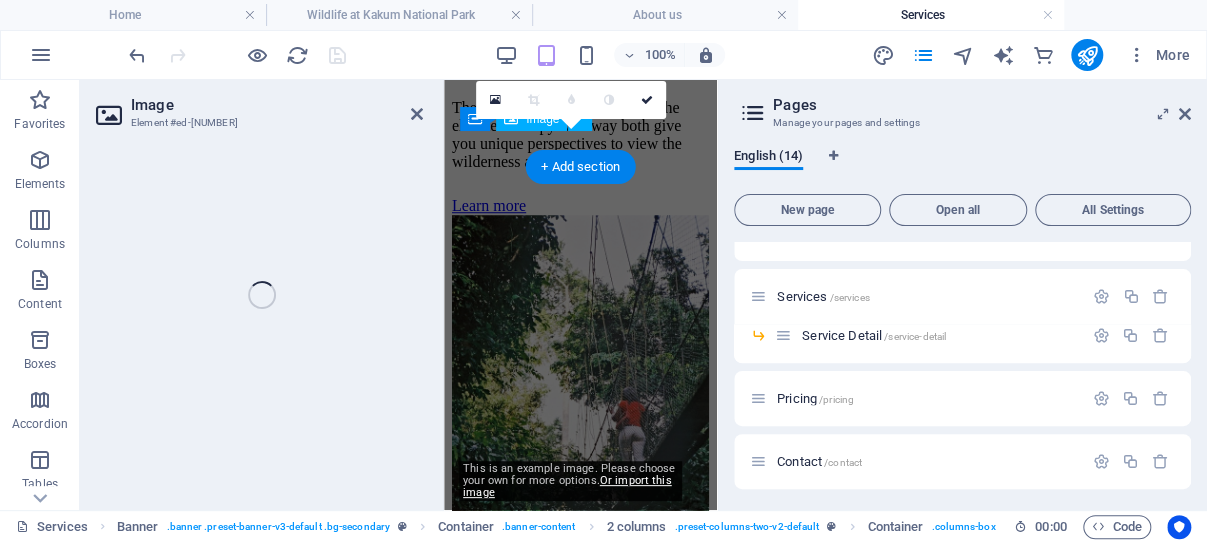 select on "%" 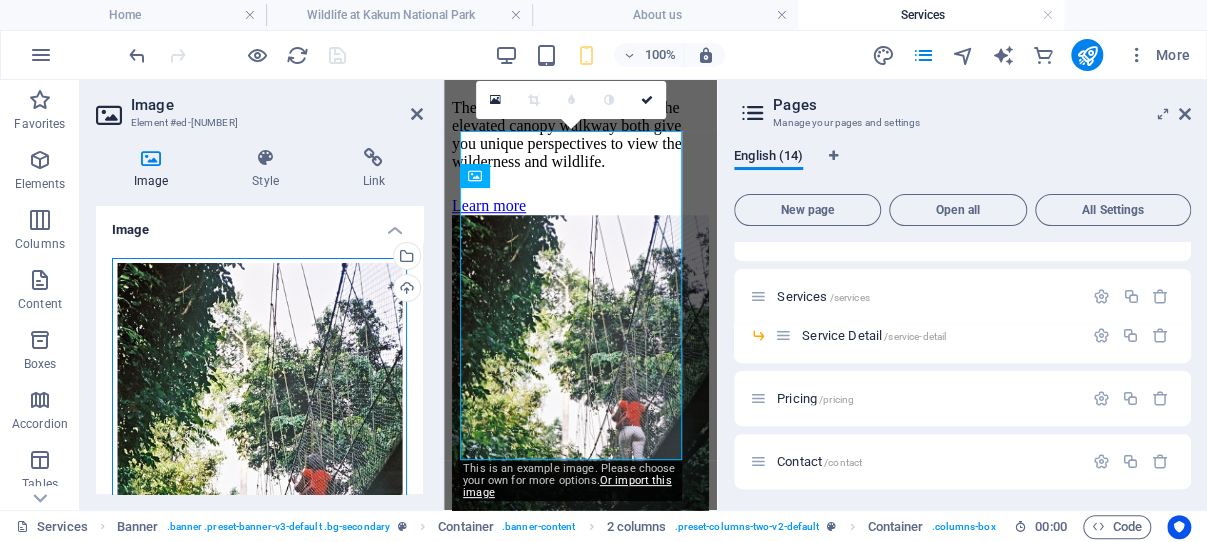 click on "Drag files here, click to choose files or select files from Files or our free stock photos & videos" at bounding box center [259, 474] 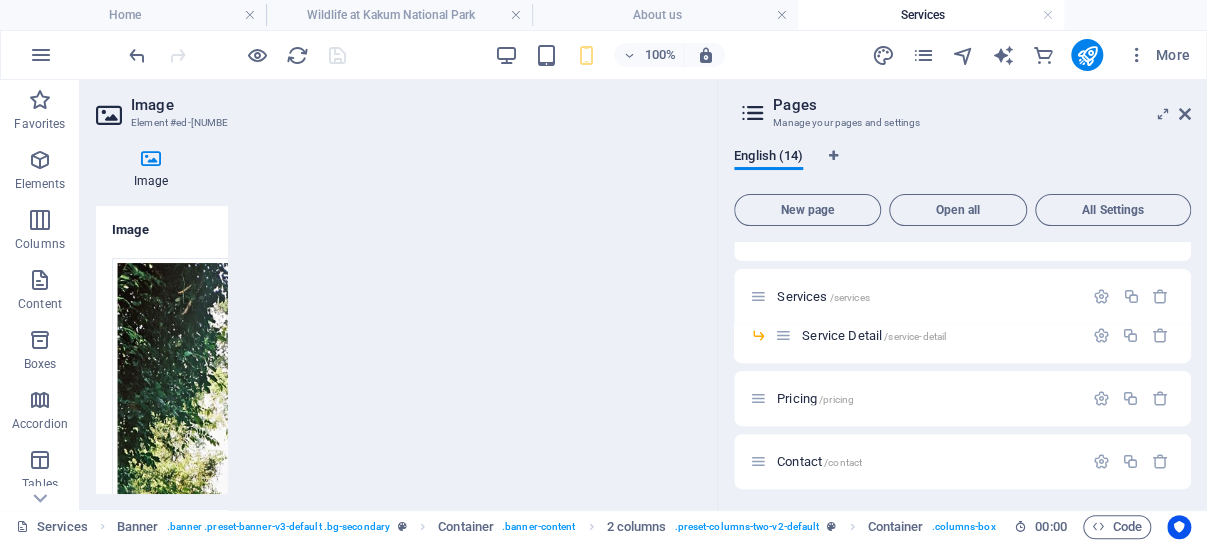 drag, startPoint x: 253, startPoint y: 310, endPoint x: 266, endPoint y: 363, distance: 54.571056 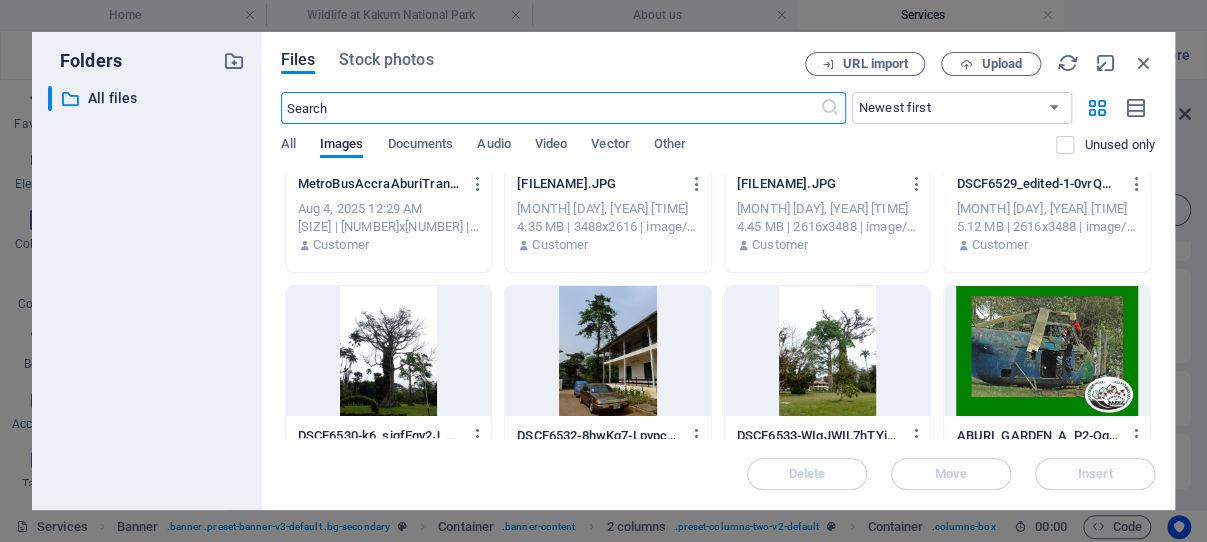 scroll, scrollTop: 191, scrollLeft: 0, axis: vertical 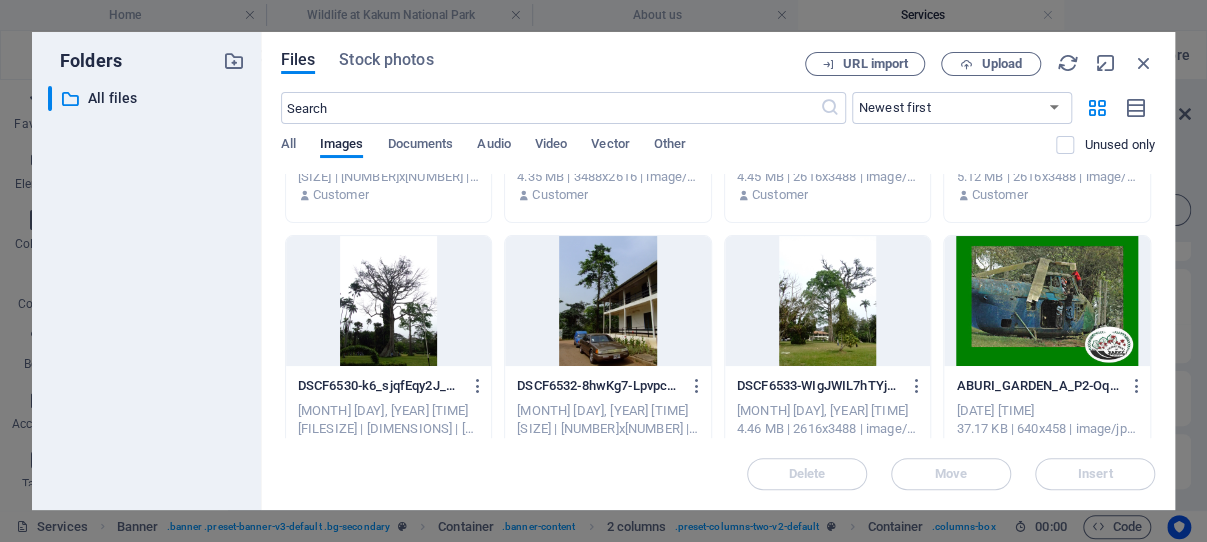click at bounding box center [608, 301] 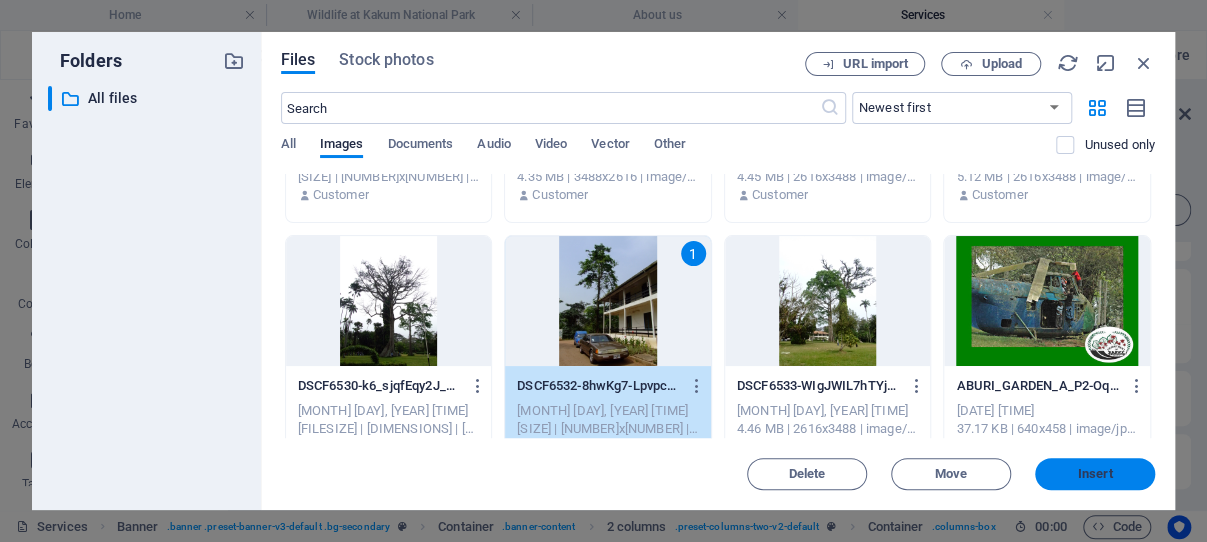 click on "Insert" at bounding box center (1095, 474) 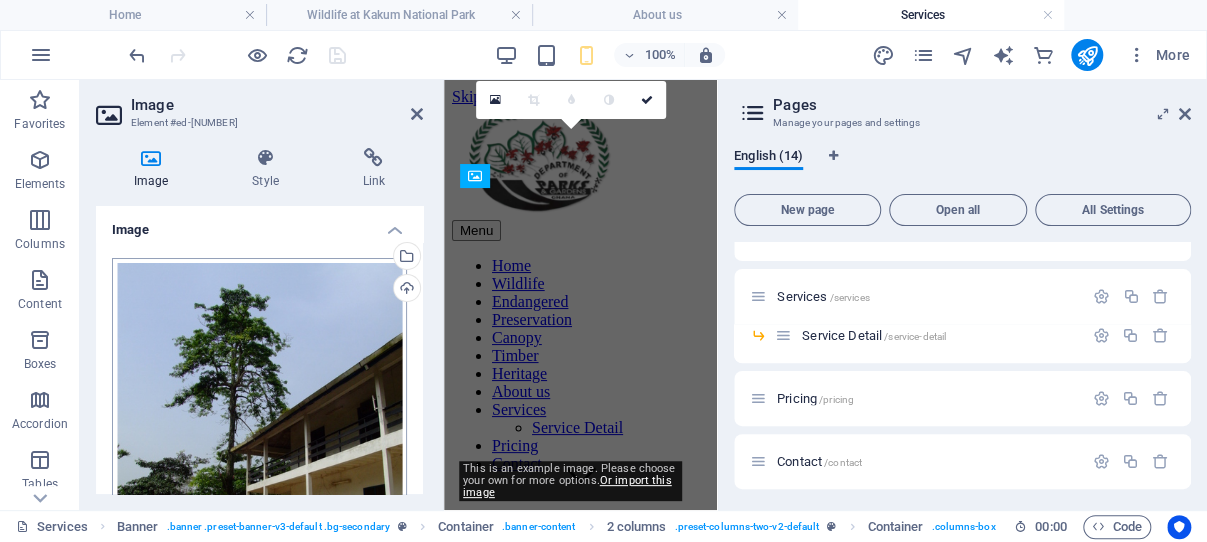 scroll, scrollTop: 605, scrollLeft: 0, axis: vertical 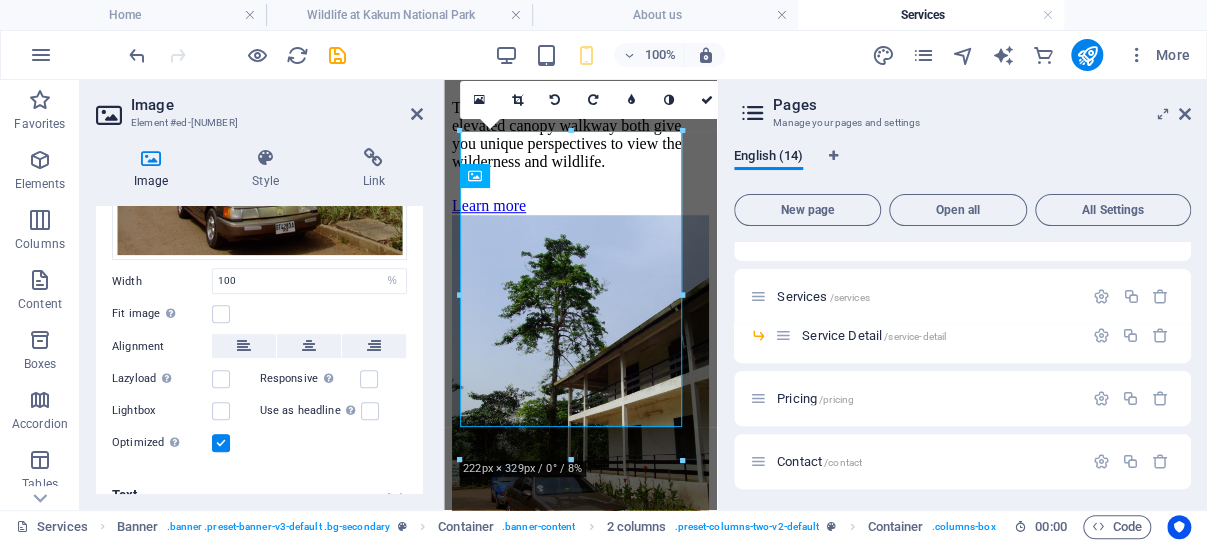 click on "Text" at bounding box center [259, 495] 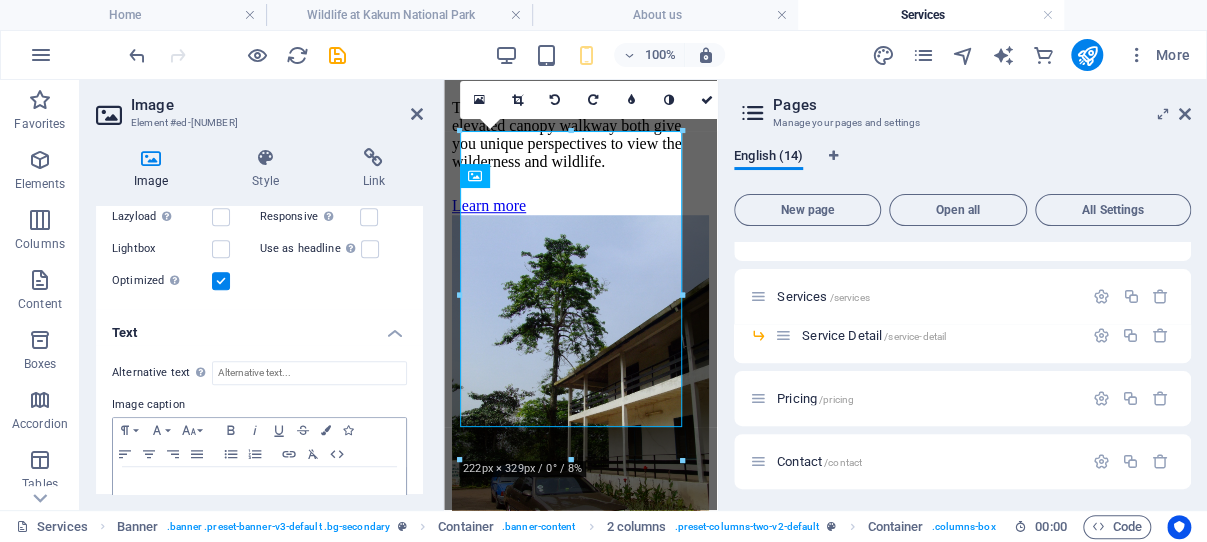 scroll, scrollTop: 575, scrollLeft: 0, axis: vertical 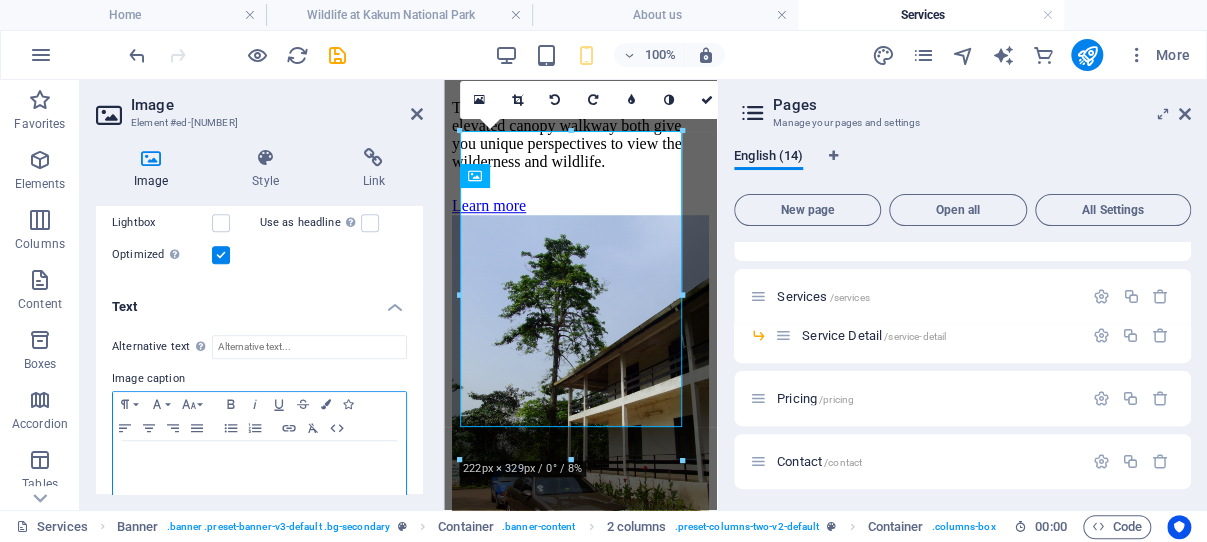 click at bounding box center [259, 460] 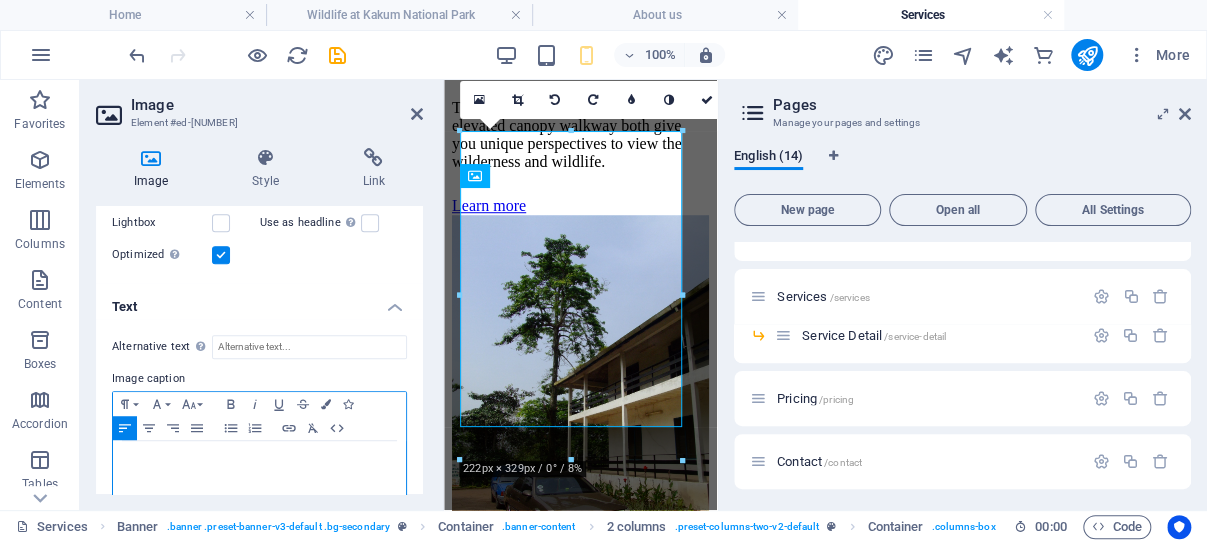 type 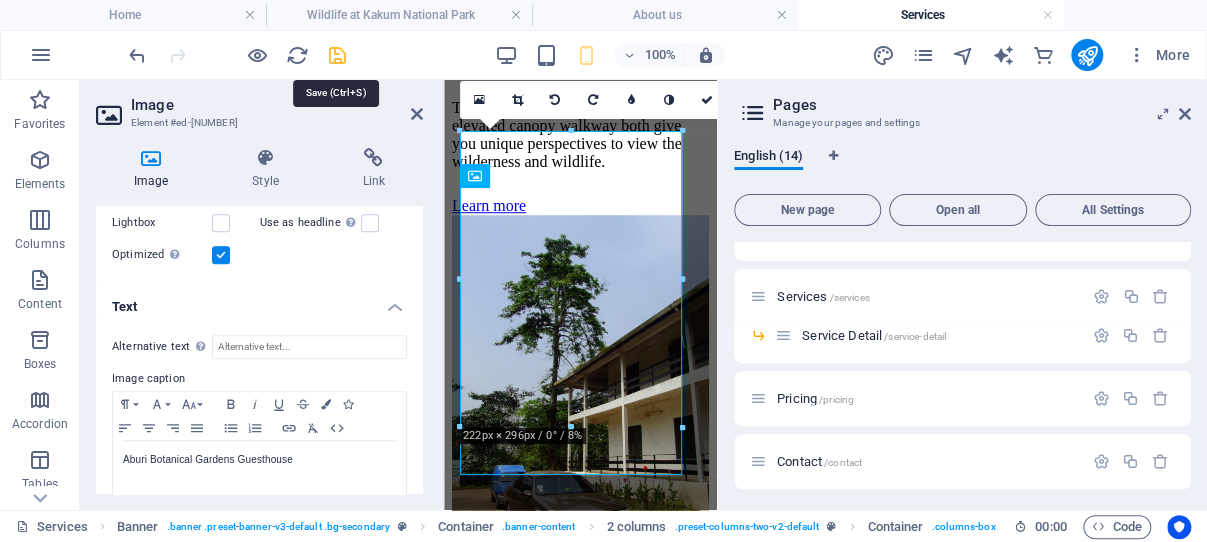 drag, startPoint x: 334, startPoint y: 57, endPoint x: 147, endPoint y: 91, distance: 190.06578 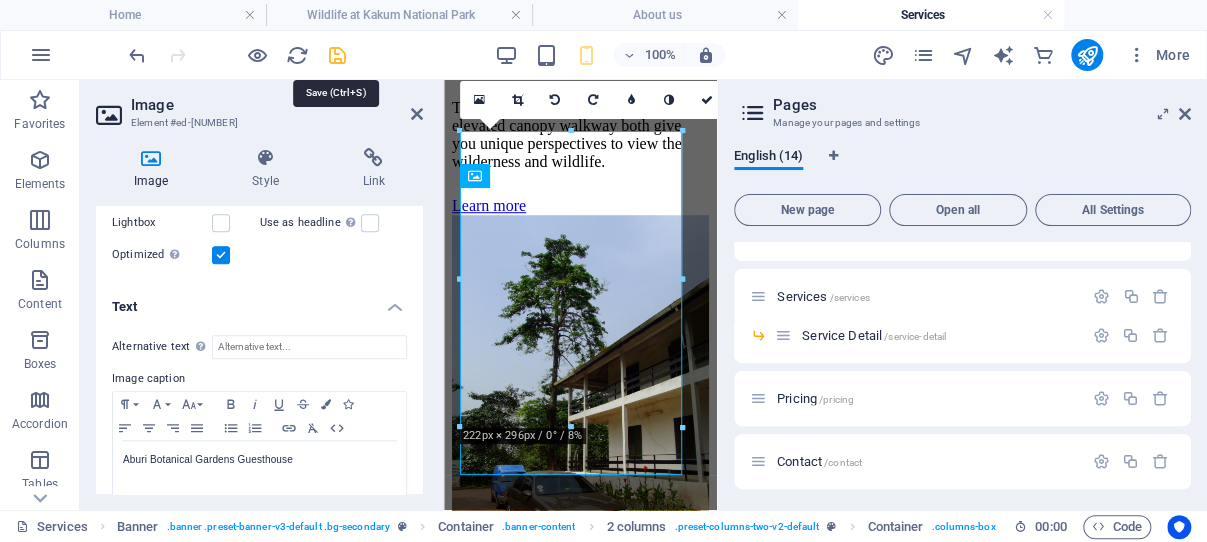click at bounding box center (337, 55) 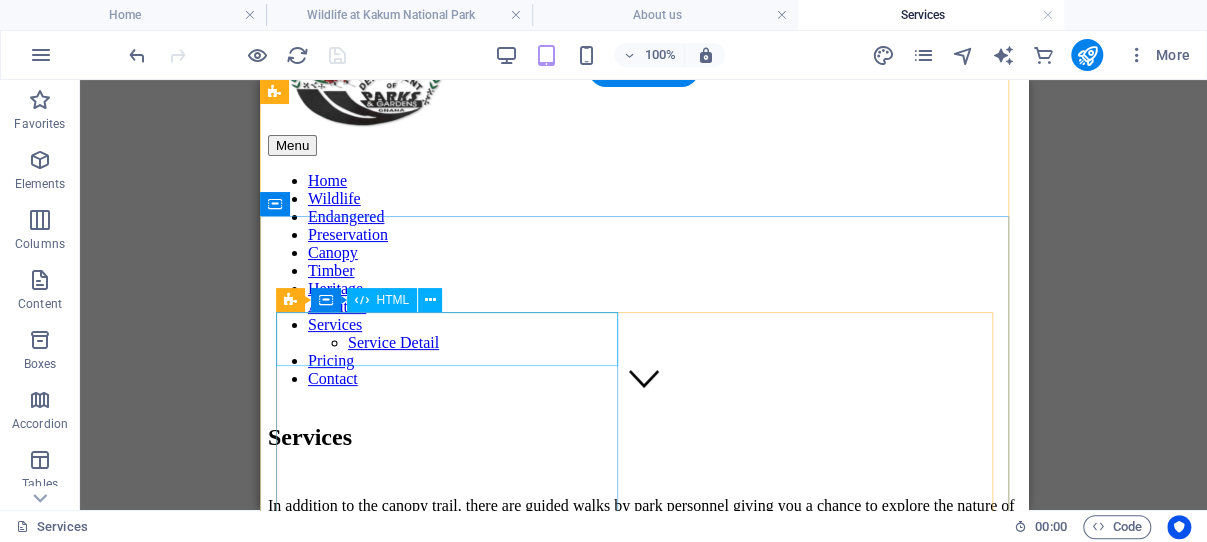 scroll, scrollTop: 0, scrollLeft: 0, axis: both 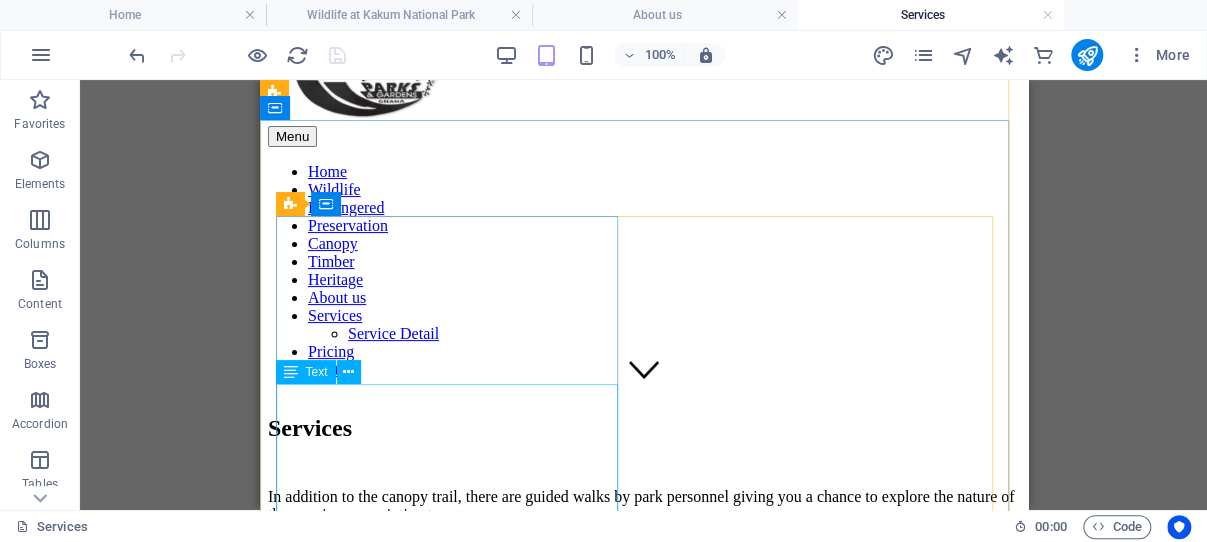 click on "In addition to the canopy trail, there are guided walks by park personnel giving you a chance to explore the nature of the area in a more intimate way.  The treks below the canopy and the elevated canopy walkway both give you unique perspectives to view the wilderness and wildlife." at bounding box center [643, 549] 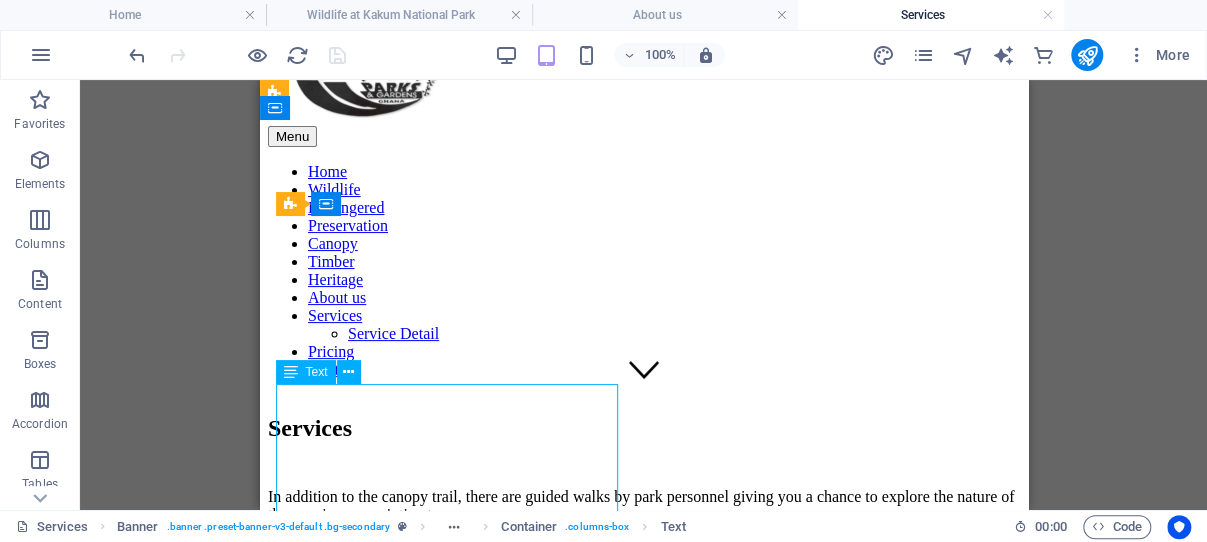click on "In addition to the canopy trail, there are guided walks by park personnel giving you a chance to explore the nature of the area in a more intimate way.  The treks below the canopy and the elevated canopy walkway both give you unique perspectives to view the wilderness and wildlife." at bounding box center [643, 549] 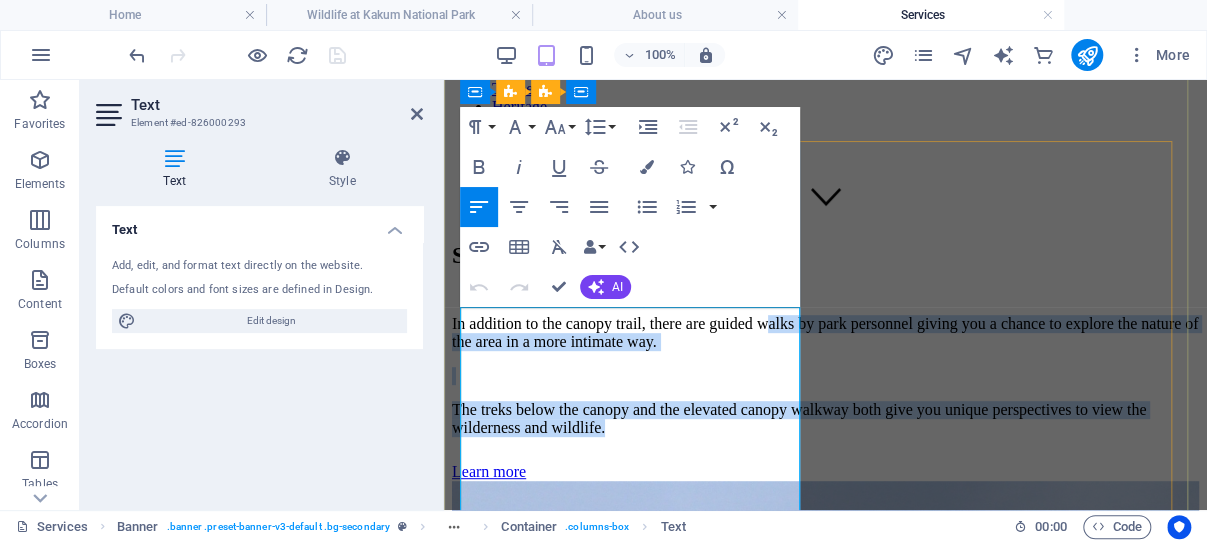scroll, scrollTop: 173, scrollLeft: 0, axis: vertical 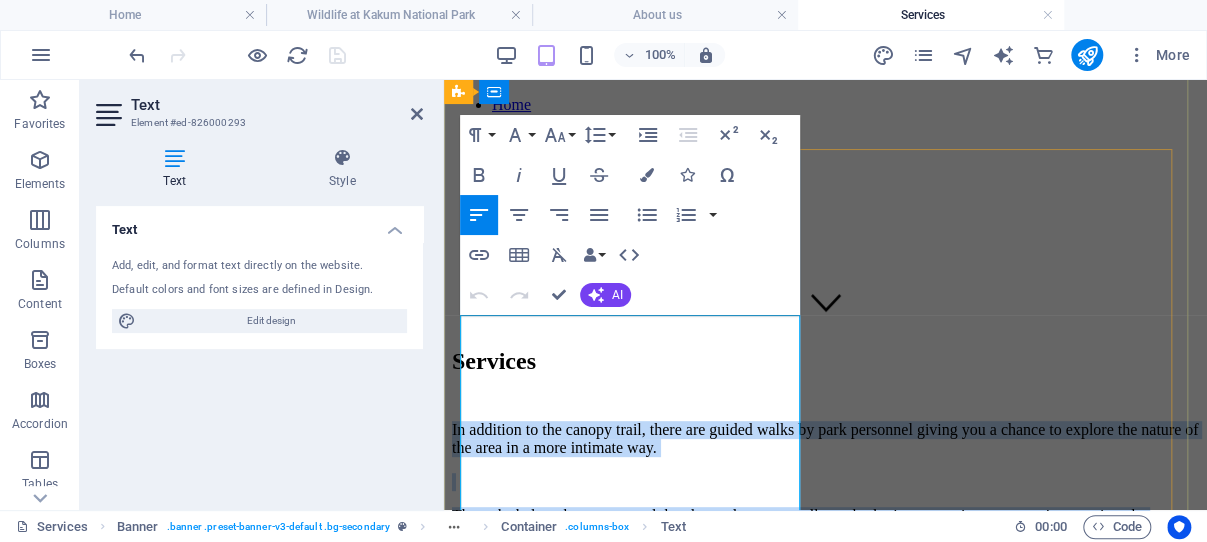 drag, startPoint x: 587, startPoint y: 410, endPoint x: 458, endPoint y: 329, distance: 152.32202 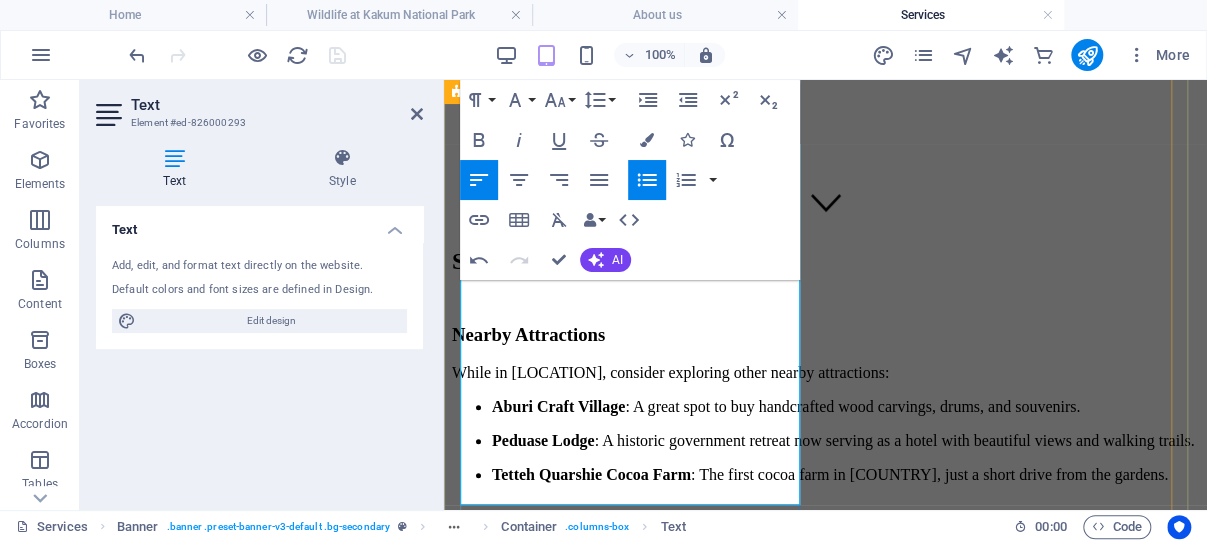 scroll, scrollTop: 279, scrollLeft: 0, axis: vertical 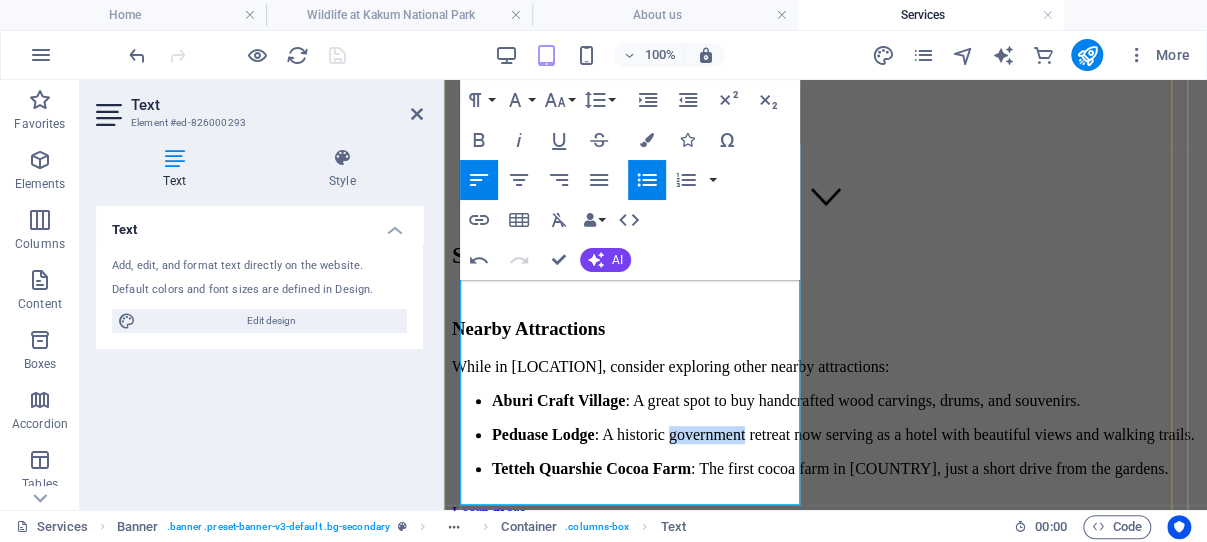 drag, startPoint x: 784, startPoint y: 347, endPoint x: 688, endPoint y: 344, distance: 96.04687 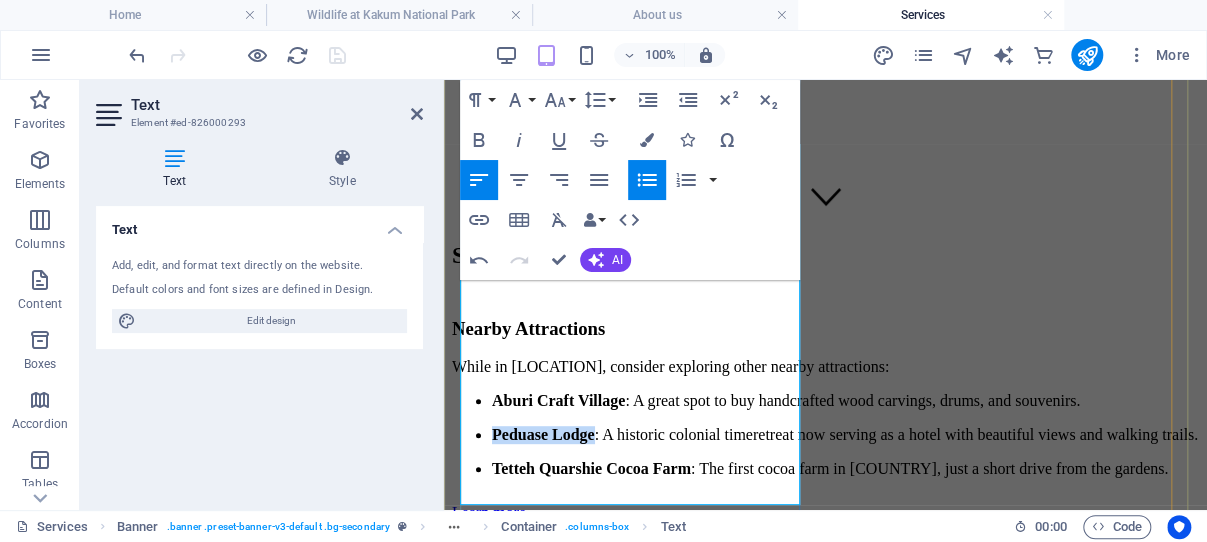 drag, startPoint x: 597, startPoint y: 348, endPoint x: 481, endPoint y: 341, distance: 116.21101 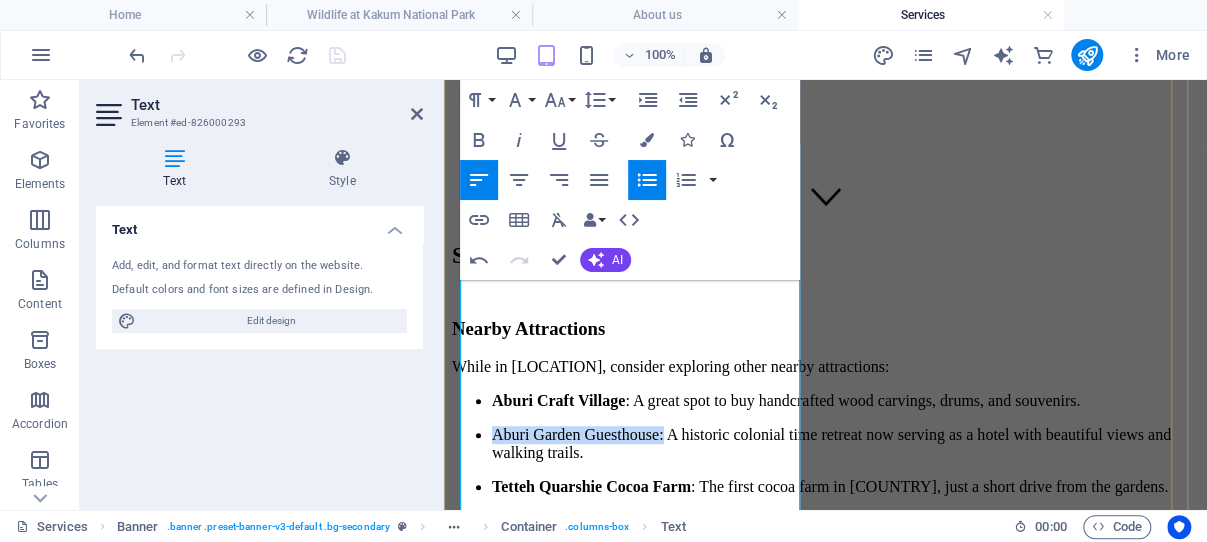 drag, startPoint x: 685, startPoint y: 347, endPoint x: 477, endPoint y: 351, distance: 208.03845 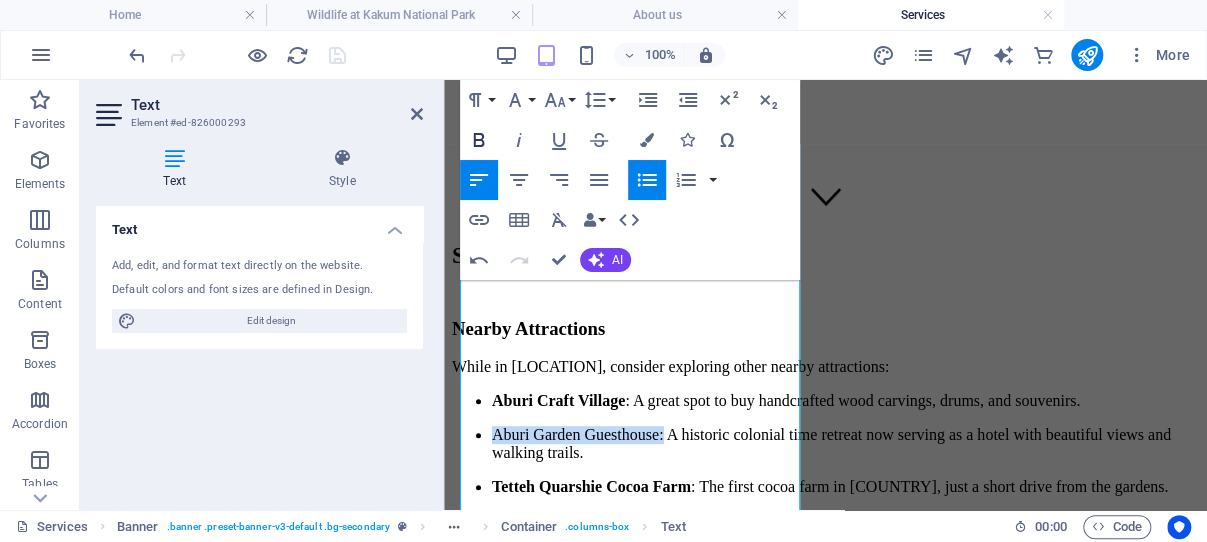 click 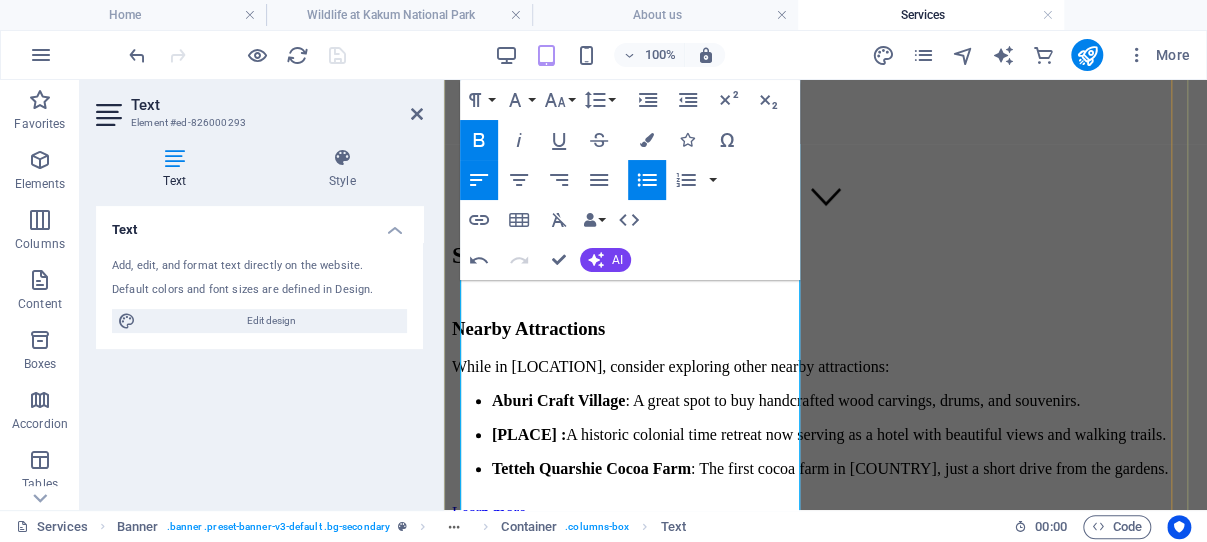 click on "Aburi Garden Guesthouse:  A historic colonial time retreat now serving as a hotel with beautiful views and walking trails." at bounding box center [845, 435] 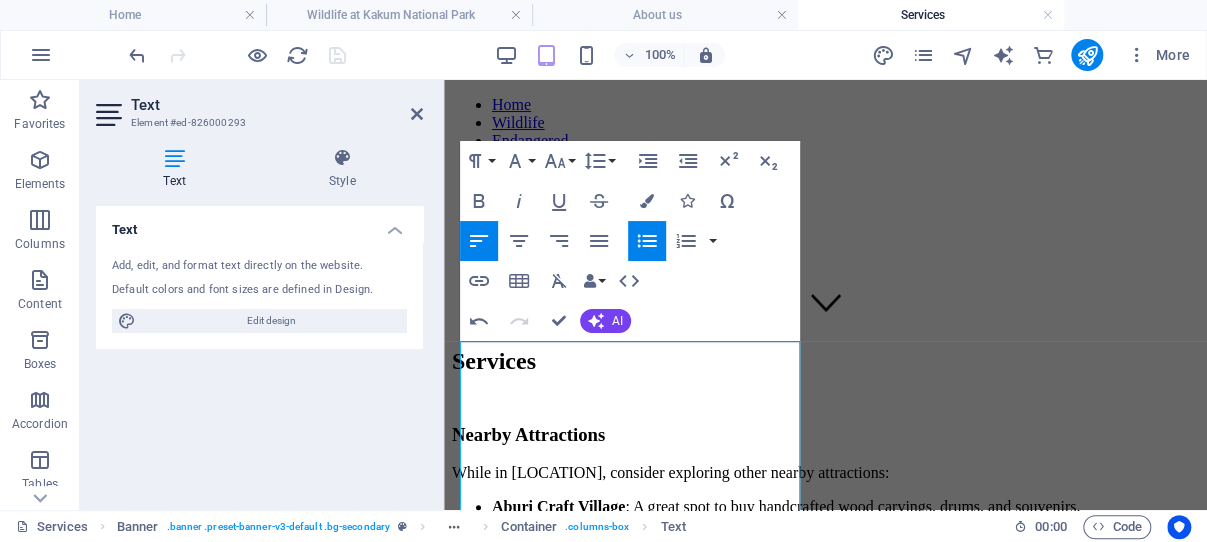 scroll, scrollTop: 67, scrollLeft: 0, axis: vertical 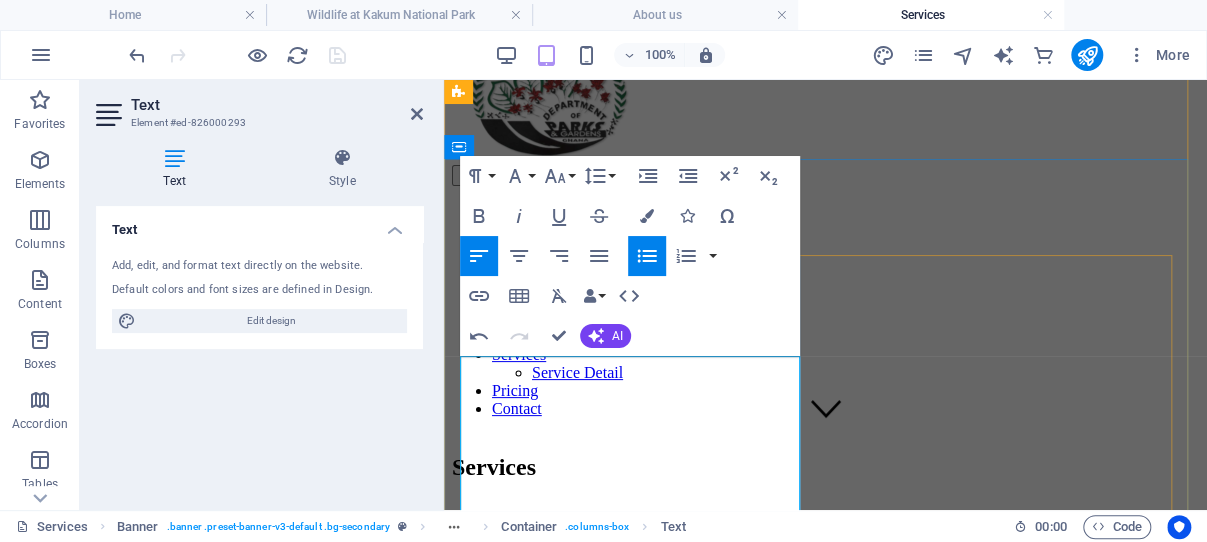 click on "Nearby Attractions" at bounding box center (825, 541) 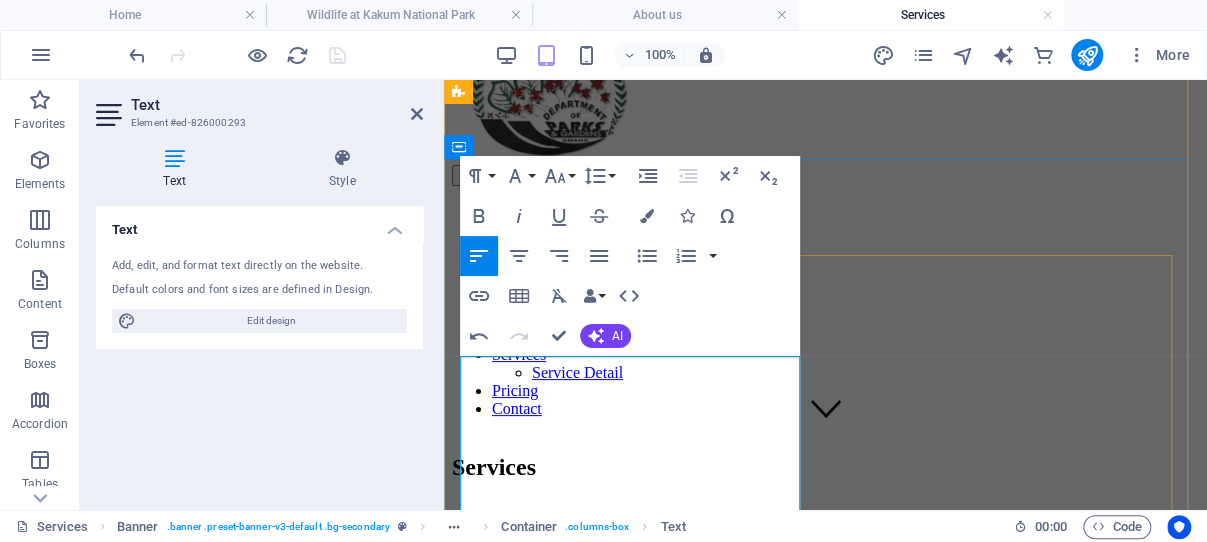 drag, startPoint x: 662, startPoint y: 367, endPoint x: 642, endPoint y: 367, distance: 20 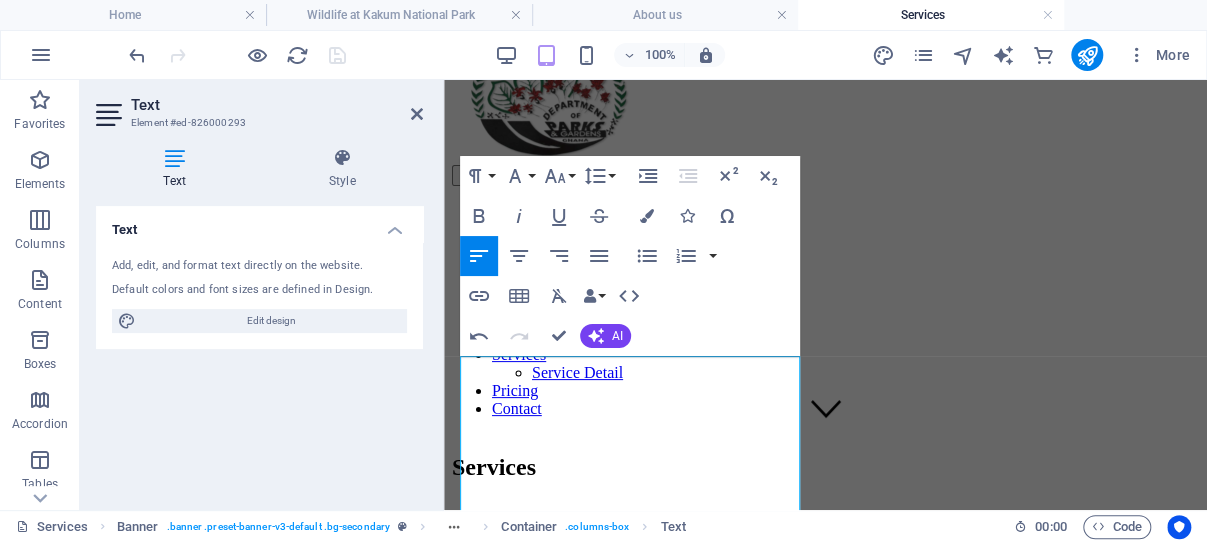 copy on "Nearby Attractions" 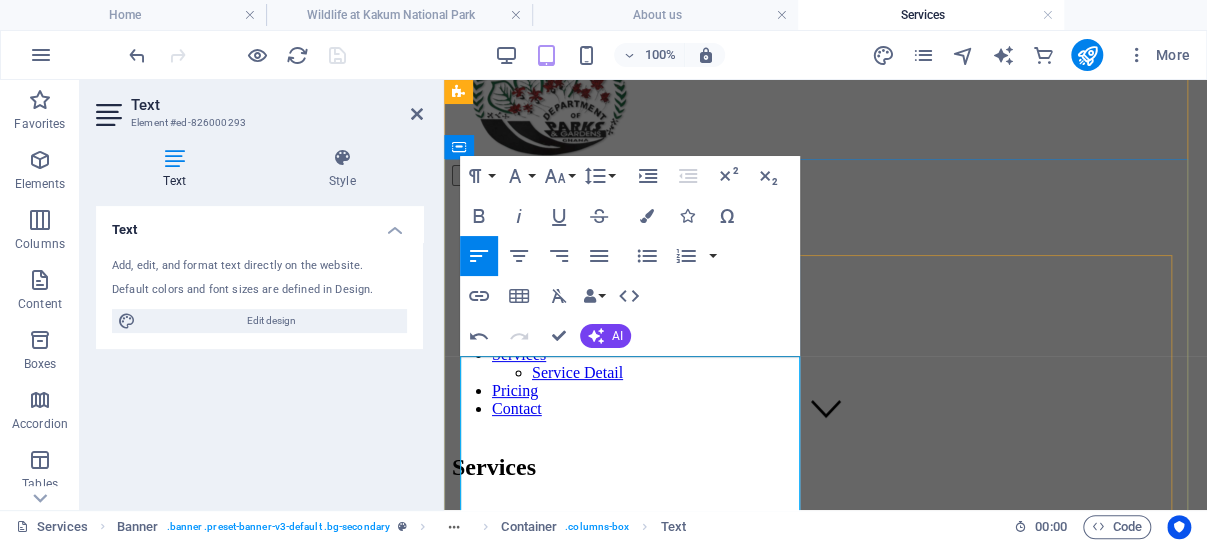 click on "While in [LOCATION], consider exploring other nearby attractions:" at bounding box center (825, 579) 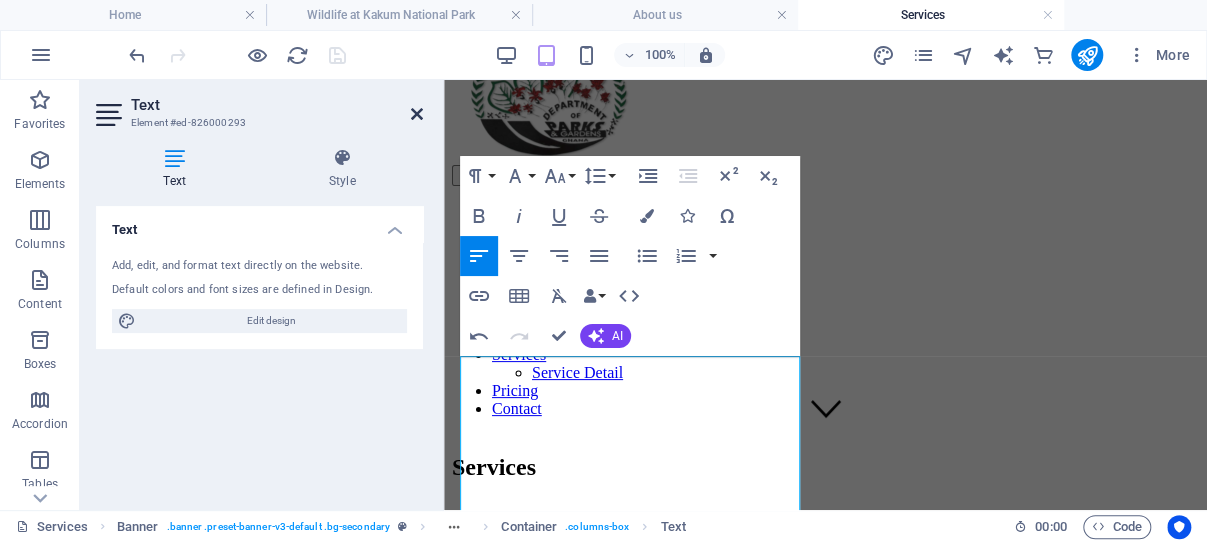 drag, startPoint x: 413, startPoint y: 111, endPoint x: 194, endPoint y: 79, distance: 221.32555 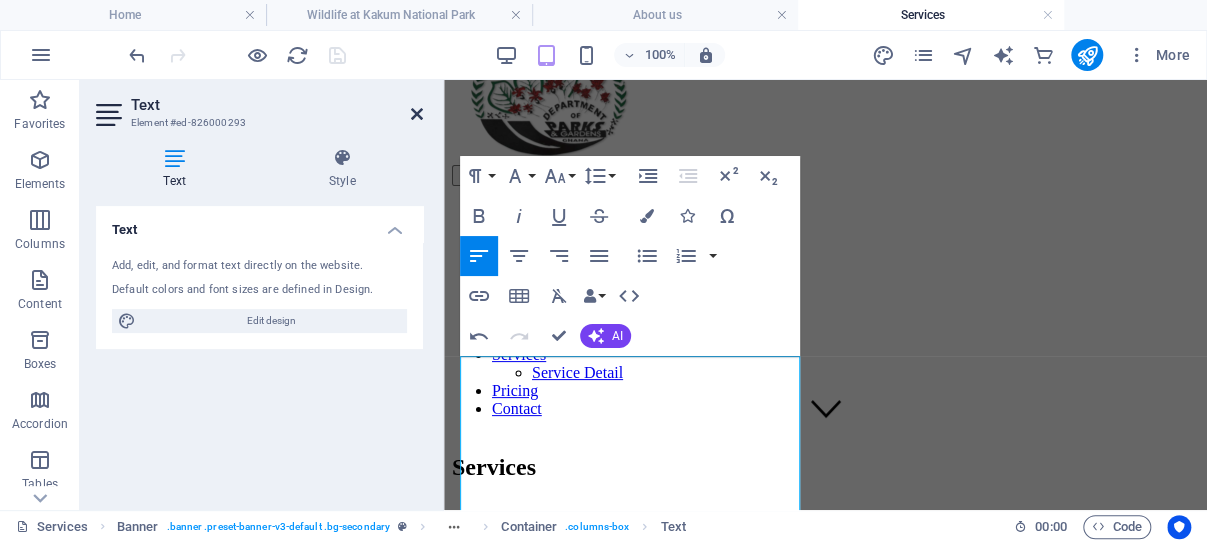 click at bounding box center [417, 114] 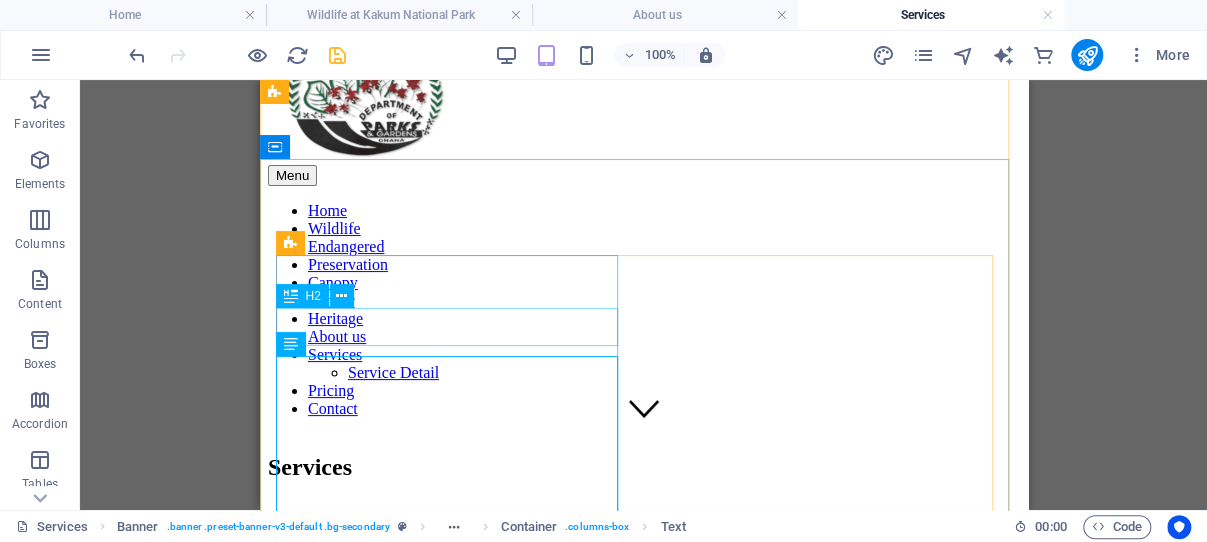 click on "Services" at bounding box center (643, 467) 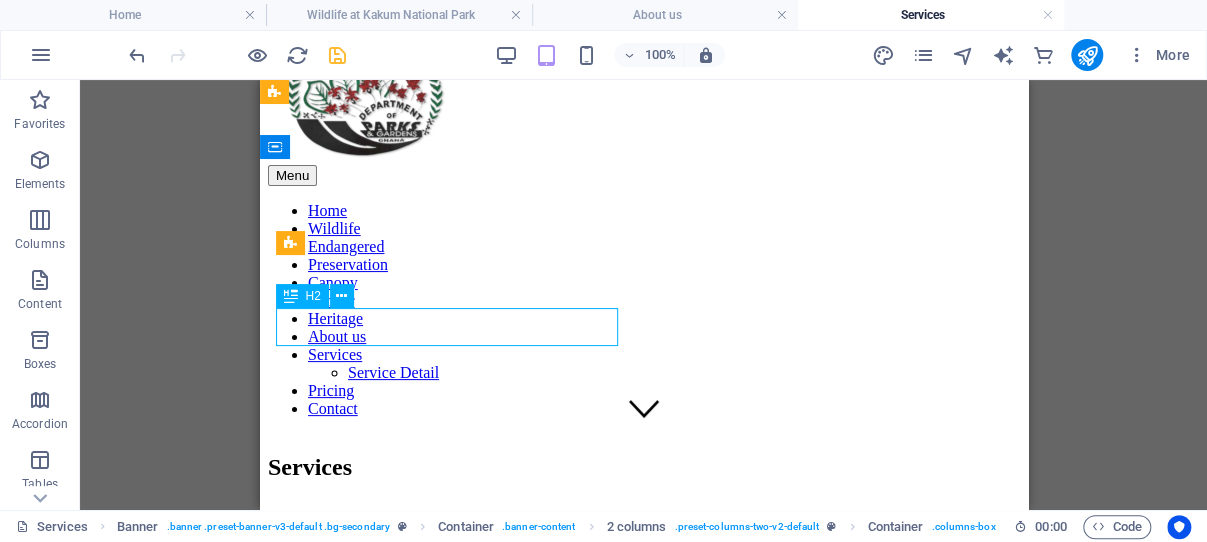click on "Services" at bounding box center [643, 467] 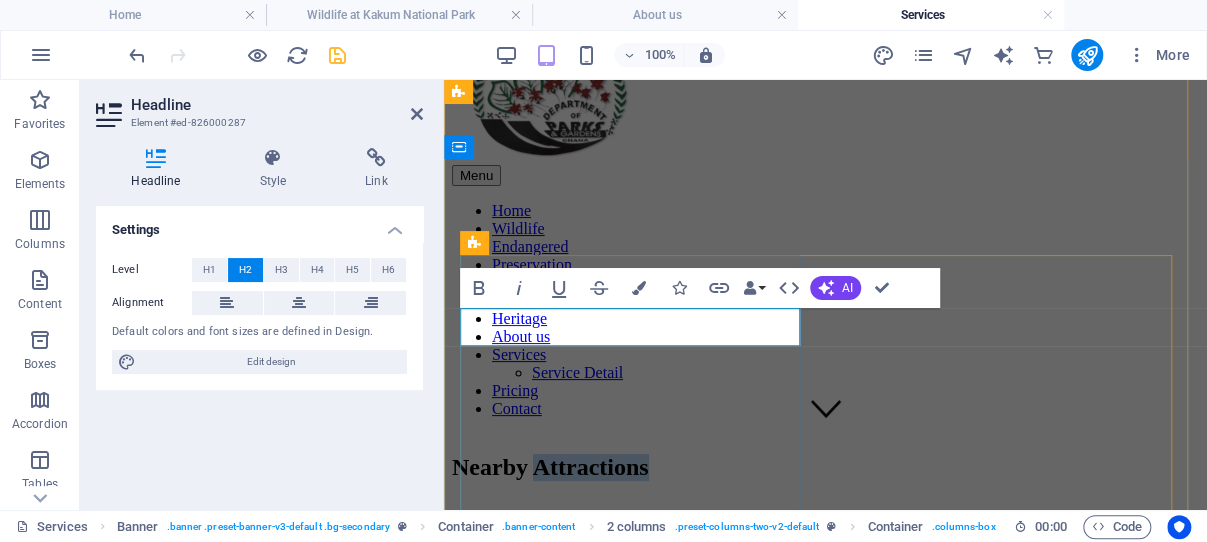 drag, startPoint x: 759, startPoint y: 327, endPoint x: 583, endPoint y: 322, distance: 176.07101 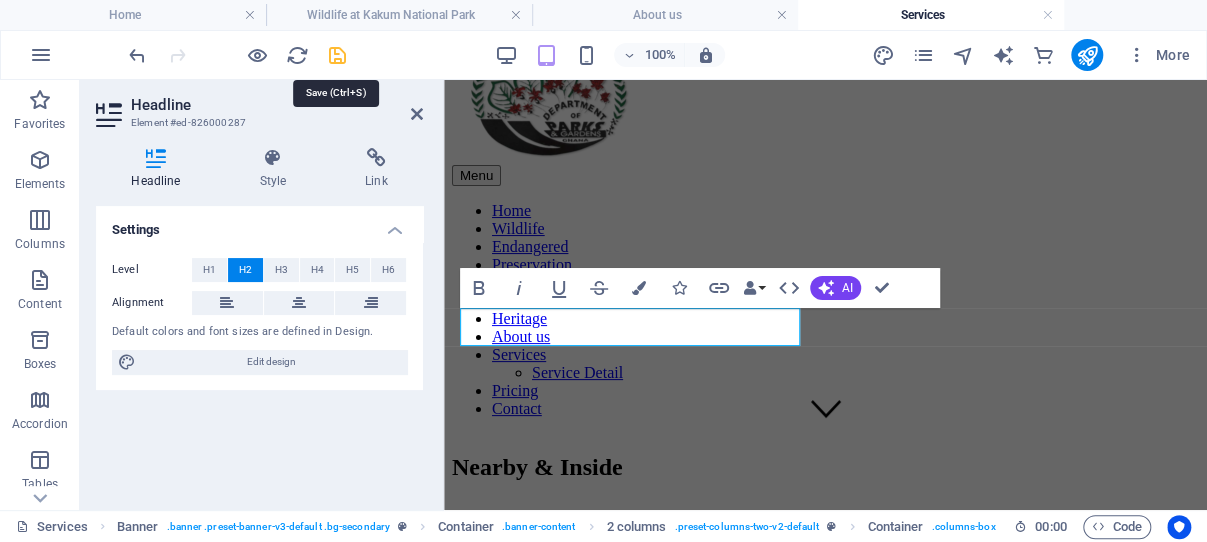 drag, startPoint x: 334, startPoint y: 47, endPoint x: 98, endPoint y: 314, distance: 356.34955 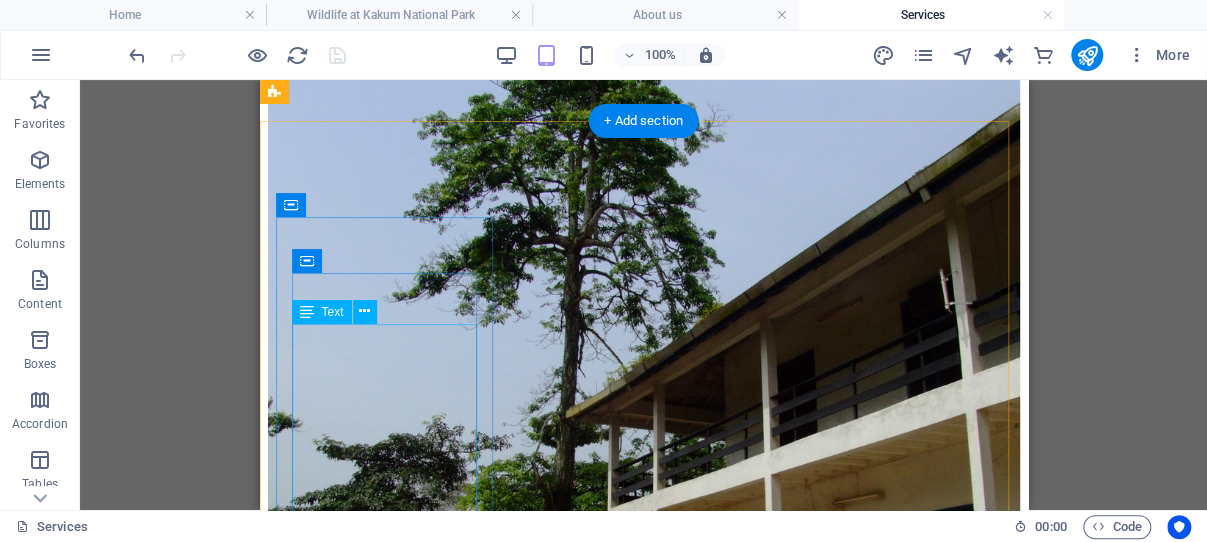 scroll, scrollTop: 809, scrollLeft: 0, axis: vertical 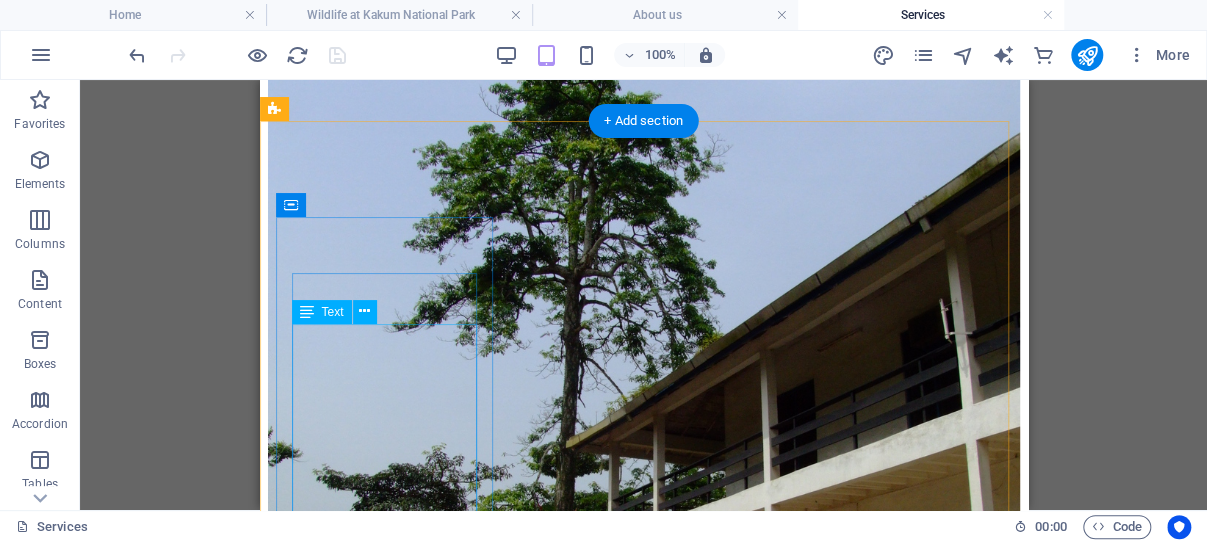click on "Kakum National Park is located approximately 33 kilometers north of Cape Coast, which serves as the capital of the Central Region. Additionally, it lies around 170 kilometers away from the bustling city of [CITY], making it an accessible destination for both locals and visitors seeking to explore its natural beauty." at bounding box center [643, 1873] 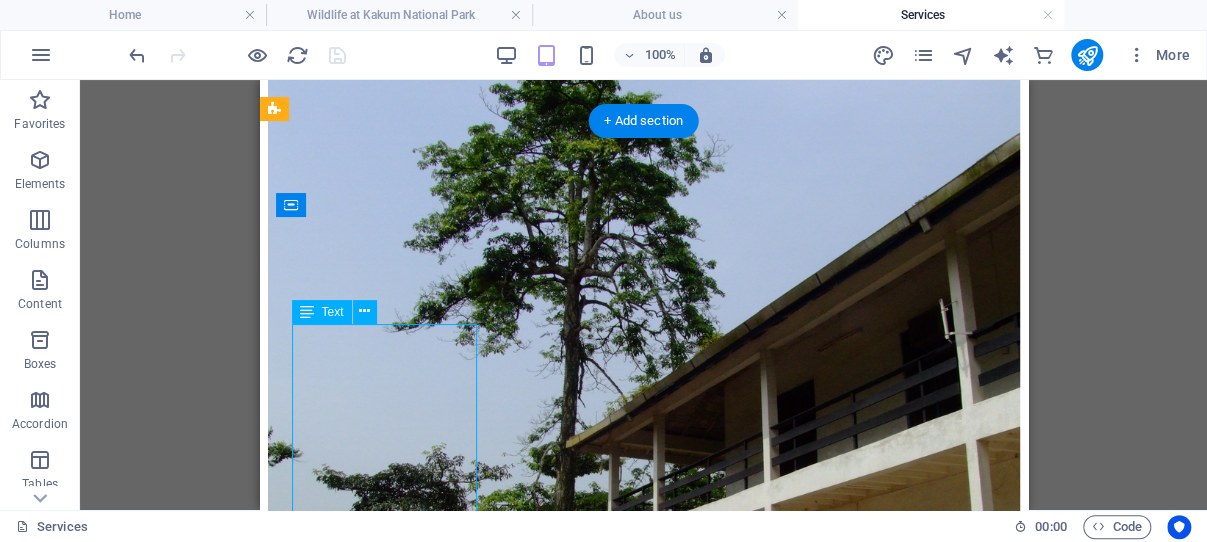 click on "Kakum National Park is located approximately 33 kilometers north of Cape Coast, which serves as the capital of the Central Region. Additionally, it lies around 170 kilometers away from the bustling city of [CITY], making it an accessible destination for both locals and visitors seeking to explore its natural beauty." at bounding box center (643, 1873) 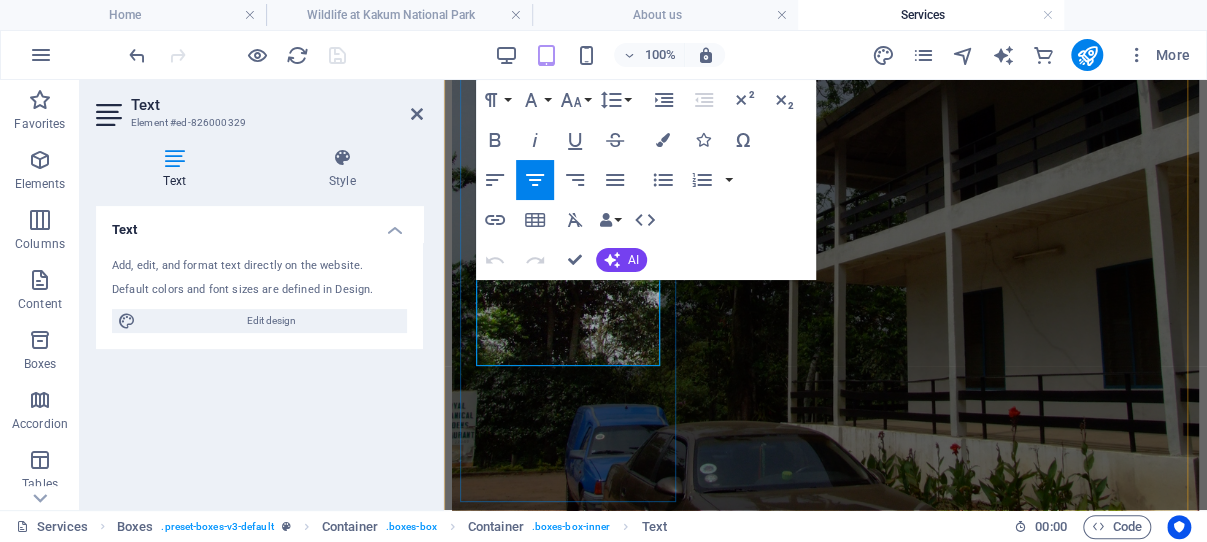 scroll, scrollTop: 1127, scrollLeft: 0, axis: vertical 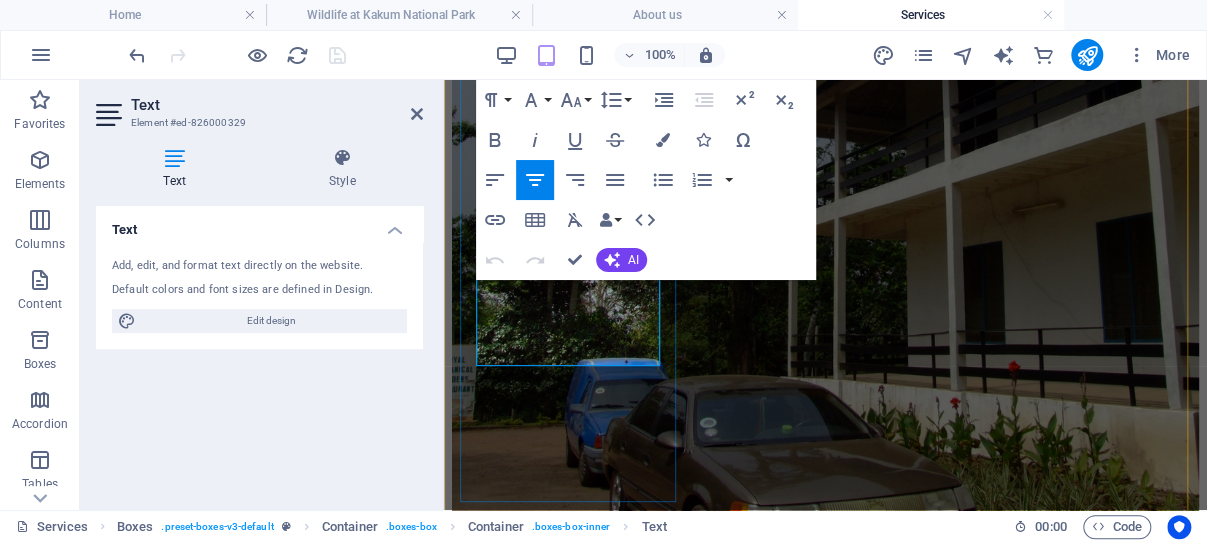 drag, startPoint x: 481, startPoint y: 334, endPoint x: 640, endPoint y: 352, distance: 160.01562 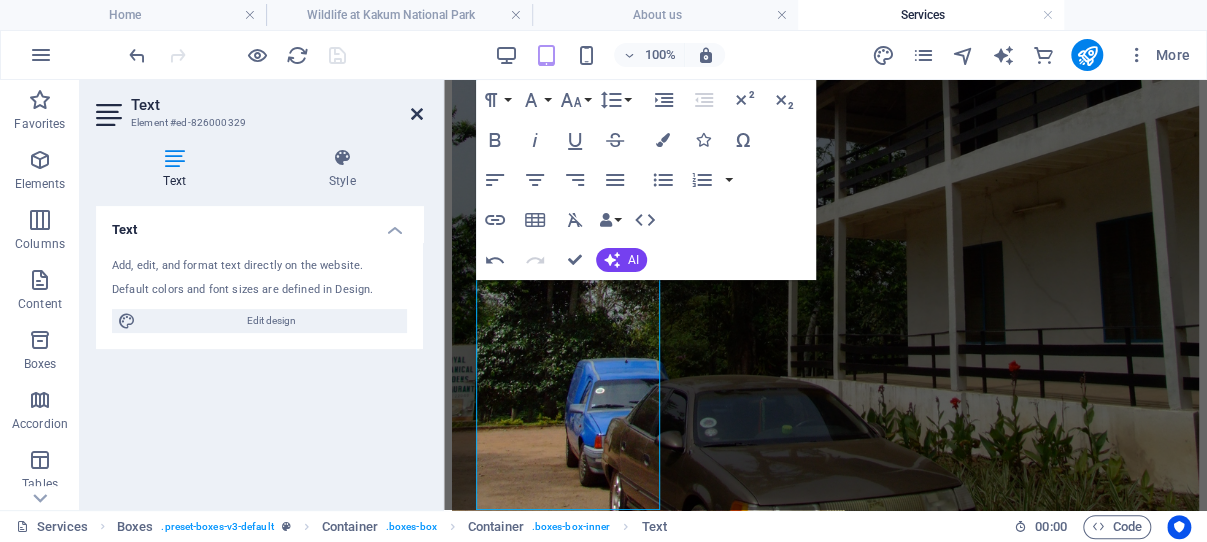 drag, startPoint x: 418, startPoint y: 110, endPoint x: 156, endPoint y: 30, distance: 273.9416 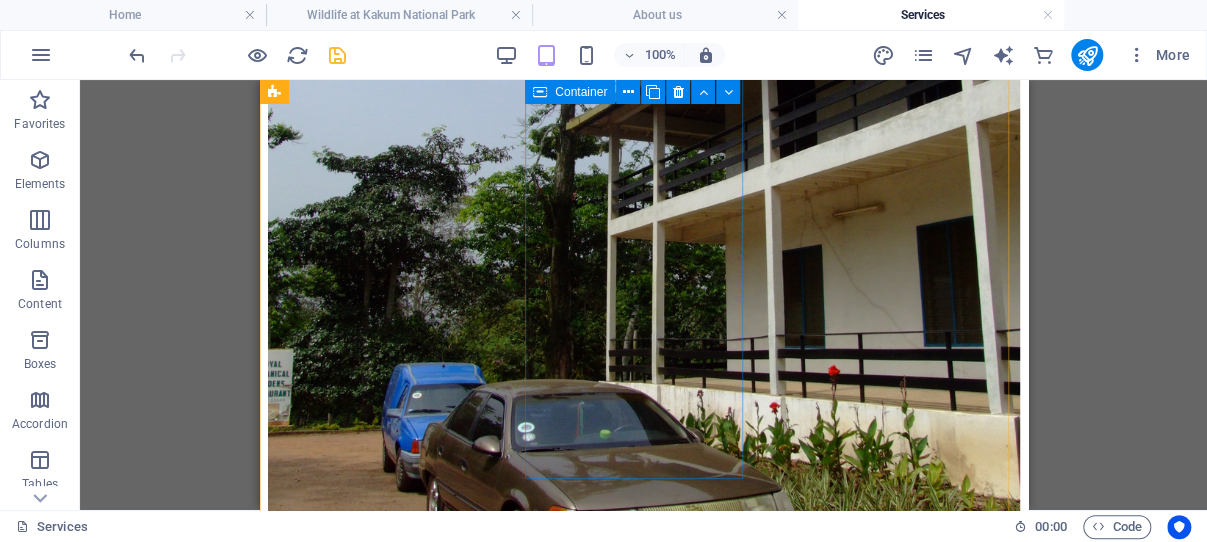scroll, scrollTop: 1233, scrollLeft: 0, axis: vertical 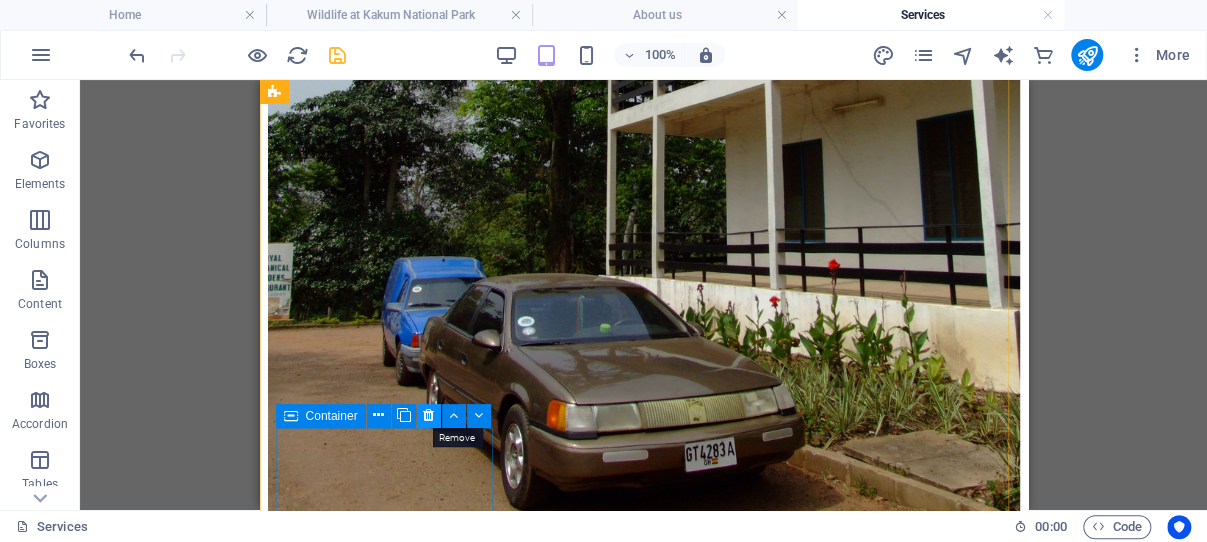 click at bounding box center (428, 415) 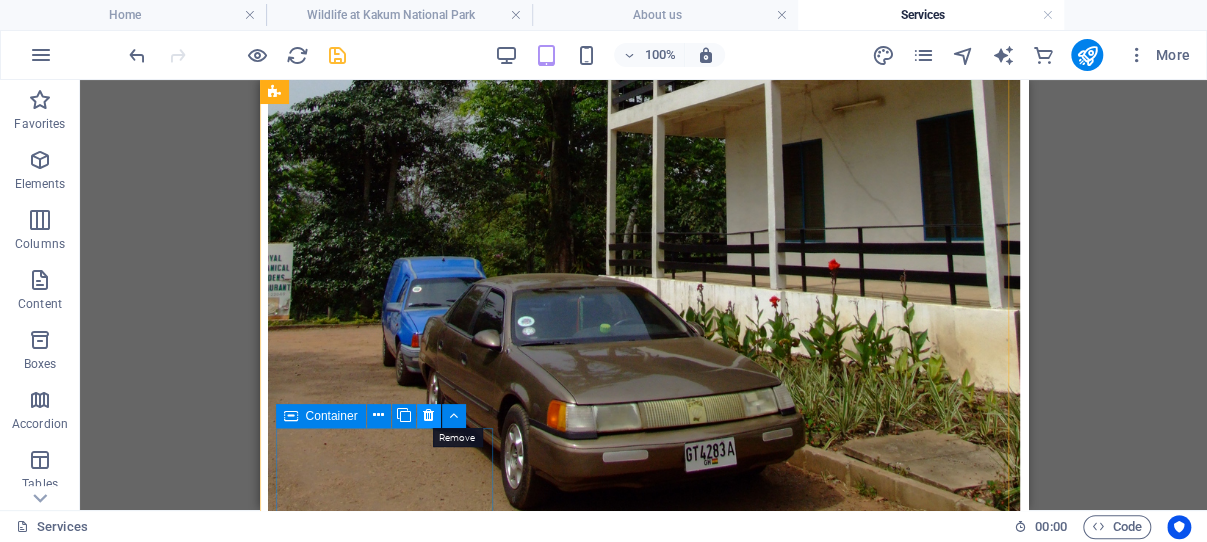 drag, startPoint x: 431, startPoint y: 418, endPoint x: 175, endPoint y: 338, distance: 268.20886 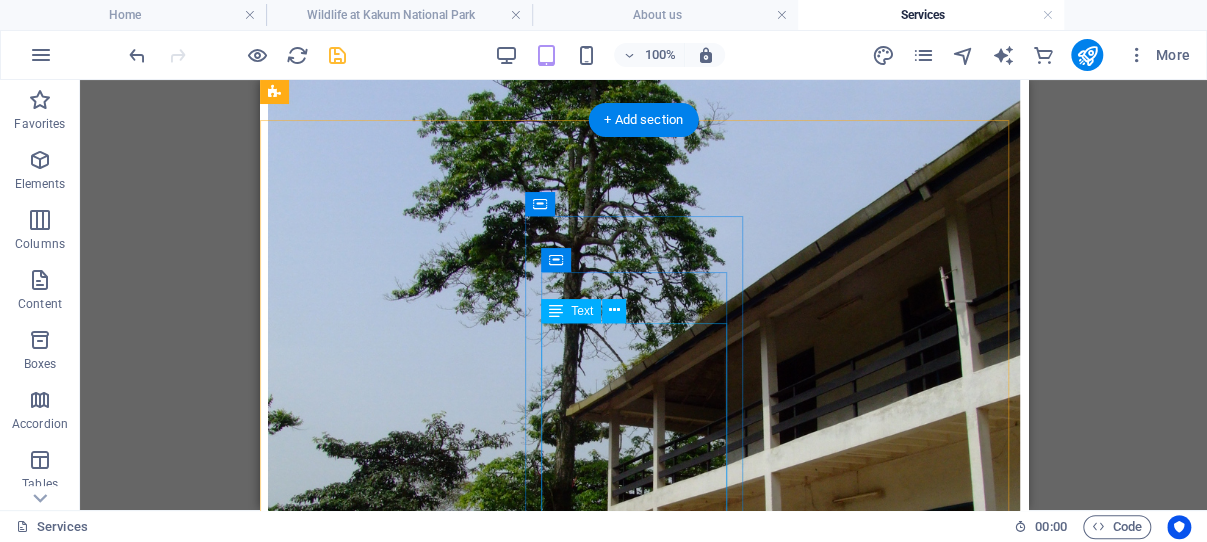 scroll, scrollTop: 809, scrollLeft: 0, axis: vertical 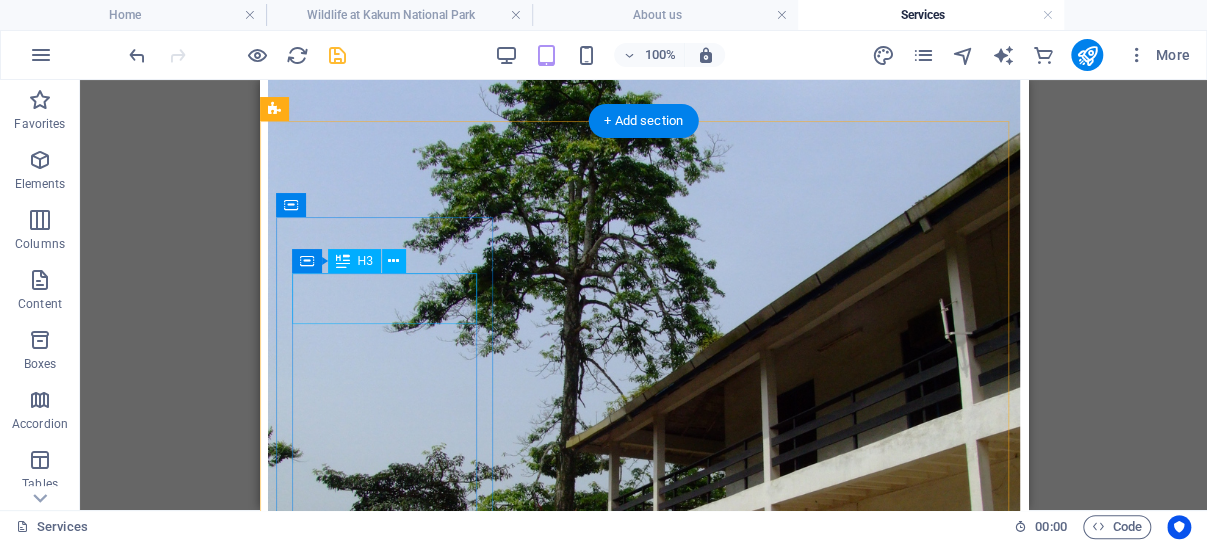 click on "LOCATION" at bounding box center [643, 1803] 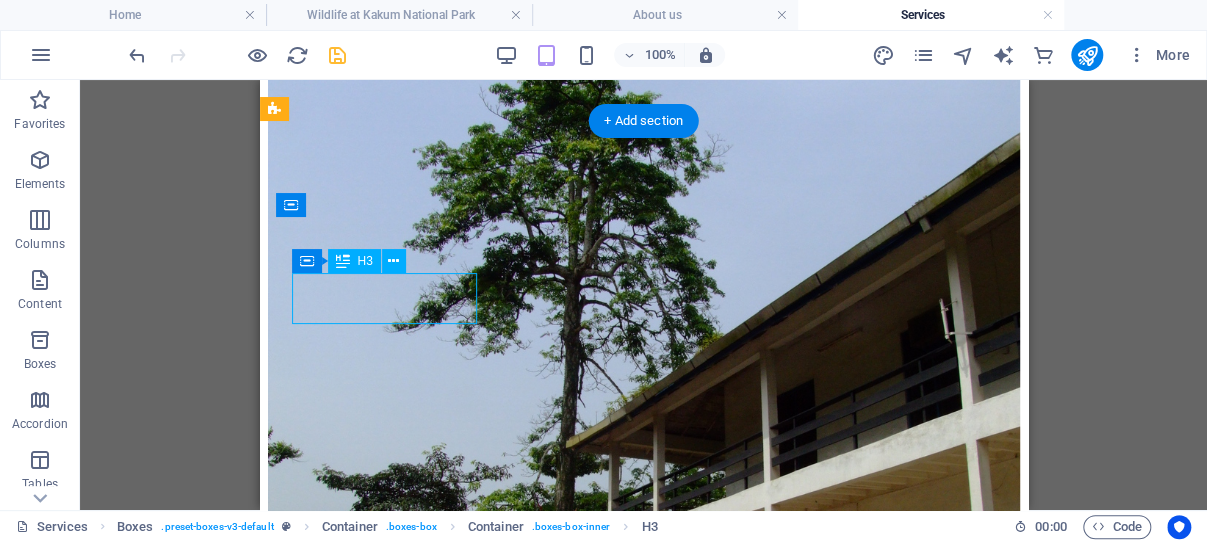 click on "LOCATION" at bounding box center (643, 1803) 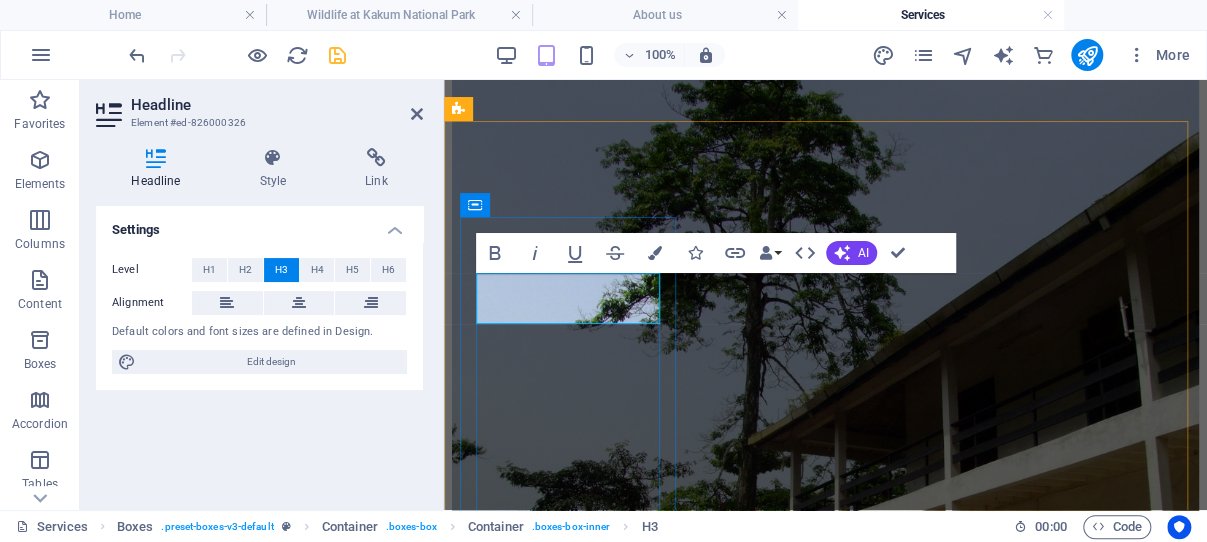 type 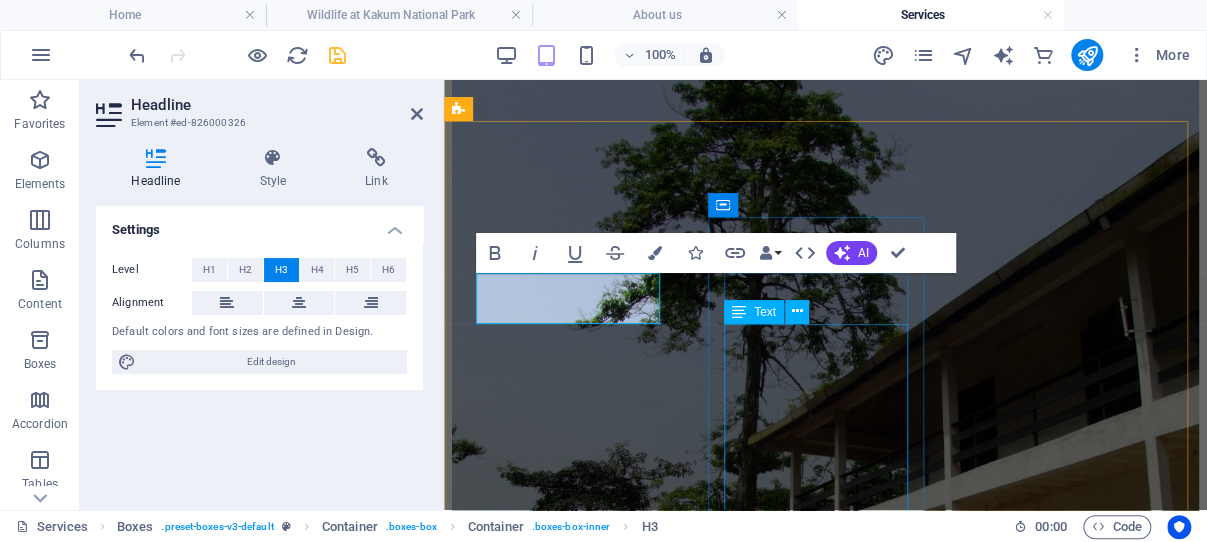 click on "Kakum National Park spans an impressive area of 350 square kilometers, which also incorporates the adjacent Assin Attandanso Resource Reserve. This expansive region is a vital ecosystem that supports a diverse range of flora and fauna, making it a remarkable destination for nature enthusiasts and wildlife lovers alike." at bounding box center (825, 2768) 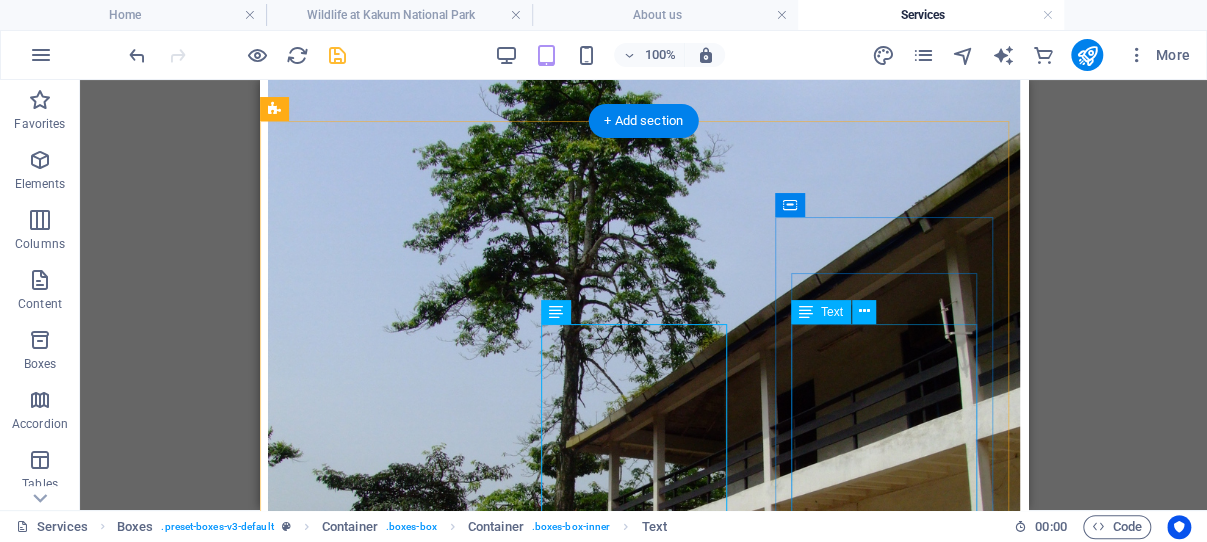 click on "The predominant vegetation type in this area is classified as moist evergreen rainforest. This lush and vibrant ecosystem is characterized by towering hardwood trees that can reach impressive heights of up to 65 meters. These majestic trees play a crucial role in the rainforest's structure, providing habitat for a diverse range of flora and fauna while contributing to the overall biodiversity of the region." at bounding box center [643, 3689] 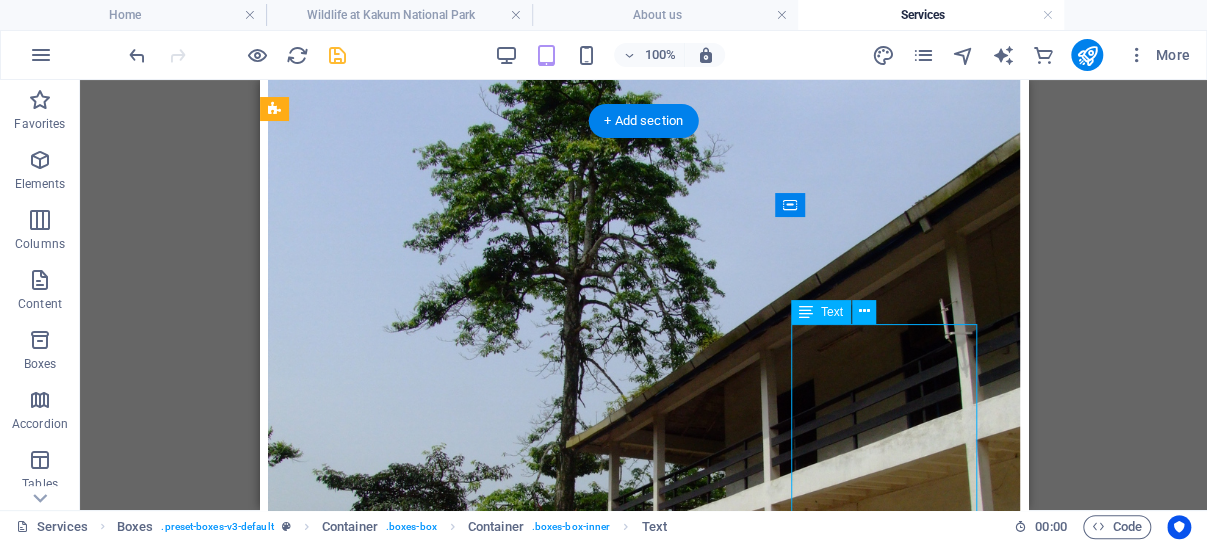 click on "The predominant vegetation type in this area is classified as moist evergreen rainforest. This lush and vibrant ecosystem is characterized by towering hardwood trees that can reach impressive heights of up to 65 meters. These majestic trees play a crucial role in the rainforest's structure, providing habitat for a diverse range of flora and fauna while contributing to the overall biodiversity of the region." at bounding box center (643, 3689) 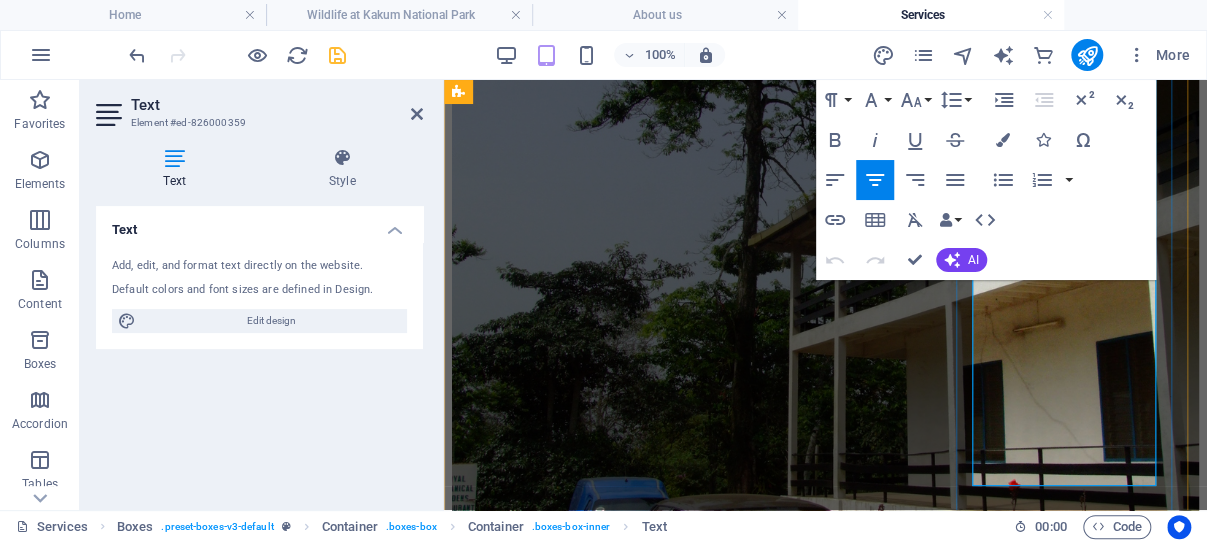scroll, scrollTop: 1127, scrollLeft: 0, axis: vertical 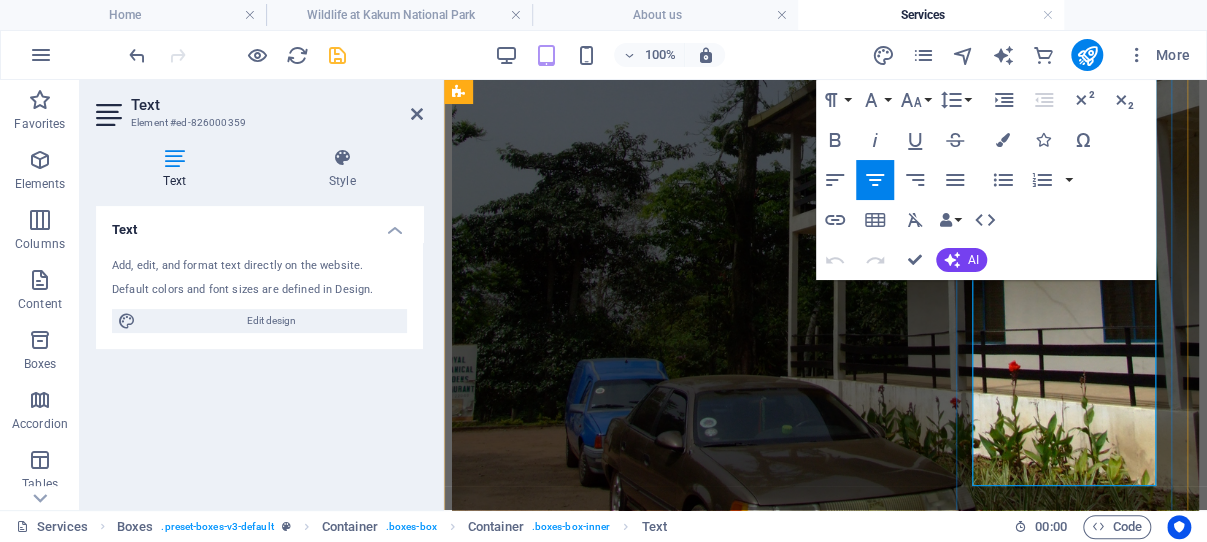drag, startPoint x: 996, startPoint y: 334, endPoint x: 1118, endPoint y: 471, distance: 183.44754 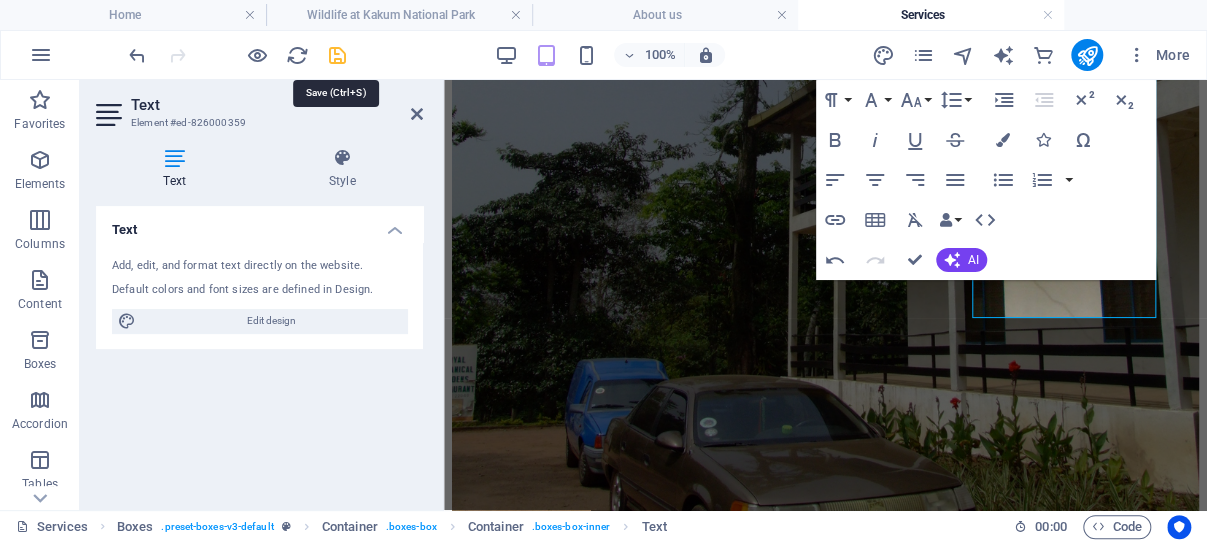 drag, startPoint x: 333, startPoint y: 53, endPoint x: 98, endPoint y: 28, distance: 236.32605 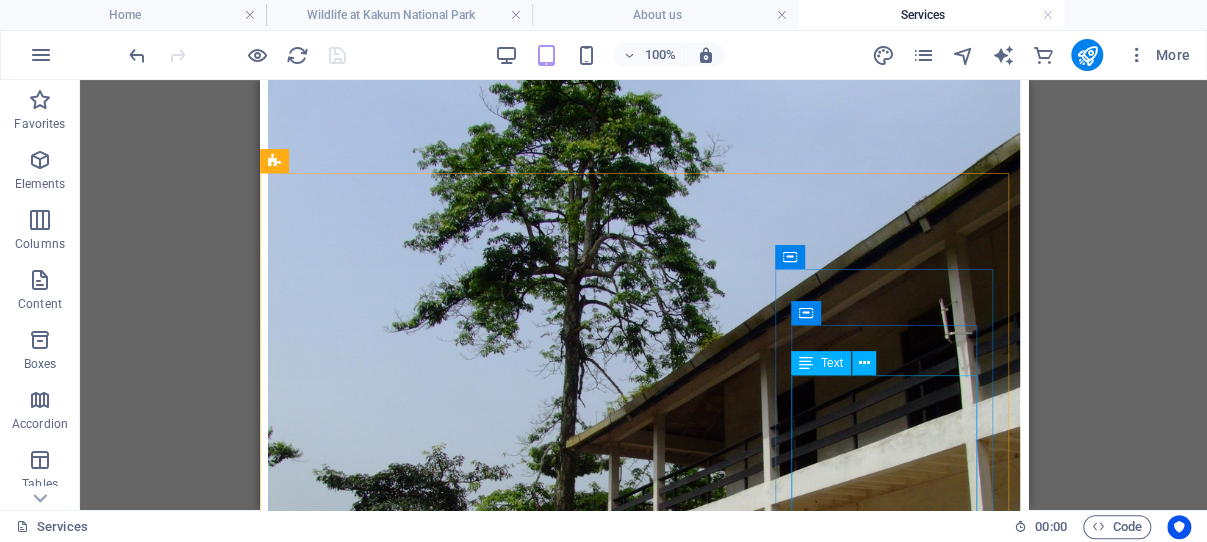 scroll, scrollTop: 703, scrollLeft: 0, axis: vertical 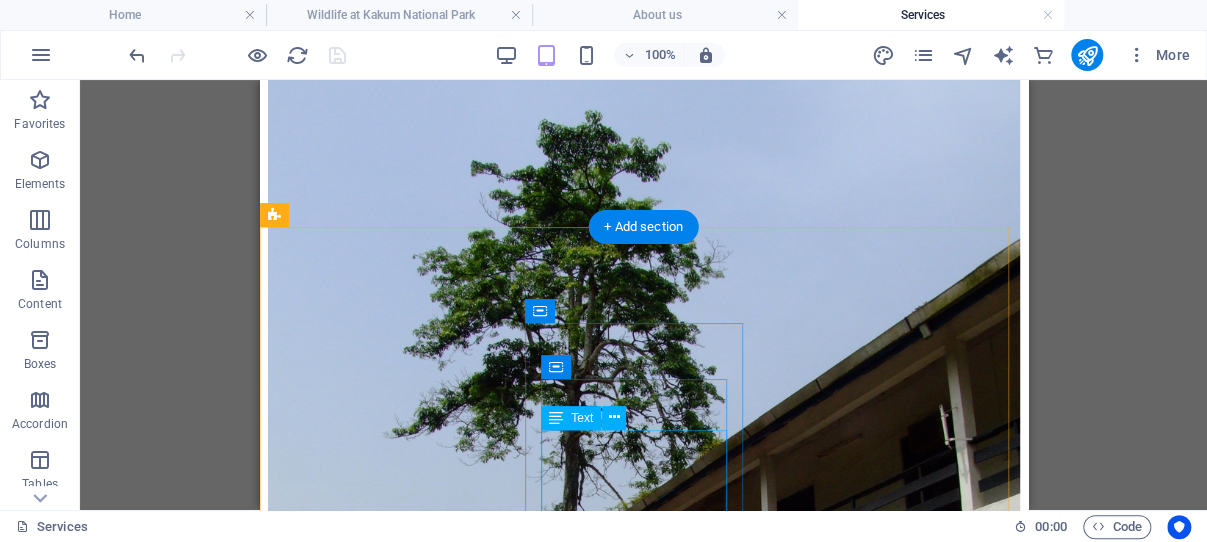 click on "Kakum National Park spans an impressive area of 350 square kilometers, which also incorporates the adjacent Assin Attandanso Resource Reserve. This expansive region is a vital ecosystem that supports a diverse range of flora and fauna, making it a remarkable destination for nature enthusiasts and wildlife lovers alike." at bounding box center (643, 2891) 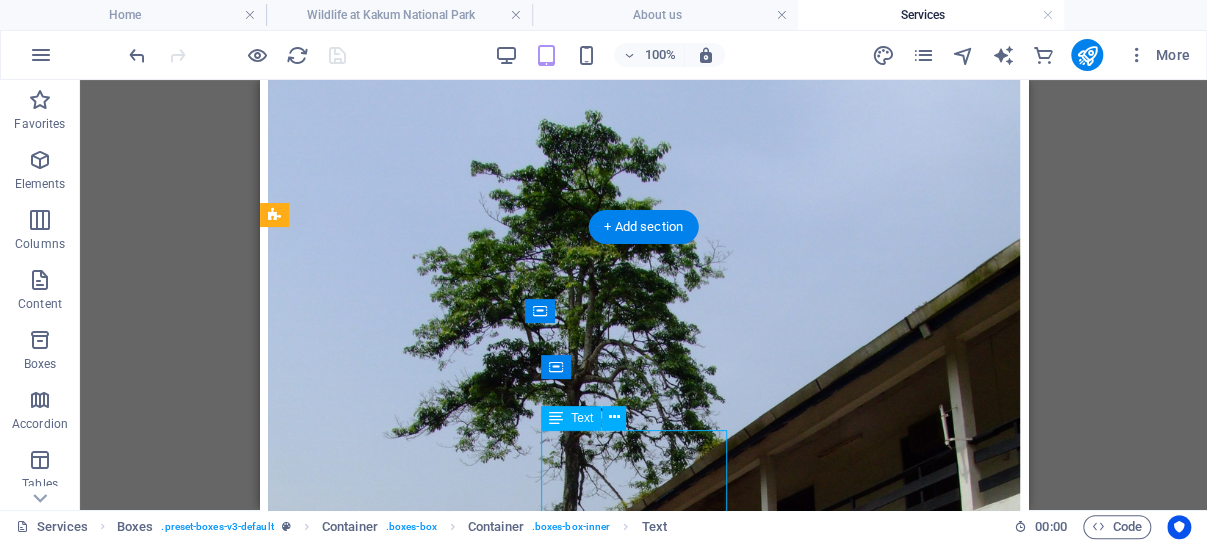 click on "Kakum National Park spans an impressive area of 350 square kilometers, which also incorporates the adjacent Assin Attandanso Resource Reserve. This expansive region is a vital ecosystem that supports a diverse range of flora and fauna, making it a remarkable destination for nature enthusiasts and wildlife lovers alike." at bounding box center (643, 2891) 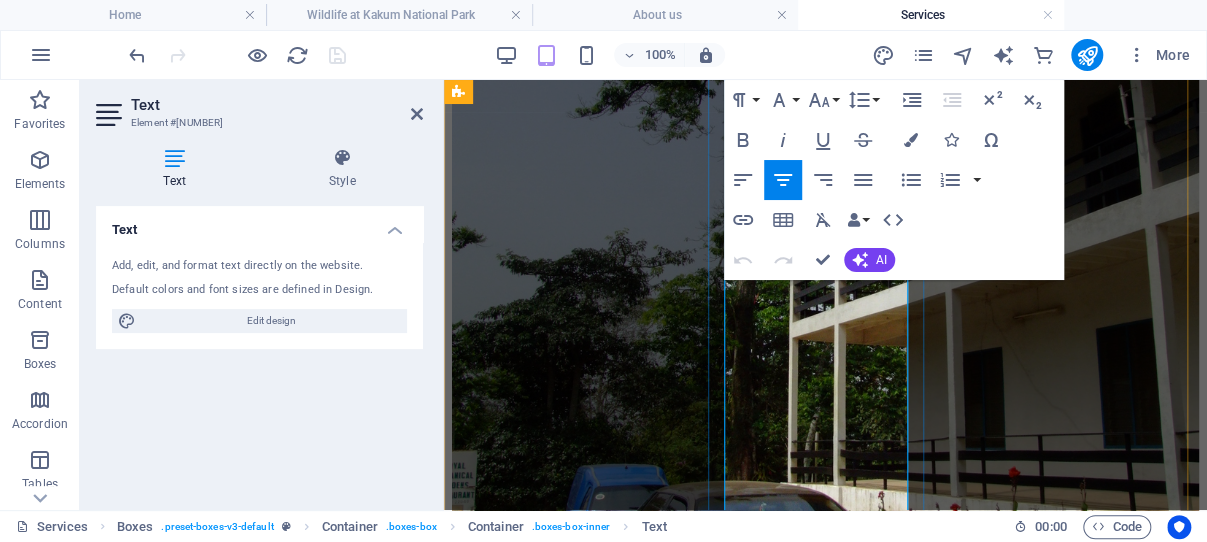 scroll, scrollTop: 1127, scrollLeft: 0, axis: vertical 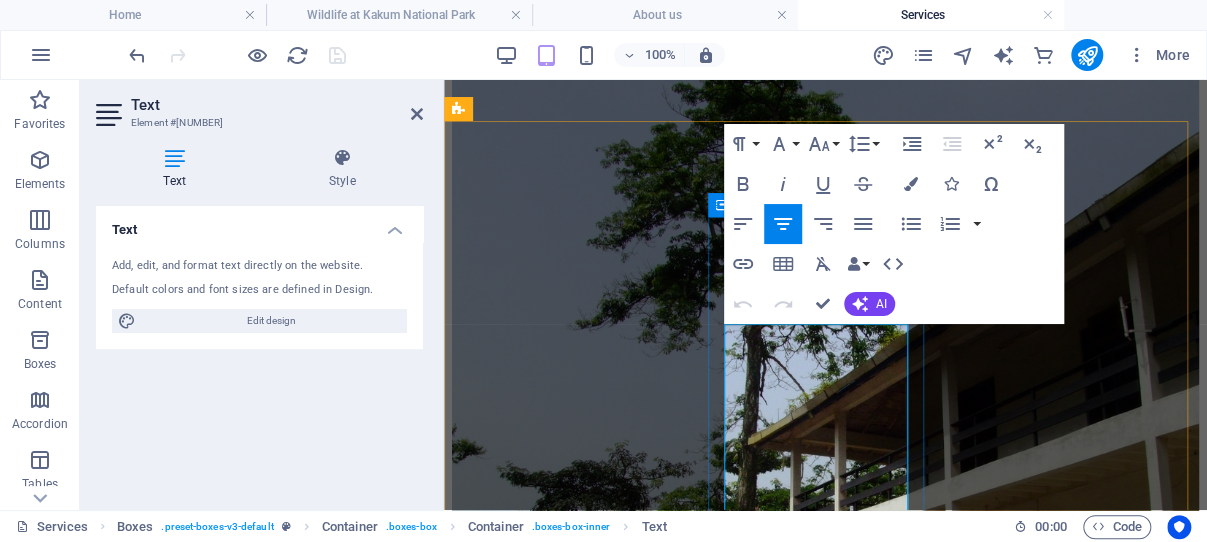 drag, startPoint x: 892, startPoint y: 402, endPoint x: 734, endPoint y: 339, distance: 170.09703 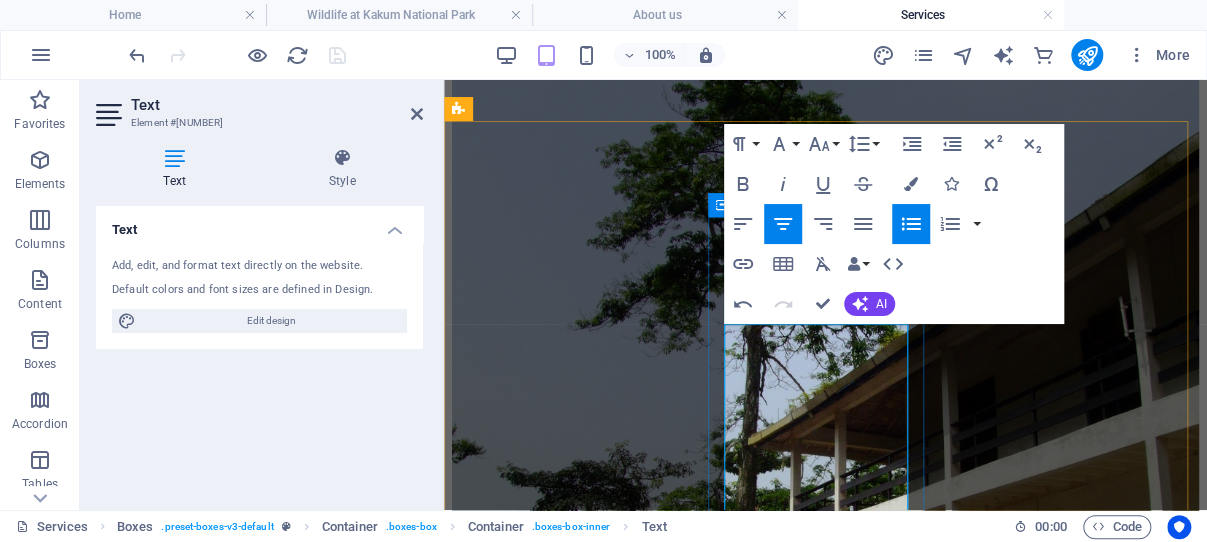 drag, startPoint x: 868, startPoint y: 387, endPoint x: 753, endPoint y: 340, distance: 124.23365 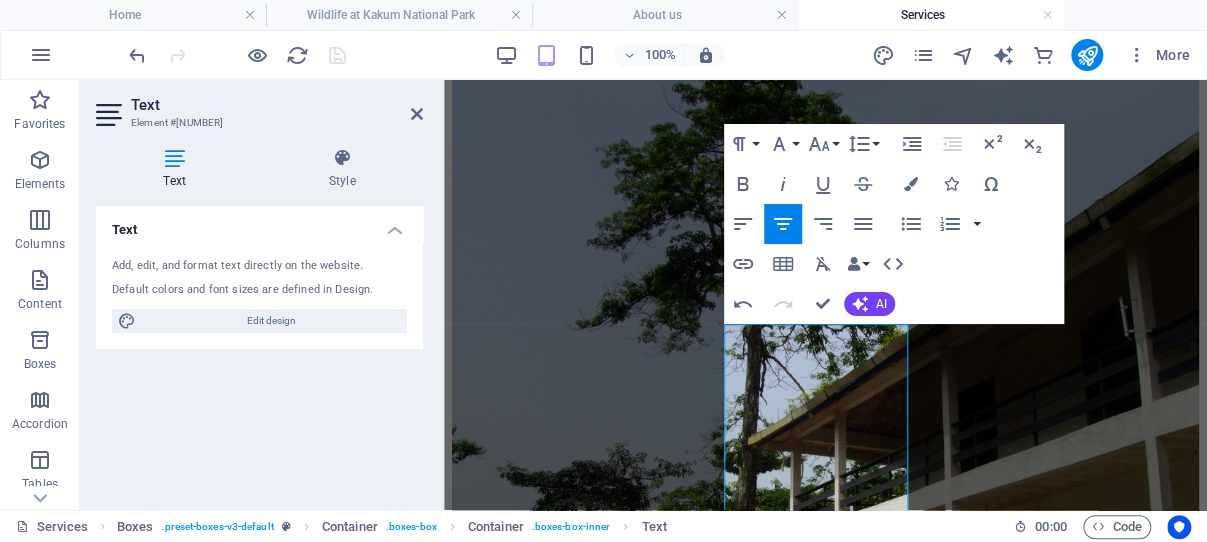 copy on "Why the high number of species?" 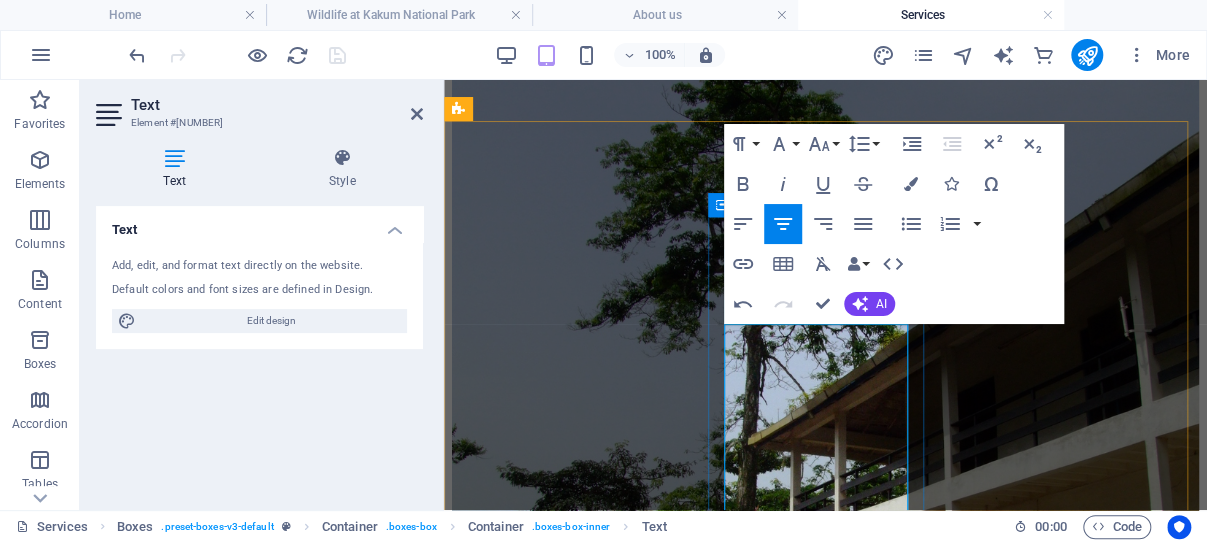 click on "Established in [YEAR], [PLACE] was originally an experimental station for tropical cash crops like cocoa, rubber, cotton, and spices—but evolved into a botanical garden that imported many exotic species from places like Kew Gardens in the UK KenteTV +[NUMBER] Herit[NUMBER] +[NUMBER] GhanaRemembers +[NUMBER] ." at bounding box center [845, 2828] 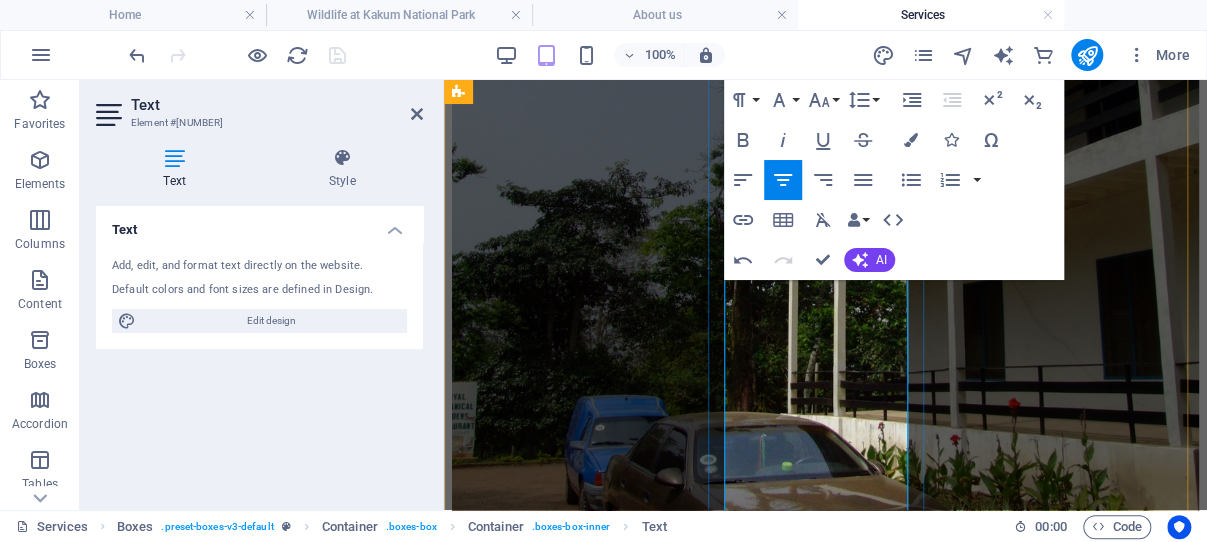 scroll, scrollTop: 1127, scrollLeft: 0, axis: vertical 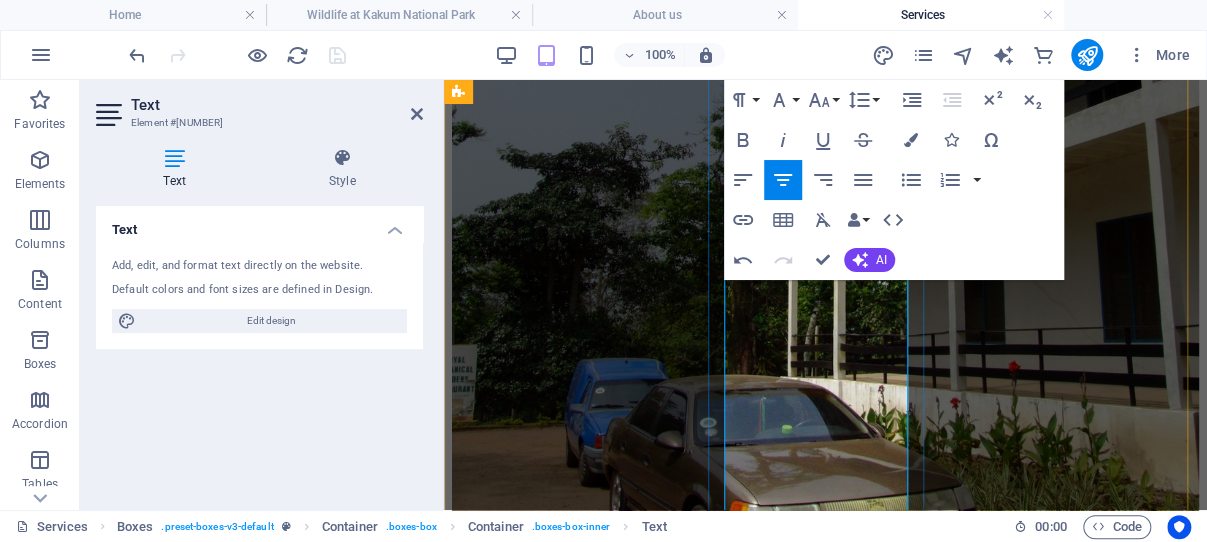 click on "Visitors today can encounter both historic plantings (some nearly 150 years old) and ongoing conservation efforts to multiply rare or endangered species" at bounding box center [833, 2526] 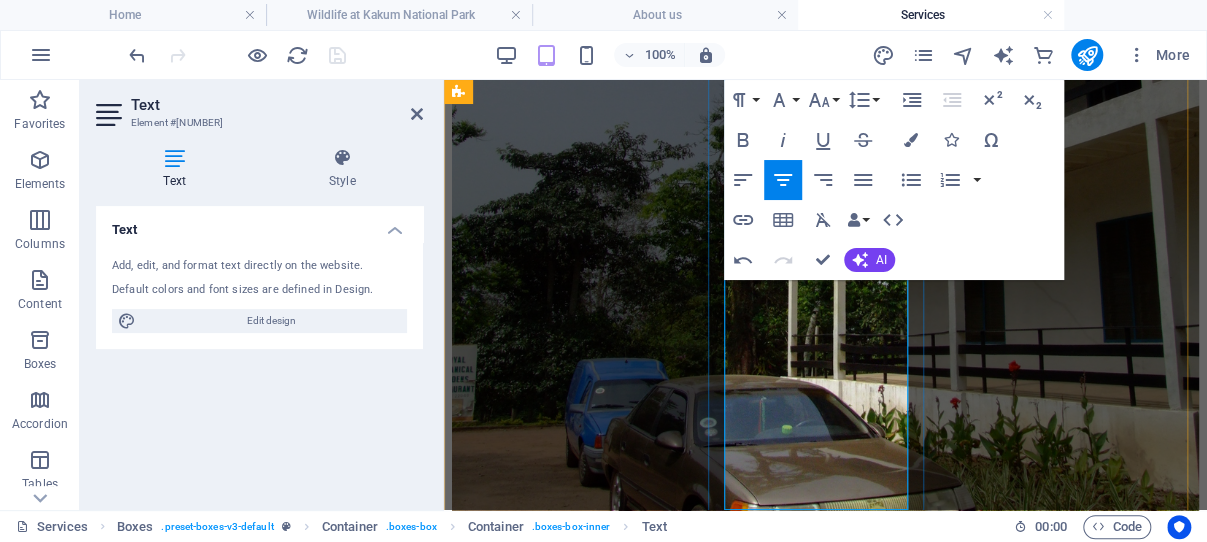 drag, startPoint x: 728, startPoint y: 303, endPoint x: 913, endPoint y: 311, distance: 185.1729 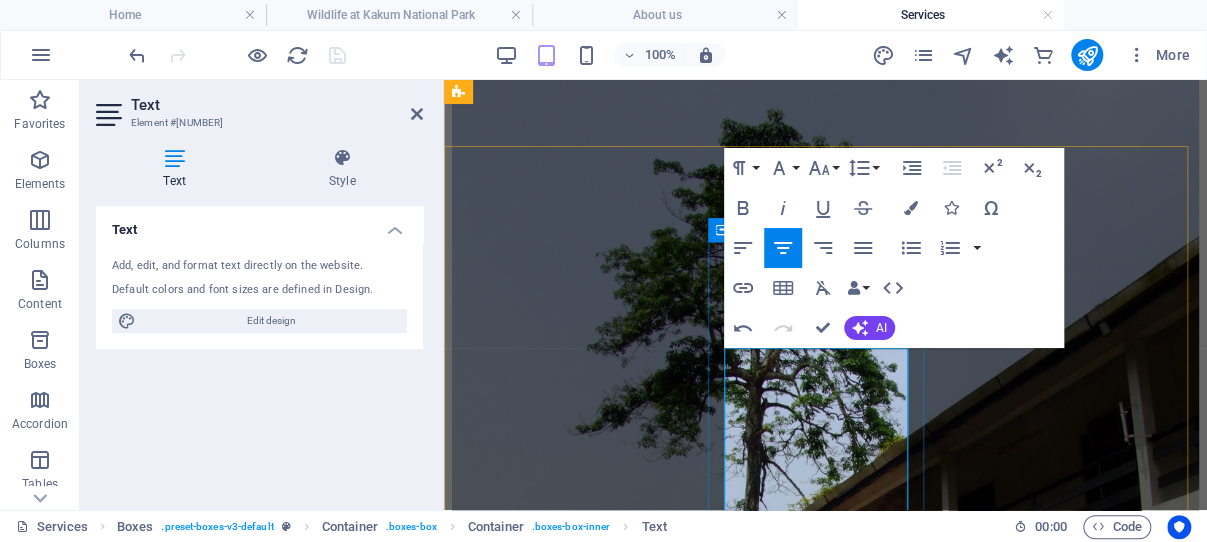 scroll, scrollTop: 703, scrollLeft: 0, axis: vertical 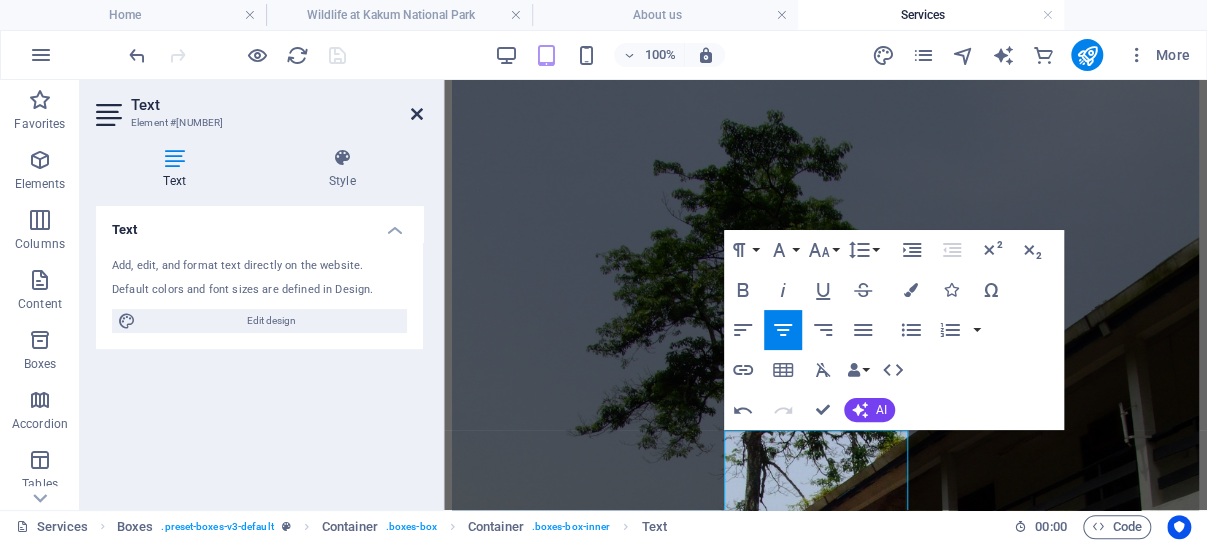 click at bounding box center [417, 114] 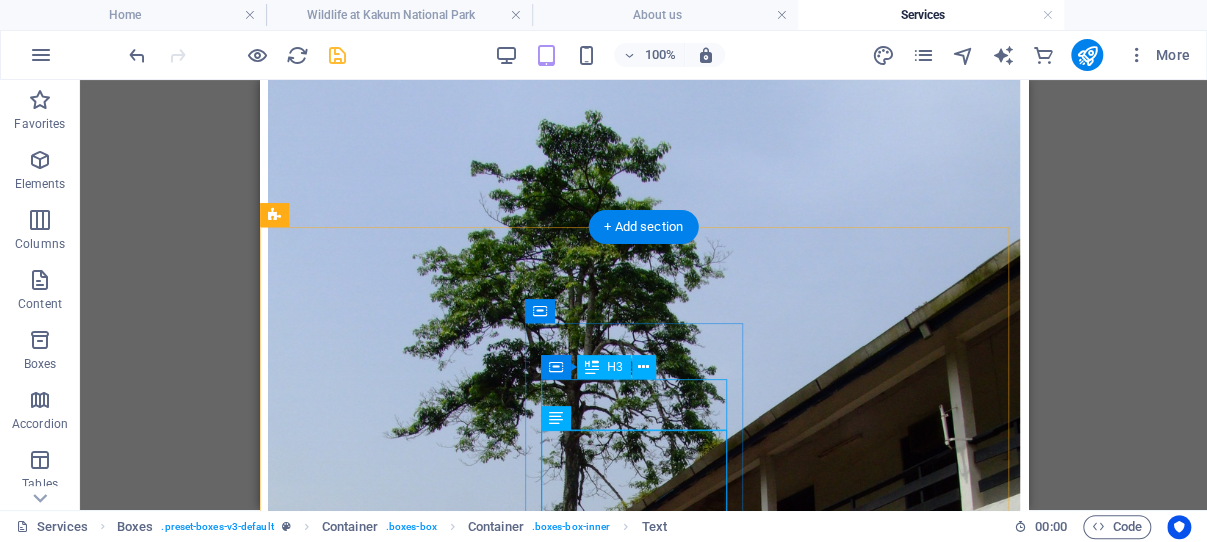 click on "Second one" at bounding box center [643, 2822] 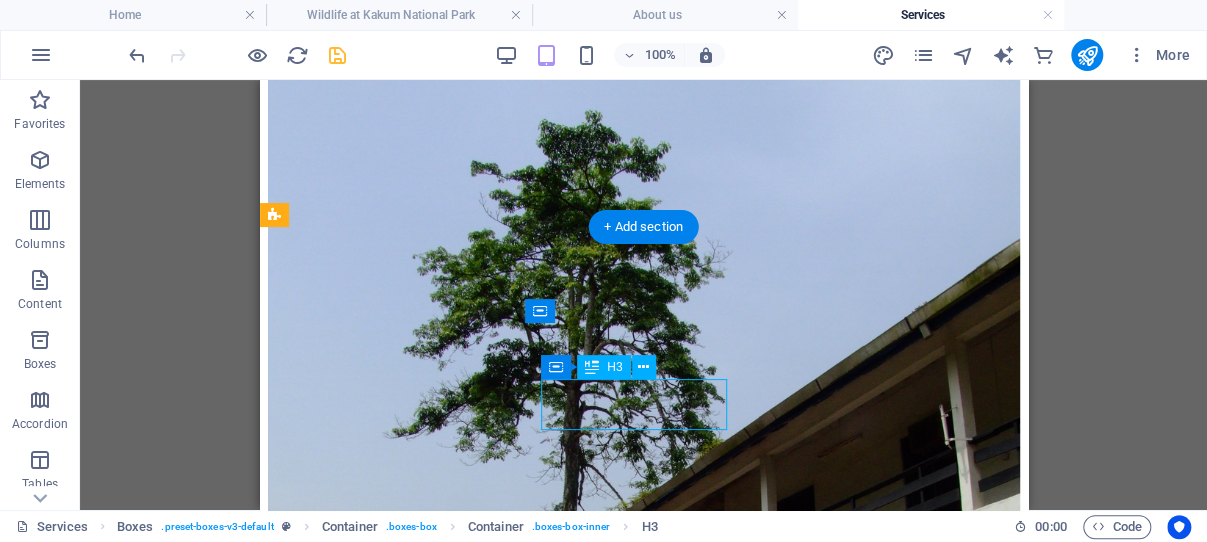 click on "Second one" at bounding box center [643, 2822] 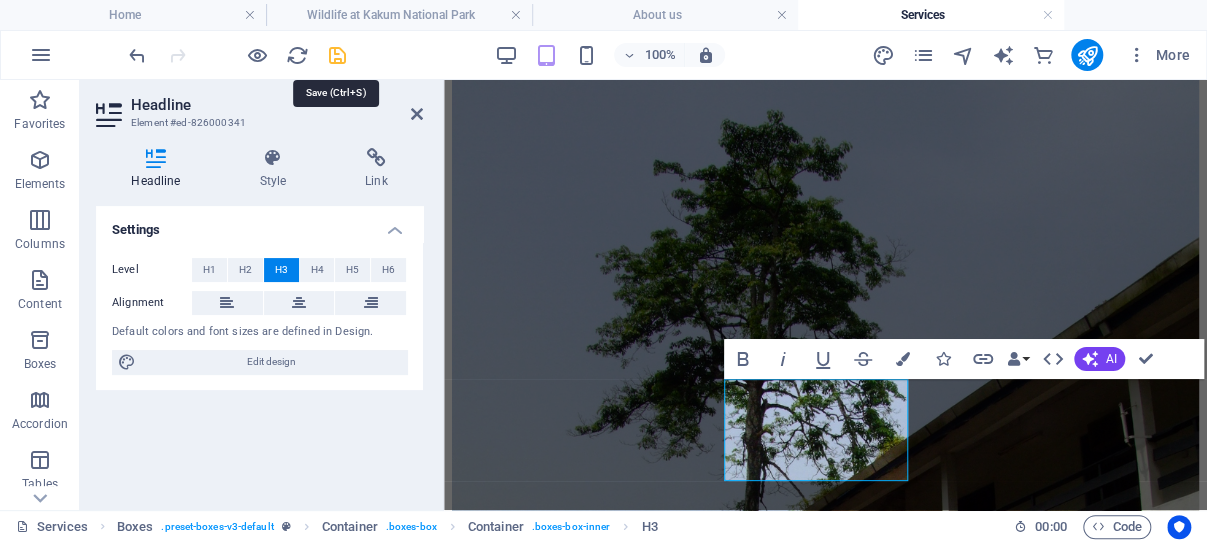click at bounding box center (337, 55) 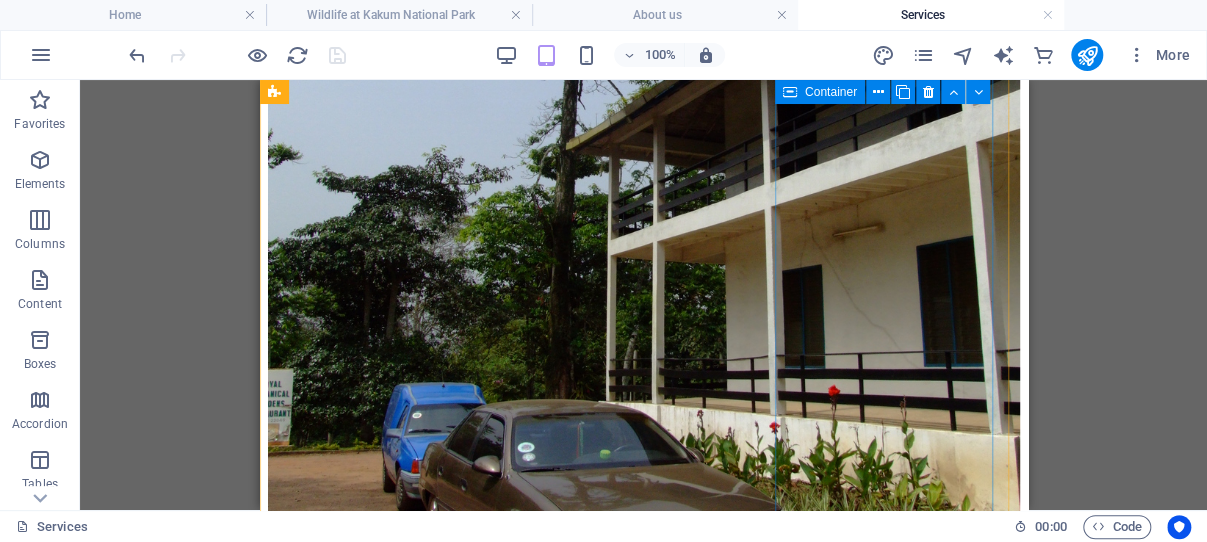 scroll, scrollTop: 1127, scrollLeft: 0, axis: vertical 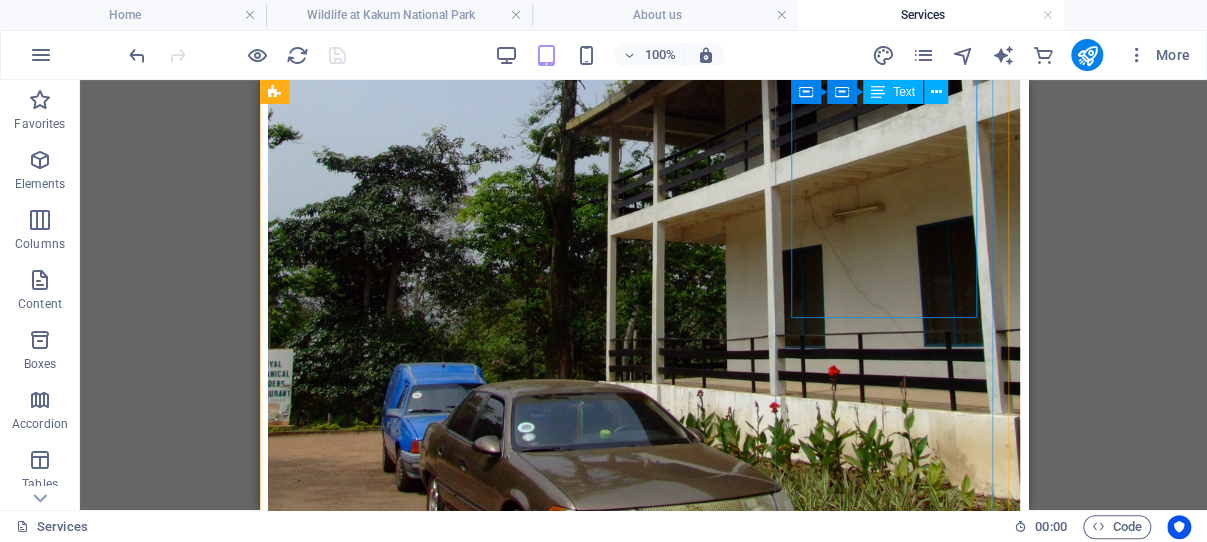 click on "The  [PLACE]  in Ghana is home to an impressive and diverse collection of plant species. According to multiple botanical and travel sources, the gardens feature approximately  [NUMBER]  to  [NUMBER]  different species  of trees, shrubs, and ornamental plant" at bounding box center (643, 3446) 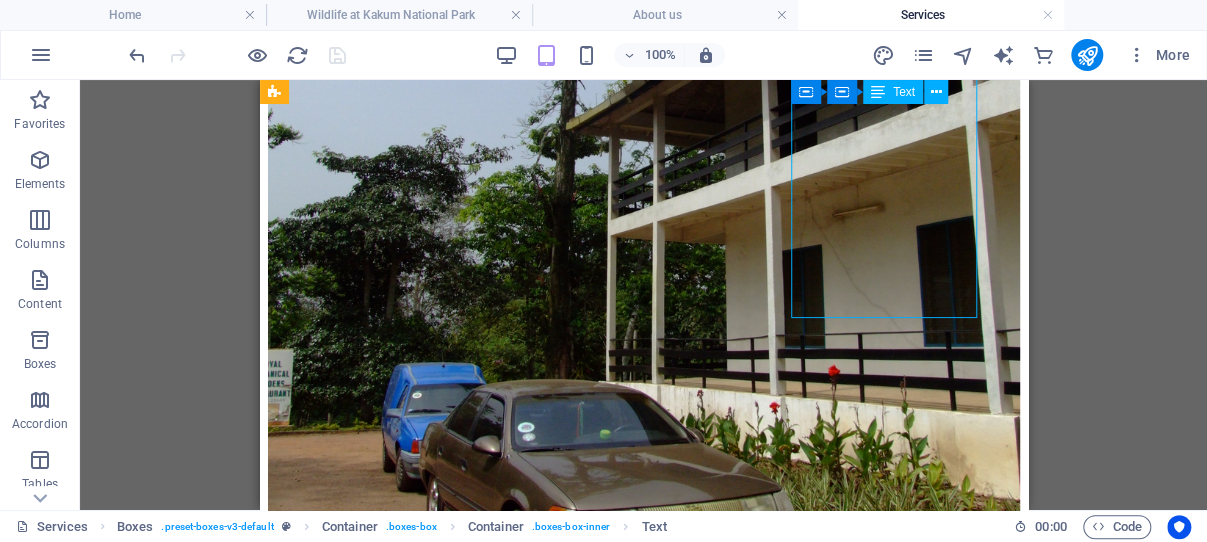 click on "The  [PLACE]  in Ghana is home to an impressive and diverse collection of plant species. According to multiple botanical and travel sources, the gardens feature approximately  [NUMBER]  to  [NUMBER]  different species  of trees, shrubs, and ornamental plant" at bounding box center [643, 3446] 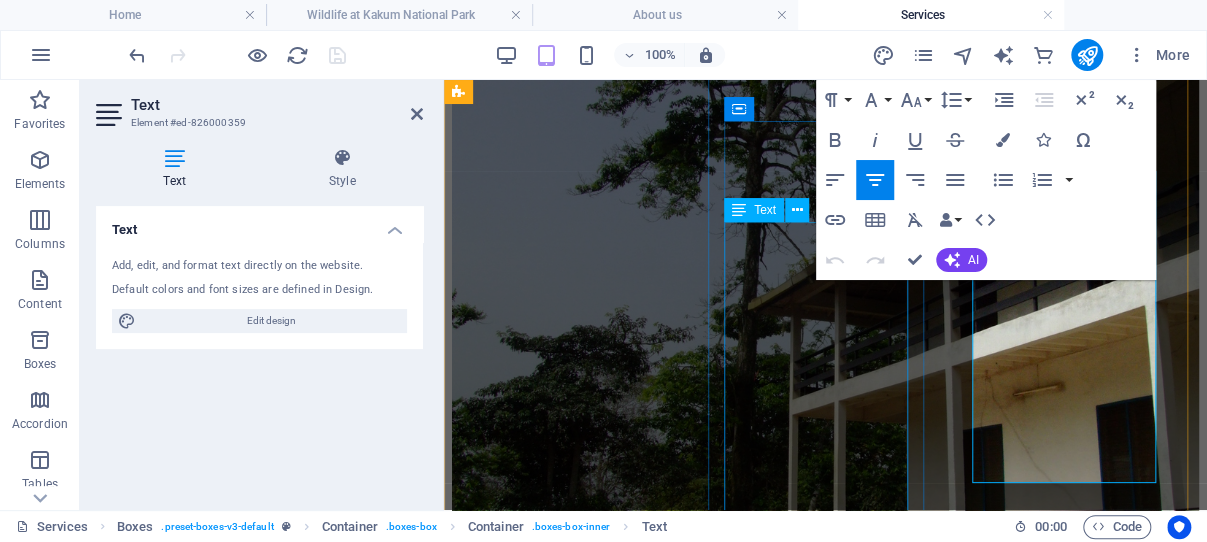 scroll, scrollTop: 1050, scrollLeft: 0, axis: vertical 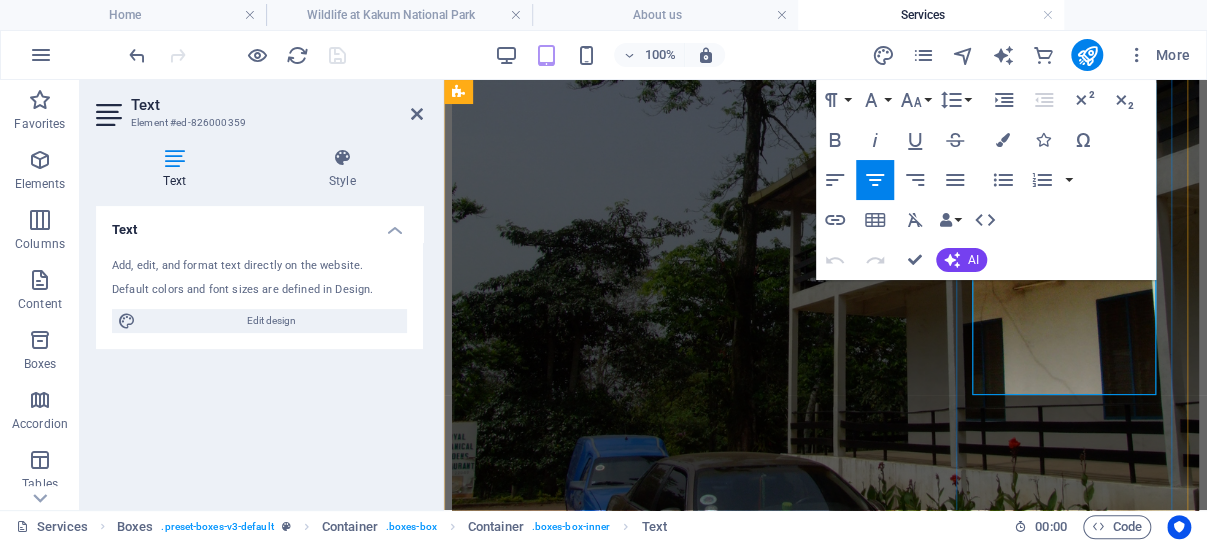 click on "The  [PLACE]  in Ghana is home to an impressive and diverse collection of plant species. According to multiple botanical and travel sources, the gardens feature approximately  [NUMBER]  to  [NUMBER]  different species  of trees, shrubs, and ornamental plant" at bounding box center [825, 3501] 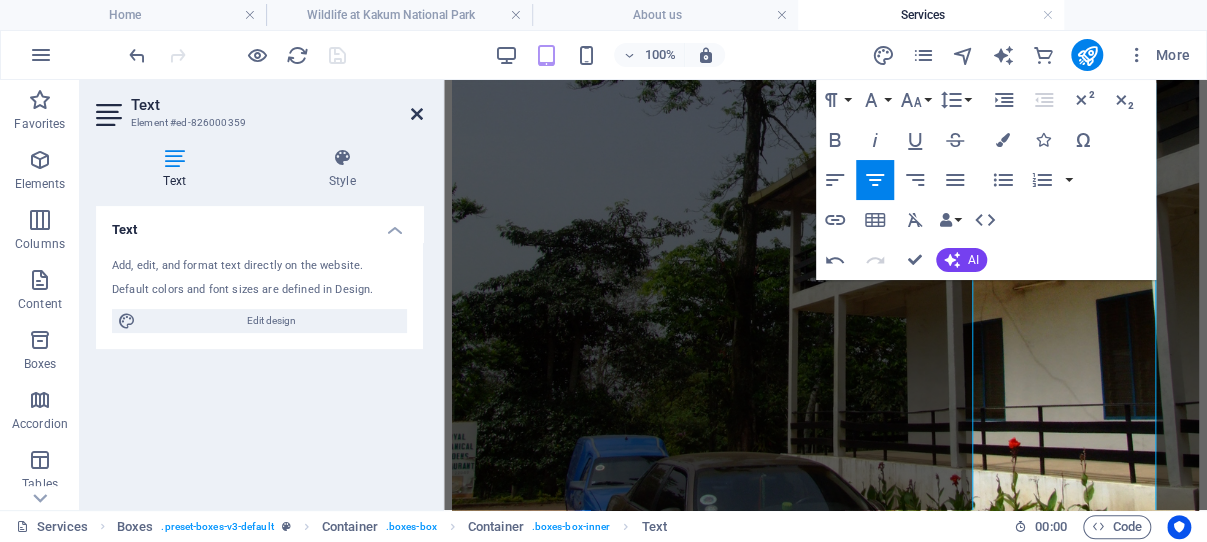 click at bounding box center (417, 114) 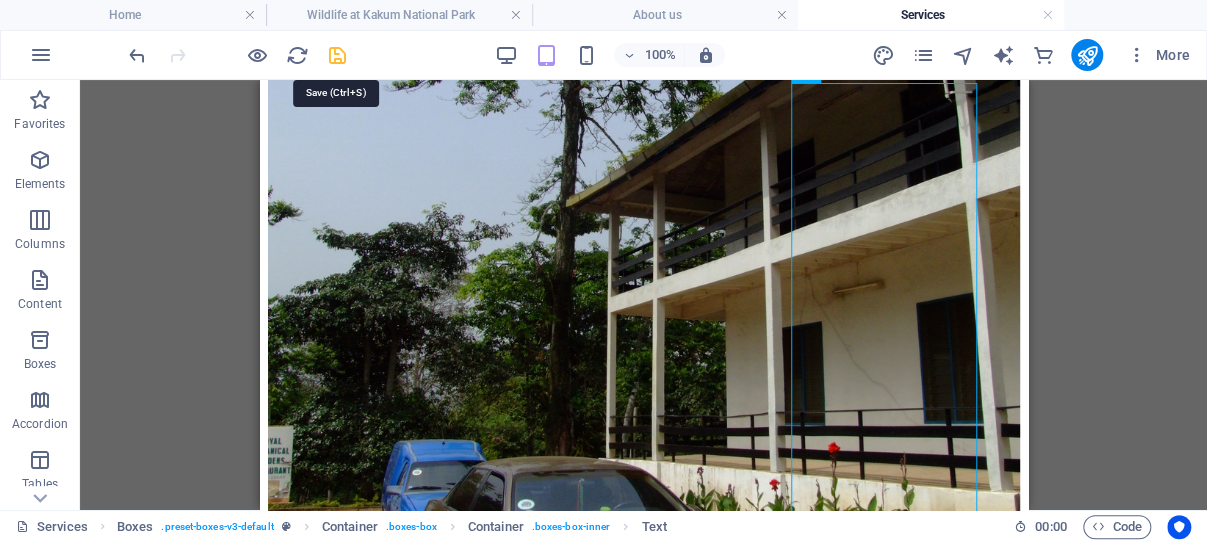drag, startPoint x: 334, startPoint y: 54, endPoint x: 6, endPoint y: 157, distance: 343.79208 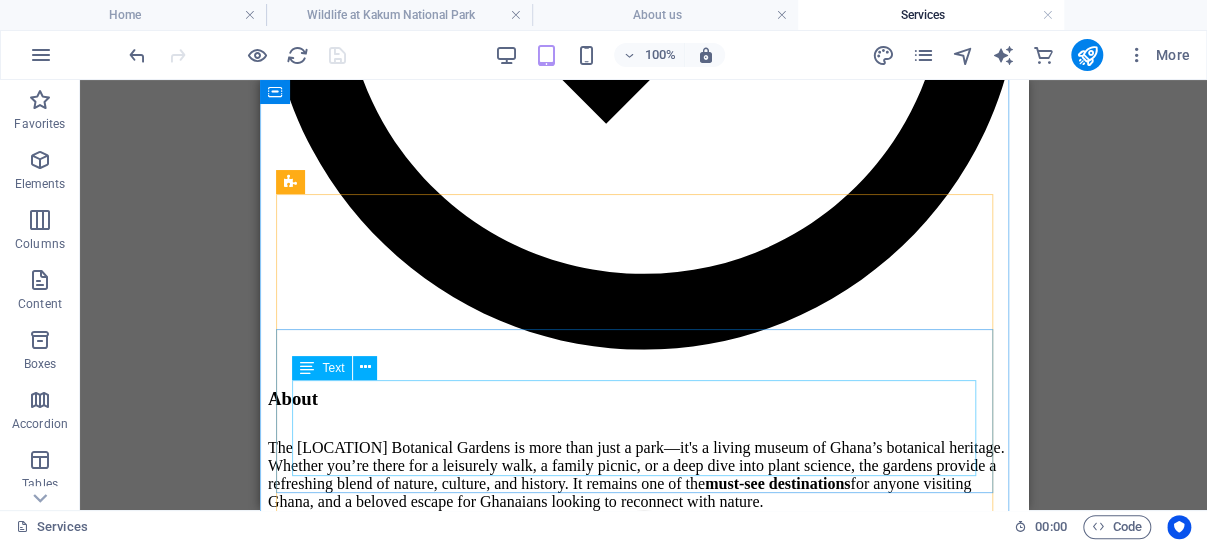 scroll, scrollTop: 2322, scrollLeft: 0, axis: vertical 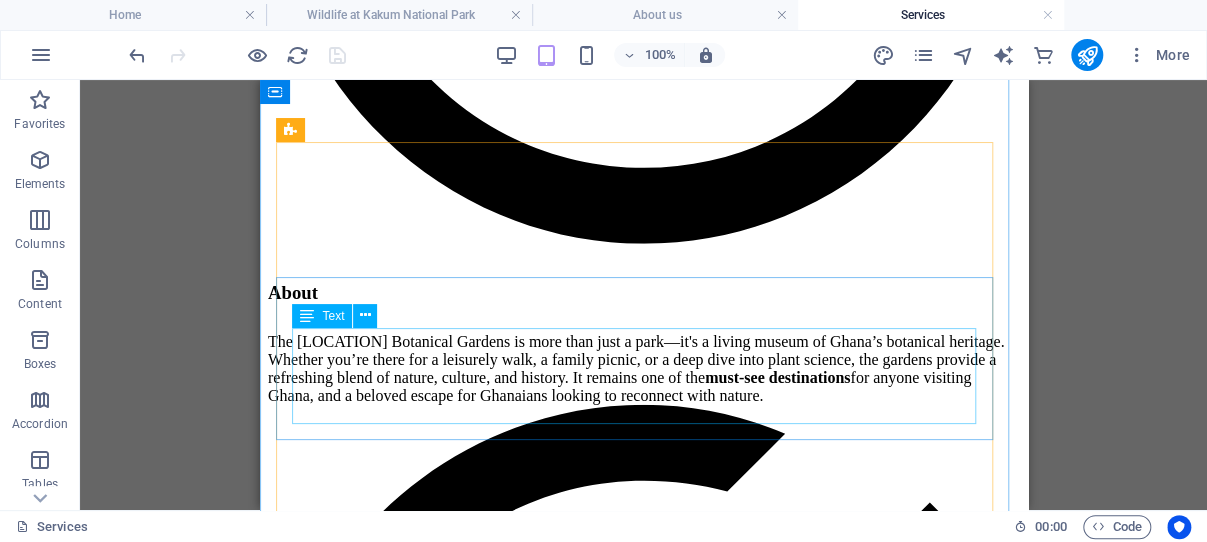 click on "Winneba is a historic coastal town situated along the scenic shores of the Gulf of Guinea. This charming destination is located approximately 56 kilometers to the west of Accra, the bustling capital of [COUNTRY]. Rich in culture and history, Winneba offers visitors a unique glimpse into the vibrant coastal lifestyle of the region." at bounding box center [643, 3093] 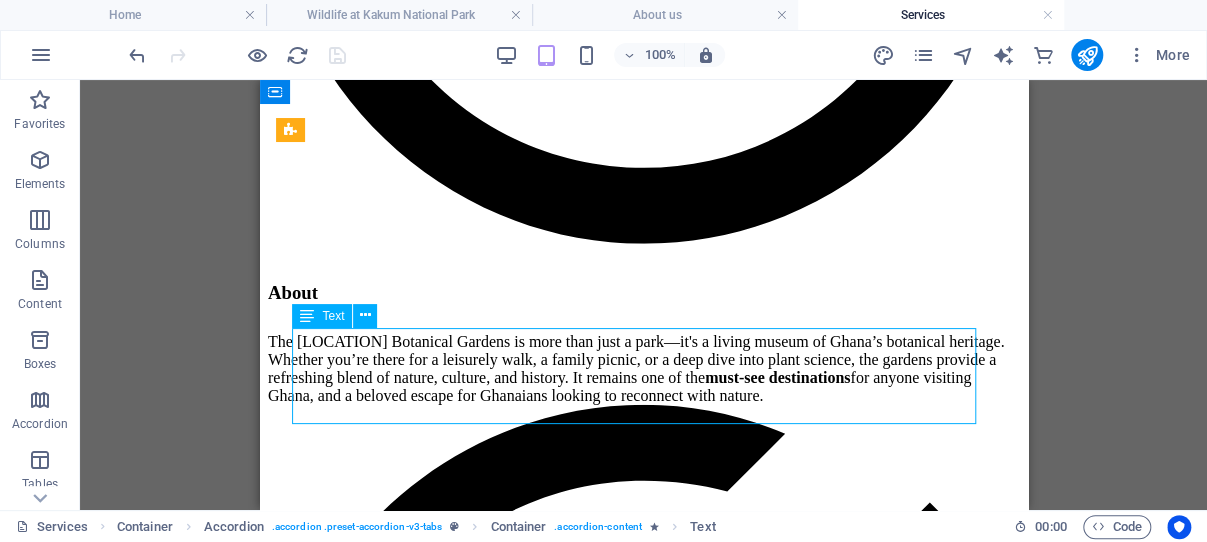 click on "Winneba is a historic coastal town situated along the scenic shores of the Gulf of Guinea. This charming destination is located approximately 56 kilometers to the west of Accra, the bustling capital of [COUNTRY]. Rich in culture and history, Winneba offers visitors a unique glimpse into the vibrant coastal lifestyle of the region." at bounding box center (643, 3093) 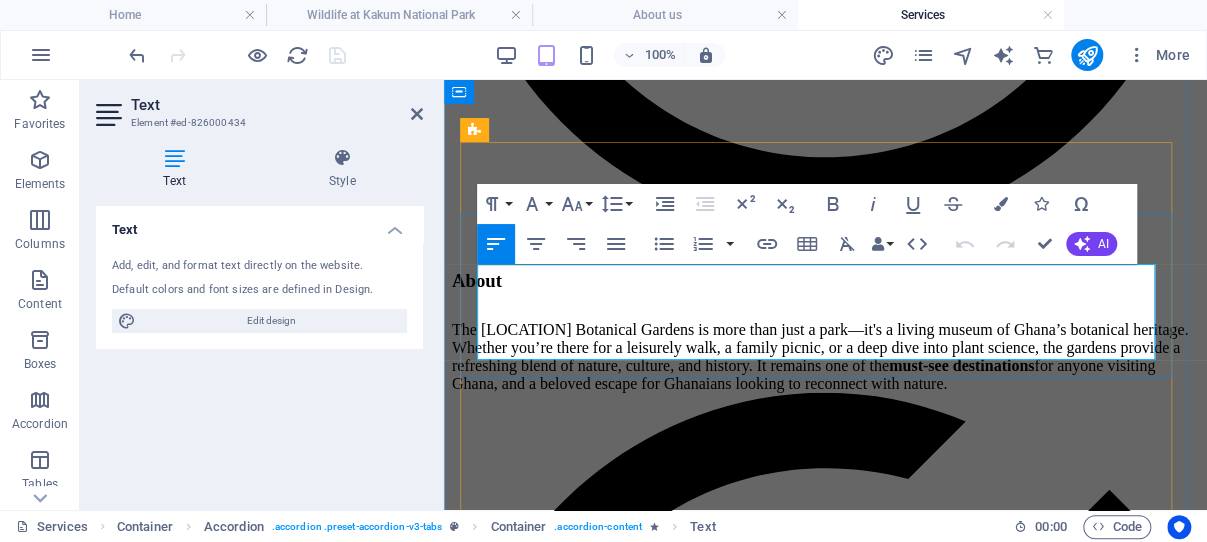 drag, startPoint x: 1041, startPoint y: 345, endPoint x: 478, endPoint y: 277, distance: 567.0917 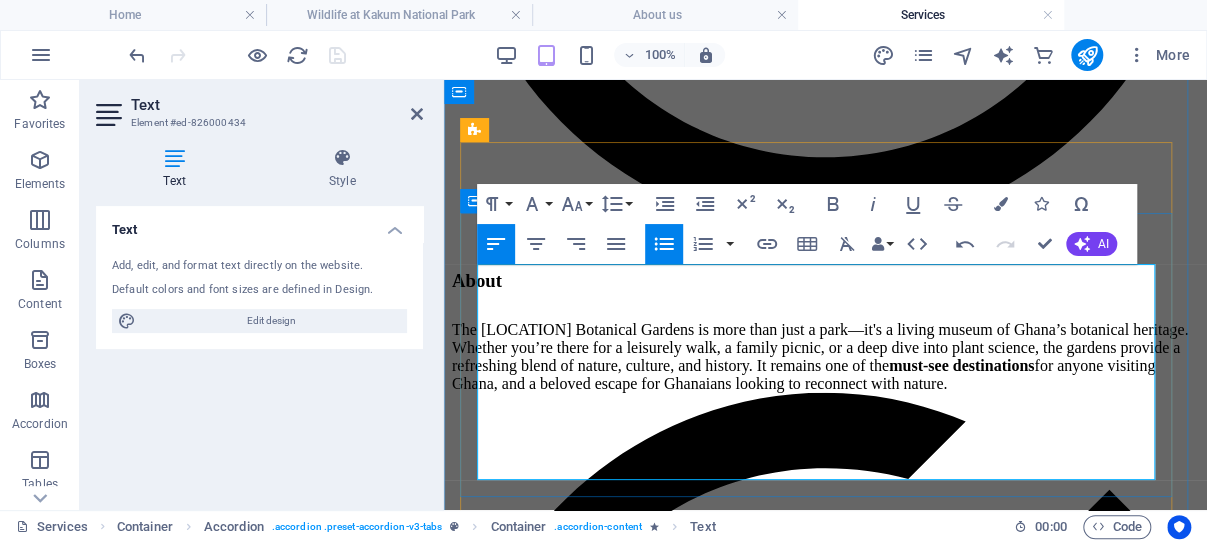 drag, startPoint x: 734, startPoint y: 432, endPoint x: 477, endPoint y: 277, distance: 300.12332 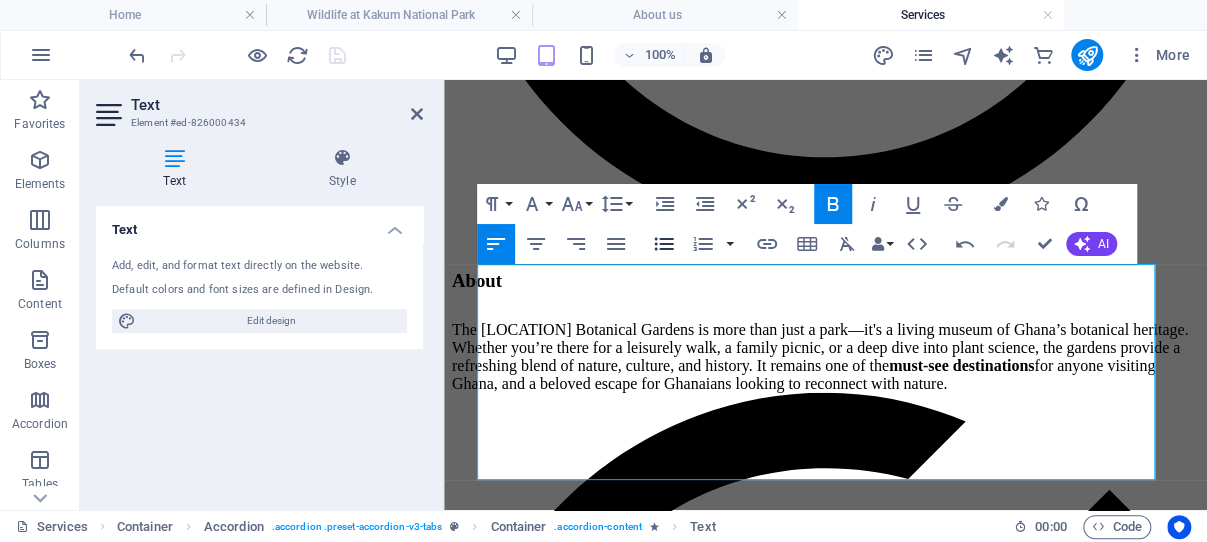 click 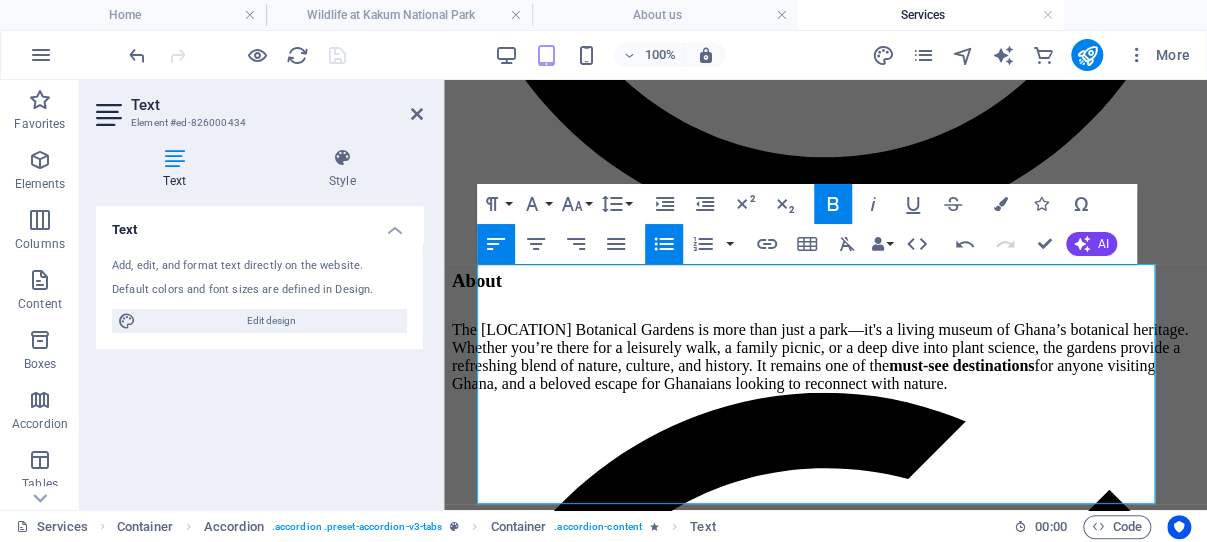 click 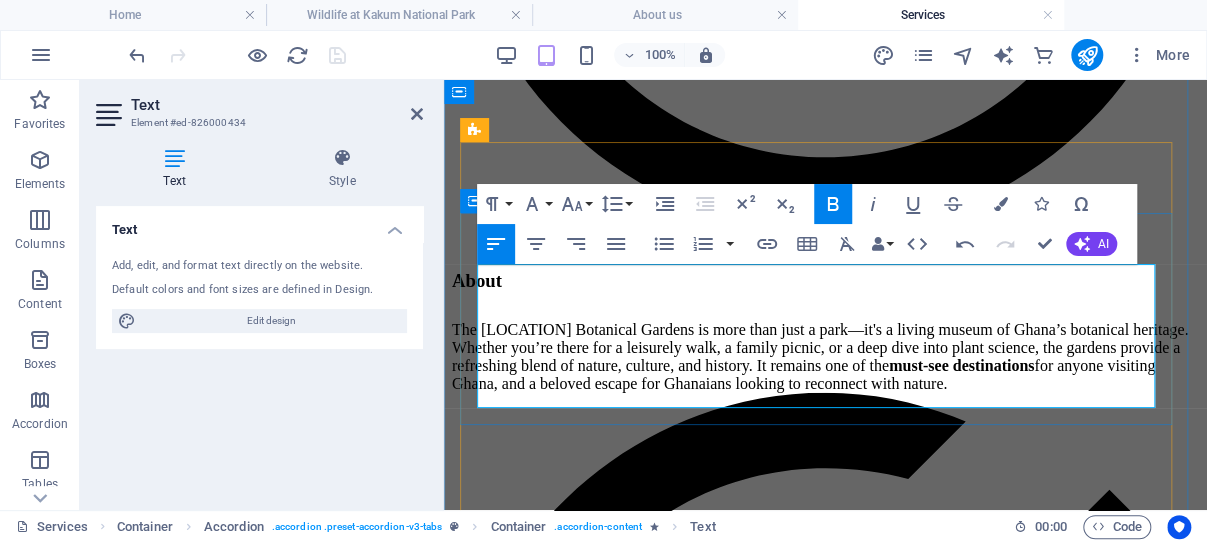 click on "Peduase Lodge" at bounding box center (1006, 3113) 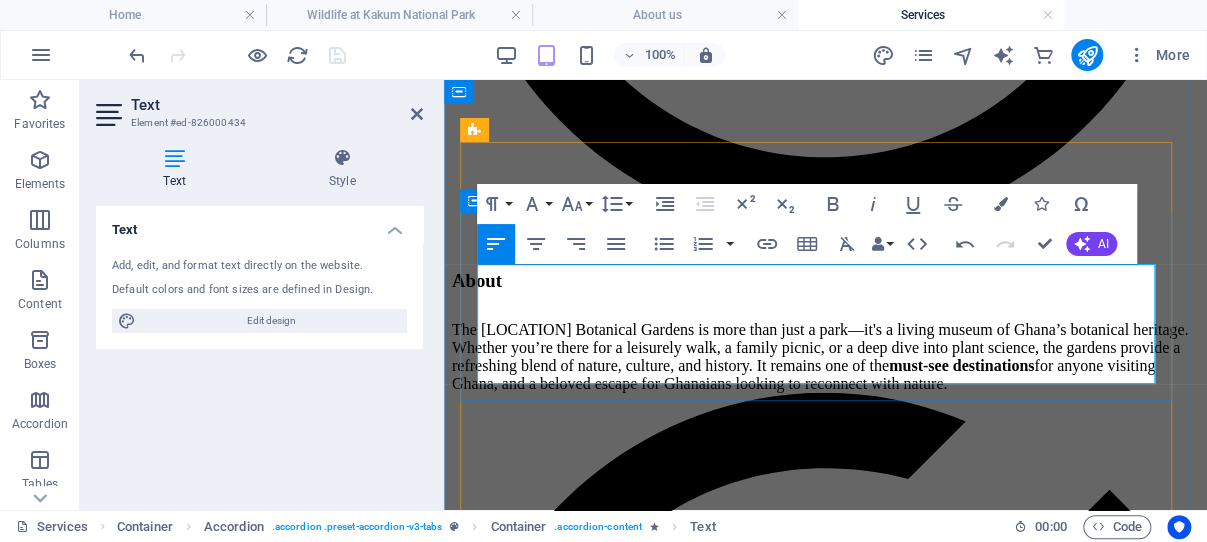 type 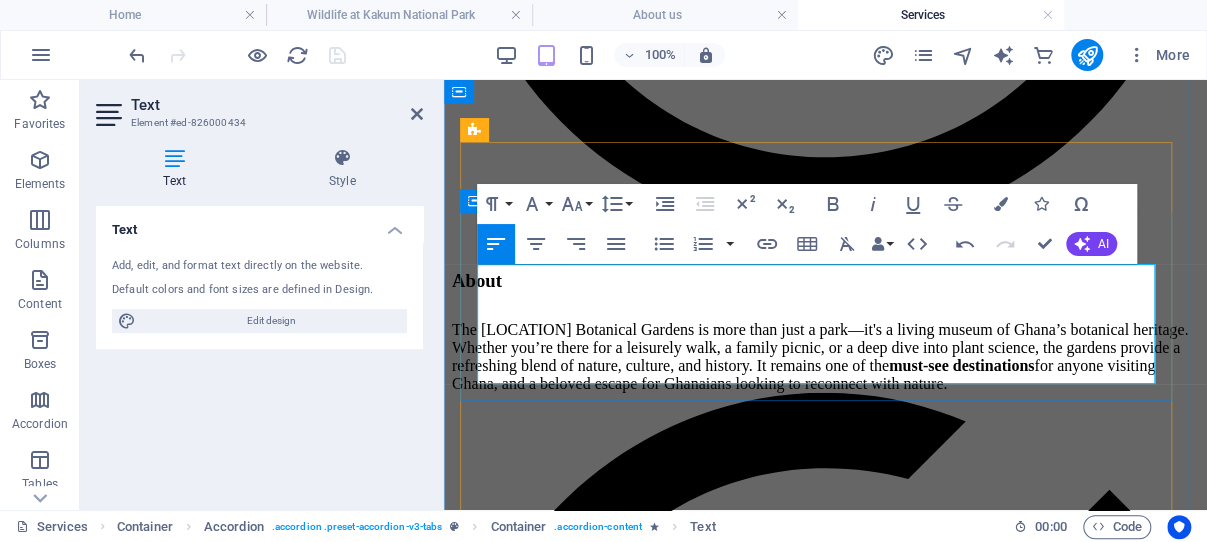 click on "A quiet residential area with resorts, guesthouses, and spectacular views over the valley. Popular for weekend getaways and hiking." at bounding box center [825, 3175] 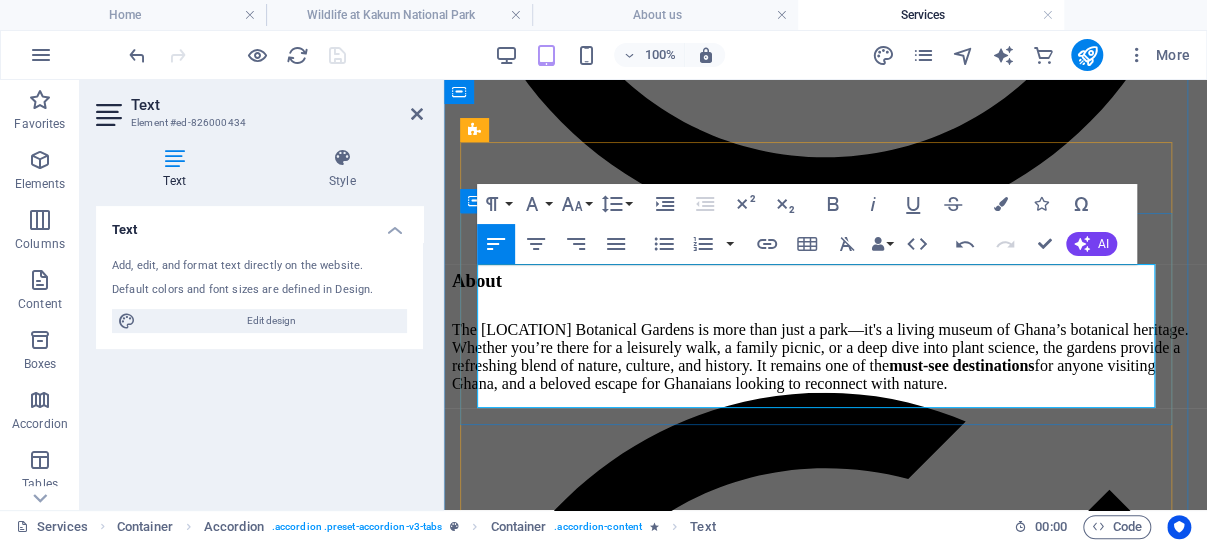 click at bounding box center (825, 3218) 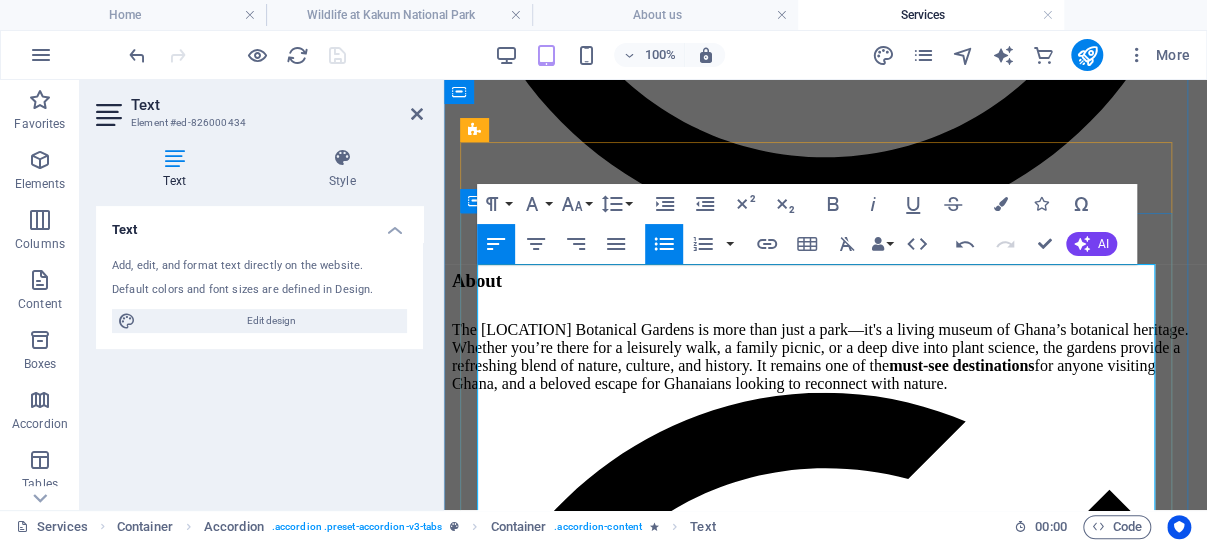 scroll, scrollTop: 2534, scrollLeft: 0, axis: vertical 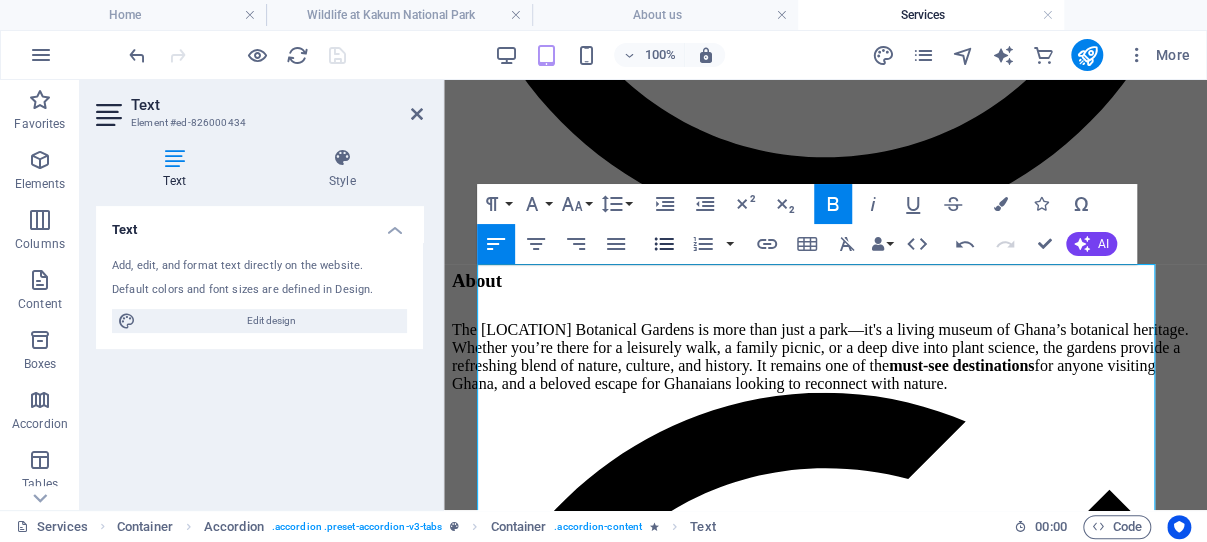 click 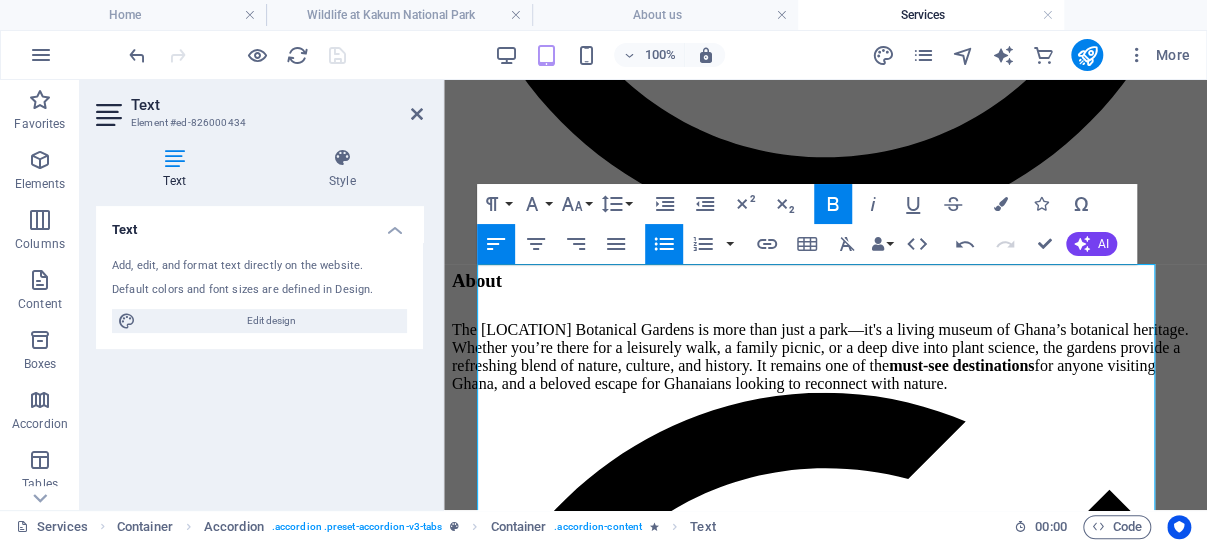 click 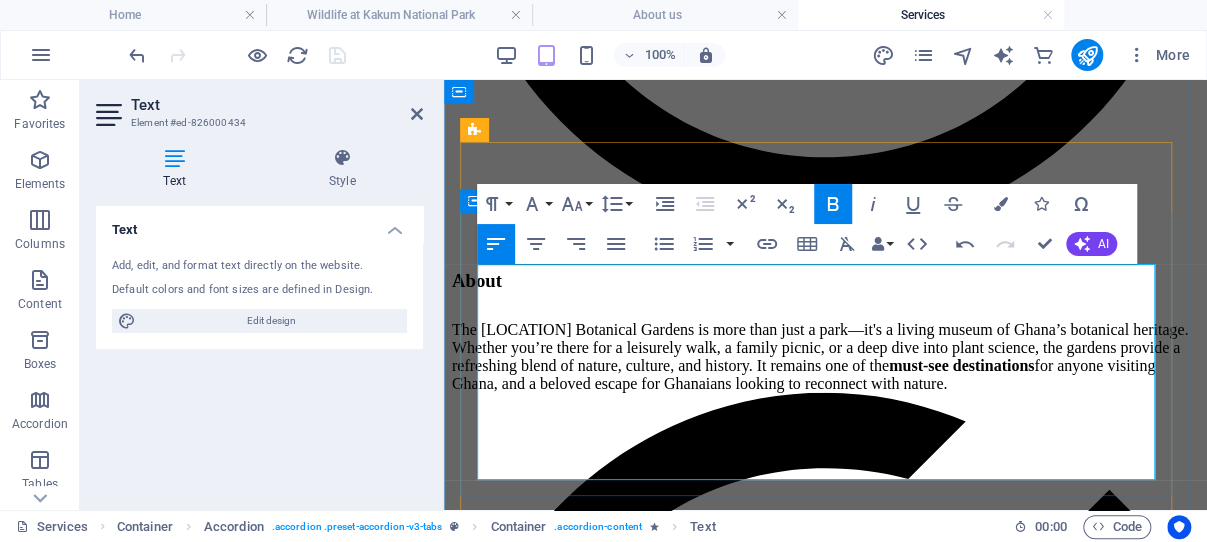 click on "[PLACE]" at bounding box center (825, 3223) 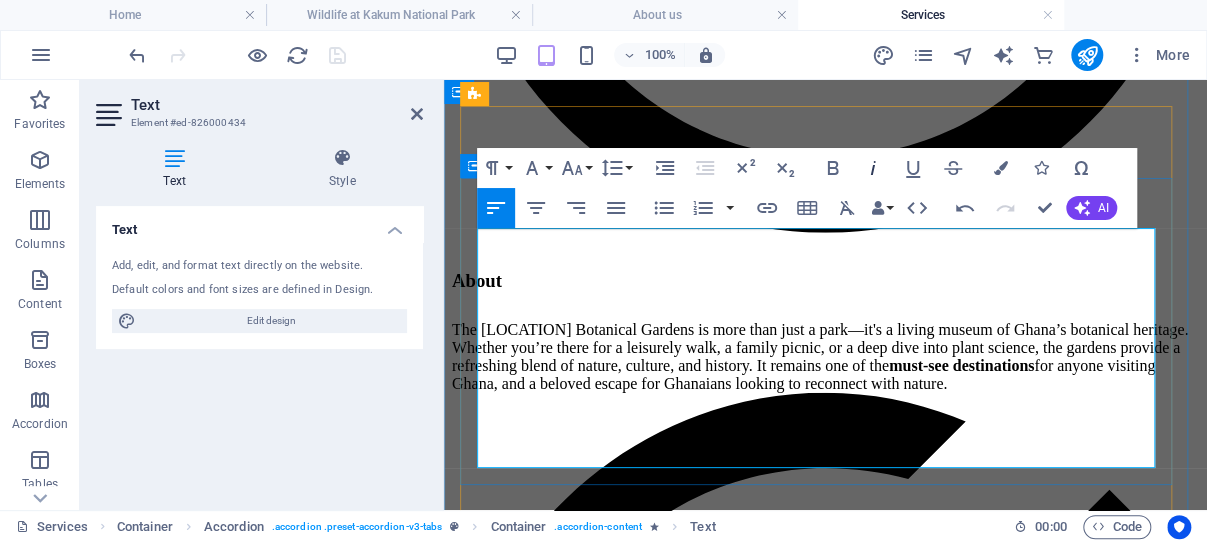 scroll, scrollTop: 2428, scrollLeft: 0, axis: vertical 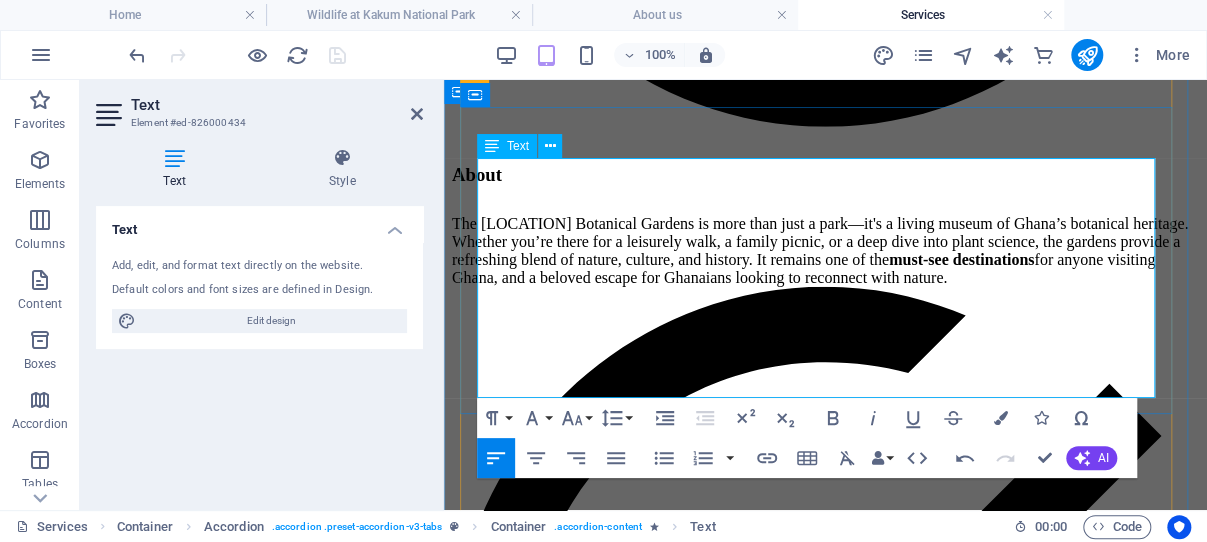 click at bounding box center [825, 3258] 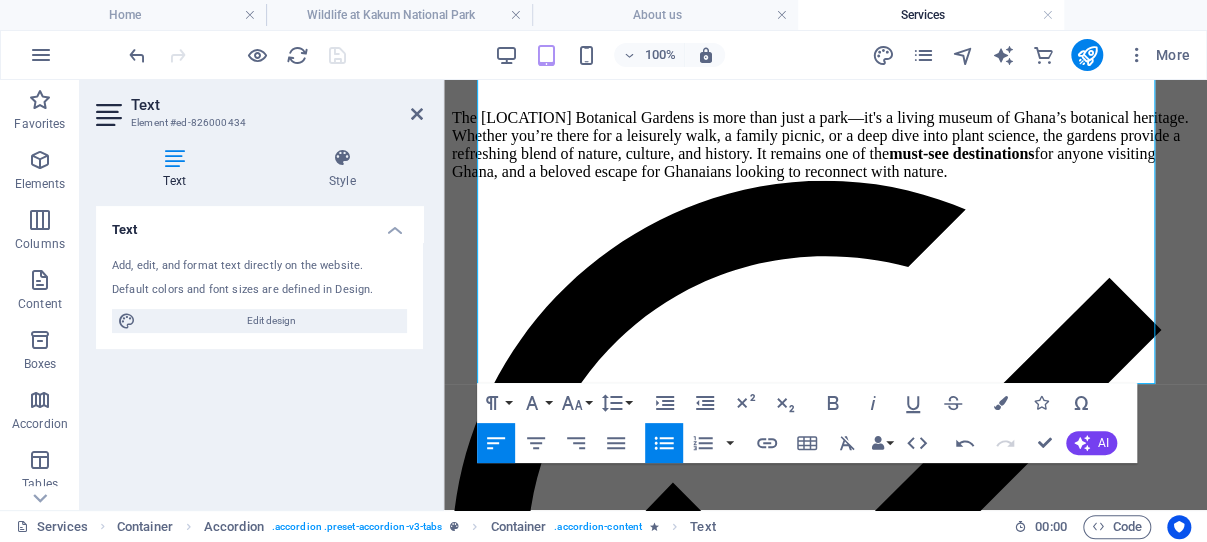 scroll, scrollTop: 2640, scrollLeft: 0, axis: vertical 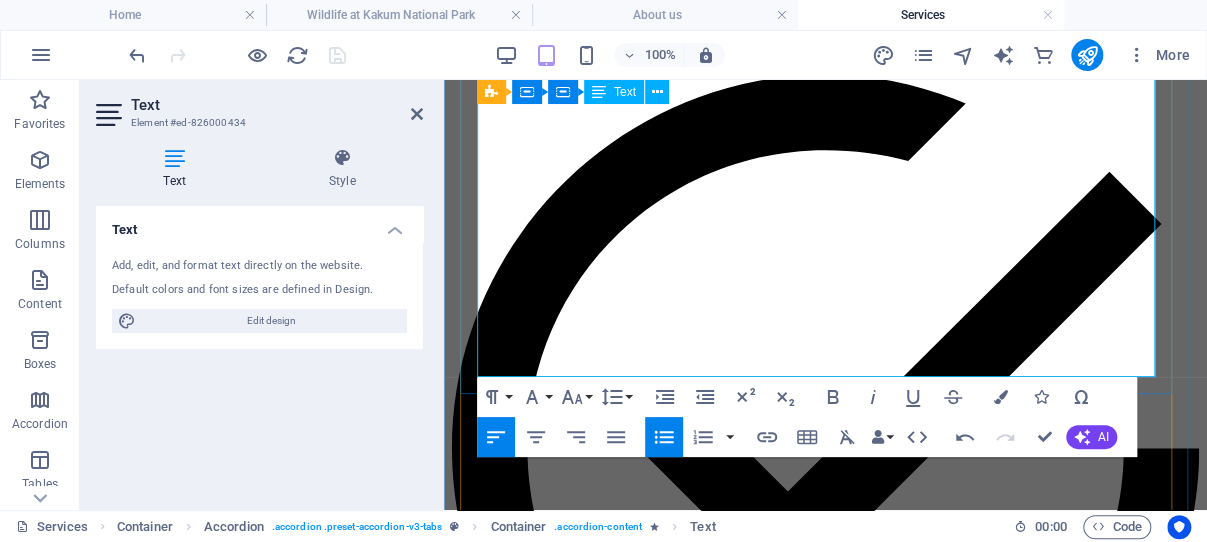 click on "A good example of rural life along the Akwapim Ridge, with cocoa farming being a major livelihood." at bounding box center [845, 3159] 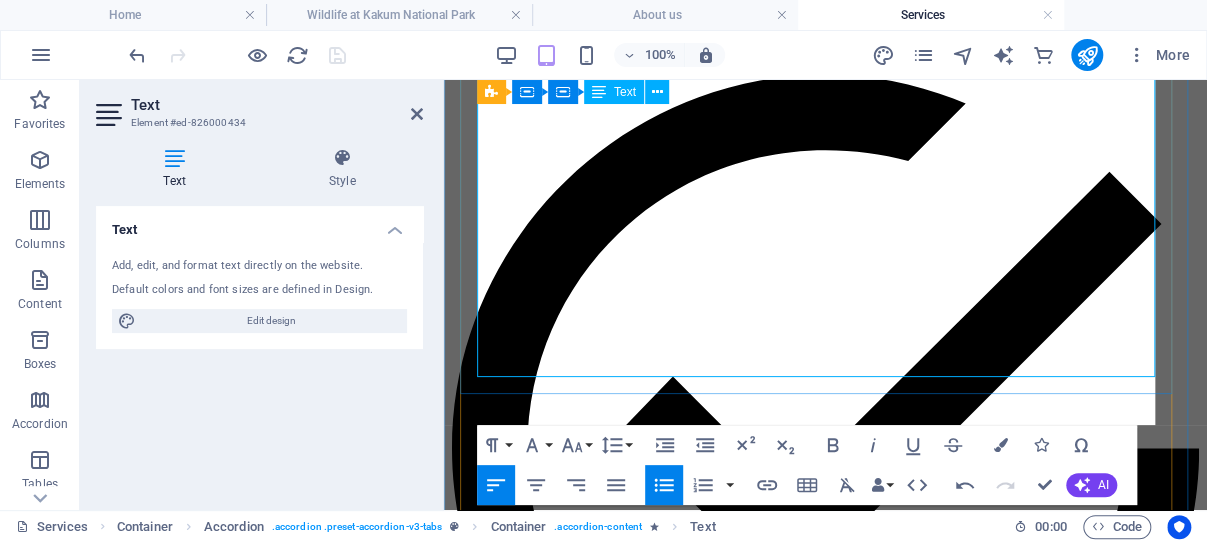 scroll, scrollTop: 2688, scrollLeft: 0, axis: vertical 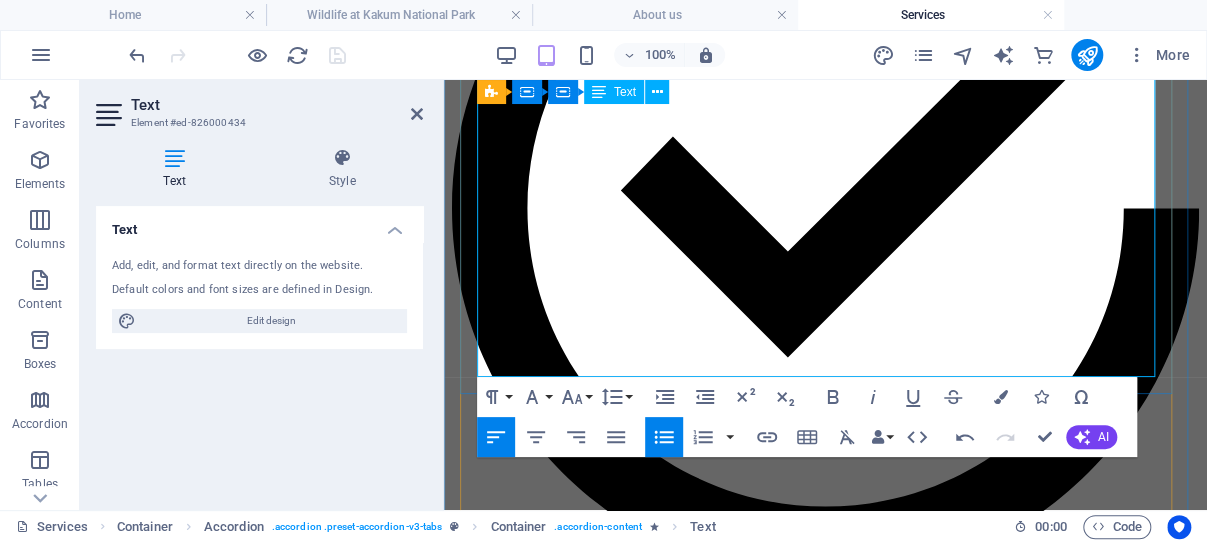 click on "Cultural activities here are rich and include rites of passage and local music traditions." at bounding box center (865, 3066) 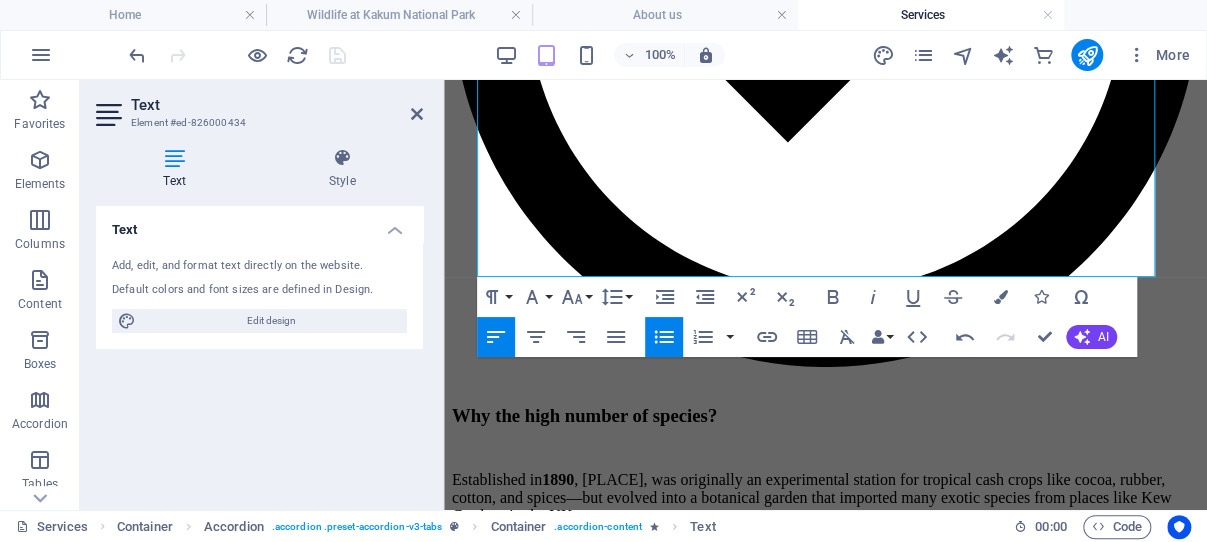 scroll, scrollTop: 3201, scrollLeft: 0, axis: vertical 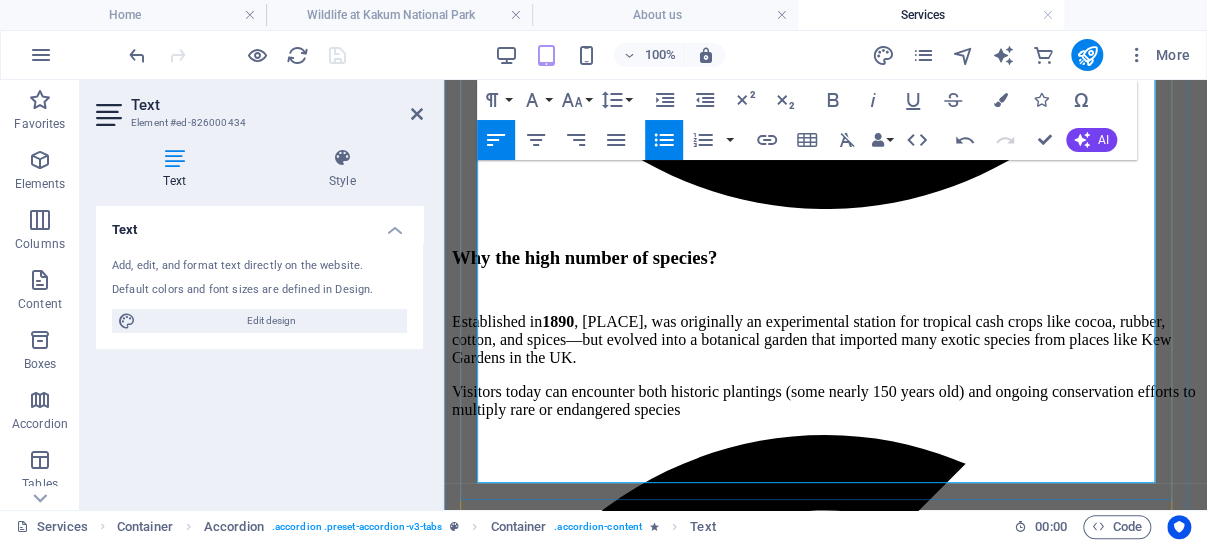 drag, startPoint x: 610, startPoint y: 464, endPoint x: 545, endPoint y: 389, distance: 99.24717 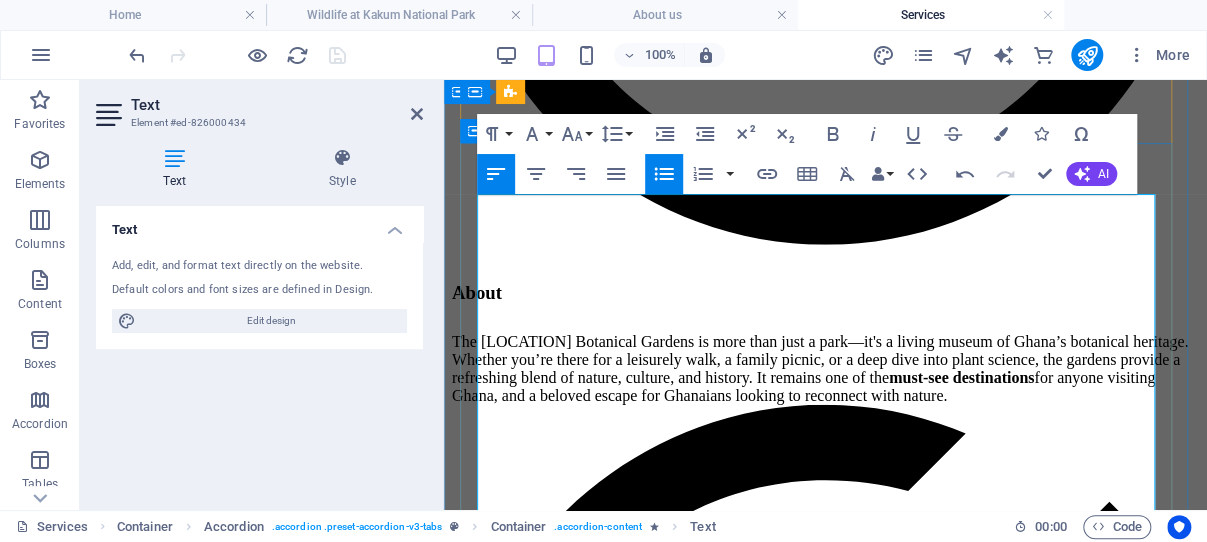 scroll, scrollTop: 2299, scrollLeft: 0, axis: vertical 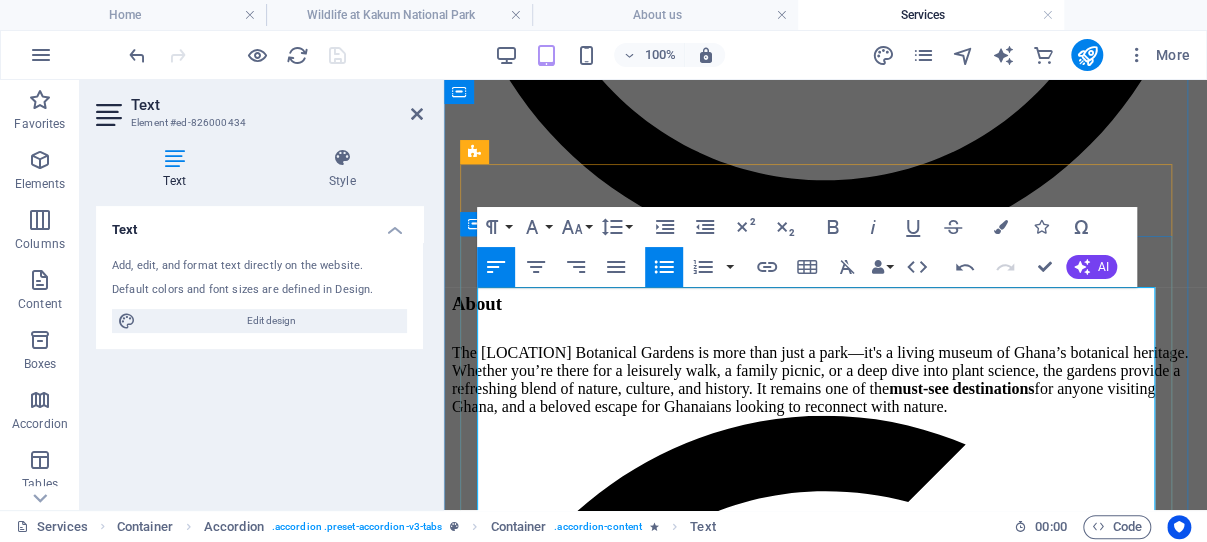 drag, startPoint x: 561, startPoint y: 452, endPoint x: 484, endPoint y: 314, distance: 158.02847 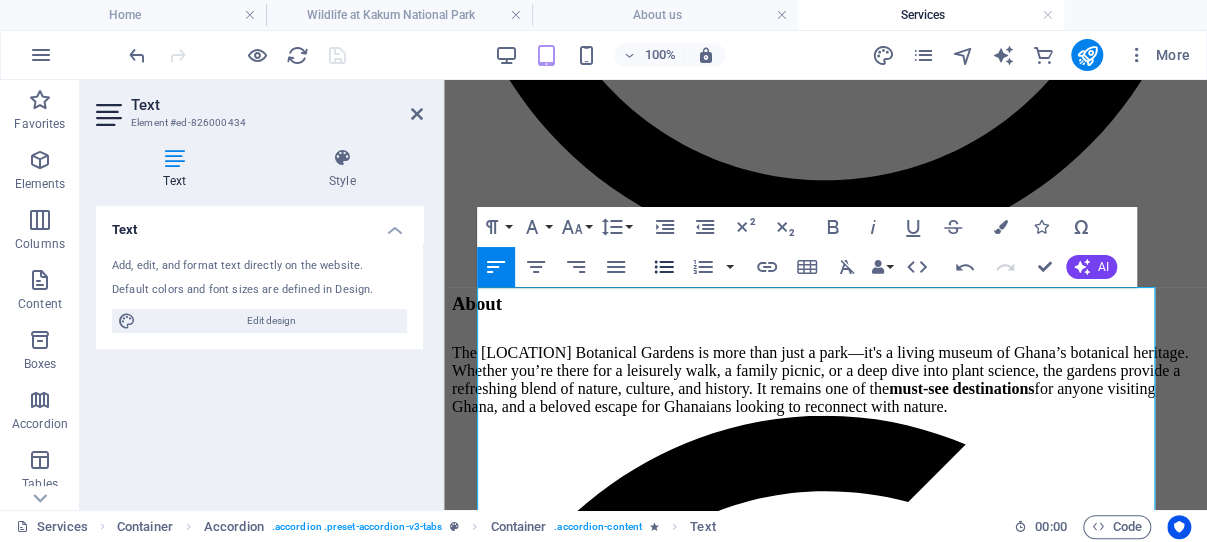 click 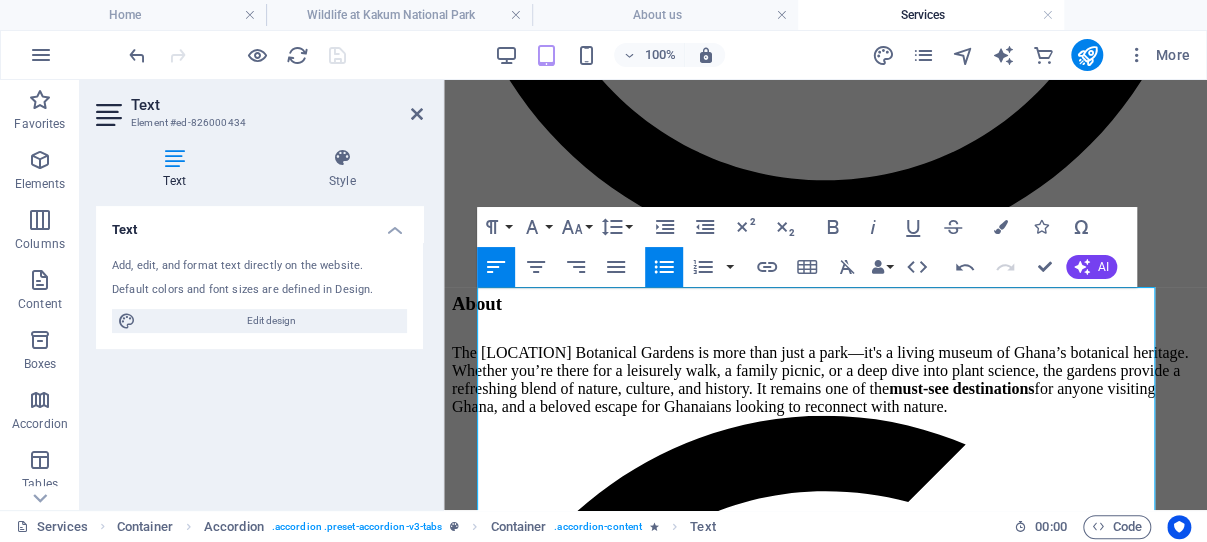 click 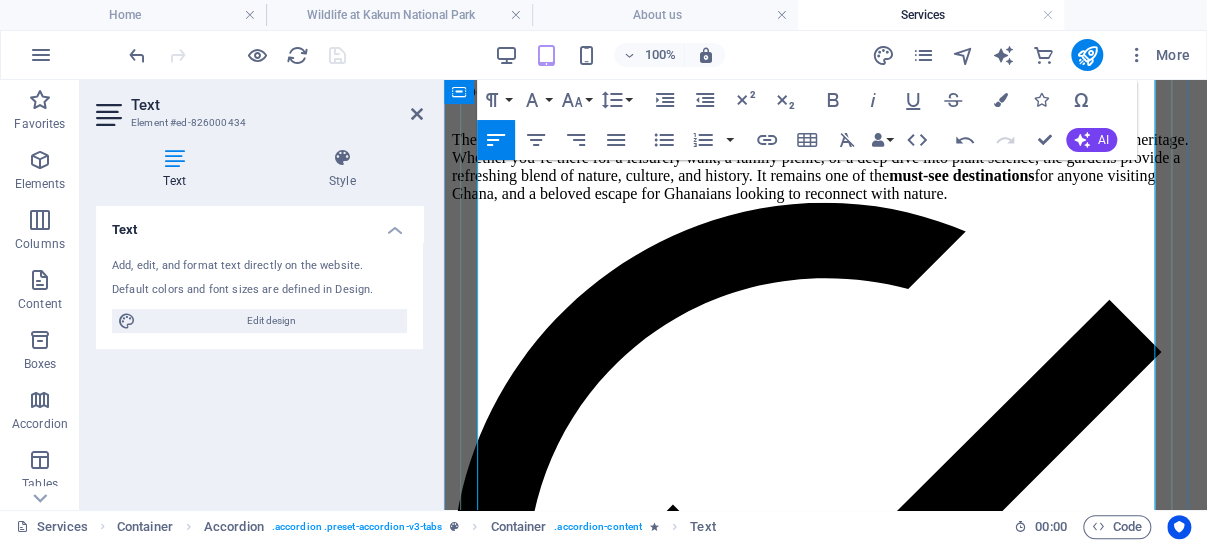 scroll, scrollTop: 2617, scrollLeft: 0, axis: vertical 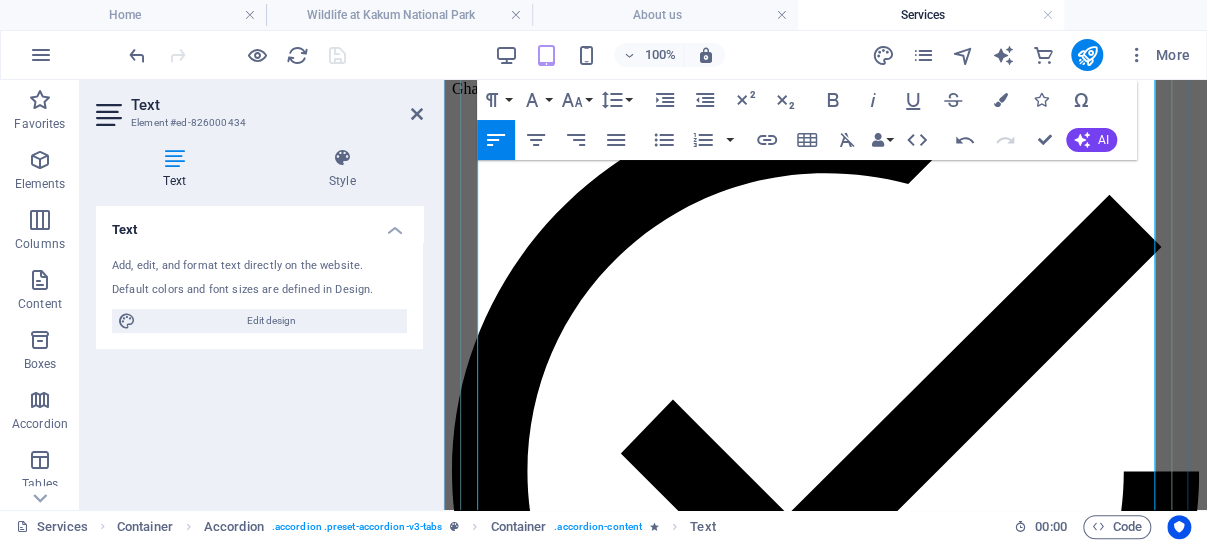click on "[PLACE]" at bounding box center [845, 3221] 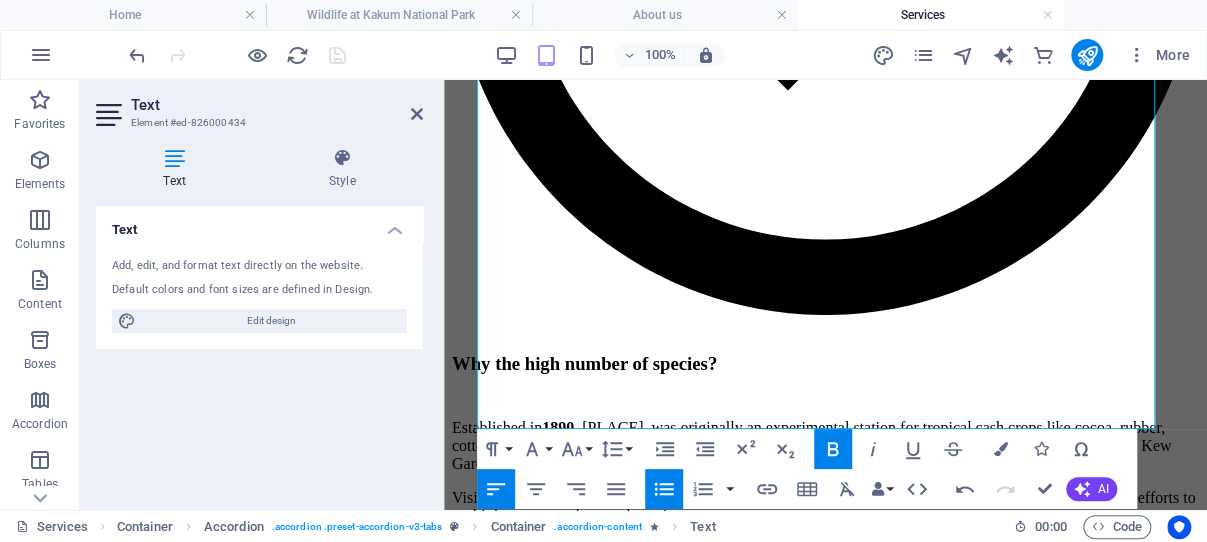 scroll, scrollTop: 3253, scrollLeft: 0, axis: vertical 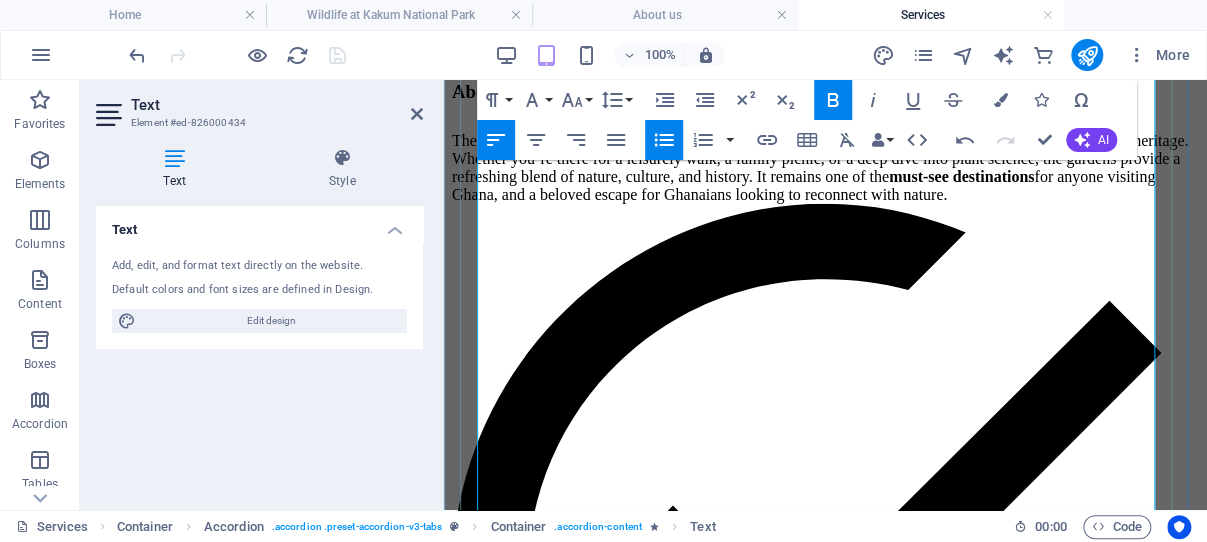 drag, startPoint x: 603, startPoint y: 389, endPoint x: 487, endPoint y: 435, distance: 124.78782 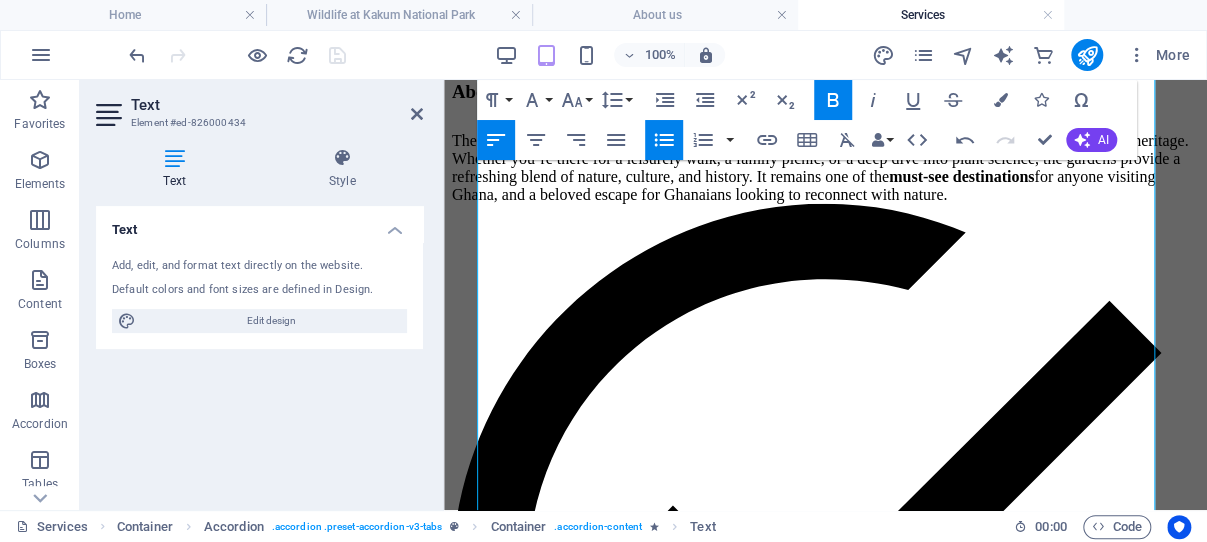 click 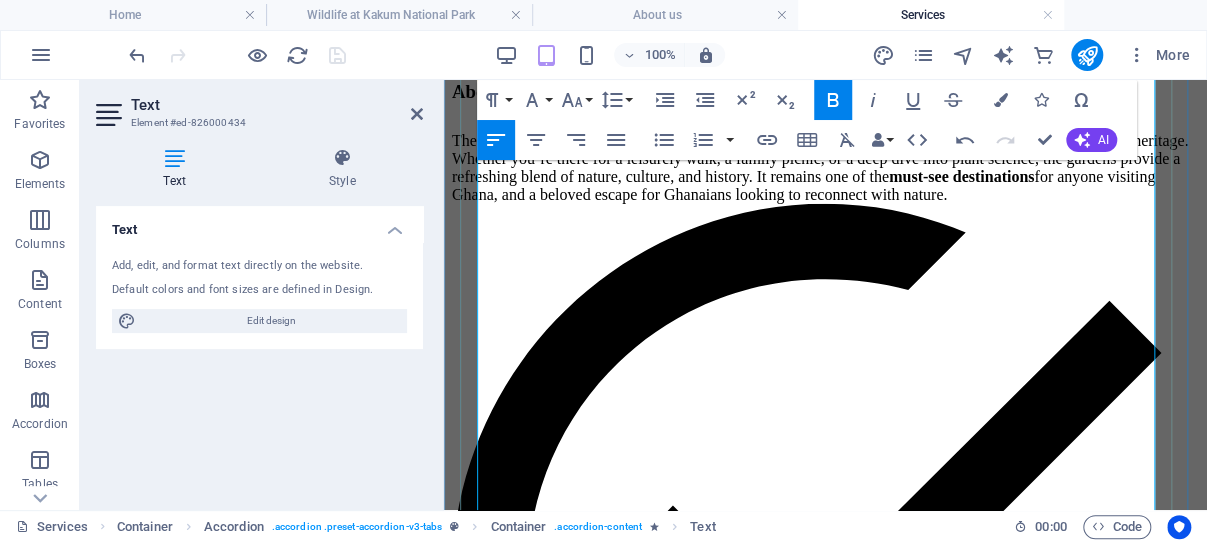 scroll, scrollTop: 2723, scrollLeft: 0, axis: vertical 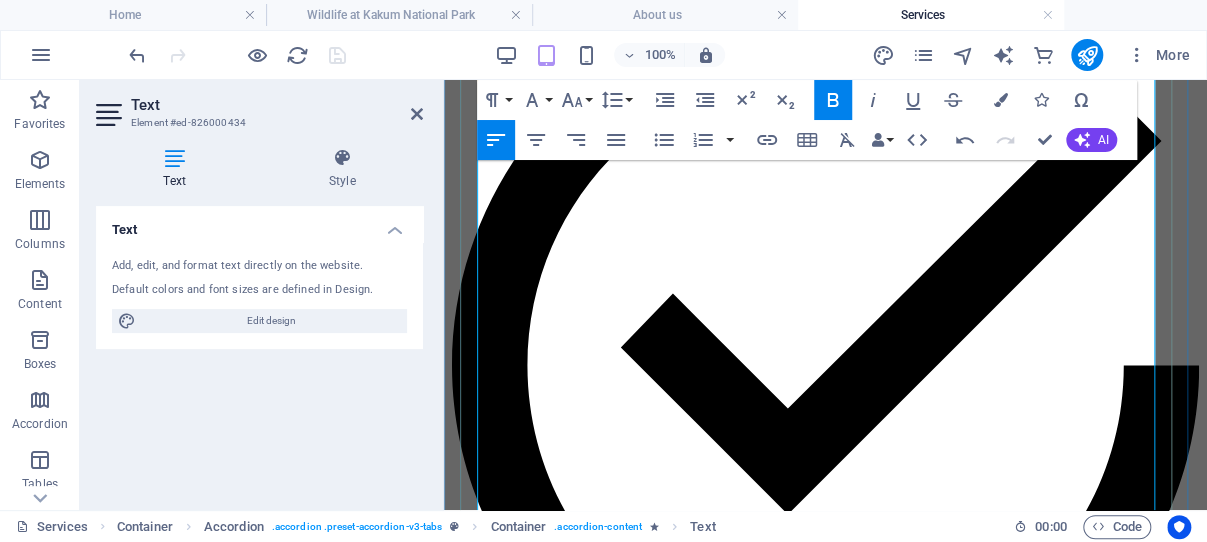 click on "Cultural activities here are rich and include rites of passage and local music traditions." at bounding box center [845, 3223] 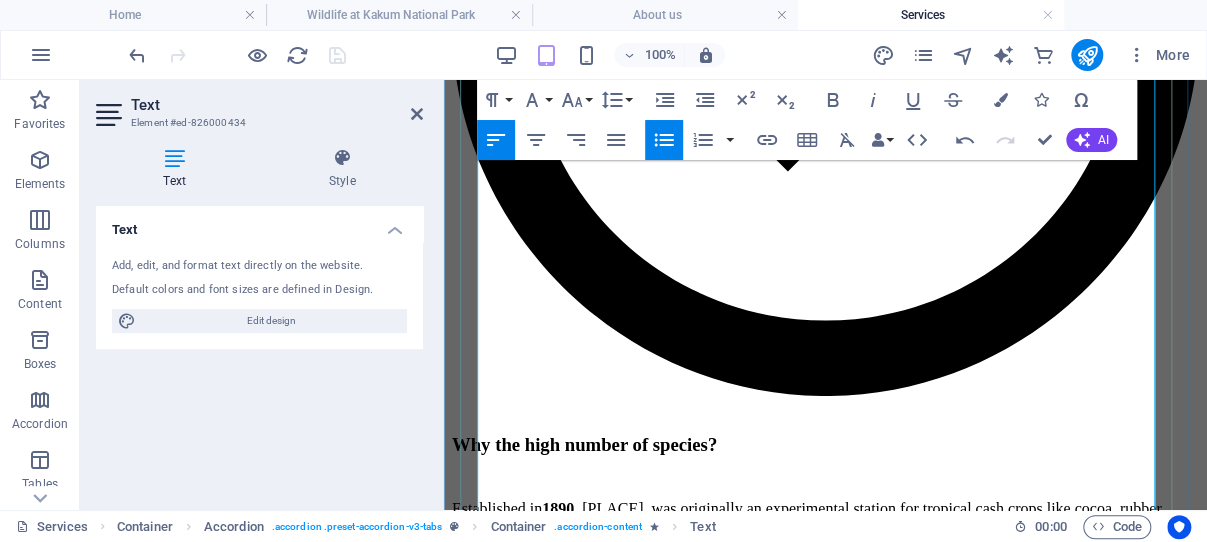 scroll, scrollTop: 3147, scrollLeft: 0, axis: vertical 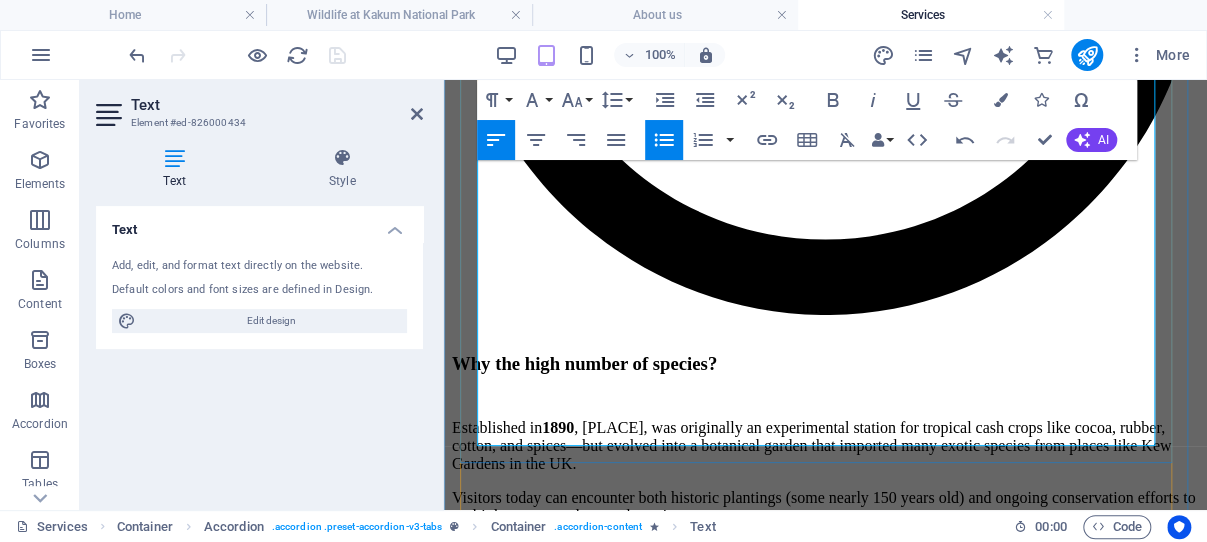 drag, startPoint x: 498, startPoint y: 321, endPoint x: 699, endPoint y: 433, distance: 230.09781 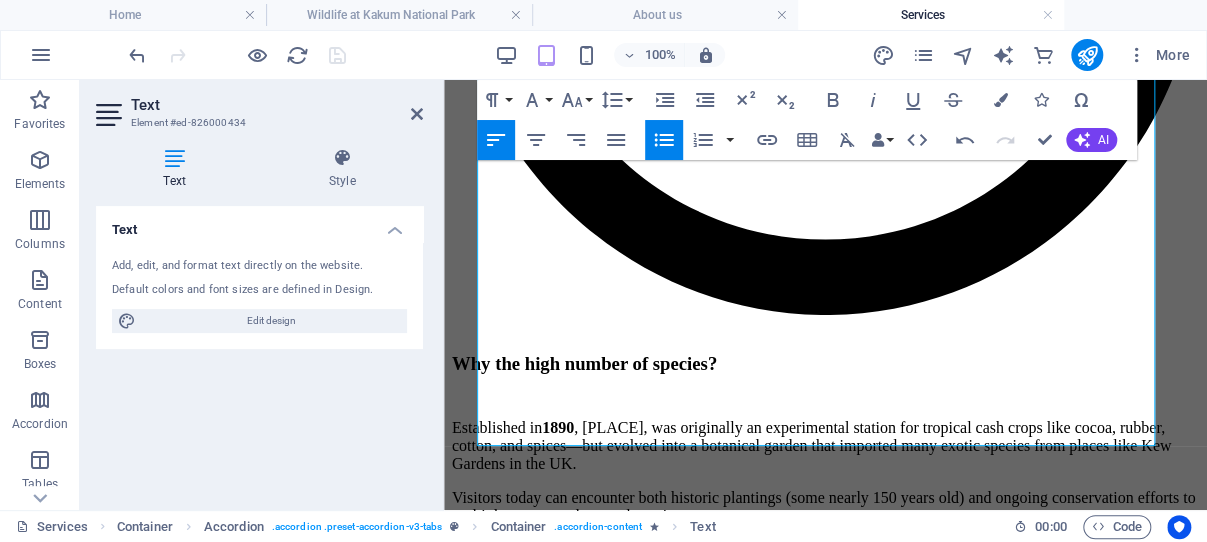 click 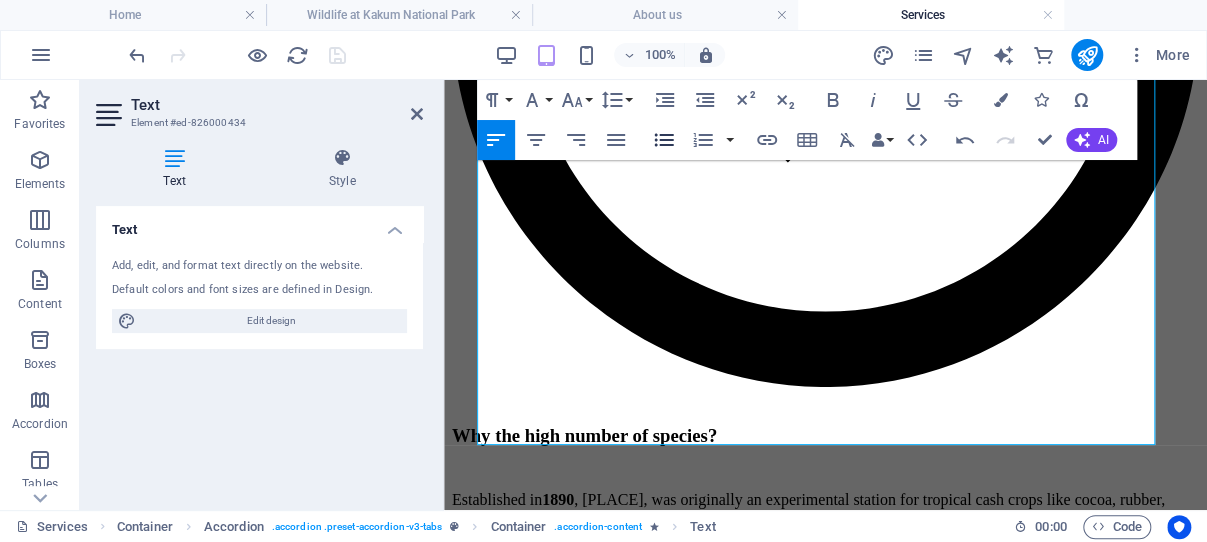 click 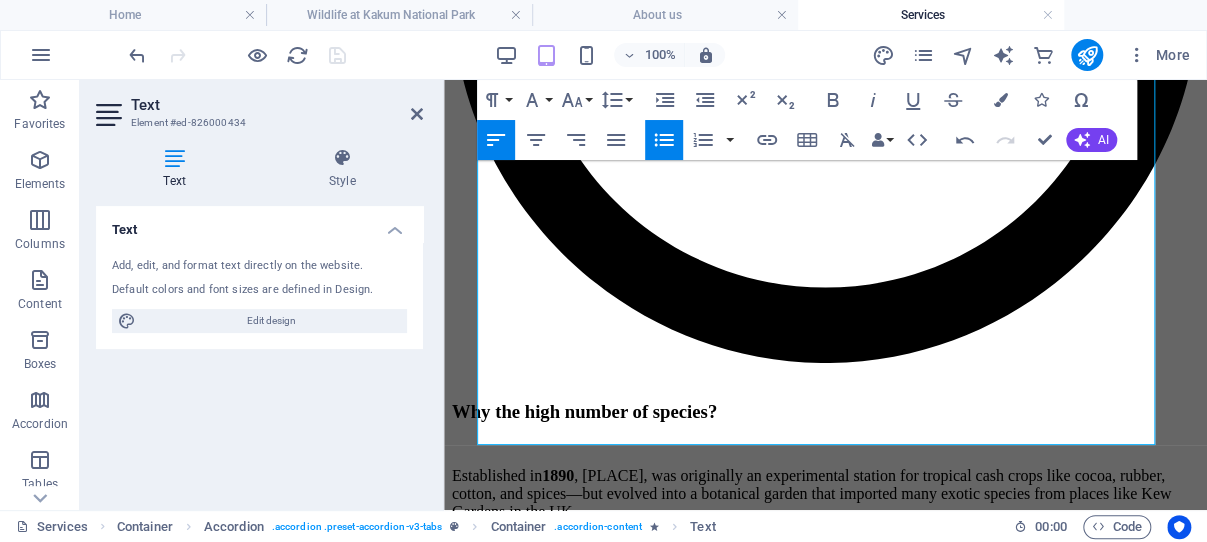 click 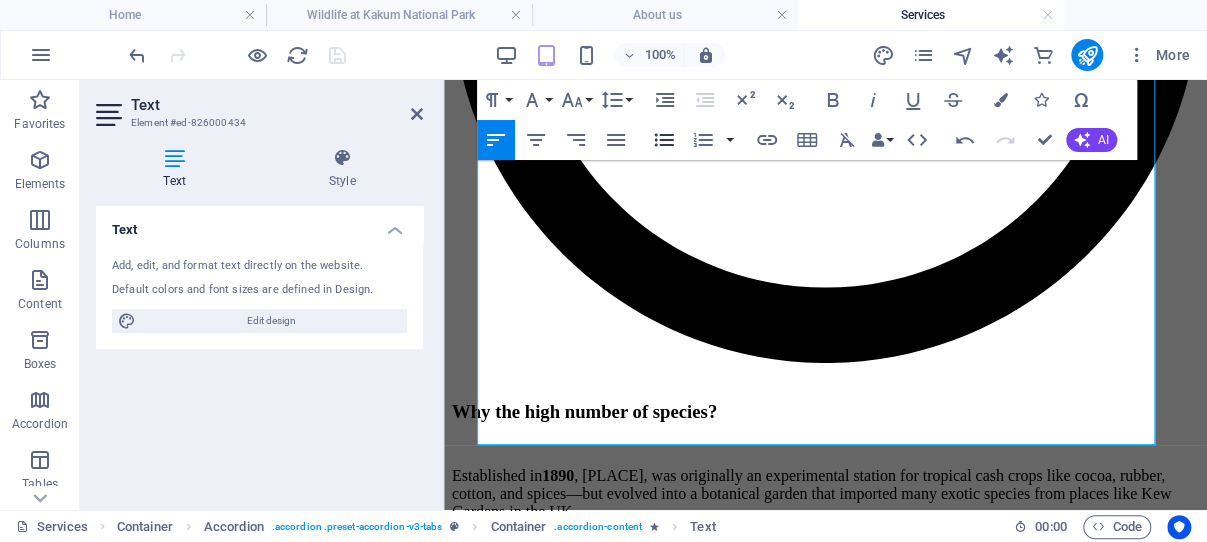 scroll, scrollTop: 2907, scrollLeft: 0, axis: vertical 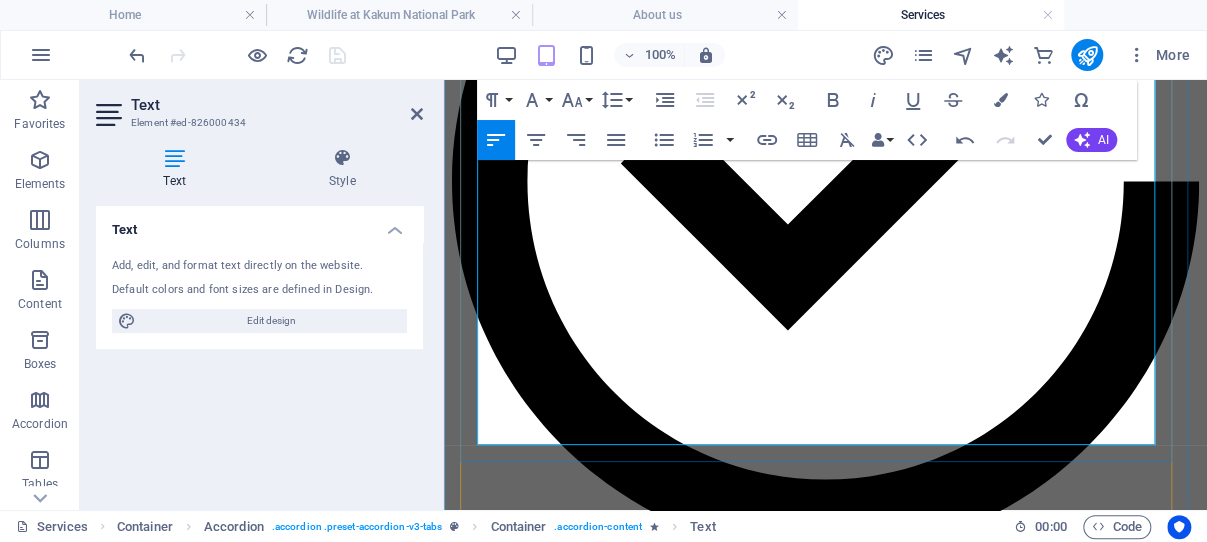 click on "Located at the  foot of the Akwapim Hills , where the main road begins to ascend toward Aburi." at bounding box center [825, 3264] 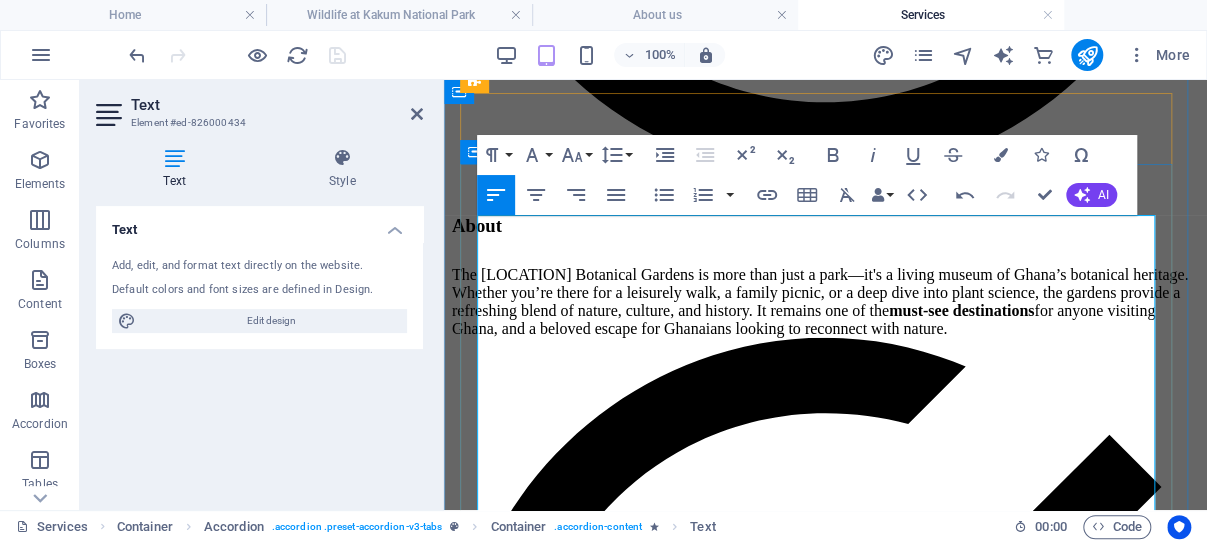 scroll, scrollTop: 2271, scrollLeft: 0, axis: vertical 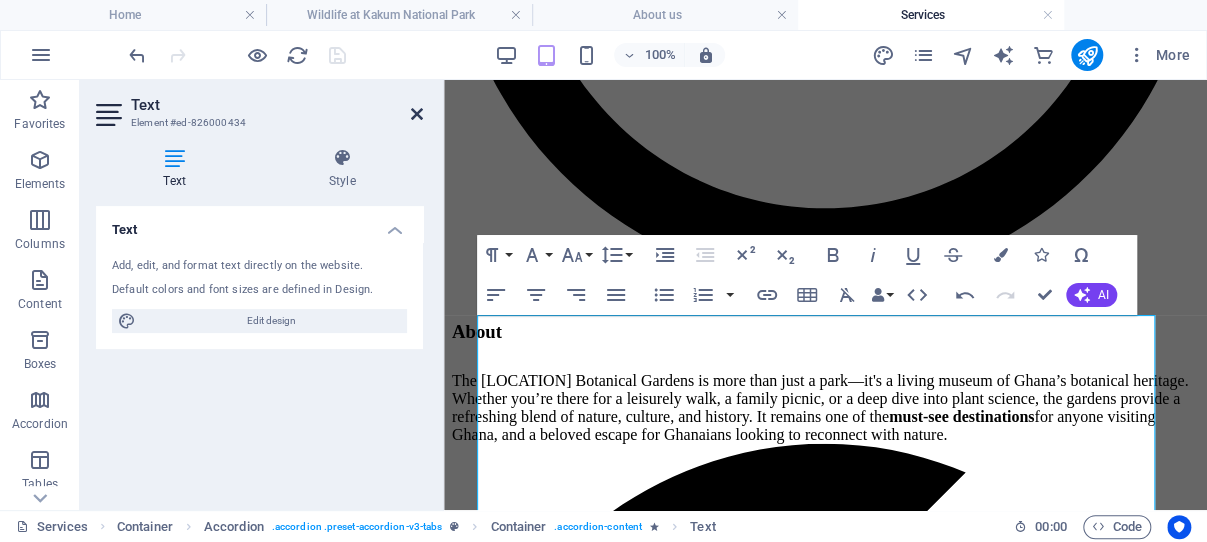 click at bounding box center [417, 114] 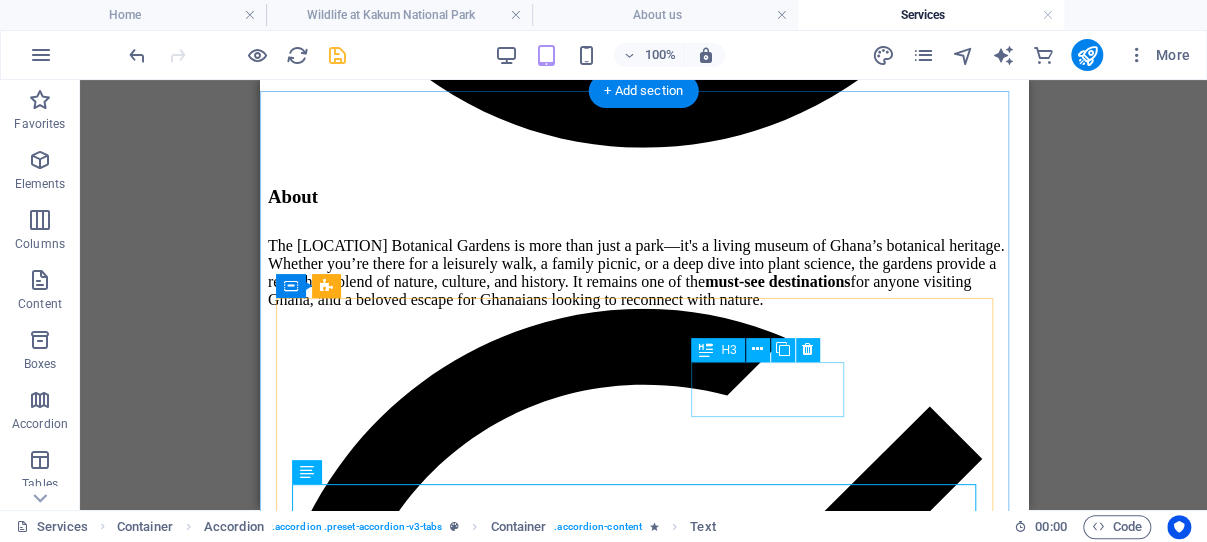 scroll, scrollTop: 2165, scrollLeft: 0, axis: vertical 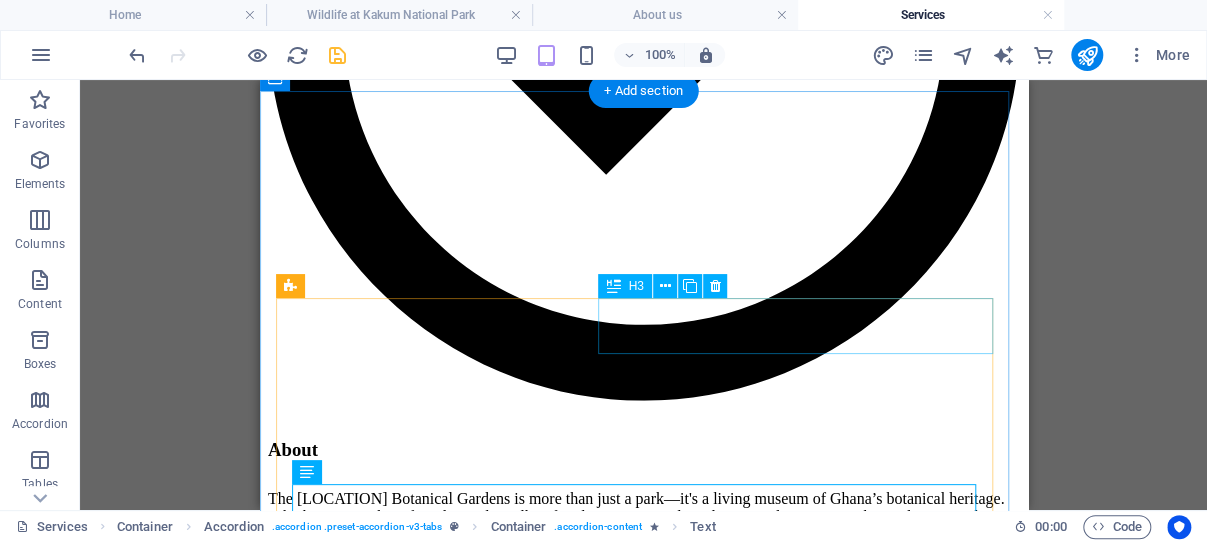 click on "FESTIVALS of Cape Coast, Elmina" at bounding box center (643, 4168) 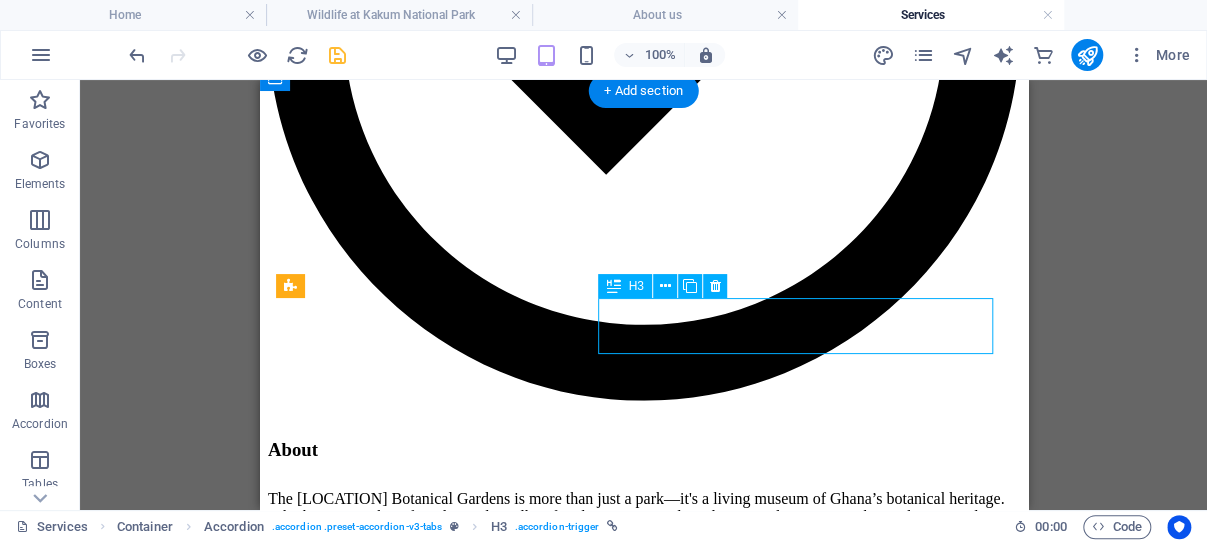 click on "FESTIVALS of Cape Coast, Elmina" at bounding box center [643, 4168] 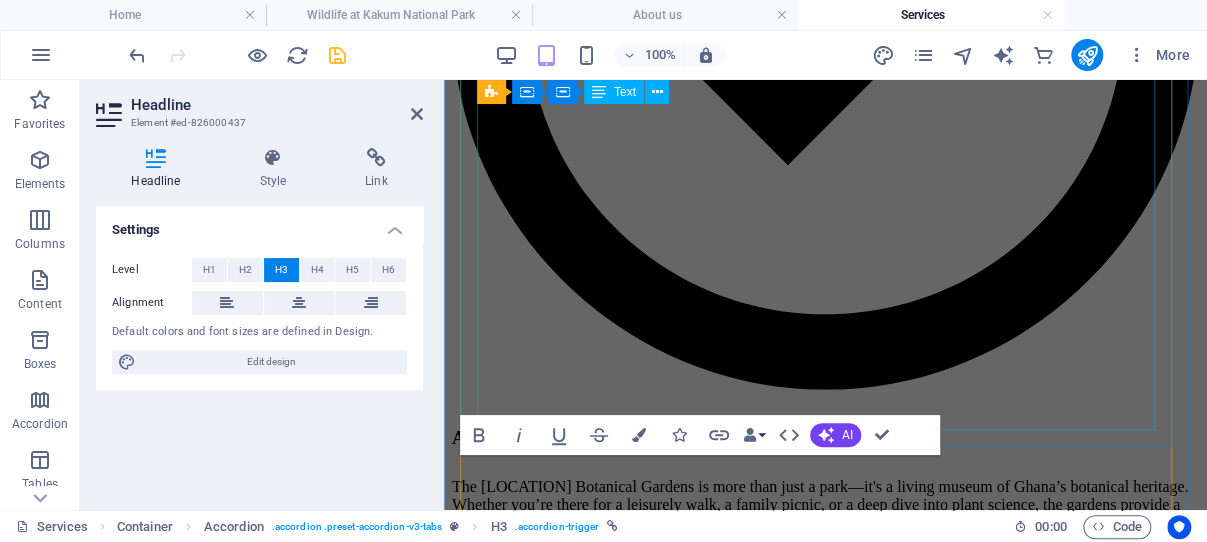 scroll, scrollTop: 2922, scrollLeft: 0, axis: vertical 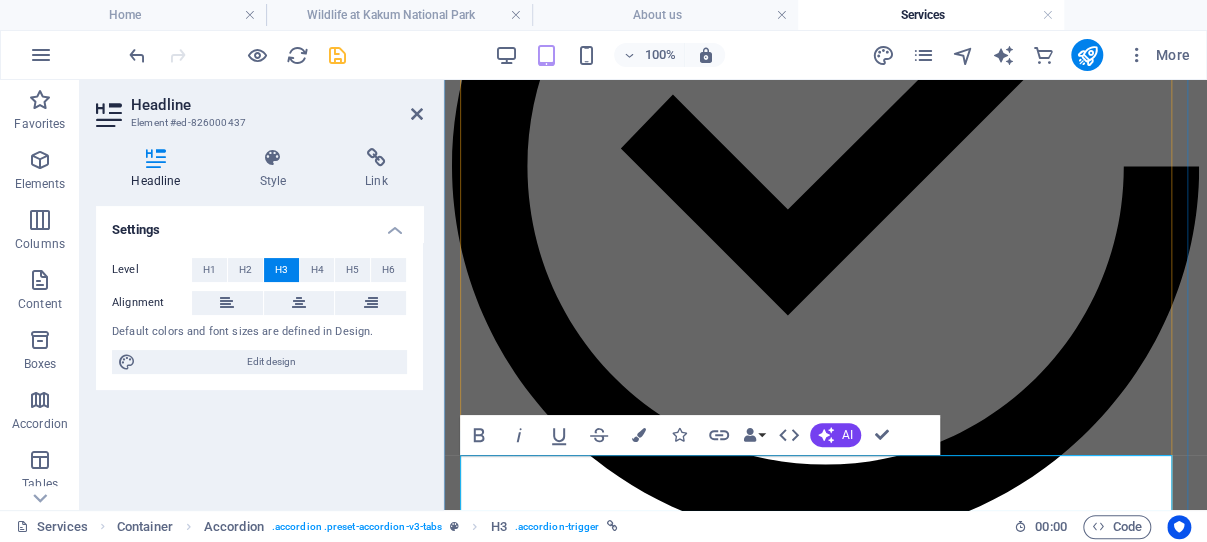 click on "FESTIVALS of Cape Coast, Elmina" at bounding box center (595, 3388) 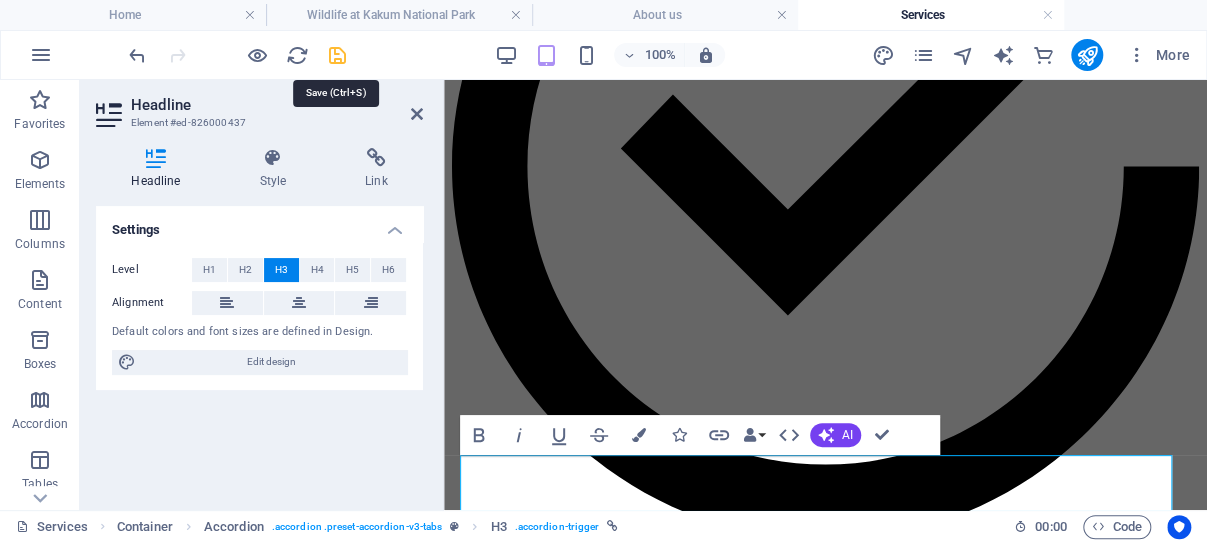 click at bounding box center [337, 55] 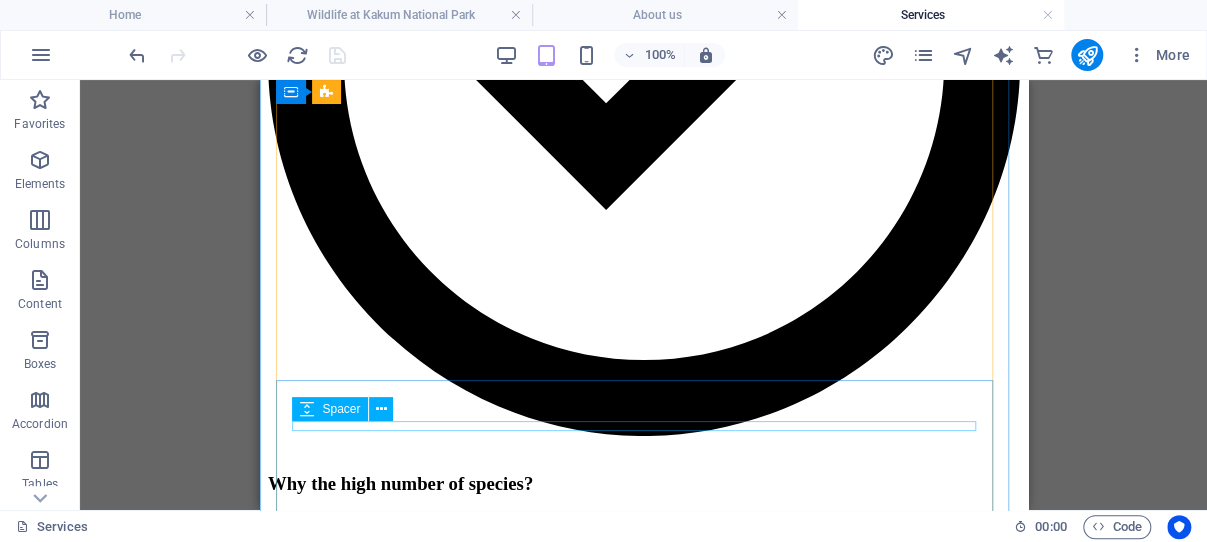 scroll, scrollTop: 3149, scrollLeft: 0, axis: vertical 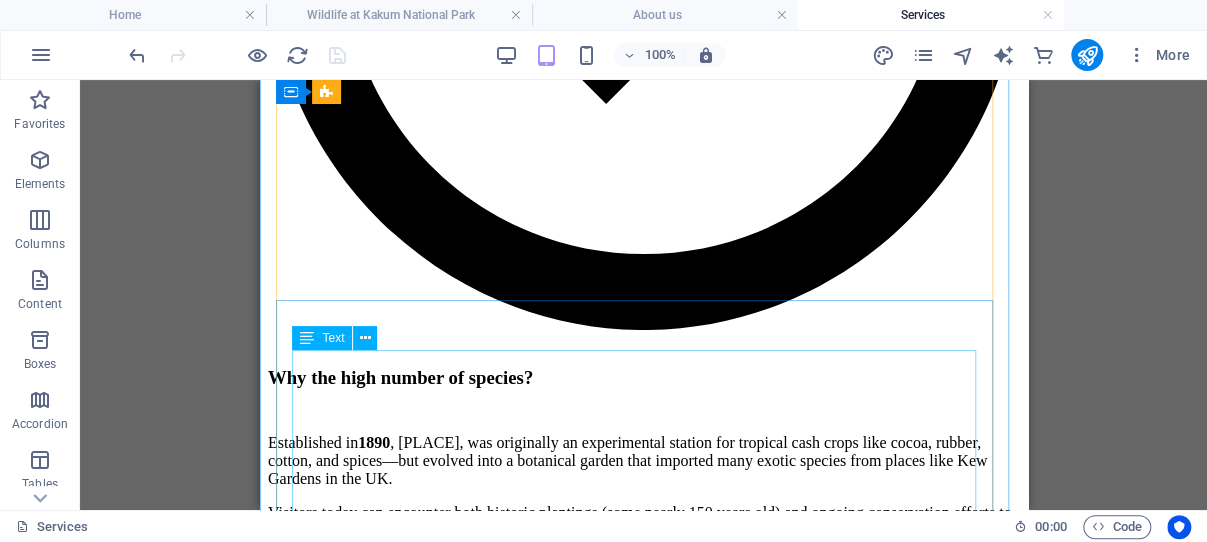 click on "The Aboakye Festival is a vibrant cultural celebration cherished by the people of Simpa, also known as Winneba. This lively event takes place annually on the 1st of January, marking the beginning of the year with a series of colorful festivities, traditional music, and spirited masquerade performances. The masquerading festival, in particular, is a highlight, featuring participants clad in elaborate costumes that showcase the rich cultural heritage of the community. In addition to the Aboakye Festival, the Edina Bakatue Festival is another significant event celebrated in the region. This festival is a time for the local population to come together, honoring their history and the bountiful resources of their land. Together, these festivals reflect the deep-rooted traditions and communal spirit of the people, inviting both locals and visitors to partake in the joyous celebrations that define the cultural landscape of Simpa and its surroundings." at bounding box center [643, 3364] 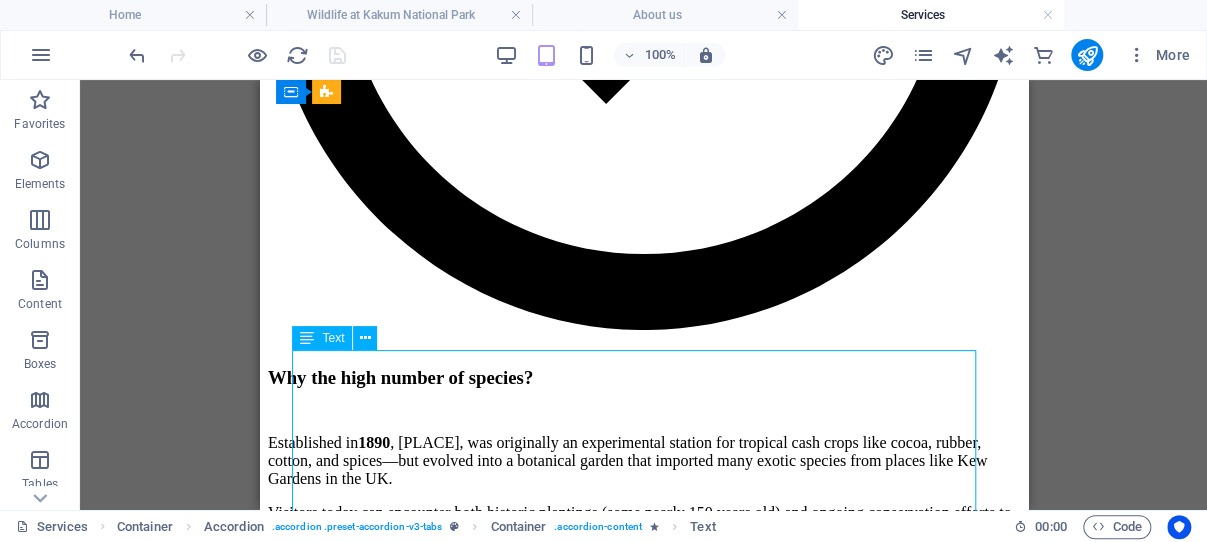 click on "The Aboakye Festival is a vibrant cultural celebration cherished by the people of Simpa, also known as Winneba. This lively event takes place annually on the 1st of January, marking the beginning of the year with a series of colorful festivities, traditional music, and spirited masquerade performances. The masquerading festival, in particular, is a highlight, featuring participants clad in elaborate costumes that showcase the rich cultural heritage of the community. In addition to the Aboakye Festival, the Edina Bakatue Festival is another significant event celebrated in the region. This festival is a time for the local population to come together, honoring their history and the bountiful resources of their land. Together, these festivals reflect the deep-rooted traditions and communal spirit of the people, inviting both locals and visitors to partake in the joyous celebrations that define the cultural landscape of Simpa and its surroundings." at bounding box center [643, 3364] 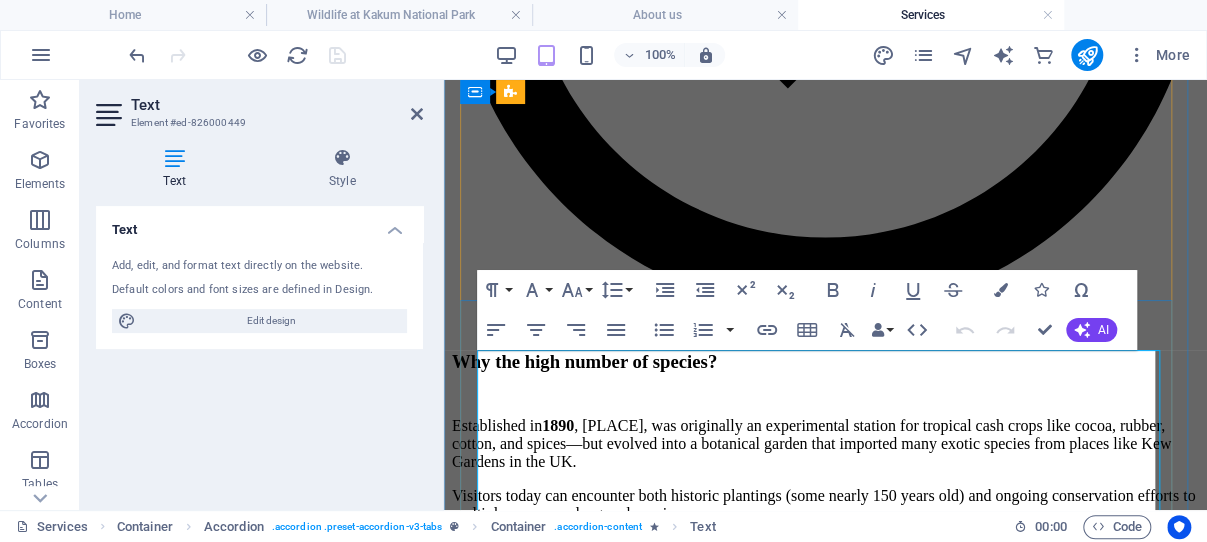 click on "The Aboakye Festival is a vibrant cultural celebration cherished by the people of Simpa, also known as Winneba. This lively event takes place annually on the 1st of January, marking the beginning of the year with a series of colorful festivities, traditional music, and spirited masquerade performances. The masquerading festival, in particular, is a highlight, featuring participants clad in elaborate costumes that showcase the rich cultural heritage of the community. In addition to the Aboakye Festival, the Edina Bakatue Festival is another significant event celebrated in the region. This festival is a time for the local population to come together, honoring their history and the bountiful resources of their land. Together, these festivals reflect the deep-rooted traditions and communal spirit of the people, inviting both locals and visitors to partake in the joyous celebrations that define the cultural landscape of Simpa and its surroundings." at bounding box center (825, 3343) 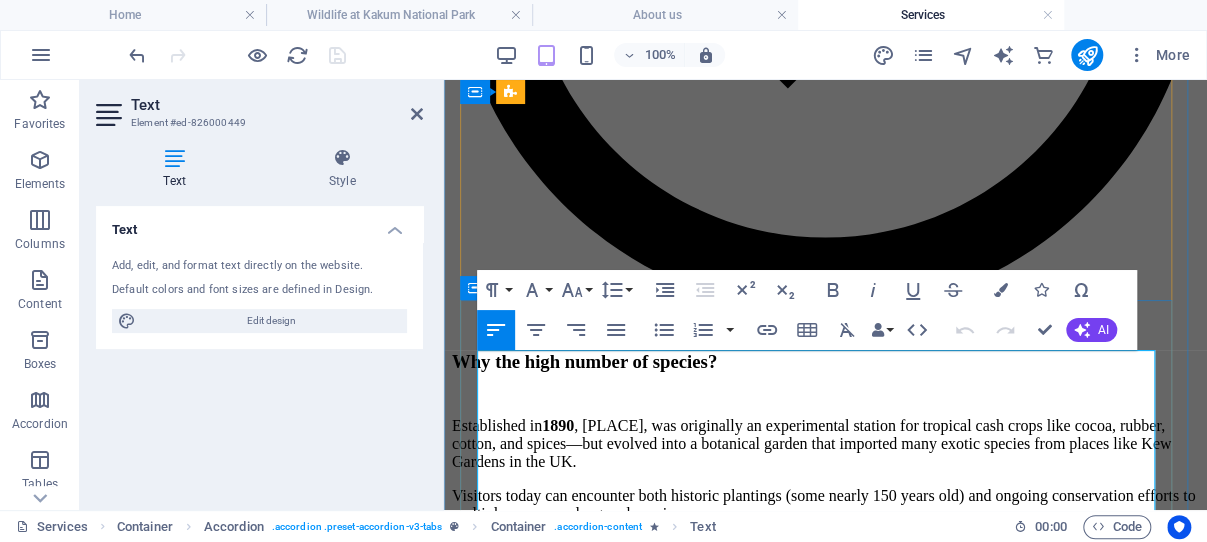 drag, startPoint x: 509, startPoint y: 480, endPoint x: 476, endPoint y: 362, distance: 122.52755 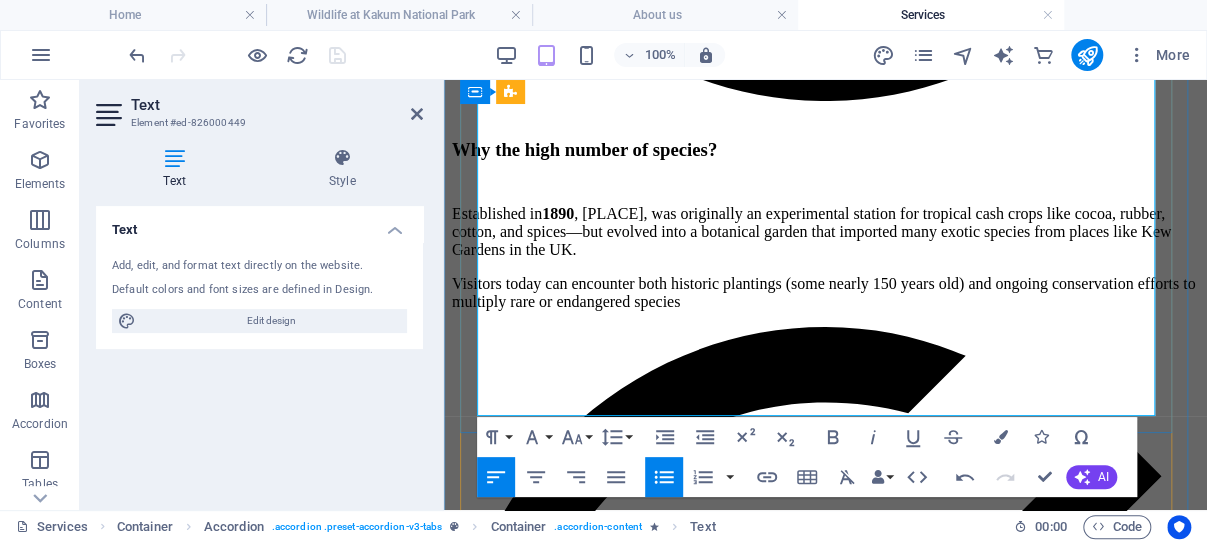 scroll, scrollTop: 3467, scrollLeft: 0, axis: vertical 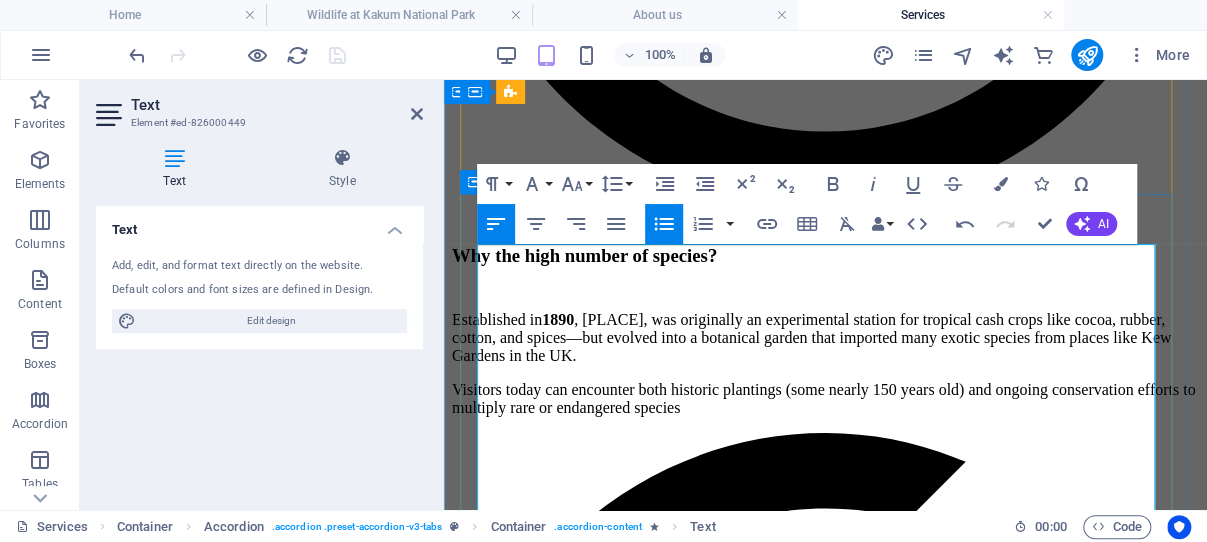 drag, startPoint x: 912, startPoint y: 402, endPoint x: 486, endPoint y: 259, distance: 449.36066 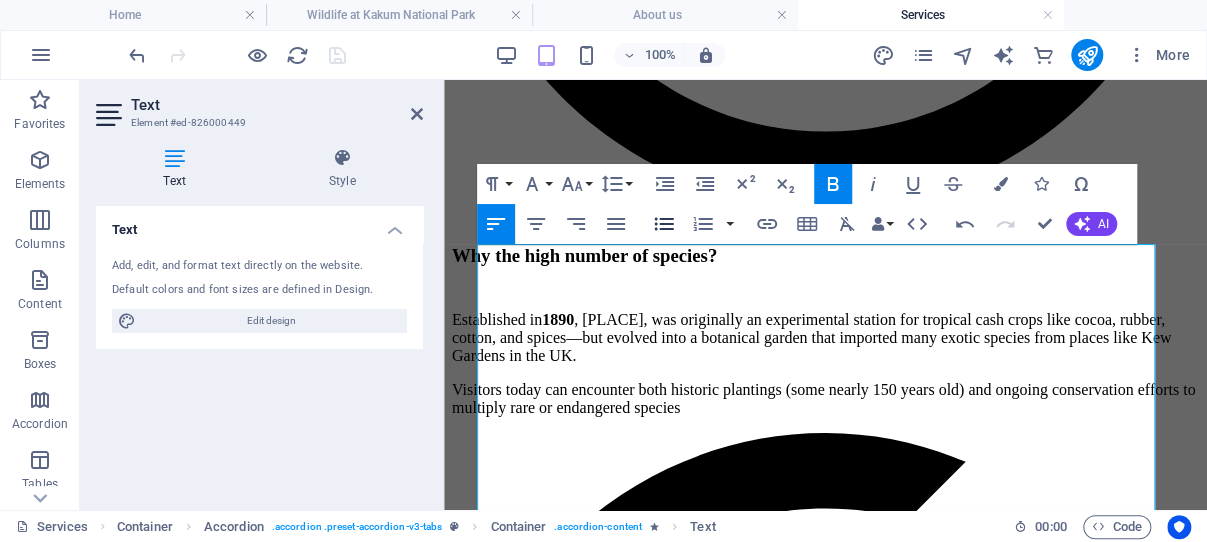 click 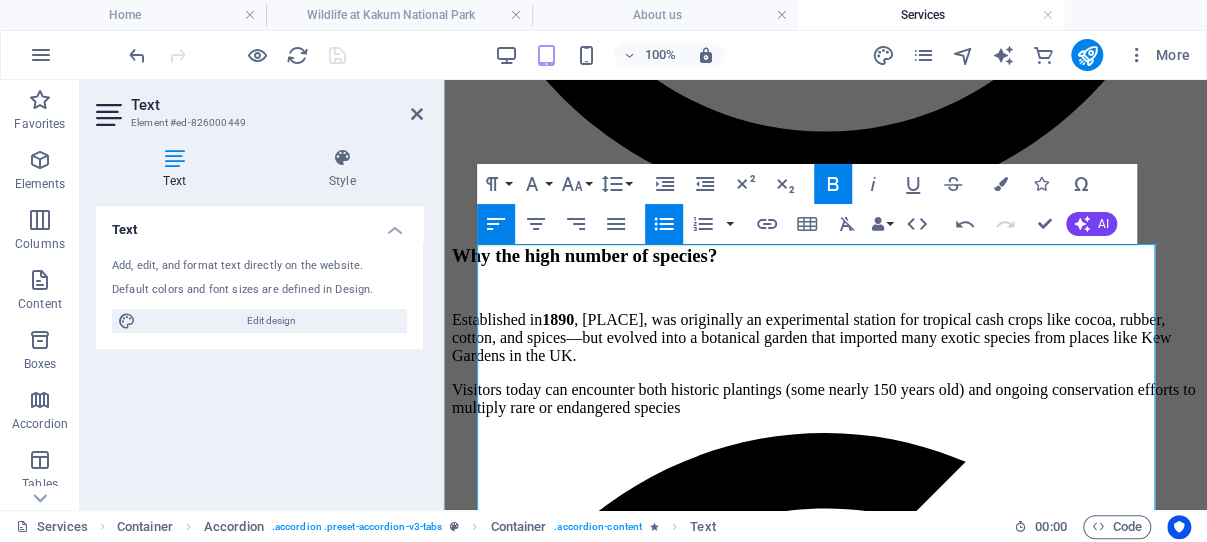 click 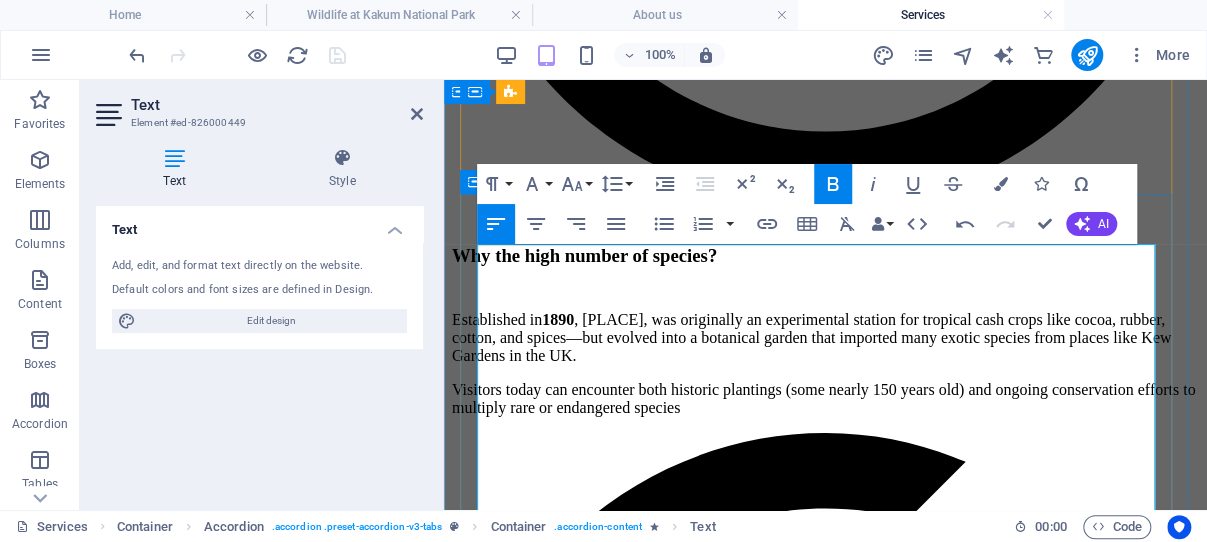 click on "showcase the rich cultural heritage of the community." at bounding box center (825, 3309) 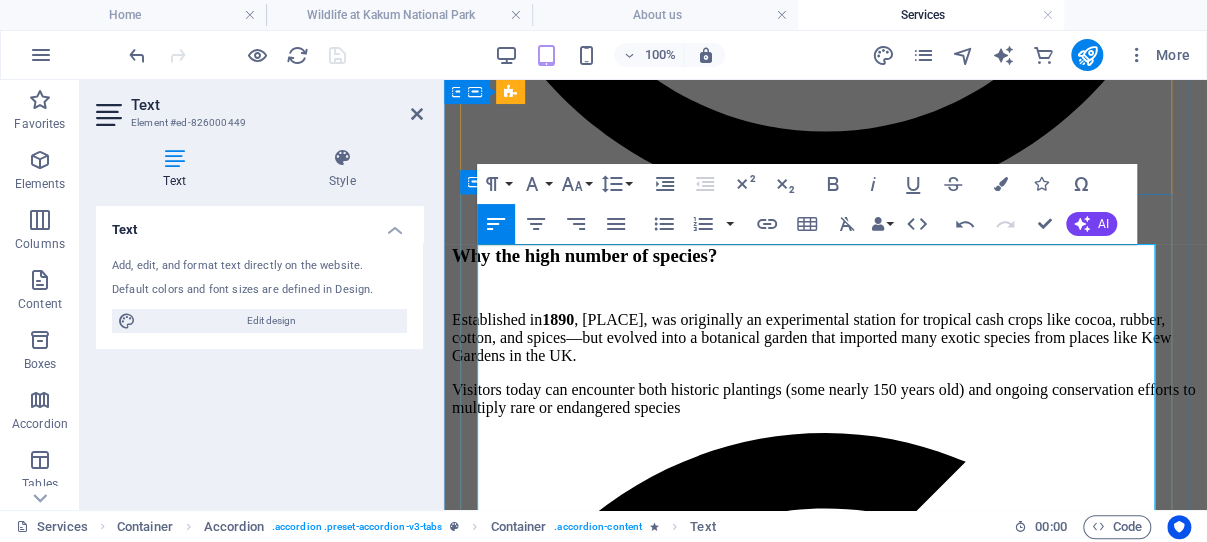 click on "showcase the rich cultural heritage of the community." at bounding box center (825, 3309) 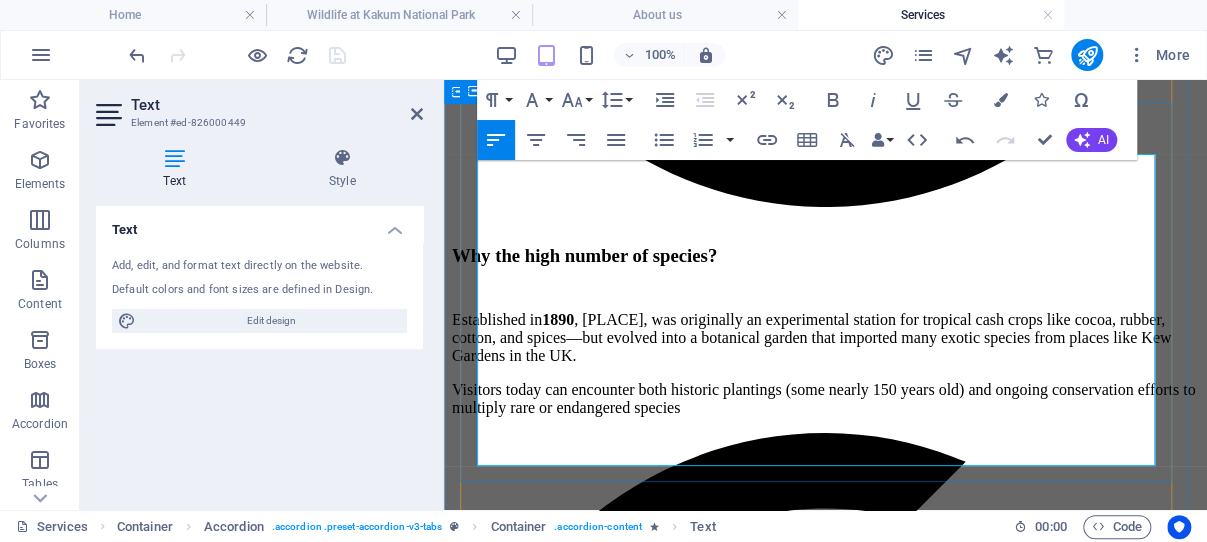 scroll, scrollTop: 3361, scrollLeft: 0, axis: vertical 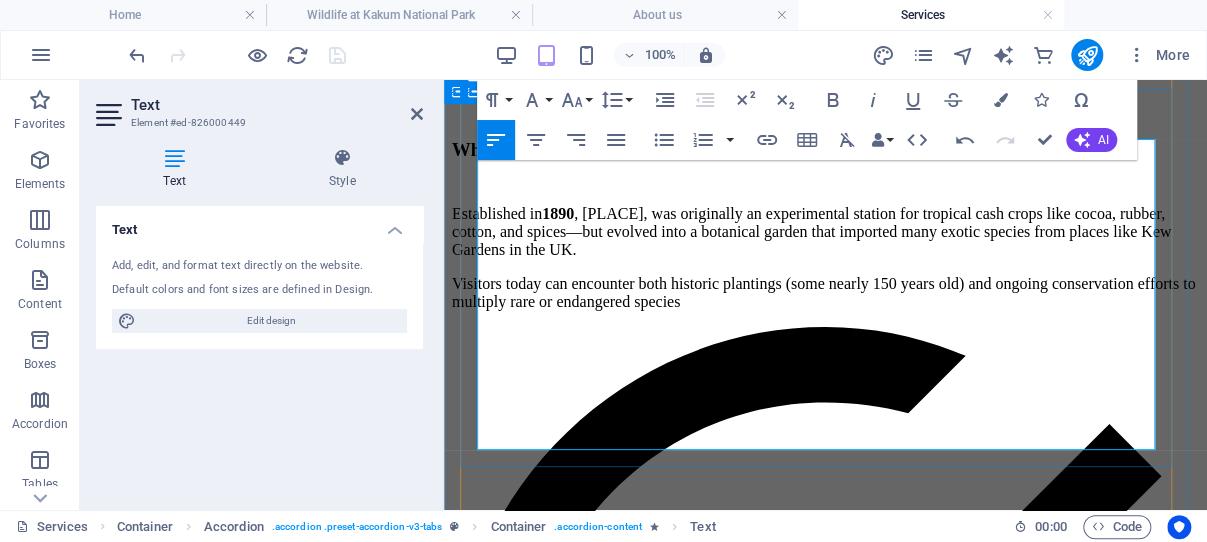drag, startPoint x: 479, startPoint y: 318, endPoint x: 919, endPoint y: 436, distance: 455.54803 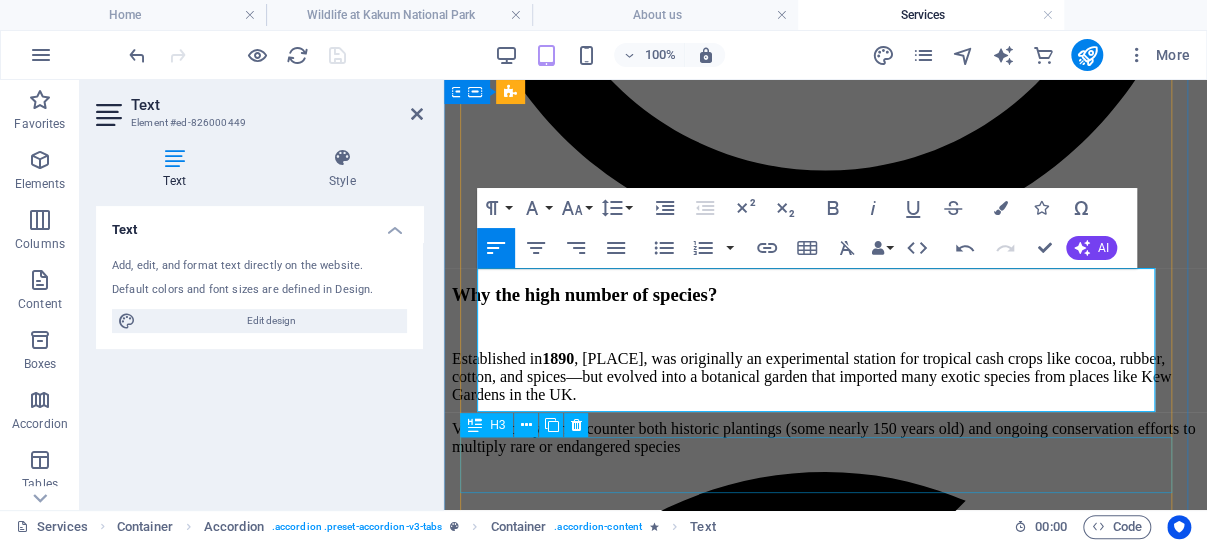 scroll, scrollTop: 3231, scrollLeft: 0, axis: vertical 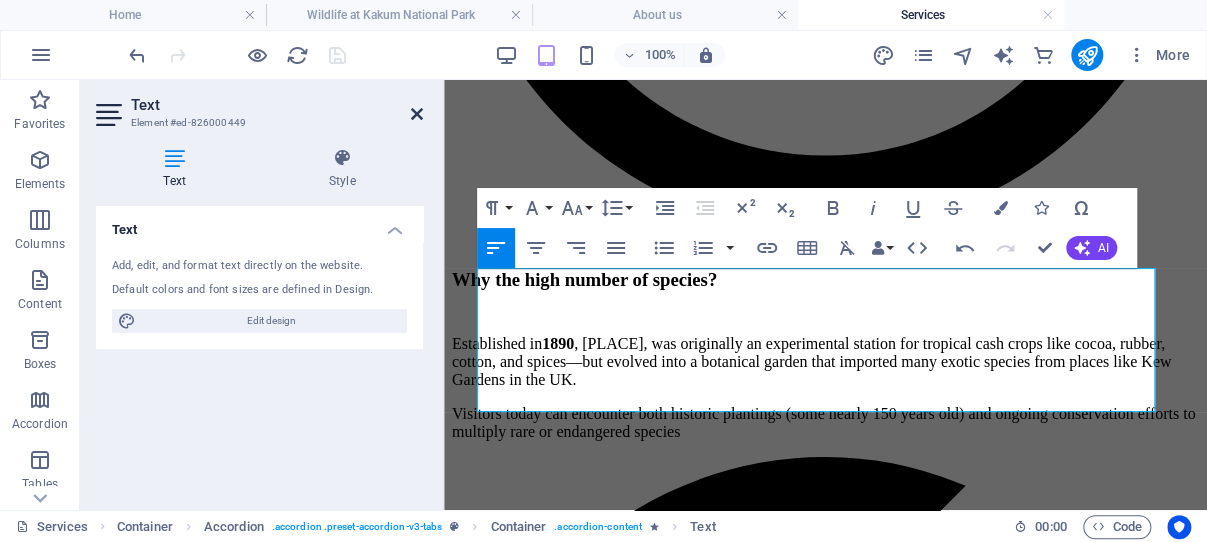 drag, startPoint x: 417, startPoint y: 111, endPoint x: 121, endPoint y: 15, distance: 311.1784 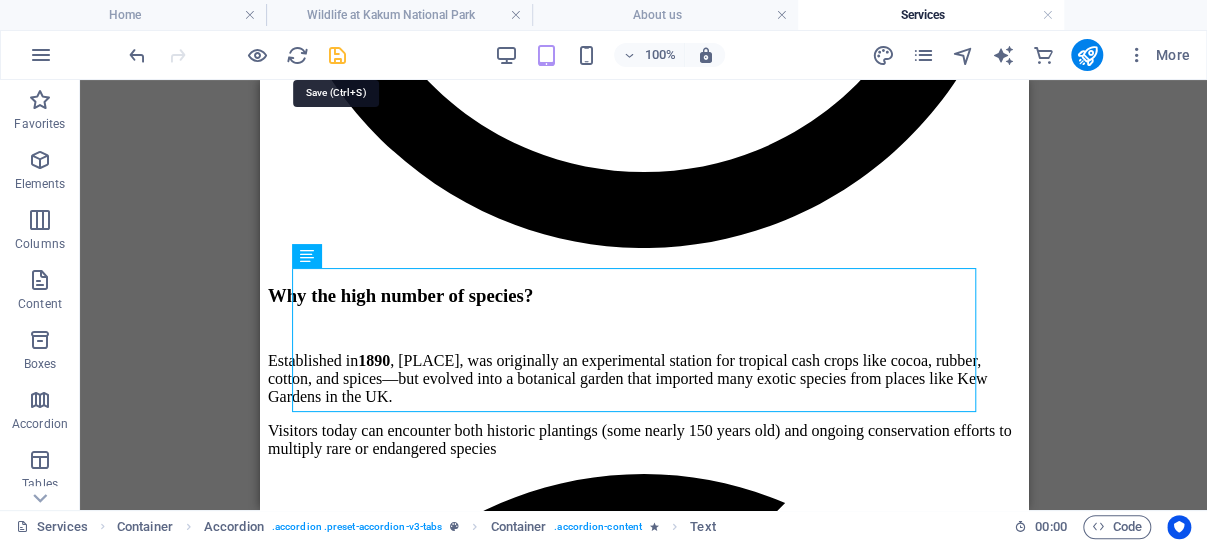 click at bounding box center (337, 55) 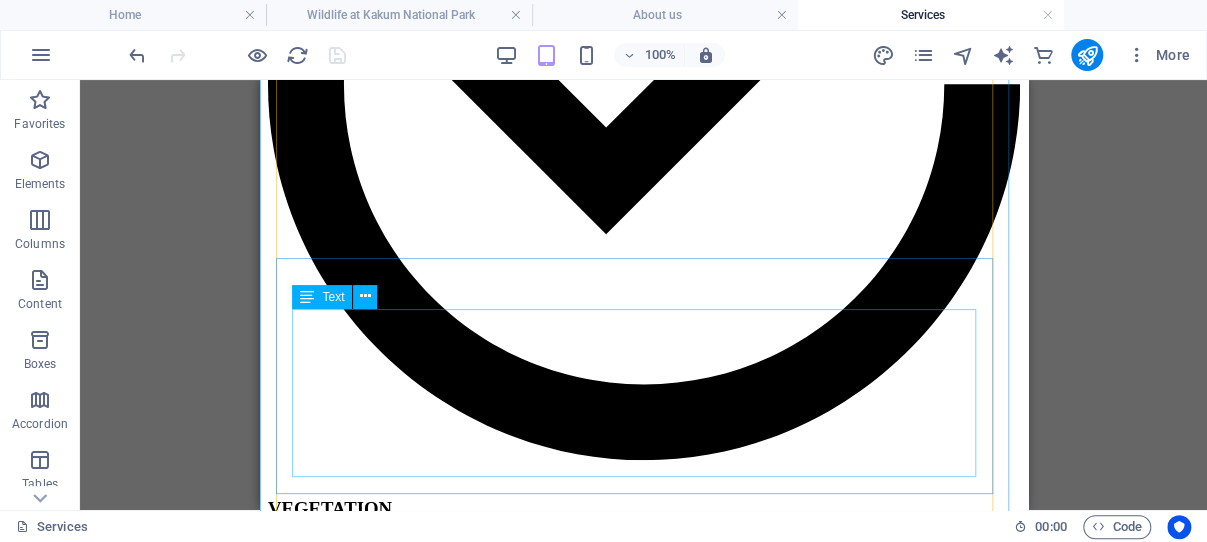 scroll, scrollTop: 4185, scrollLeft: 0, axis: vertical 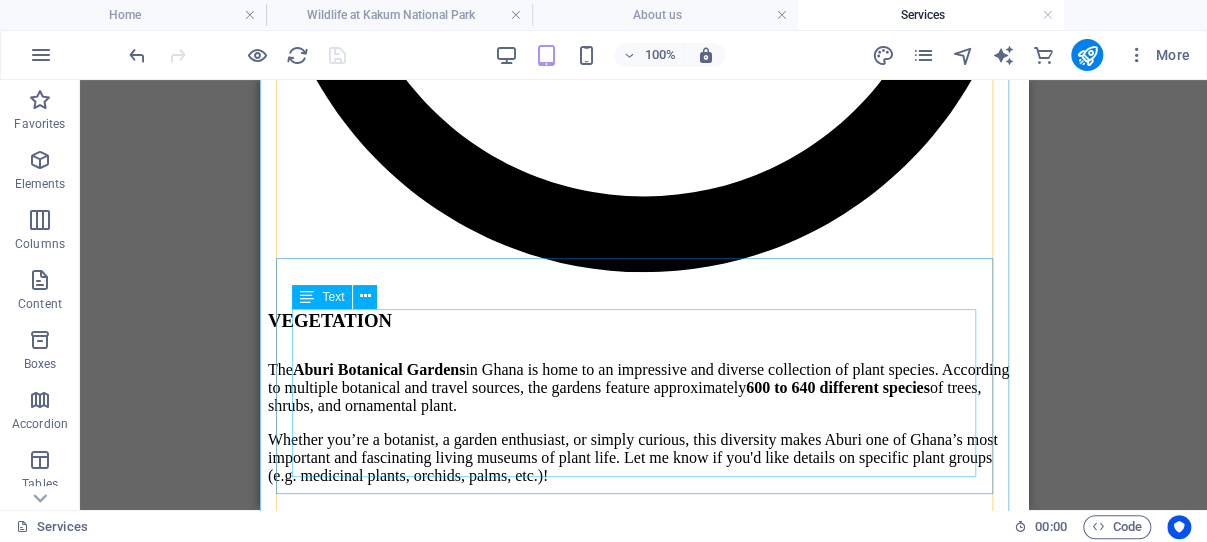 click on "Visitors are welcome to explore Kakum National Park throughout the entire year, as it remains open to the public at all times. Nevertheless, it is important to note that accommodations, including hotels and guesthouses in the surrounding area, tend to become quite busy starting in early September. This influx of guests is primarily due to the popular Cape Coast Festival, which attracts many visitors to the region. Therefore, if you plan to visit during this time, it's advisable to make your reservations in advance to ensure a comfortable stay." at bounding box center (643, 3131) 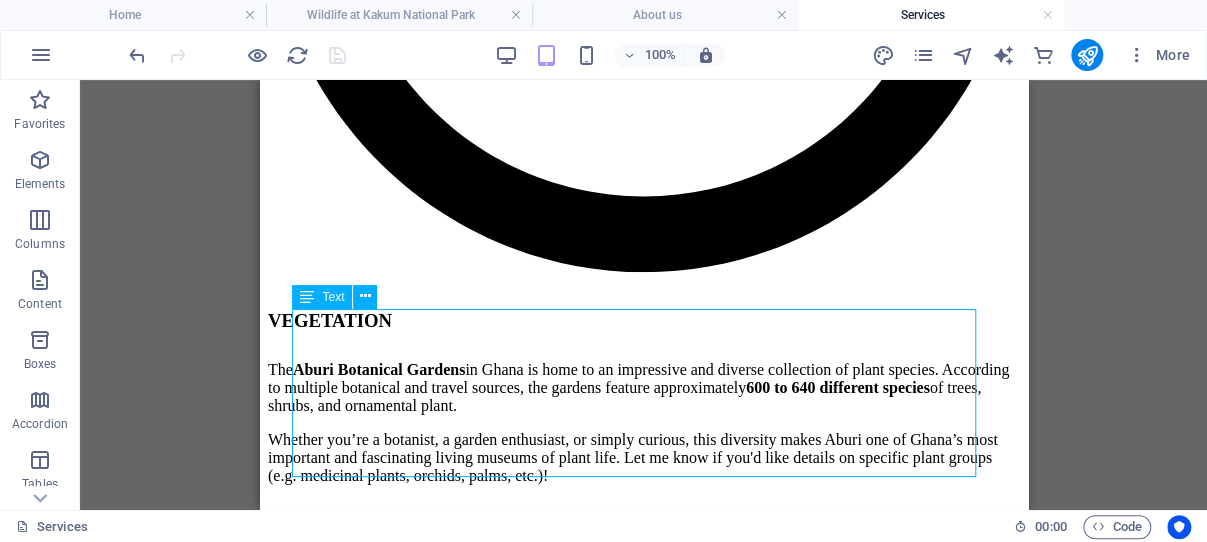 click on "Visitors are welcome to explore Kakum National Park throughout the entire year, as it remains open to the public at all times. Nevertheless, it is important to note that accommodations, including hotels and guesthouses in the surrounding area, tend to become quite busy starting in early September. This influx of guests is primarily due to the popular Cape Coast Festival, which attracts many visitors to the region. Therefore, if you plan to visit during this time, it's advisable to make your reservations in advance to ensure a comfortable stay." at bounding box center [643, 3131] 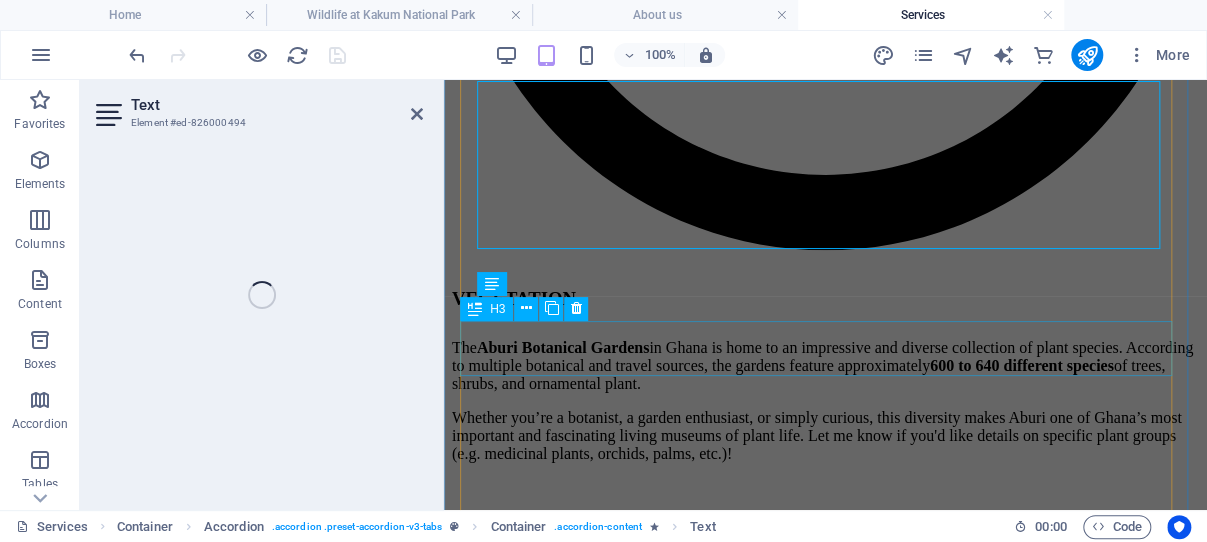 scroll, scrollTop: 4413, scrollLeft: 0, axis: vertical 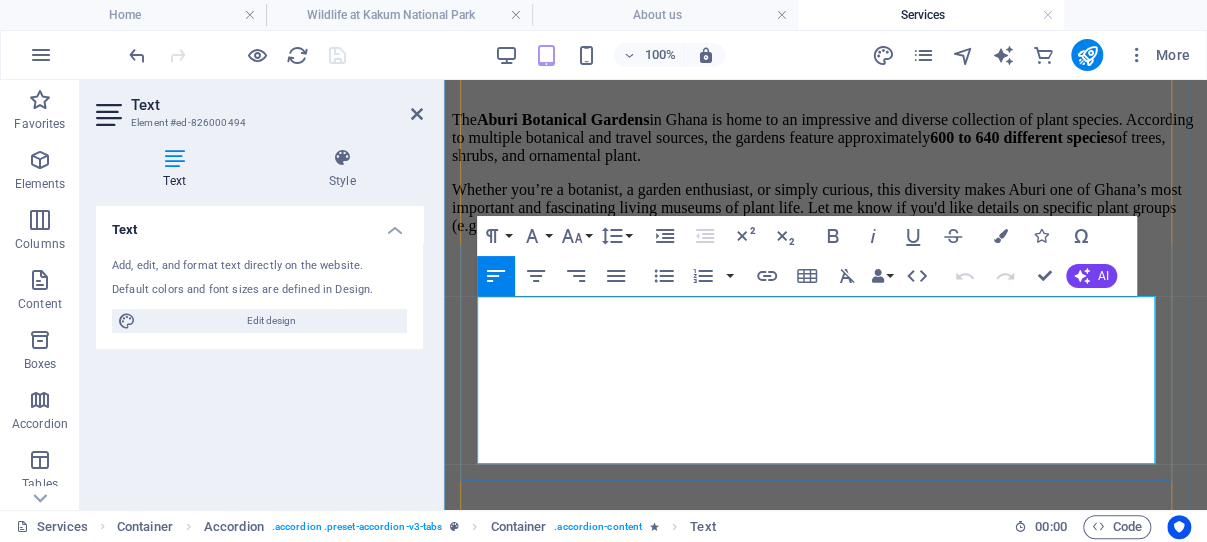 drag, startPoint x: 886, startPoint y: 307, endPoint x: 731, endPoint y: 305, distance: 155.01291 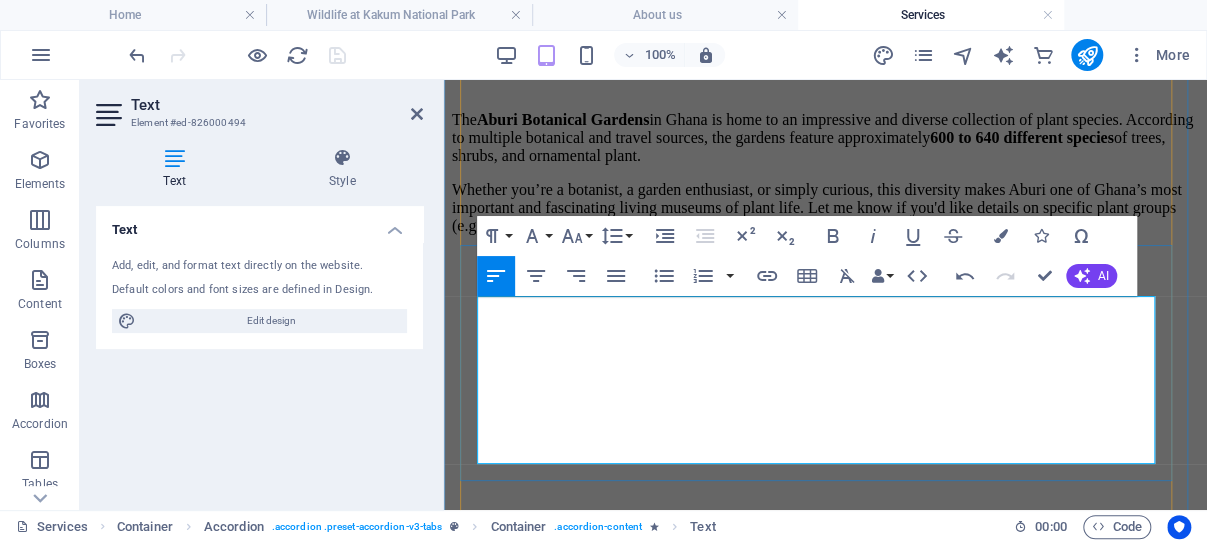 drag, startPoint x: 857, startPoint y: 379, endPoint x: 1102, endPoint y: 408, distance: 246.71036 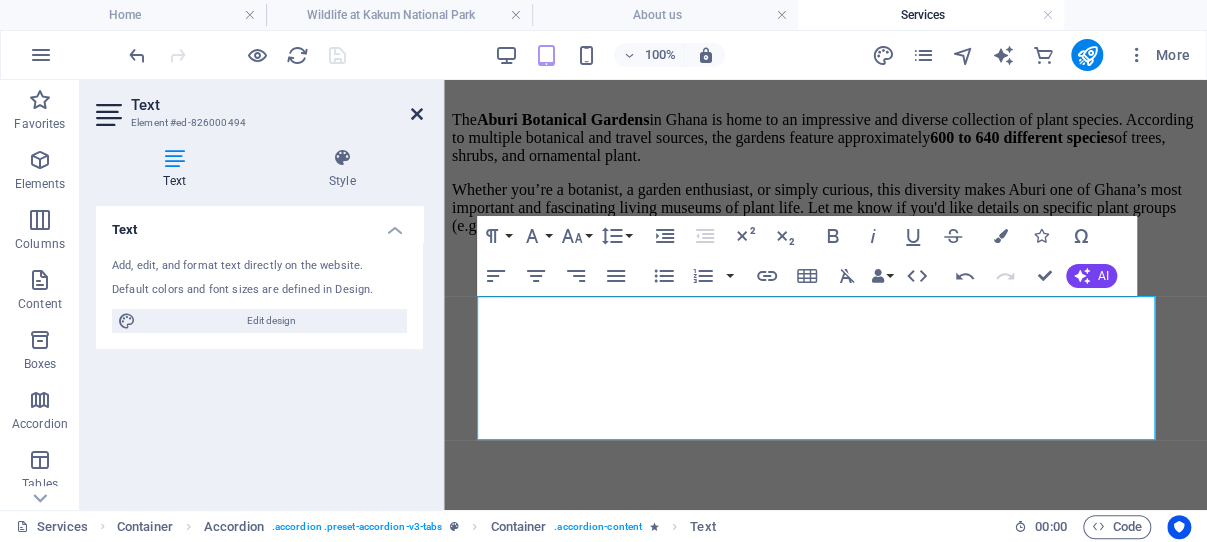 drag, startPoint x: 416, startPoint y: 115, endPoint x: 250, endPoint y: 325, distance: 267.68637 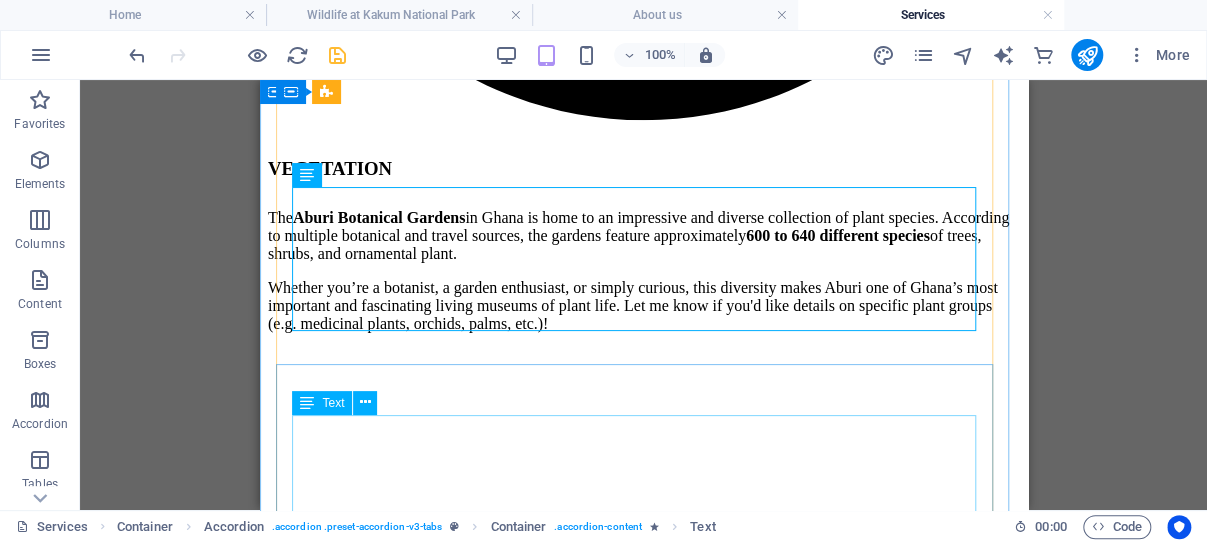scroll, scrollTop: 4307, scrollLeft: 0, axis: vertical 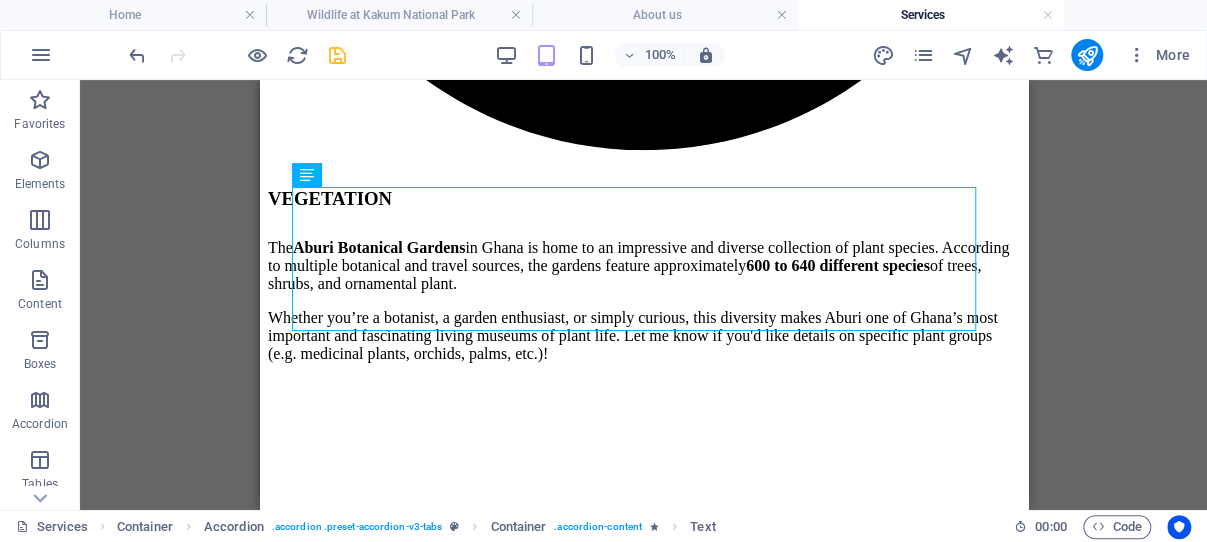 click on "Drag here to replace the existing content. Press “Ctrl” if you want to create a new element.
H2   Banner   Banner   Container   Container   Banner   2 columns   2 columns   Banner   Container   Spacer   Text   2 columns   Container   HTML   Reference   Button   Container   Boxes   Text   Container   Container   Text   Container   Text   Container   Container   Image   Container   Spacer   Container   H3   Container   H3   Icon   Container   Icon   Container   H3   Container   Text   Container   Container   H3   Reference   Container   Callout   H3   Text   Spacer   Button   Container   HTML   H2   Accordion   H3   Container   Accordion   Container   H4   Accordion   Container   Container   Spacer   Container   Text   H3   H3   H3   Container   H4   Spacer   Text   H3   Spacer   Container   Spacer   Text   Container   H4   Text   H4   Container   Text   H3   H4   Container   Text" at bounding box center [643, 295] 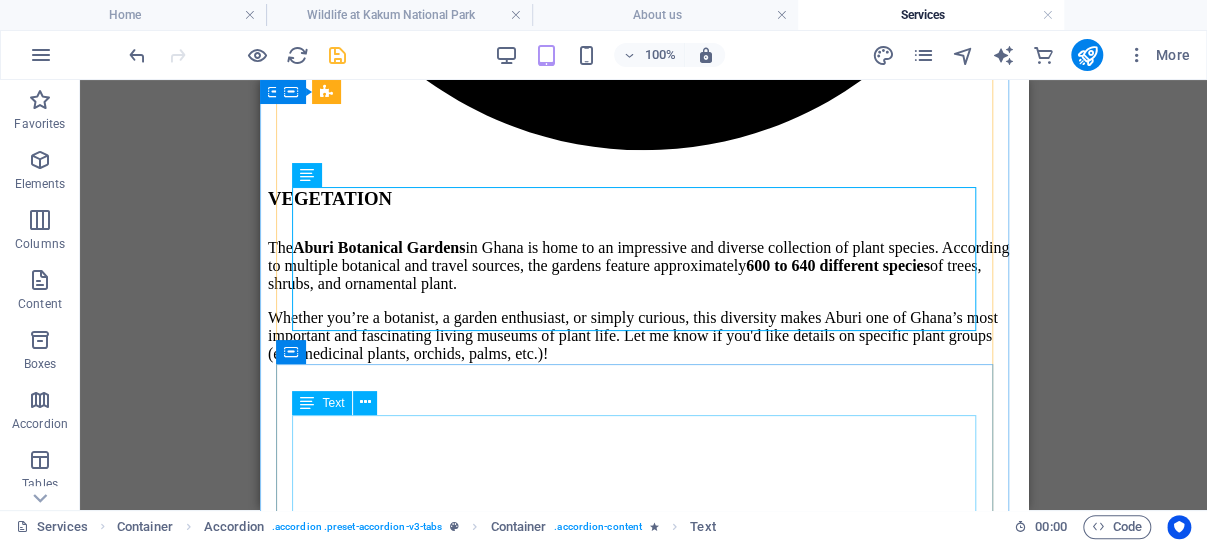 click on "During the dry season, it is highly recommended that visitors wear light and breathable clothing to ensure comfort in the warm weather. This will help you stay cool and enjoy your time outdoors without being bogged down by heavy fabrics. Conversely, when visiting during the rainy season, bringing heavy clothing is advisable to keep you warm and dry in the wet conditions.  Additionally, for those planning to camp at this site, it's essential to bring your own tents along with a few other important items. We recommend you pack mosquito nets and mosquito repellent to protect yourself from pesky insects, as well as sleeping pads and/or cots for a comfortable sleeping experience at the campsite. Being well-prepared will enhance your overall experience and ensure you have a wonderful stay in nature." at bounding box center [643, 3228] 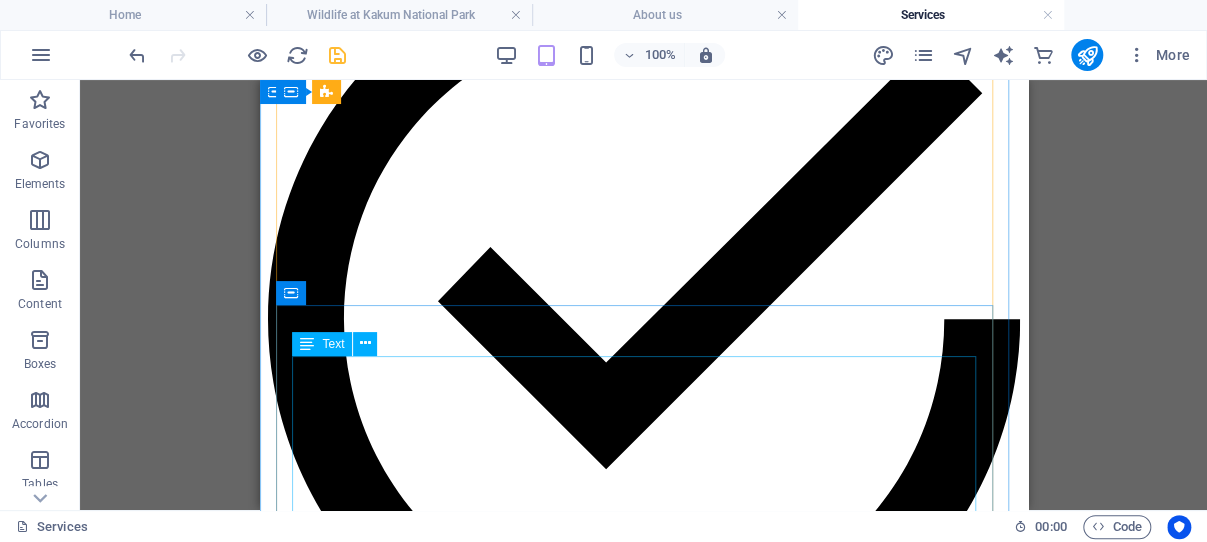 scroll, scrollTop: 3777, scrollLeft: 0, axis: vertical 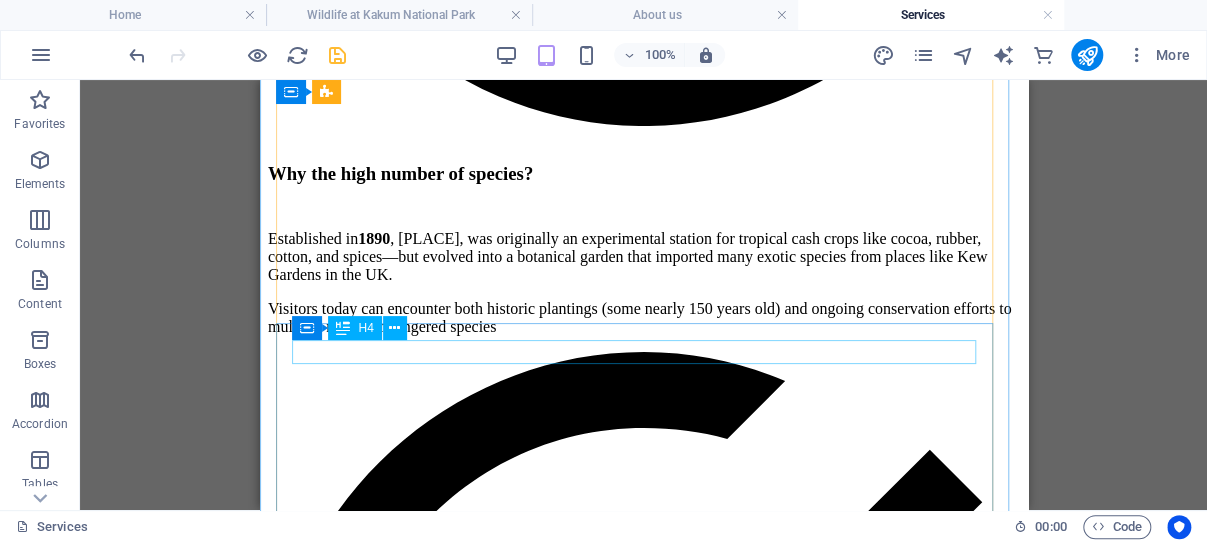 click on "TOURIST ACTIVITIES around Central region" at bounding box center (643, 3313) 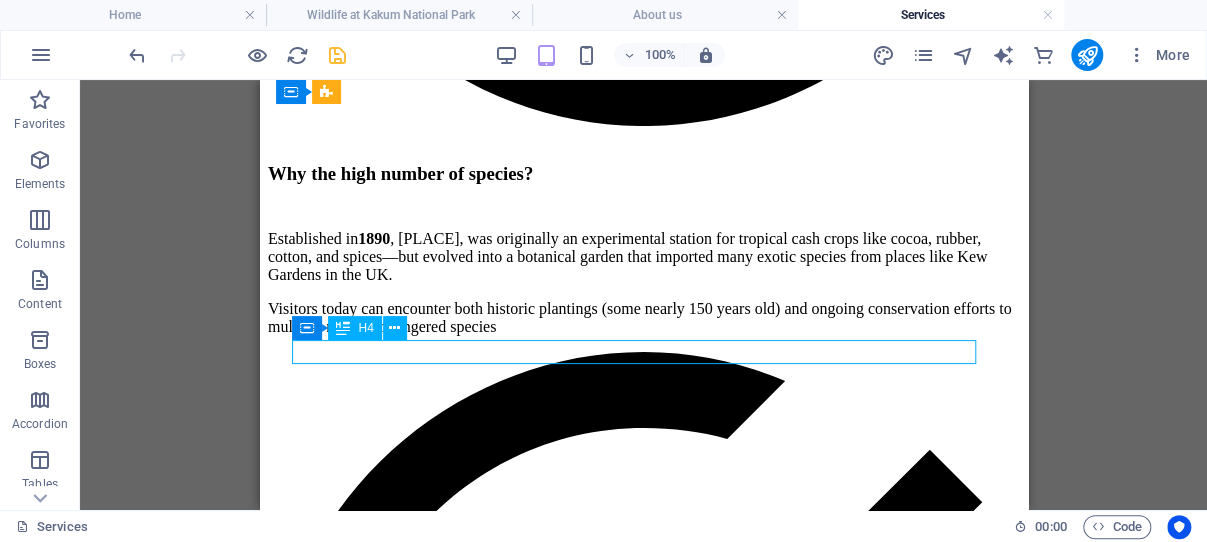 click on "TOURIST ACTIVITIES around Central region" at bounding box center (643, 3313) 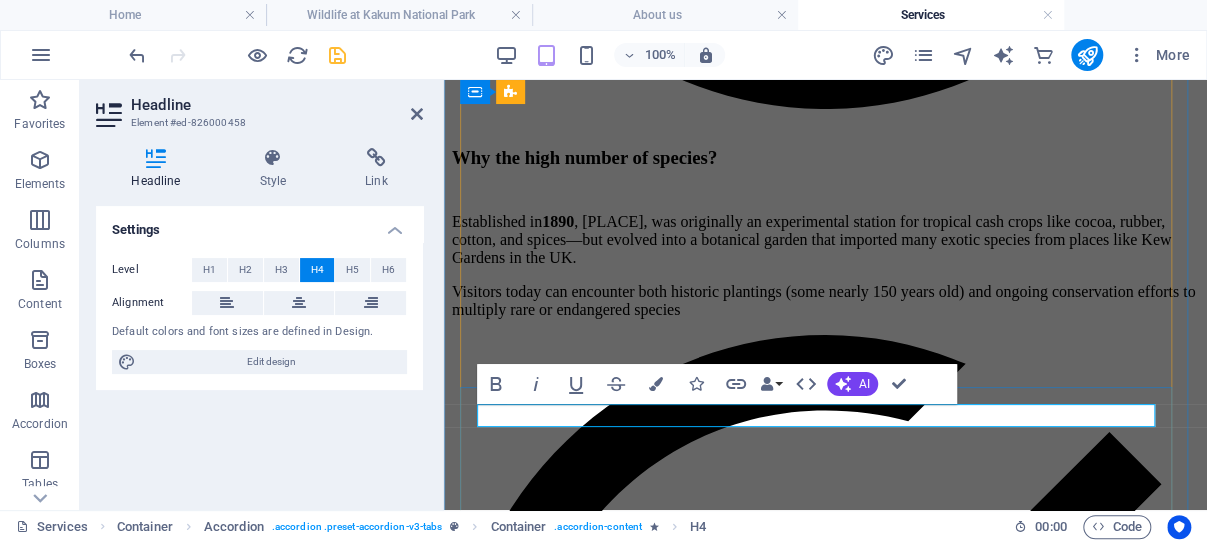 click on "TOURIST ACTIVITIES around Central region" at bounding box center [825, 3291] 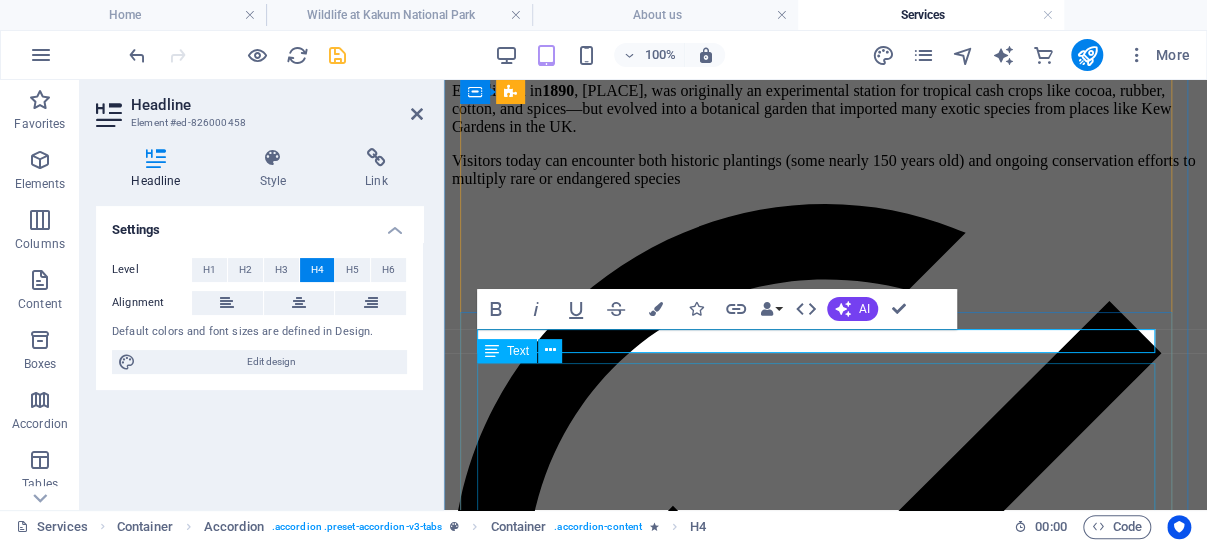 scroll, scrollTop: 3565, scrollLeft: 0, axis: vertical 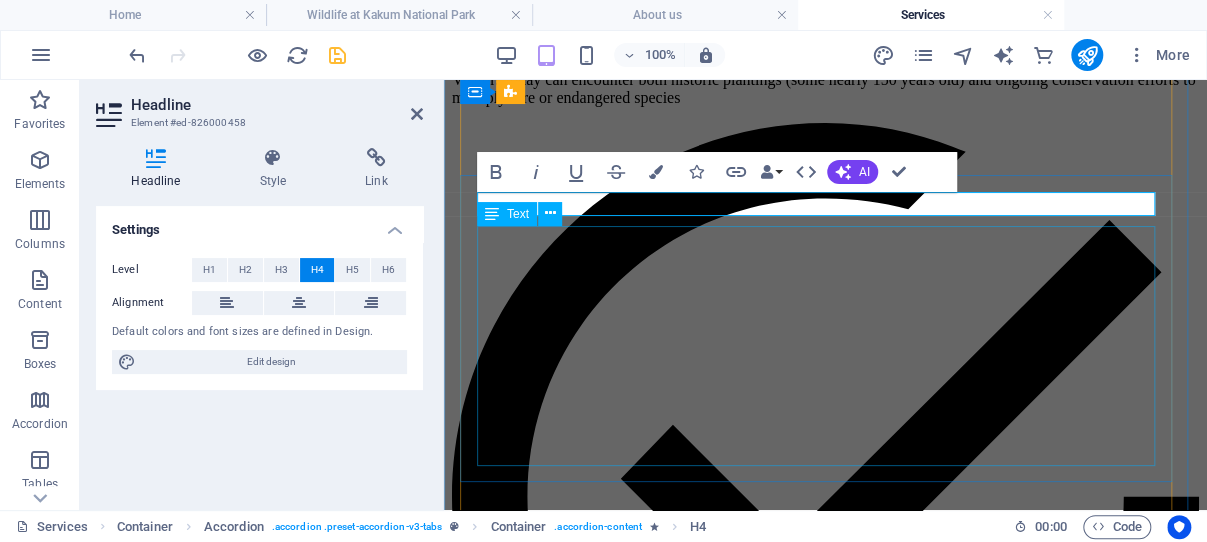 click on "Experience the thrill of game viewing, where you can witness majestic wildlife in their natural habitats, creating unforgettable memories. Explore the rich diversity of our feathered friends through bird-watching, an enjoyable activity that connects you with the serene beauty of nature. Embark on invigorating hiking adventures or intimate nature walks, allowing you to immerse yourself in the stunning landscapes and discover hidden gems along the trails. For those seeking an overnight escape, our camping options provide the perfect opportunity to sleep under the stars while being surrounded by the sounds of the wild. Additionally, unwind on our beautiful beaches, where soft sands and crystal-clear waters invite you to relax and soak up the sun." at bounding box center (825, 3183) 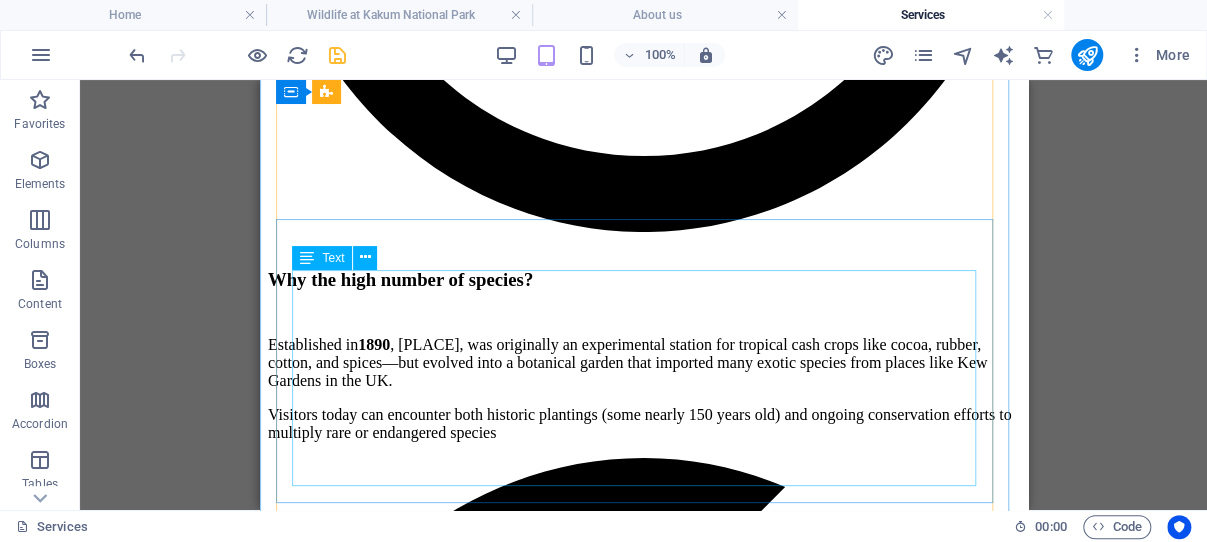 scroll, scrollTop: 3459, scrollLeft: 0, axis: vertical 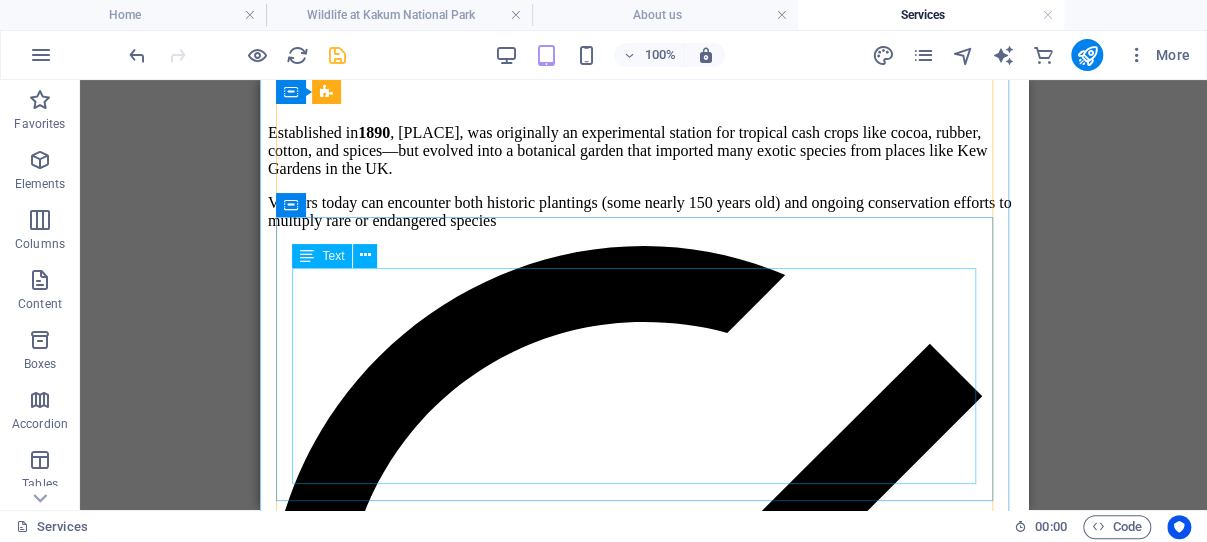 click on "Experience the thrill of game viewing, where you can witness majestic wildlife in their natural habitats, creating unforgettable memories. Explore the rich diversity of our feathered friends through bird-watching, an enjoyable activity that connects you with the serene beauty of nature. Embark on invigorating hiking adventures or intimate nature walks, allowing you to immerse yourself in the stunning landscapes and discover hidden gems along the trails. For those seeking an overnight escape, our camping options provide the perfect opportunity to sleep under the stars while being surrounded by the sounds of the wild. Additionally, unwind on our beautiful beaches, where soft sands and crystal-clear waters invite you to relax and soak up the sun." at bounding box center (643, 3310) 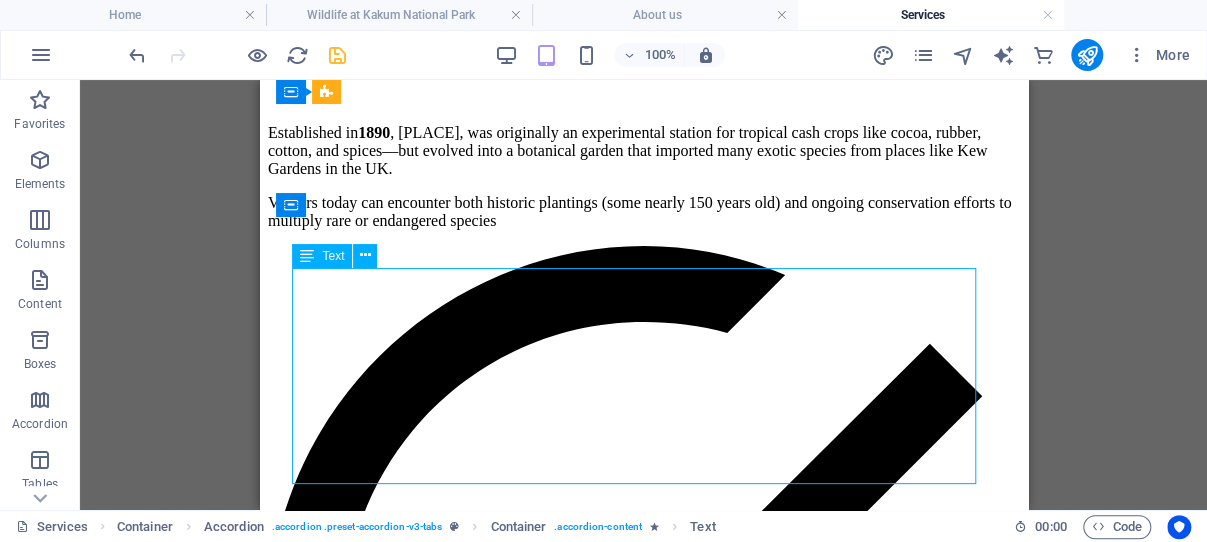 click on "Experience the thrill of game viewing, where you can witness majestic wildlife in their natural habitats, creating unforgettable memories. Explore the rich diversity of our feathered friends through bird-watching, an enjoyable activity that connects you with the serene beauty of nature. Embark on invigorating hiking adventures or intimate nature walks, allowing you to immerse yourself in the stunning landscapes and discover hidden gems along the trails. For those seeking an overnight escape, our camping options provide the perfect opportunity to sleep under the stars while being surrounded by the sounds of the wild. Additionally, unwind on our beautiful beaches, where soft sands and crystal-clear waters invite you to relax and soak up the sun." at bounding box center (643, 3310) 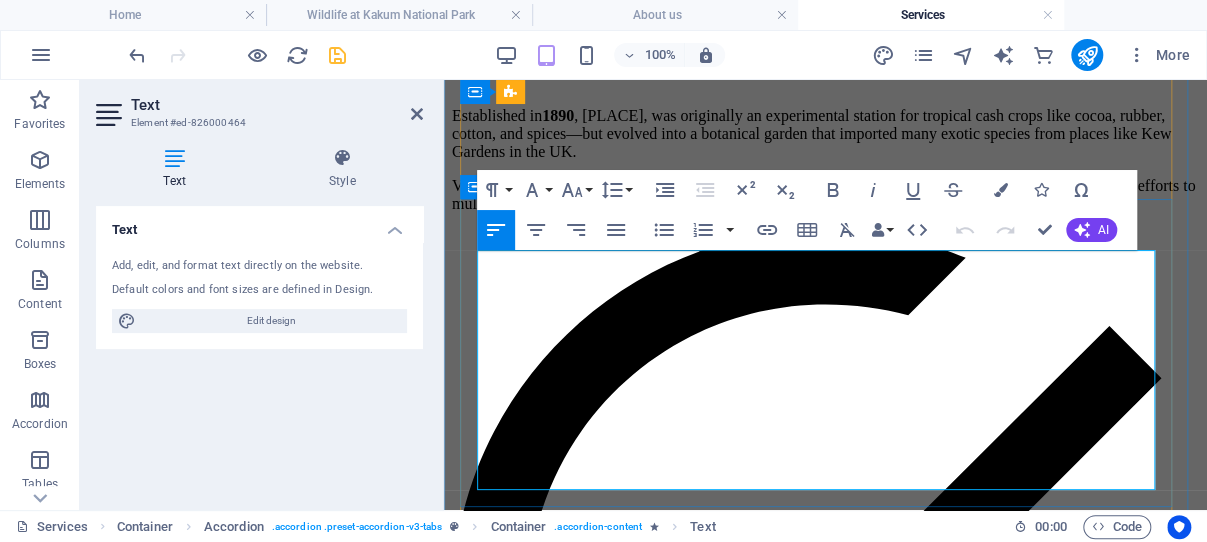 scroll, scrollTop: 3565, scrollLeft: 0, axis: vertical 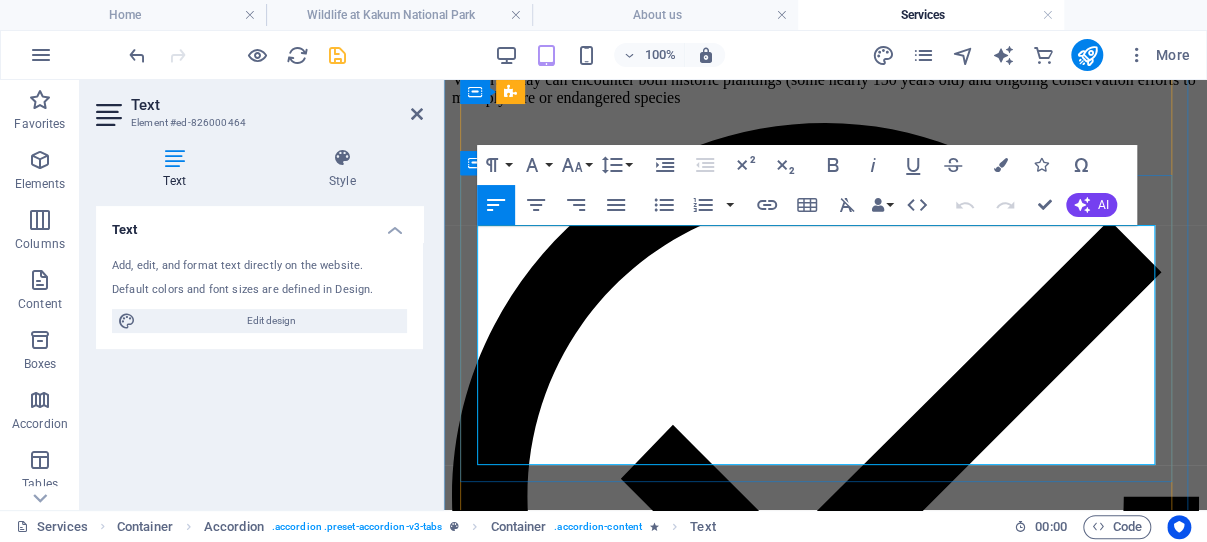 drag, startPoint x: 478, startPoint y: 344, endPoint x: 693, endPoint y: 445, distance: 237.54158 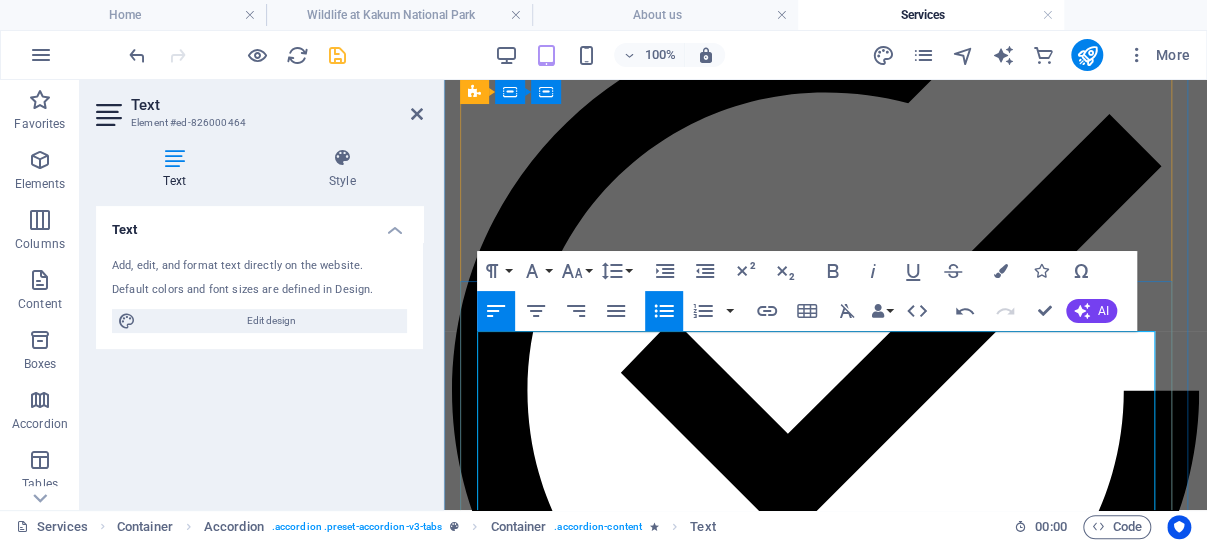 scroll, scrollTop: 3459, scrollLeft: 0, axis: vertical 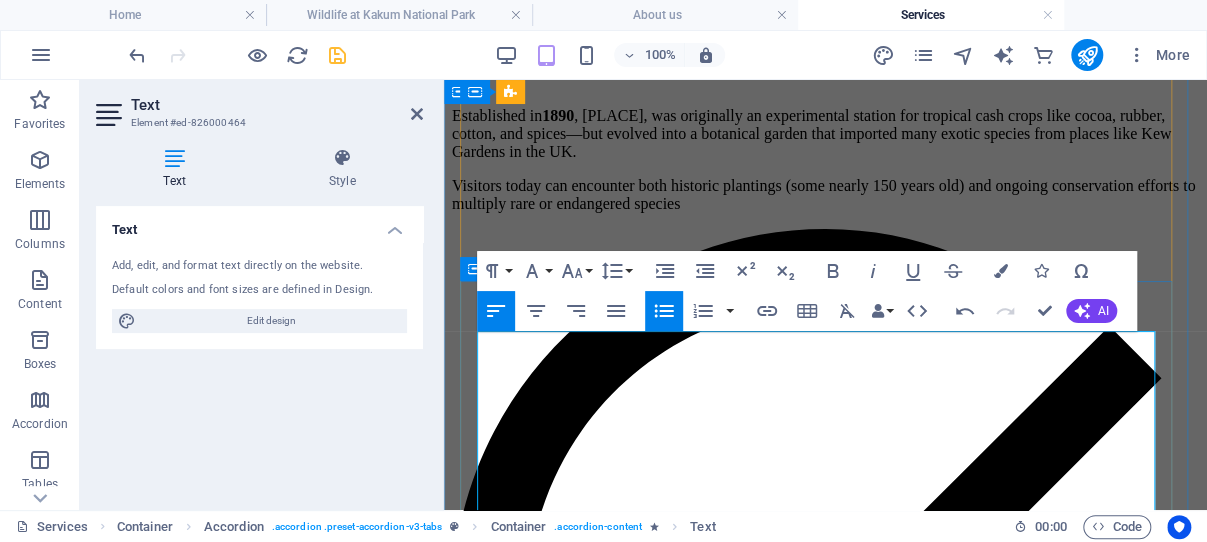 click on "Life Around Aburi" at bounding box center [825, 3255] 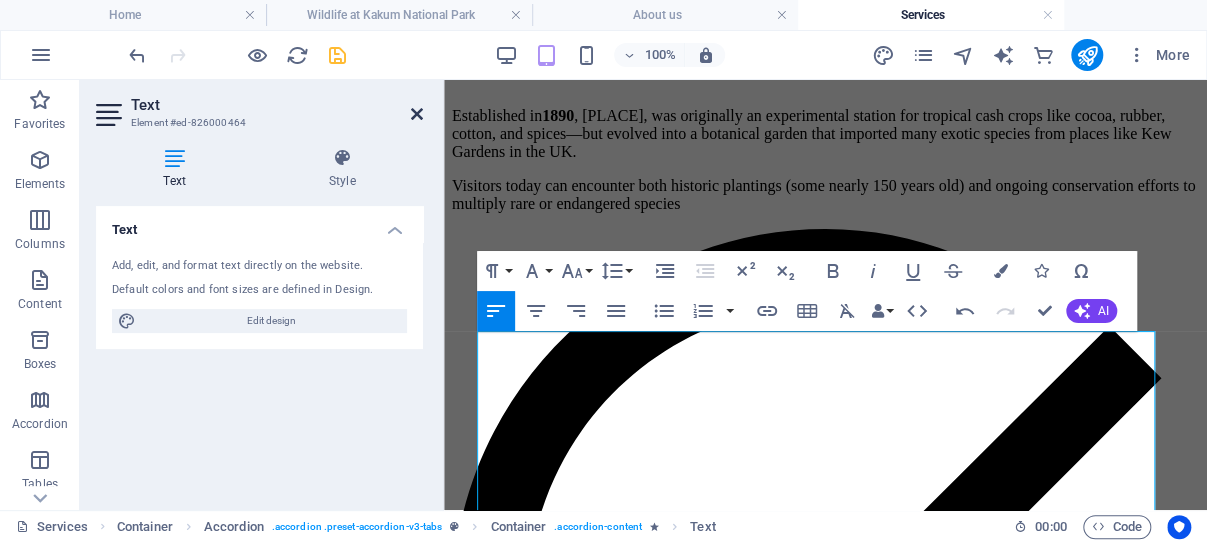 drag, startPoint x: 414, startPoint y: 111, endPoint x: 159, endPoint y: 64, distance: 259.2952 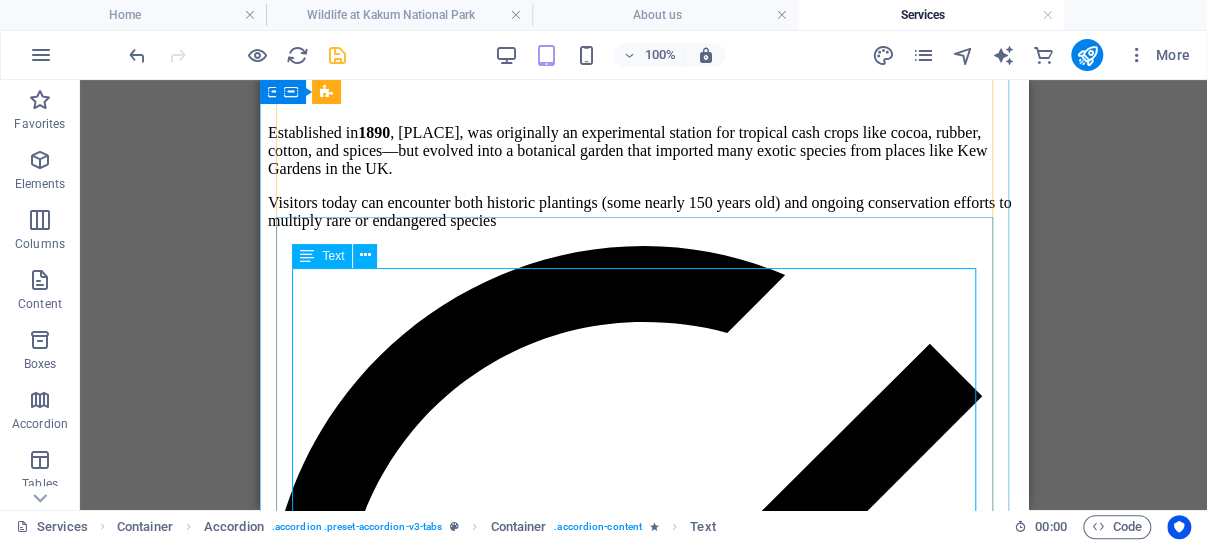 click on "Life Around [PLACE] The communities around [PLACE] are generally involved in: Agriculture : Cocoa, plantains, cassava, and fruits like mangoes and avocados. Tourism & Hospitality : Guesthouses, eco-lodges, and tour services. Crafts : Especially in  [PLACE]  Craft Village  , where locals produce wood carvings, drums, and traditional stools. Education & Religion : Several mission schools, seminaries, and churches are located throughout the ridge." at bounding box center [643, 3363] 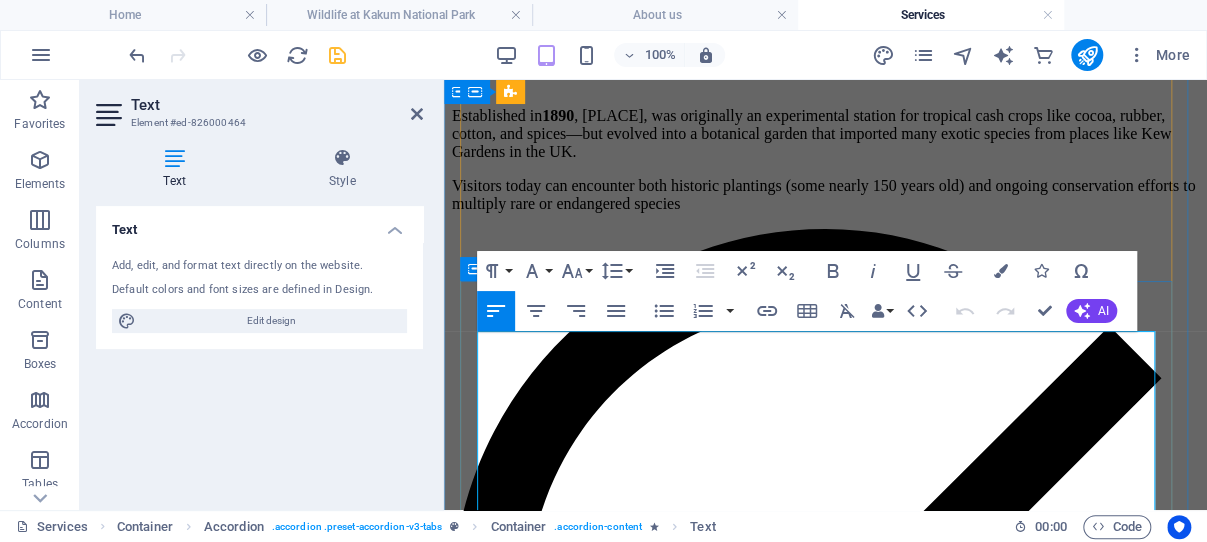 drag, startPoint x: 660, startPoint y: 345, endPoint x: 481, endPoint y: 344, distance: 179.00279 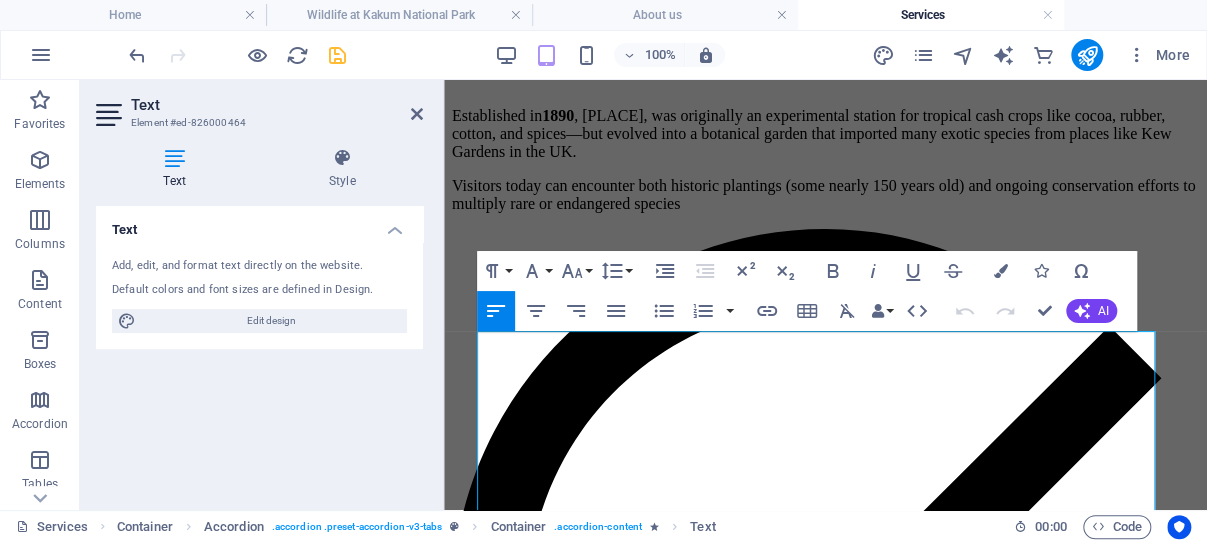 copy on "Life Around Aburi" 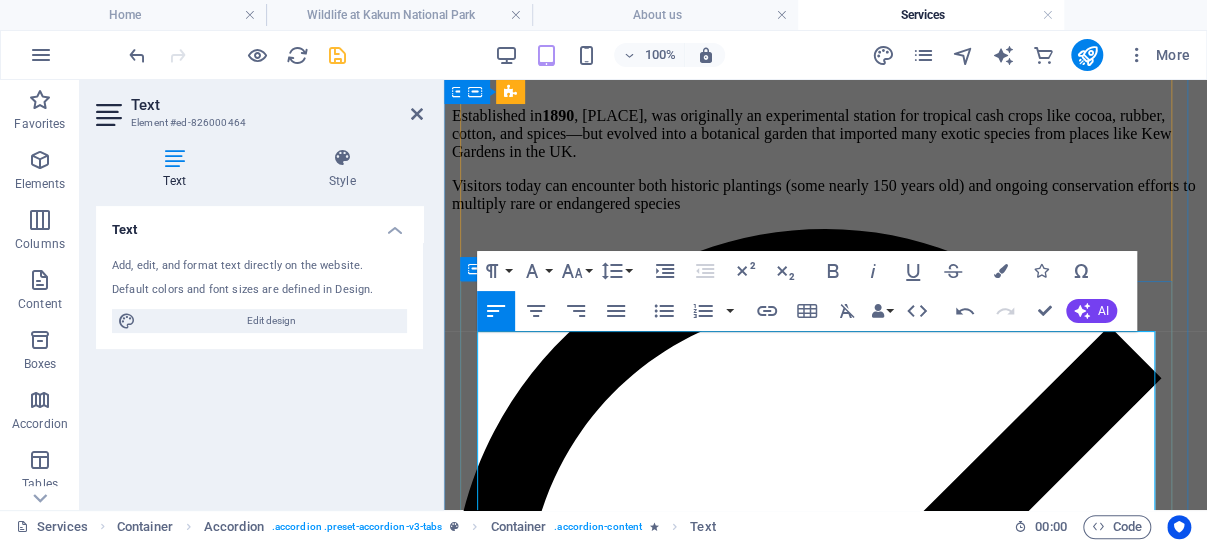 click on "The communities around Aburi are generally involved in:" at bounding box center [825, 3294] 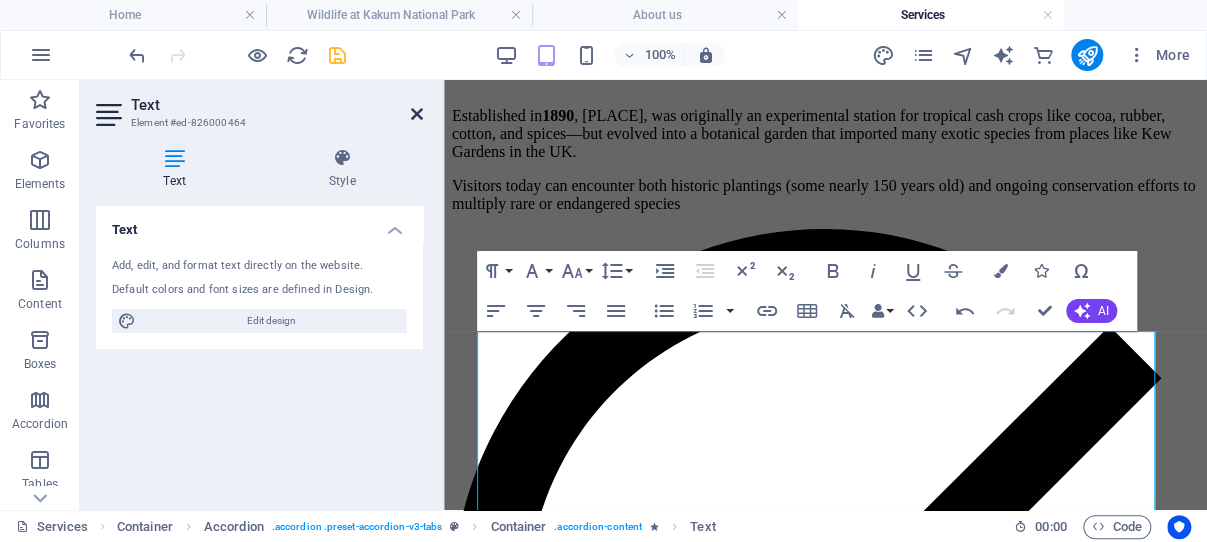 drag, startPoint x: 418, startPoint y: 114, endPoint x: 359, endPoint y: 215, distance: 116.970085 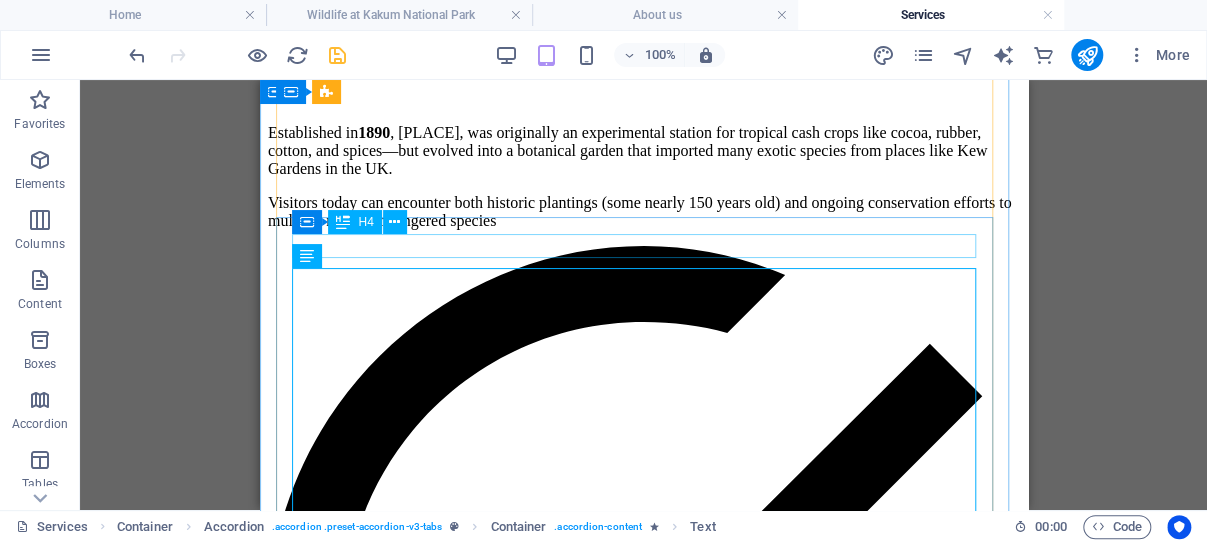 click on "TOURIST ACTIVITIES around Aburi" at bounding box center (643, 3207) 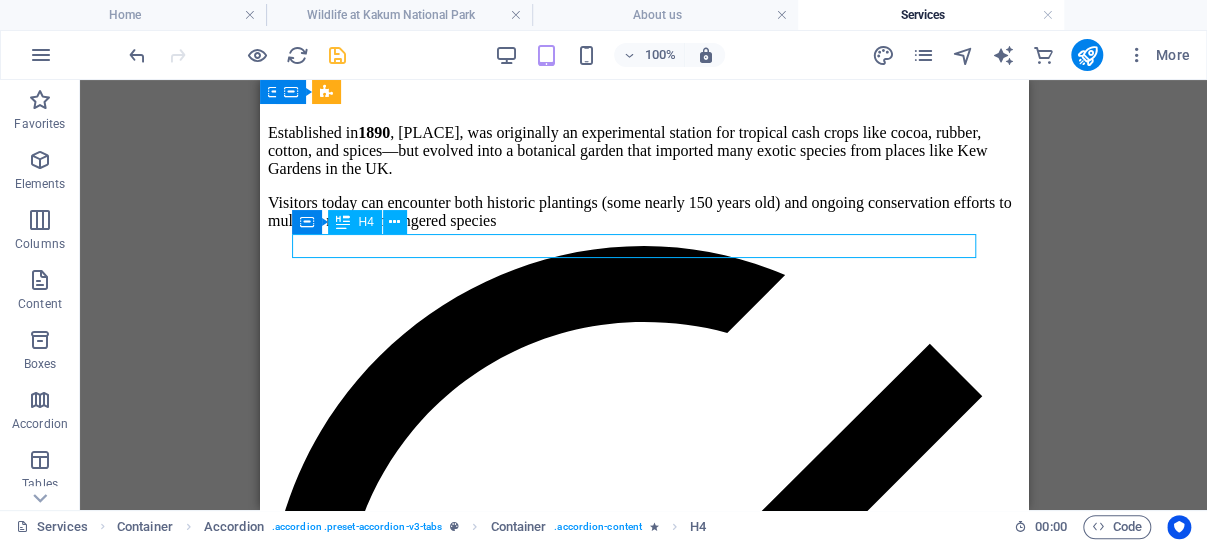 click on "TOURIST ACTIVITIES around Aburi" at bounding box center (643, 3207) 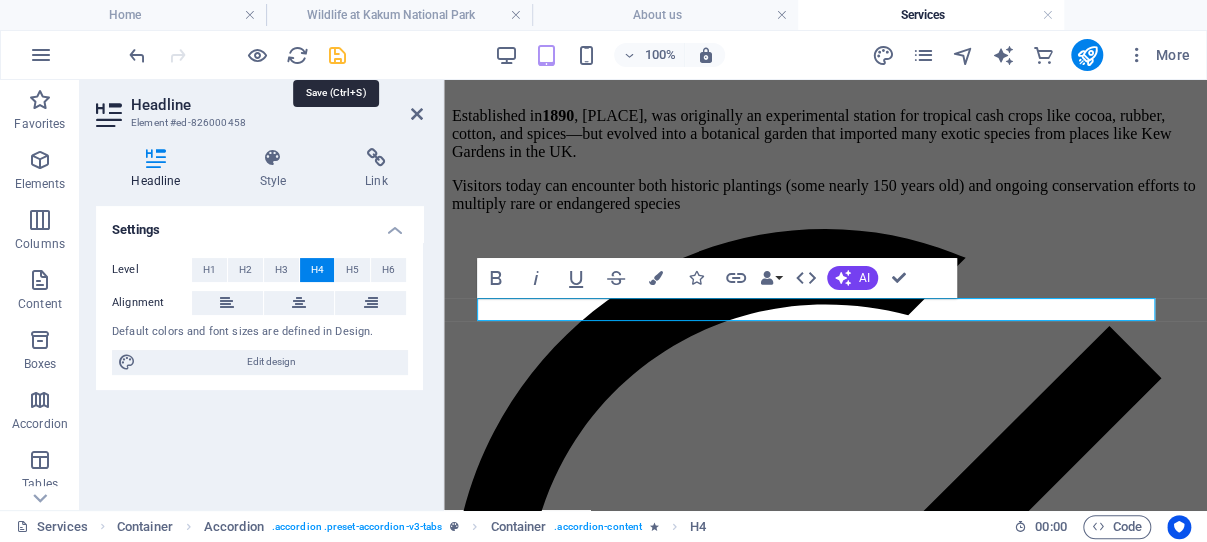 drag, startPoint x: 339, startPoint y: 56, endPoint x: 545, endPoint y: 204, distance: 253.6533 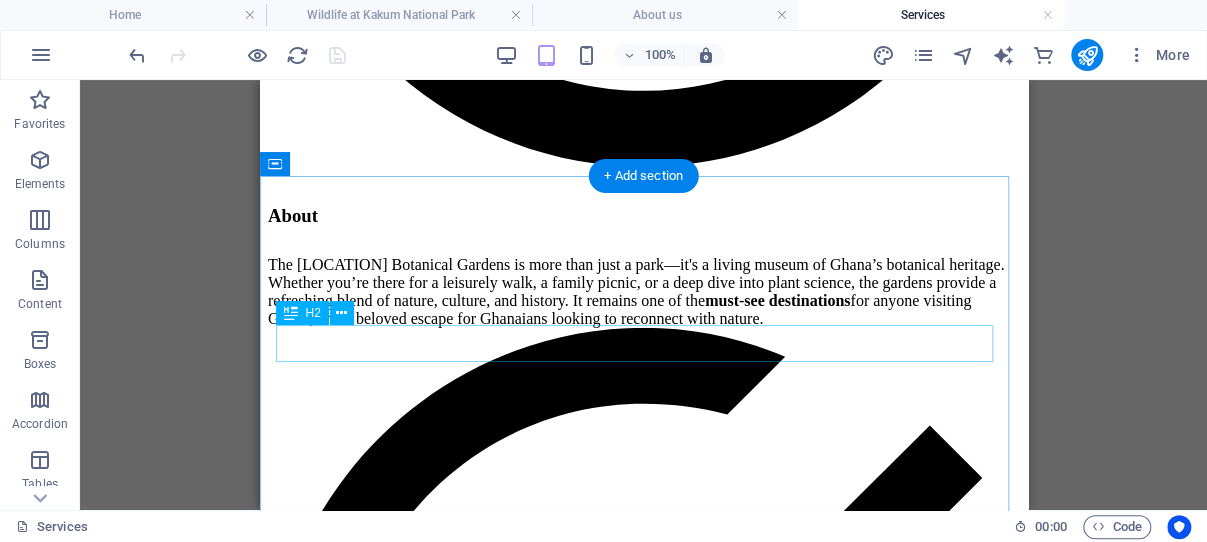 scroll, scrollTop: 2081, scrollLeft: 0, axis: vertical 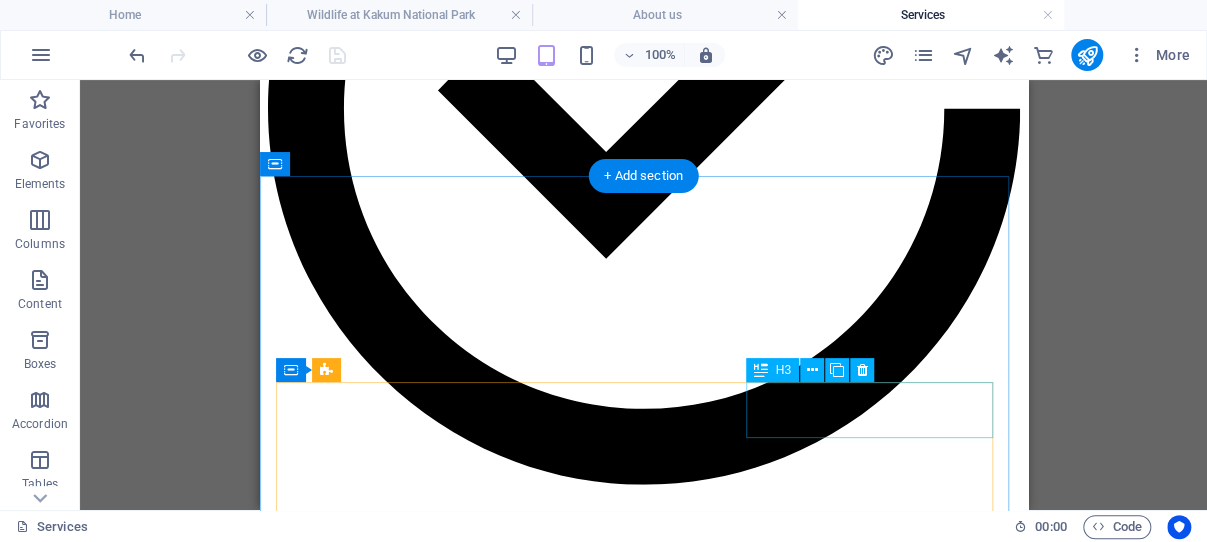click on "TOURIST ACTIVITIES" at bounding box center (643, 4544) 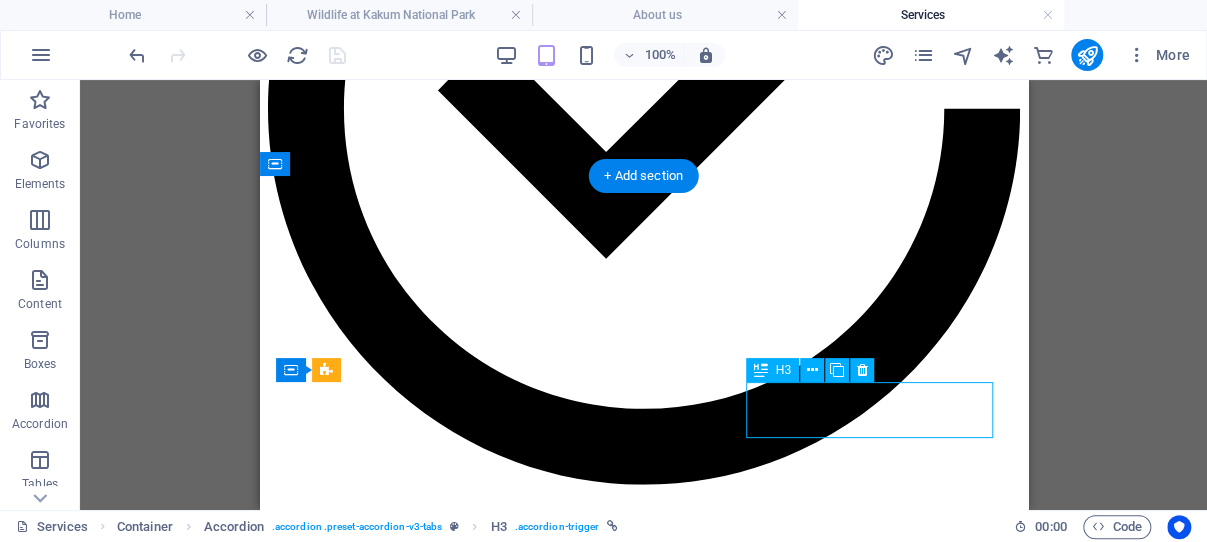 click on "TOURIST ACTIVITIES" at bounding box center (643, 4544) 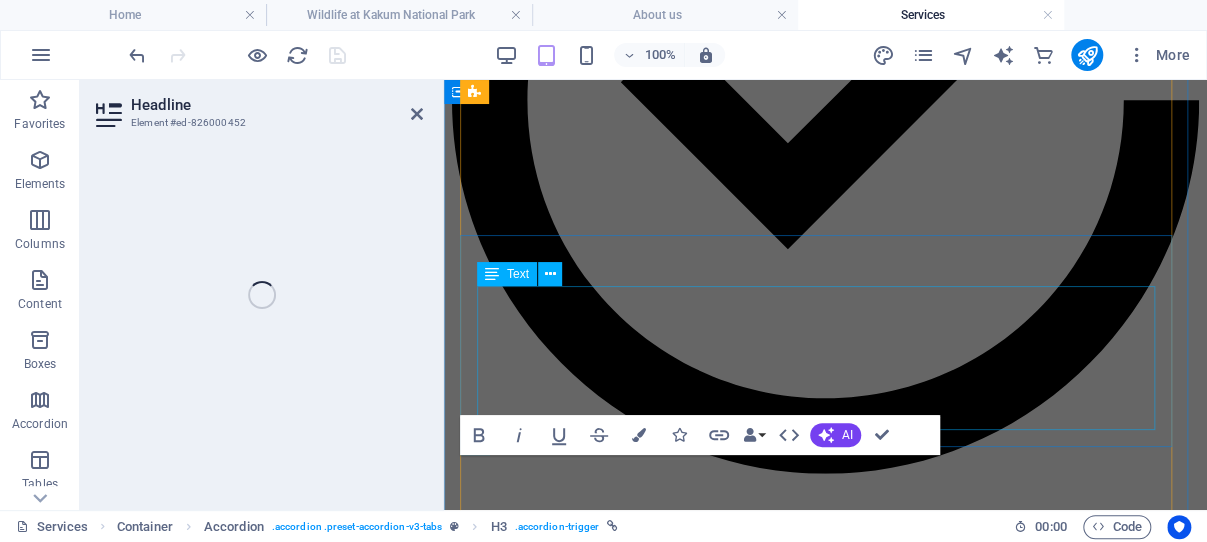 scroll, scrollTop: 3214, scrollLeft: 0, axis: vertical 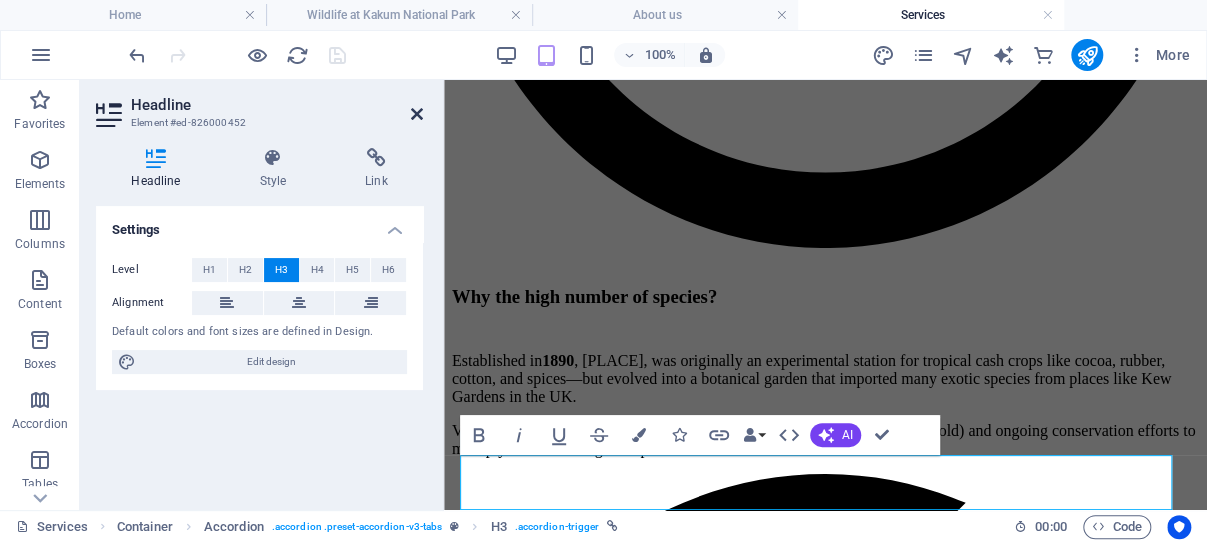 drag, startPoint x: 413, startPoint y: 113, endPoint x: 133, endPoint y: 30, distance: 292.04282 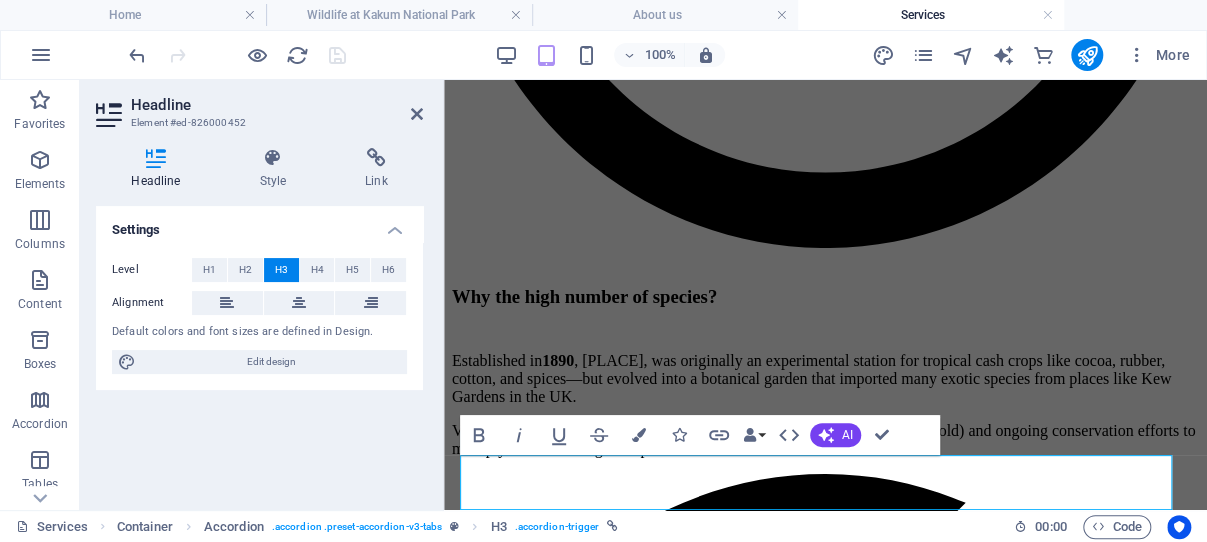 scroll, scrollTop: 2195, scrollLeft: 0, axis: vertical 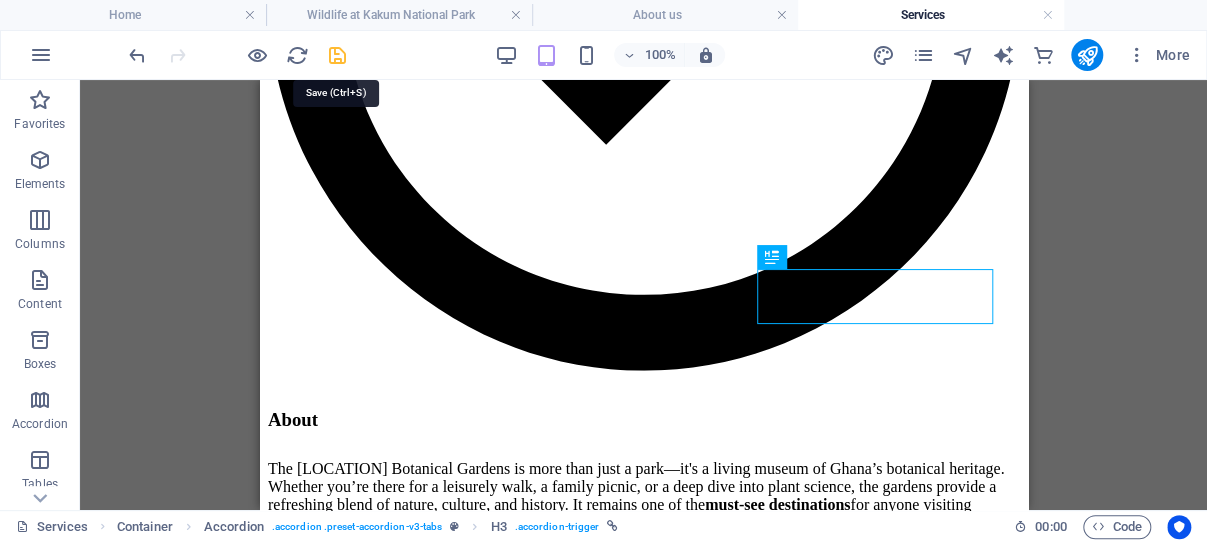 click at bounding box center [337, 55] 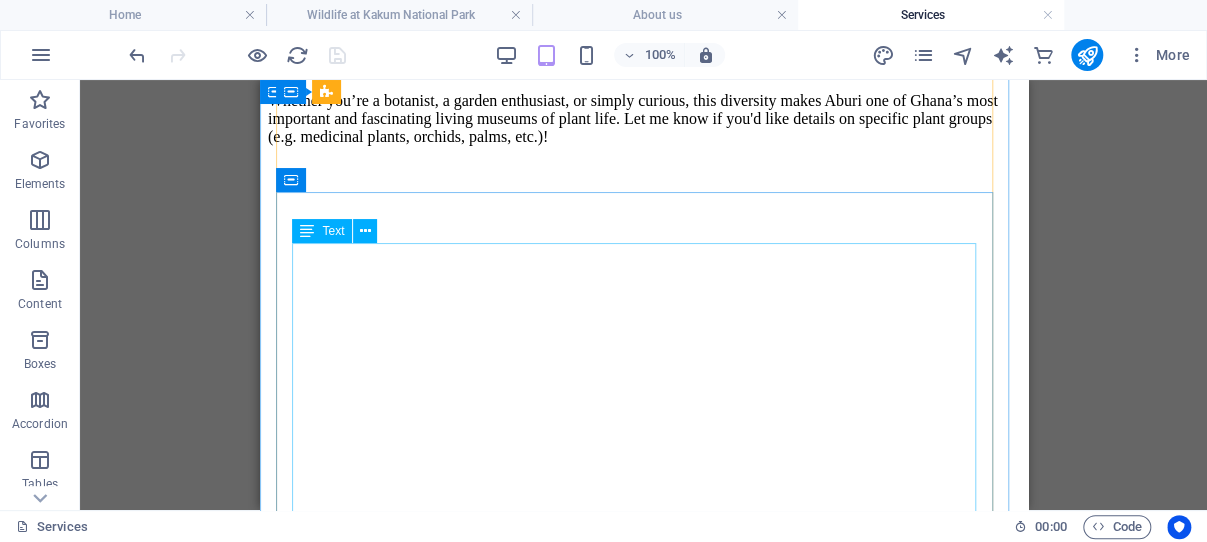 scroll, scrollTop: 4527, scrollLeft: 0, axis: vertical 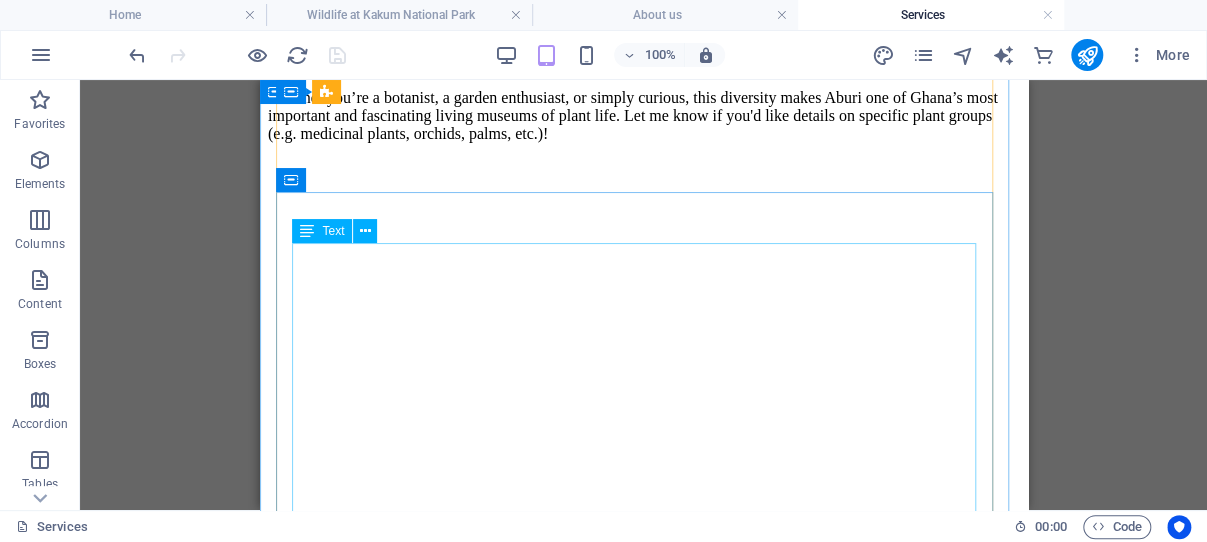 click on "During the dry season, it is highly recommended that visitors wear light and breathable clothing to ensure comfort in the warm weather. This will help you stay cool and enjoy your time outdoors without being bogged down by heavy fabrics. Conversely, when visiting during the rainy season, bringing heavy clothing is advisable to keep you warm and dry in the wet conditions.  Additionally, for those planning to camp at this site, it's essential to bring your own tents along with a few other important items. We recommend you pack mosquito nets and mosquito repellent to protect yourself from pesky insects, as well as sleeping pads and/or cots for a comfortable sleeping experience at the campsite. Being well-prepared will enhance your overall experience and ensure you have a wonderful stay in nature." at bounding box center [643, 3052] 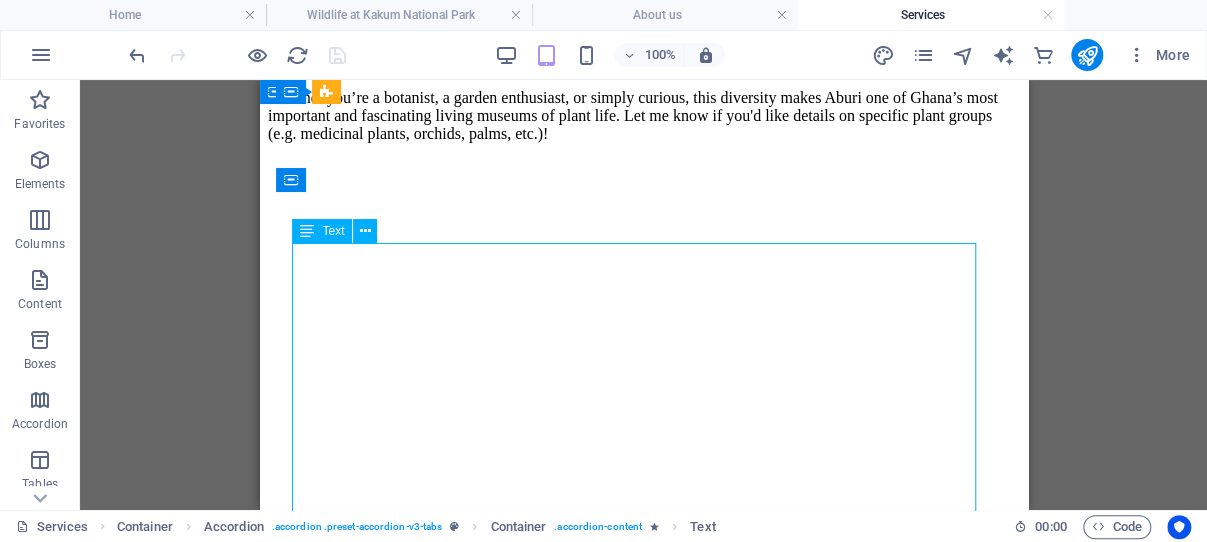 click on "During the dry season, it is highly recommended that visitors wear light and breathable clothing to ensure comfort in the warm weather. This will help you stay cool and enjoy your time outdoors without being bogged down by heavy fabrics. Conversely, when visiting during the rainy season, bringing heavy clothing is advisable to keep you warm and dry in the wet conditions.  Additionally, for those planning to camp at this site, it's essential to bring your own tents along with a few other important items. We recommend you pack mosquito nets and mosquito repellent to protect yourself from pesky insects, as well as sleeping pads and/or cots for a comfortable sleeping experience at the campsite. Being well-prepared will enhance your overall experience and ensure you have a wonderful stay in nature." at bounding box center (643, 3052) 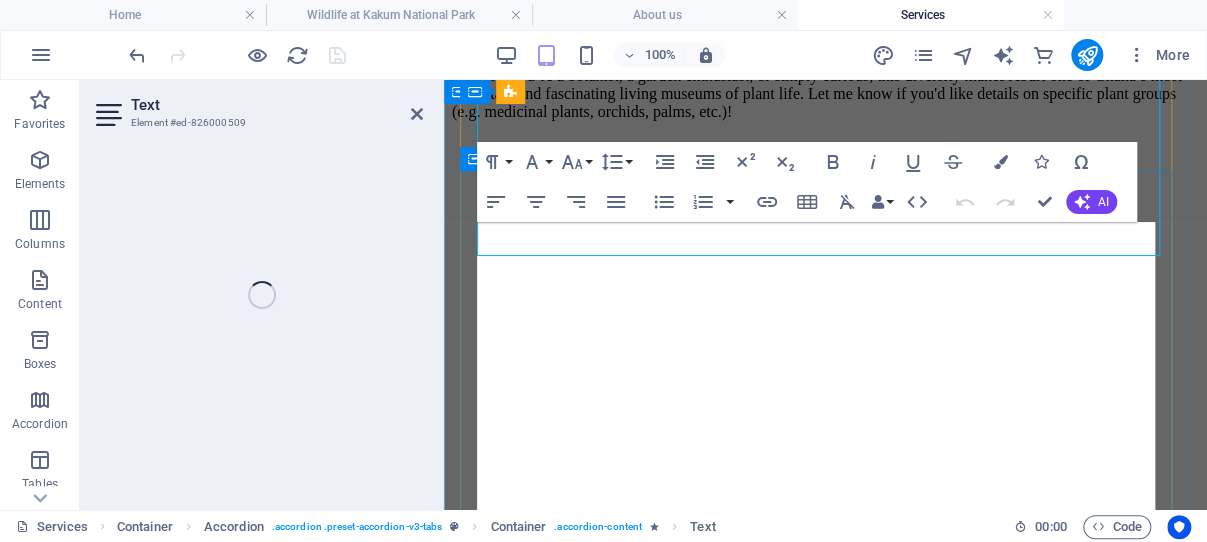 scroll, scrollTop: 4802, scrollLeft: 0, axis: vertical 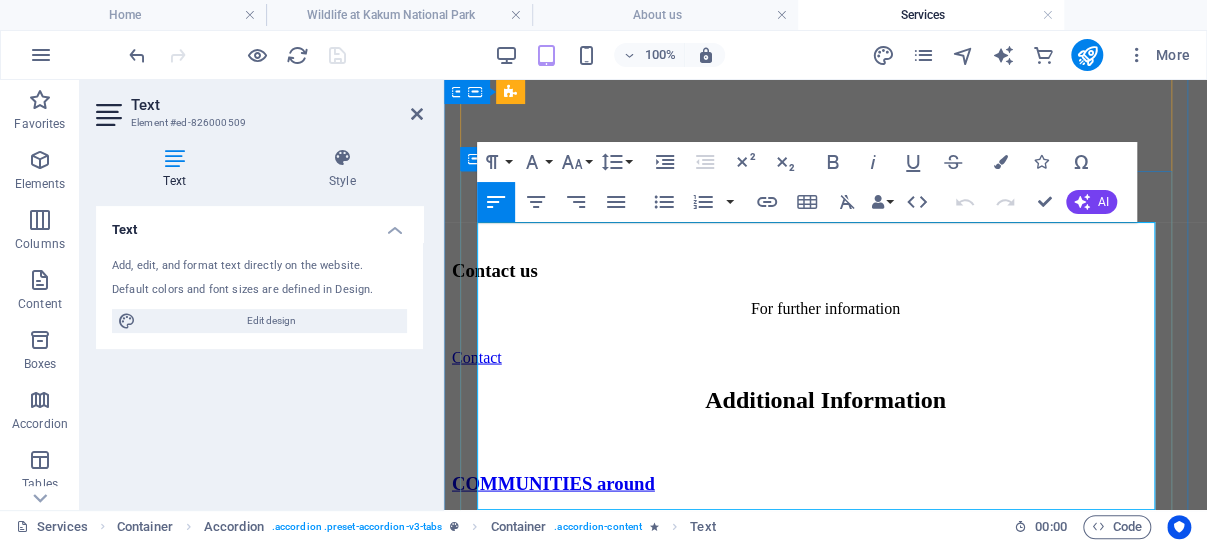 drag, startPoint x: 480, startPoint y: 376, endPoint x: 730, endPoint y: 498, distance: 278.1798 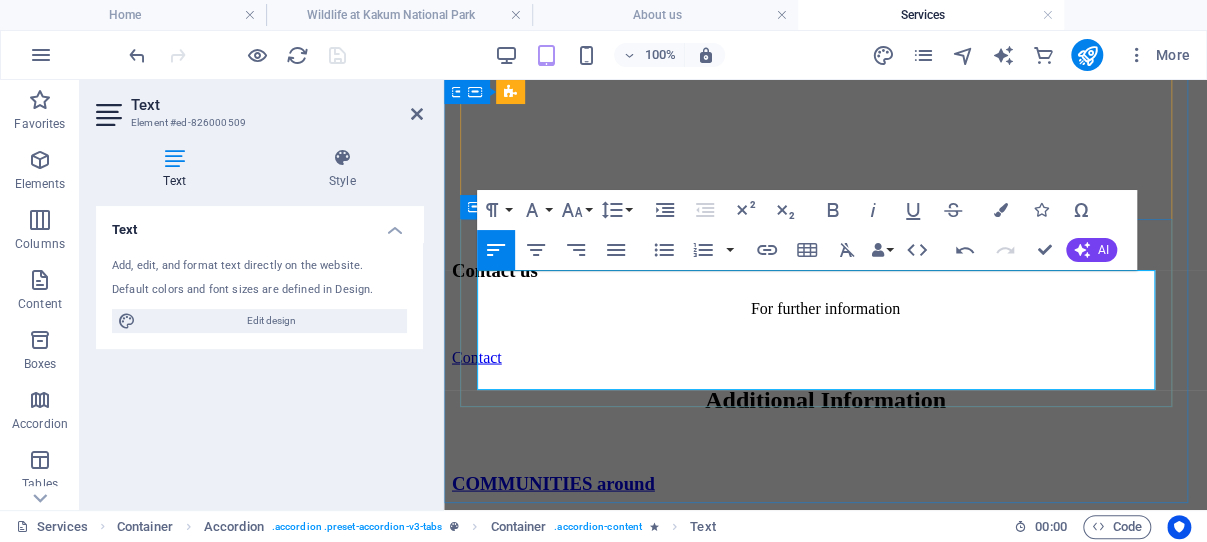scroll, scrollTop: 4484, scrollLeft: 0, axis: vertical 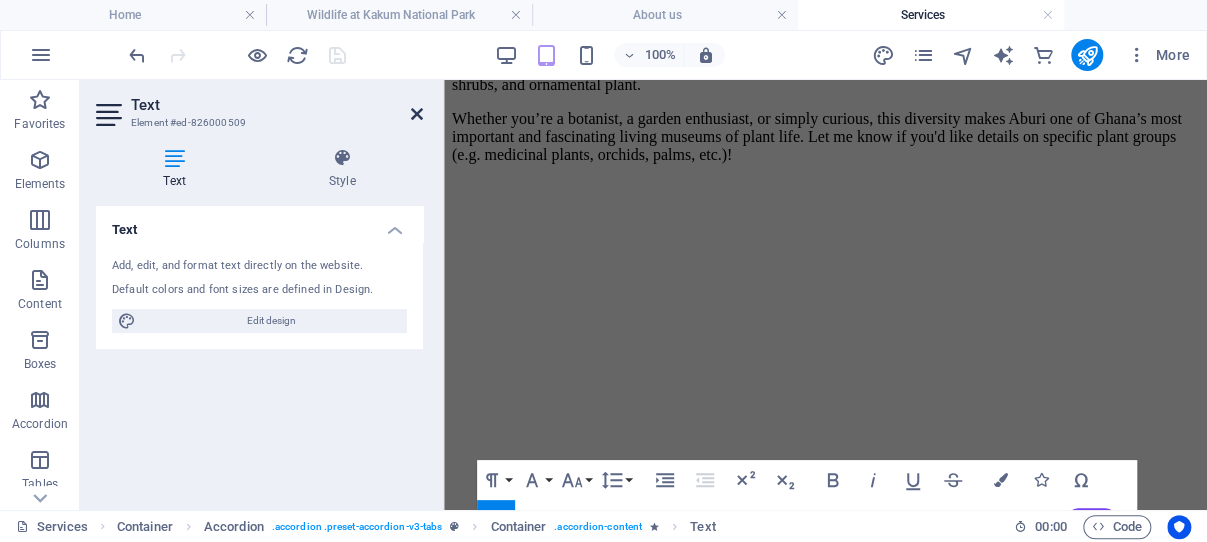 click at bounding box center (417, 114) 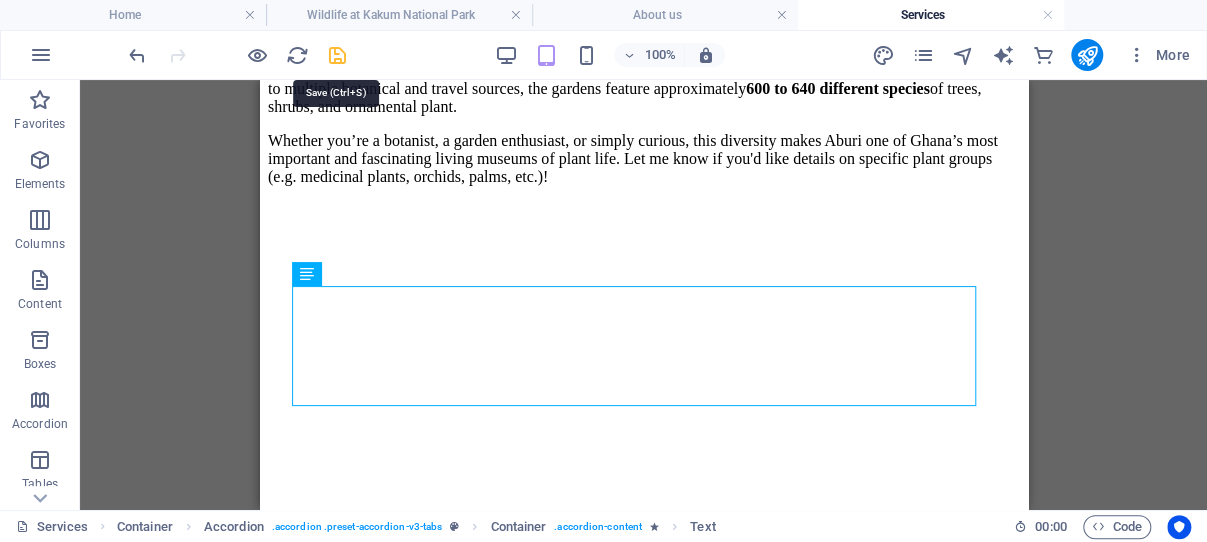 click at bounding box center (337, 55) 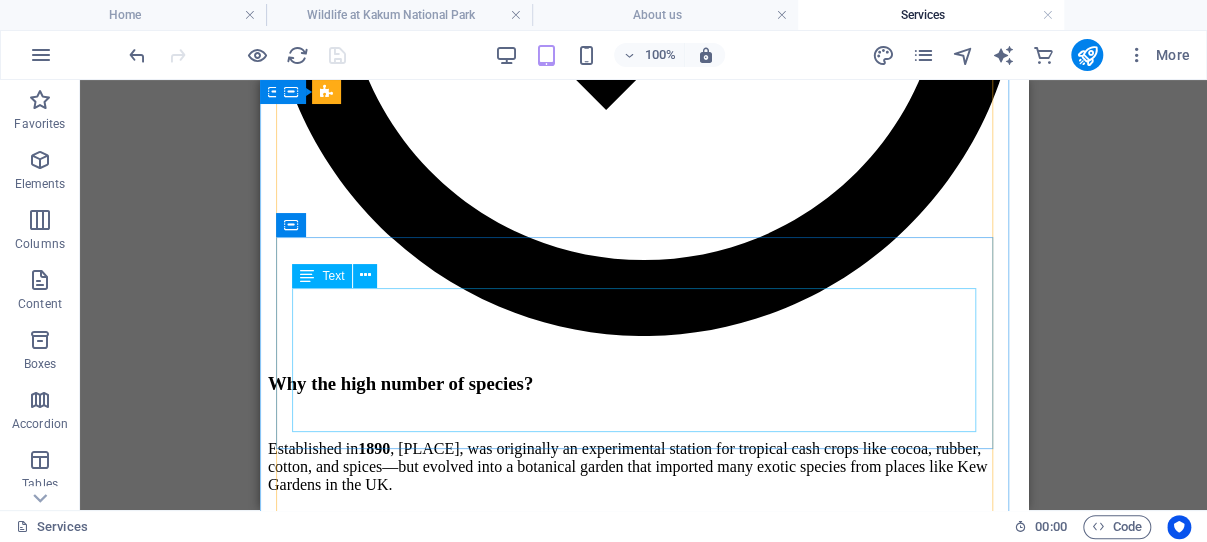scroll, scrollTop: 3106, scrollLeft: 0, axis: vertical 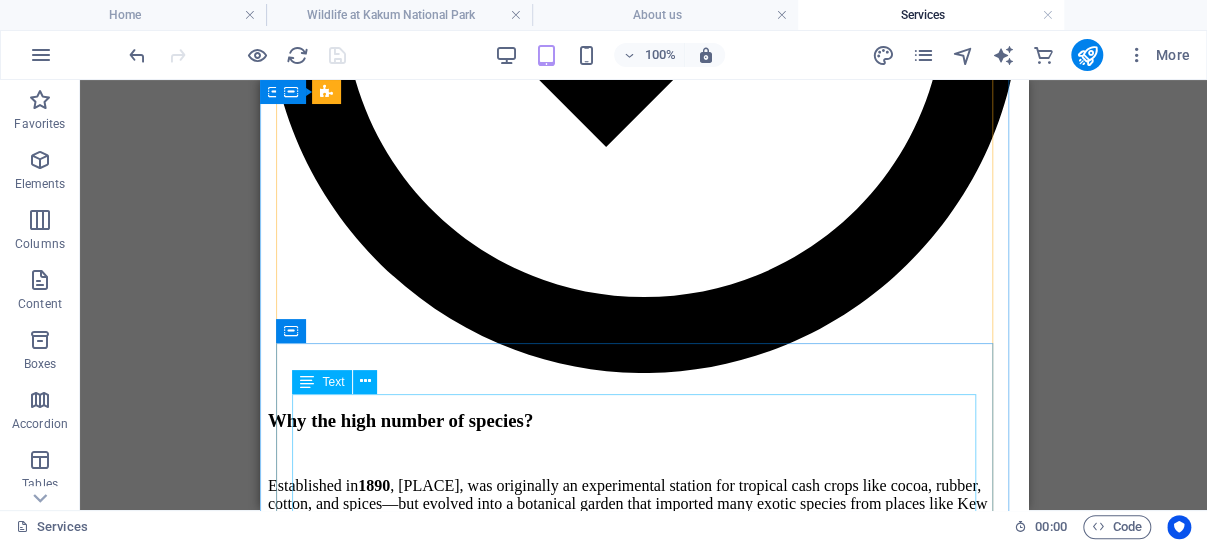 click on "Tutu Akuapem Lies northeast of Aburi and is one of the prominent Akuapem towns. Plays a significant role in the  Akuapem Odwira Festival , an important traditional event. Known for palm wine tapping and local handicrafts.  A showcase the rich cultural heritage of the community." at bounding box center [643, 3409] 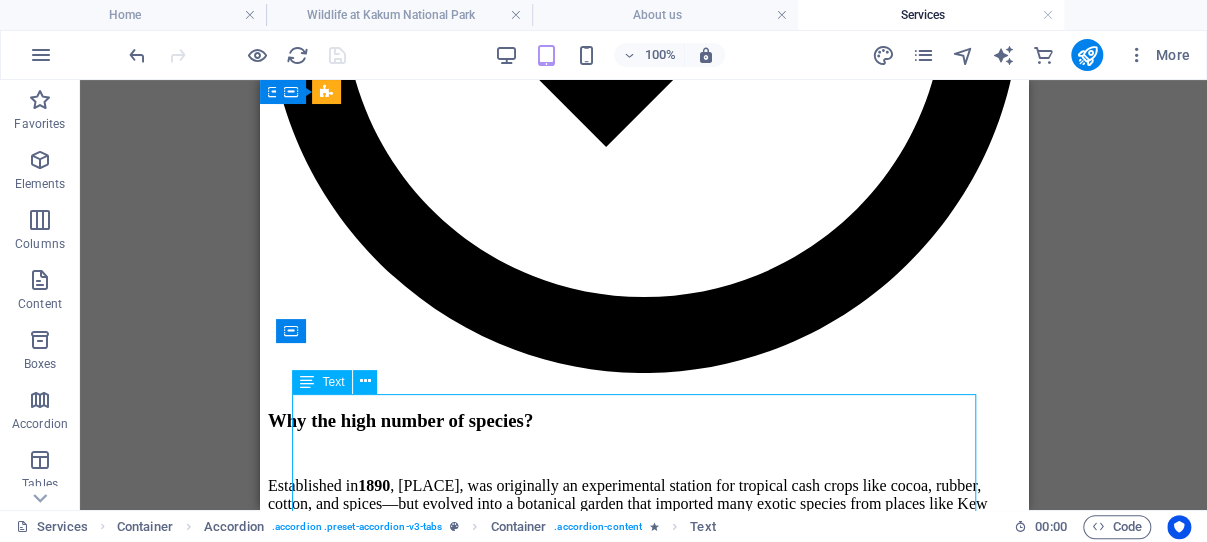 click on "Tutu Akuapem Lies northeast of Aburi and is one of the prominent Akuapem towns. Plays a significant role in the  Akuapem Odwira Festival , an important traditional event. Known for palm wine tapping and local handicrafts.  A showcase the rich cultural heritage of the community." at bounding box center [643, 3409] 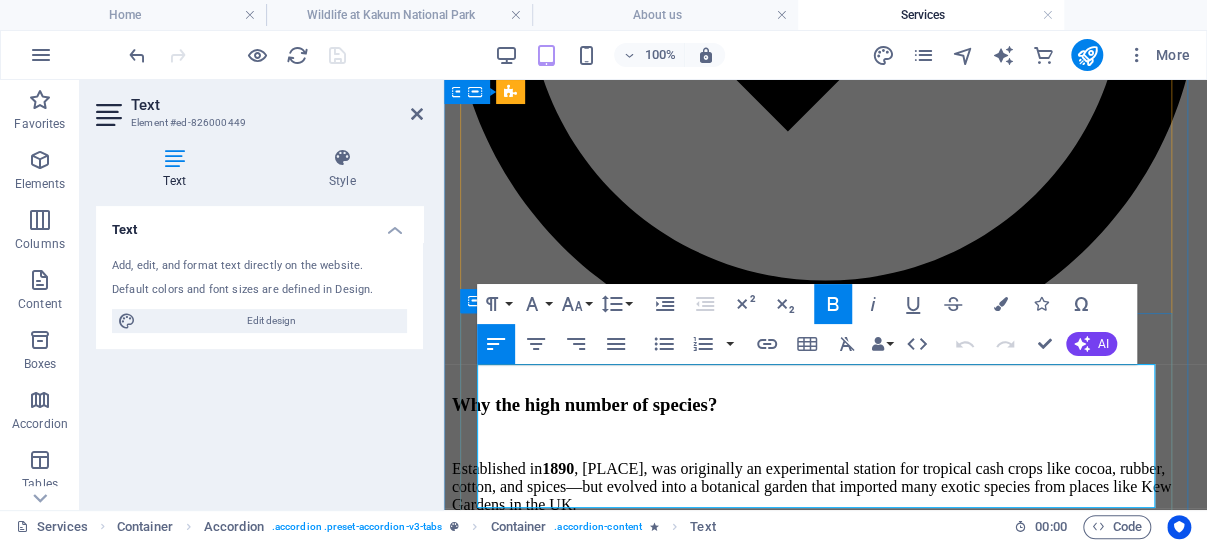 scroll, scrollTop: 3318, scrollLeft: 0, axis: vertical 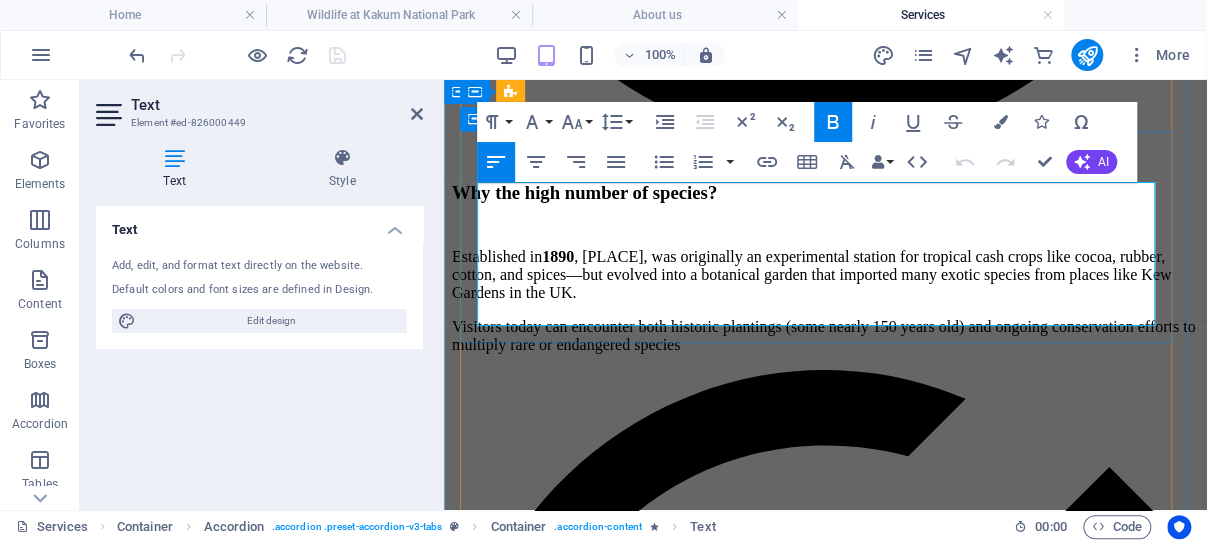 click on "A showcase the rich cultural heritage of the community." at bounding box center (825, 3246) 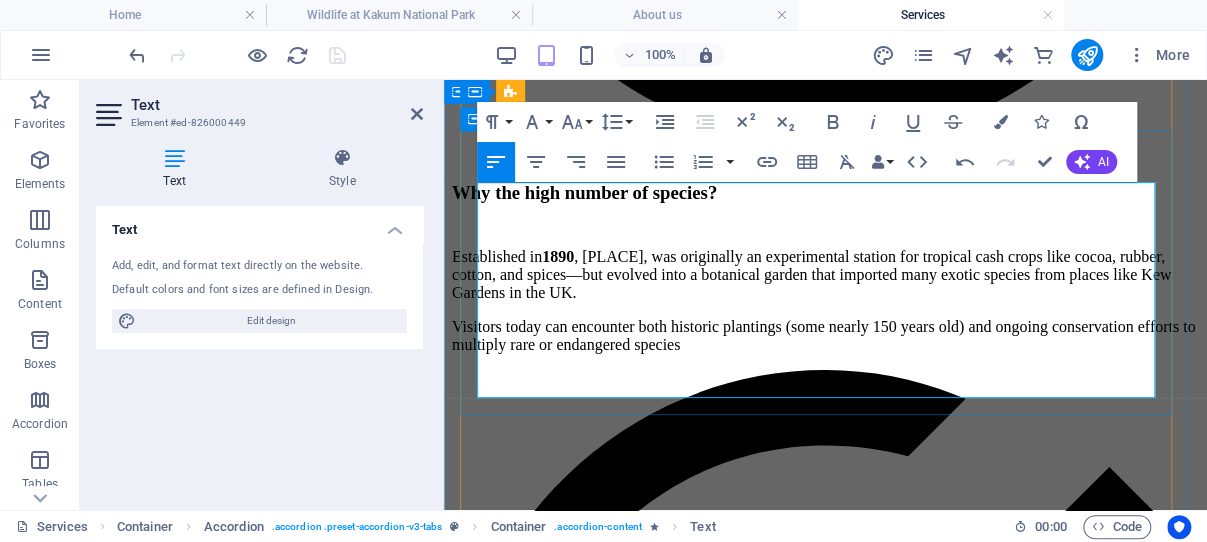 click on "Dive into Aburi Fest" at bounding box center (825, 3289) 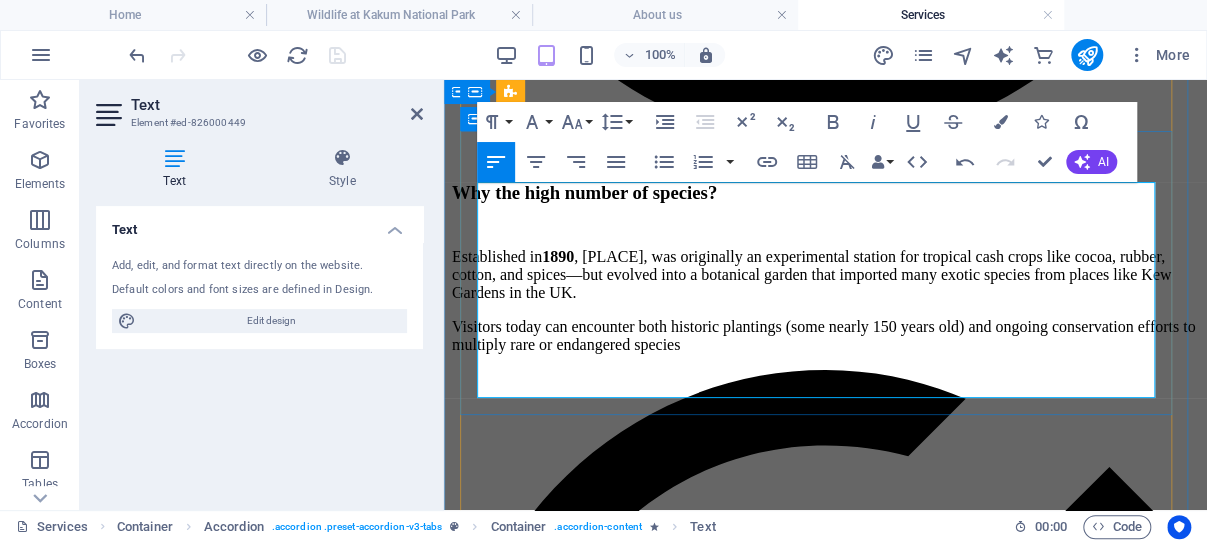 drag, startPoint x: 711, startPoint y: 338, endPoint x: 475, endPoint y: 334, distance: 236.03389 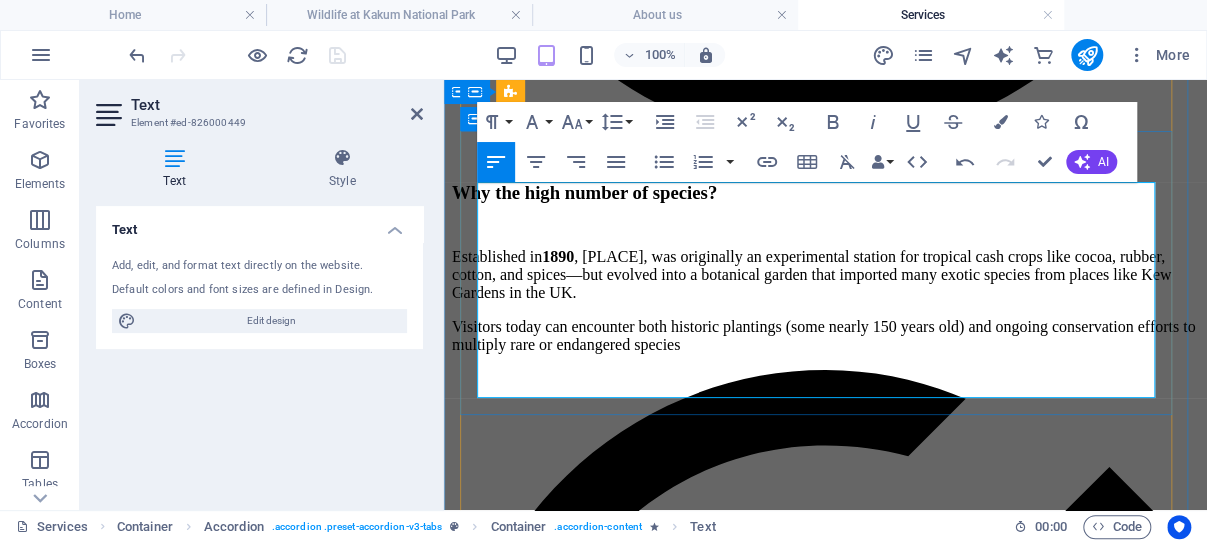 type 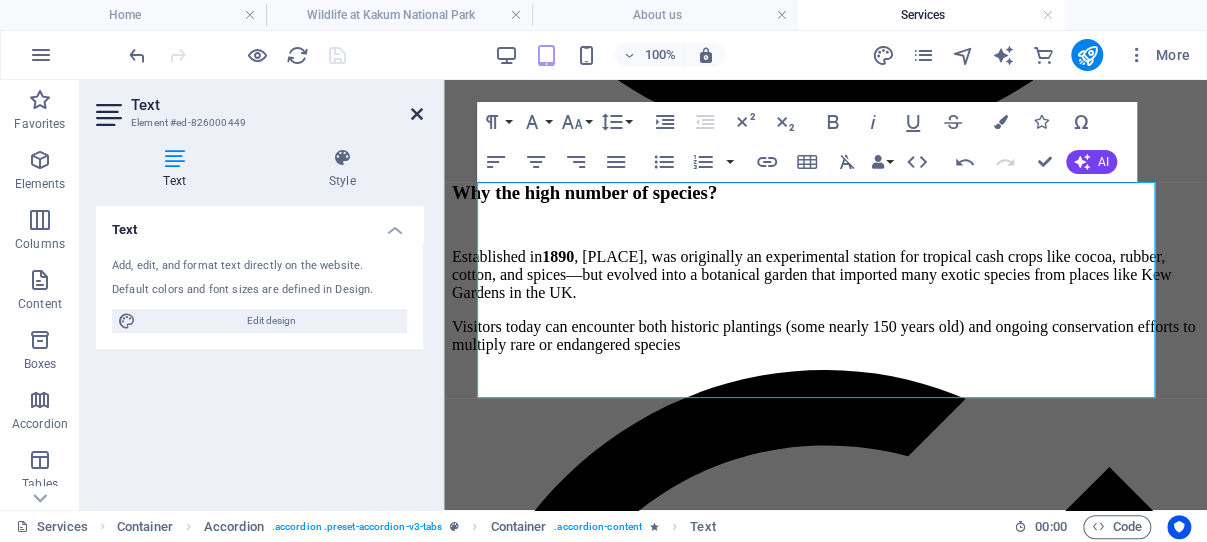 drag, startPoint x: 415, startPoint y: 110, endPoint x: 143, endPoint y: 48, distance: 278.9767 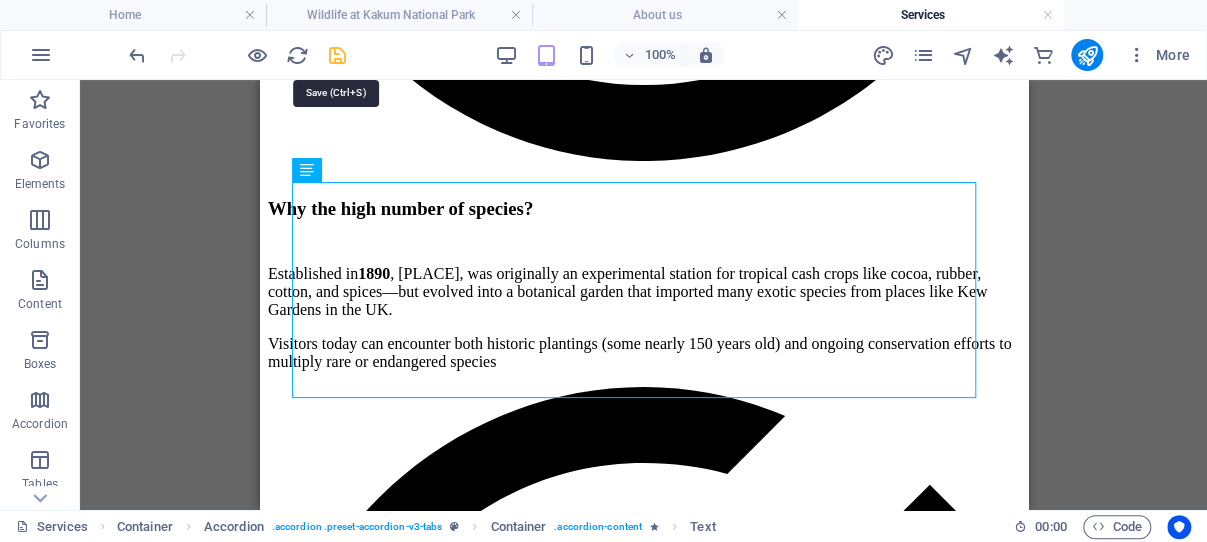 drag, startPoint x: 336, startPoint y: 57, endPoint x: 190, endPoint y: 68, distance: 146.4138 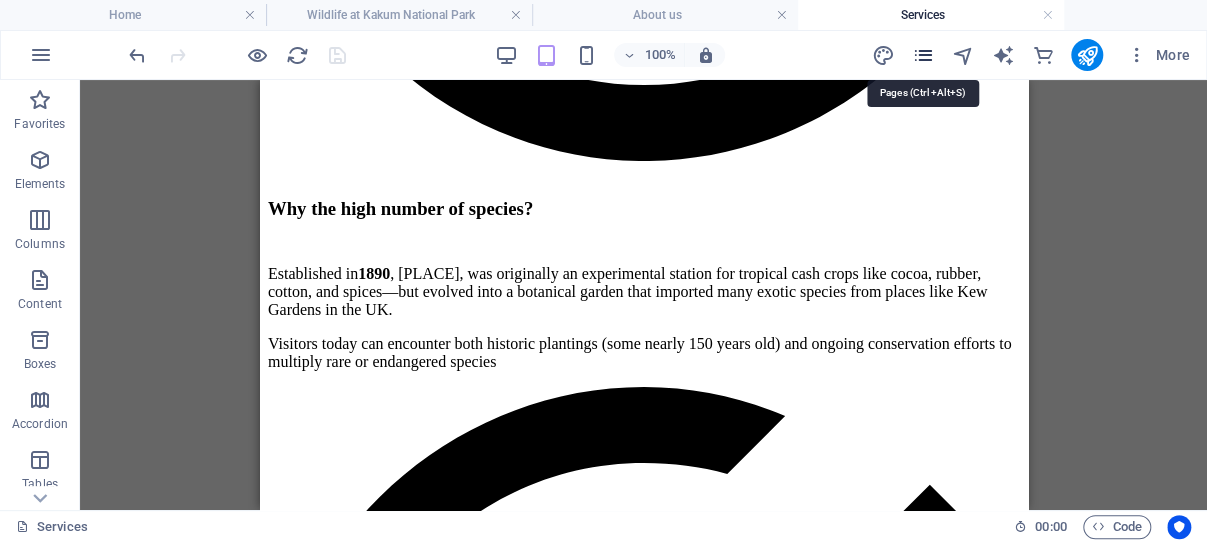 click at bounding box center (922, 55) 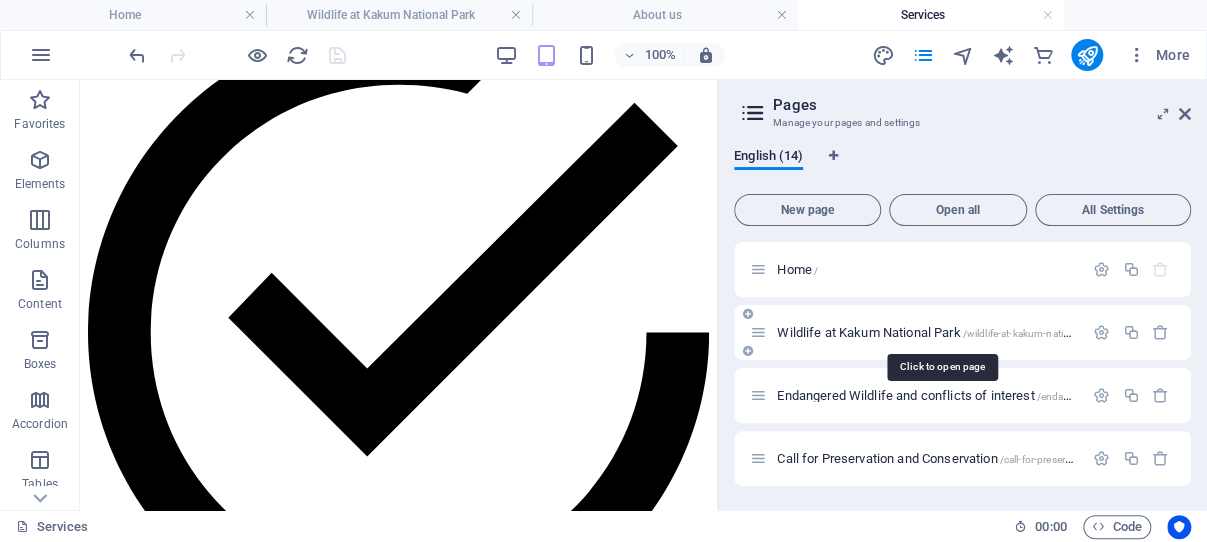 click on "Wildlife at Kakum National Park /wildlife-at-kakum-national-park" at bounding box center (941, 332) 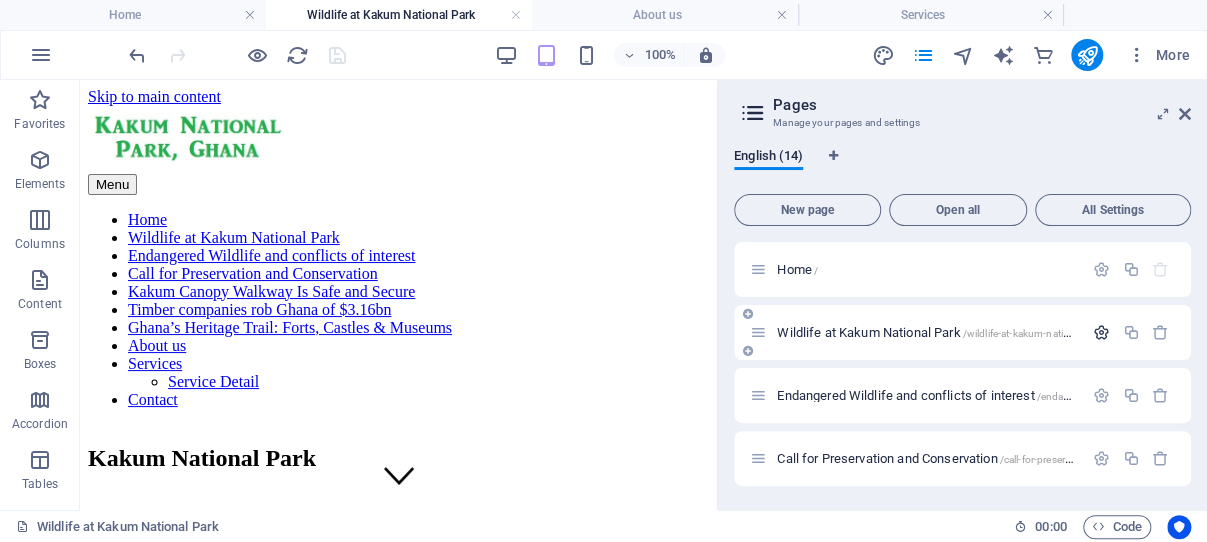 click at bounding box center [1101, 332] 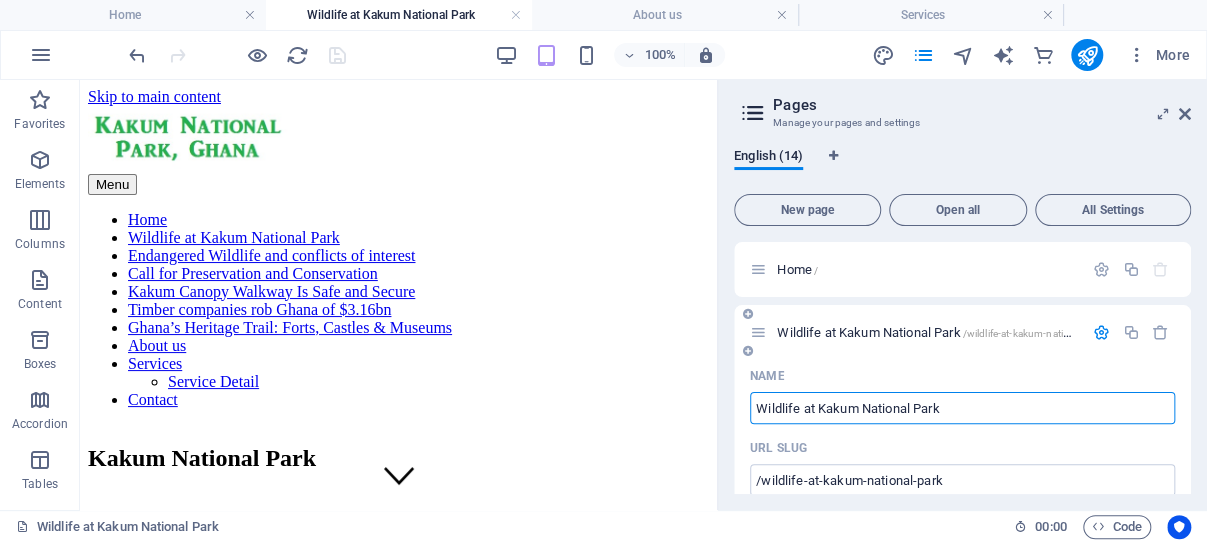 drag, startPoint x: 914, startPoint y: 408, endPoint x: 751, endPoint y: 407, distance: 163.00307 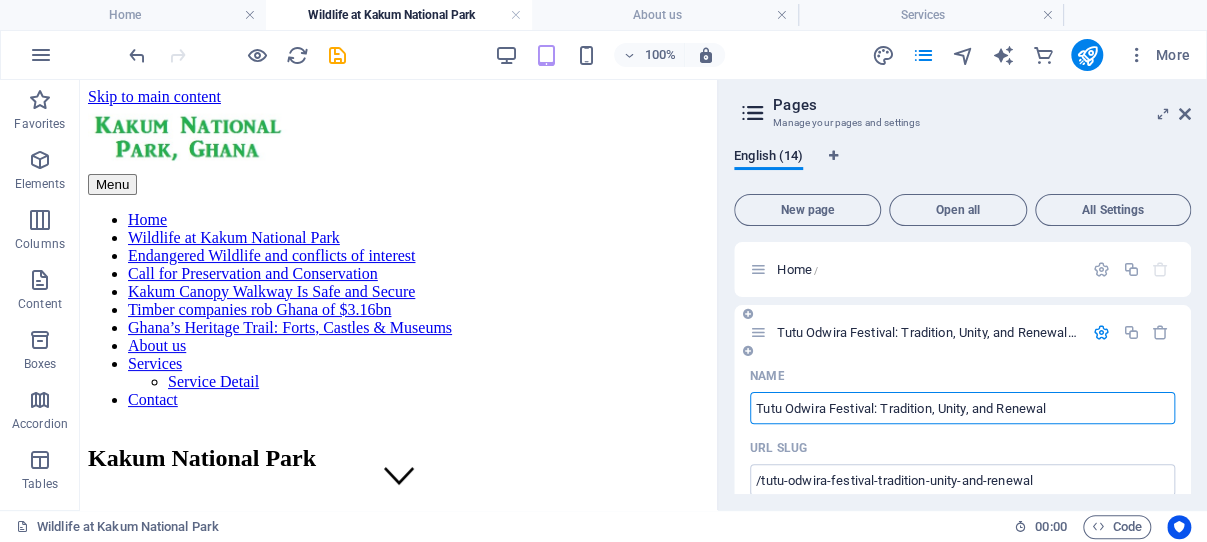 type on "Tutu Odwira Festival: Tradition, Unity, and Renewal" 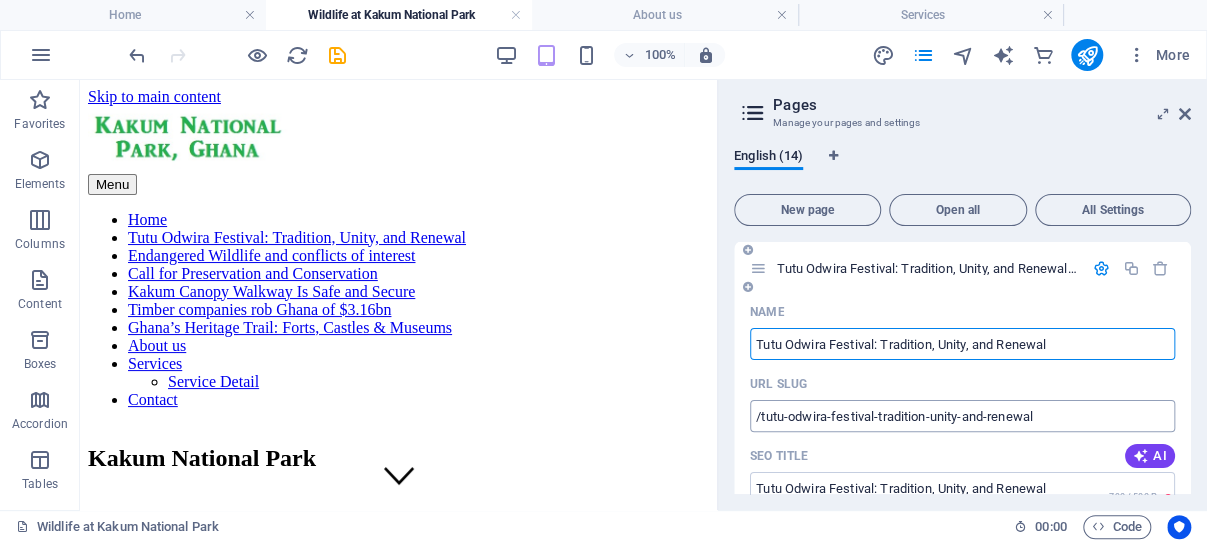scroll, scrollTop: 95, scrollLeft: 0, axis: vertical 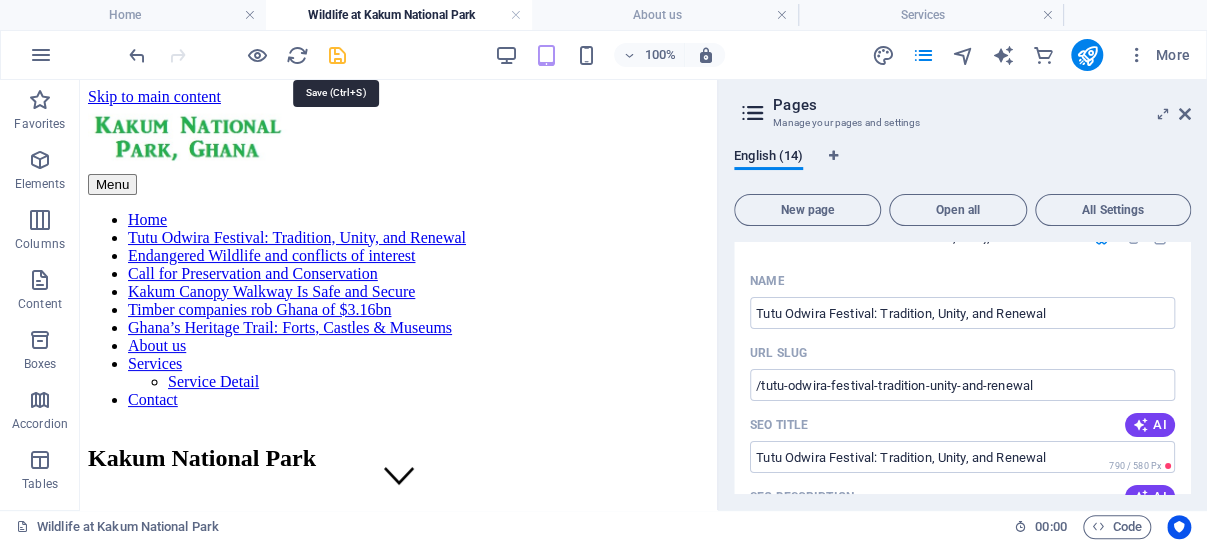 drag, startPoint x: 338, startPoint y: 56, endPoint x: 193, endPoint y: 28, distance: 147.67871 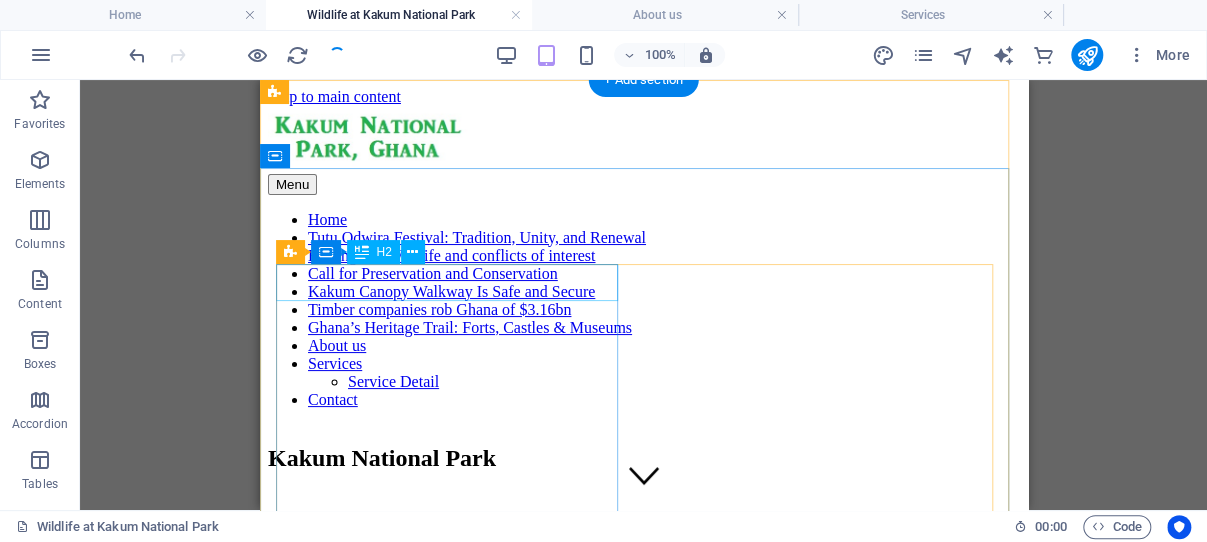 click on "Kakum National Park" at bounding box center [643, 458] 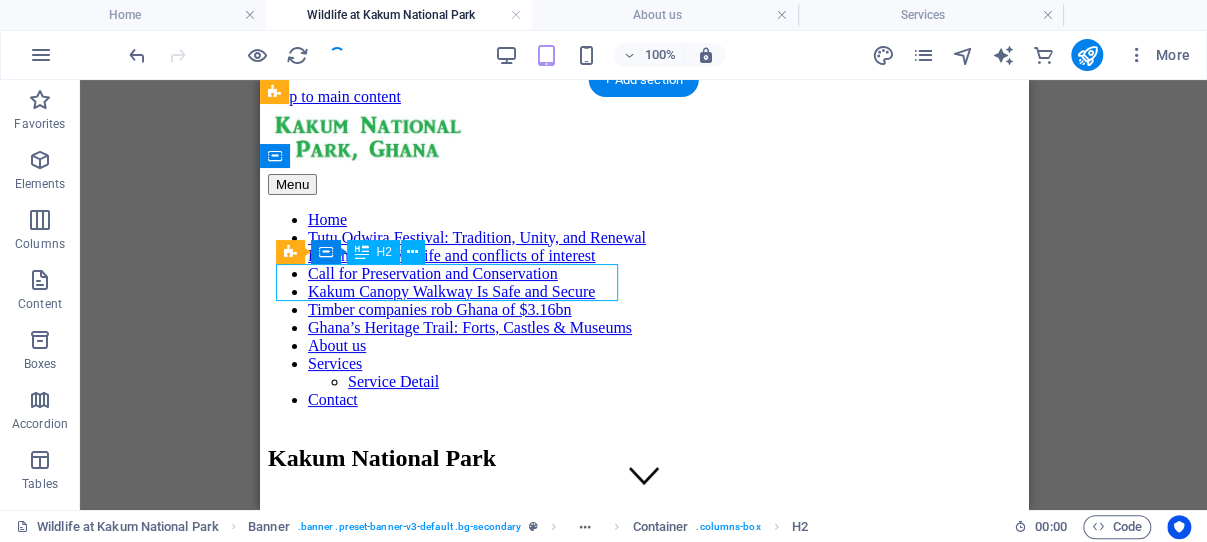 click on "Kakum National Park" at bounding box center [643, 458] 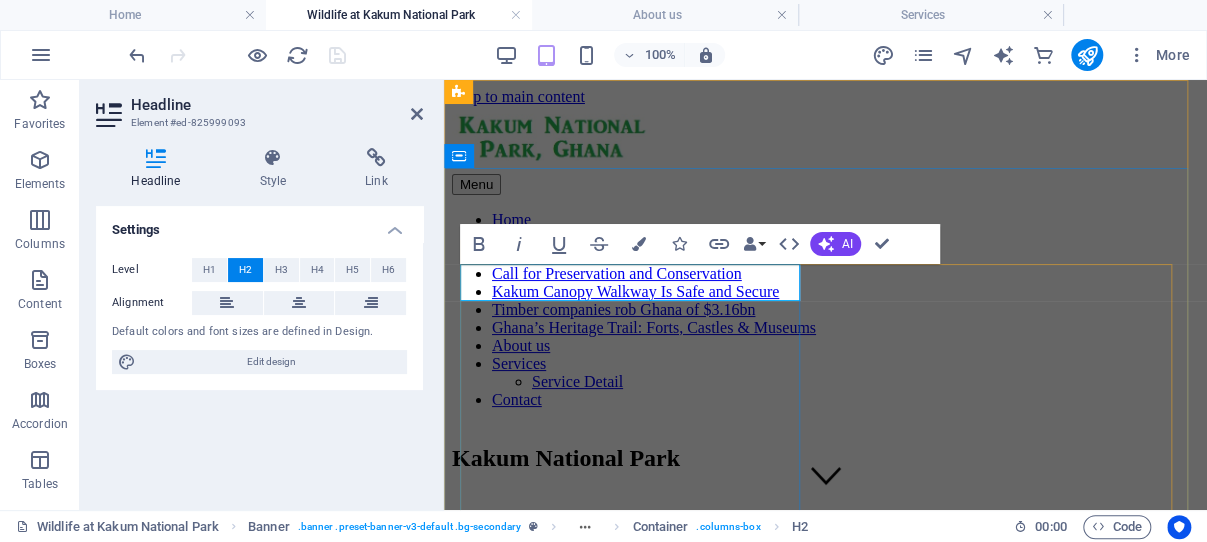 drag, startPoint x: 580, startPoint y: 270, endPoint x: 885, endPoint y: 360, distance: 318.0016 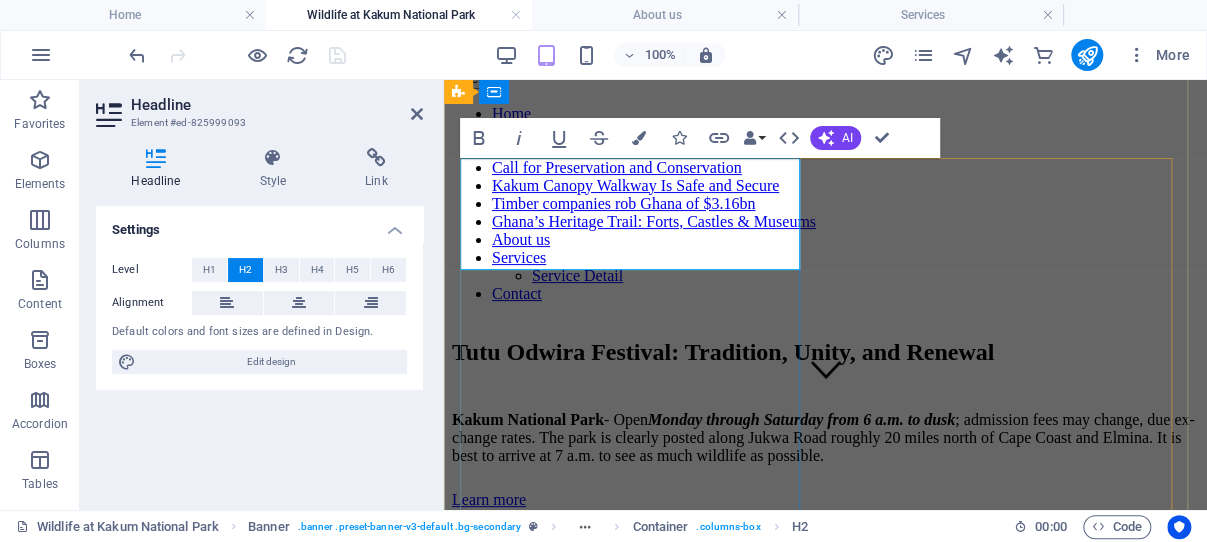 scroll, scrollTop: 212, scrollLeft: 0, axis: vertical 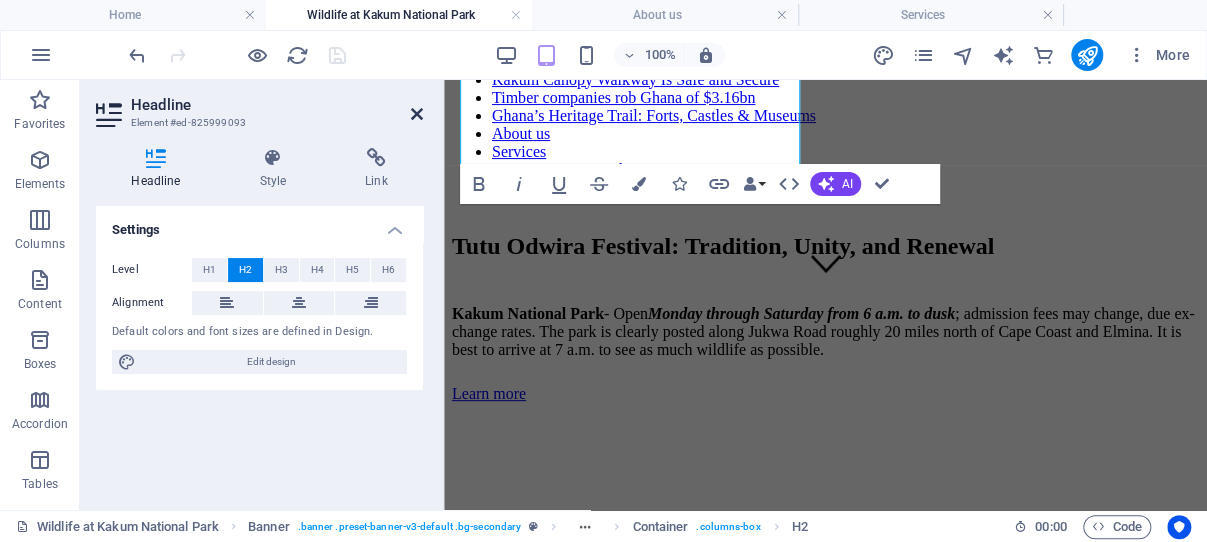drag, startPoint x: 415, startPoint y: 110, endPoint x: 157, endPoint y: 30, distance: 270.1185 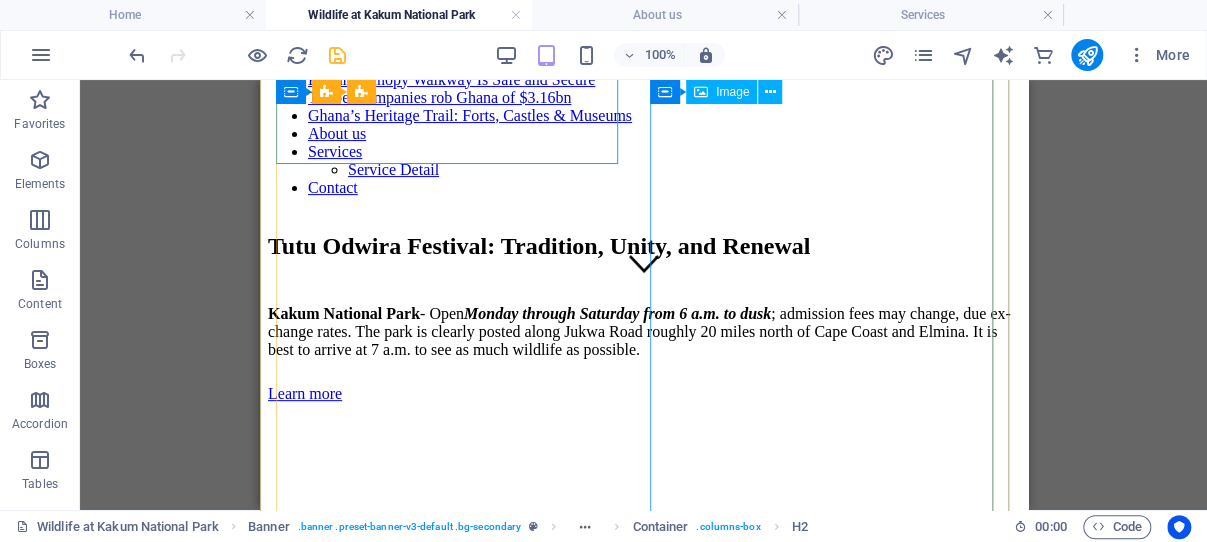 click at bounding box center (643, 1469) 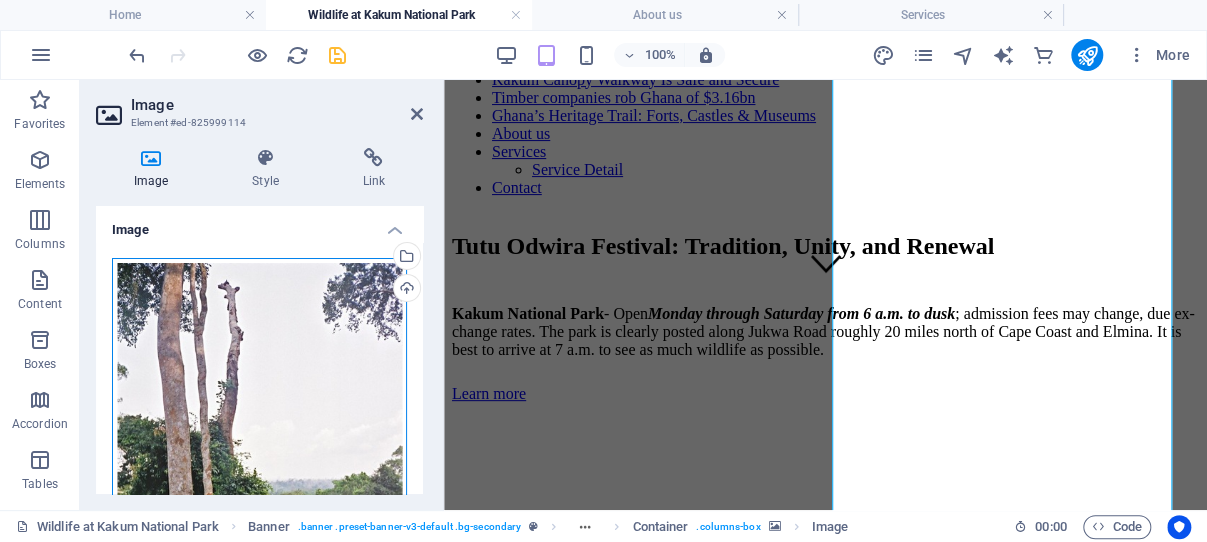 click on "Drag files here, click to choose files or select files from Files or our free stock photos & videos" at bounding box center (259, 474) 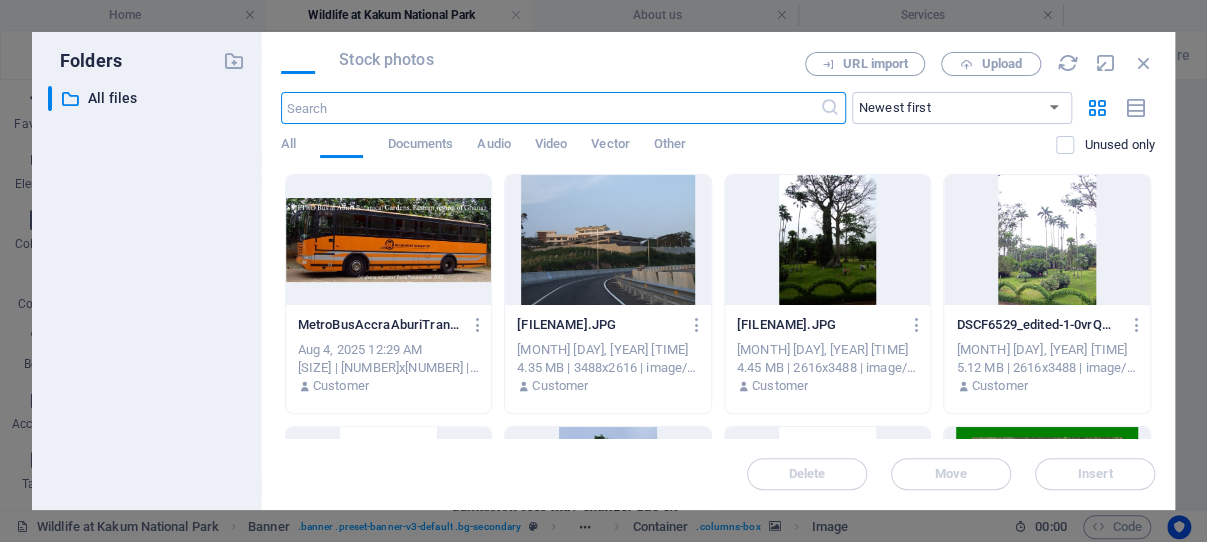 scroll, scrollTop: 590, scrollLeft: 0, axis: vertical 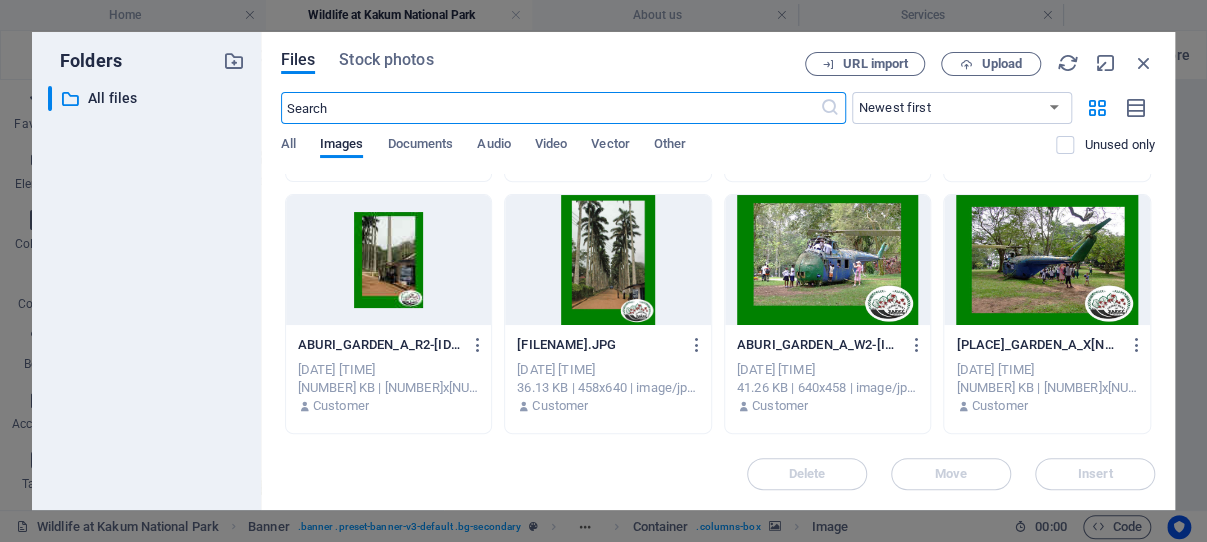 click at bounding box center (608, 260) 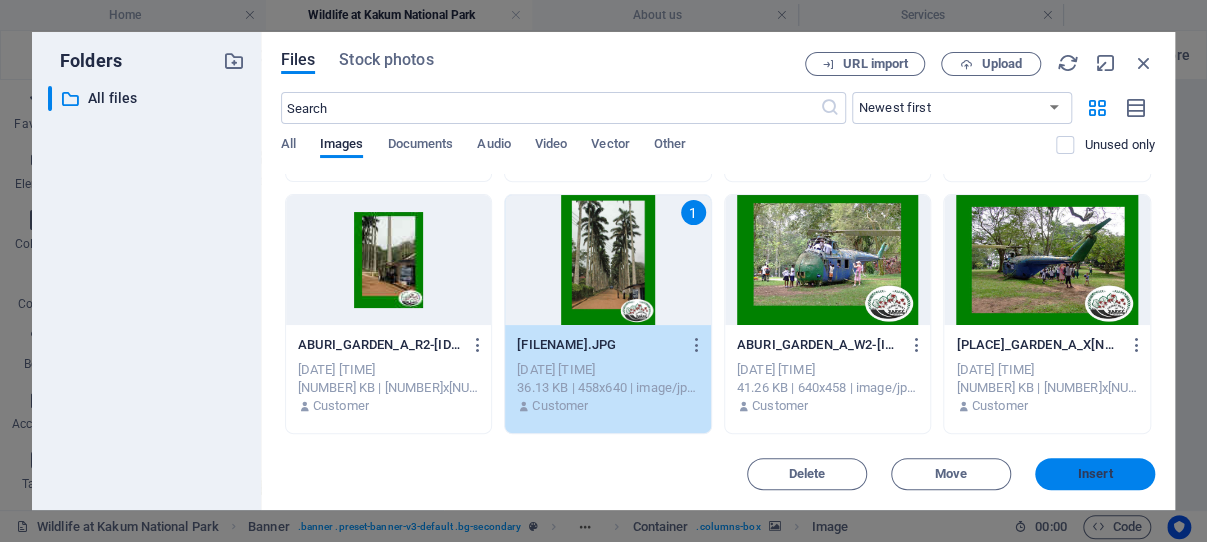 drag, startPoint x: 1094, startPoint y: 471, endPoint x: 667, endPoint y: 390, distance: 434.61478 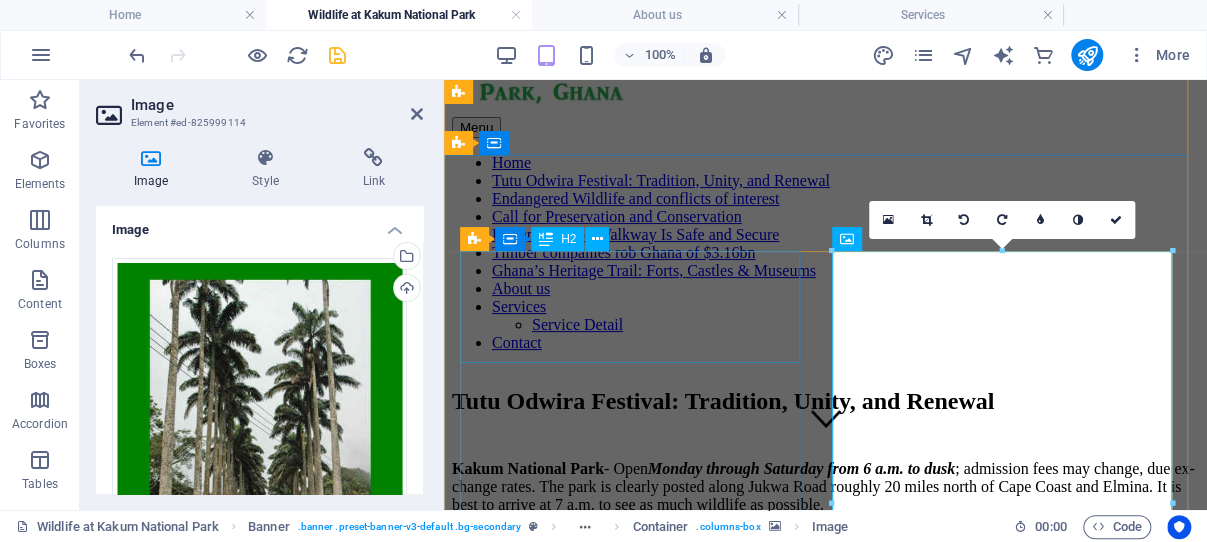scroll, scrollTop: 0, scrollLeft: 0, axis: both 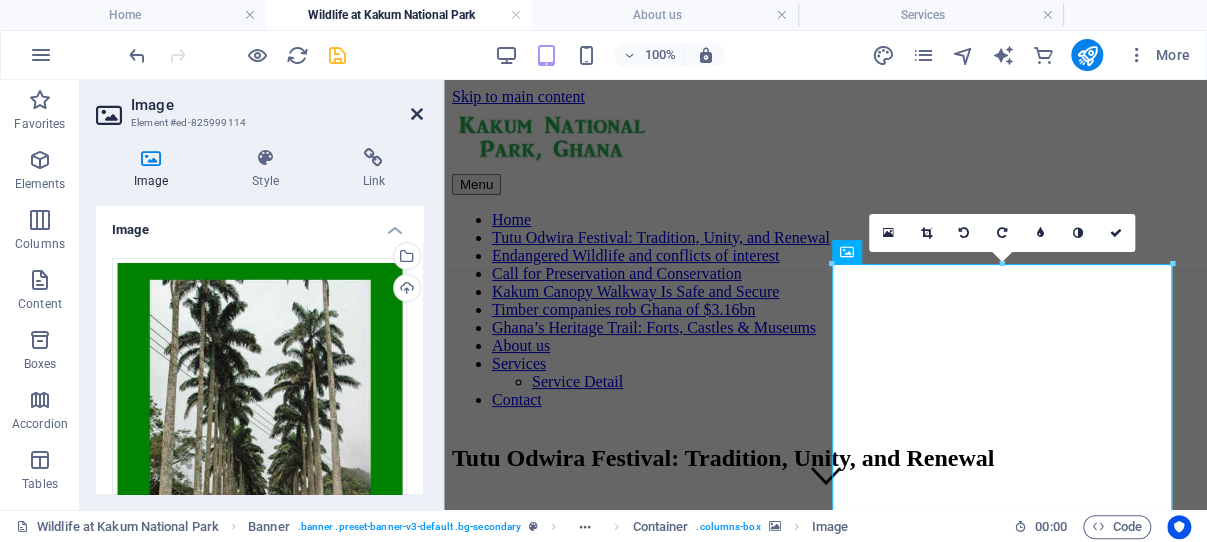 click at bounding box center (417, 114) 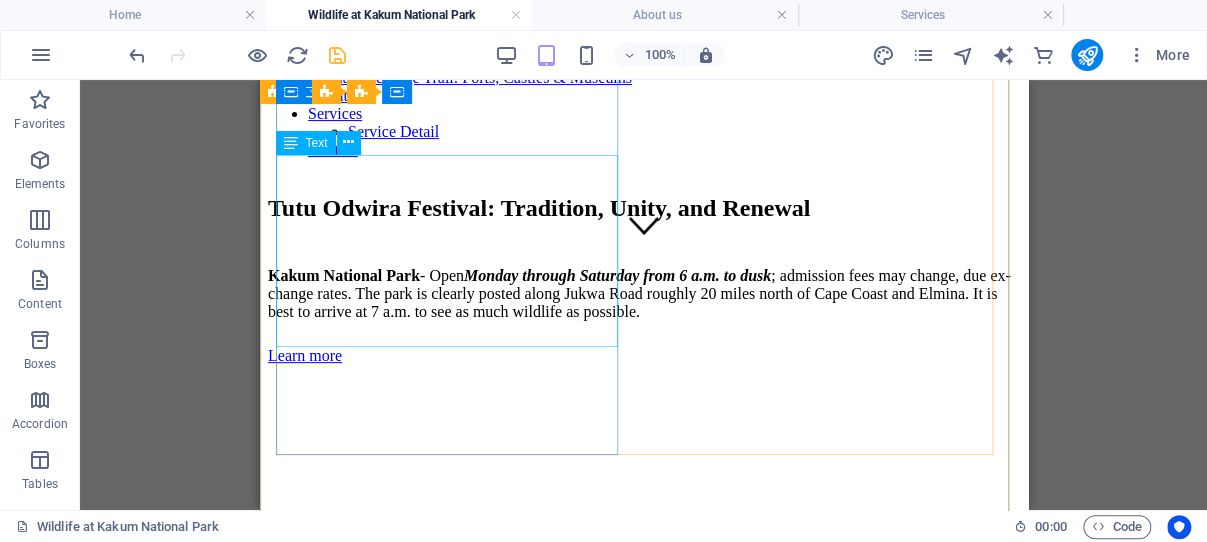 scroll, scrollTop: 212, scrollLeft: 0, axis: vertical 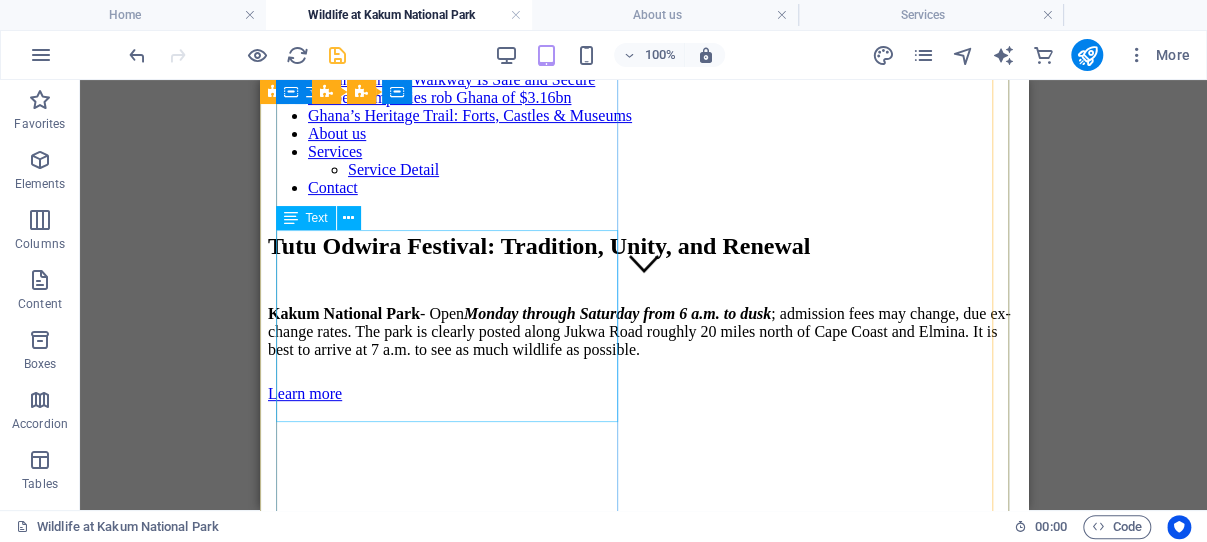 click on "Kakum National Park - Open [DAY] through [DAY] from [TIME] to [TIME] ; admission fees may change, due ex-change rates. The park is clearly posted along Jukwa Road roughly [NUMBER] miles north of Cape Coast and Elmina. It is best to arrive at [TIME] to see as much wildlife as possible." at bounding box center (643, 332) 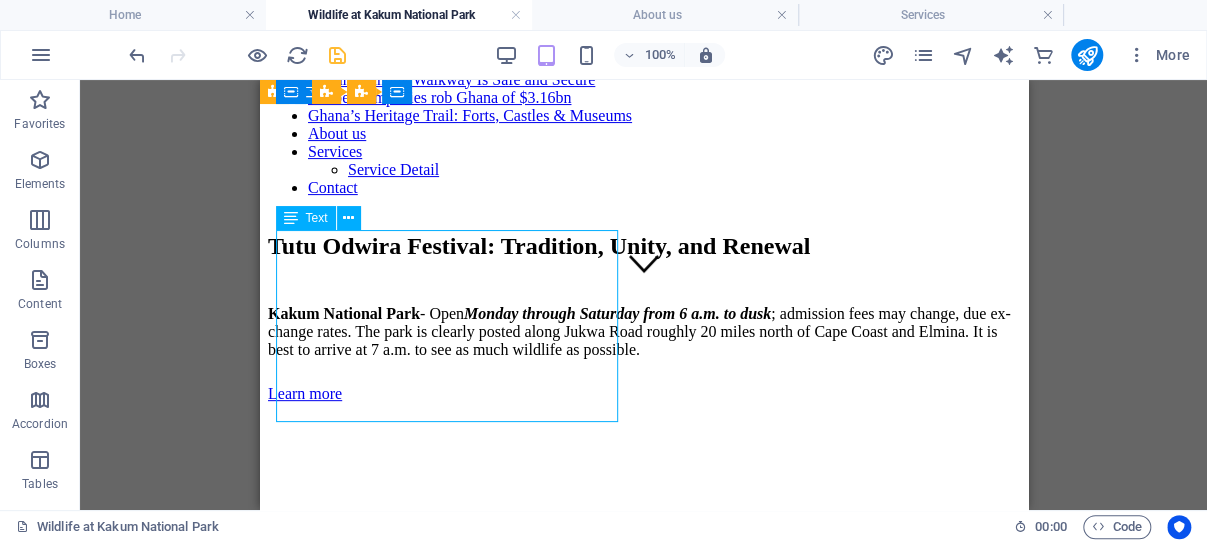 click on "Kakum National Park - Open [DAY] through [DAY] from [TIME] to [TIME] ; admission fees may change, due ex-change rates. The park is clearly posted along Jukwa Road roughly [NUMBER] miles north of Cape Coast and Elmina. It is best to arrive at [TIME] to see as much wildlife as possible." at bounding box center [643, 332] 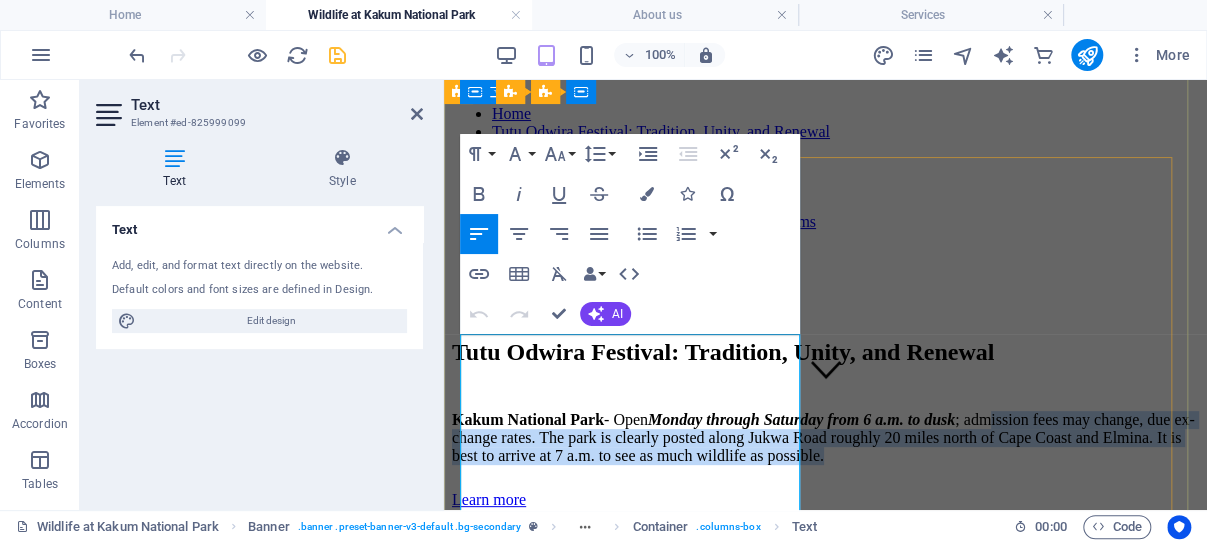 scroll, scrollTop: 0, scrollLeft: 0, axis: both 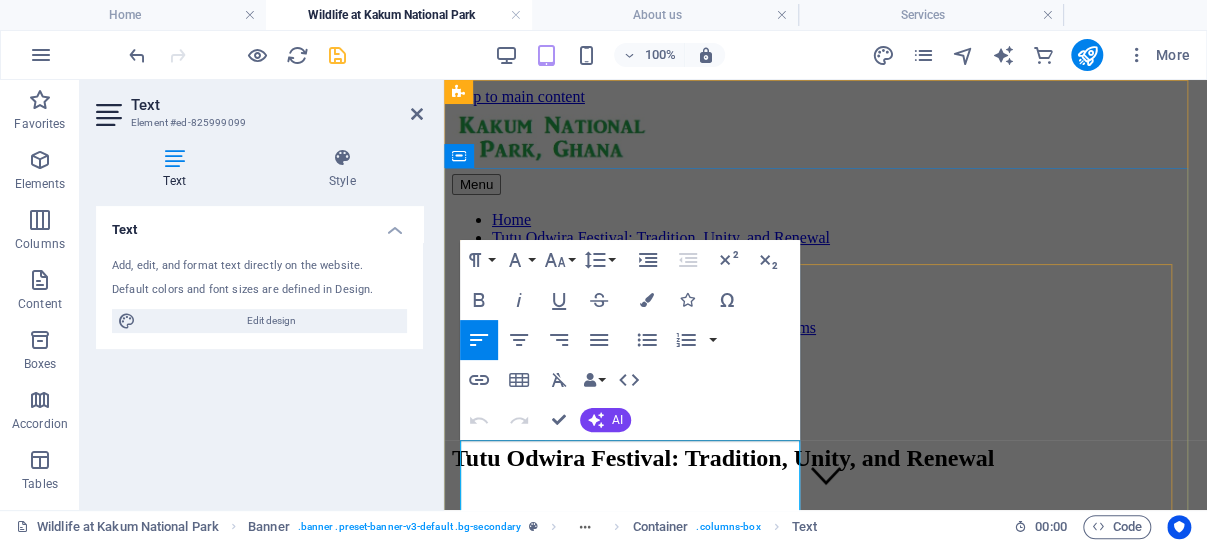 drag, startPoint x: 884, startPoint y: 409, endPoint x: 463, endPoint y: 451, distance: 423.0898 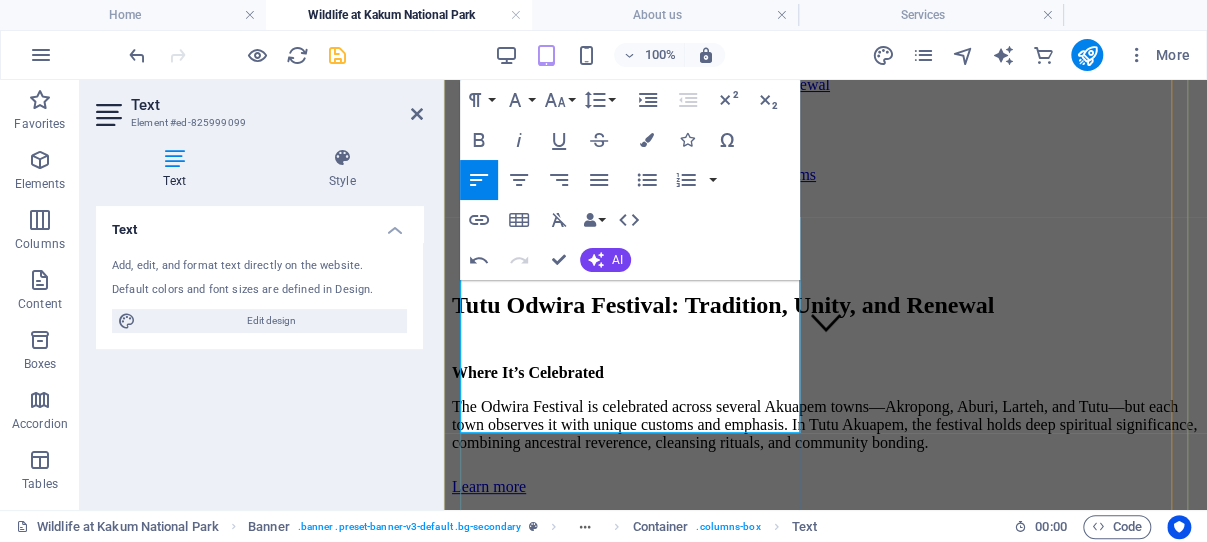 scroll, scrollTop: 212, scrollLeft: 0, axis: vertical 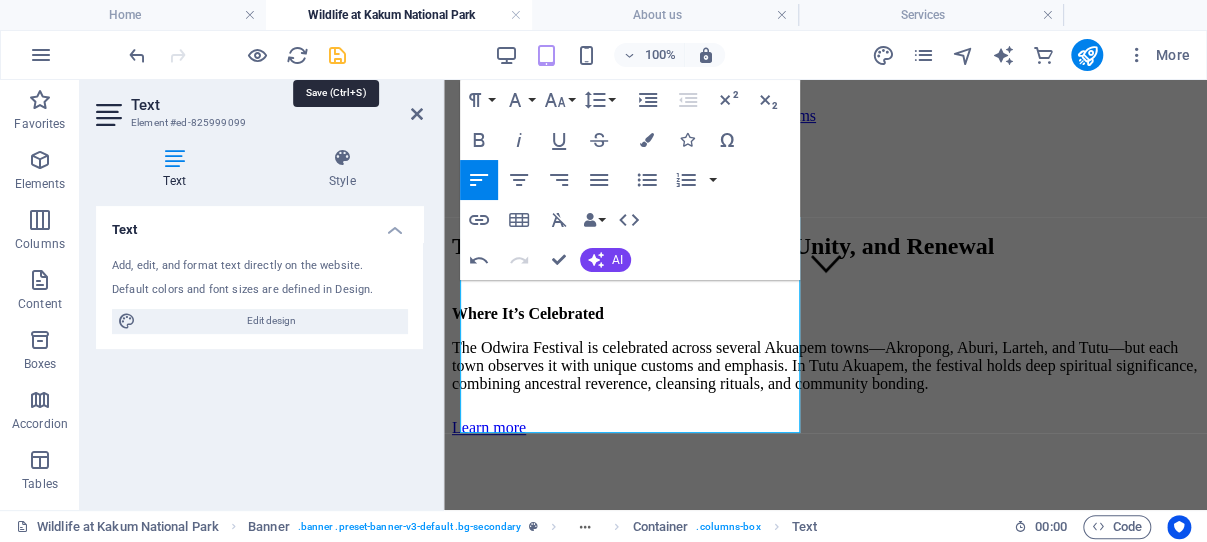 drag, startPoint x: 337, startPoint y: 52, endPoint x: 282, endPoint y: 21, distance: 63.134777 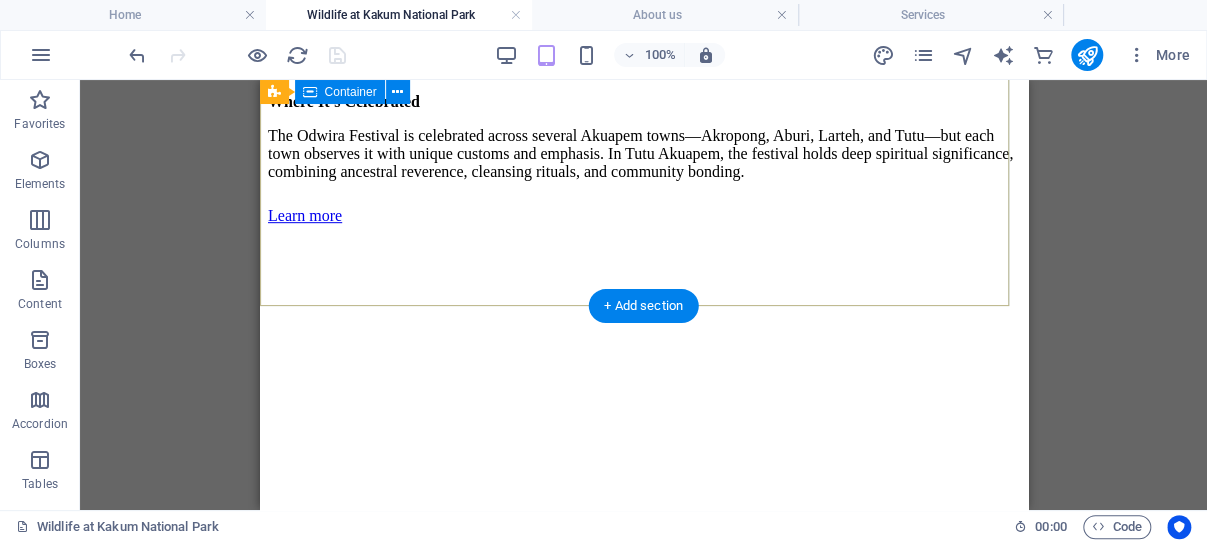 scroll, scrollTop: 742, scrollLeft: 0, axis: vertical 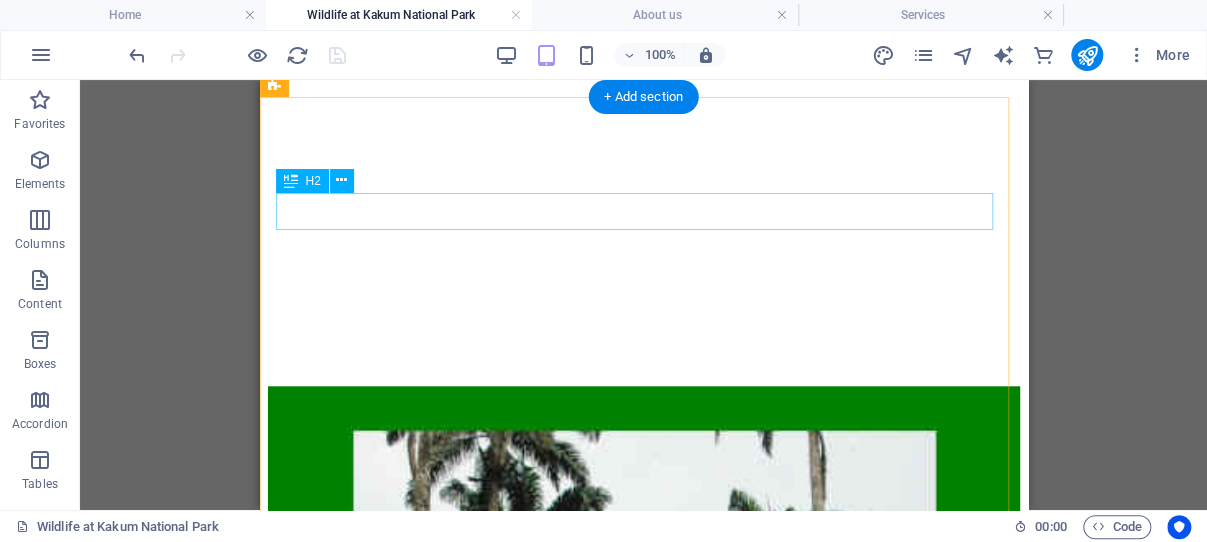 click on "Wildlife at Kakum National Park" at bounding box center (643, 1474) 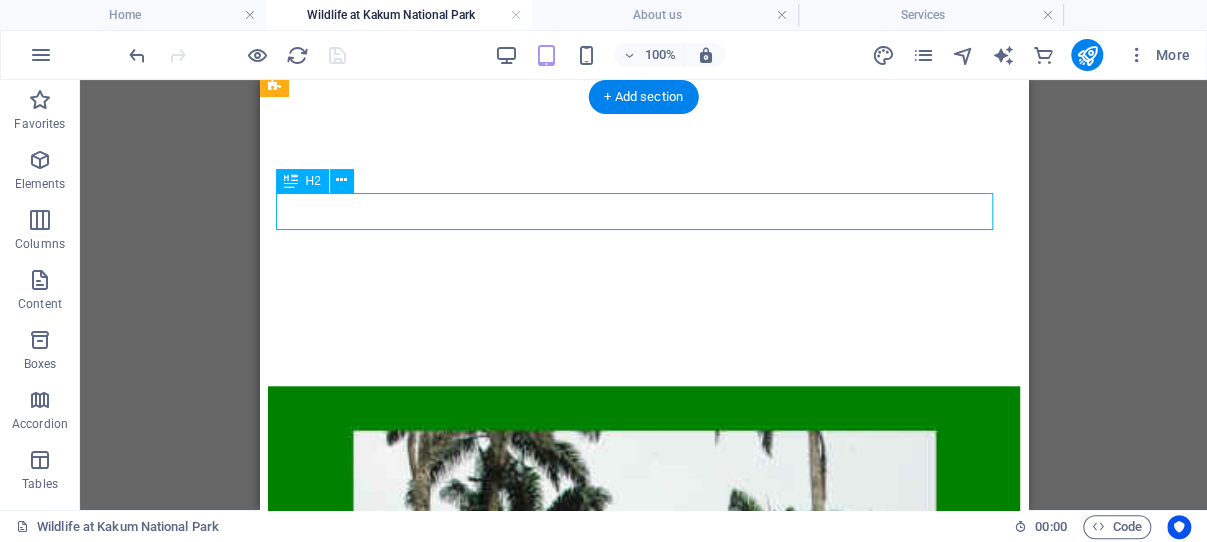 click on "Wildlife at Kakum National Park" at bounding box center (643, 1474) 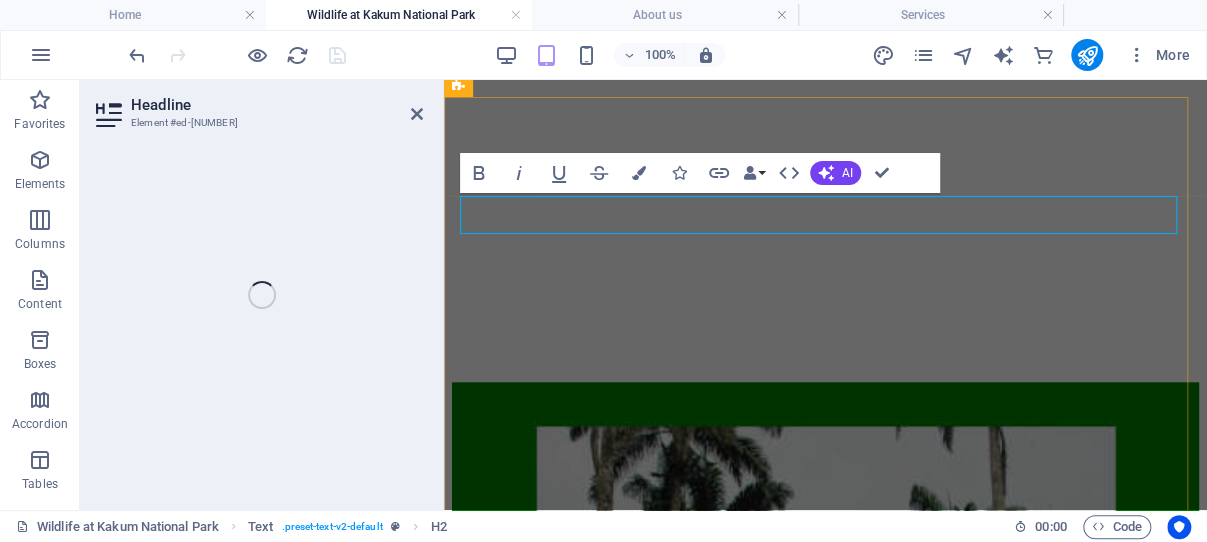 scroll, scrollTop: 738, scrollLeft: 0, axis: vertical 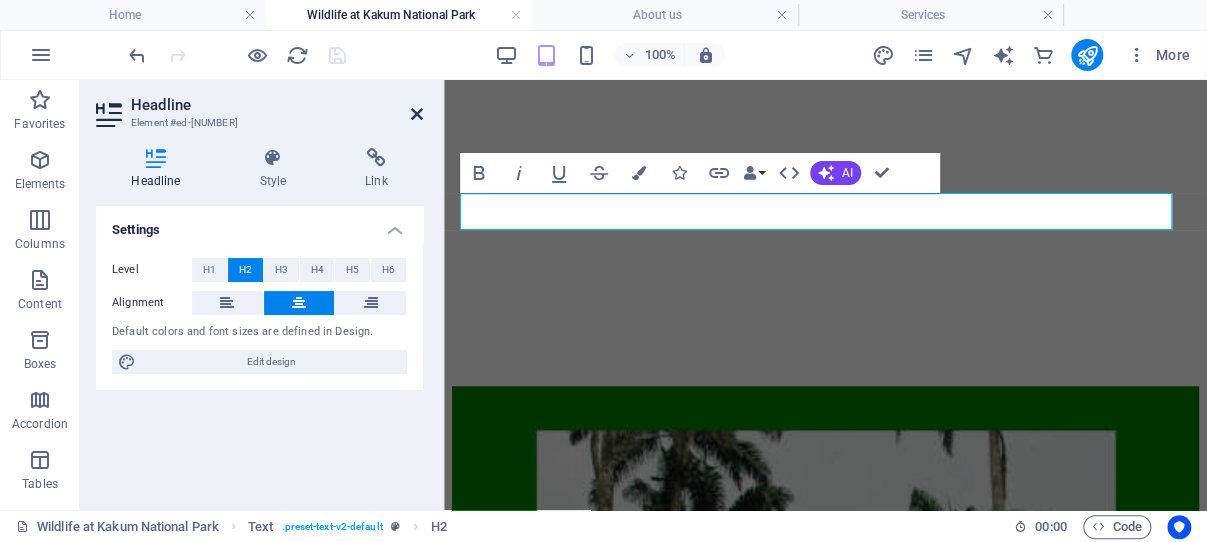 drag, startPoint x: 418, startPoint y: 113, endPoint x: 159, endPoint y: 35, distance: 270.4903 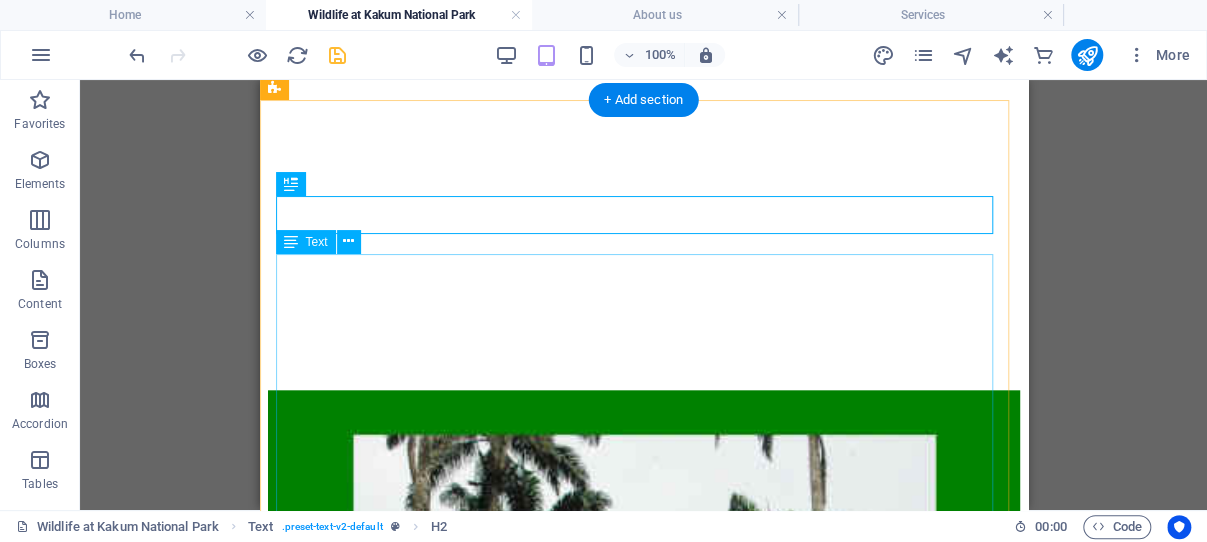 click on "Conservation Education & Awareness : With over 266 bird species (including eight of global concern) and endangered mammals like Diana monkeys and forest elephants, Kakum is a living classroom for biodiversity and climate resilience   Cultural re‑connection & Diaspora engagement : As part of [COUNTRY]’s initiatives like  Year of Return  and  Beyond the Return , Kakum offers a bridge for people of African descent to connect meaningfully with ancestral lands and natural heritage , Eco-tourism leadership : The park remains [COUNTRY]’s most visited natural attraction, guided by public-private partnerships between the Wildlife Department, [COUNTRY] Heritage Conservation Trust (GHCT), and international bodies—showcasing how sustainable tourism can thrive in partnership with local communities Youth & Learning : Regular school field trips, environmental awareness programs, and educational multimedia exhibitions nurture the next generation’s respect for conservation and climate action" at bounding box center [643, 1816] 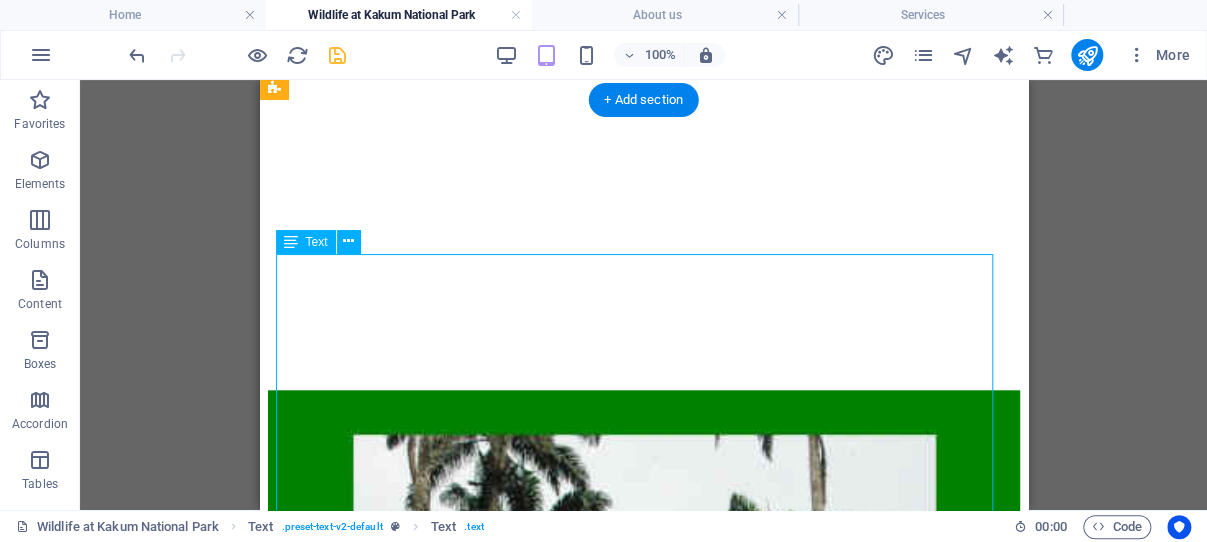 drag, startPoint x: 467, startPoint y: 284, endPoint x: 288, endPoint y: 282, distance: 179.01117 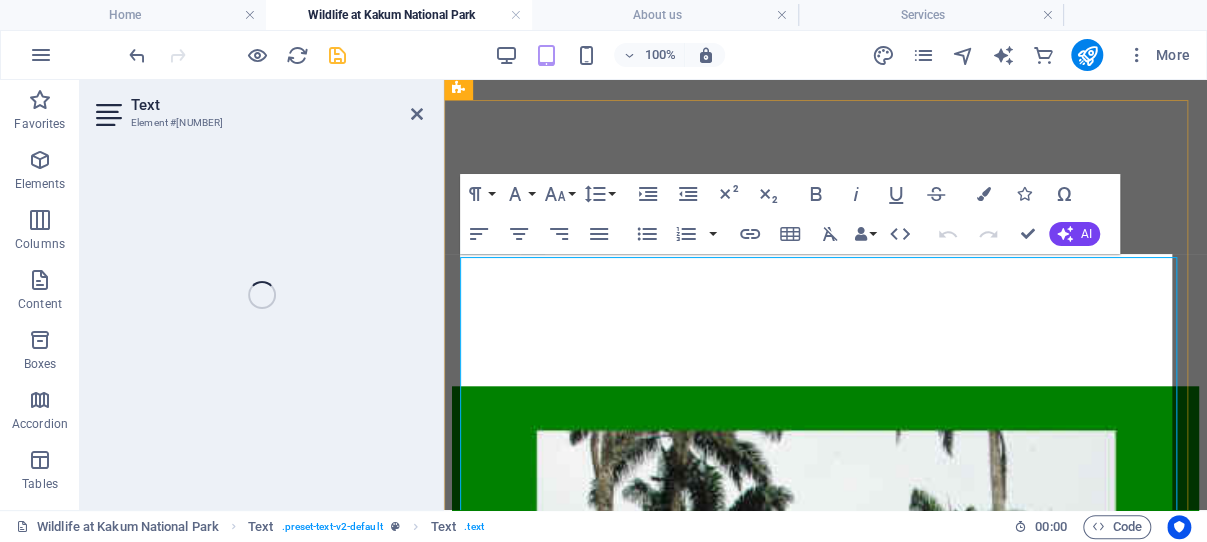 scroll, scrollTop: 734, scrollLeft: 0, axis: vertical 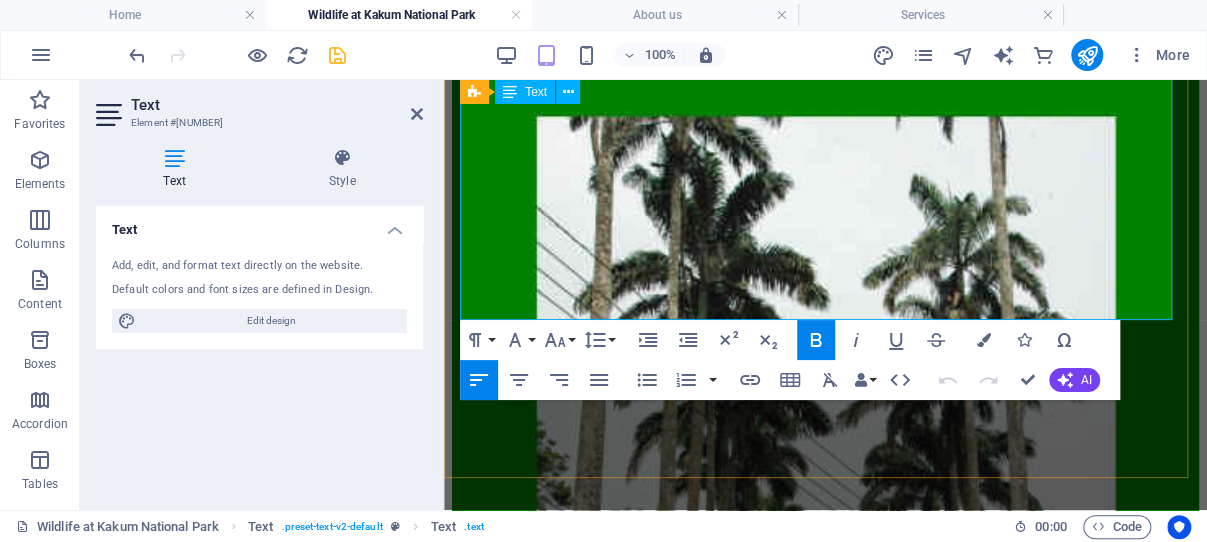 drag, startPoint x: 471, startPoint y: 267, endPoint x: 737, endPoint y: 299, distance: 267.9179 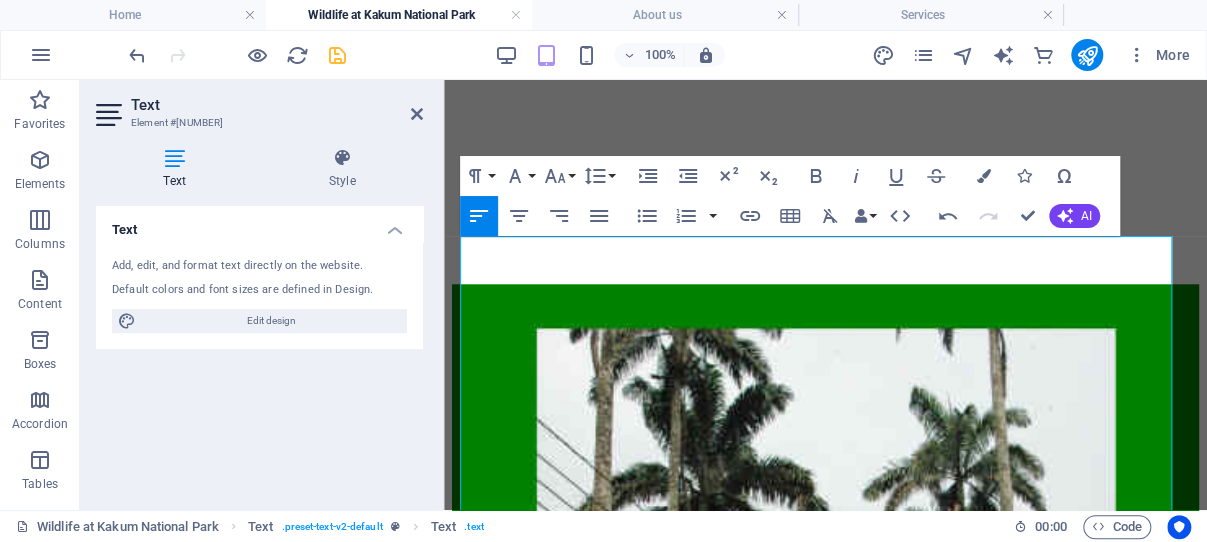 scroll, scrollTop: 734, scrollLeft: 0, axis: vertical 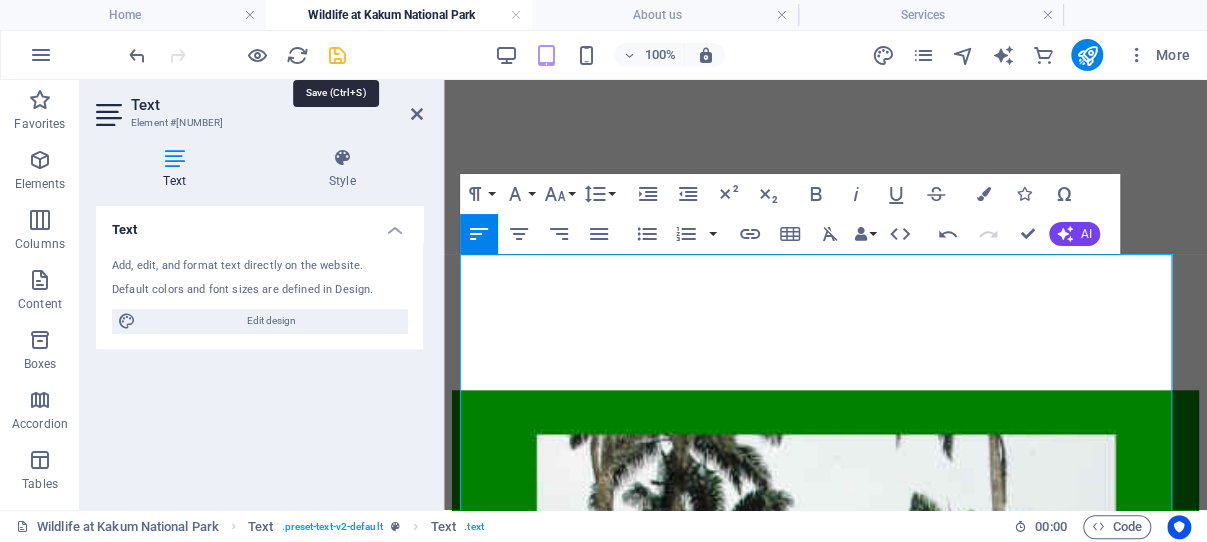 click at bounding box center (337, 55) 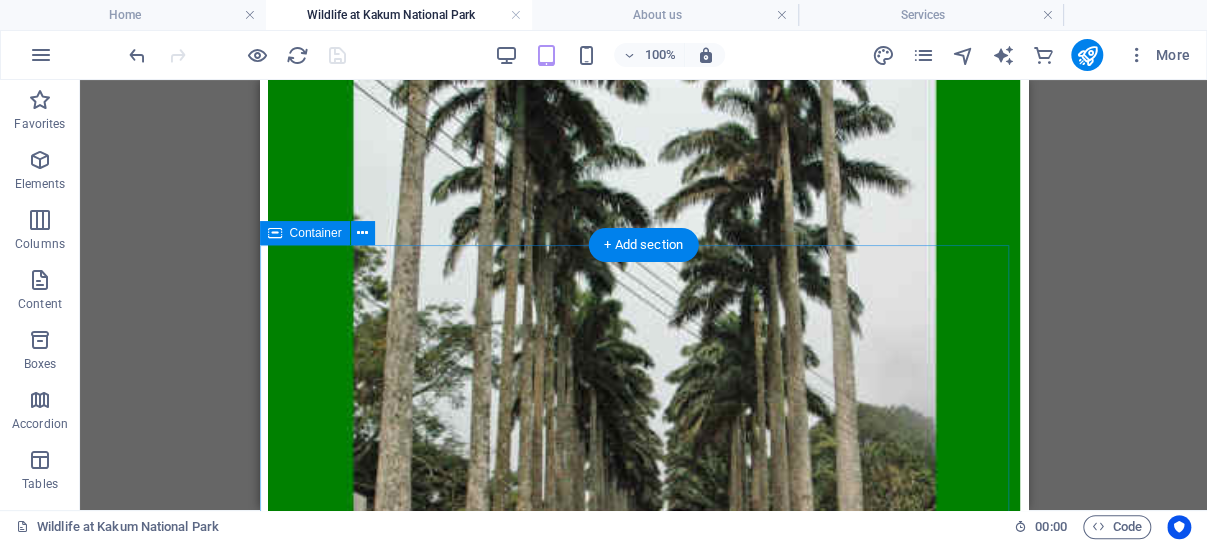 scroll, scrollTop: 1370, scrollLeft: 0, axis: vertical 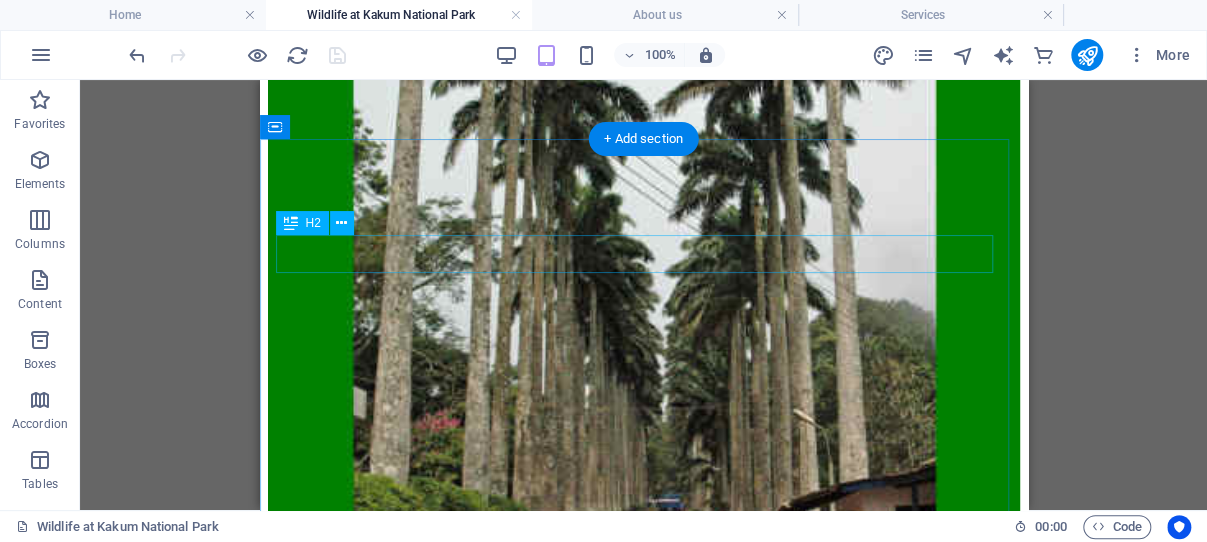 click on "Dive into Kakum" at bounding box center (643, 1365) 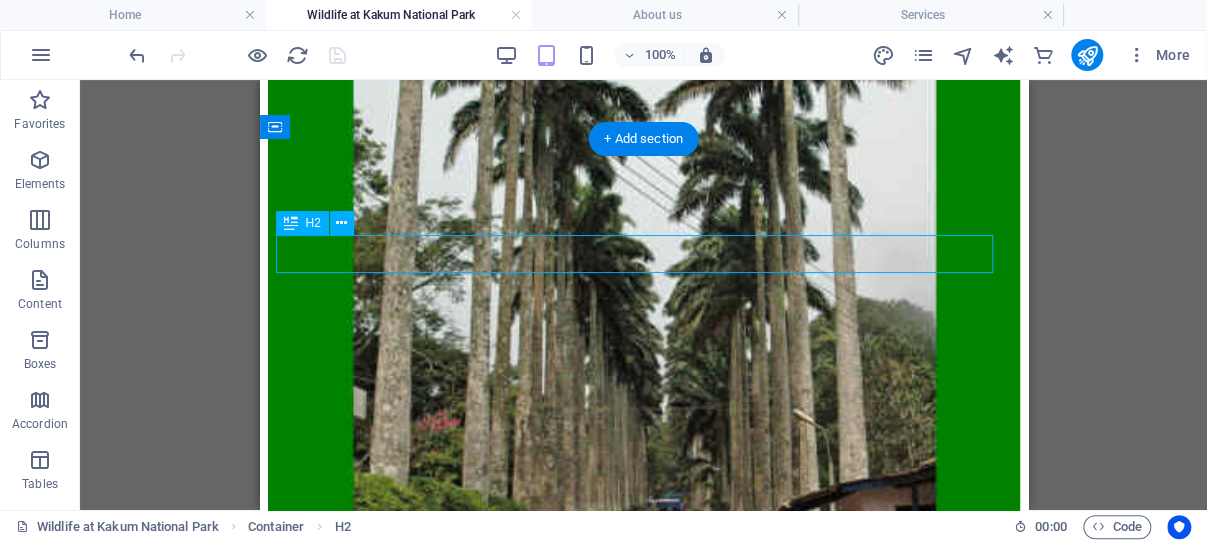 click on "Dive into Kakum" at bounding box center (643, 1365) 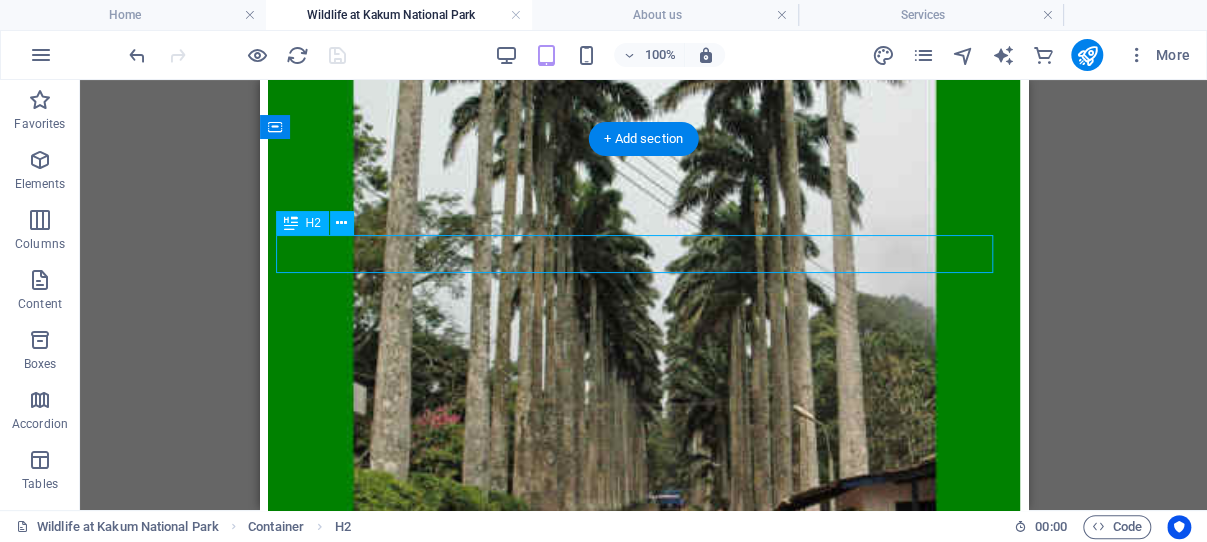 scroll, scrollTop: 1366, scrollLeft: 0, axis: vertical 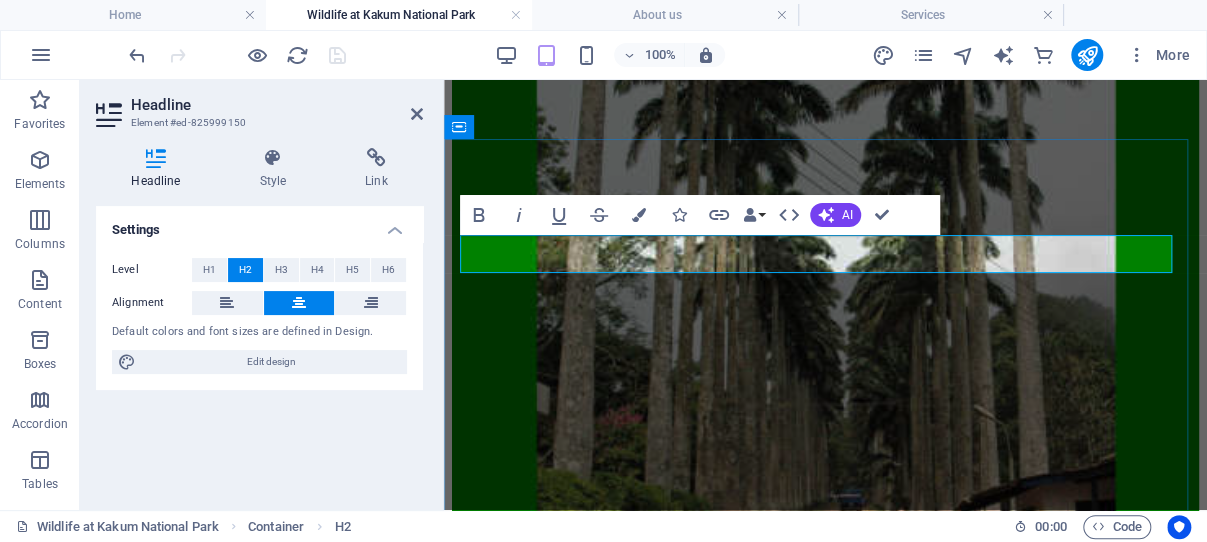 click on "Dive into Kakum" at bounding box center [825, 1358] 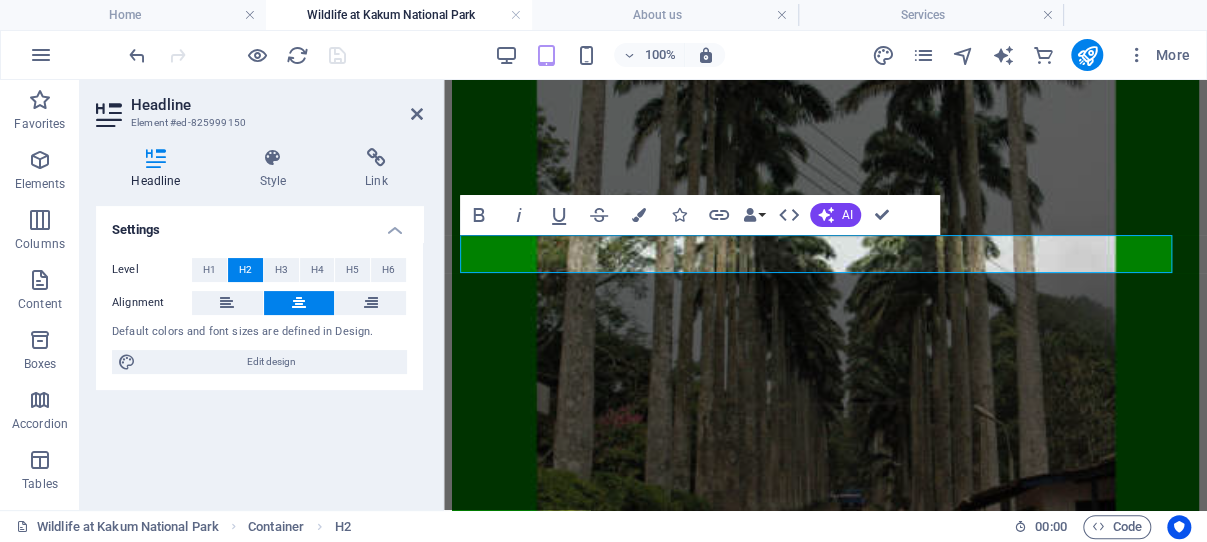 click on "Settings Level H1 H2 H3 H4 H5 H6 Alignment Default colors and font sizes are defined in Design. Edit design" at bounding box center (259, 350) 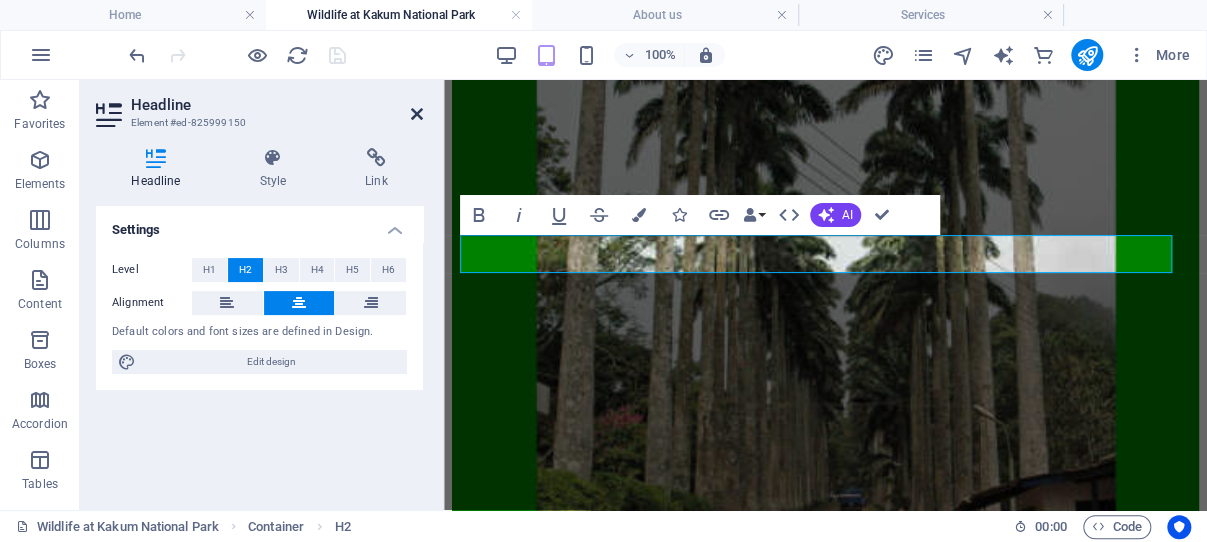 click at bounding box center [417, 114] 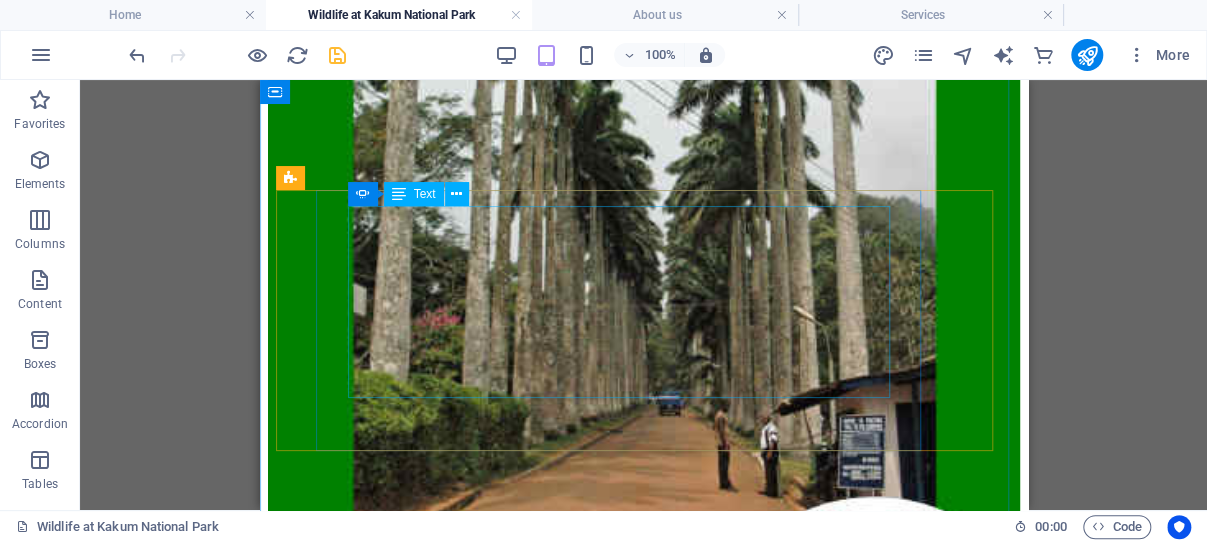 scroll, scrollTop: 1472, scrollLeft: 0, axis: vertical 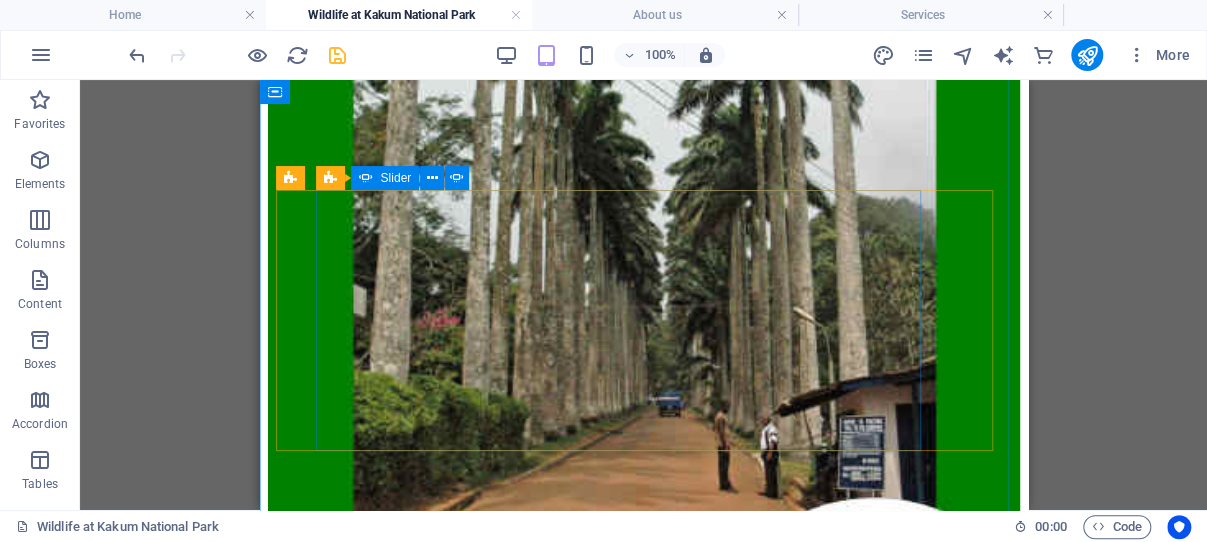 click at bounding box center (275, 1331) 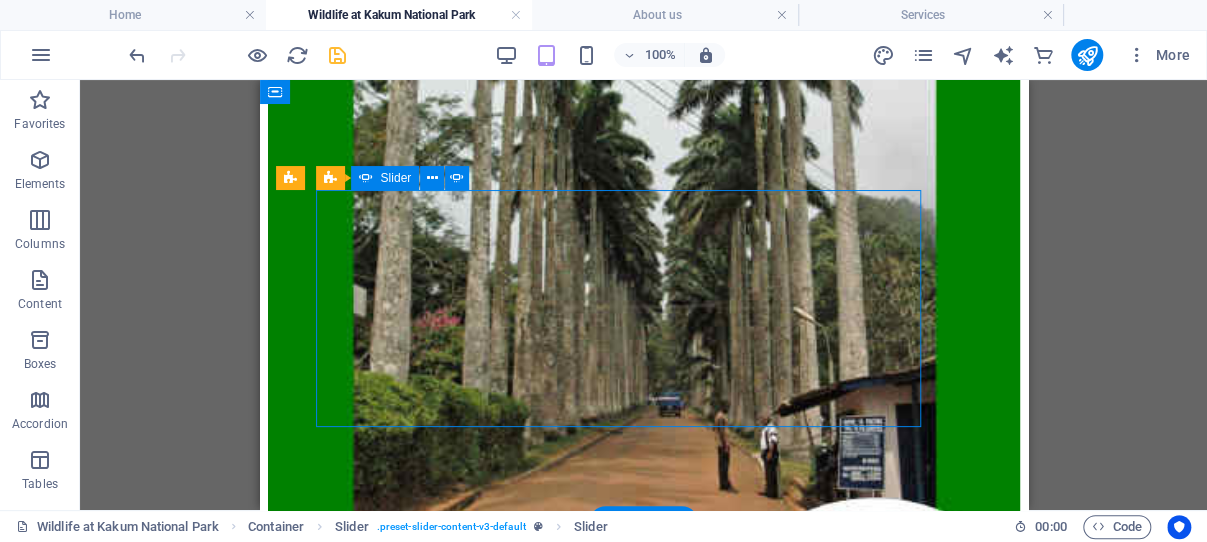 click at bounding box center [275, 1331] 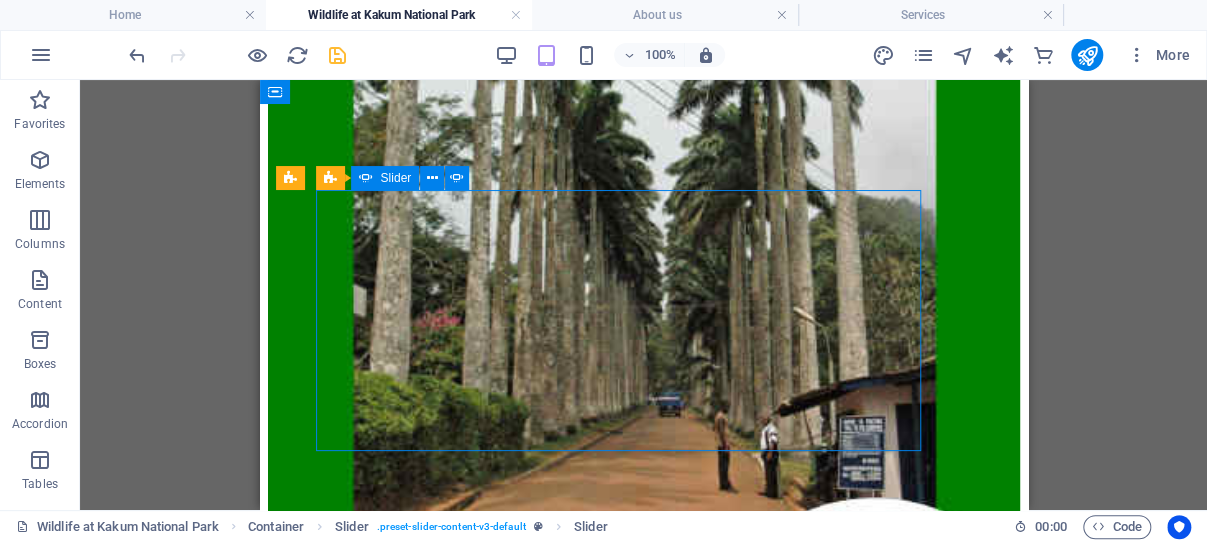 click at bounding box center [275, 1331] 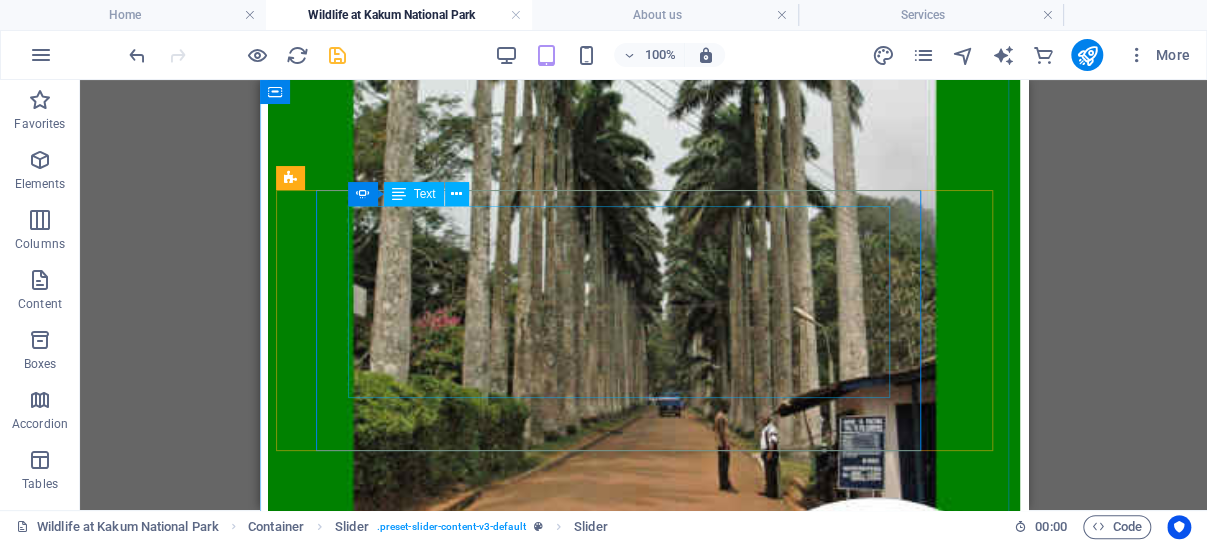 click on "Best Months:  [MONTH] (high season), school holiday peak; [MONTH] is quieter but still beautiful . Reserve Ahead:  Especially for canopy walk access and overnight stays in the Tree House. Guided Tours:  Plan birdwatching, night hikes, and botanical hikes with trained guides. Combine & Connect:  Visit nearby attractions such as Cape Coast or Elmina castles for a fuller cultural journey." at bounding box center (-68, 1730) 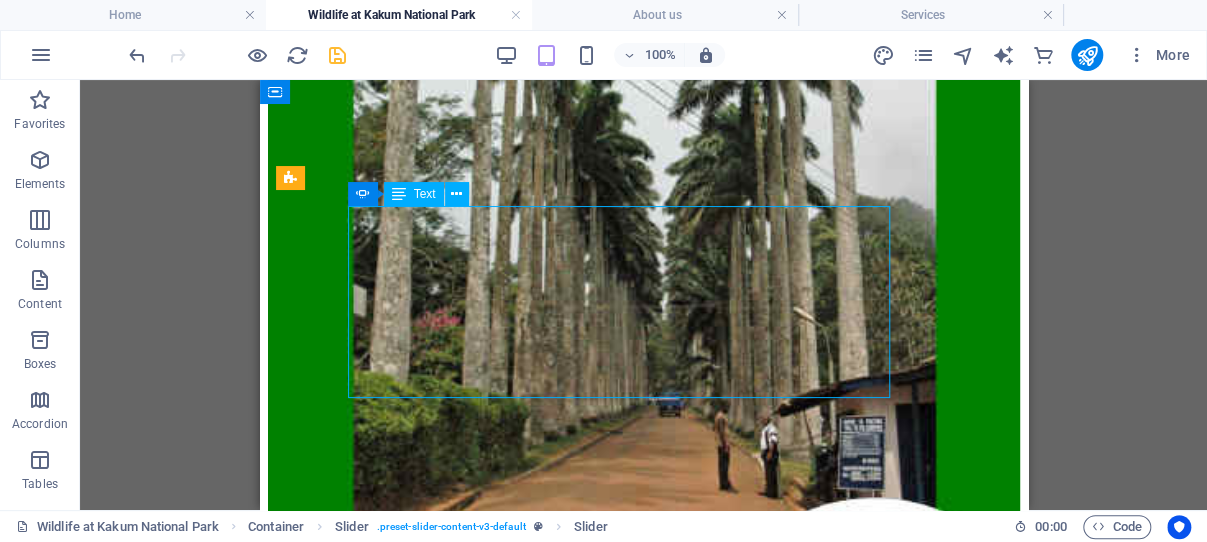 click on "Best Months:  [MONTH] (high season), school holiday peak; [MONTH] is quieter but still beautiful . Reserve Ahead:  Especially for canopy walk access and overnight stays in the Tree House. Guided Tours:  Plan birdwatching, night hikes, and botanical hikes with trained guides. Combine & Connect:  Visit nearby attractions such as Cape Coast or Elmina castles for a fuller cultural journey." at bounding box center (-68, 1730) 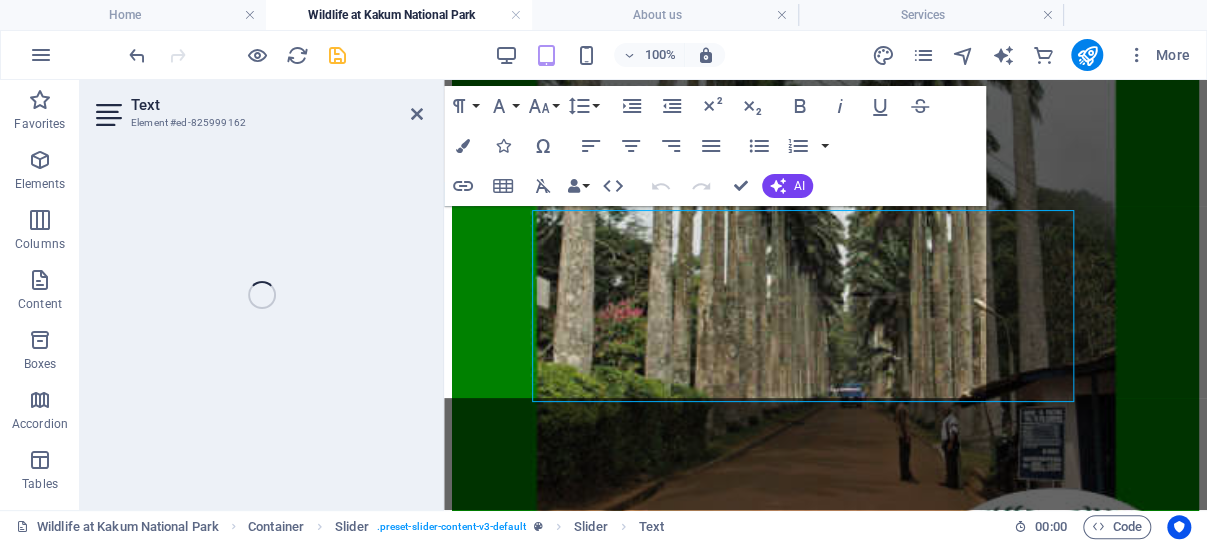 scroll, scrollTop: 1469, scrollLeft: 0, axis: vertical 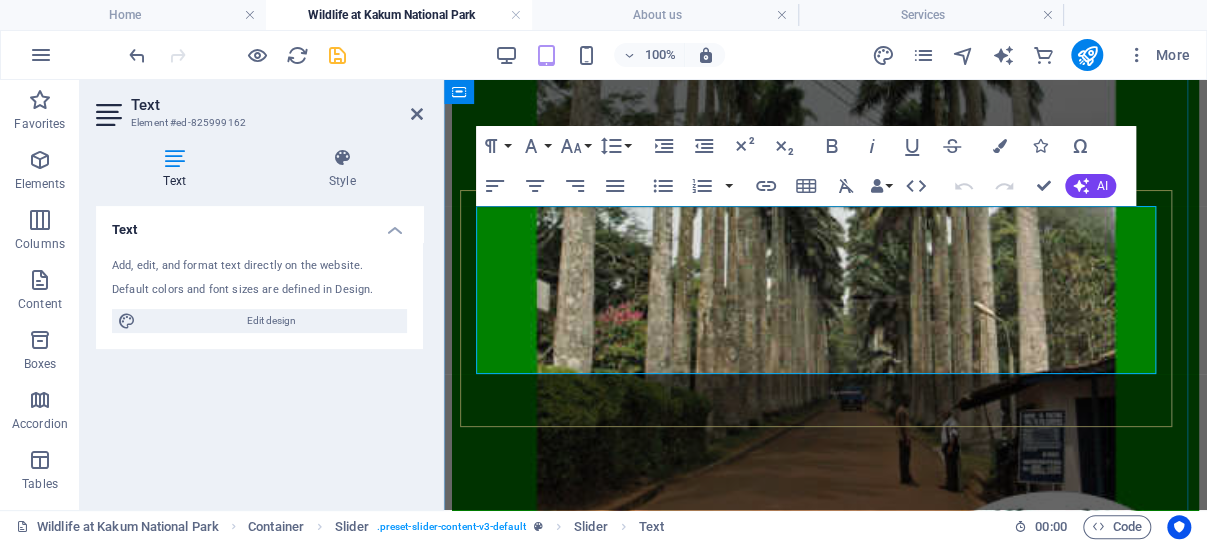 drag, startPoint x: 713, startPoint y: 358, endPoint x: 481, endPoint y: 219, distance: 270.4533 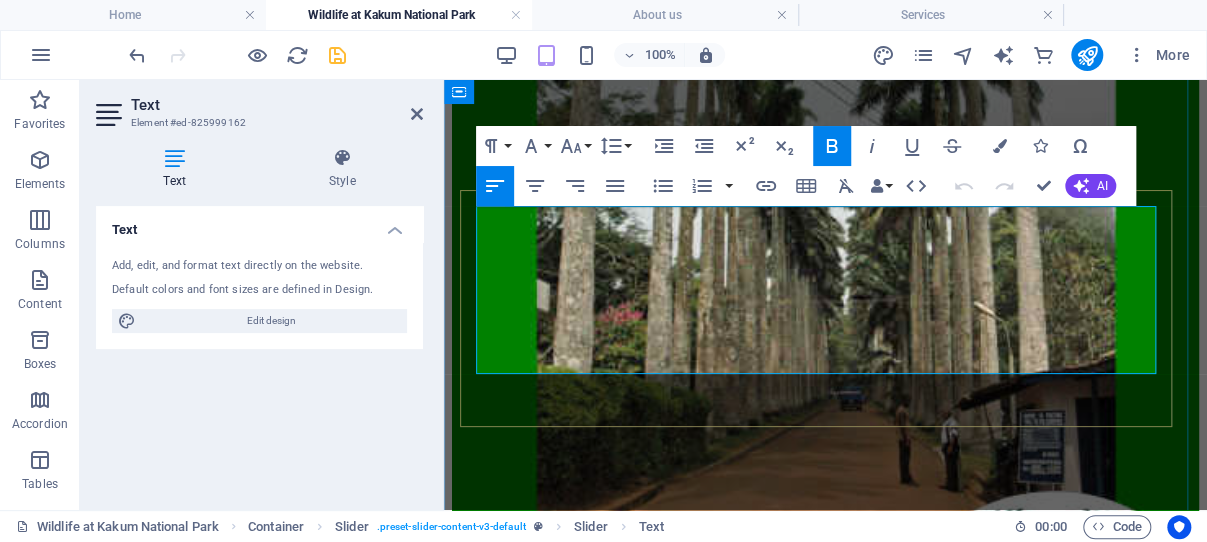 click on "Guided Tours: Plan birdwatching, night hikes, and botanical hikes with trained guides." at bounding box center (80, 1719) 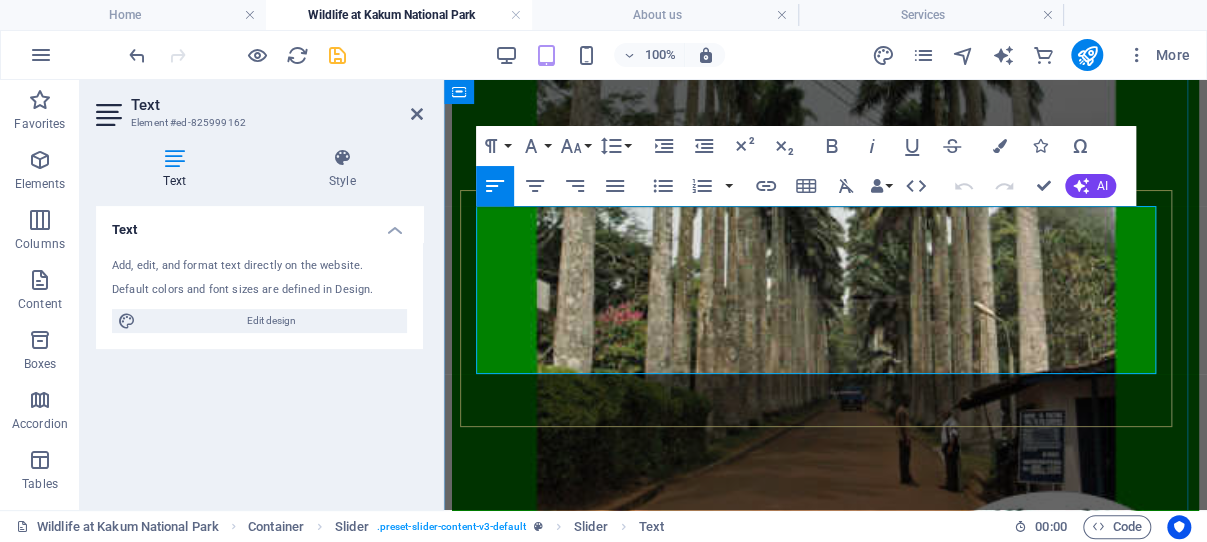drag, startPoint x: 701, startPoint y: 359, endPoint x: 476, endPoint y: 217, distance: 266.062 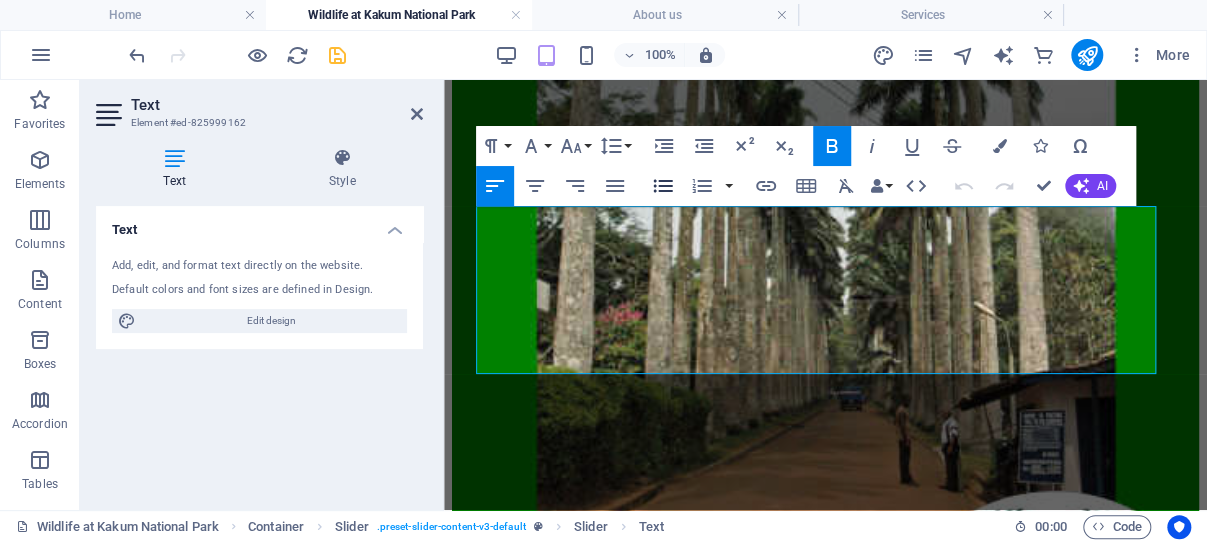 click 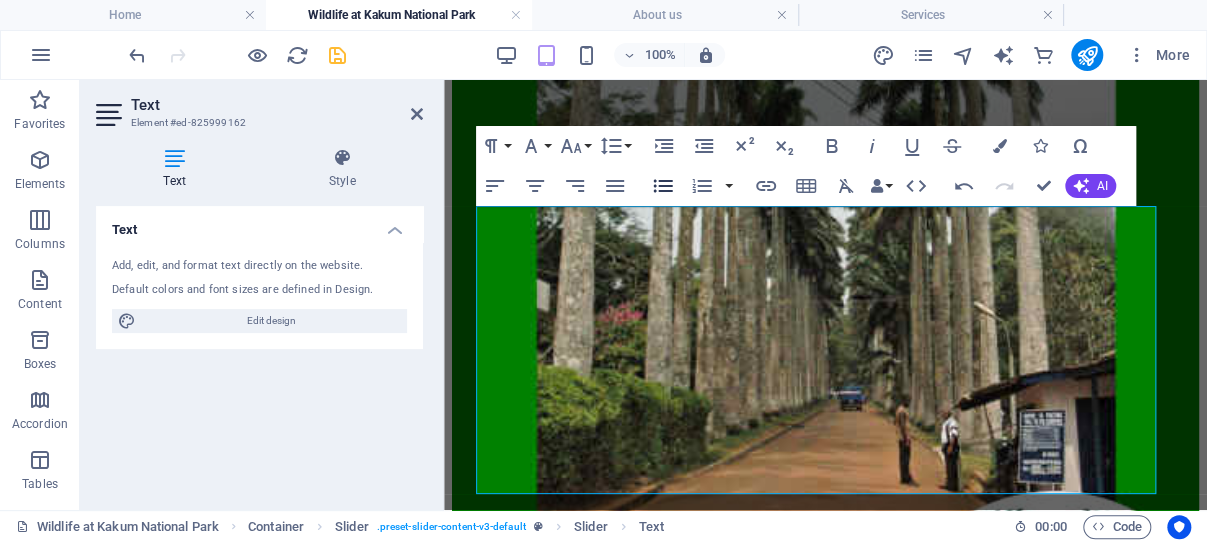 click 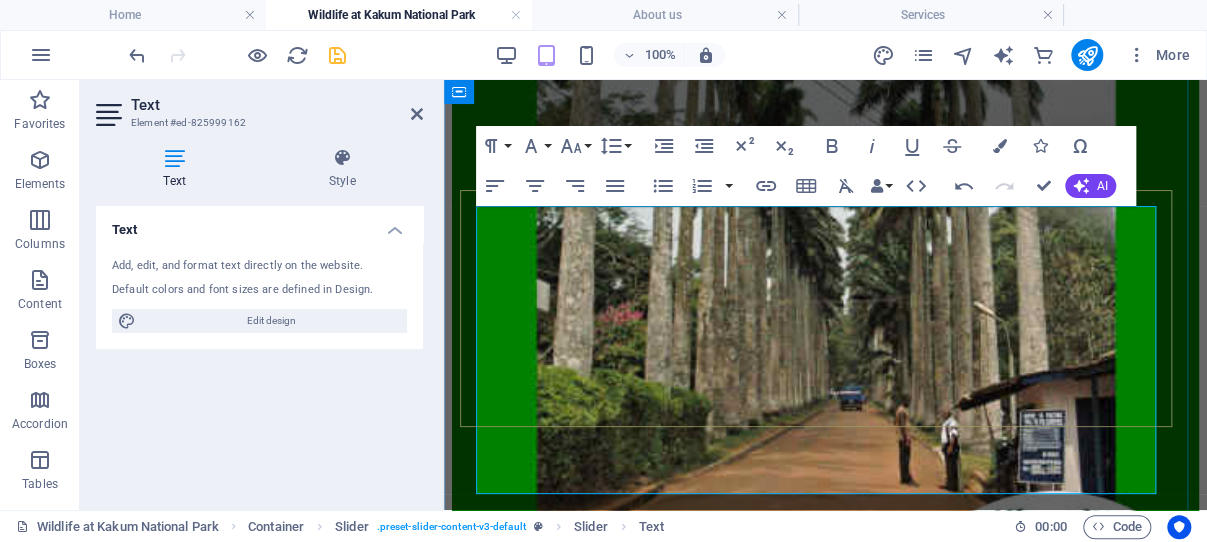 drag, startPoint x: 600, startPoint y: 407, endPoint x: 483, endPoint y: 225, distance: 216.36311 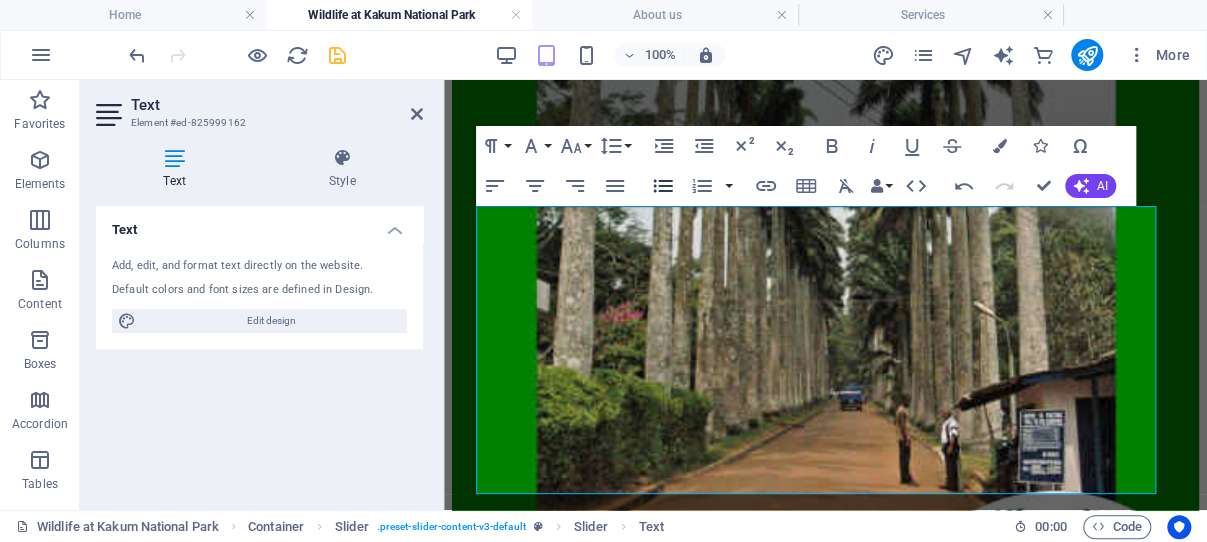 click 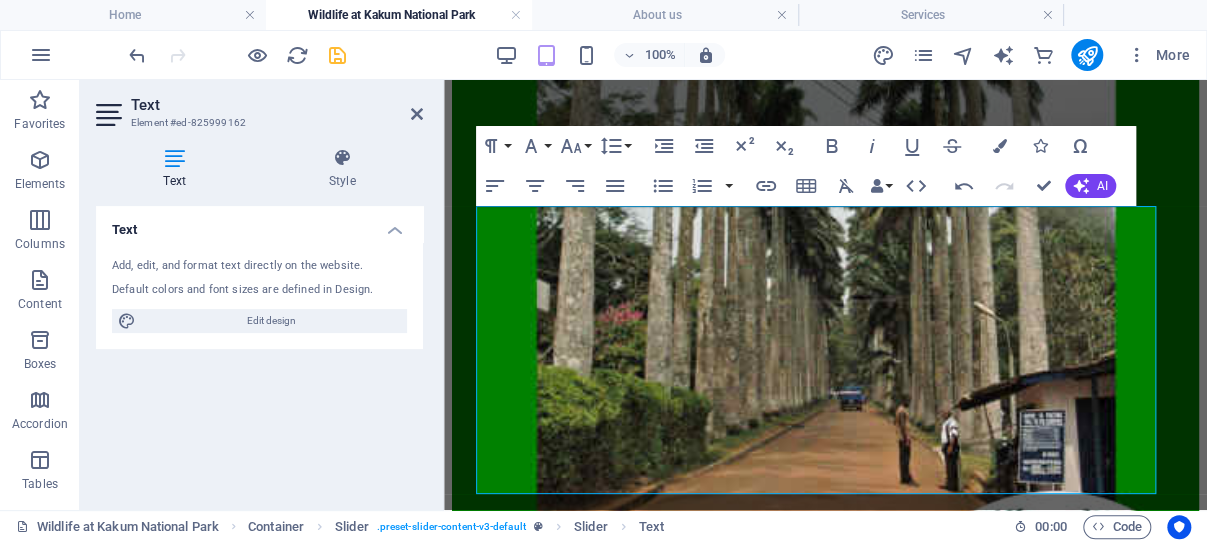 paste 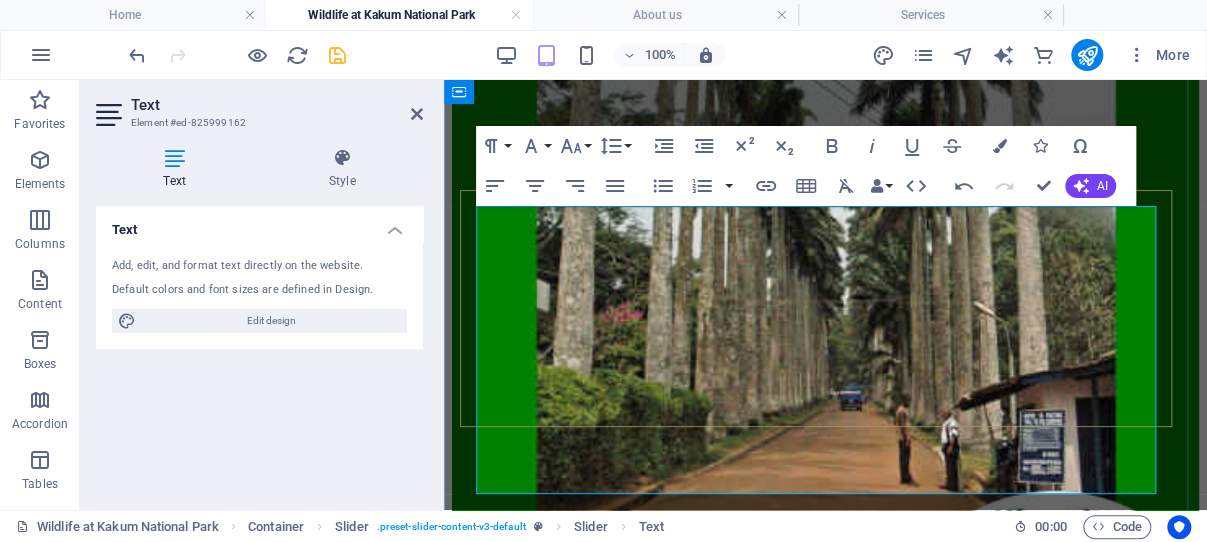 drag, startPoint x: 596, startPoint y: 406, endPoint x: 487, endPoint y: 209, distance: 225.1444 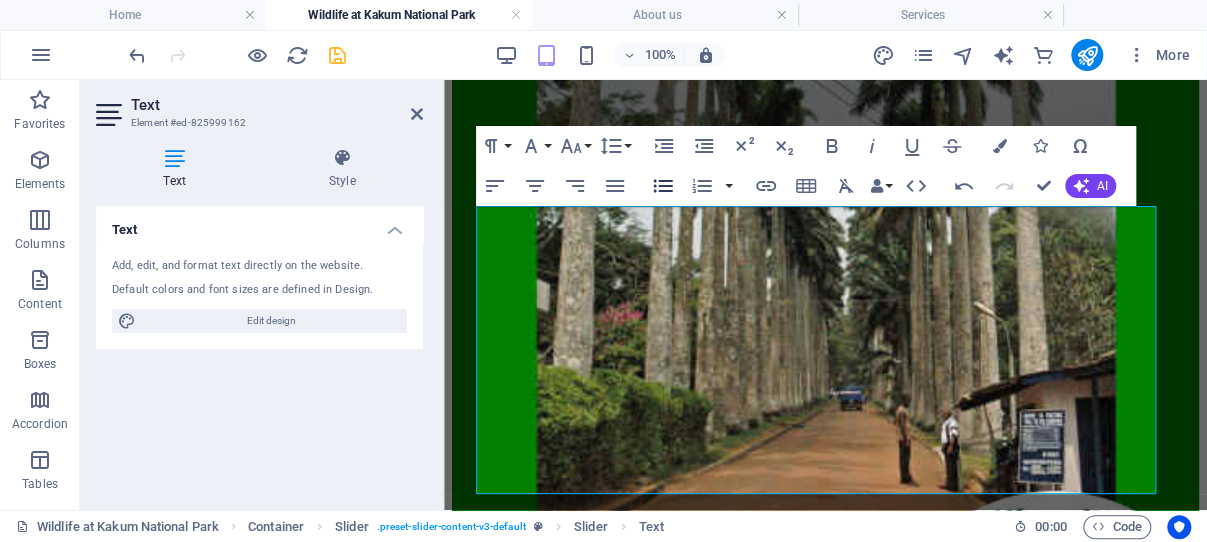 click 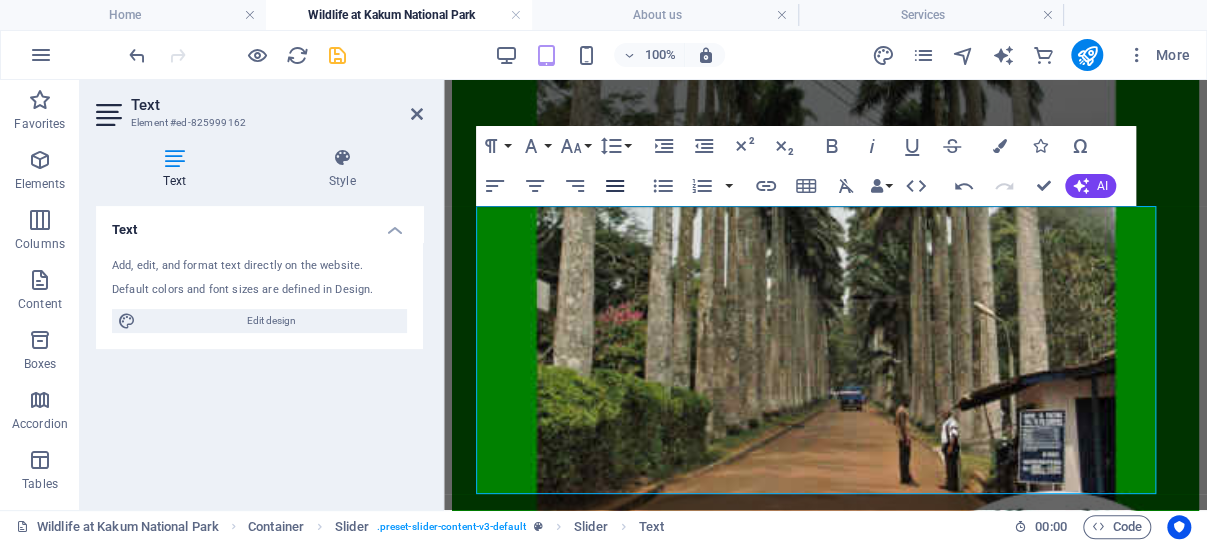 click 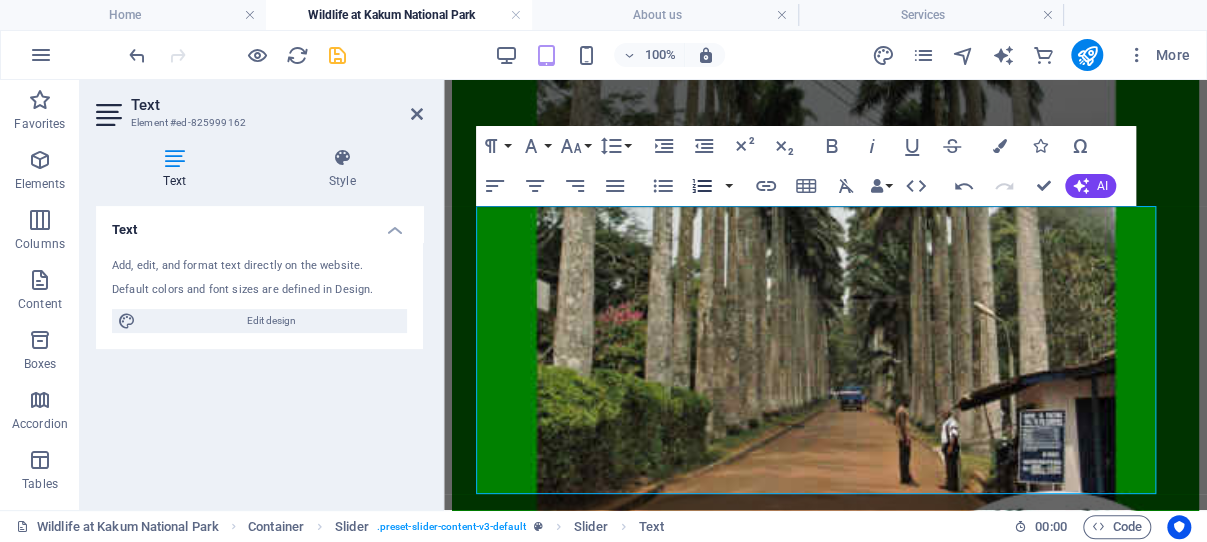 click 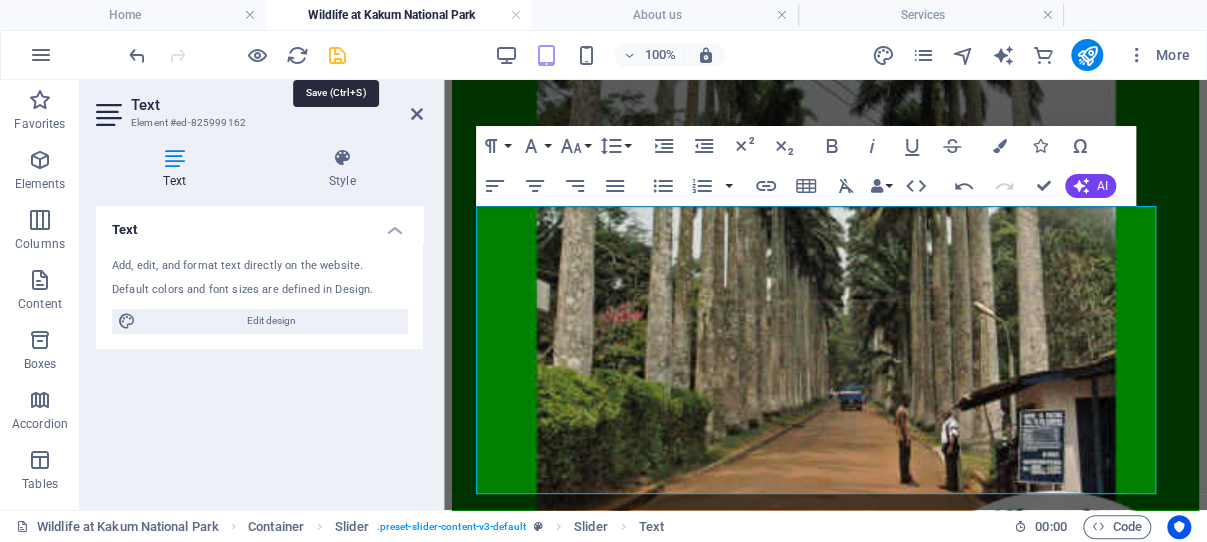 drag, startPoint x: 337, startPoint y: 55, endPoint x: 59, endPoint y: 37, distance: 278.58212 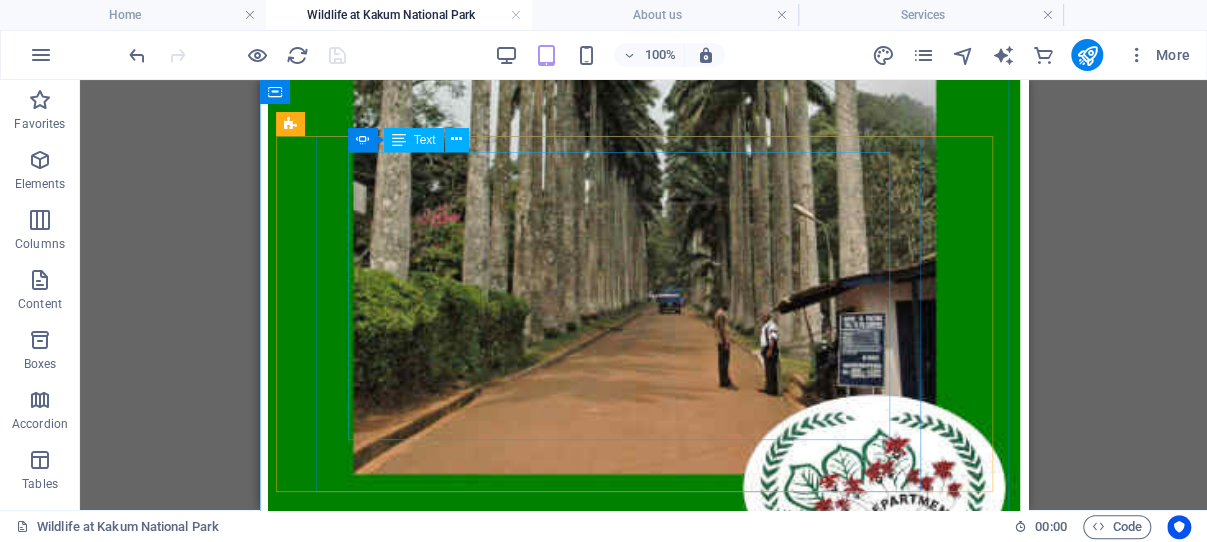 scroll, scrollTop: 1469, scrollLeft: 0, axis: vertical 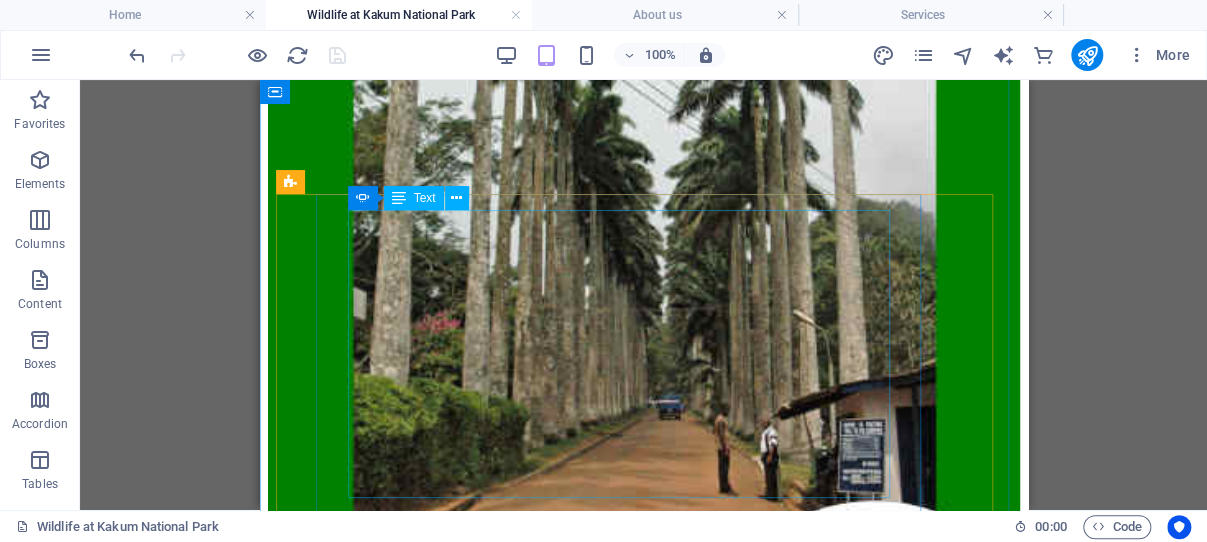 click on "Best Months:  [MONTH] (high season), school holiday peak; [MONTH] is quieter but still beautiful . Reserve Ahead:  Especially for canopy walk access and overnight stays in the Tree House. Guided Tours:  Plan birdwatching, night hikes, and botanical hikes with trained guides. Combine & Connect:  Visit nearby attractions such as Cape Coast or Elmina castles for a fuller cultural journey." at bounding box center [-68, 1665] 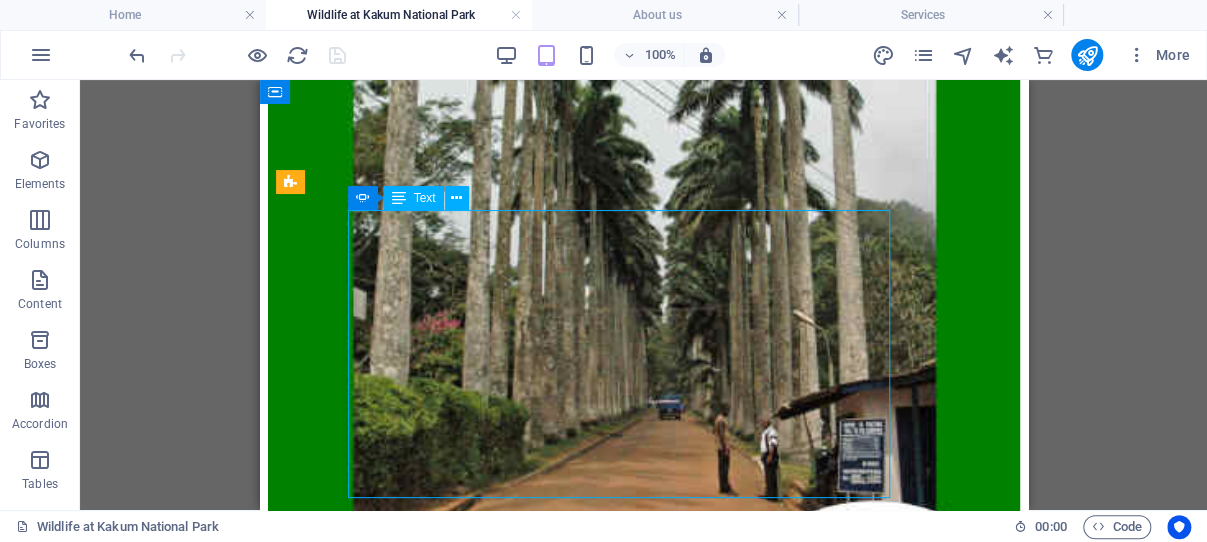 click on "Best Months:  [MONTH] (high season), school holiday peak; [MONTH] is quieter but still beautiful . Reserve Ahead:  Especially for canopy walk access and overnight stays in the Tree House. Guided Tours:  Plan birdwatching, night hikes, and botanical hikes with trained guides. Combine & Connect:  Visit nearby attractions such as Cape Coast or Elmina castles for a fuller cultural journey." at bounding box center (-68, 1665) 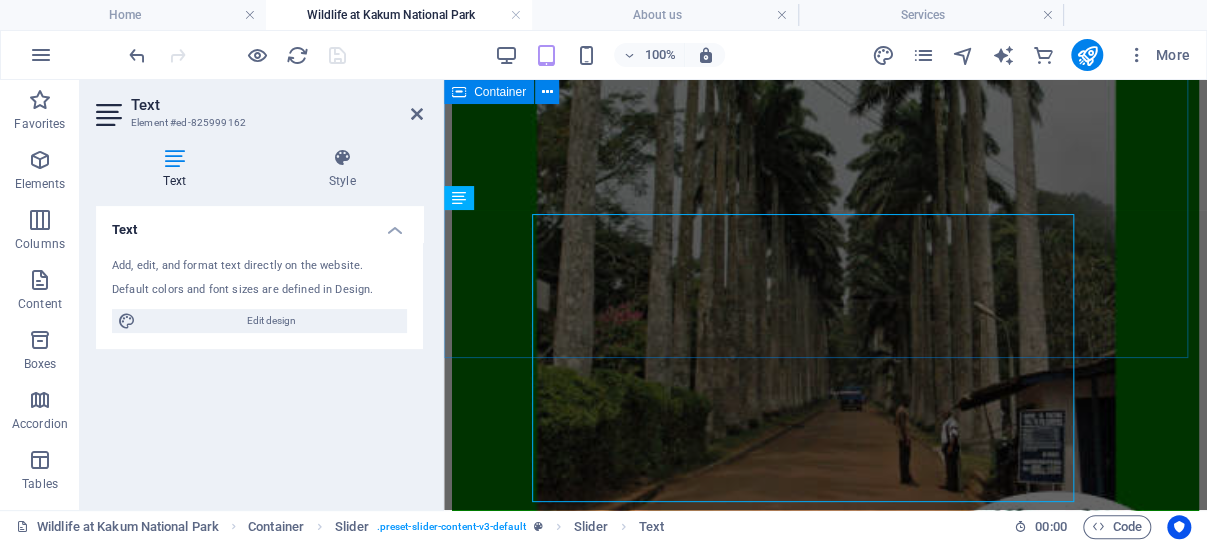 scroll, scrollTop: 1465, scrollLeft: 0, axis: vertical 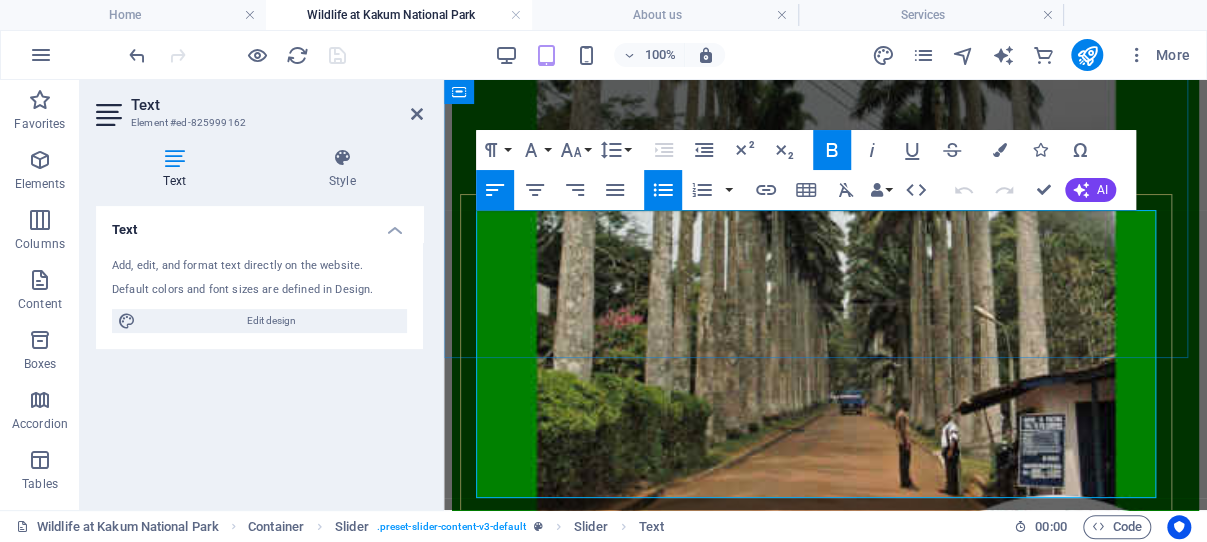 drag, startPoint x: 707, startPoint y: 486, endPoint x: 492, endPoint y: 245, distance: 322.9644 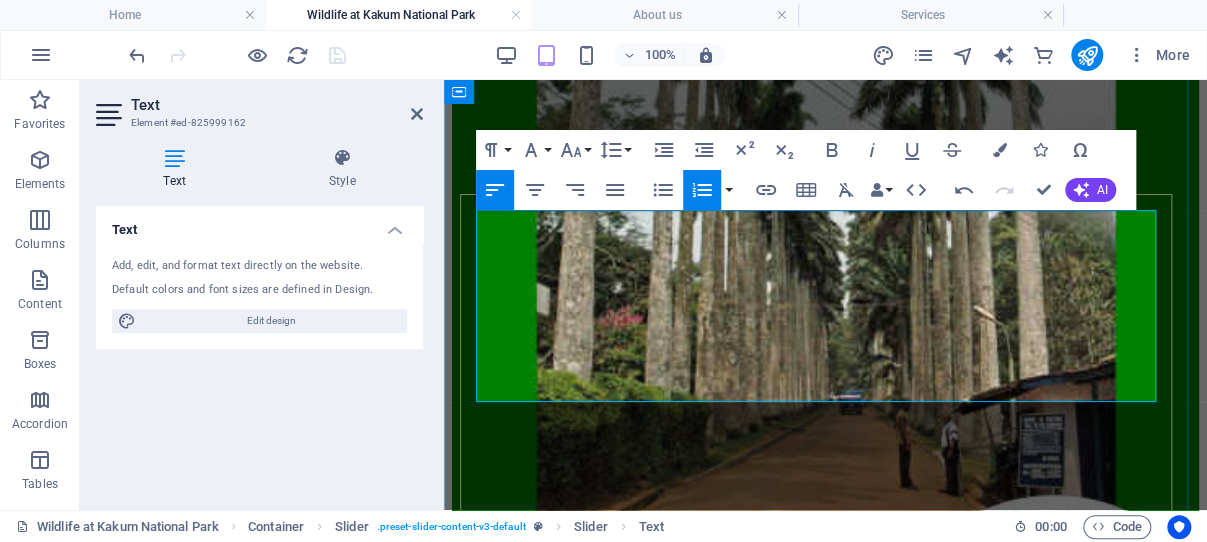 click on "Ancestral Libation and Cleansing Ceremonies Elders and priests pour libation at ancestral shrines and sacred groves, asking for protection, rain, and a prosperous new year. There is also a symbolic cleansing of stools, which represent the souls of deceased chiefs." at bounding box center [120, 1614] 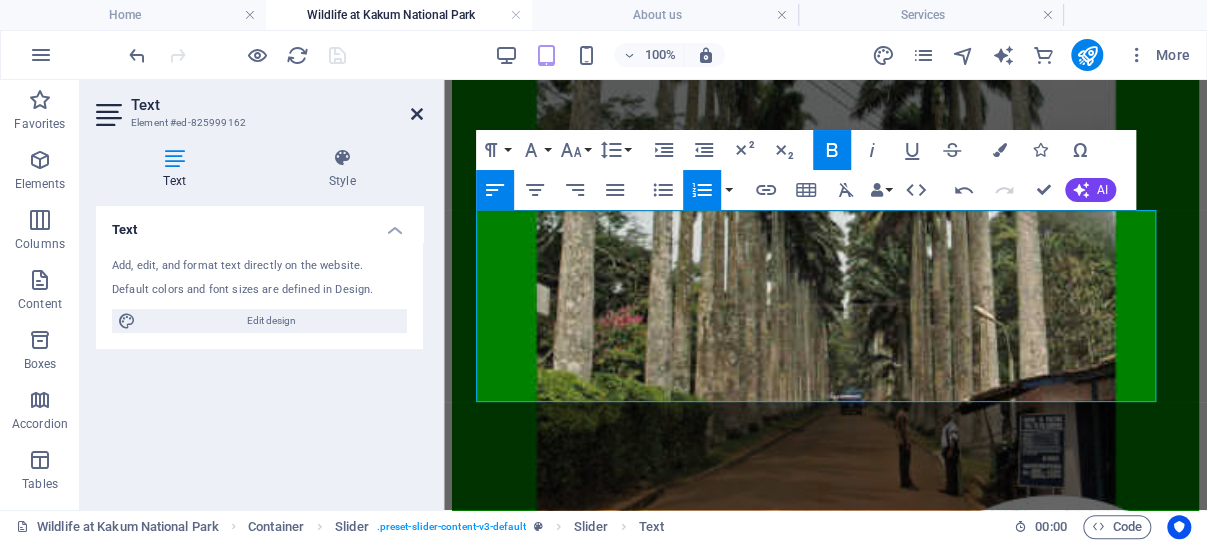 click at bounding box center (417, 114) 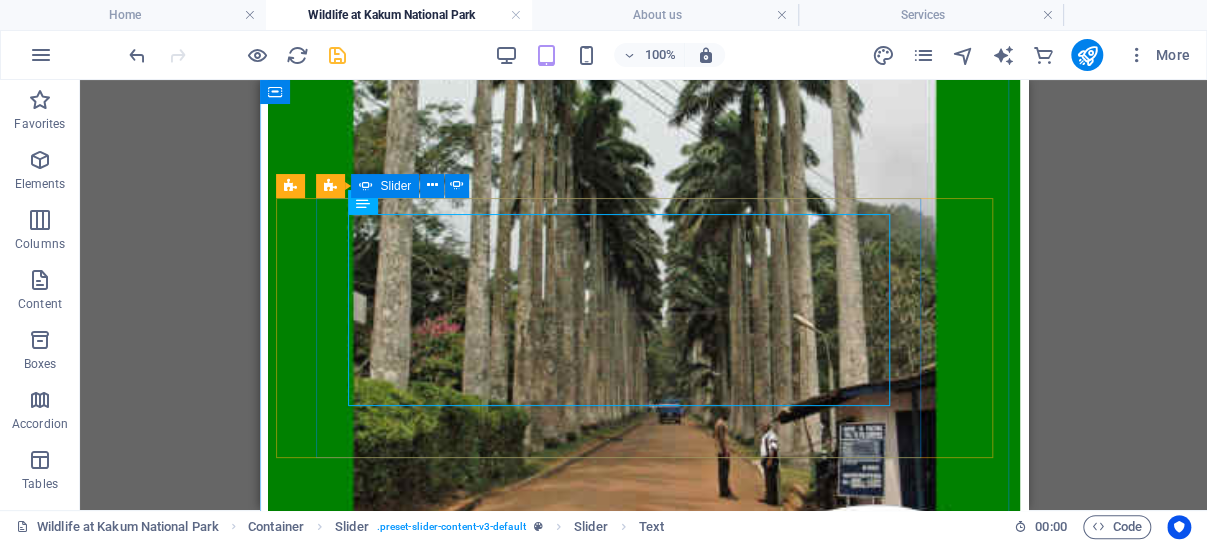 click at bounding box center [275, 1632] 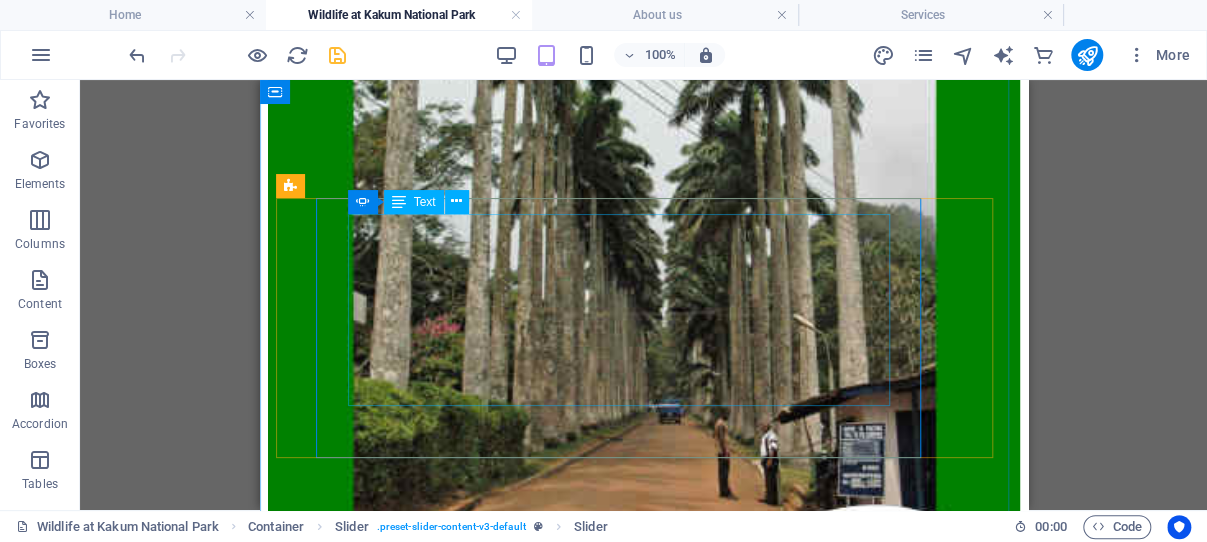 click on "From a humble forest reserve in [YEAR] to [COUNTRY]'s  most-visited eco‑hub , Kakum National Park exemplifies the power of conservation, innovation, and cultural tourism. With stunning natural architecture, elevated walkways, interactive exhibitions, and record-breaking visitor numbers, it invites everyone—locals, students, diaspora, researchers, and global travelers—to experience [COUNTRY]'s rainforest legacy. Visiting Kakum isn't just sightseeing. It’s stepping into a story" at bounding box center (-674, 1860) 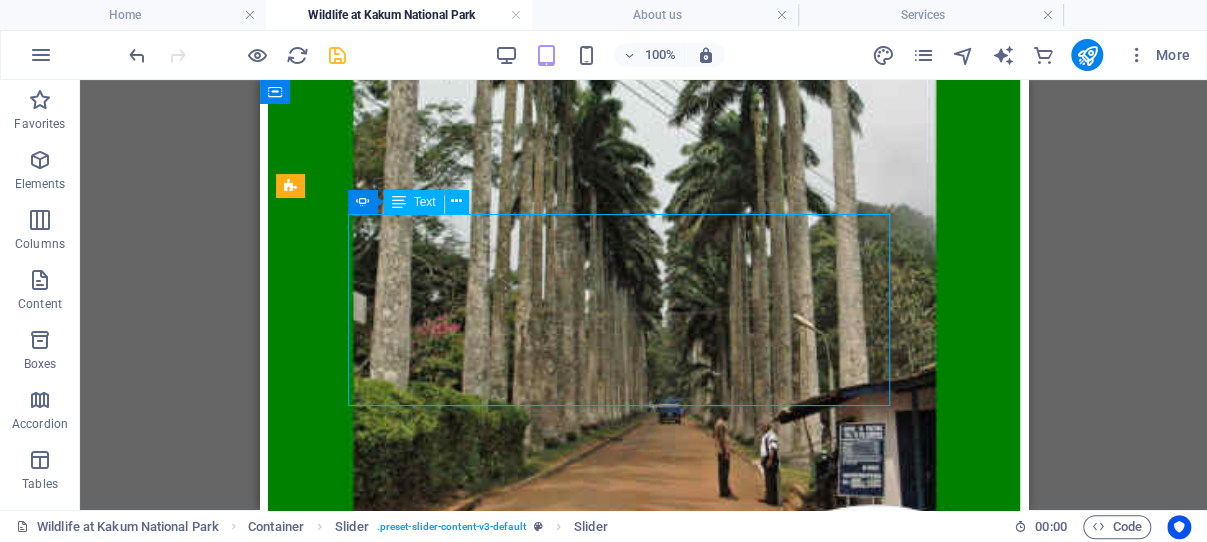click on "From a humble forest reserve in [YEAR] to [COUNTRY]'s  most-visited eco‑hub , Kakum National Park exemplifies the power of conservation, innovation, and cultural tourism. With stunning natural architecture, elevated walkways, interactive exhibitions, and record-breaking visitor numbers, it invites everyone—locals, students, diaspora, researchers, and global travelers—to experience [COUNTRY]'s rainforest legacy. Visiting Kakum isn't just sightseeing. It’s stepping into a story" at bounding box center (-674, 1860) 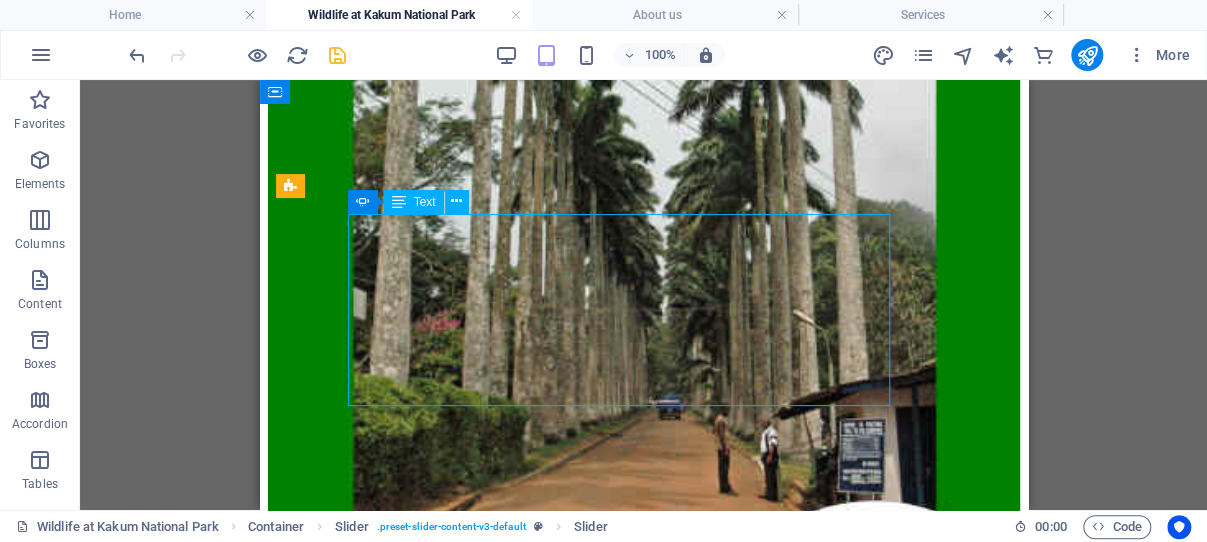 scroll, scrollTop: 1461, scrollLeft: 0, axis: vertical 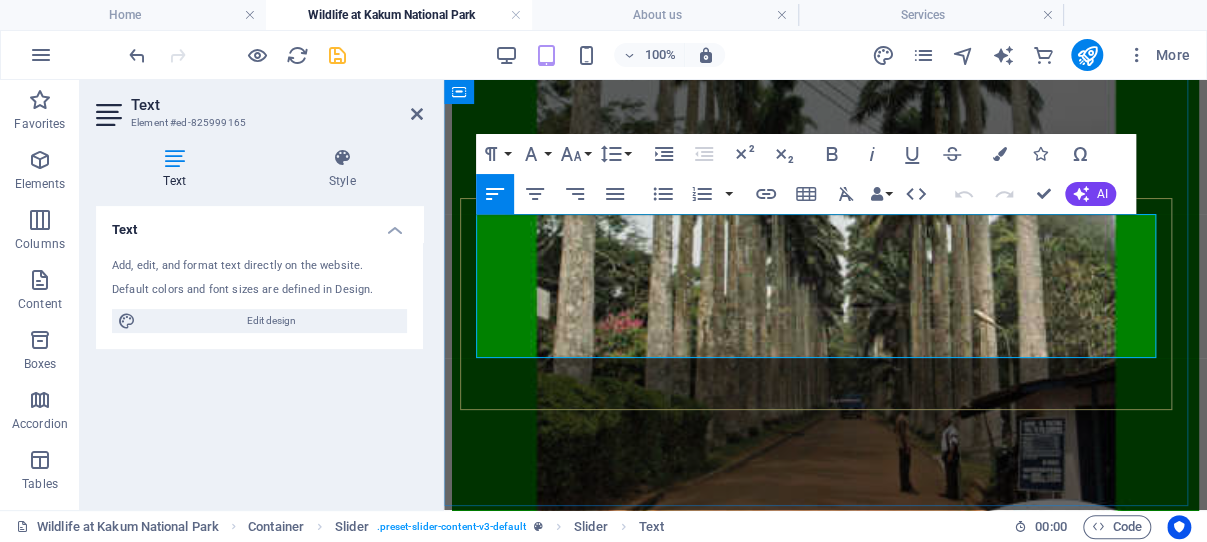 drag, startPoint x: 768, startPoint y: 300, endPoint x: 477, endPoint y: 228, distance: 299.7749 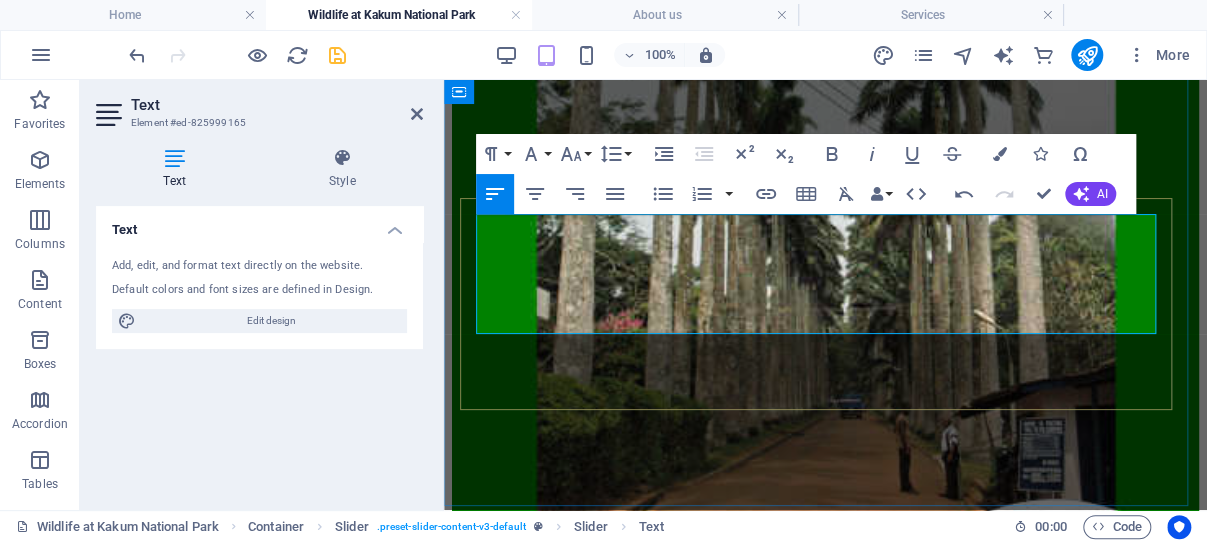 drag, startPoint x: 674, startPoint y: 227, endPoint x: 484, endPoint y: 226, distance: 190.00262 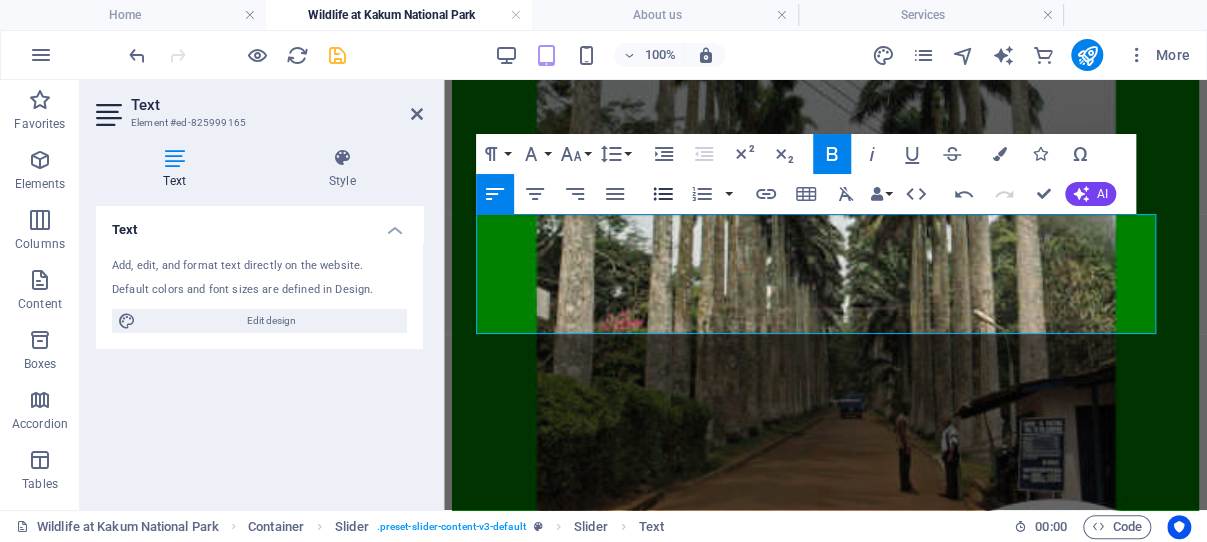 click 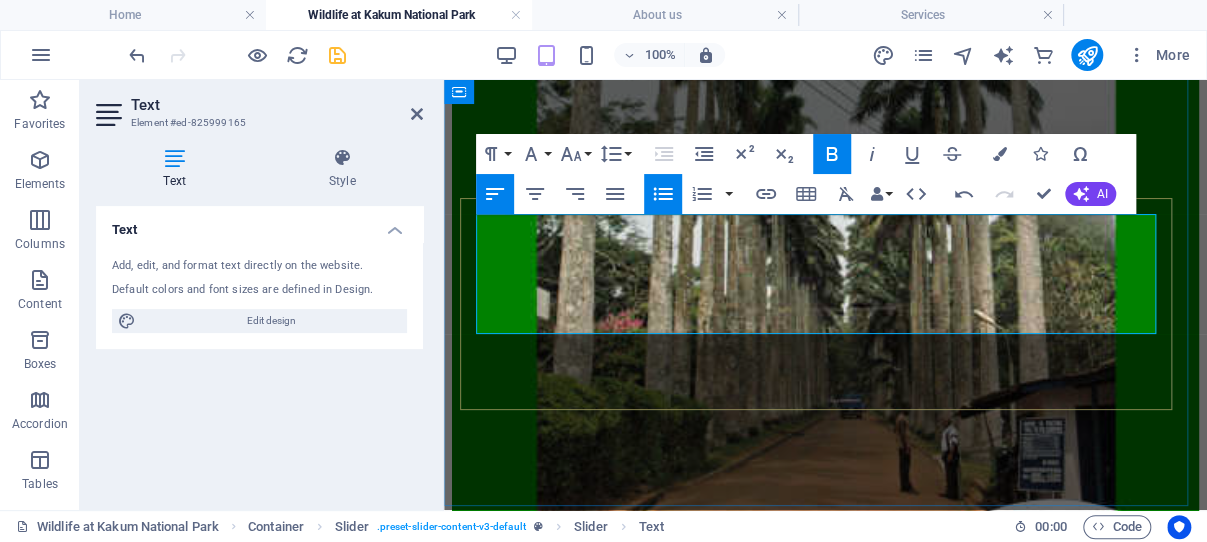 click on "Traditional Processions The chief (Omanhene) and elders ride in palanquins, accompanied by drumming, dancing, and cheers from the crowd. Dressed in colorful kente cloth, gold ornaments, and carrying royal regalia, the display is a striking symbol of continuity and pride." at bounding box center (-612, 1791) 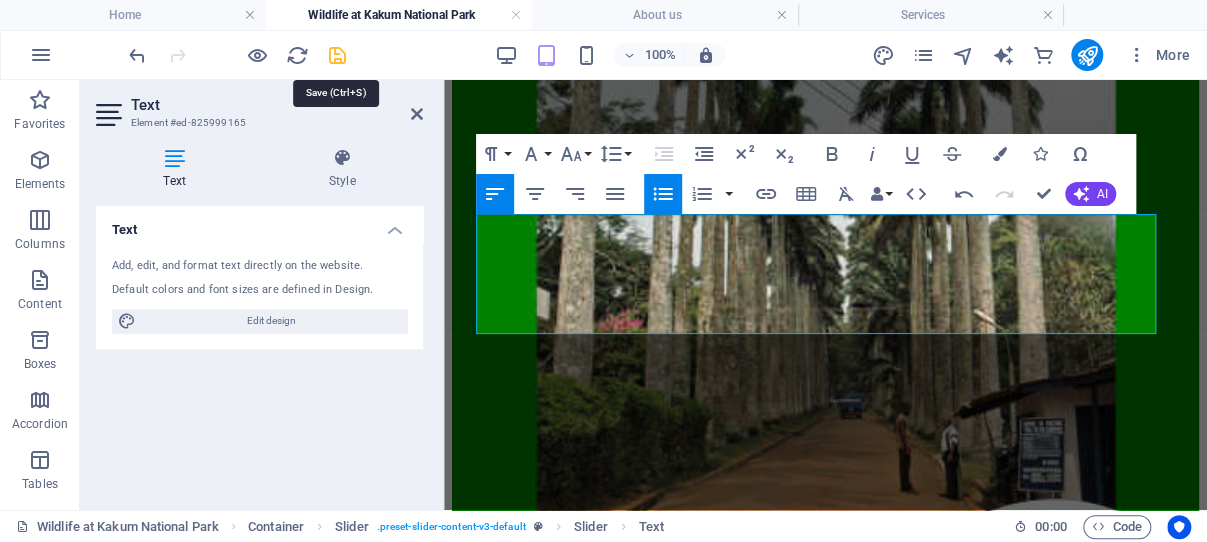 drag, startPoint x: 333, startPoint y: 55, endPoint x: 386, endPoint y: 223, distance: 176.16185 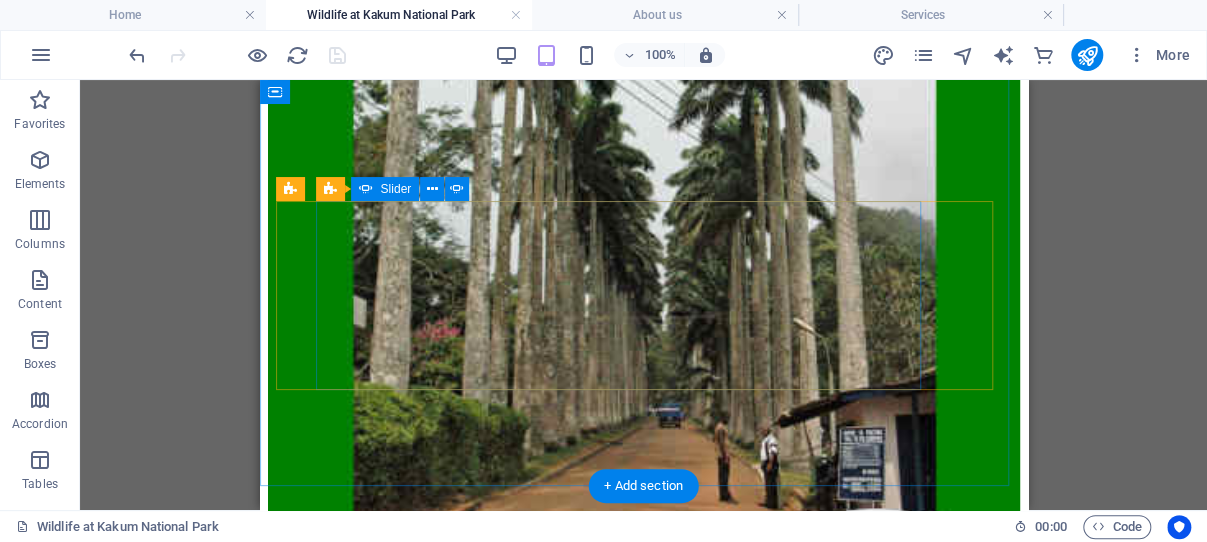 click at bounding box center [275, 1564] 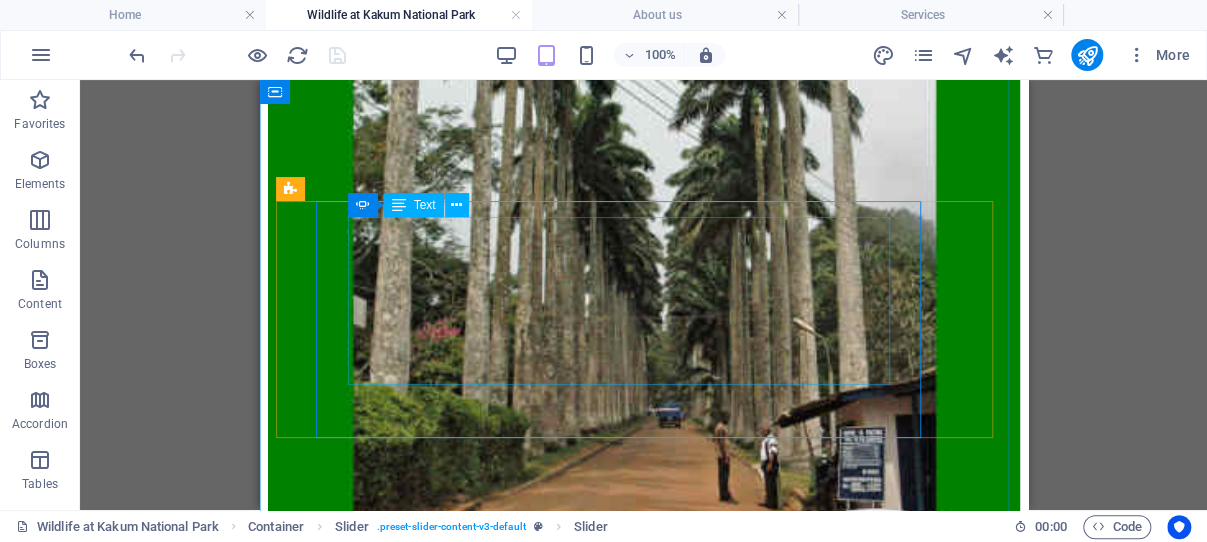 click on "Kakum National Park: A Story of Conservation, Culture & Climbing the Canopy Kakum National Park—Ghana’s first official protected area—is more than a rainforest: it’s an emblem of ecological stewardship, sustainable tourism, and cultural revival. With its world‑class visitor facilities, iconic canopy walkway, and steadily rising footfall, Kakum has emerged as one of Ghana’s premier eco‑destinations." at bounding box center [-1280, 2036] 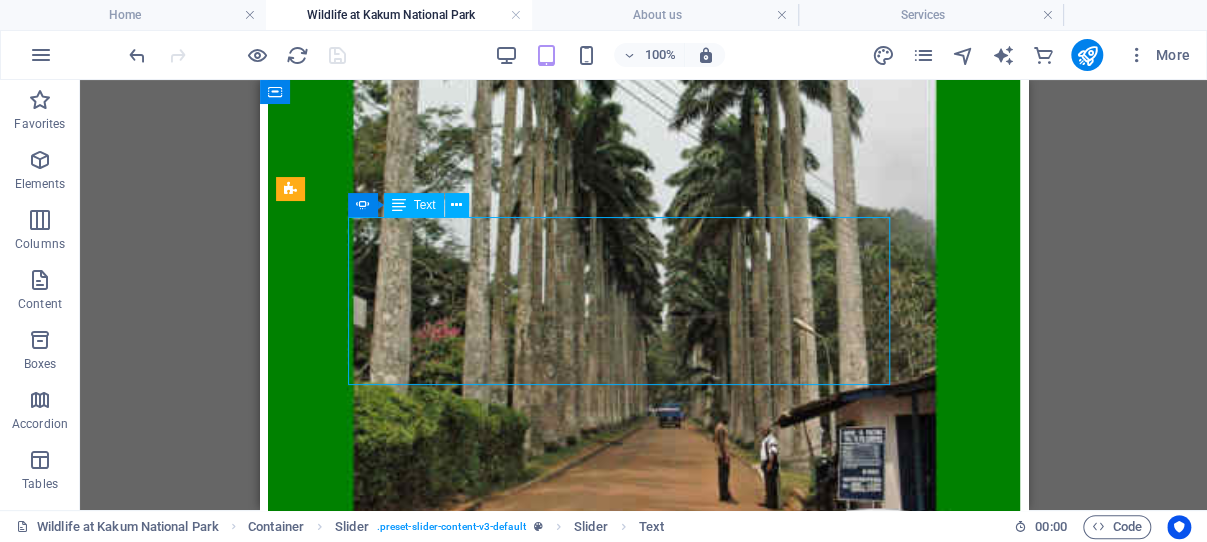 click on "Kakum National Park: A Story of Conservation, Culture & Climbing the Canopy Kakum National Park—Ghana’s first official protected area—is more than a rainforest: it’s an emblem of ecological stewardship, sustainable tourism, and cultural revival. With its world‑class visitor facilities, iconic canopy walkway, and steadily rising footfall, Kakum has emerged as one of Ghana’s premier eco‑destinations." at bounding box center [-1280, 2036] 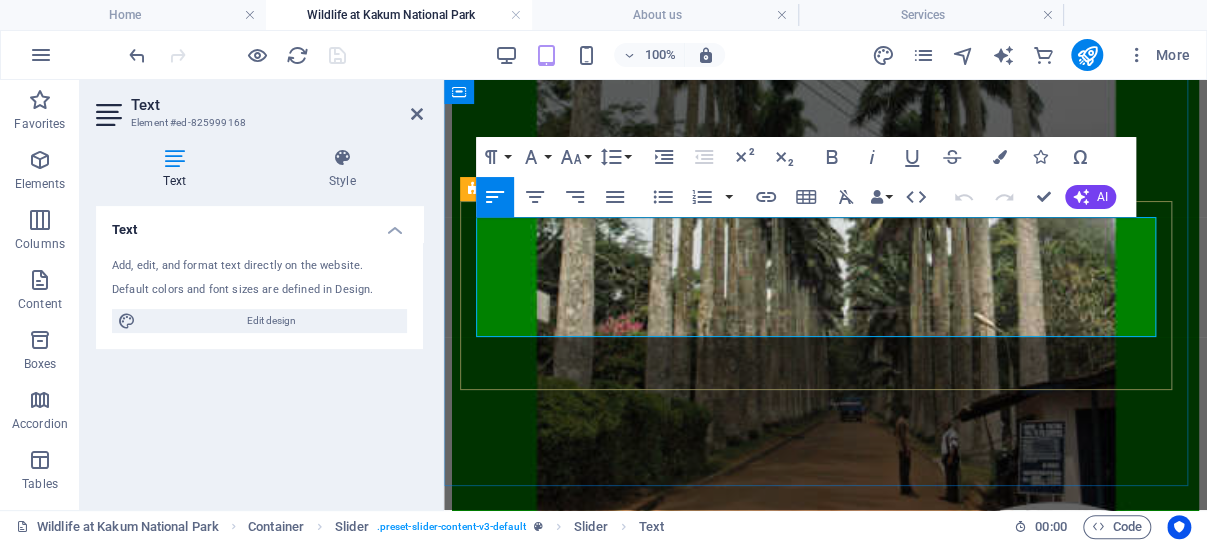 drag, startPoint x: 994, startPoint y: 322, endPoint x: 474, endPoint y: 234, distance: 527.3936 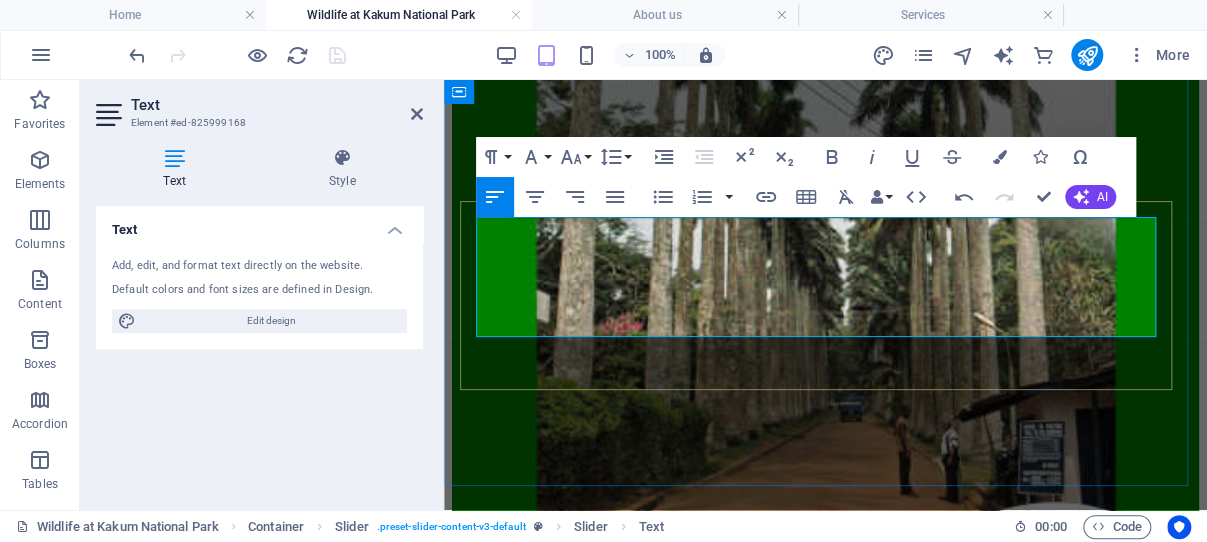 drag, startPoint x: 591, startPoint y: 226, endPoint x: 500, endPoint y: 228, distance: 91.02197 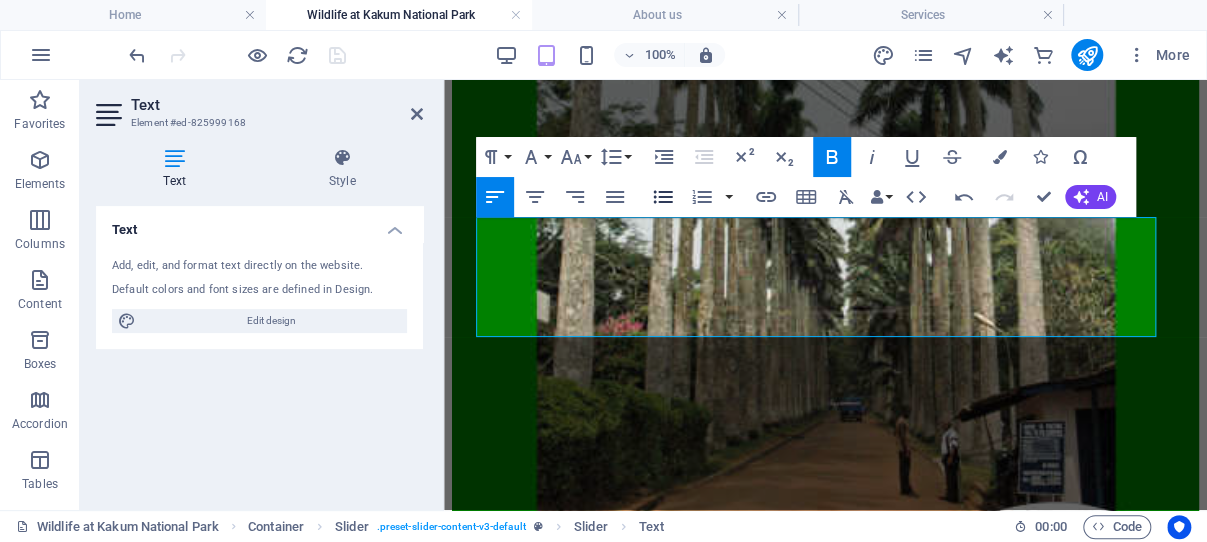click 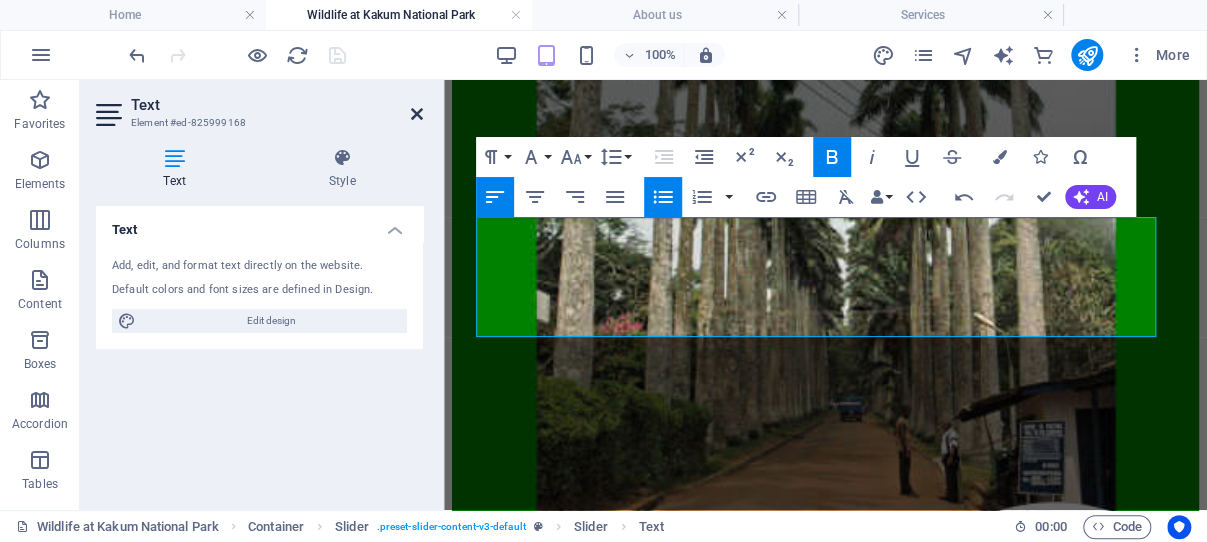 click at bounding box center (417, 114) 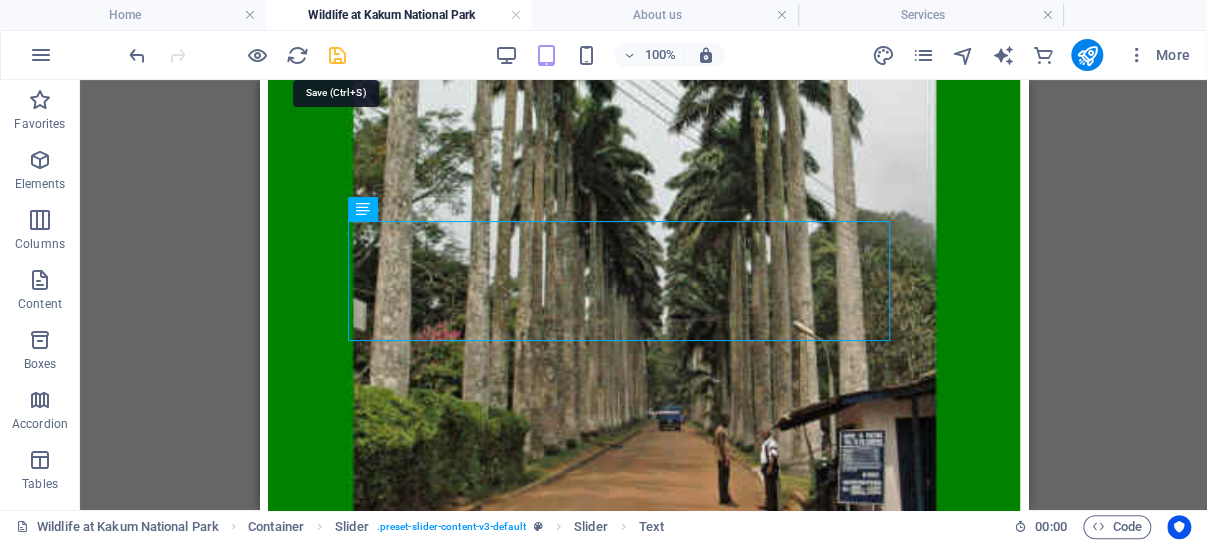 drag, startPoint x: 334, startPoint y: 51, endPoint x: 120, endPoint y: 148, distance: 234.95744 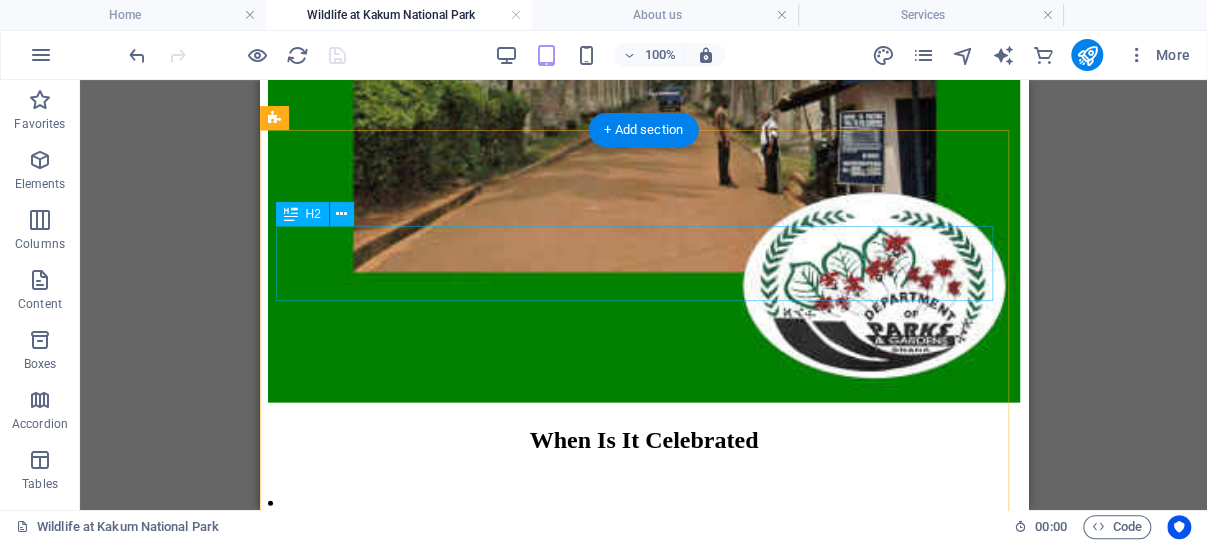 scroll, scrollTop: 1882, scrollLeft: 0, axis: vertical 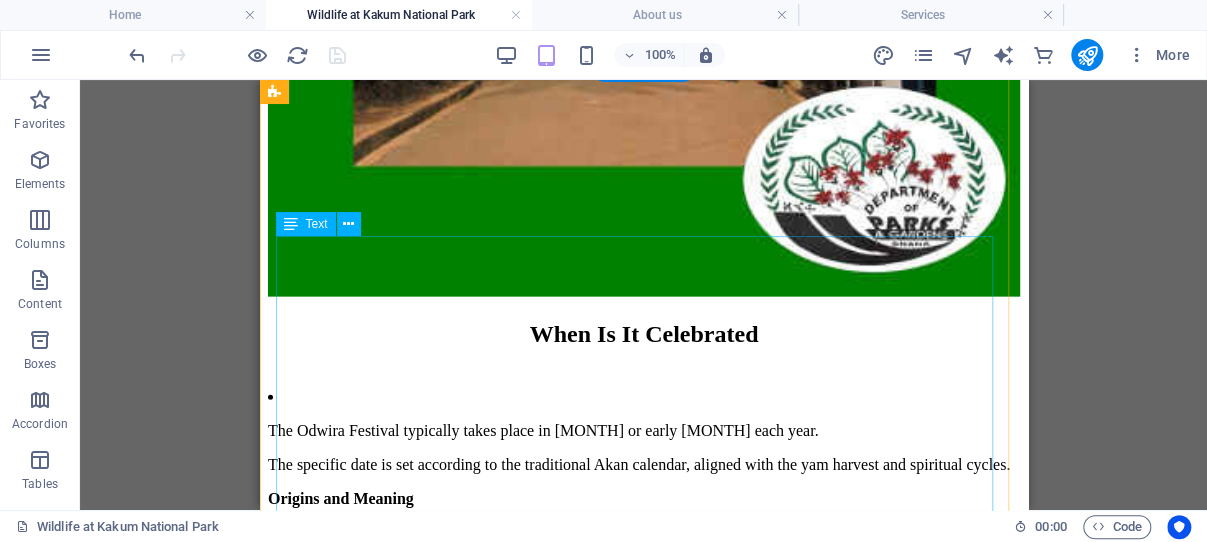 click on "One of these species of concern is the white-breasted guineafowl. Nine species of hornbill and the African grey parrot have been recorded. It is very rich in butterflies as well, and a new species was discovered in 1993. As of 2012, the densest population of forest elephants in Ghana is located in Kakum. It is also an Important Bird Area recognized by the Bird Life International with the bird area fully overlapping the park area. The bird inventory confirmed 266 species in the park, including eight species of global conservation concern. As of 2012, the densest population of forest elephants in Ghana is located in Kakum. The Kakum forest turns more to a kind of of a jungle experience. The canopy walkway is up to 30 m above the forest floor and within sight of the tallest tree of the forest where elephants can sometimes be seen scrounging for fallen fruit." at bounding box center (643, 1952) 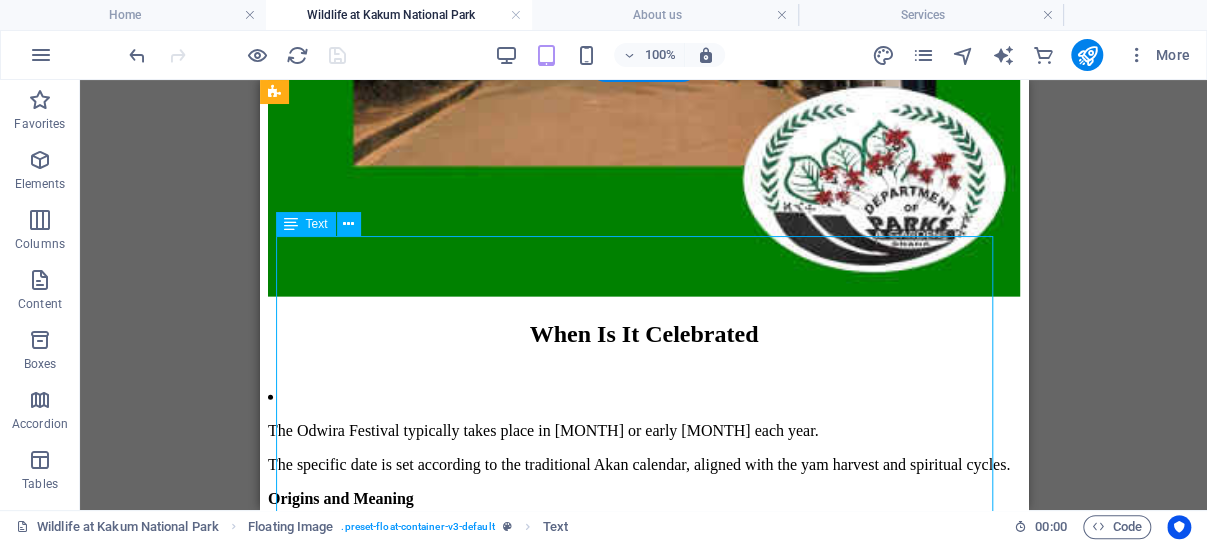 click on "One of these species of concern is the white-breasted guineafowl. Nine species of hornbill and the African grey parrot have been recorded. It is very rich in butterflies as well, and a new species was discovered in 1993. As of 2012, the densest population of forest elephants in Ghana is located in Kakum. It is also an Important Bird Area recognized by the Bird Life International with the bird area fully overlapping the park area. The bird inventory confirmed 266 species in the park, including eight species of global conservation concern. As of 2012, the densest population of forest elephants in Ghana is located in Kakum. The Kakum forest turns more to a kind of of a jungle experience. The canopy walkway is up to 30 m above the forest floor and within sight of the tallest tree of the forest where elephants can sometimes be seen scrounging for fallen fruit." at bounding box center (643, 1952) 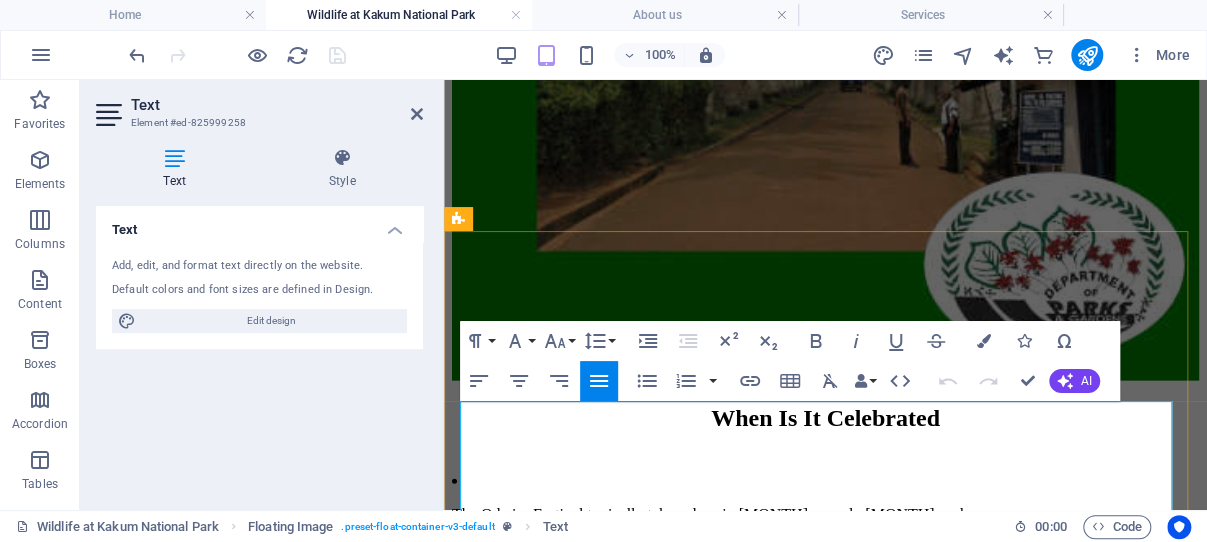 scroll, scrollTop: 1819, scrollLeft: 0, axis: vertical 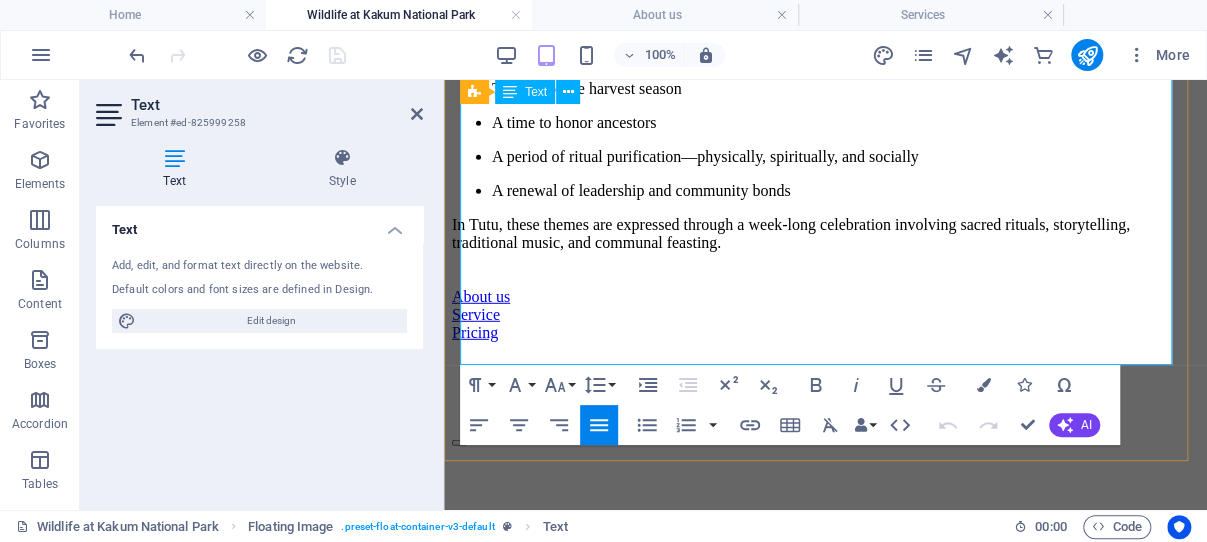 drag, startPoint x: 835, startPoint y: 304, endPoint x: 945, endPoint y: 352, distance: 120.01666 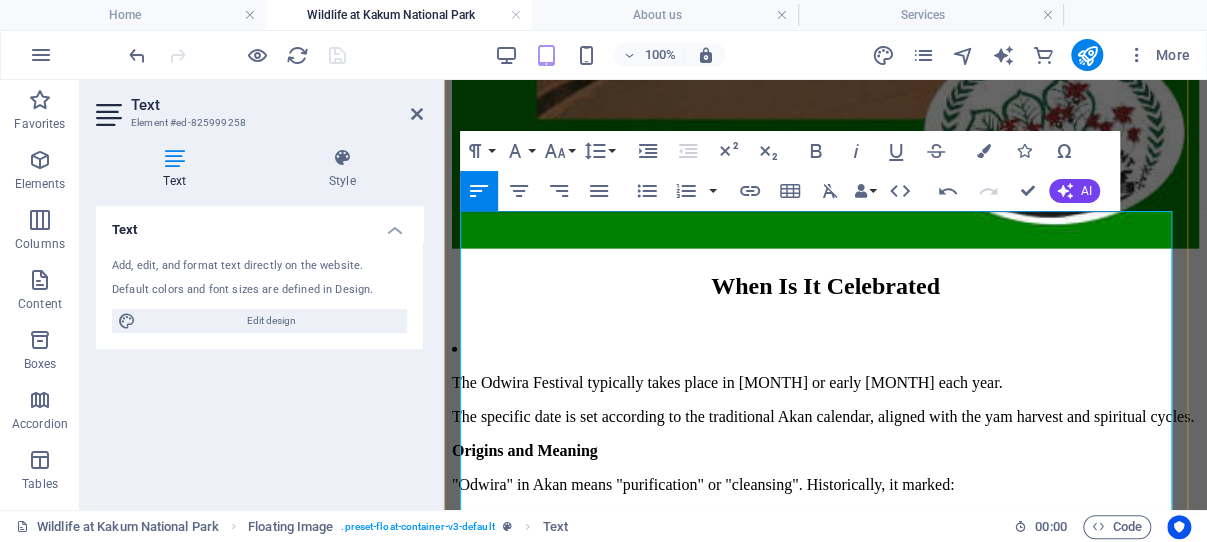 scroll, scrollTop: 1925, scrollLeft: 0, axis: vertical 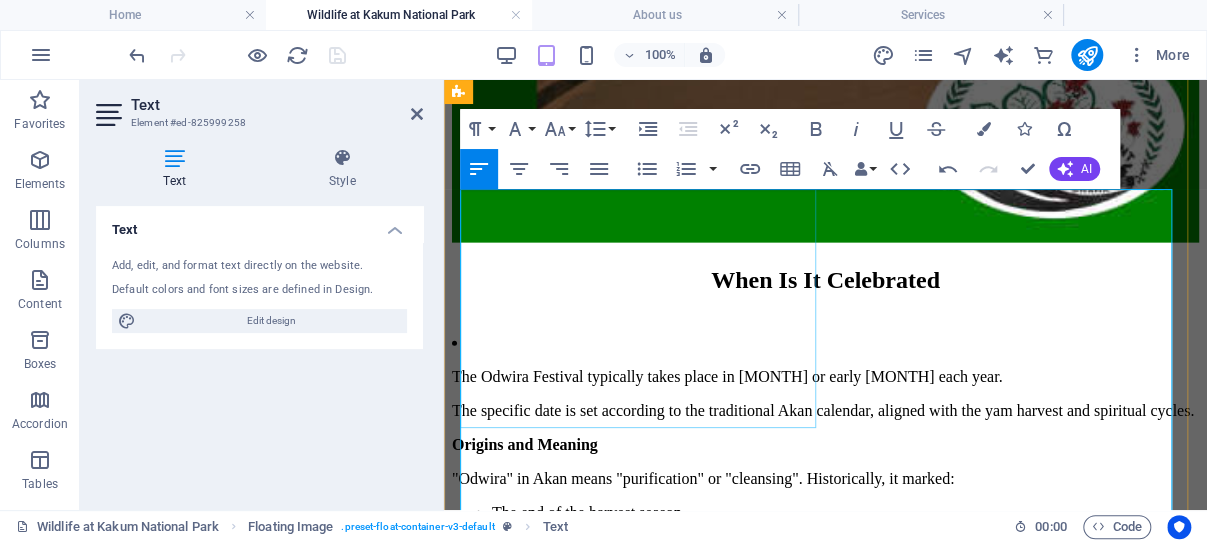 click at bounding box center (825, 1439) 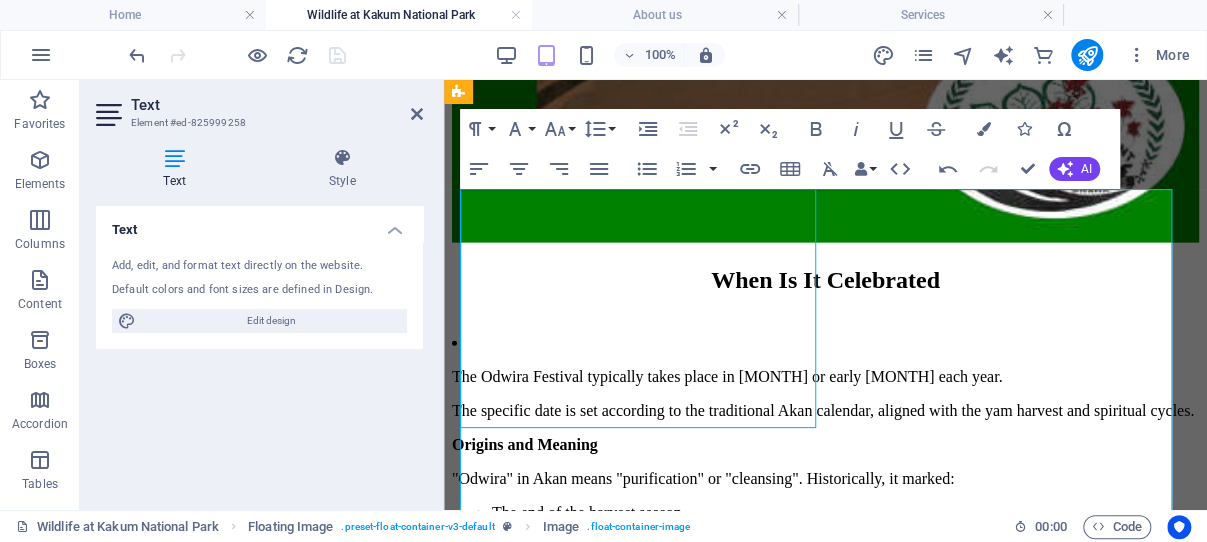 click at bounding box center (825, 1439) 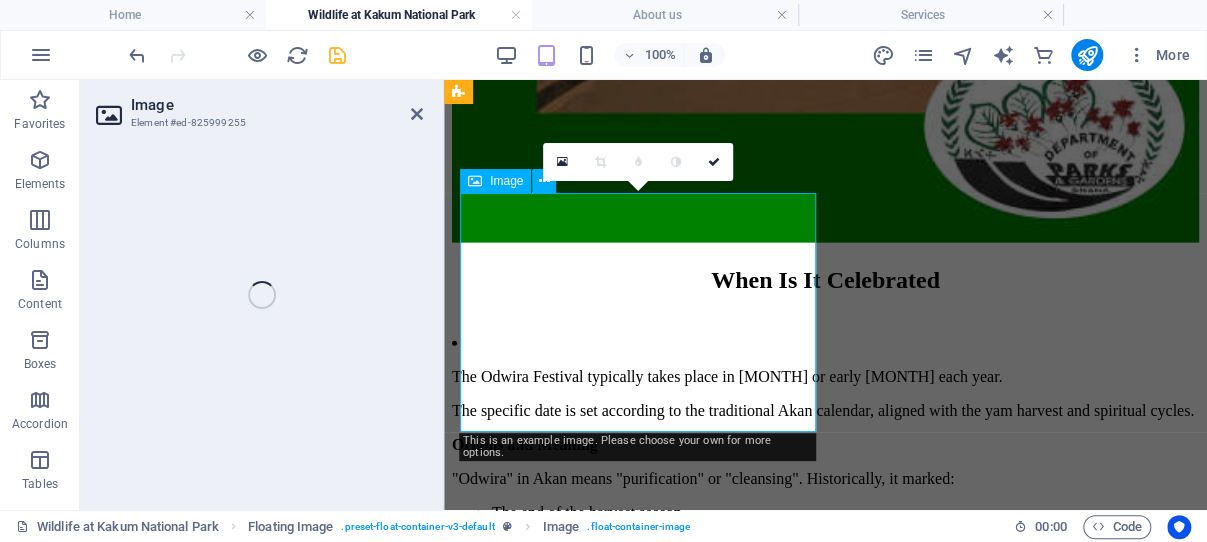 scroll, scrollTop: 1921, scrollLeft: 0, axis: vertical 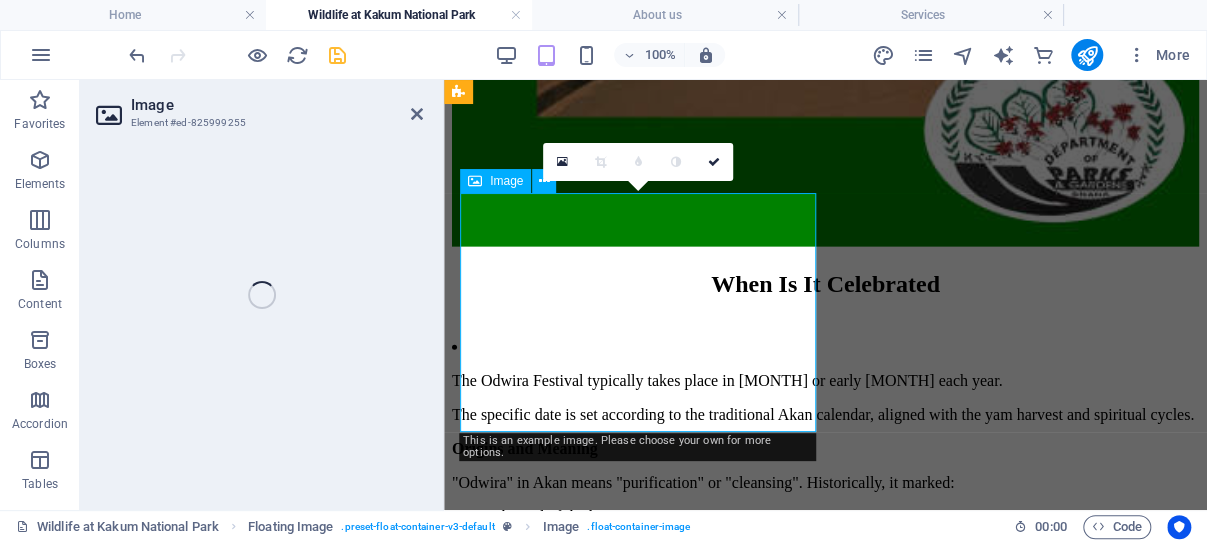 select on "%" 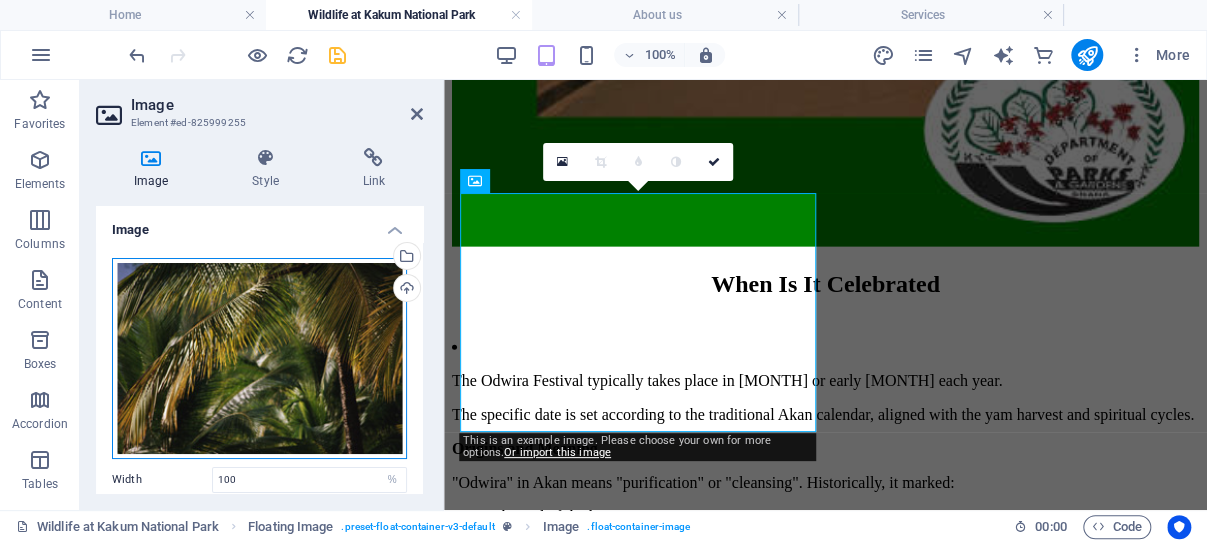 click on "Drag files here, click to choose files or select files from Files or our free stock photos & videos" at bounding box center [259, 358] 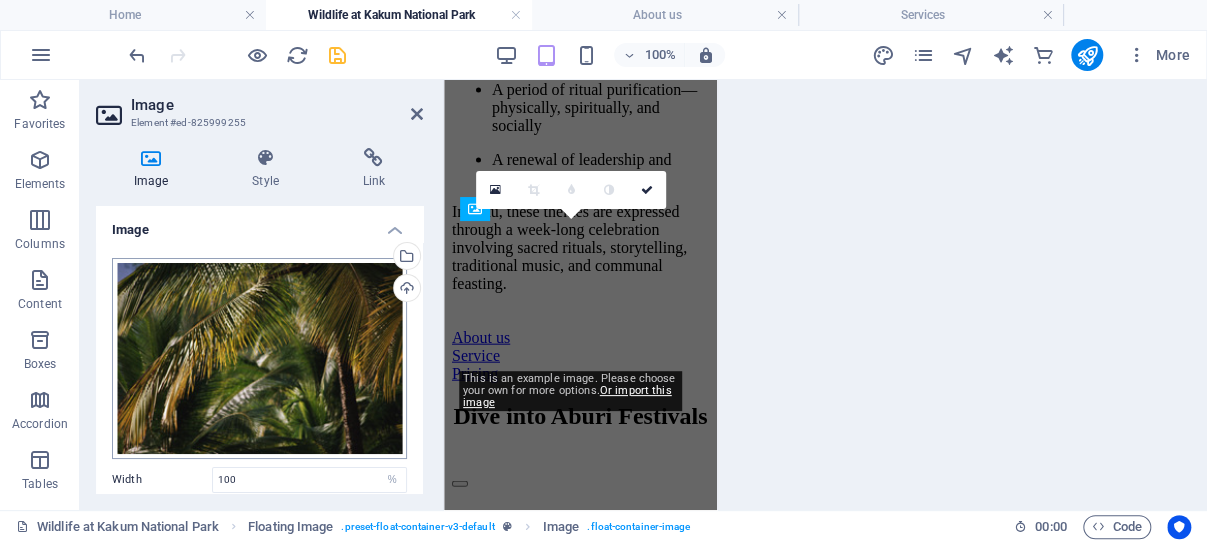 scroll, scrollTop: 2750, scrollLeft: 0, axis: vertical 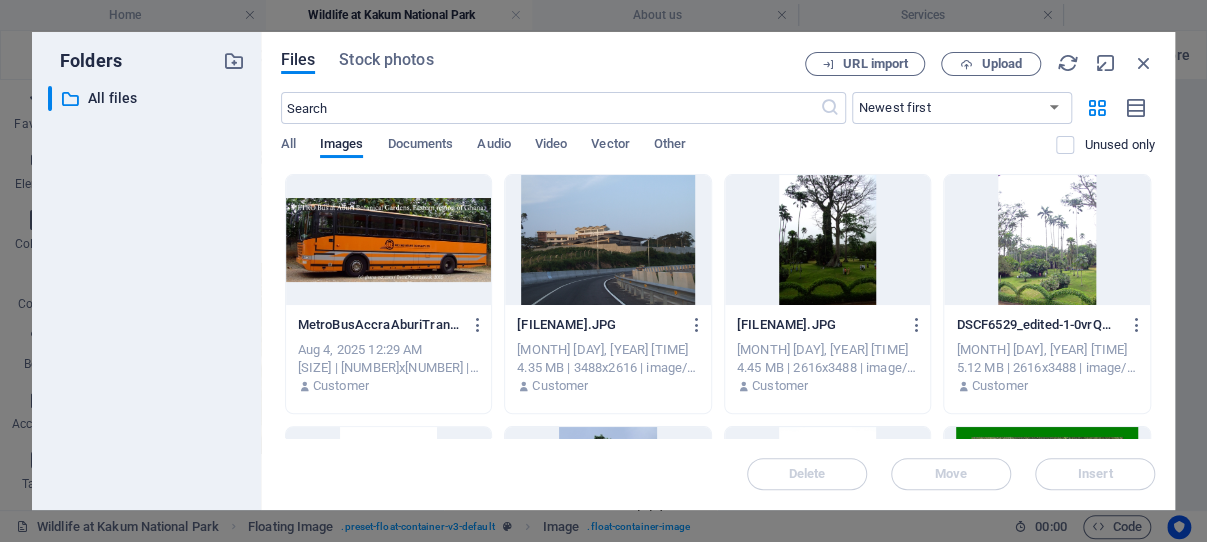 click at bounding box center [608, 240] 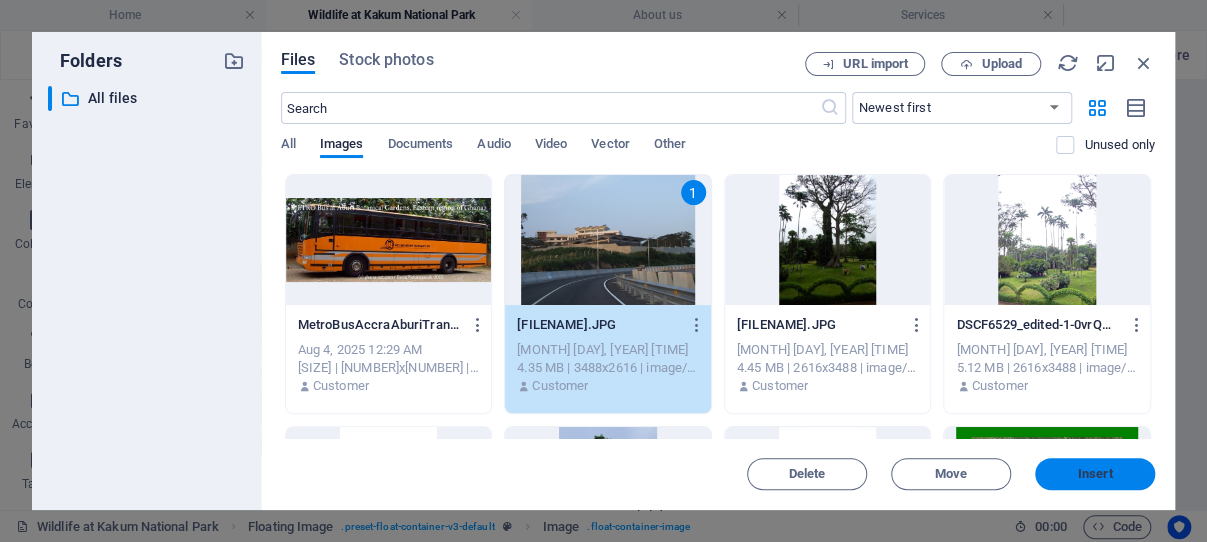 click on "Insert" at bounding box center [1095, 474] 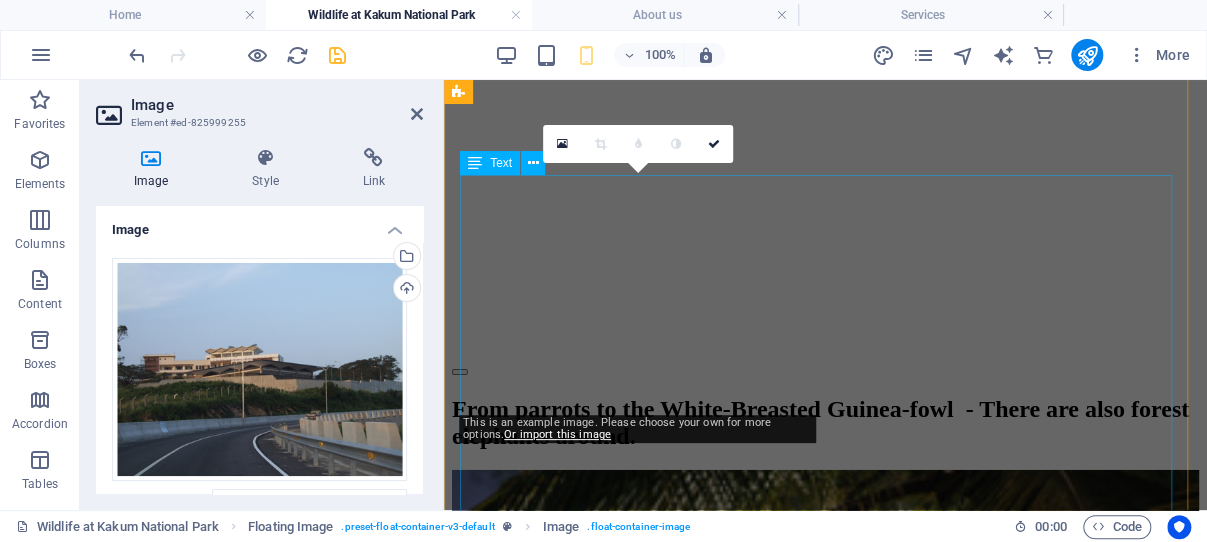 scroll, scrollTop: 1939, scrollLeft: 0, axis: vertical 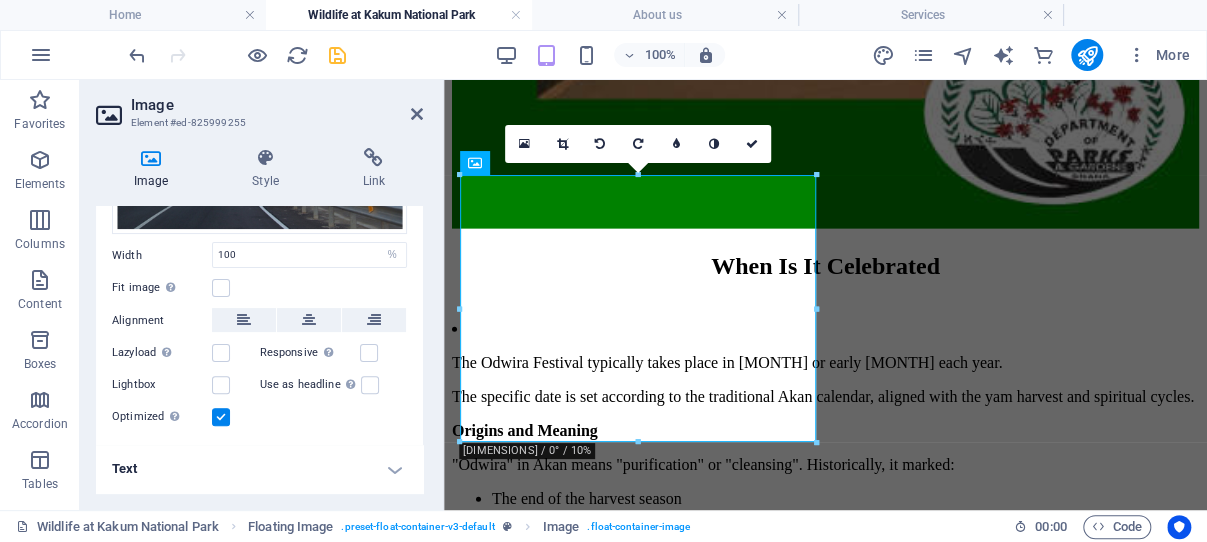 click on "Text" at bounding box center (259, 469) 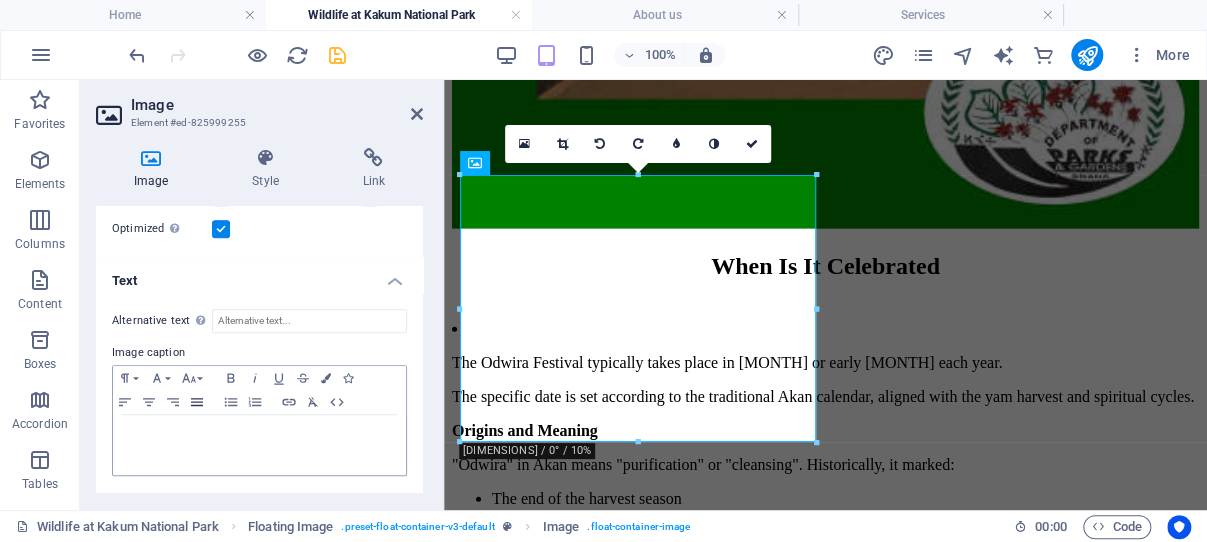 scroll, scrollTop: 486, scrollLeft: 0, axis: vertical 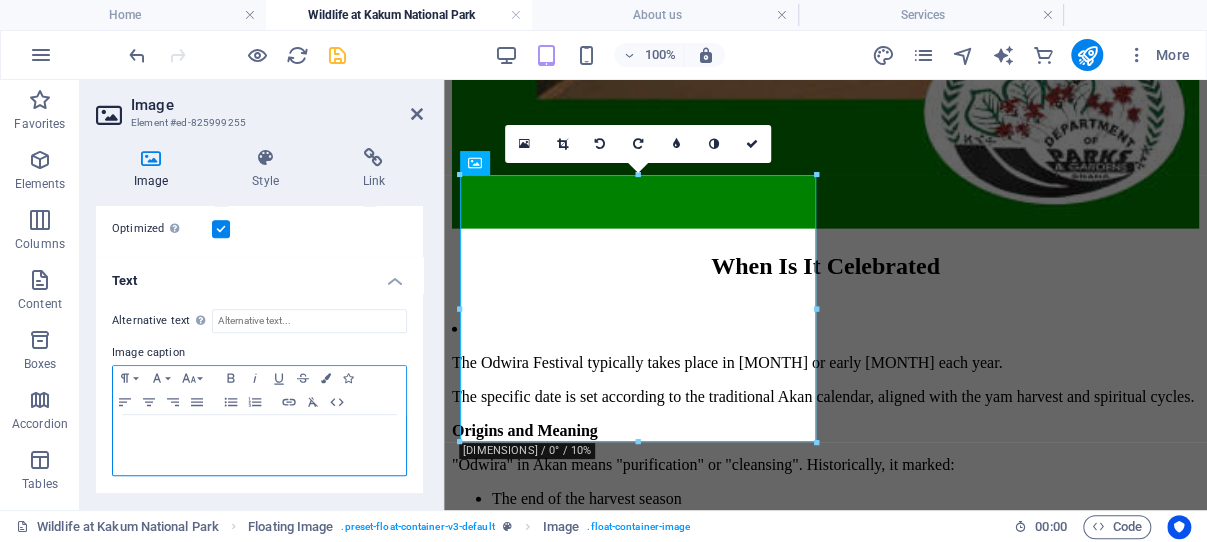 click at bounding box center (259, 434) 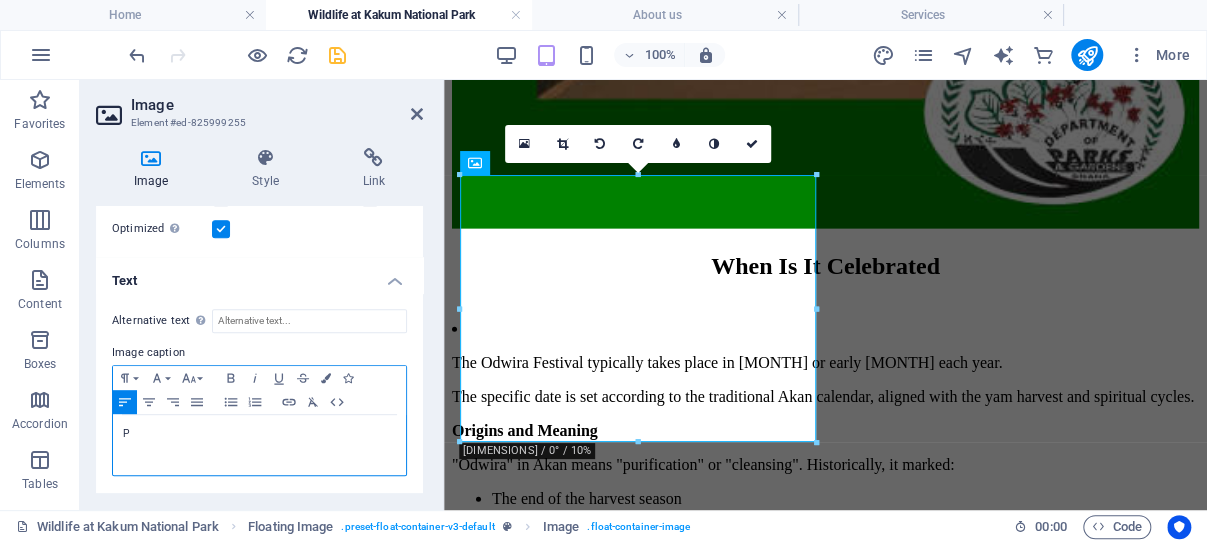 type 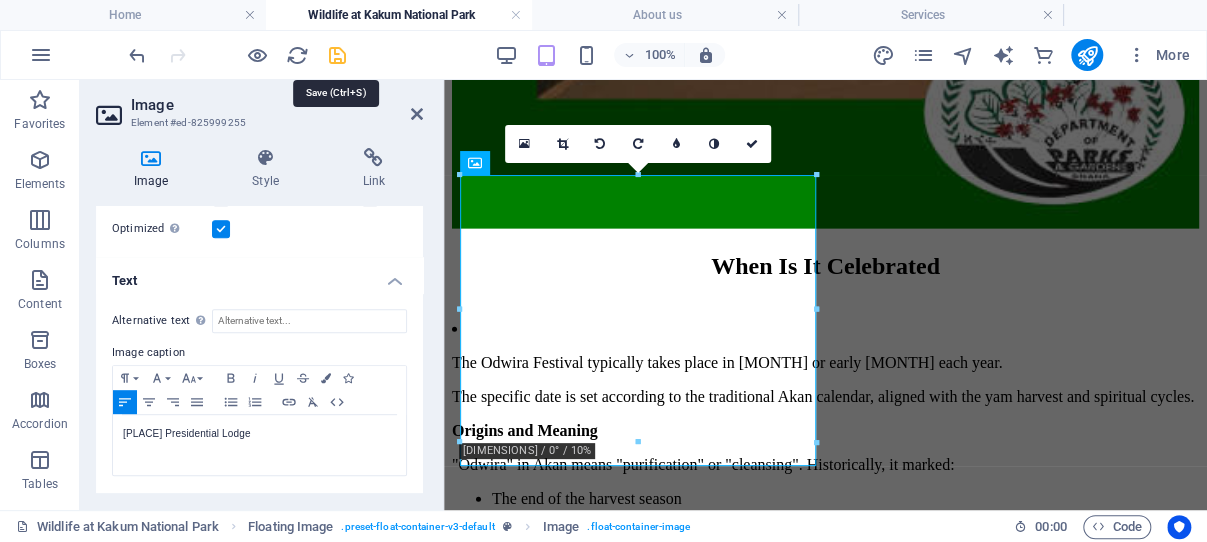 drag, startPoint x: 333, startPoint y: 52, endPoint x: 112, endPoint y: 74, distance: 222.09232 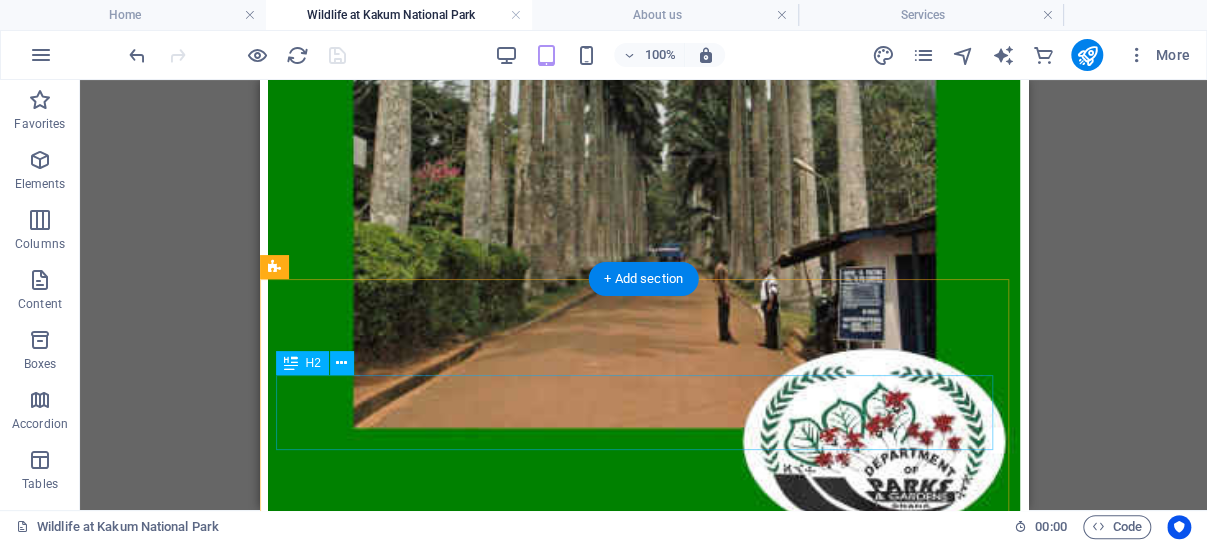 scroll, scrollTop: 1727, scrollLeft: 0, axis: vertical 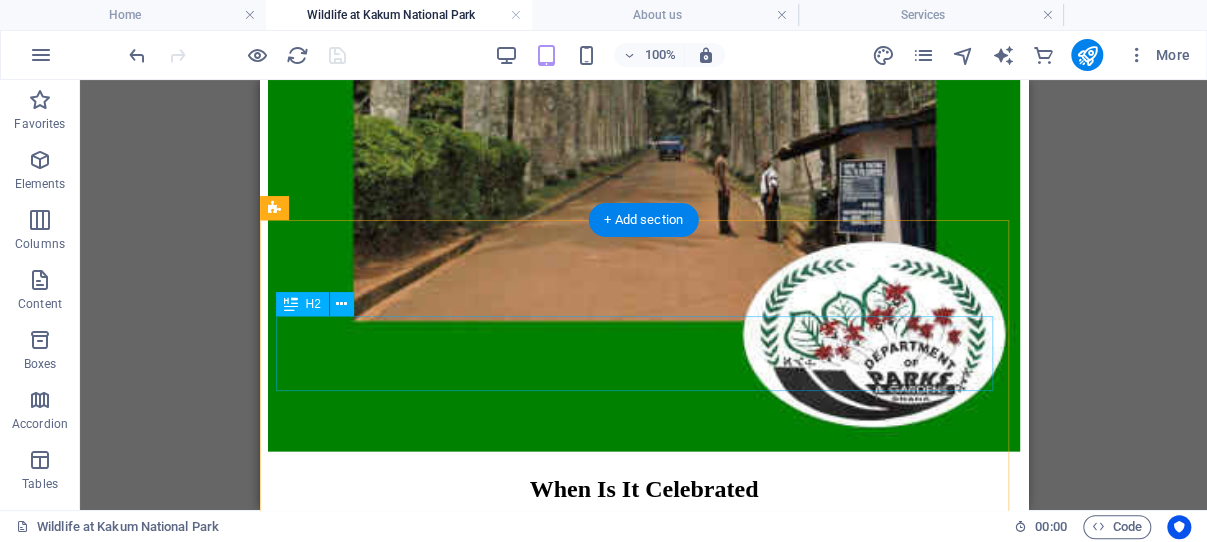 click on "From parrots to the White-Breasted Guinea-fowl  - There are also forest elephants around." at bounding box center [643, 1349] 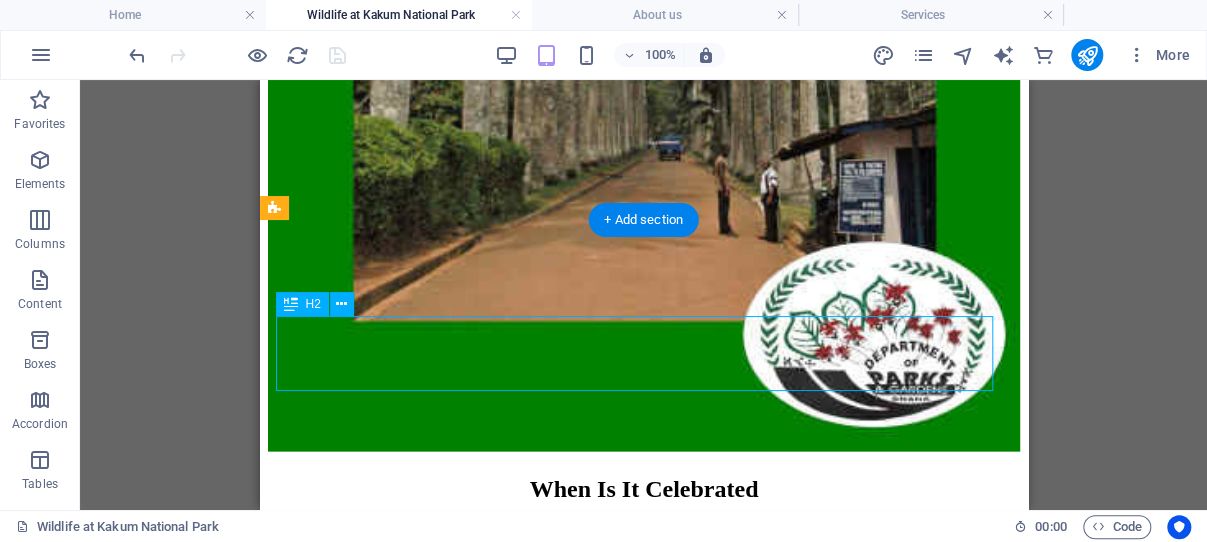 click on "From parrots to the White-Breasted Guinea-fowl  - There are also forest elephants around." at bounding box center (643, 1349) 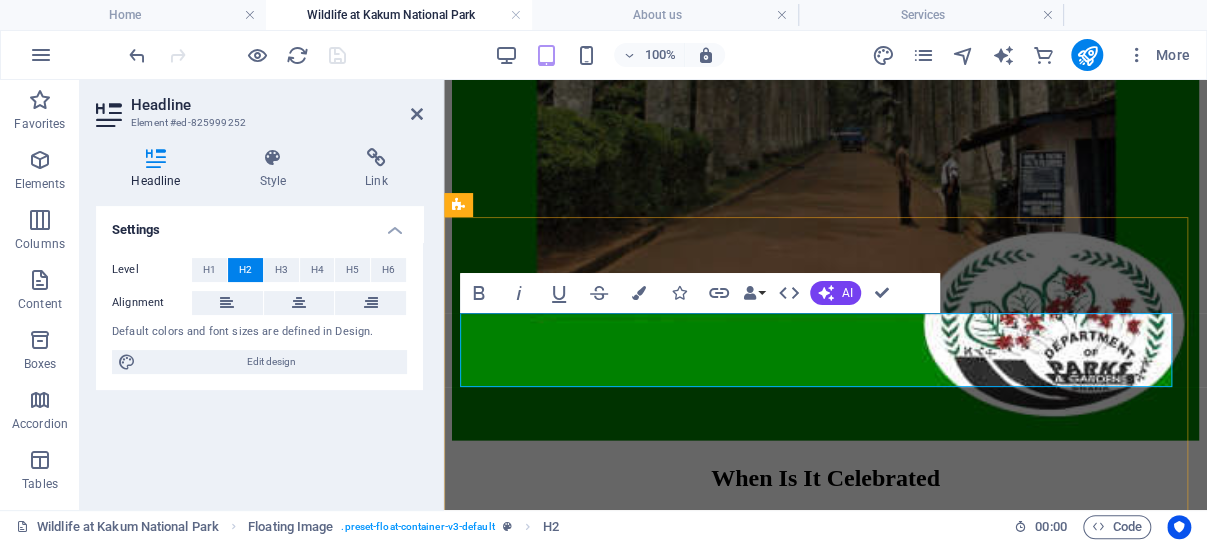 type 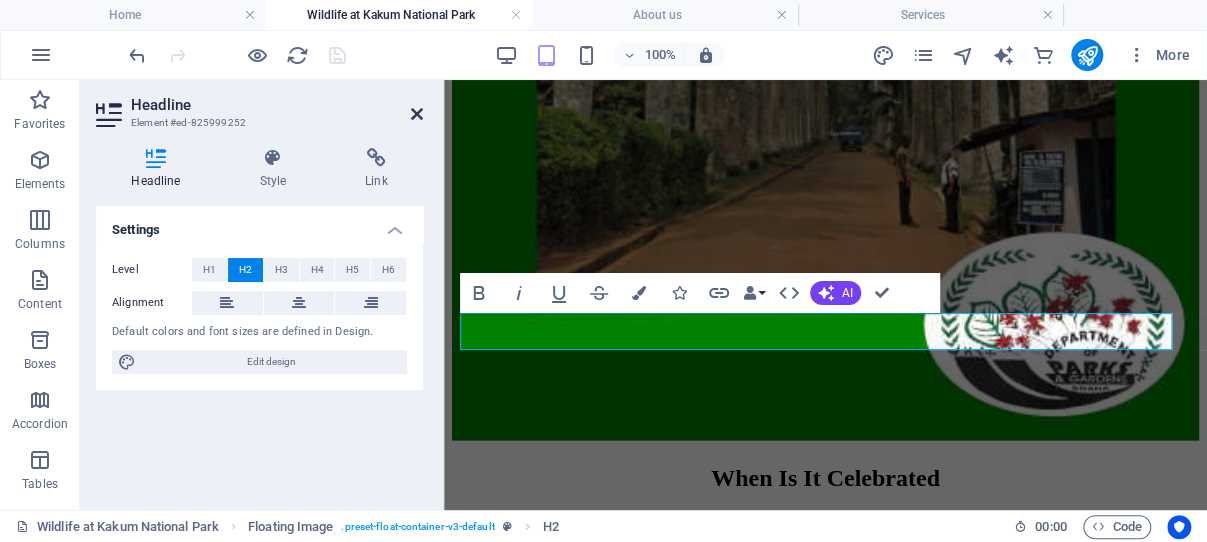 drag, startPoint x: 415, startPoint y: 109, endPoint x: 168, endPoint y: 43, distance: 255.6658 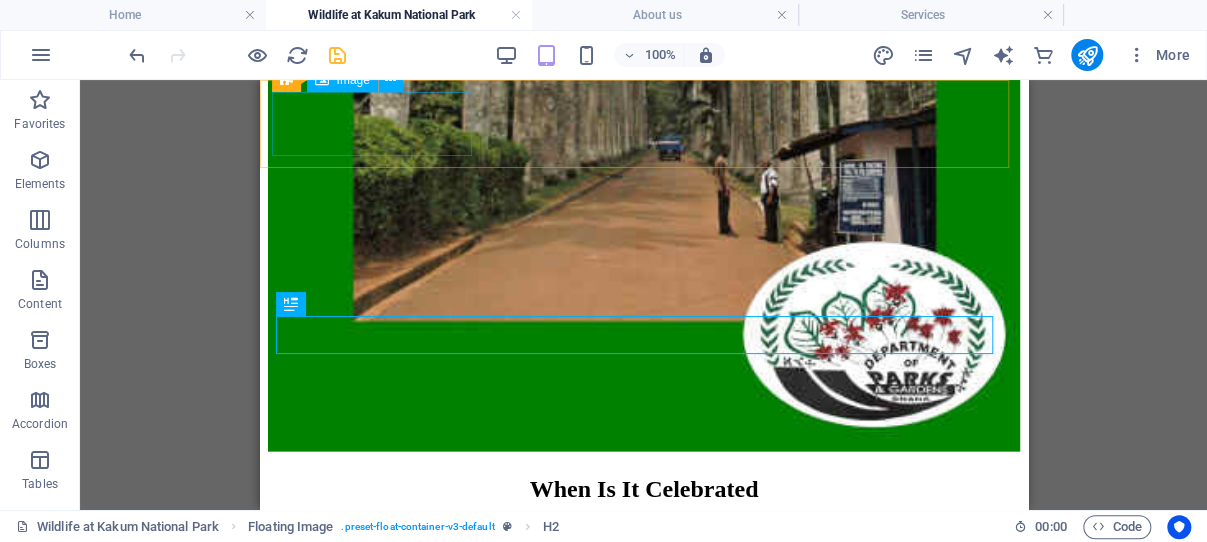 click at bounding box center (643, -1587) 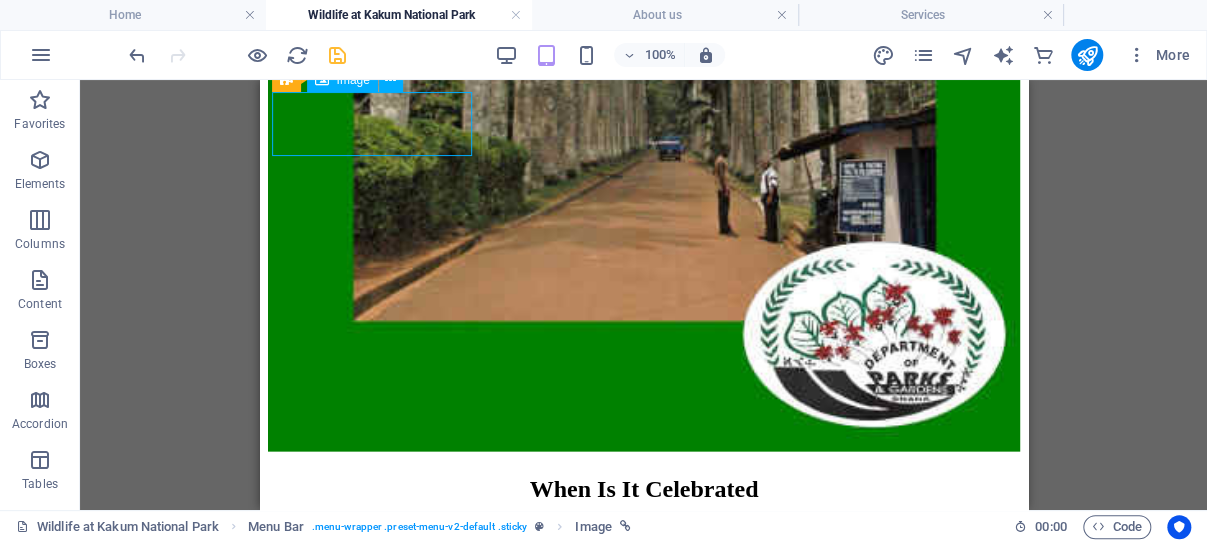 click at bounding box center (643, -1587) 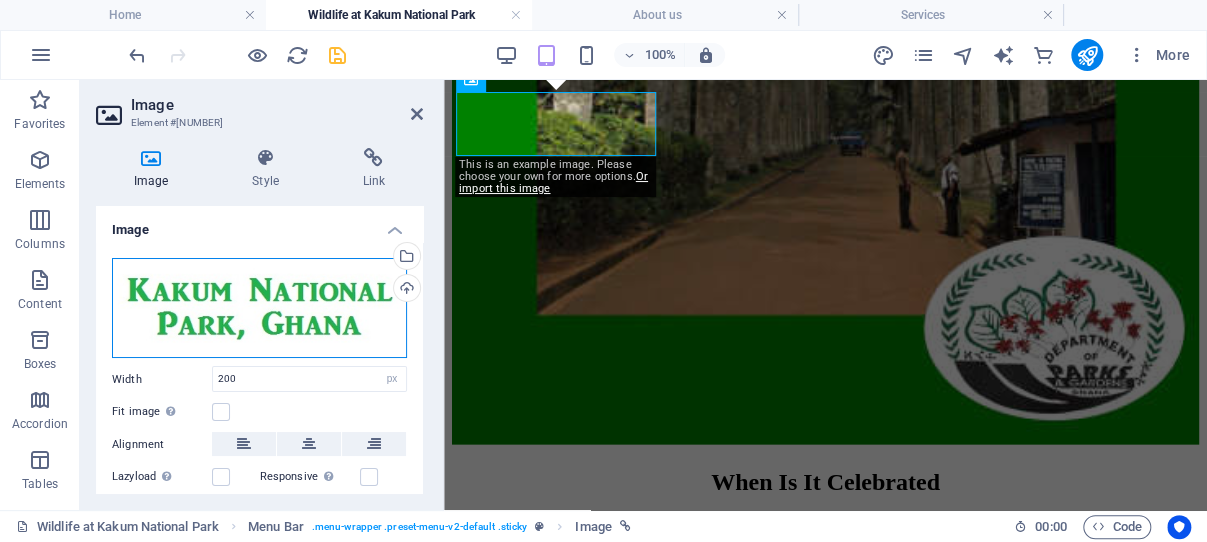 click on "Drag files here, click to choose files or select files from Files or our free stock photos & videos" at bounding box center [259, 308] 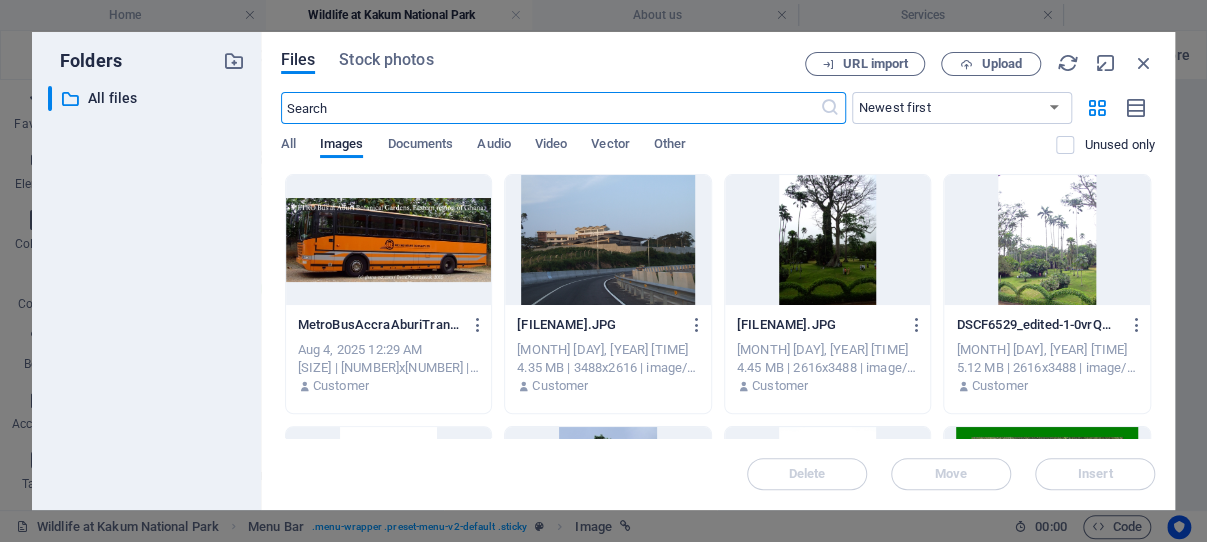 scroll, scrollTop: 1712, scrollLeft: 0, axis: vertical 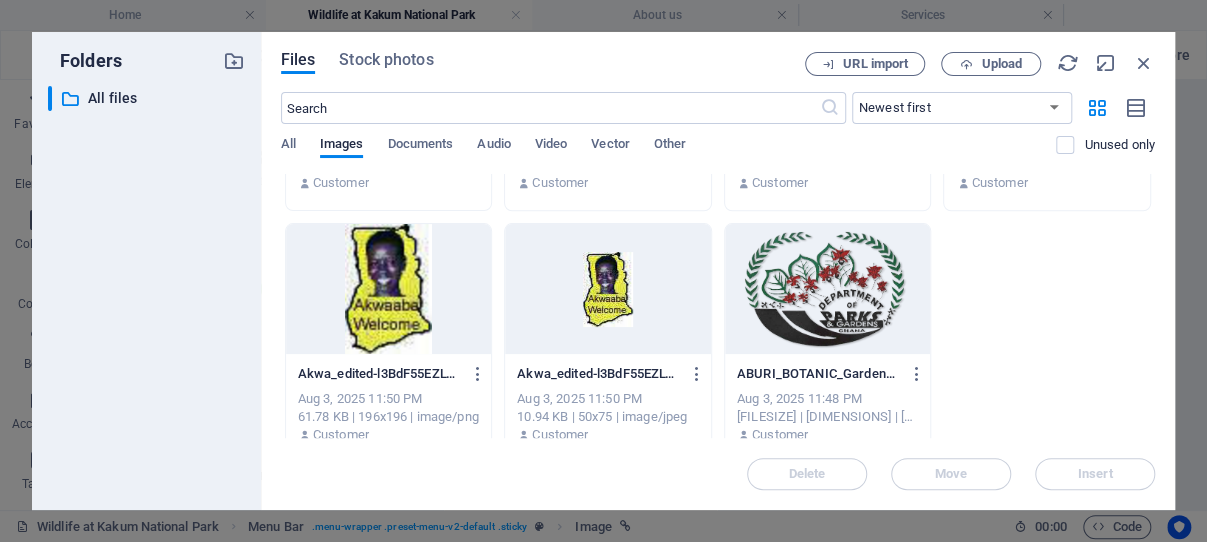 click at bounding box center (828, 289) 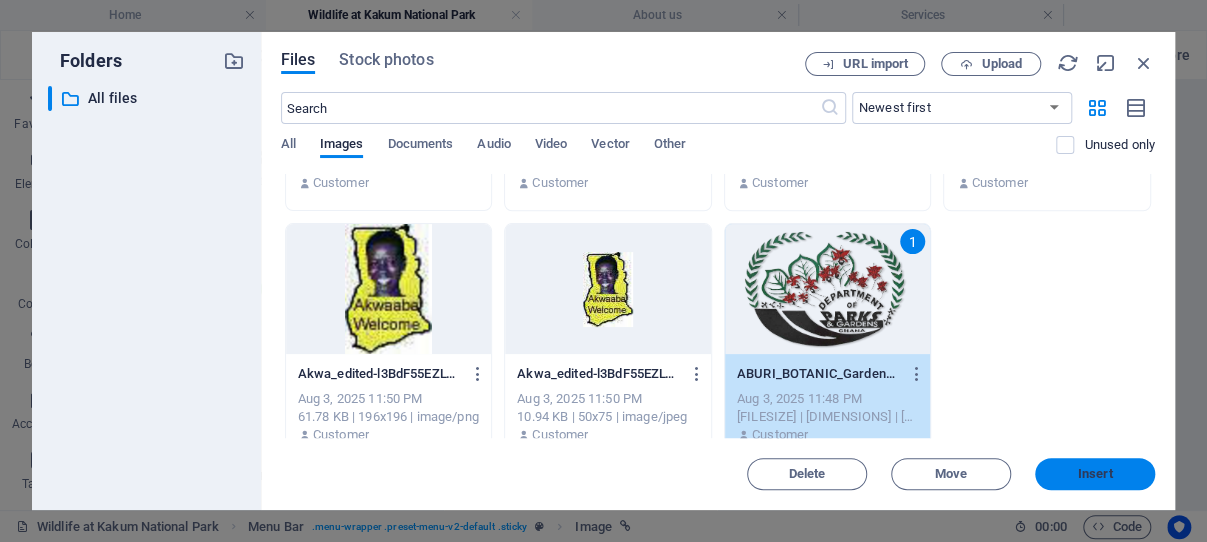 drag, startPoint x: 632, startPoint y: 361, endPoint x: 1092, endPoint y: 466, distance: 471.83154 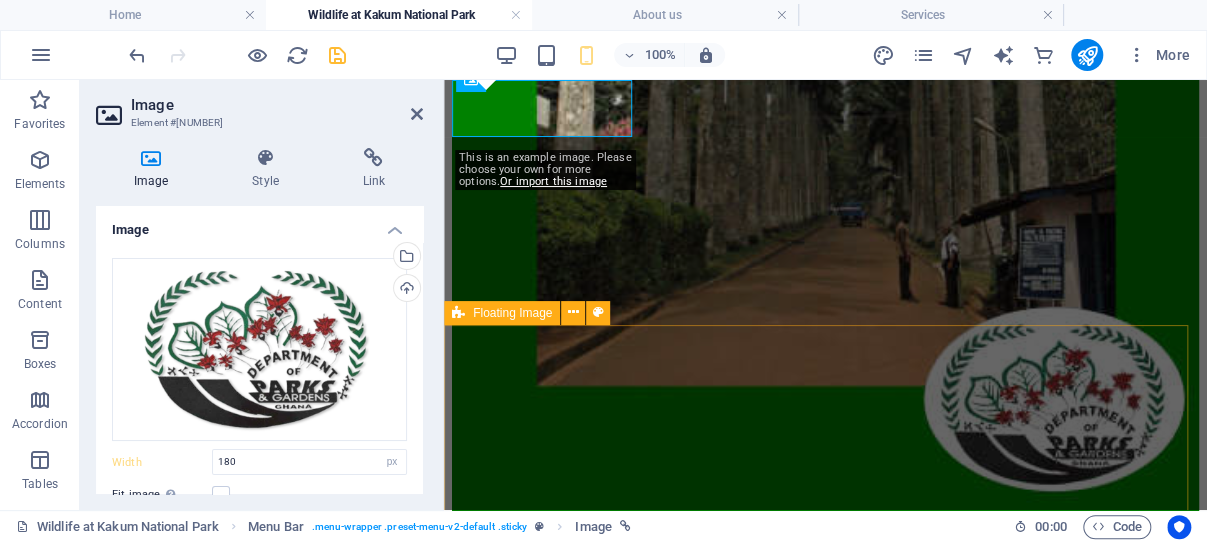 scroll, scrollTop: 1727, scrollLeft: 0, axis: vertical 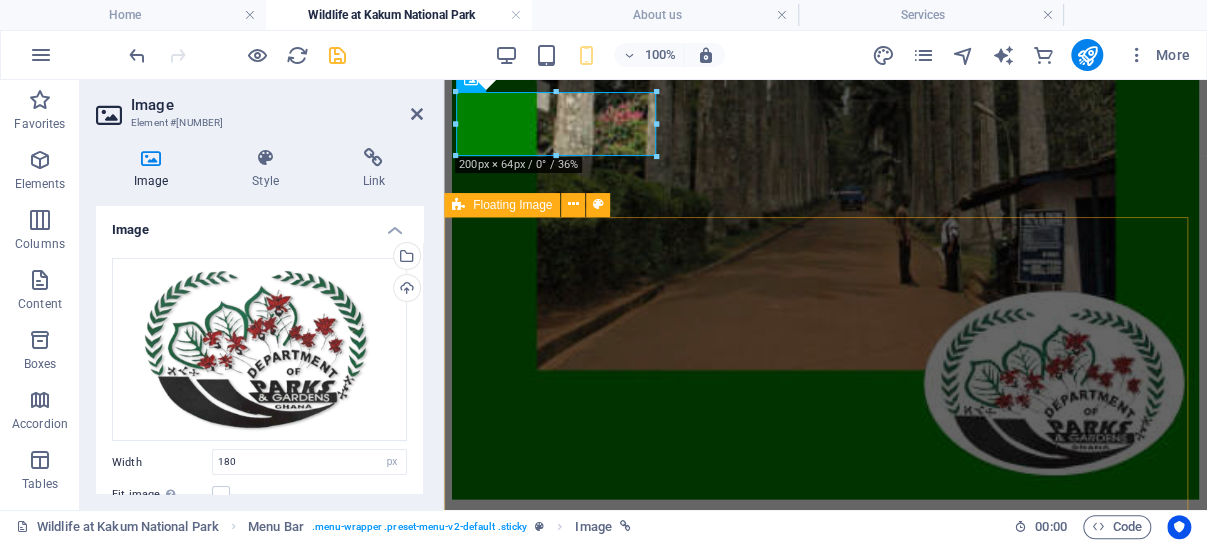 type on "200" 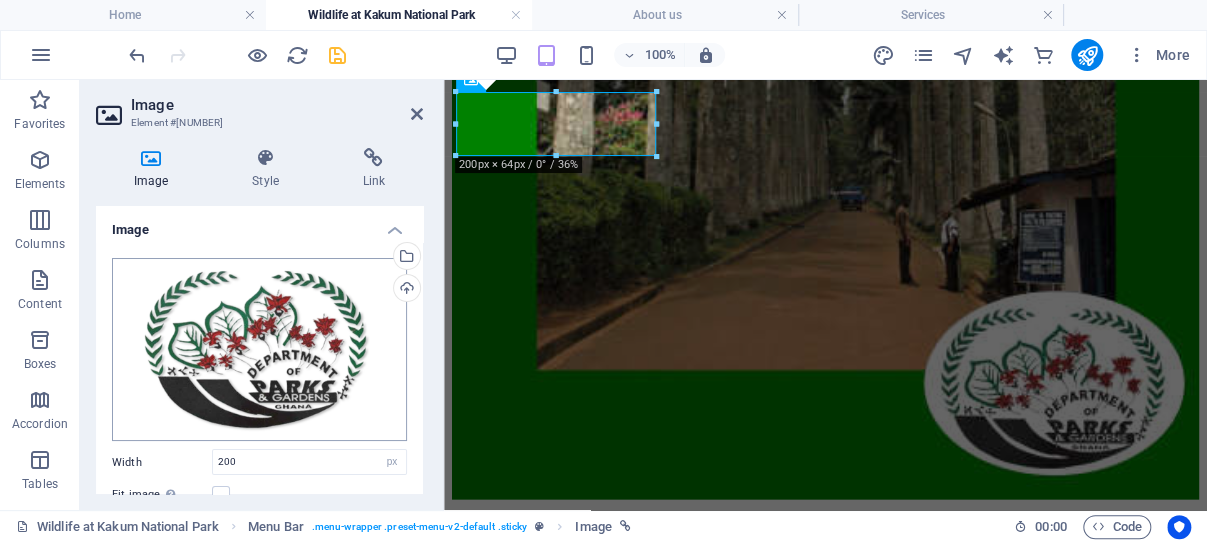 scroll, scrollTop: 1785, scrollLeft: 0, axis: vertical 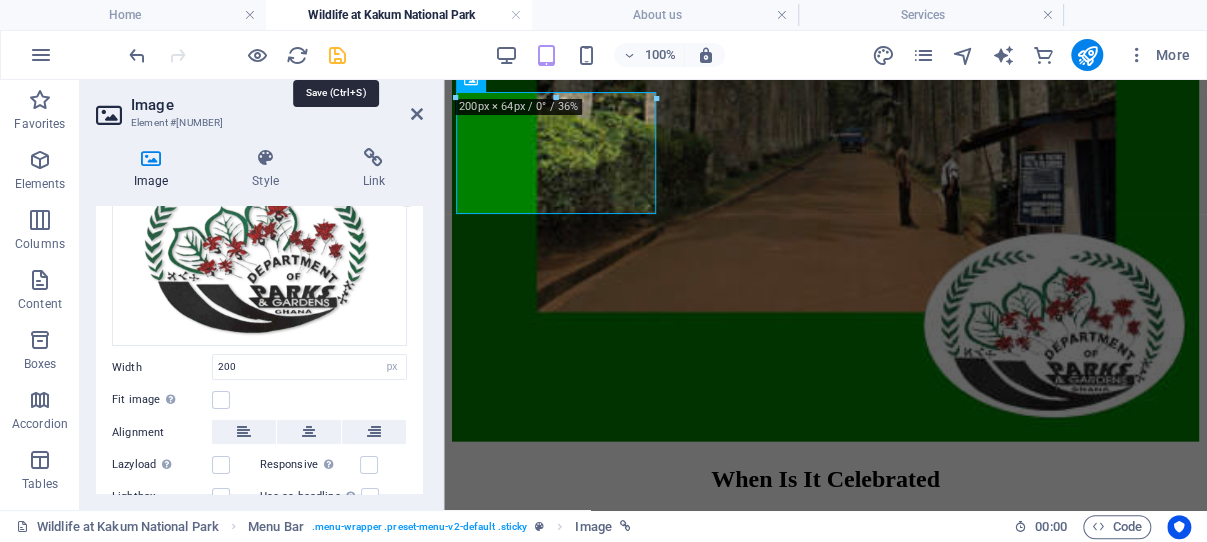 click at bounding box center [337, 55] 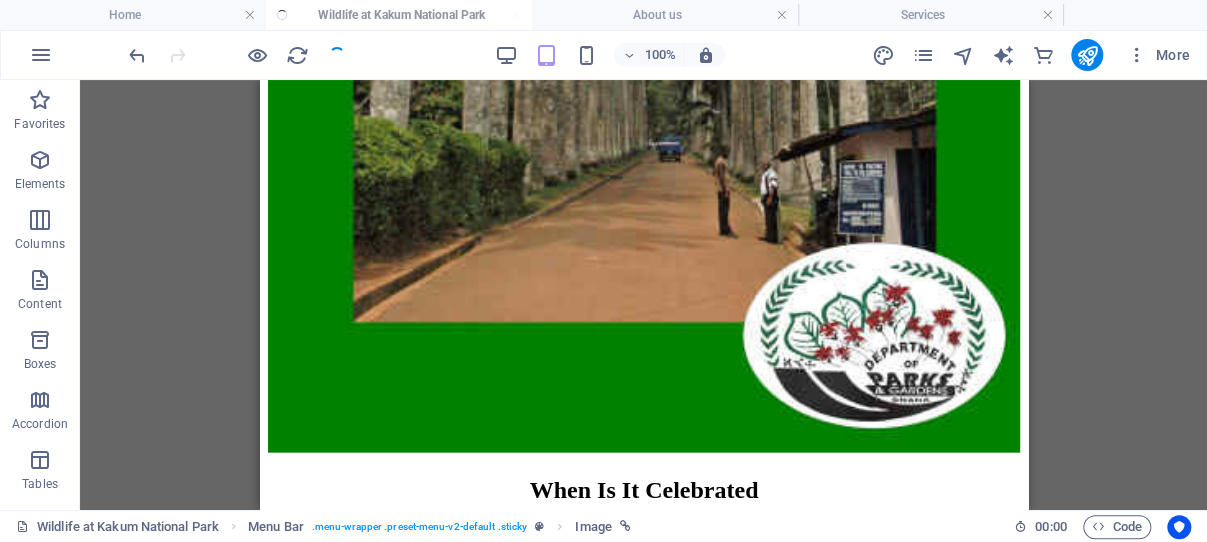 scroll, scrollTop: 1789, scrollLeft: 0, axis: vertical 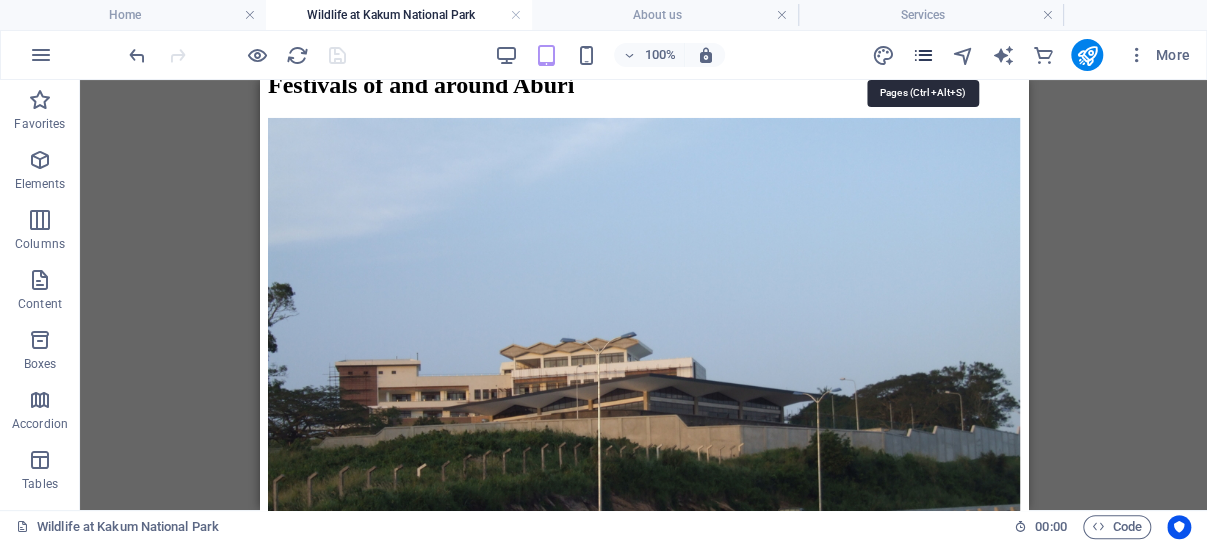 click at bounding box center (922, 55) 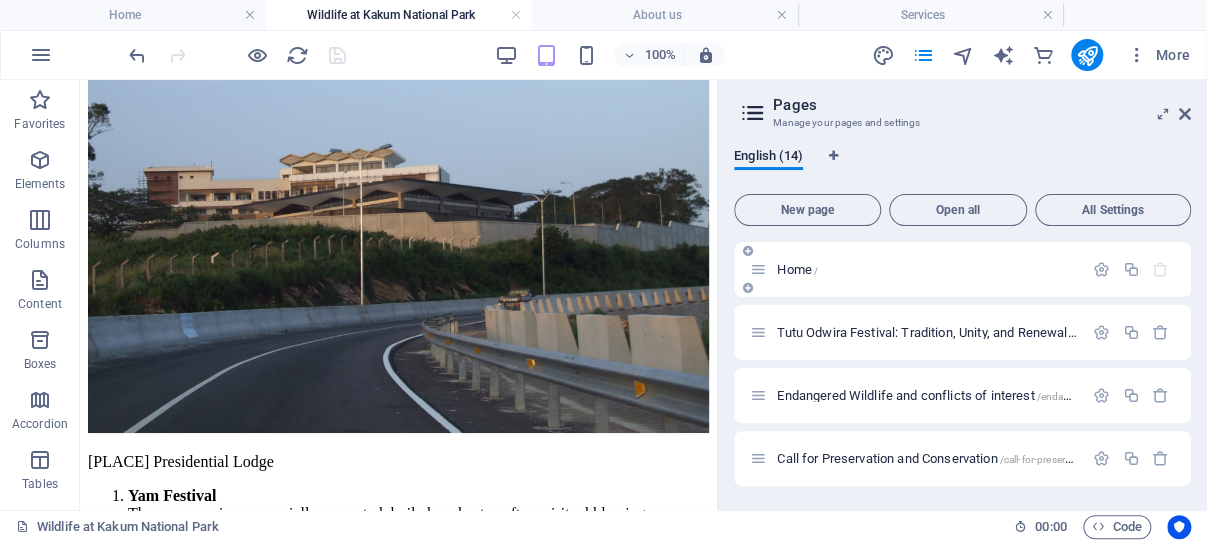 scroll, scrollTop: 2280, scrollLeft: 0, axis: vertical 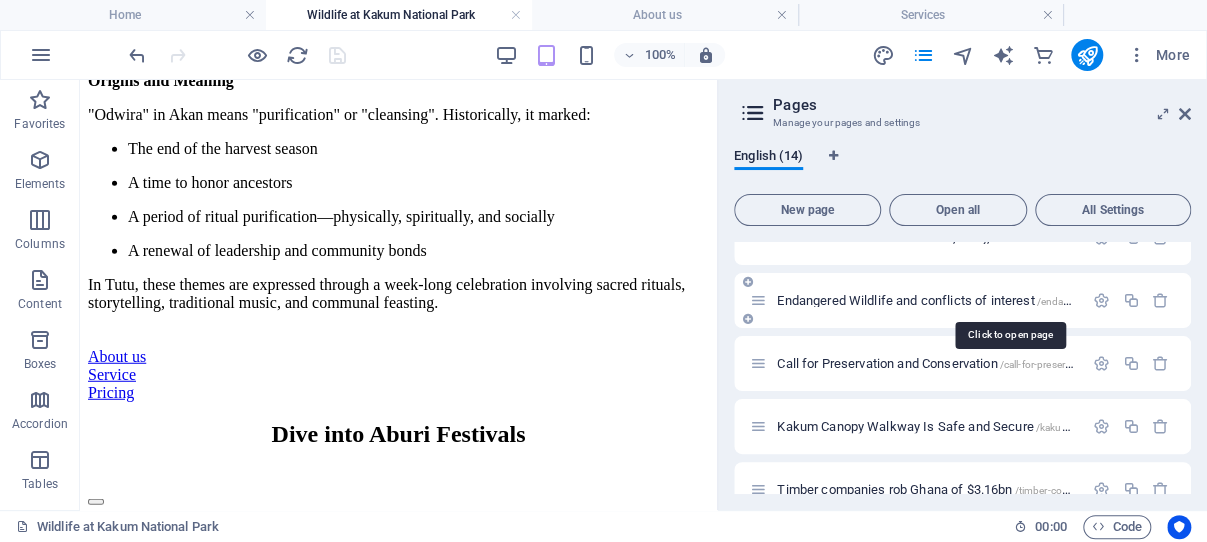 click on "Endangered Wildlife and conflicts of interest /endangered-wildlife-and-conflicts-of-interest" at bounding box center [1008, 300] 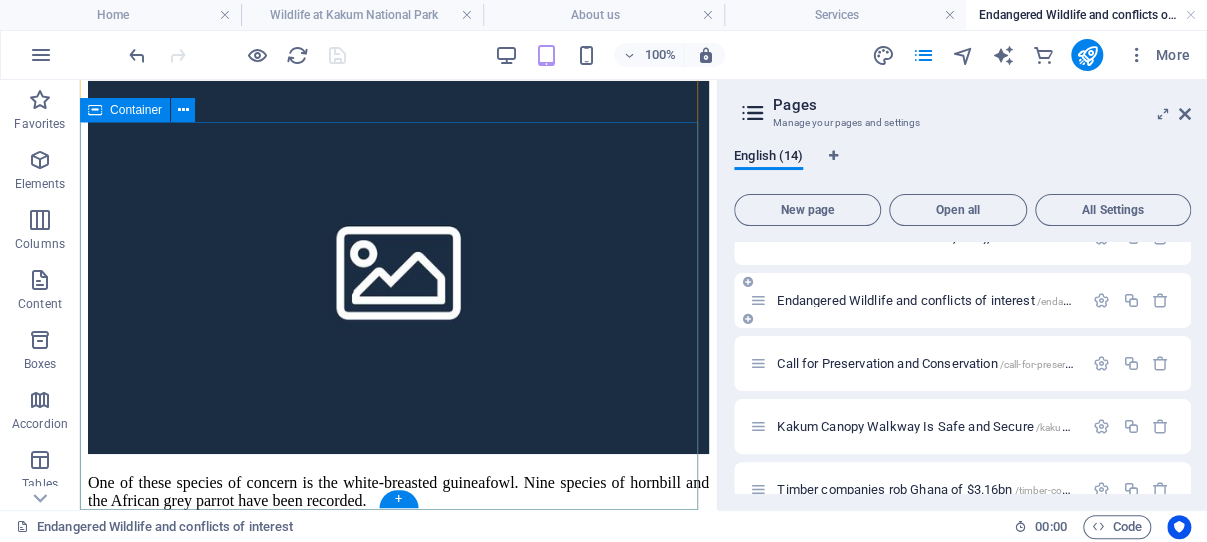 scroll, scrollTop: 3177, scrollLeft: 0, axis: vertical 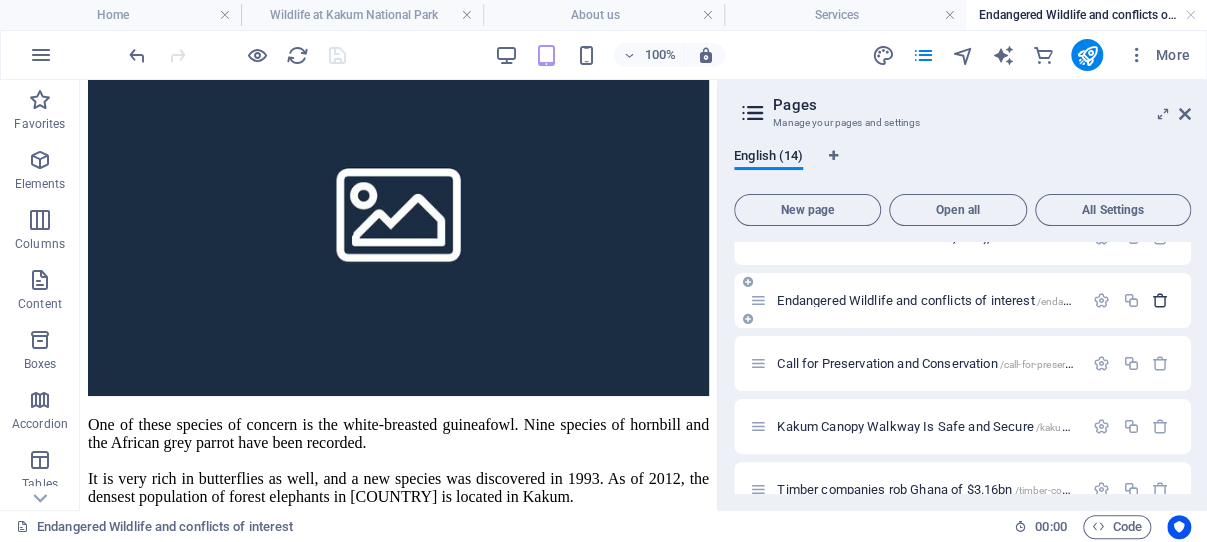 click at bounding box center [1160, 300] 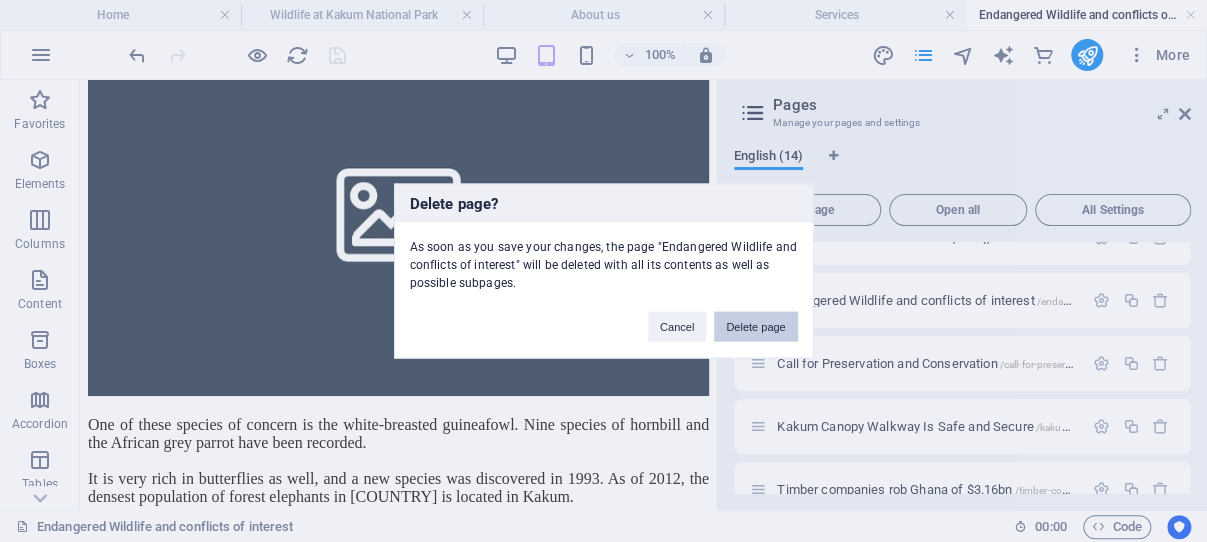 click on "Delete page" at bounding box center (755, 327) 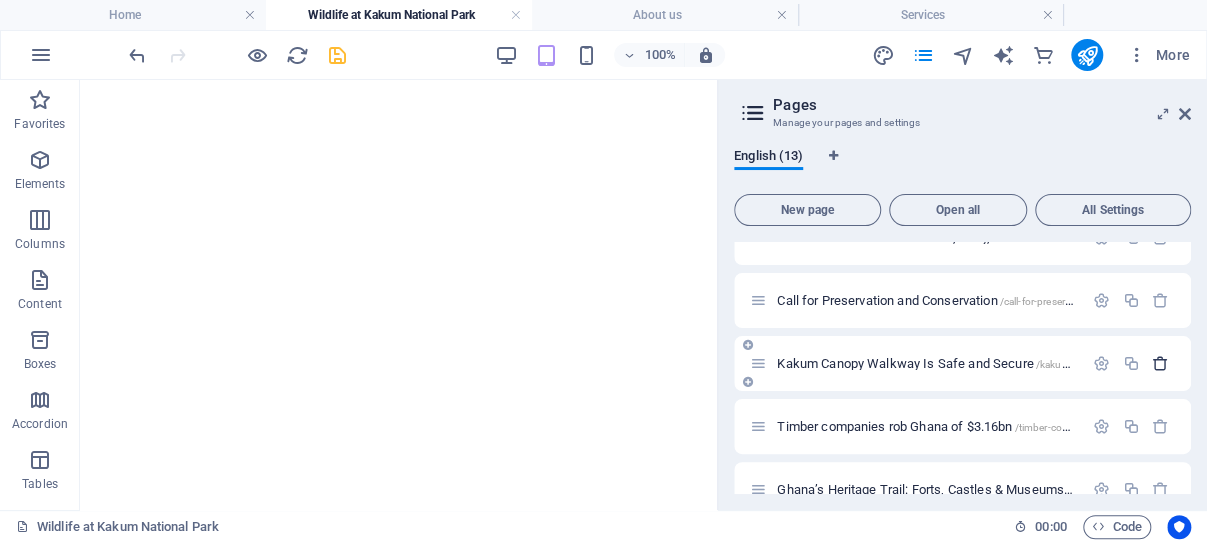 scroll, scrollTop: 3449, scrollLeft: 0, axis: vertical 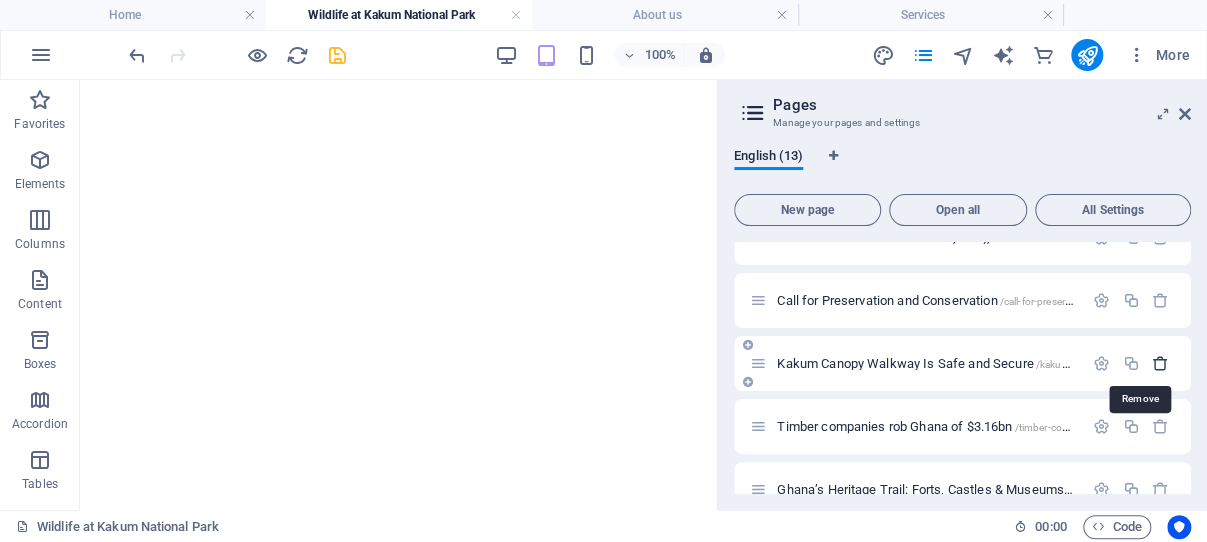 click at bounding box center [1160, 363] 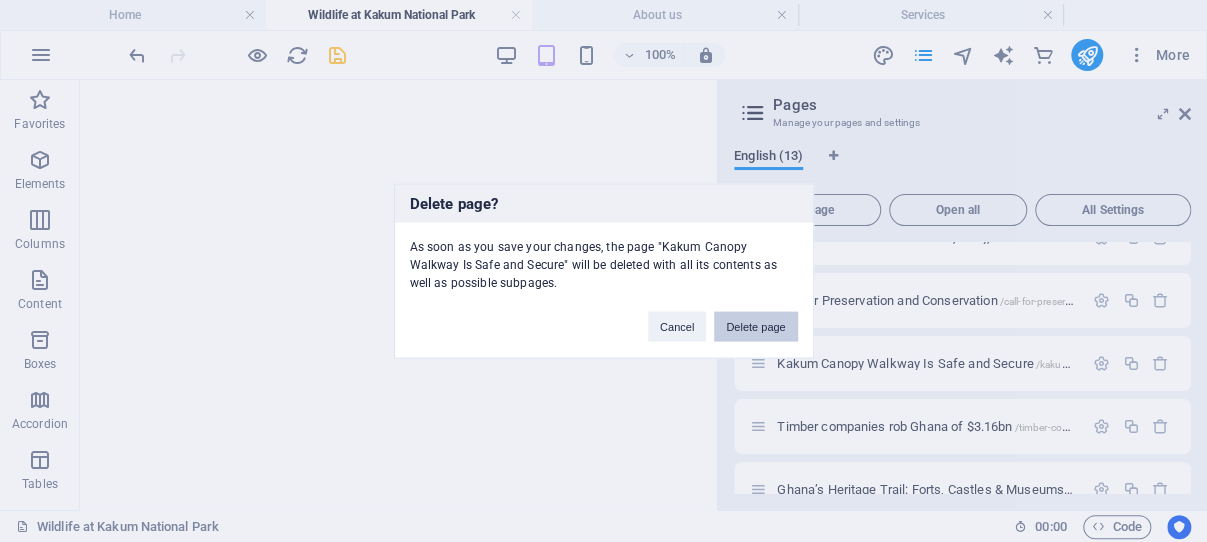 click on "Delete page" at bounding box center [755, 327] 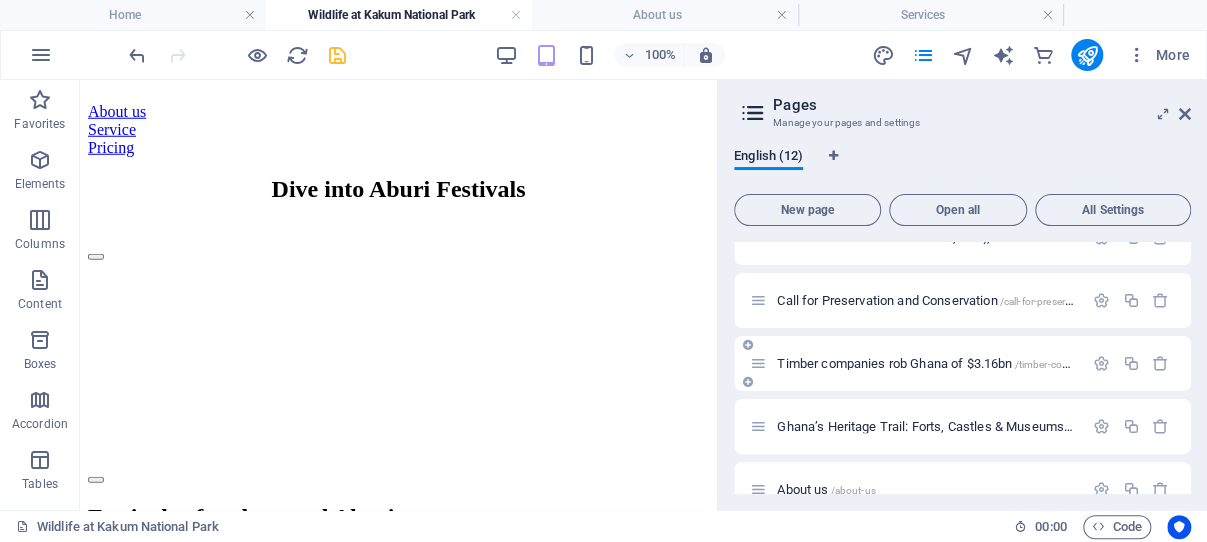 scroll, scrollTop: 2396, scrollLeft: 0, axis: vertical 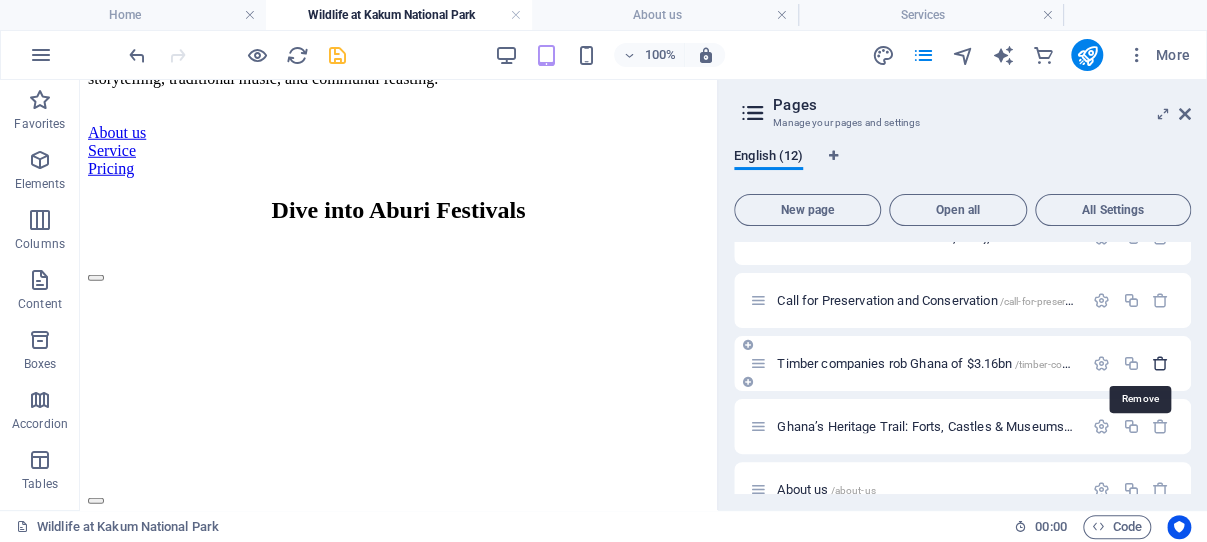 click at bounding box center [1160, 363] 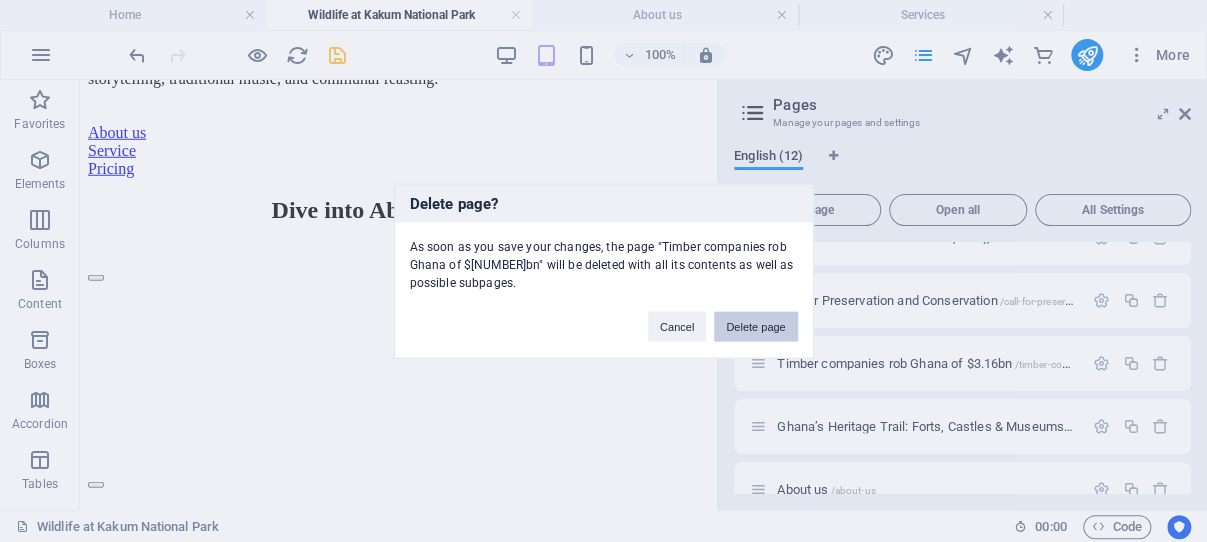 click on "Delete page" at bounding box center (755, 327) 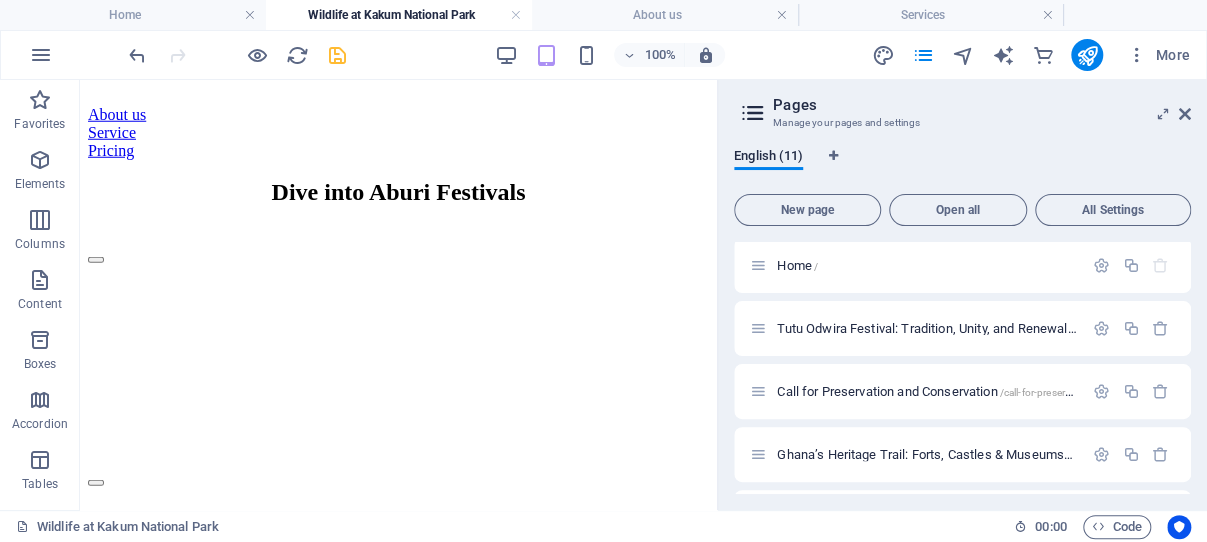 scroll, scrollTop: 0, scrollLeft: 0, axis: both 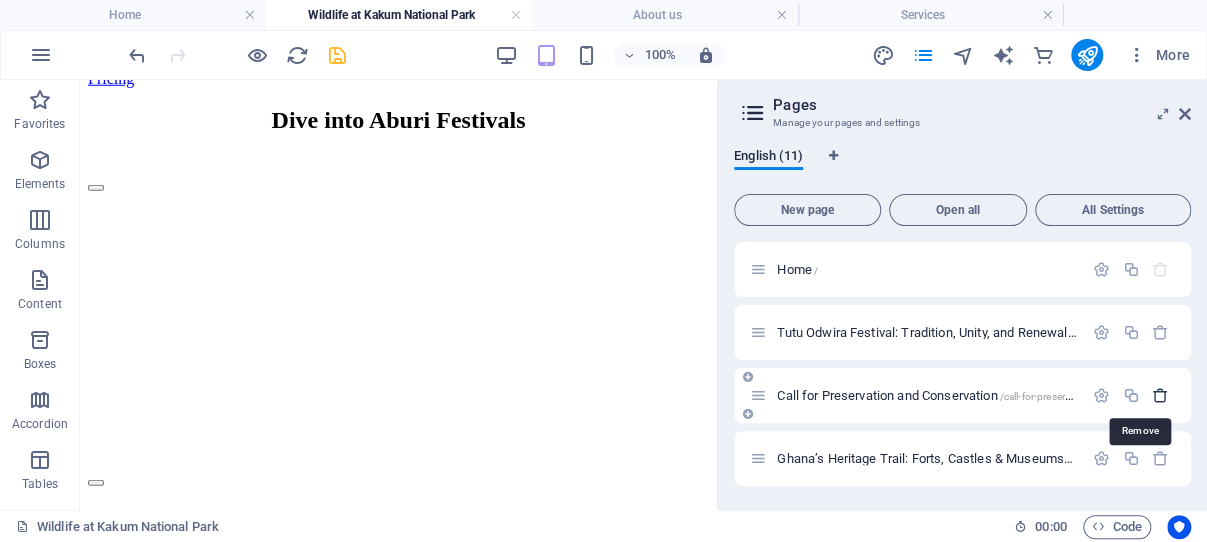 click at bounding box center (1160, 395) 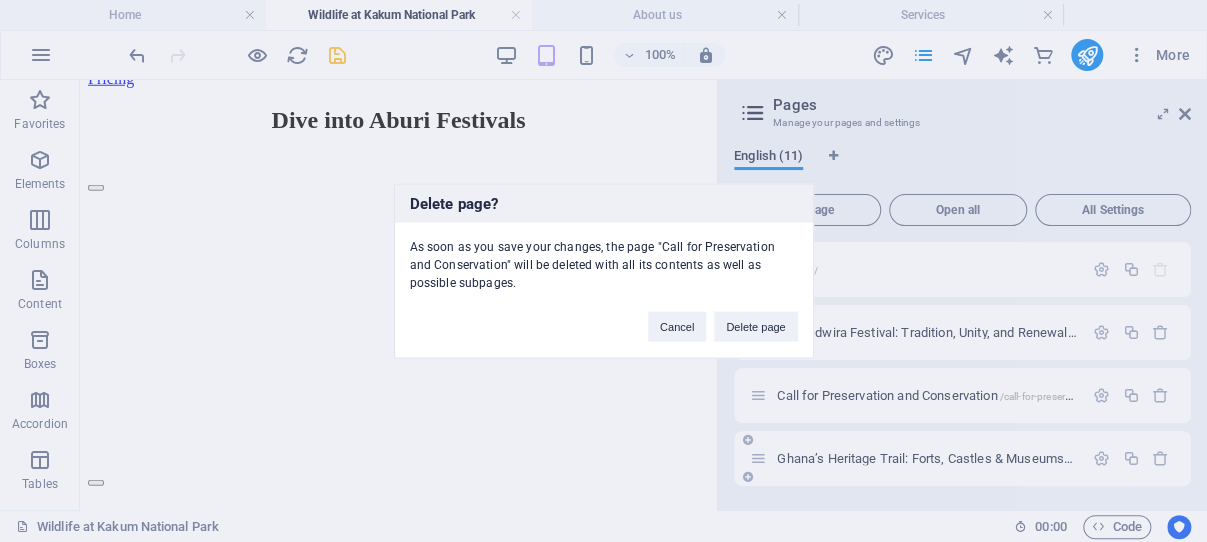 drag, startPoint x: 755, startPoint y: 323, endPoint x: 841, endPoint y: 371, distance: 98.48858 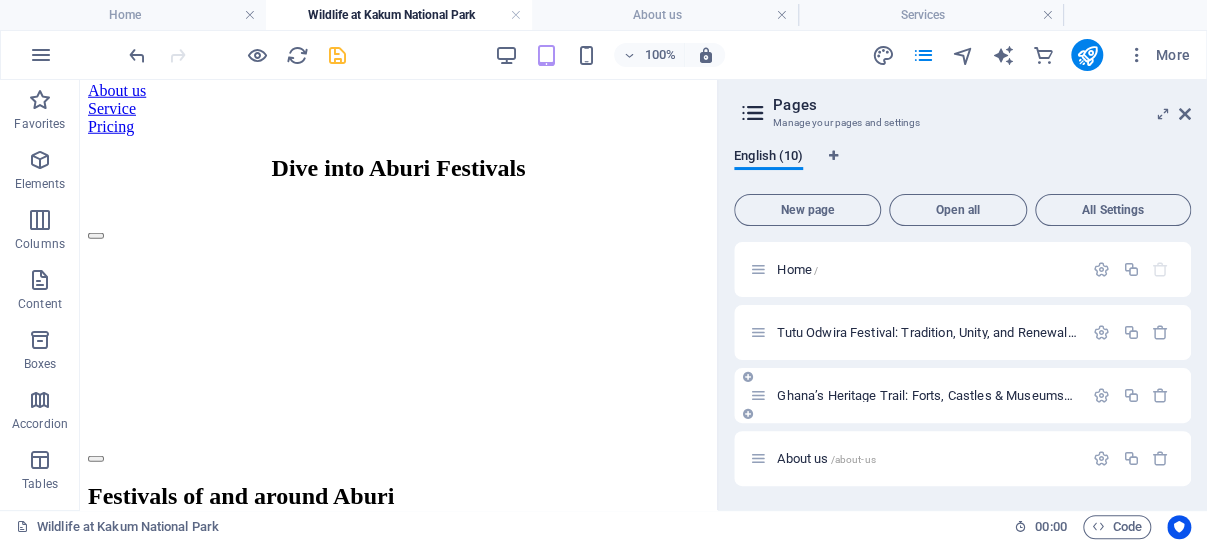 scroll, scrollTop: 2396, scrollLeft: 0, axis: vertical 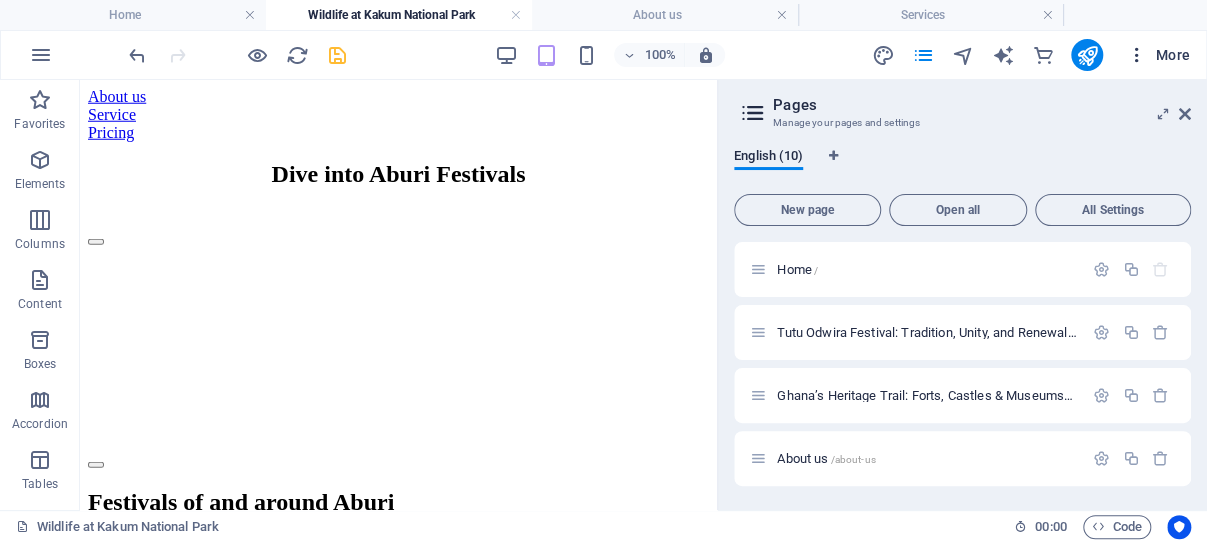 click at bounding box center (1137, 55) 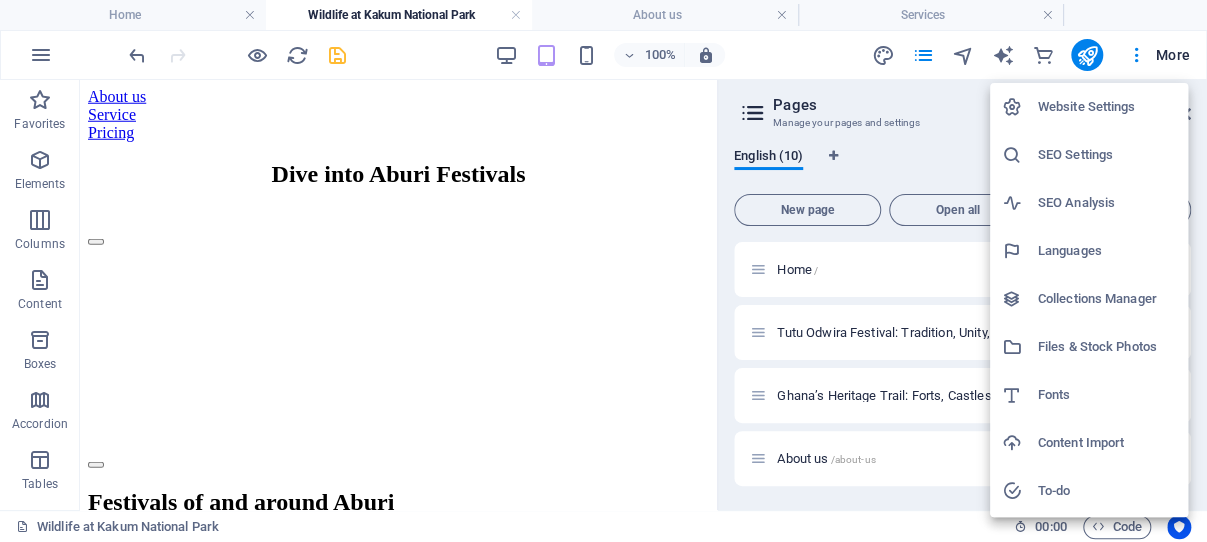 click on "Website Settings" at bounding box center (1107, 107) 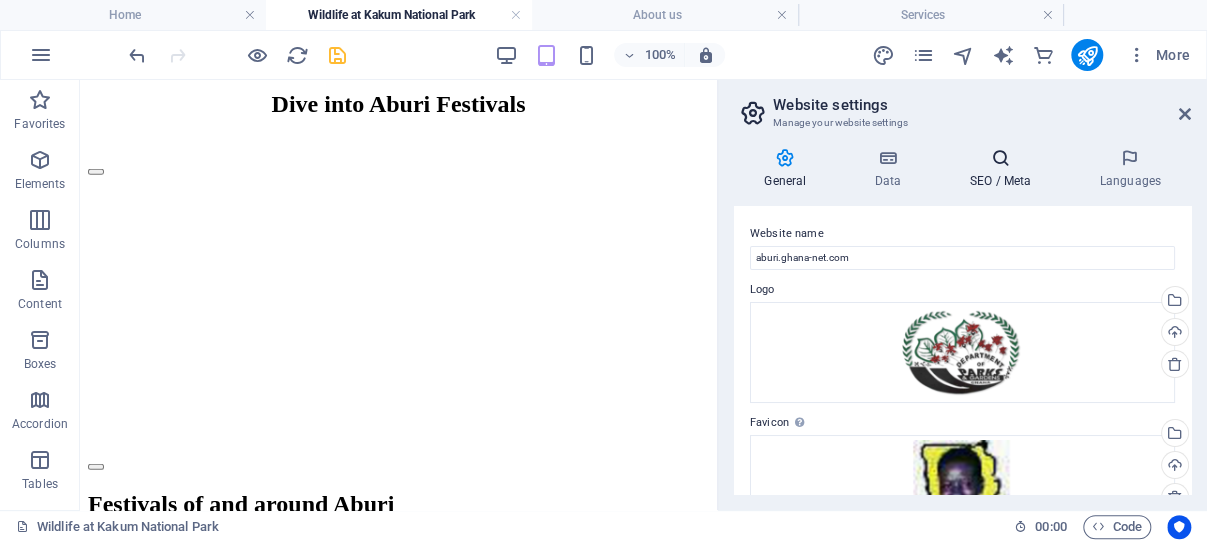 scroll, scrollTop: 2468, scrollLeft: 0, axis: vertical 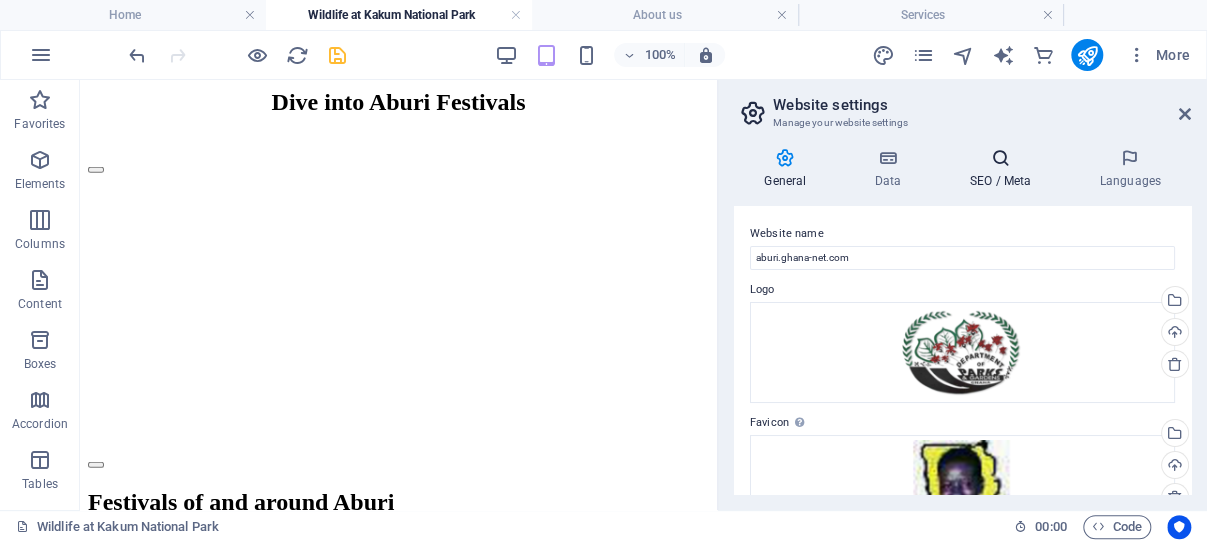 click at bounding box center [1000, 158] 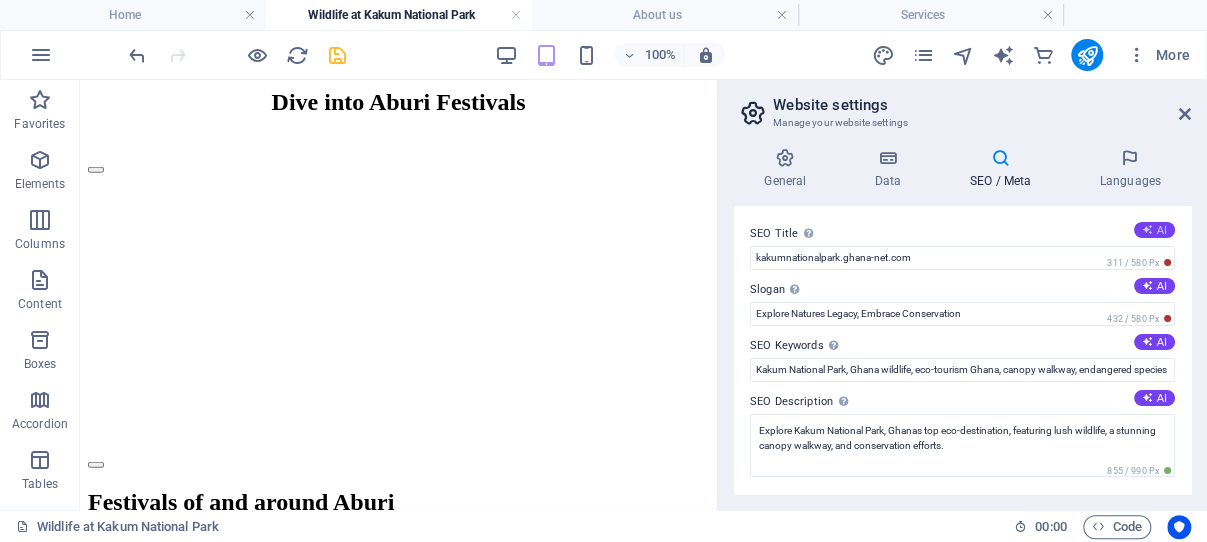 click on "AI" at bounding box center (1154, 230) 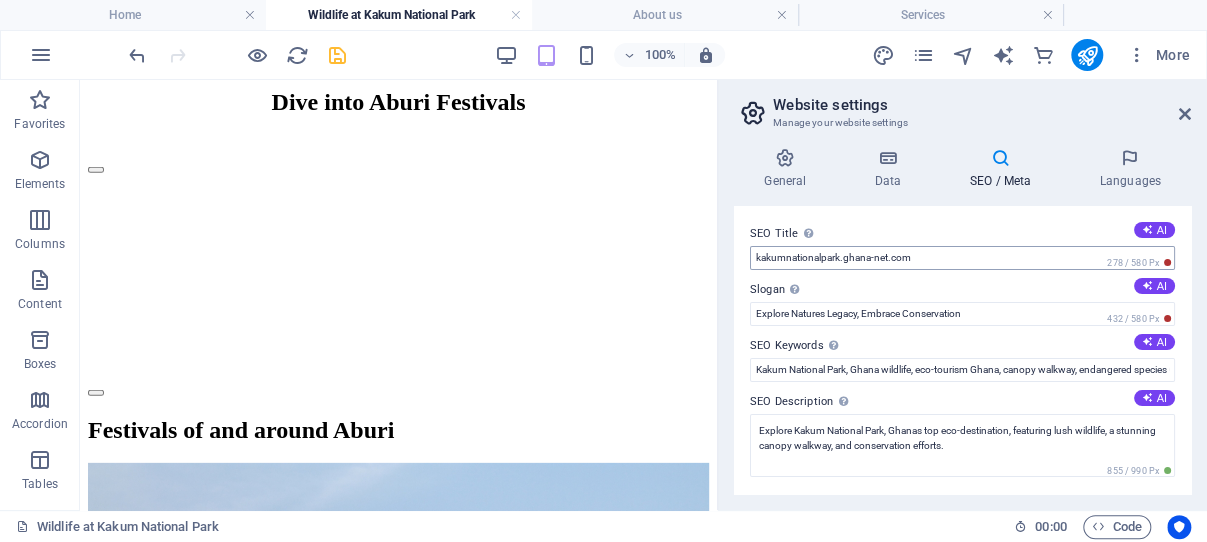 type on "Explore [PLACE] Botanic Gardens" 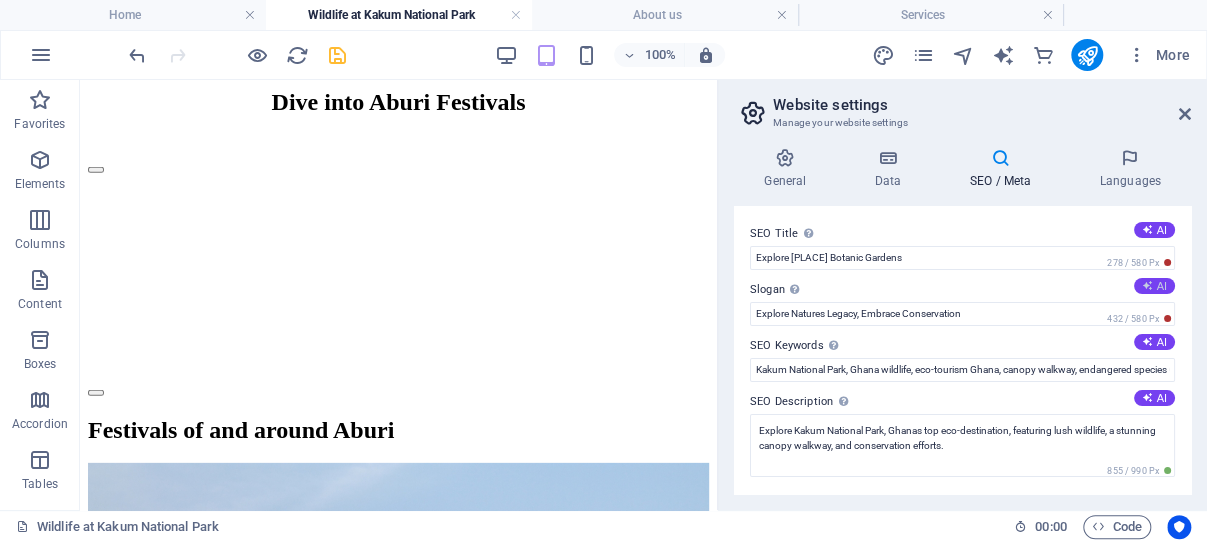 click at bounding box center (1147, 285) 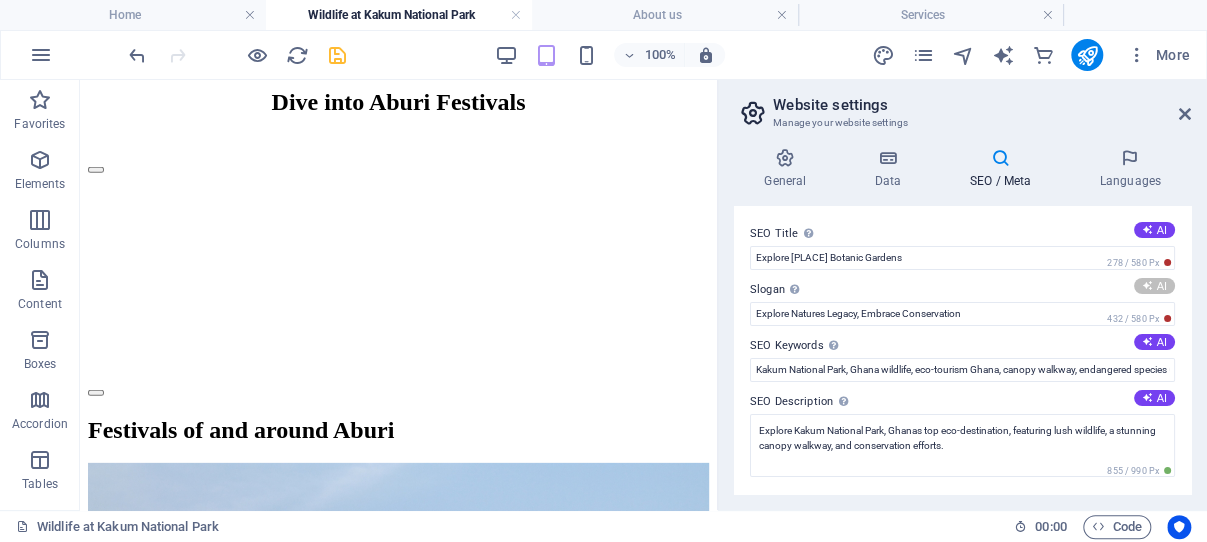 type on "Discover Natures Serenity in Every Step." 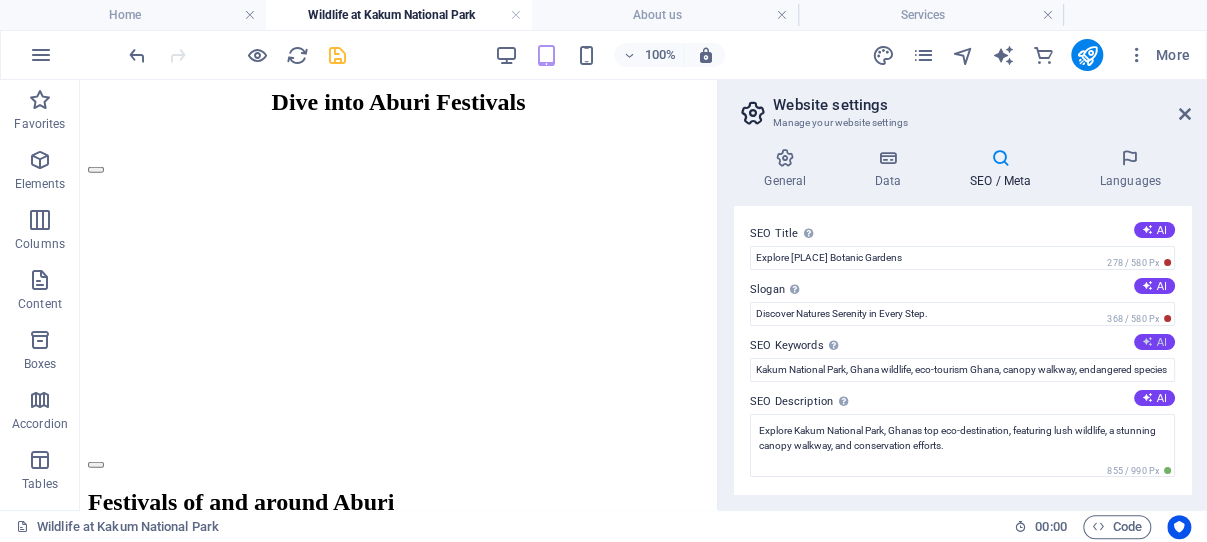 click at bounding box center (1147, 341) 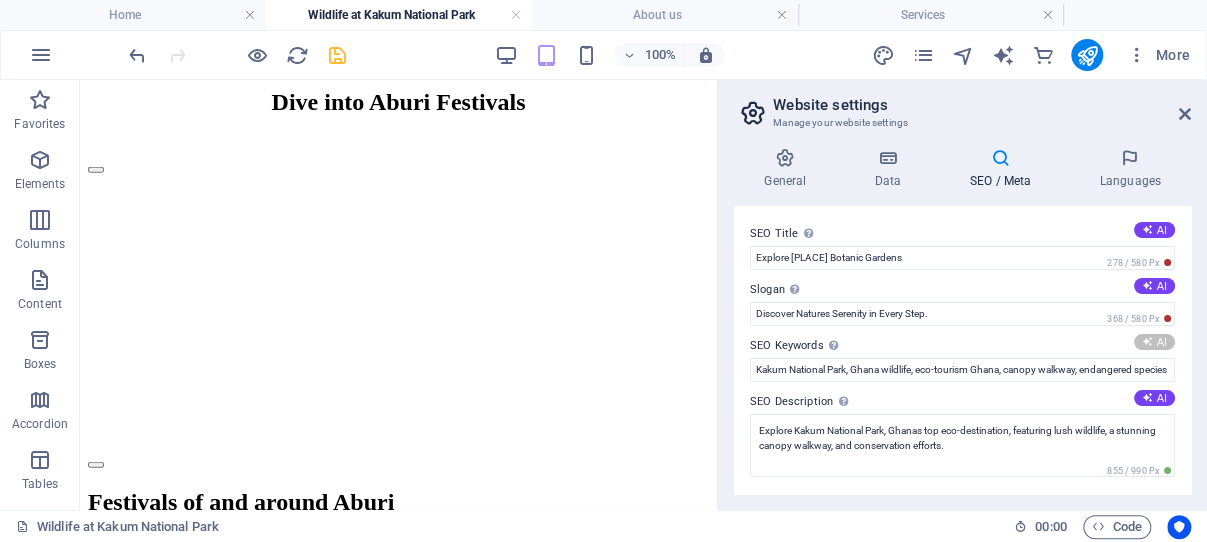 type on "Aburi Botanic Gardens, adventure tourism Ghana, botanical garden Aburi, Aburi attractions, scenic spots Ghana, self-guided bike trails Aburi" 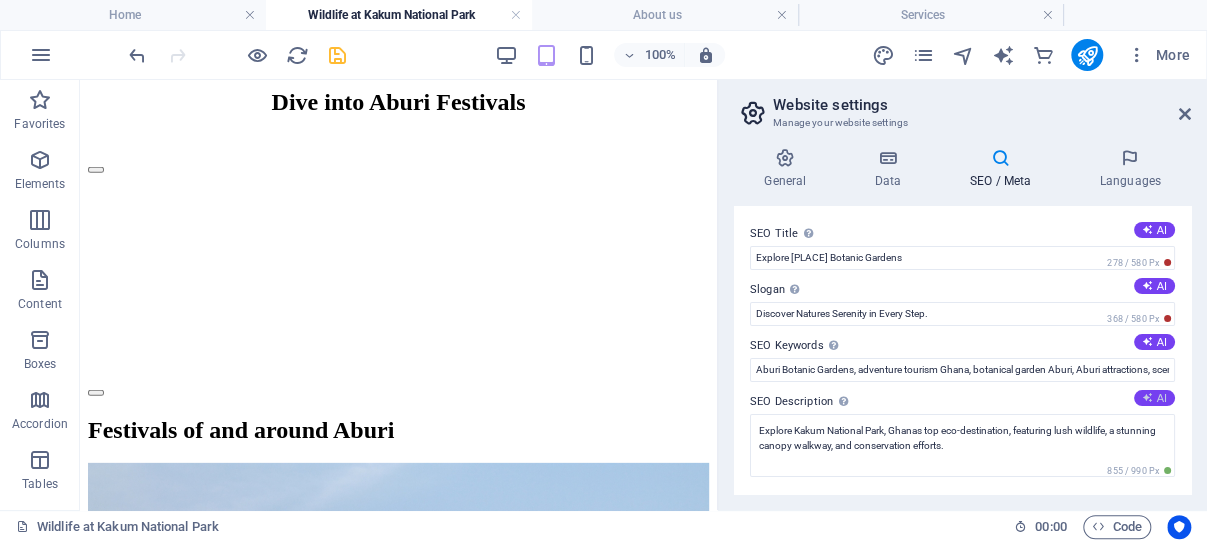 click on "AI" at bounding box center (1154, 398) 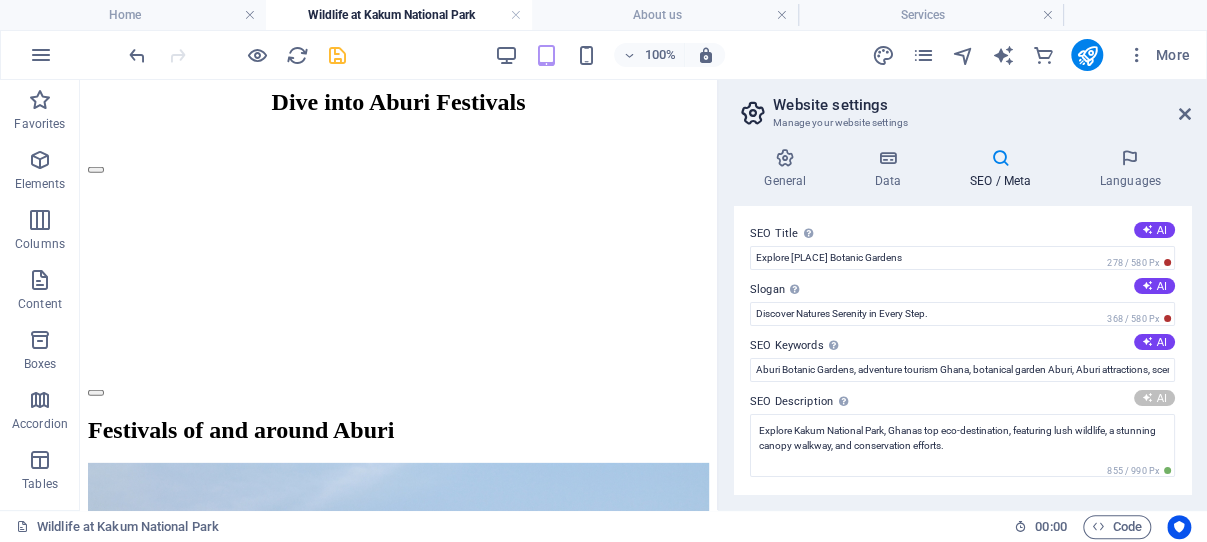 type on "Discover the serene [PLACE] Botanic Gardens, just [NUMBER] km from [PLACE], for lush greenery, adventure biking, and rich history!" 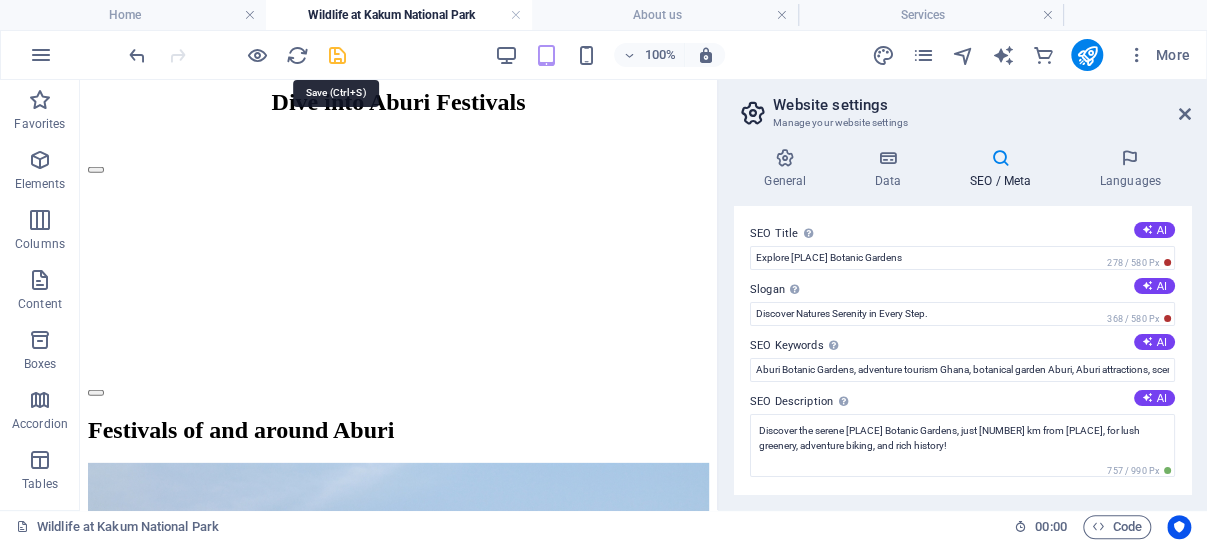 click at bounding box center [337, 55] 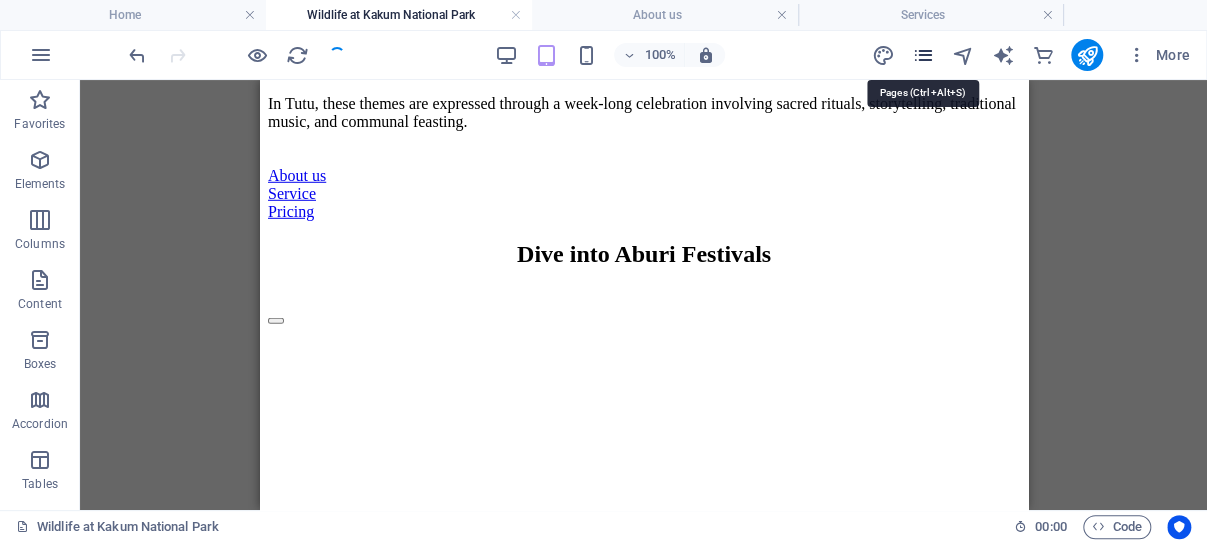 click at bounding box center (922, 55) 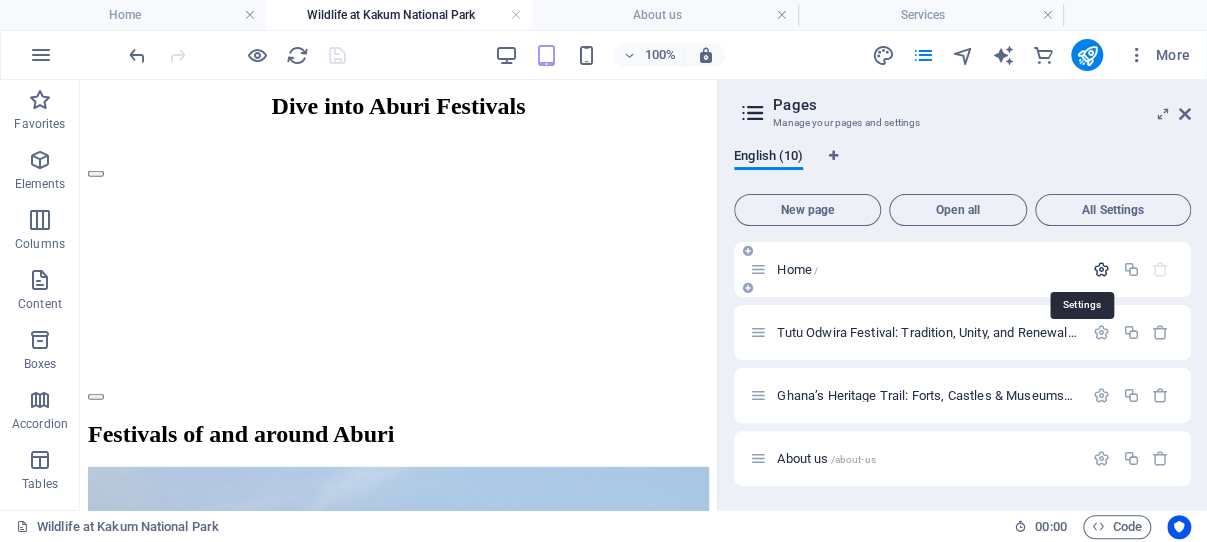 click at bounding box center (1101, 269) 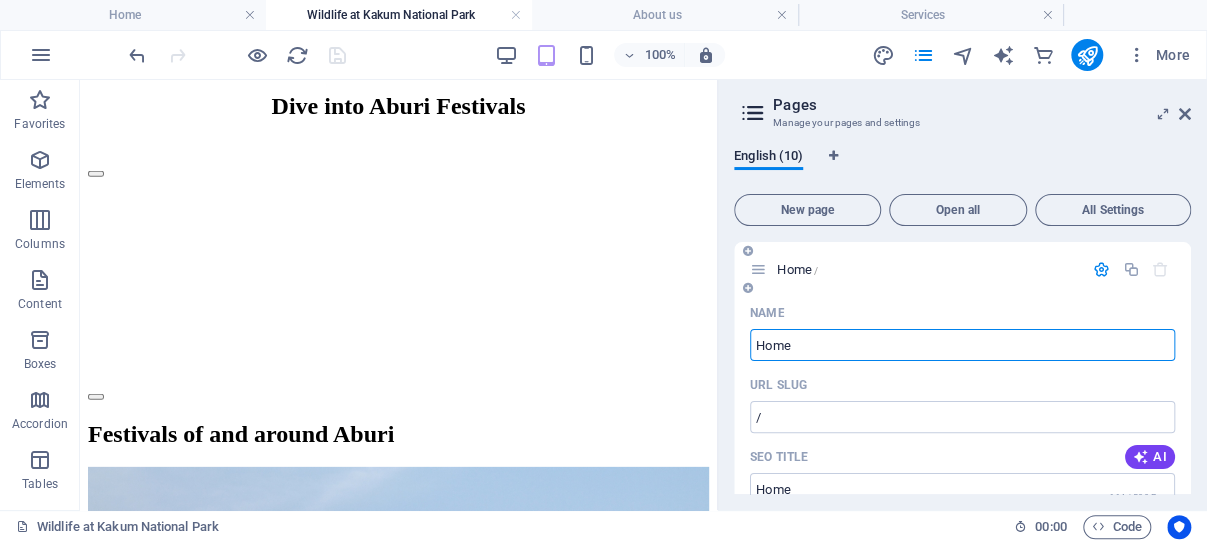 scroll, scrollTop: 95, scrollLeft: 0, axis: vertical 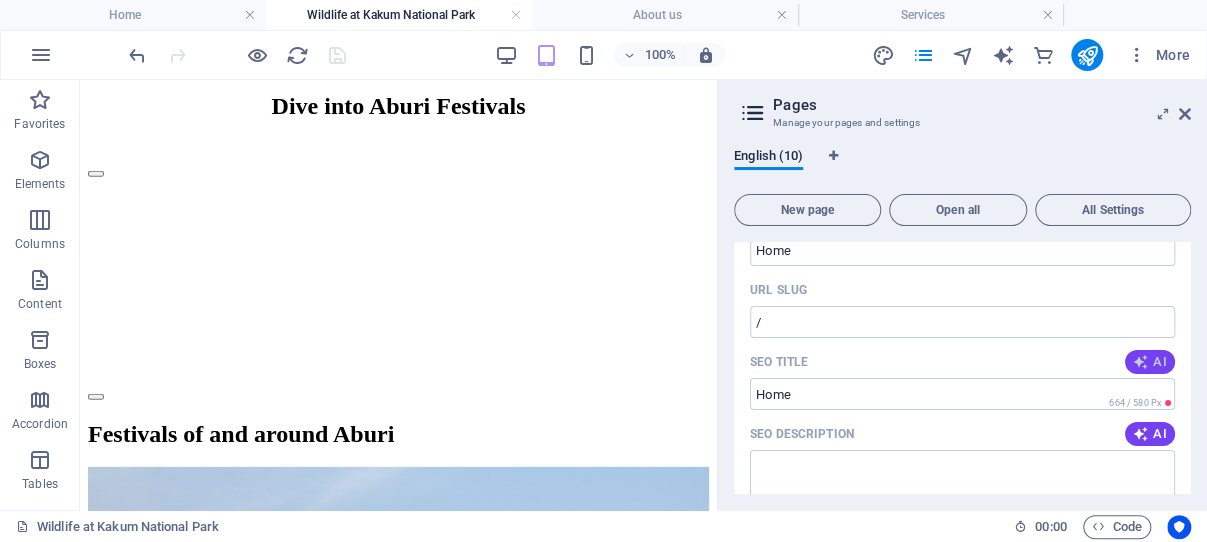 click on "AI" at bounding box center (1150, 362) 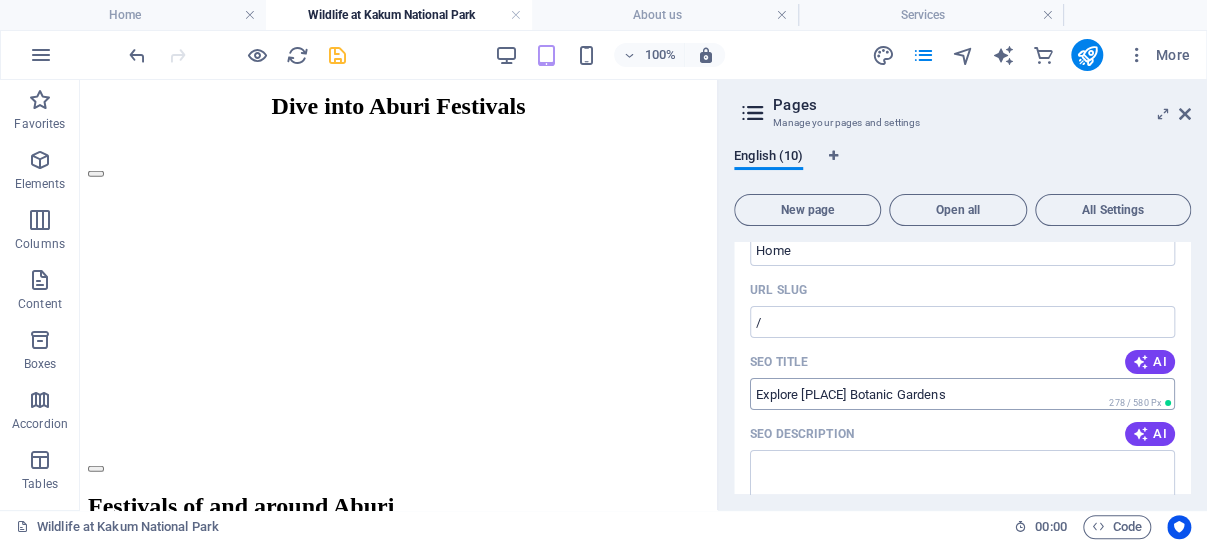 type on "Explore [PLACE] Botanic Gardens" 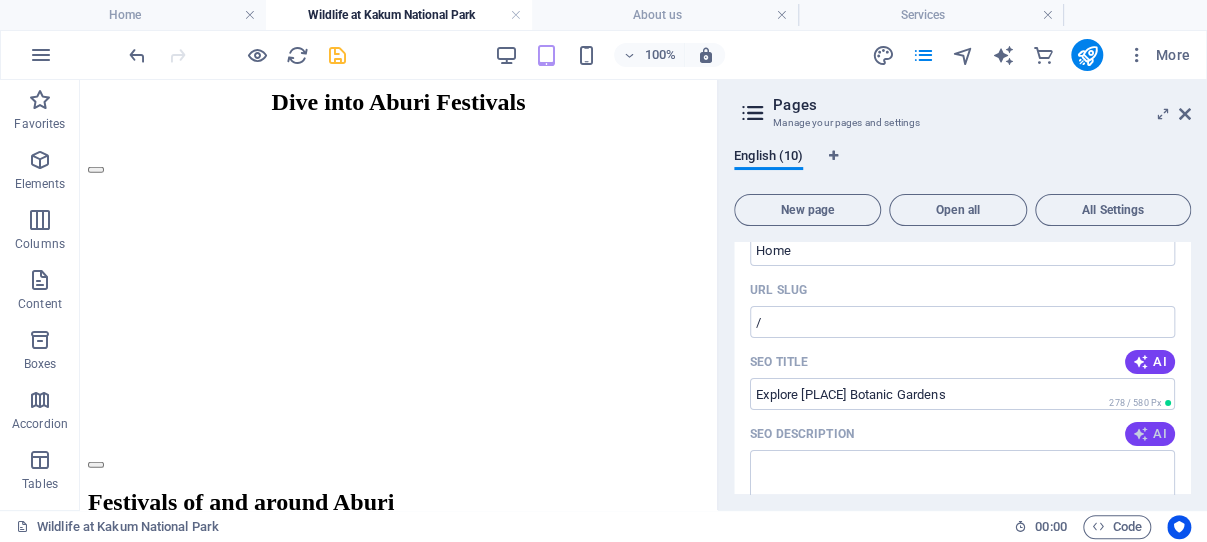 click at bounding box center (1141, 434) 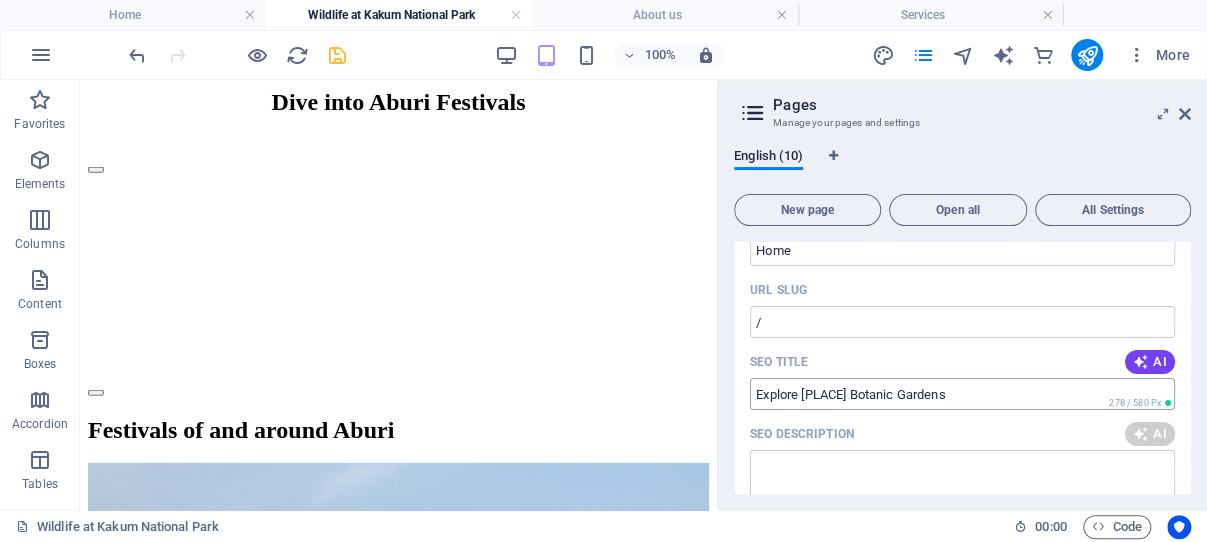 type on "Discover Aburi Botanic Gardens: a serene escape with lush trails, diverse flora, and charming accommodations just 30 km from Accra!" 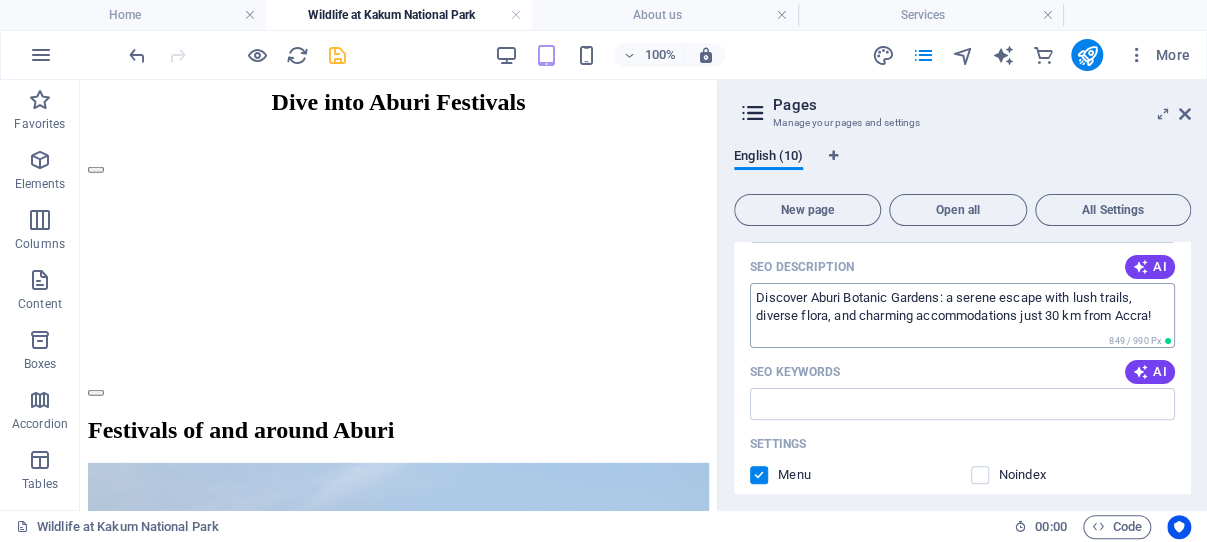 scroll, scrollTop: 286, scrollLeft: 0, axis: vertical 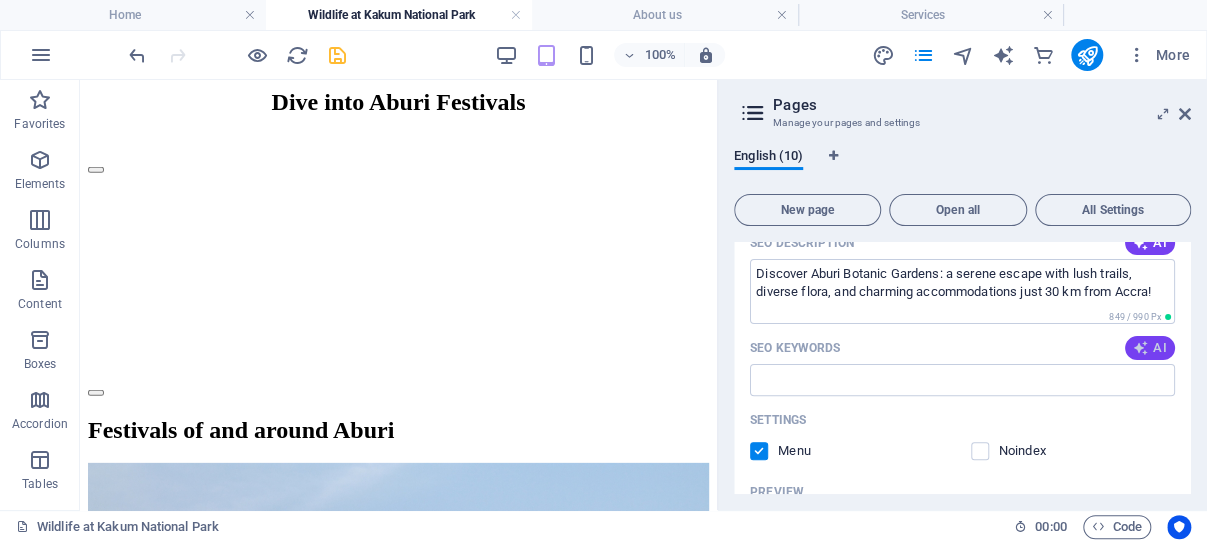click at bounding box center (1141, 348) 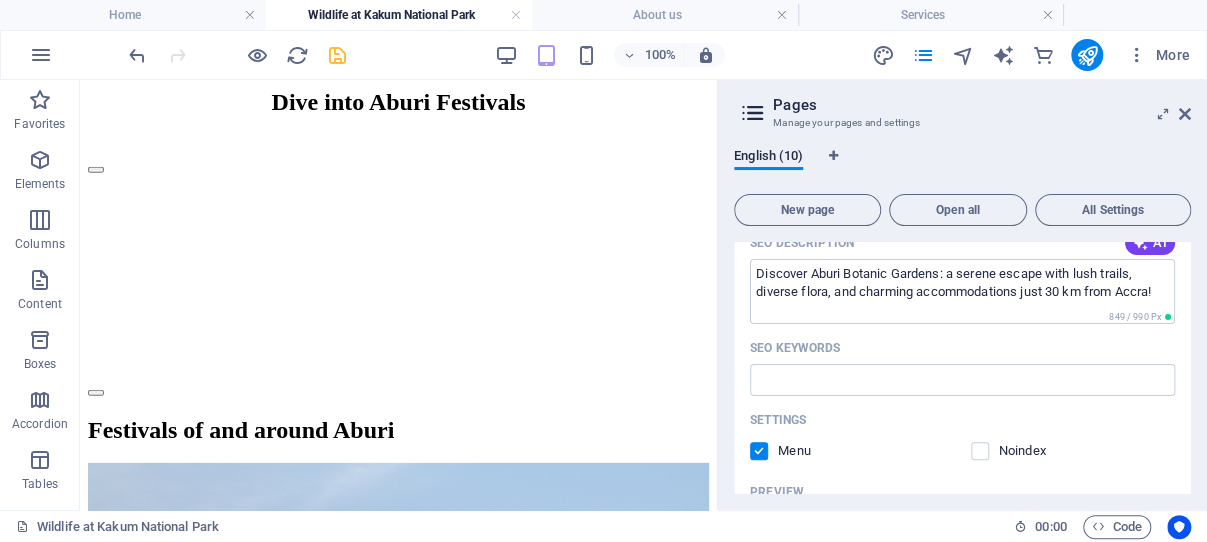type on "Aburi Botanic Gardens, Accra attractions, Ghana travel, nature tours Ghana, adventure tourism Aburi, botanical gardens Ghana" 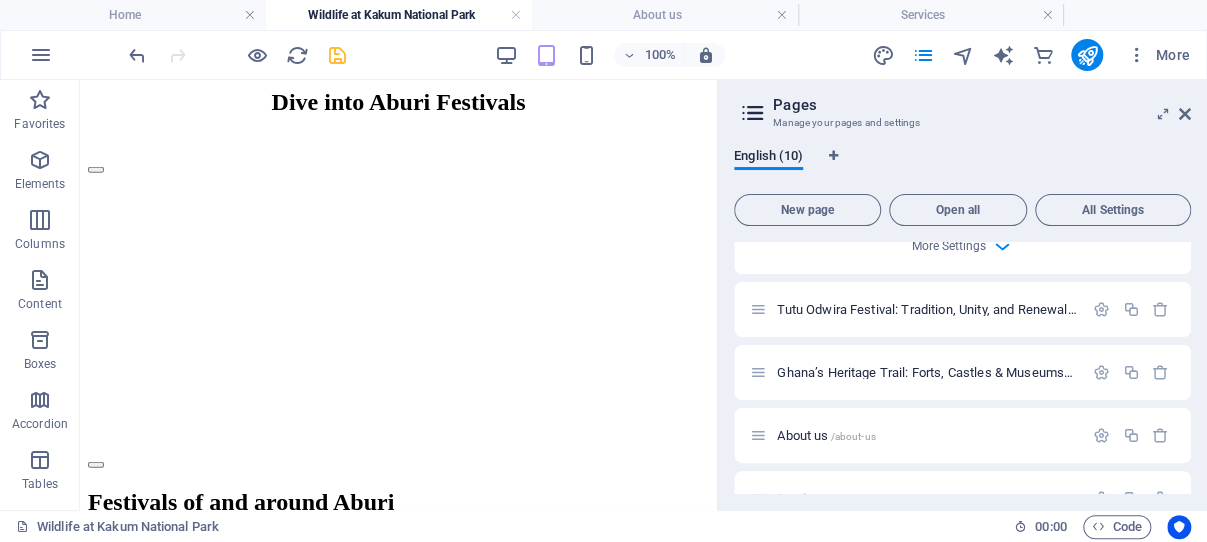 scroll, scrollTop: 859, scrollLeft: 0, axis: vertical 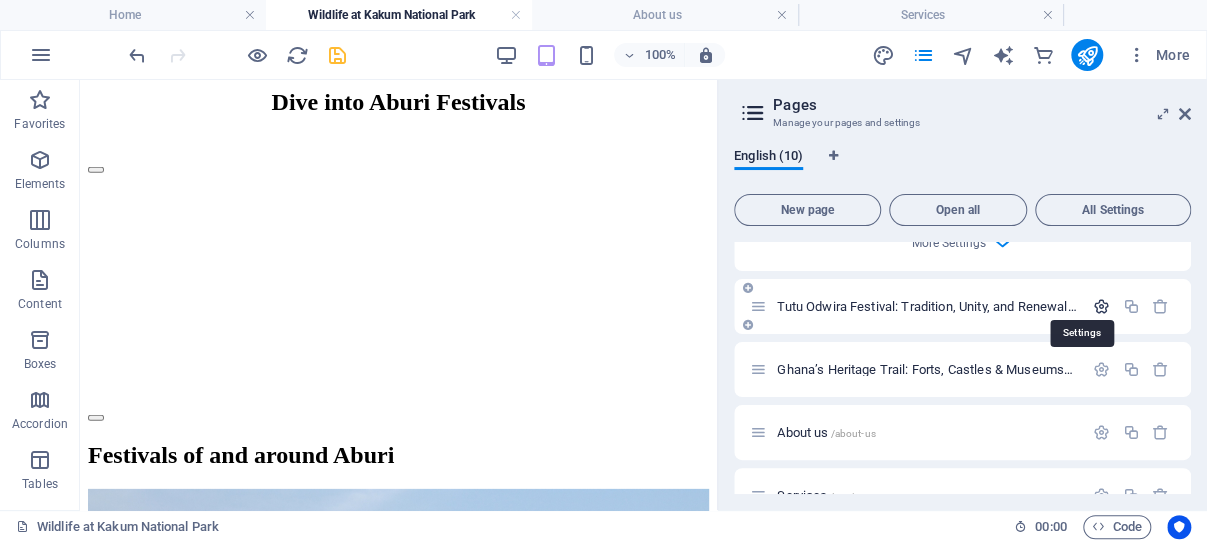 click at bounding box center [1101, 306] 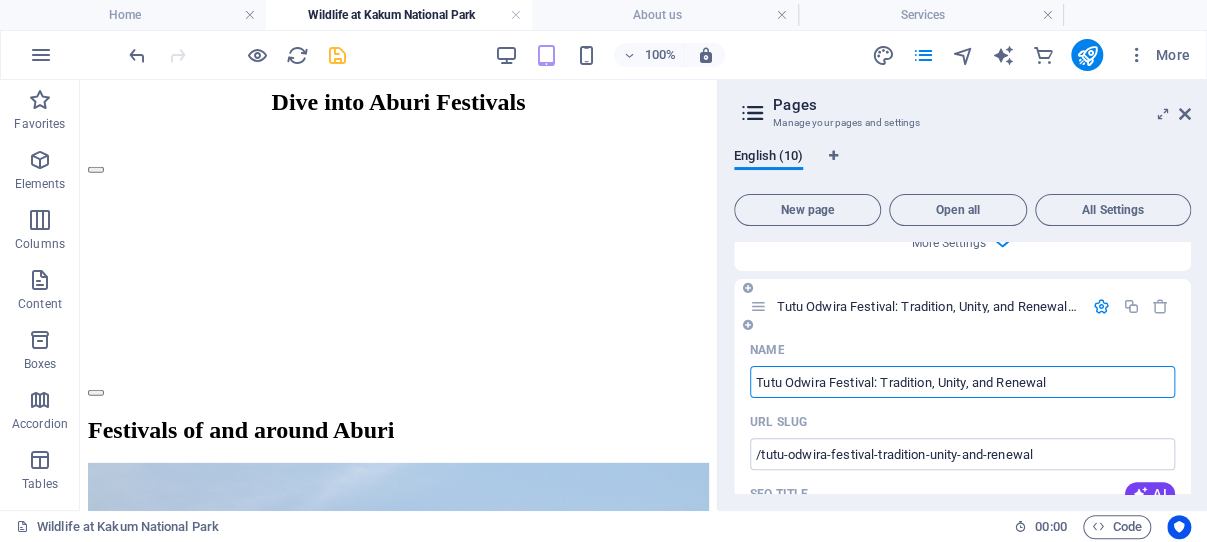scroll, scrollTop: 954, scrollLeft: 0, axis: vertical 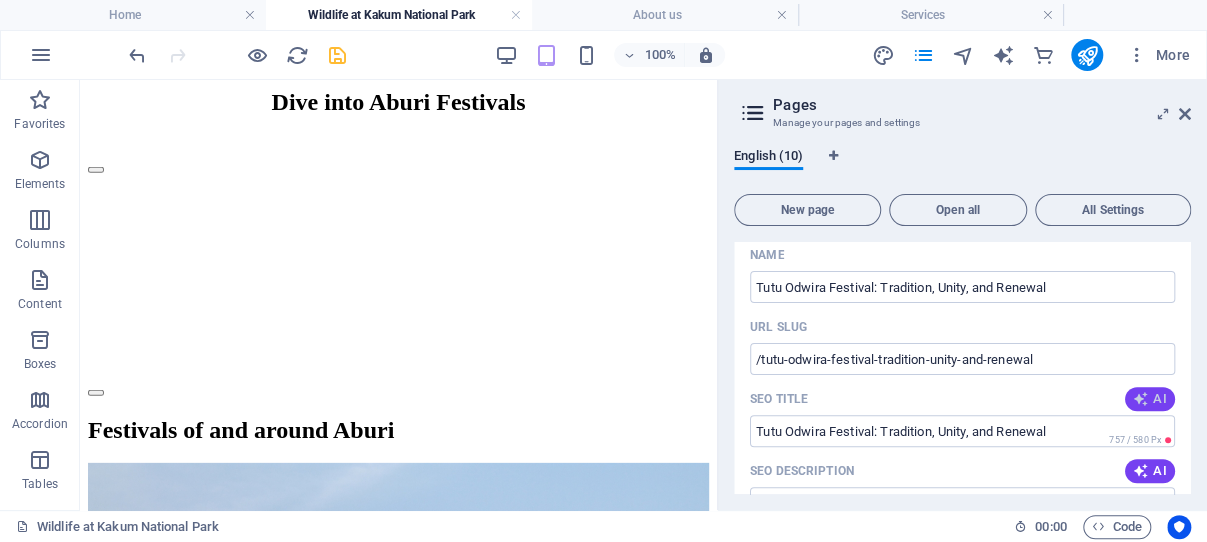 click on "AI" at bounding box center [1150, 399] 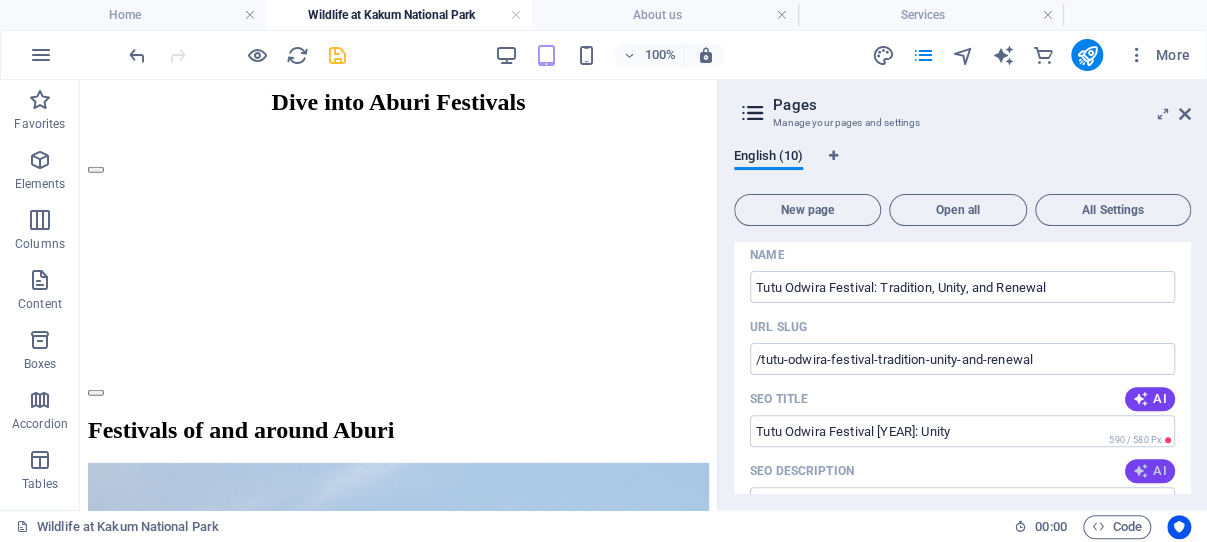 type on "Tutu Odwira Festival [YEAR]: Unity" 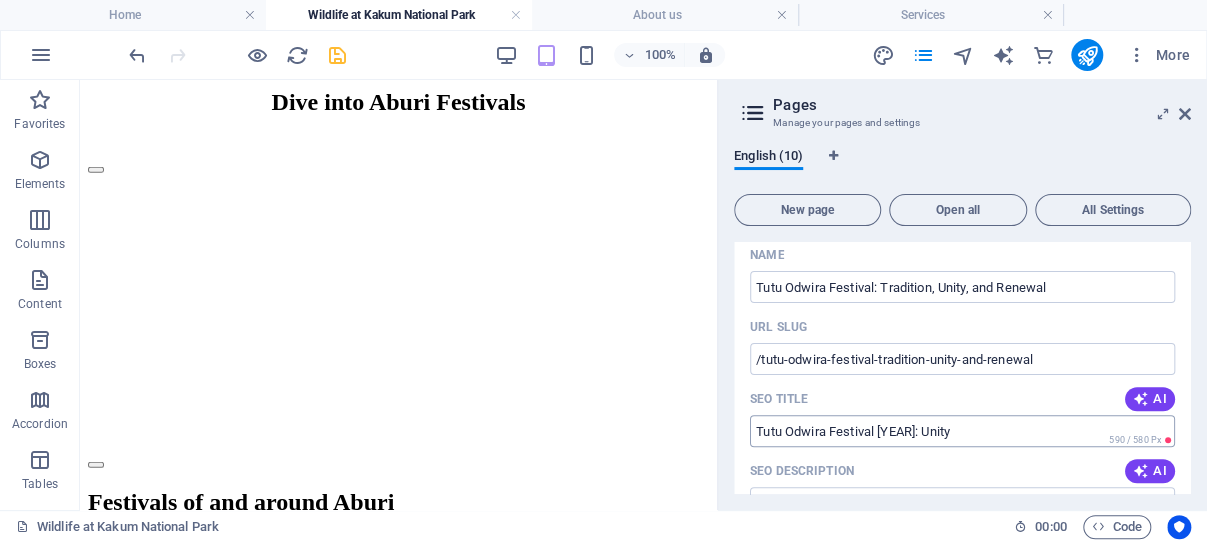 type on "Experience the Tutu Odwira Festival: a vibrant celebration of tradition, unity, and renewal in Akuapem, Ghana." 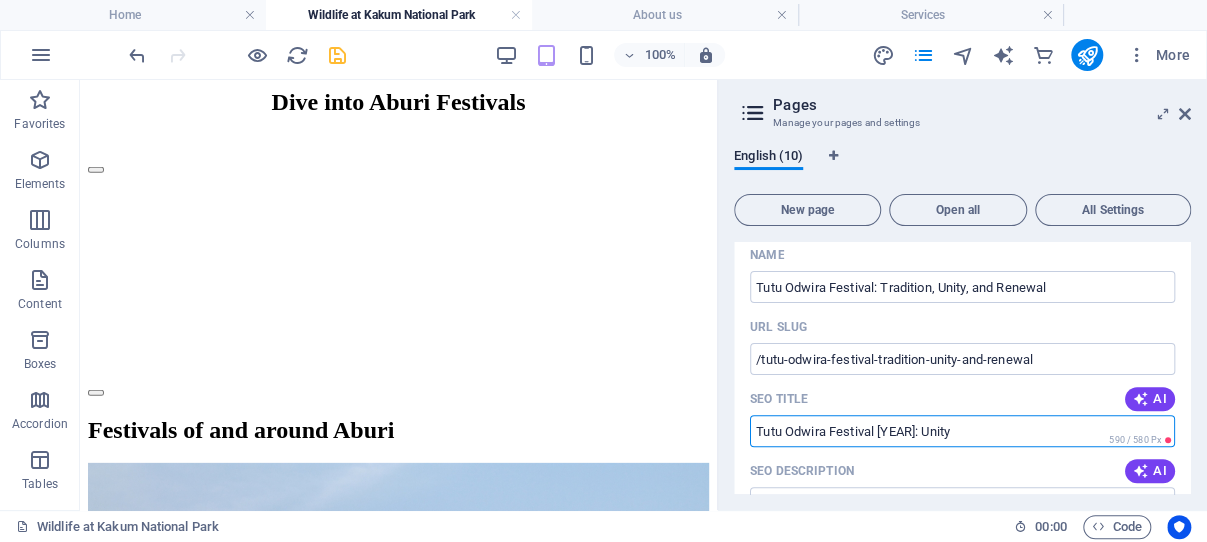 drag, startPoint x: 905, startPoint y: 420, endPoint x: 880, endPoint y: 420, distance: 25 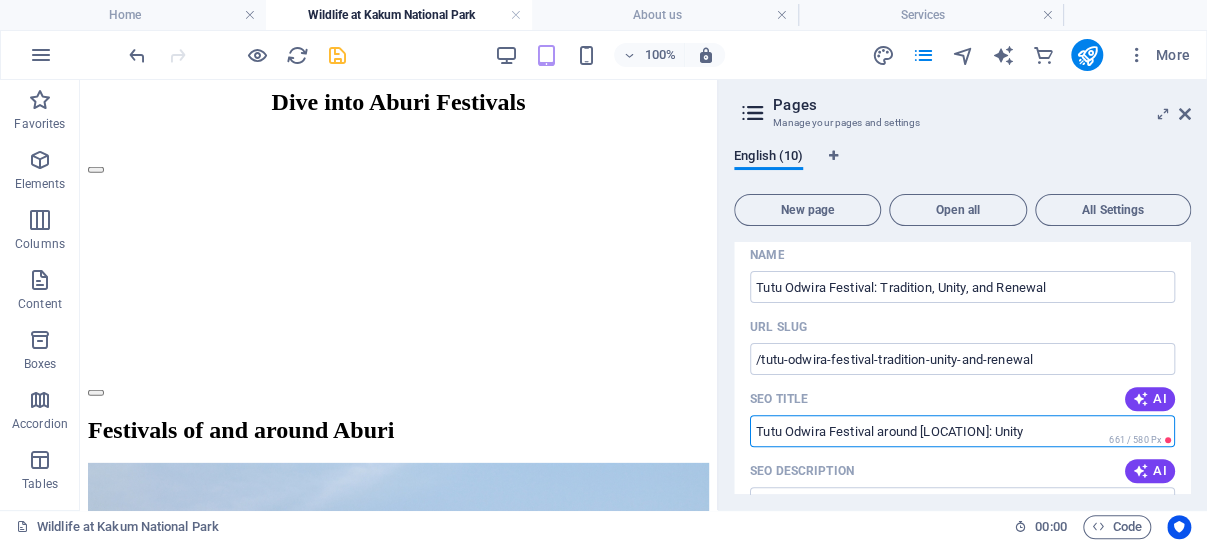 type on "Tutu Odwira Festival around [LOCATION]: Unity" 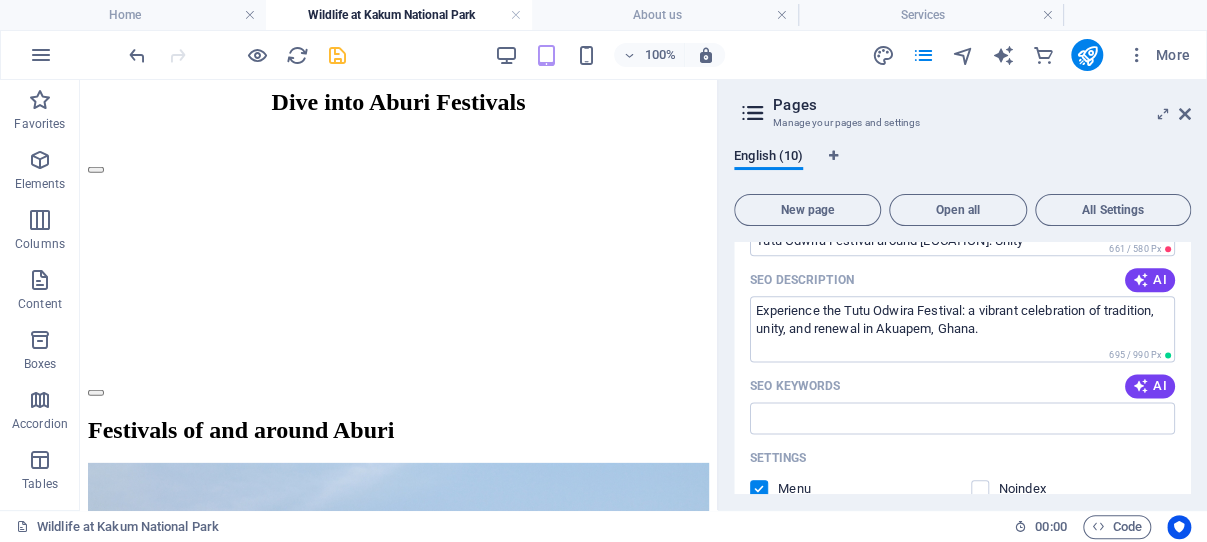 click at bounding box center (1141, 280) 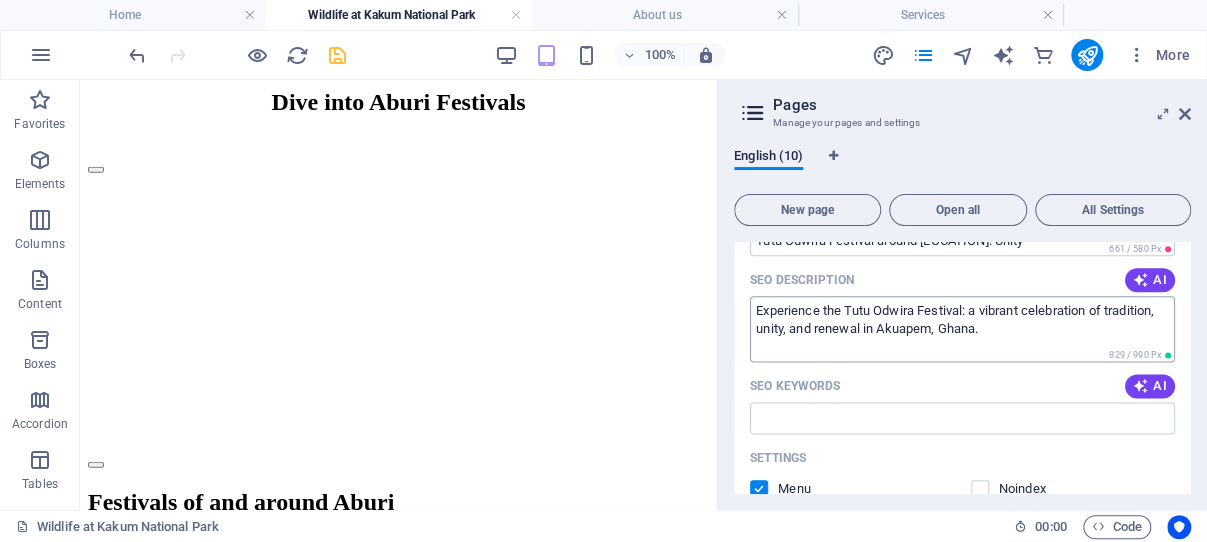 type on "Experience the Tutu Odwira Festival: a vibrant blend of tradition, unity, and renewal celebrated in Akuapem towns each September." 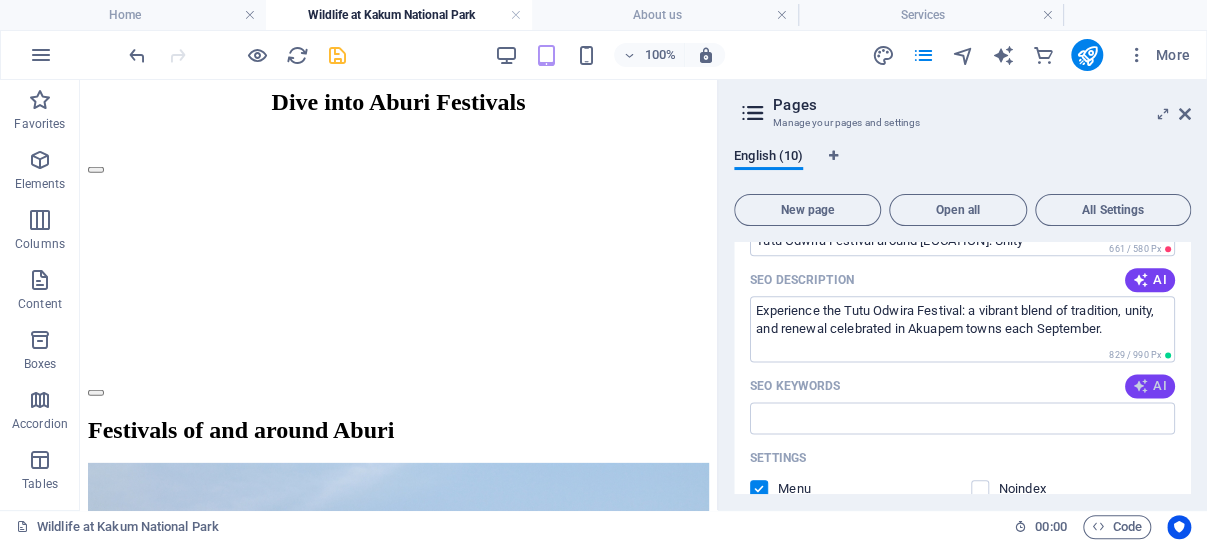 click at bounding box center (1141, 386) 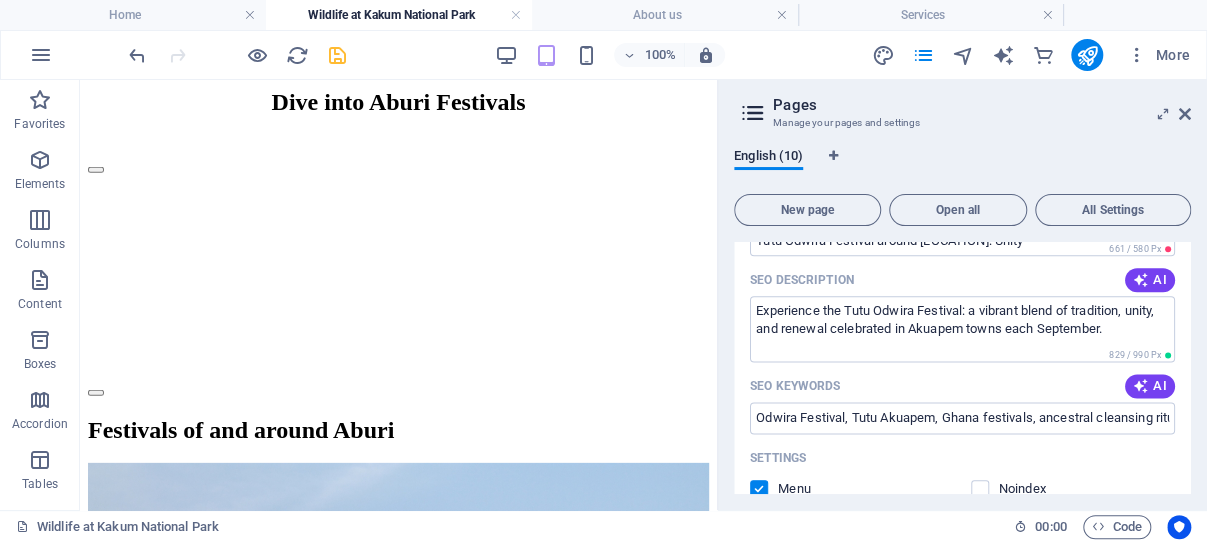 type on "Odwira Festival, Tutu Akuapem, Ghana festivals, ancestral cleansing rituals, cultural traditions, community bonding" 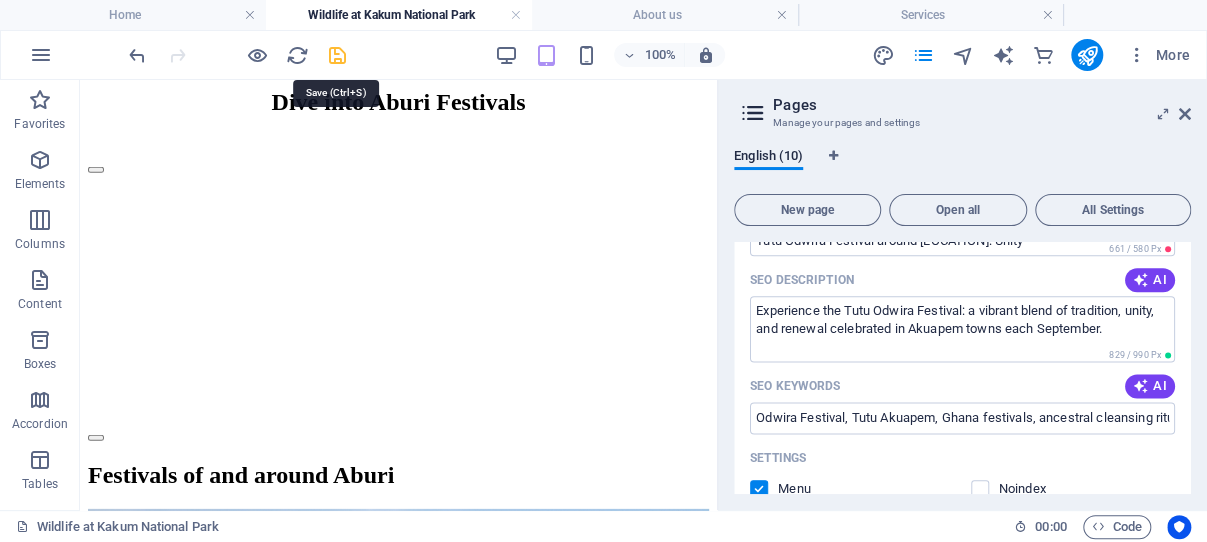 drag, startPoint x: 337, startPoint y: 56, endPoint x: 545, endPoint y: 125, distance: 219.14607 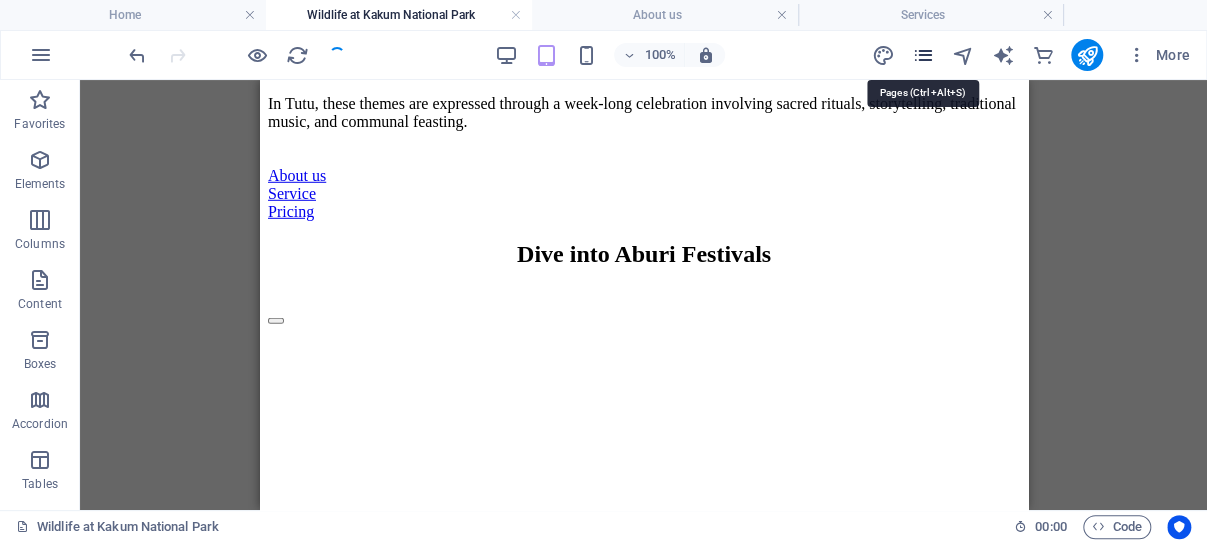 click at bounding box center [922, 55] 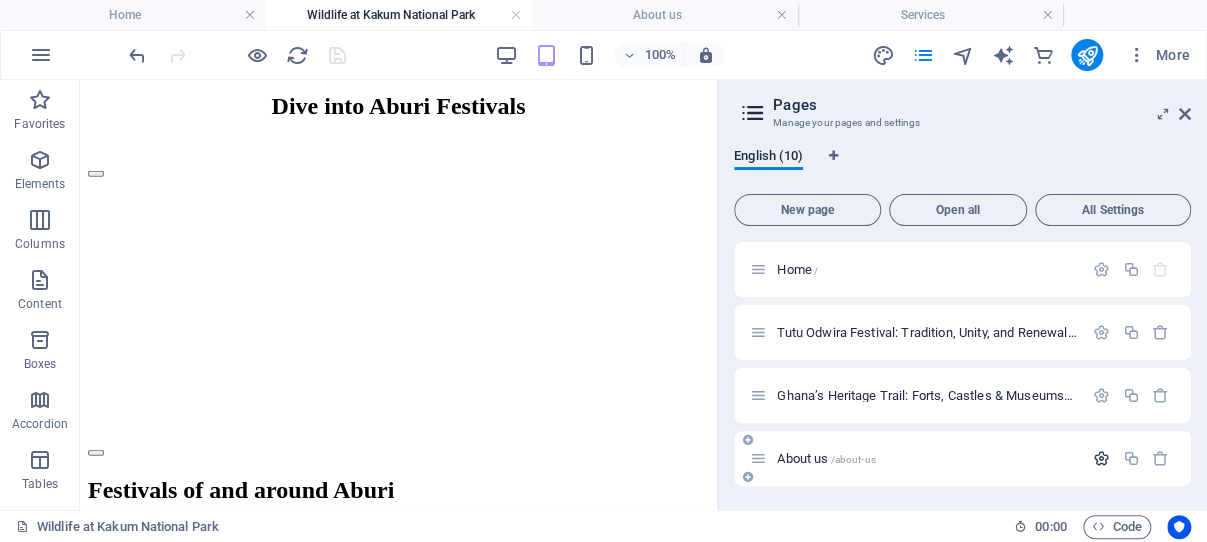 scroll, scrollTop: 95, scrollLeft: 0, axis: vertical 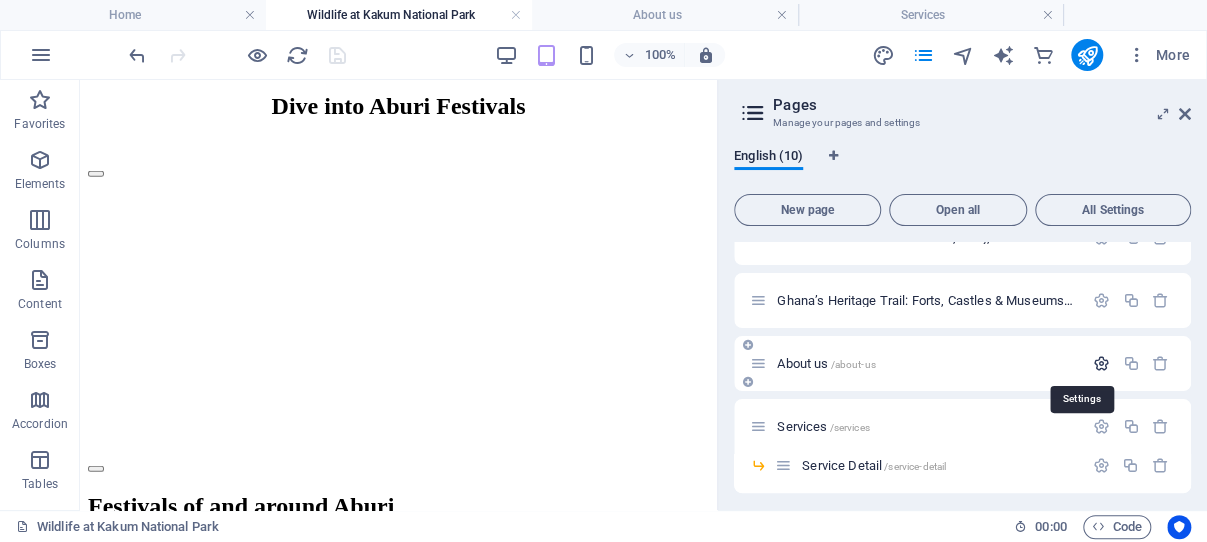 click at bounding box center [1101, 363] 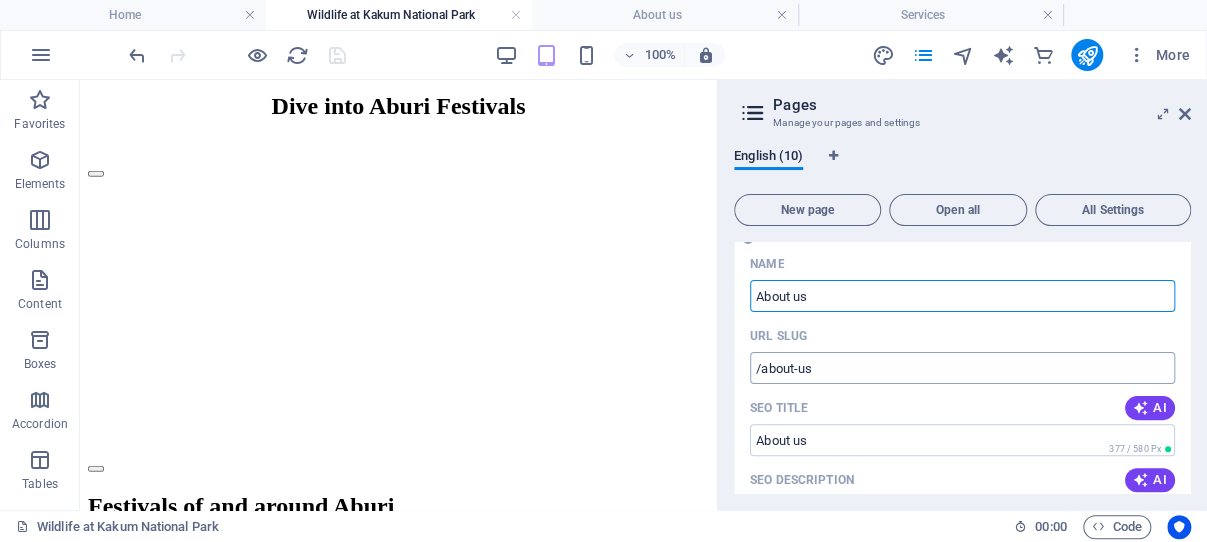 scroll, scrollTop: 286, scrollLeft: 0, axis: vertical 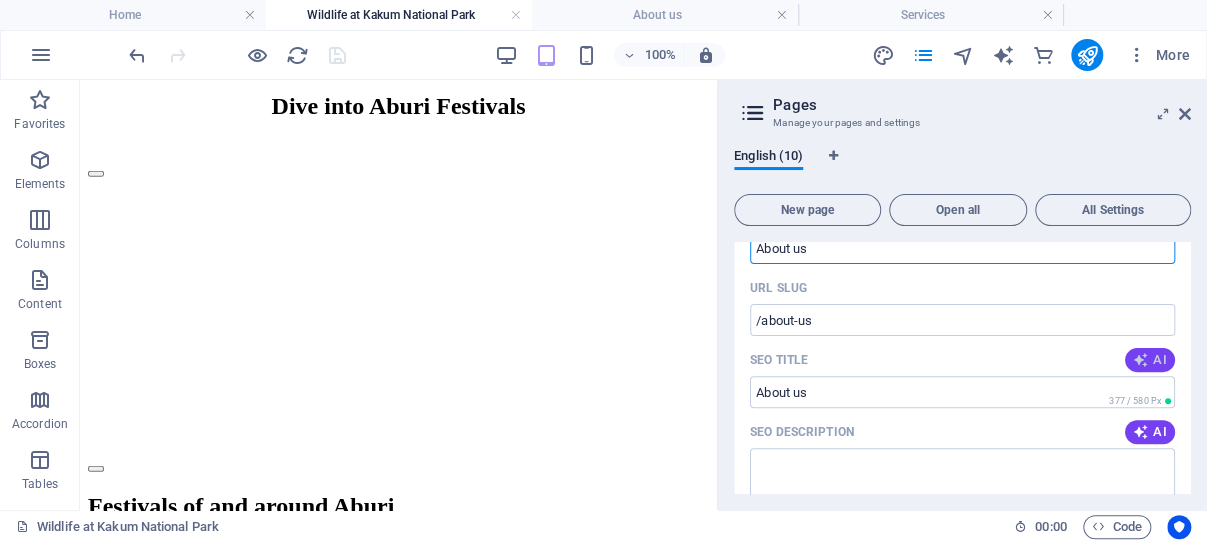 click on "AI" at bounding box center (1150, 360) 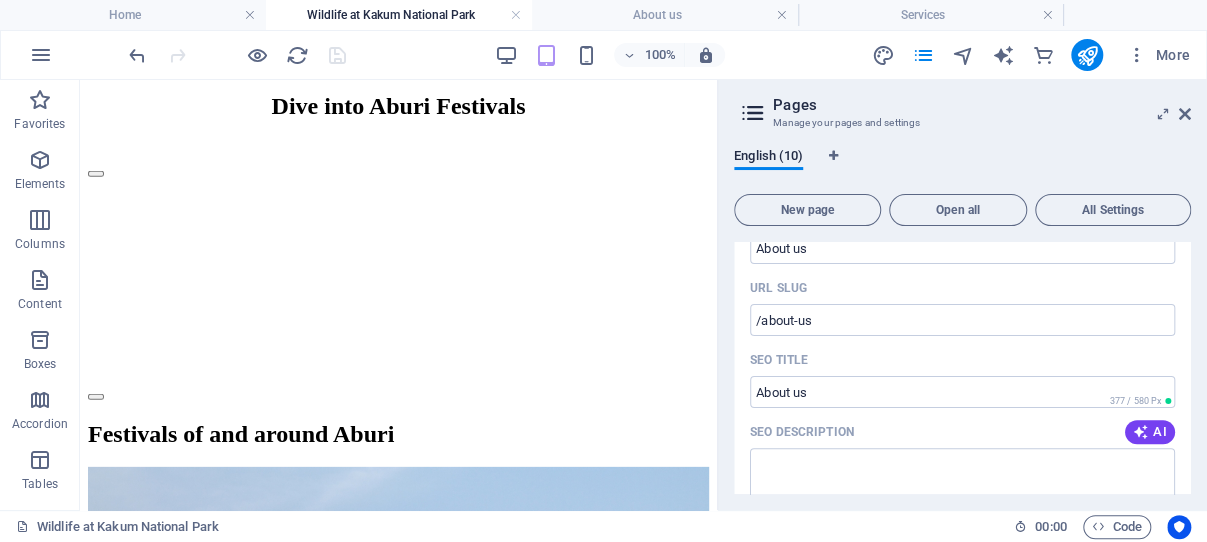 type on "[LOCATION] Gardens: Ghanas Hidden Gem" 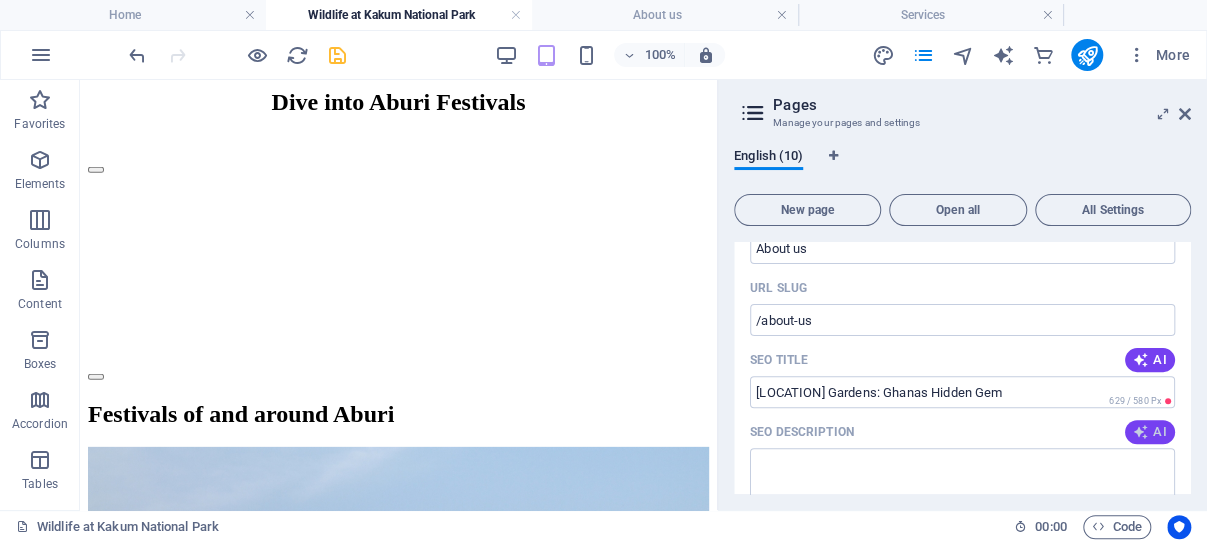 click at bounding box center [1141, 432] 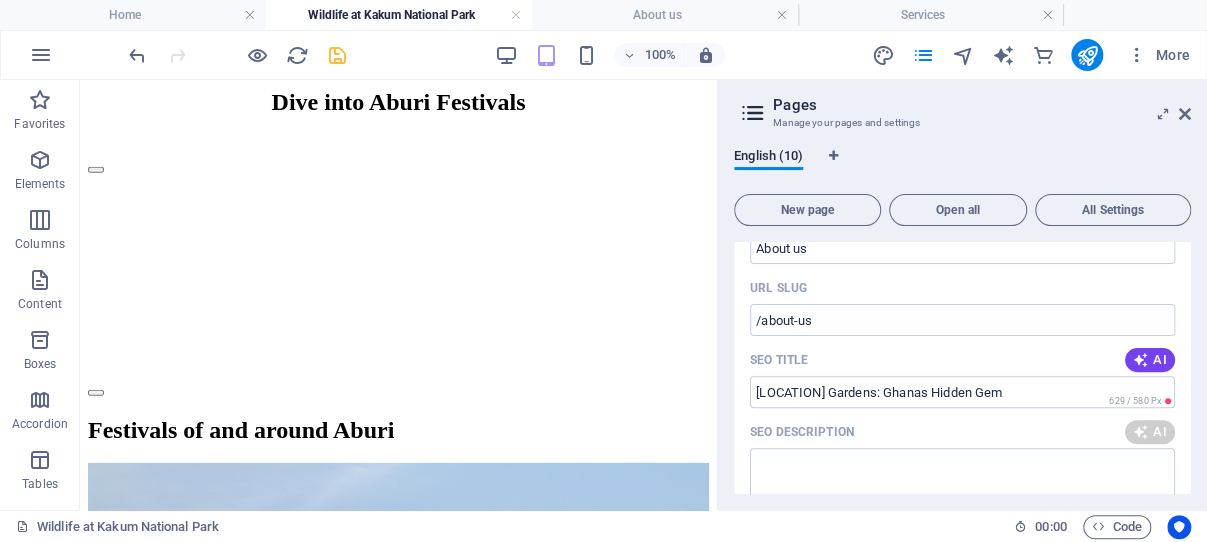 type on "Discover serenity at Aburi Botanical Gardens, Ghanas lush oasis, perfect for nature lovers, picnics, and learning!" 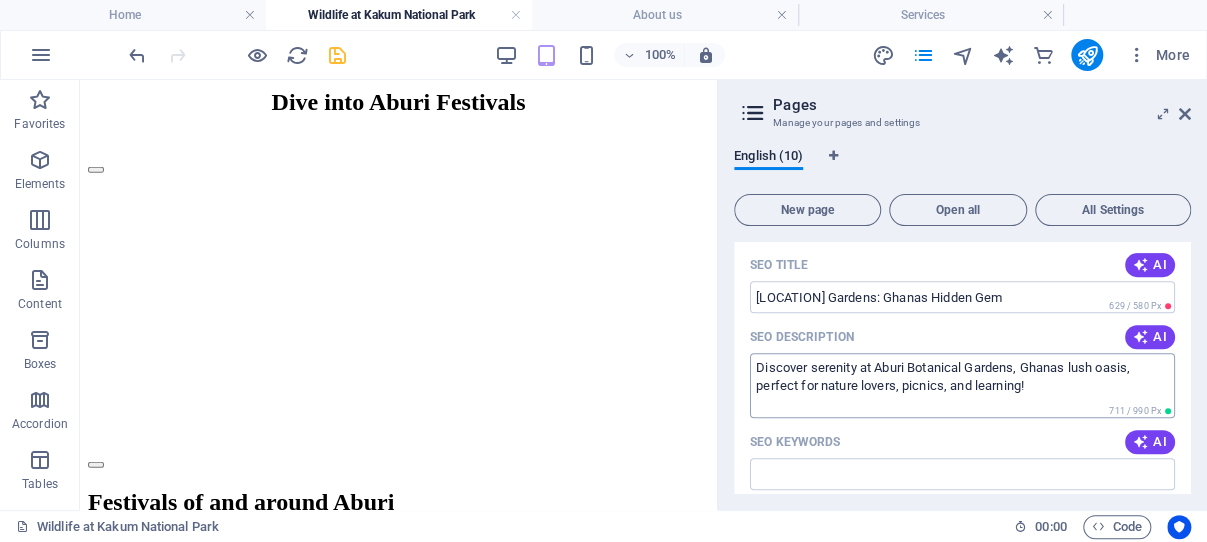 scroll, scrollTop: 382, scrollLeft: 0, axis: vertical 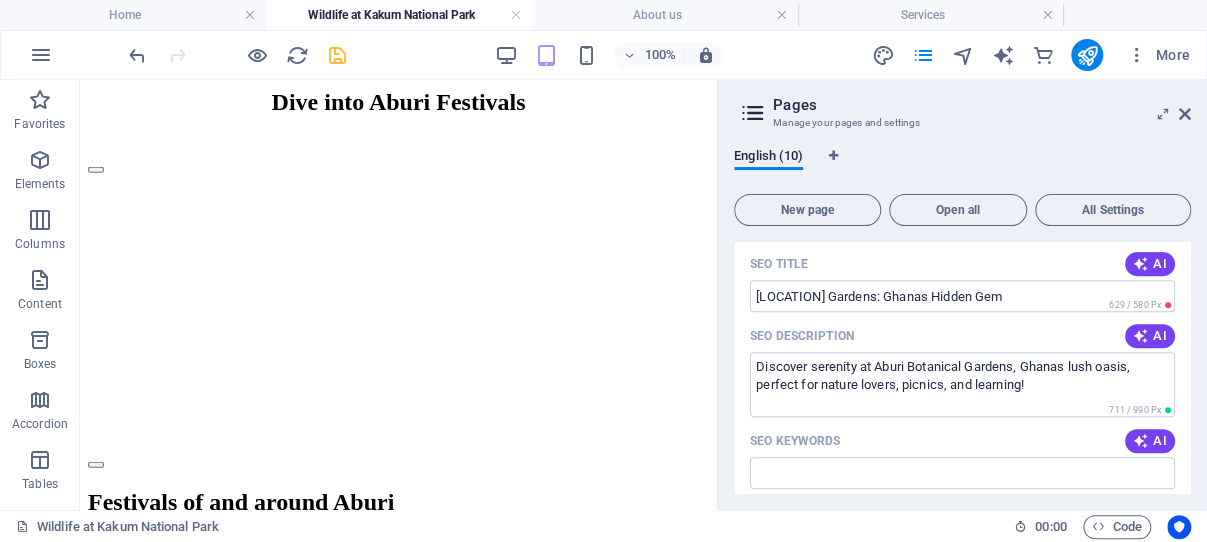 click at bounding box center [1141, 441] 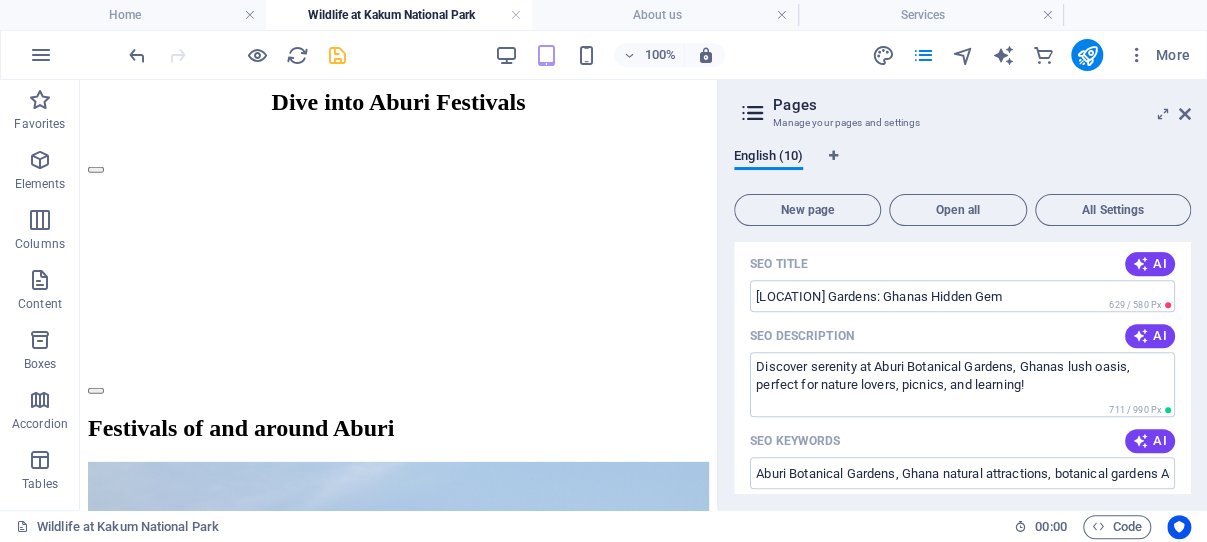 type on "Aburi Botanical Gardens, Ghana natural attractions, botanical gardens Accra, explore Aburi gardens, nature retreat Ghana, historical sites in Ghana" 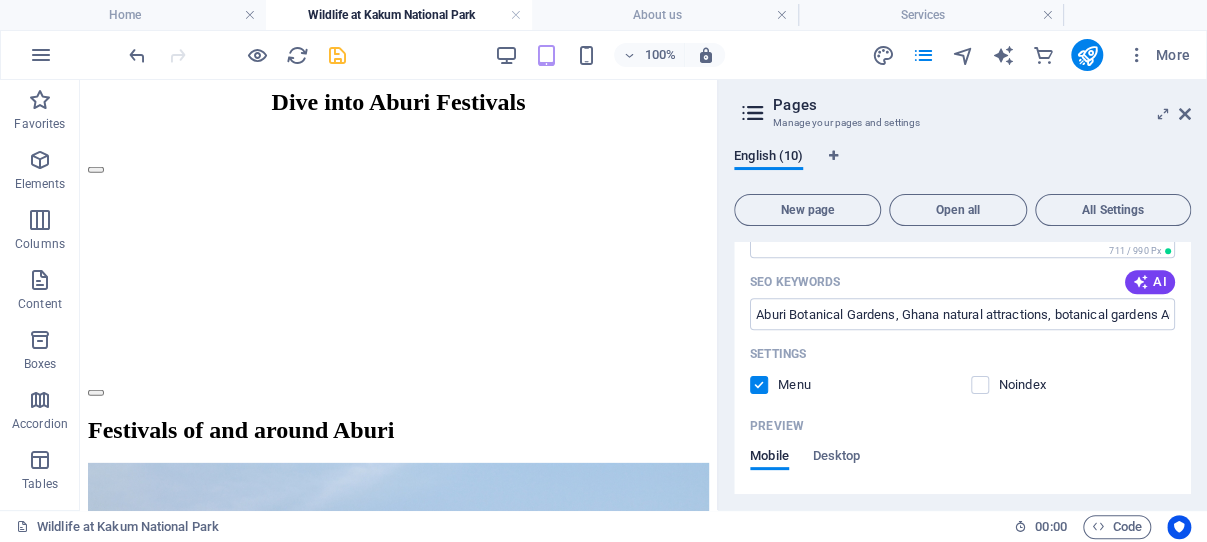 scroll, scrollTop: 572, scrollLeft: 0, axis: vertical 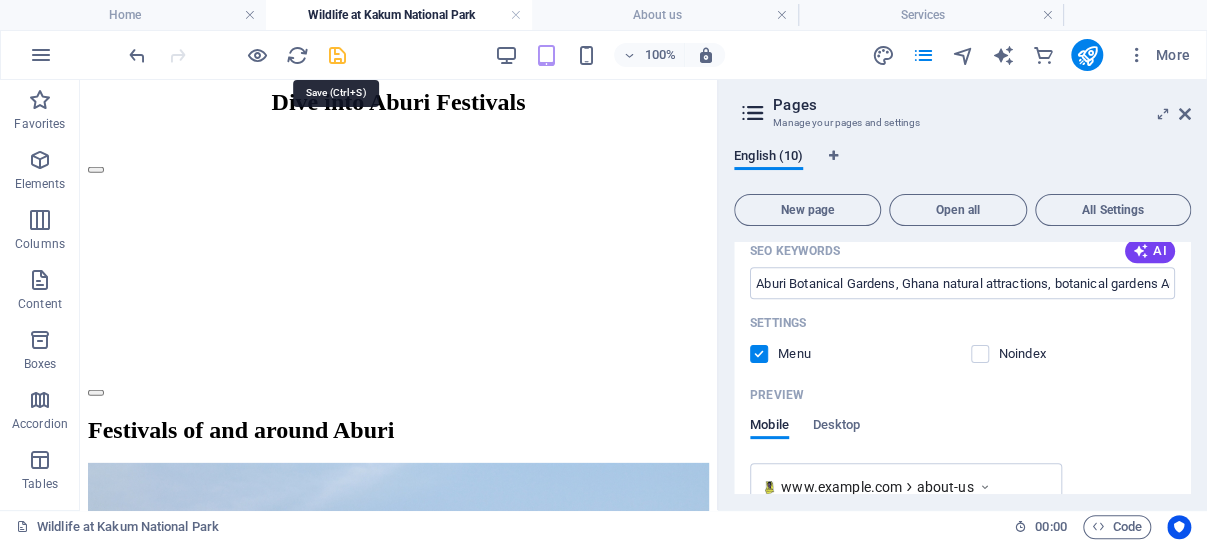 click at bounding box center [337, 55] 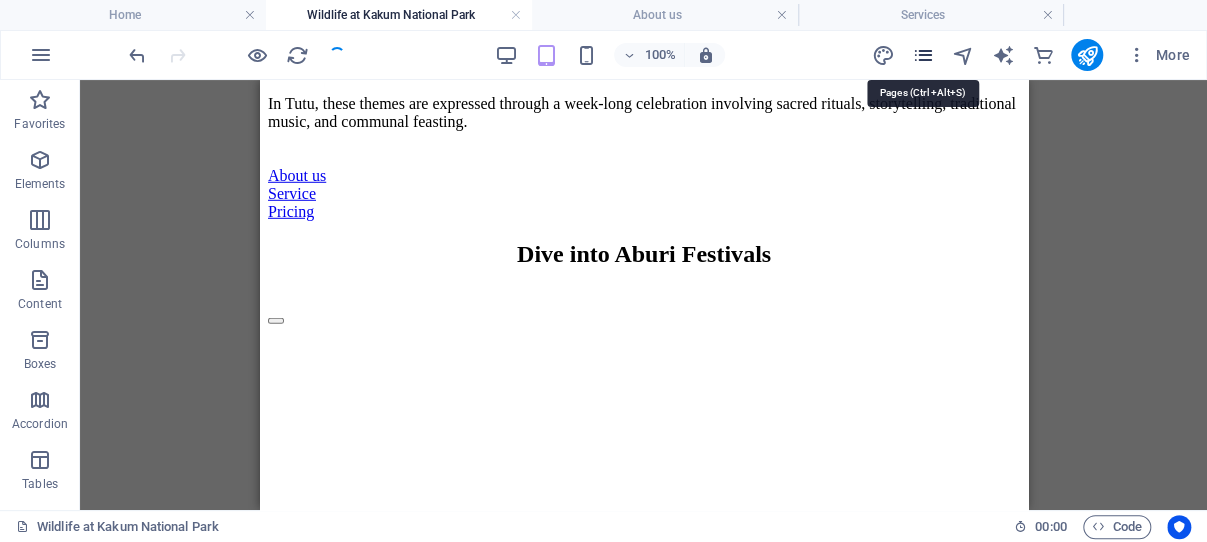 click at bounding box center (922, 55) 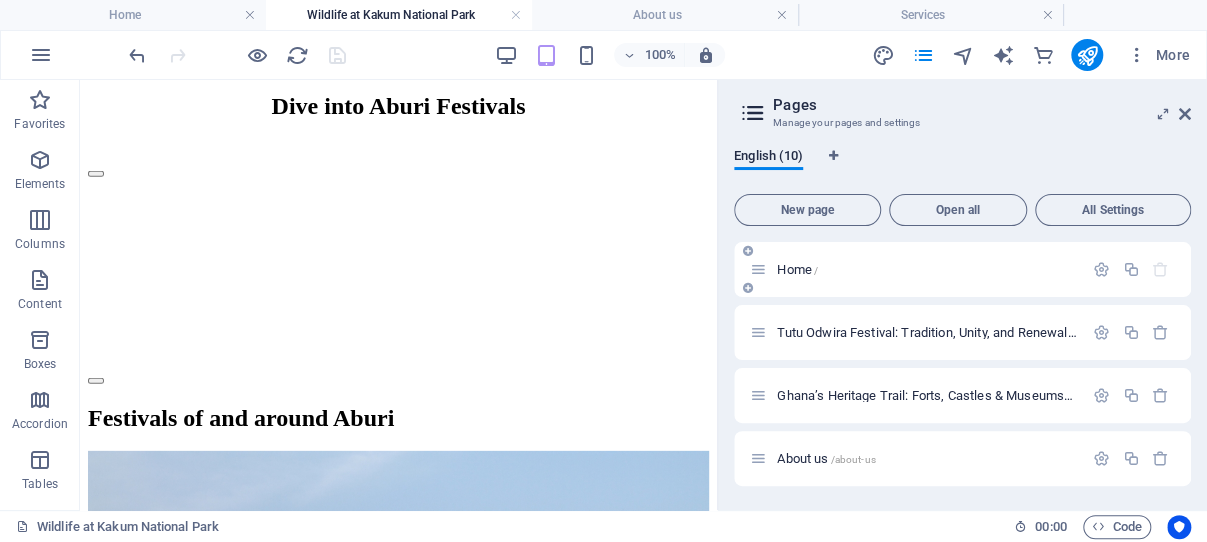 click on "Home /" at bounding box center (797, 269) 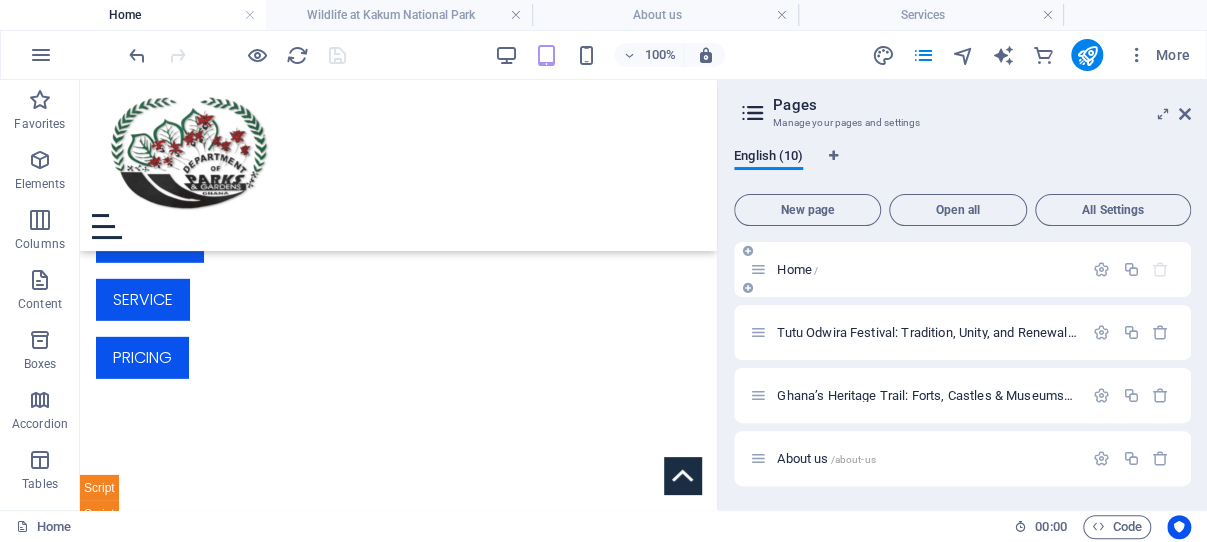 scroll, scrollTop: 2490, scrollLeft: 0, axis: vertical 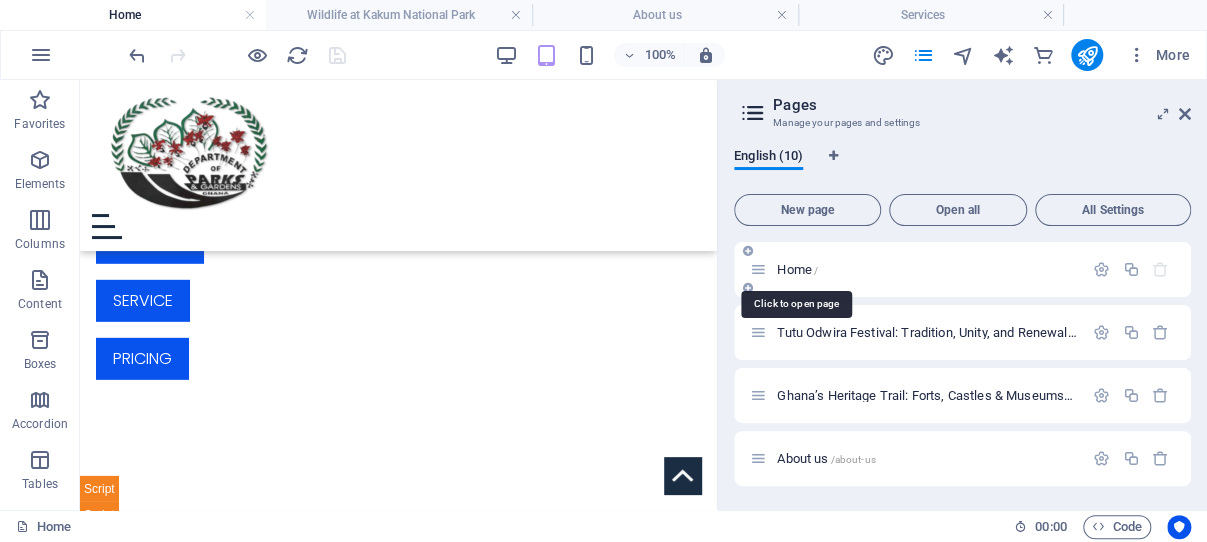 click on "Home /" at bounding box center (797, 269) 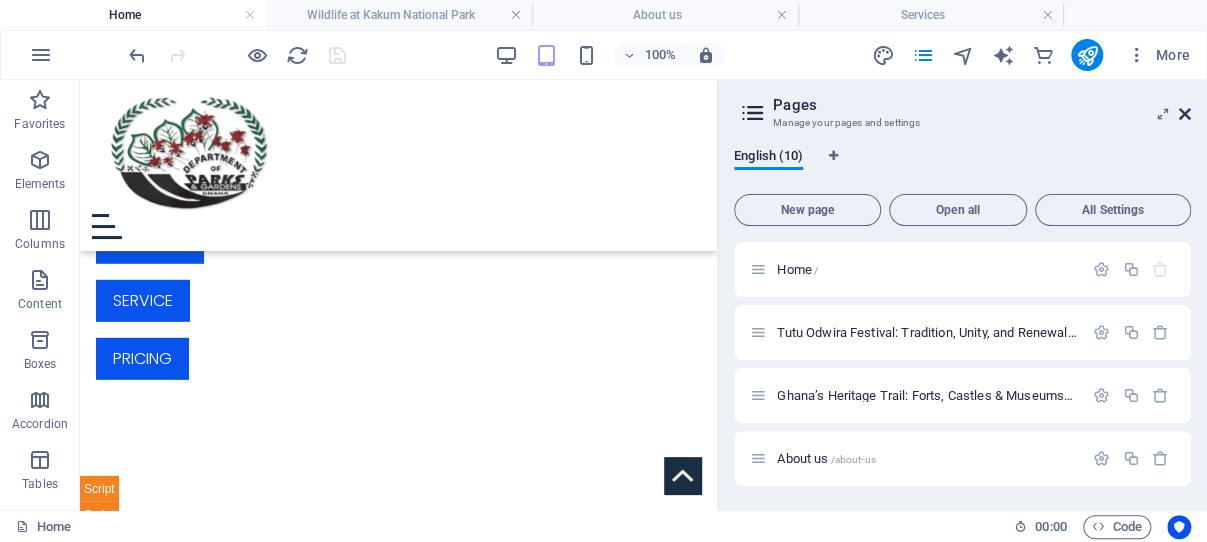 click at bounding box center (1185, 114) 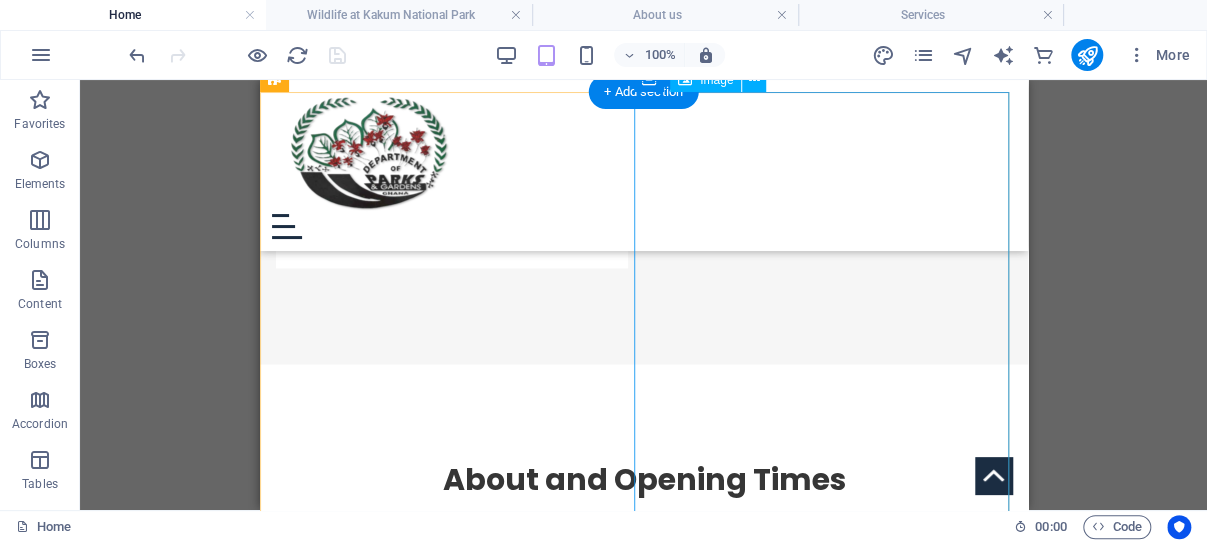 scroll, scrollTop: 1642, scrollLeft: 0, axis: vertical 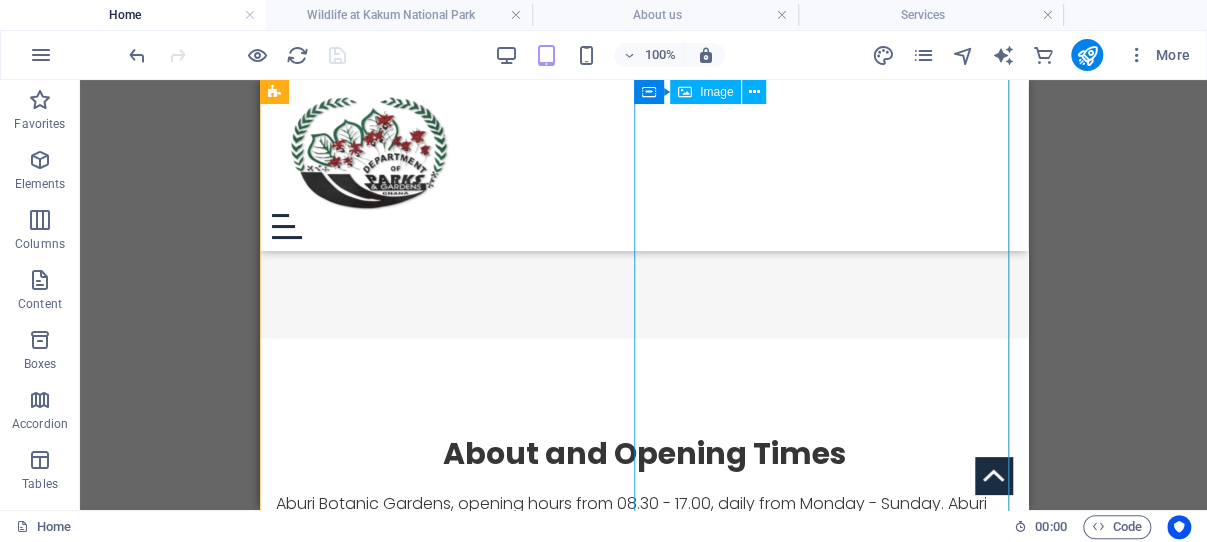 click on "Preserving and maintaining!" at bounding box center [643, 2482] 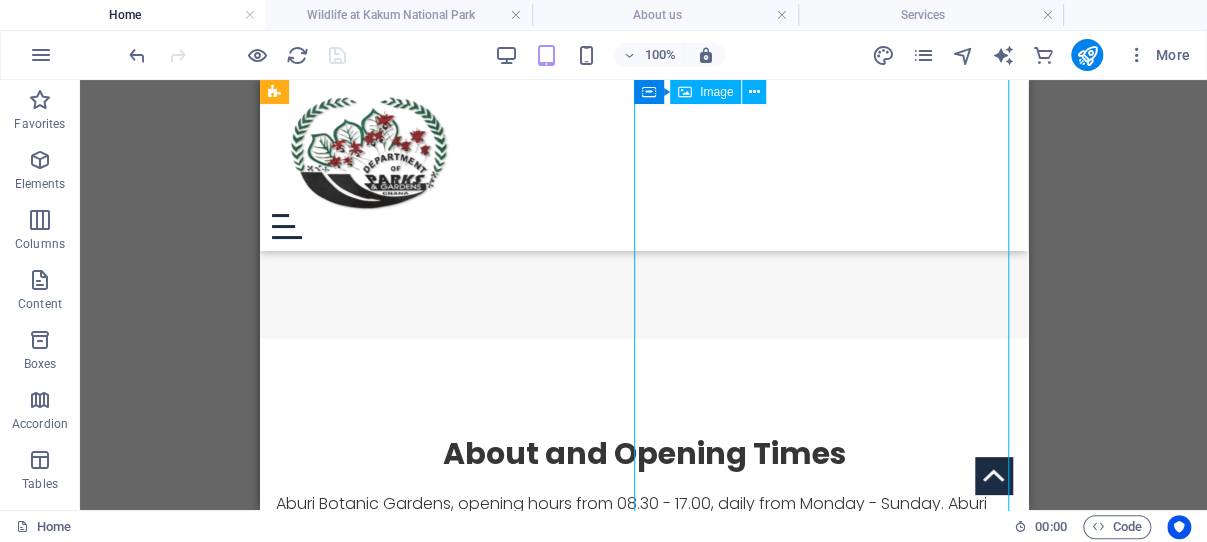 click on "Preserving and maintaining!" at bounding box center (643, 2482) 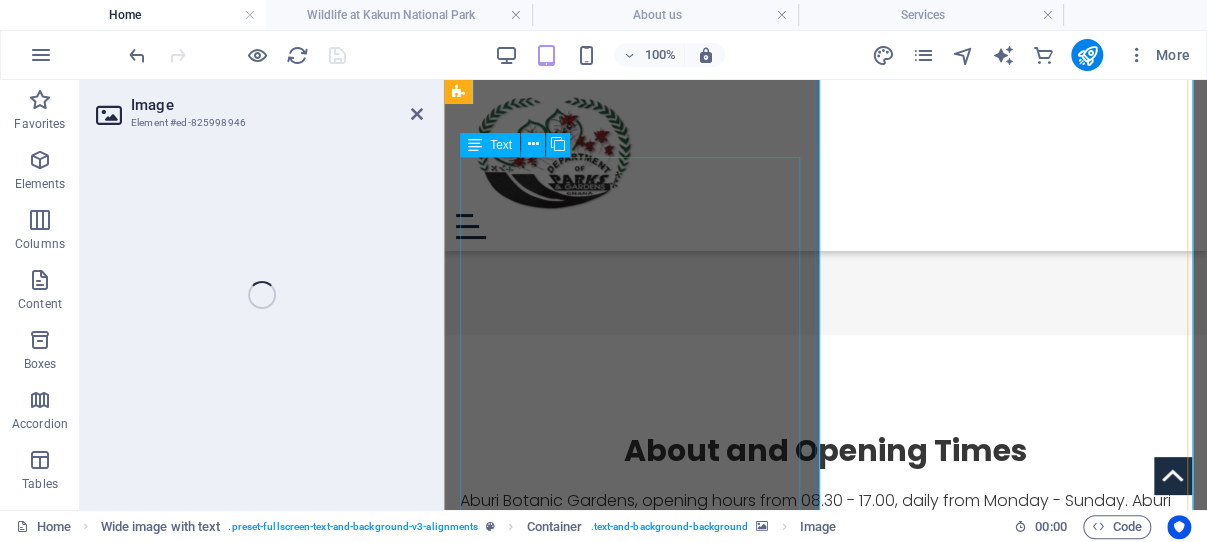 scroll, scrollTop: 1640, scrollLeft: 0, axis: vertical 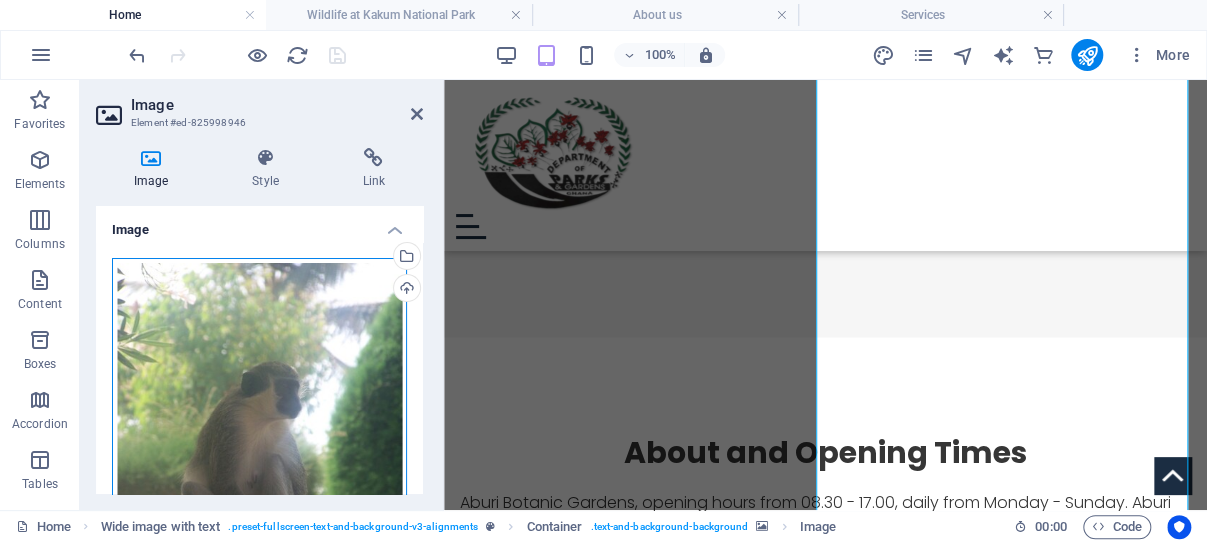 click on "Drag files here, click to choose files or select files from Files or our free stock photos & videos" at bounding box center [259, 453] 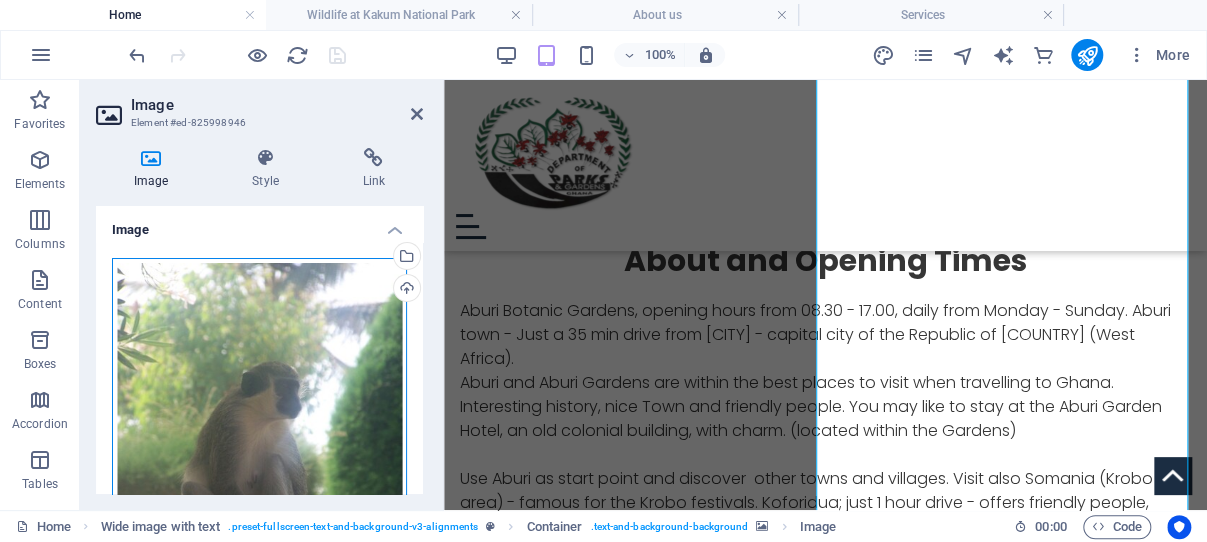 click on "Drag files here, click to choose files or select files from Files or our free stock photos & videos" at bounding box center [259, 453] 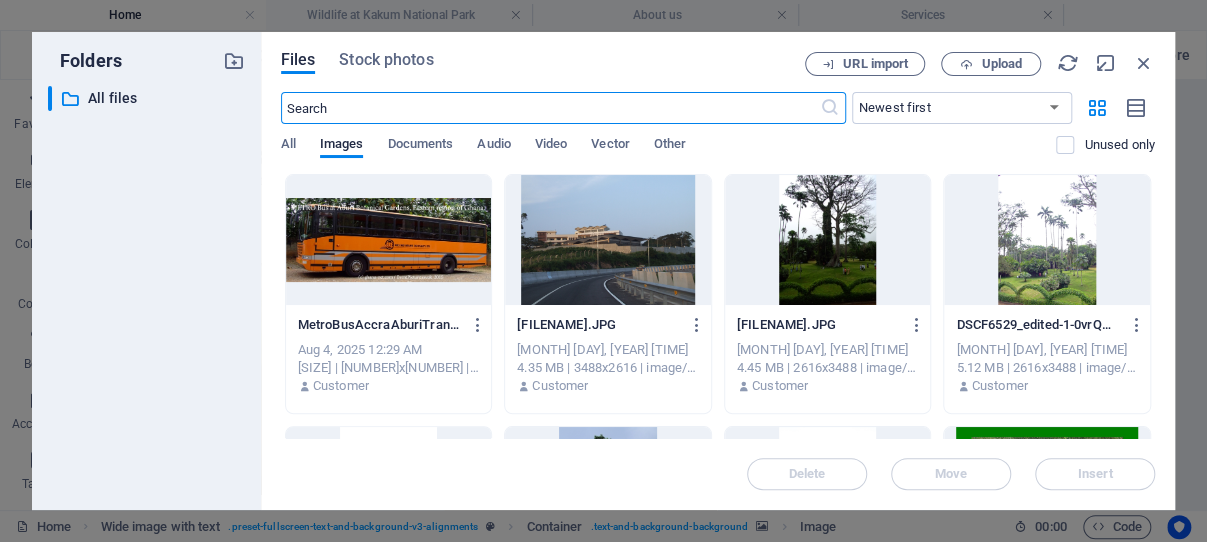 scroll, scrollTop: 3340, scrollLeft: 0, axis: vertical 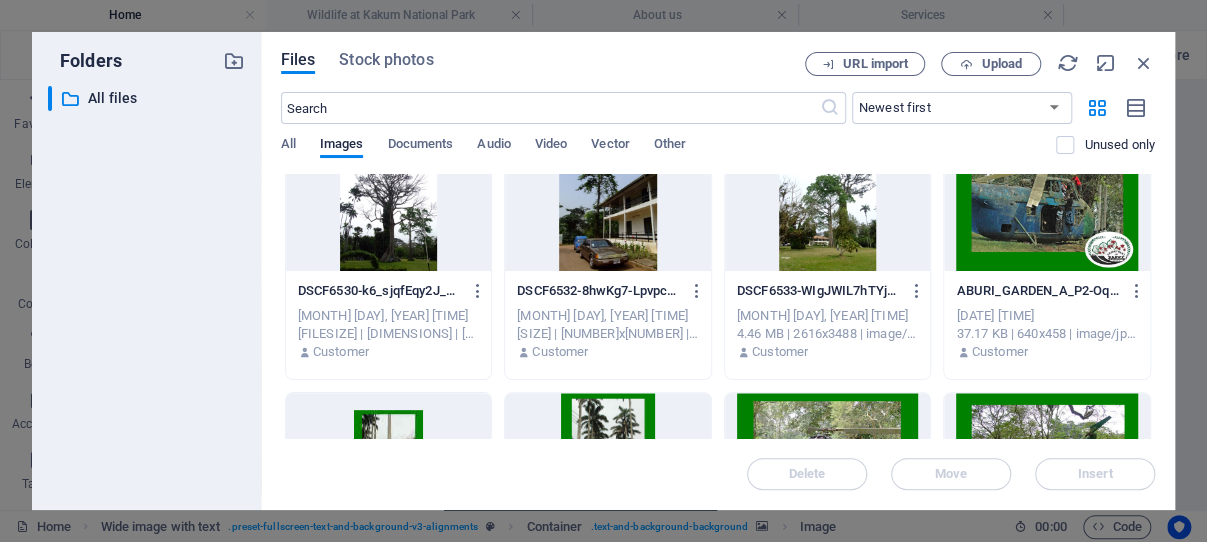 click at bounding box center [828, 206] 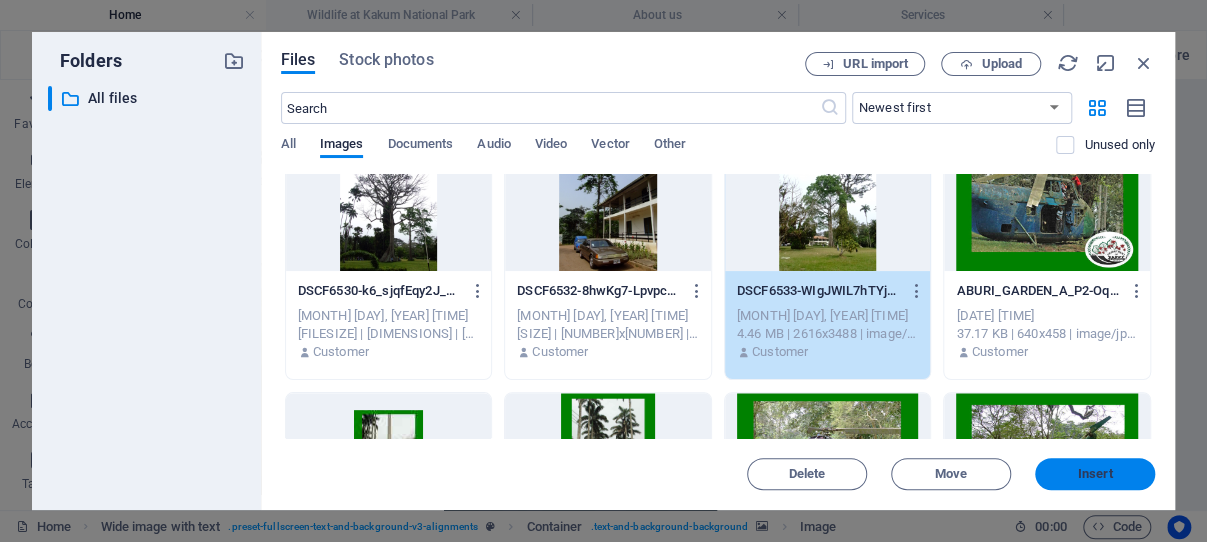 click on "Insert" at bounding box center [1095, 474] 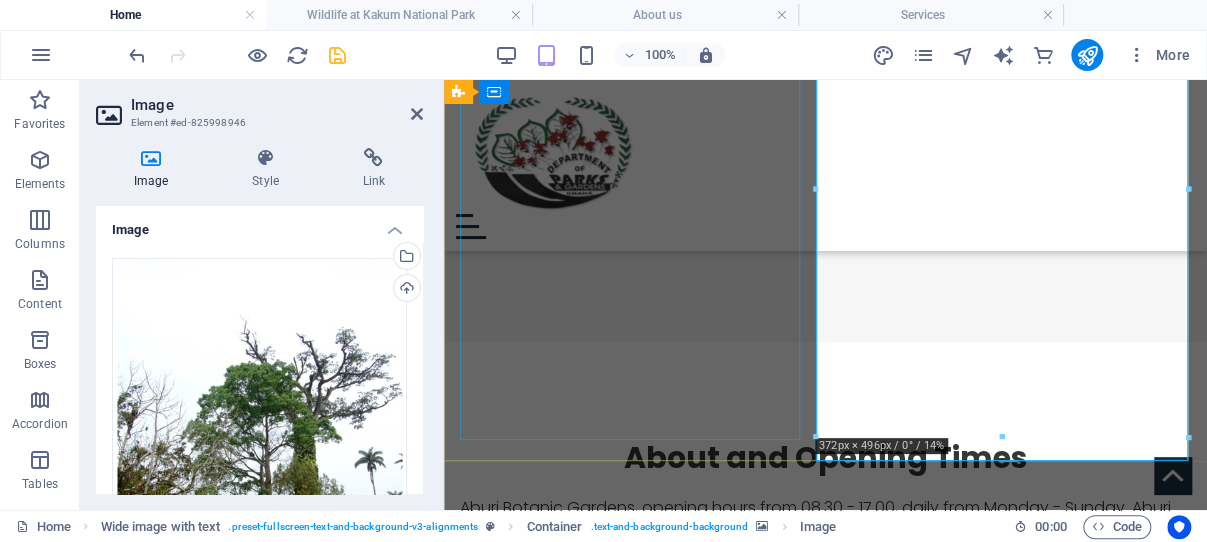 scroll, scrollTop: 1741, scrollLeft: 0, axis: vertical 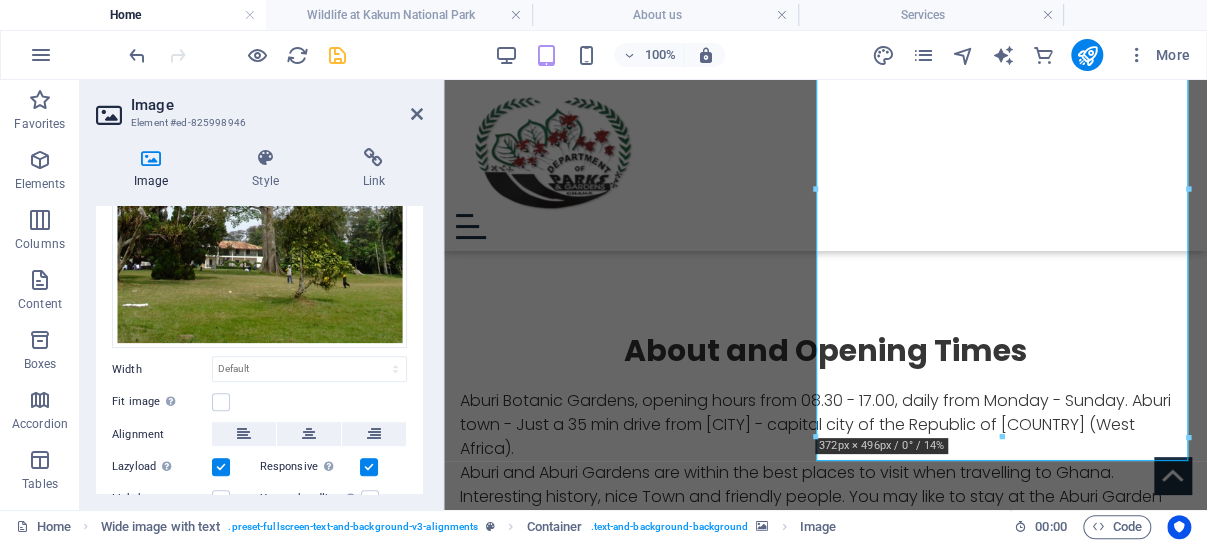click on "Text" at bounding box center [259, 583] 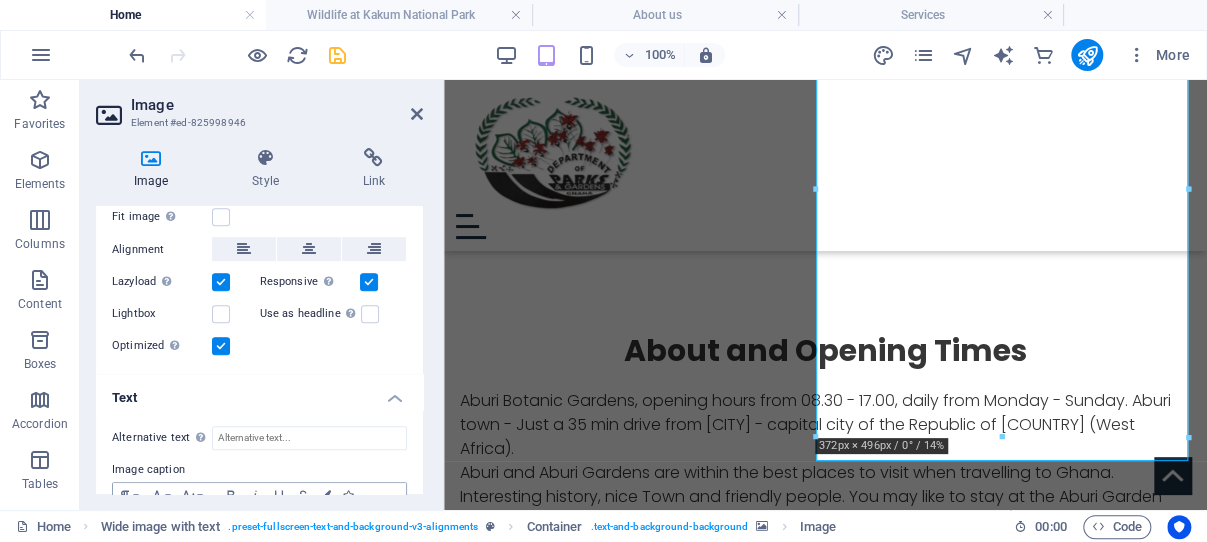 scroll, scrollTop: 486, scrollLeft: 0, axis: vertical 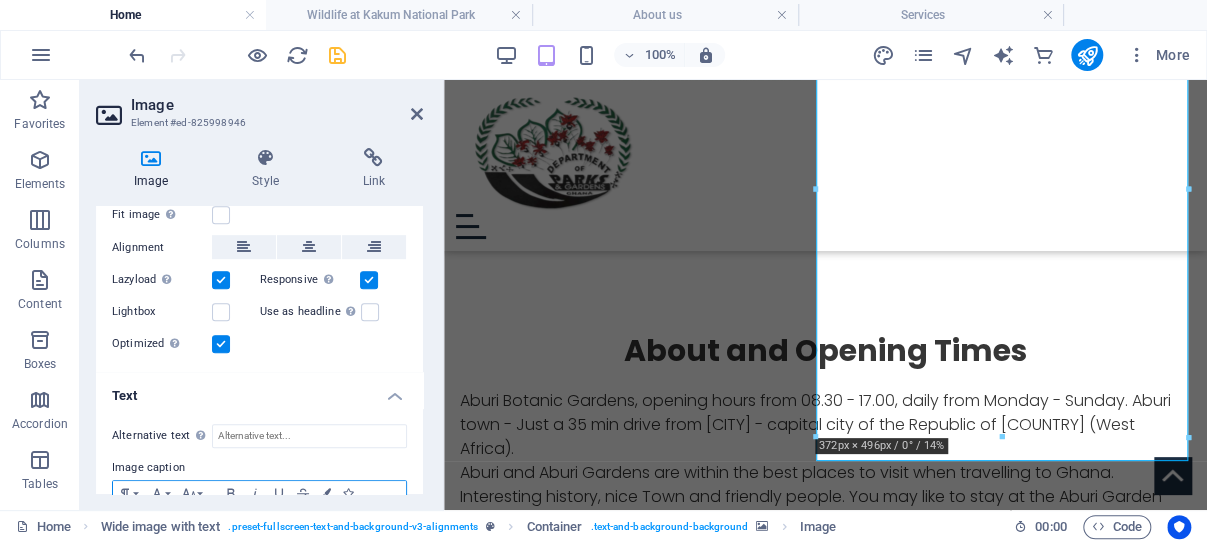 click on "Preserving and maintaining!" at bounding box center (259, 549) 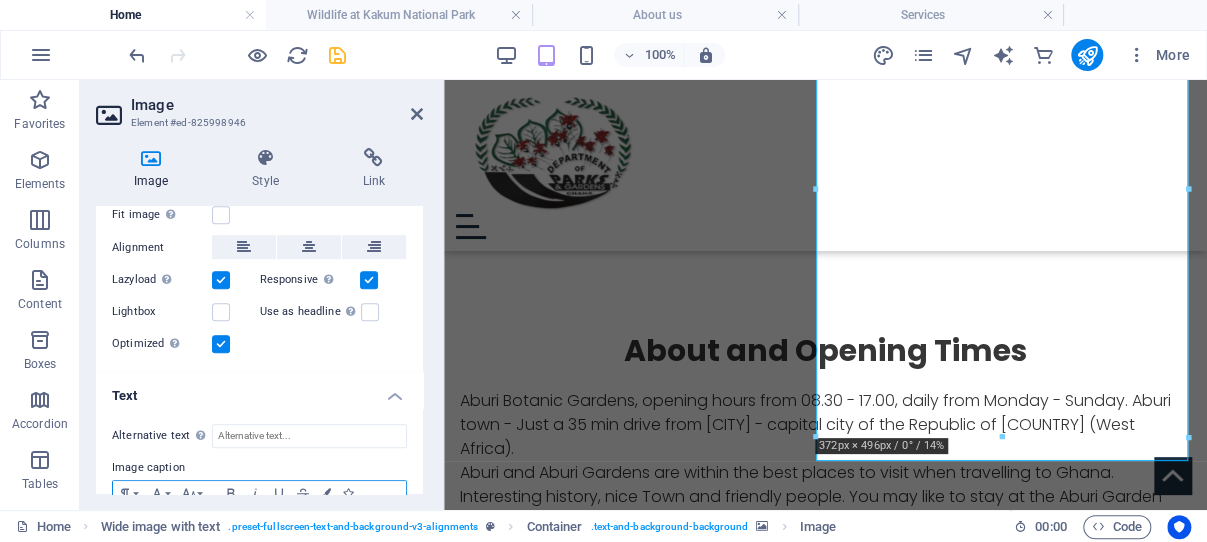 click on "Preserving and maintaining!" at bounding box center [259, 549] 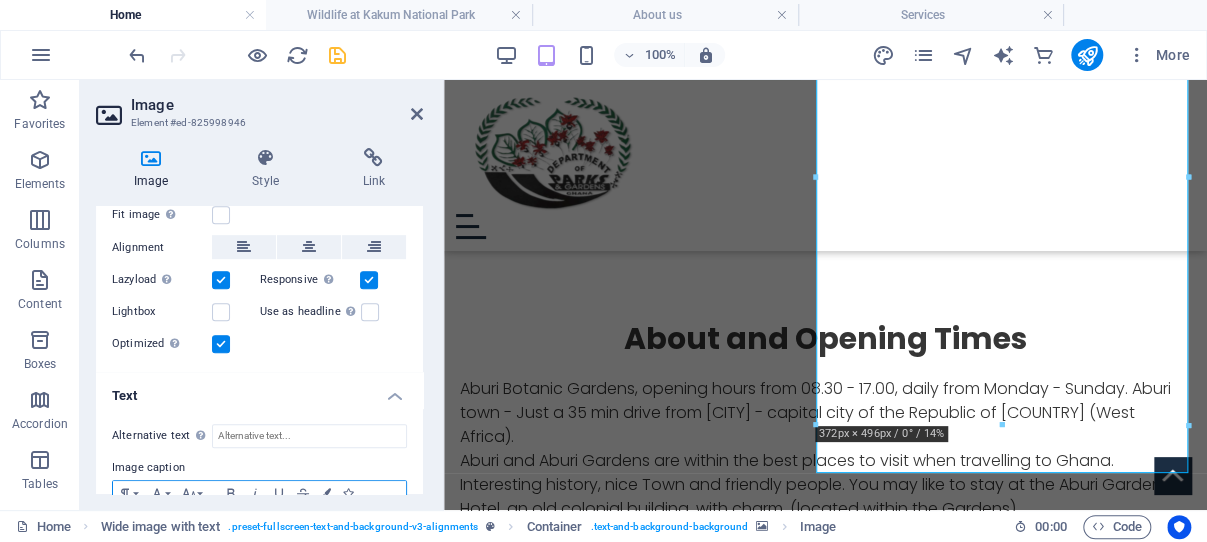 drag, startPoint x: 242, startPoint y: 454, endPoint x: 116, endPoint y: 451, distance: 126.035706 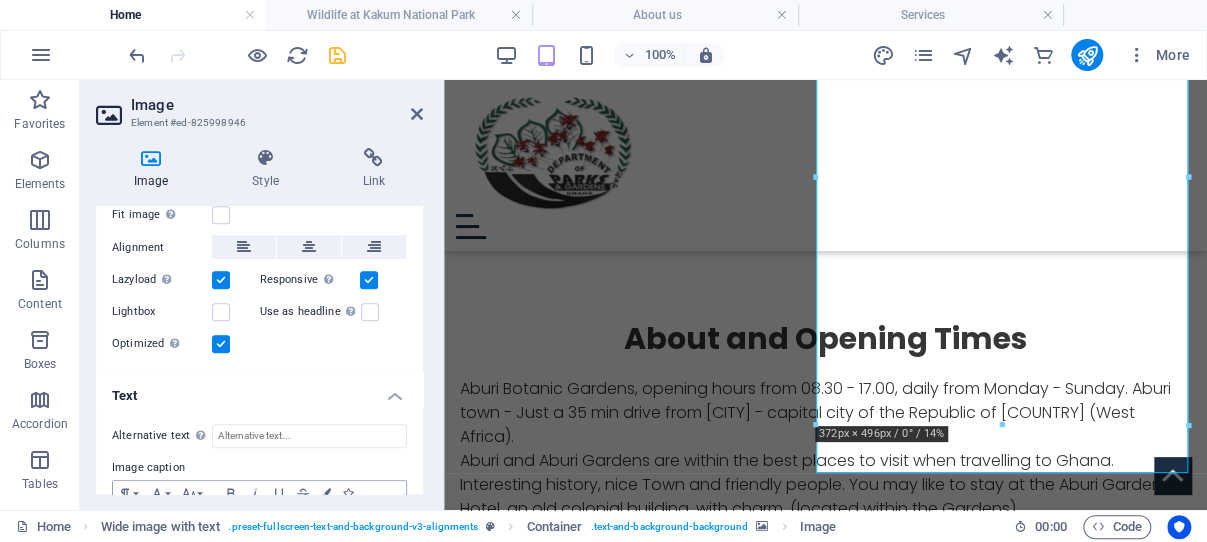 click 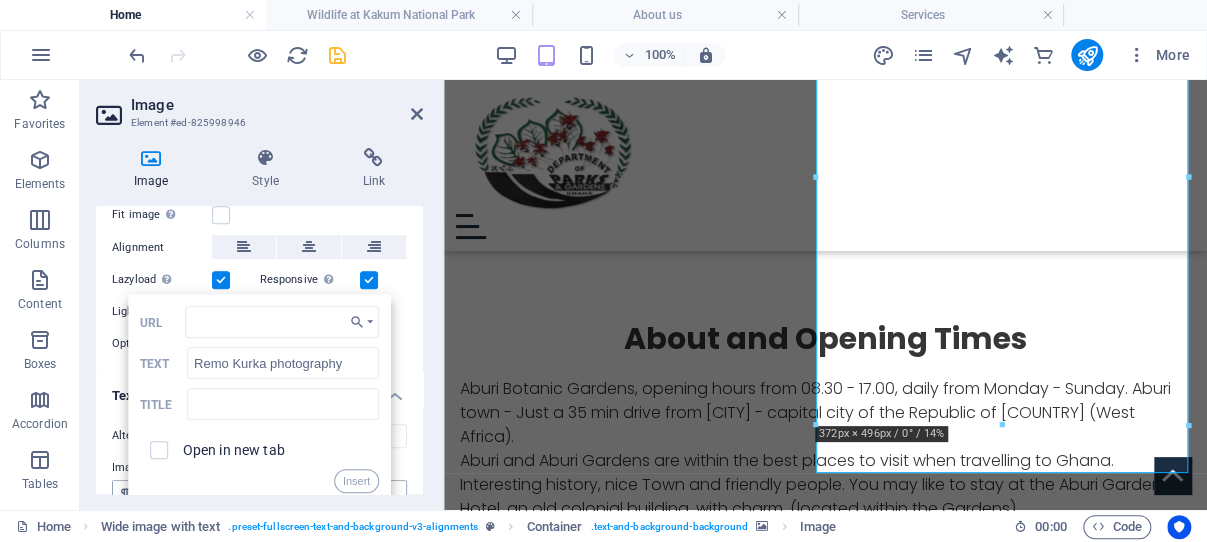scroll, scrollTop: 390, scrollLeft: 0, axis: vertical 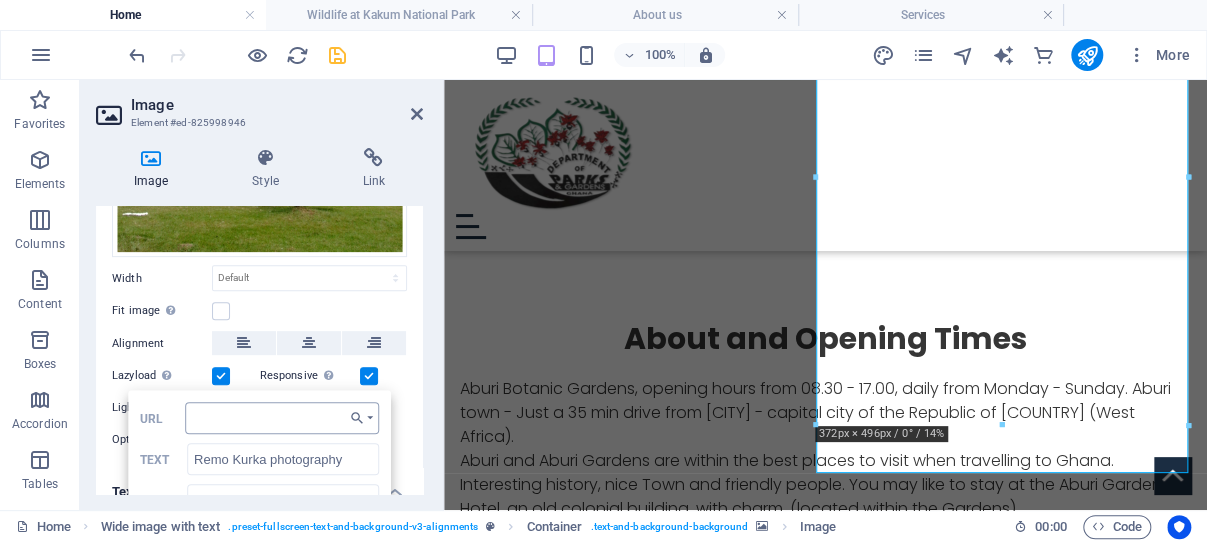click on "URL" at bounding box center (282, 418) 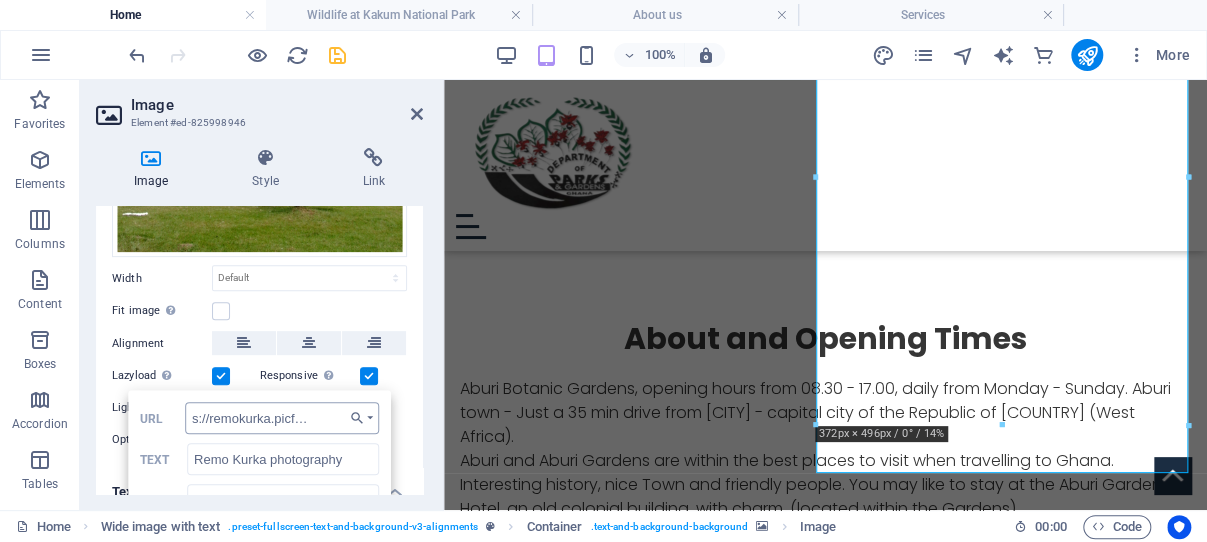 scroll, scrollTop: 0, scrollLeft: 41, axis: horizontal 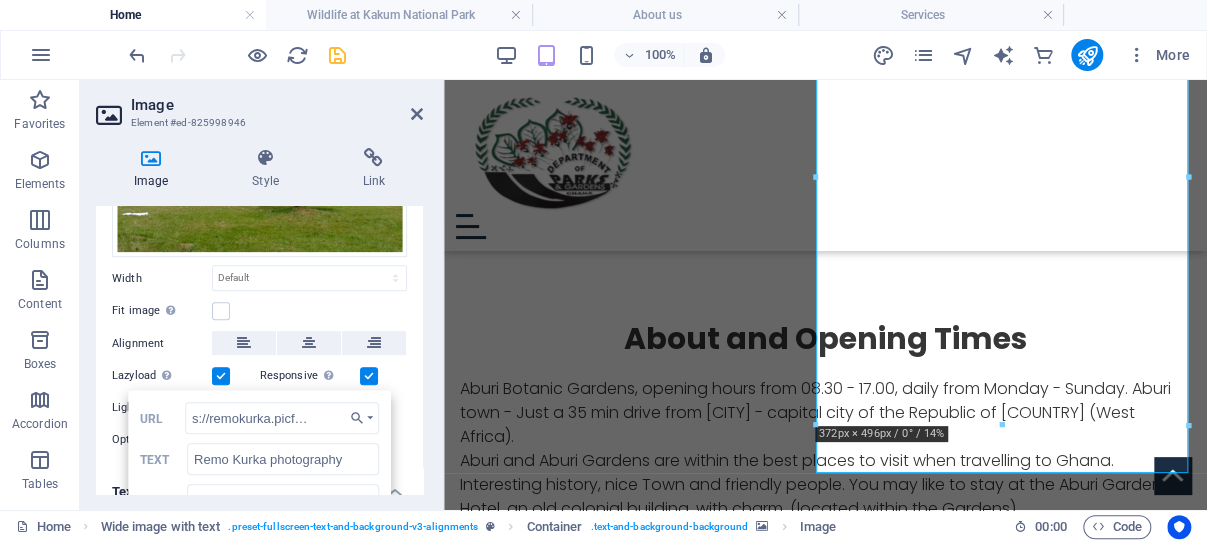 type on "https://remokurka.picfair.com" 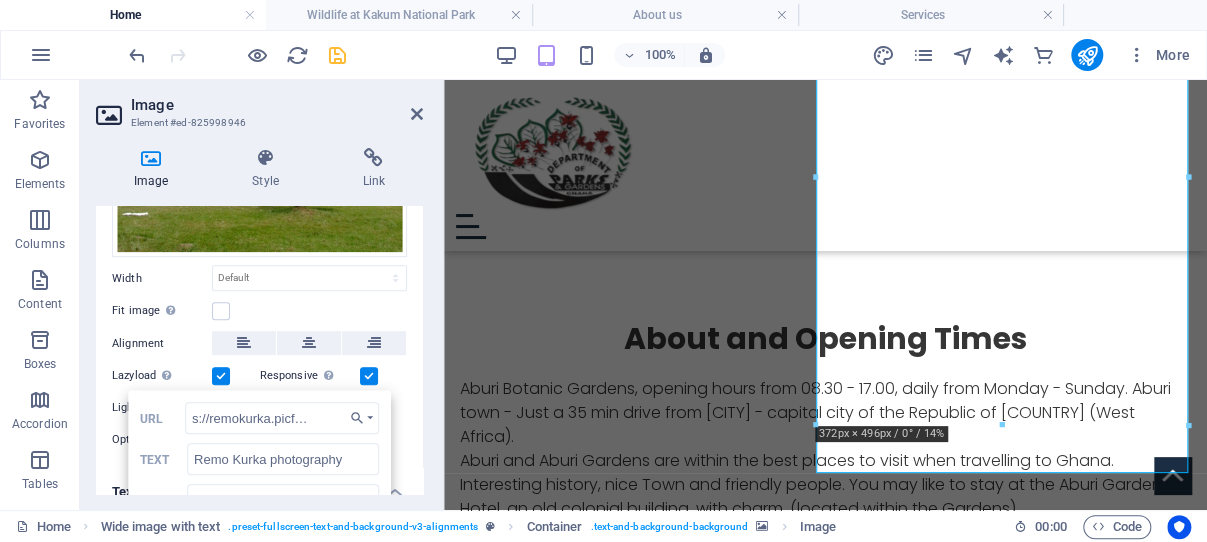 click at bounding box center [156, 543] 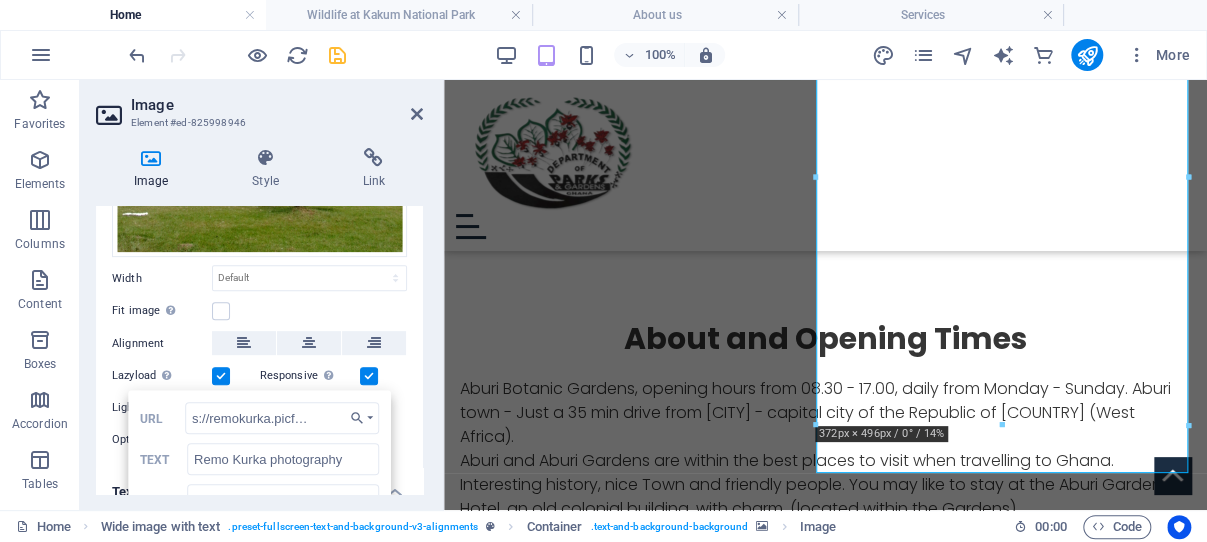 checkbox on "true" 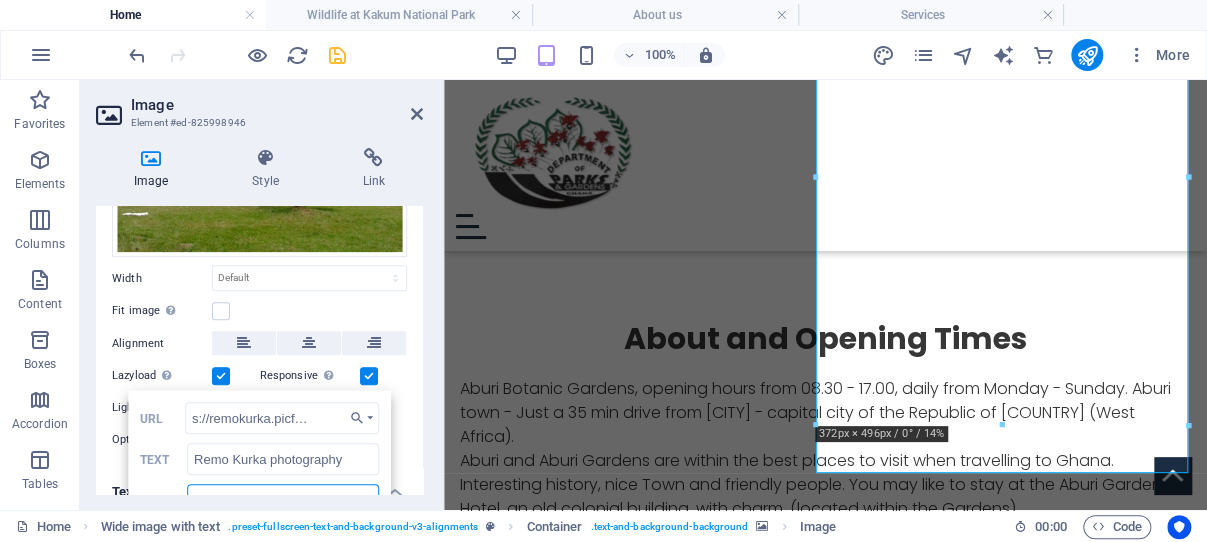 click at bounding box center [283, 500] 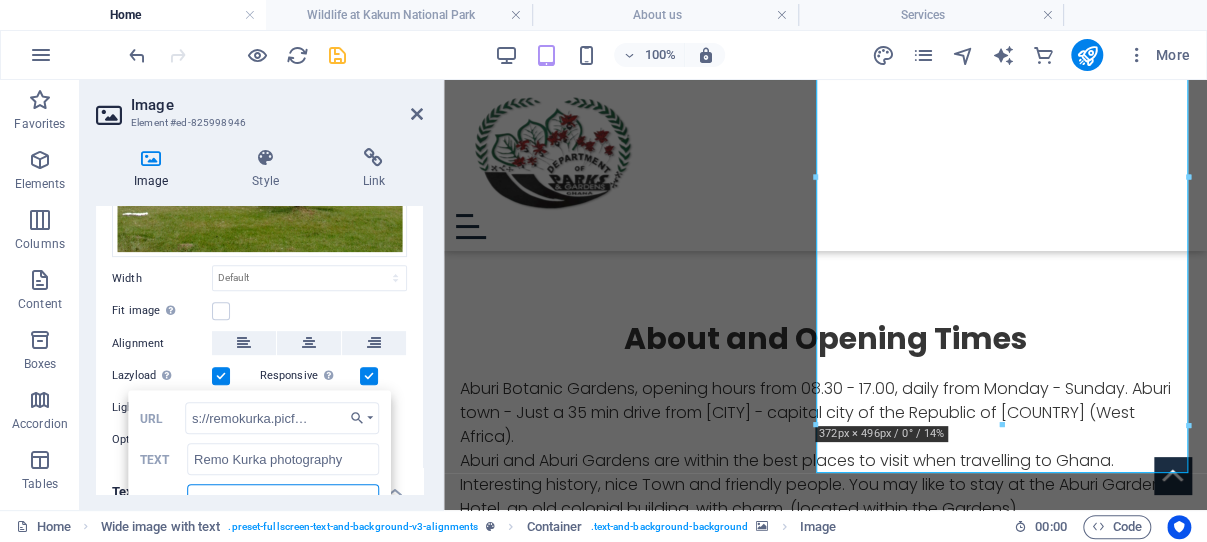 type on "Photography by [NAME]" 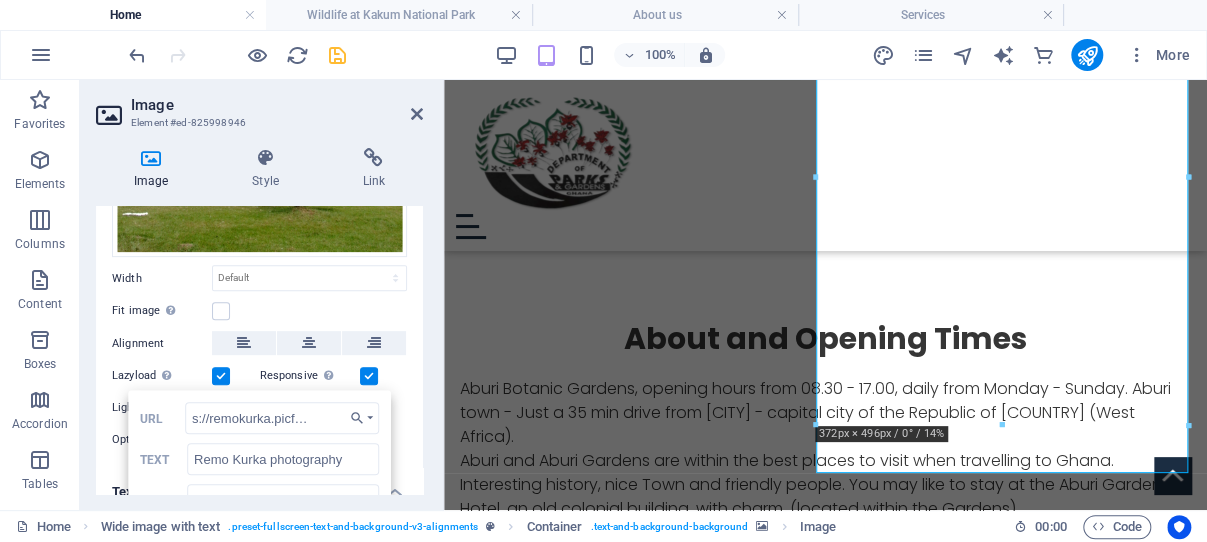 click on "Insert" at bounding box center (357, 577) 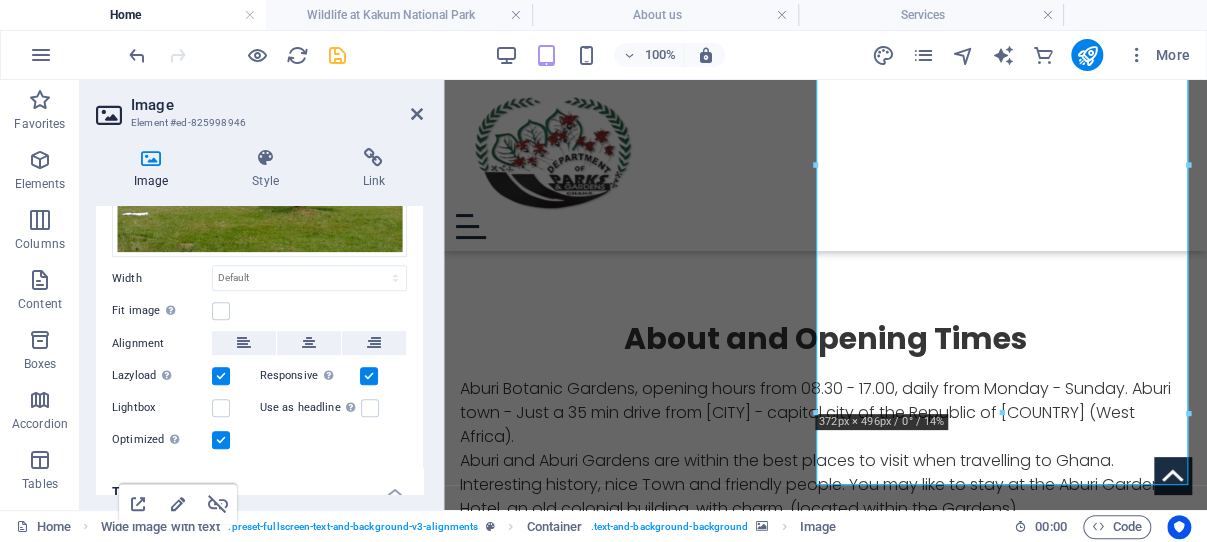 scroll, scrollTop: 1765, scrollLeft: 0, axis: vertical 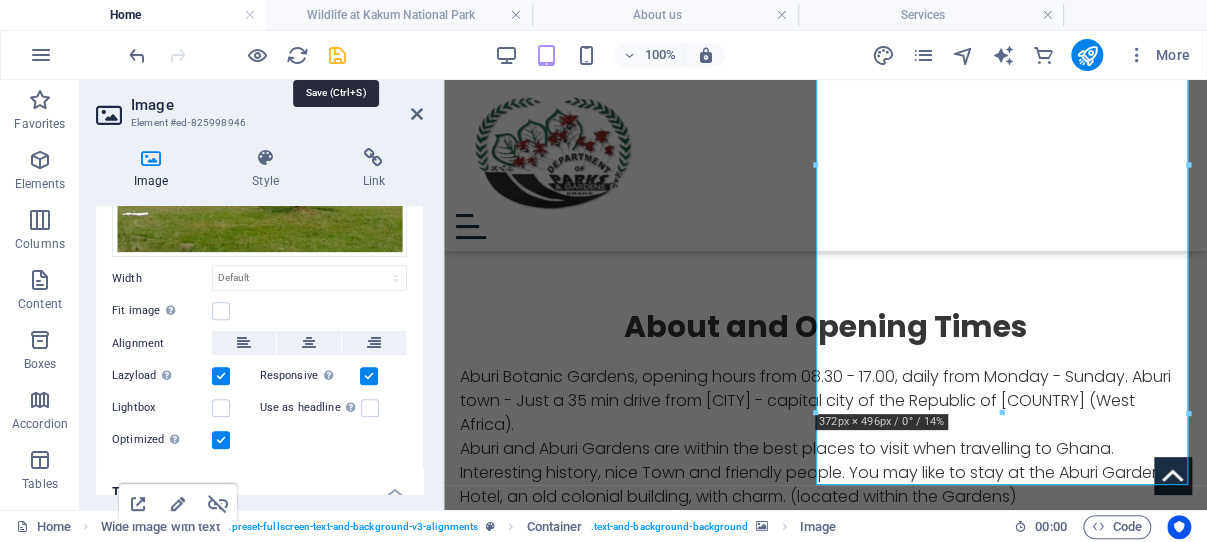 drag, startPoint x: 334, startPoint y: 51, endPoint x: 121, endPoint y: 79, distance: 214.83249 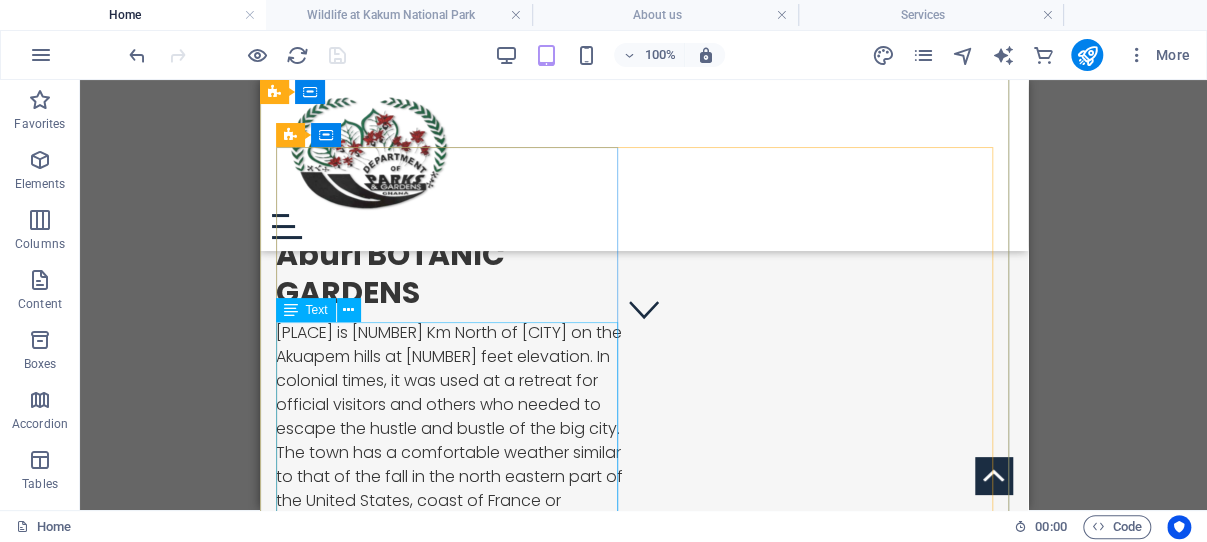 scroll, scrollTop: 387, scrollLeft: 0, axis: vertical 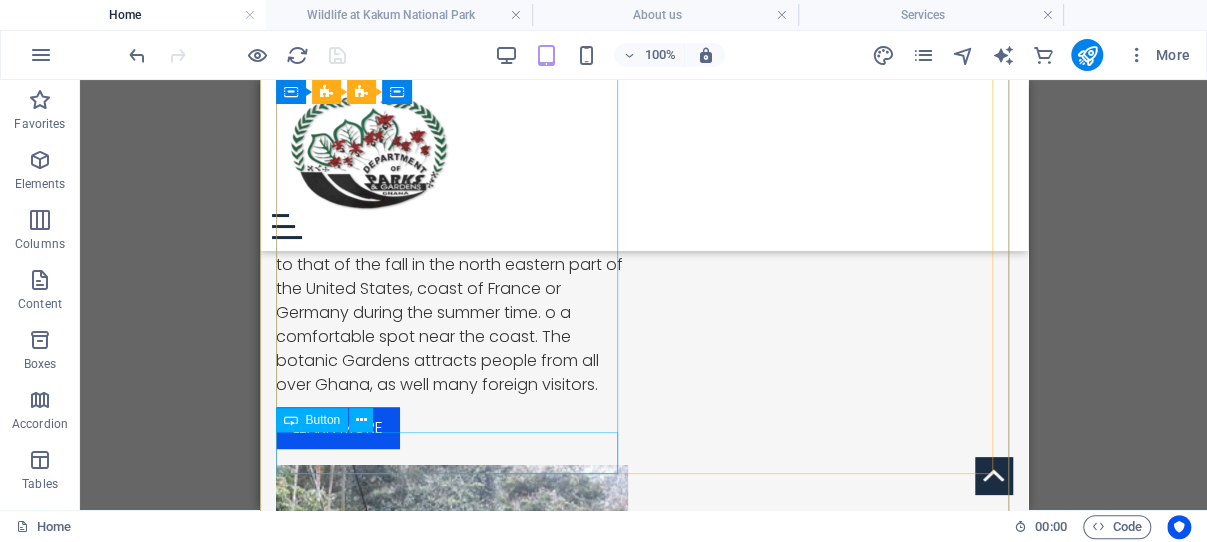 click on "Learn more" at bounding box center (451, 428) 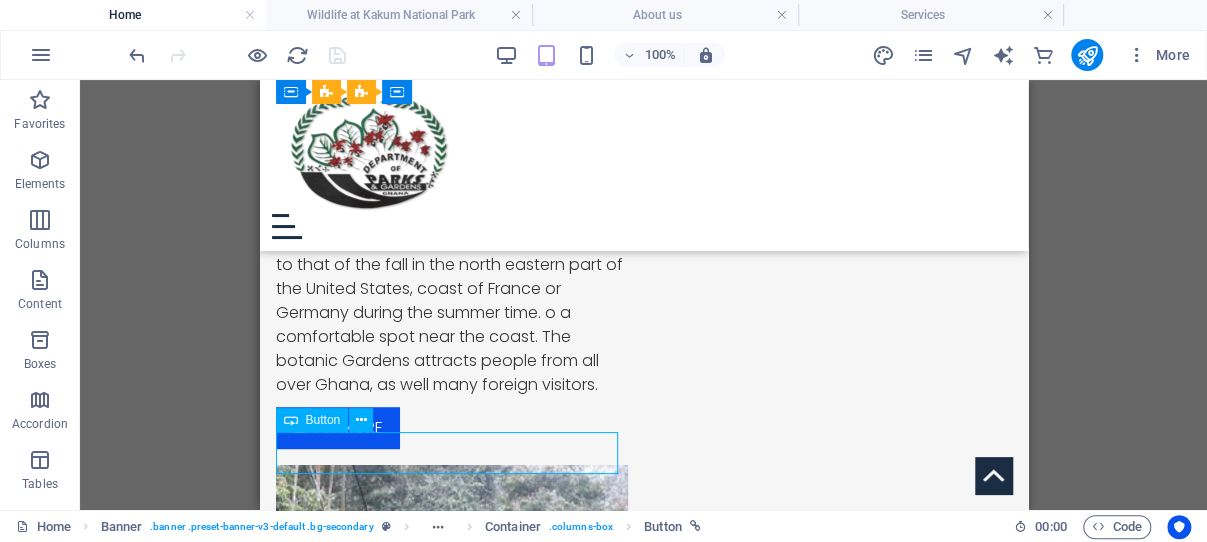 click on "Learn more" at bounding box center [451, 428] 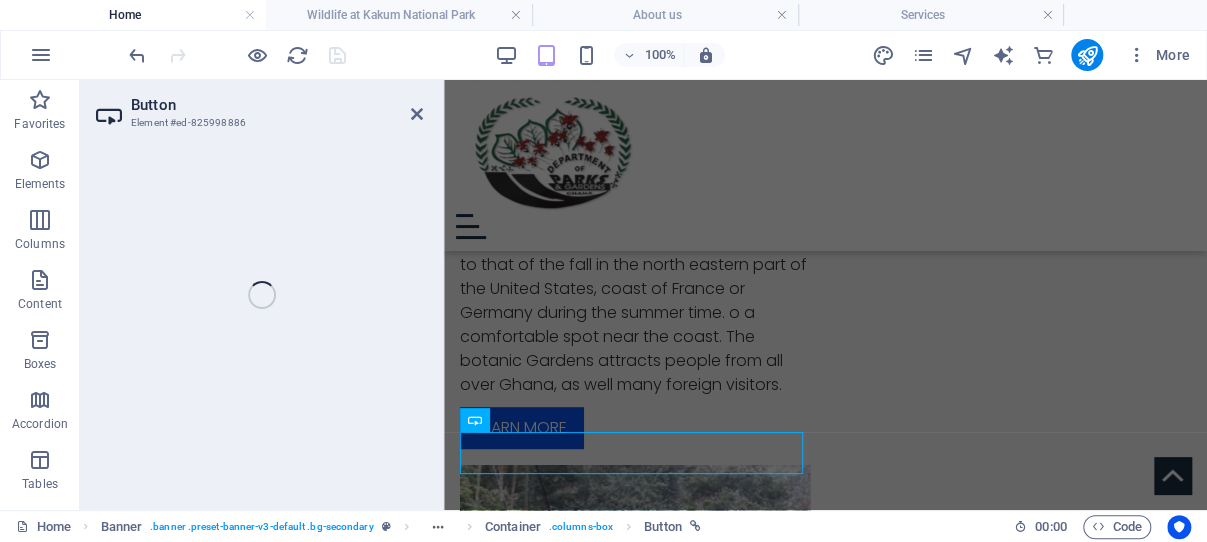 select on "3" 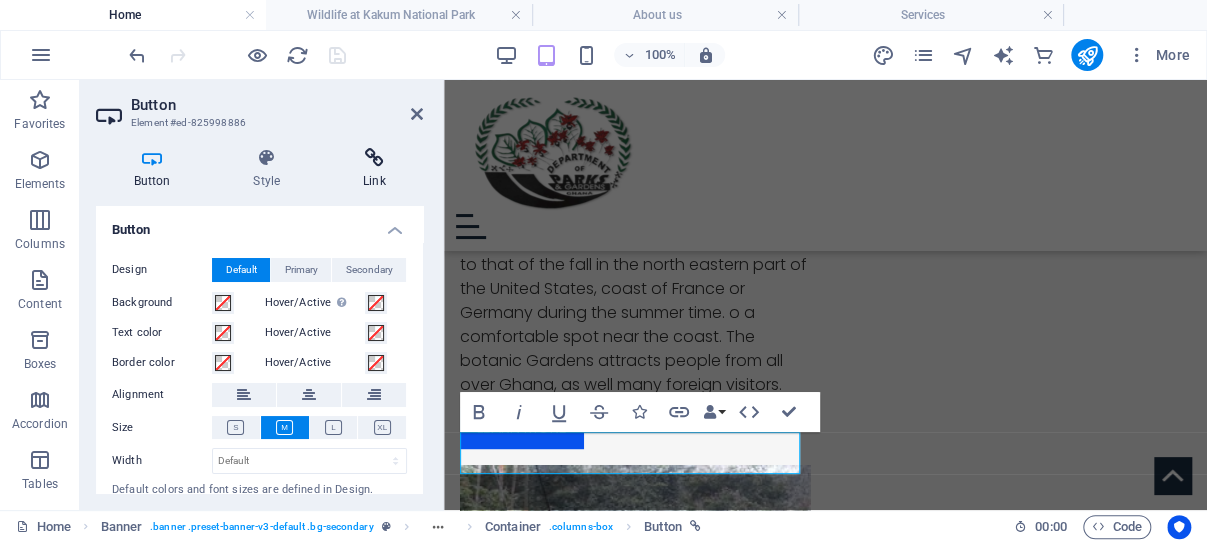 click at bounding box center [374, 158] 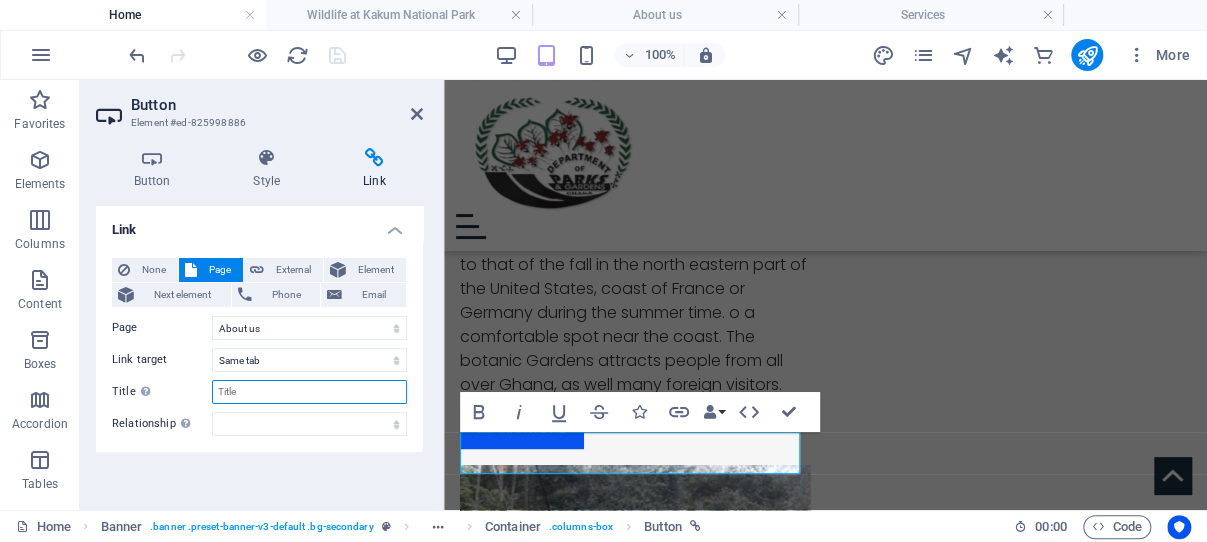 click on "Title Additional link description, should not be the same as the link text. The title is most often shown as a tooltip text when the mouse moves over the element. Leave empty if uncertain." at bounding box center (309, 392) 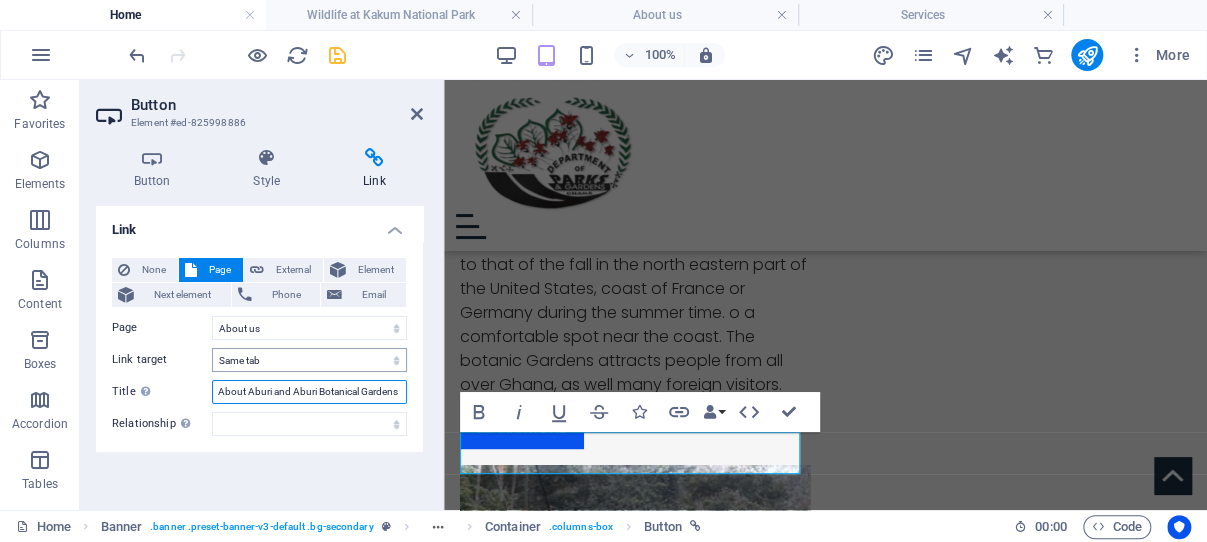 scroll, scrollTop: 0, scrollLeft: 17, axis: horizontal 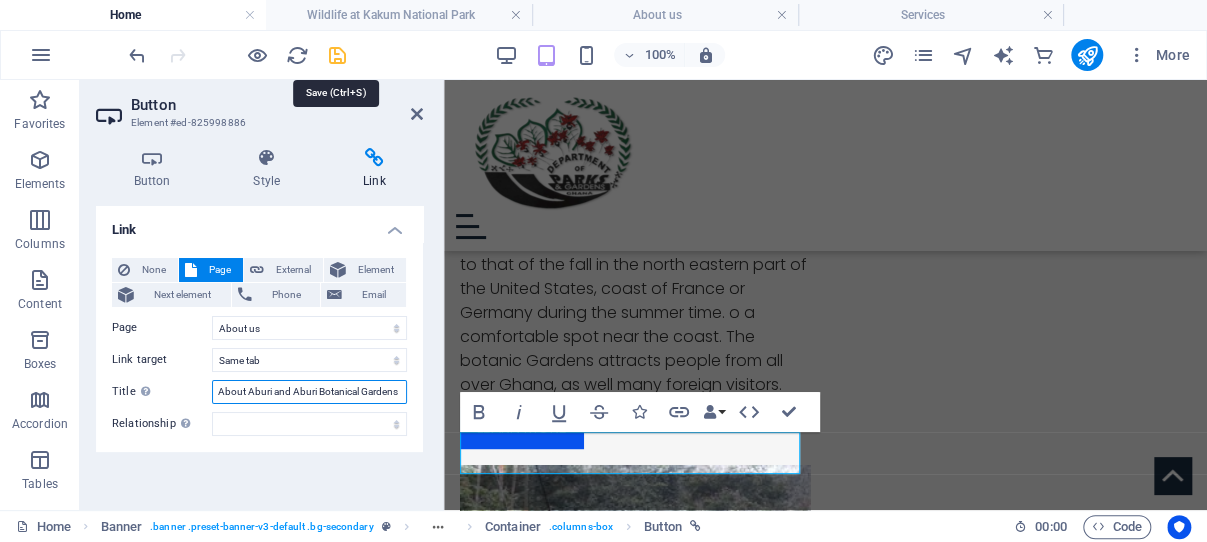 type on "About Aburi and Aburi Botanical Gardens" 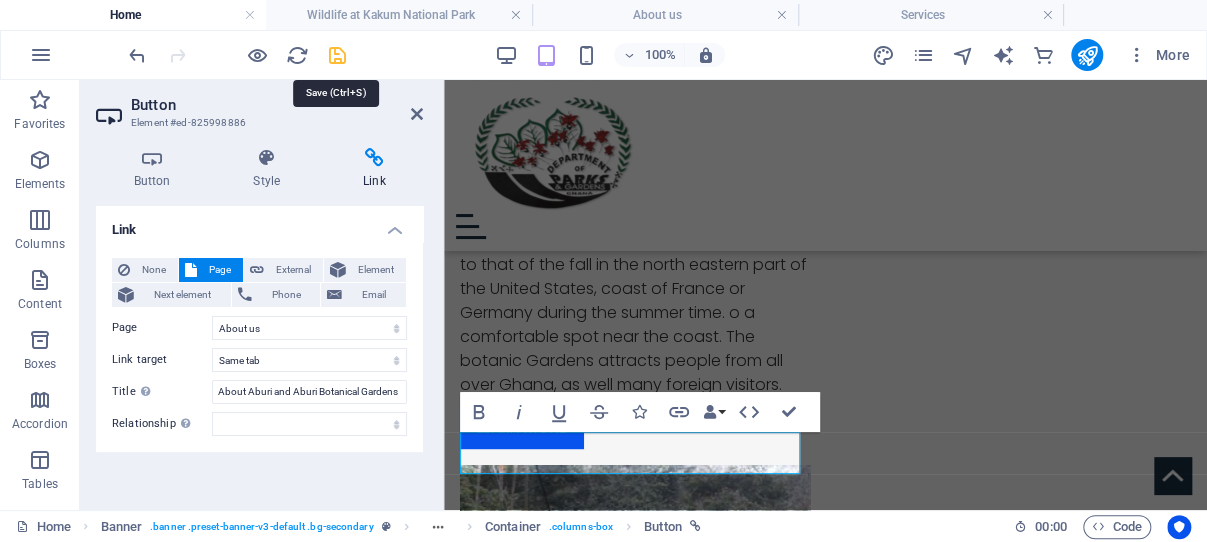 click at bounding box center [337, 55] 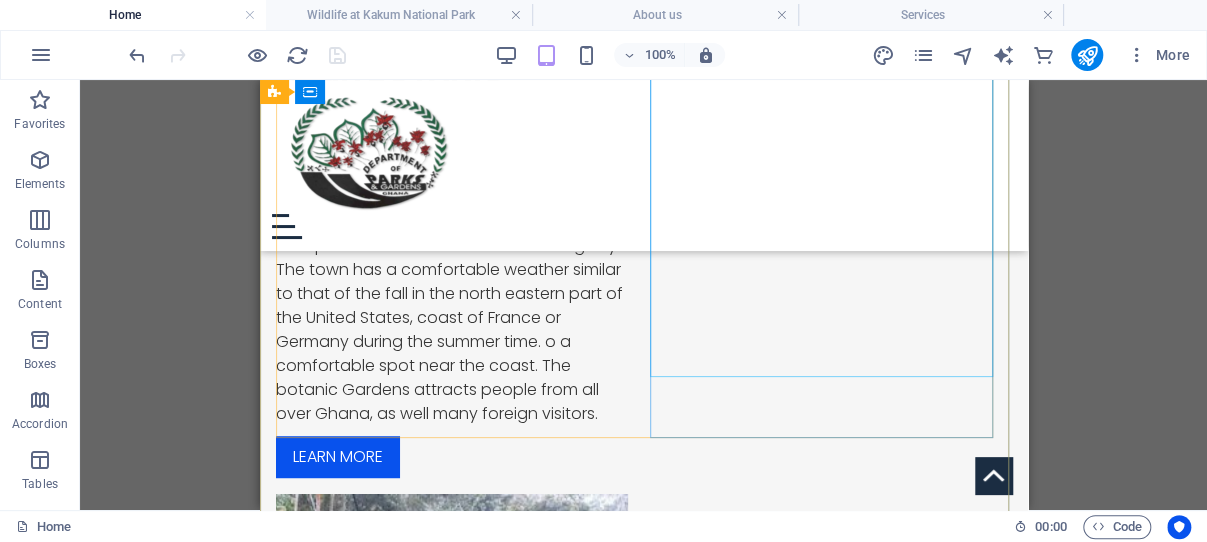 scroll, scrollTop: 424, scrollLeft: 0, axis: vertical 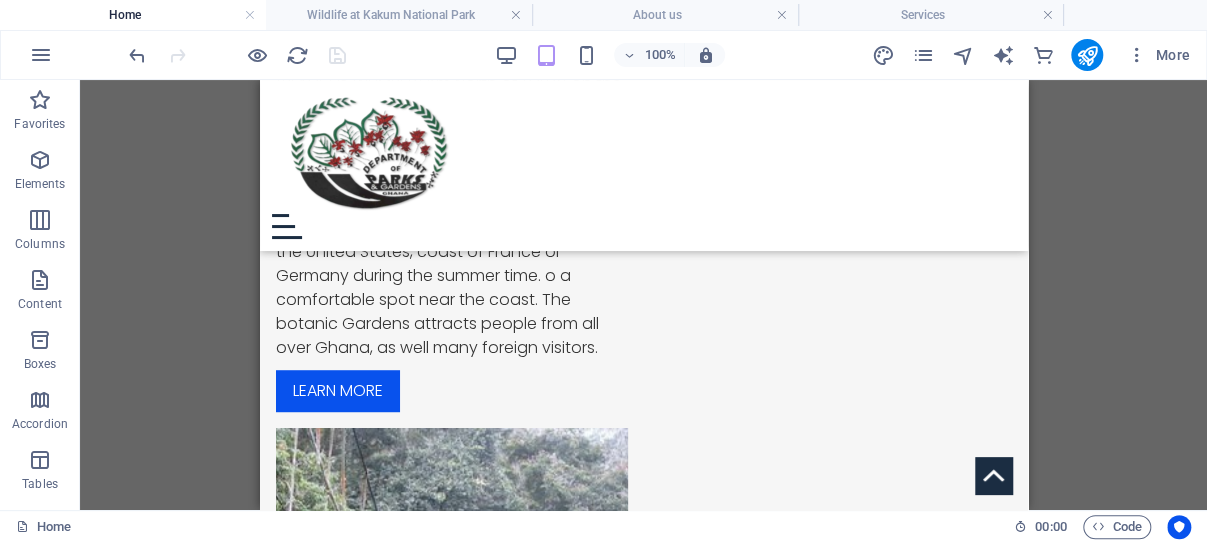 click at bounding box center (451, 698) 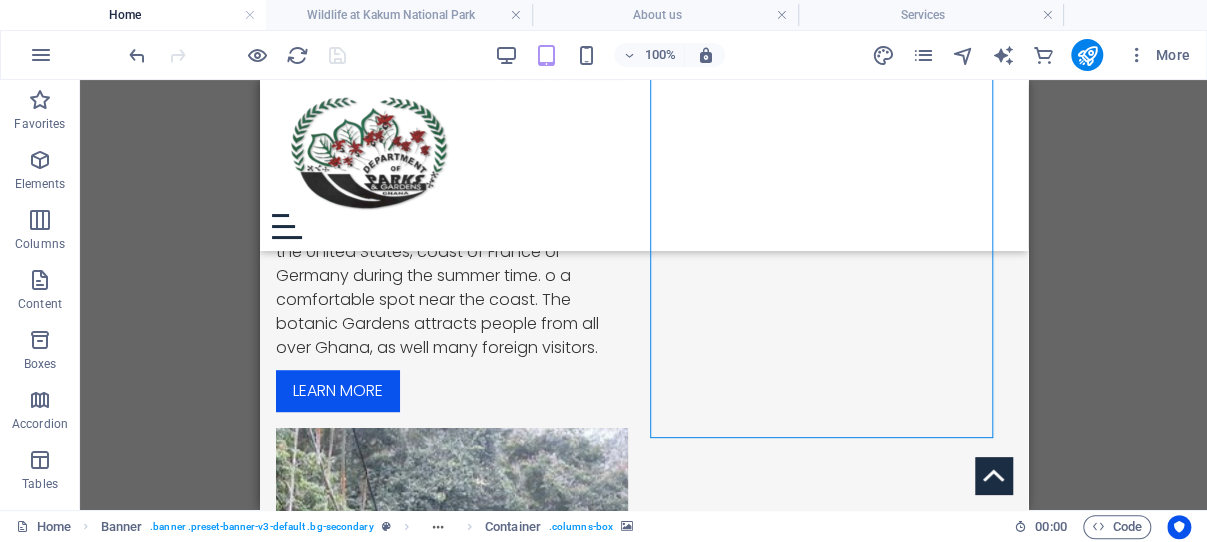 drag, startPoint x: 710, startPoint y: 421, endPoint x: 525, endPoint y: 421, distance: 185 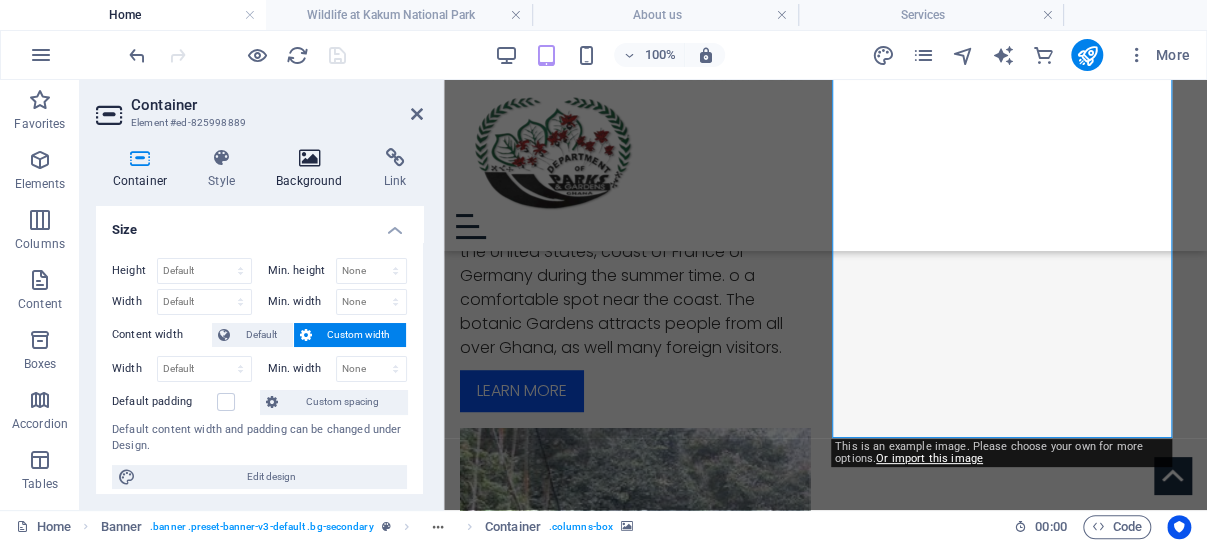 click at bounding box center (310, 158) 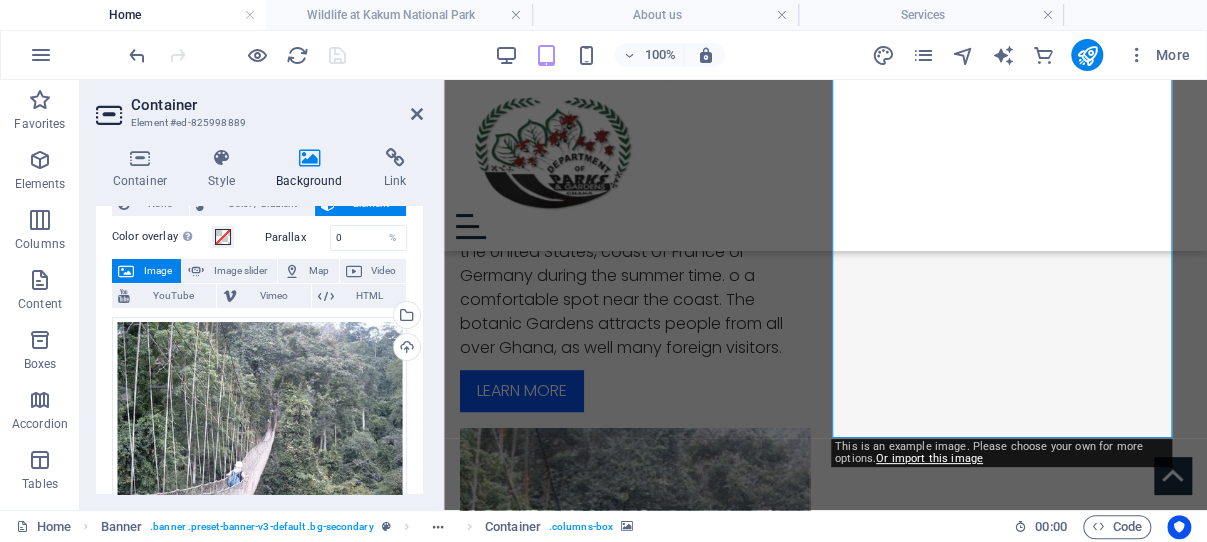 scroll, scrollTop: 191, scrollLeft: 0, axis: vertical 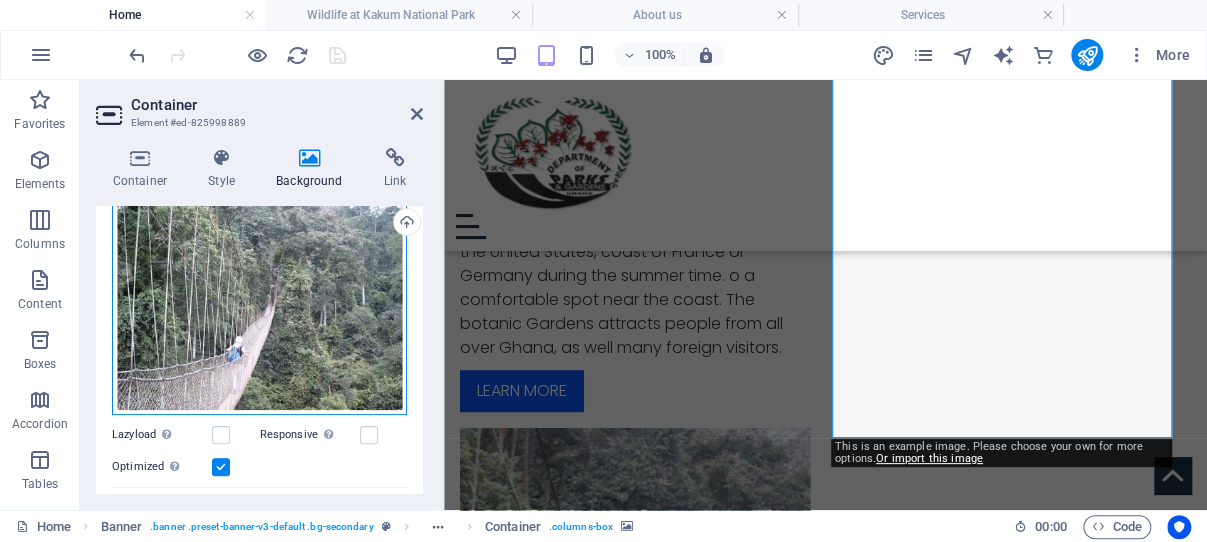 click on "Drag files here, click to choose files or select files from Files or our free stock photos & videos" at bounding box center [259, 304] 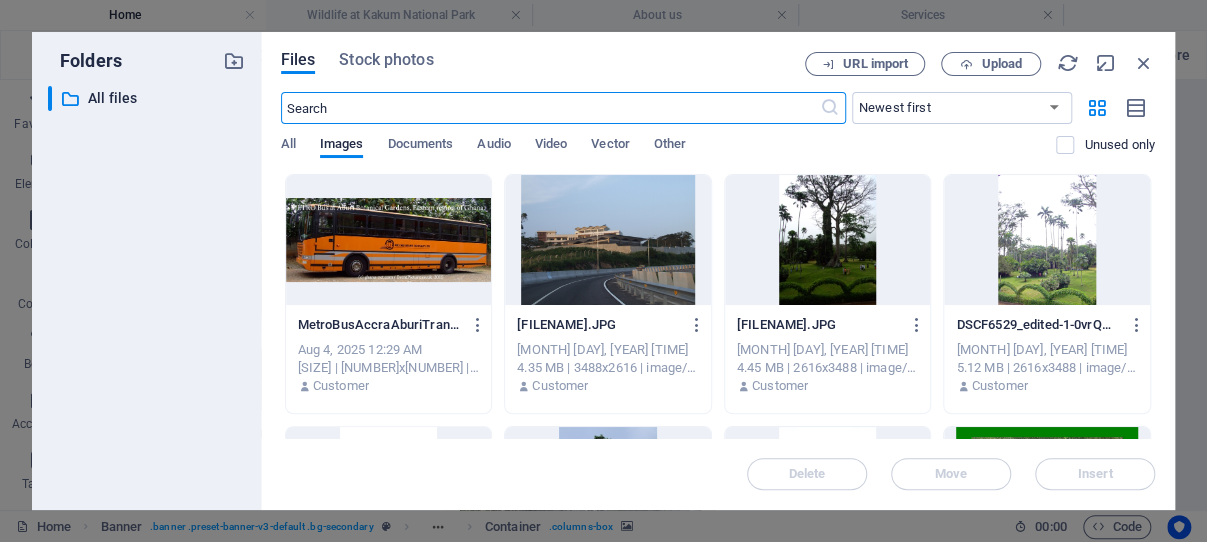 scroll, scrollTop: 880, scrollLeft: 0, axis: vertical 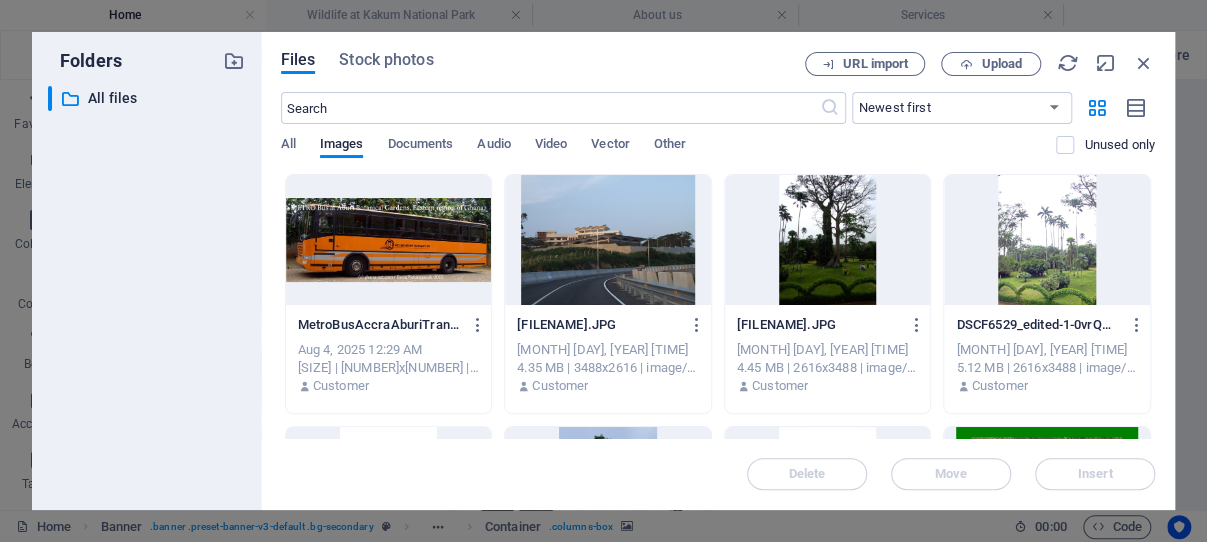 click at bounding box center [1047, 240] 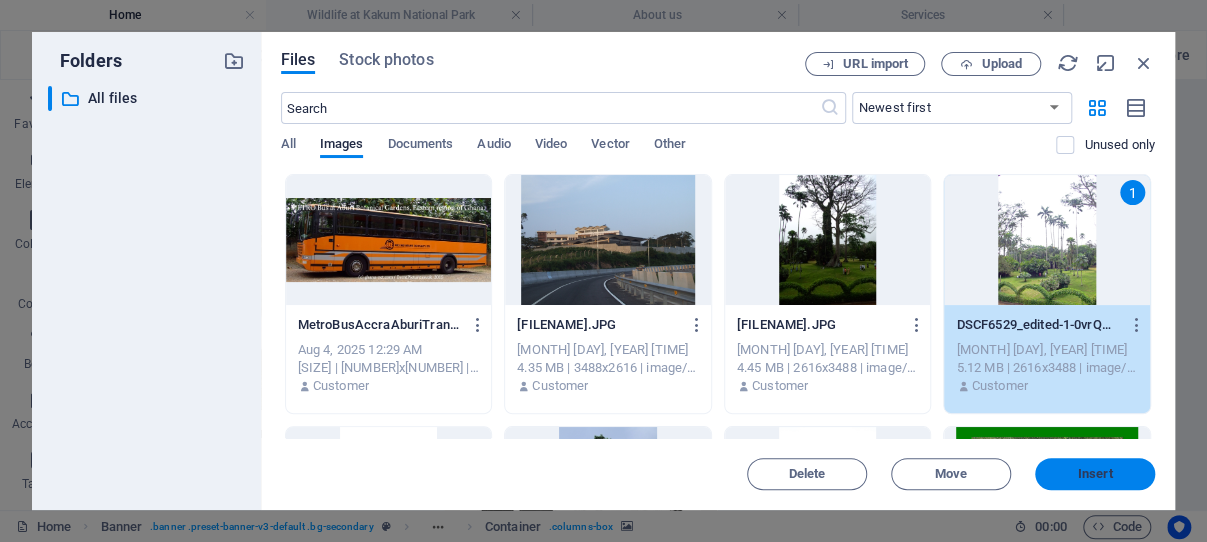 drag, startPoint x: 1081, startPoint y: 472, endPoint x: 394, endPoint y: 325, distance: 702.5511 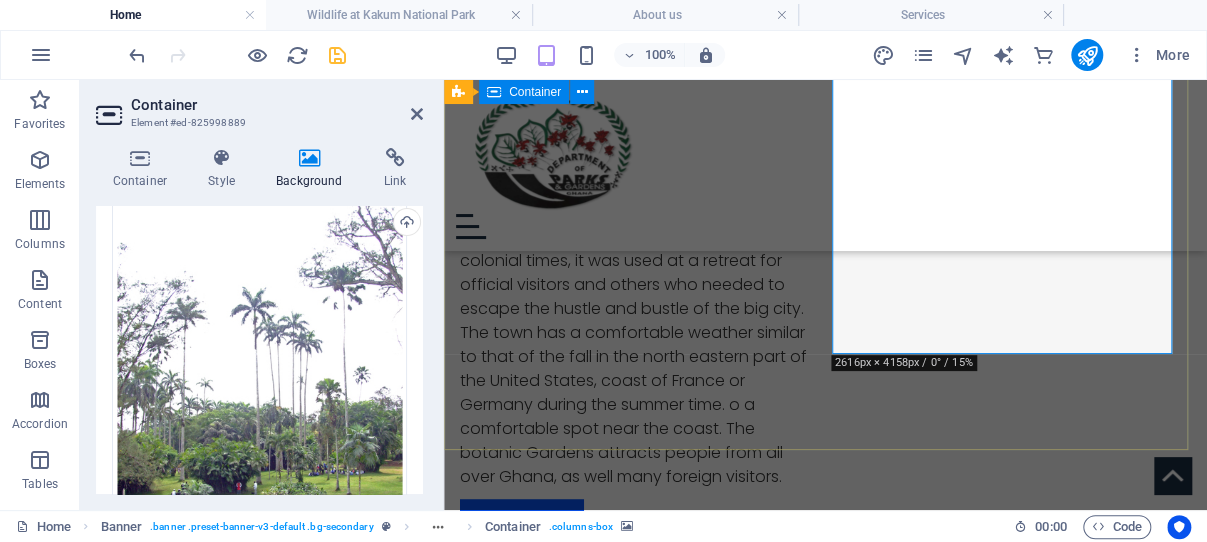scroll, scrollTop: 507, scrollLeft: 0, axis: vertical 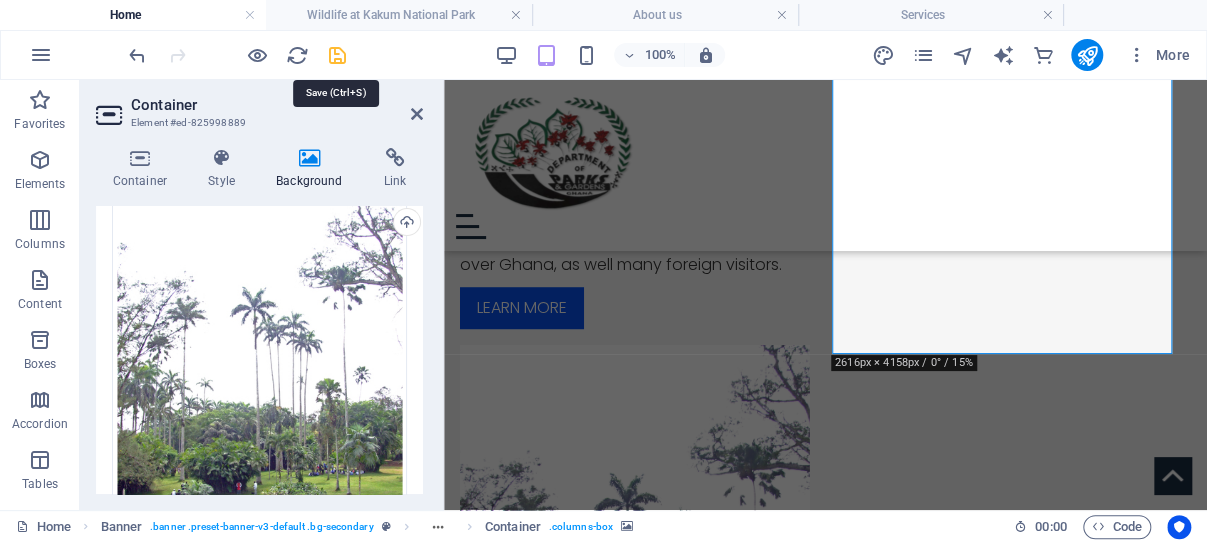 drag, startPoint x: 337, startPoint y: 51, endPoint x: 59, endPoint y: 237, distance: 334.48468 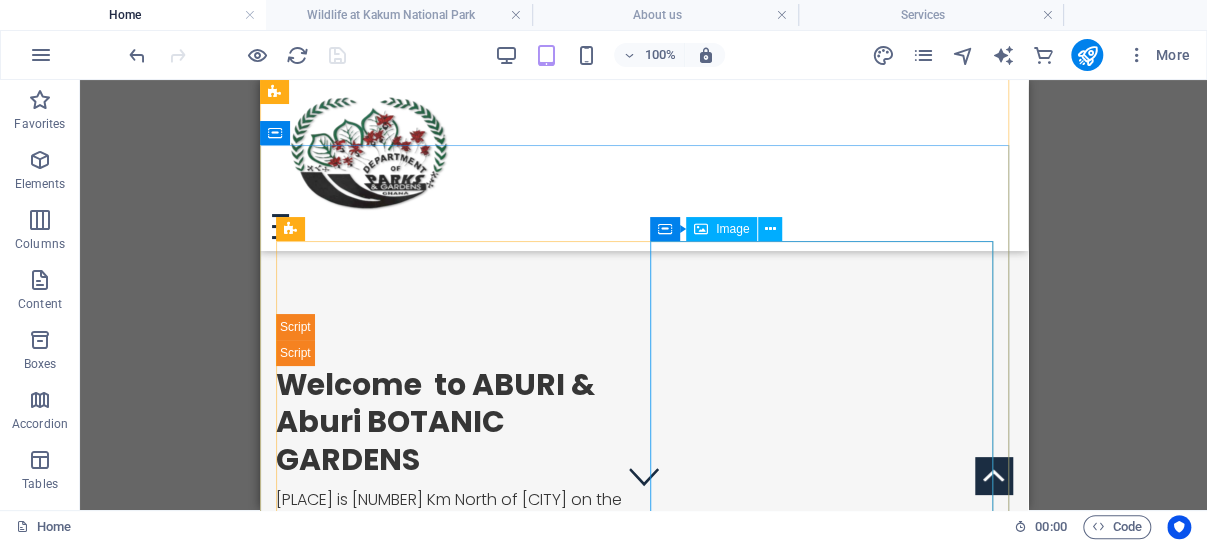 scroll, scrollTop: 0, scrollLeft: 0, axis: both 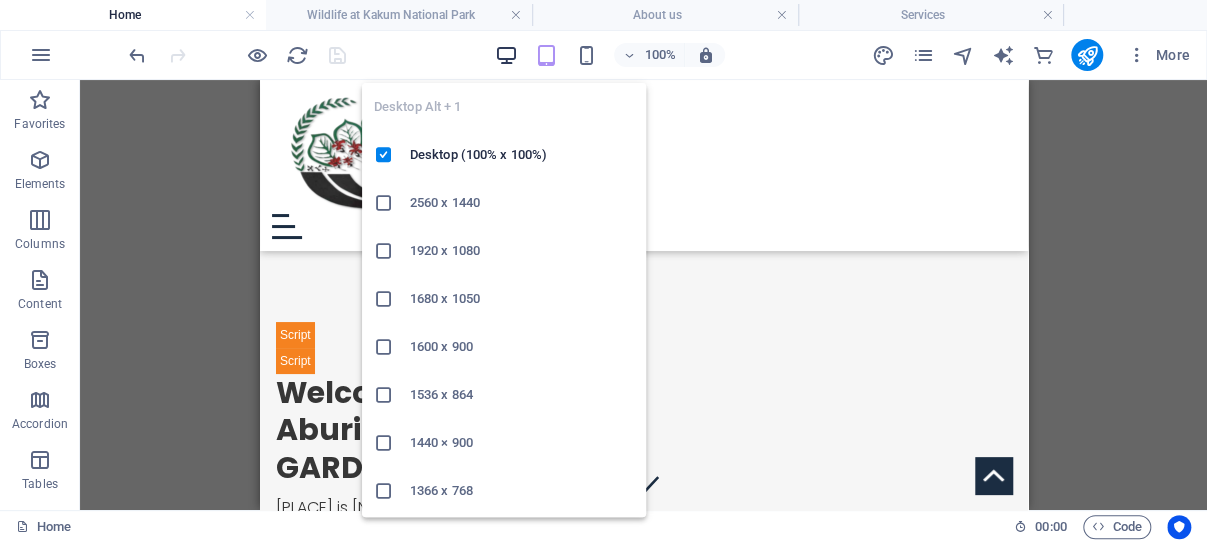 click at bounding box center [506, 55] 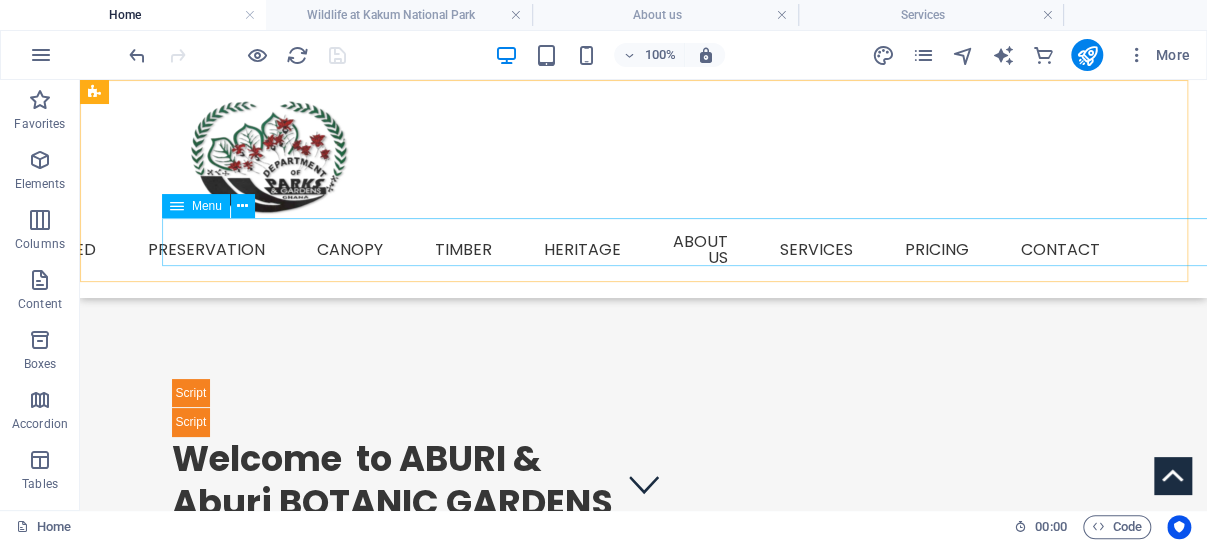 click on "Home Wildlife Endangered  Preservation Canopy Timber Heritage About us Services Service Detail Pricing Contact" at bounding box center [644, 250] 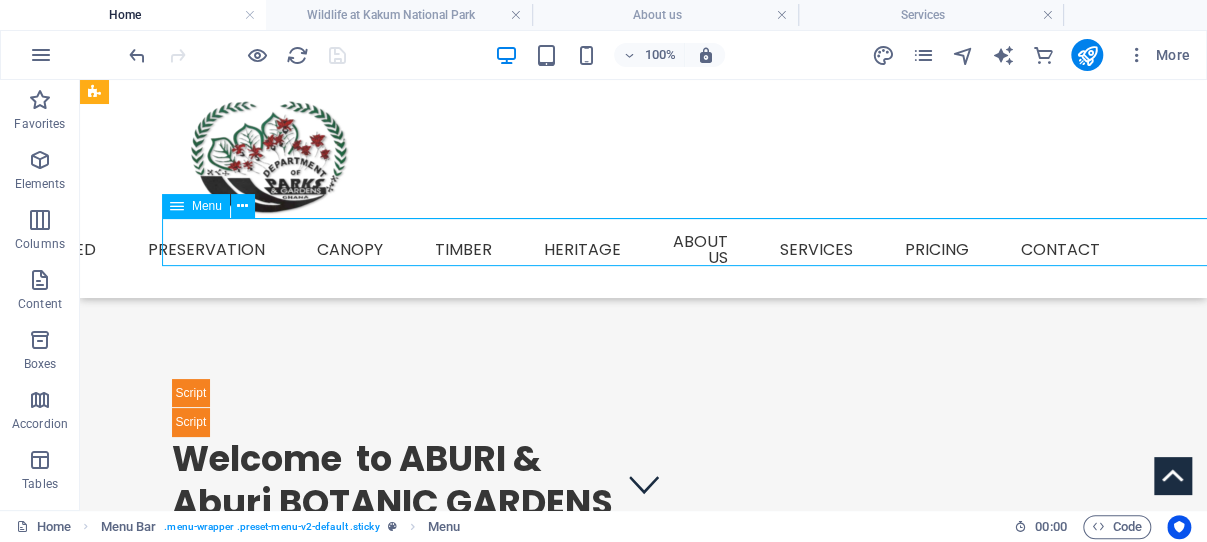 click on "Home Wildlife Endangered  Preservation Canopy Timber Heritage About us Services Service Detail Pricing Contact" at bounding box center (644, 250) 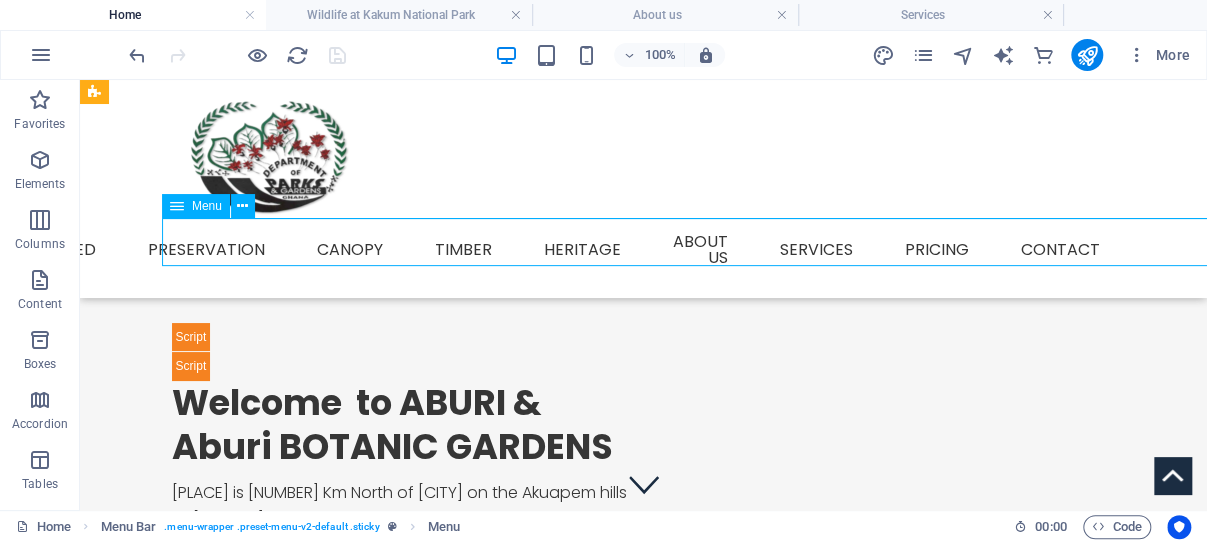 select 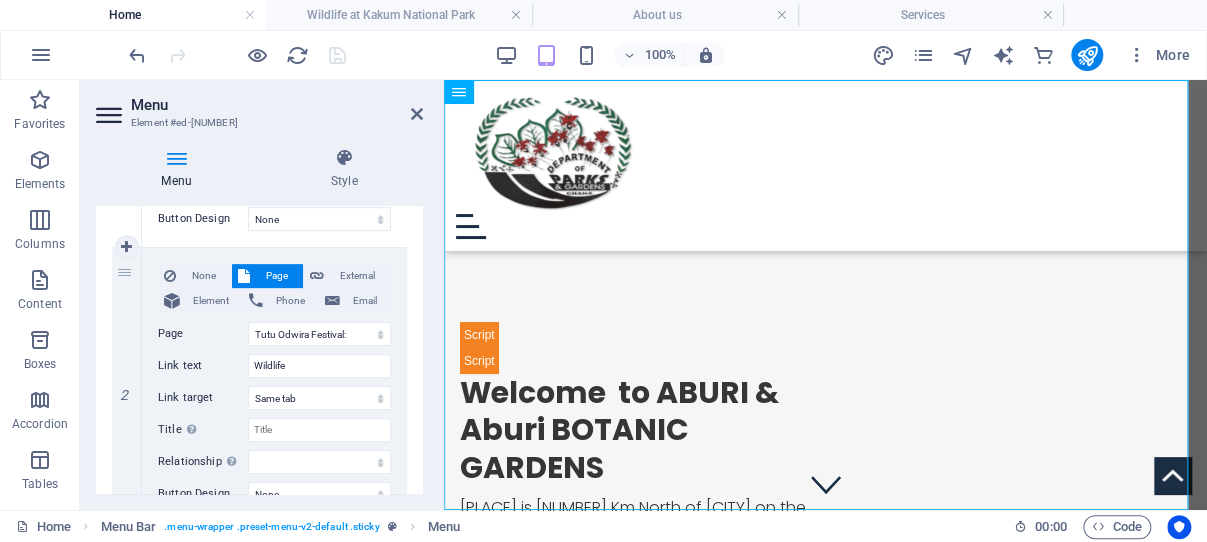 scroll, scrollTop: 477, scrollLeft: 0, axis: vertical 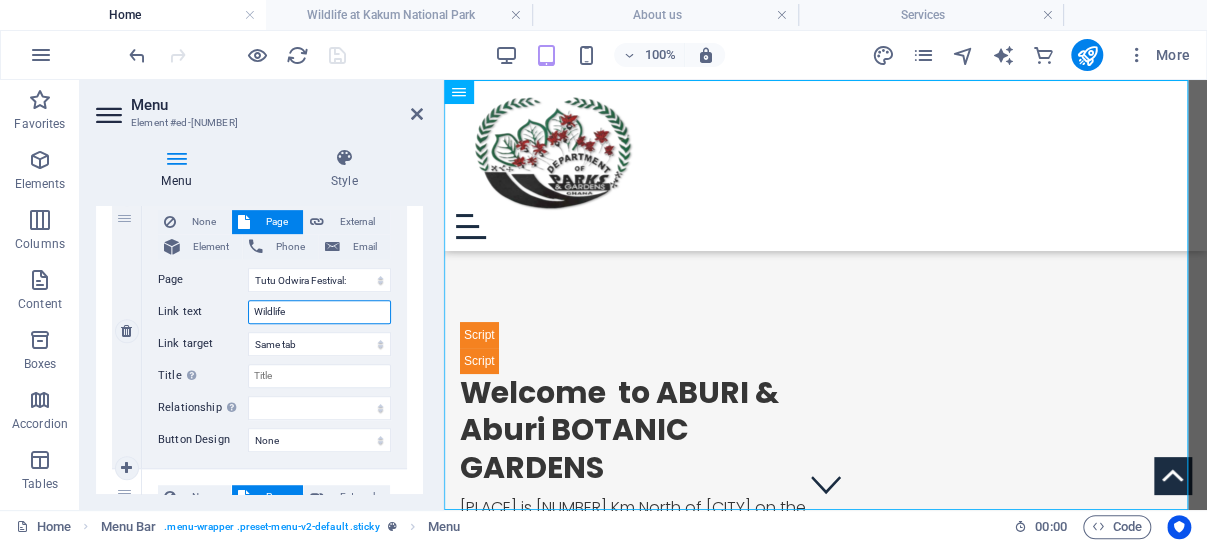 drag, startPoint x: 302, startPoint y: 308, endPoint x: 259, endPoint y: 307, distance: 43.011627 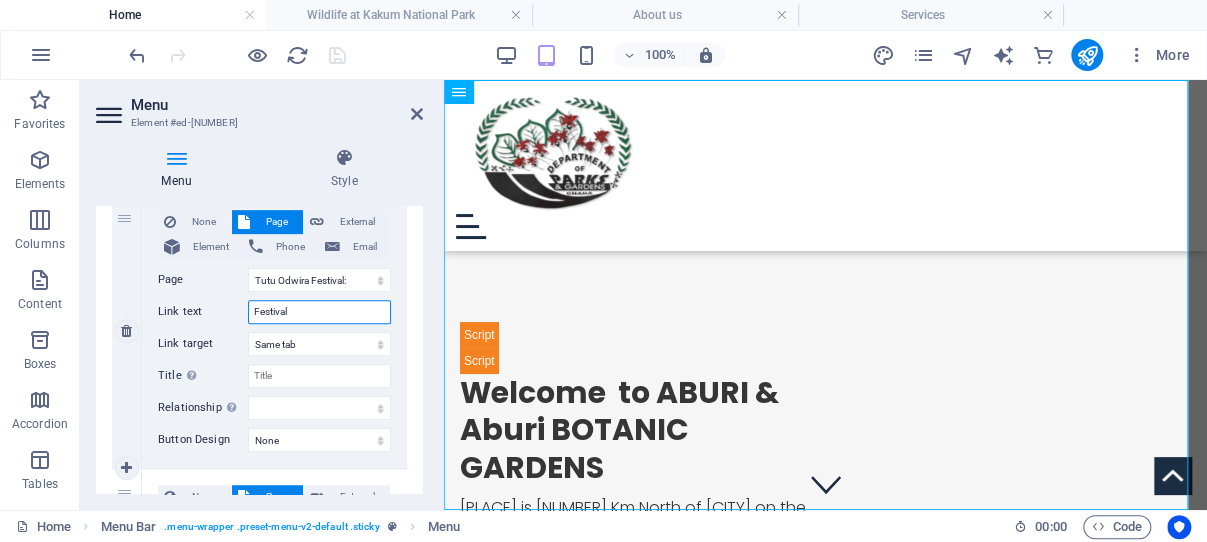 type on "Festivals" 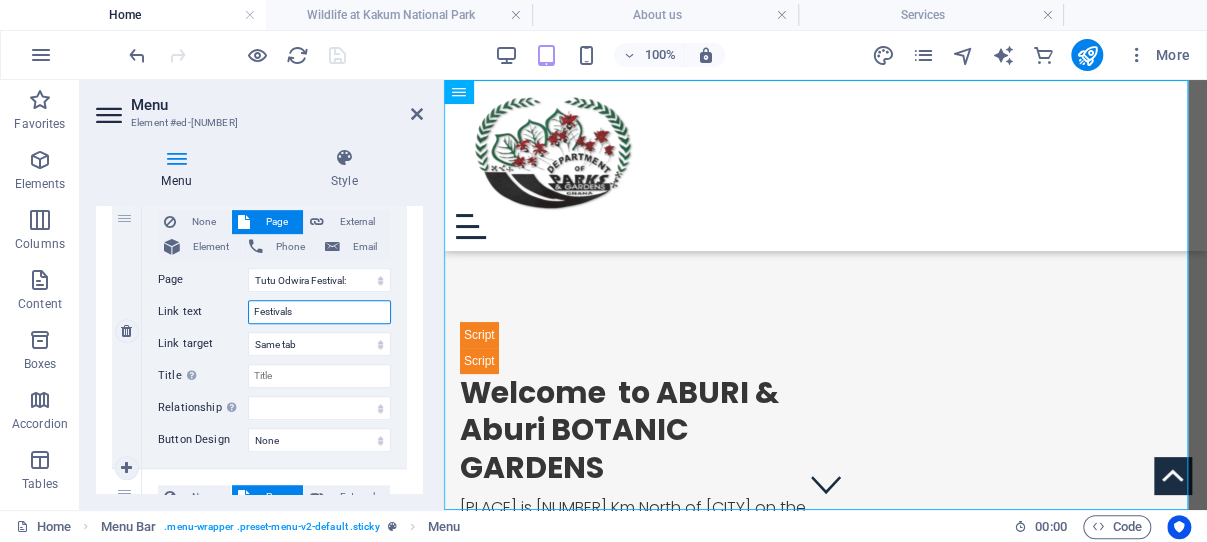 select 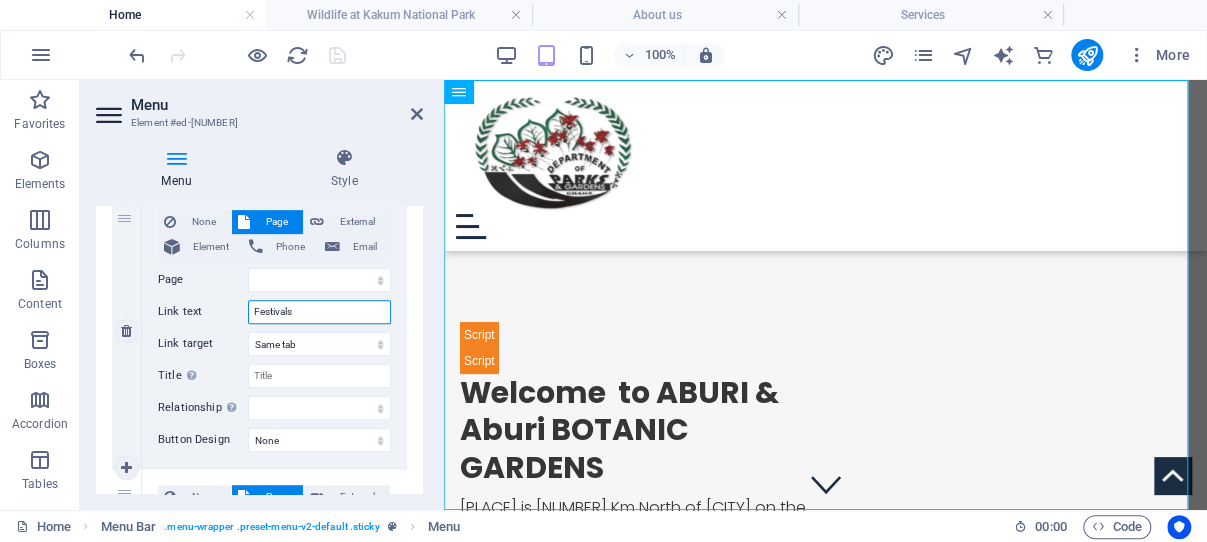 select 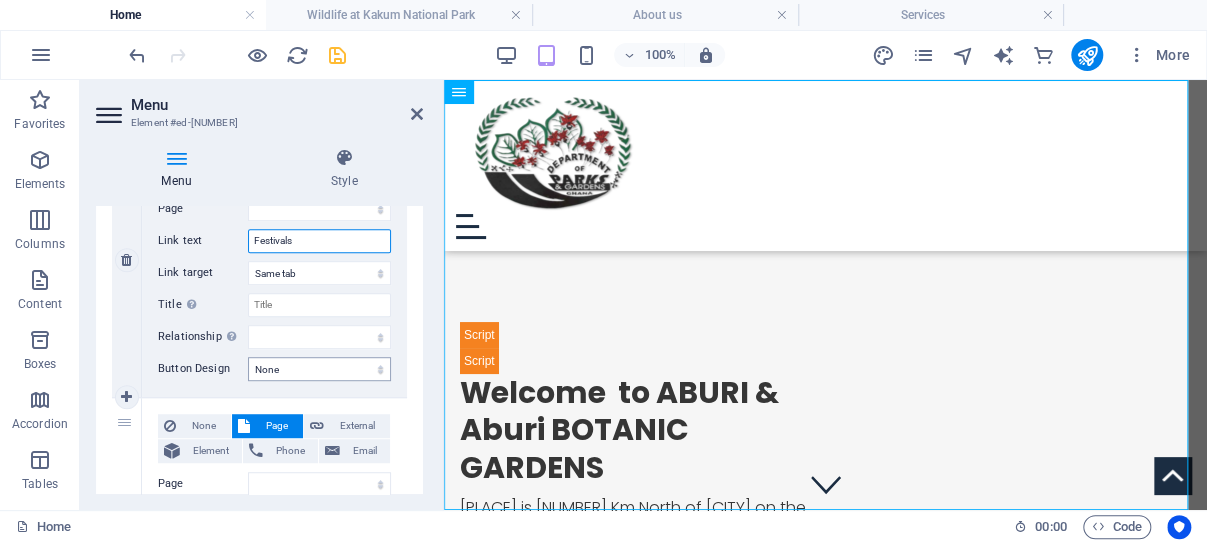 scroll, scrollTop: 572, scrollLeft: 0, axis: vertical 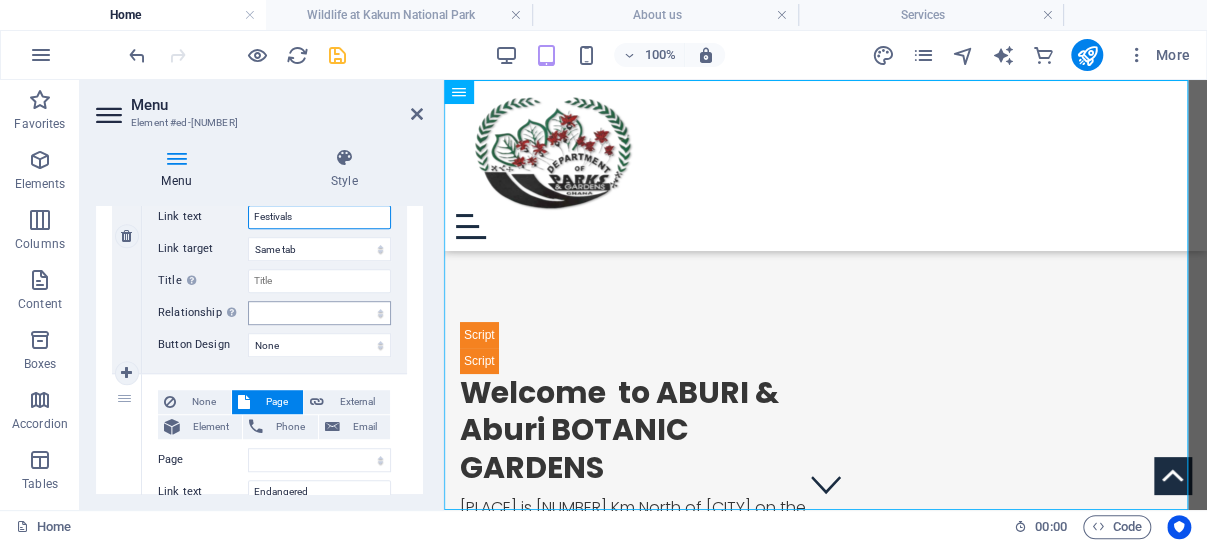 type on "Festivals" 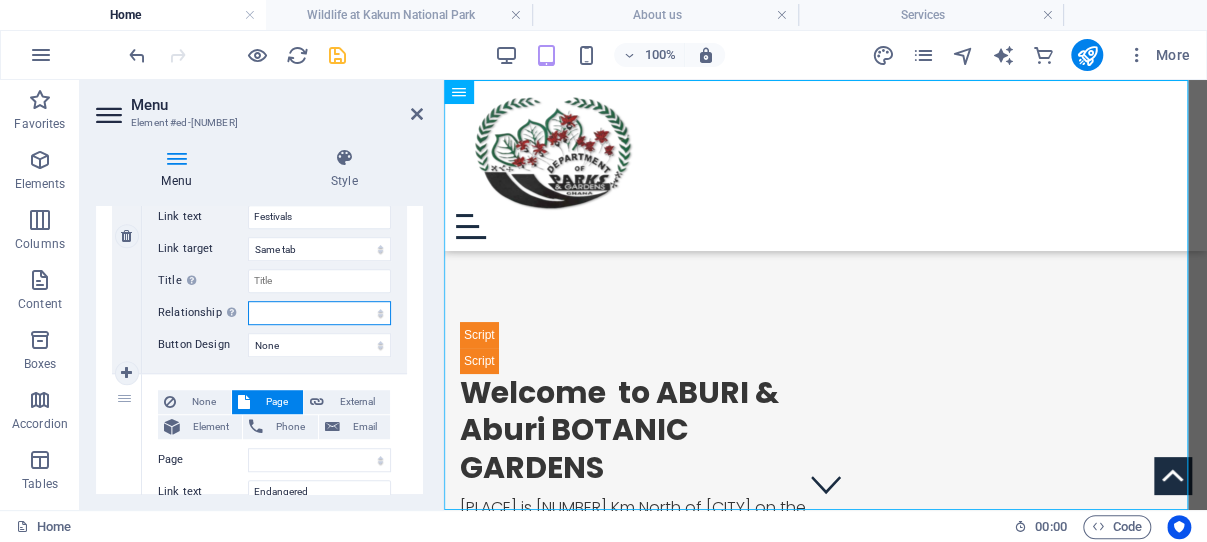 click on "alternate author bookmark external help license next nofollow noreferrer noopener prev search tag" at bounding box center [319, 313] 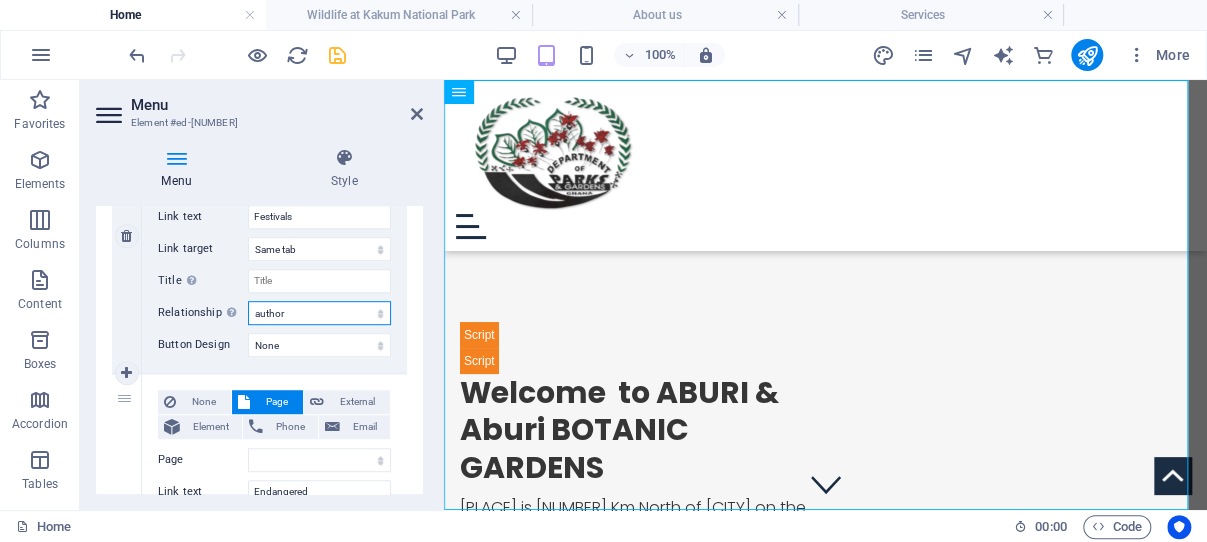 click on "author" at bounding box center (0, 0) 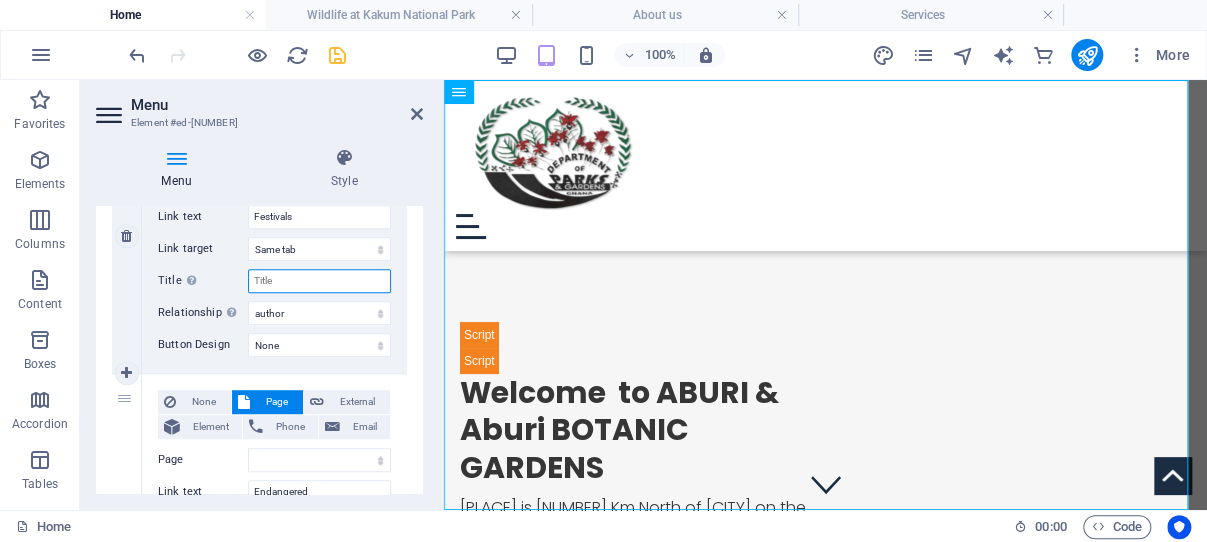 drag, startPoint x: 286, startPoint y: 278, endPoint x: 250, endPoint y: 284, distance: 36.496574 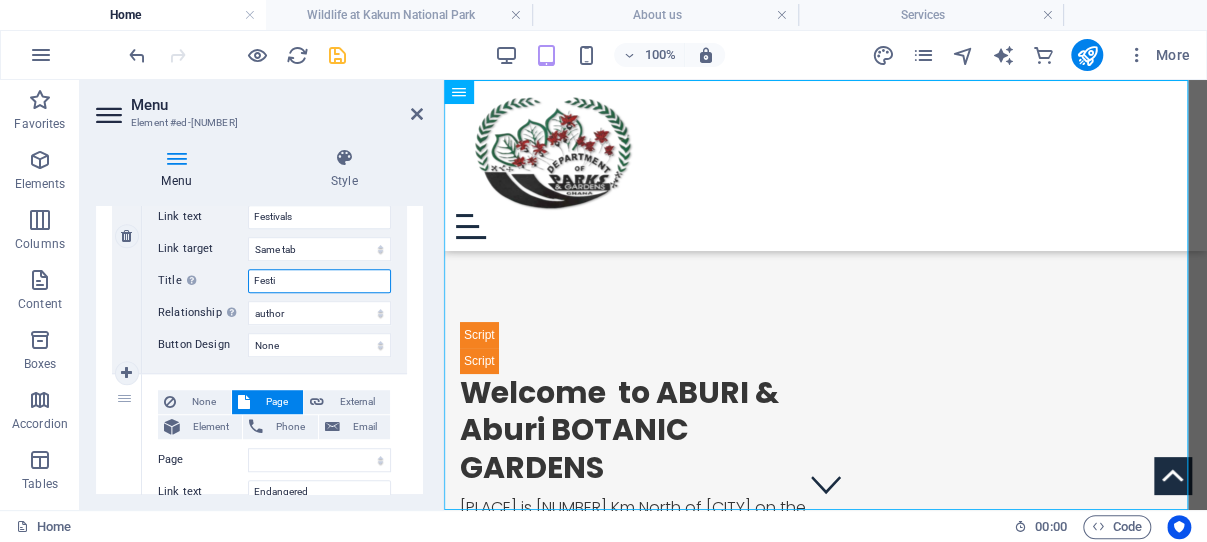 type on "Festiv" 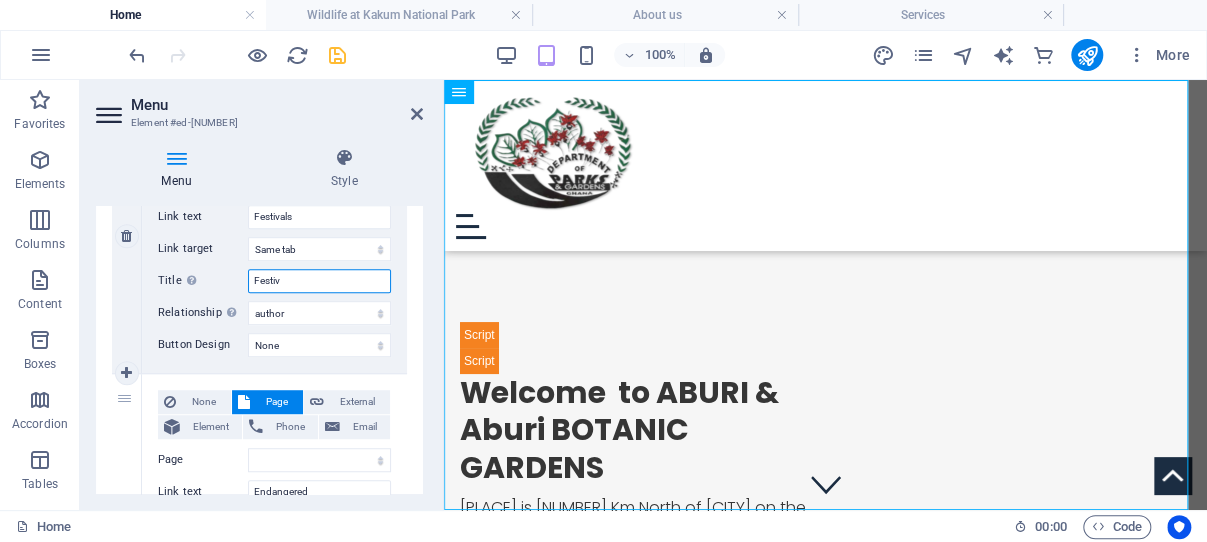 select 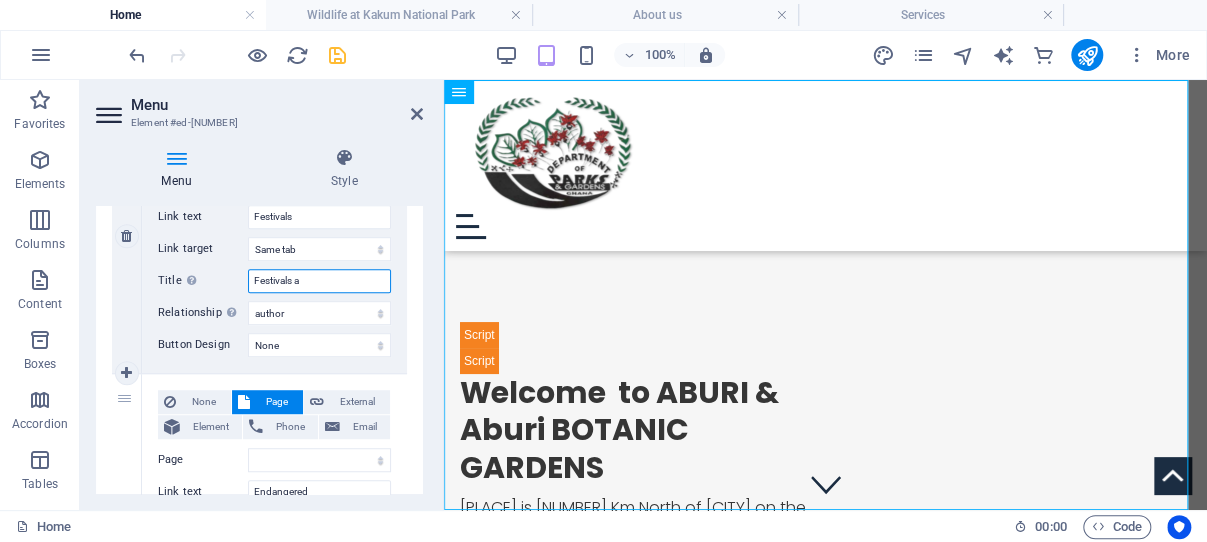 type on "Festivals ar" 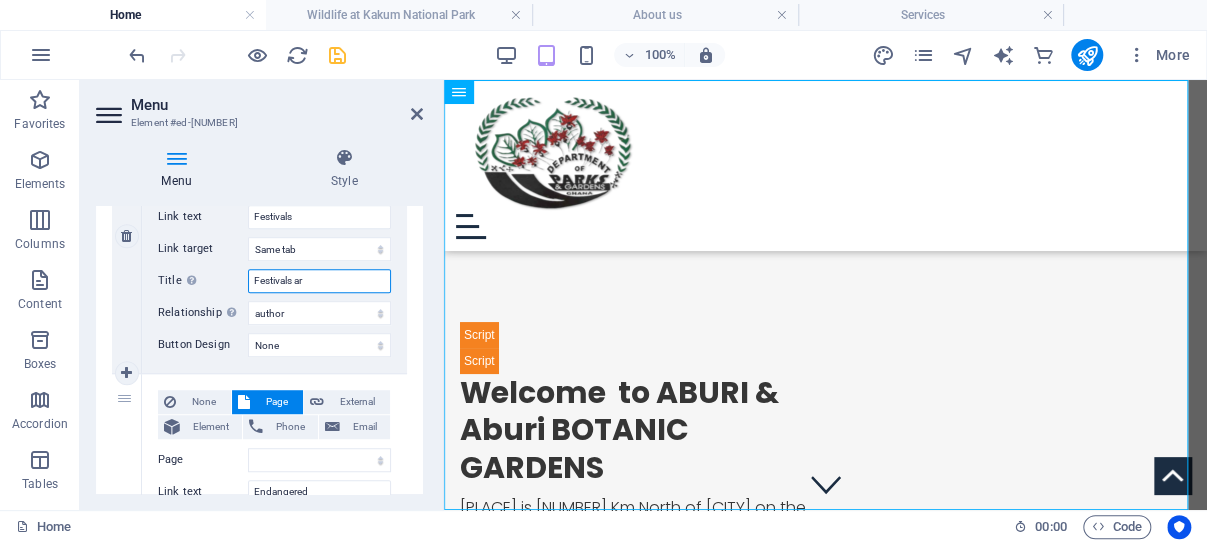 select 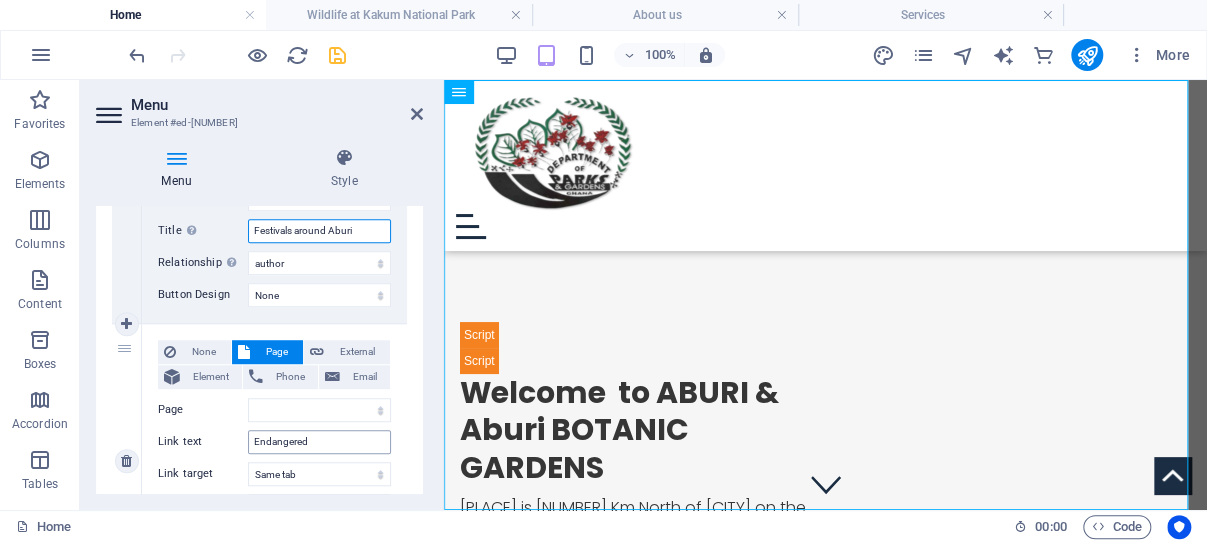 scroll, scrollTop: 668, scrollLeft: 0, axis: vertical 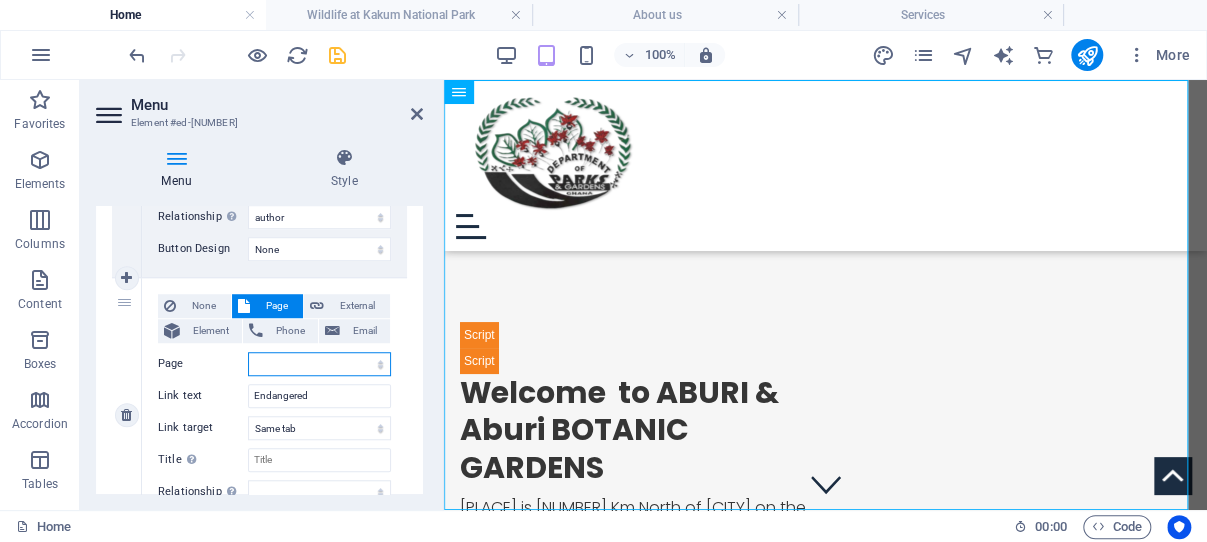 click on "Home Tutu Odwira Festival: Tradition, Unity, and Renewal Ghana’s Heritage Trail: Forts, Castles & Museums About us Services -- Service Detail Pricing Contact Legal Notice Privacy" at bounding box center [319, 364] 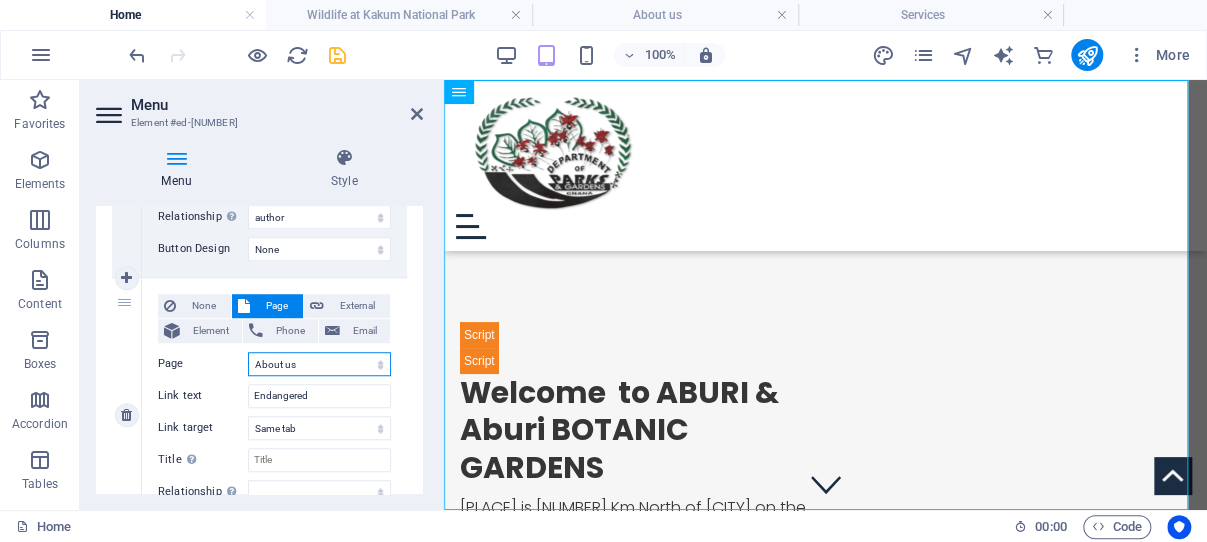click on "About us" at bounding box center (0, 0) 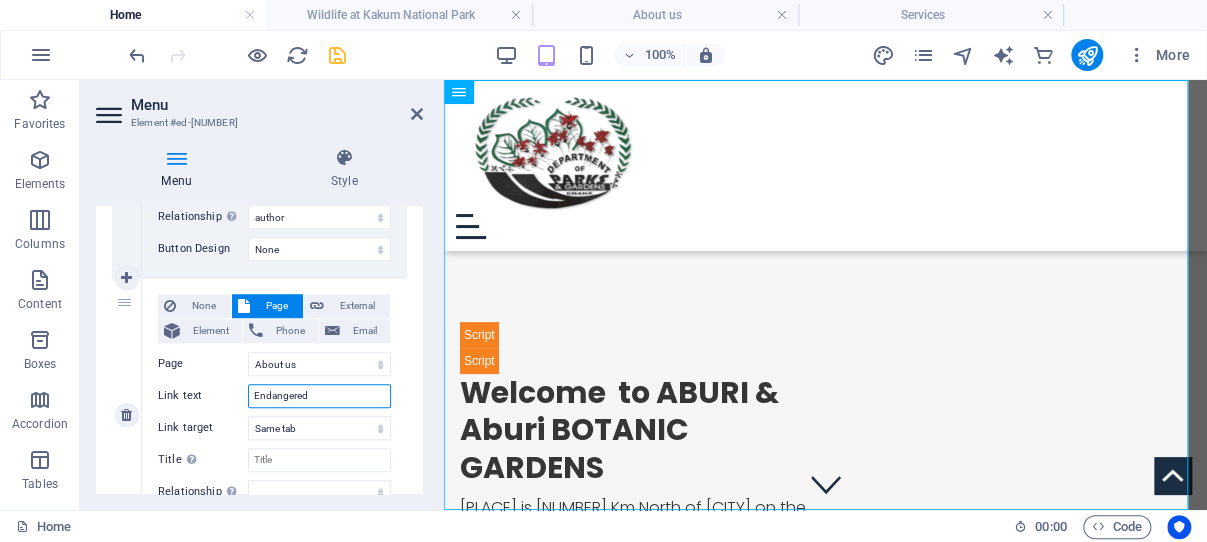 drag, startPoint x: 318, startPoint y: 395, endPoint x: 254, endPoint y: 396, distance: 64.00781 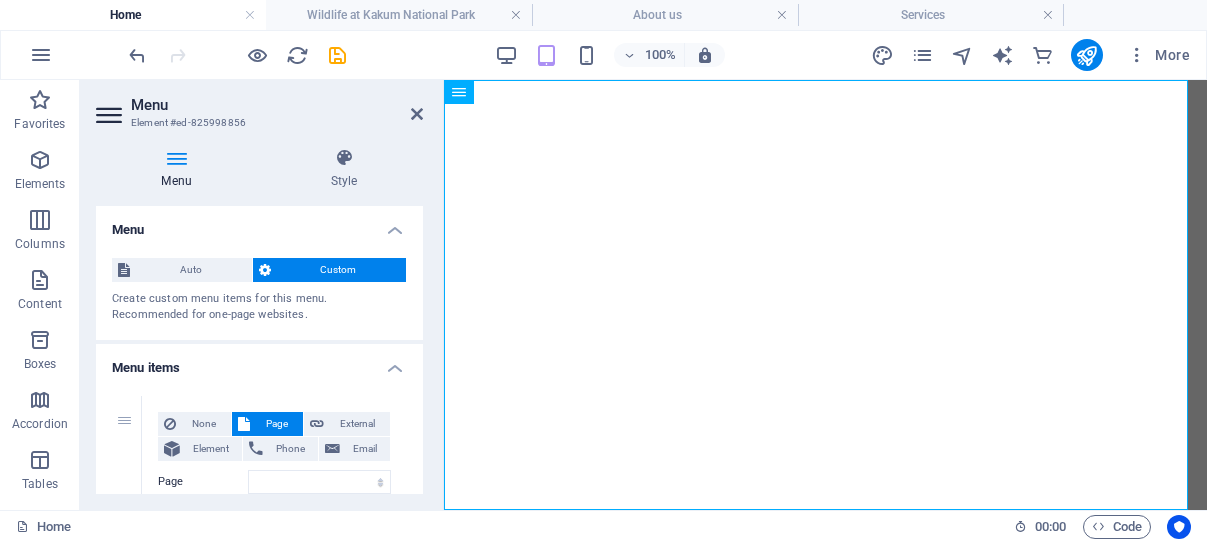 select 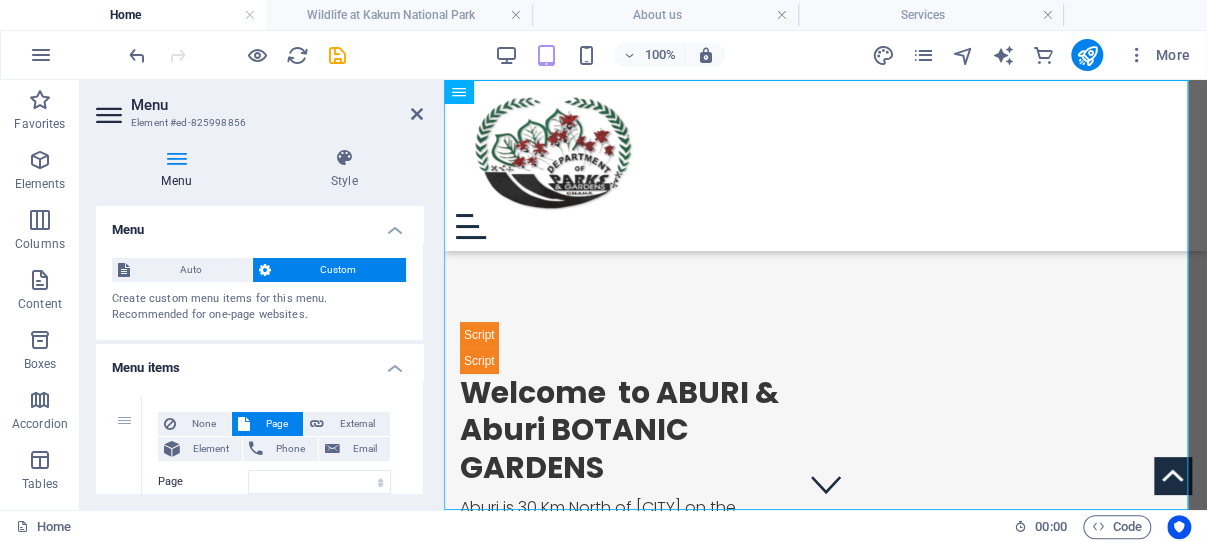 scroll, scrollTop: 0, scrollLeft: 0, axis: both 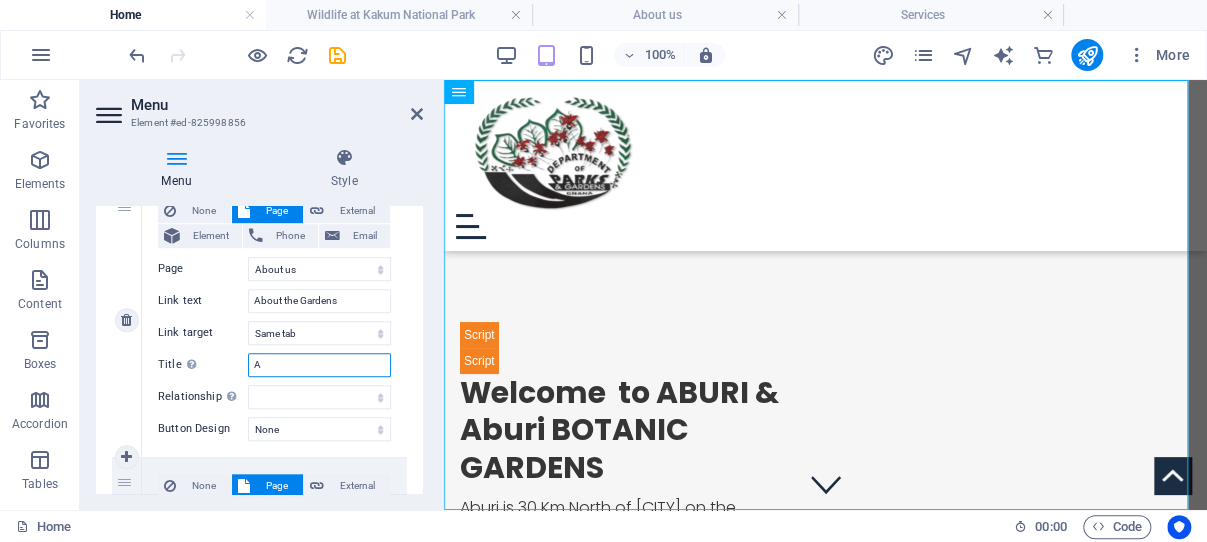 type on "Ab" 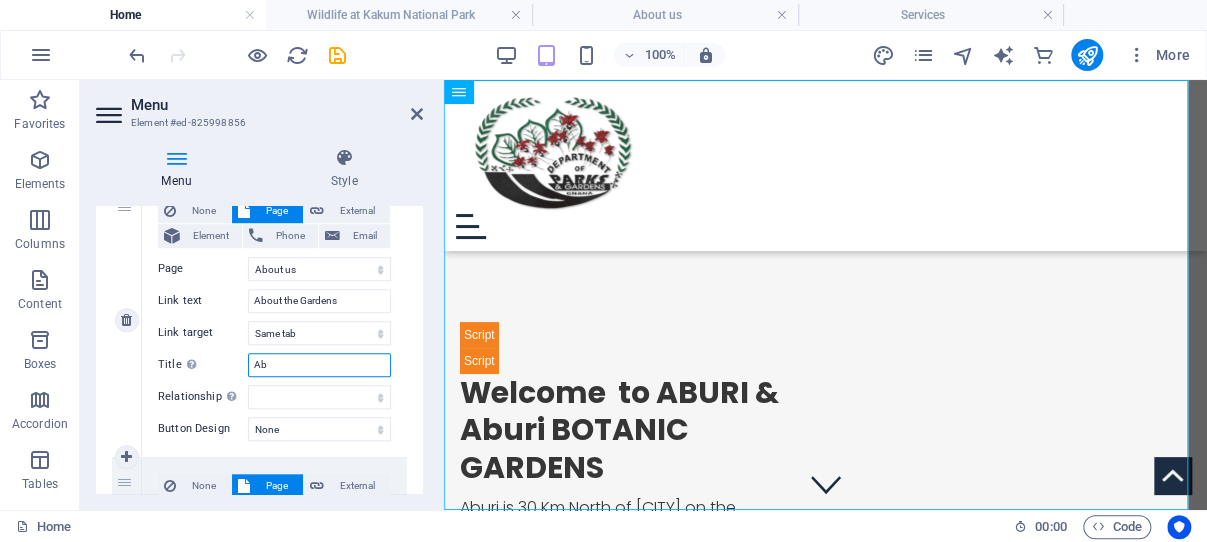 select 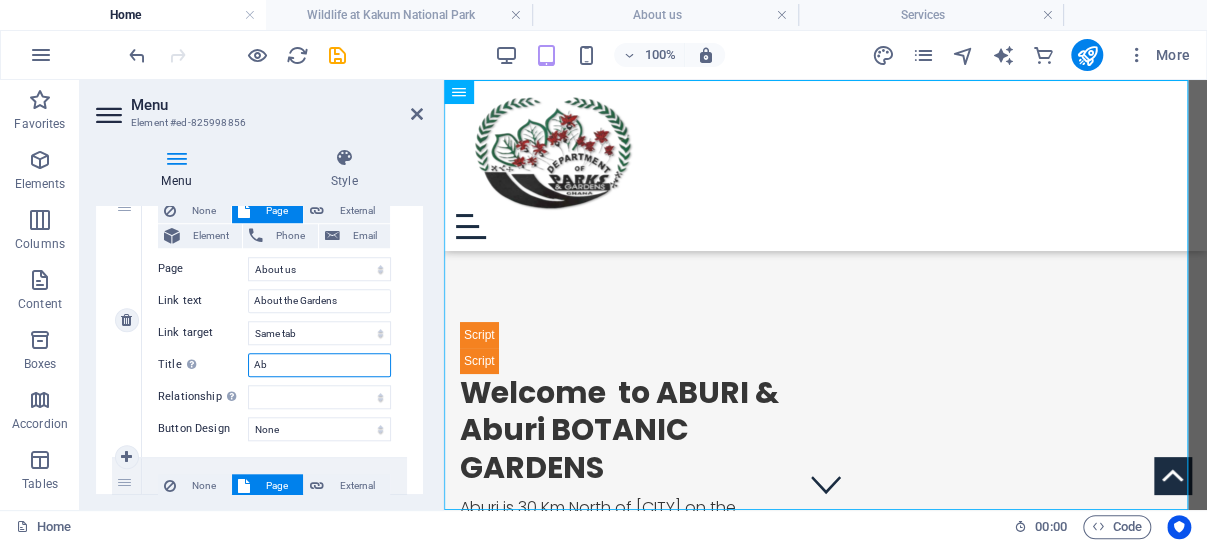 type on "Abo" 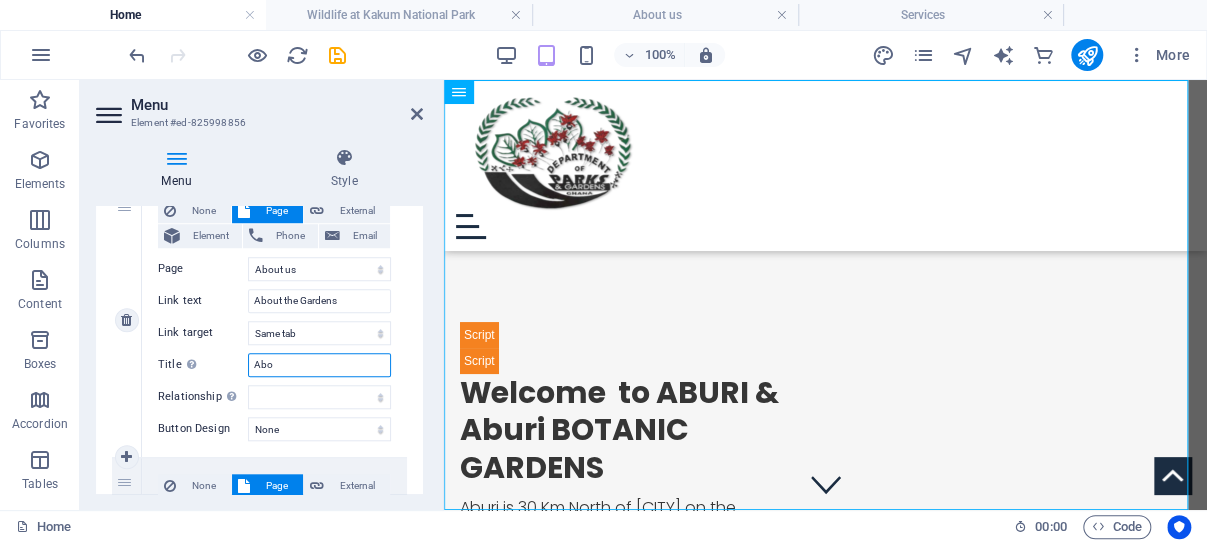 select 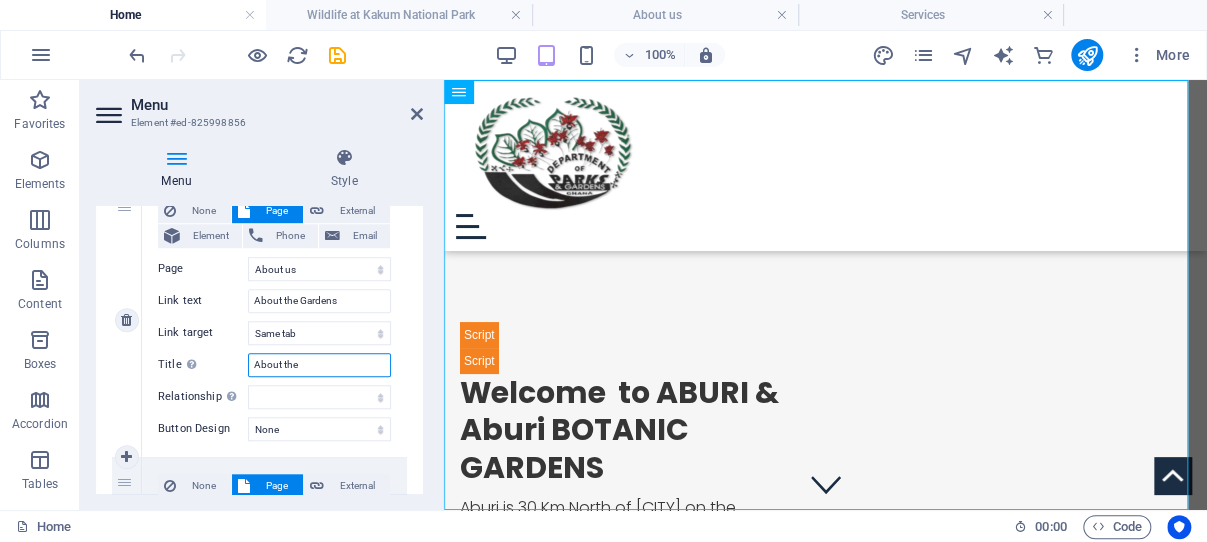 type on "About the G" 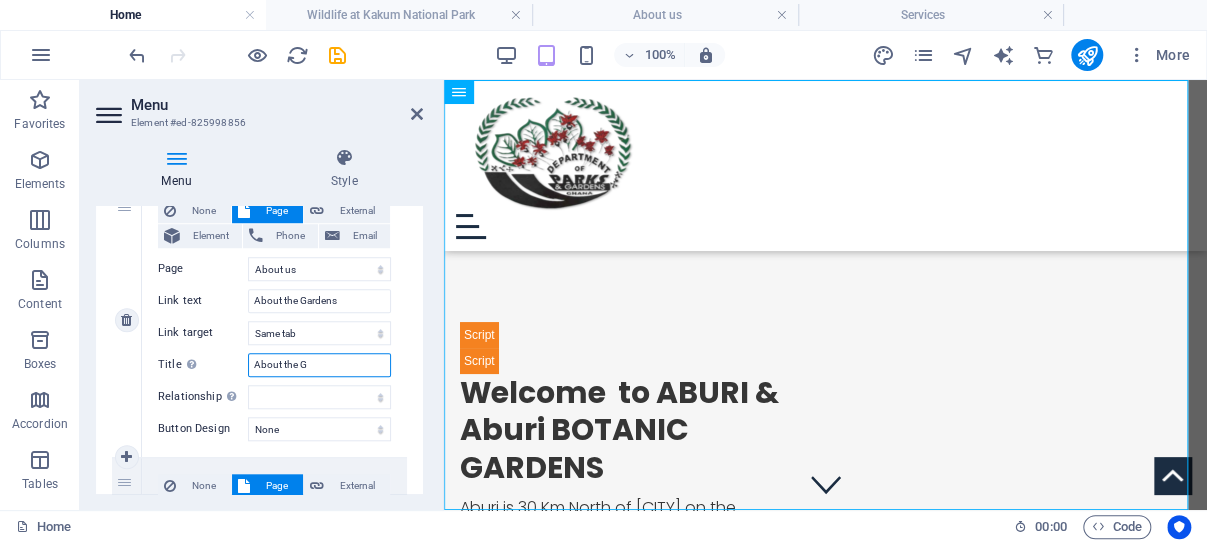 select 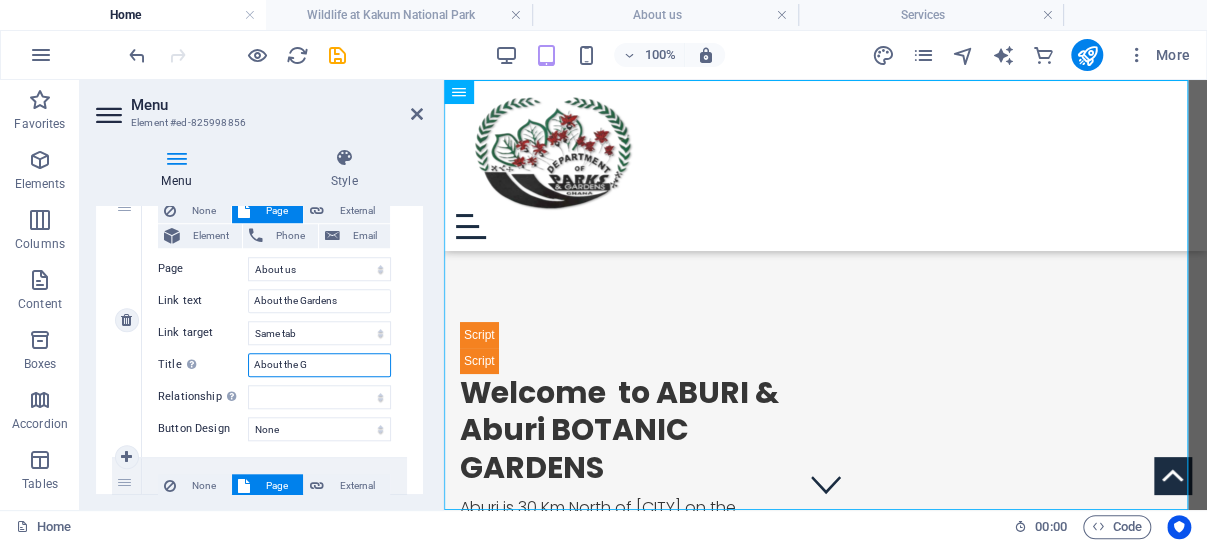 select 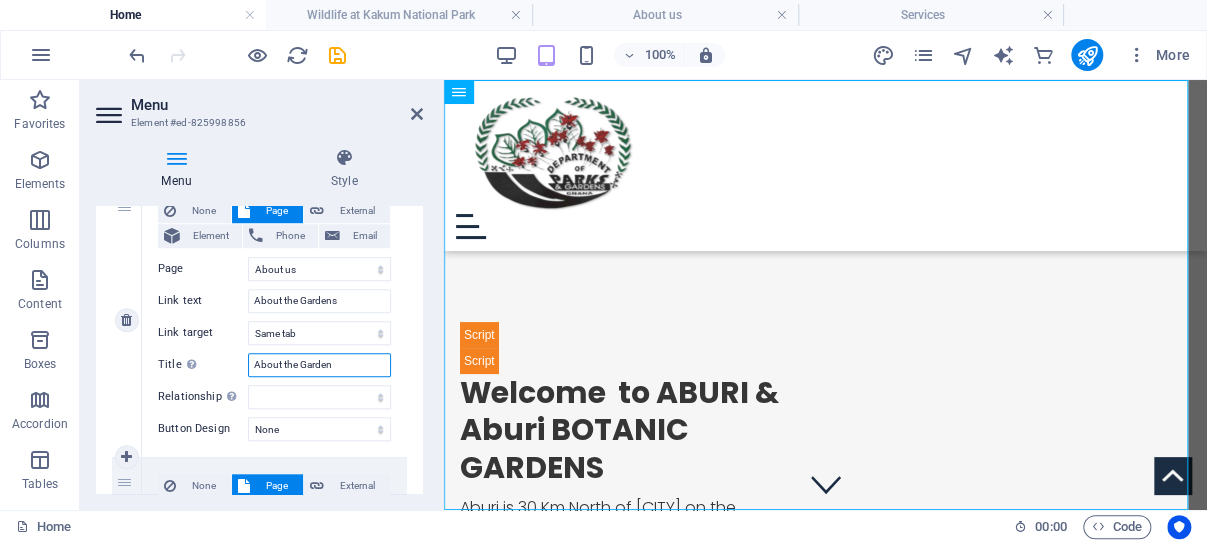 type on "About the Gardens" 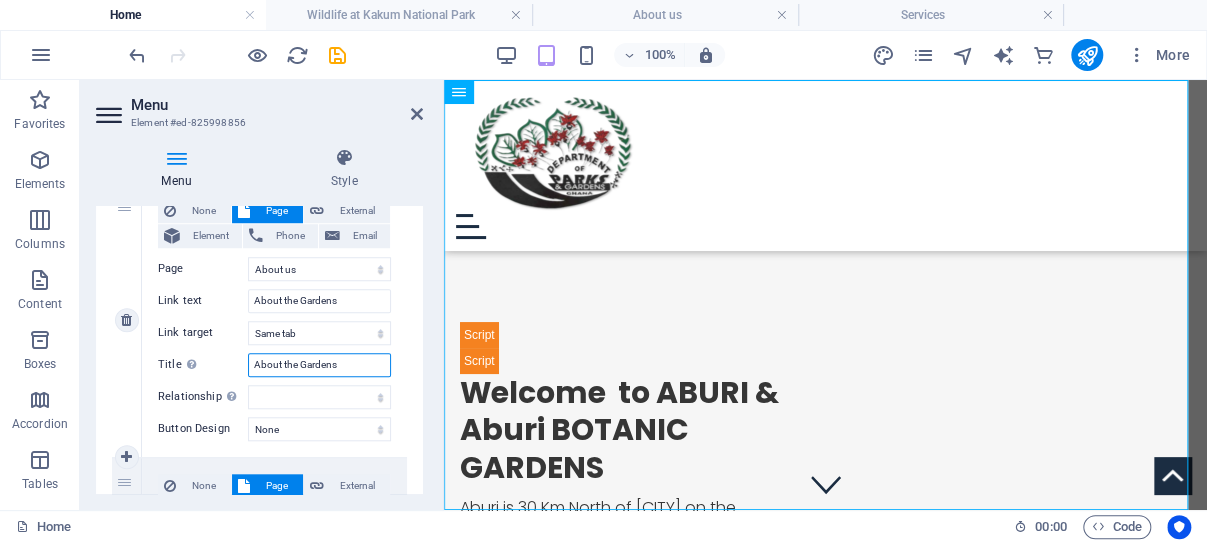 select 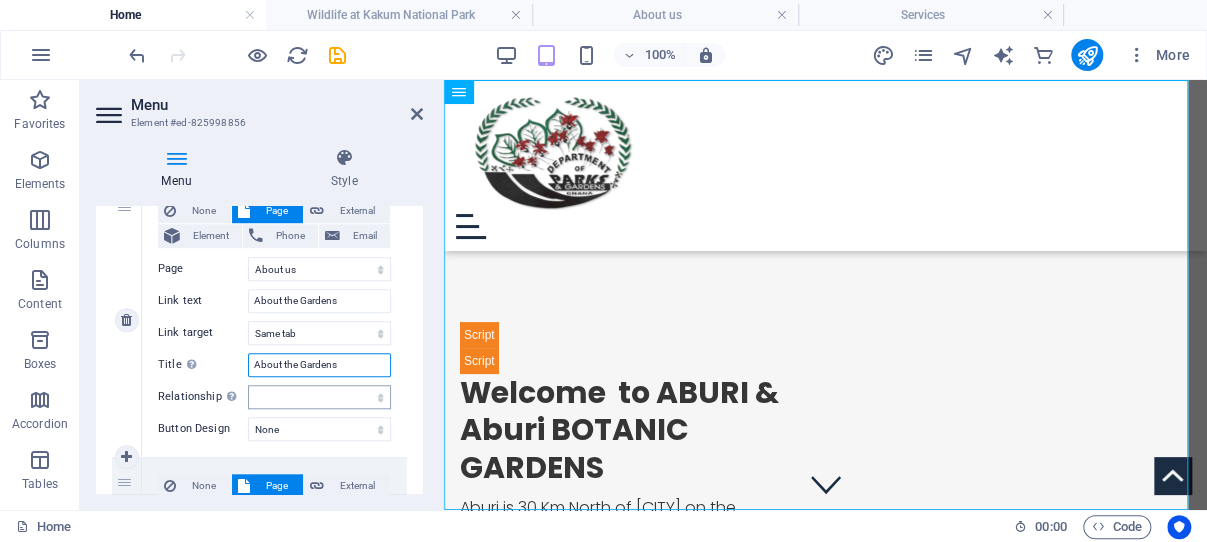 type on "About the Gardens" 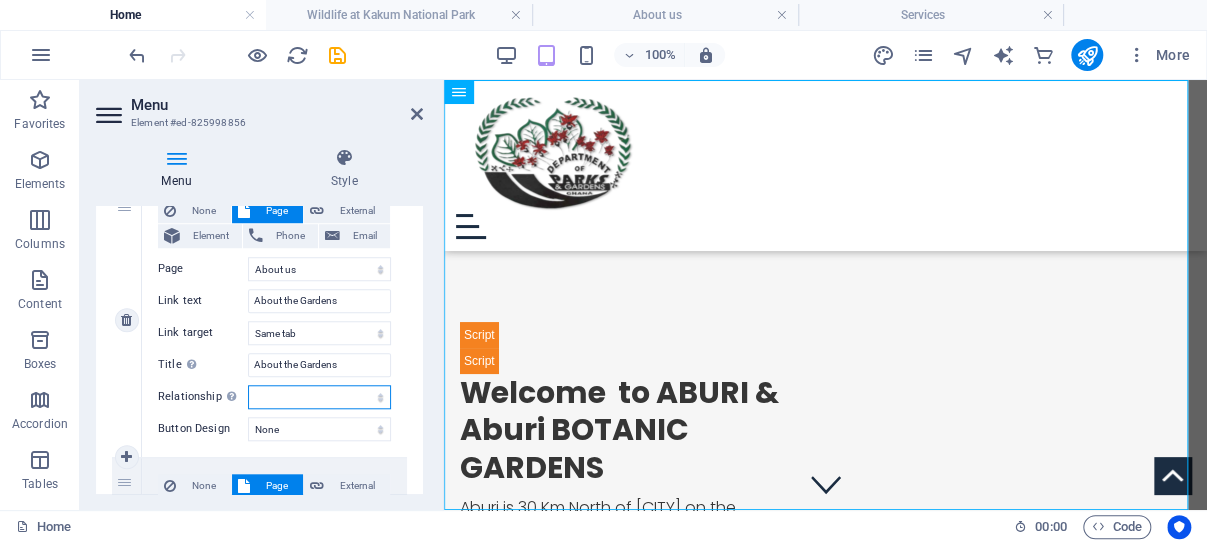 click on "alternate author bookmark external help license next nofollow noreferrer noopener prev search tag" at bounding box center (319, 397) 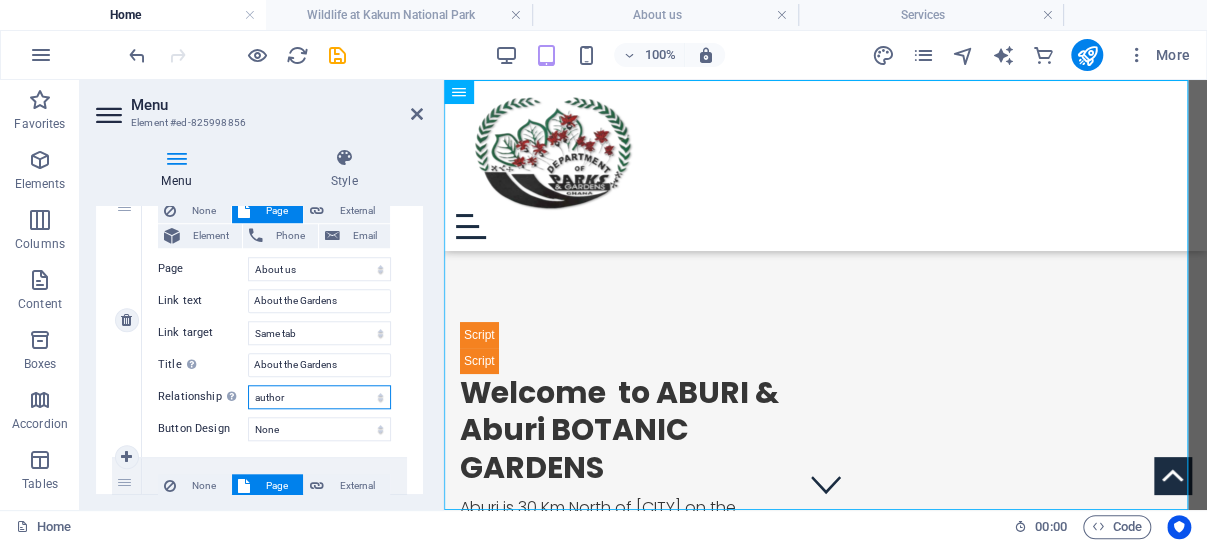 click on "author" at bounding box center (0, 0) 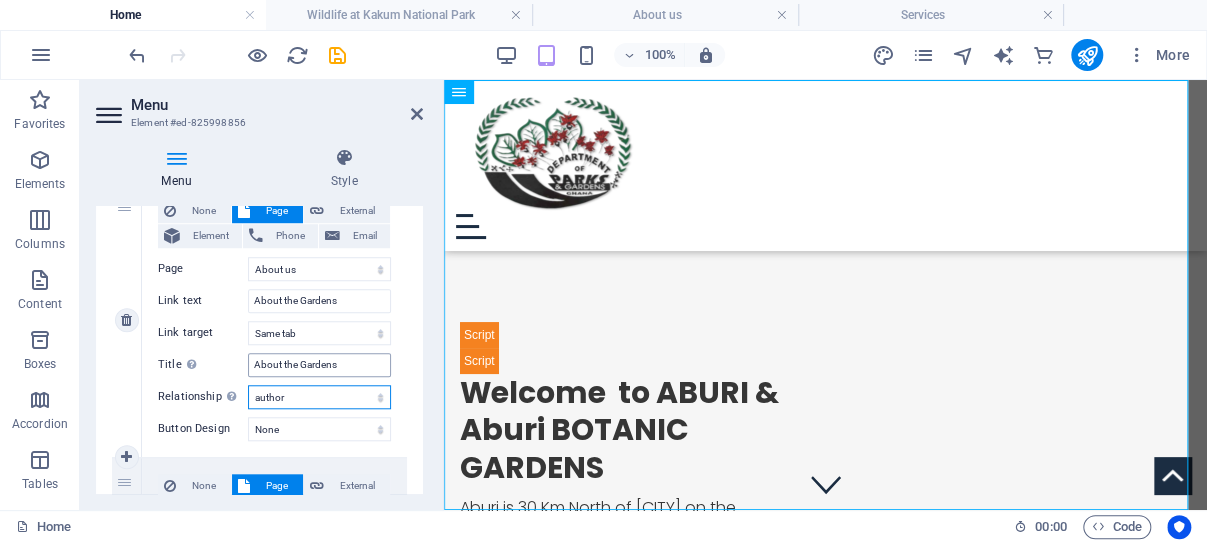 select 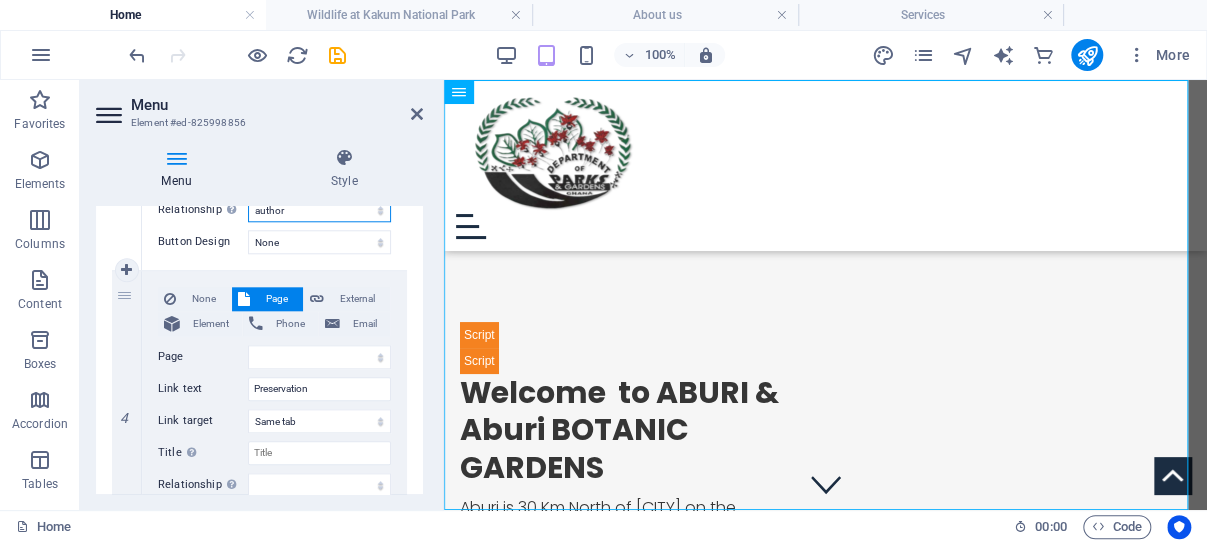 scroll, scrollTop: 954, scrollLeft: 0, axis: vertical 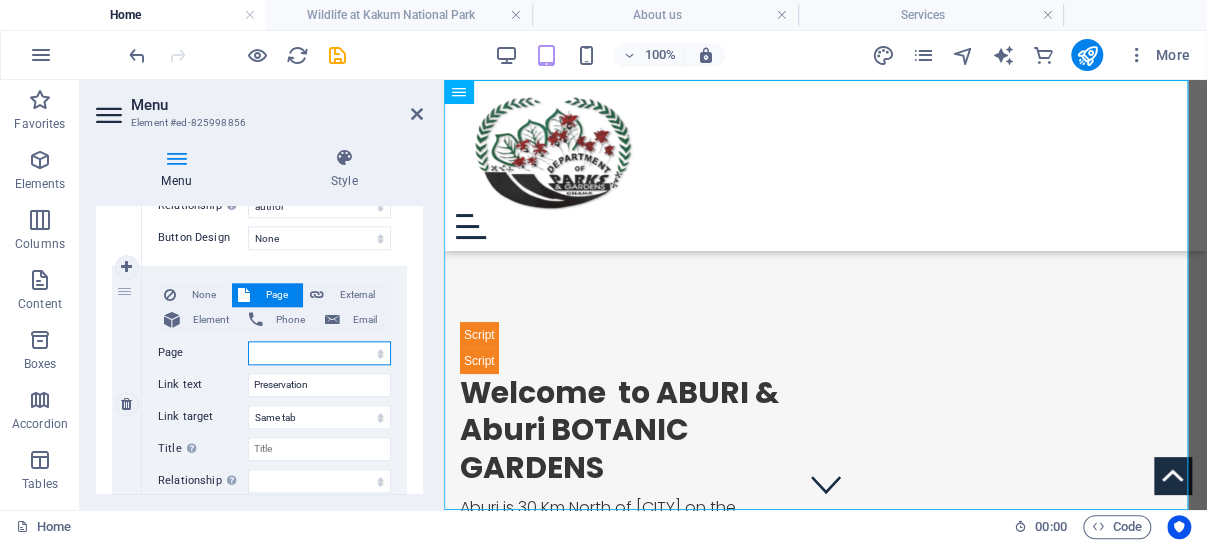 click on "Home Tutu Odwira Festival: Tradition, Unity, and Renewal Ghana’s Heritage Trail: Forts, Castles & Museums About us Services -- Service Detail Pricing Contact Legal Notice Privacy" at bounding box center [319, 353] 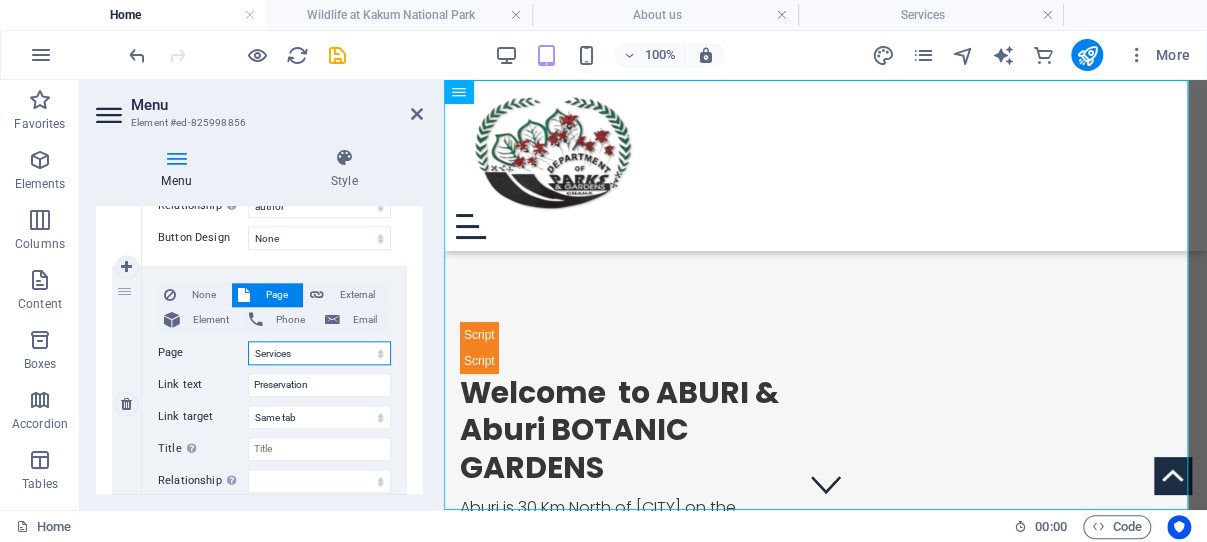click on "Services" at bounding box center (0, 0) 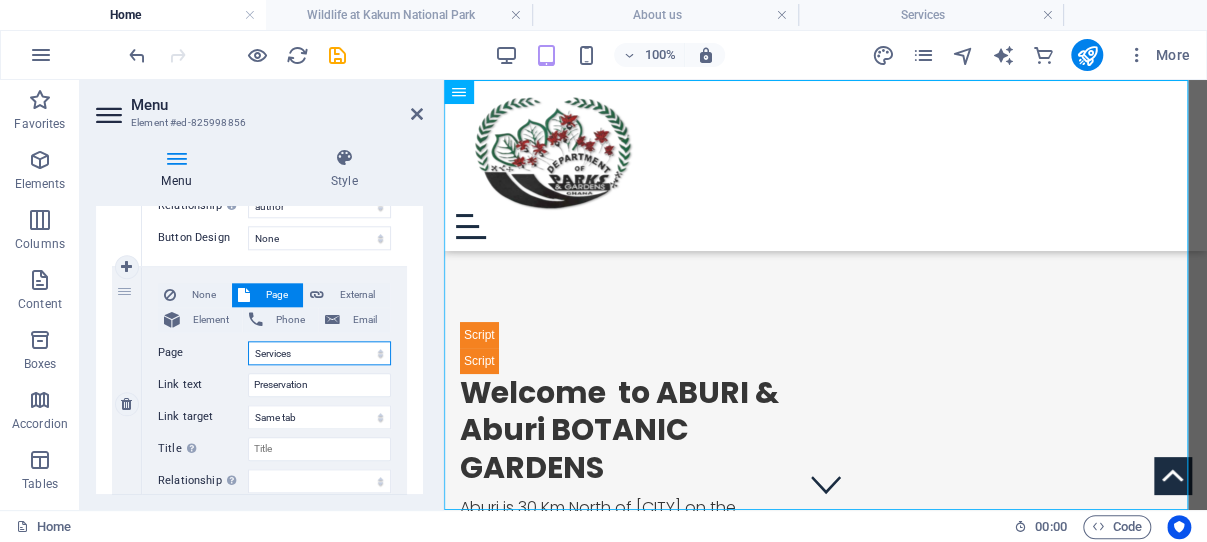 select 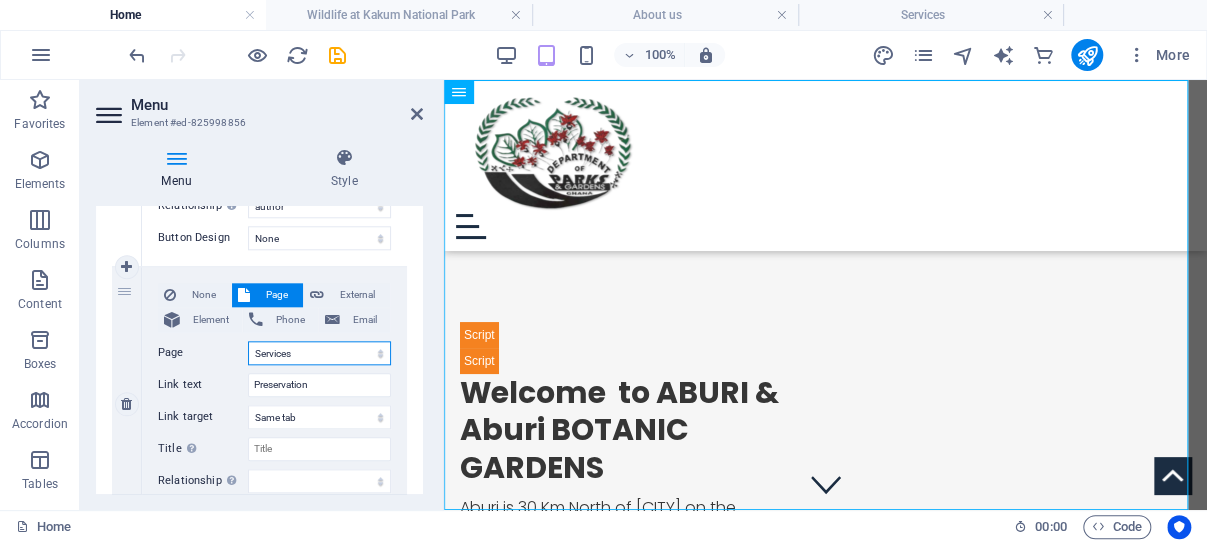 select 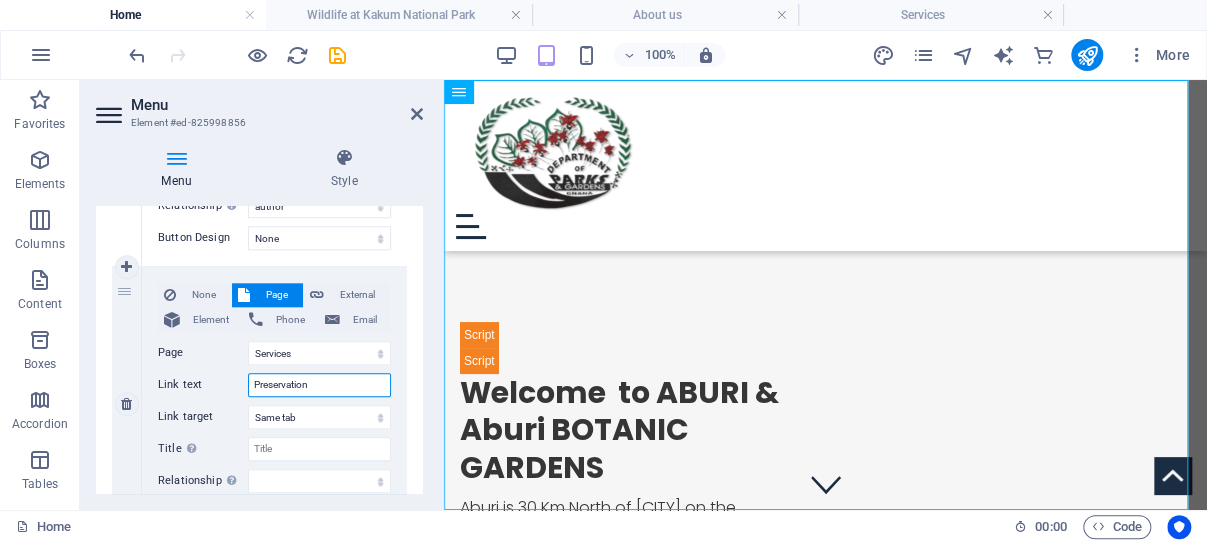 drag, startPoint x: 318, startPoint y: 380, endPoint x: 247, endPoint y: 378, distance: 71.02816 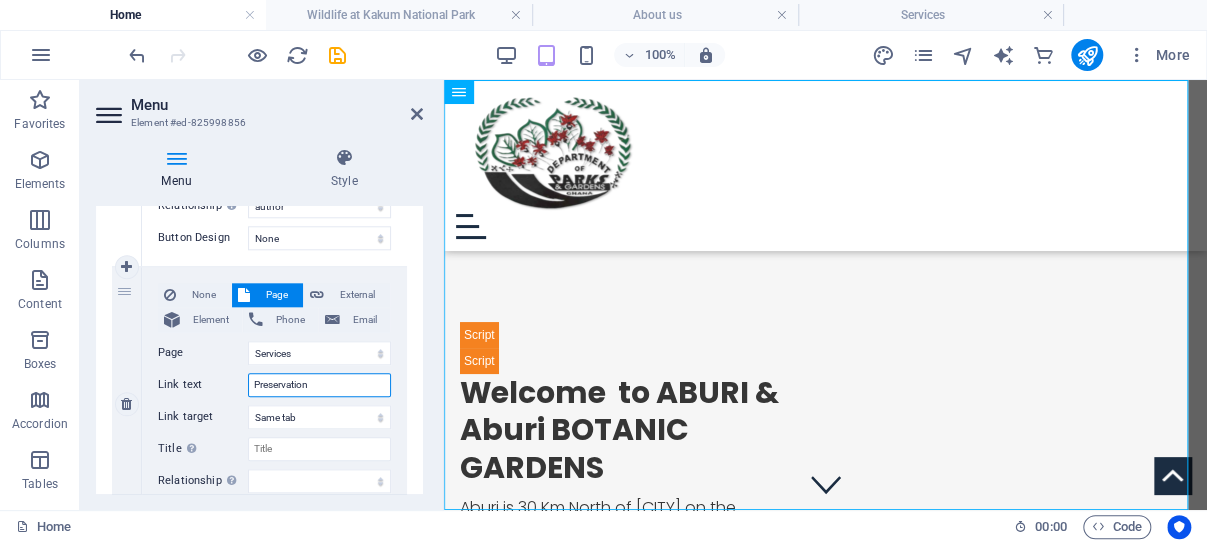 click on "Preservation" at bounding box center (319, 385) 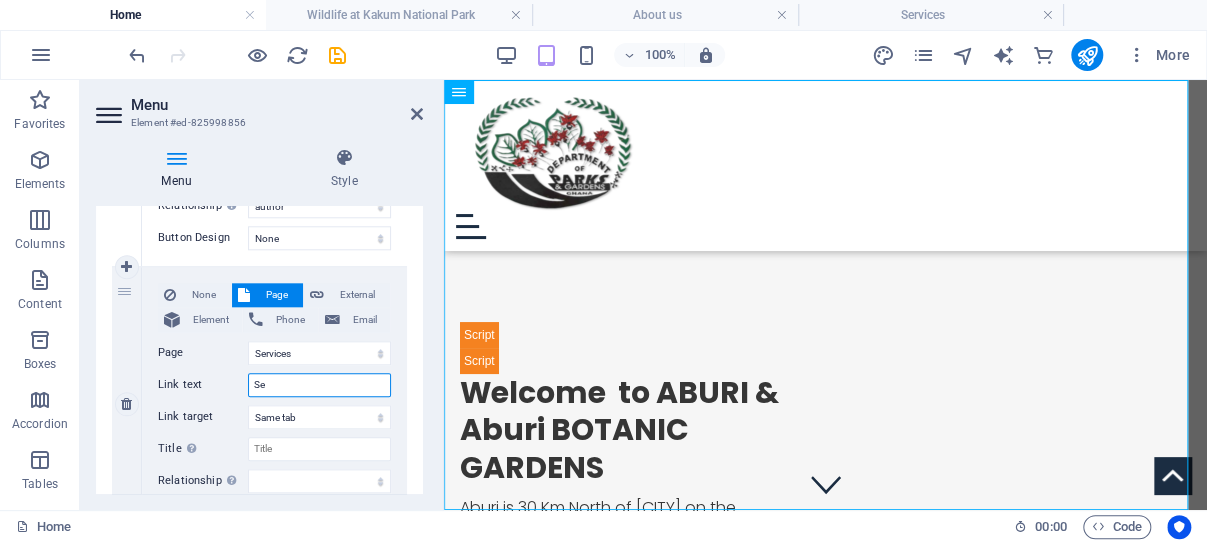 type on "Ser" 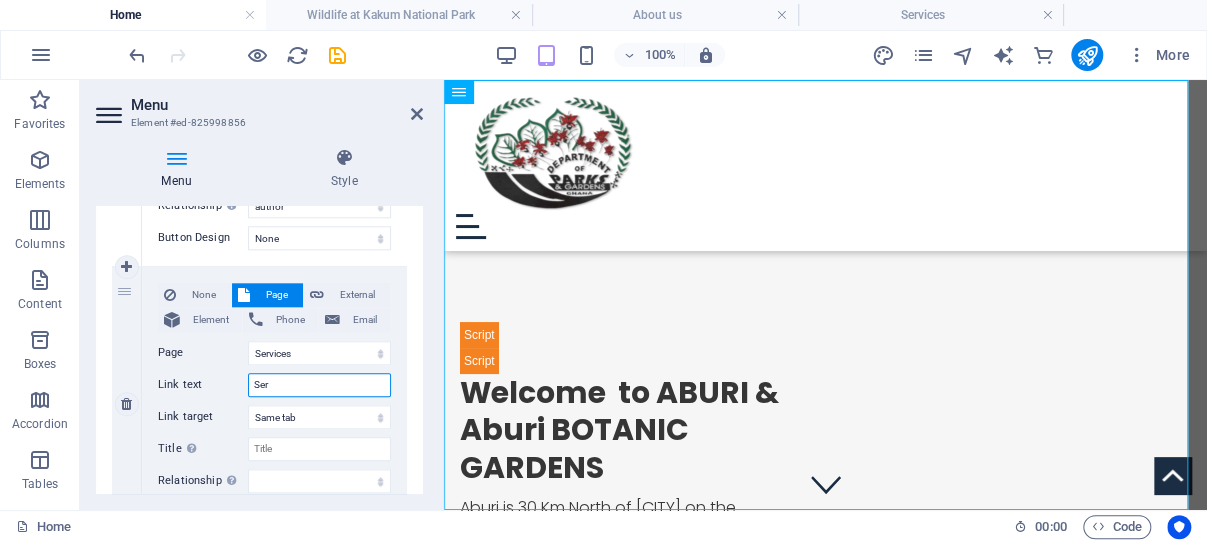 select 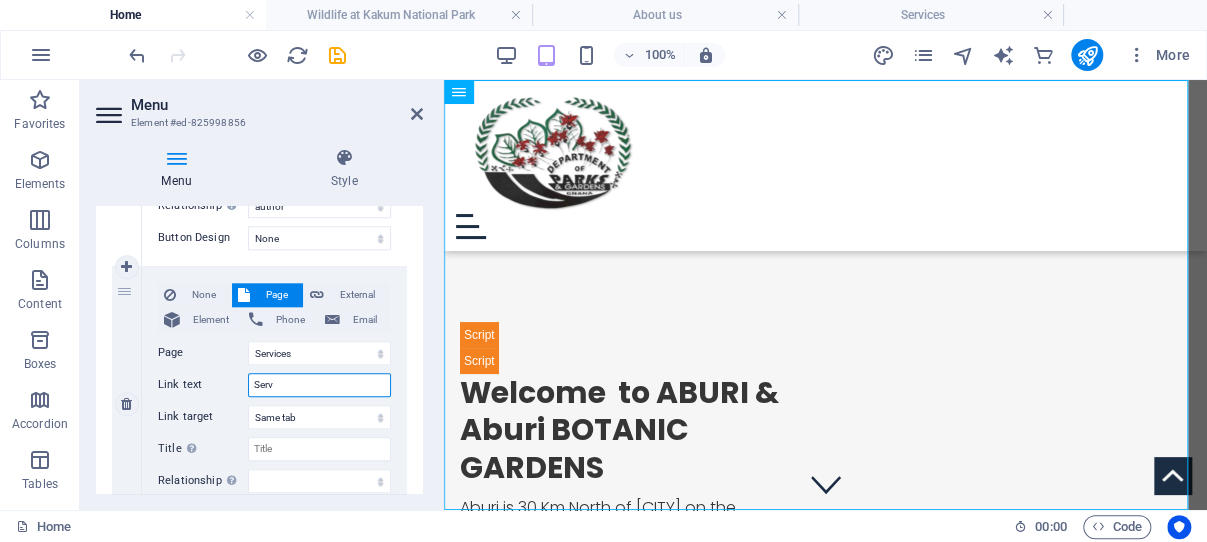 select 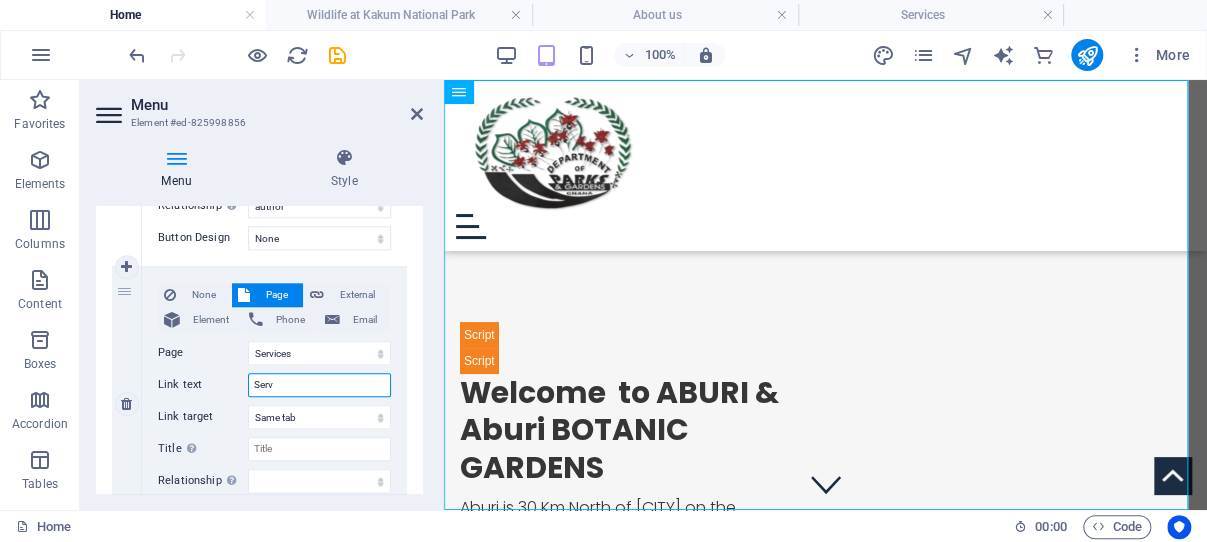 select 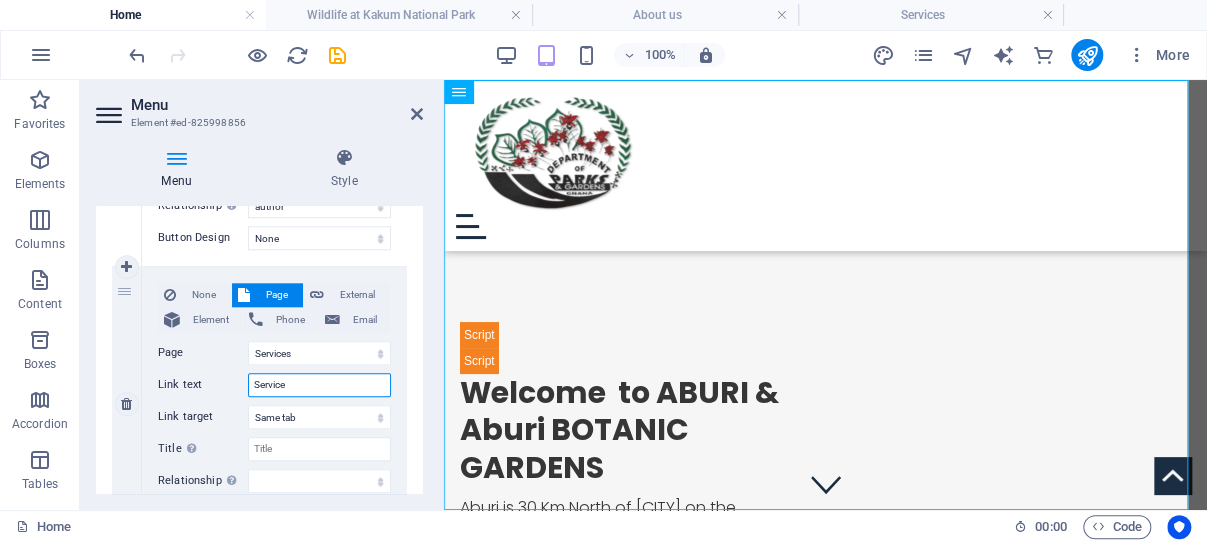 type on "Services" 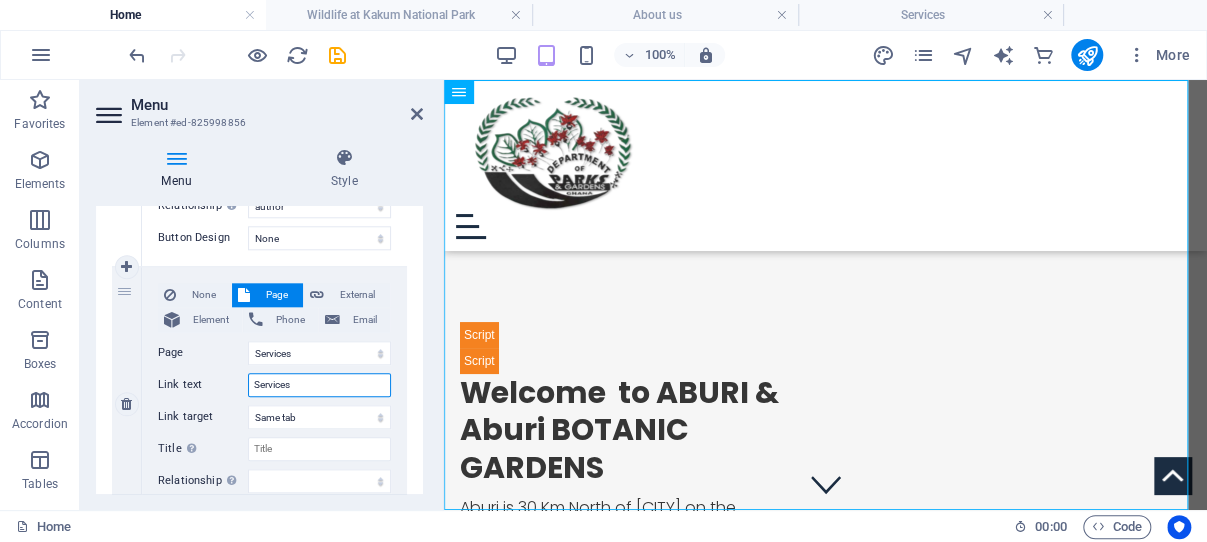 select 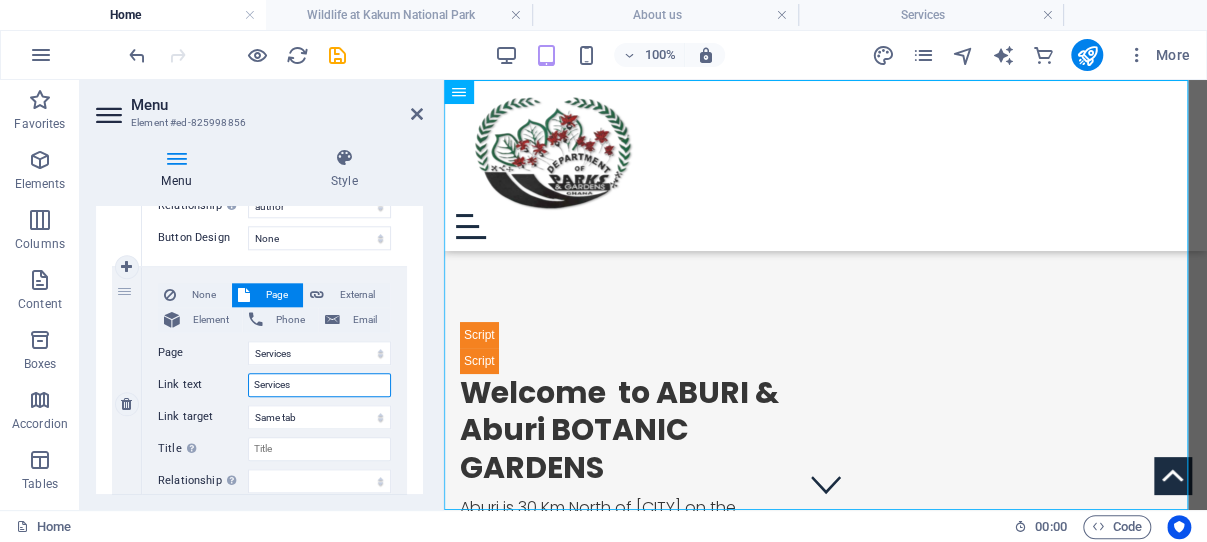 select 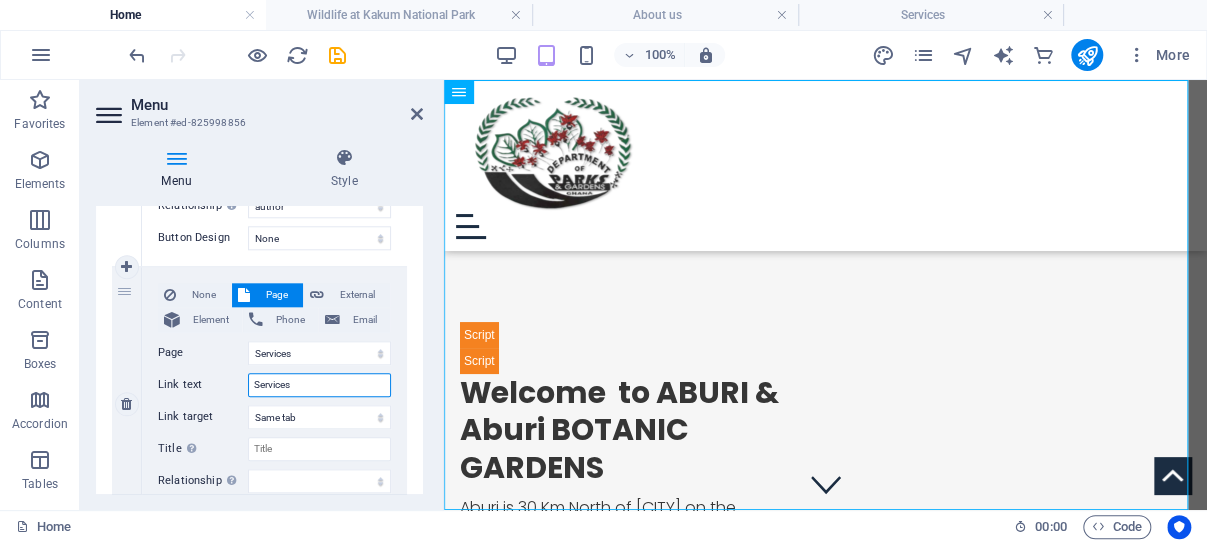 select 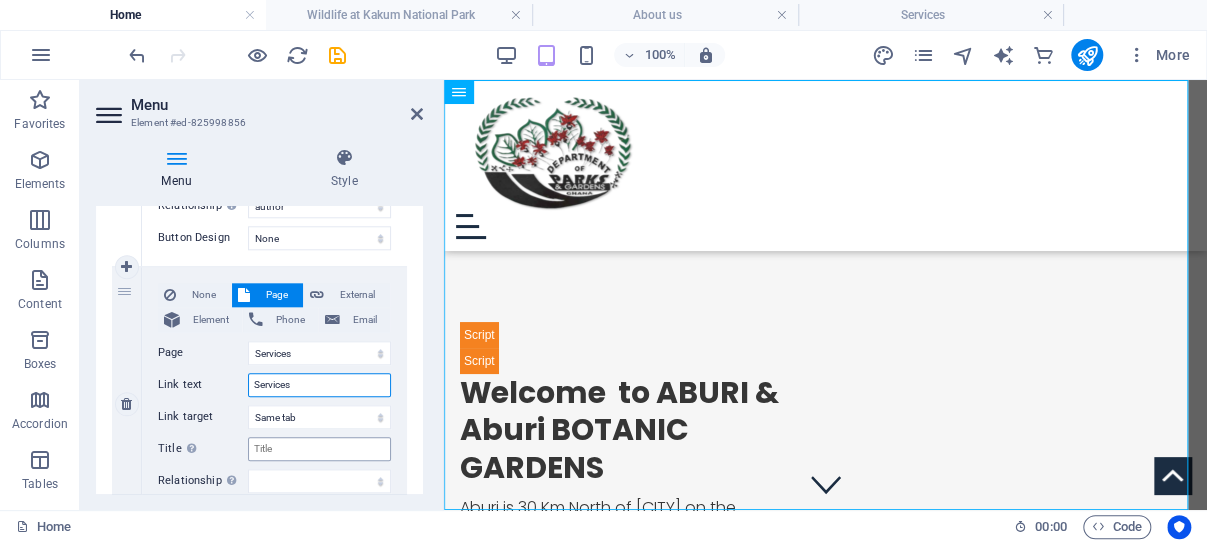 type on "Services" 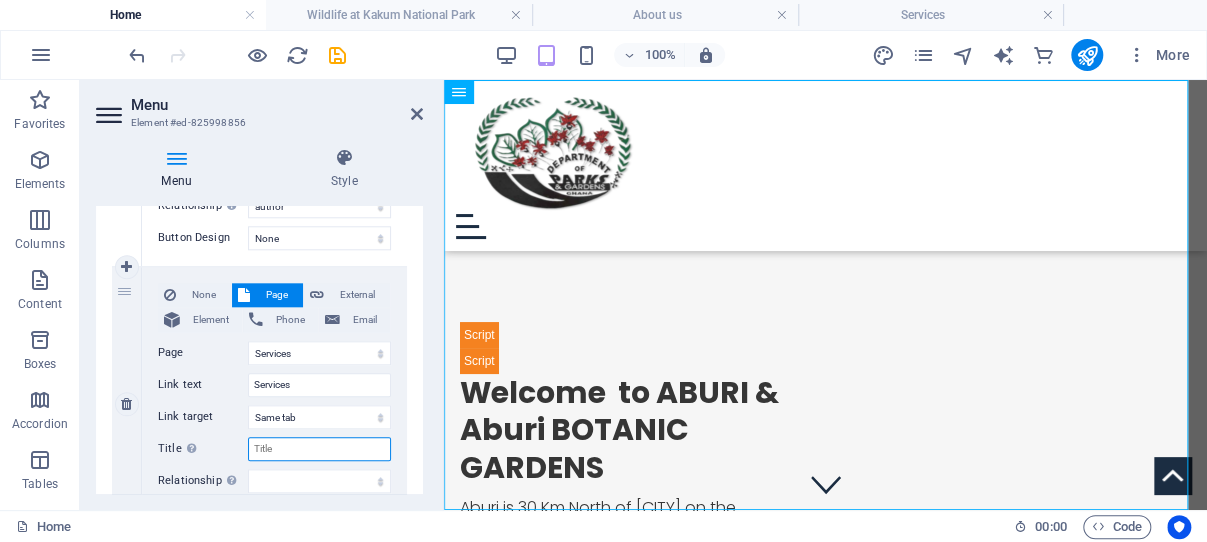 click on "Title Additional link description, should not be the same as the link text. The title is most often shown as a tooltip text when the mouse moves over the element. Leave empty if uncertain." at bounding box center (319, 449) 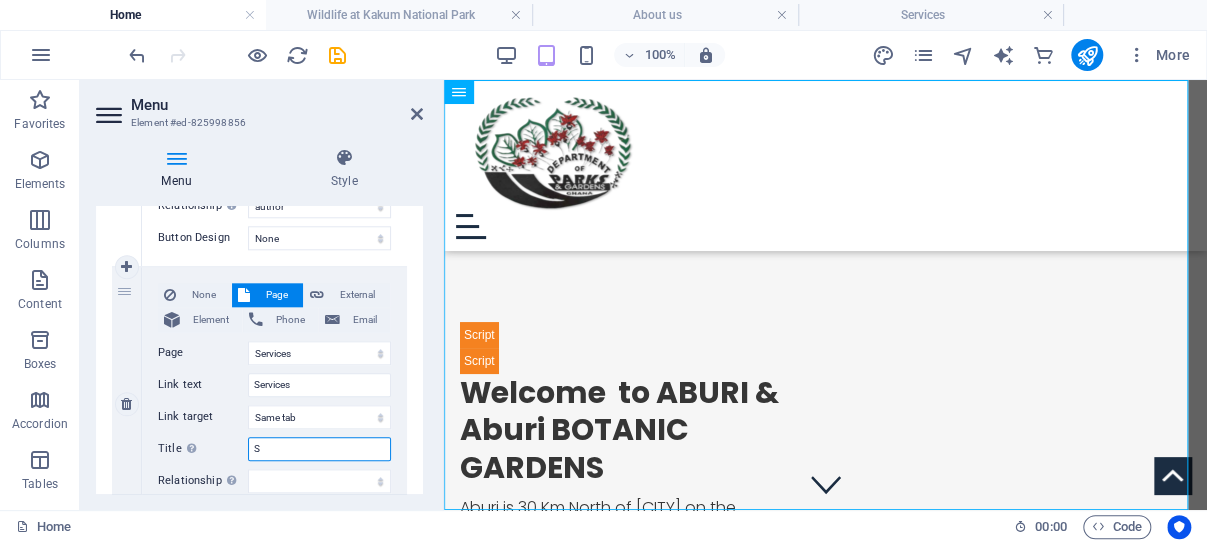 type on "Se" 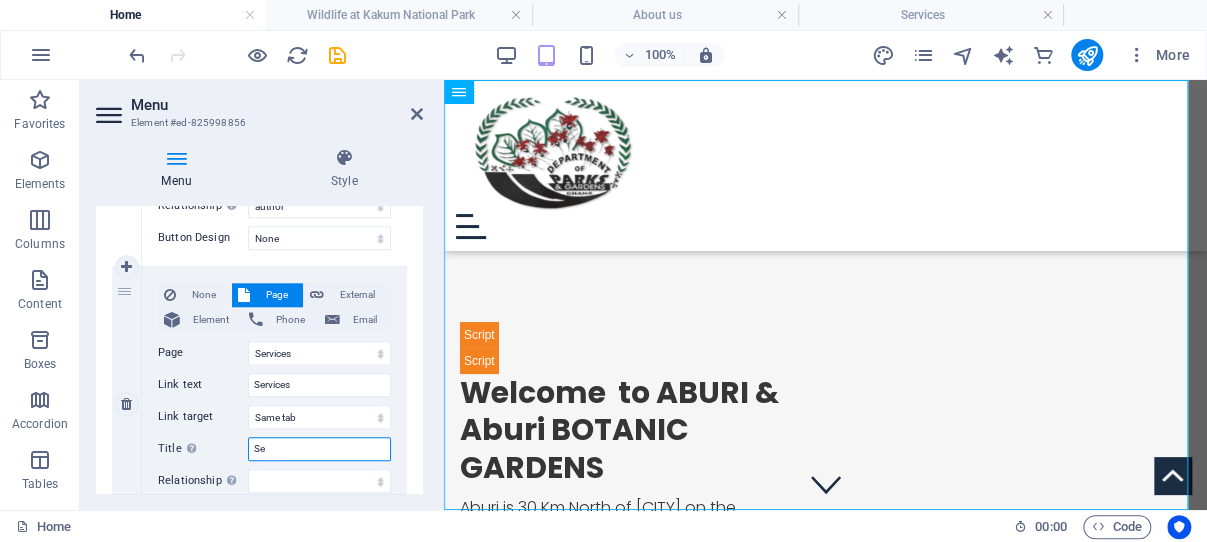 select 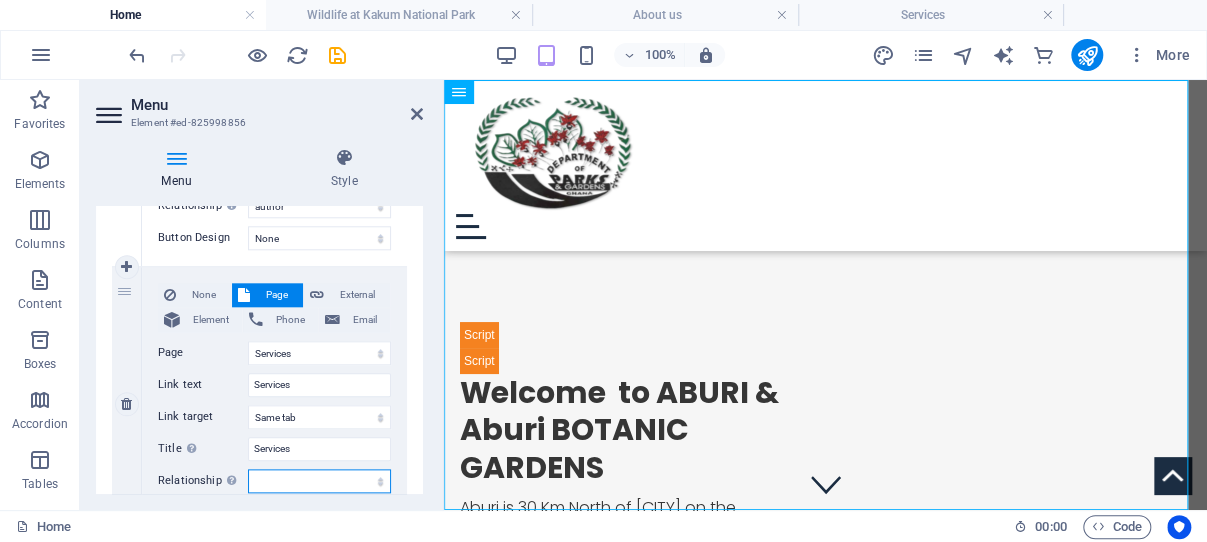 click on "alternate author bookmark external help license next nofollow noreferrer noopener prev search tag" at bounding box center (319, 481) 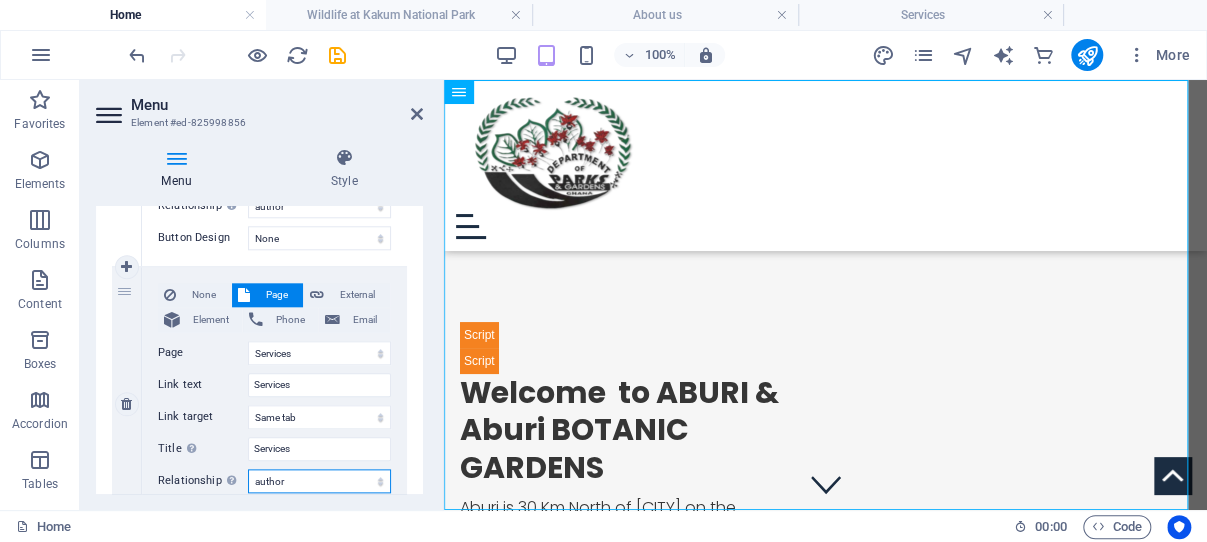 click on "author" at bounding box center (0, 0) 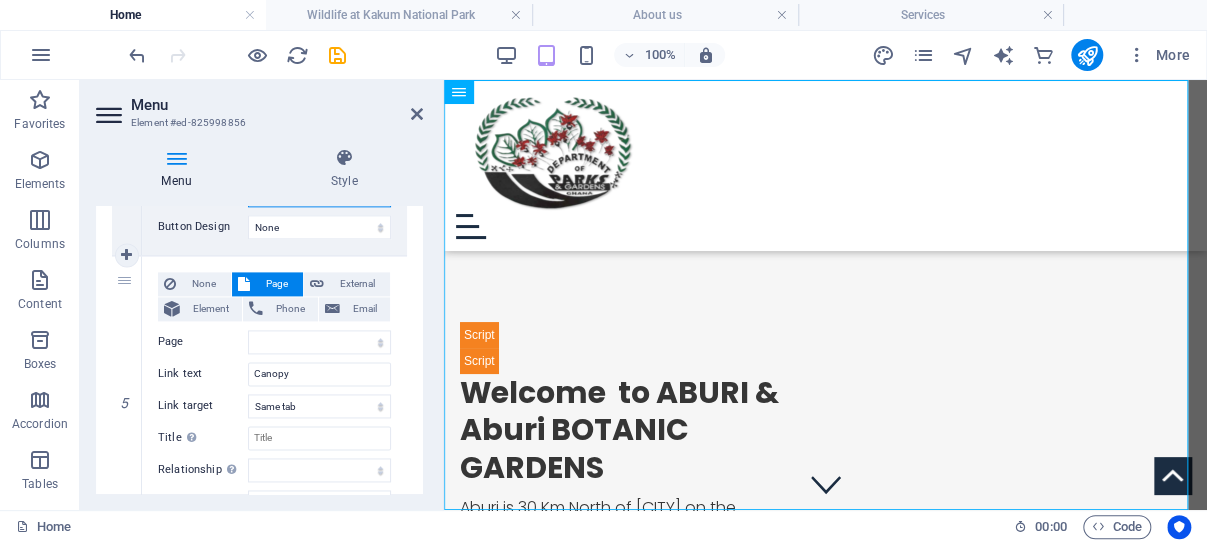 scroll, scrollTop: 1336, scrollLeft: 0, axis: vertical 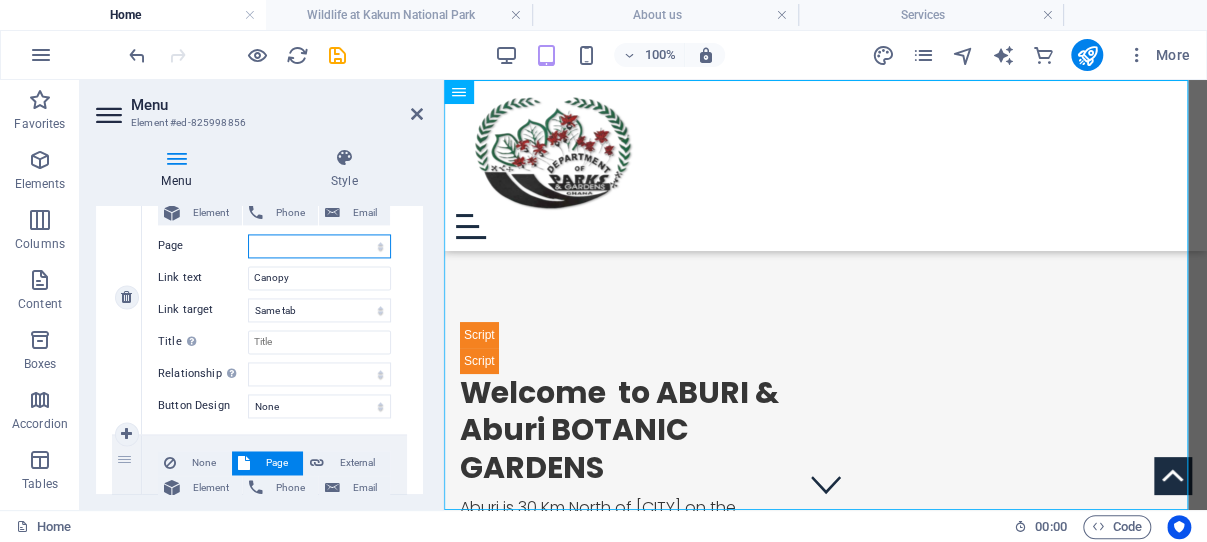 click on "Home Tutu Odwira Festival: Tradition, Unity, and Renewal Ghana’s Heritage Trail: Forts, Castles & Museums About us Services -- Service Detail Pricing Contact Legal Notice Privacy" at bounding box center [319, 246] 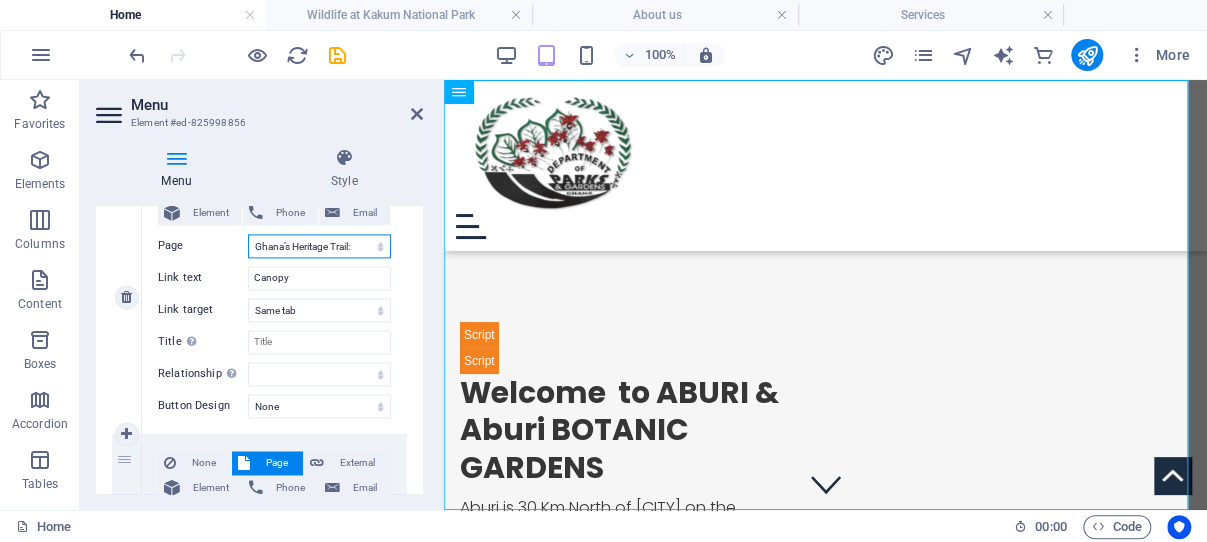 click on "Ghana’s Heritage Trail: Forts, Castles &amp; Museums" at bounding box center (0, 0) 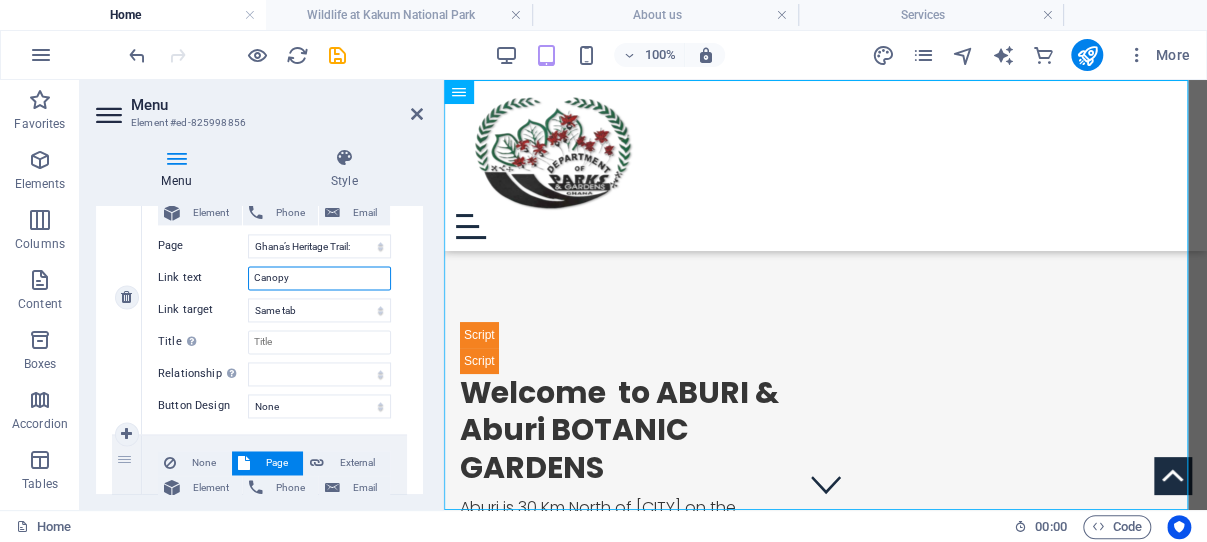 click on "Canopy" at bounding box center [319, 278] 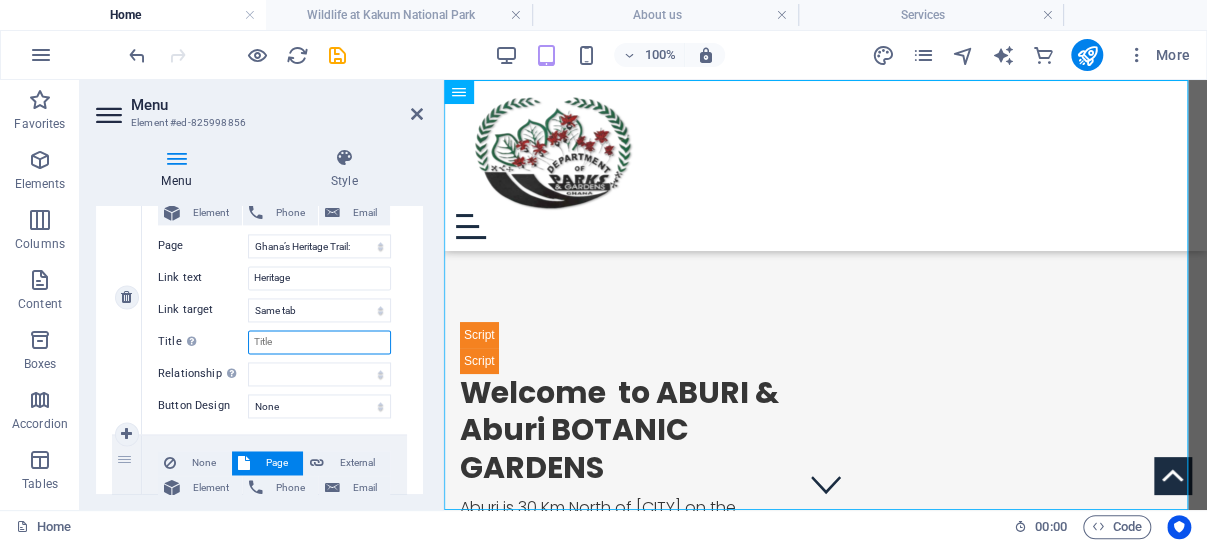 click on "Title Additional link description, should not be the same as the link text. The title is most often shown as a tooltip text when the mouse moves over the element. Leave empty if uncertain." at bounding box center (319, 342) 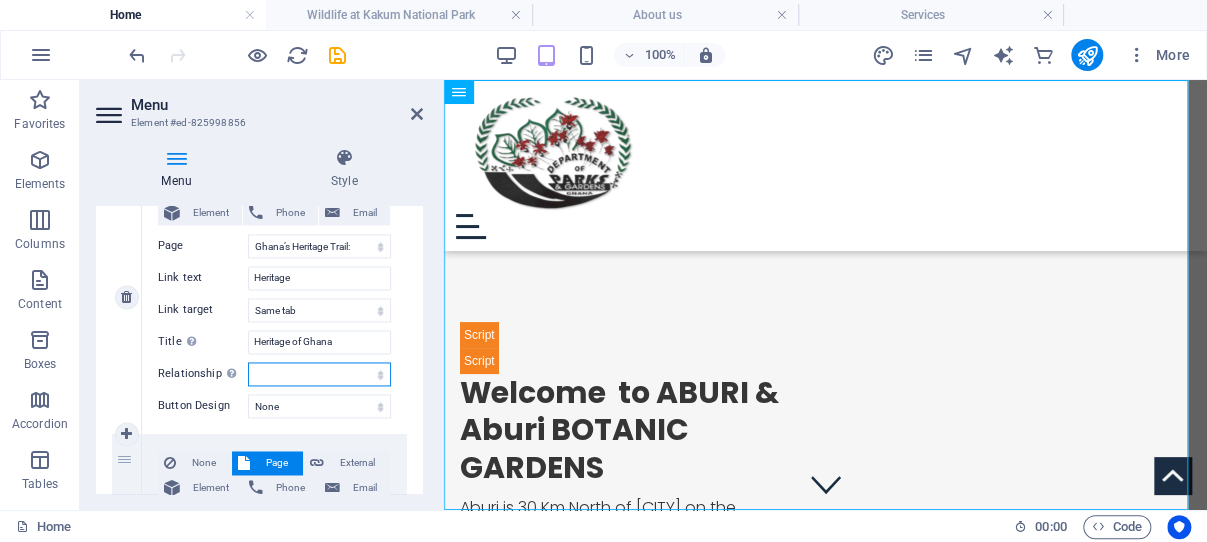 click on "alternate author bookmark external help license next nofollow noreferrer noopener prev search tag" at bounding box center (319, 374) 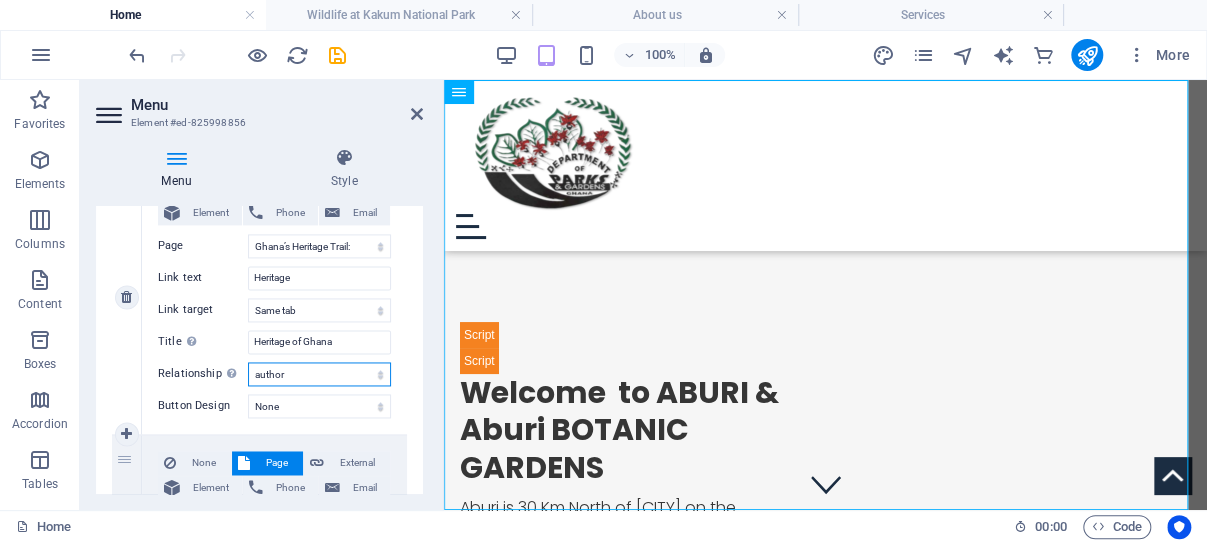 click on "author" at bounding box center (0, 0) 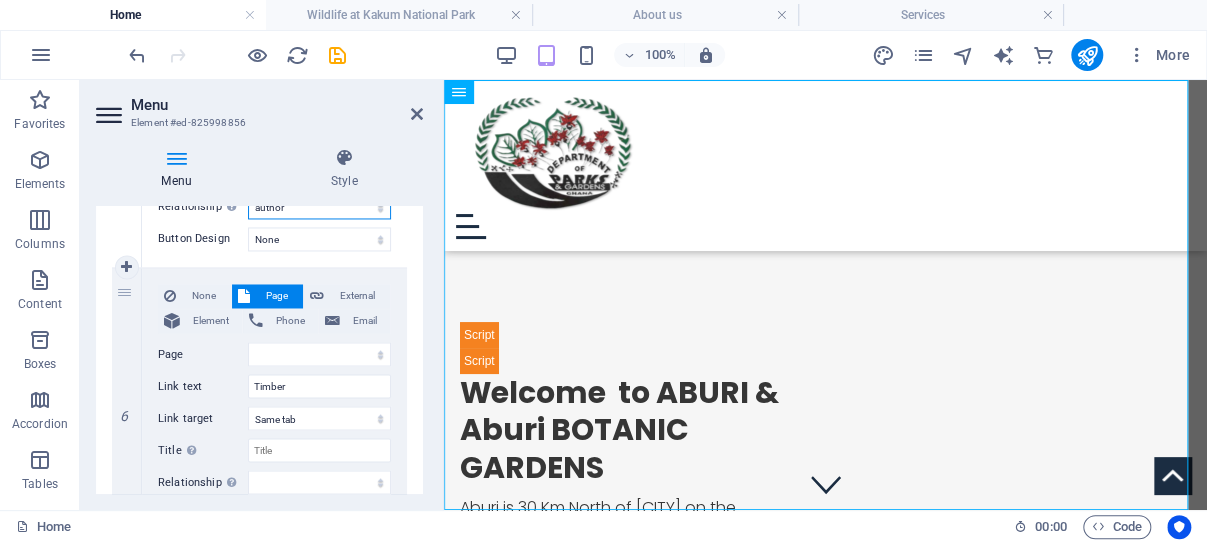 scroll, scrollTop: 1526, scrollLeft: 0, axis: vertical 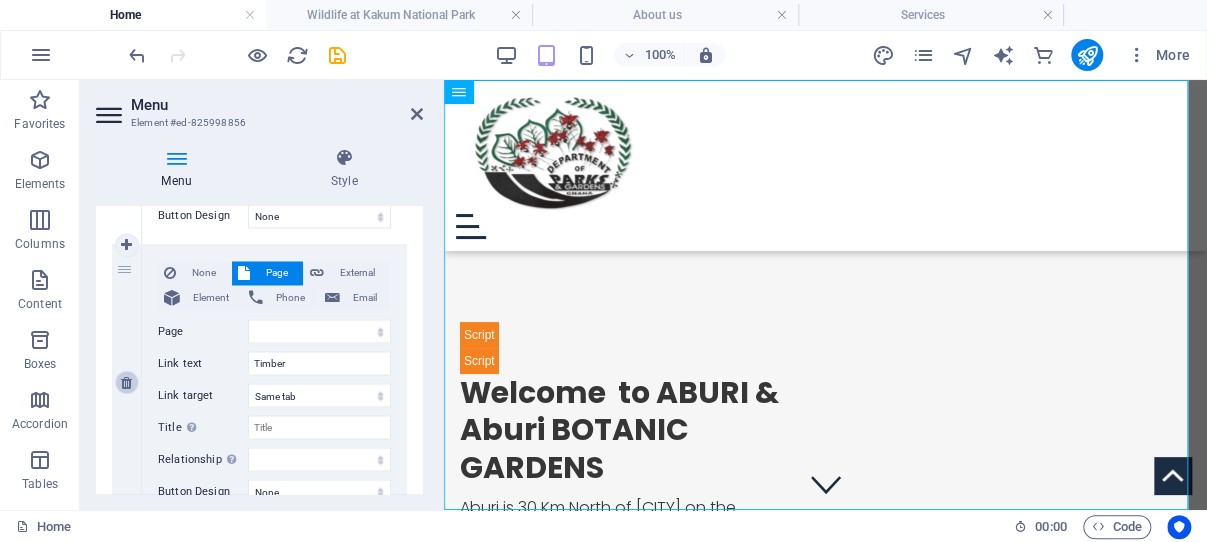 click at bounding box center [126, 382] 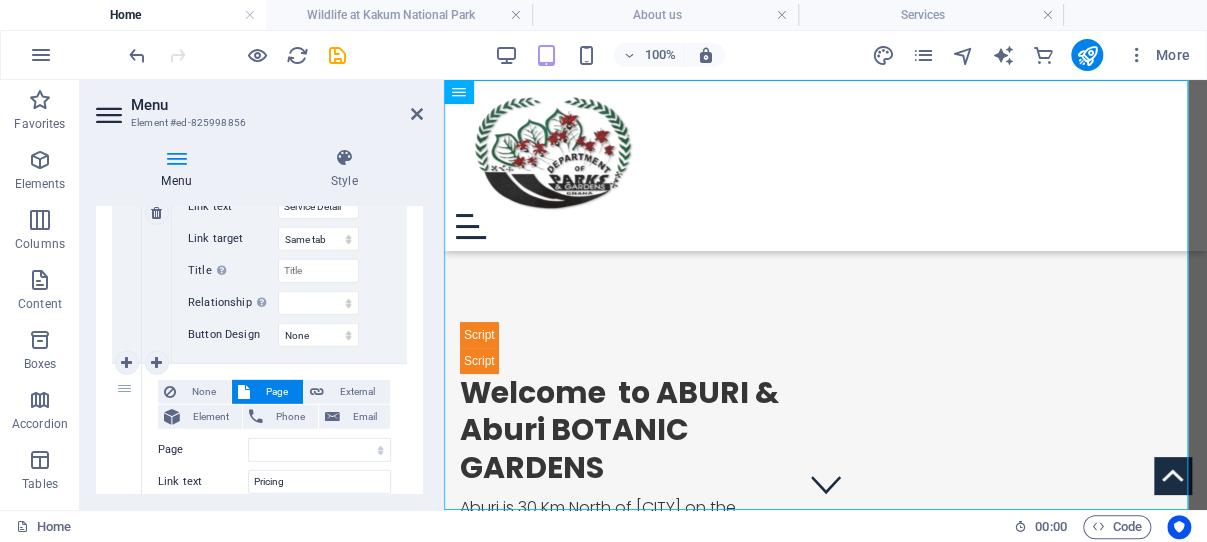 scroll, scrollTop: 2529, scrollLeft: 0, axis: vertical 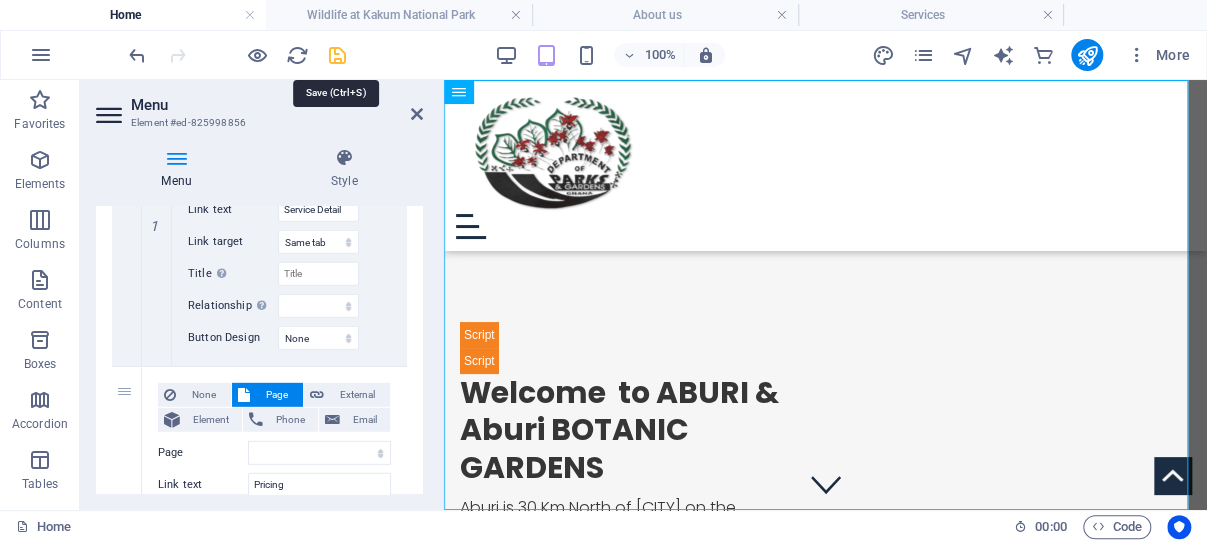 click at bounding box center (337, 55) 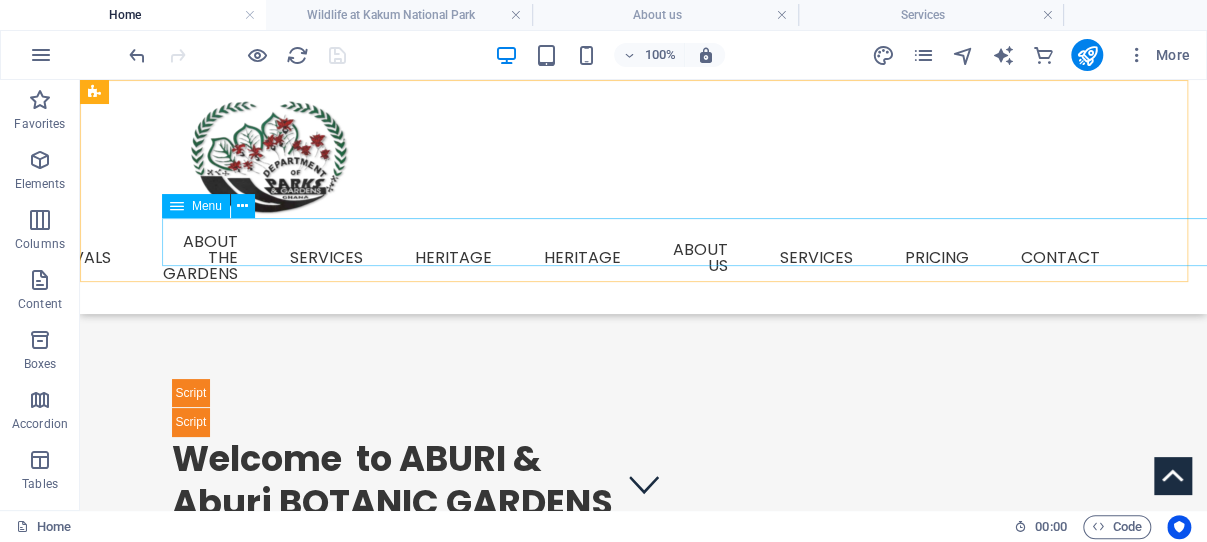 click on "Home Festivals About the Gardens Services Heritage Heritage About us Services Service Detail Pricing Contact" at bounding box center [644, 258] 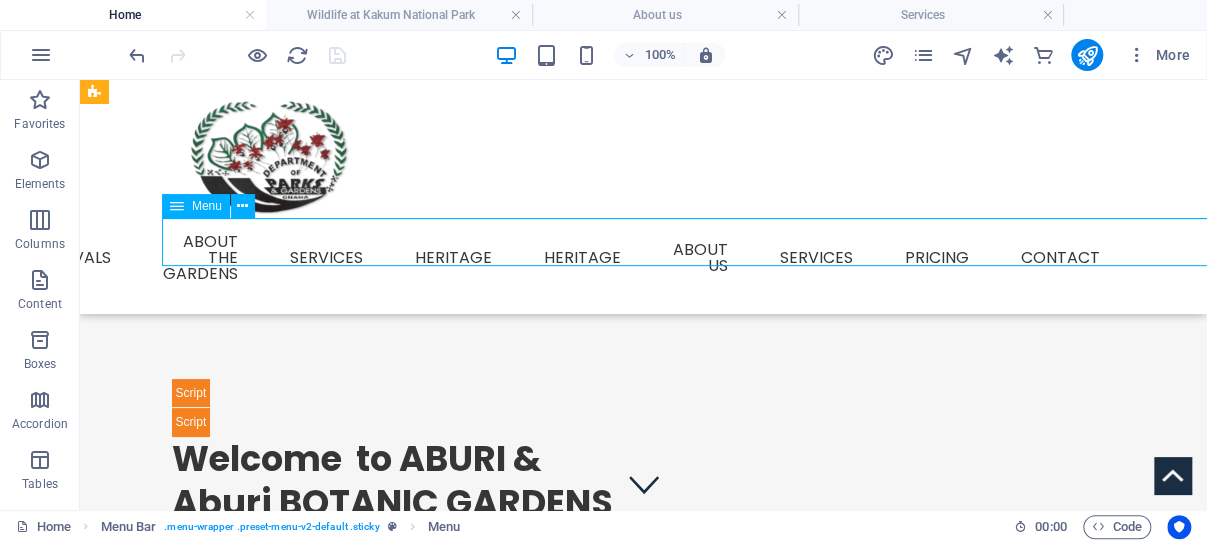 drag, startPoint x: 515, startPoint y: 254, endPoint x: 151, endPoint y: 252, distance: 364.0055 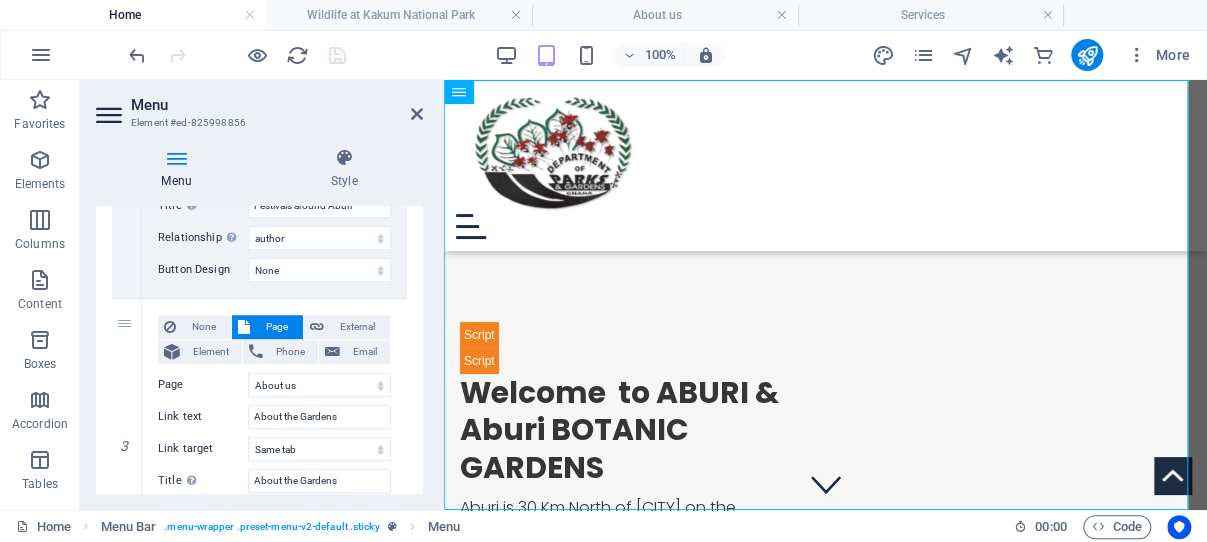 scroll, scrollTop: 668, scrollLeft: 0, axis: vertical 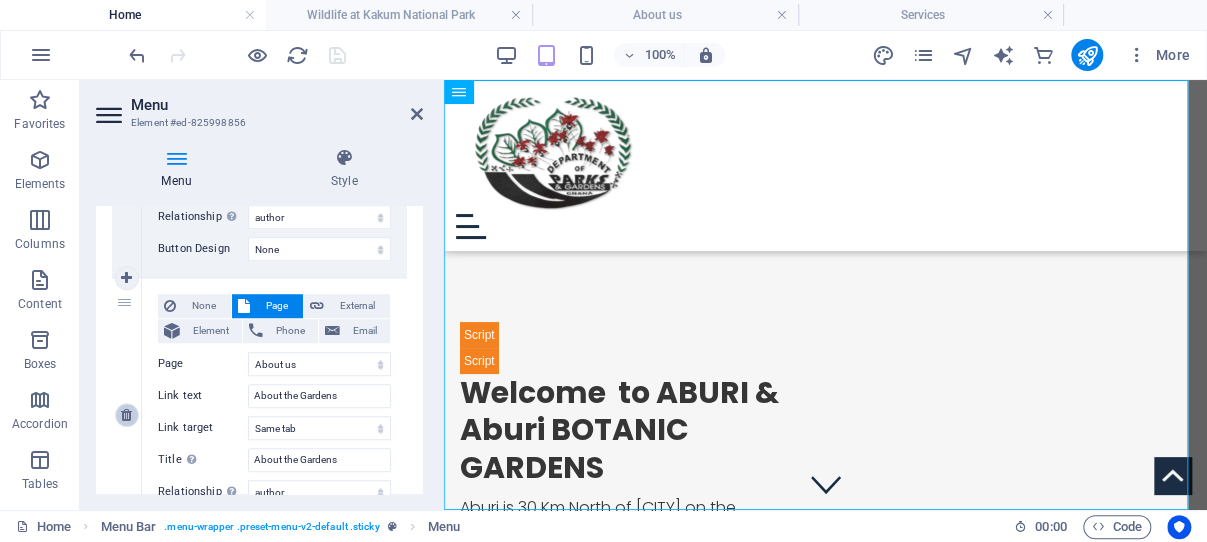click at bounding box center [126, 415] 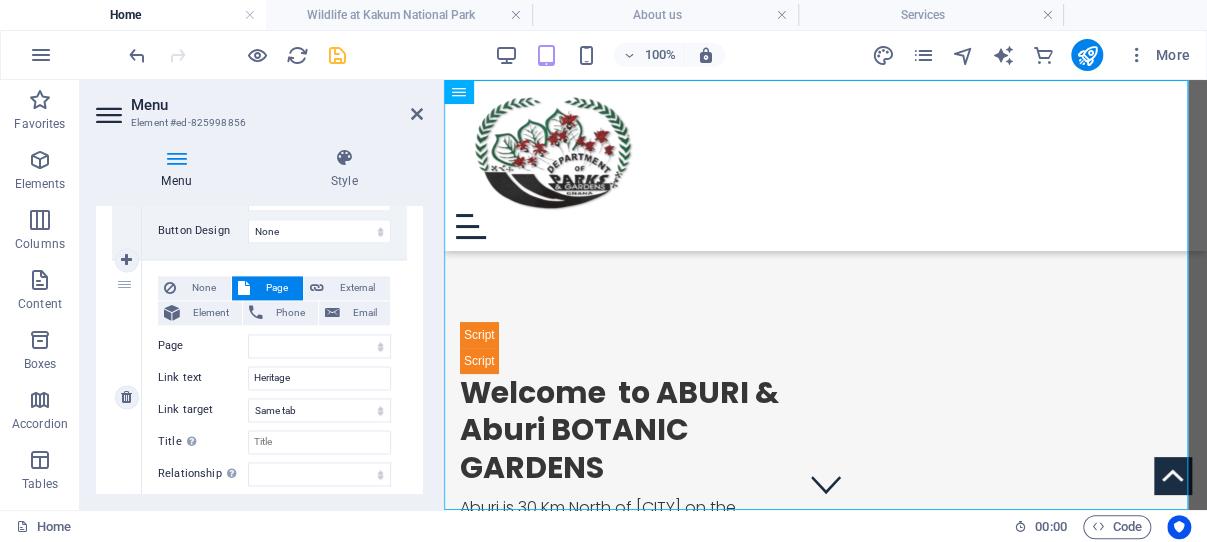 scroll, scrollTop: 1240, scrollLeft: 0, axis: vertical 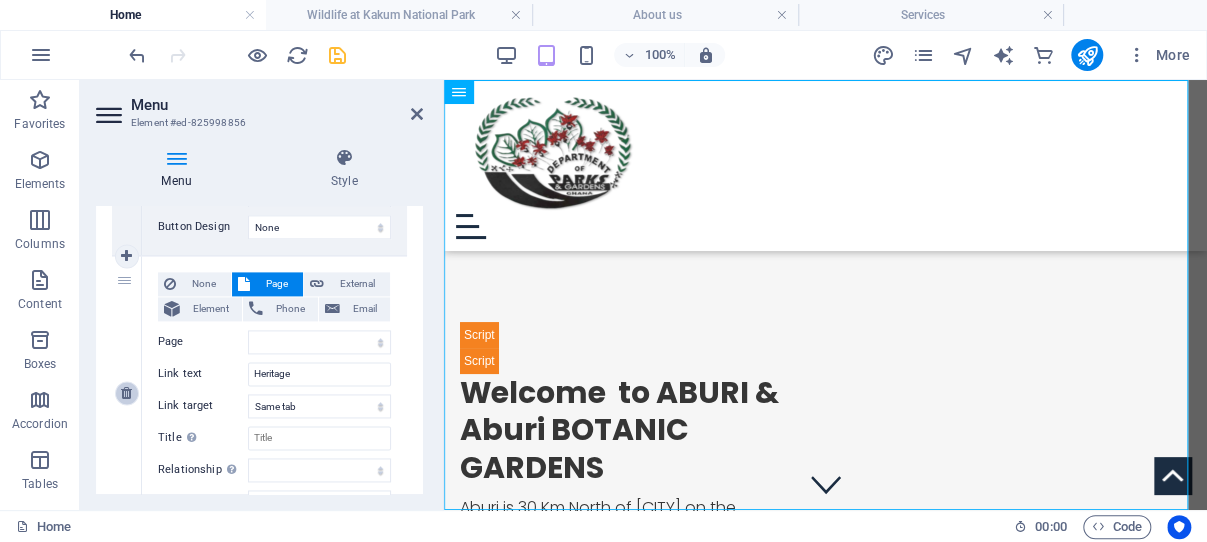 click at bounding box center [126, 393] 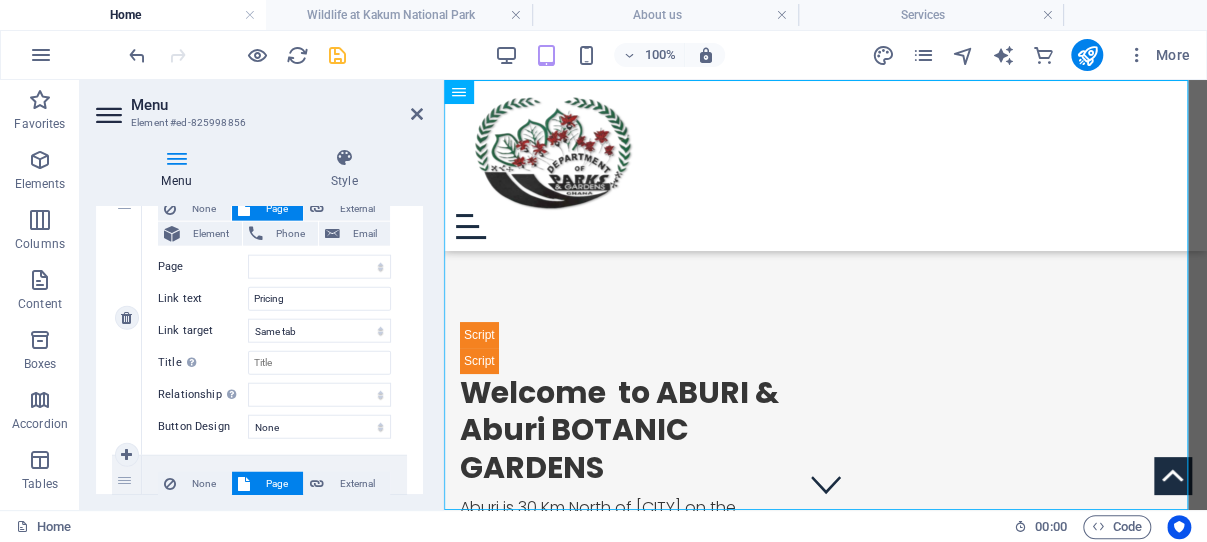 scroll, scrollTop: 2169, scrollLeft: 0, axis: vertical 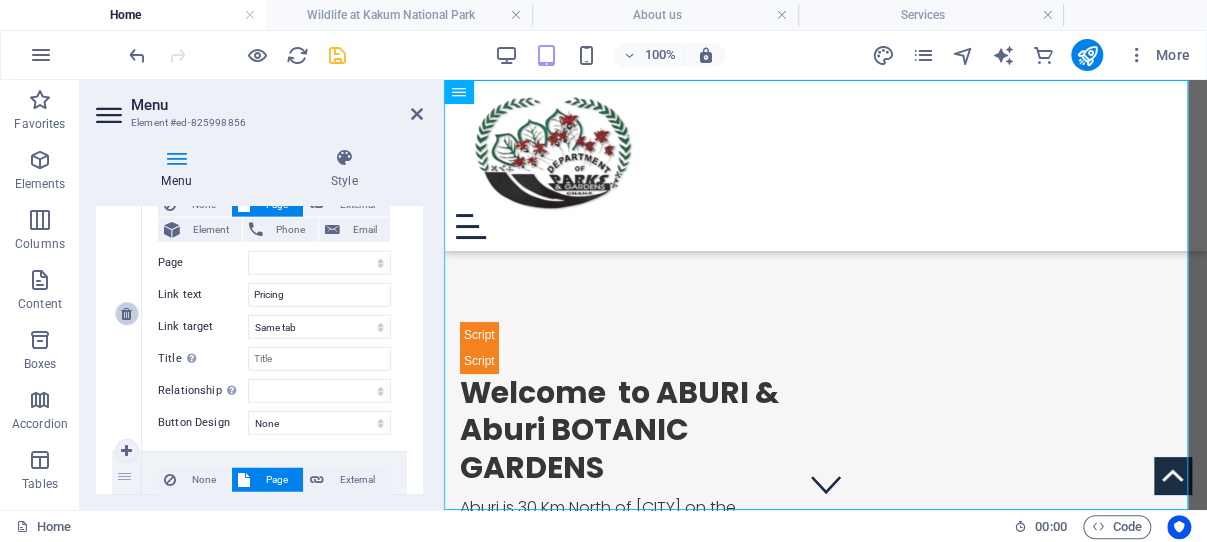 click at bounding box center [126, 314] 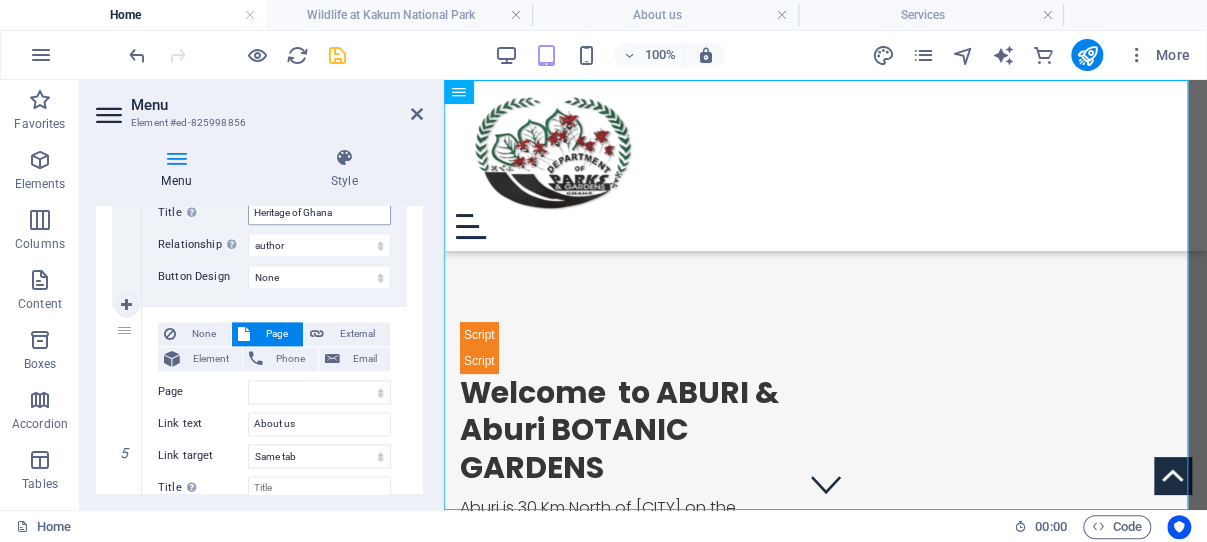 scroll, scrollTop: 1215, scrollLeft: 0, axis: vertical 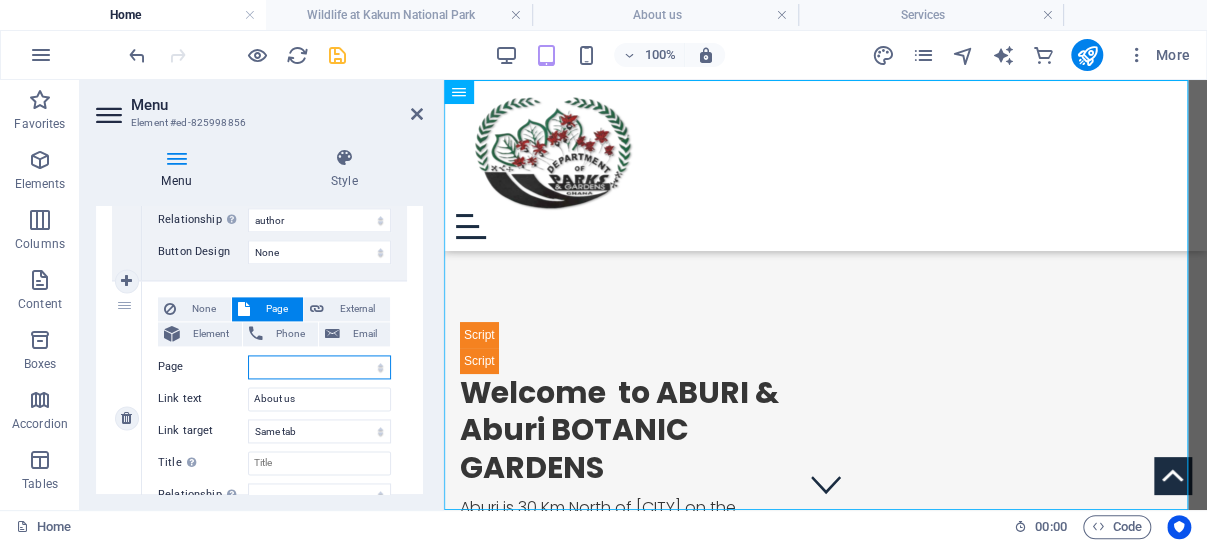 click on "Home Tutu Odwira Festival: Tradition, Unity, and Renewal Ghana’s Heritage Trail: Forts, Castles & Museums About us Services -- Service Detail Pricing Contact Legal Notice Privacy" at bounding box center [319, 367] 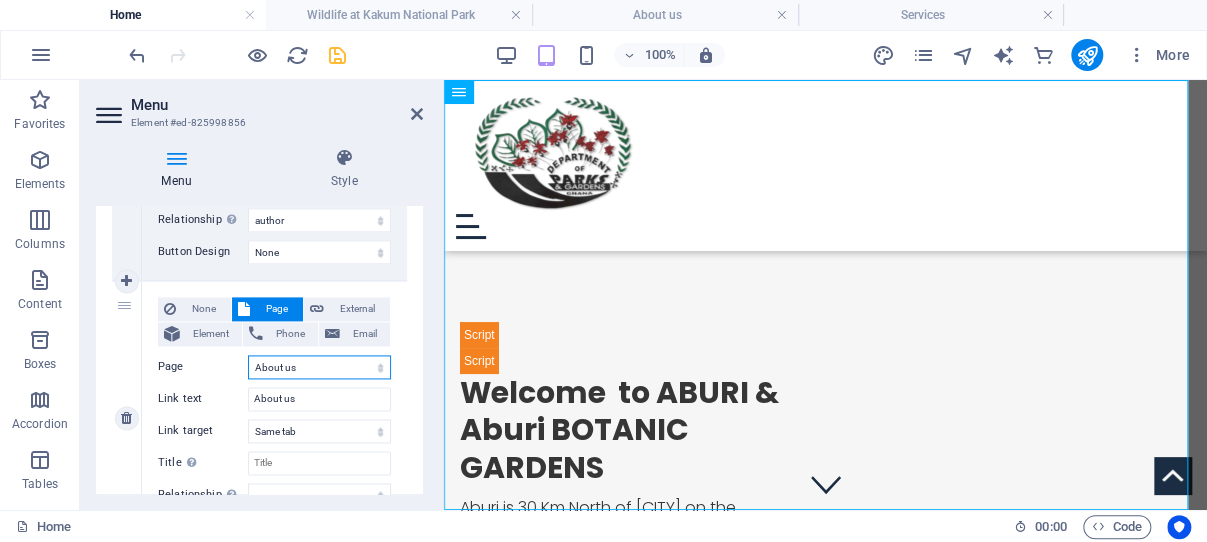 click on "About us" at bounding box center [0, 0] 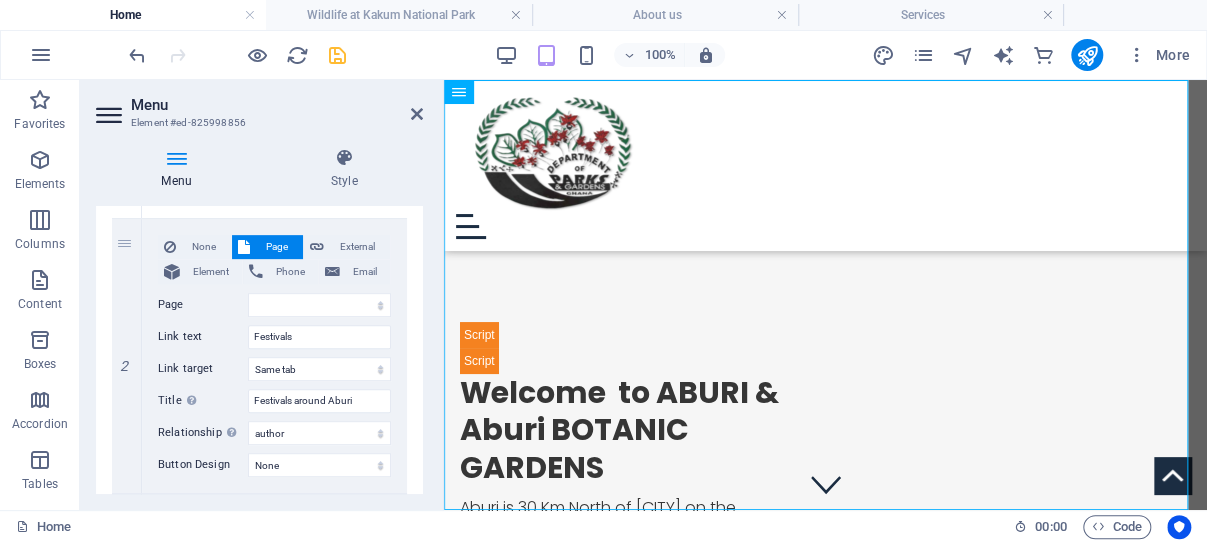 scroll, scrollTop: 357, scrollLeft: 0, axis: vertical 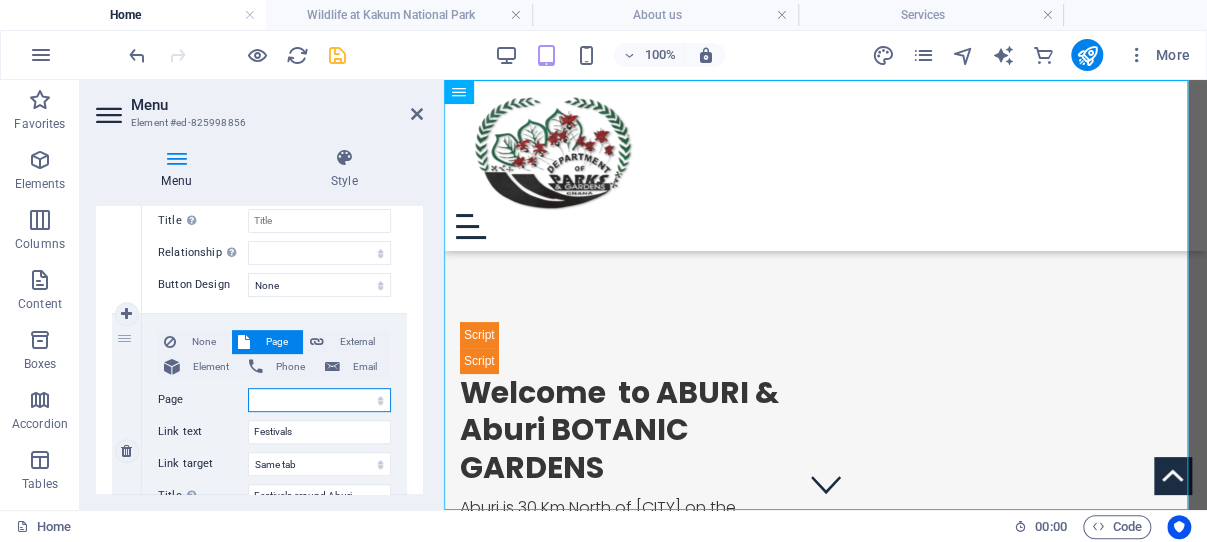 click on "Home Tutu Odwira Festival: Tradition, Unity, and Renewal Ghana’s Heritage Trail: Forts, Castles & Museums About us Services -- Service Detail Pricing Contact Legal Notice Privacy" at bounding box center [319, 400] 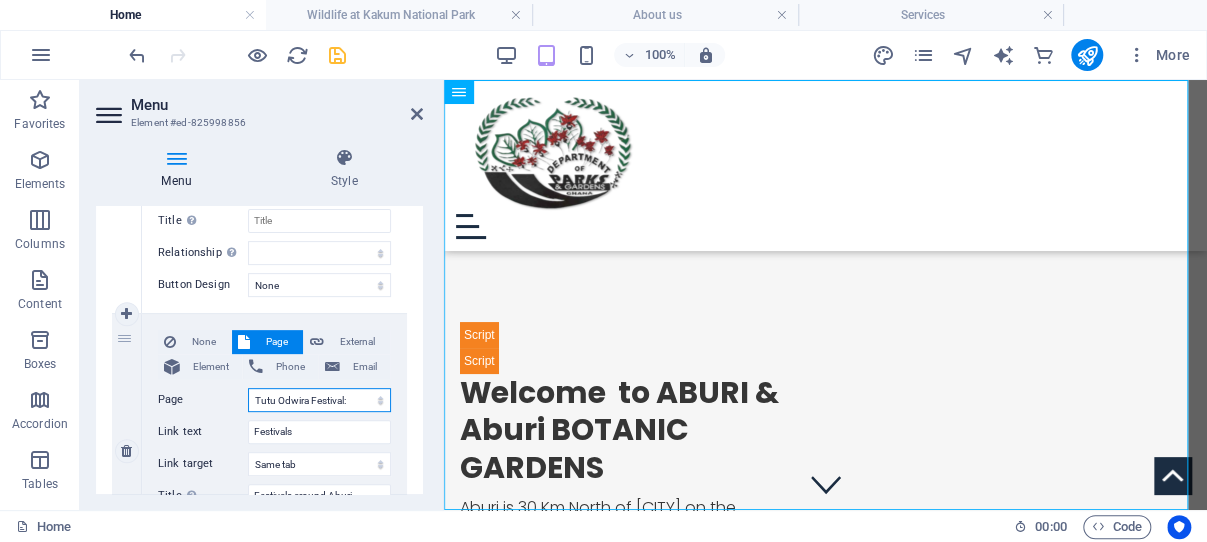 click on "Tutu Odwira Festival: Tradition, Unity, and Renewal" at bounding box center (0, 0) 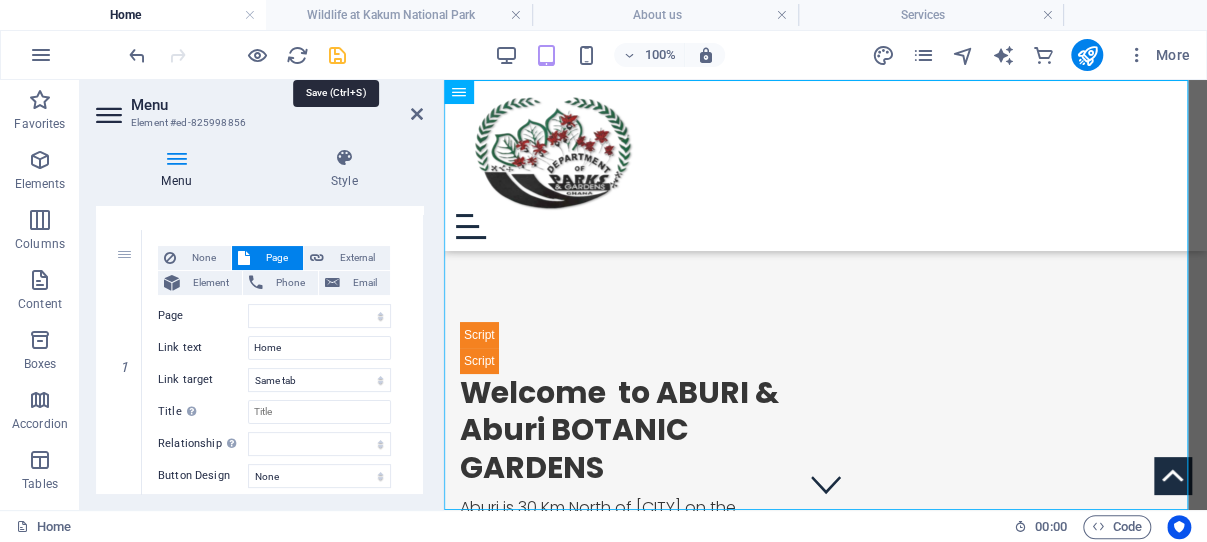 click at bounding box center (337, 55) 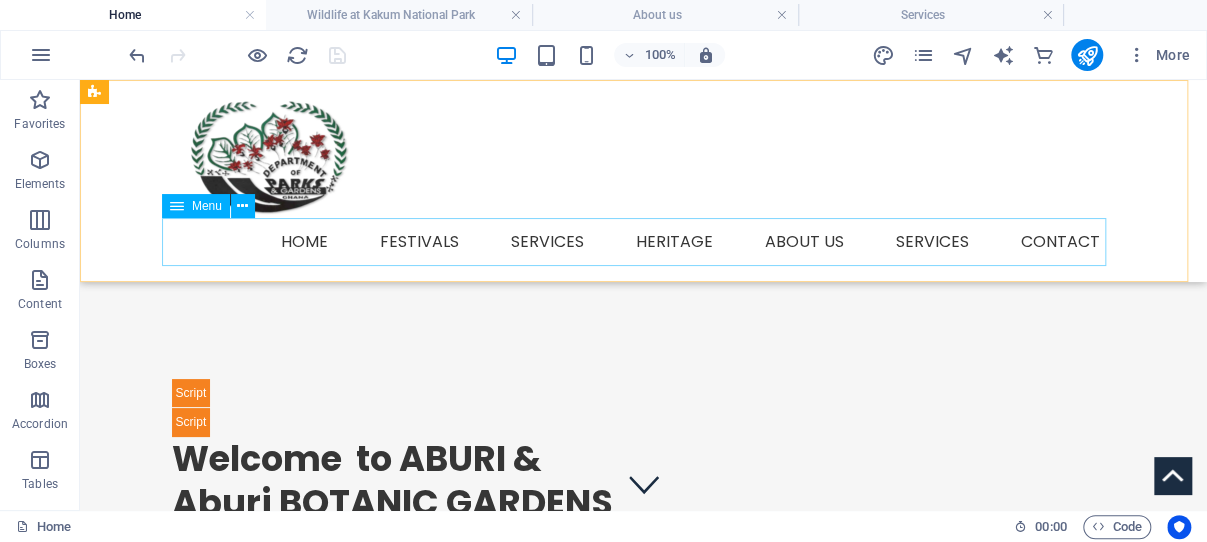click on "Home Festivals Services Heritage About us Services Service Detail Contact" at bounding box center (644, 242) 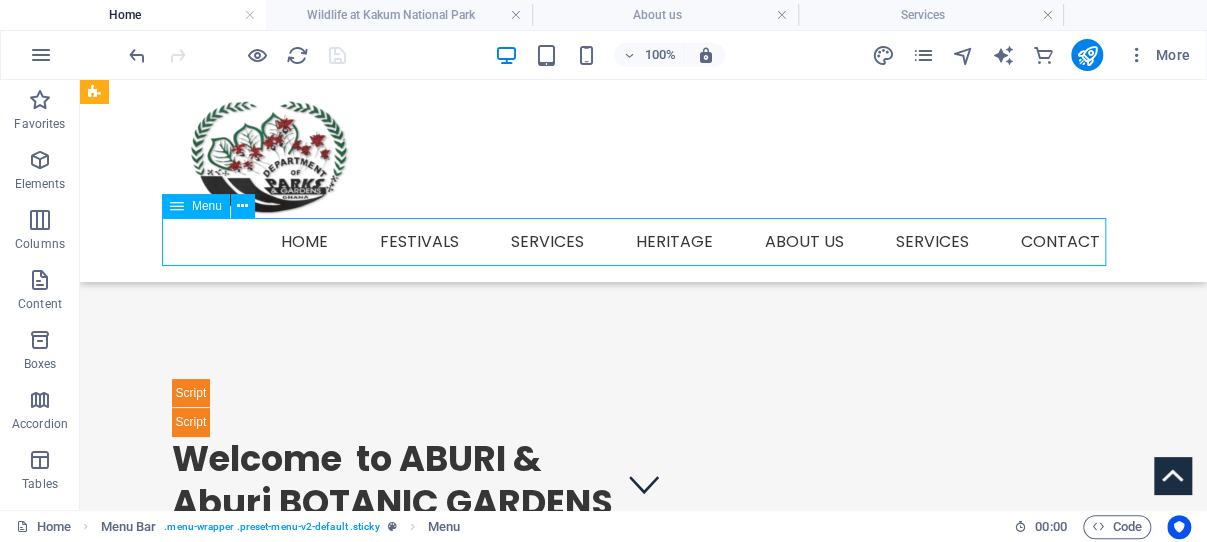 click on "Home Festivals Services Heritage About us Services Service Detail Contact" at bounding box center (644, 242) 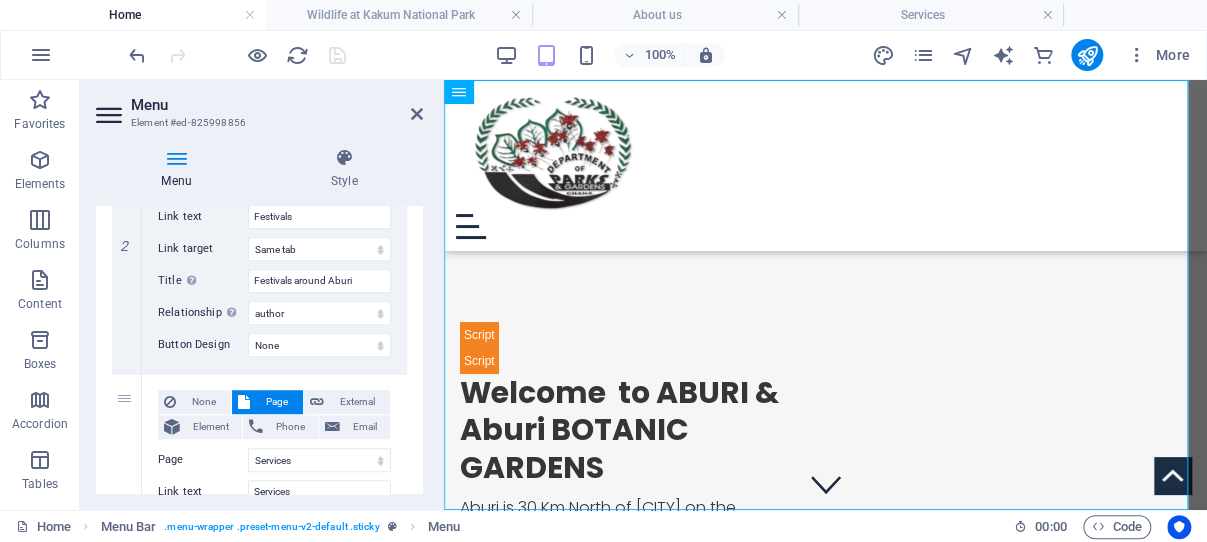 scroll, scrollTop: 668, scrollLeft: 0, axis: vertical 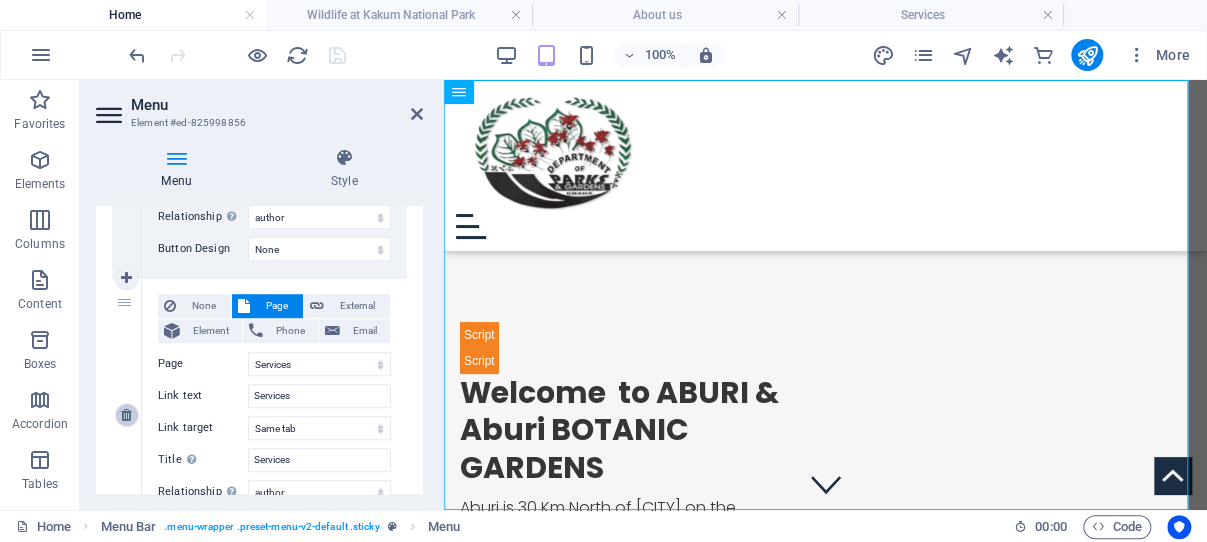 click at bounding box center (126, 415) 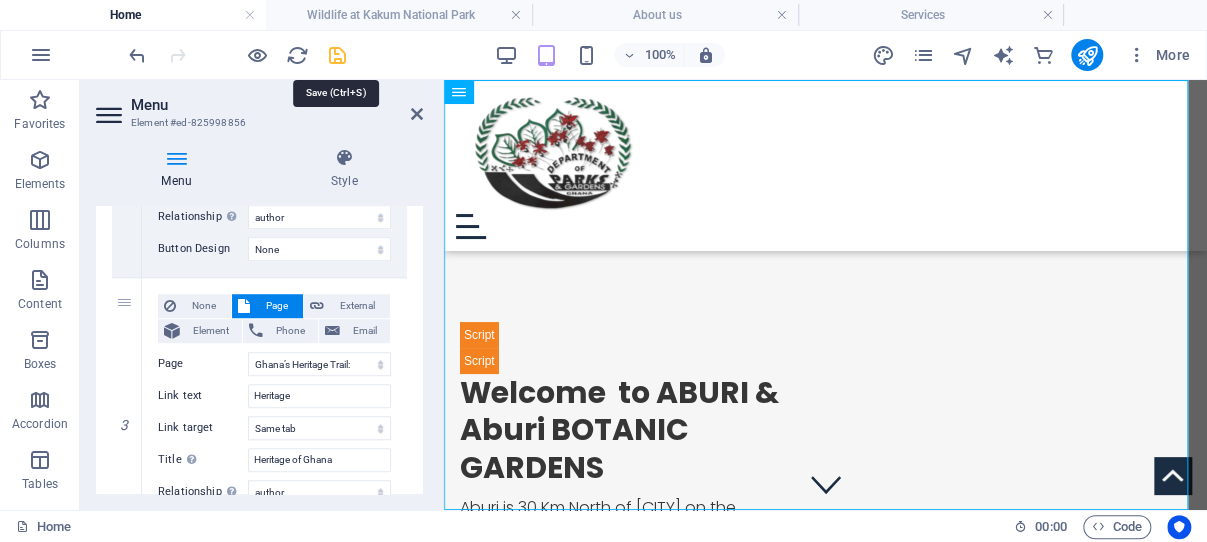 click at bounding box center [337, 55] 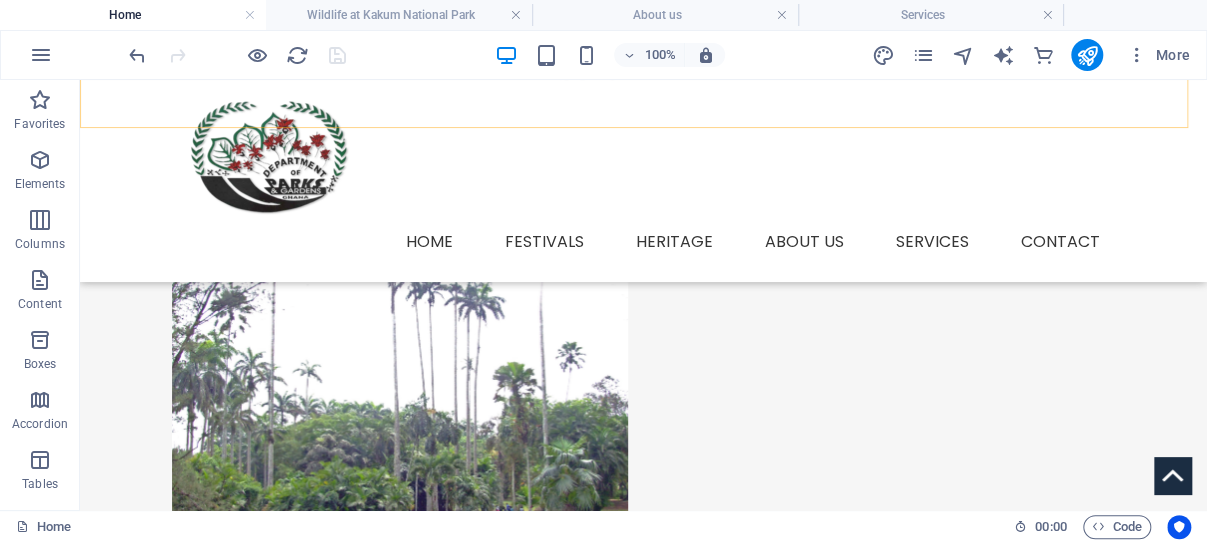 scroll, scrollTop: 848, scrollLeft: 0, axis: vertical 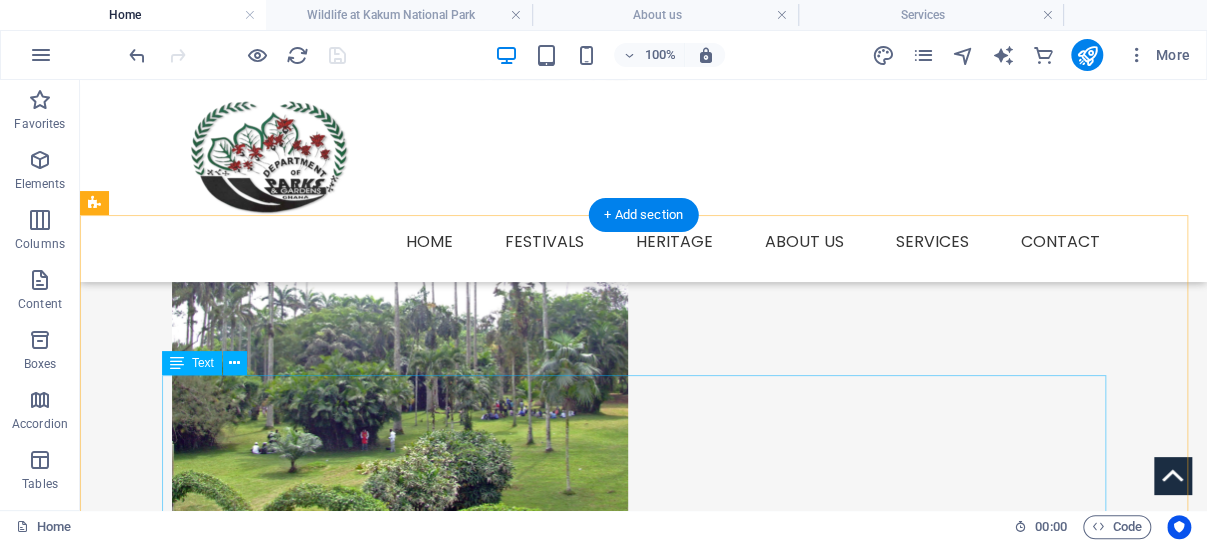 click on "Aburi Botanic Gardens, opening hours from 08.30 - 17.00, daily from Monday - Sunday. Aburi town - Just a 35 min drive from Accra - capital city of the Republic of Ghana (West Africa). Aburi and Aburi Gardens are within the best places to visit when travelling to Ghana. Interesting history, nice Town and friendly people. You may like to stay at the Aburi Garden Hotel, an old colonial building, with charm. (located within the Gardens) Use Aburi as start point and discover  other towns and villages. Visit also Somania (Krobo area) - famous for the Krobo festivals. Koforidua; just 1 hour drive - offers friendly people, many tourist places like water falls and a old railway station. Akwaaba! Welcome! to Ghana! The attractiveness of Aburi to adventure tourist has been greatly enhanced recently with rental bicycle for tours on the mountain." at bounding box center [644, 1658] 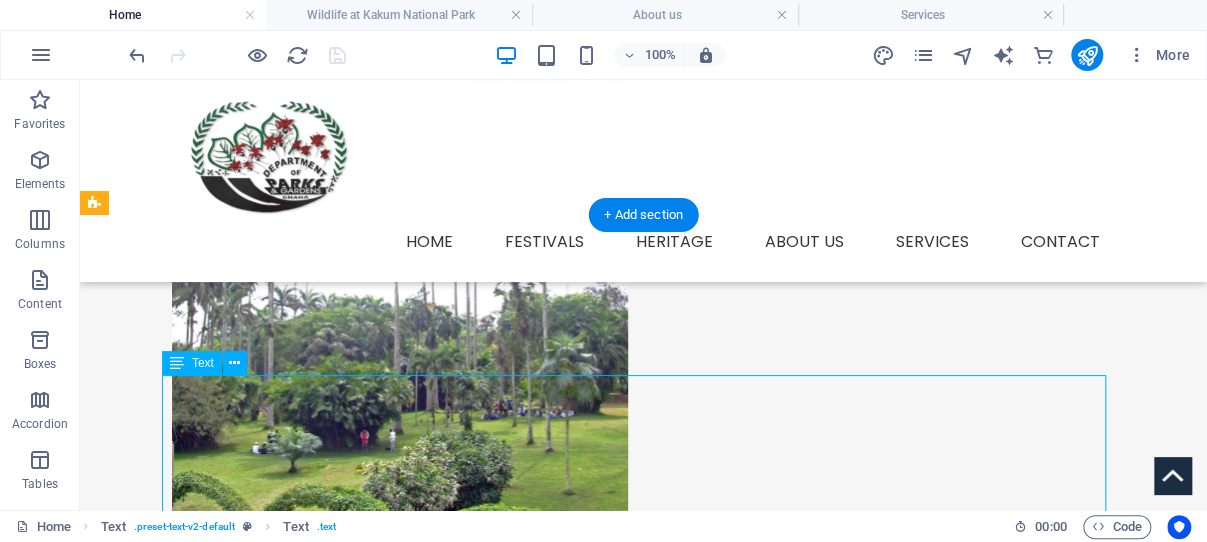 click on "Aburi Botanic Gardens, opening hours from 08.30 - 17.00, daily from Monday - Sunday. Aburi town - Just a 35 min drive from Accra - capital city of the Republic of Ghana (West Africa). Aburi and Aburi Gardens are within the best places to visit when travelling to Ghana. Interesting history, nice Town and friendly people. You may like to stay at the Aburi Garden Hotel, an old colonial building, with charm. (located within the Gardens) Use Aburi as start point and discover  other towns and villages. Visit also Somania (Krobo area) - famous for the Krobo festivals. Koforidua; just 1 hour drive - offers friendly people, many tourist places like water falls and a old railway station. Akwaaba! Welcome! to Ghana! The attractiveness of Aburi to adventure tourist has been greatly enhanced recently with rental bicycle for tours on the mountain." at bounding box center [644, 1658] 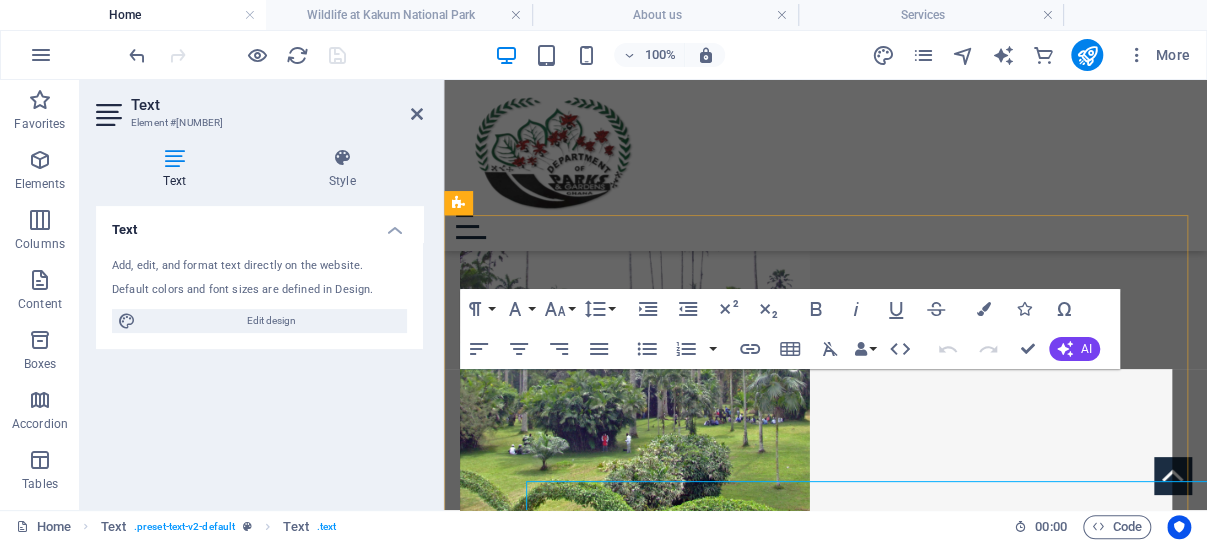 scroll, scrollTop: 742, scrollLeft: 0, axis: vertical 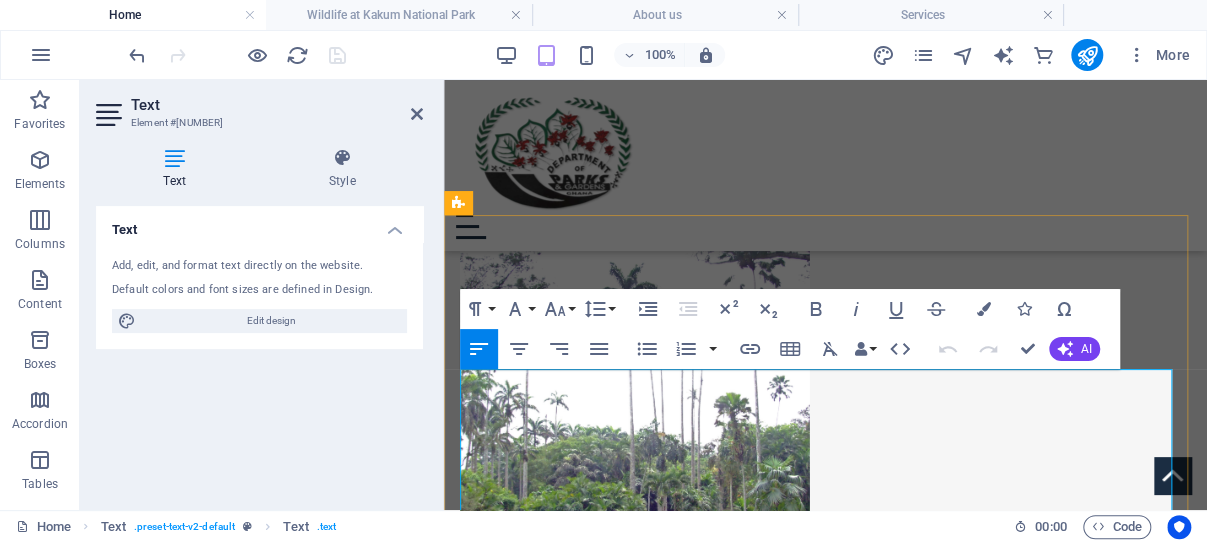 click on "Aburi Botanic Gardens, opening hours from 08.30 - 17.00, daily from Monday - Sunday. Aburi town - Just a 35 min drive from Accra - capital city of the Republic of Ghana (West Africa). Aburi and Aburi Gardens are within the best places to visit when travelling to Ghana. Interesting history, nice Town and friendly people. You may like to stay at the Aburi Garden Hotel, an old colonial building, with charm. (located within the Gardens) Use Aburi as start point and discover  other towns and villages. Visit also Somania (Krobo area) - famous for the Krobo festivals. Koforidua; just 1 hour drive - offers friendly people, many tourist places like water falls and a old railway station. Akwaaba! Welcome! to Ghana!" at bounding box center [825, 1532] 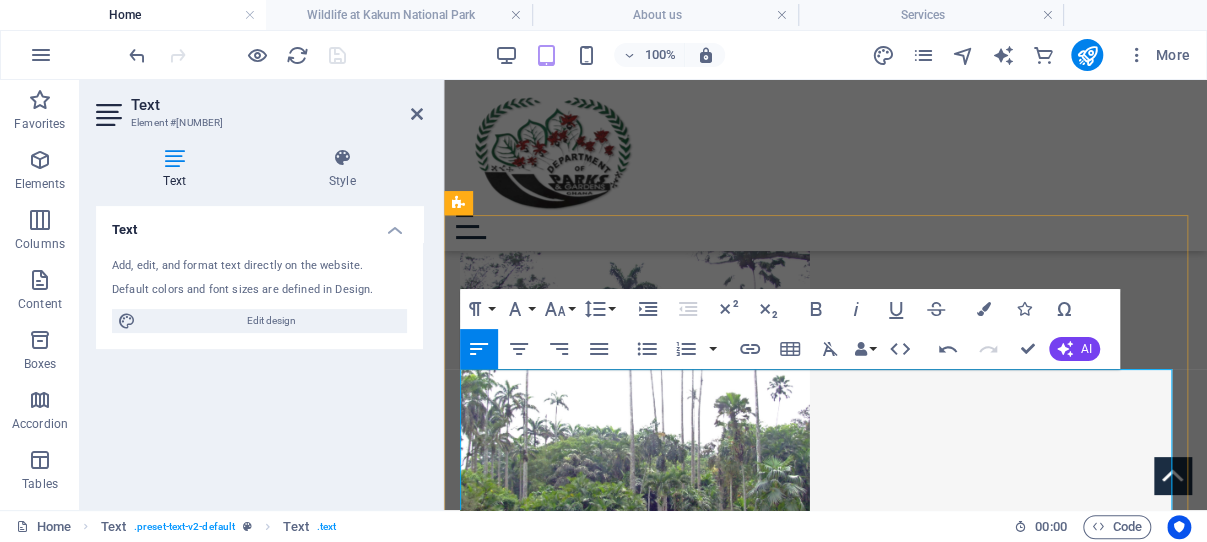 click on "Aburi Botanic Gardens, opening hours from 08.30 (8)  - 17.00, daily from Monday - Sunday. Aburi town - Just a 35 min drive from Accra - capital city of the Republic of Ghana (West Africa). Aburi and Aburi Gardens are within the best places to visit when travelling to Ghana. Interesting history, nice Town and friendly people. You may like to stay at the Aburi Garden Hotel, an old colonial building, with charm. (located within the Gardens) Use Aburi as start point and discover  other towns and villages. Visit also Somania (Krobo area) - famous for the Krobo festivals. Koforidua; just 1 hour drive - offers friendly people, many tourist places like water falls and a old railway station. Akwaaba! Welcome! to Ghana!" at bounding box center (825, 1532) 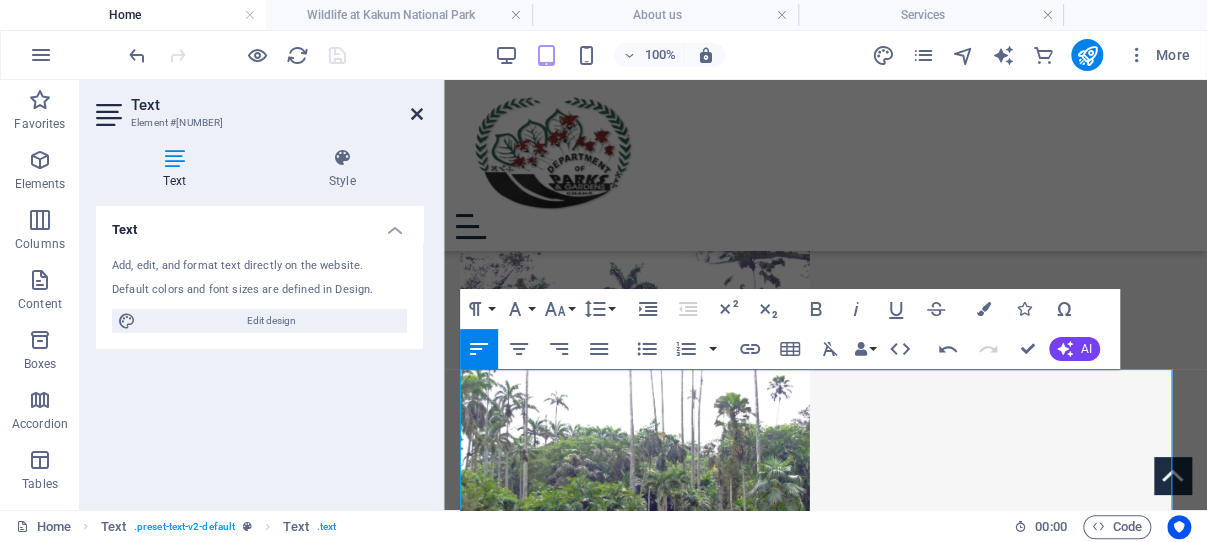 drag, startPoint x: 415, startPoint y: 114, endPoint x: 256, endPoint y: 17, distance: 186.25252 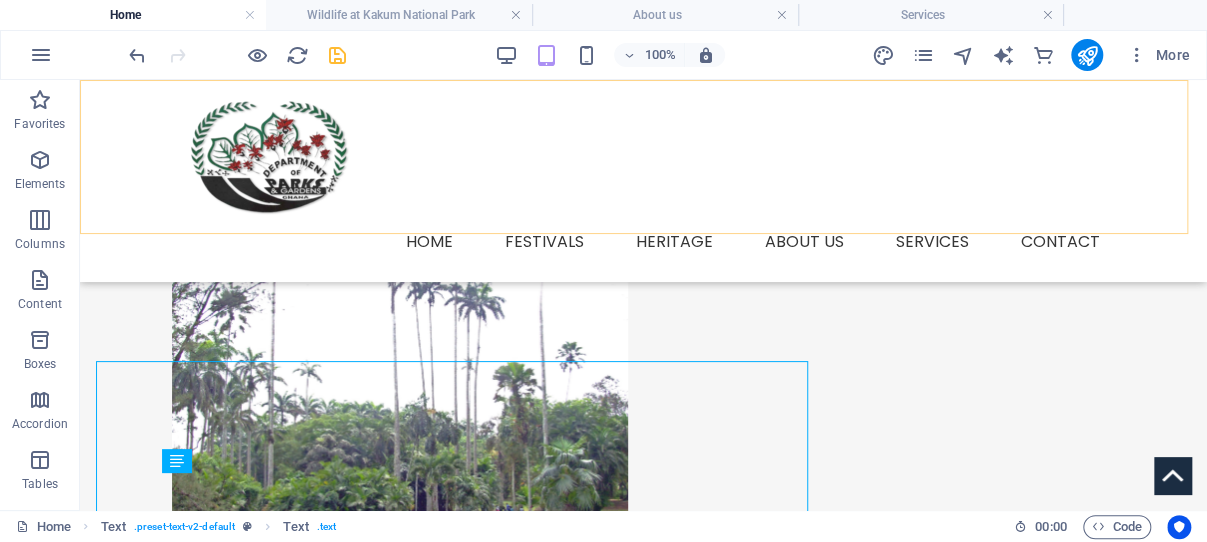 scroll, scrollTop: 750, scrollLeft: 0, axis: vertical 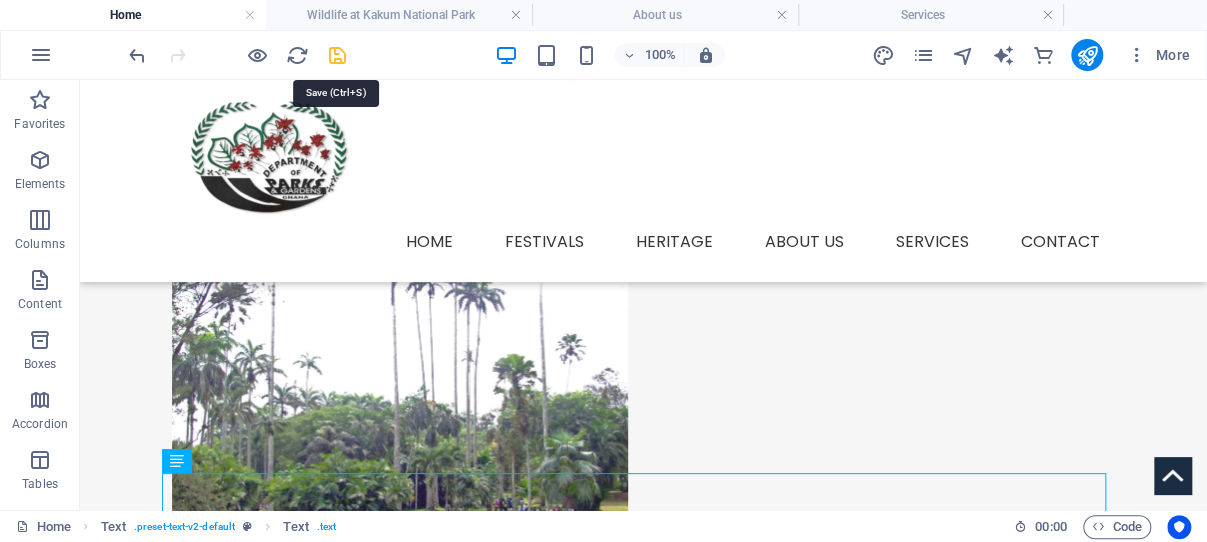 drag, startPoint x: 336, startPoint y: 51, endPoint x: 358, endPoint y: 90, distance: 44.777225 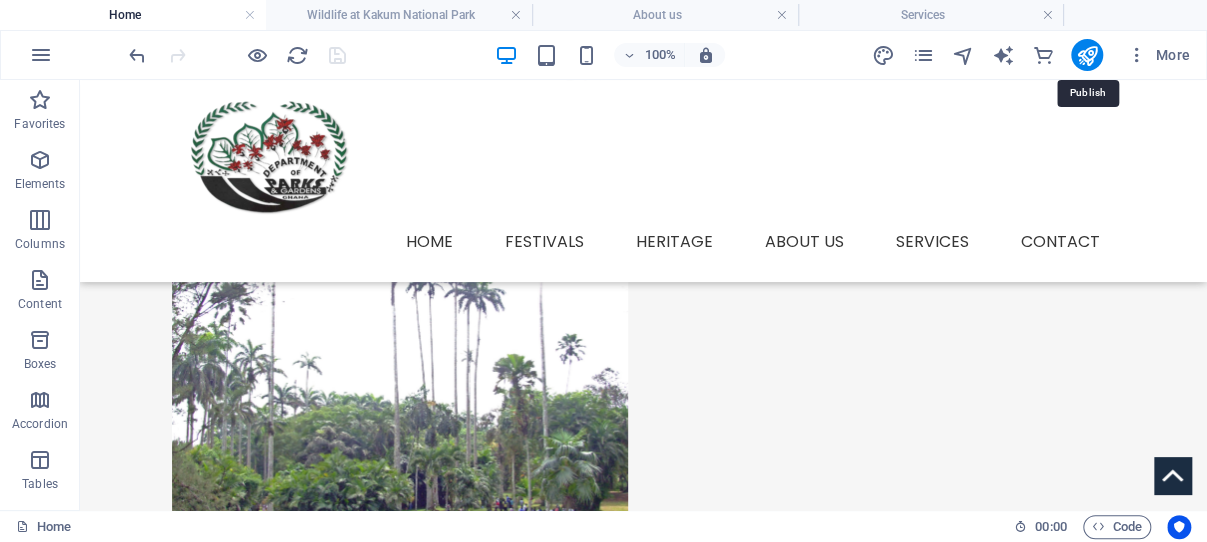 drag, startPoint x: 1092, startPoint y: 49, endPoint x: 1066, endPoint y: 74, distance: 36.069378 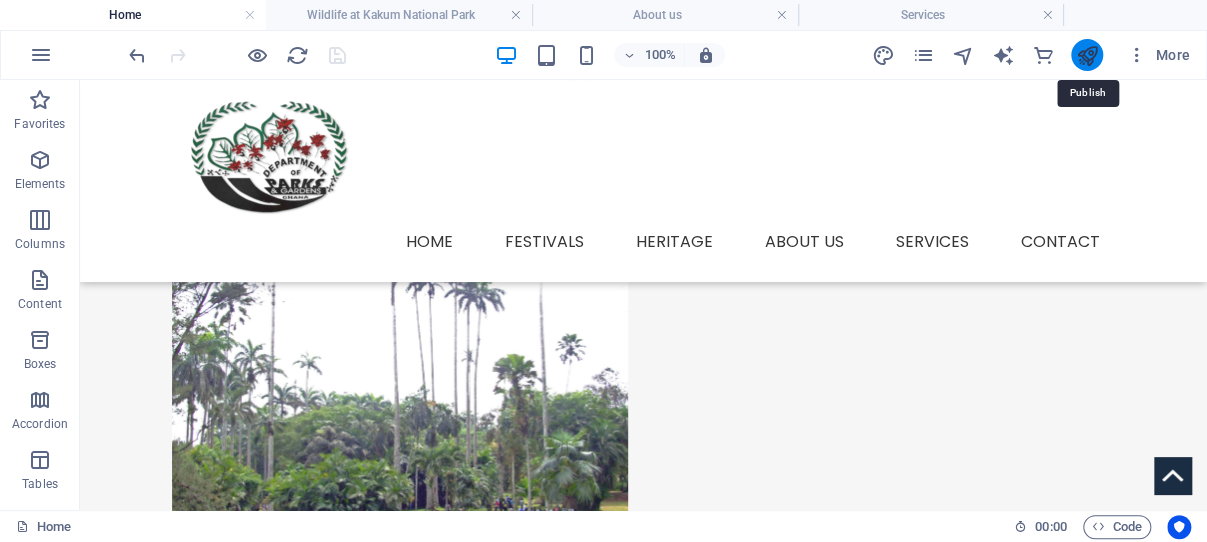 drag, startPoint x: 1088, startPoint y: 55, endPoint x: 836, endPoint y: 55, distance: 252 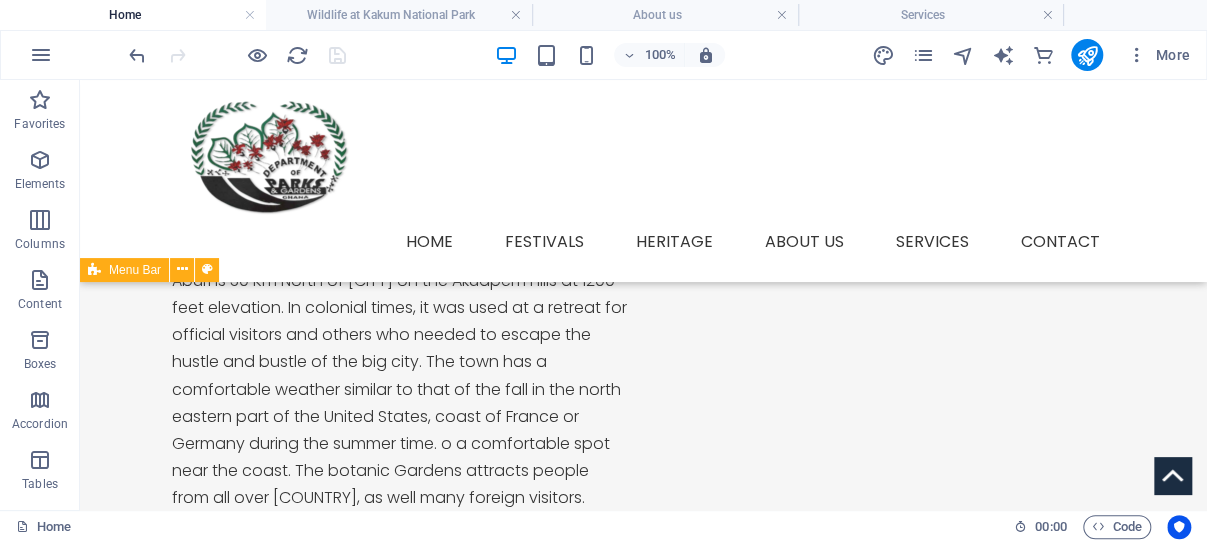 scroll, scrollTop: 0, scrollLeft: 0, axis: both 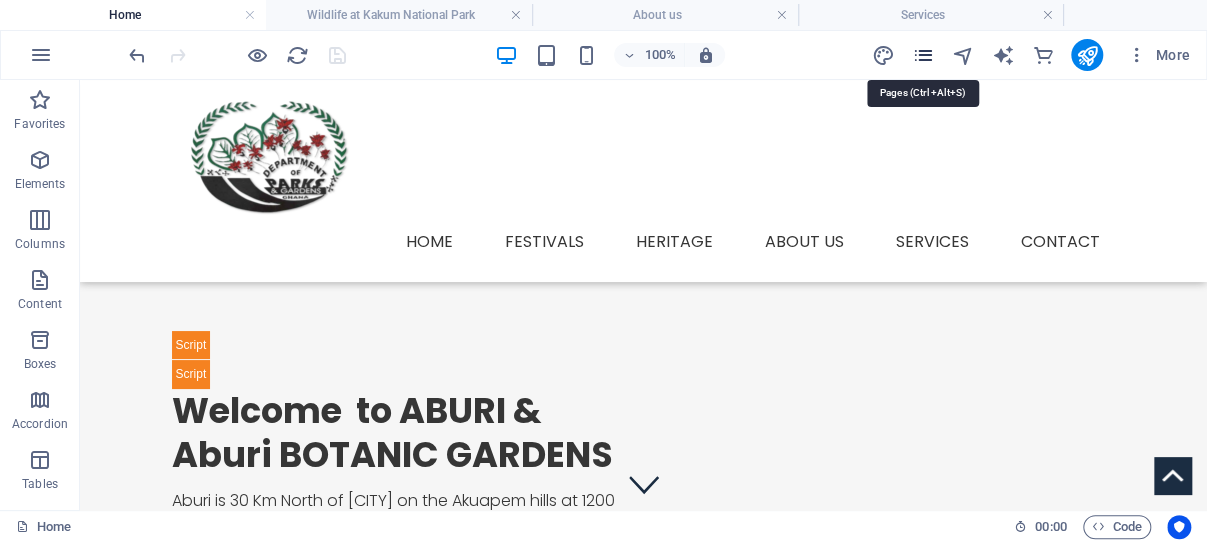 click at bounding box center (922, 55) 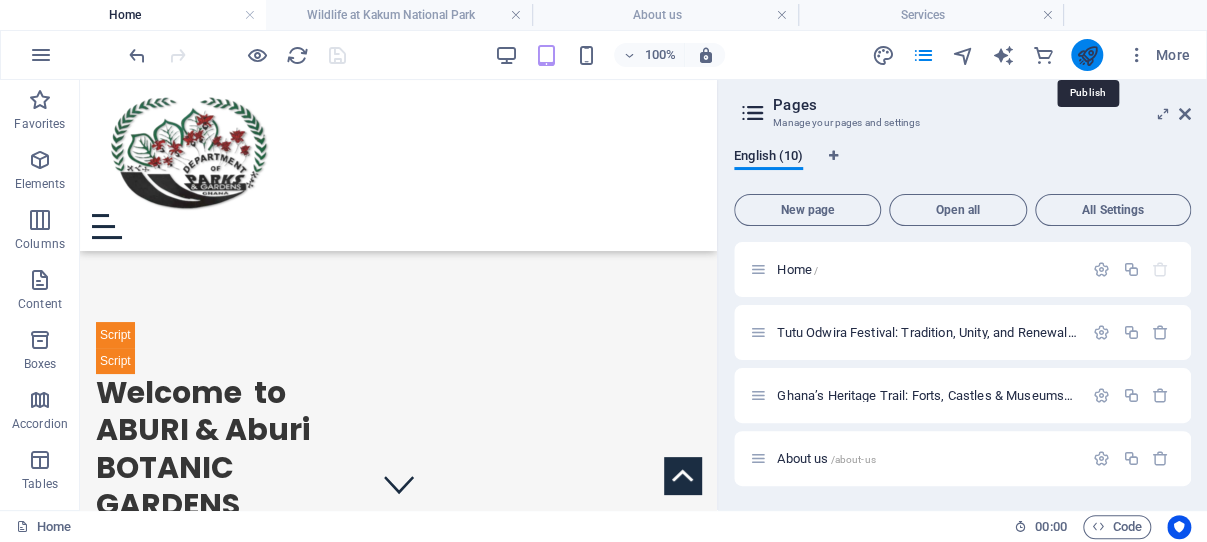 drag, startPoint x: 1085, startPoint y: 56, endPoint x: 506, endPoint y: 186, distance: 593.4147 